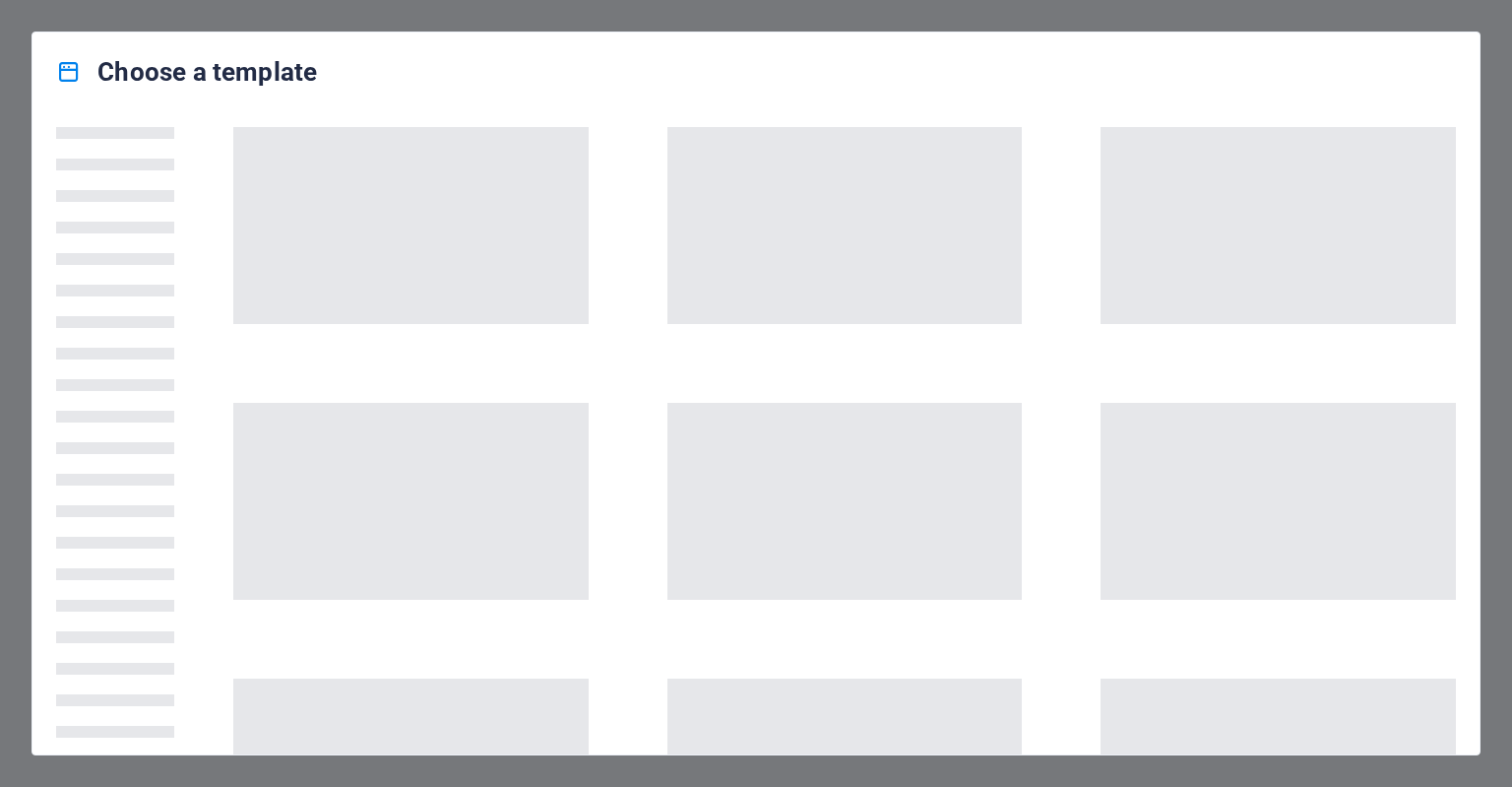 scroll, scrollTop: 0, scrollLeft: 0, axis: both 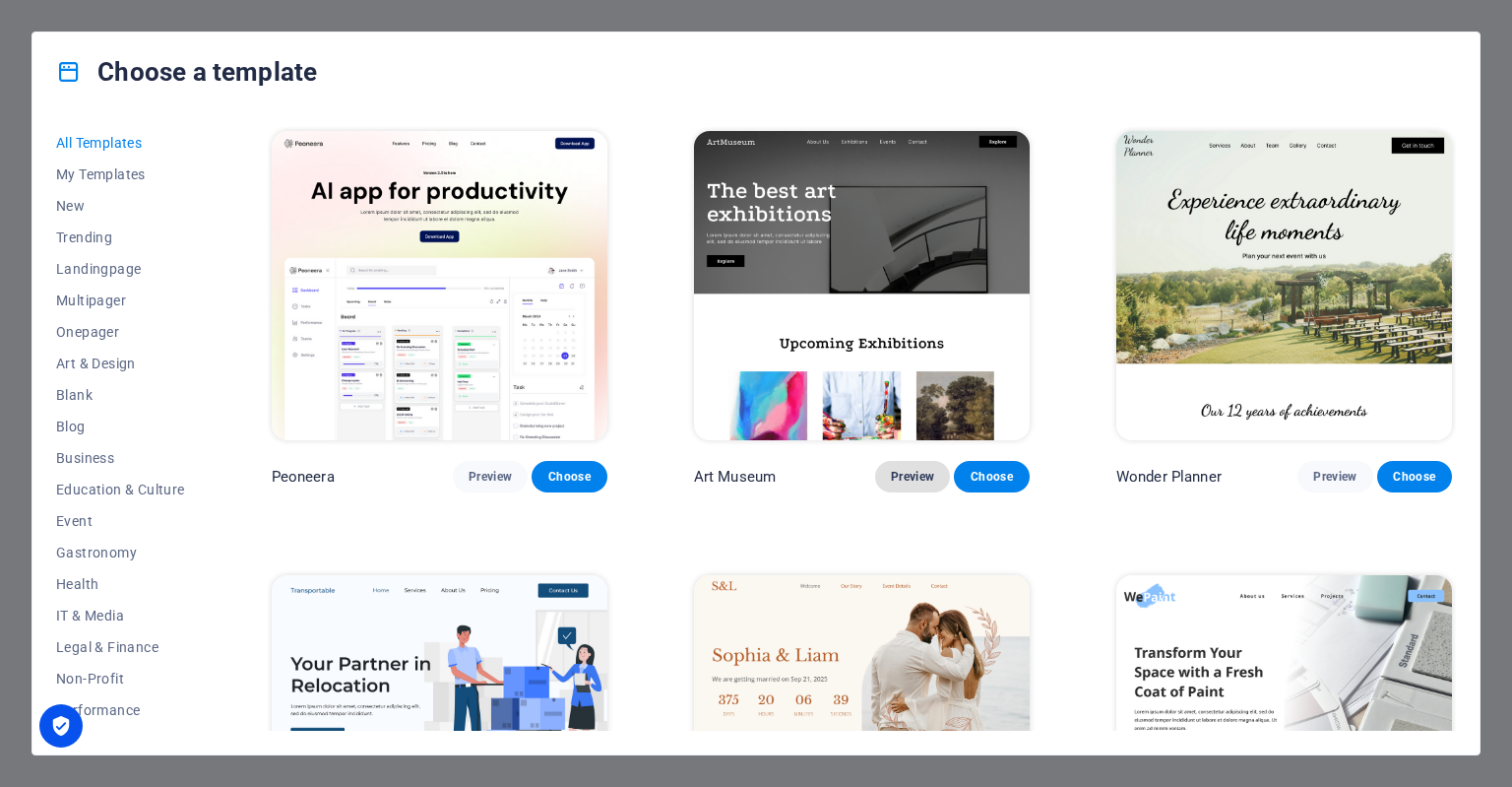 click on "Preview" at bounding box center (913, 477) 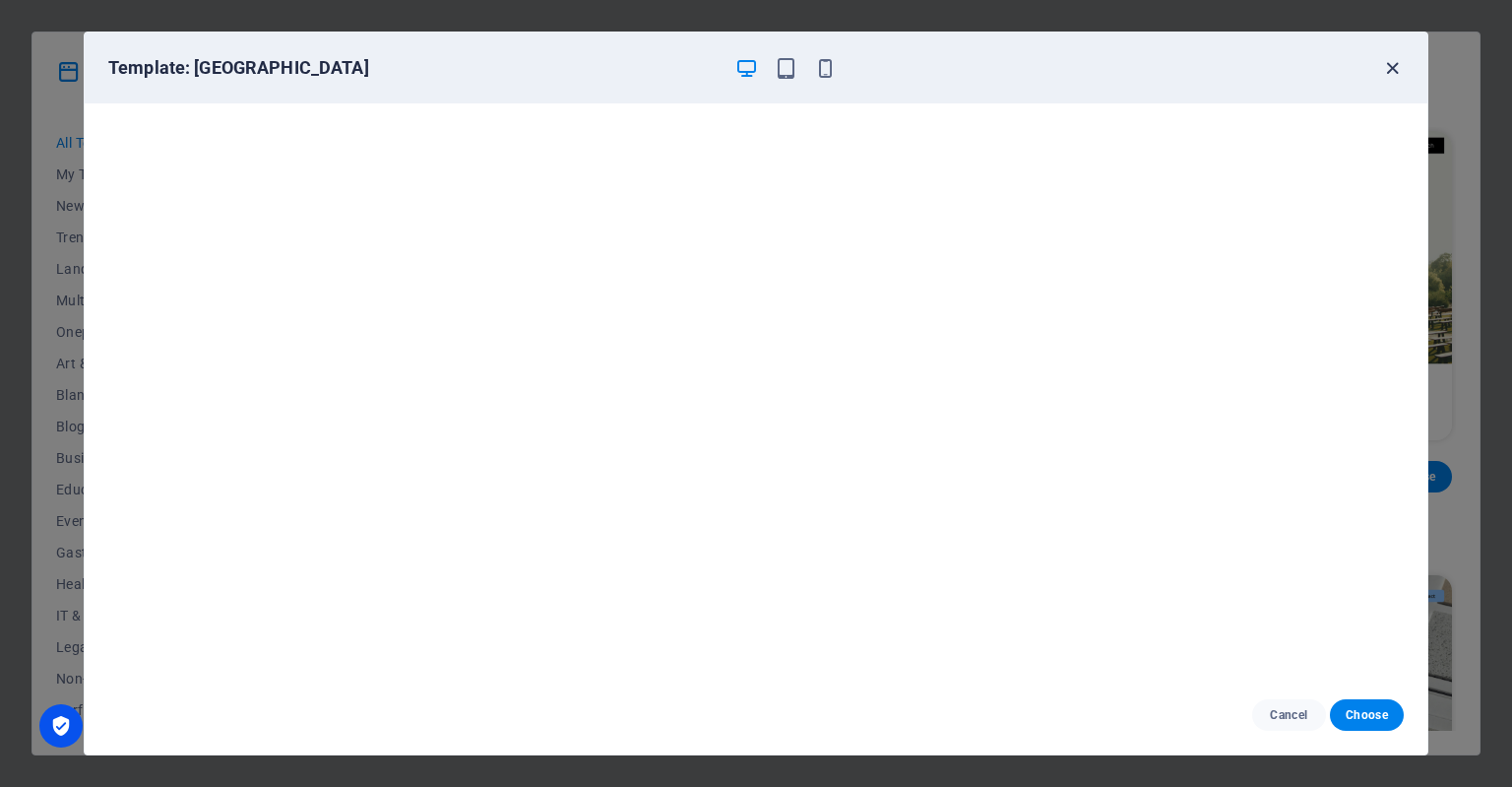 click at bounding box center [1392, 68] 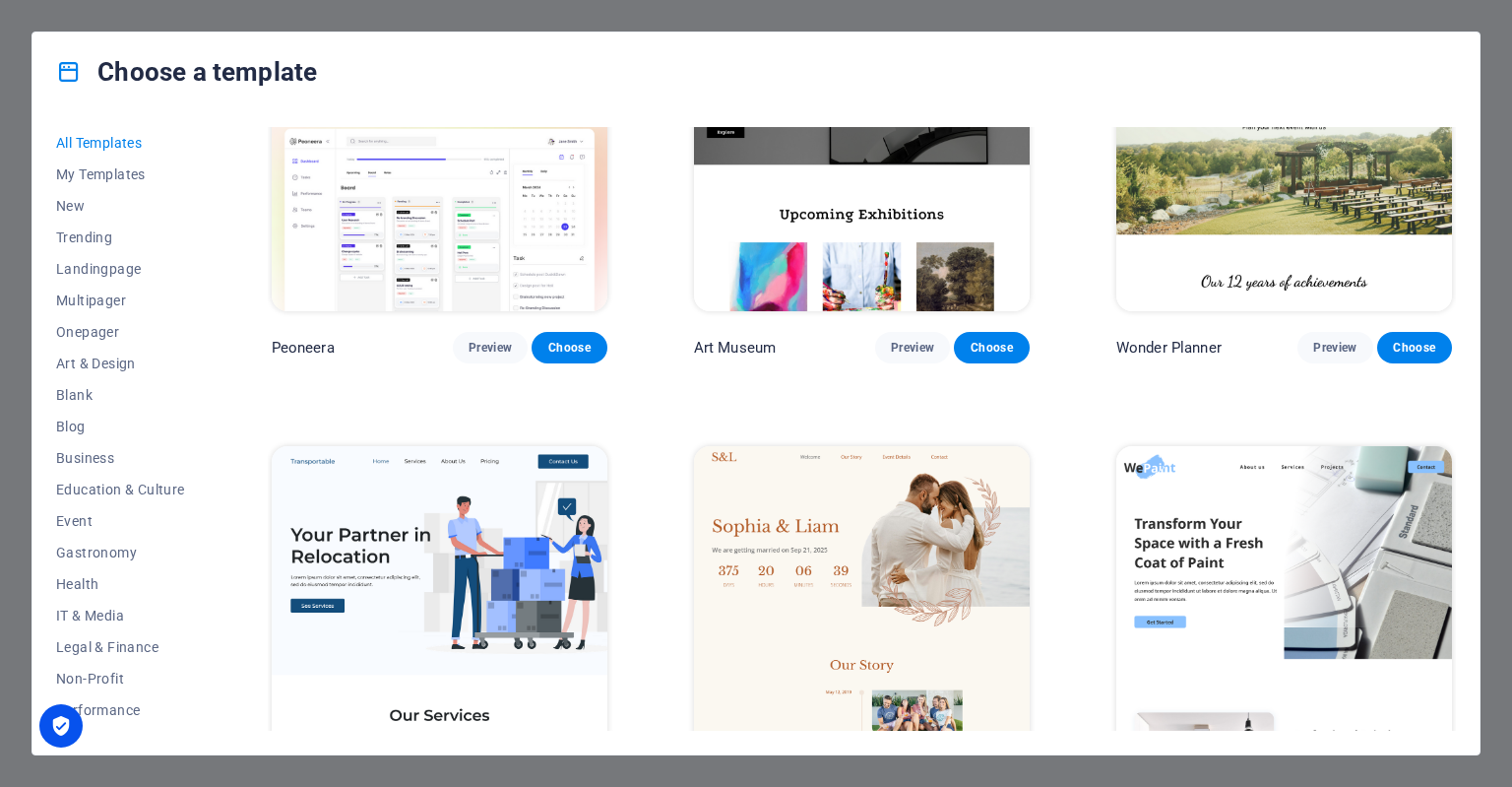 scroll, scrollTop: 614, scrollLeft: 0, axis: vertical 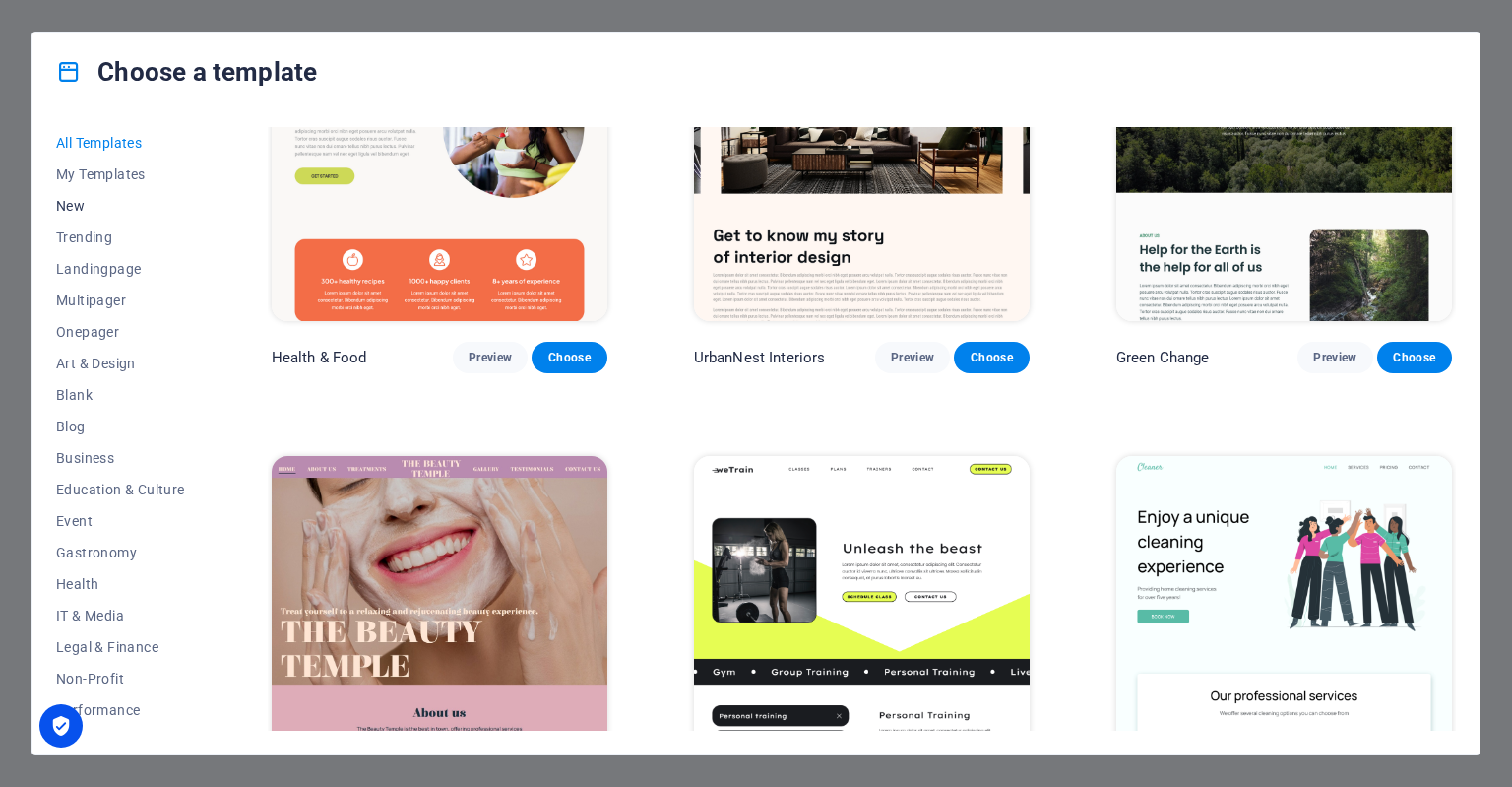 click on "New" at bounding box center [120, 206] 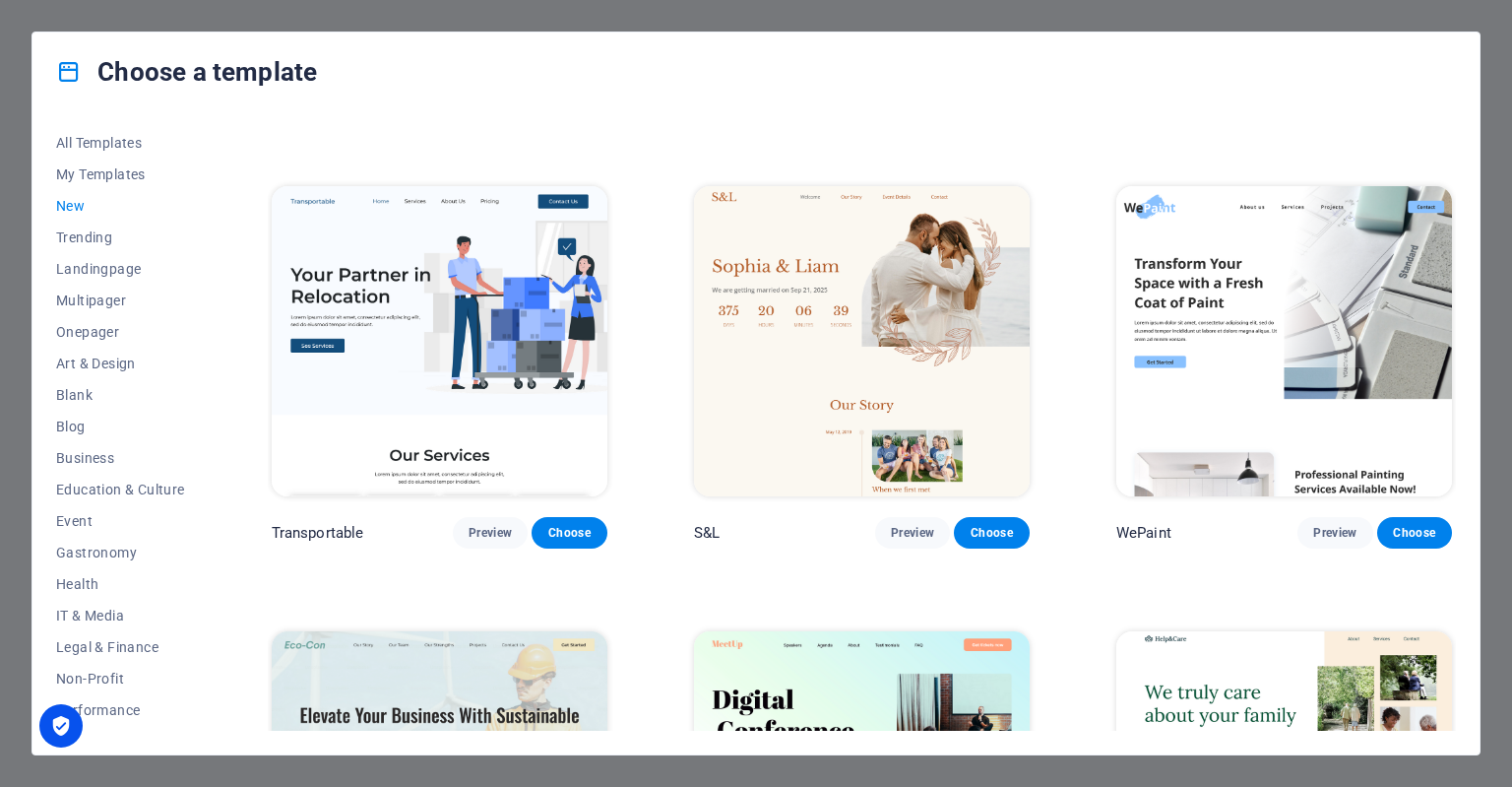 scroll, scrollTop: 0, scrollLeft: 0, axis: both 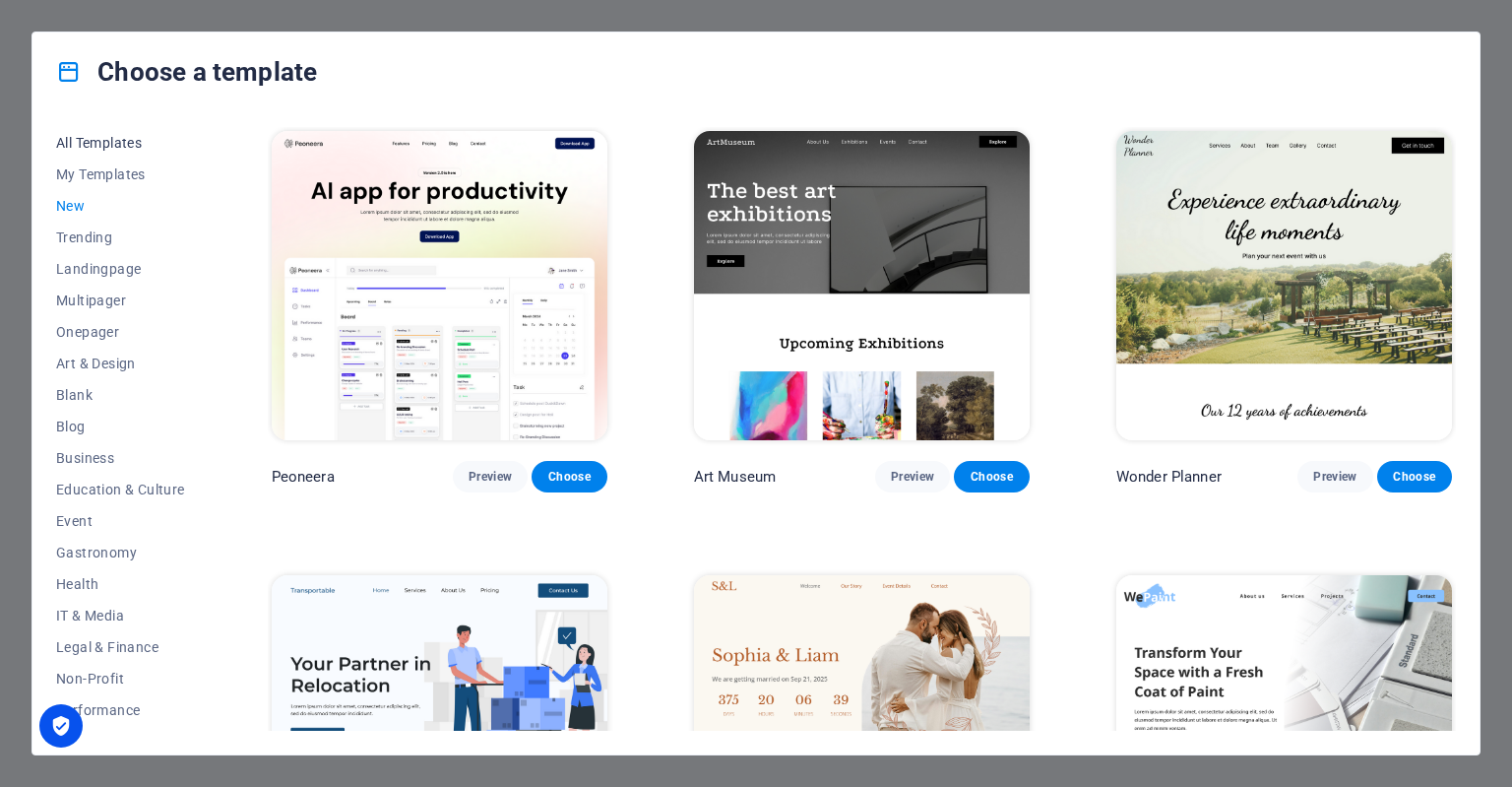 click on "All Templates" at bounding box center (120, 143) 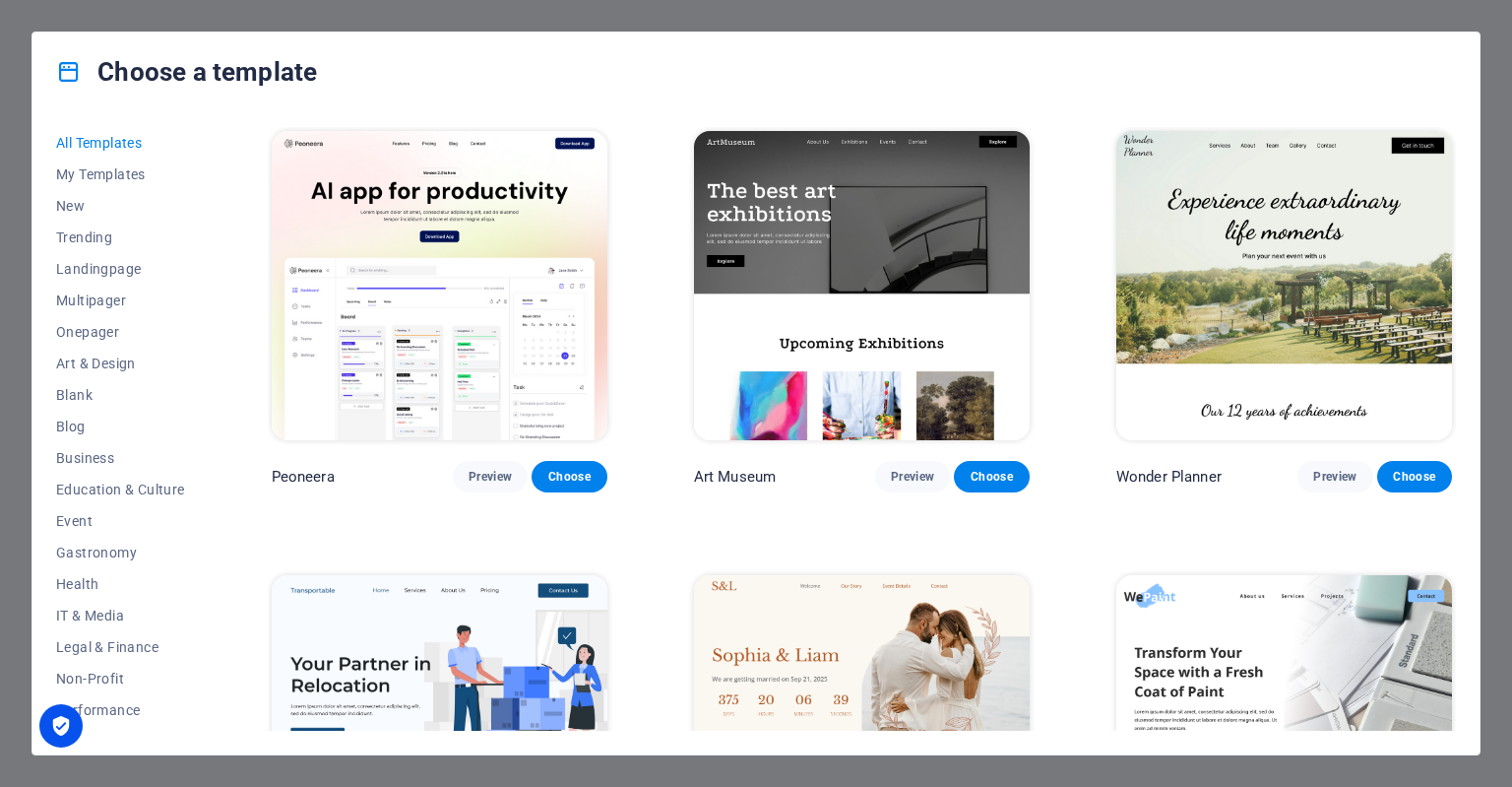 click at bounding box center (69, 72) 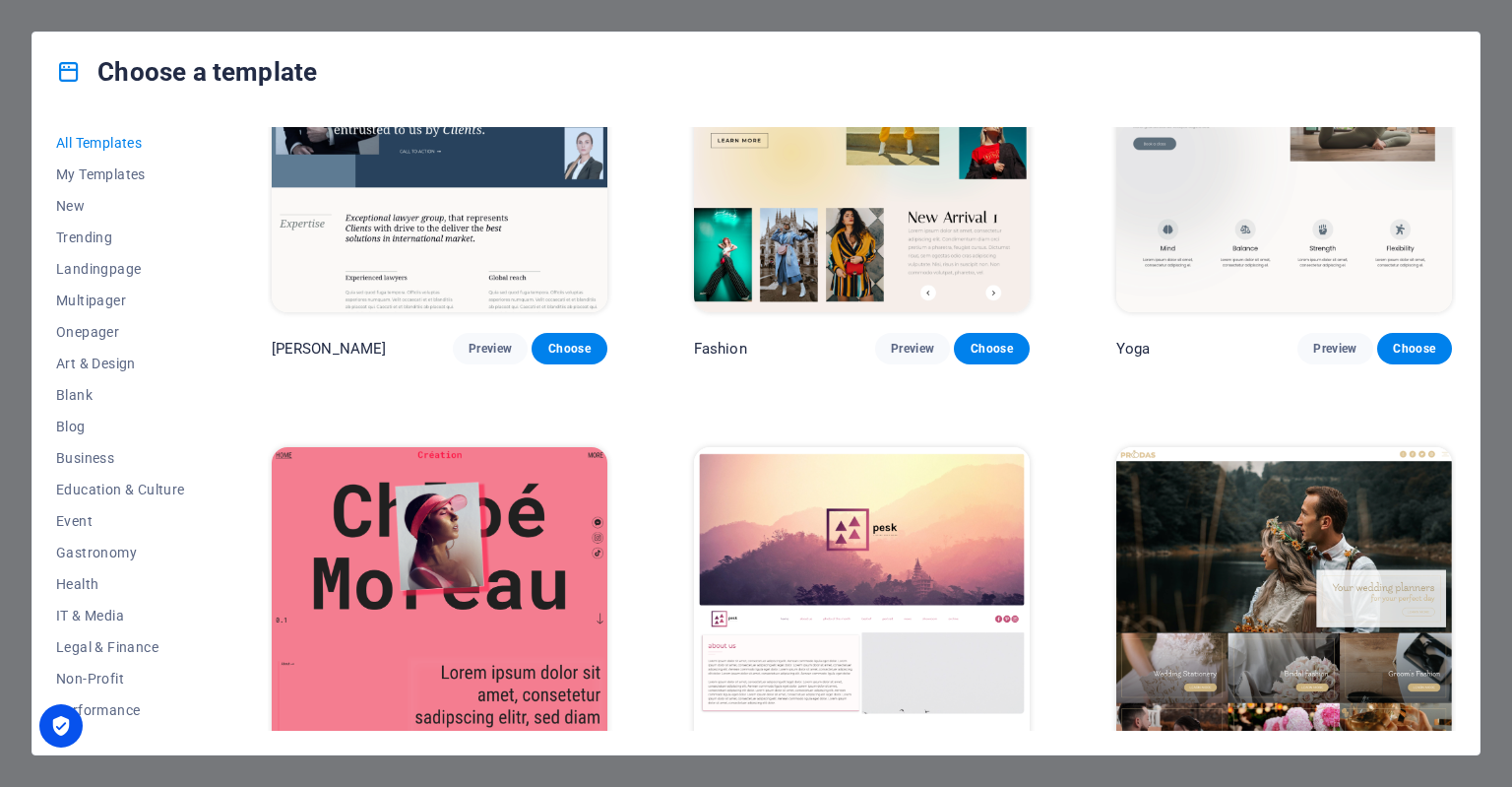scroll, scrollTop: 6365, scrollLeft: 0, axis: vertical 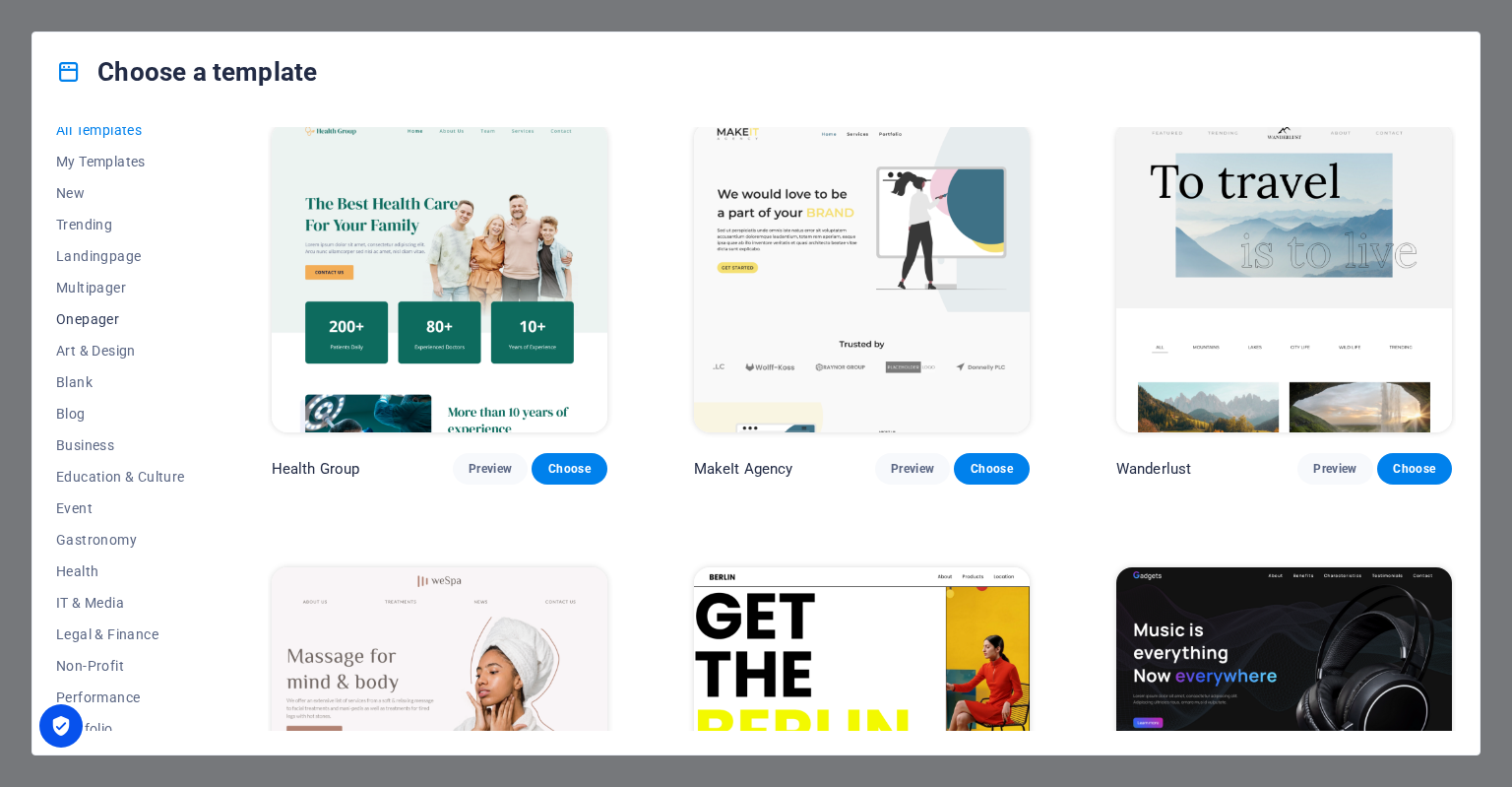 click on "Onepager" at bounding box center [120, 319] 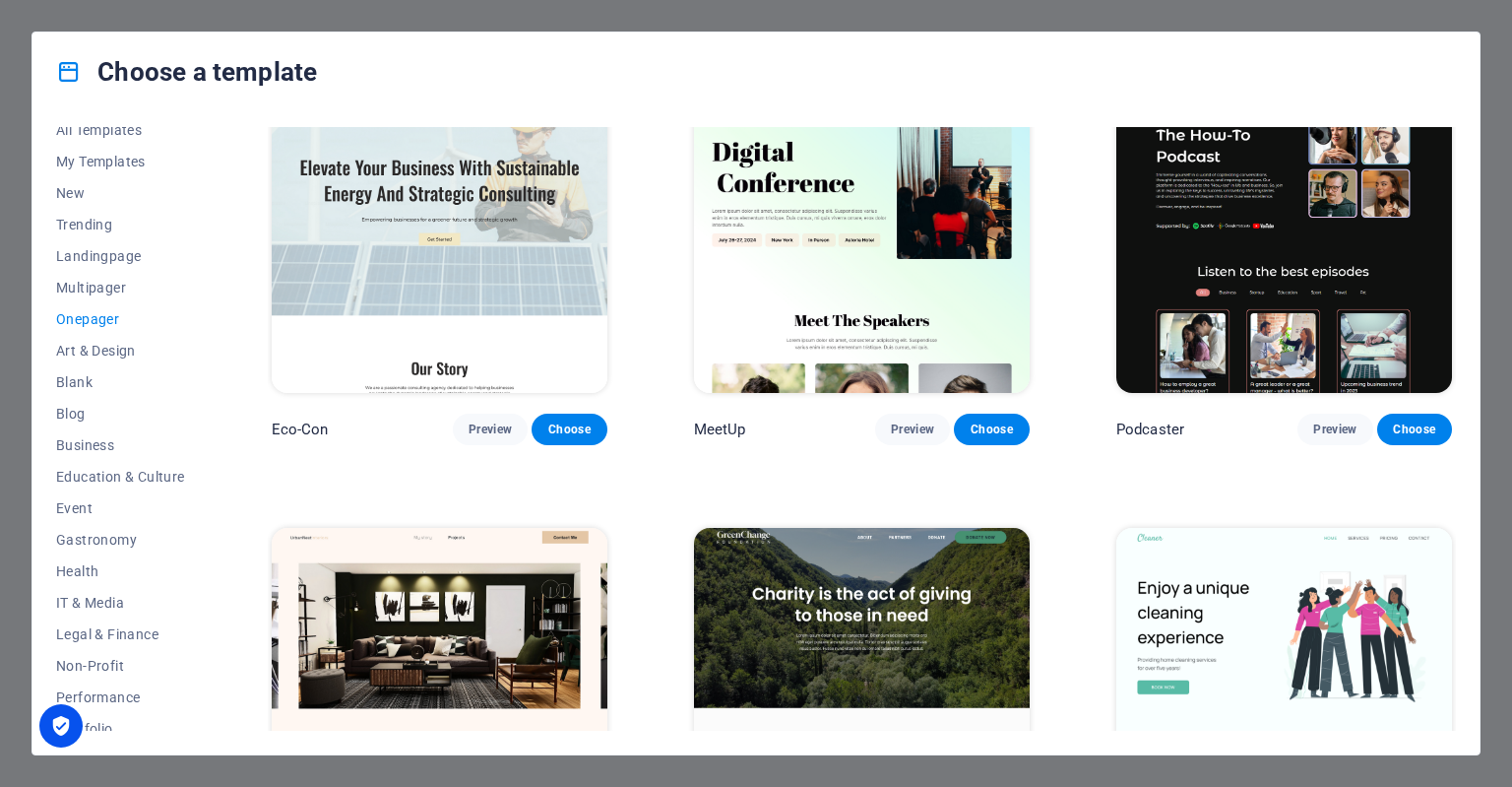 scroll, scrollTop: 579, scrollLeft: 0, axis: vertical 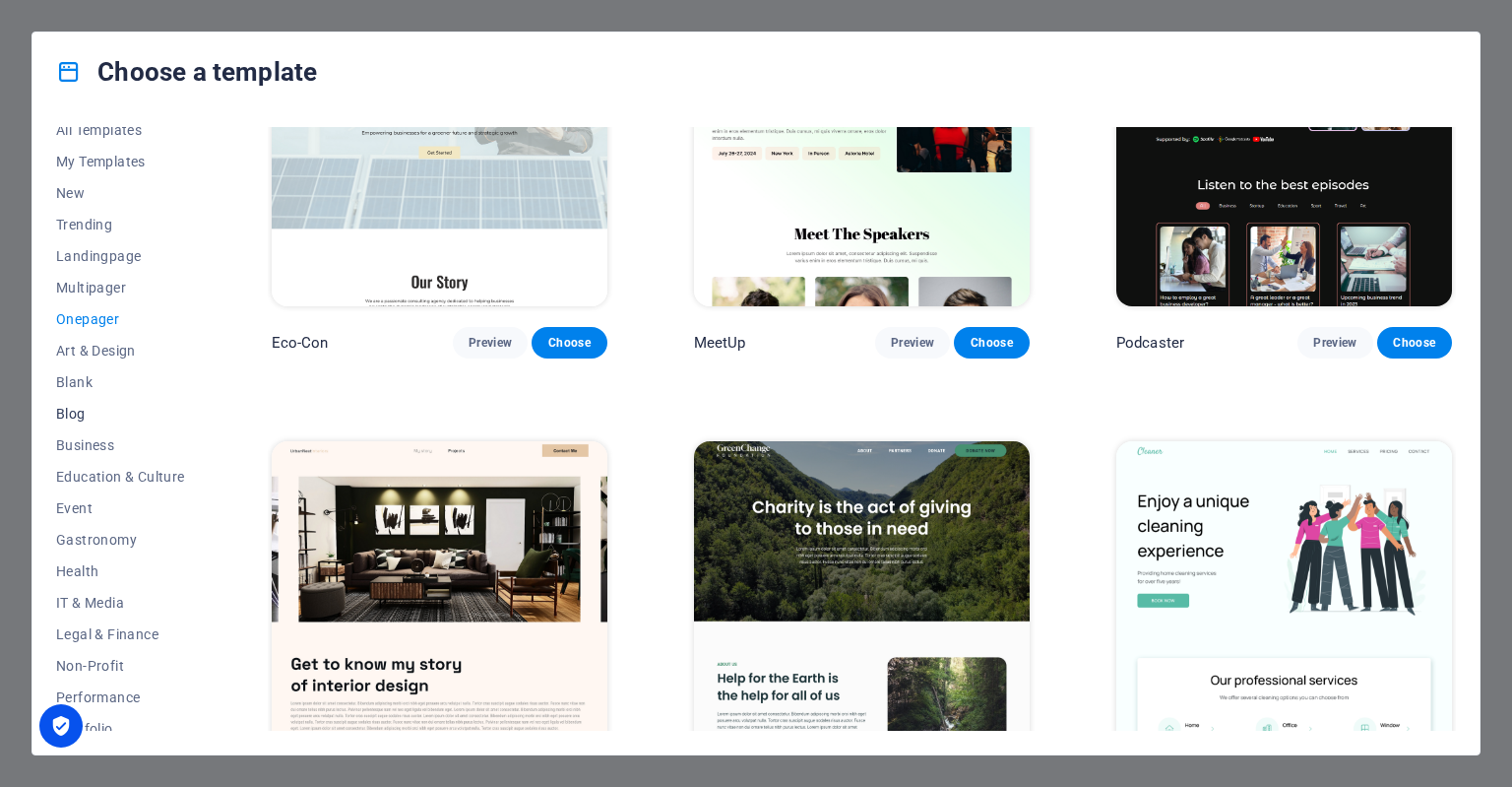 click on "Blog" at bounding box center (120, 414) 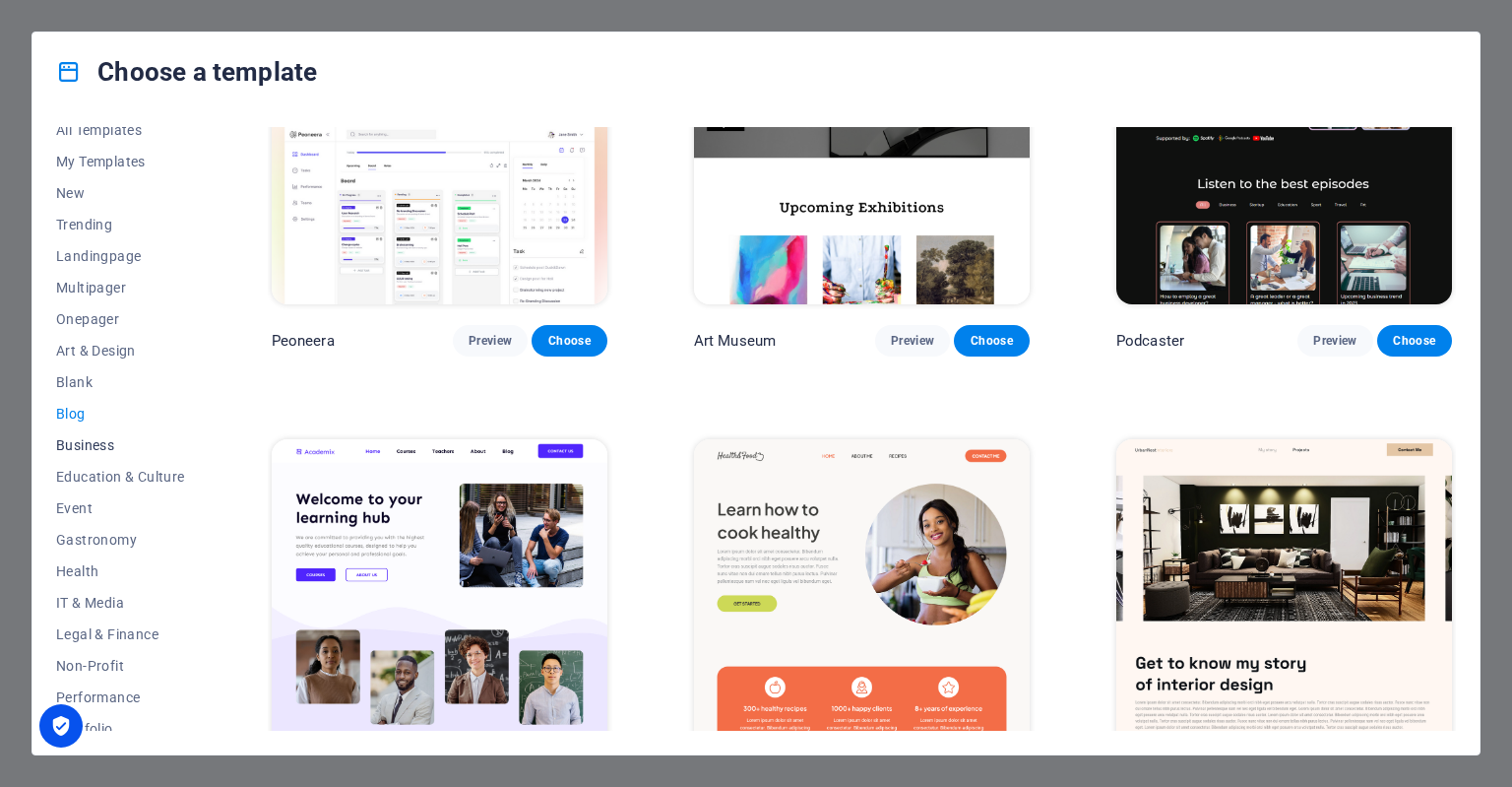 click on "Business" at bounding box center [120, 445] 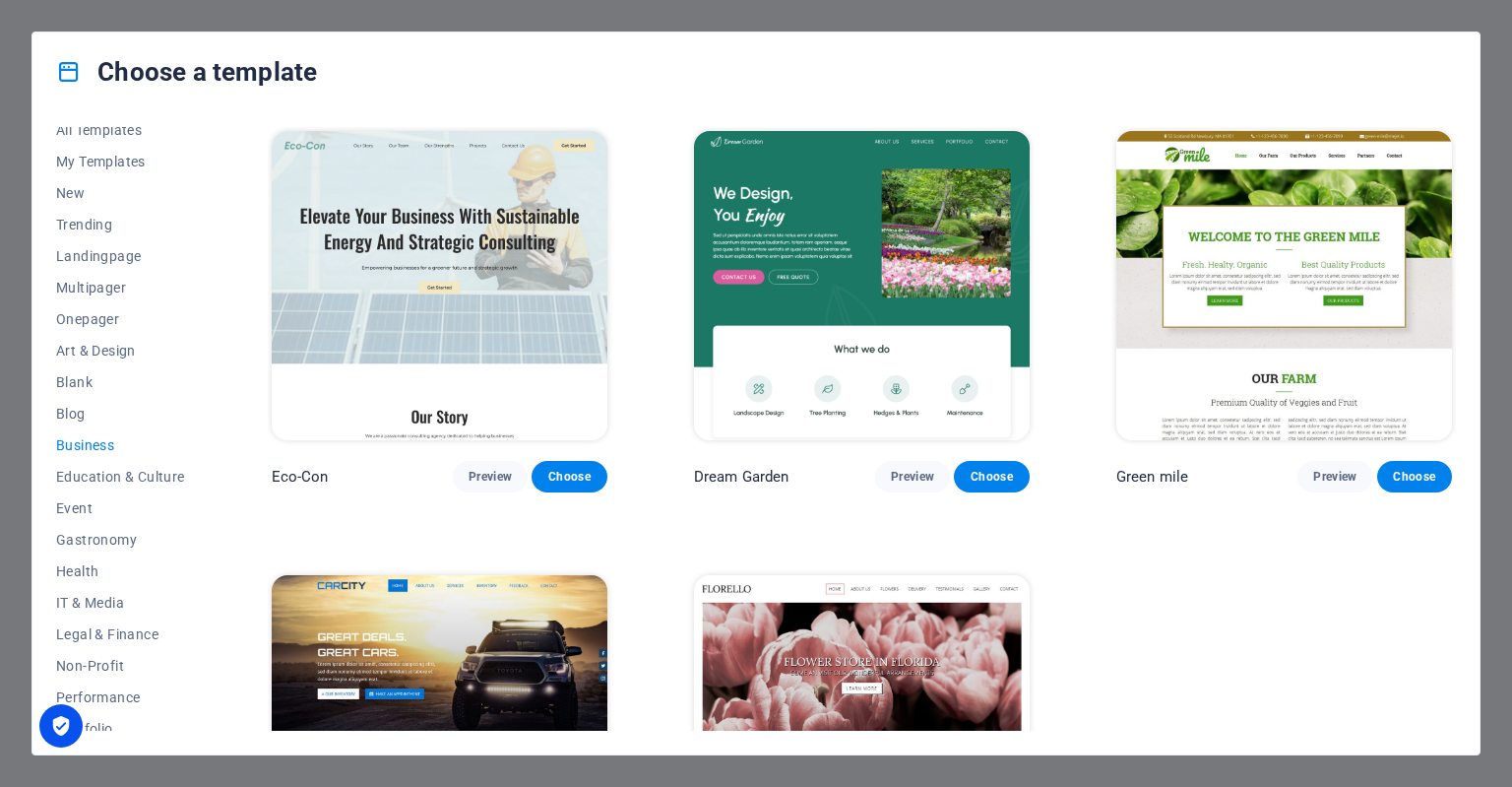 scroll, scrollTop: 201, scrollLeft: 0, axis: vertical 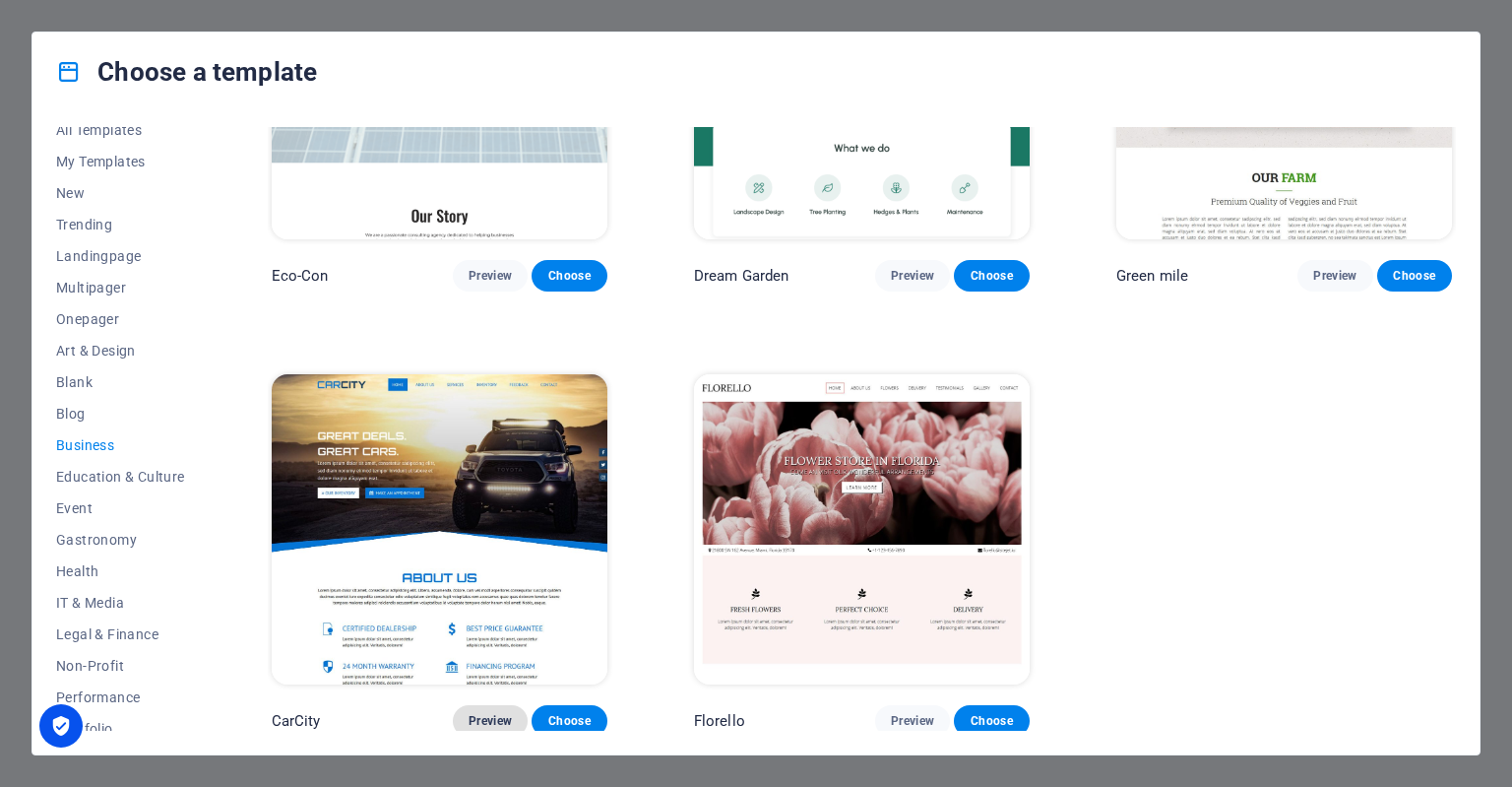 click on "Preview" at bounding box center (490, 721) 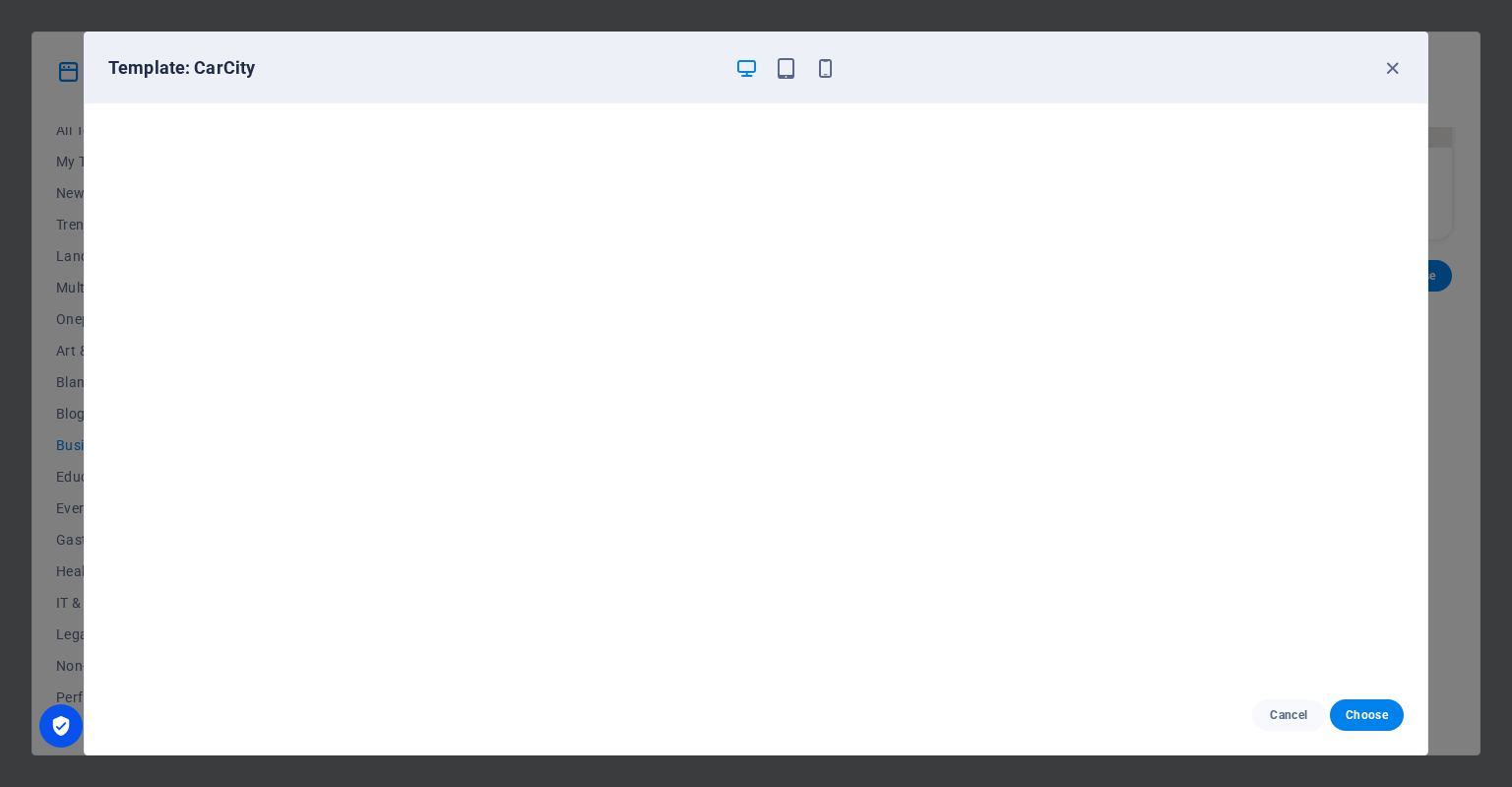 scroll, scrollTop: 0, scrollLeft: 0, axis: both 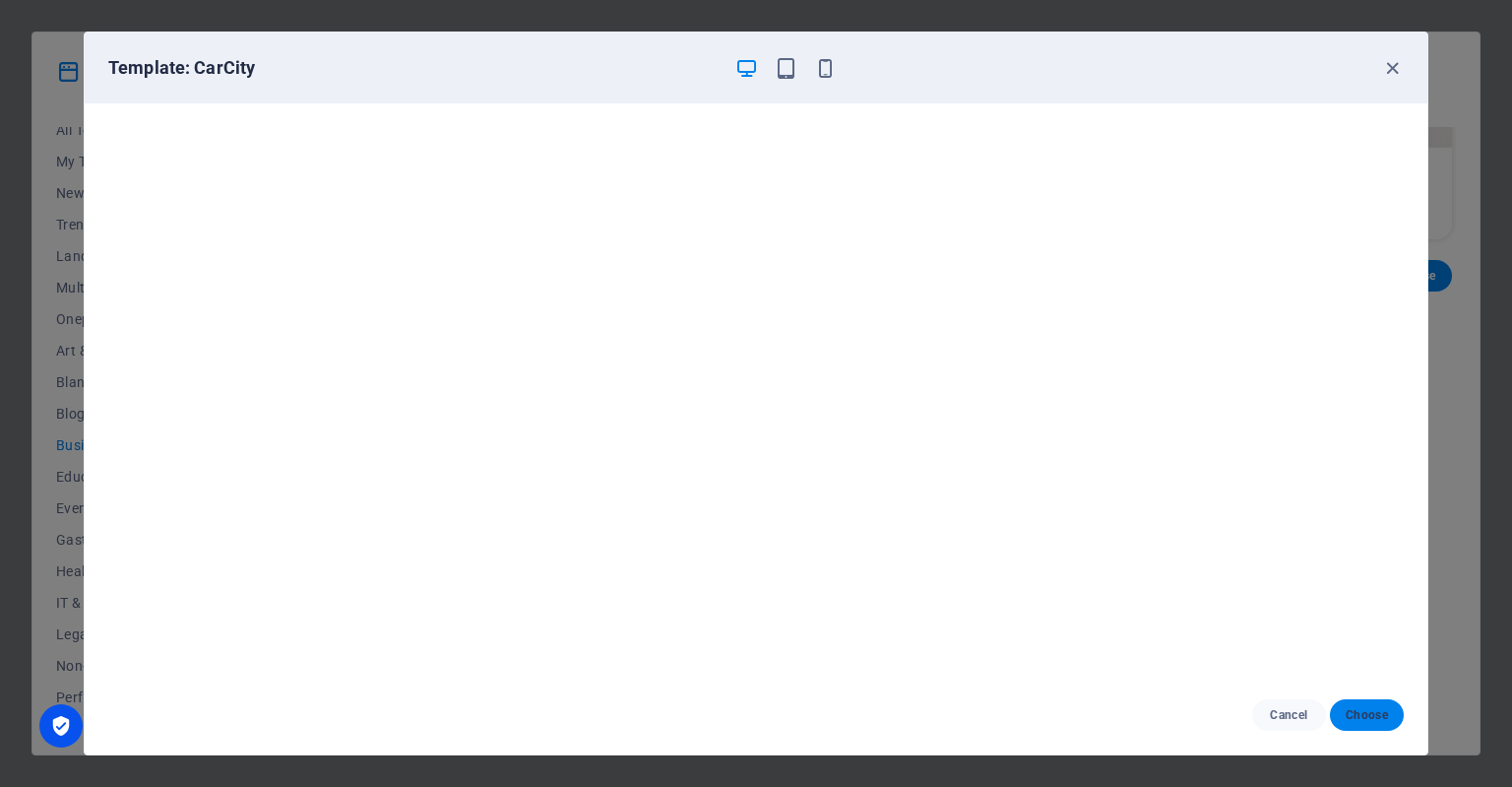 click on "Choose" at bounding box center (1366, 715) 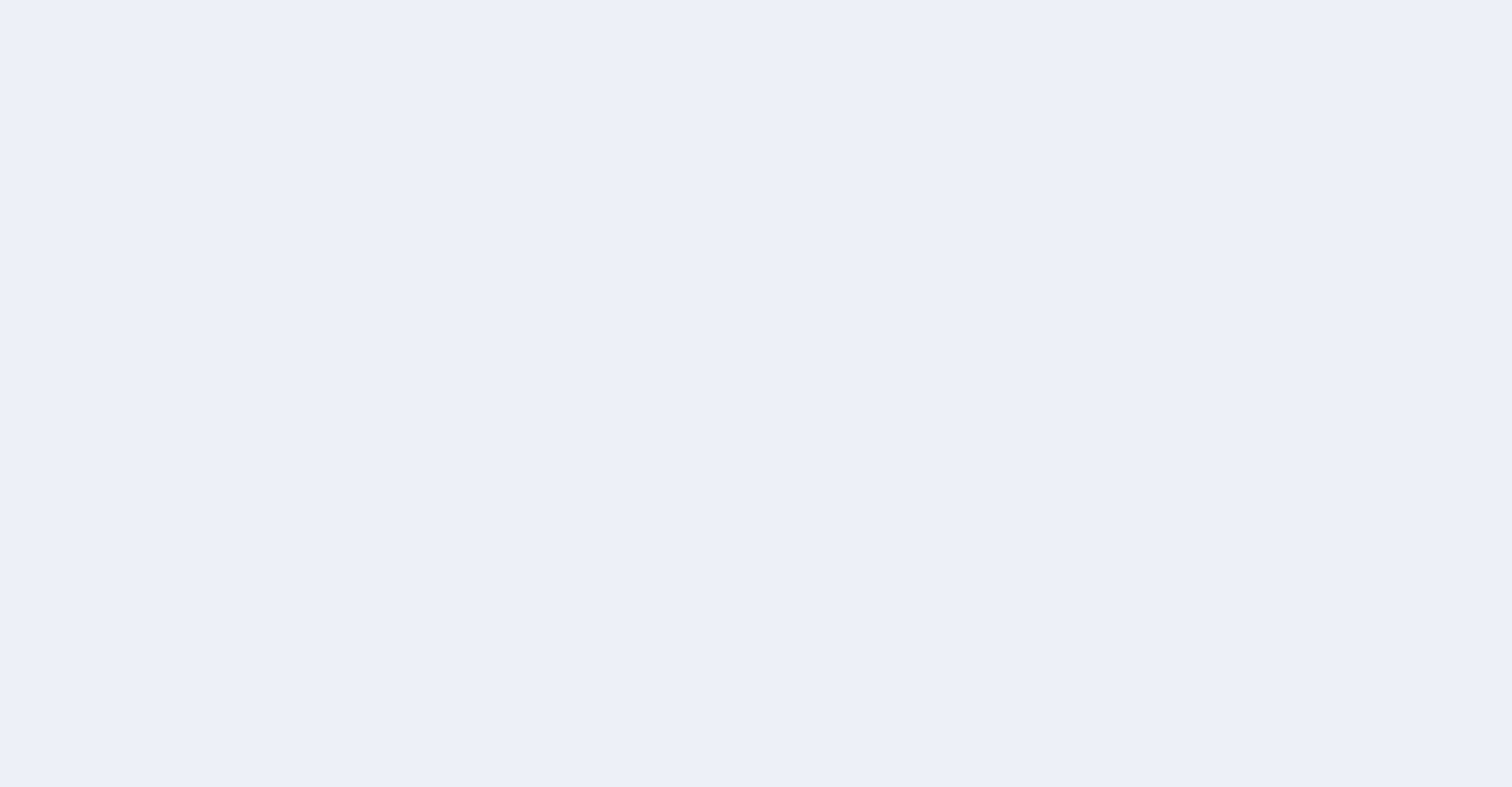 scroll, scrollTop: 0, scrollLeft: 0, axis: both 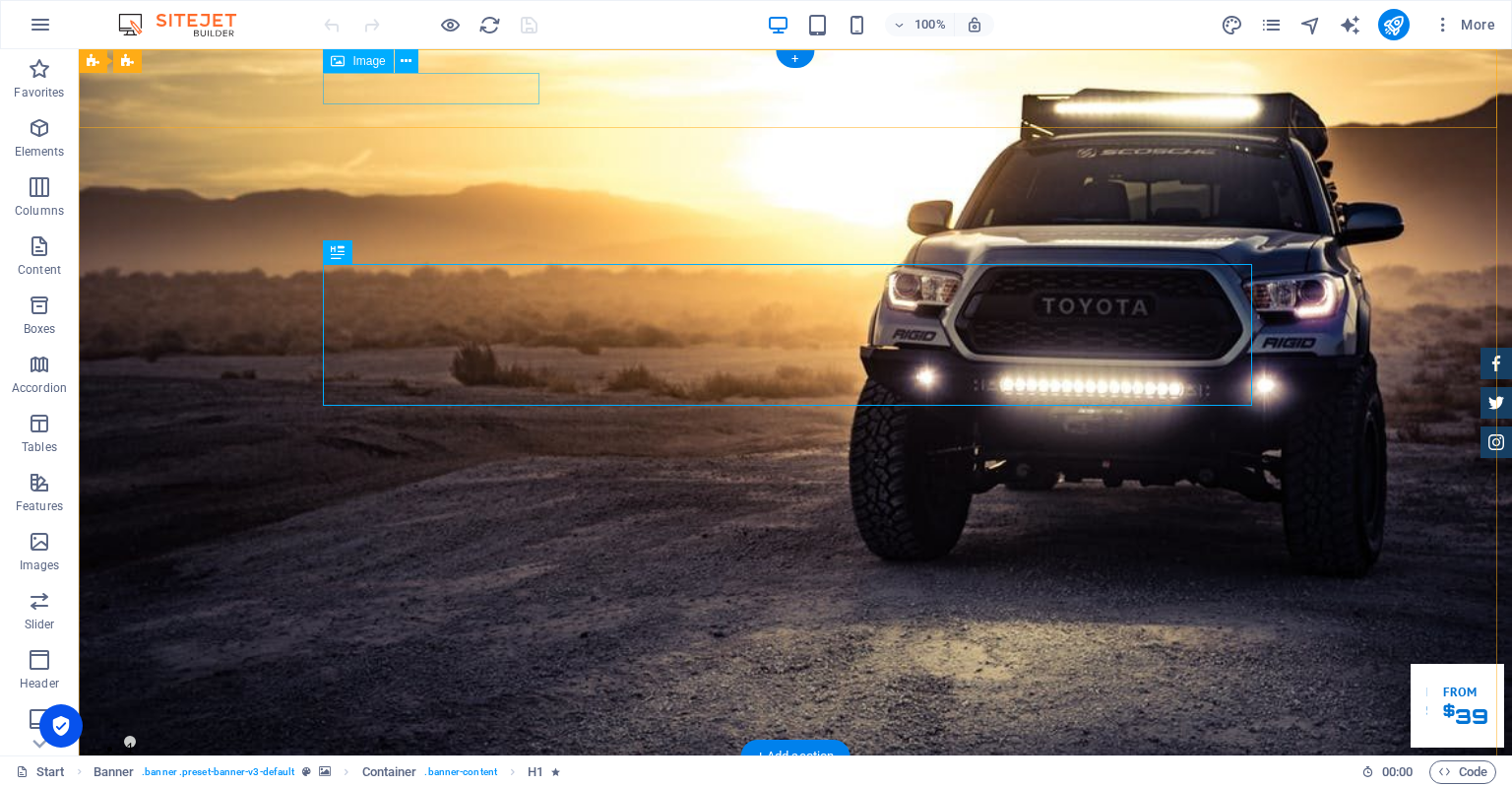 click at bounding box center (795, 787) 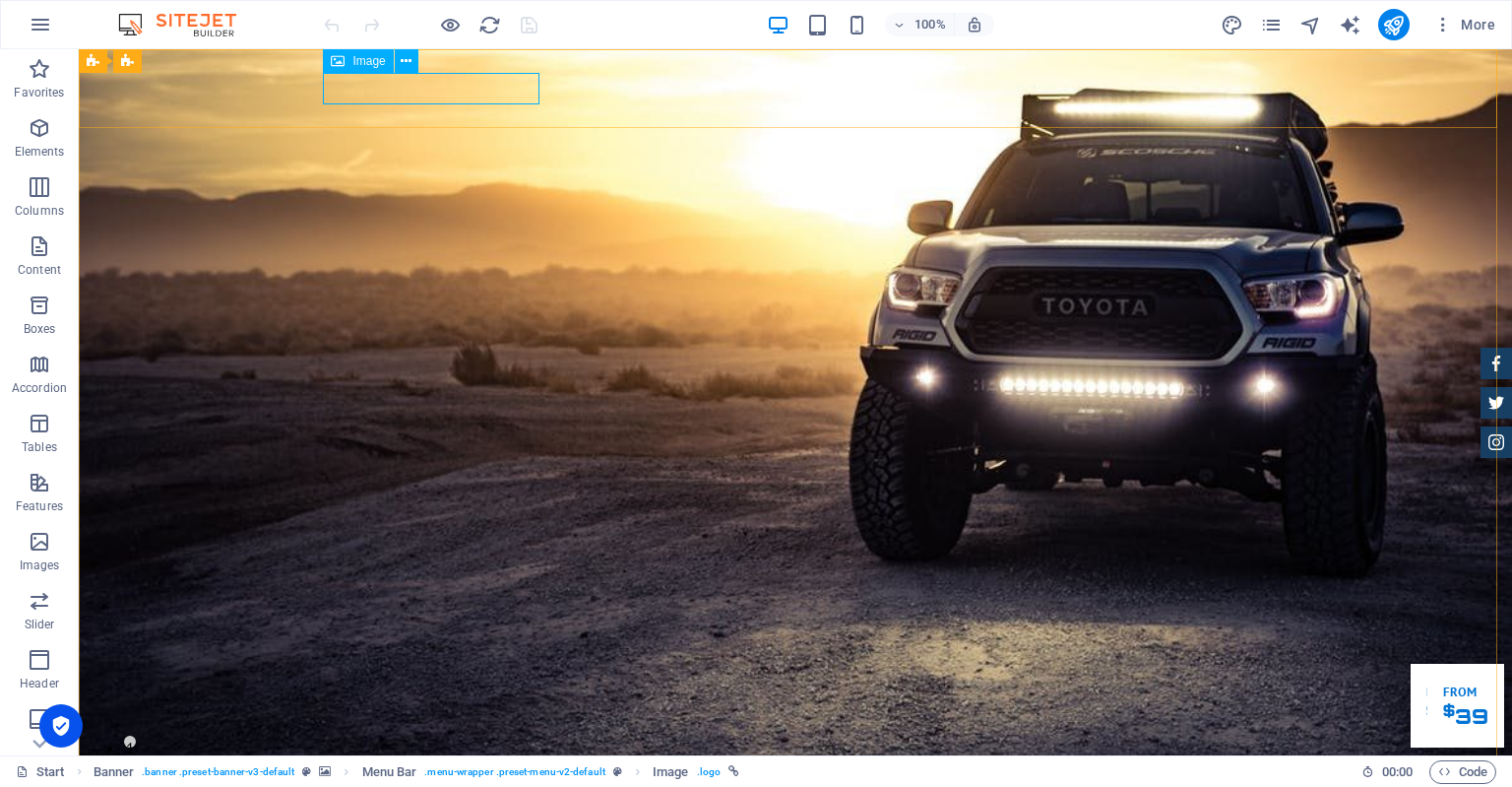 click on "Image" at bounding box center (357, 61) 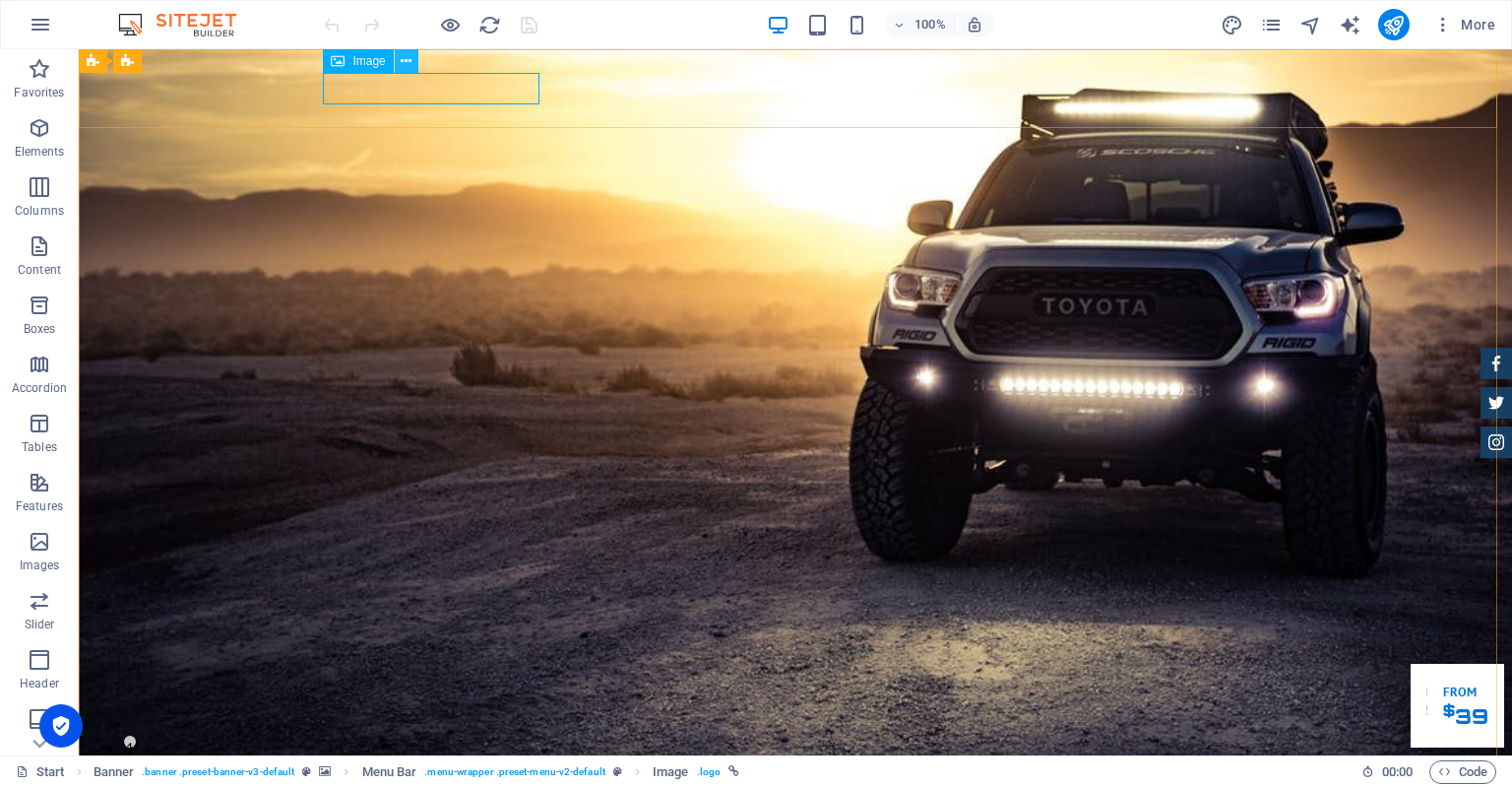 click at bounding box center [406, 61] 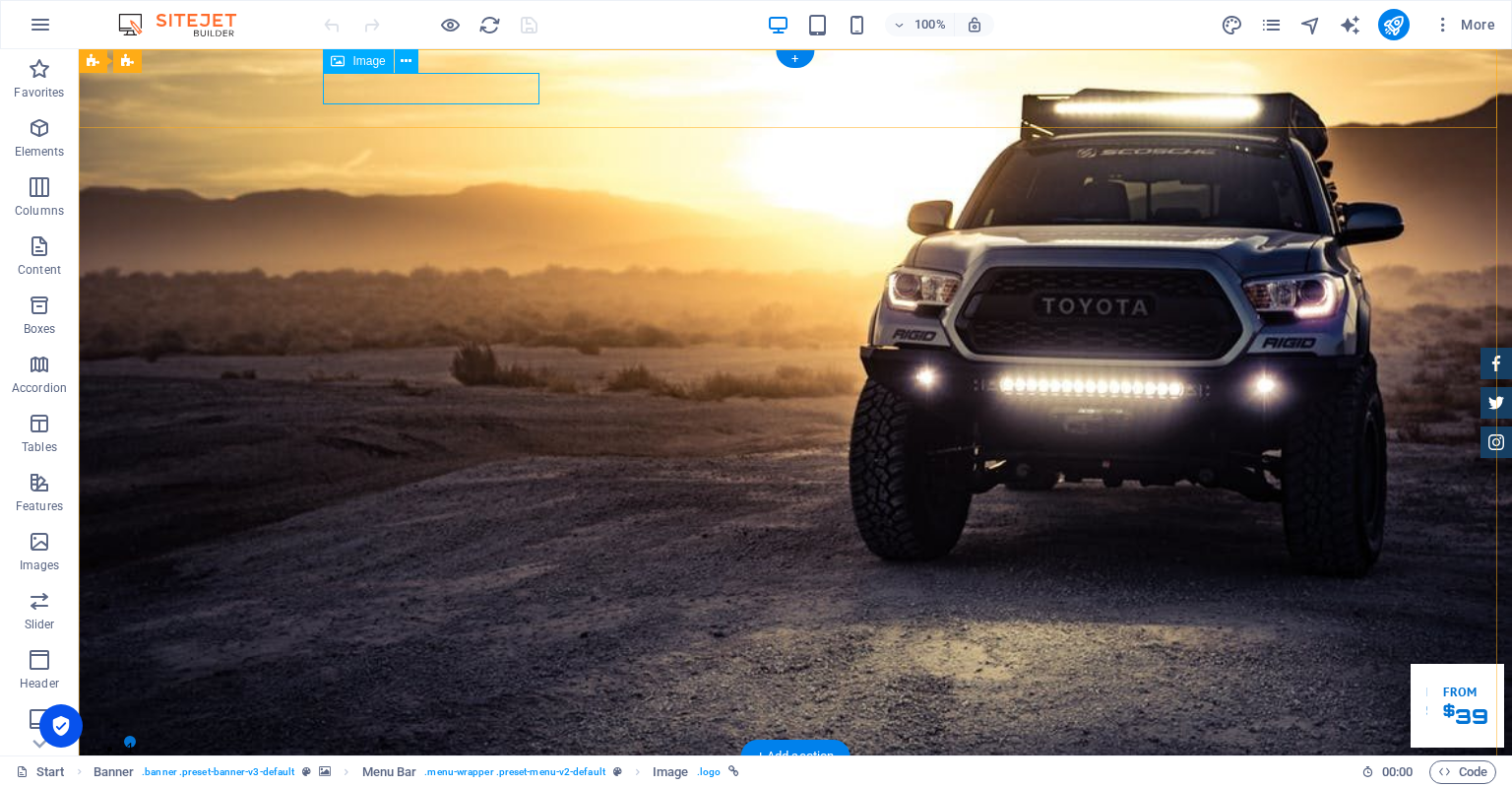 click at bounding box center (795, 787) 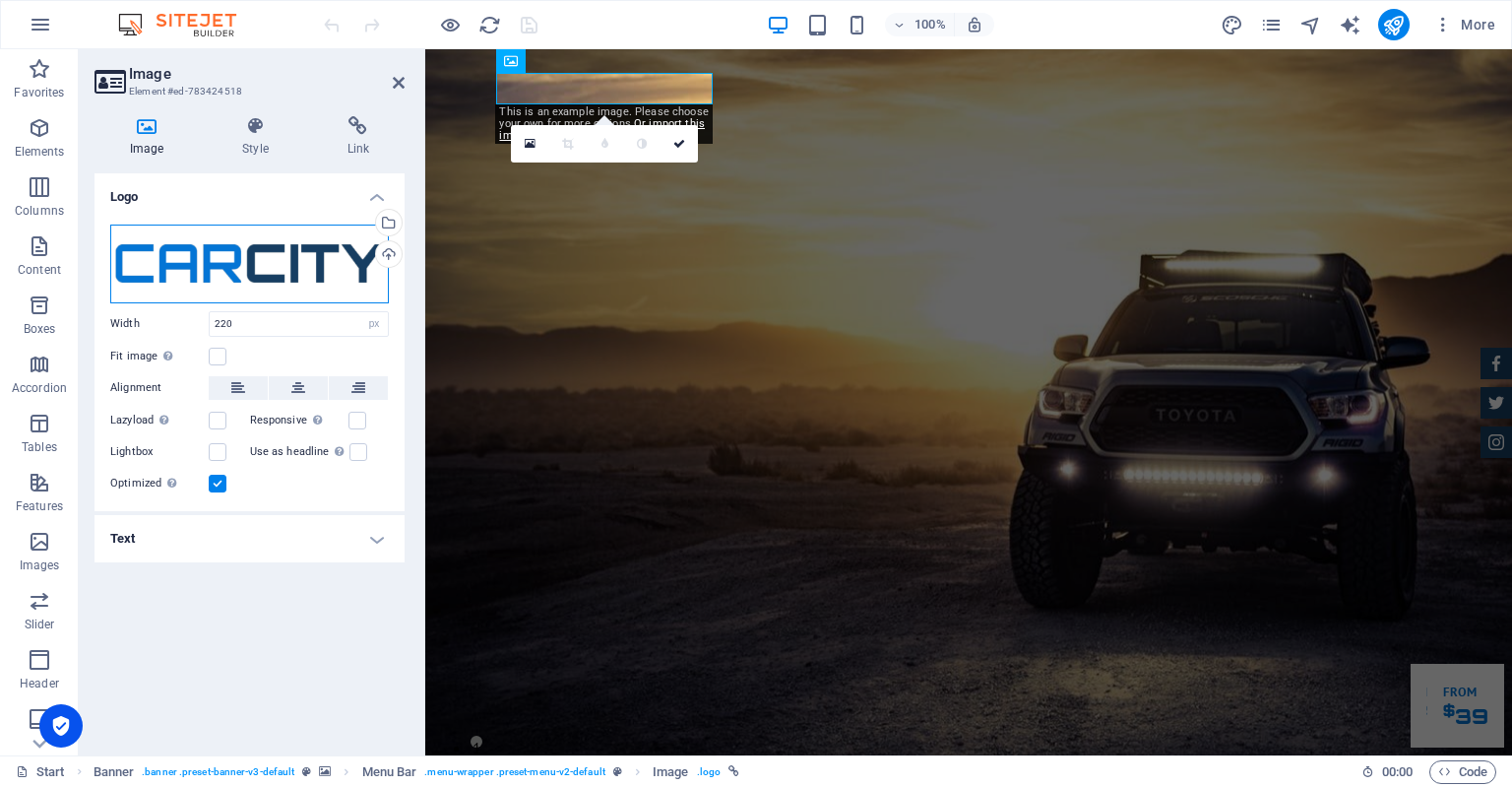 click on "Drag files here, click to choose files or select files from Files or our free stock photos & videos" at bounding box center (249, 264) 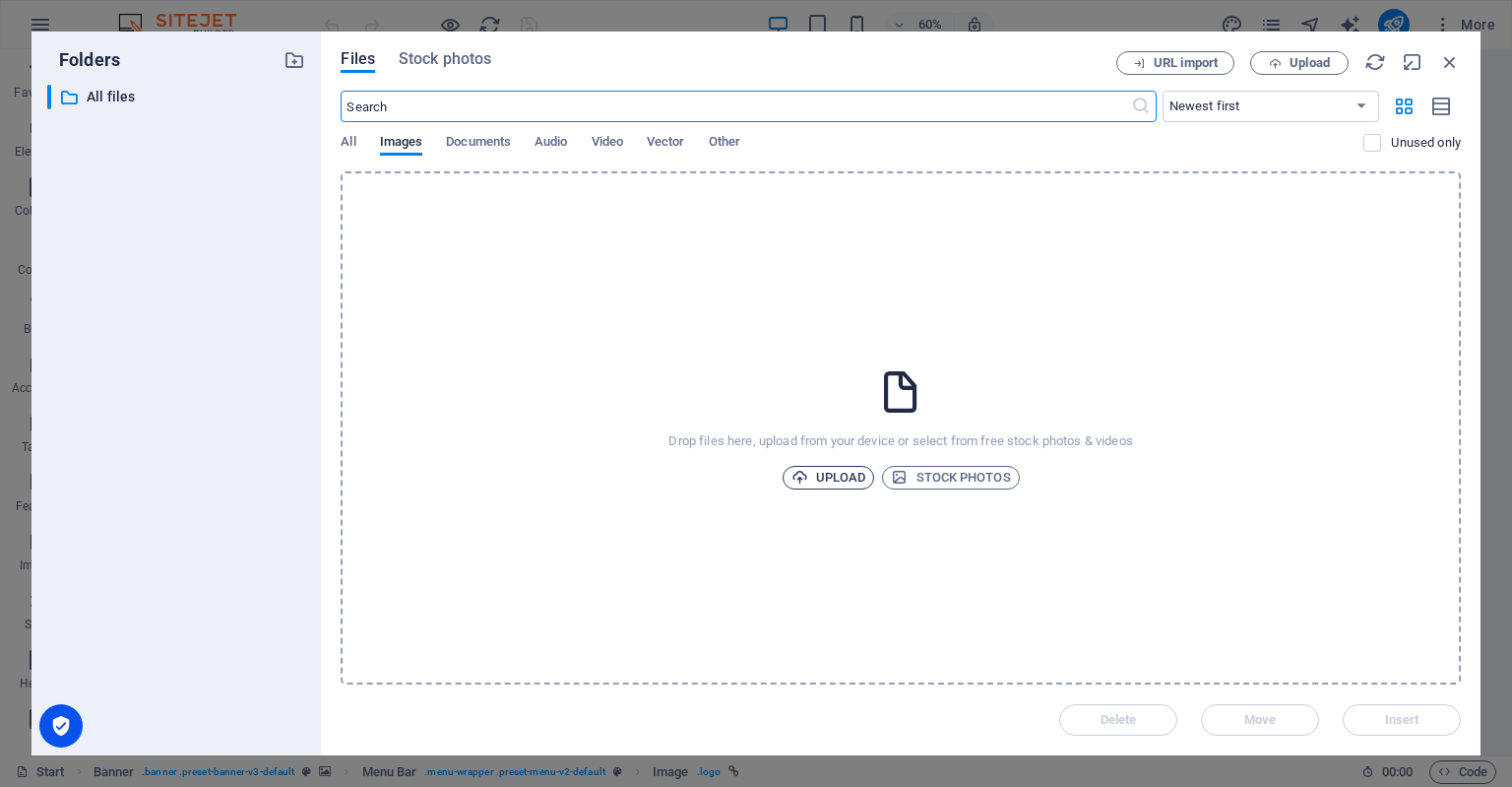 click on "Upload" at bounding box center (829, 478) 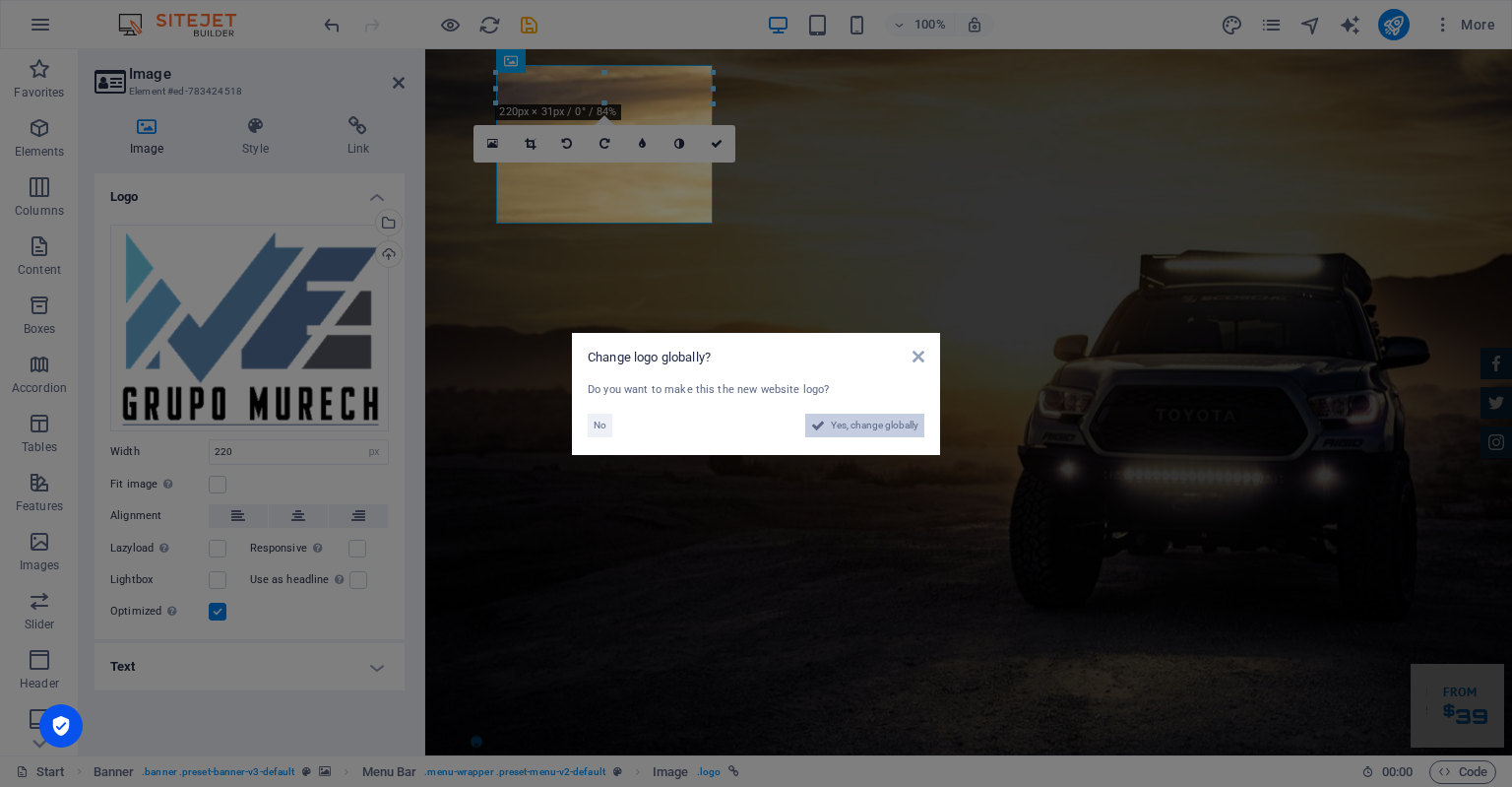 drag, startPoint x: 854, startPoint y: 425, endPoint x: 716, endPoint y: 628, distance: 245.46487 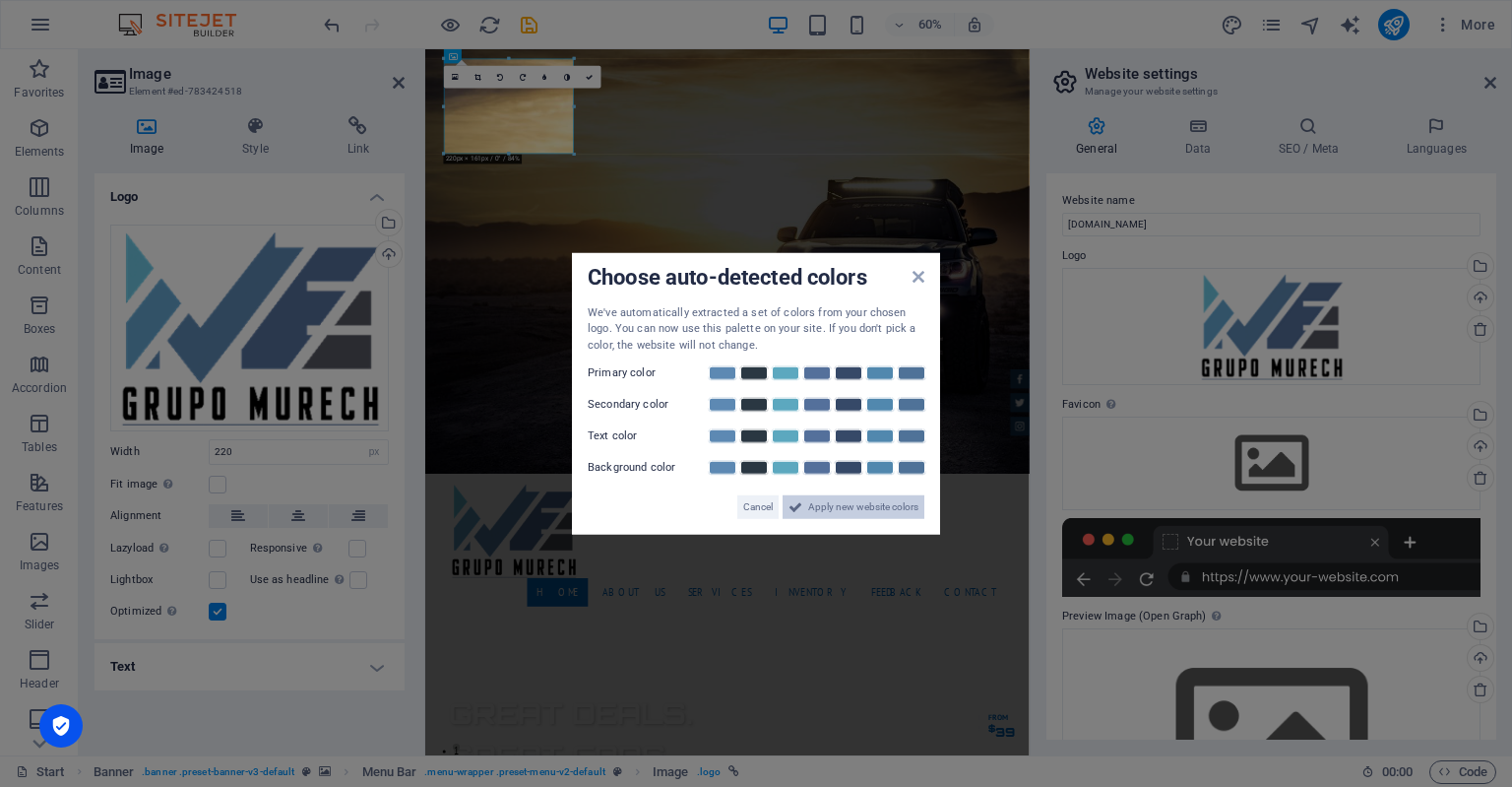 click on "Apply new website colors" at bounding box center [863, 507] 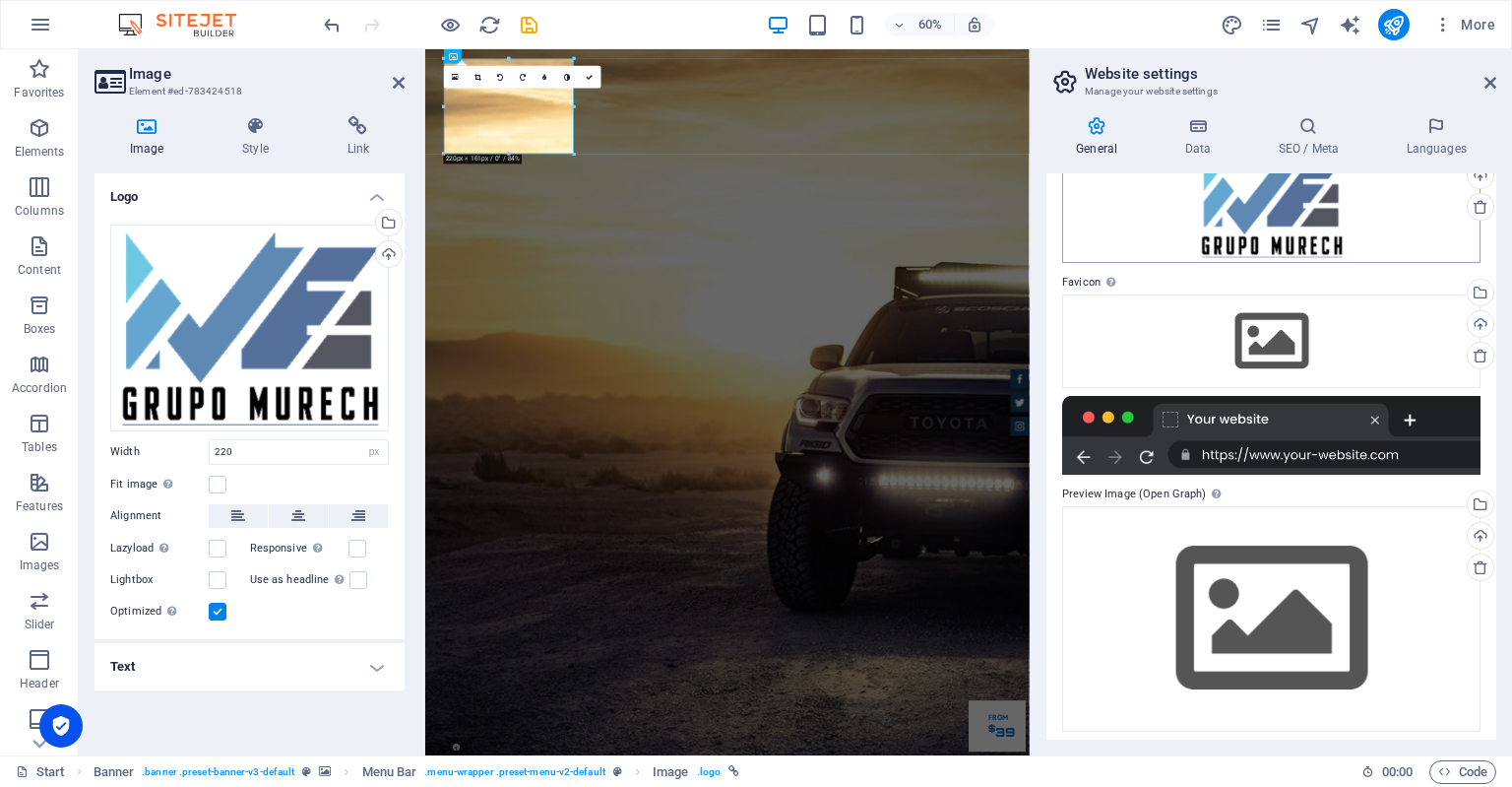scroll, scrollTop: 126, scrollLeft: 0, axis: vertical 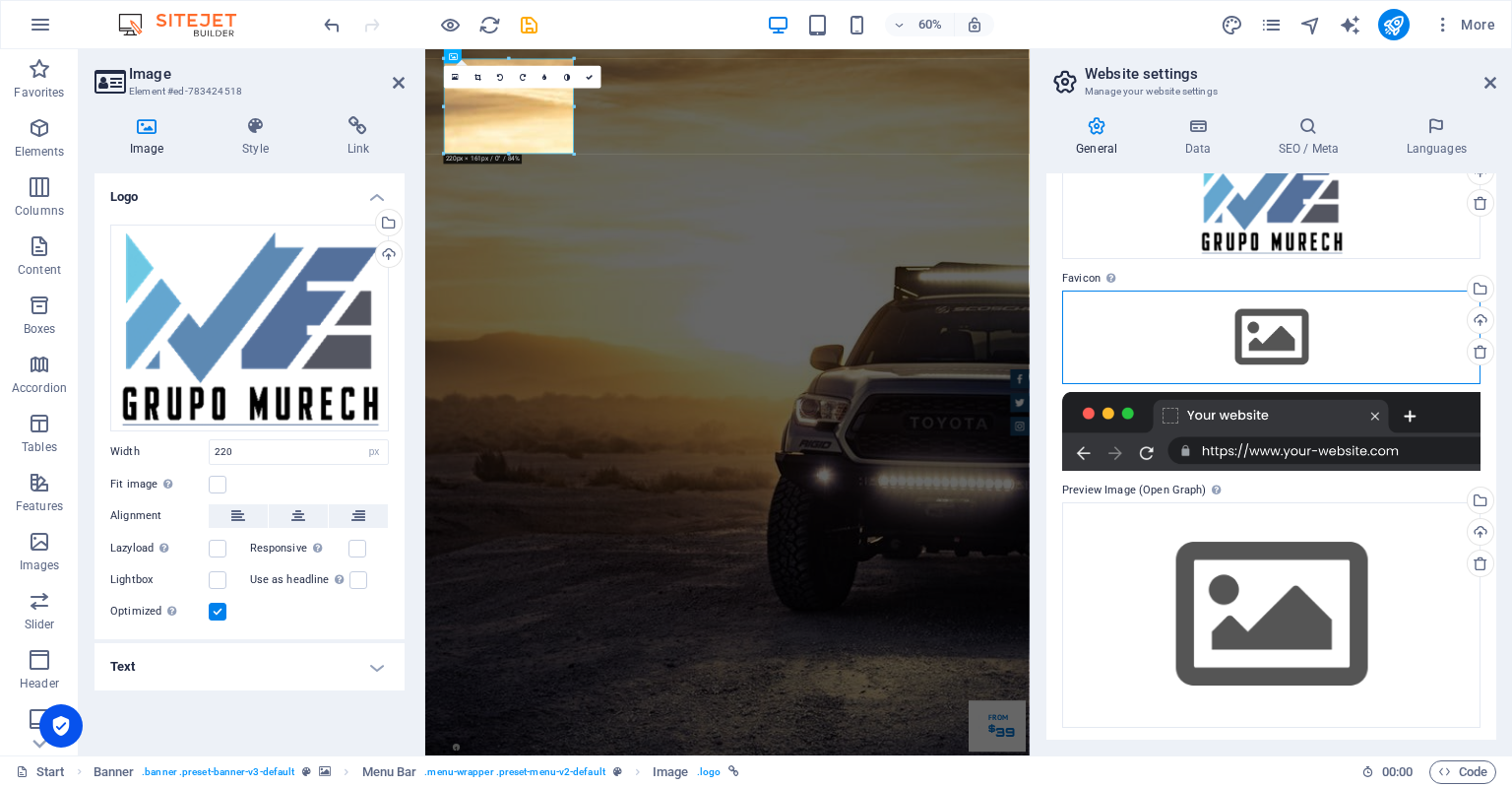 click on "Drag files here, click to choose files or select files from Files or our free stock photos & videos" at bounding box center (1271, 337) 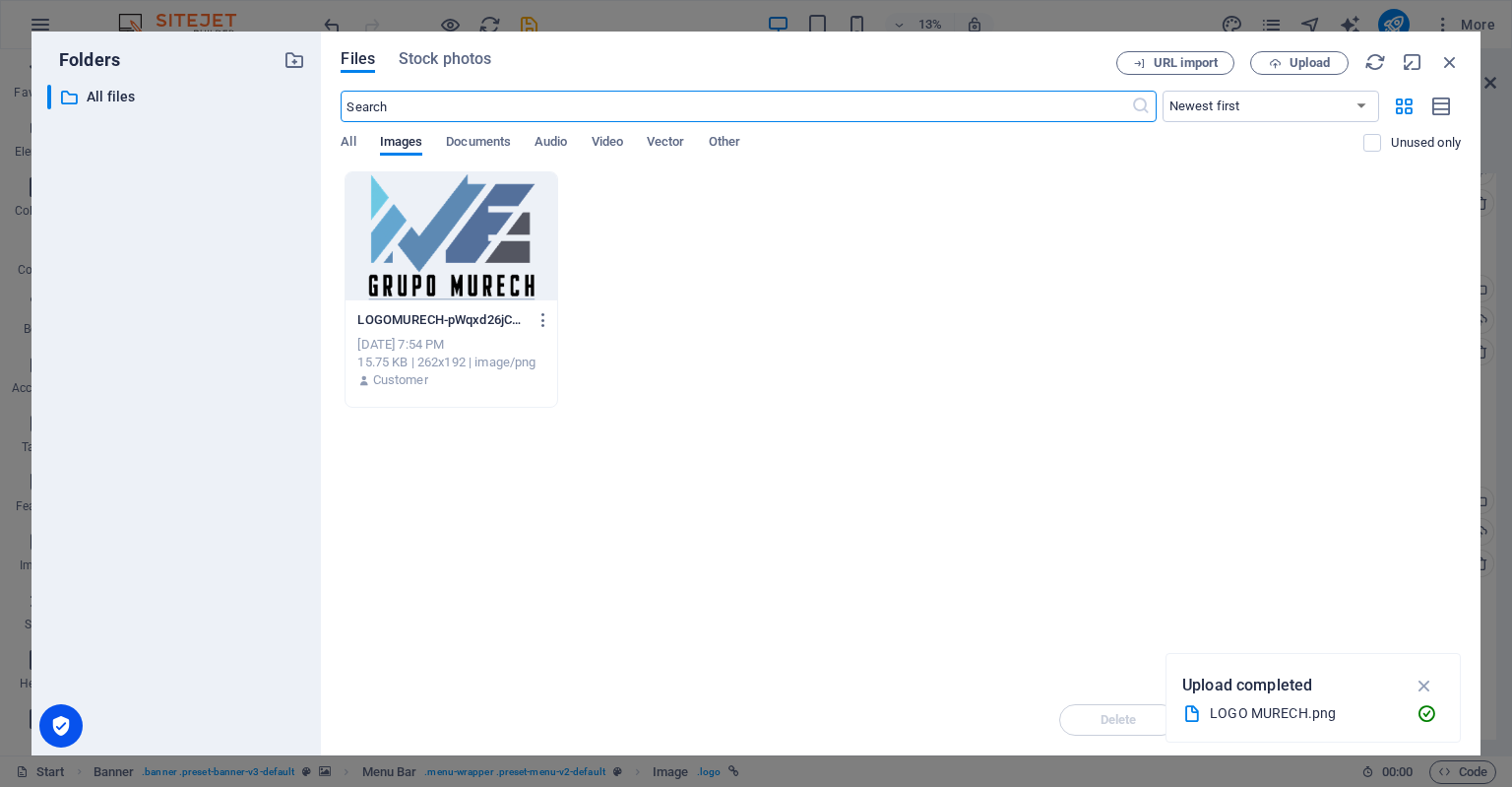 click at bounding box center [451, 236] 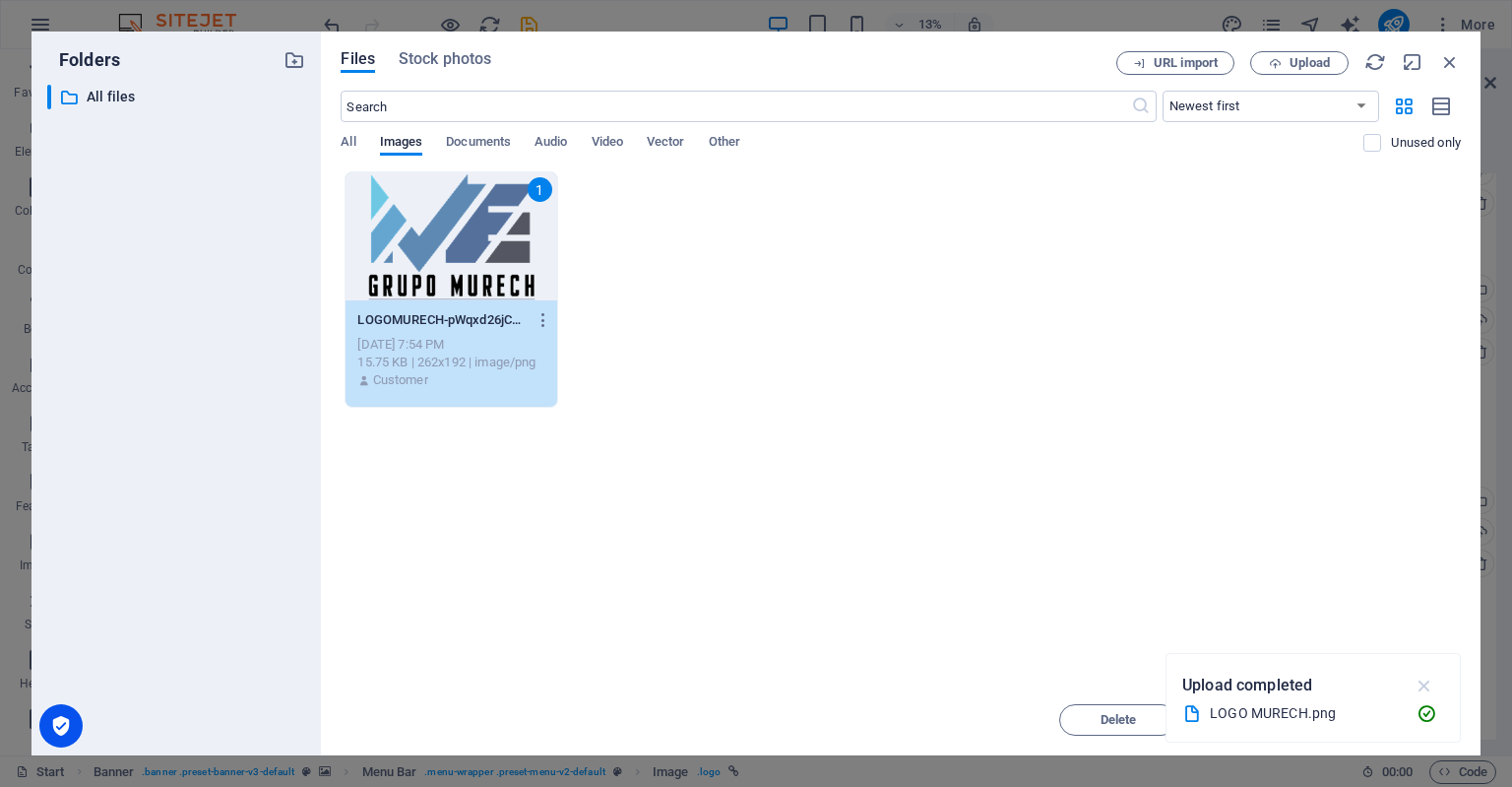 click at bounding box center [1424, 686] 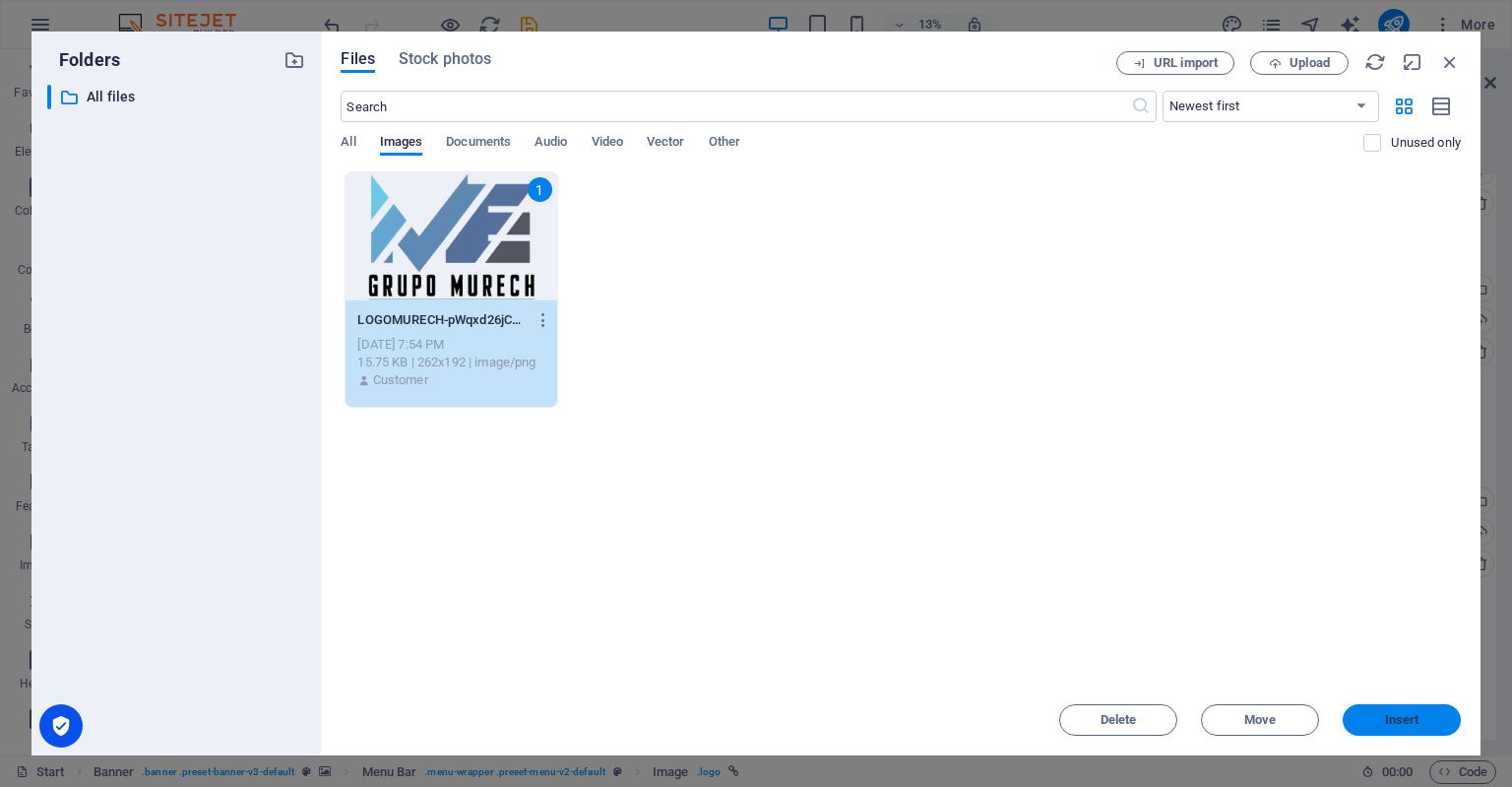 click on "Insert" at bounding box center (1402, 720) 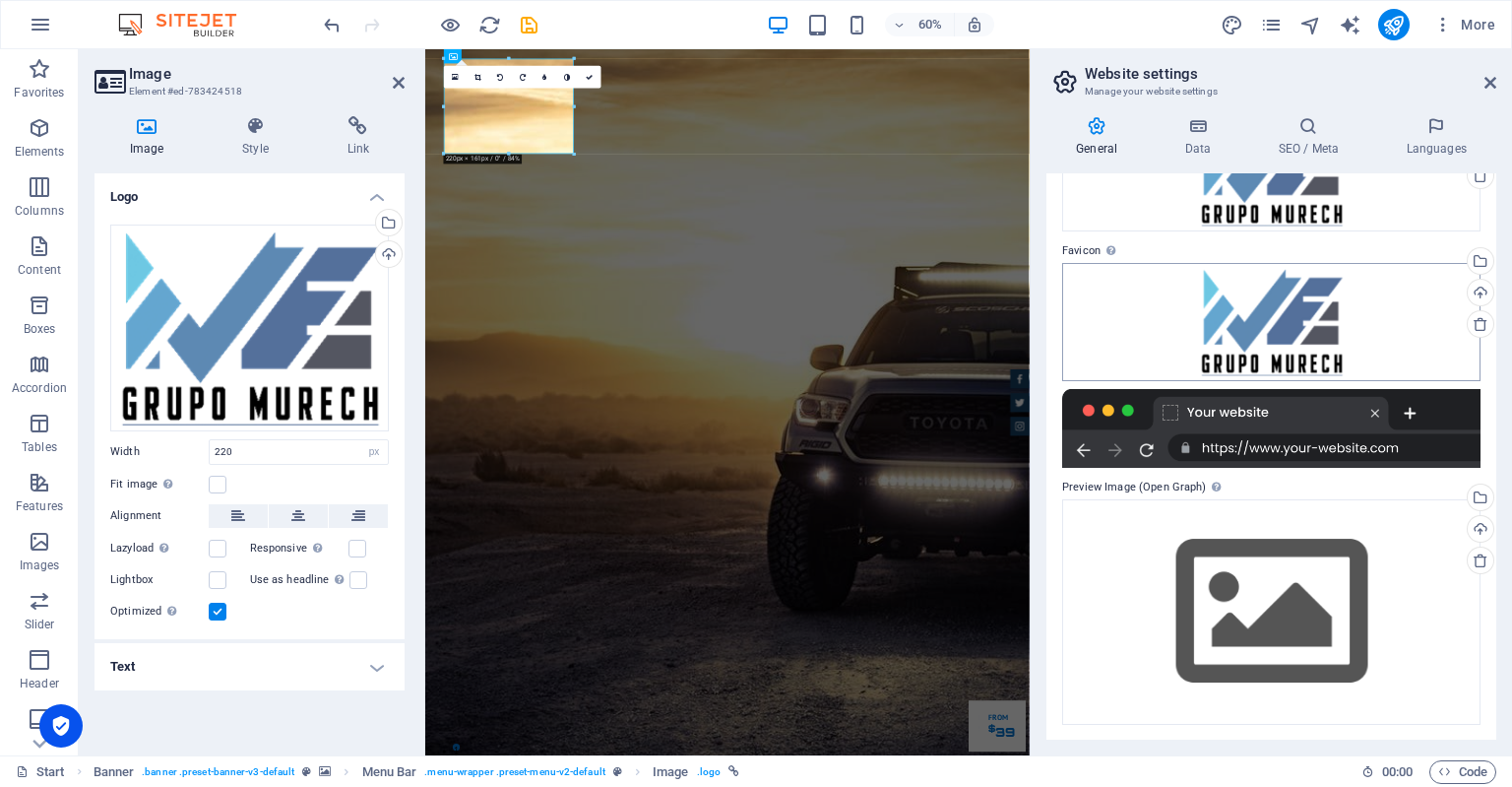 scroll, scrollTop: 153, scrollLeft: 0, axis: vertical 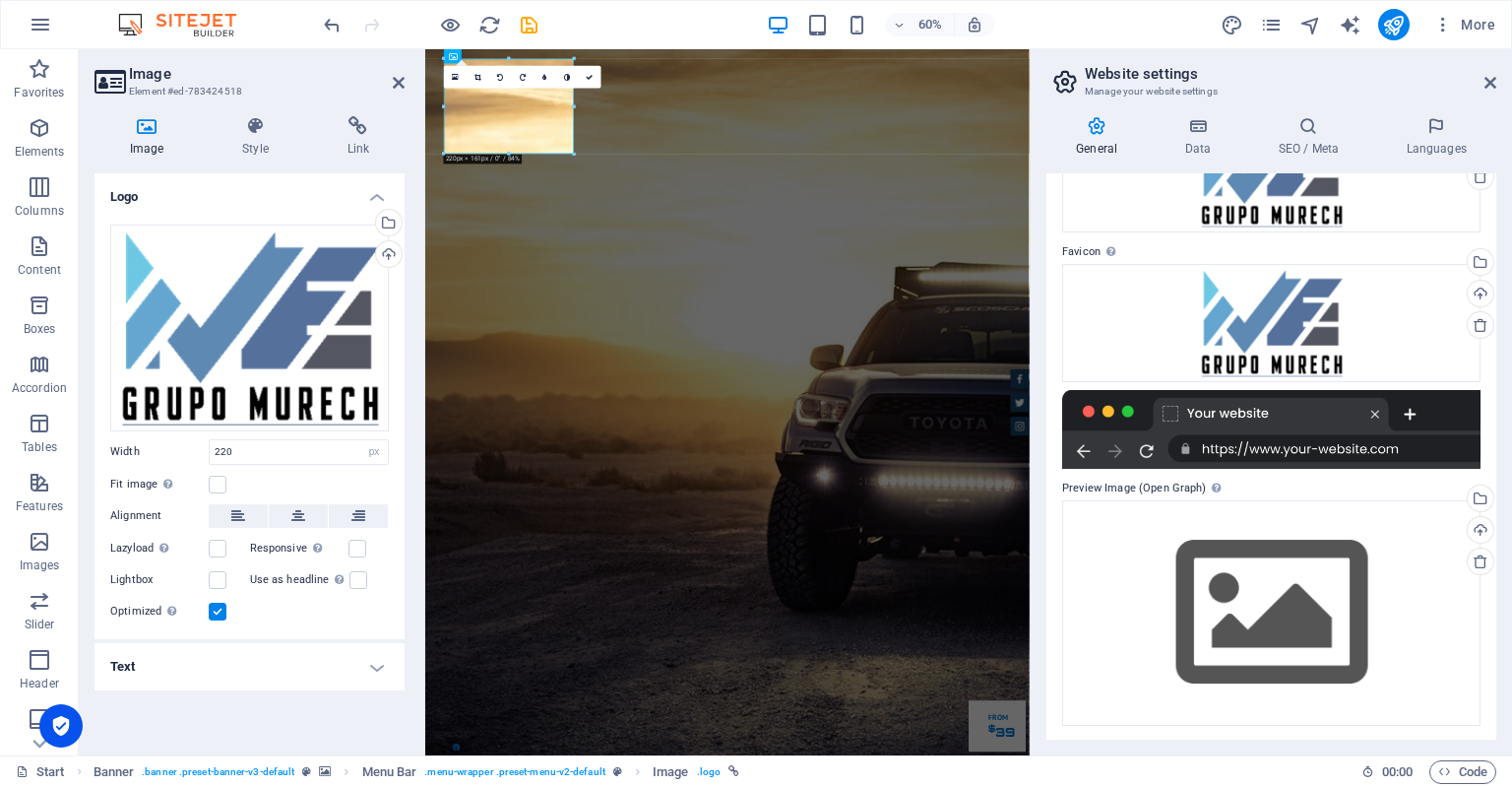 click at bounding box center (1271, 429) 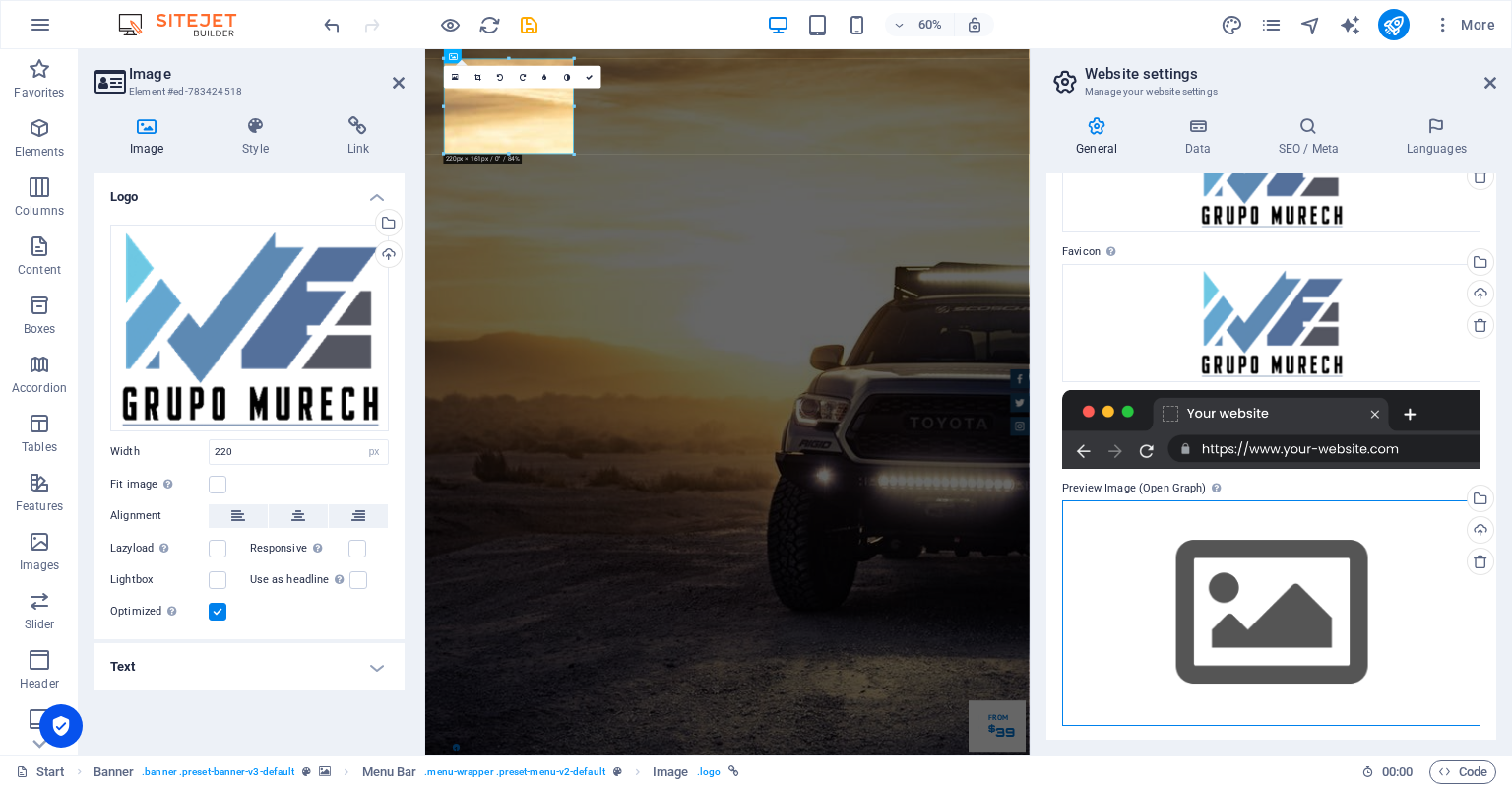 click on "Drag files here, click to choose files or select files from Files or our free stock photos & videos" at bounding box center [1271, 613] 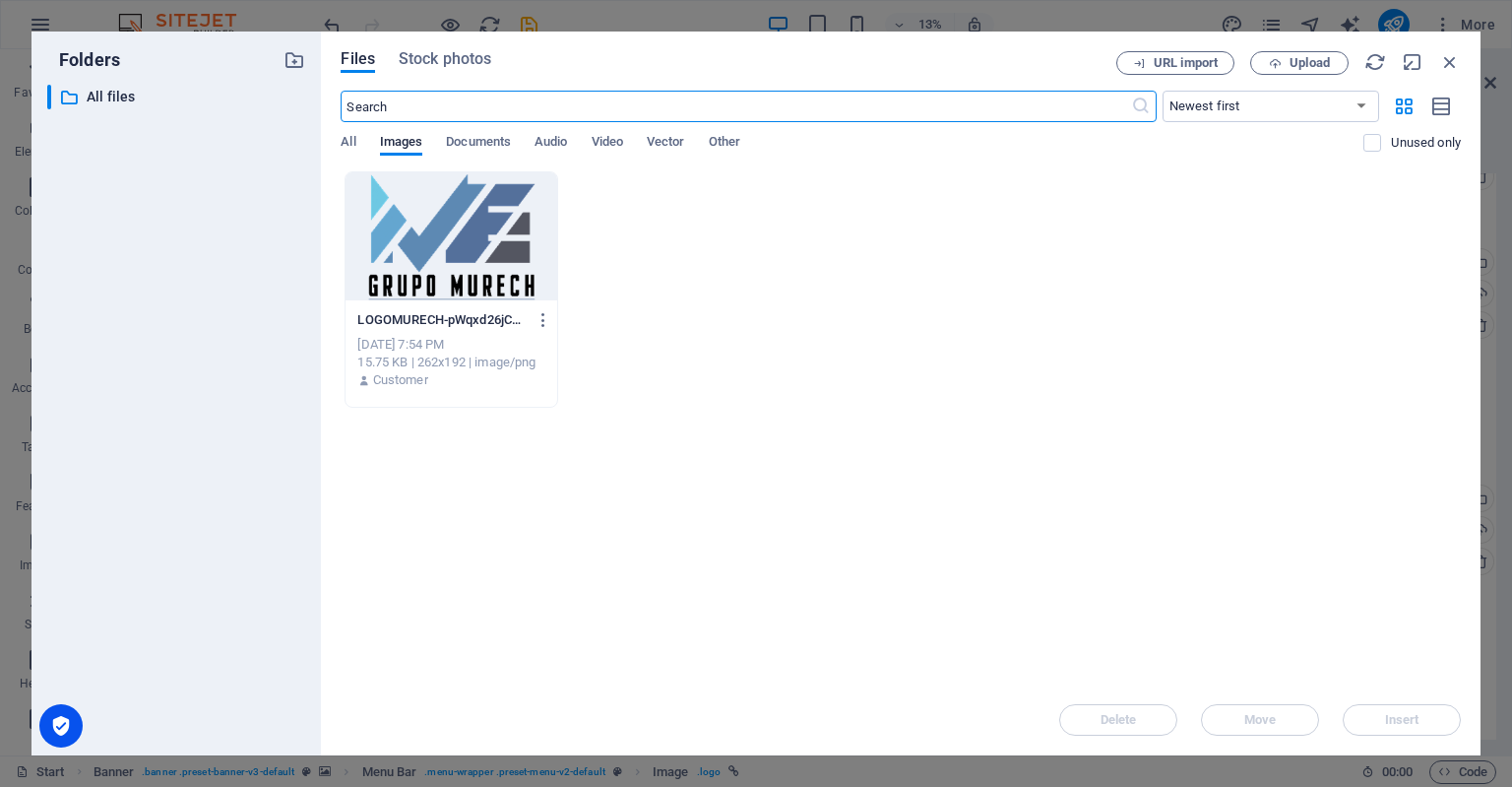 click at bounding box center (451, 236) 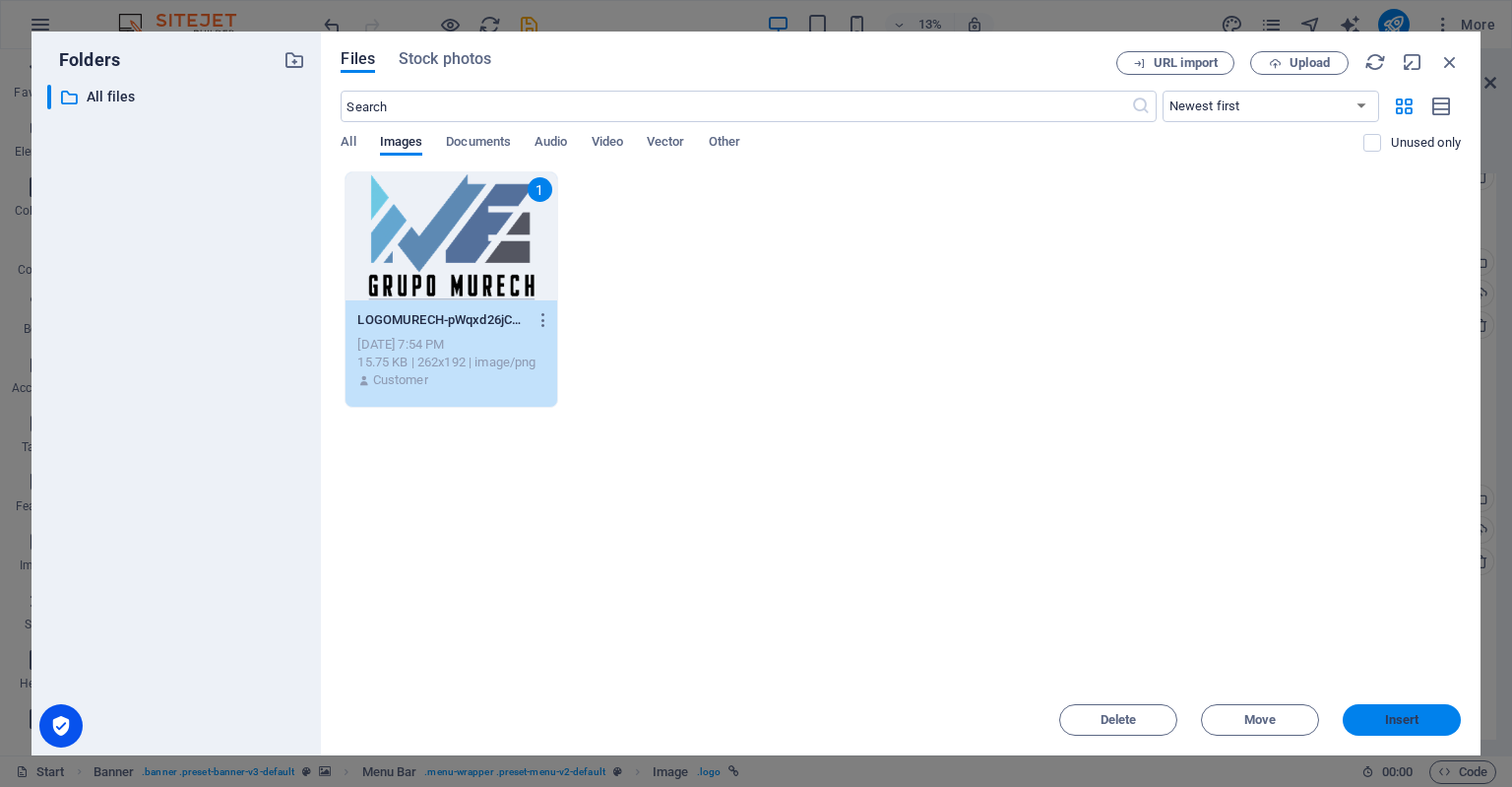 click on "Insert" at bounding box center (1402, 720) 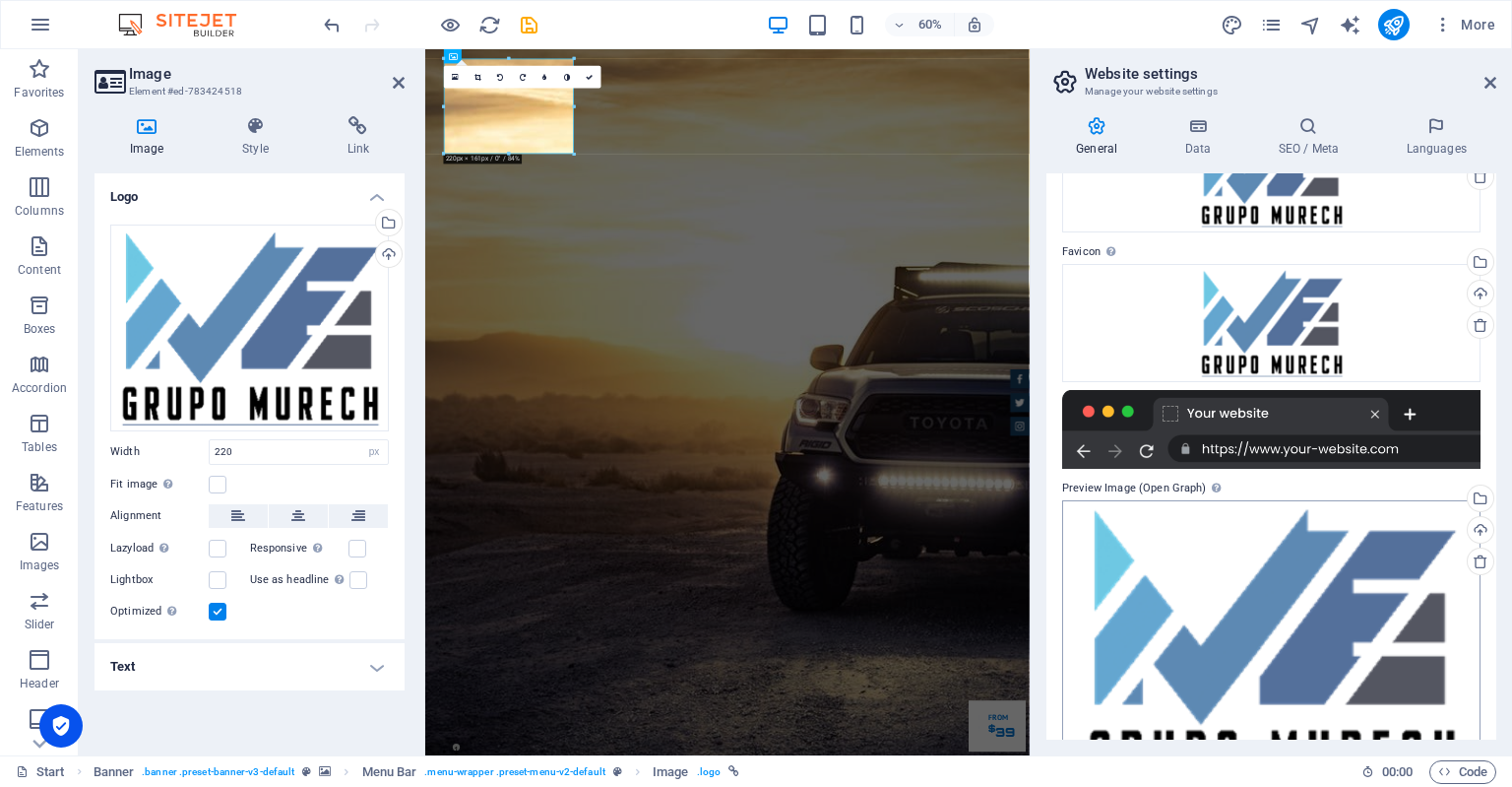 scroll, scrollTop: 220, scrollLeft: 0, axis: vertical 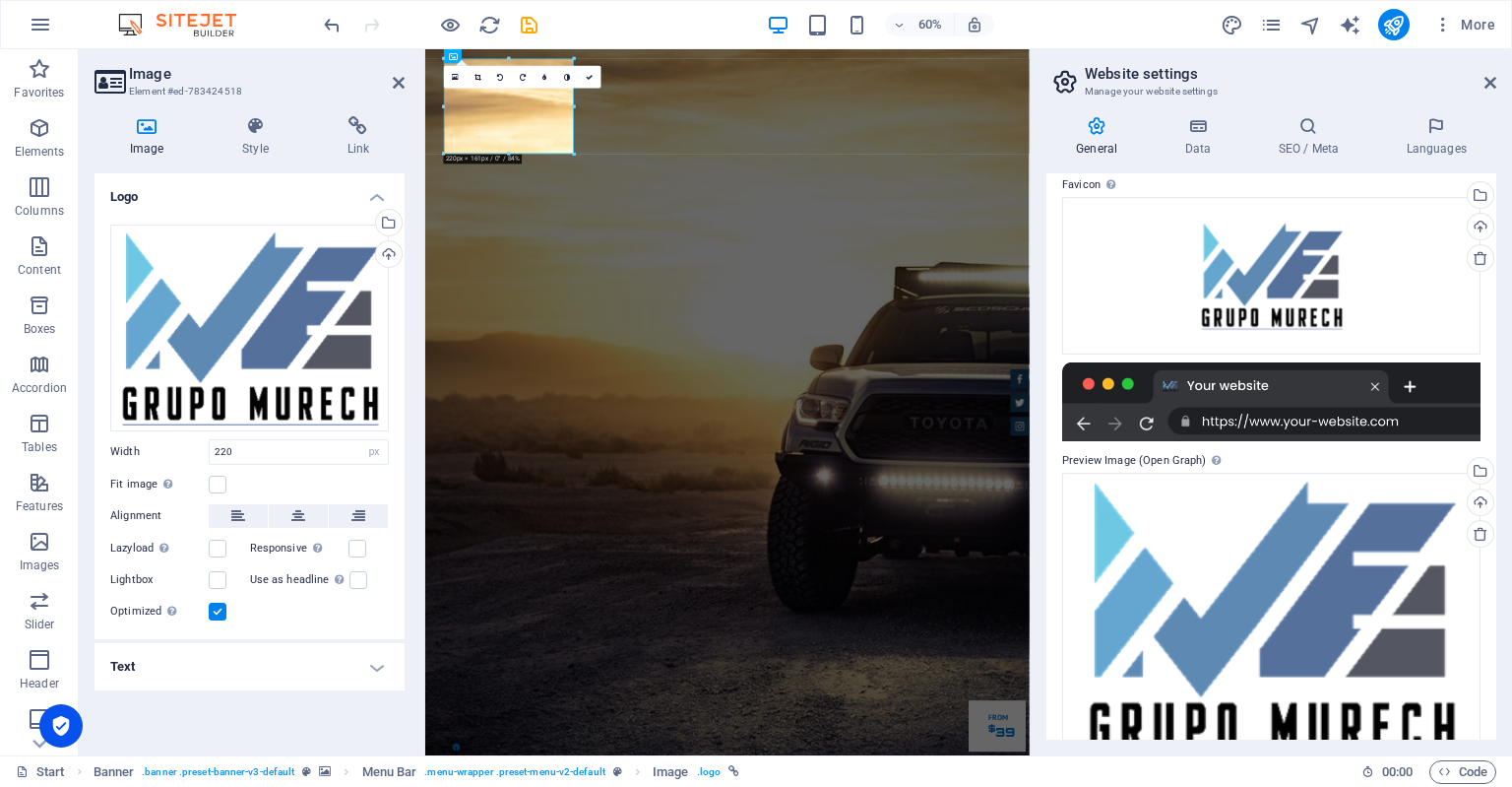 drag, startPoint x: 1493, startPoint y: 90, endPoint x: 1479, endPoint y: 83, distance: 15.652476 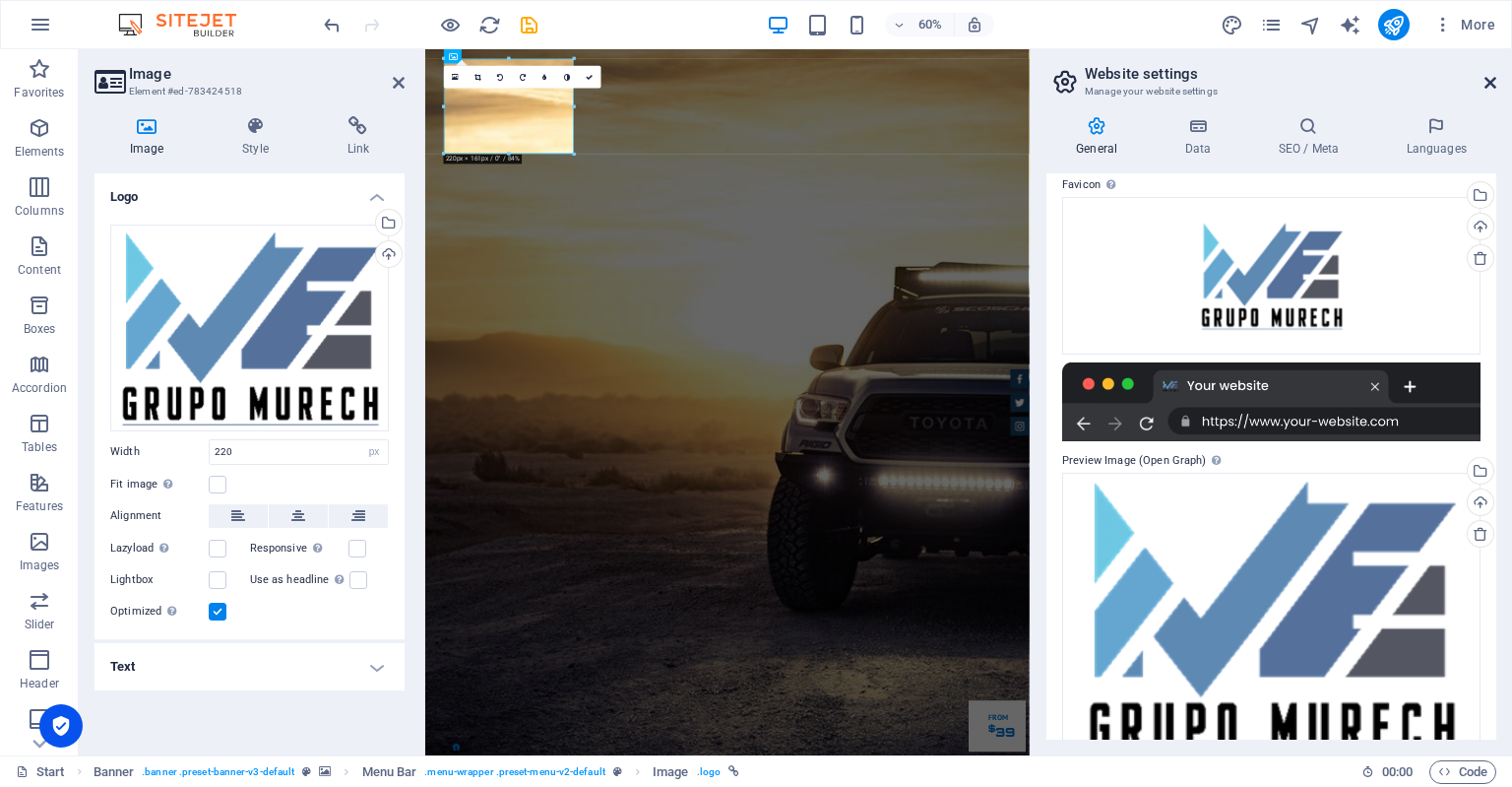 click at bounding box center [1490, 83] 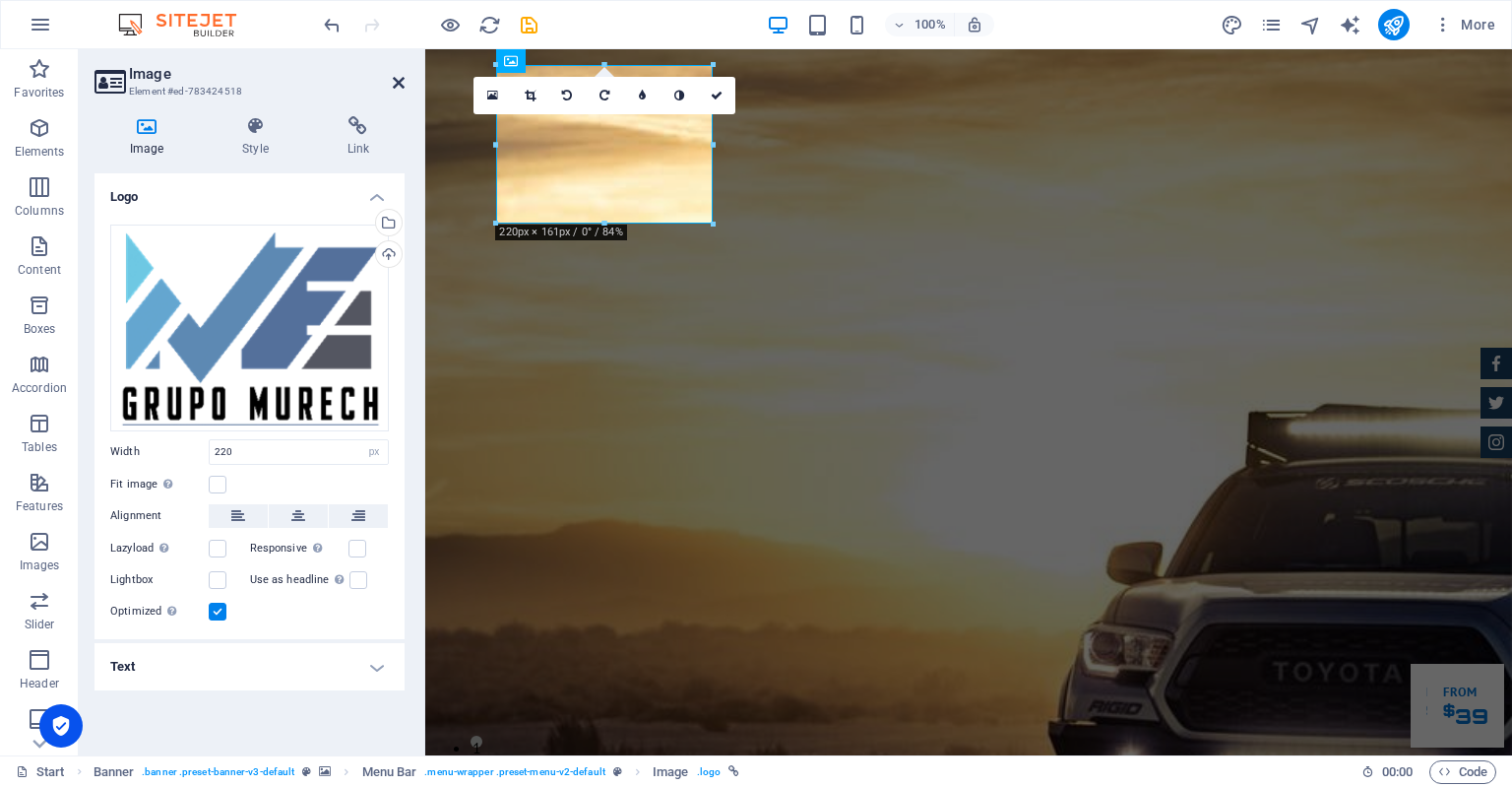 click at bounding box center [399, 83] 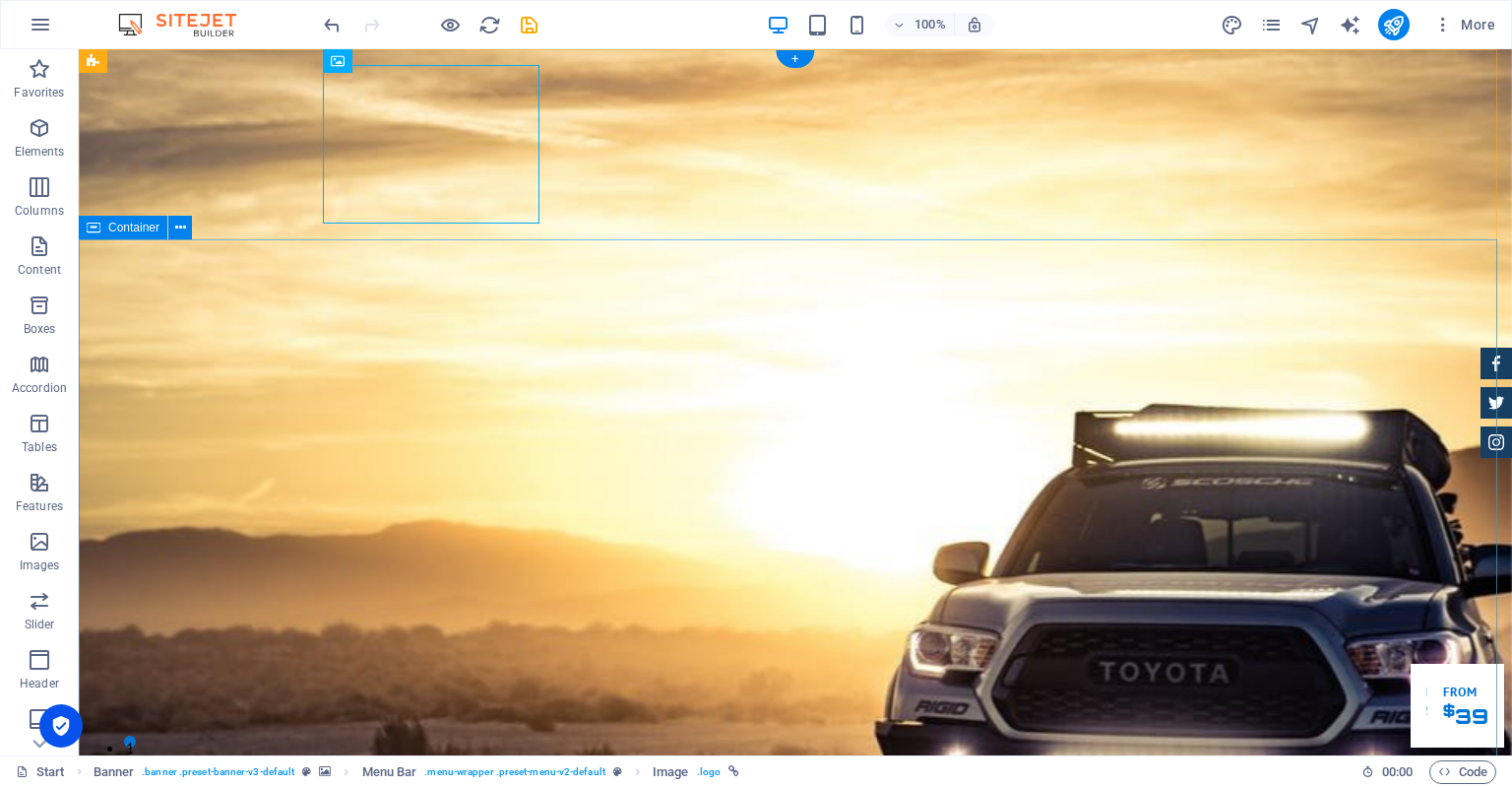 click on "GReat Deals. Great Cars. Lorem ipsum dolor sit amet, consetetur sadipscing elitr, sed diam nonumy eirmod tempor invidunt ut labore et dolore magna aliquyam erat.  Our Inventory   Make an appointment" at bounding box center [795, 1755] 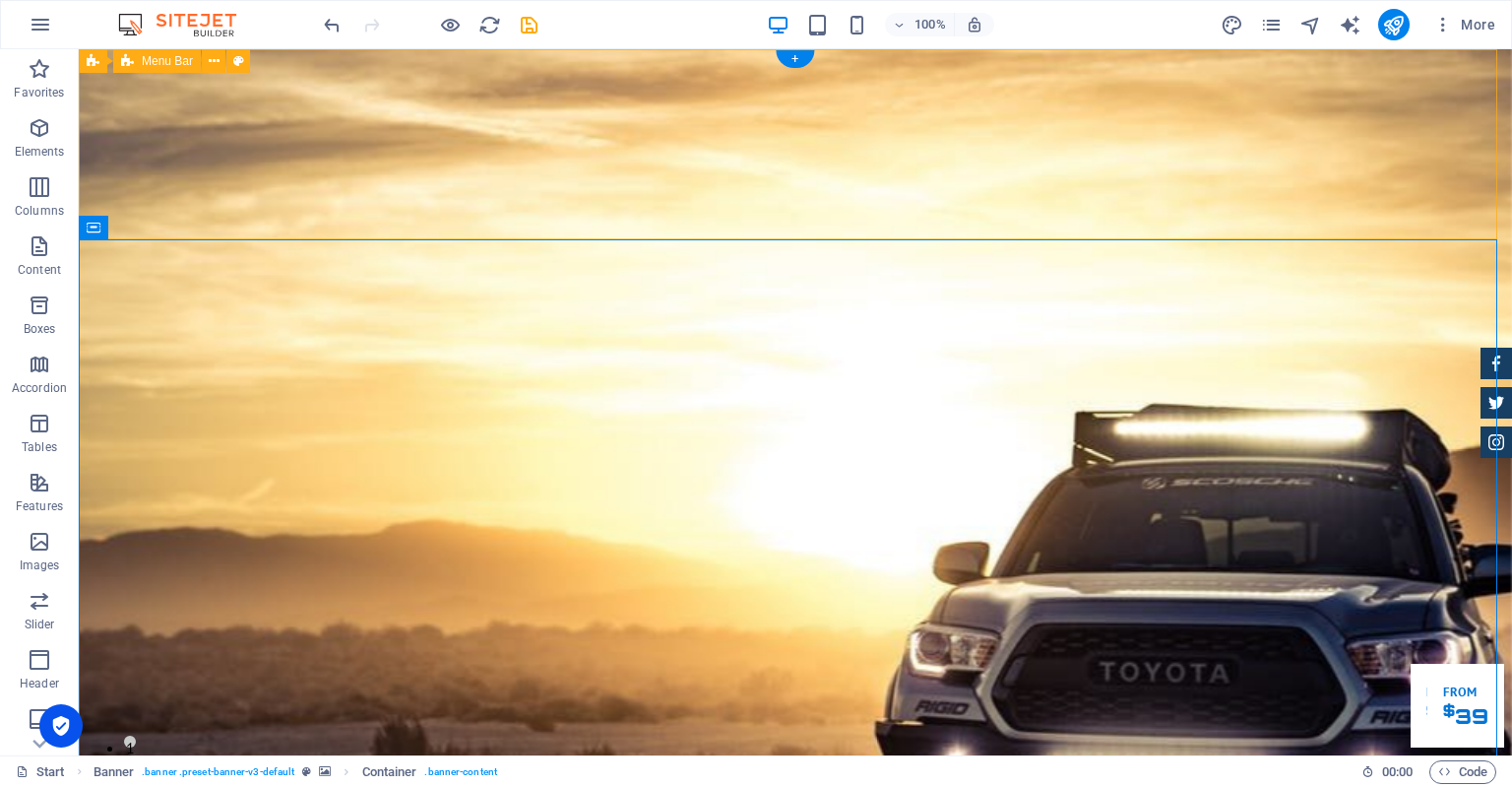 click on "Home About us Services Inventory Feedback Contact" at bounding box center [795, 1344] 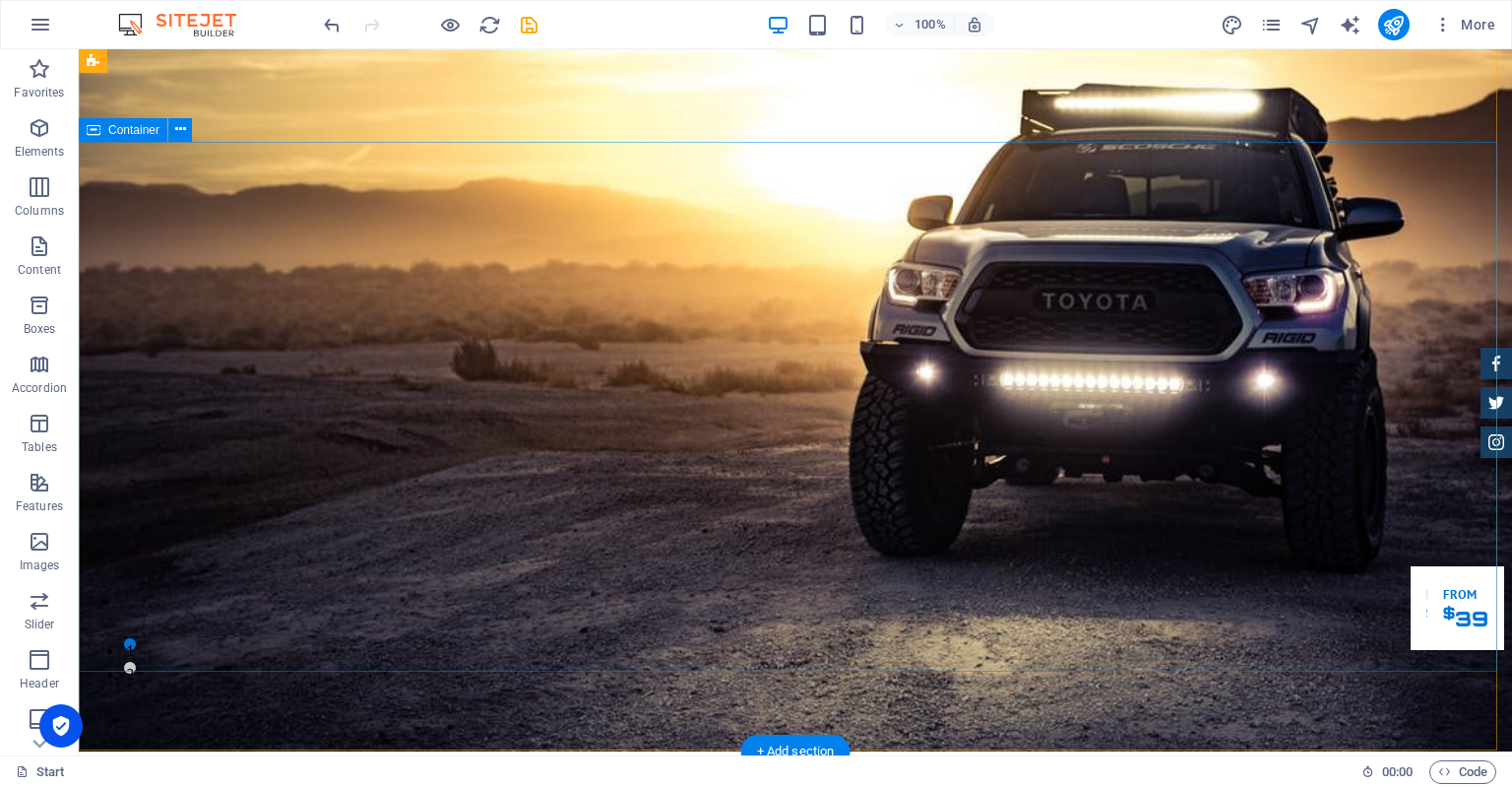 scroll, scrollTop: 0, scrollLeft: 0, axis: both 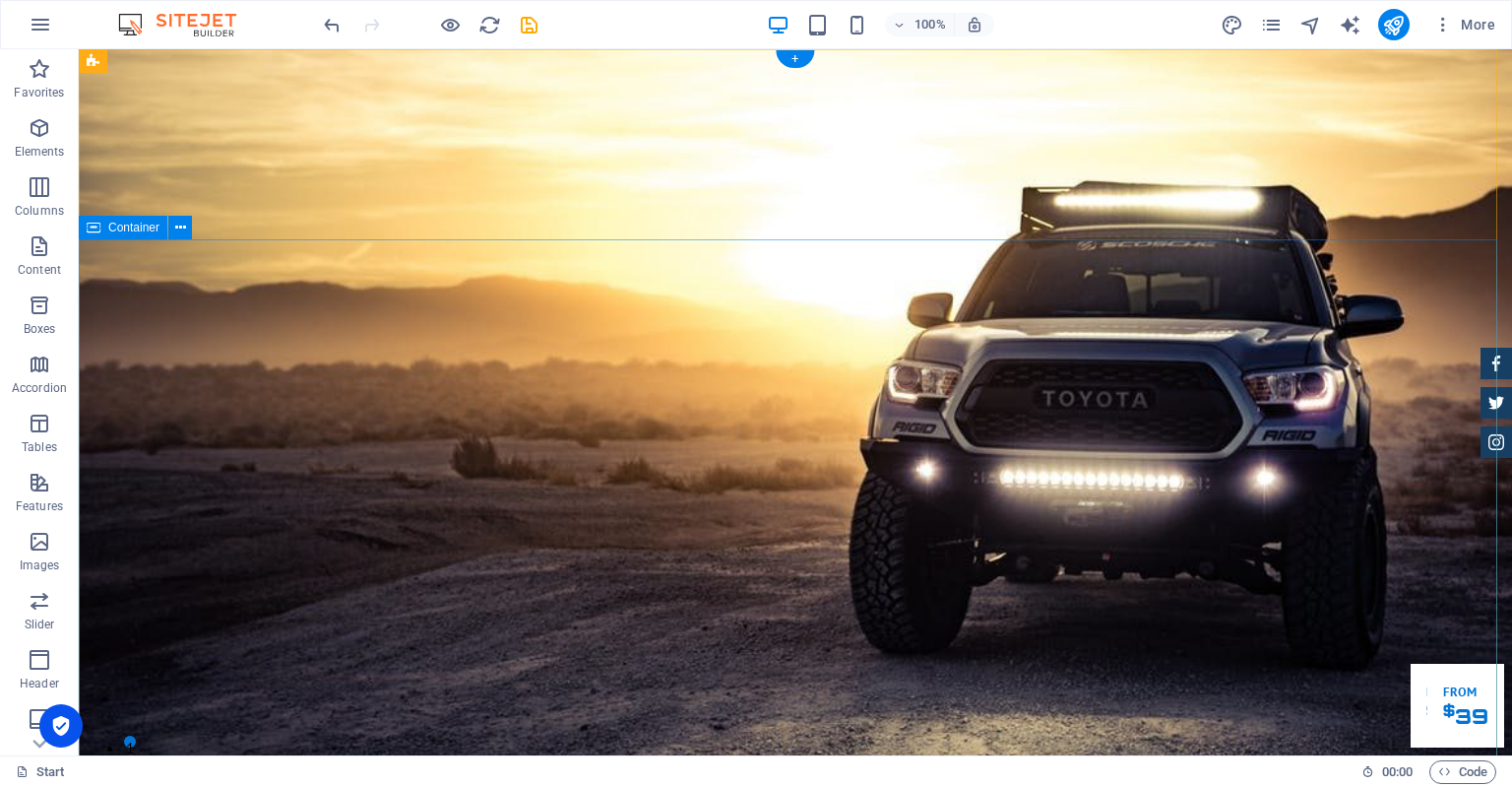 click on "GReat Deals. Great Cars. Lorem ipsum dolor sit amet, consetetur sadipscing elitr, sed diam nonumy eirmod tempor invidunt ut labore et dolore magna aliquyam erat.  Our Inventory   Make an appointment" at bounding box center (795, 1378) 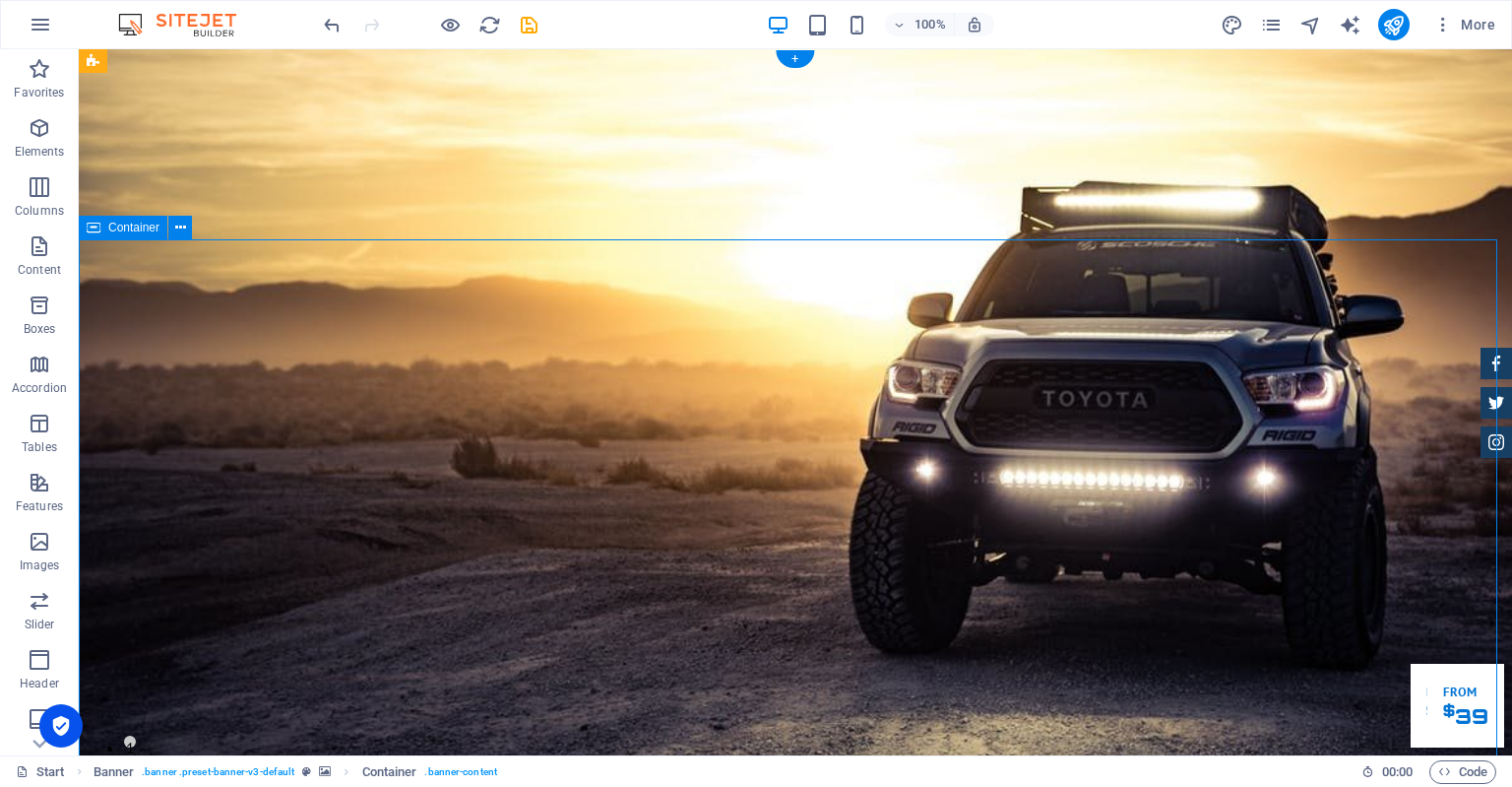 click on "GReat Deals. Great Cars. Lorem ipsum dolor sit amet, consetetur sadipscing elitr, sed diam nonumy eirmod tempor invidunt ut labore et dolore magna aliquyam erat.  Our Inventory   Make an appointment" at bounding box center [795, 1378] 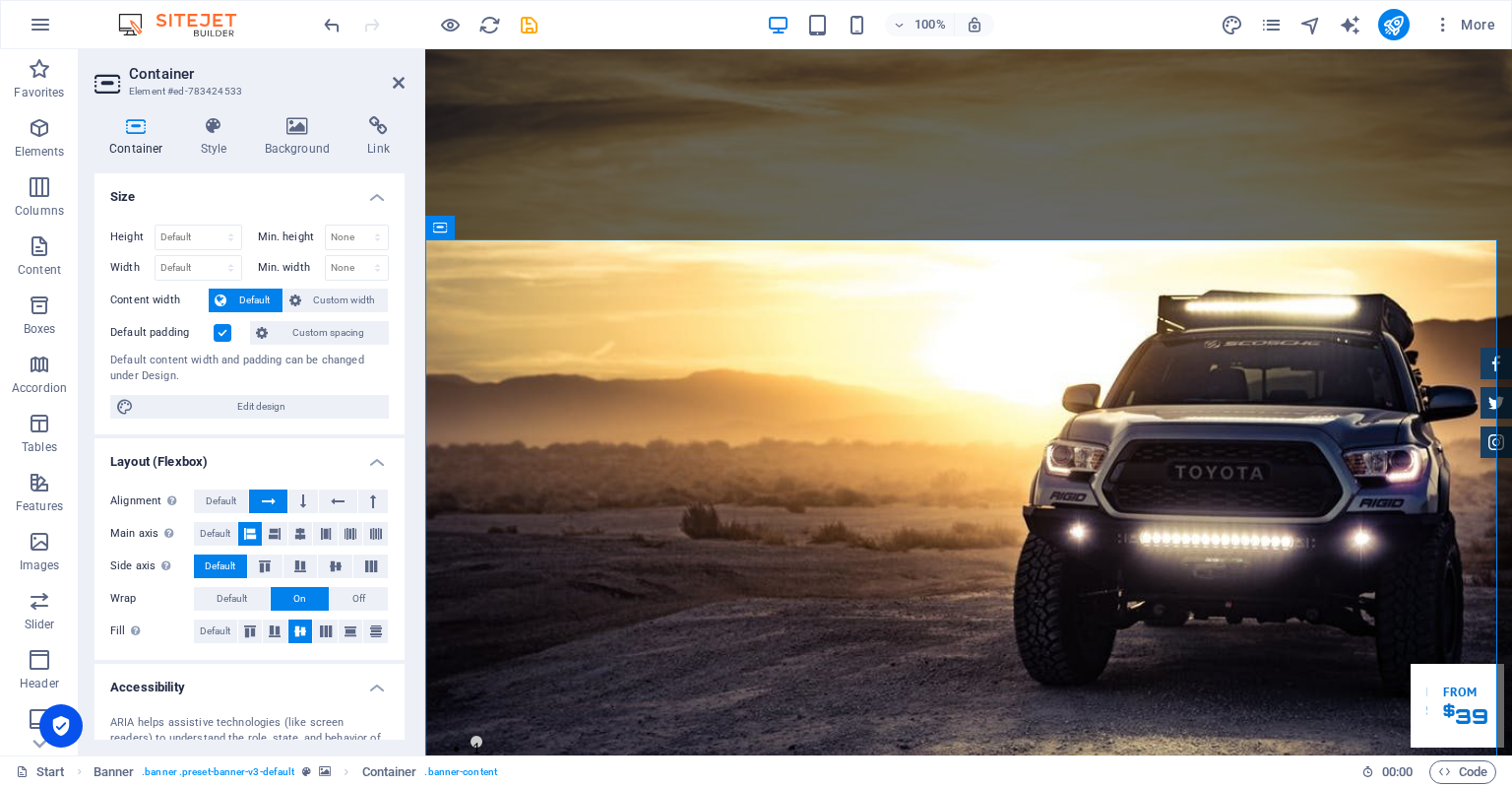 click on "Container Element #ed-783424533
Container Style Background Link Size Height Default px rem % vh vw Min. height None px rem % vh vw Width Default px rem % em vh vw Min. width None px rem % vh vw Content width Default Custom width Width Default px rem % em vh vw Min. width None px rem % vh vw Default padding Custom spacing Default content width and padding can be changed under Design. Edit design Layout (Flexbox) Alignment Determines the flex direction. Default Main axis Determine how elements should behave along the main axis inside this container (justify content). Default Side axis Control the vertical direction of the element inside of the container (align items). Default Wrap Default On Off Fill Controls the distances and direction of elements on the y-axis across several lines (align content). Default Accessibility ARIA helps assistive technologies (like screen readers) to understand the role, state, and behavior of web elements Role The ARIA role defines the purpose of an element.  None" at bounding box center (252, 402) 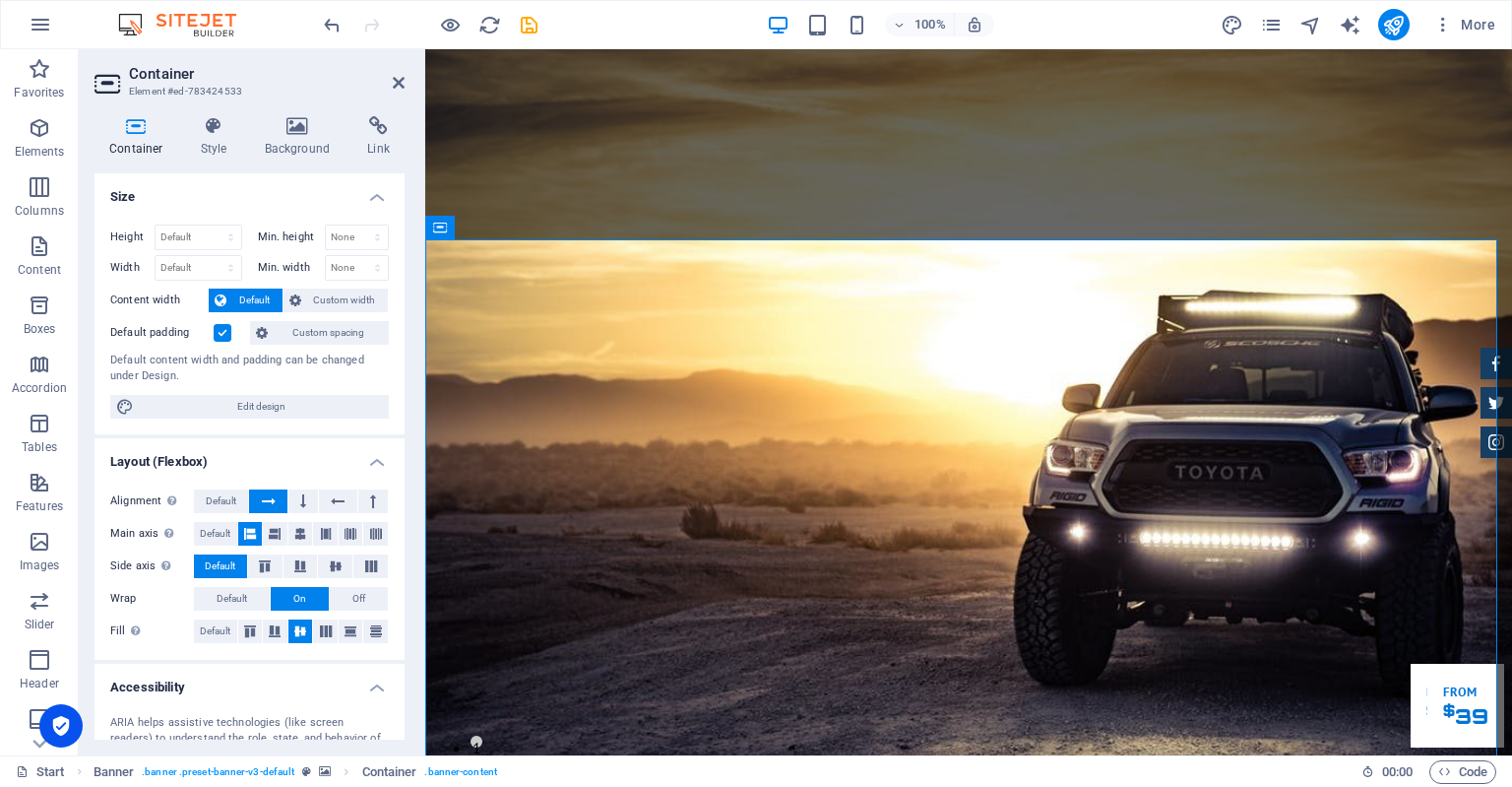 click on "Container" at bounding box center [267, 74] 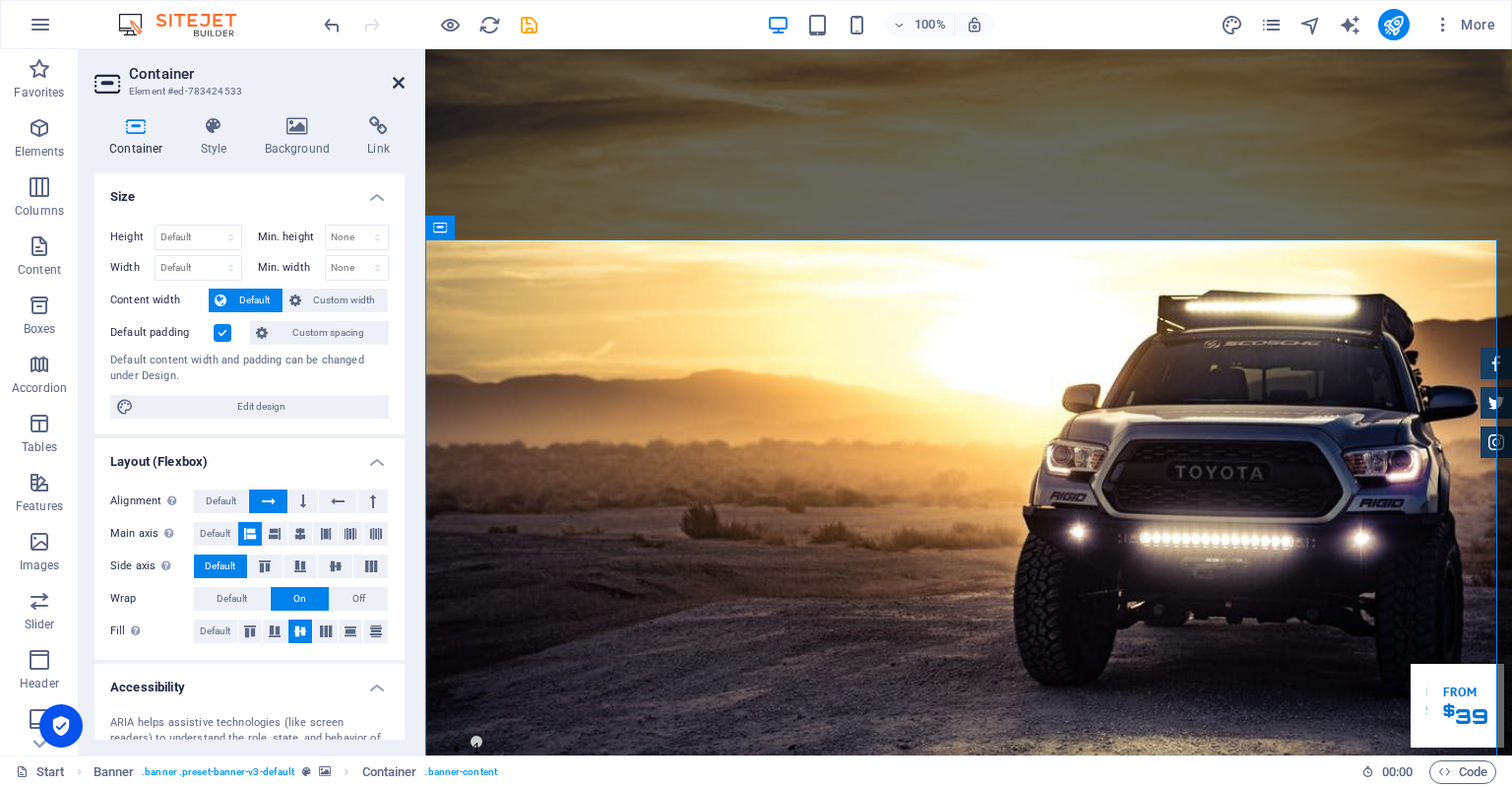 click at bounding box center [399, 83] 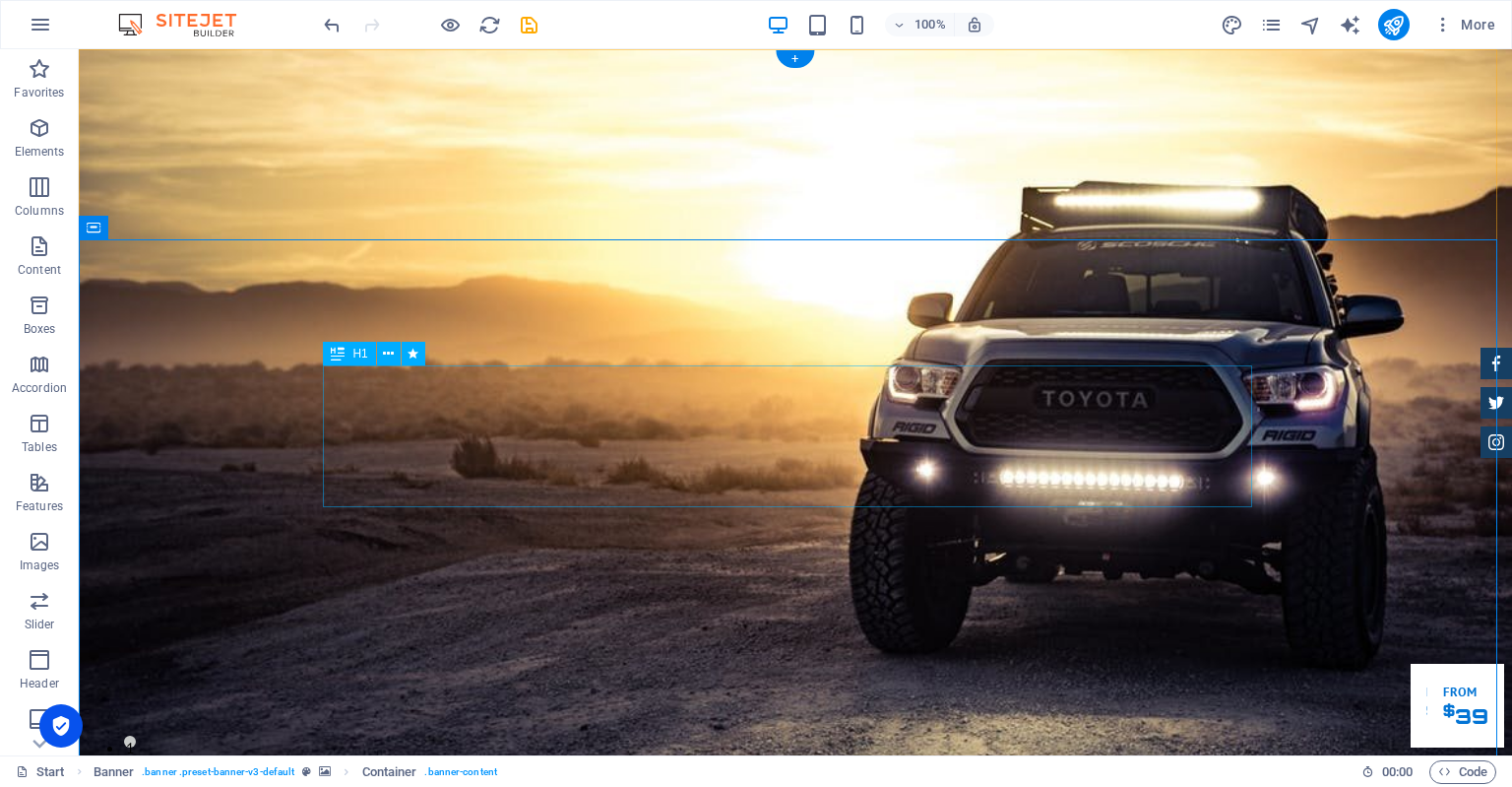 click on "GReat Deals. Great Cars." at bounding box center (795, 1283) 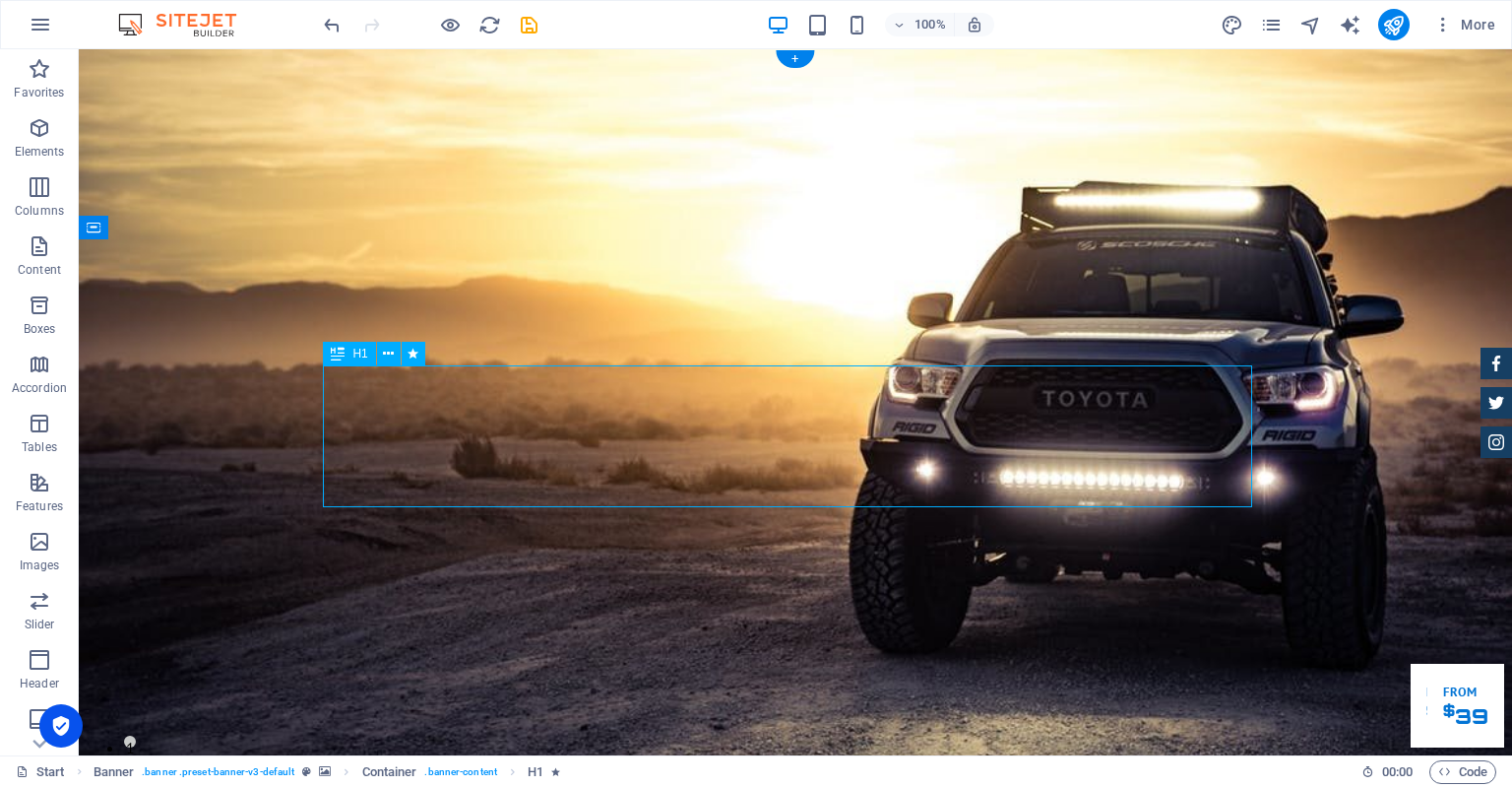 click on "GReat Deals. Great Cars." at bounding box center (795, 1283) 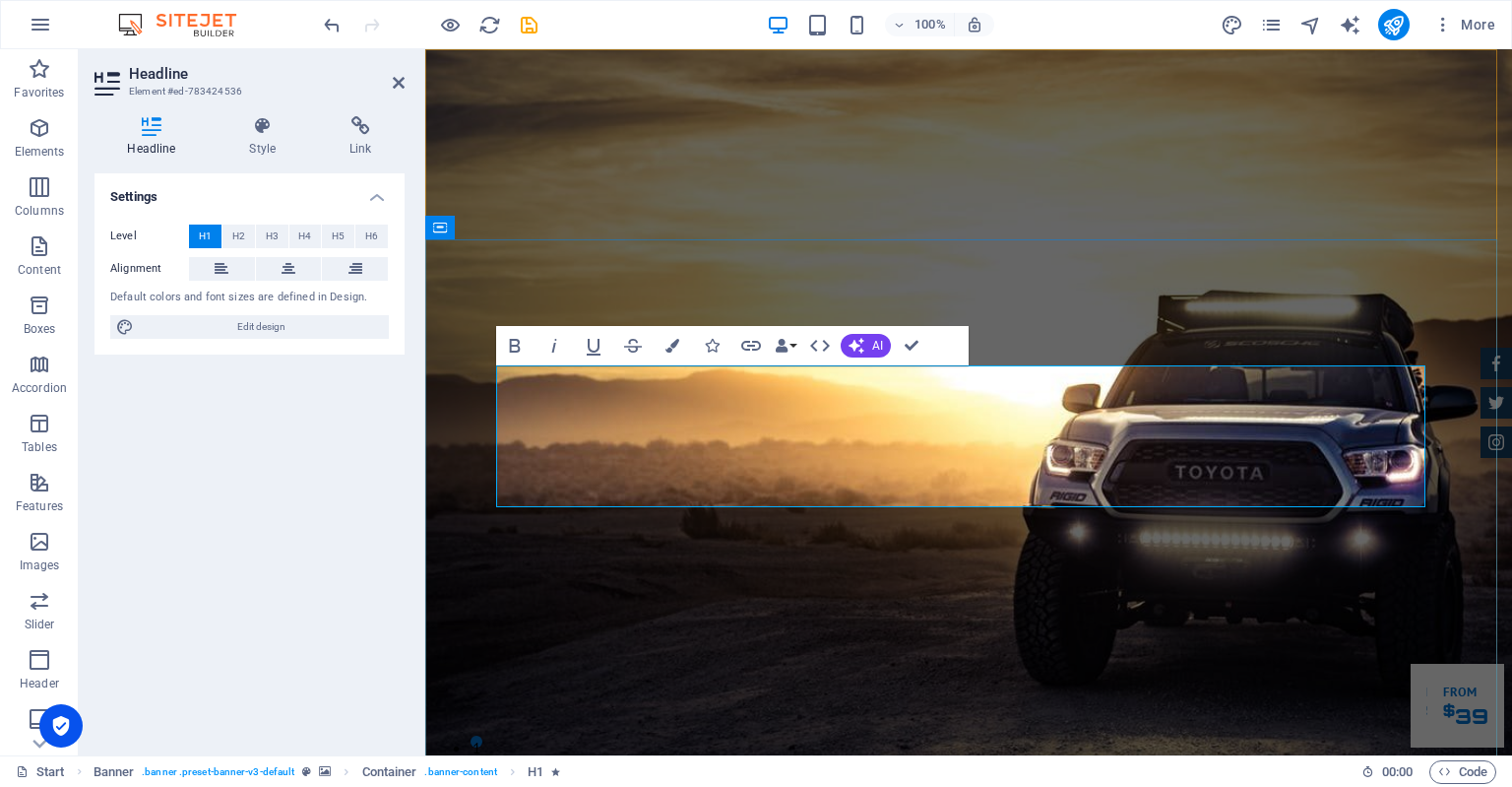 type 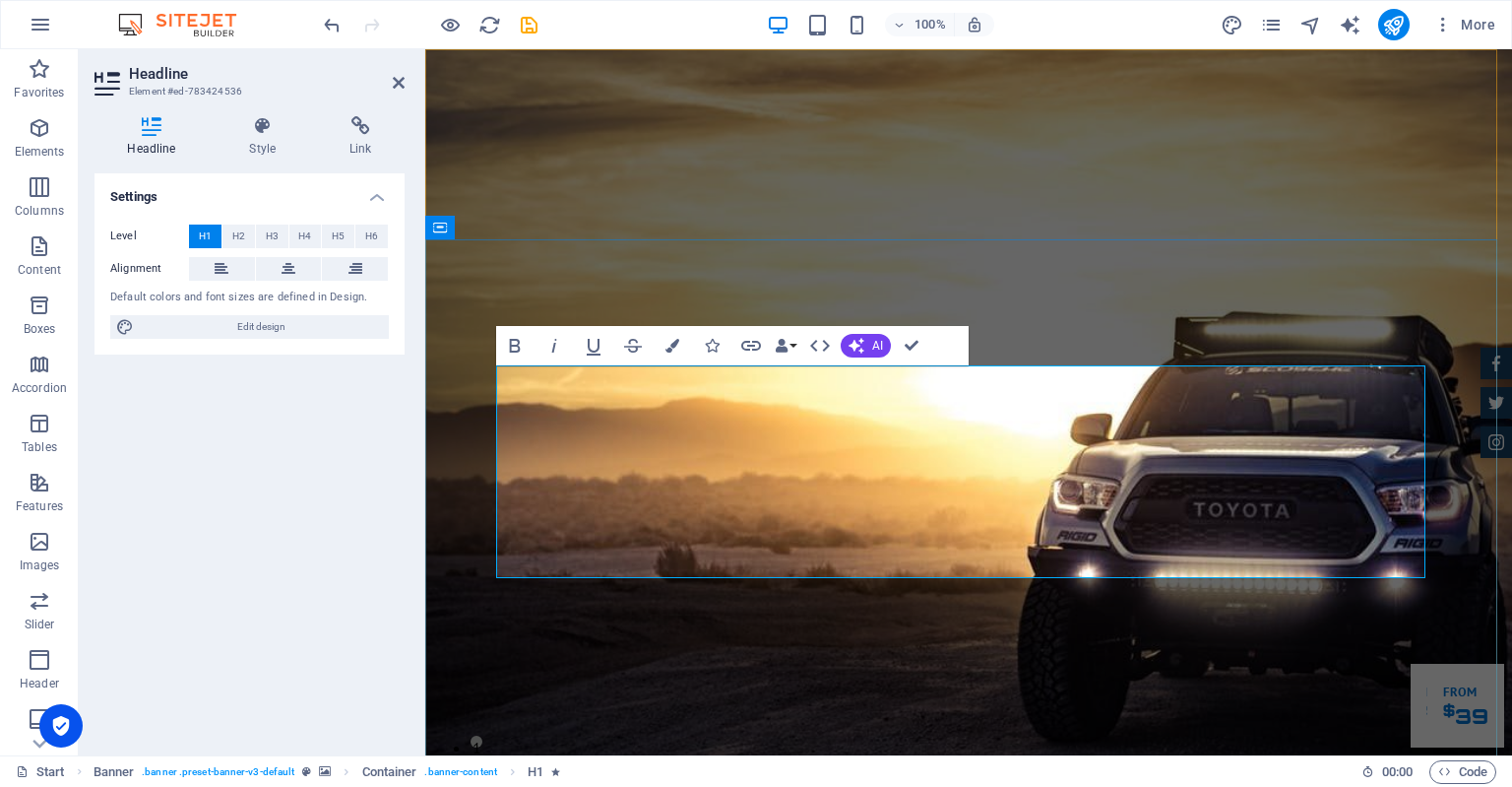click on "SOLUCION COMPLETA ‌PARA LA INDUSTRIA" at bounding box center [805, 1424] 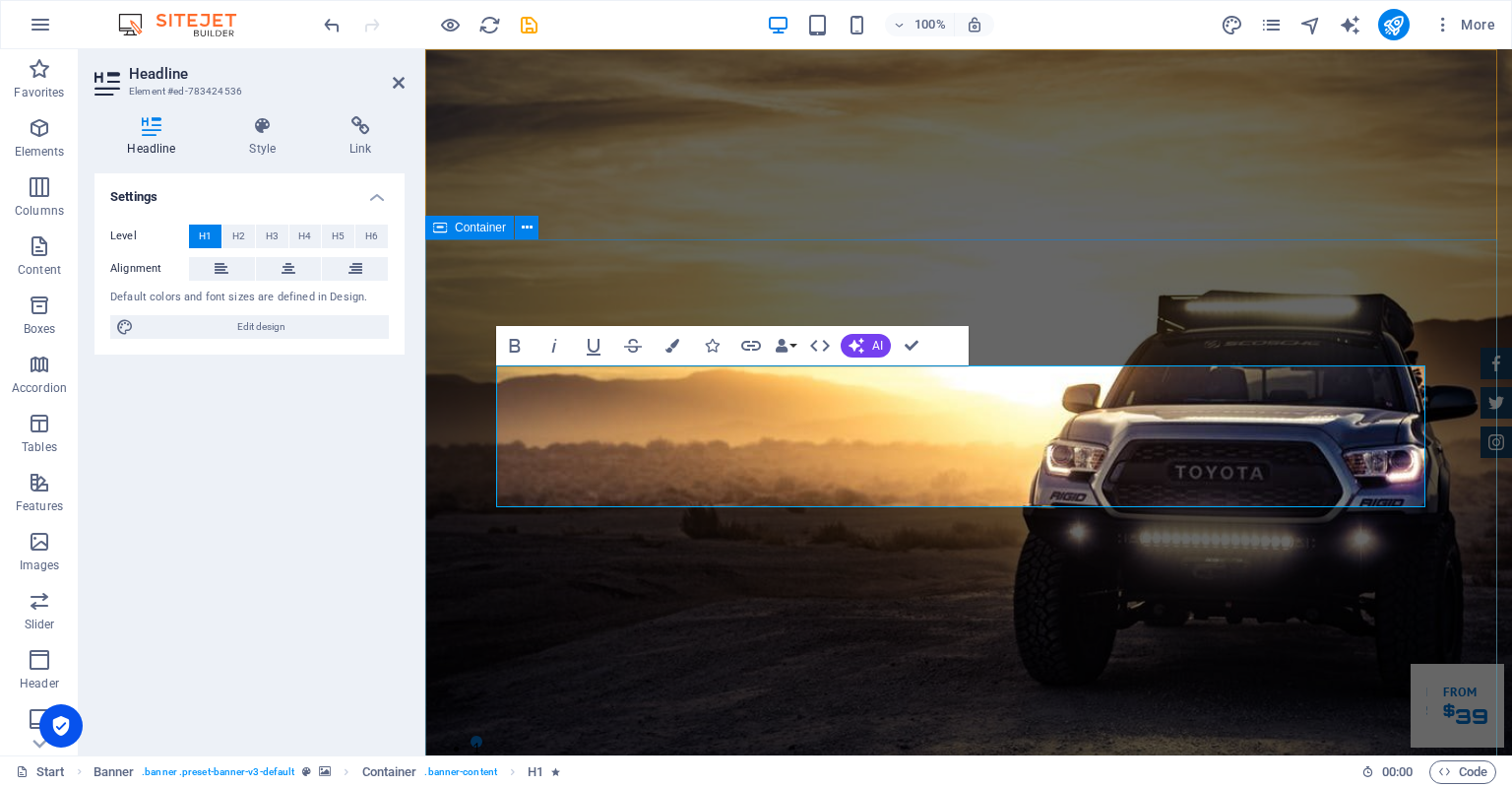 click on "SOLUCION COMPLETA ‌PARA LA INDUSTRIA Lorem ipsum dolor sit amet, consetetur sadipscing elitr, sed diam nonumy eirmod tempor invidunt ut labore et dolore magna aliquyam erat.  Our Inventory   Make an appointment" at bounding box center (969, 1378) 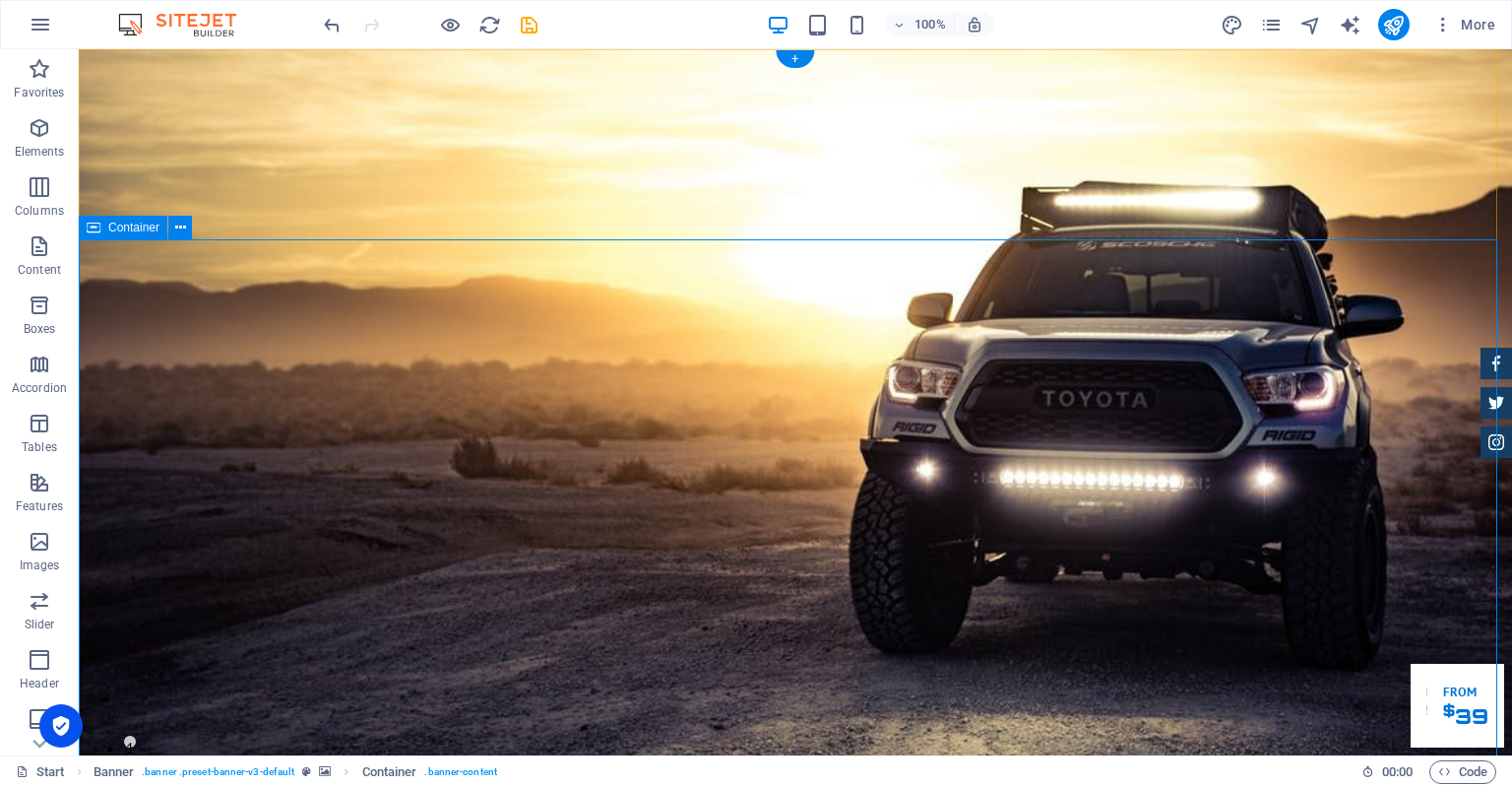 click on "SOLUCION COMPLETA PARA LA INDUSTRIA Lorem ipsum dolor sit amet, consetetur sadipscing elitr, sed diam nonumy eirmod tempor invidunt ut labore et dolore magna aliquyam erat.  Our Inventory   Make an appointment" at bounding box center (795, 1378) 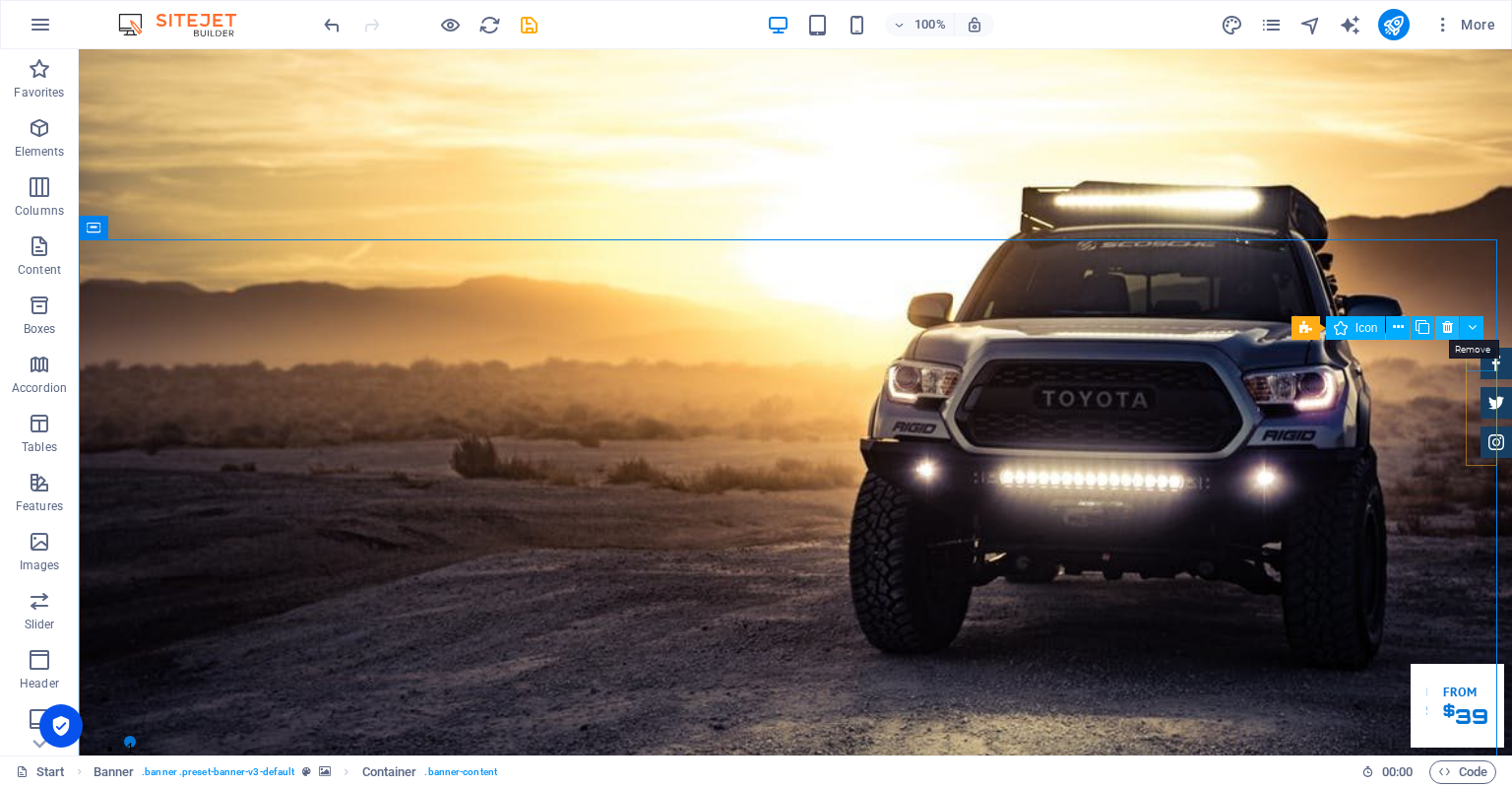 click at bounding box center (1447, 328) 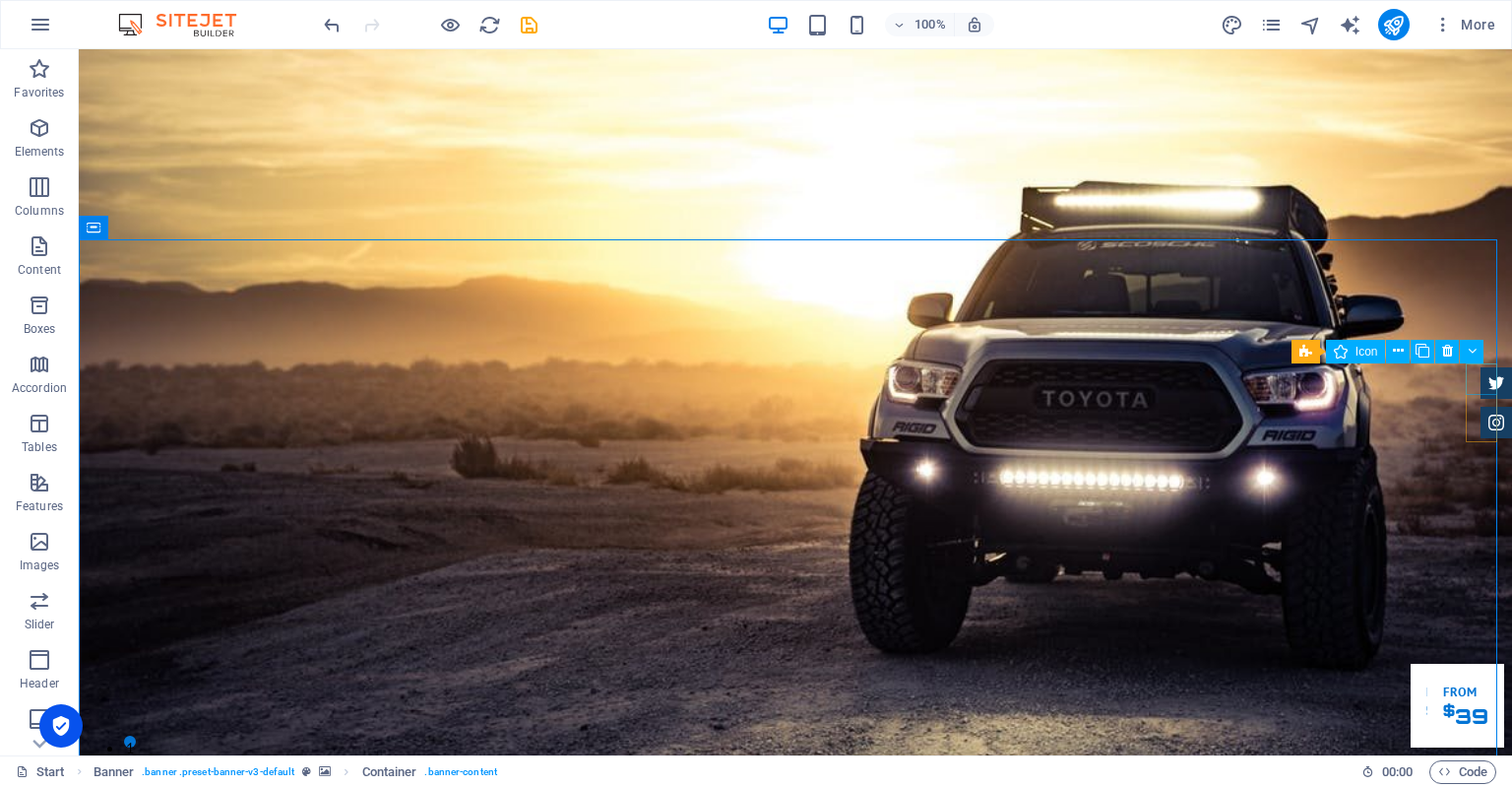 click at bounding box center (1496, 383) 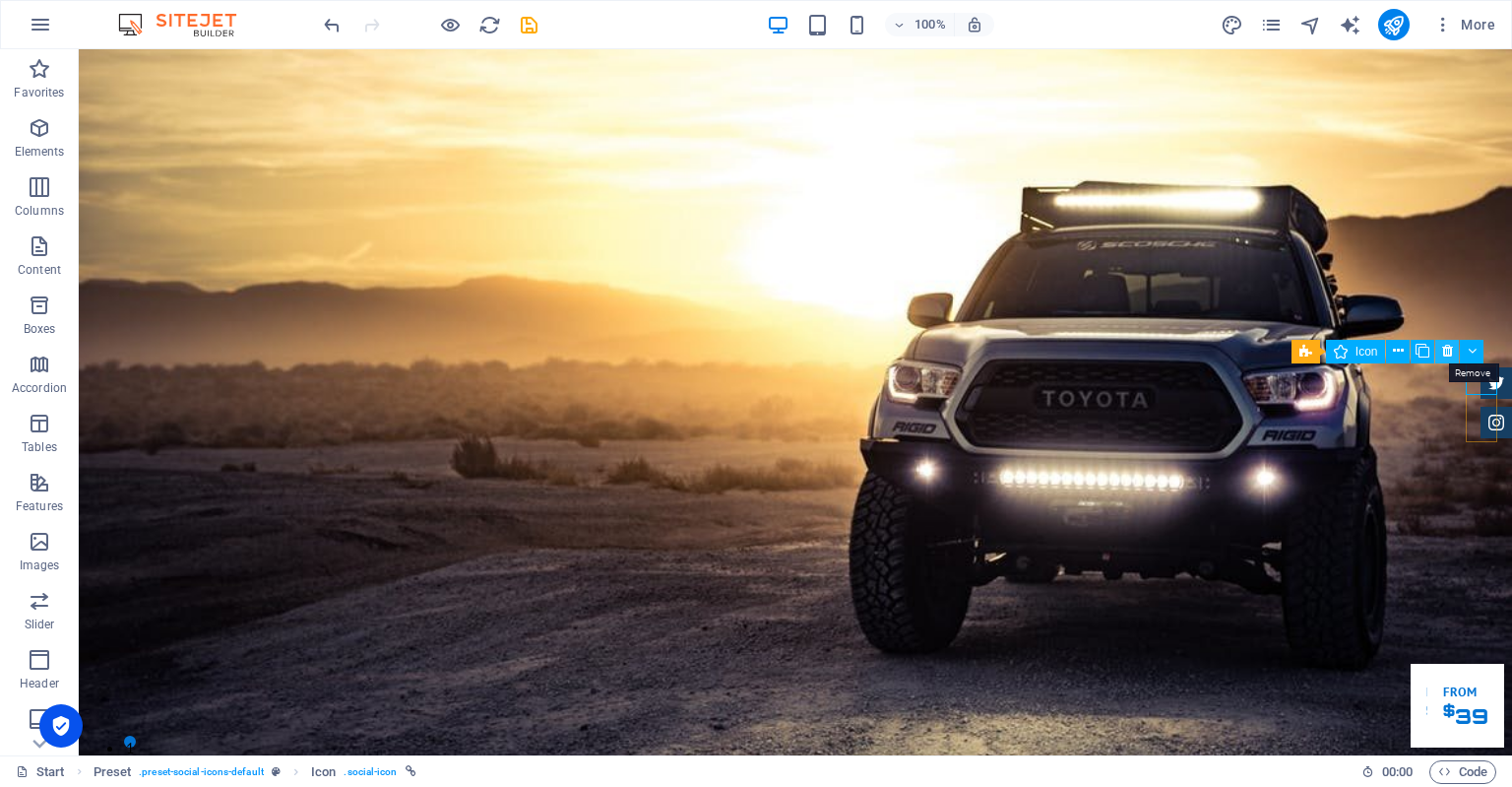 click at bounding box center (1447, 351) 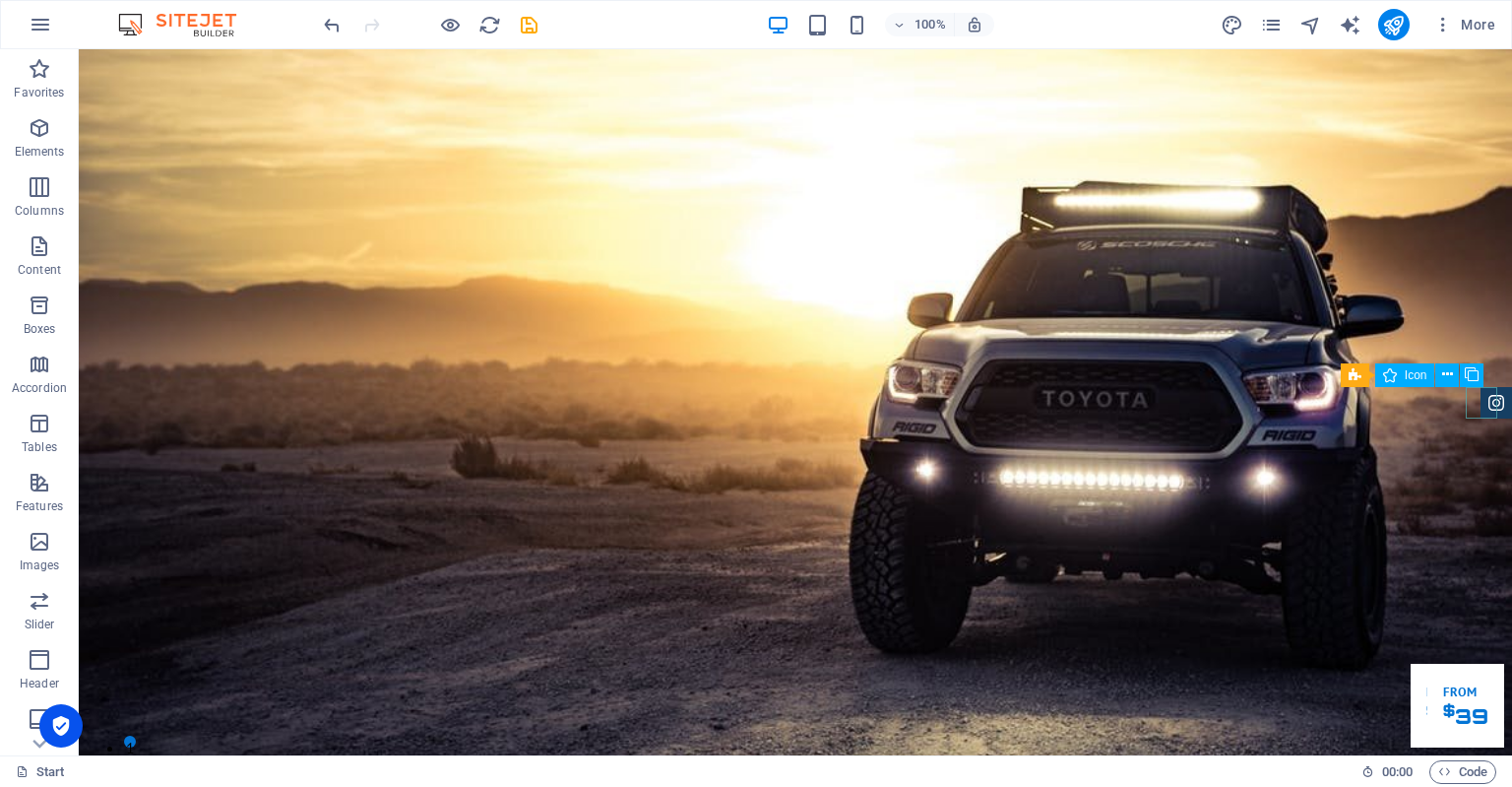 click at bounding box center [1496, 403] 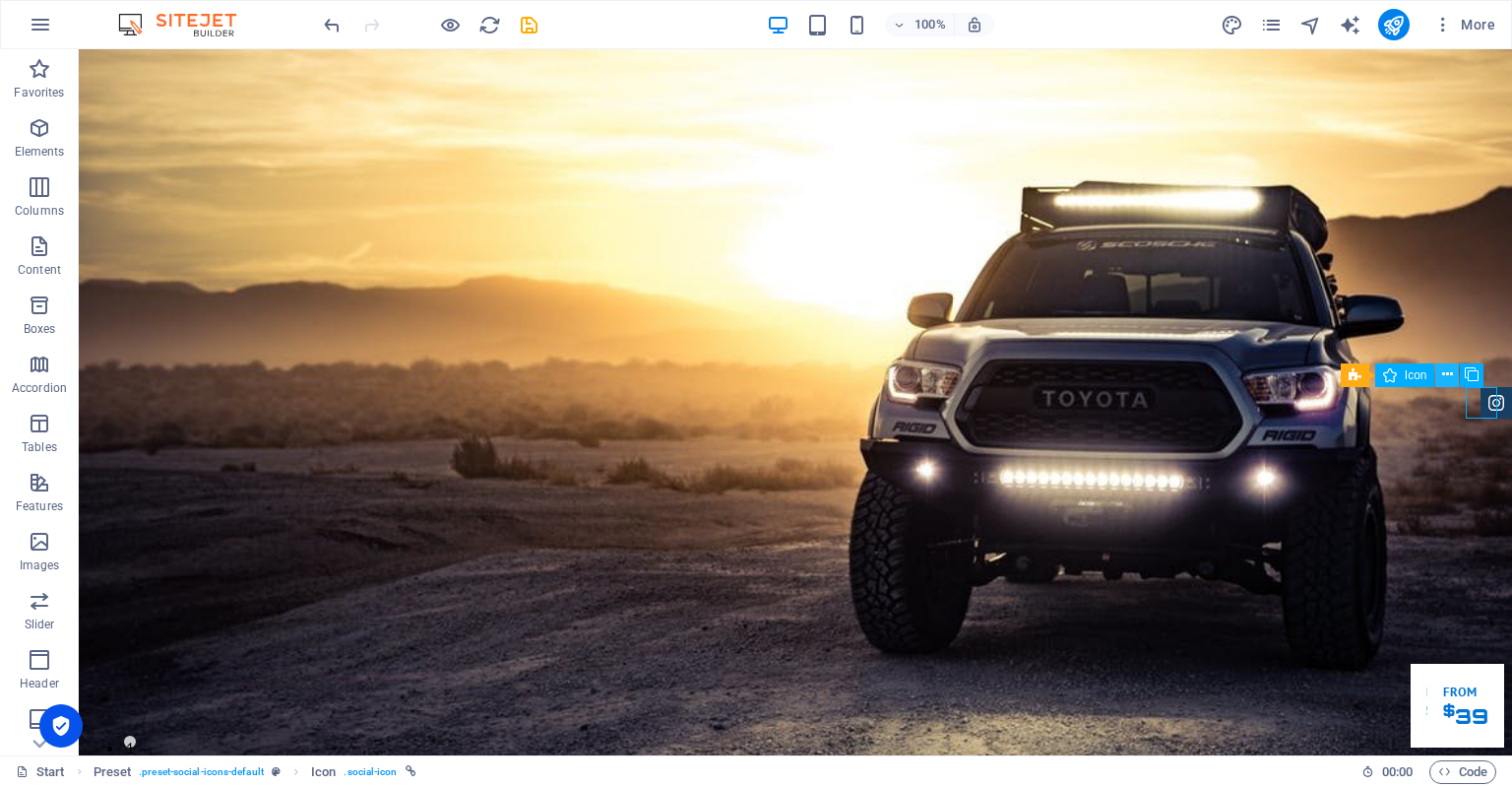 click at bounding box center (1447, 374) 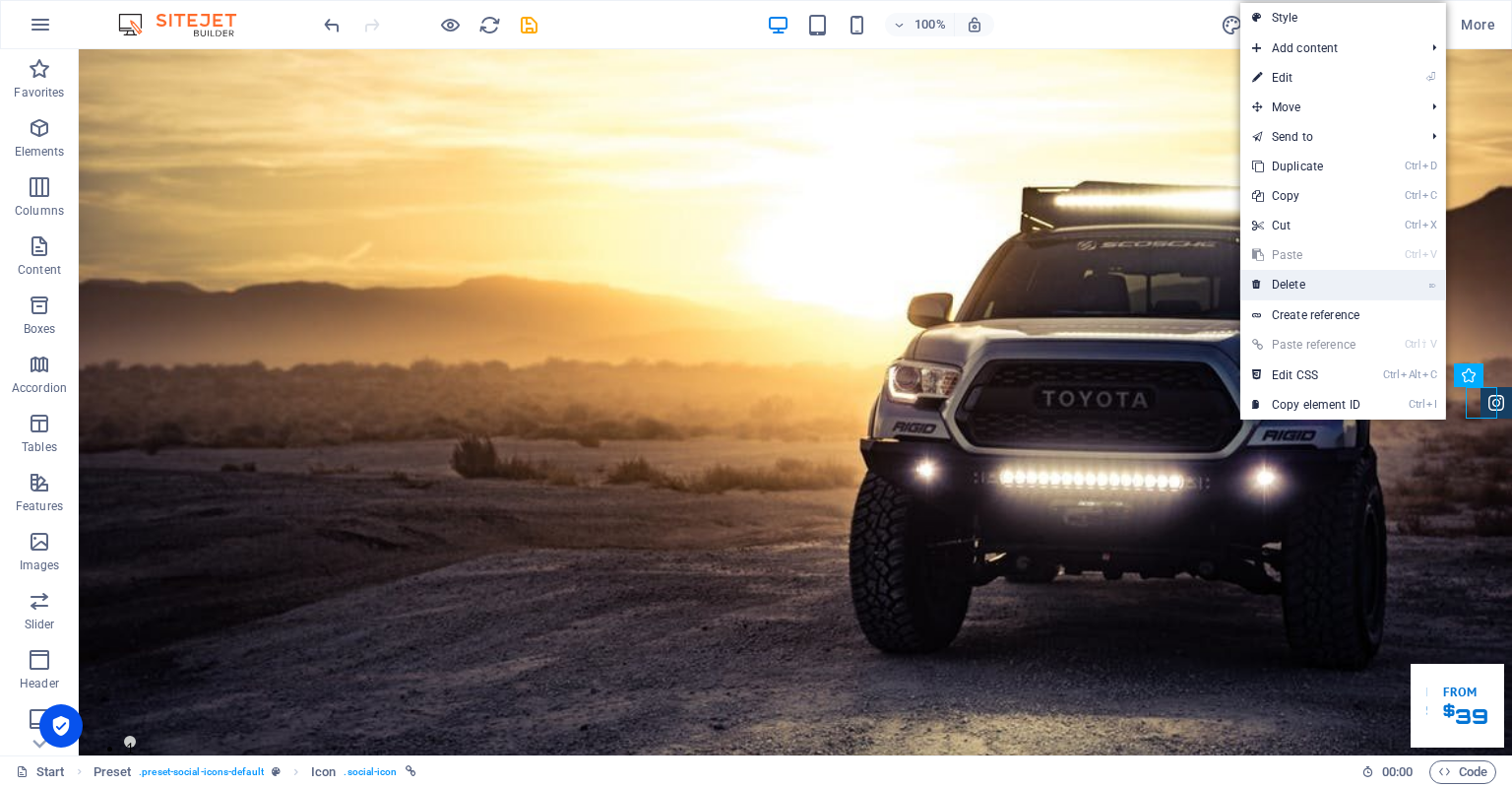 click on "⌦  Delete" at bounding box center (1306, 285) 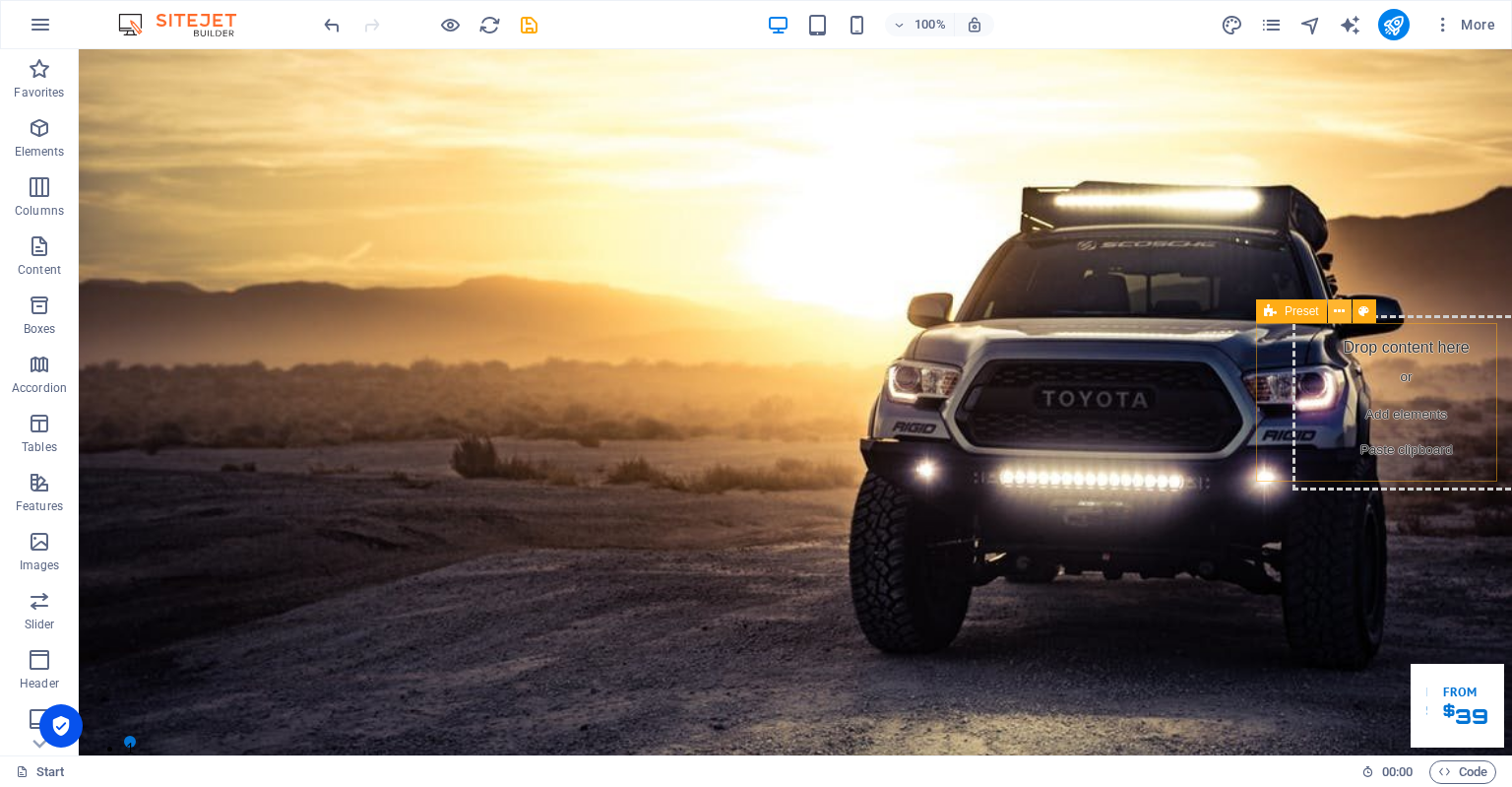 click at bounding box center [1340, 311] 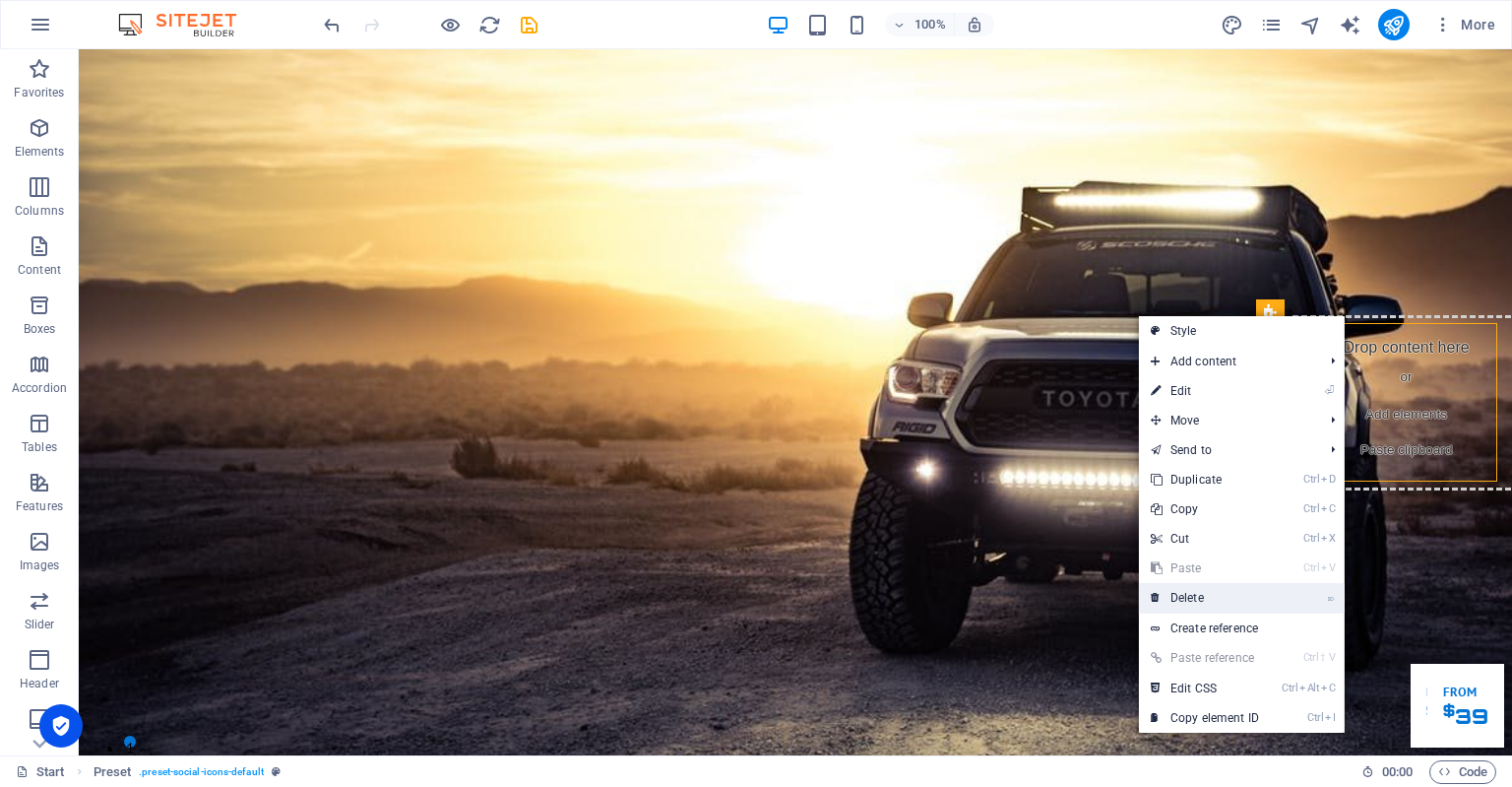 click on "⌦  Delete" at bounding box center (1241, 598) 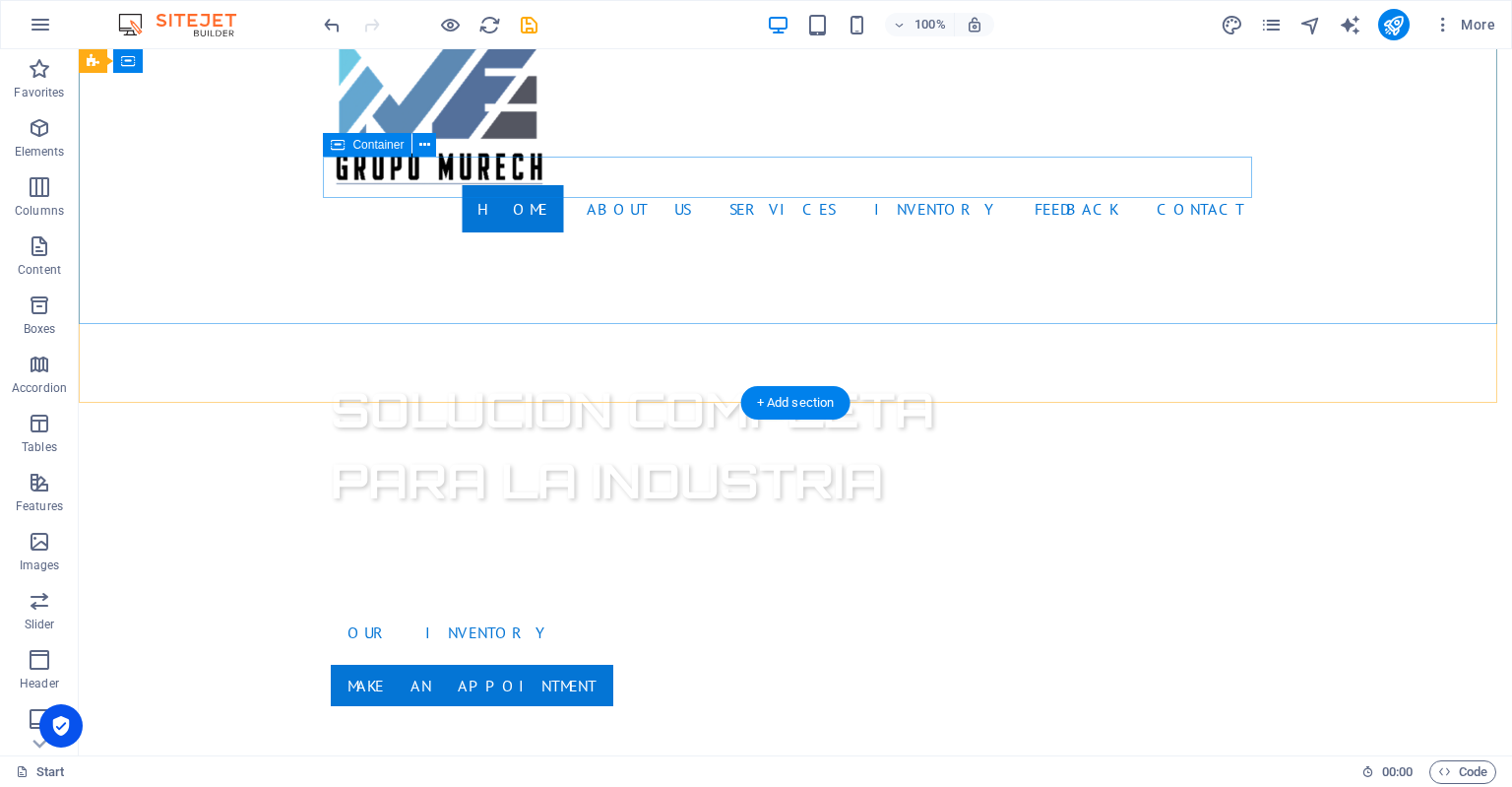scroll, scrollTop: 0, scrollLeft: 0, axis: both 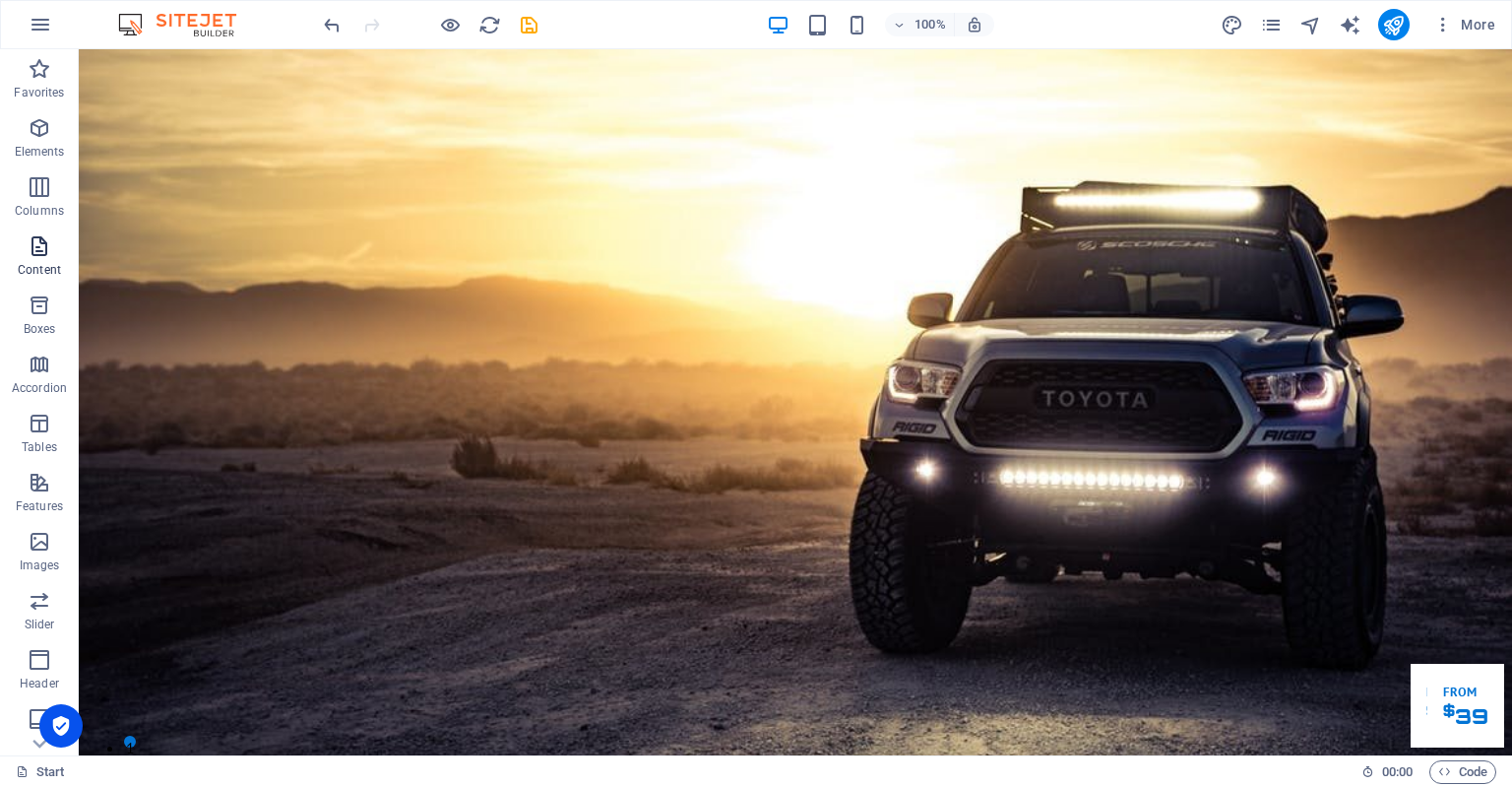 click on "Content" at bounding box center [39, 258] 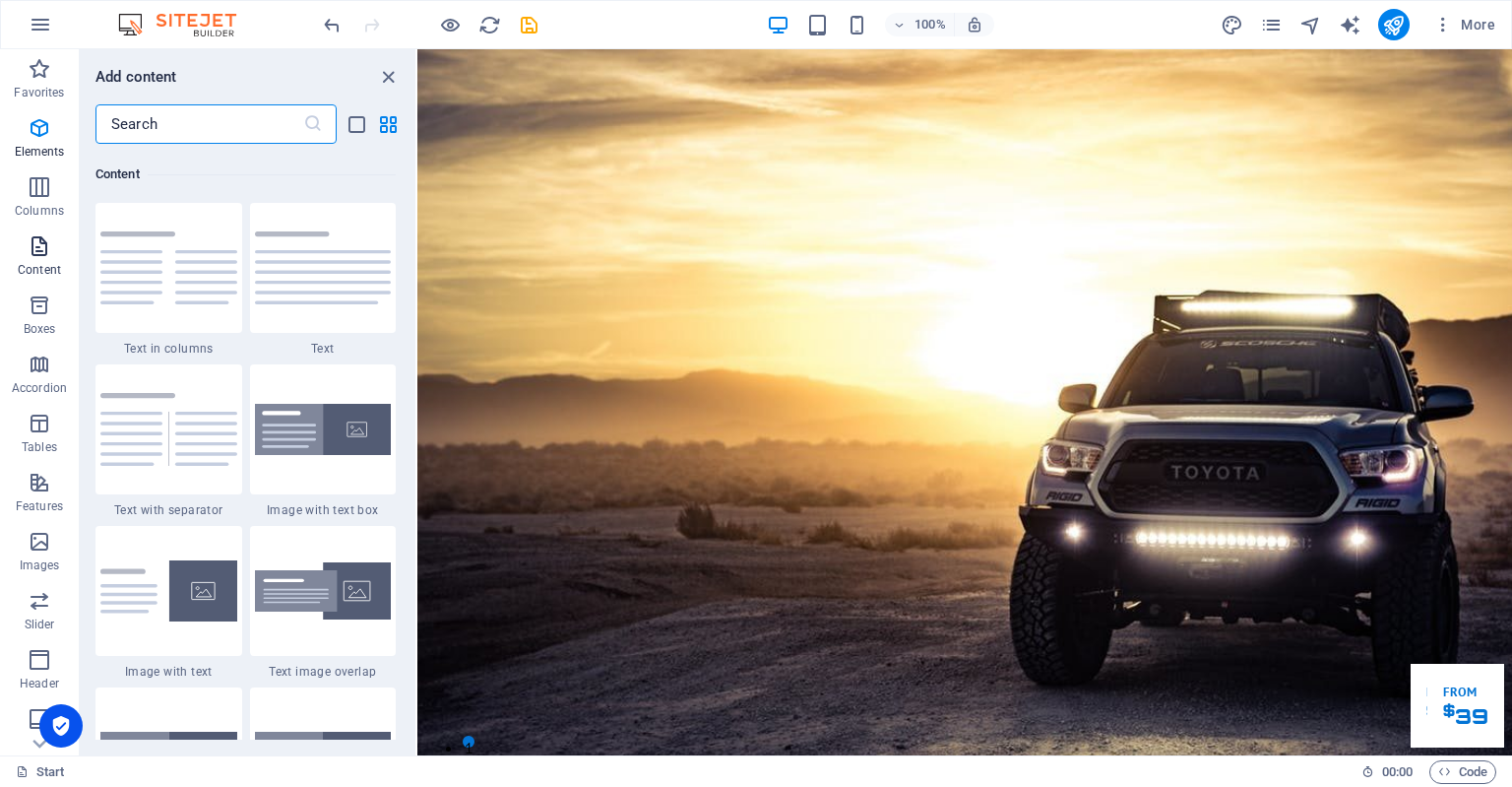 scroll, scrollTop: 3446, scrollLeft: 0, axis: vertical 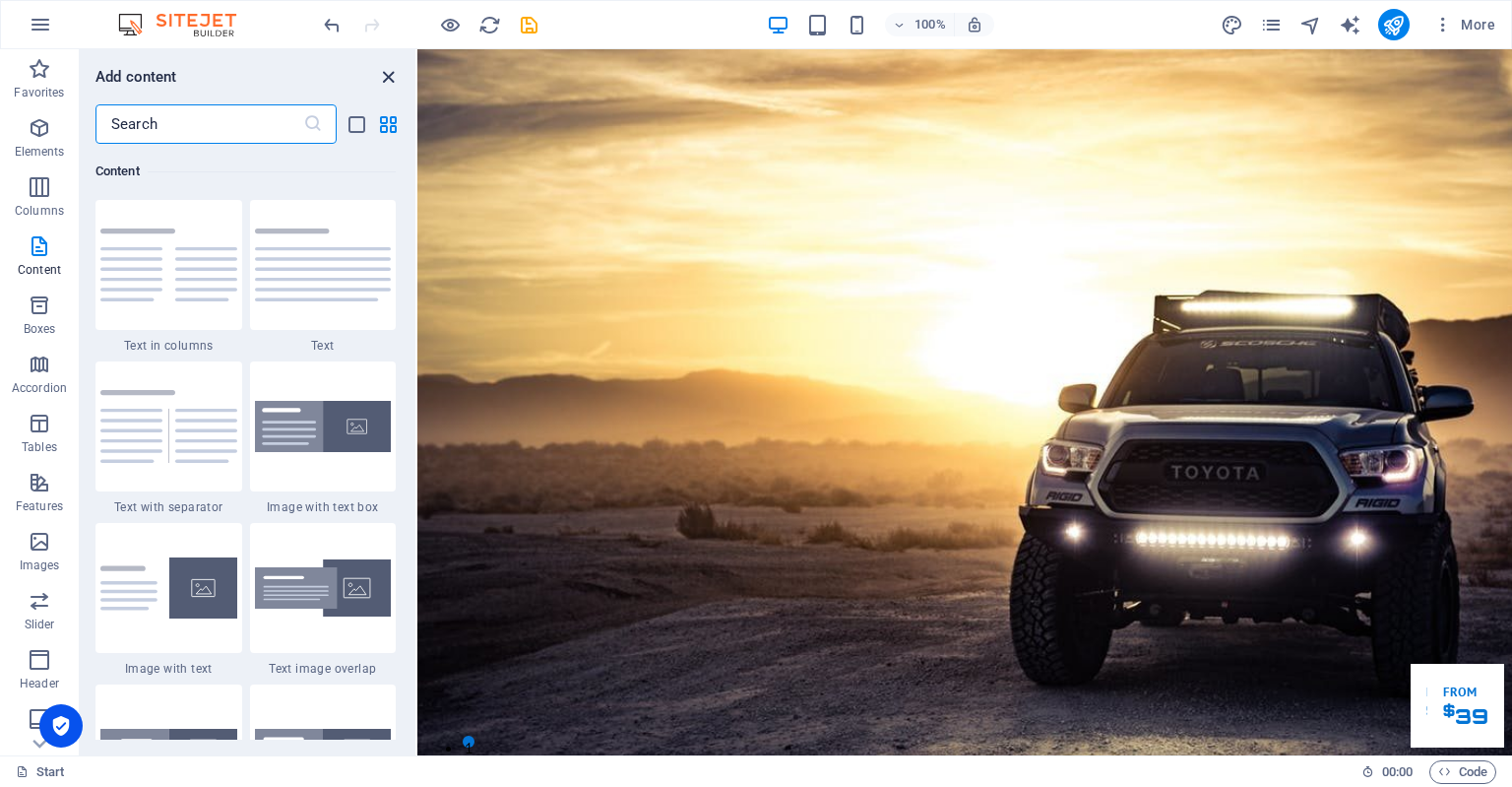 click at bounding box center [388, 77] 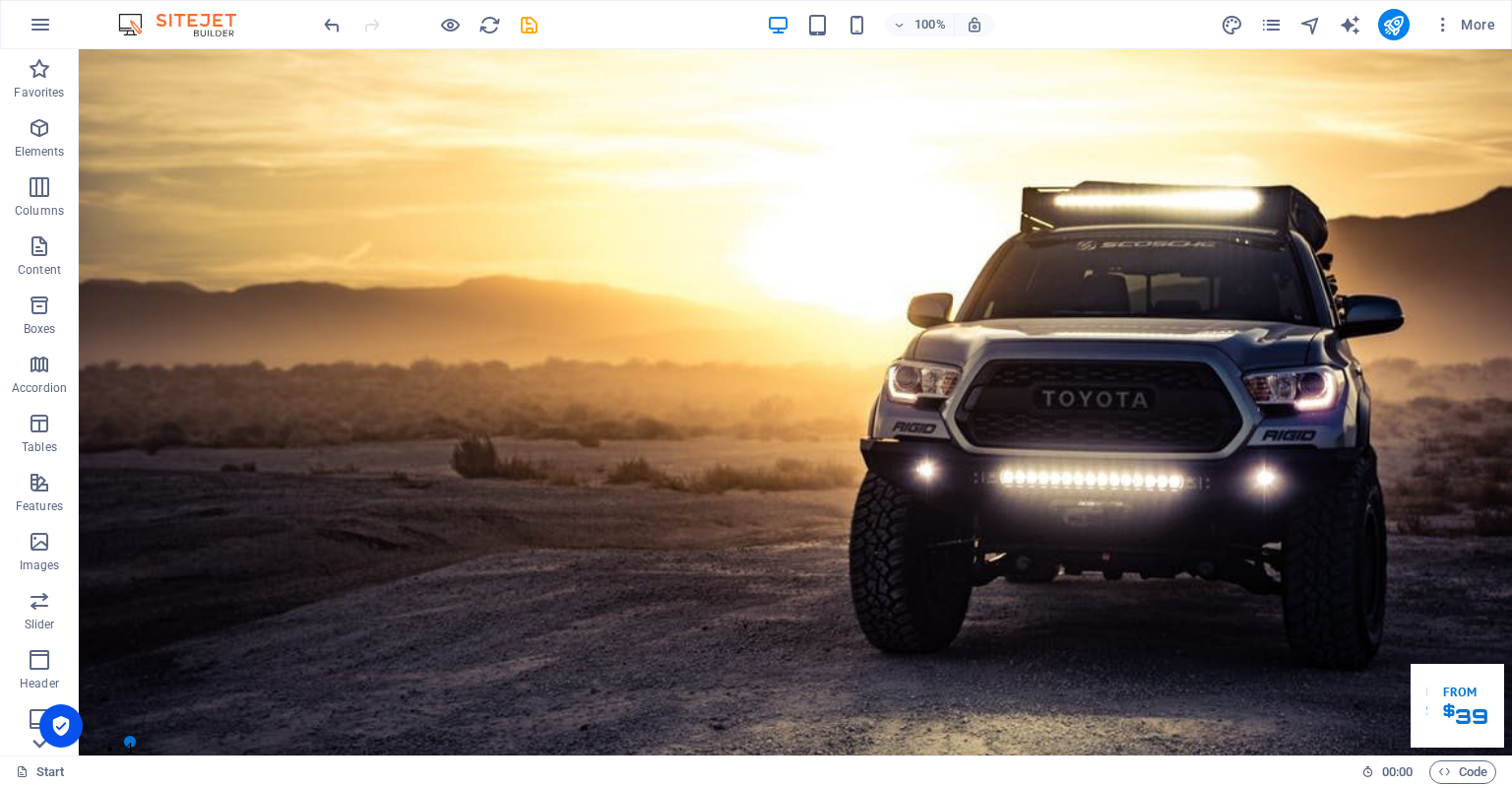 click at bounding box center [39, 744] 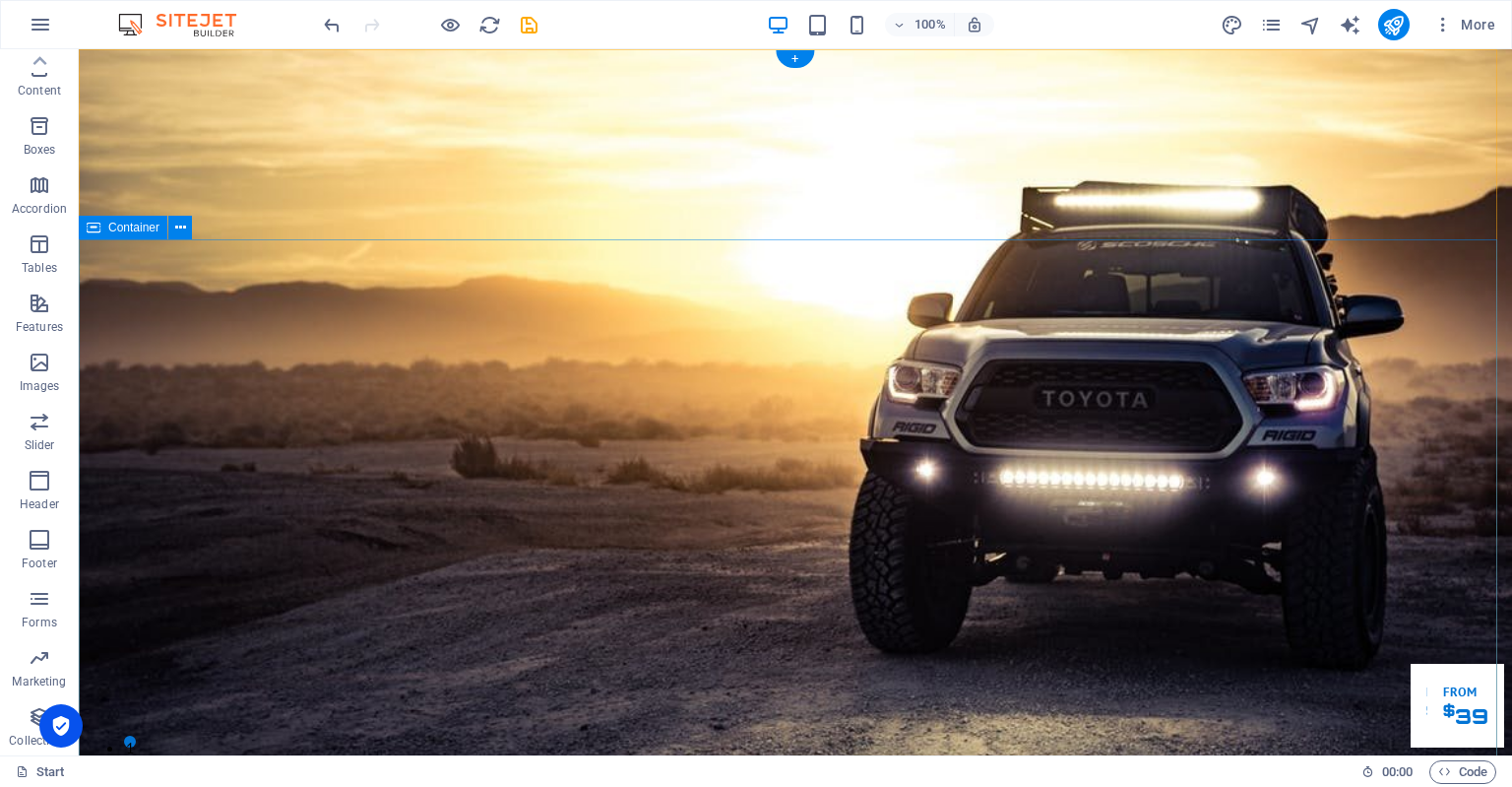 click on "SOLUCION COMPLETA PARA LA INDUSTRIA Lorem ipsum dolor sit amet, consetetur sadipscing elitr, sed diam nonumy eirmod tempor invidunt ut labore et dolore magna aliquyam erat.  Our Inventory   Make an appointment" at bounding box center [795, 1378] 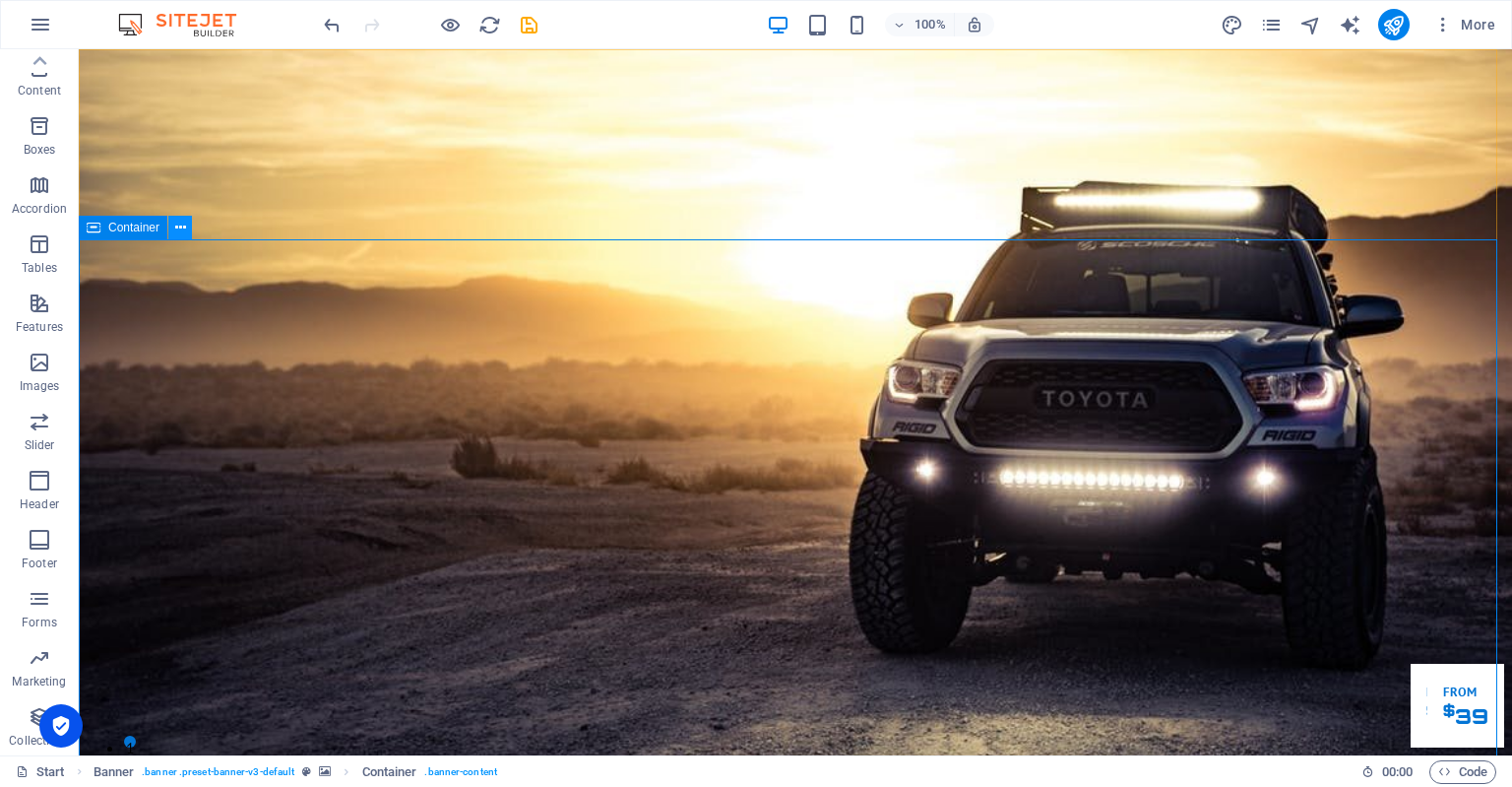click at bounding box center [180, 228] 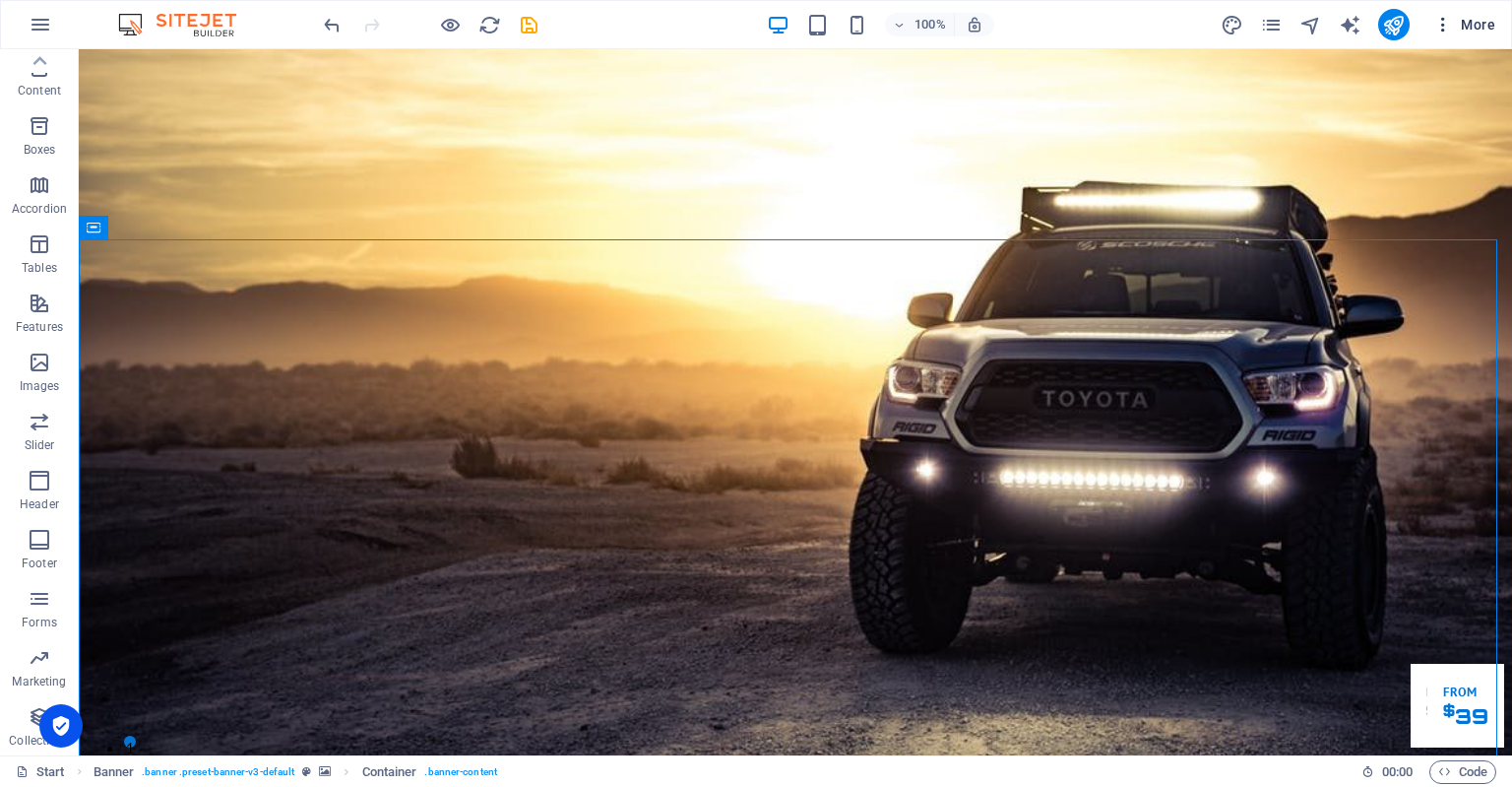 click on "More" at bounding box center [1464, 25] 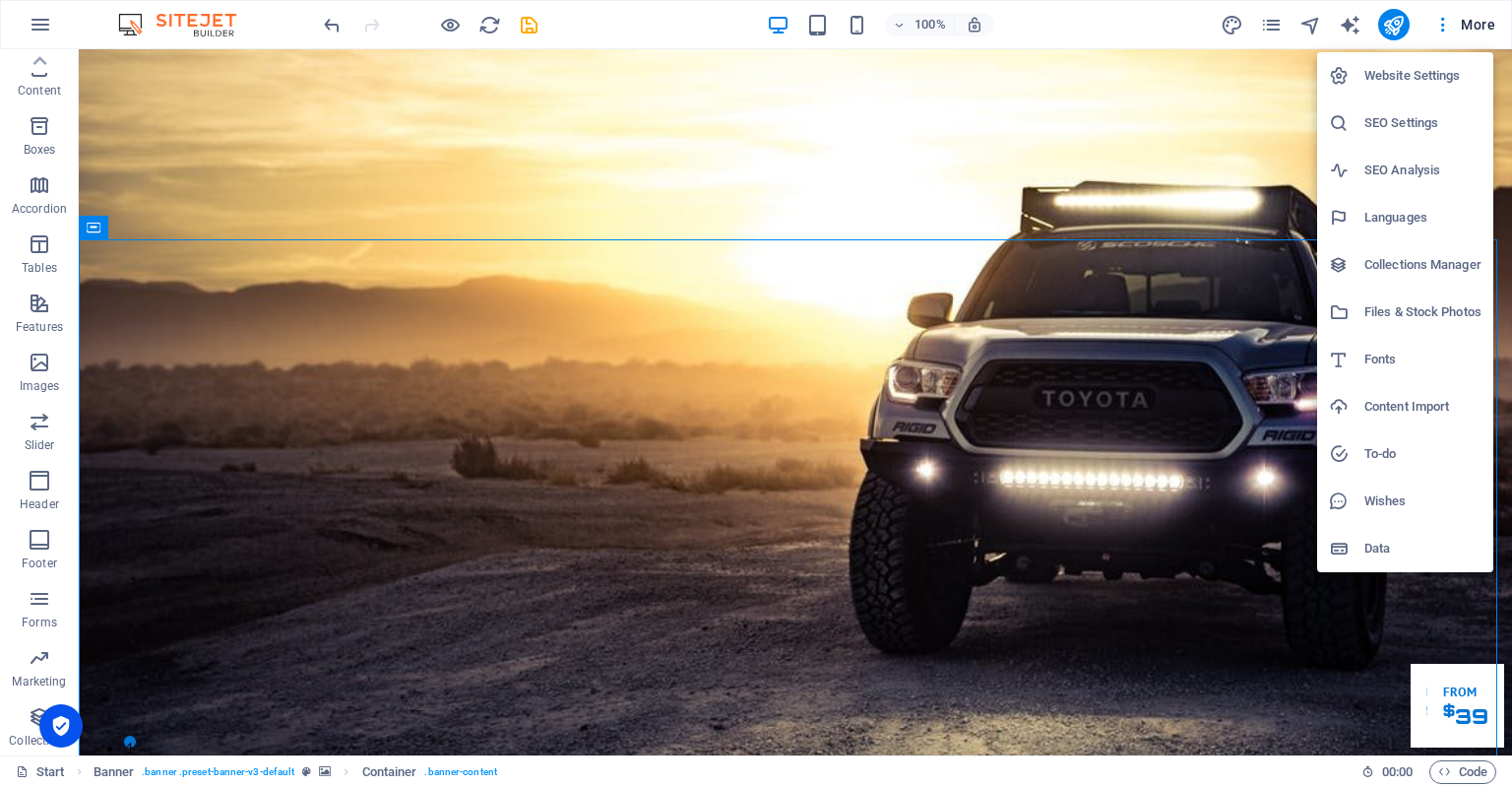 click at bounding box center [756, 393] 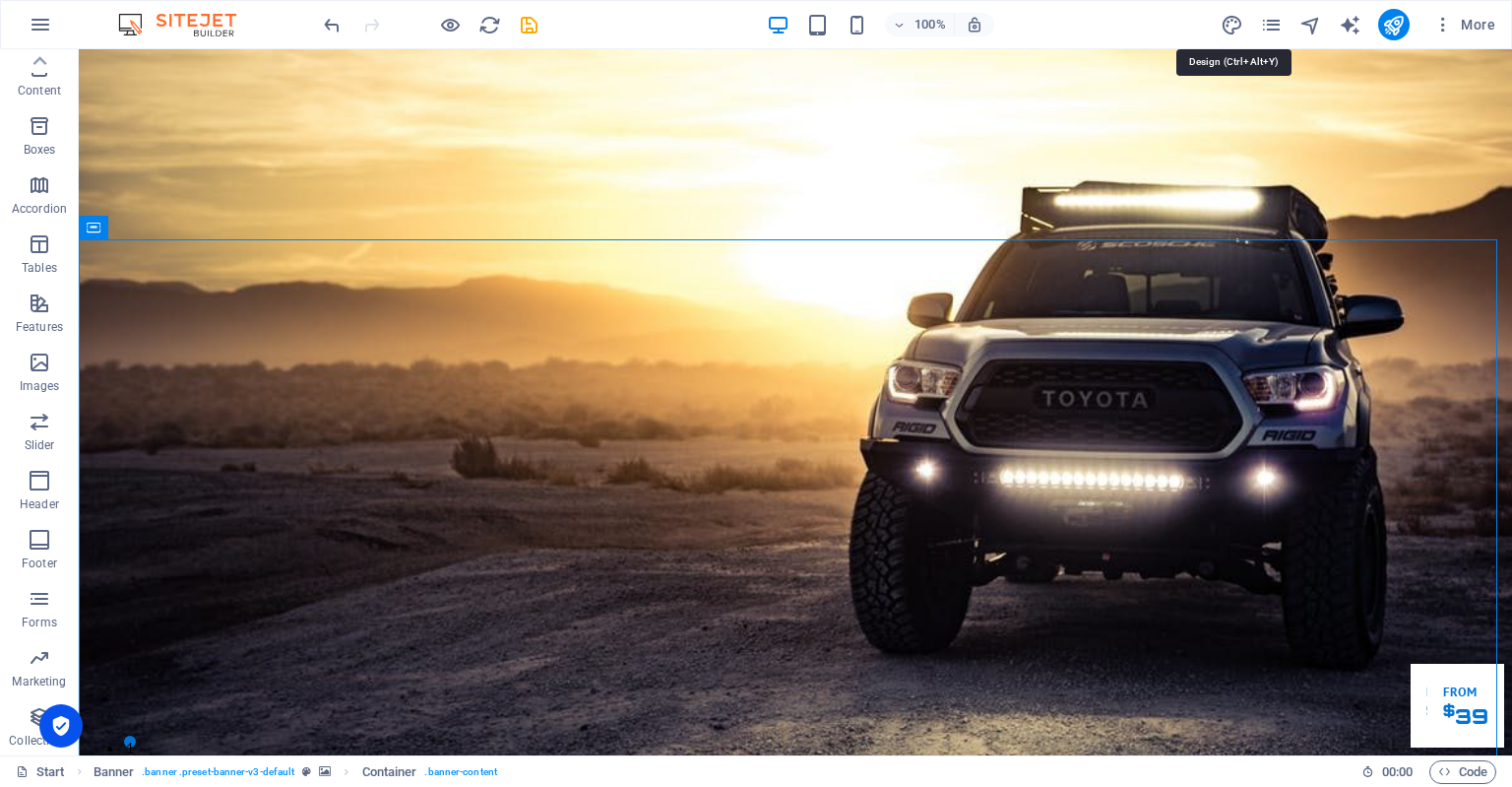click at bounding box center (1231, 25) 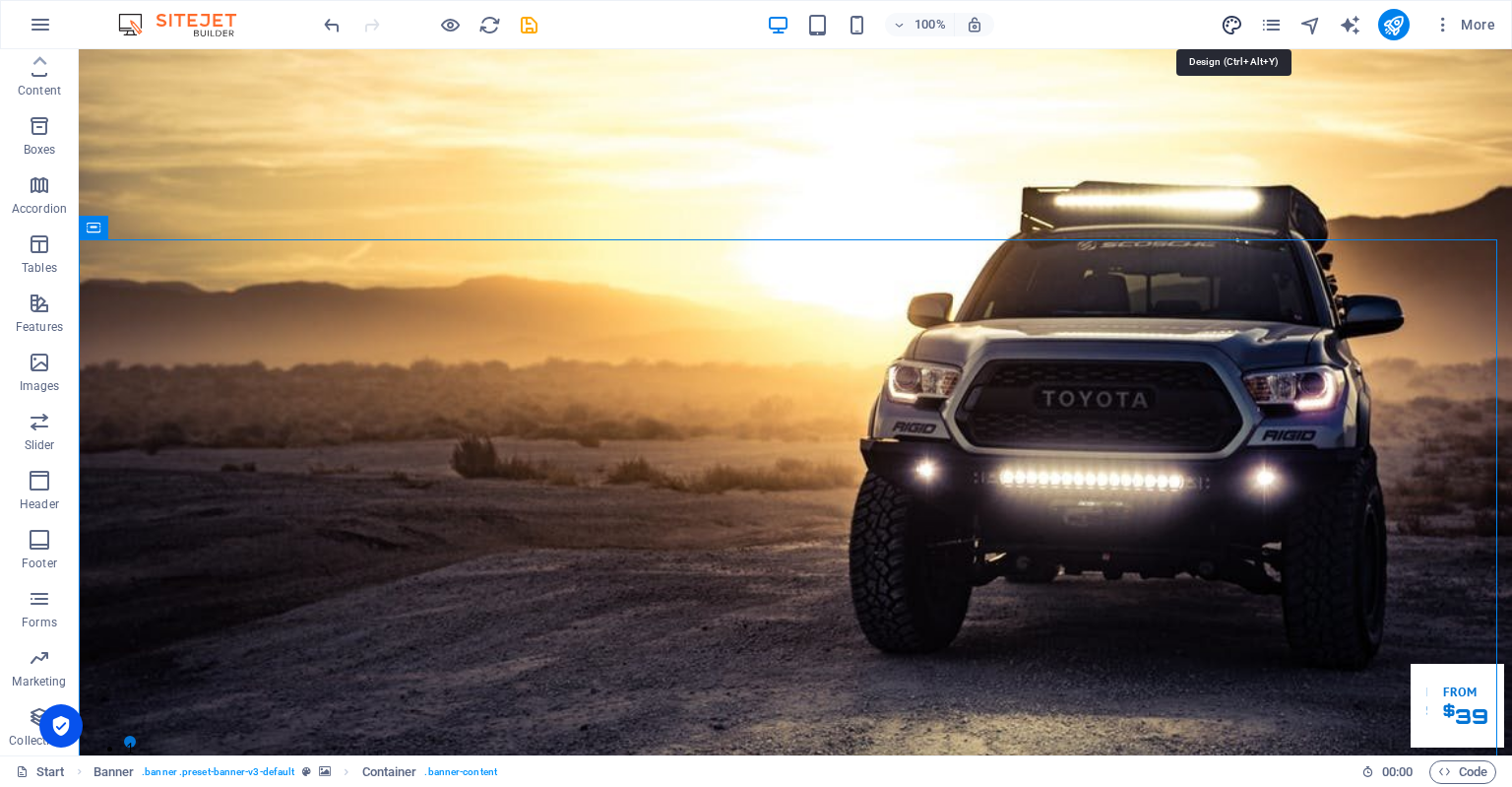 select on "px" 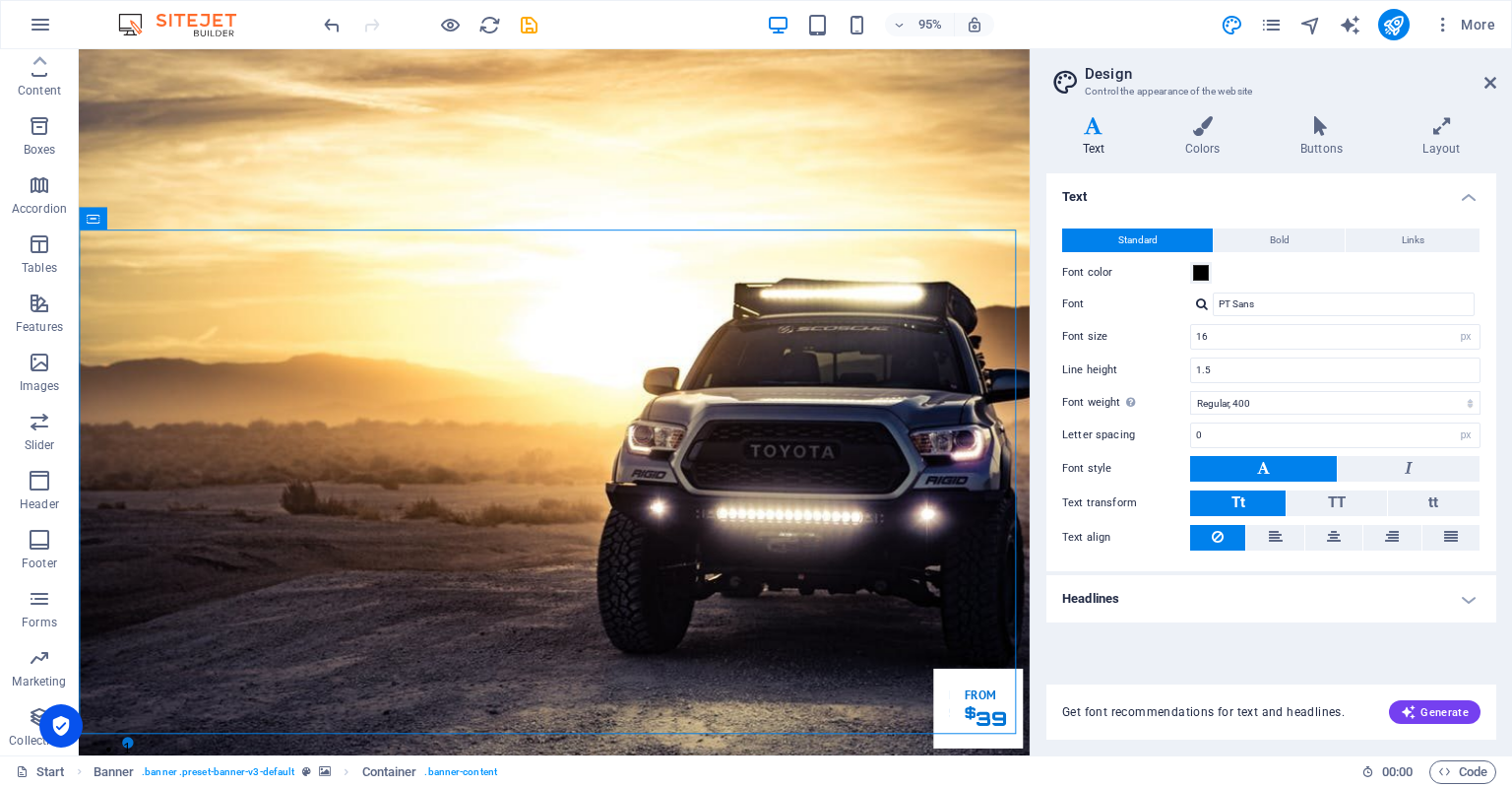click on "Design" at bounding box center [1291, 74] 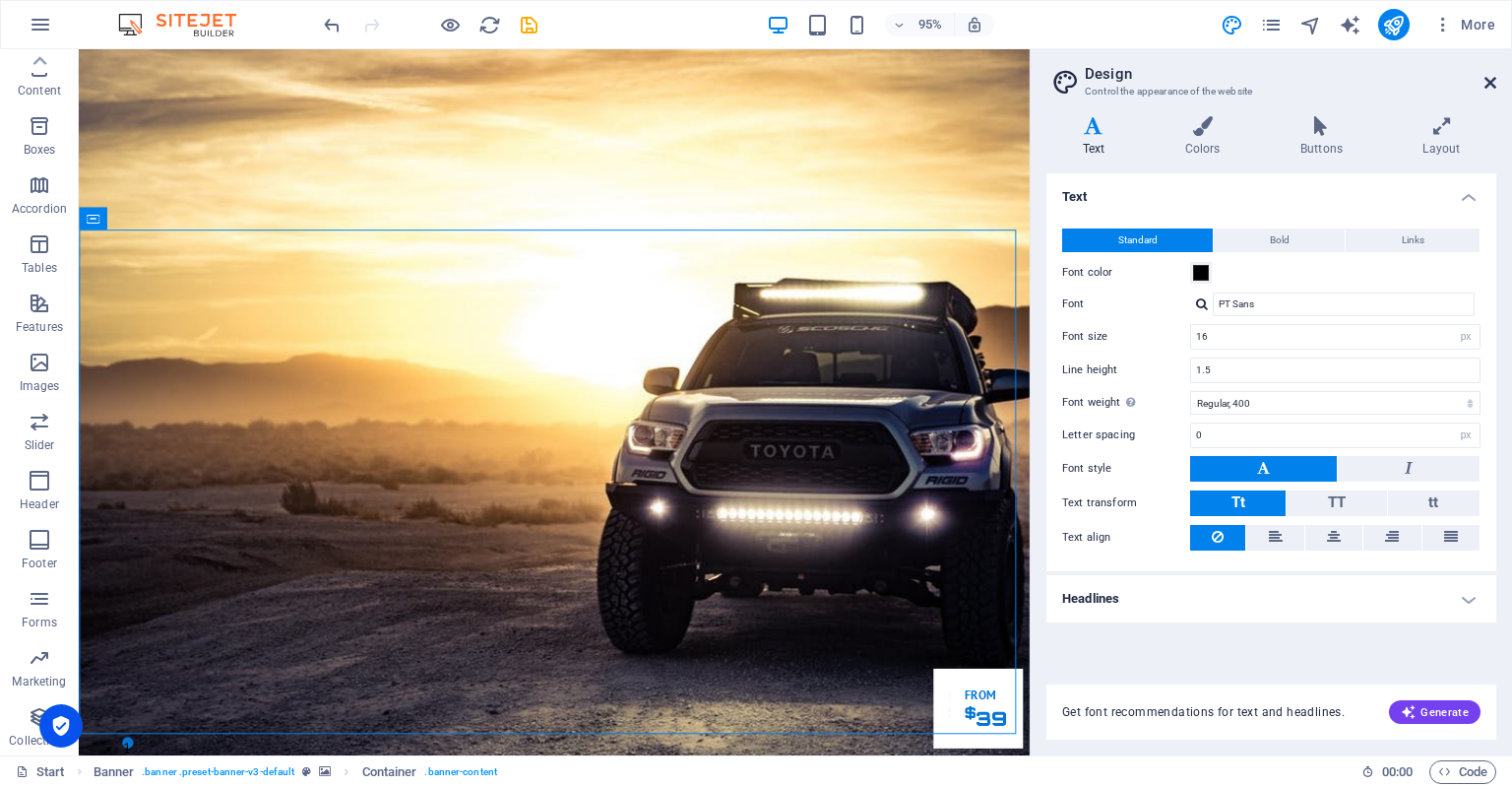 click at bounding box center [1490, 83] 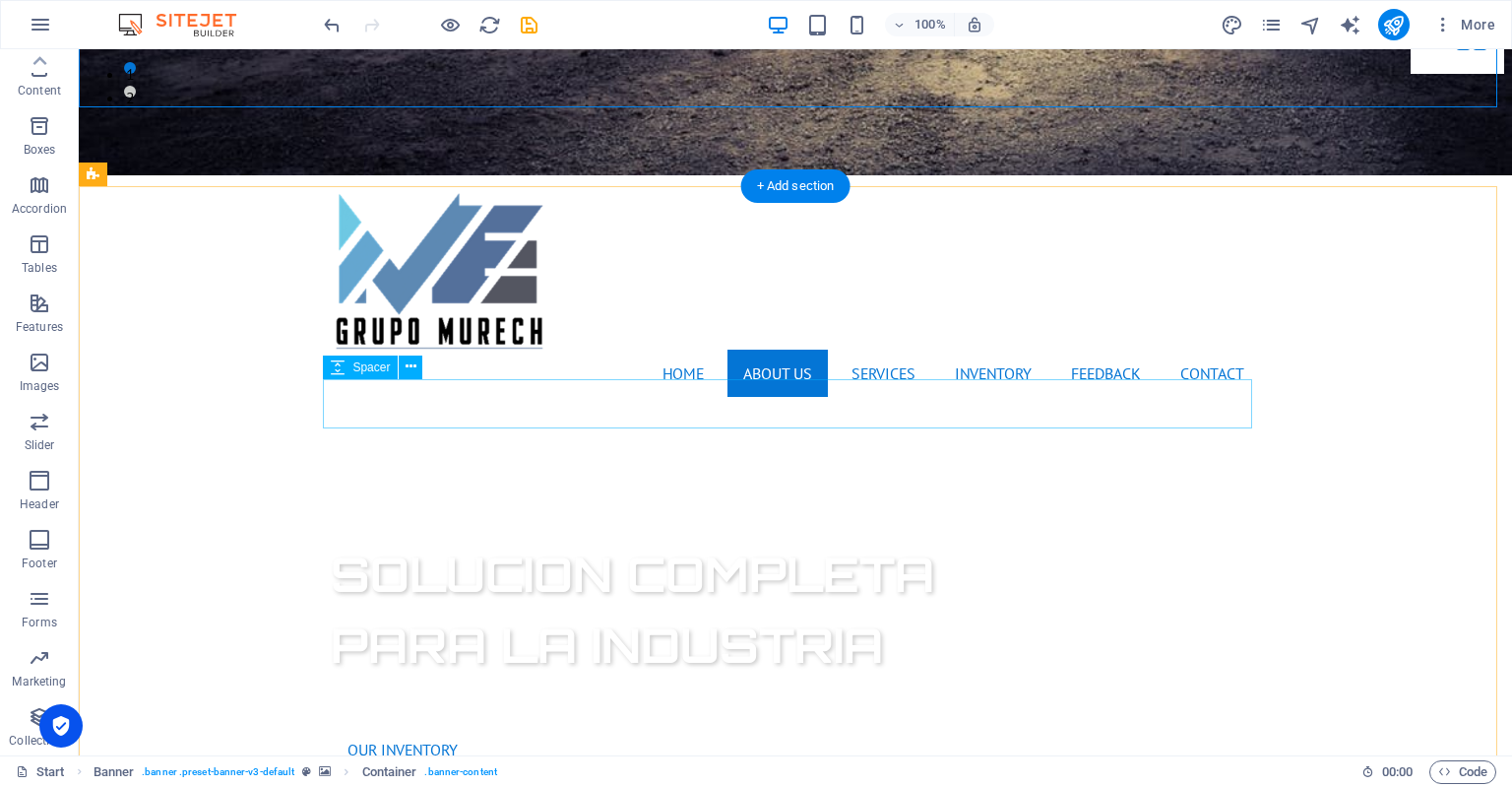 scroll, scrollTop: 678, scrollLeft: 0, axis: vertical 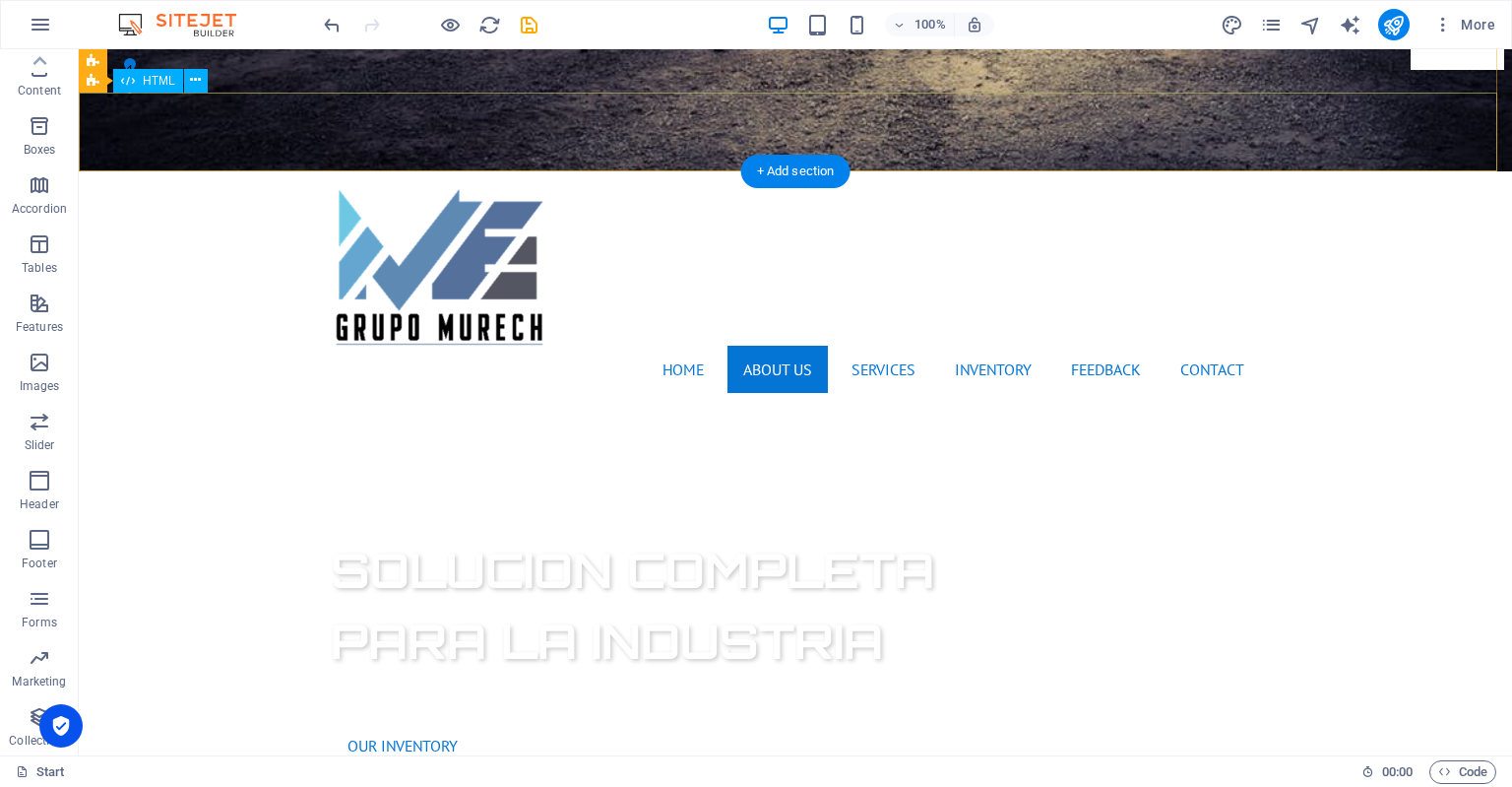 click at bounding box center [795, 985] 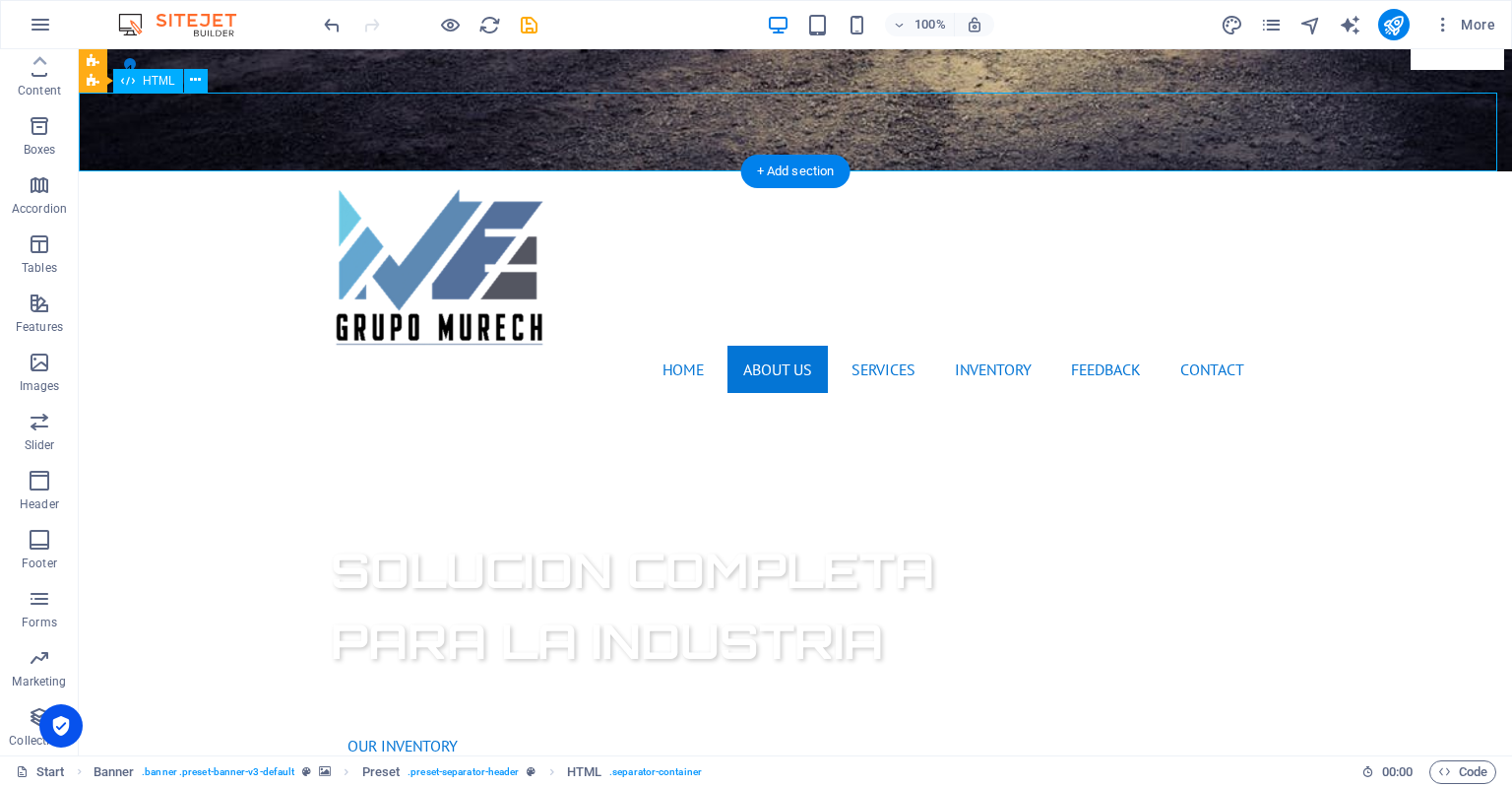 scroll, scrollTop: 606, scrollLeft: 0, axis: vertical 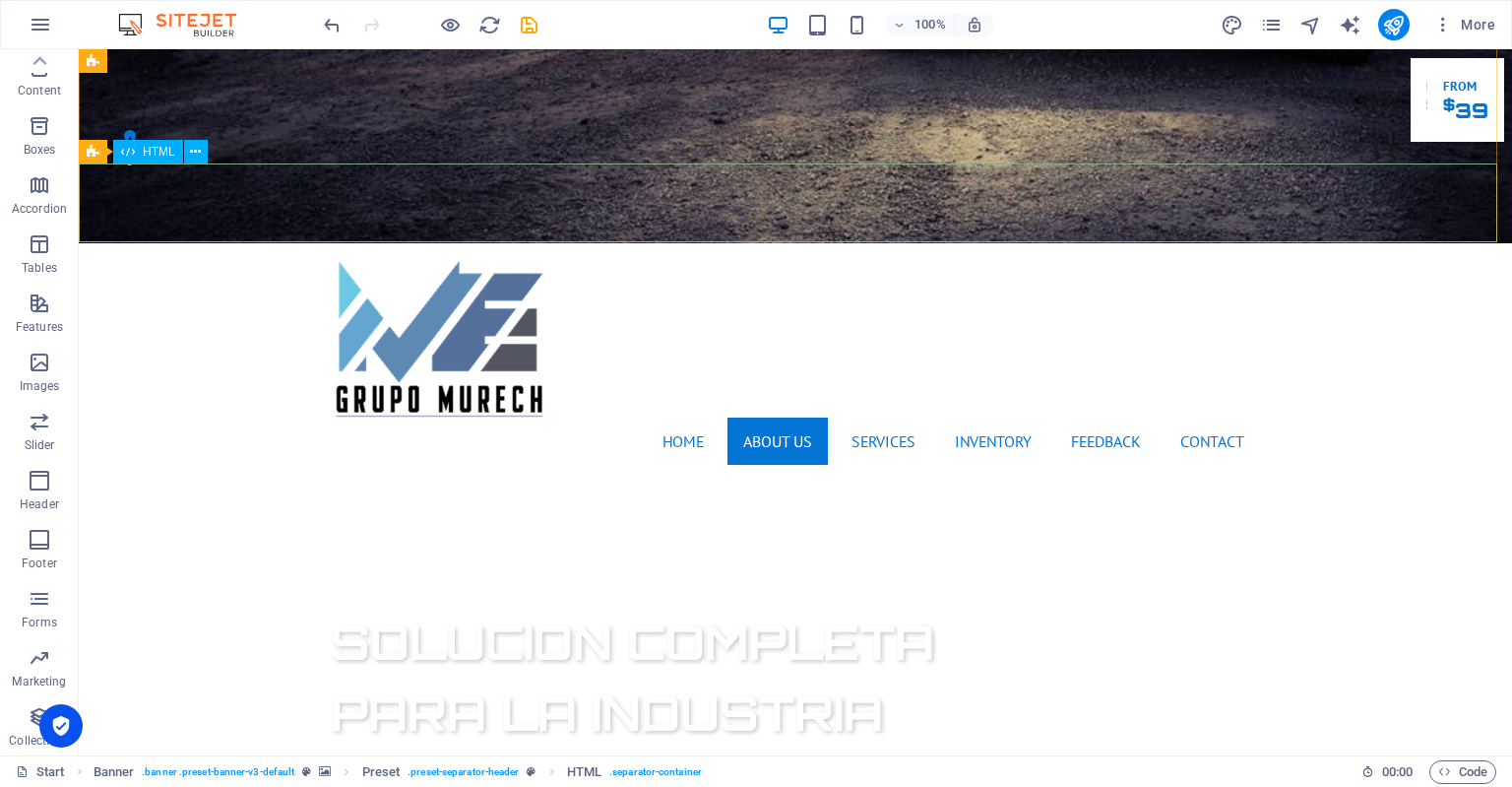 click on "HTML" at bounding box center [158, 152] 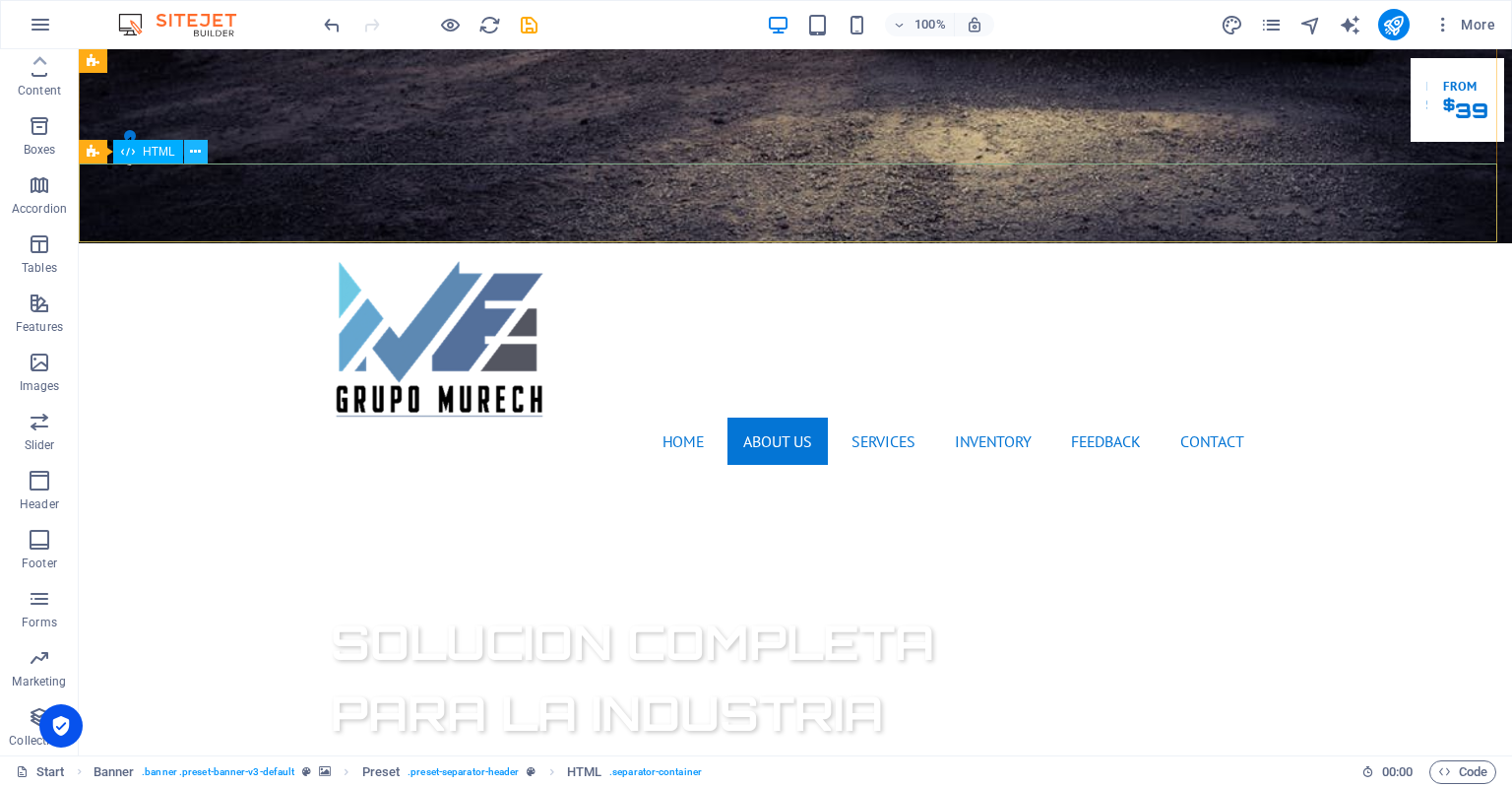 click at bounding box center (195, 152) 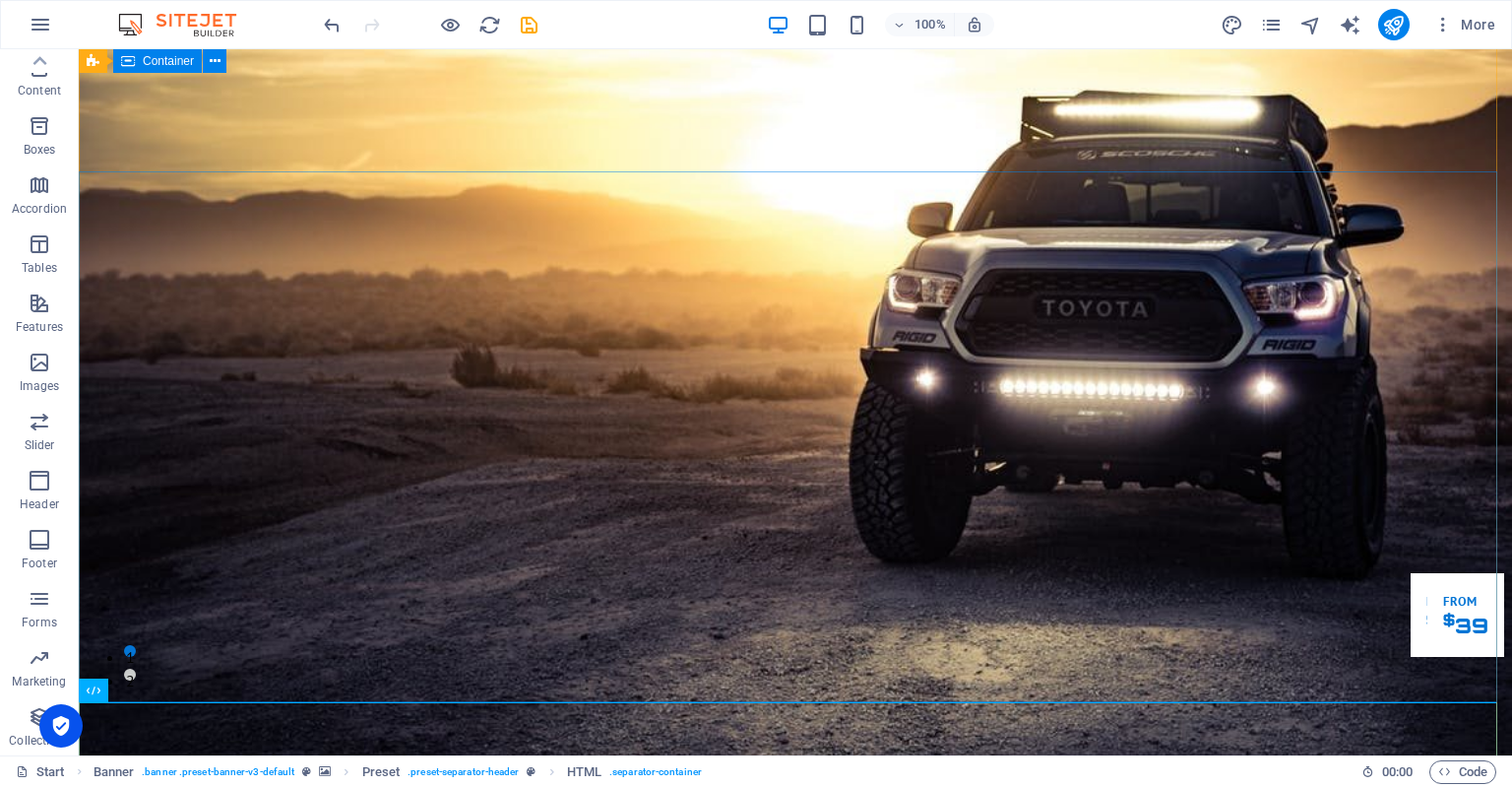 scroll, scrollTop: 0, scrollLeft: 0, axis: both 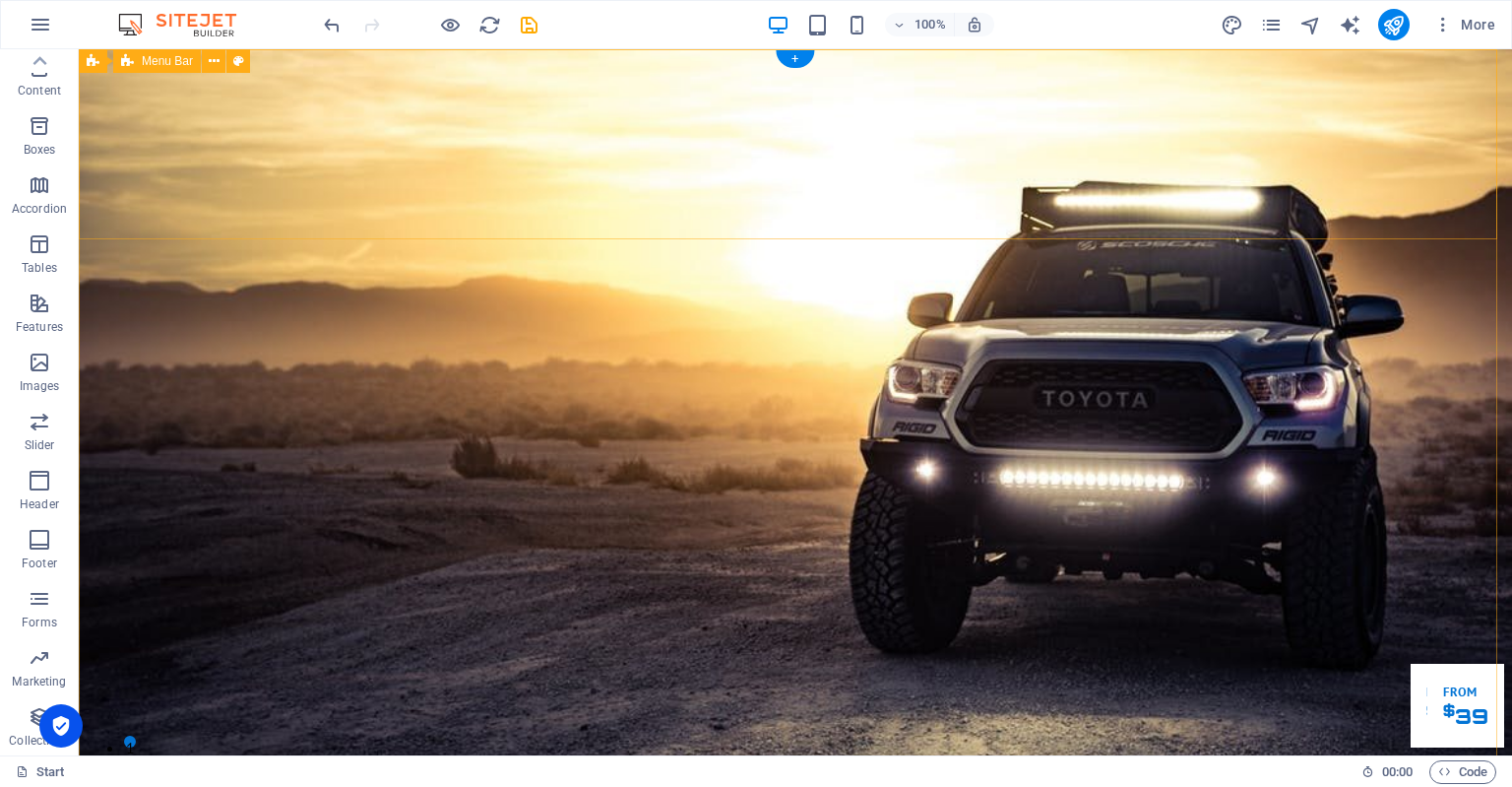 click on "Home About us Services Inventory Feedback Contact" at bounding box center [795, 967] 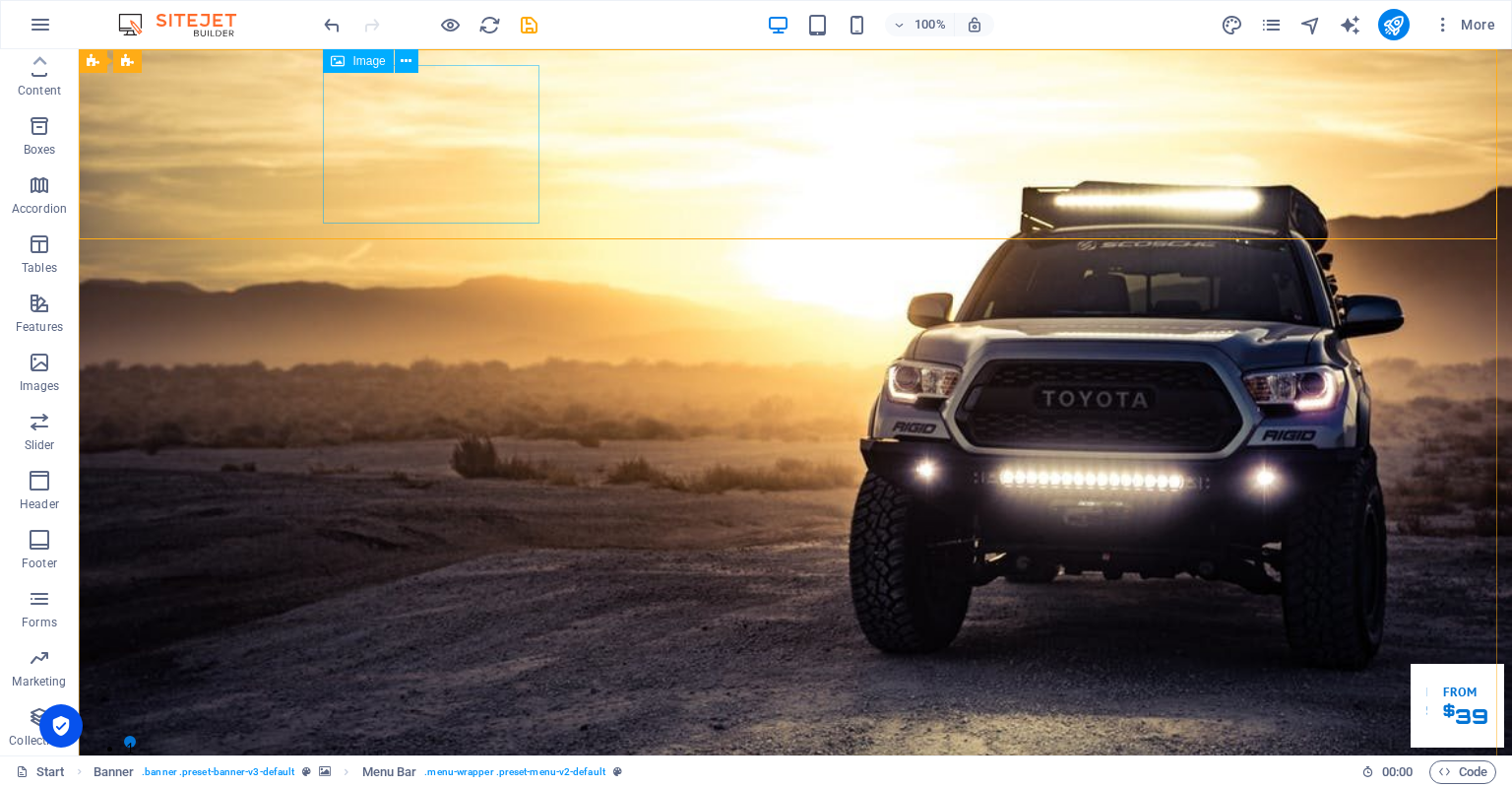 click on "Image" at bounding box center [368, 61] 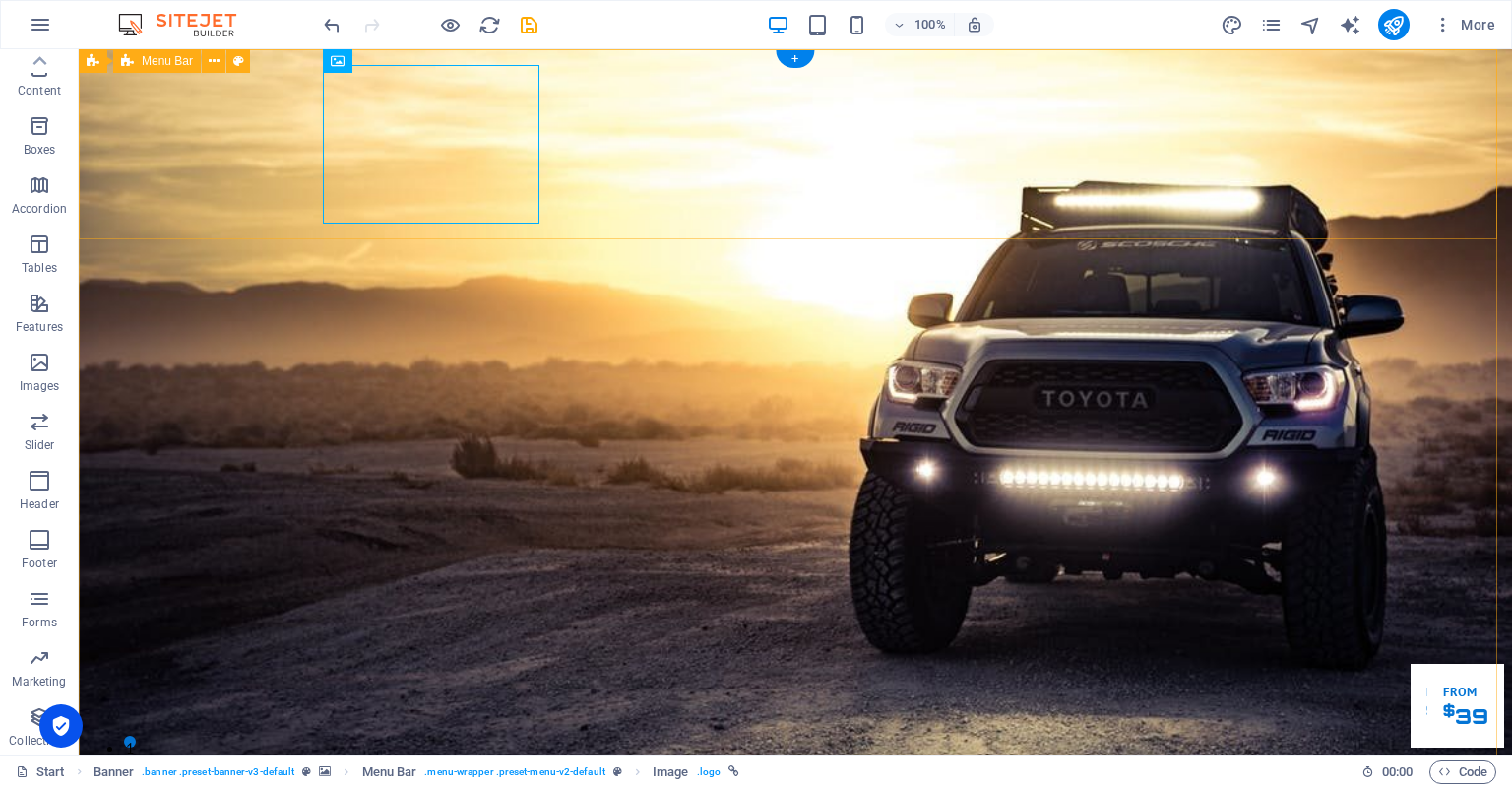 click on "Home About us Services Inventory Feedback Contact" at bounding box center (795, 967) 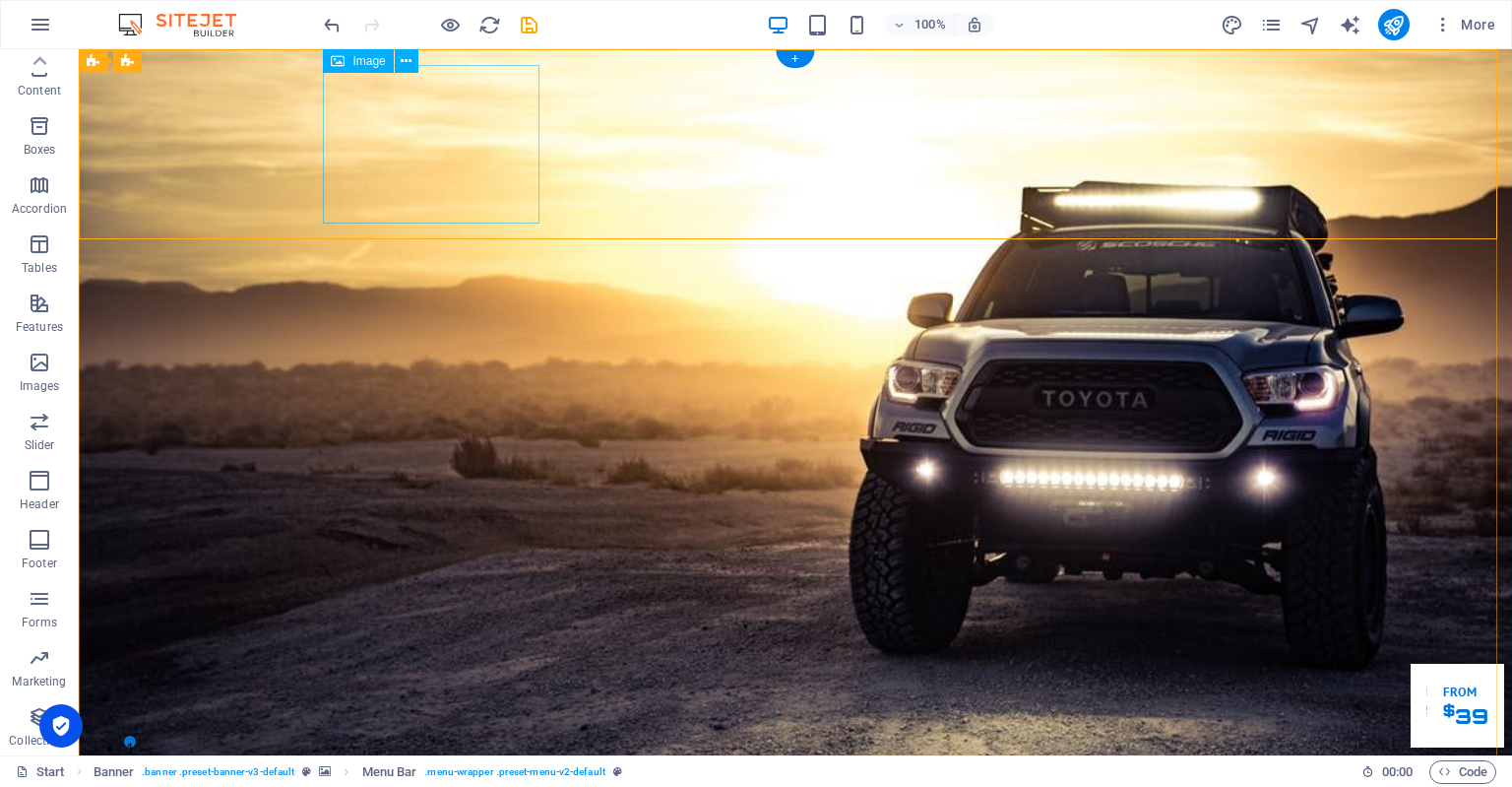 click at bounding box center (795, 944) 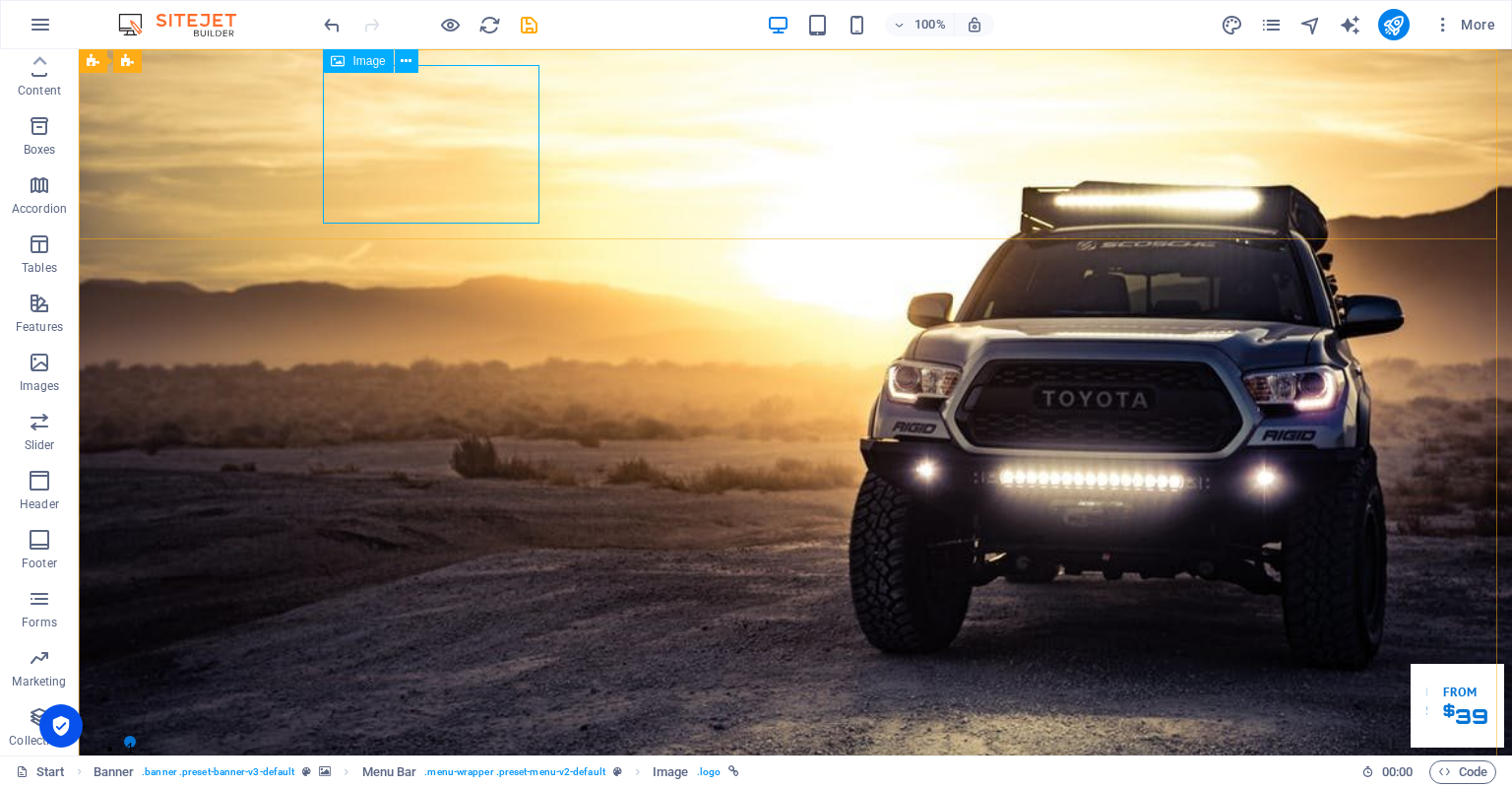 click on "Image" at bounding box center [368, 61] 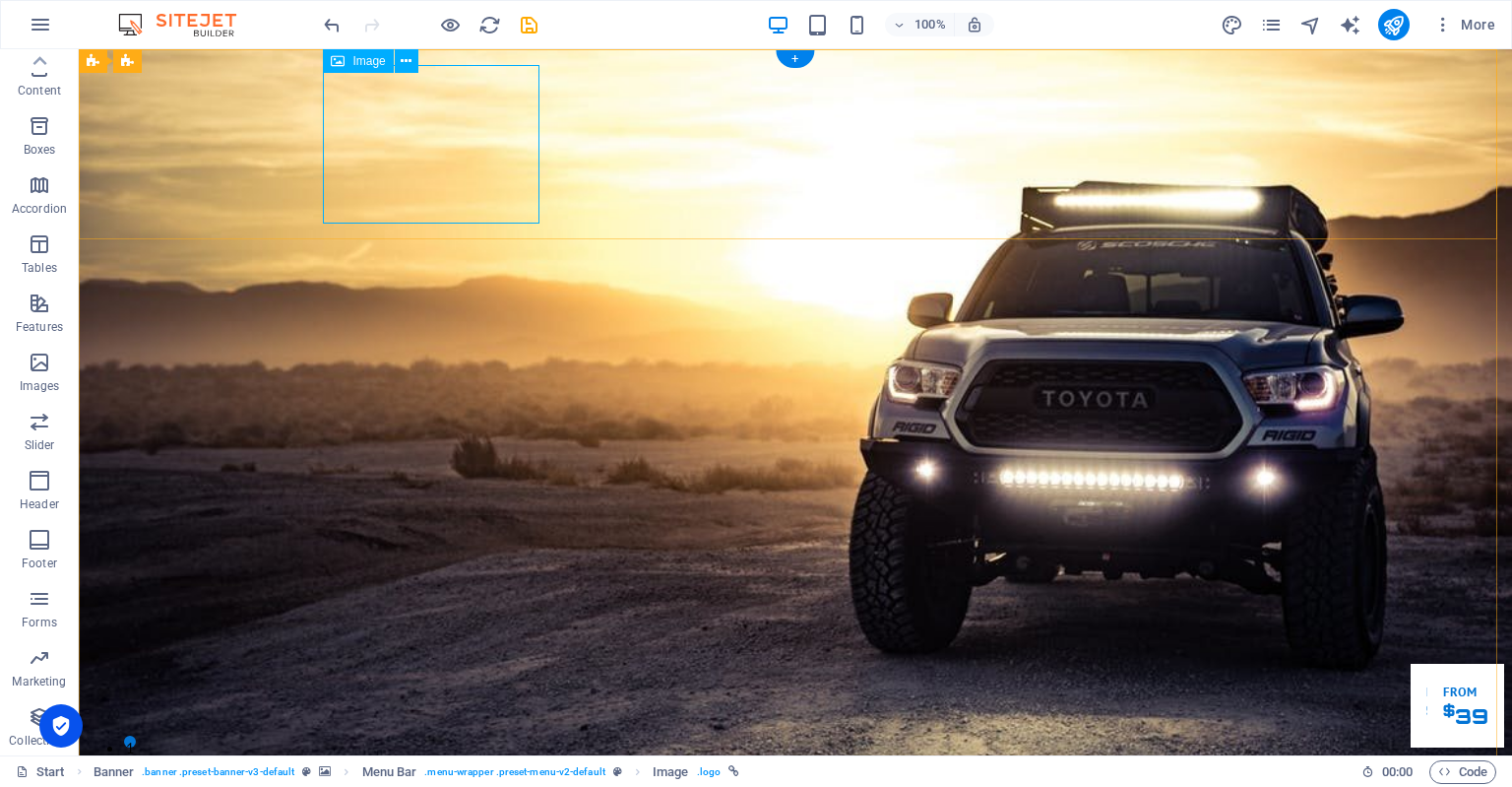 click at bounding box center [795, 944] 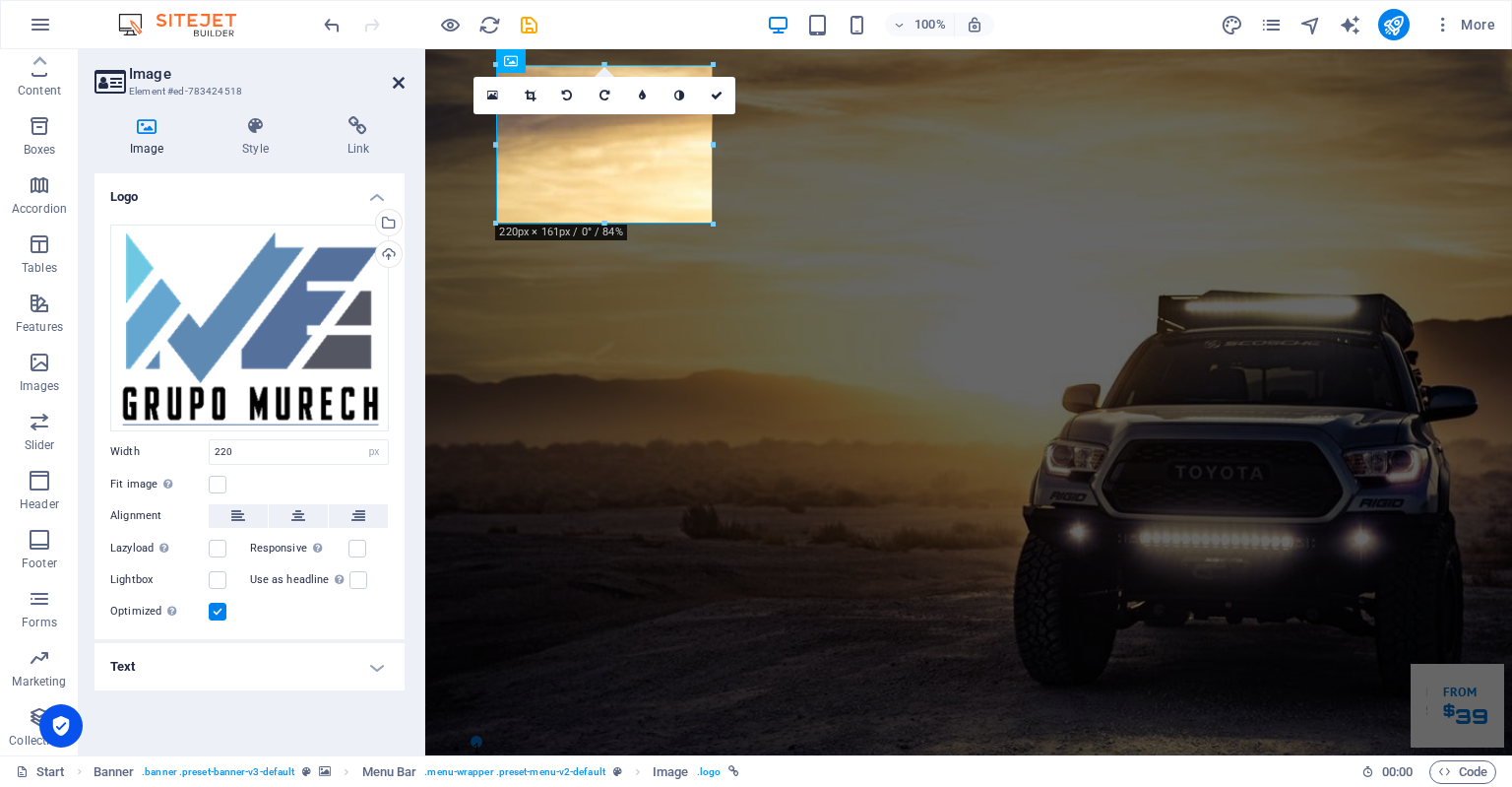 click at bounding box center [399, 83] 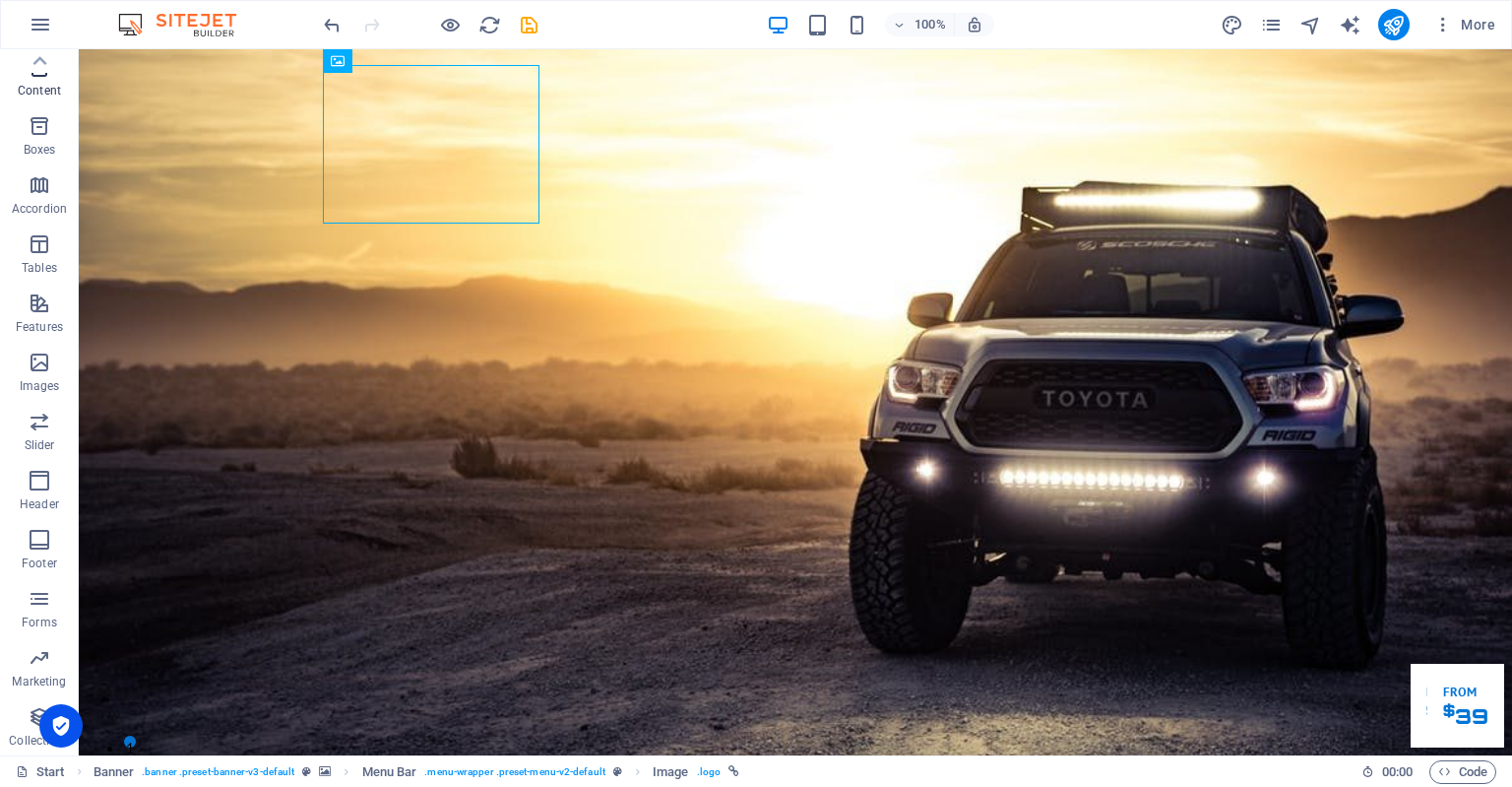 click on "Content" at bounding box center (39, 91) 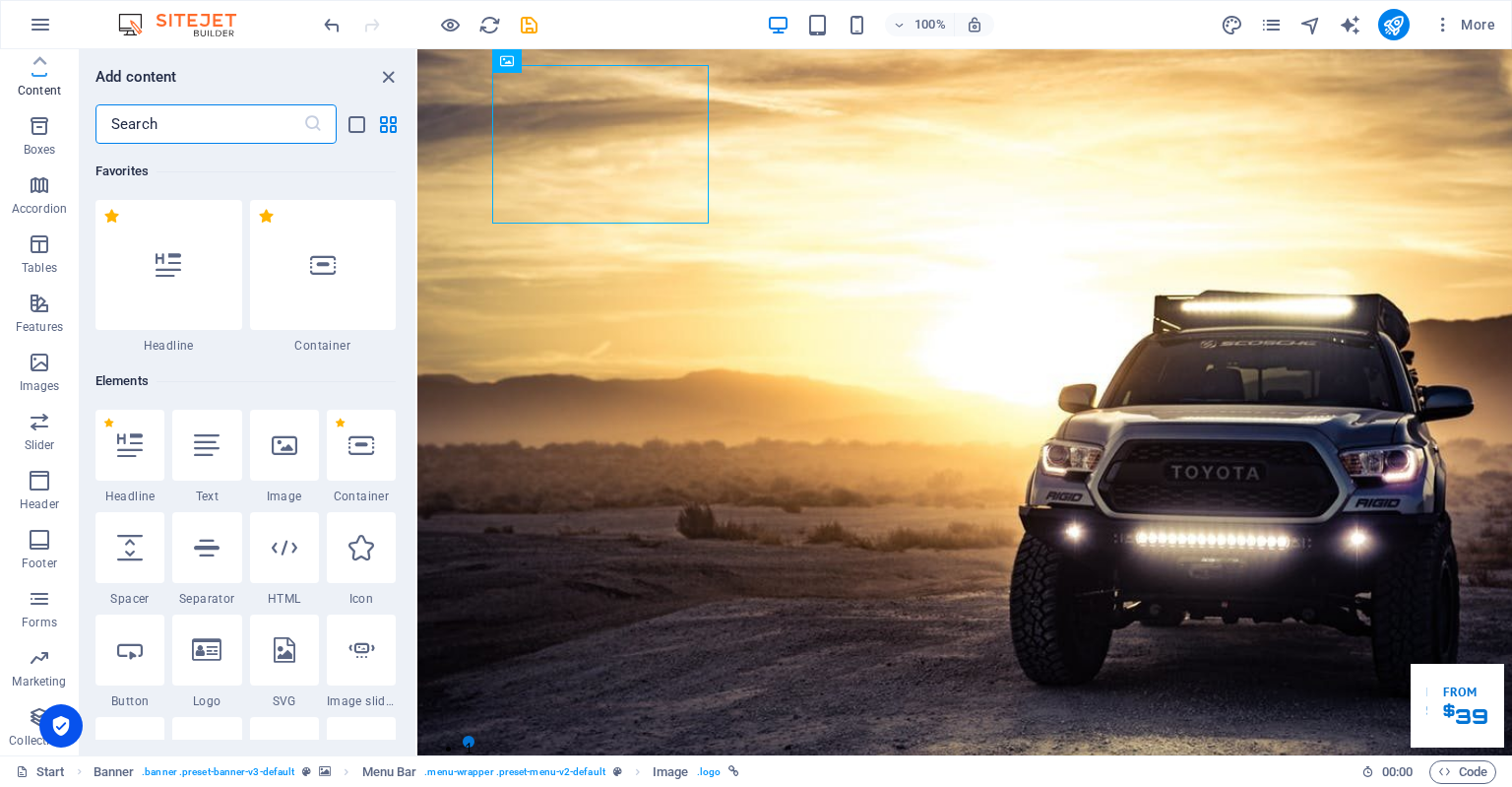 scroll, scrollTop: 0, scrollLeft: 0, axis: both 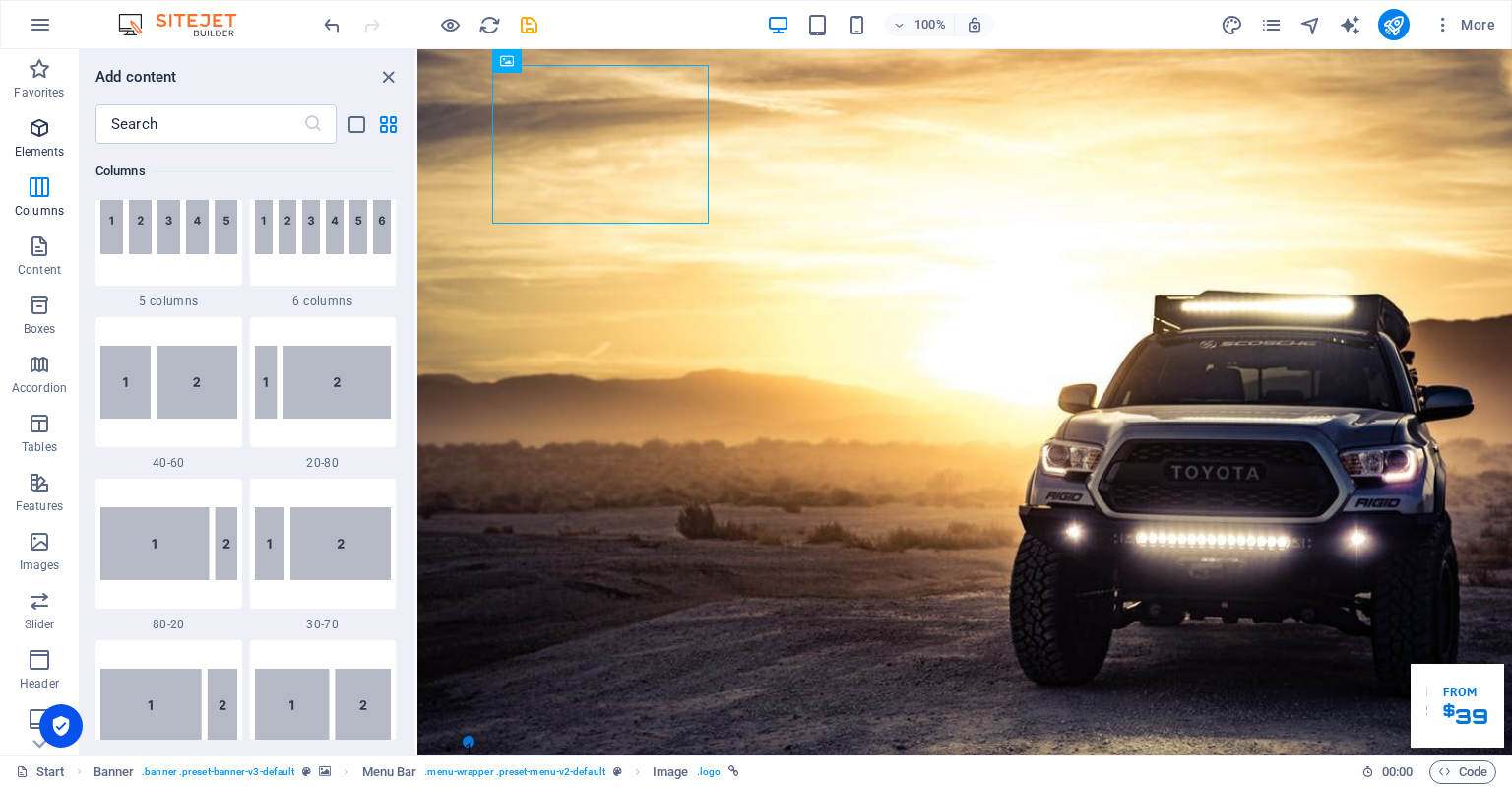 click at bounding box center (39, 128) 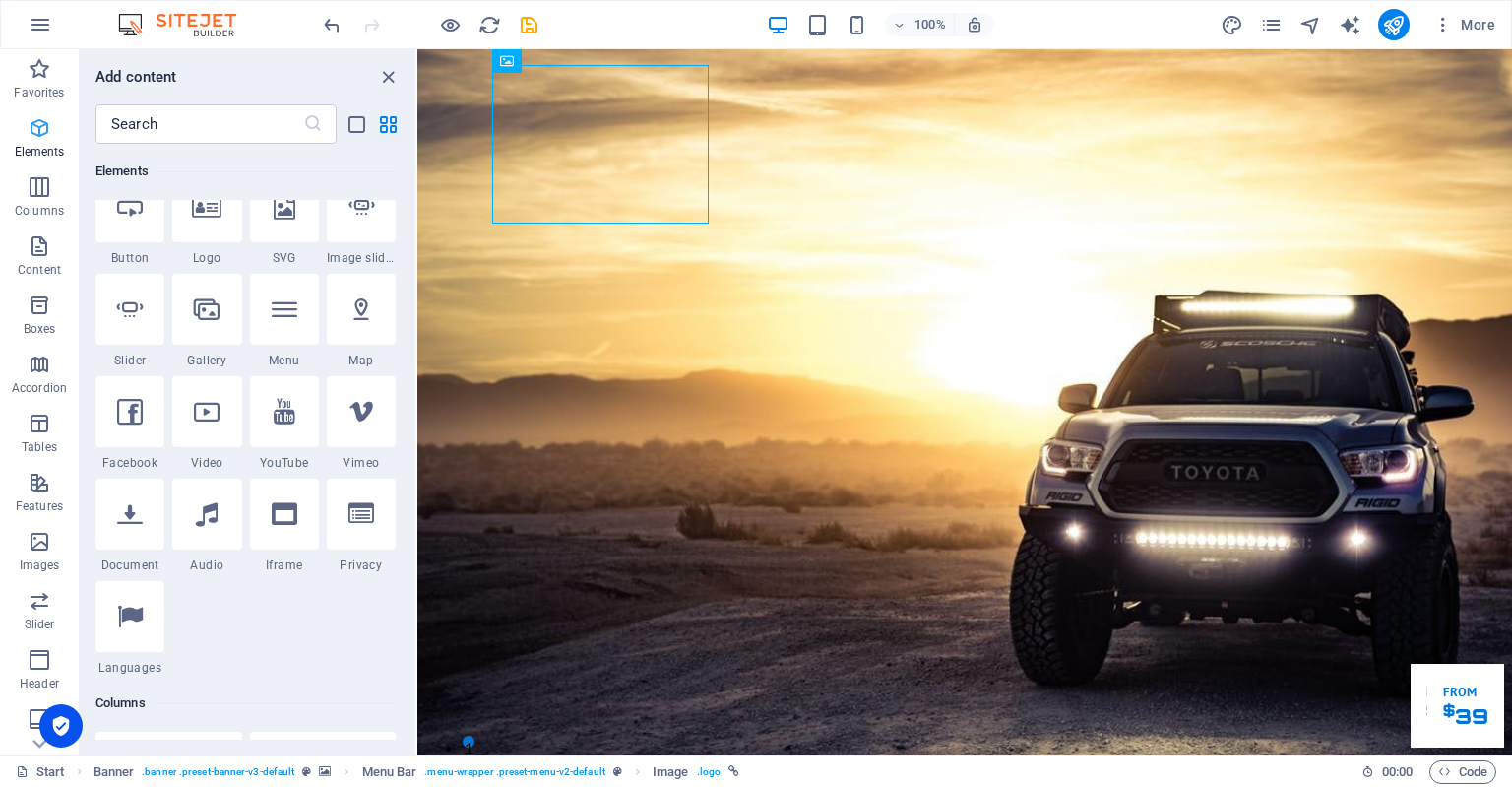 scroll, scrollTop: 209, scrollLeft: 0, axis: vertical 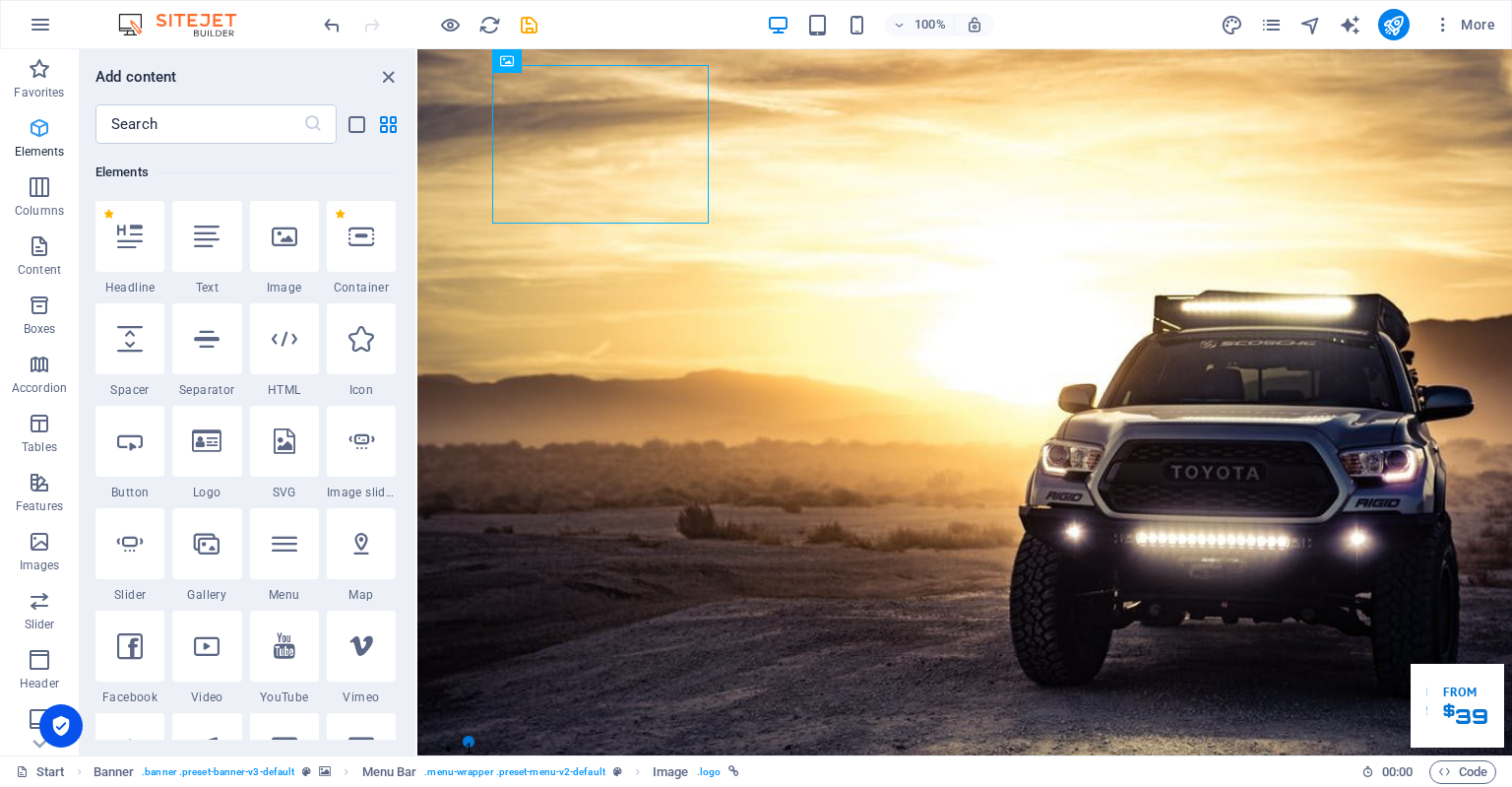 click at bounding box center [39, 128] 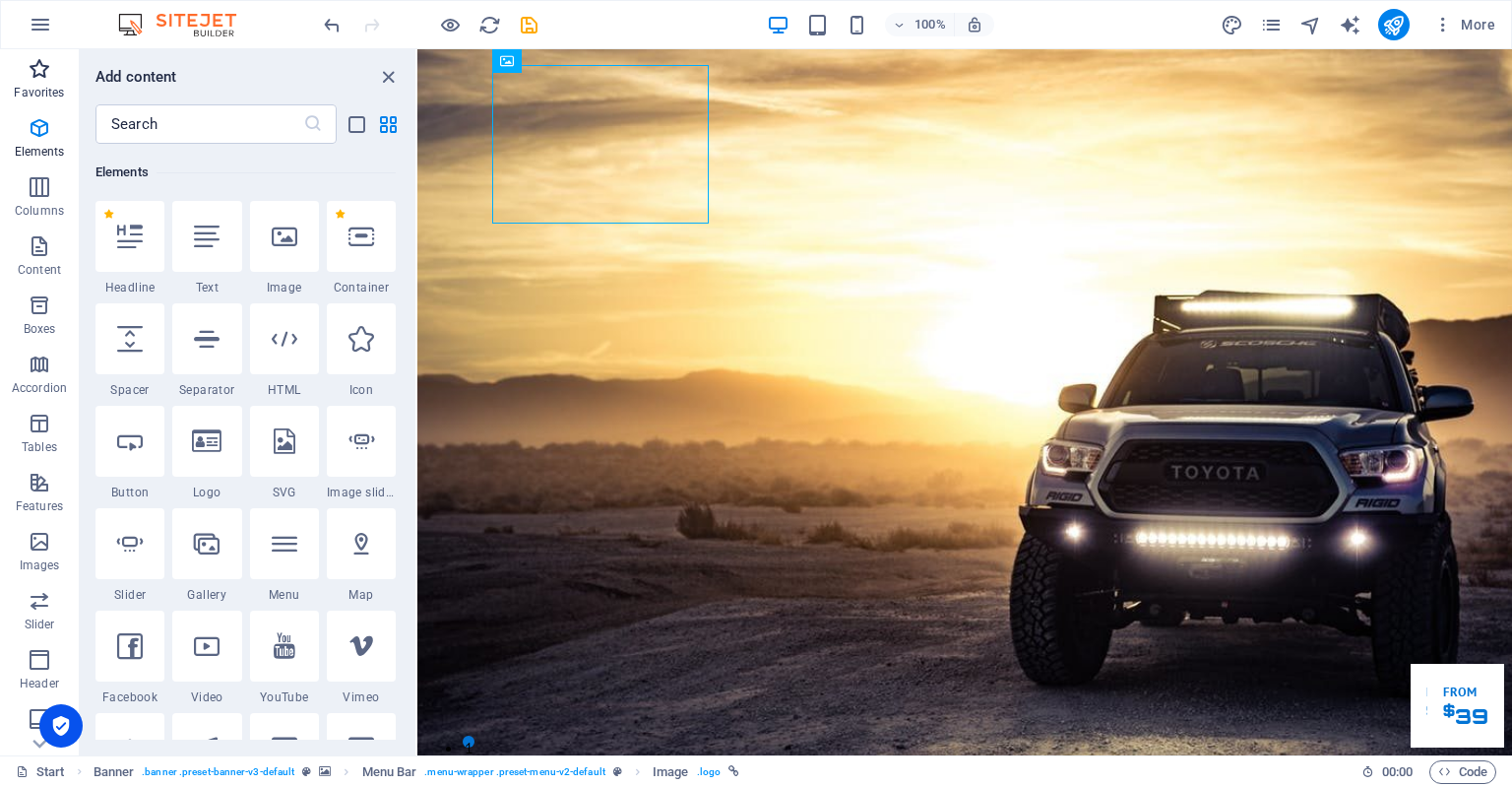 click on "Favorites" at bounding box center (38, 93) 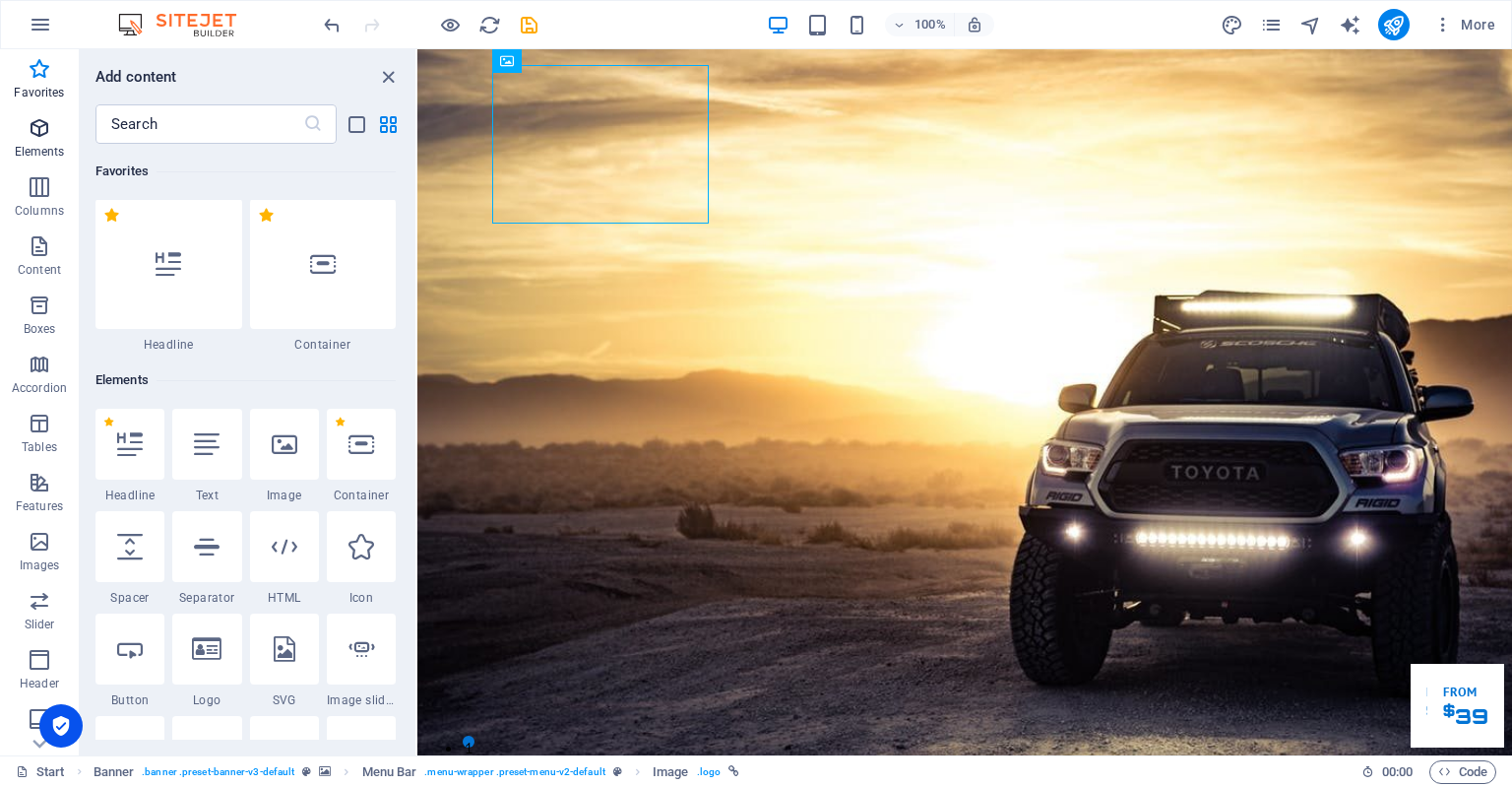 scroll, scrollTop: 0, scrollLeft: 0, axis: both 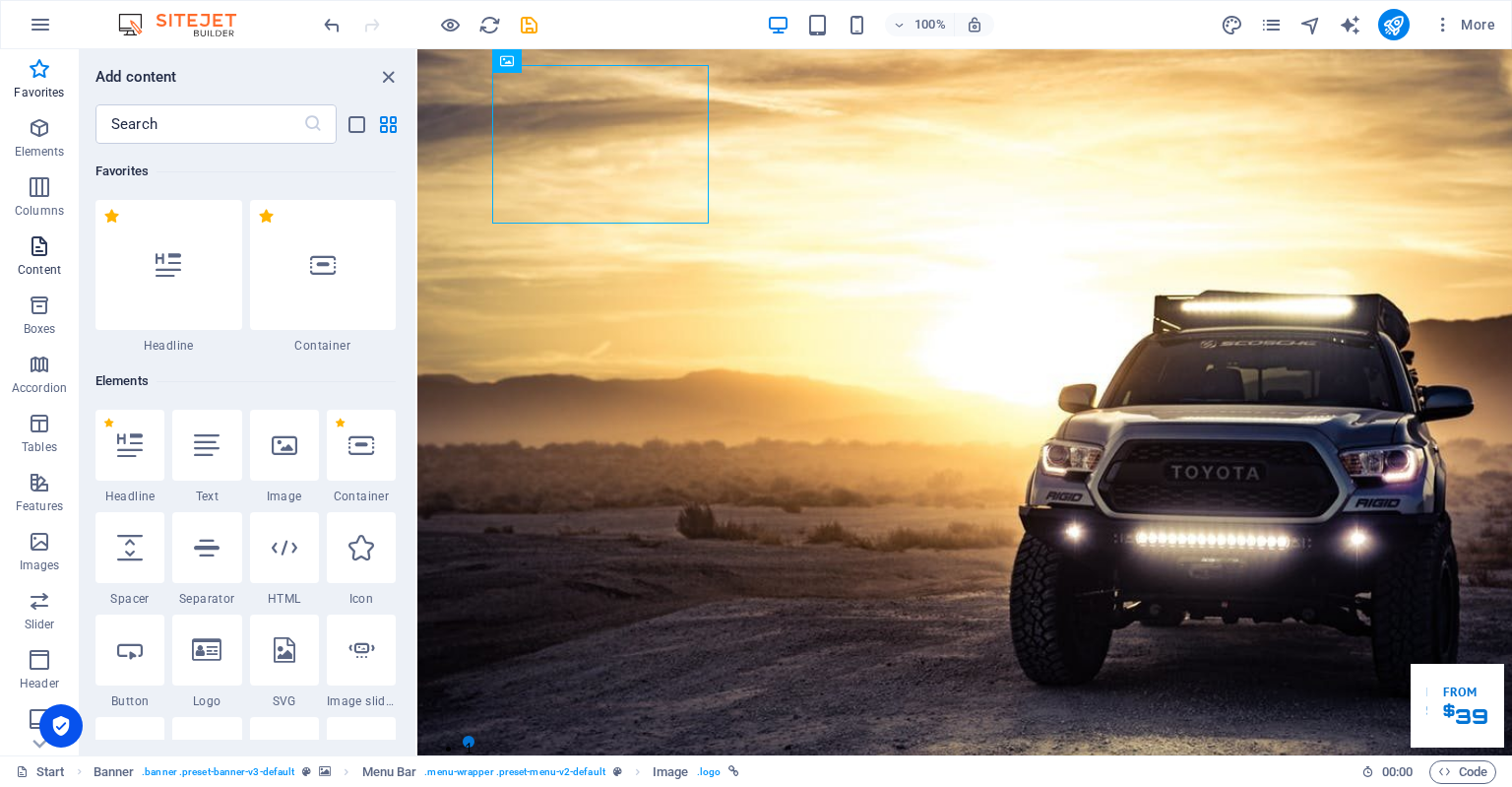 click at bounding box center [39, 246] 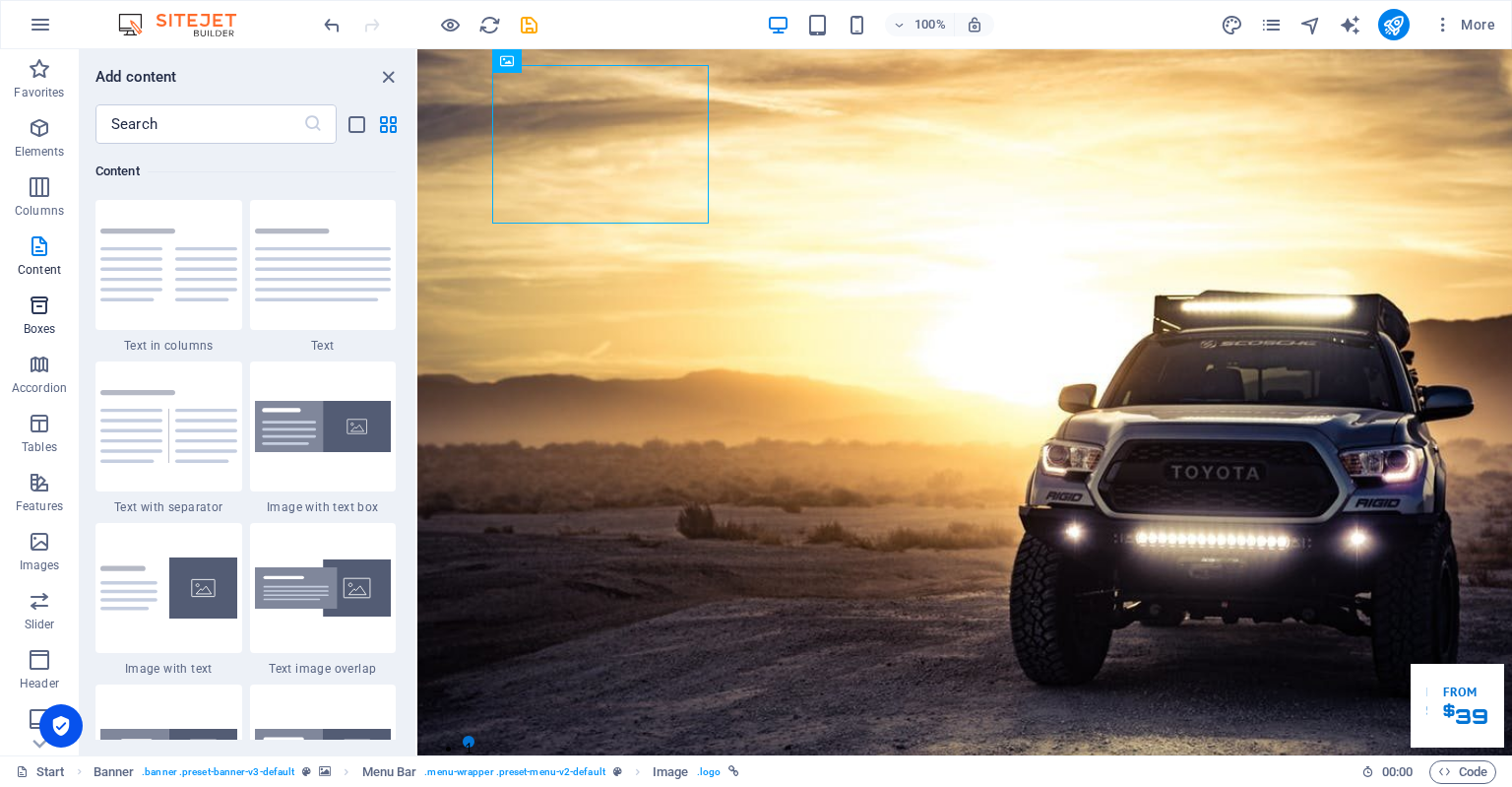 click on "Boxes" at bounding box center [39, 317] 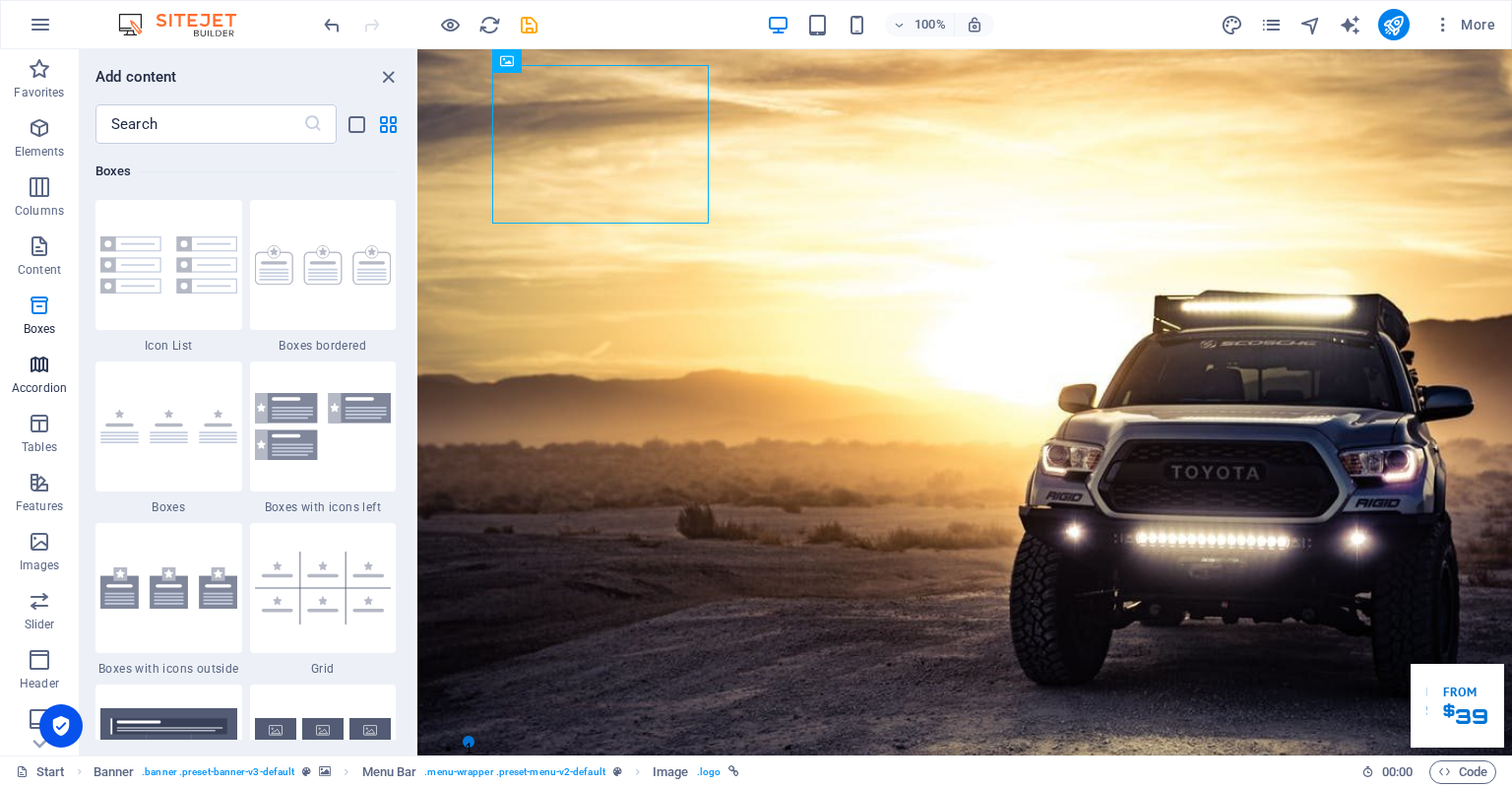 click at bounding box center [39, 364] 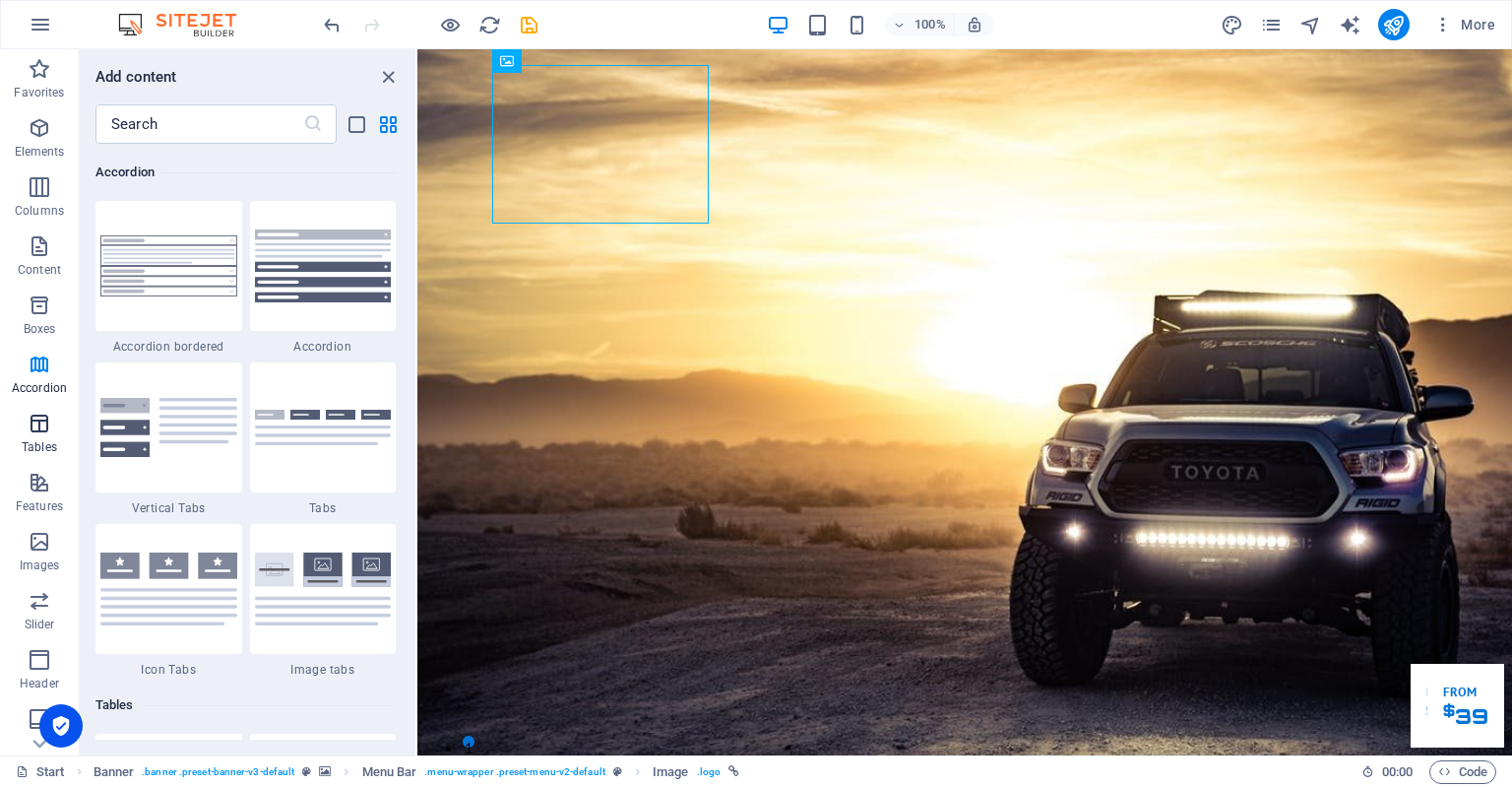 click at bounding box center [39, 424] 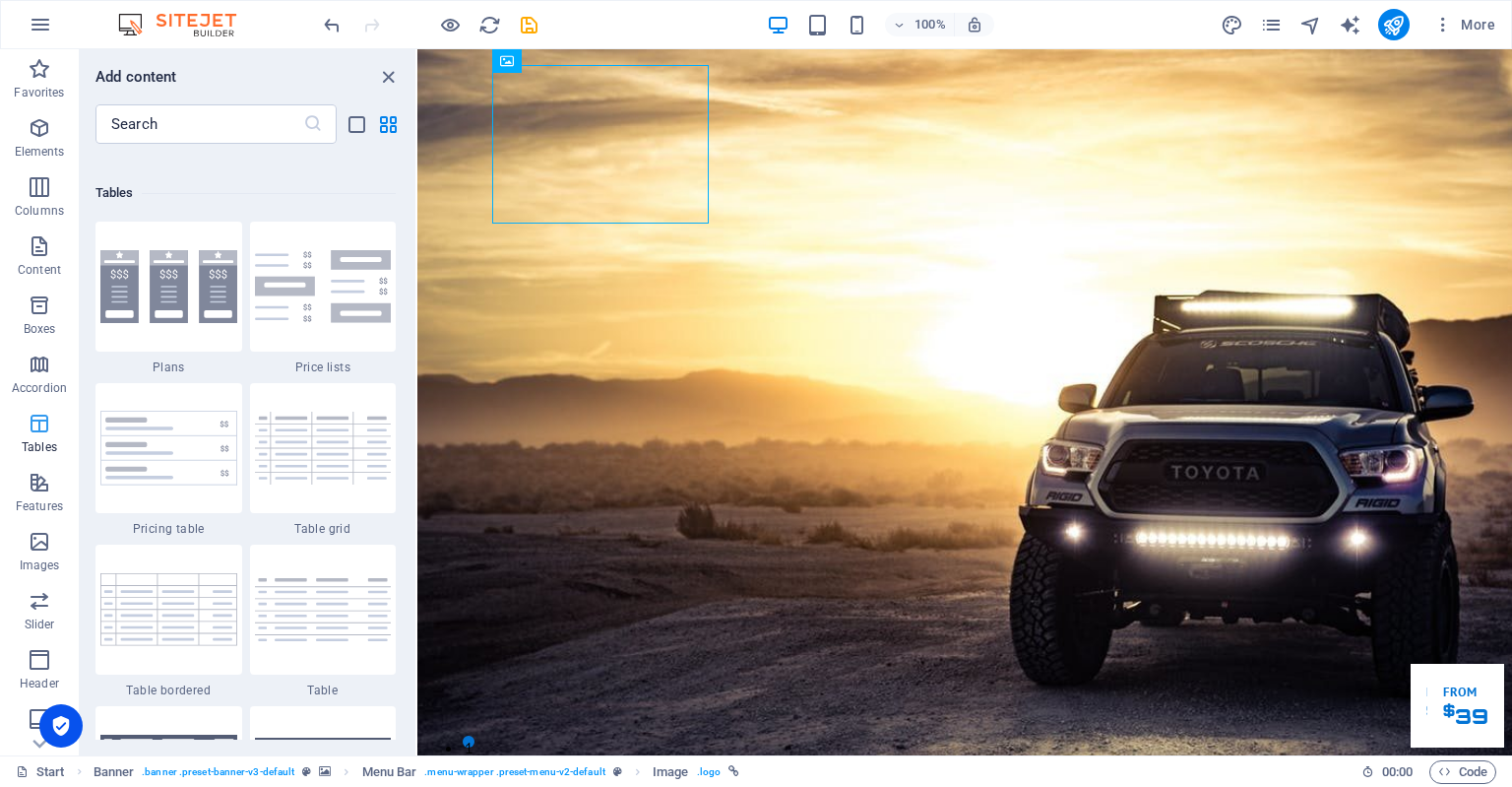scroll, scrollTop: 6659, scrollLeft: 0, axis: vertical 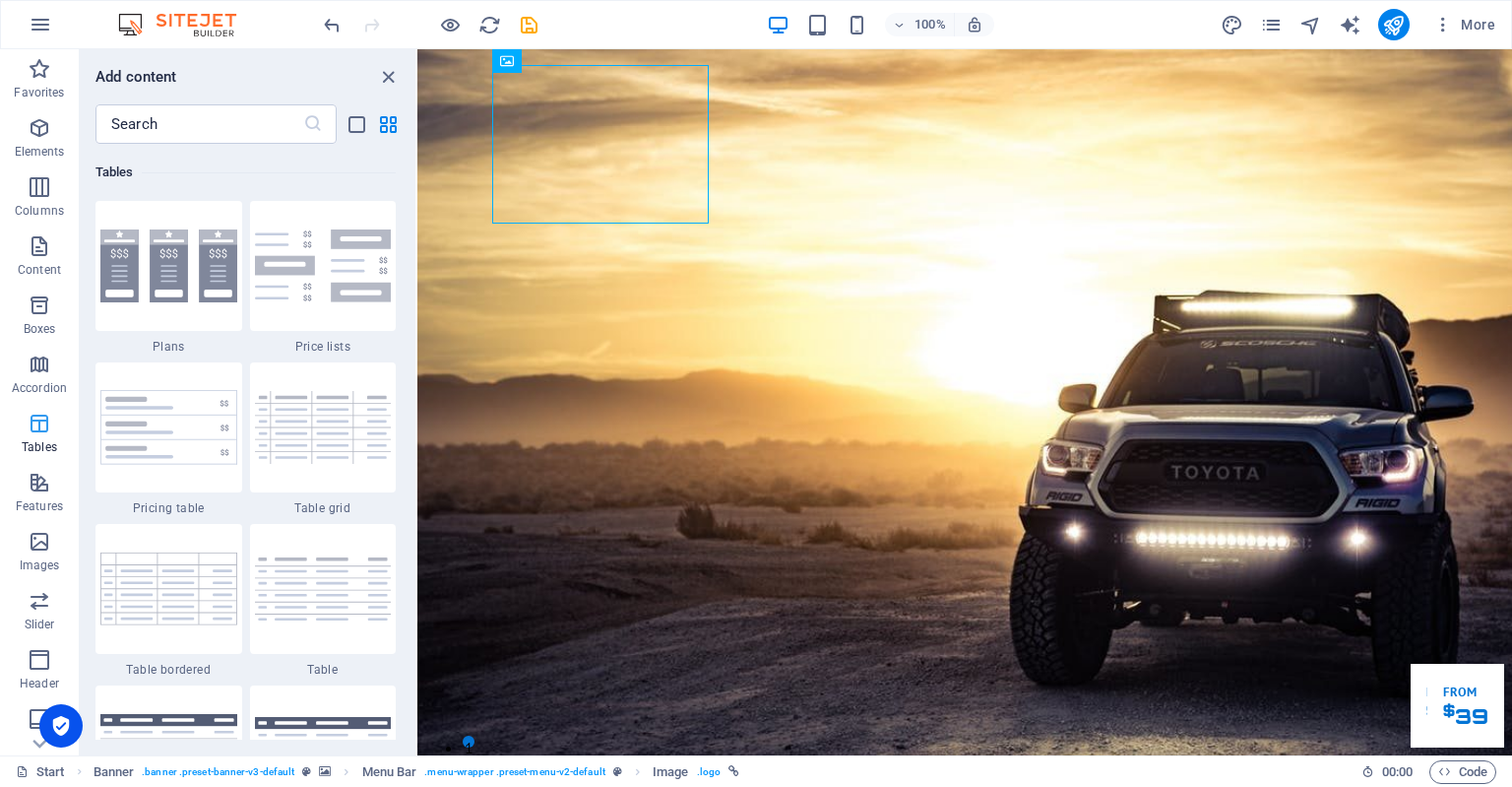 click on "Tables" at bounding box center (39, 433) 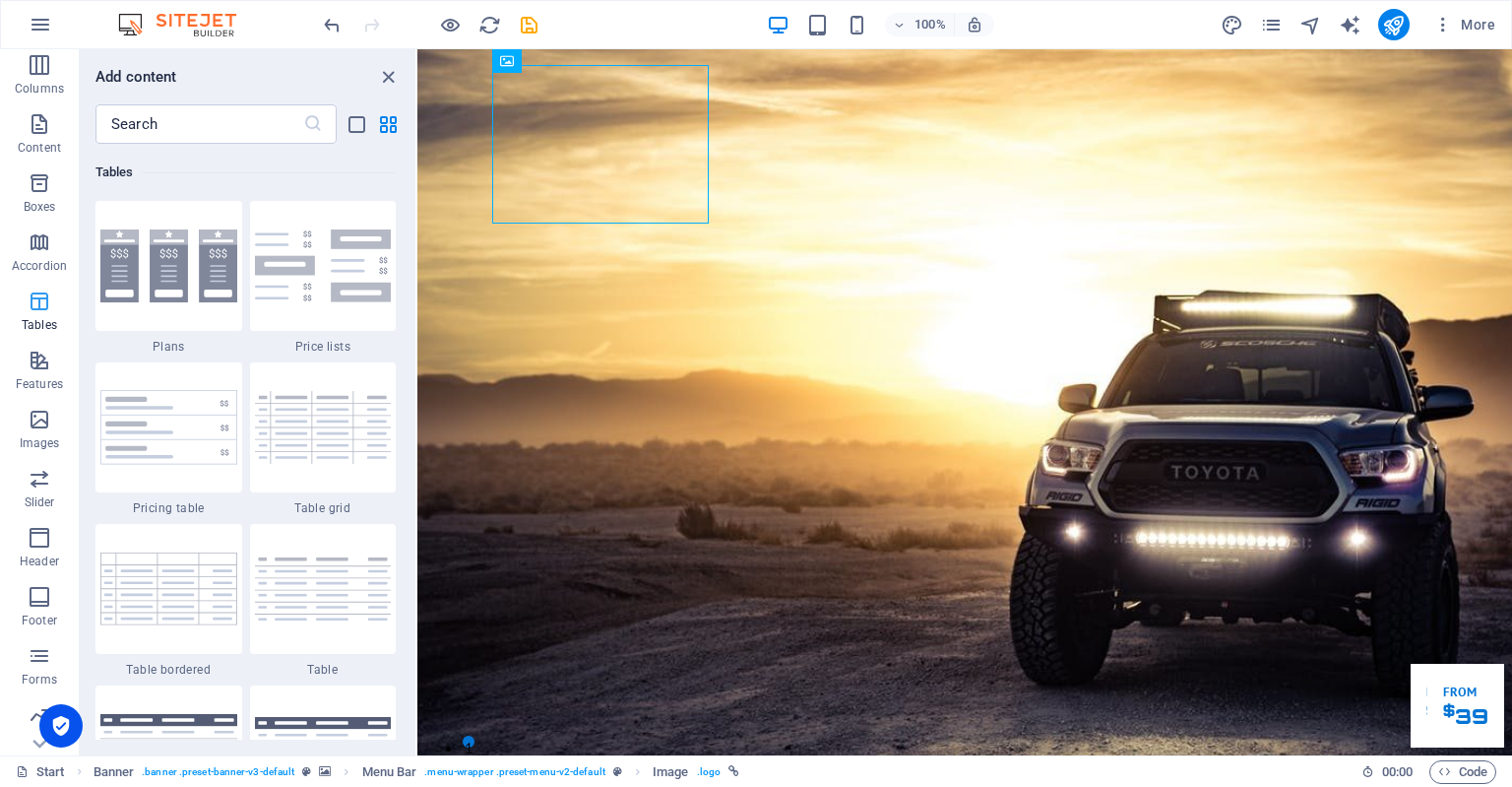 scroll, scrollTop: 124, scrollLeft: 0, axis: vertical 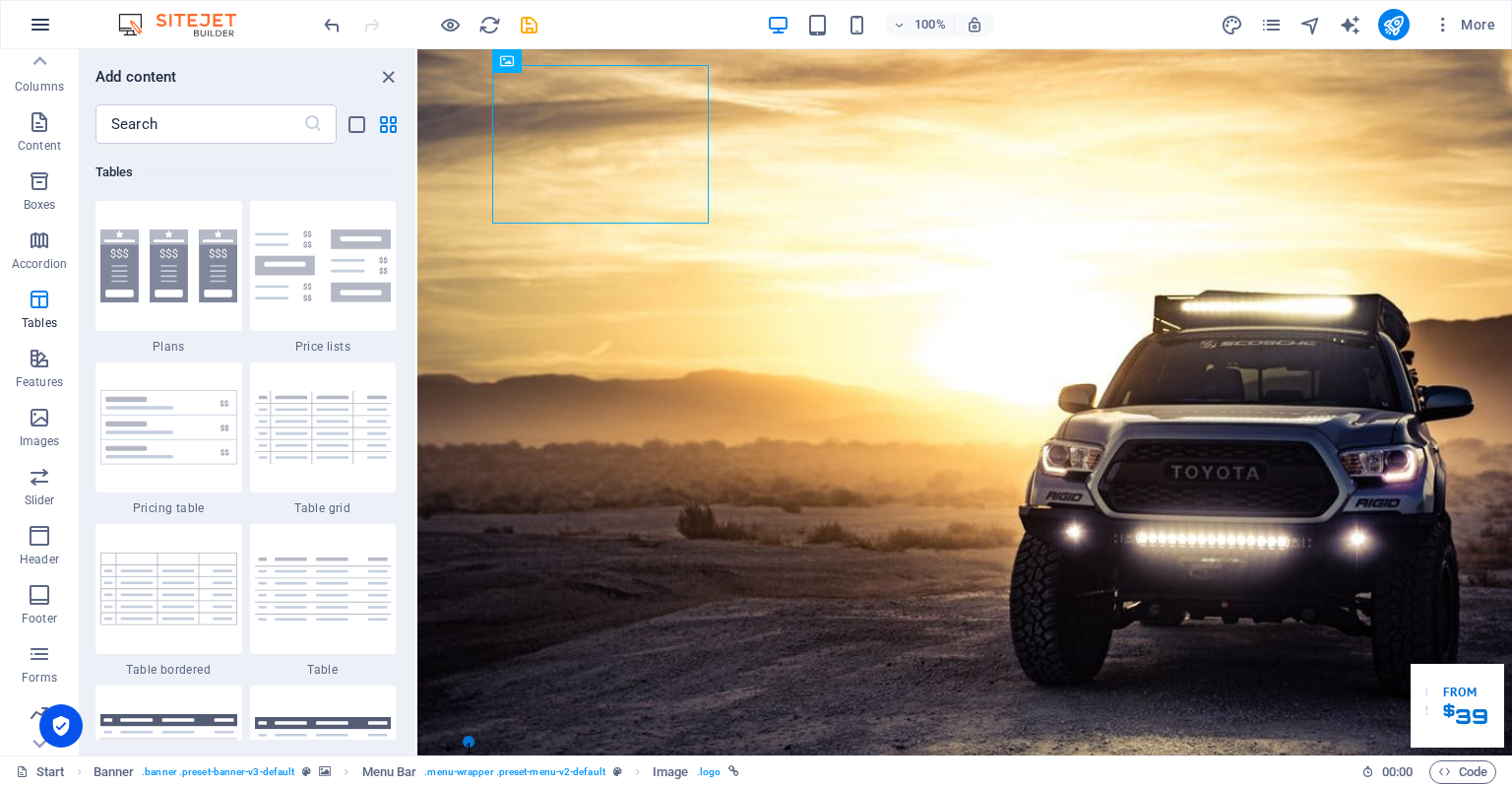 click at bounding box center (40, 25) 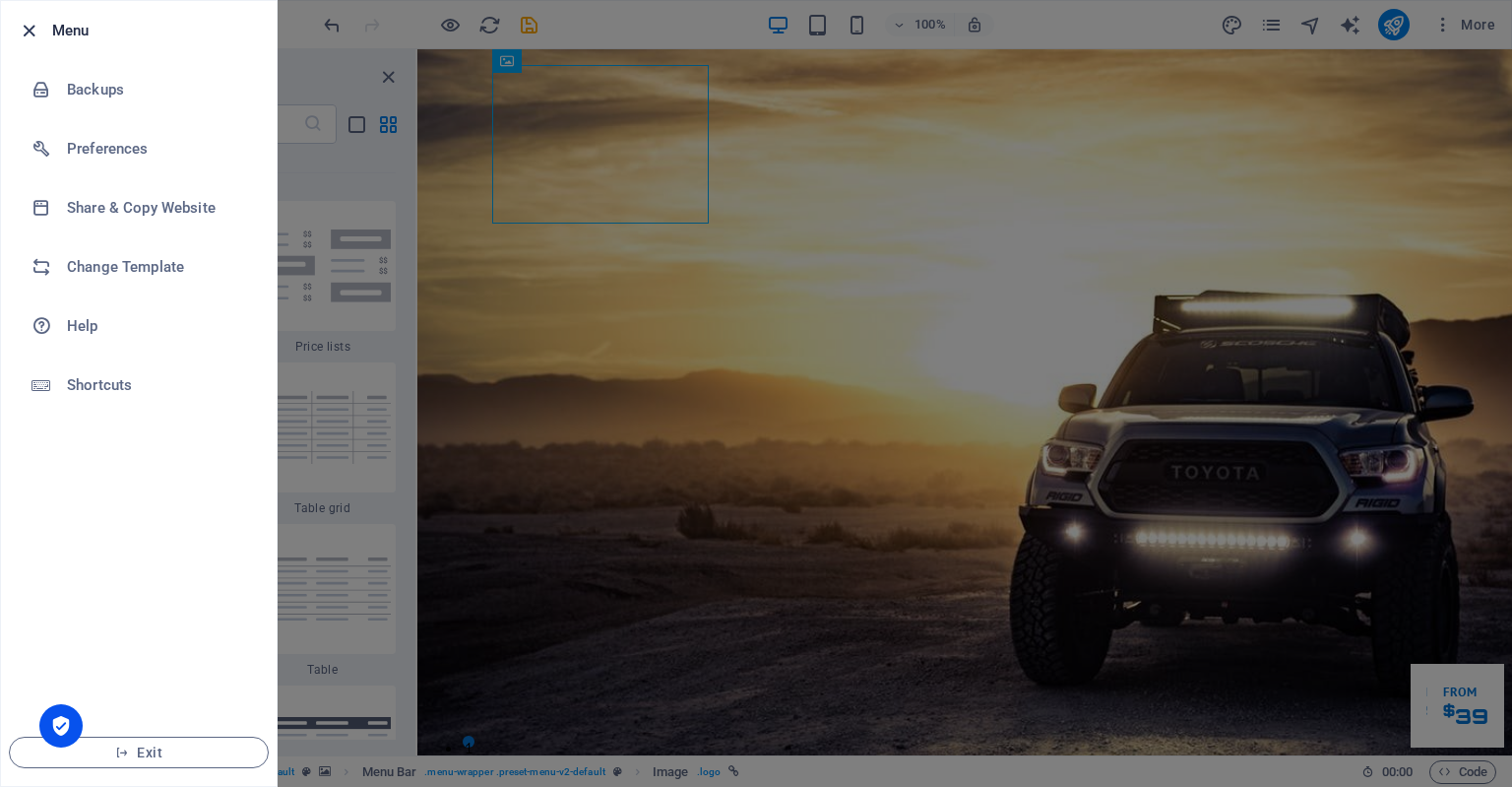 click at bounding box center (29, 31) 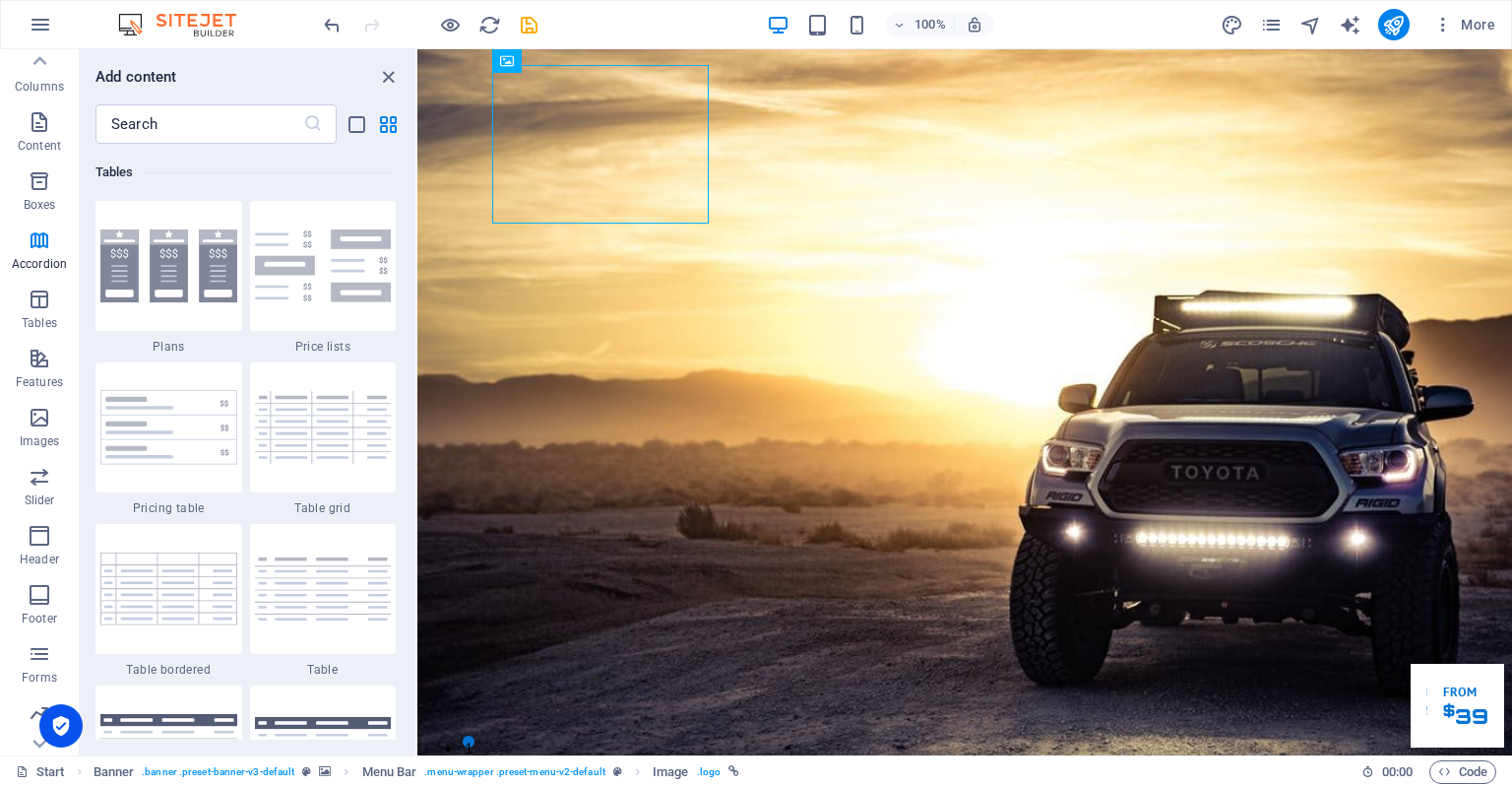 scroll, scrollTop: 6138, scrollLeft: 0, axis: vertical 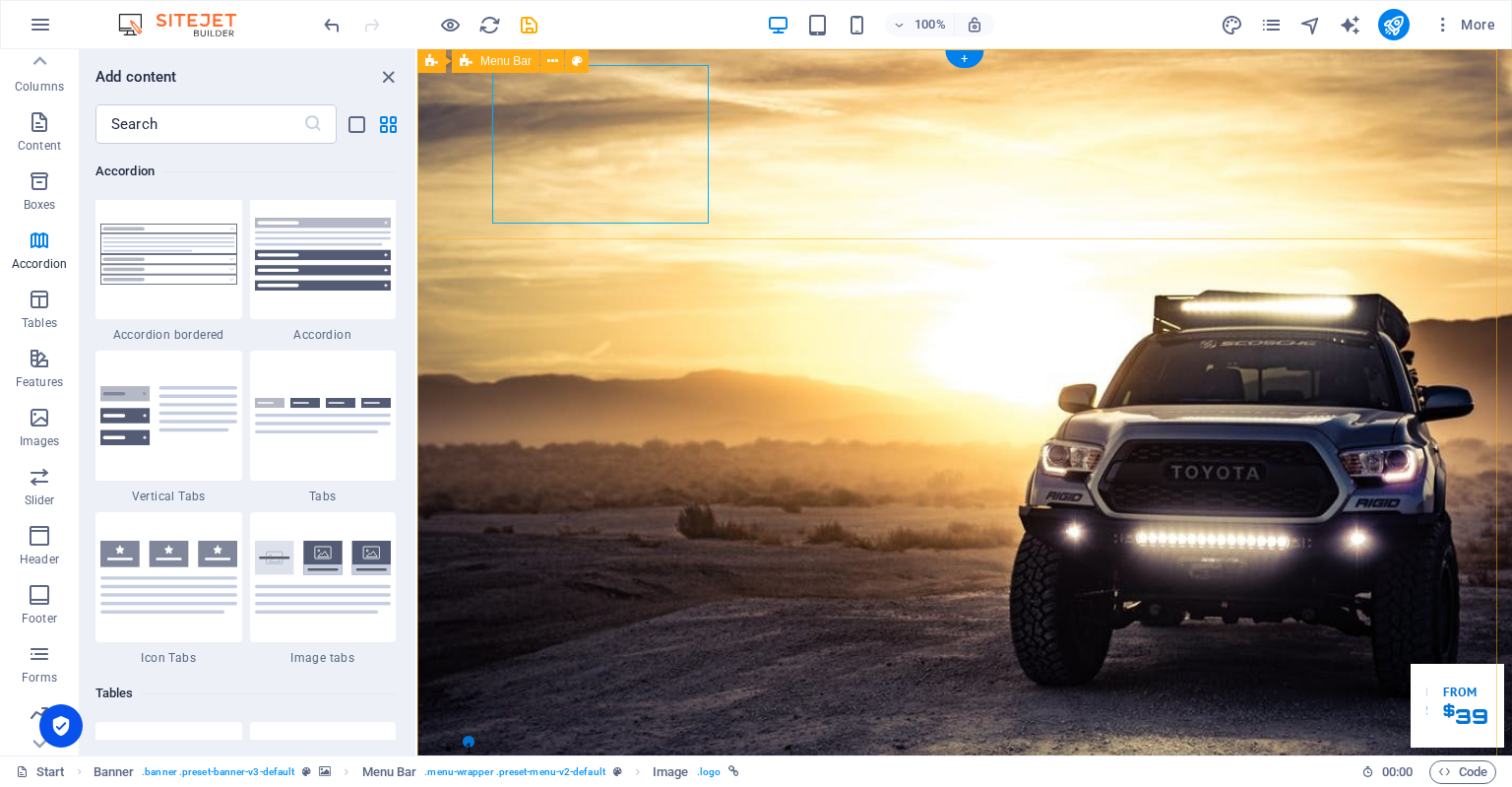click on "Home About us Services Inventory Feedback Contact" at bounding box center (965, 967) 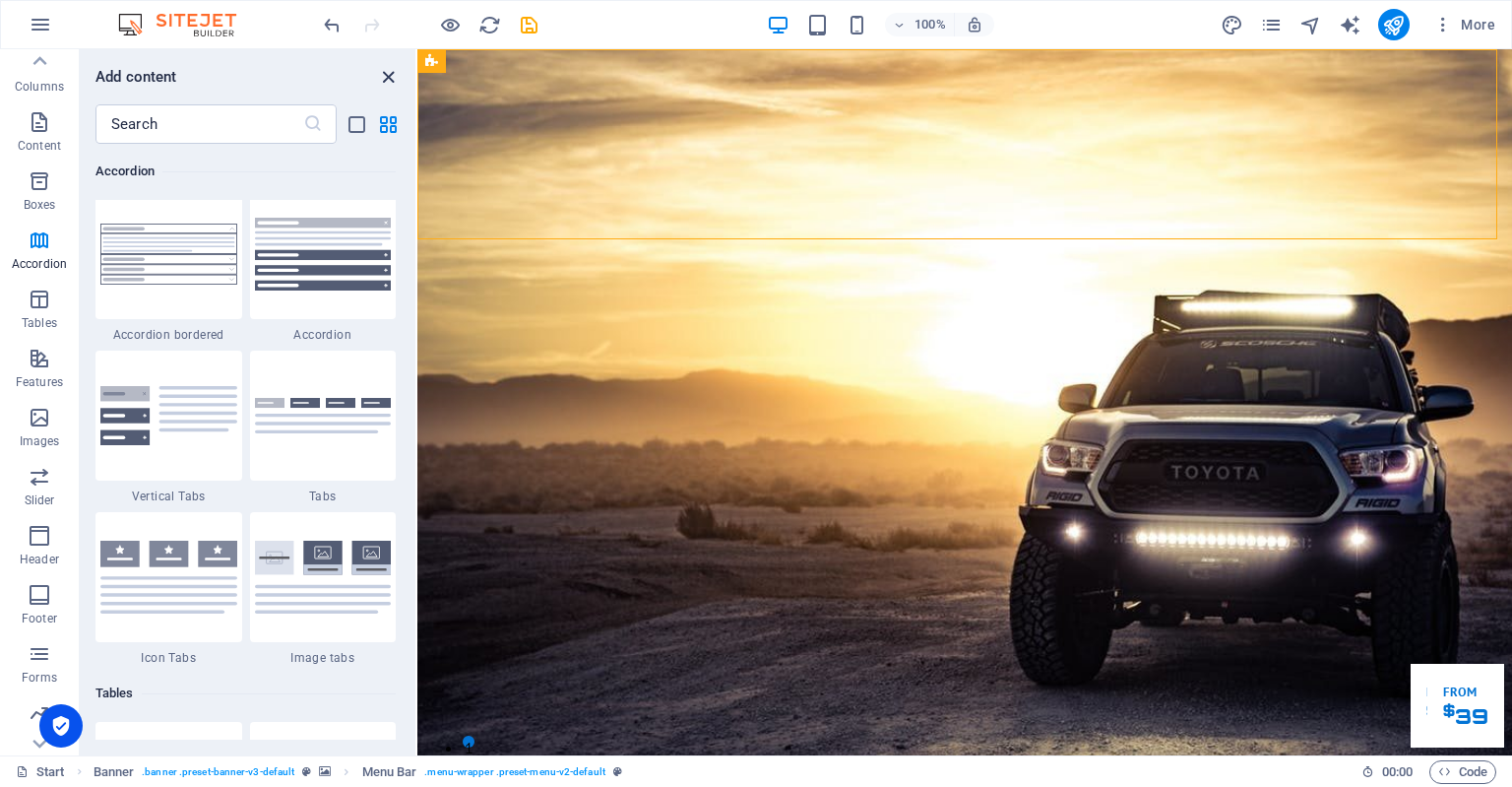 click at bounding box center (388, 77) 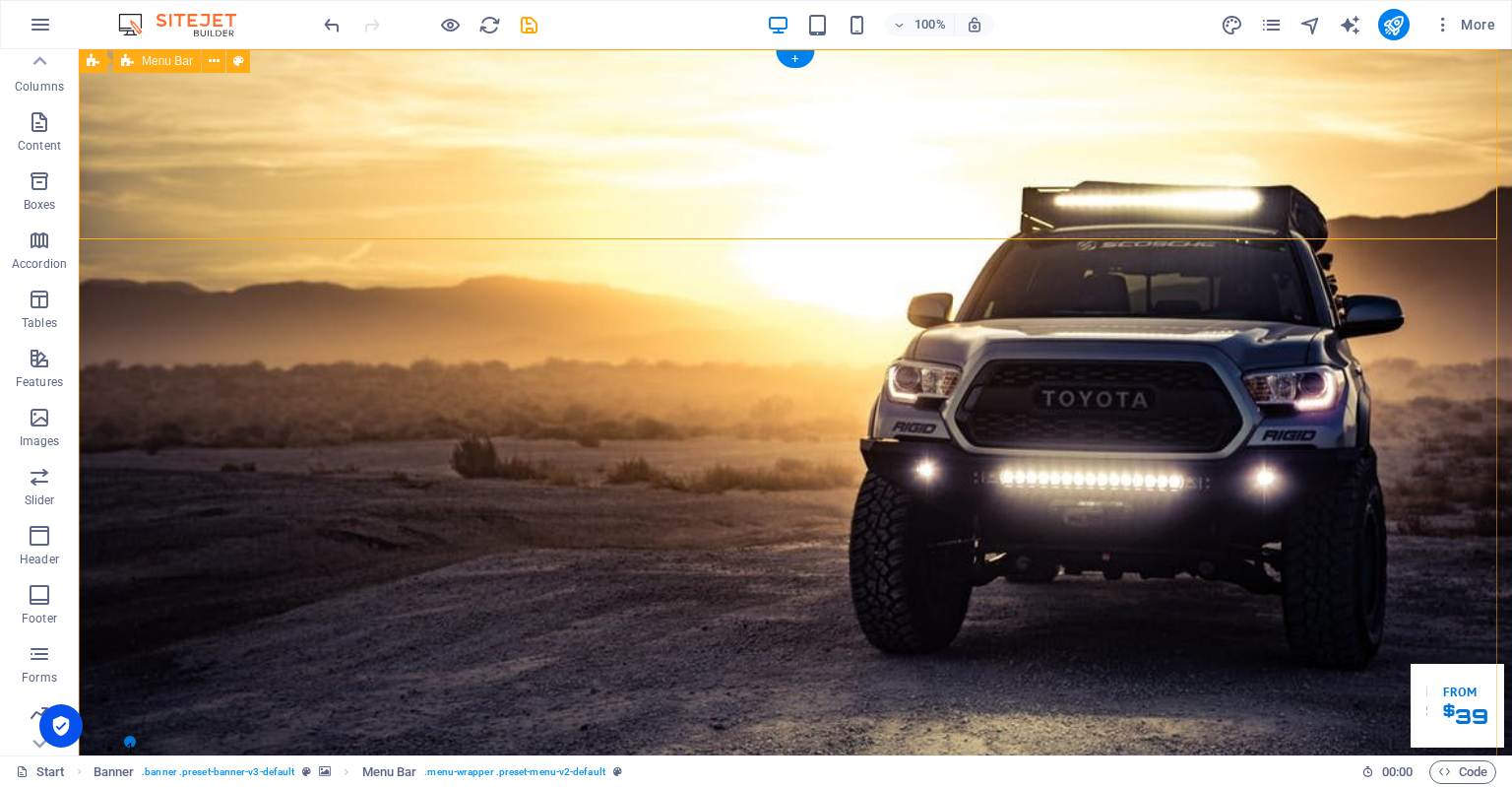 click on "Home About us Services Inventory Feedback Contact" at bounding box center [795, 967] 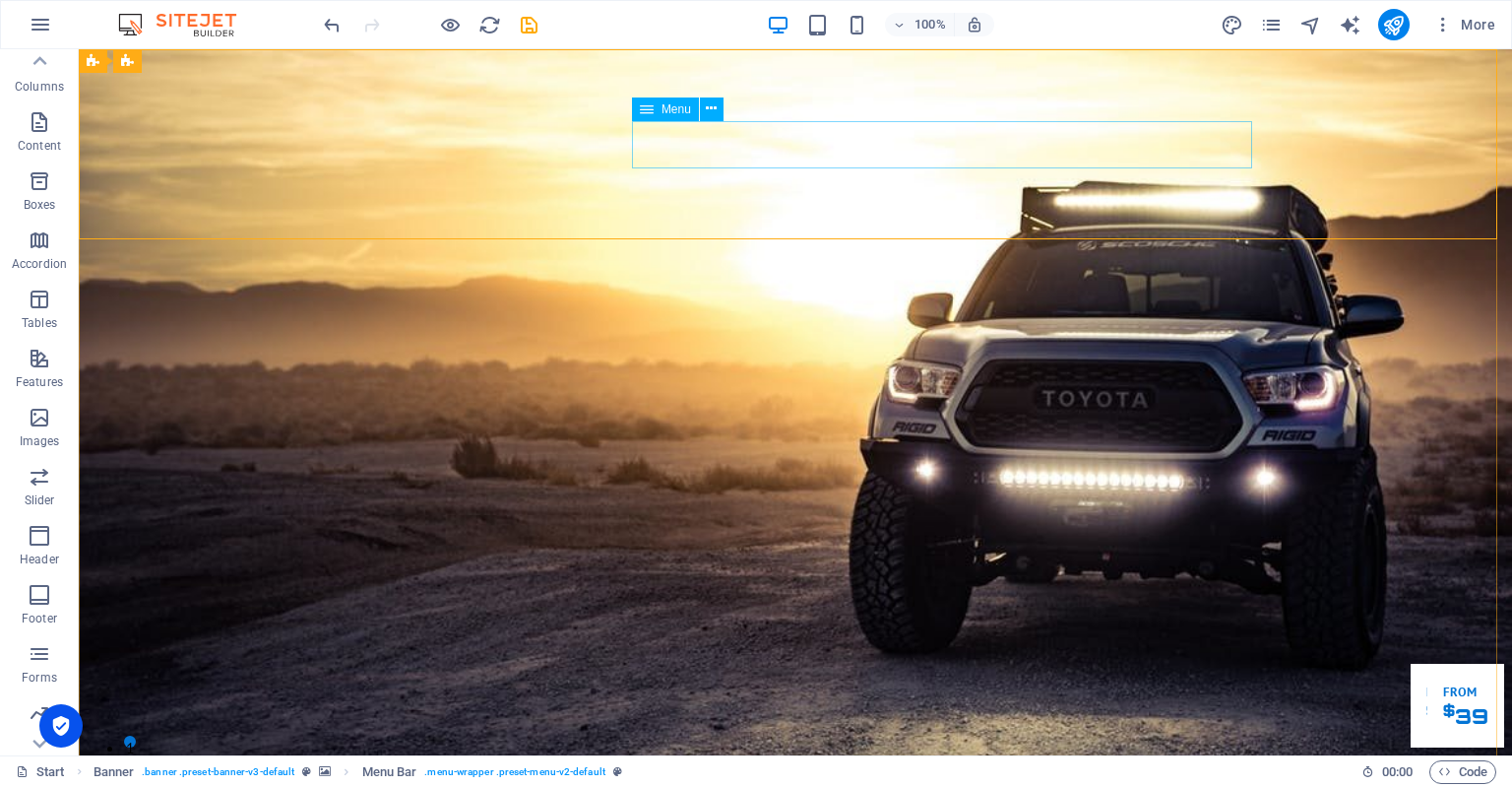 click on "Menu" at bounding box center (676, 109) 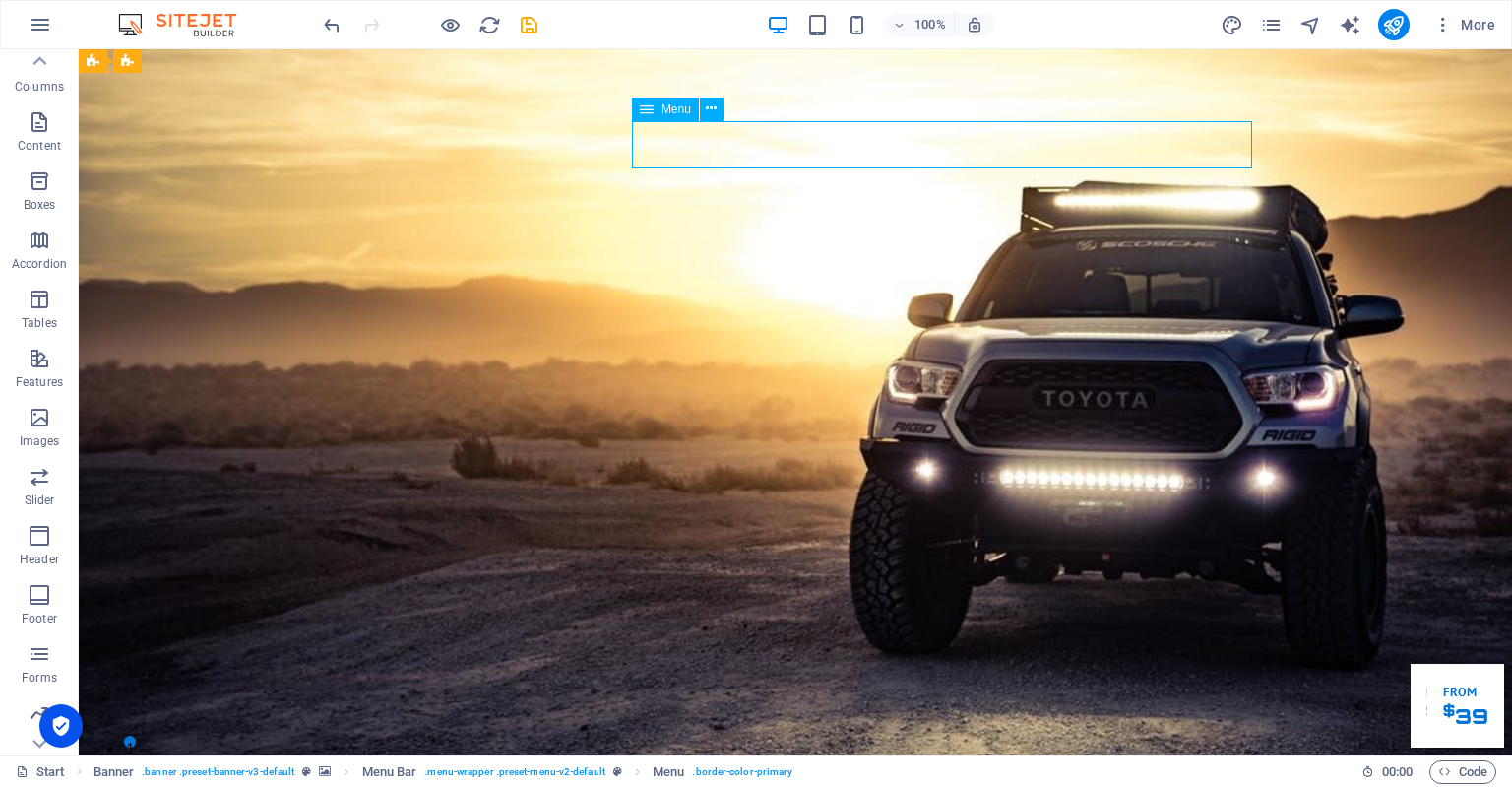 click at bounding box center [647, 109] 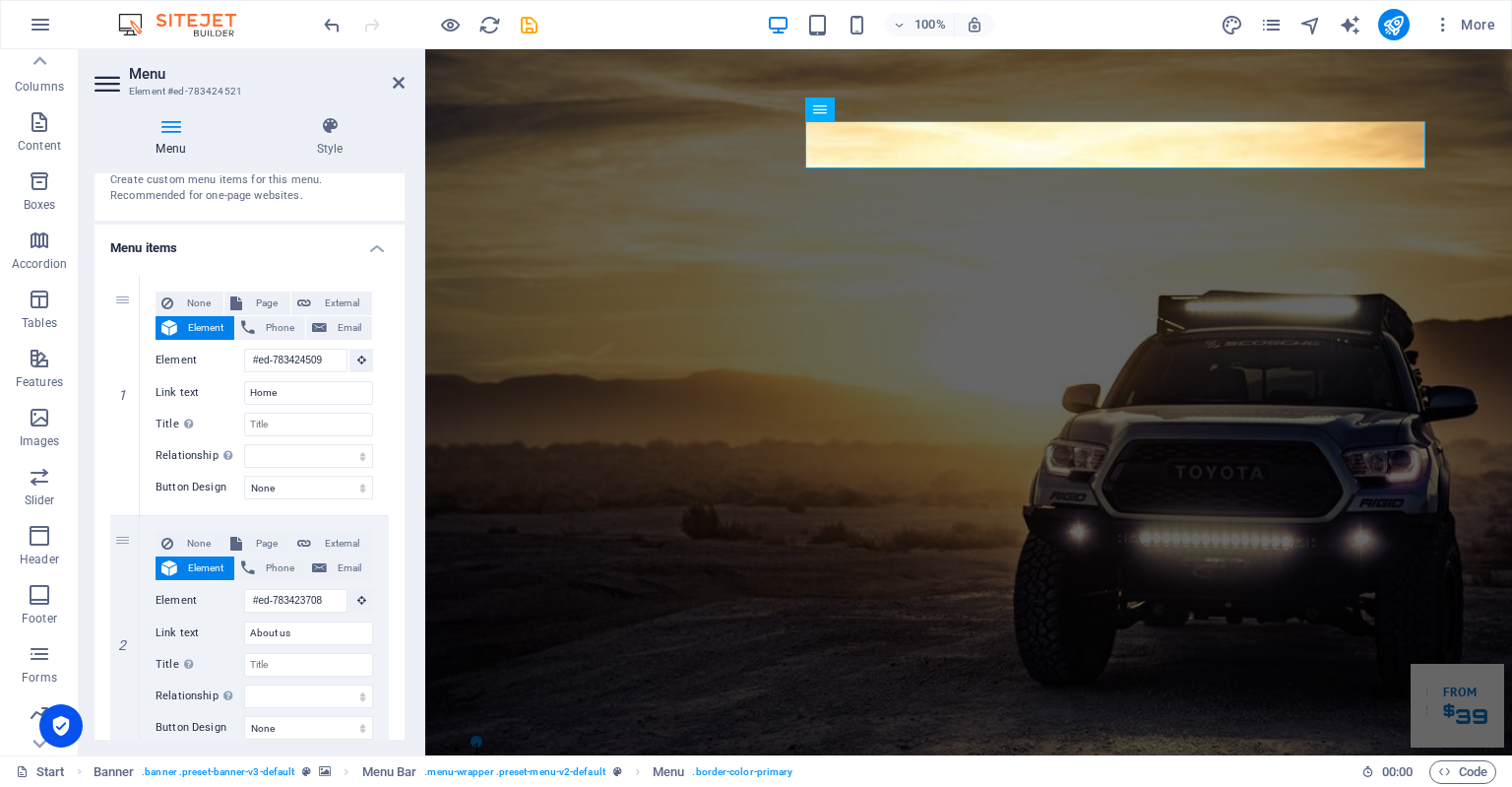 scroll, scrollTop: 184, scrollLeft: 0, axis: vertical 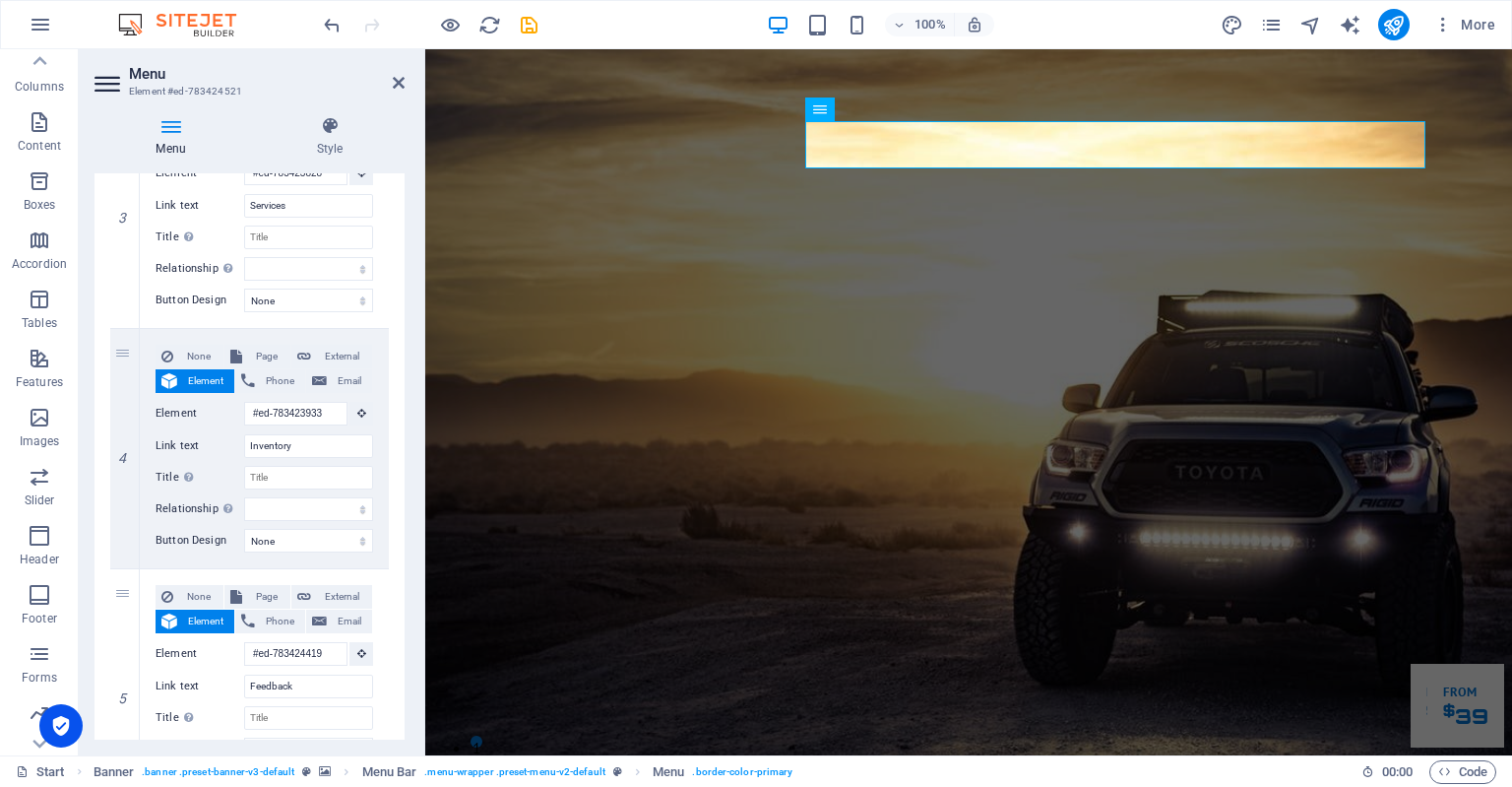 click on "Menu" at bounding box center (267, 74) 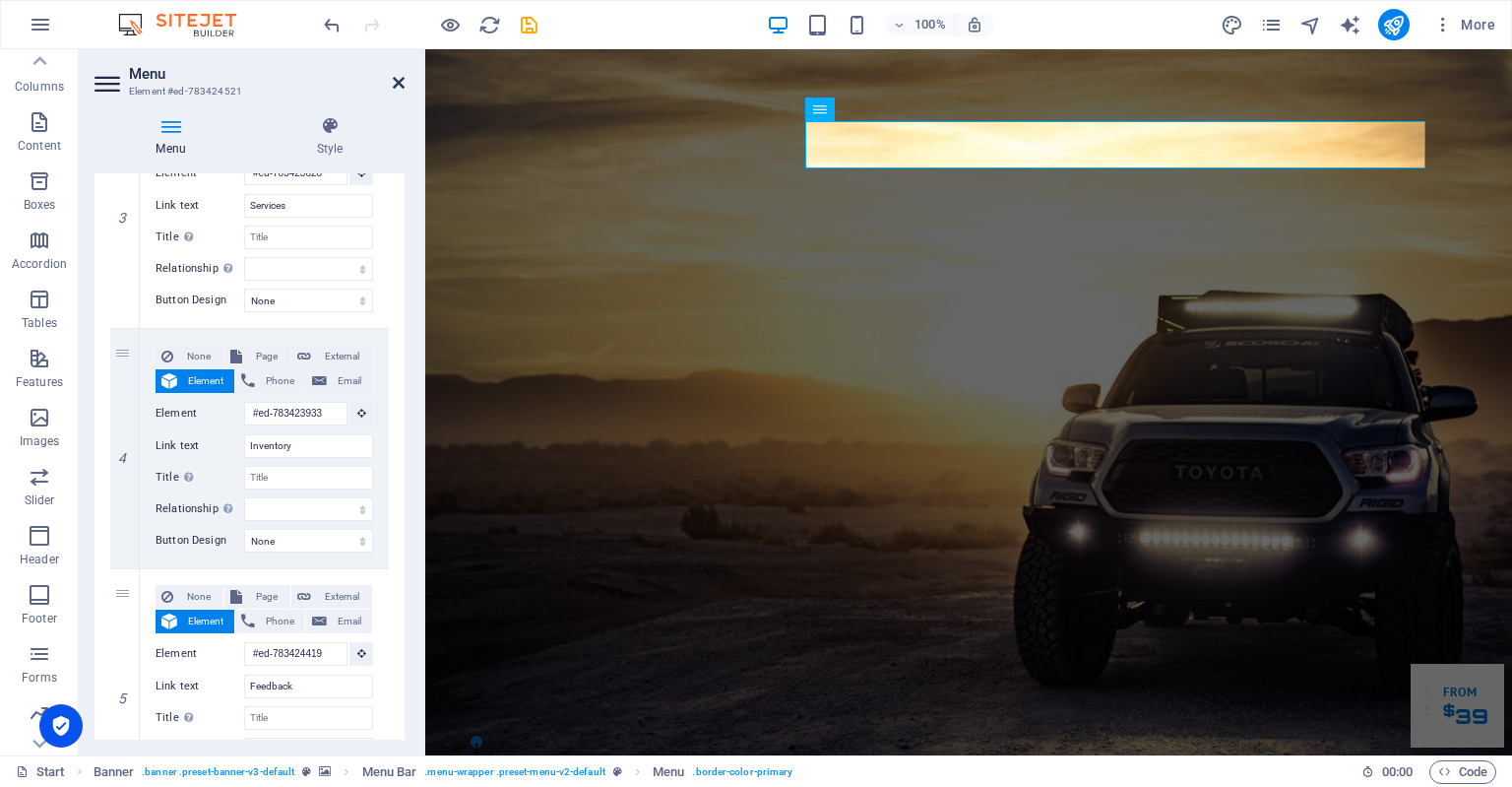 click at bounding box center (399, 83) 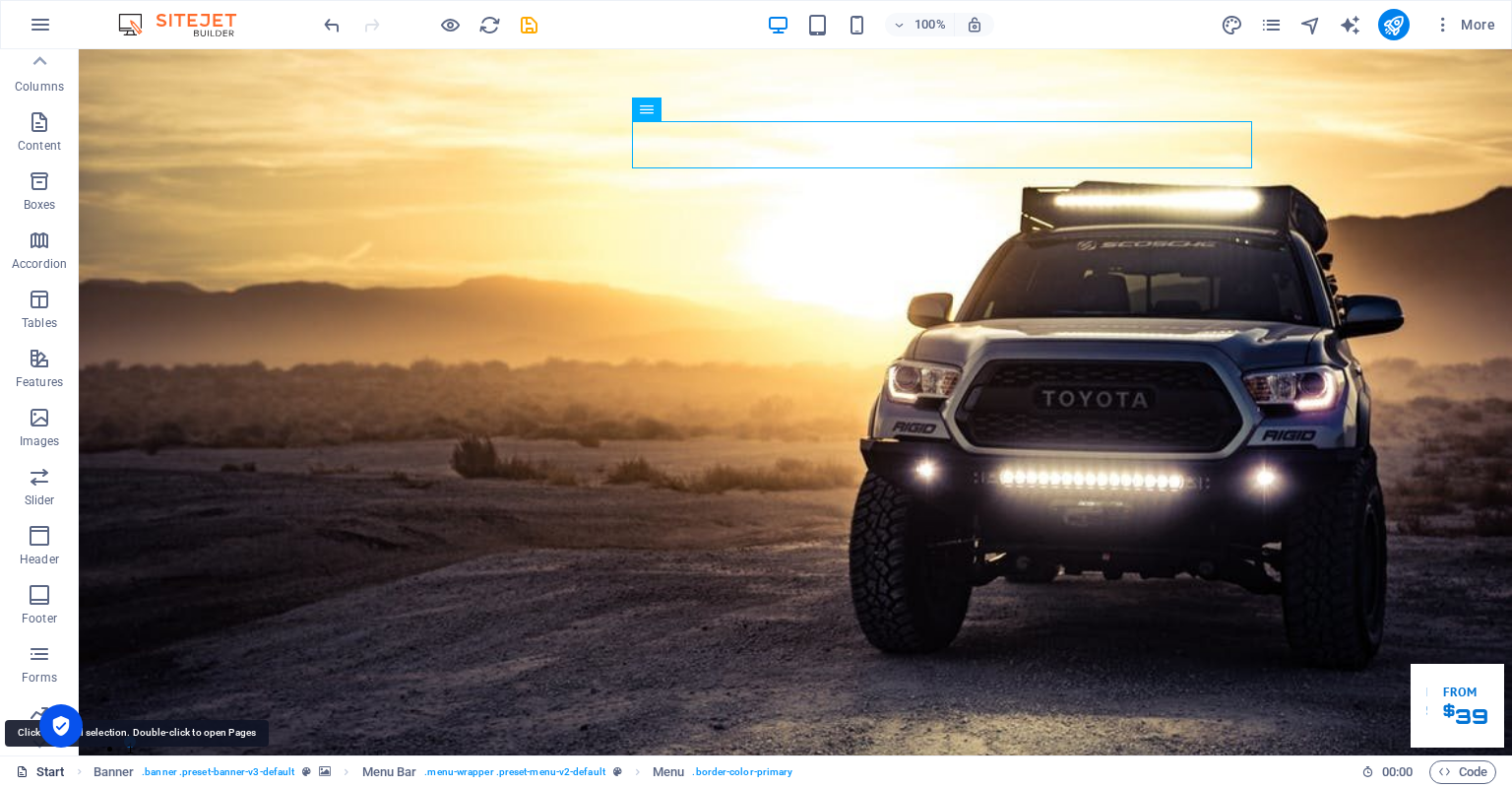 click on "Start" at bounding box center (40, 772) 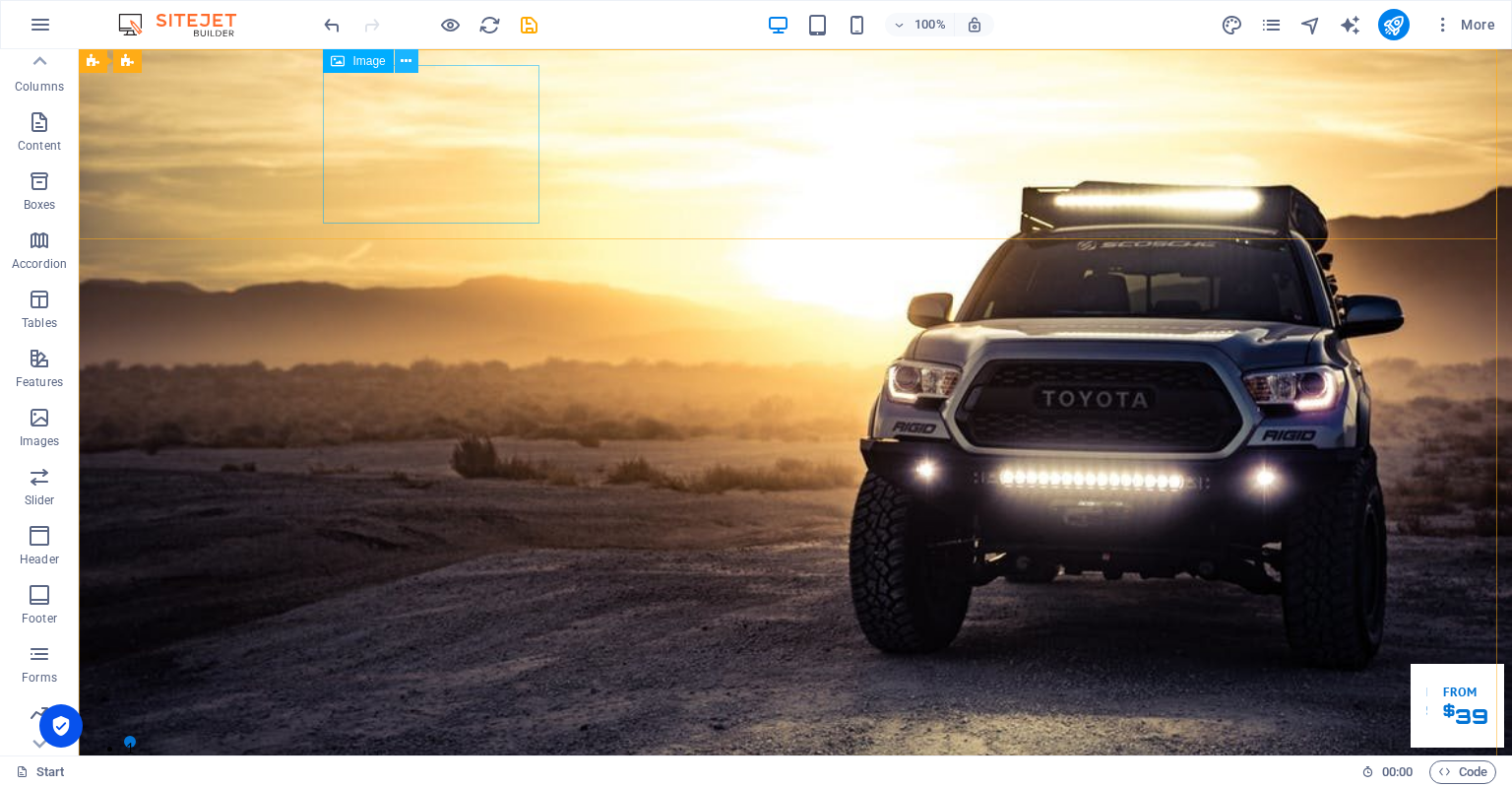click at bounding box center [406, 61] 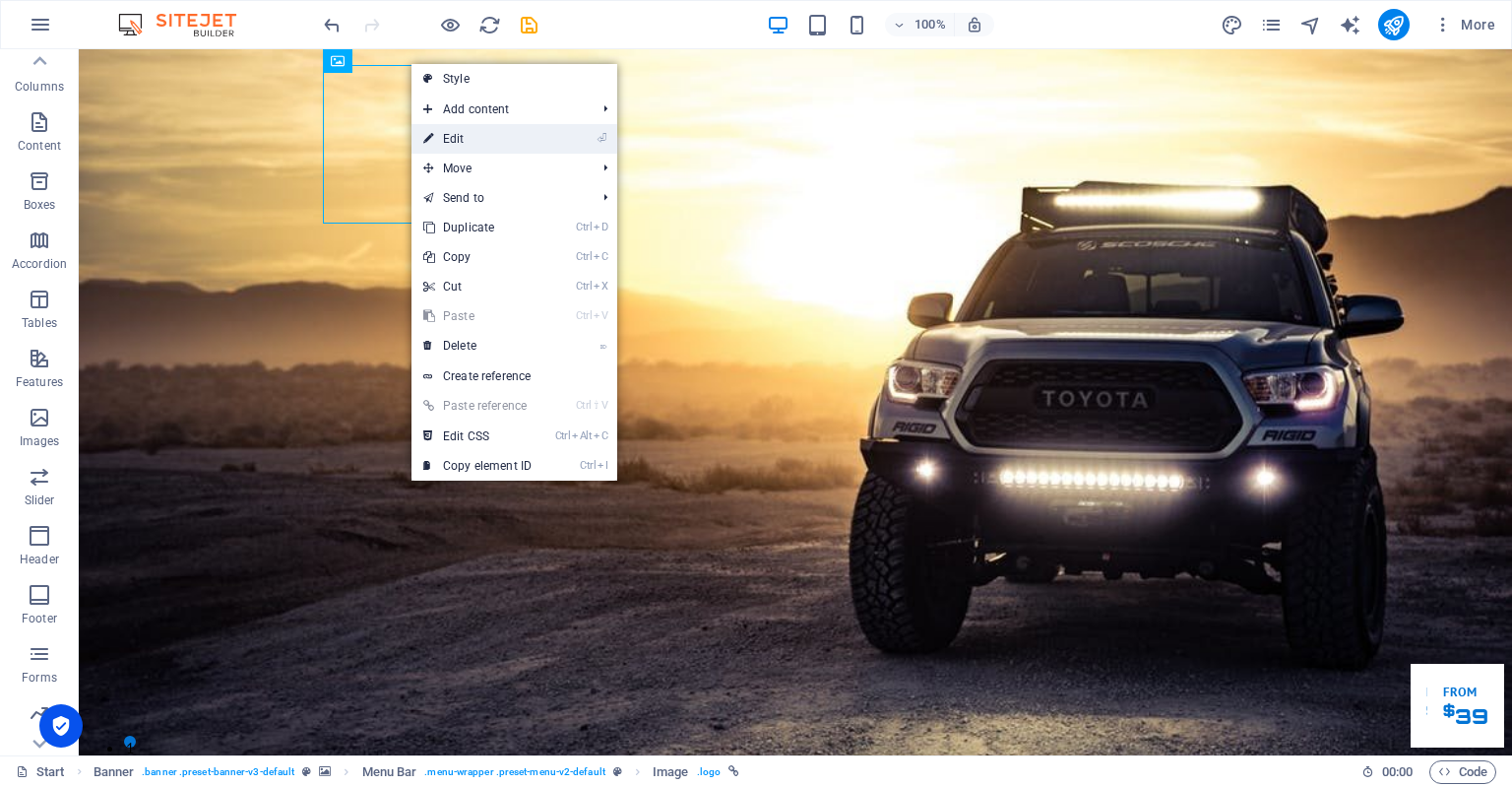 click on "⏎  Edit" at bounding box center [477, 139] 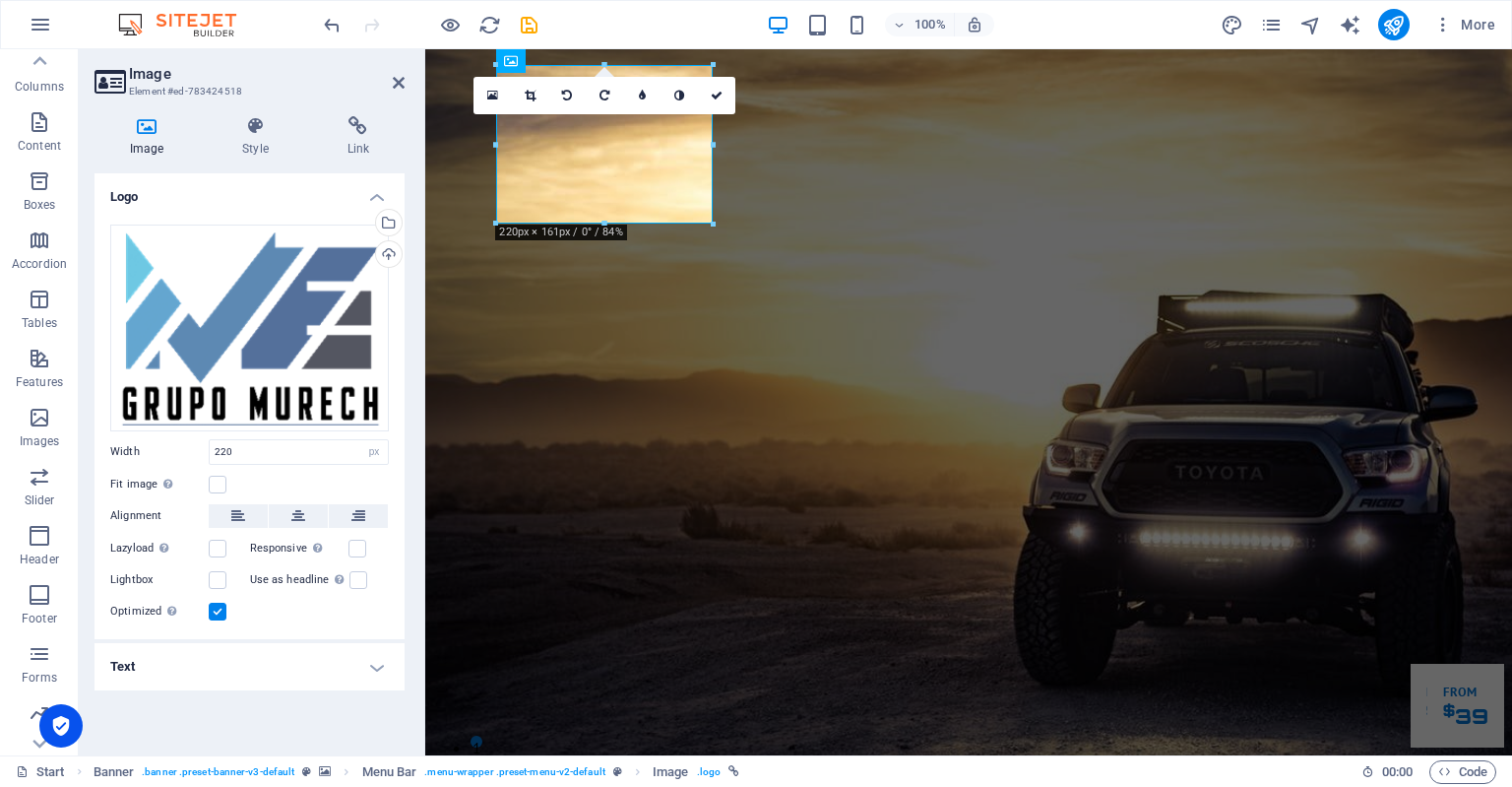 click on "Text" at bounding box center [249, 667] 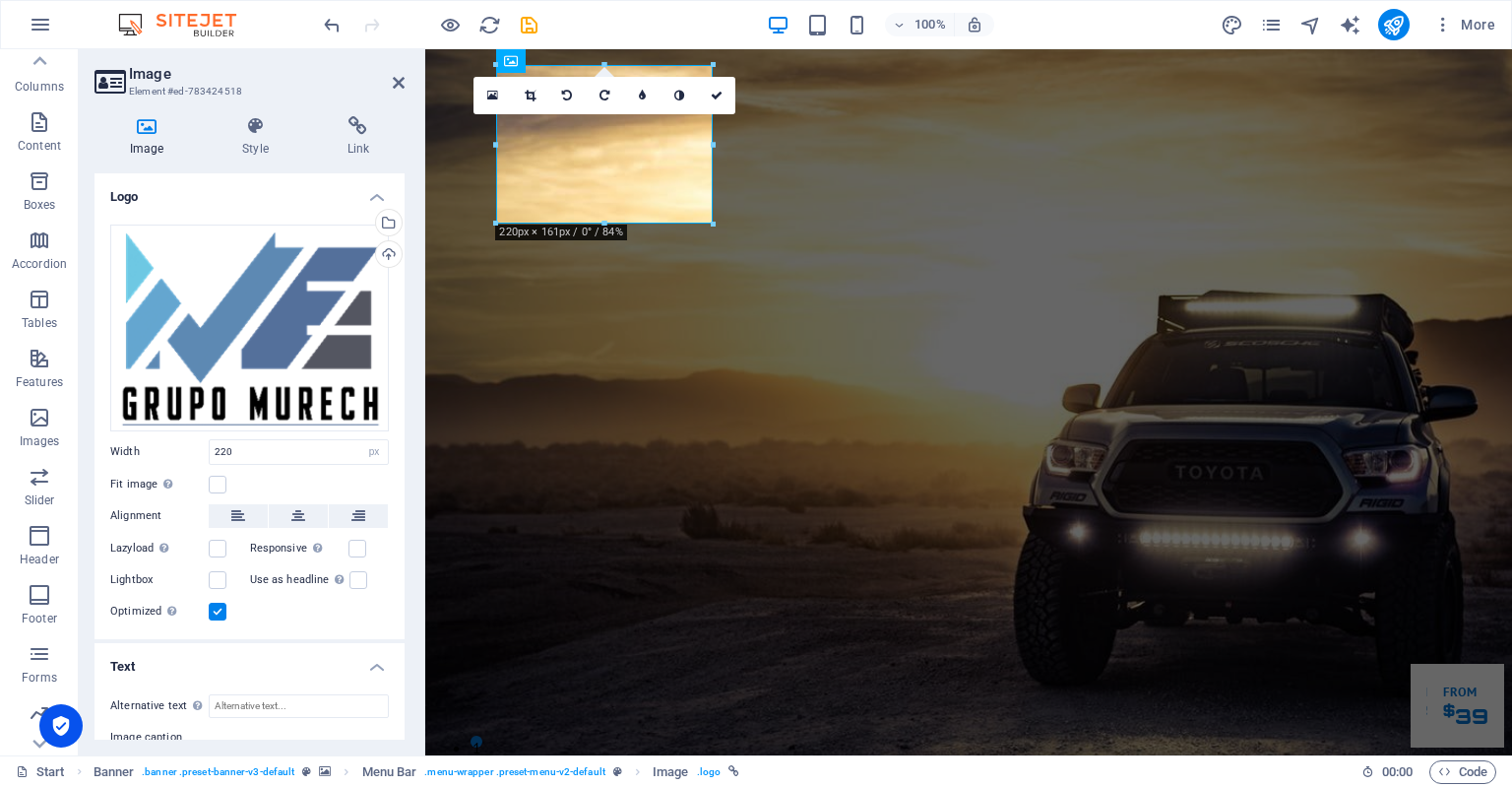 click on "Text" at bounding box center (249, 661) 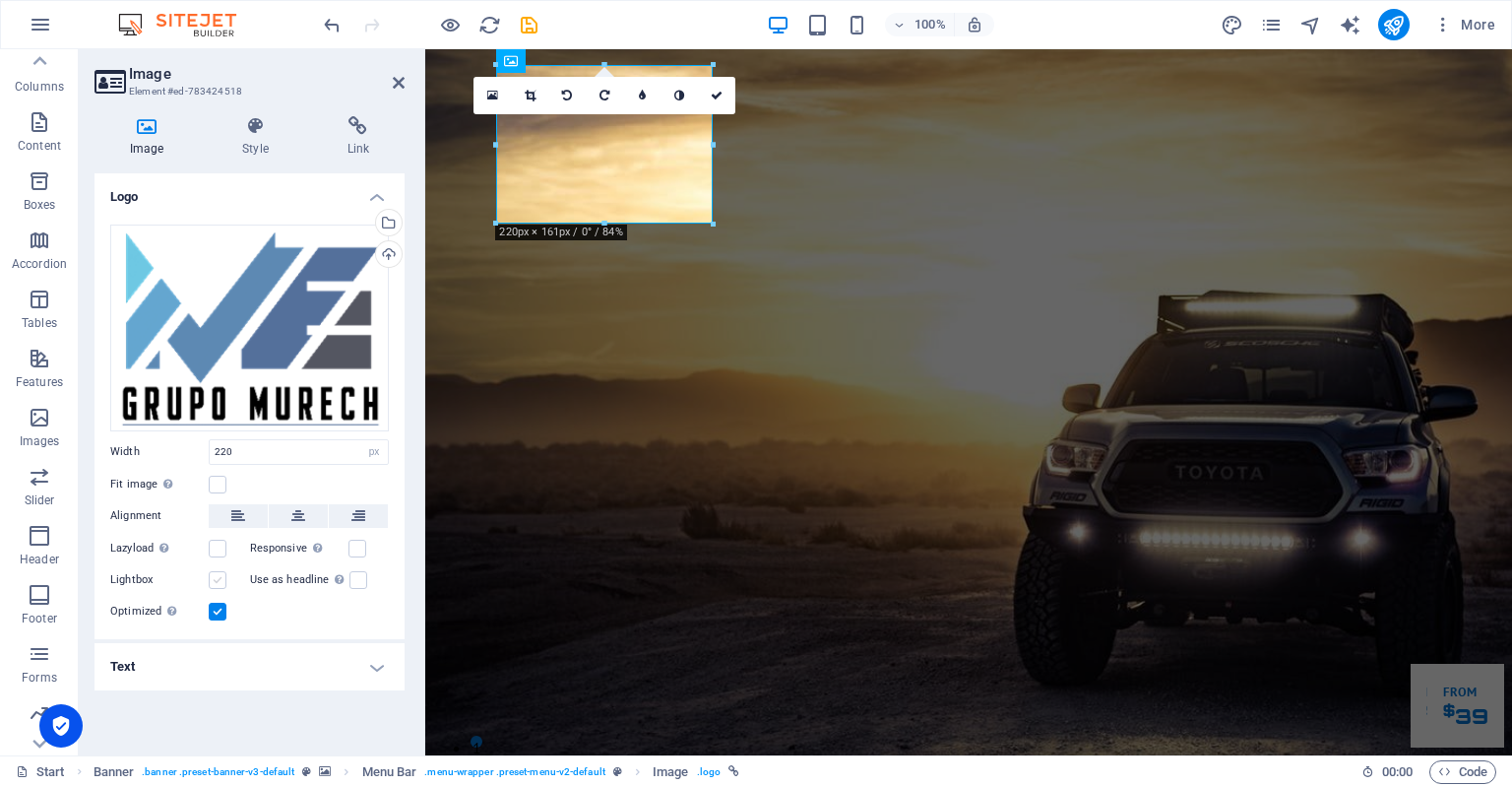 click at bounding box center (218, 580) 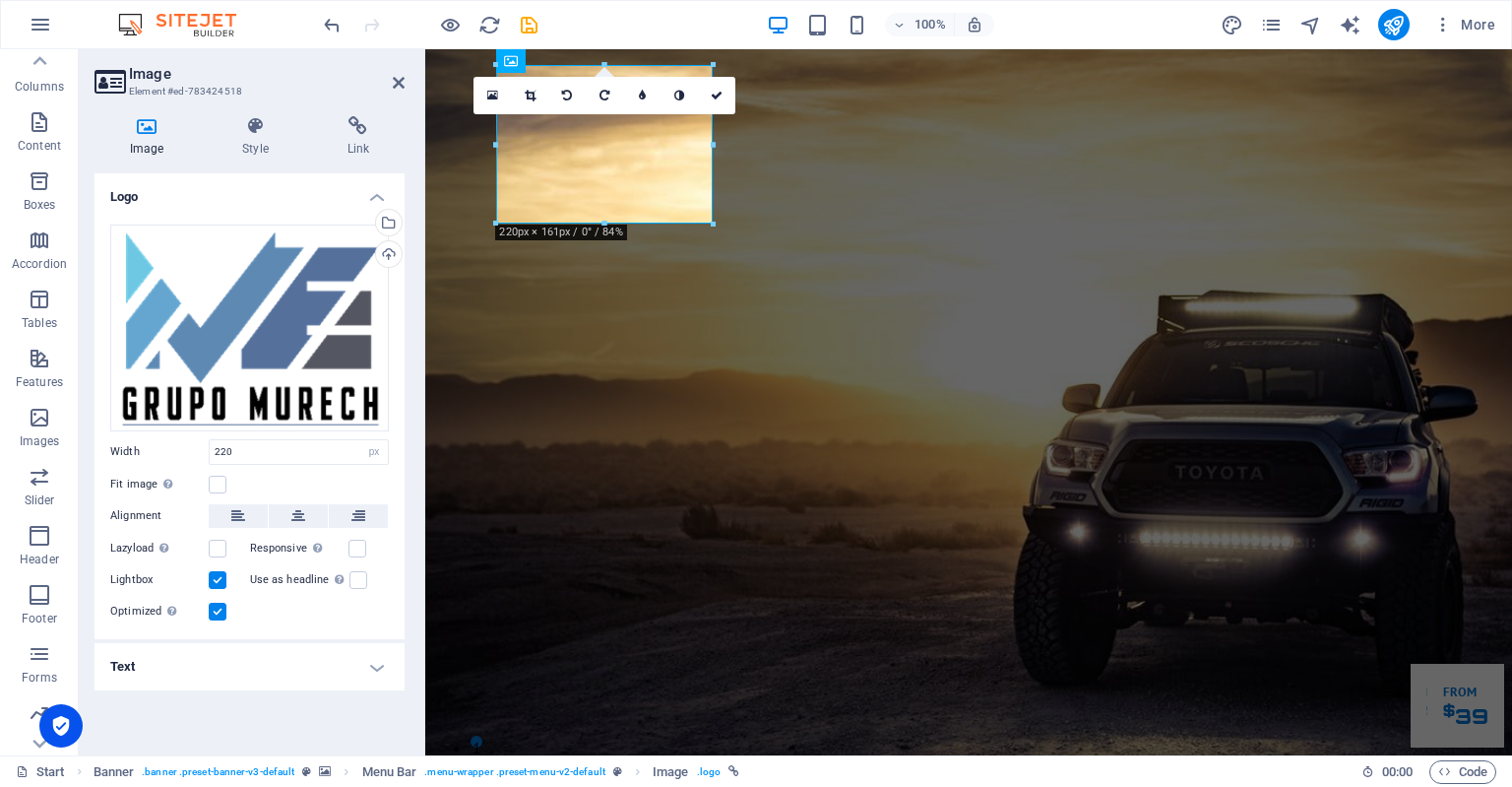 click at bounding box center [218, 580] 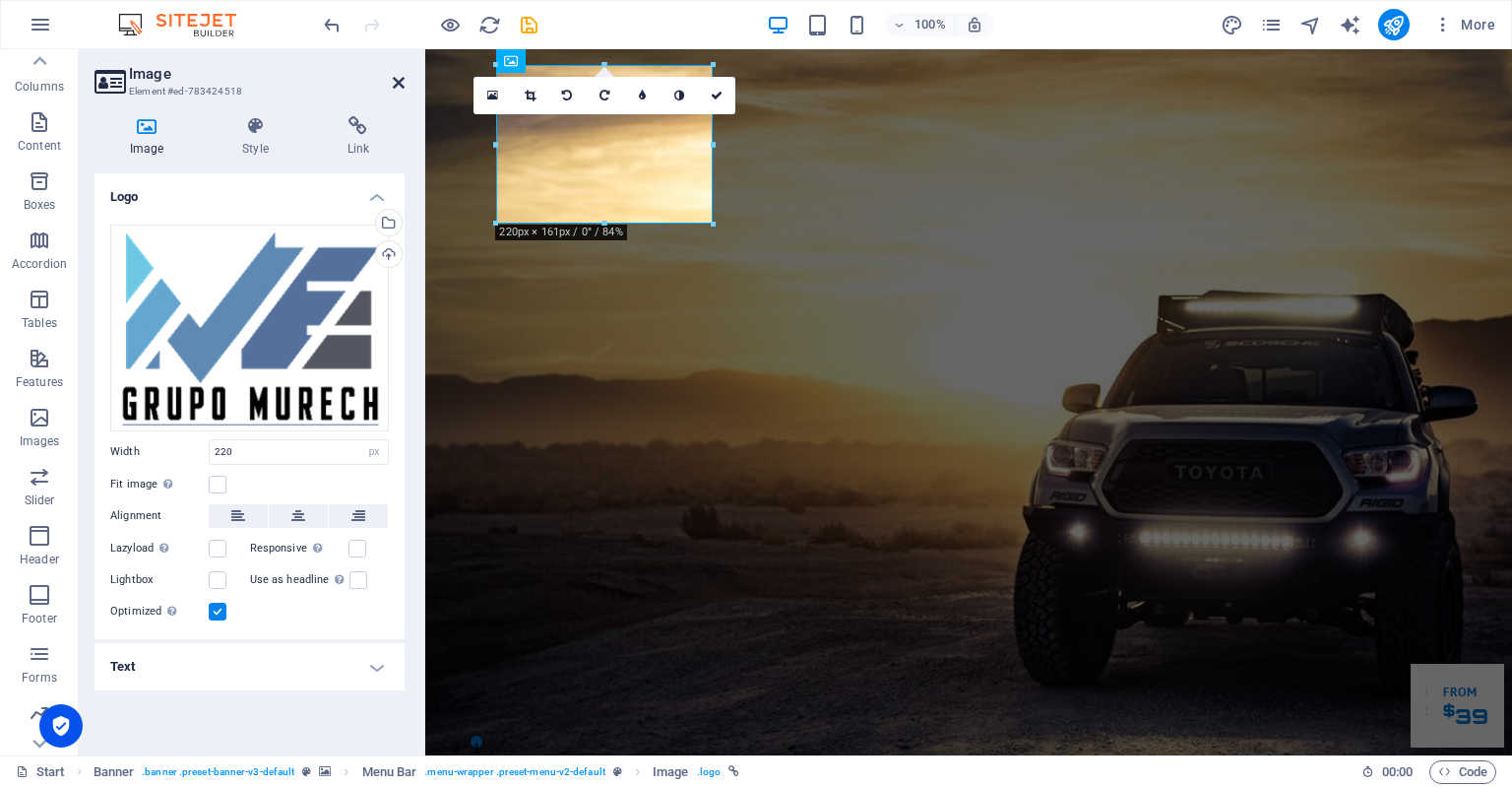 click at bounding box center (399, 83) 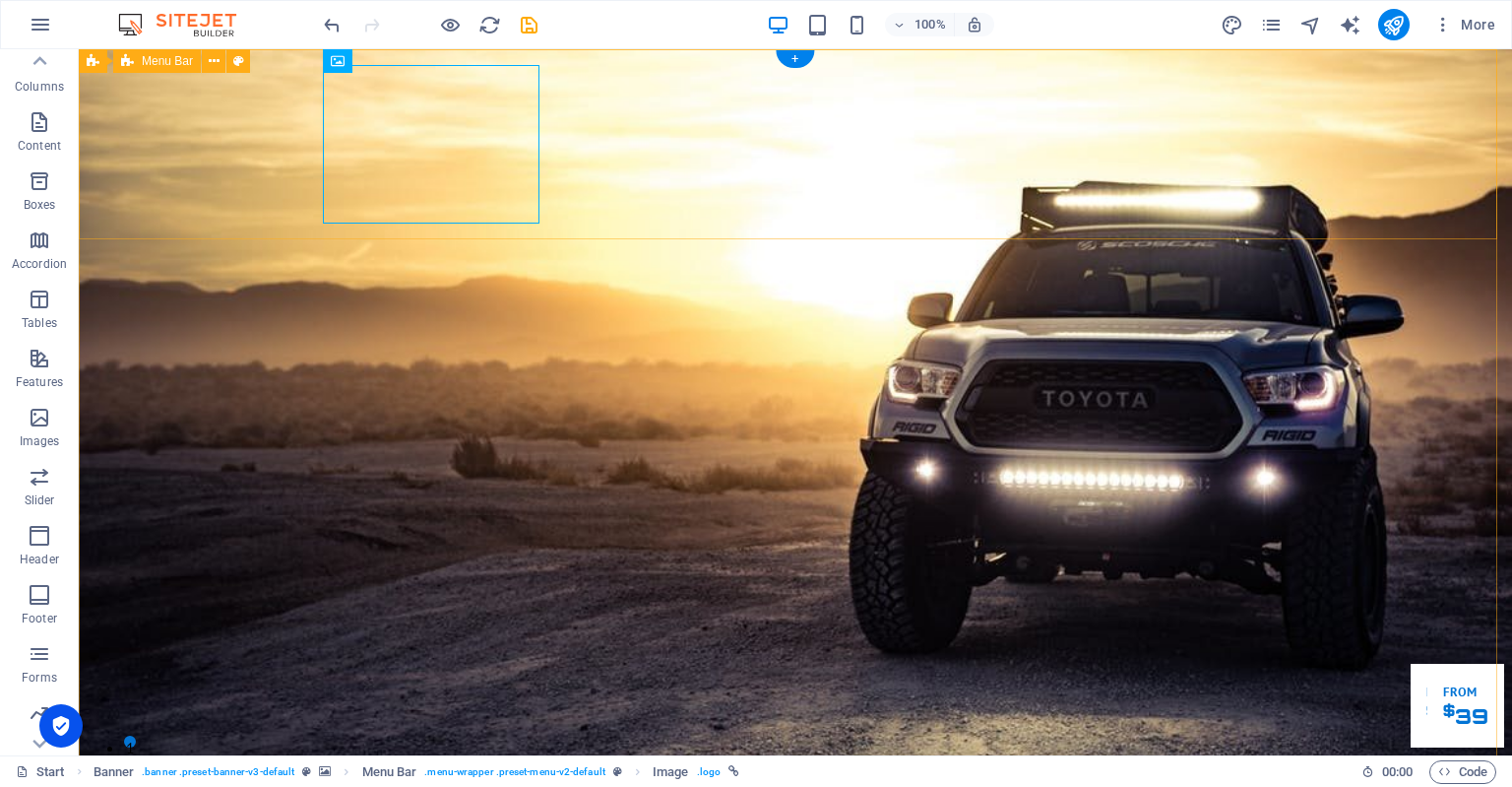 click on "Home About us Services Inventory Feedback Contact" at bounding box center (795, 967) 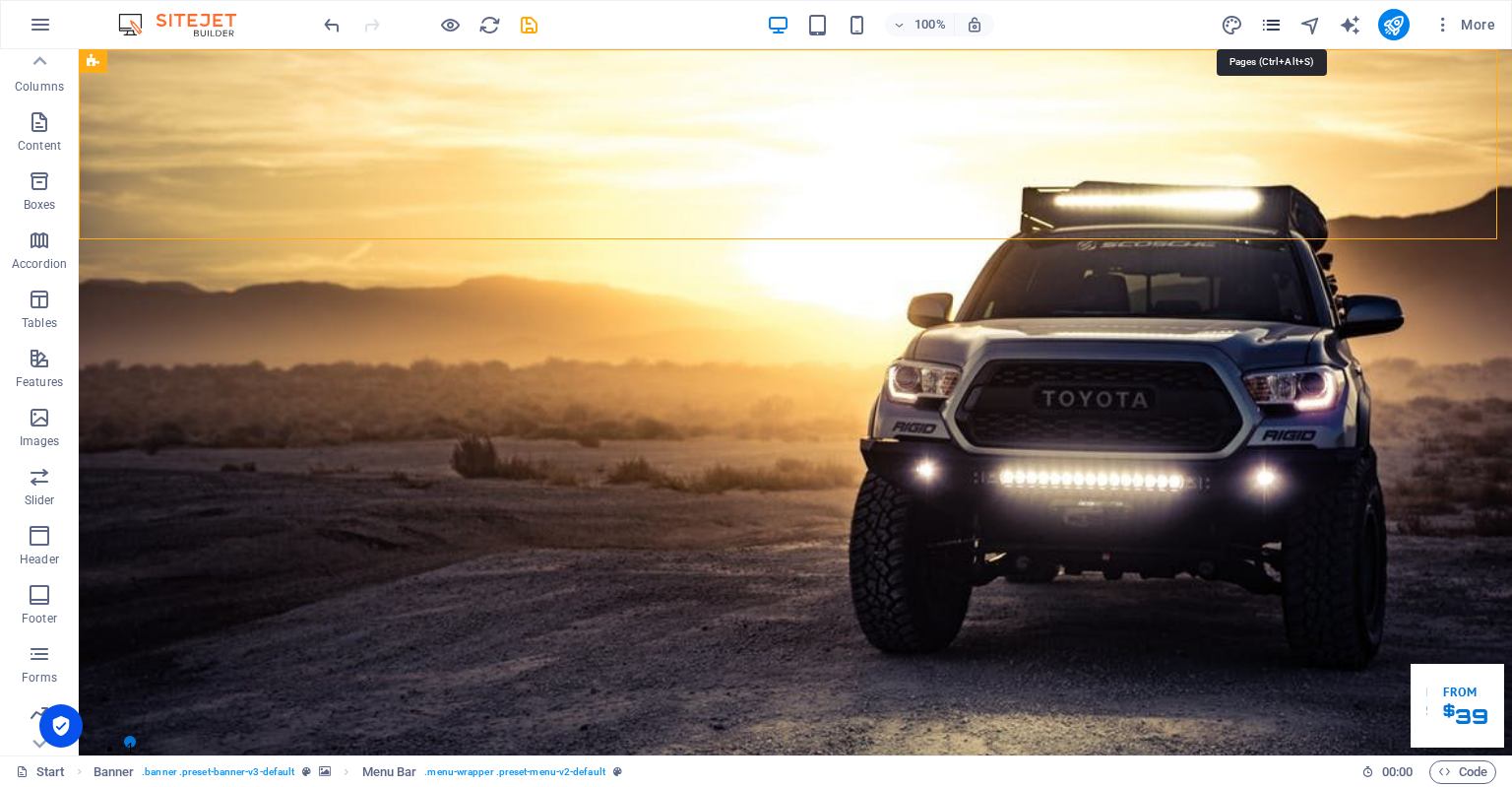 click at bounding box center (1271, 25) 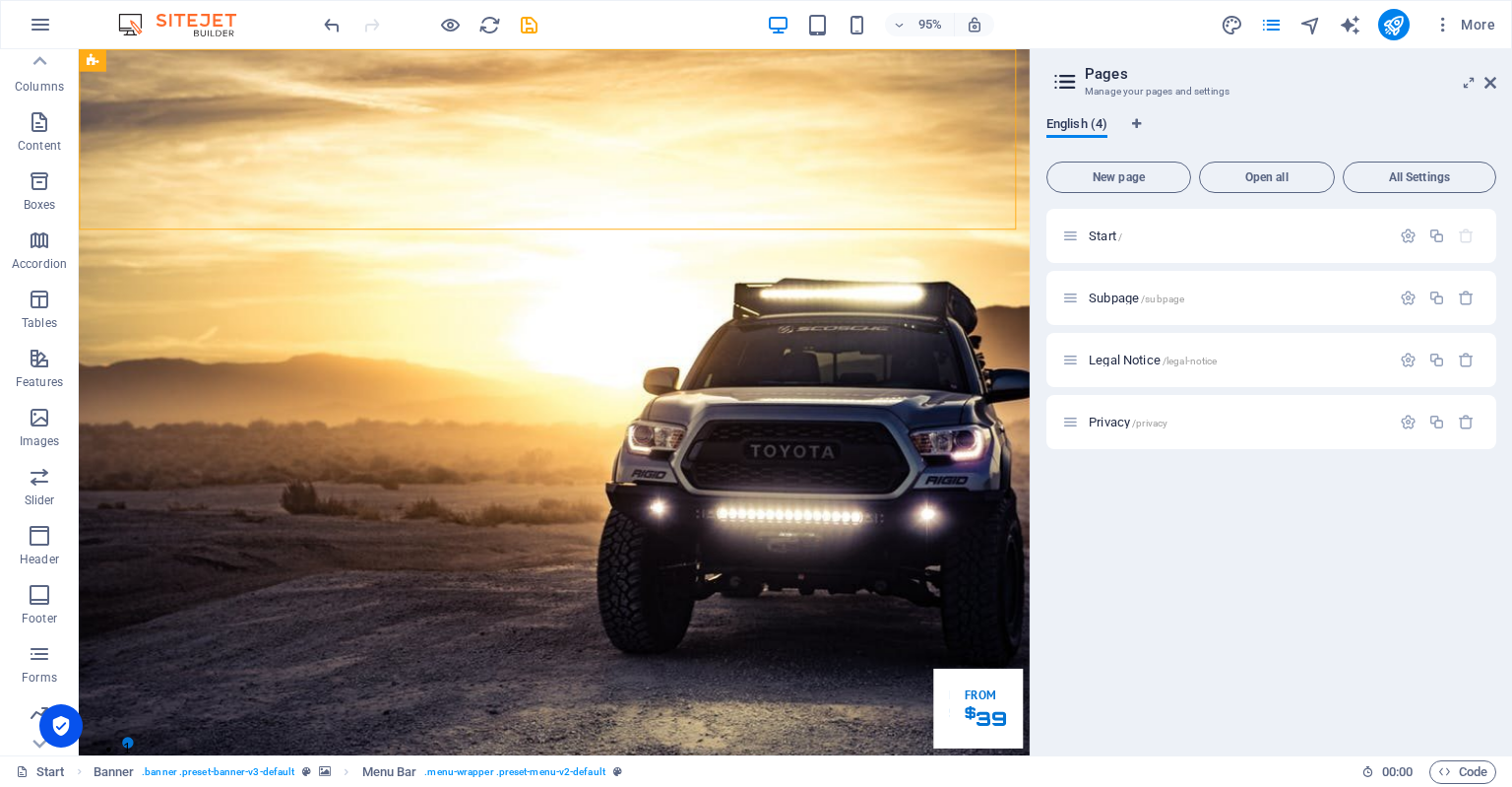 click on "English (4)" at bounding box center [1077, 126] 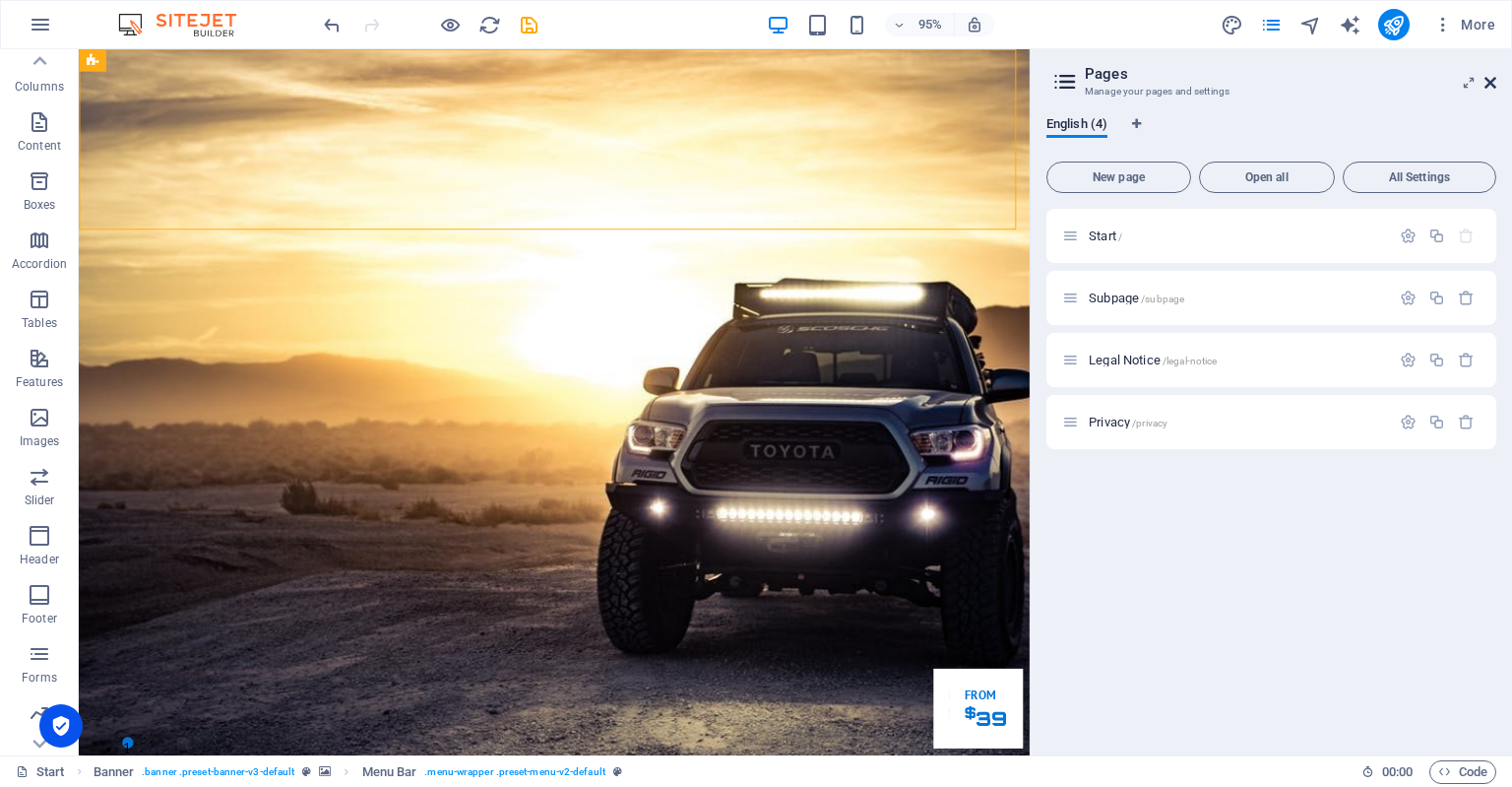 click at bounding box center (1490, 83) 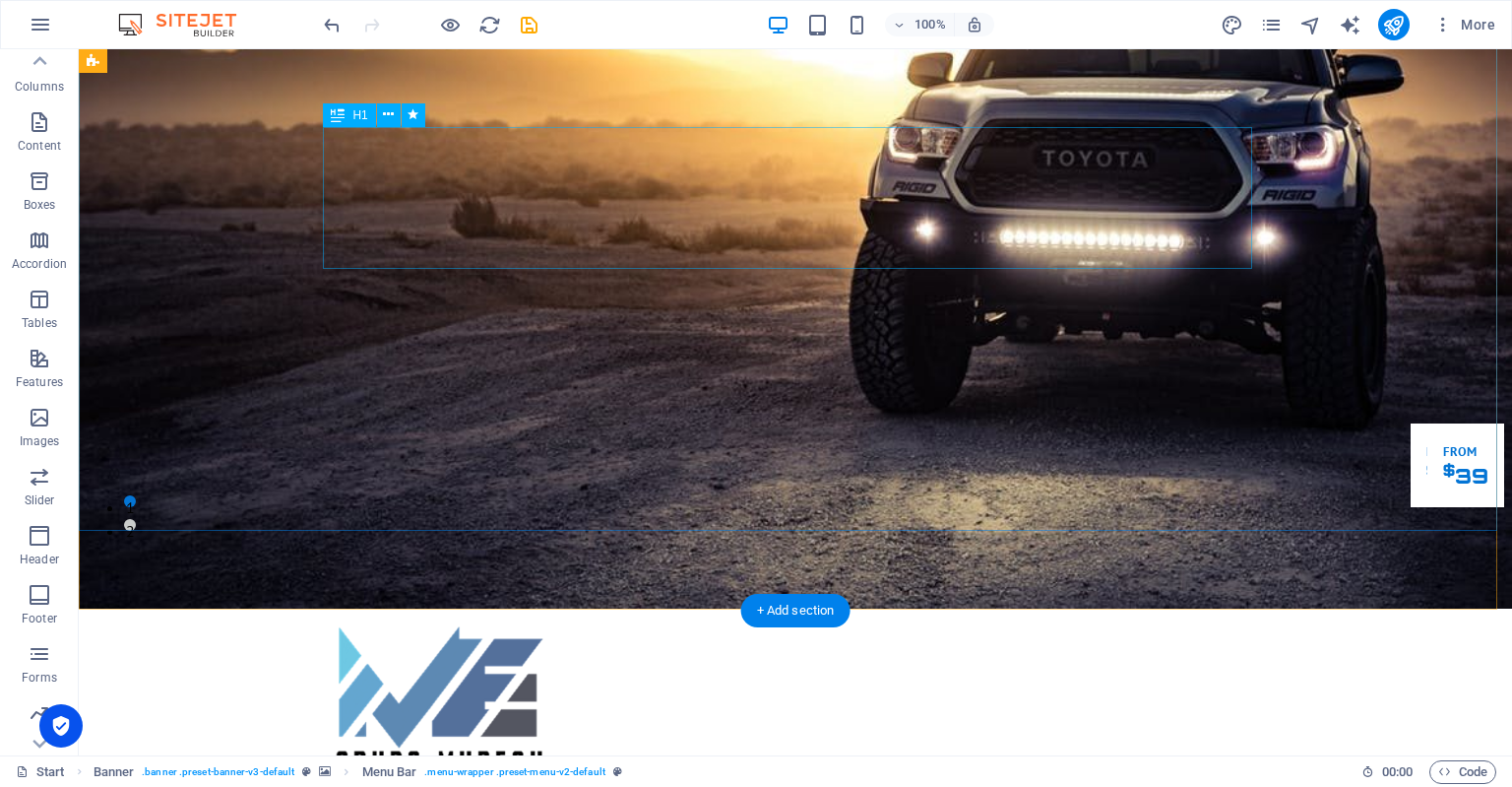scroll, scrollTop: 240, scrollLeft: 0, axis: vertical 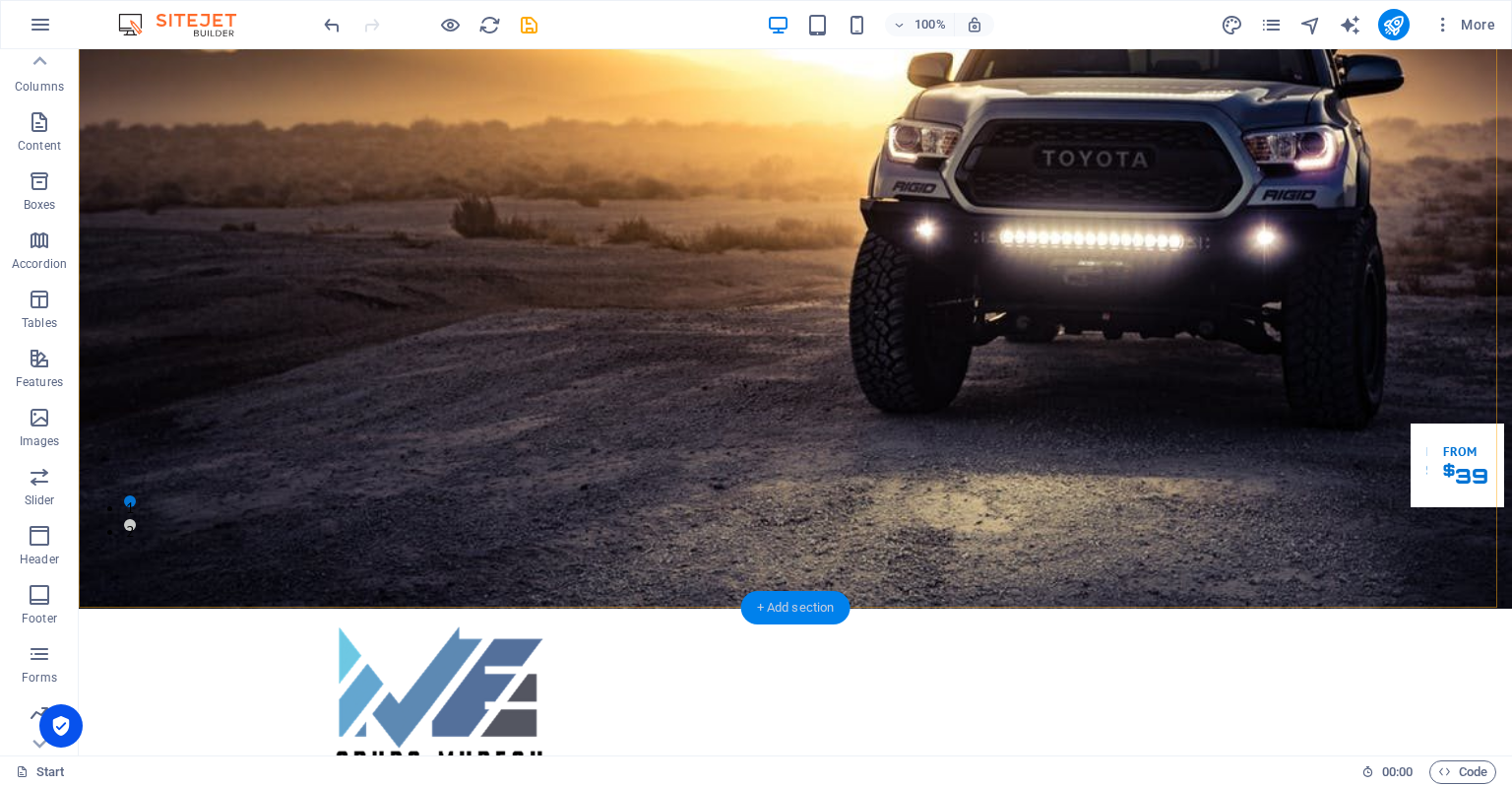 click on "+ Add section" at bounding box center [795, 608] 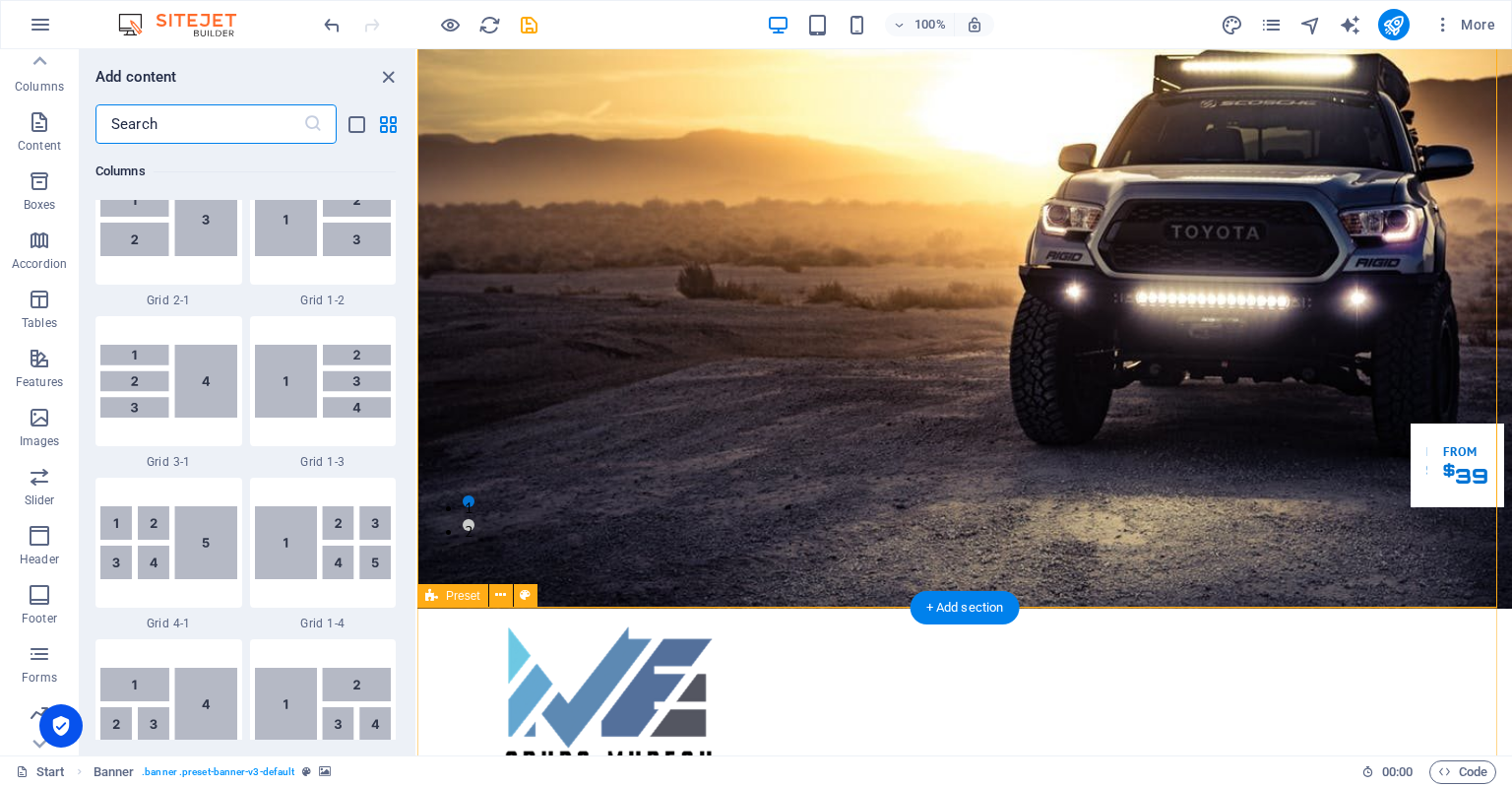 scroll, scrollTop: 3446, scrollLeft: 0, axis: vertical 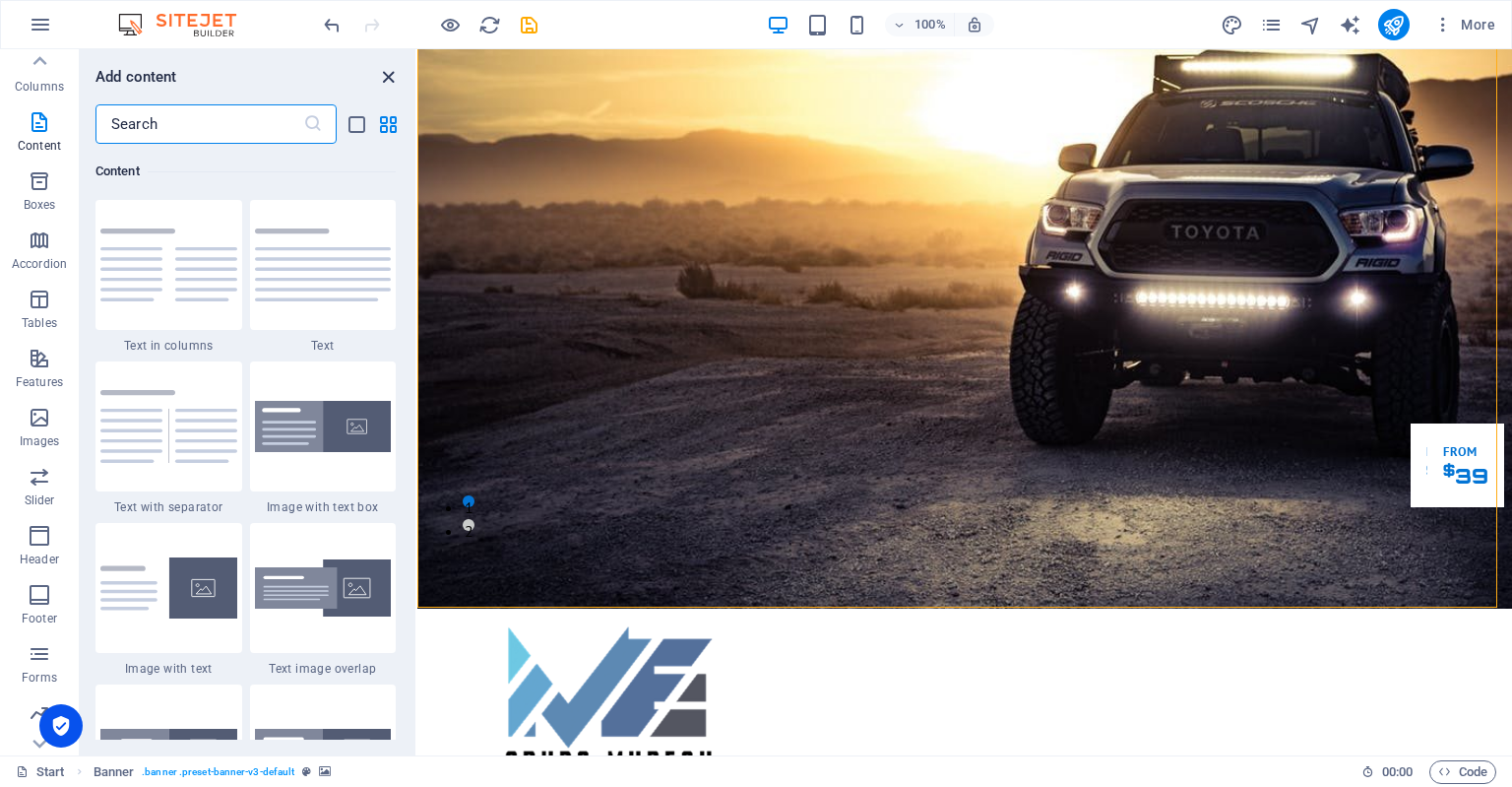 click at bounding box center (388, 77) 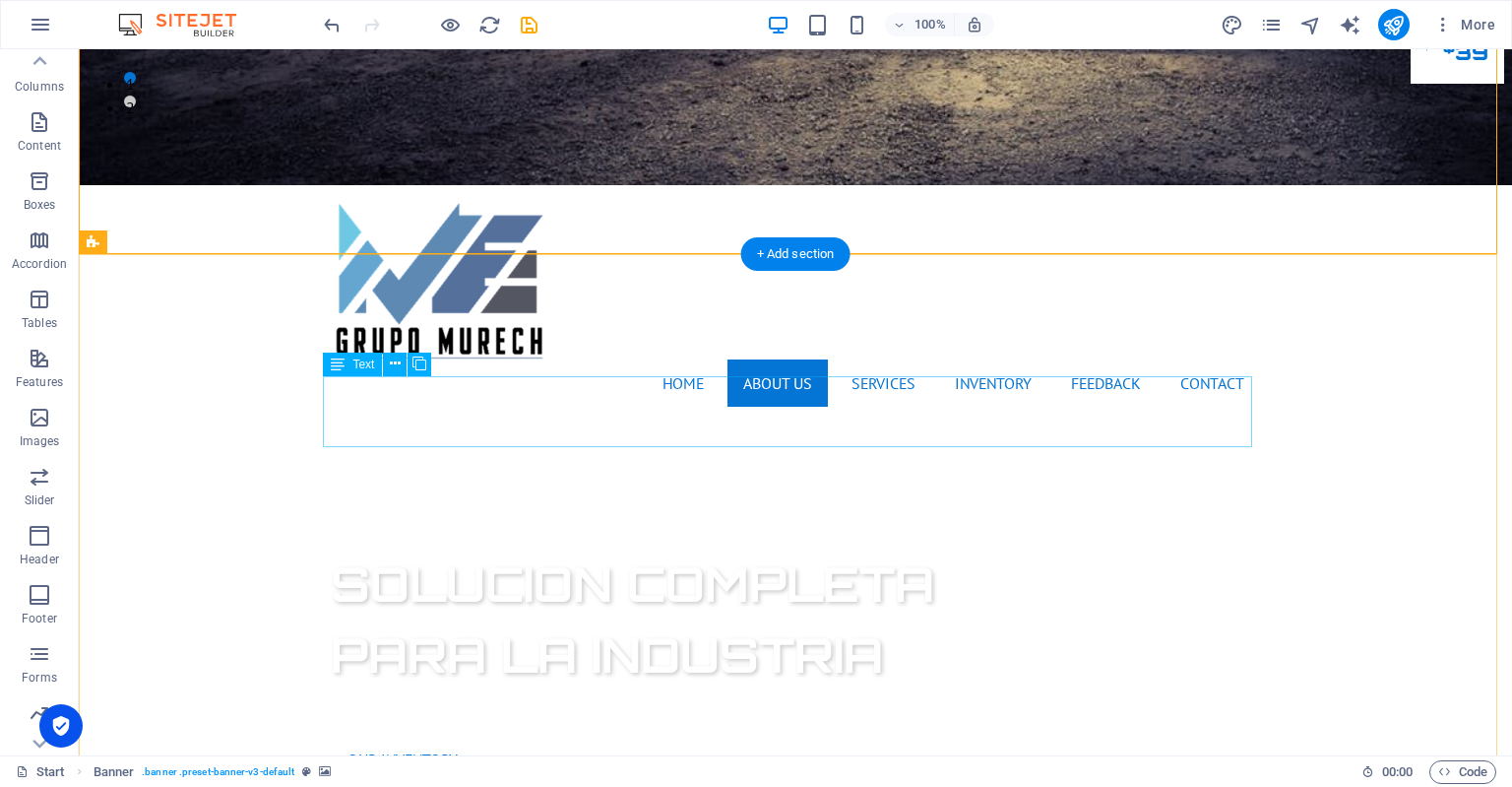 scroll, scrollTop: 670, scrollLeft: 0, axis: vertical 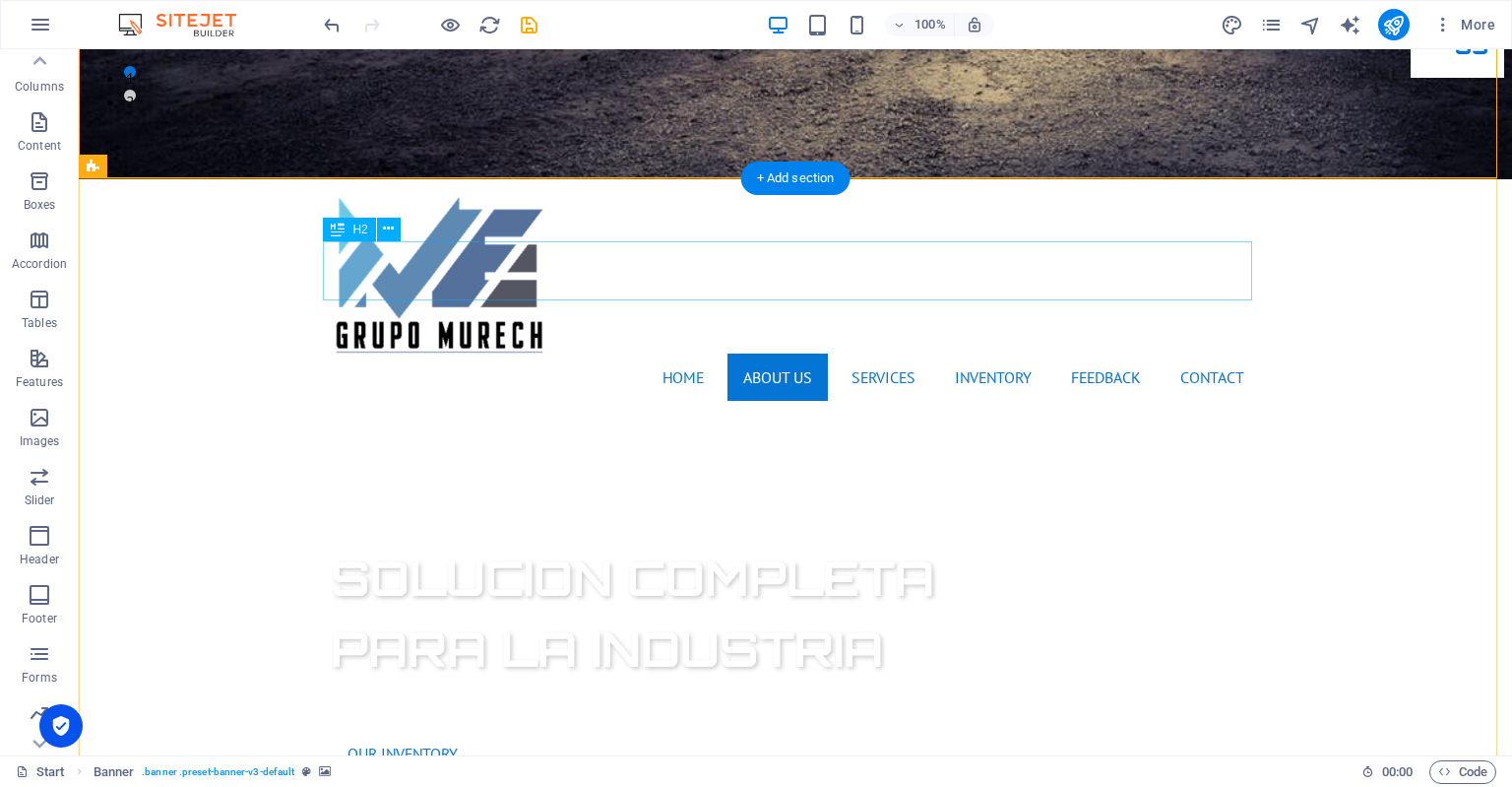 click on "About us" at bounding box center [795, 1125] 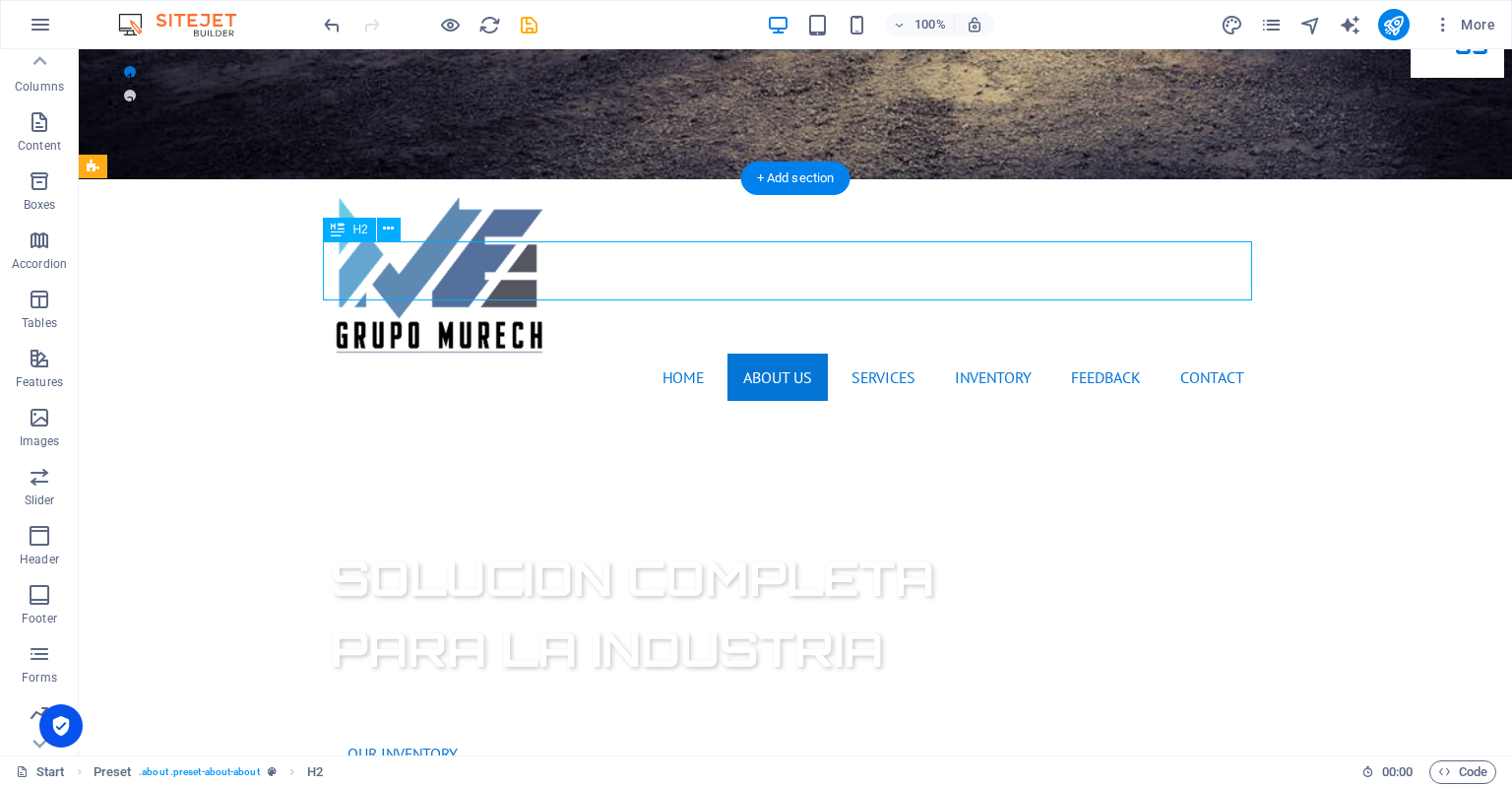 click on "About us" at bounding box center [795, 1125] 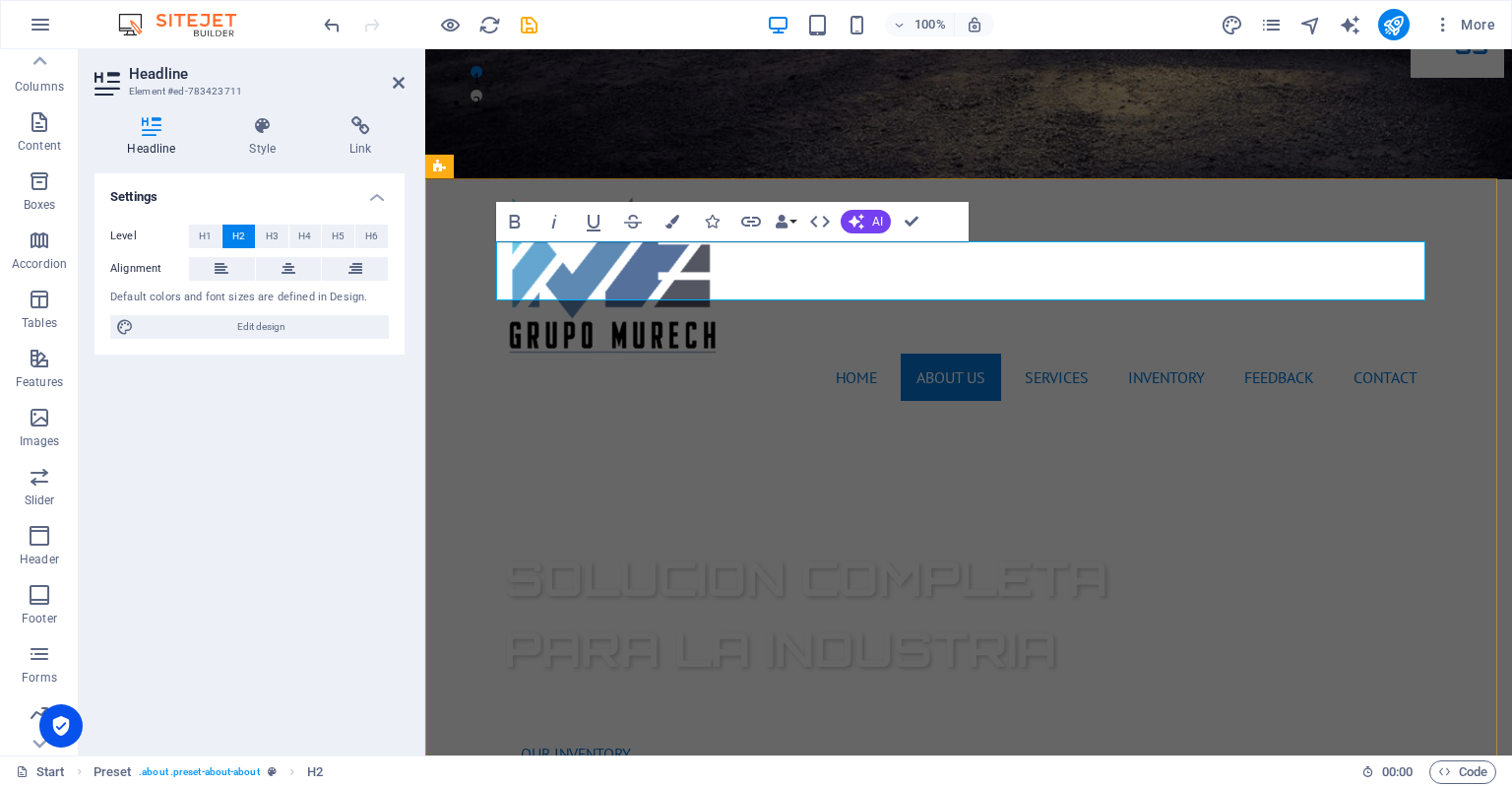type 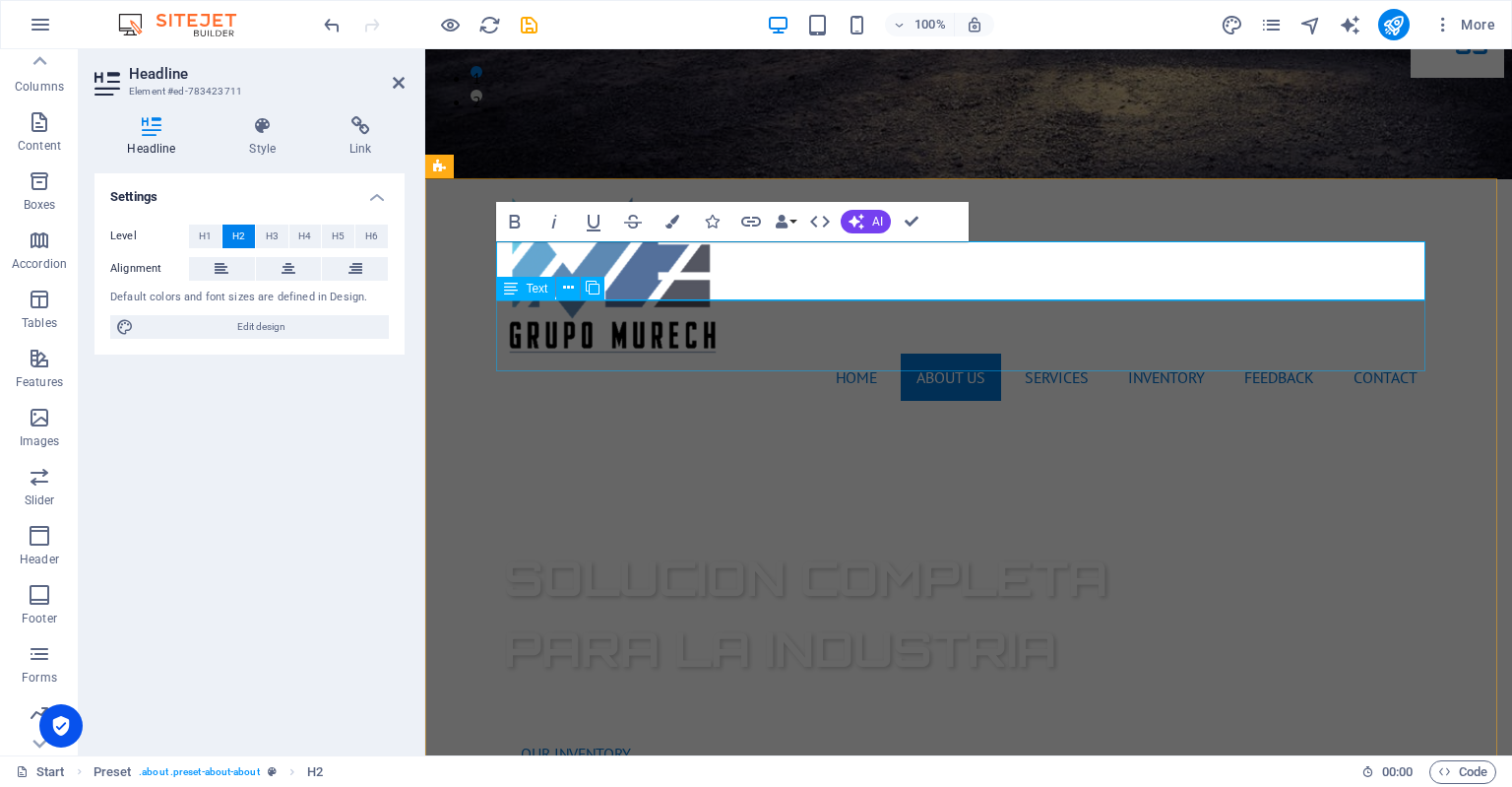 click on "Lorem ipsum dolor sit amet, consectetur adipisicing elit. [PERSON_NAME], assumenda, dolore, cum vel modi asperiores consequatur suscipit quidem ducimus eveniet iure expedita consectetur odio voluptatum similique fugit voluptates rem accusamus quae quas dolorem tenetur facere tempora maiores adipisci reiciendis accusantium voluptatibus id voluptate tempore dolor harum nisi amet! Nobis, eaque." at bounding box center [969, 1190] 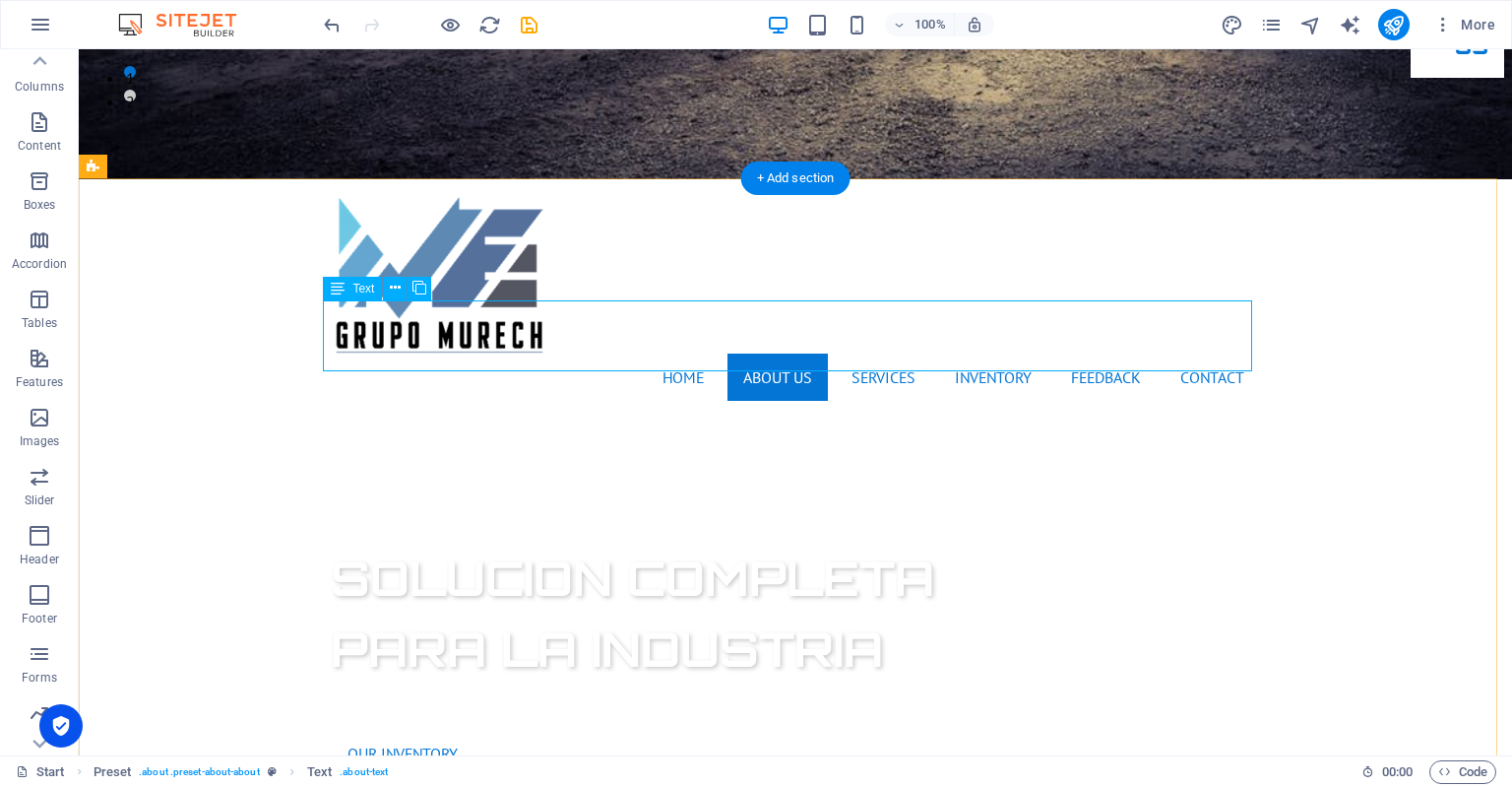 click on "Lorem ipsum dolor sit amet, consectetur adipisicing elit. [PERSON_NAME], assumenda, dolore, cum vel modi asperiores consequatur suscipit quidem ducimus eveniet iure expedita consectetur odio voluptatum similique fugit voluptates rem accusamus quae quas dolorem tenetur facere tempora maiores adipisci reiciendis accusantium voluptatibus id voluptate tempore dolor harum nisi amet! Nobis, eaque." at bounding box center [795, 1190] 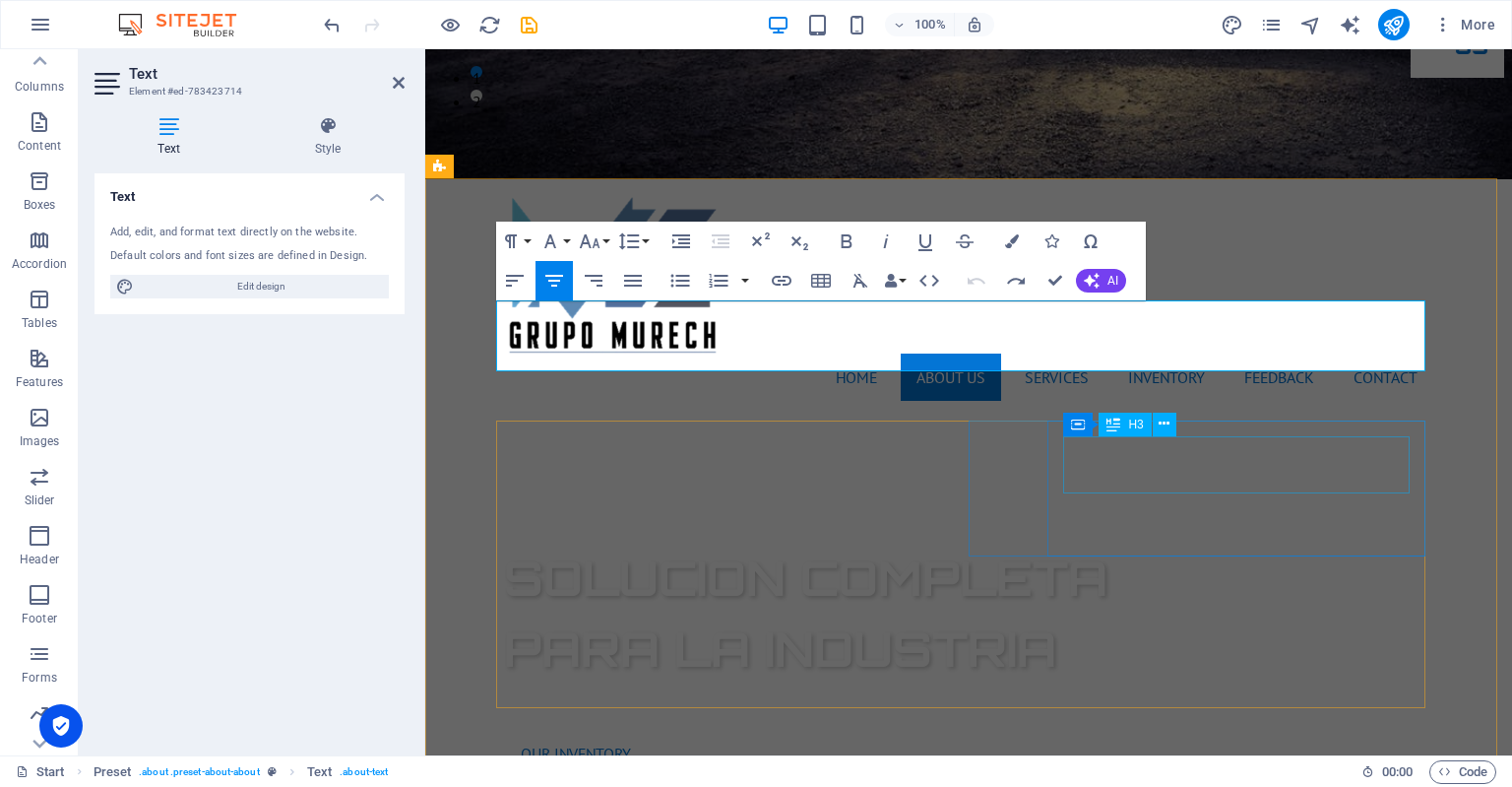 drag, startPoint x: 503, startPoint y: 309, endPoint x: 1391, endPoint y: 488, distance: 905.86147 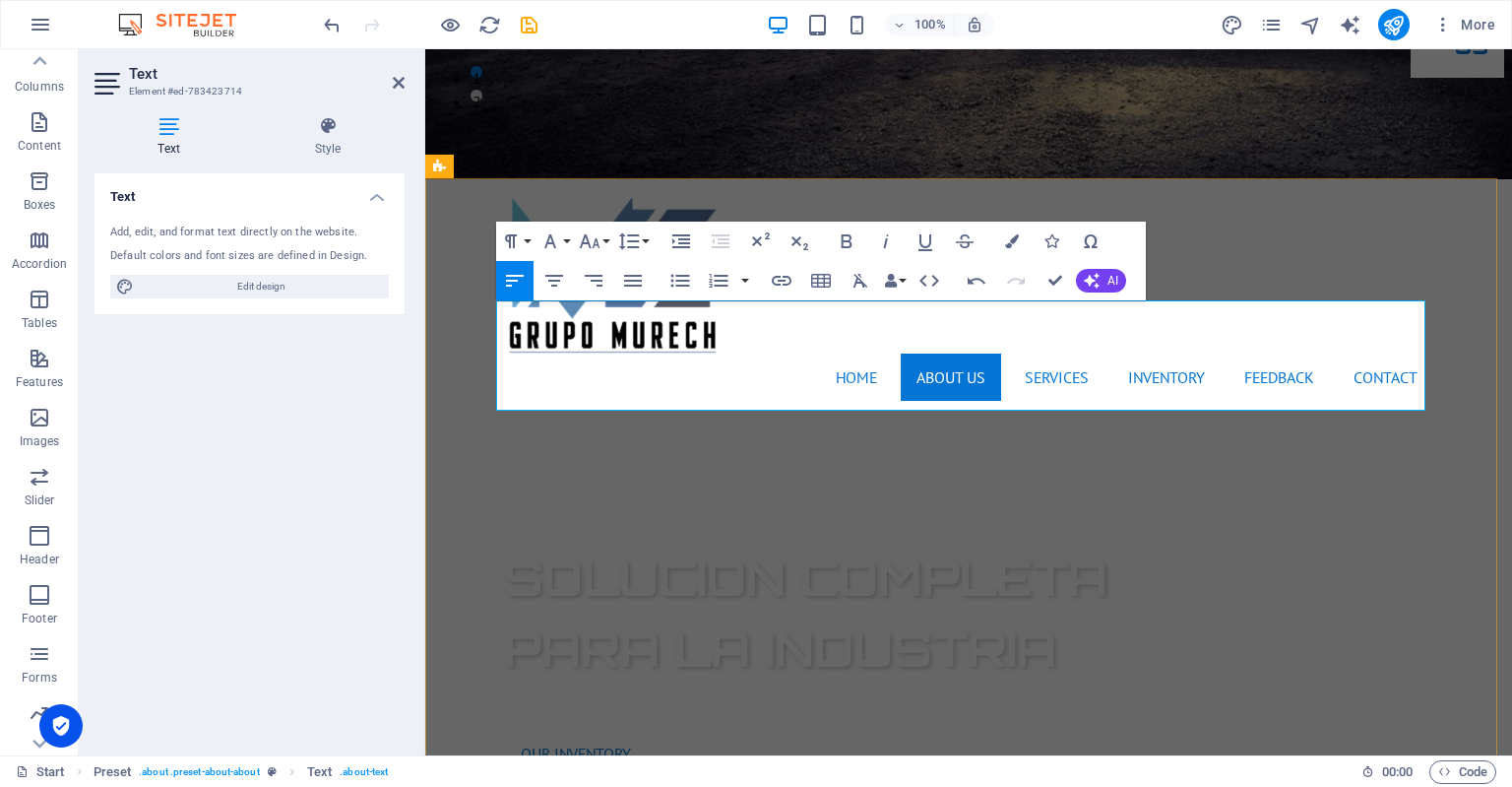 click on "​" at bounding box center (969, 1251) 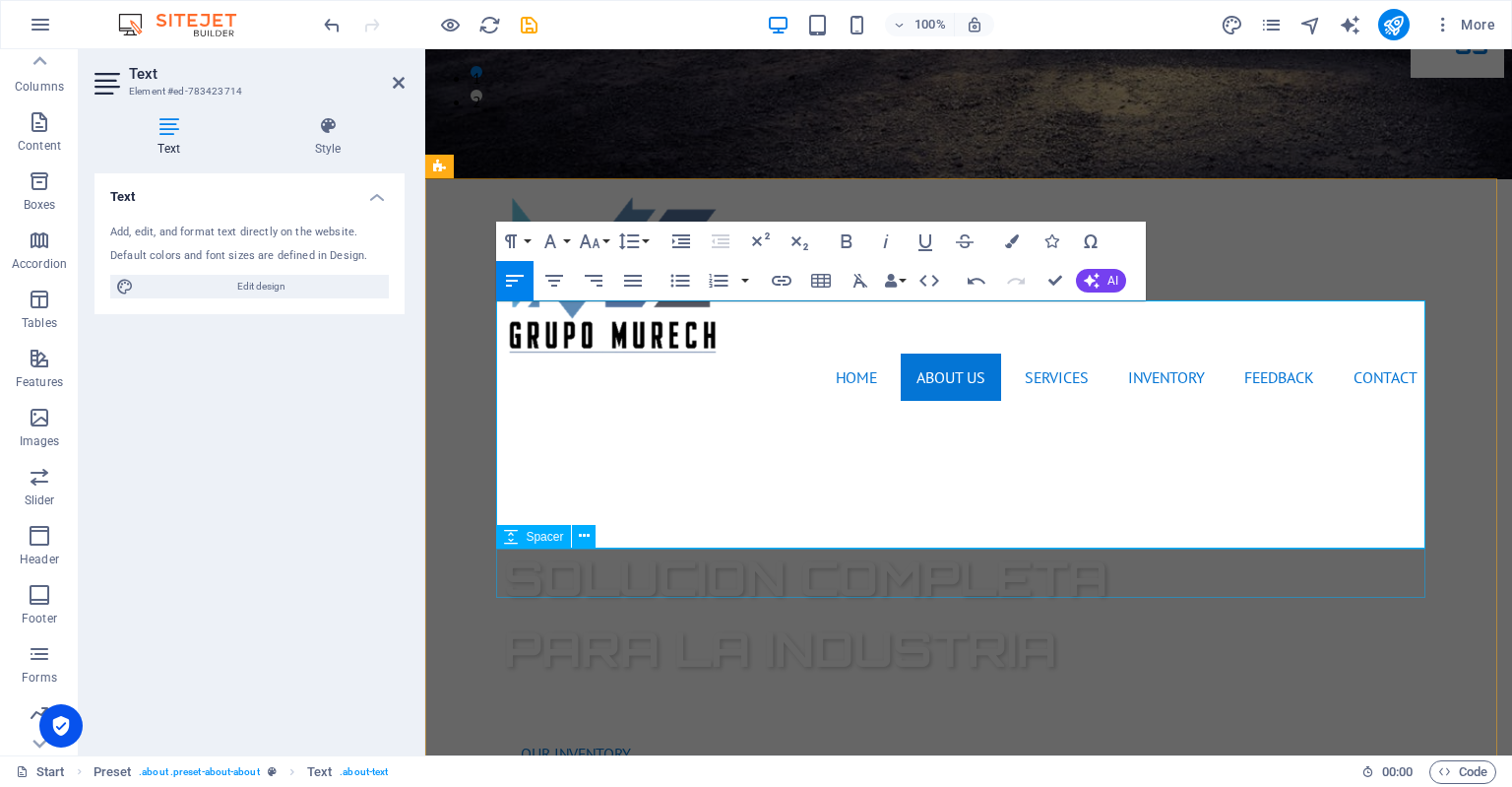 drag, startPoint x: 498, startPoint y: 314, endPoint x: 1347, endPoint y: 586, distance: 891.5072 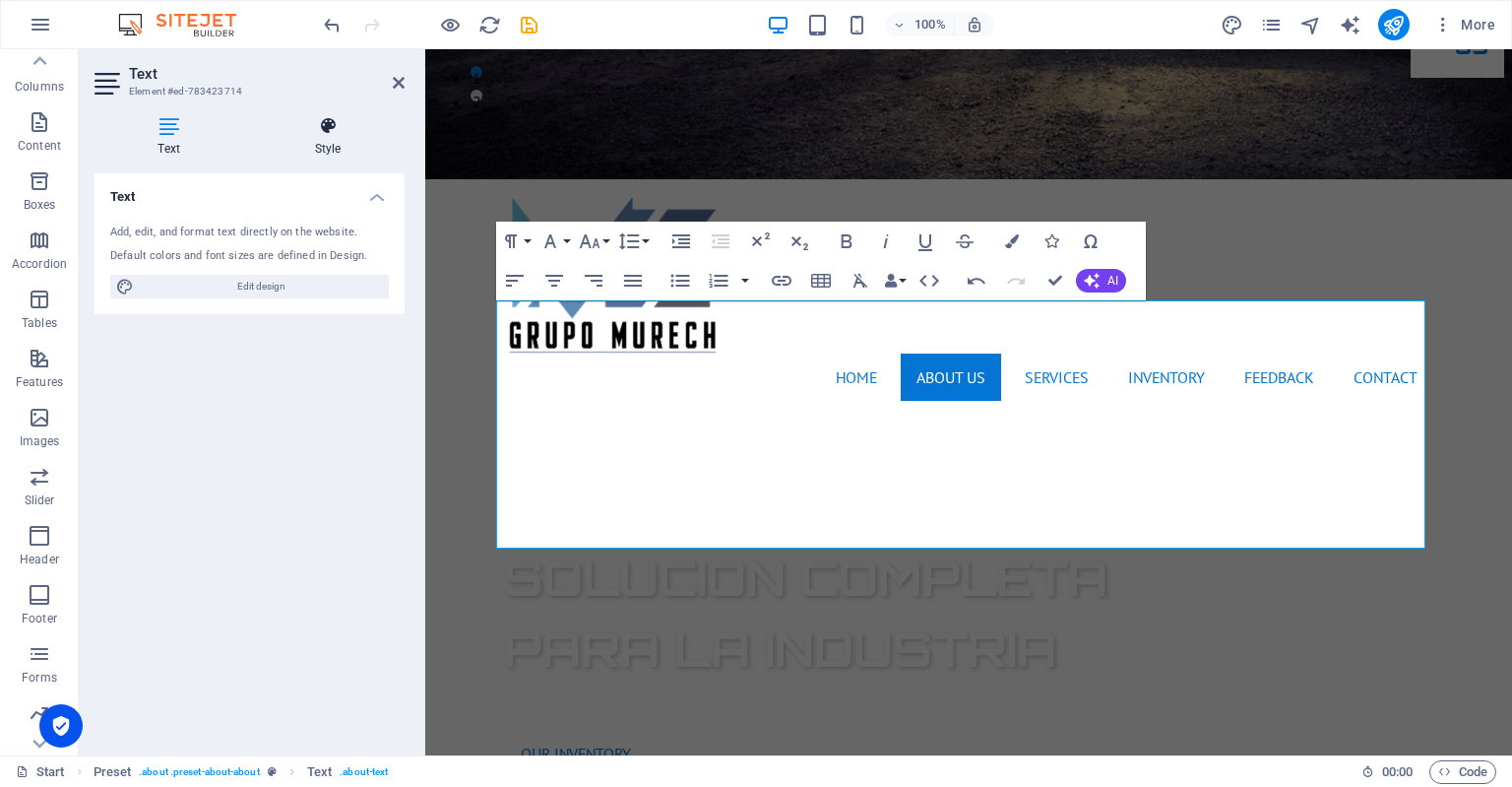 click at bounding box center (328, 126) 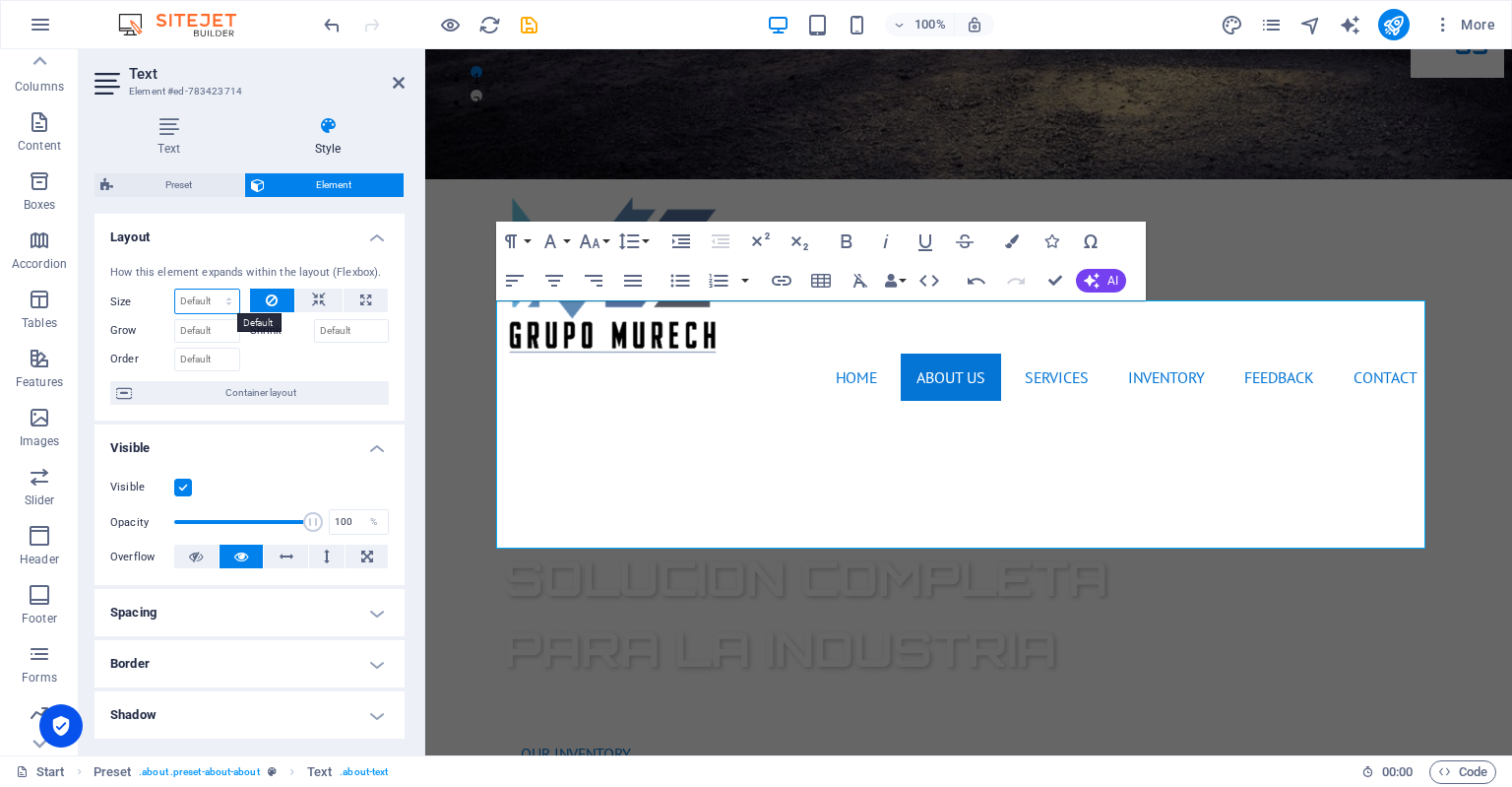 click on "Default auto px % 1/1 1/2 1/3 1/4 1/5 1/6 1/7 1/8 1/9 1/10" at bounding box center (207, 301) 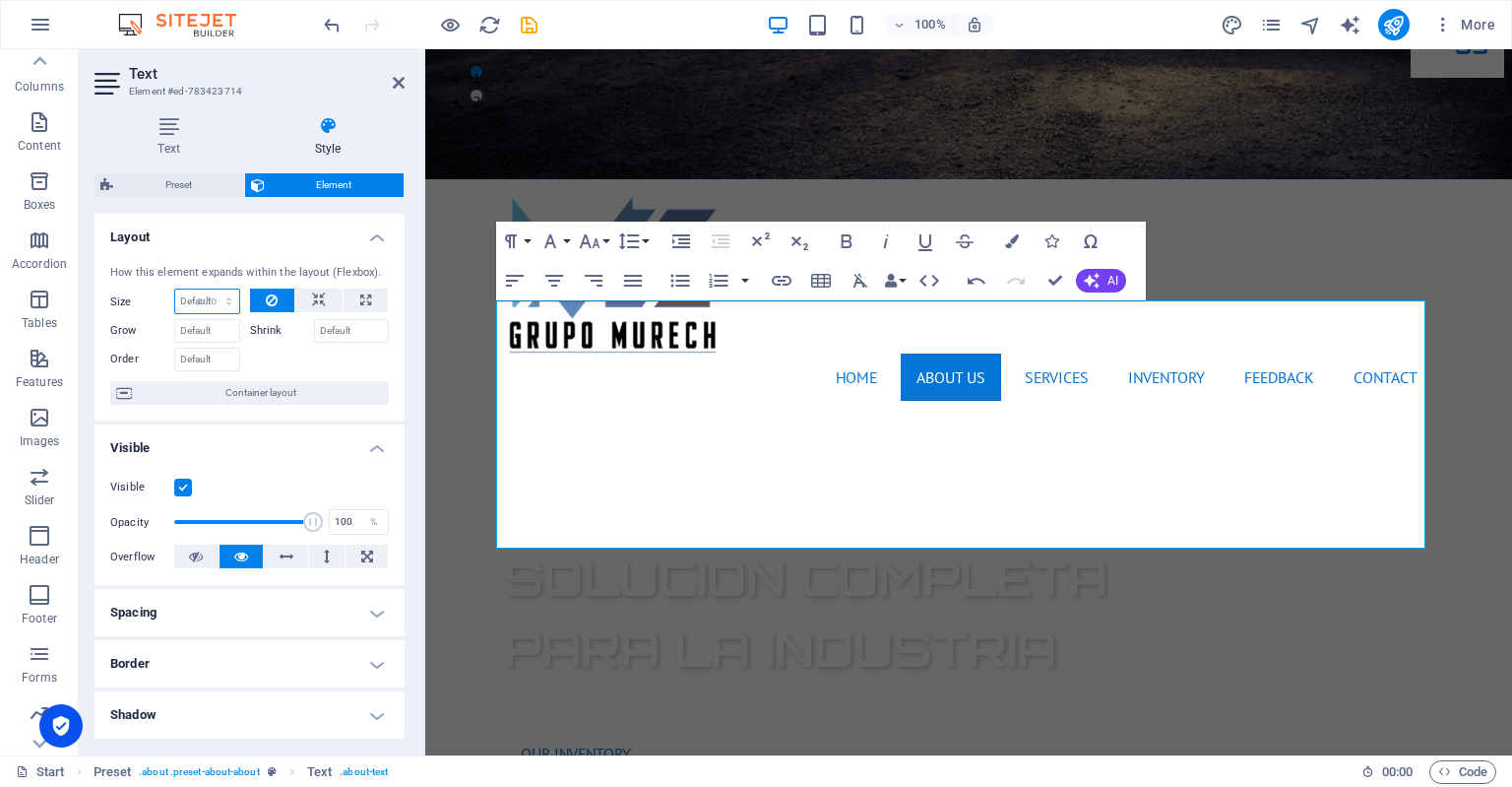 click on "Default auto px % 1/1 1/2 1/3 1/4 1/5 1/6 1/7 1/8 1/9 1/10" at bounding box center (207, 301) 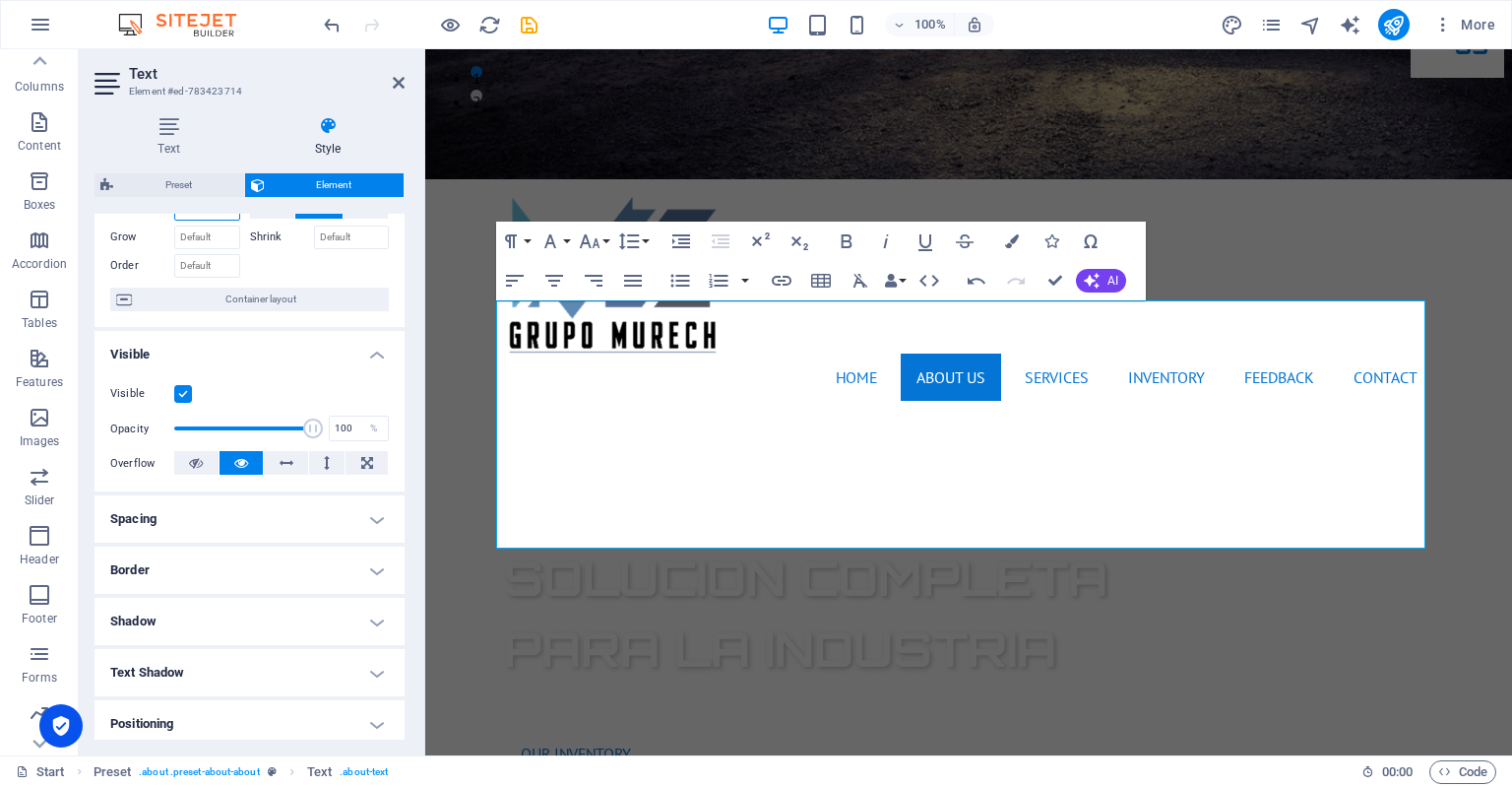 scroll, scrollTop: 0, scrollLeft: 0, axis: both 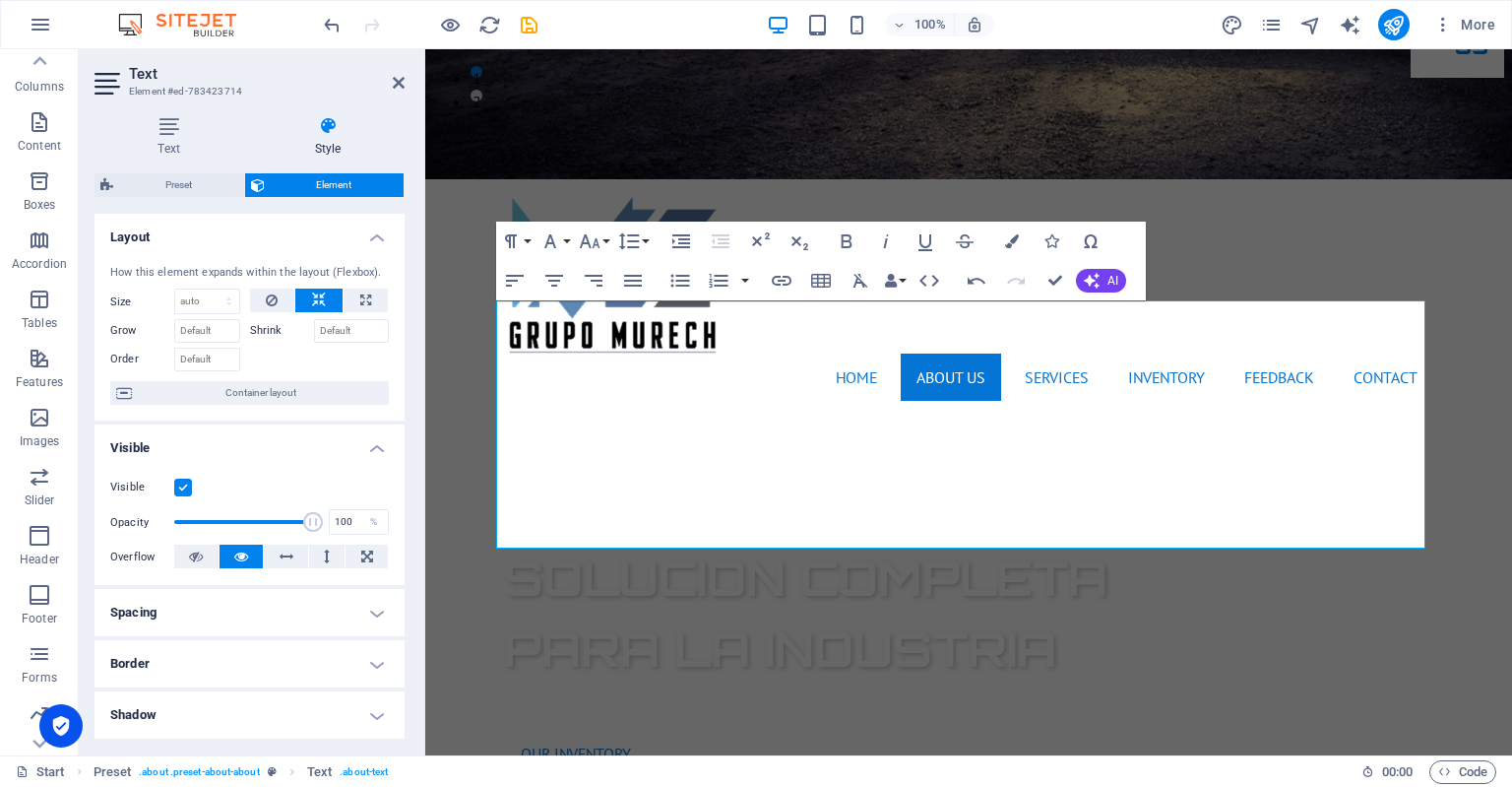 click on "Text Style Text Add, edit, and format text directly on the website. Default colors and font sizes are defined in Design. Edit design Alignment Left aligned Centered Right aligned Preset Element Layout How this element expands within the layout (Flexbox). Size Default auto px % 1/1 1/2 1/3 1/4 1/5 1/6 1/7 1/8 1/9 1/10 Grow Shrink Order Container layout Visible Visible Opacity 100 % Overflow Spacing Margin Default auto px % rem vw vh Custom Custom auto px % rem vw vh auto px % rem vw vh auto px % rem vw vh auto px % rem vw vh Padding Default px rem % vh vw Custom Custom px rem % vh vw px rem % vh vw px rem % vh vw px rem % vh vw Border Style              - Width 1 auto px rem % vh vw Custom Custom 1 auto px rem % vh vw 1 auto px rem % vh vw 1 auto px rem % vh vw 1 auto px rem % vh vw  - Color Round corners Default px rem % vh vw Custom Custom px rem % vh vw px rem % vh vw px rem % vh vw px rem % vh vw Shadow Default None Outside Inside Color X offset 0 px rem vh vw Y offset 0 px rem vh vw Blur 0 px %" at bounding box center [249, 427] 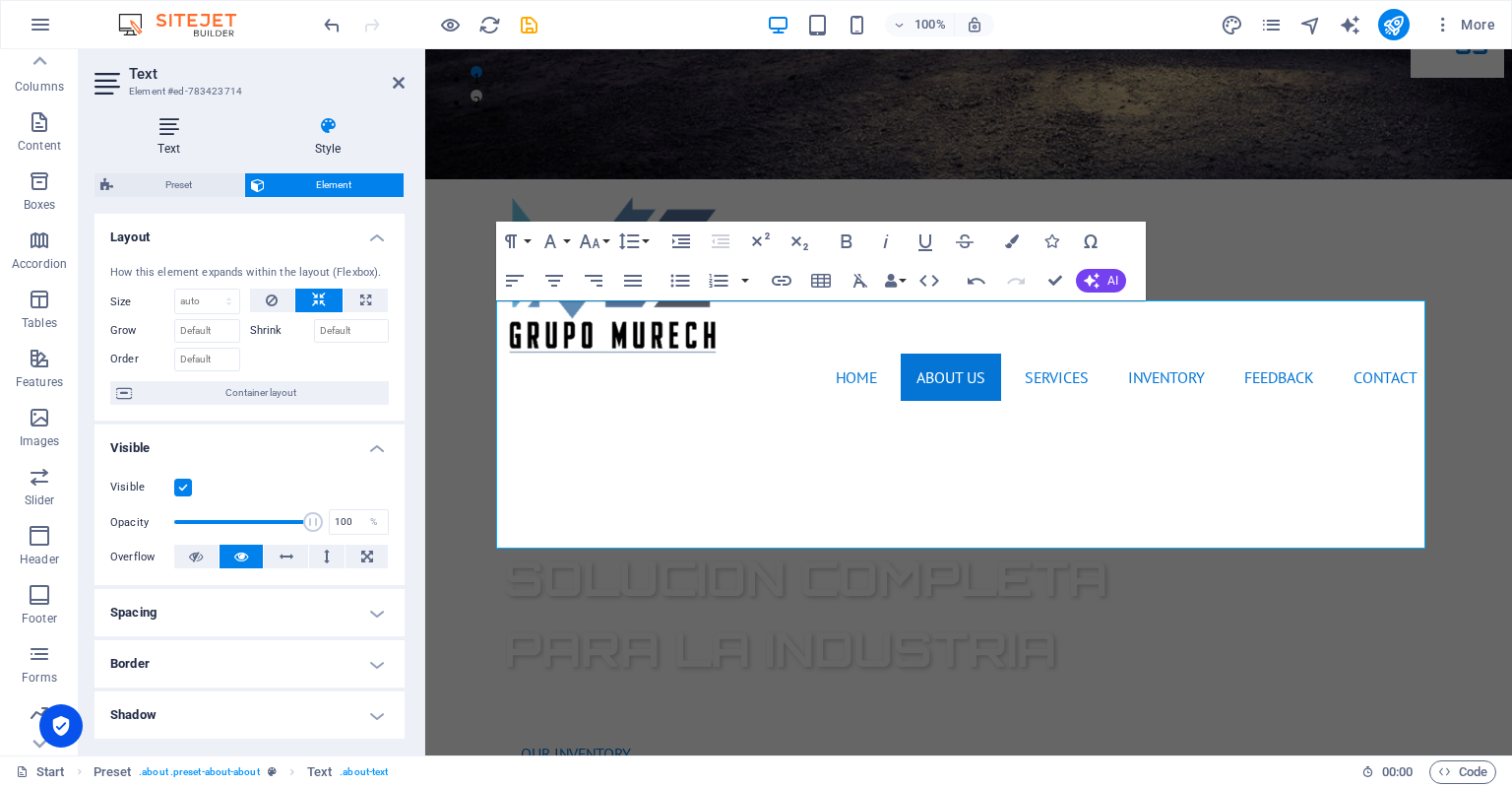 click on "Text" at bounding box center (172, 137) 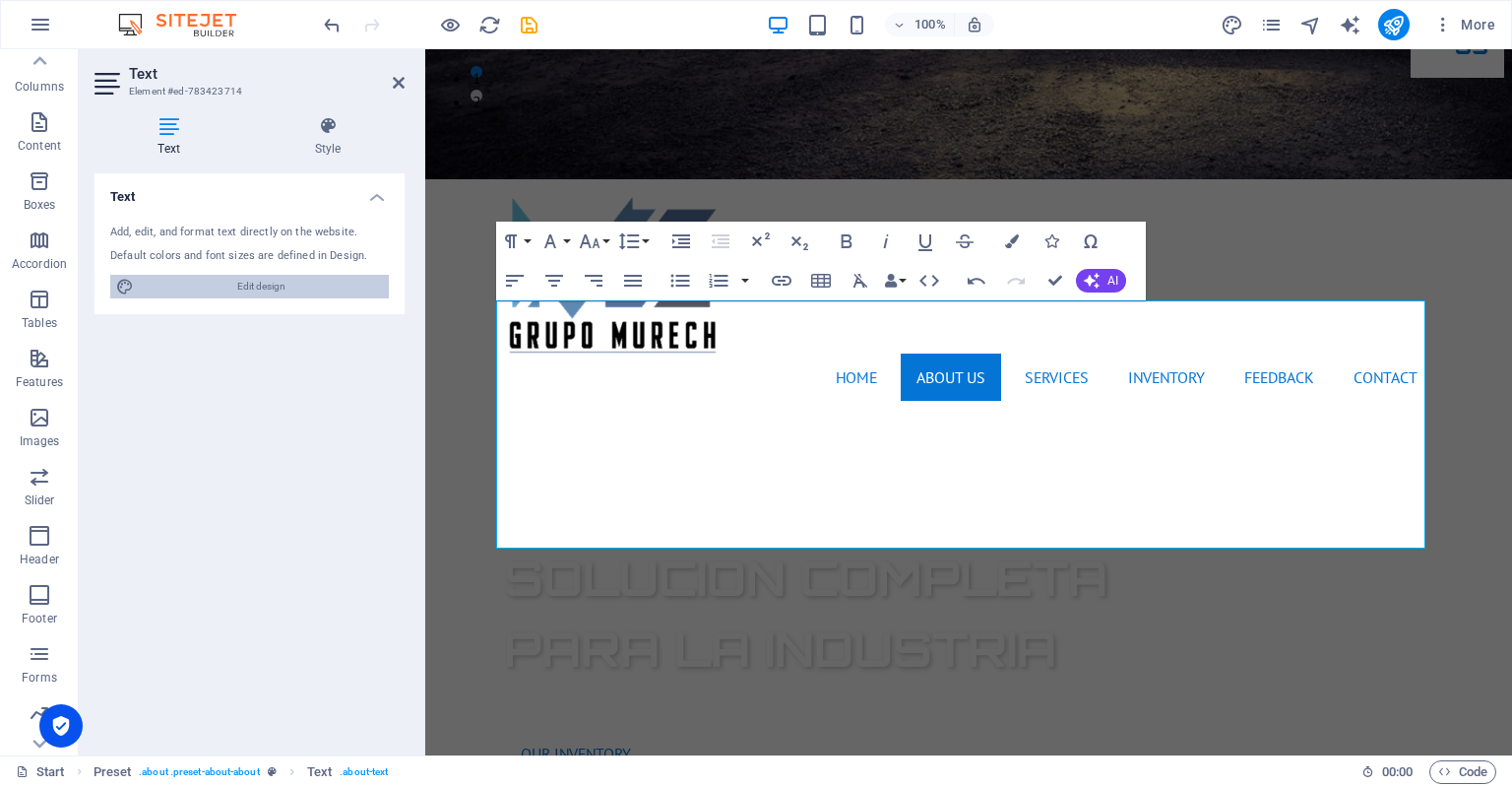 click on "Edit design" at bounding box center [261, 287] 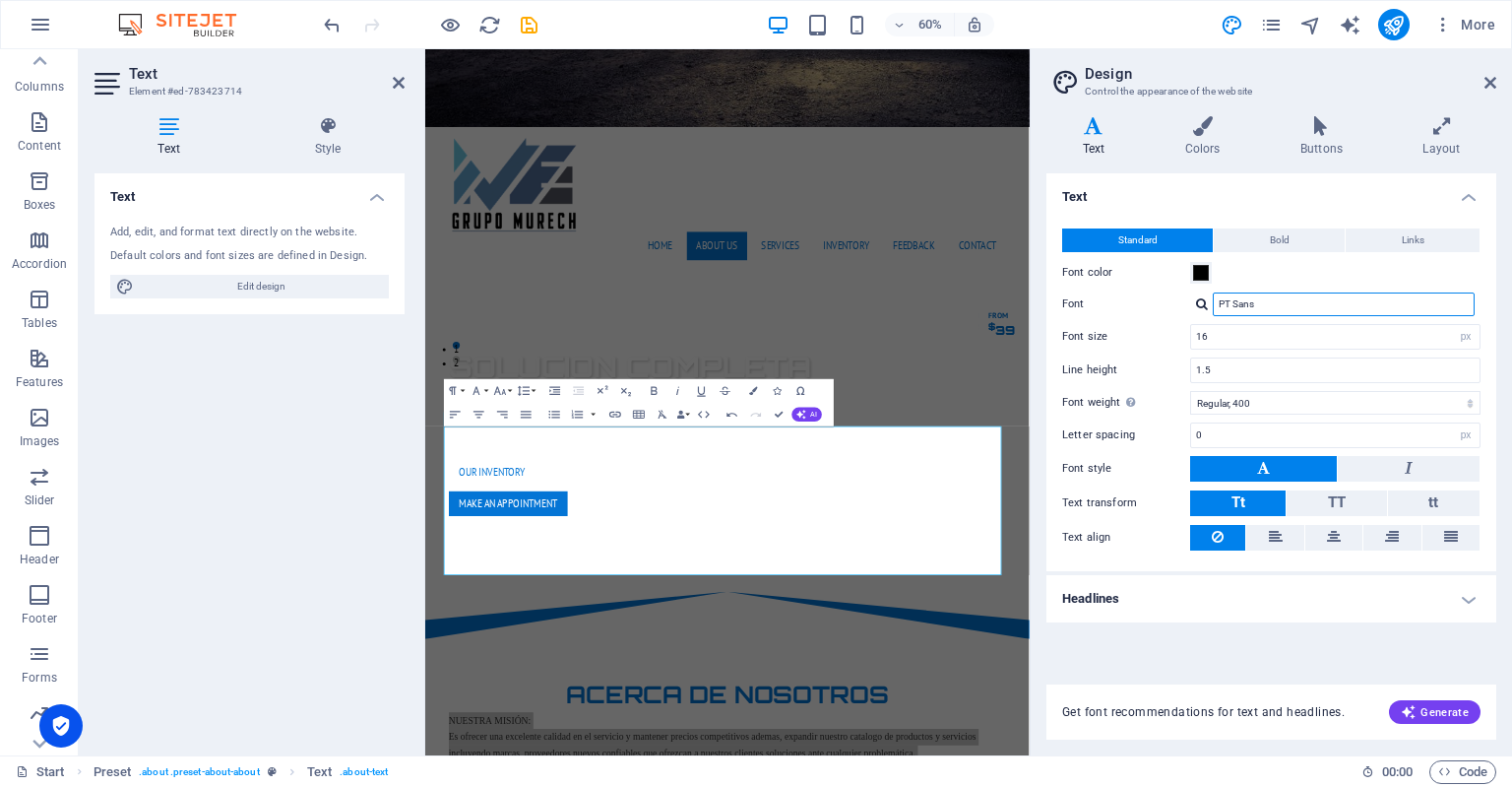 click on "PT Sans" at bounding box center (1344, 304) 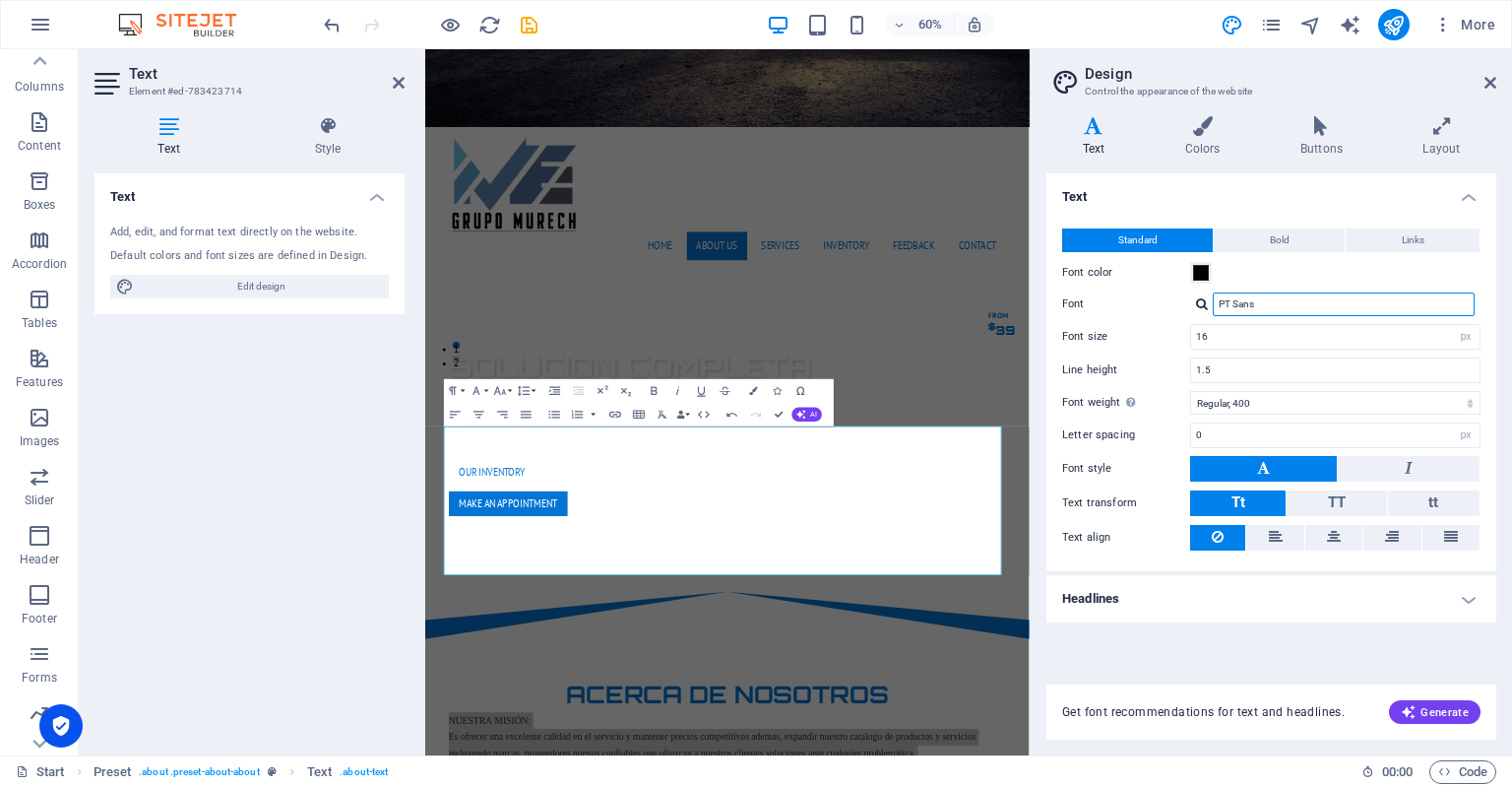 click on "PT Sans" at bounding box center (1344, 304) 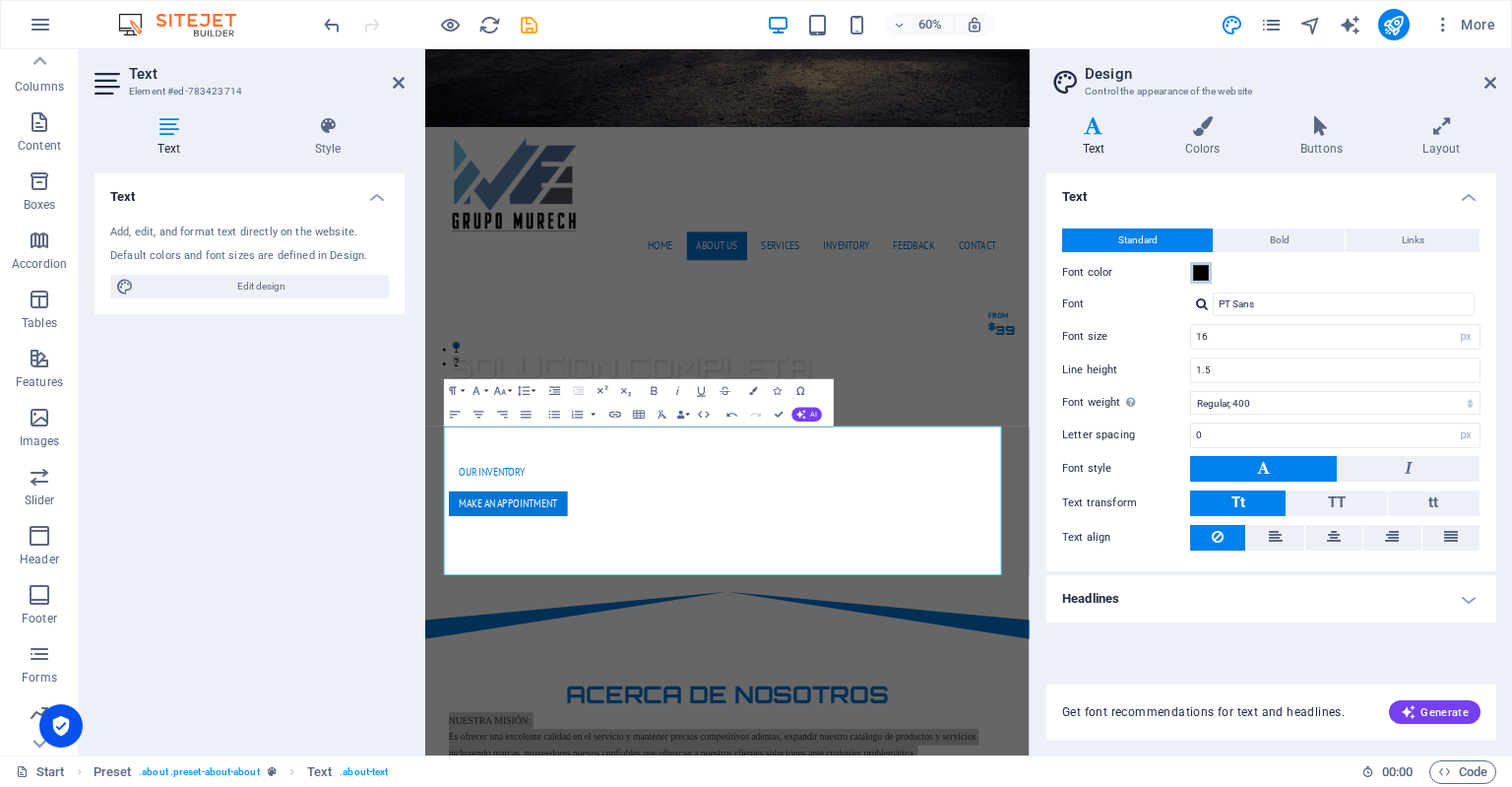 click on "Font color" at bounding box center (1201, 273) 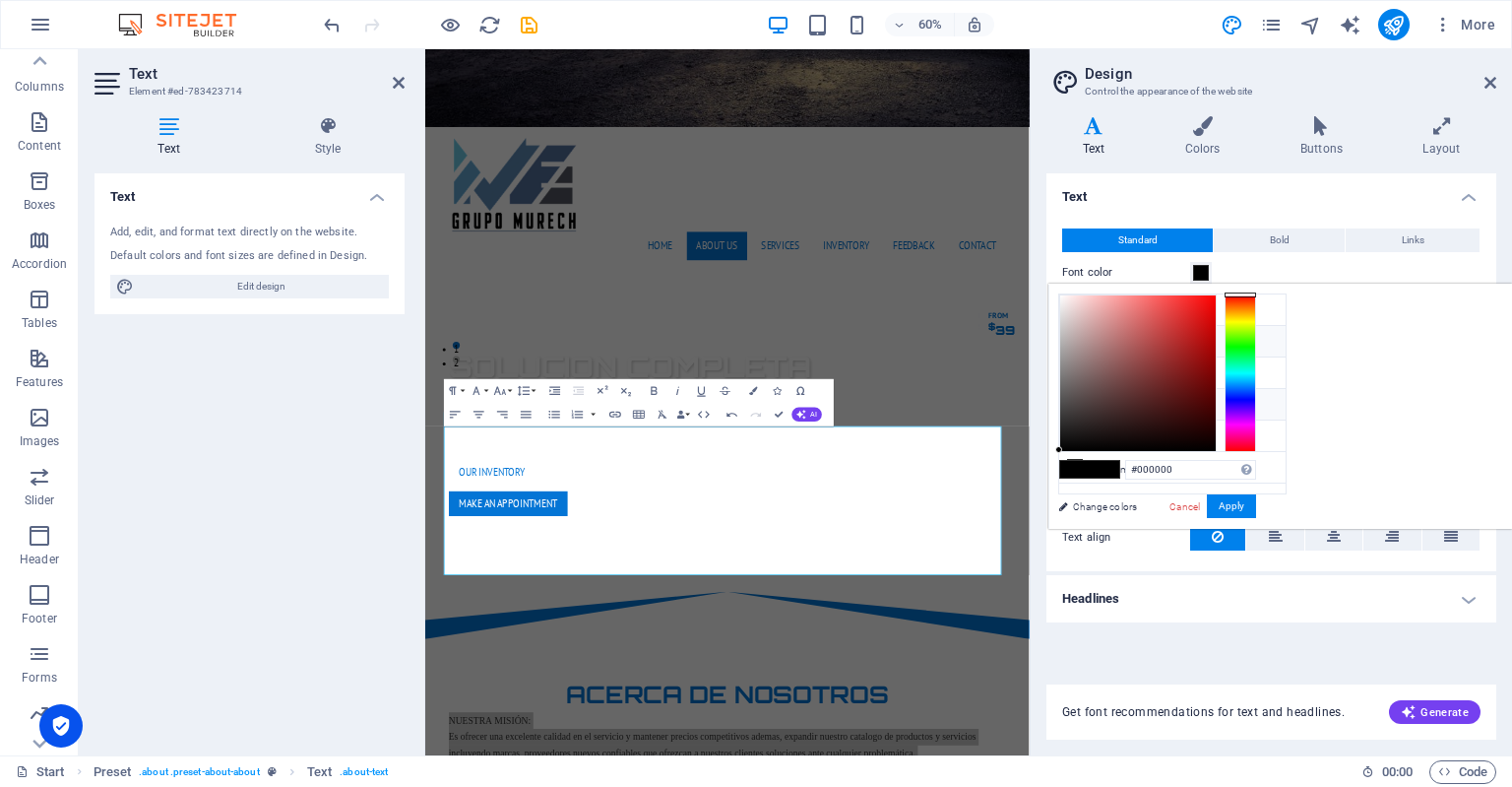 click on "Primary color
#0475d5" at bounding box center (1172, 342) 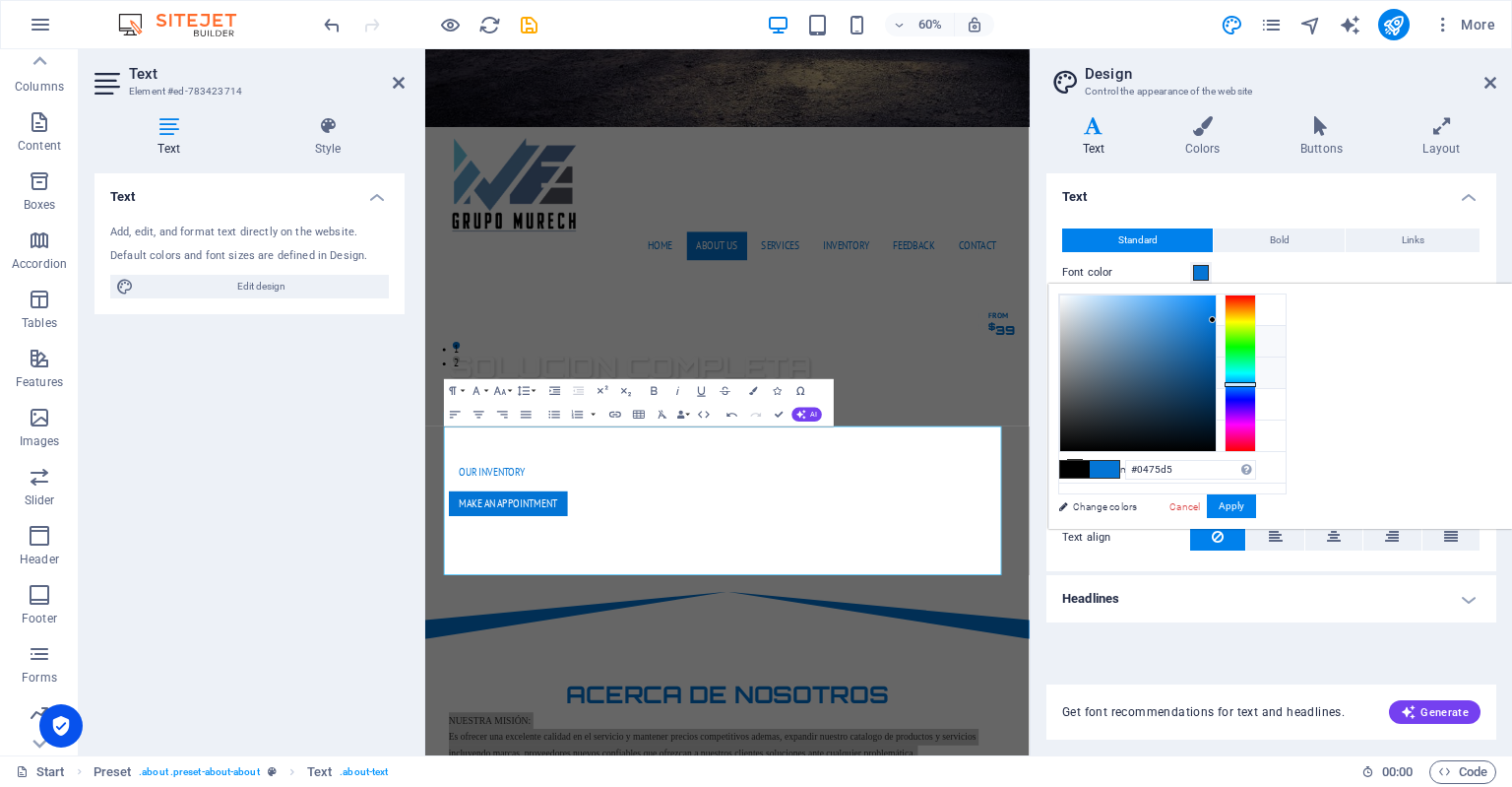 click at bounding box center (1075, 372) 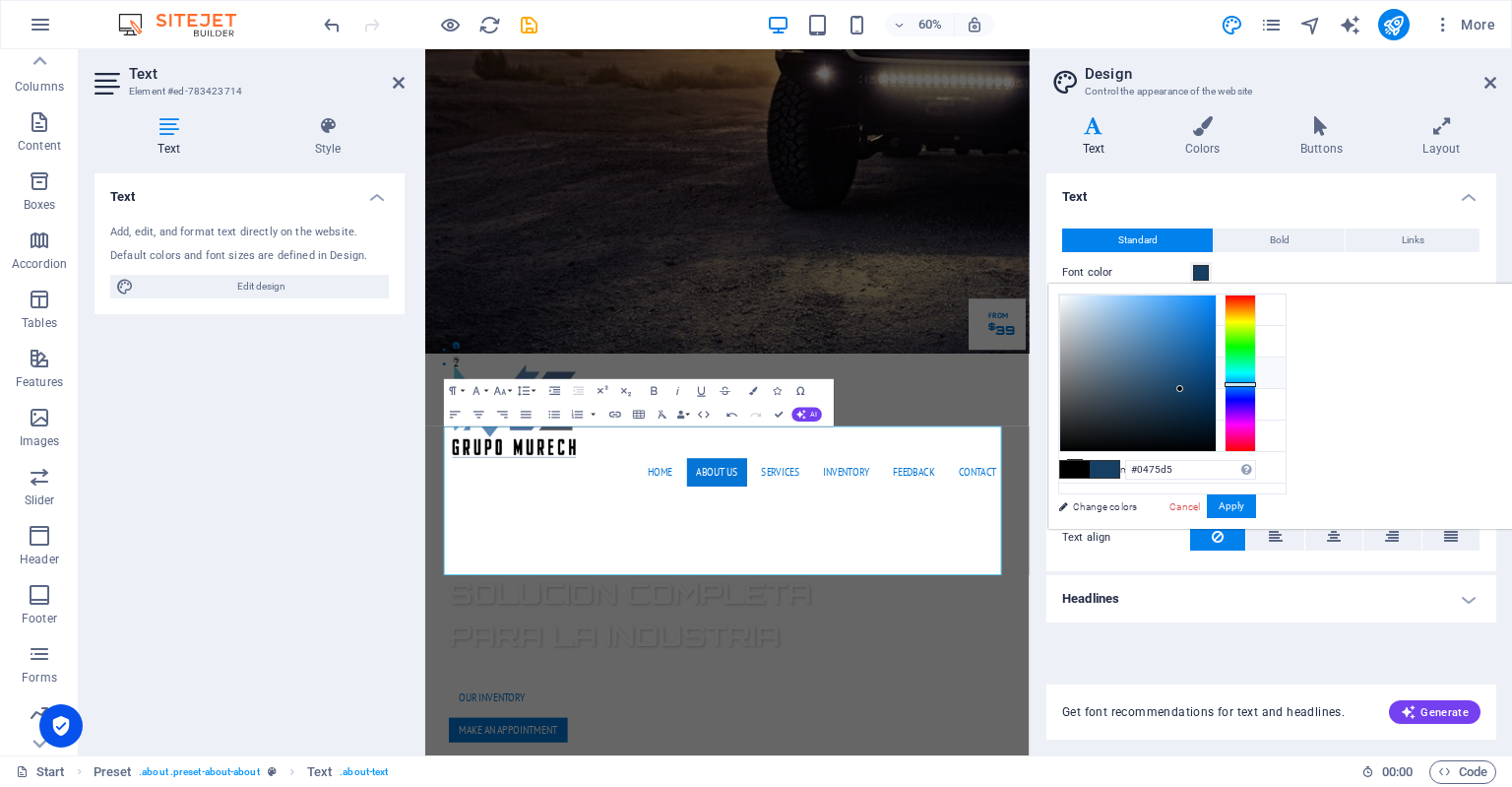 type on "#163f63" 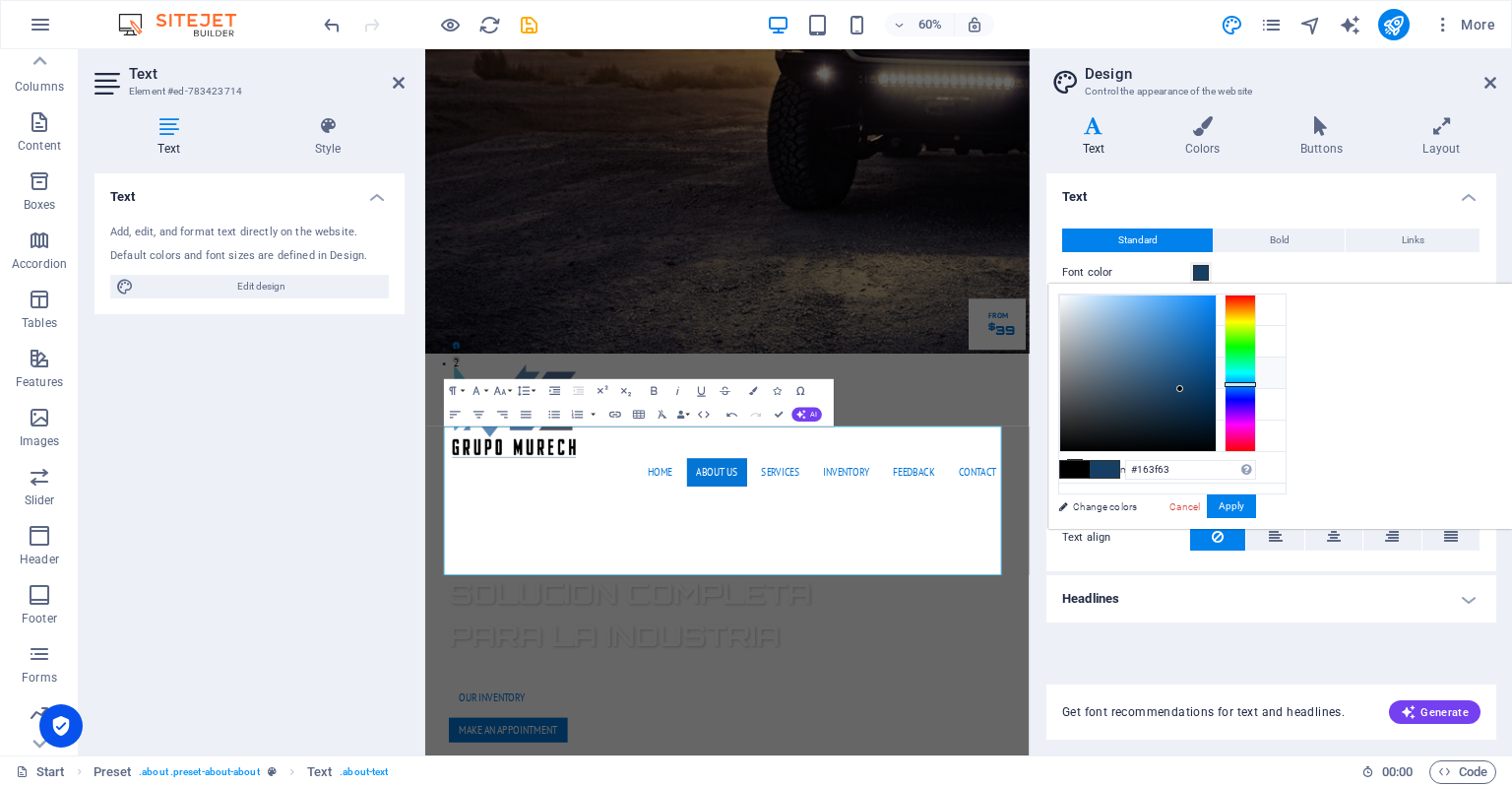 click at bounding box center (1075, 372) 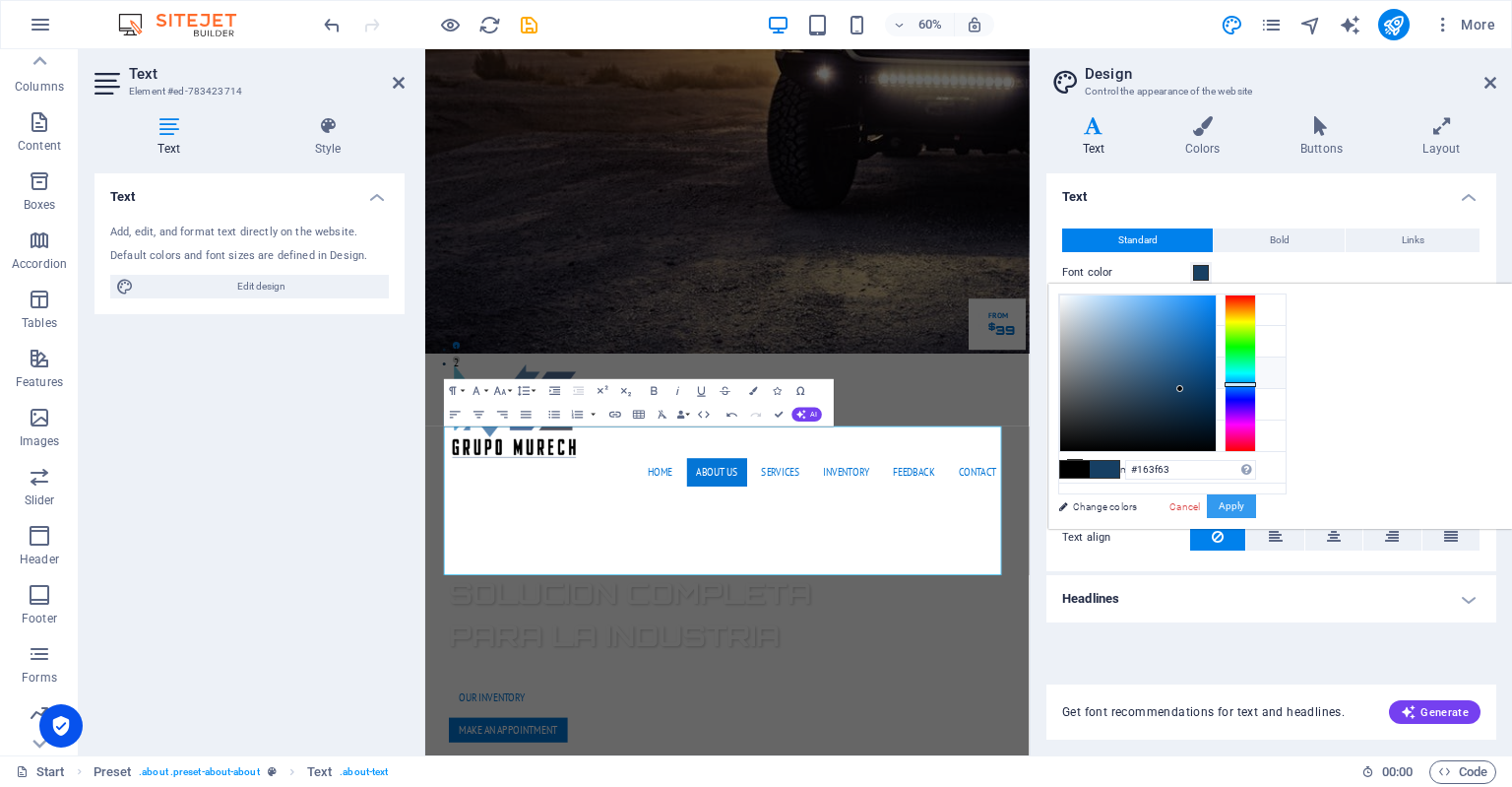 click on "Apply" at bounding box center (1231, 506) 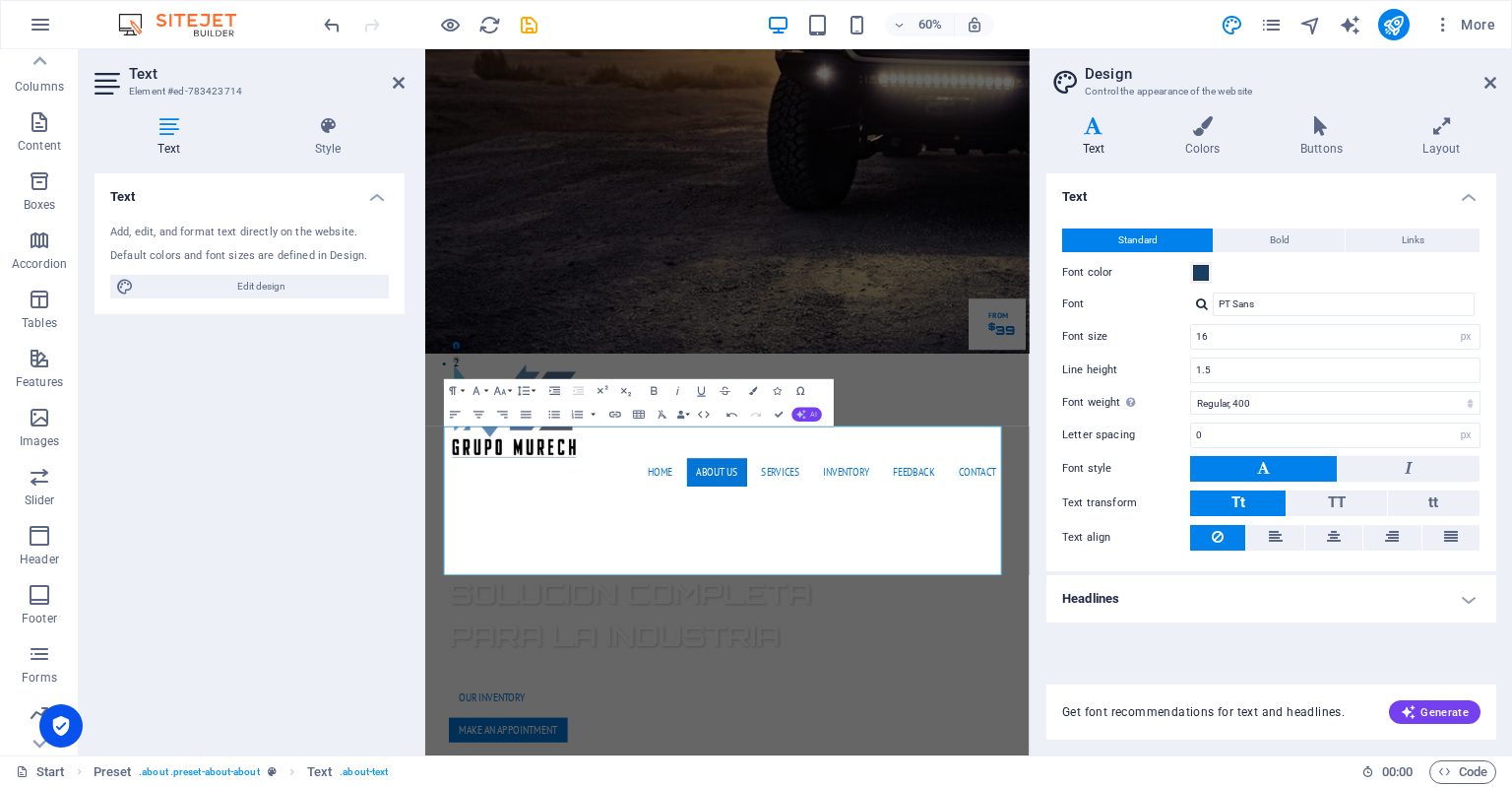 click on "AI" at bounding box center [807, 415] 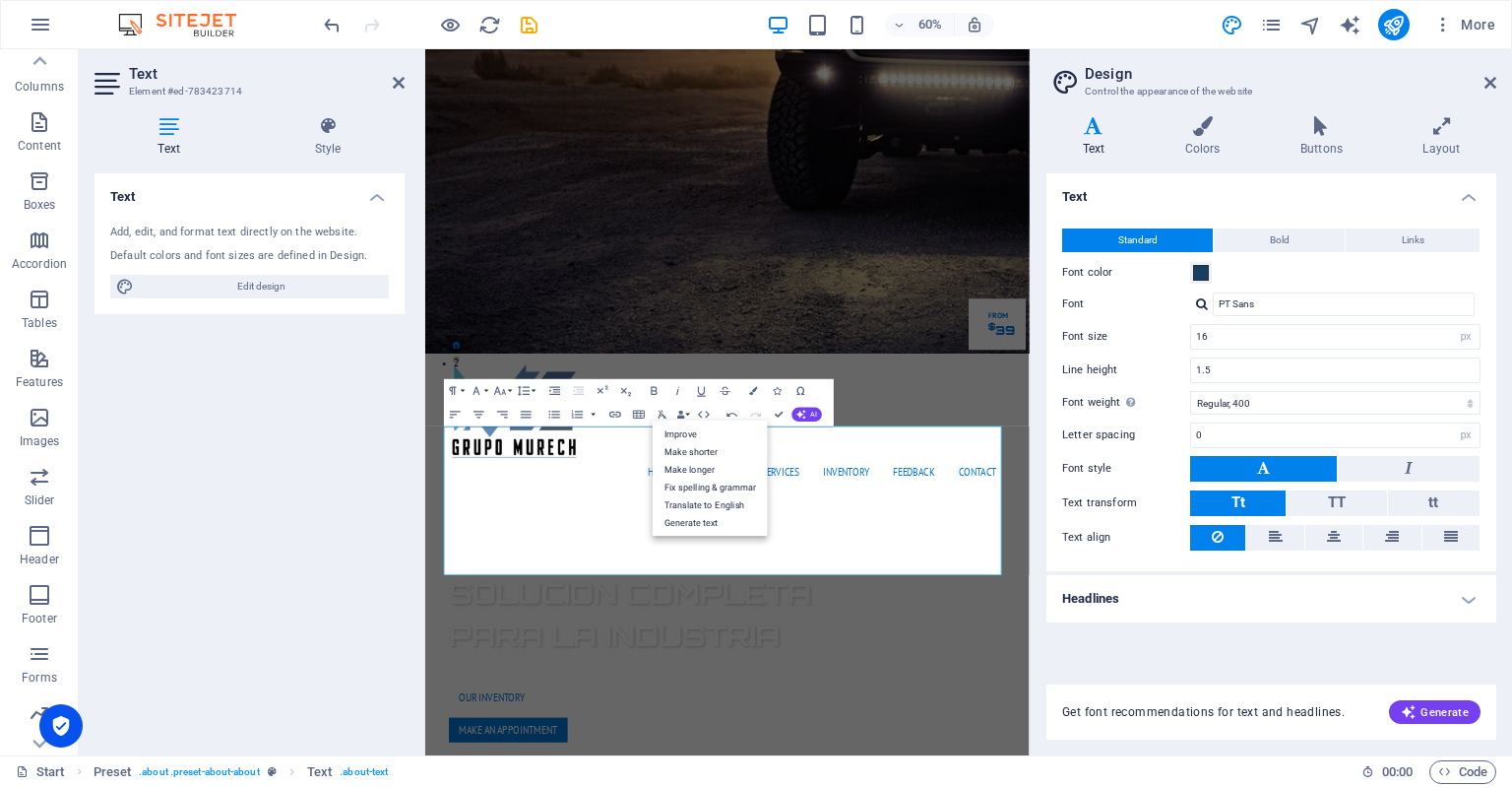 click on "Line height 1.5" at bounding box center [1271, 370] 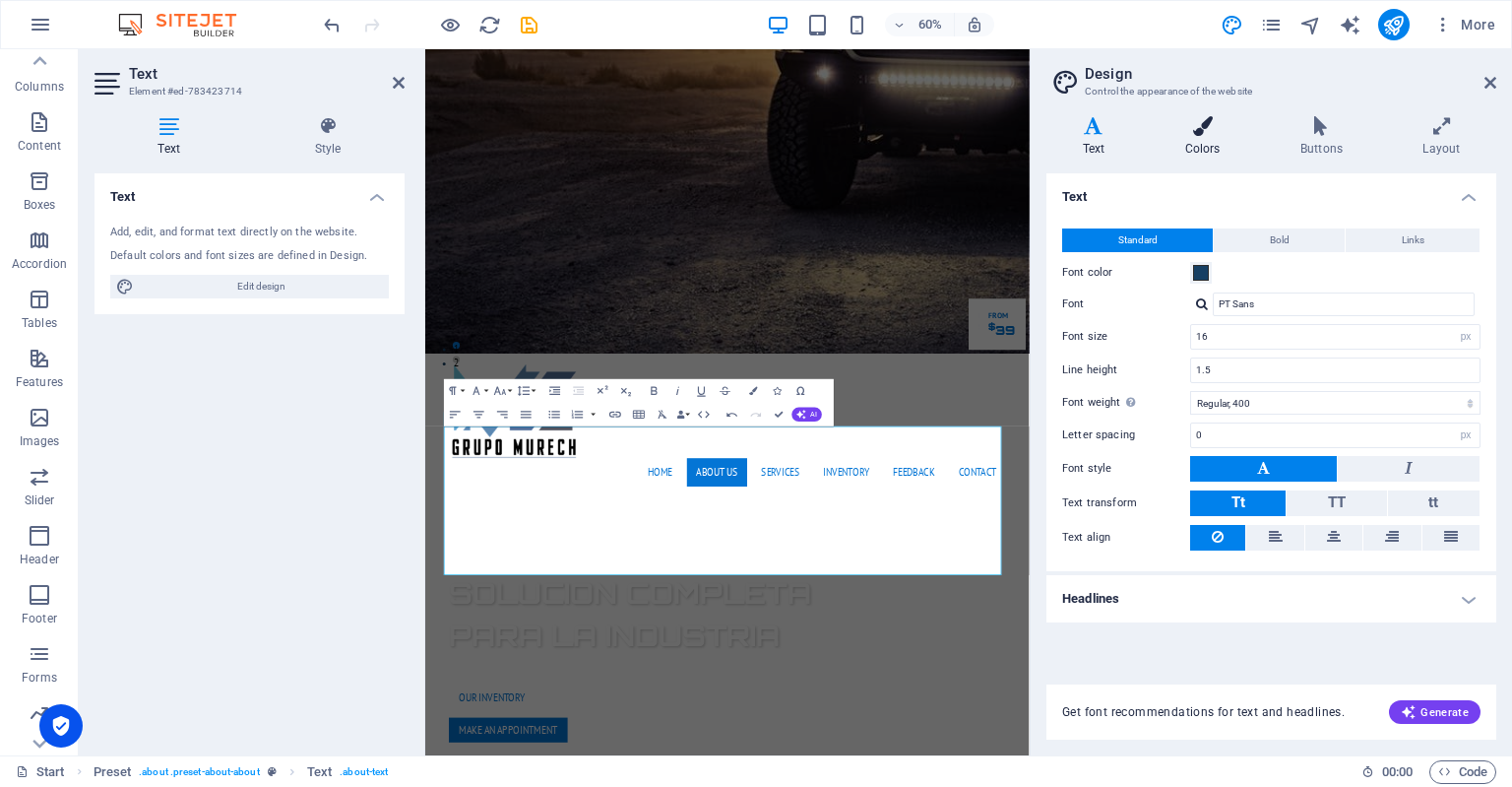 click on "Colors" at bounding box center (1206, 137) 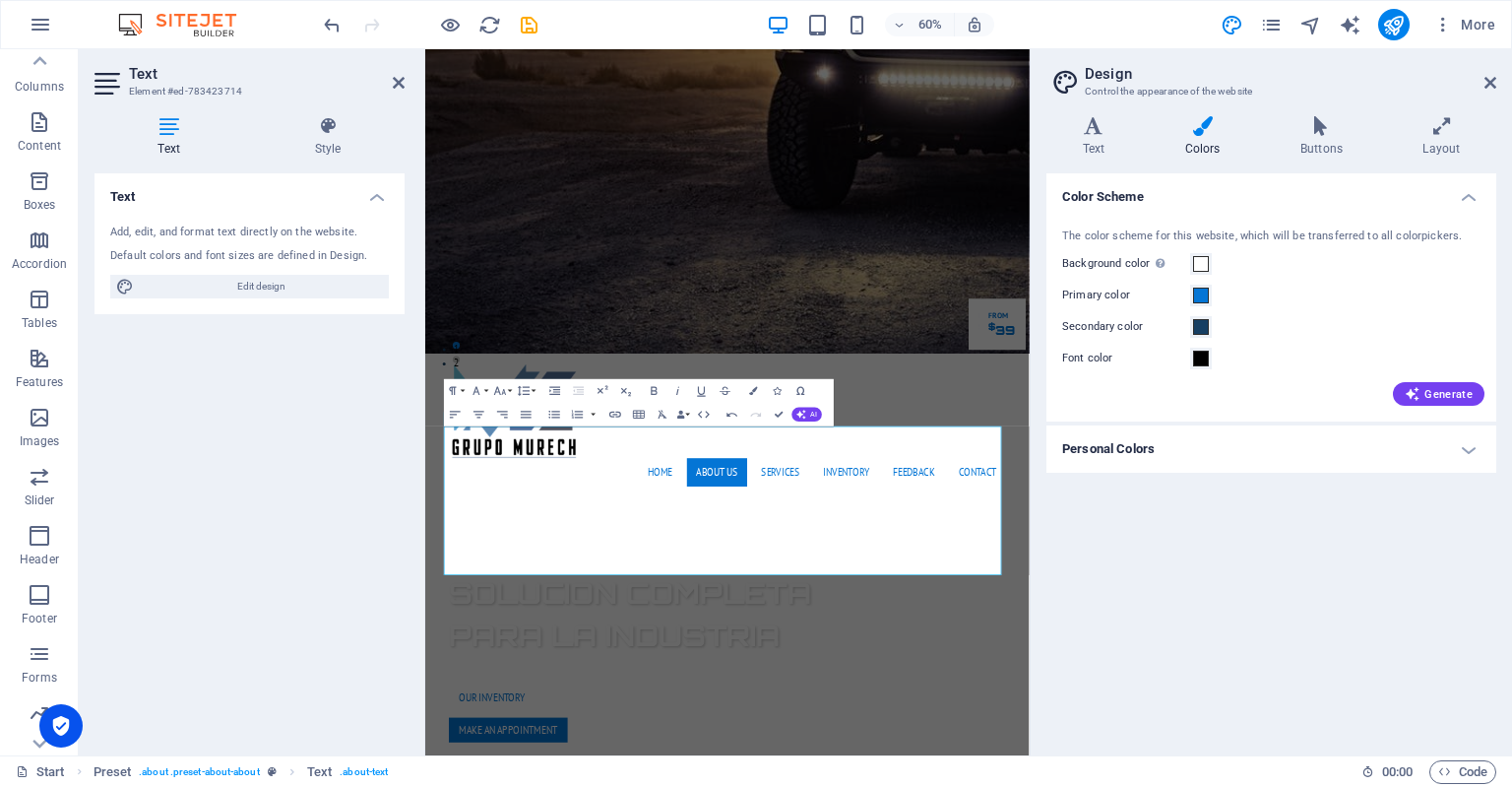 click on "Variants  Text  Colors  Buttons  Layout Text Standard Bold Links Font color Font PT Sans Font size 16 rem px Line height 1.5 Font weight To display the font weight correctly, it may need to be enabled.  Manage Fonts Thin, 100 Extra-light, 200 Light, 300 Regular, 400 Medium, 500 Semi-bold, 600 Bold, 700 Extra-bold, 800 Black, 900 Letter spacing 0 rem px Font style Text transform Tt TT tt Text align Font weight To display the font weight correctly, it may need to be enabled.  Manage Fonts Thin, 100 Extra-light, 200 Light, 300 Regular, 400 Medium, 500 Semi-bold, 600 Bold, 700 Extra-bold, 800 Black, 900 Default Hover / Active Font color Font color Decoration Decoration Transition duration 0.3 s Transition function Ease Ease In Ease Out Ease In/Ease Out Linear Headlines All H1 / Textlogo H2 H3 H4 H5 H6 Font color Font Orbitron Line height 1.5 Font weight To display the font weight correctly, it may need to be enabled.  Manage Fonts Thin, 100 Extra-light, 200 Light, 300 Regular, 400 Medium, 500 Semi-bold, 600 0 rem" at bounding box center (1271, 427) 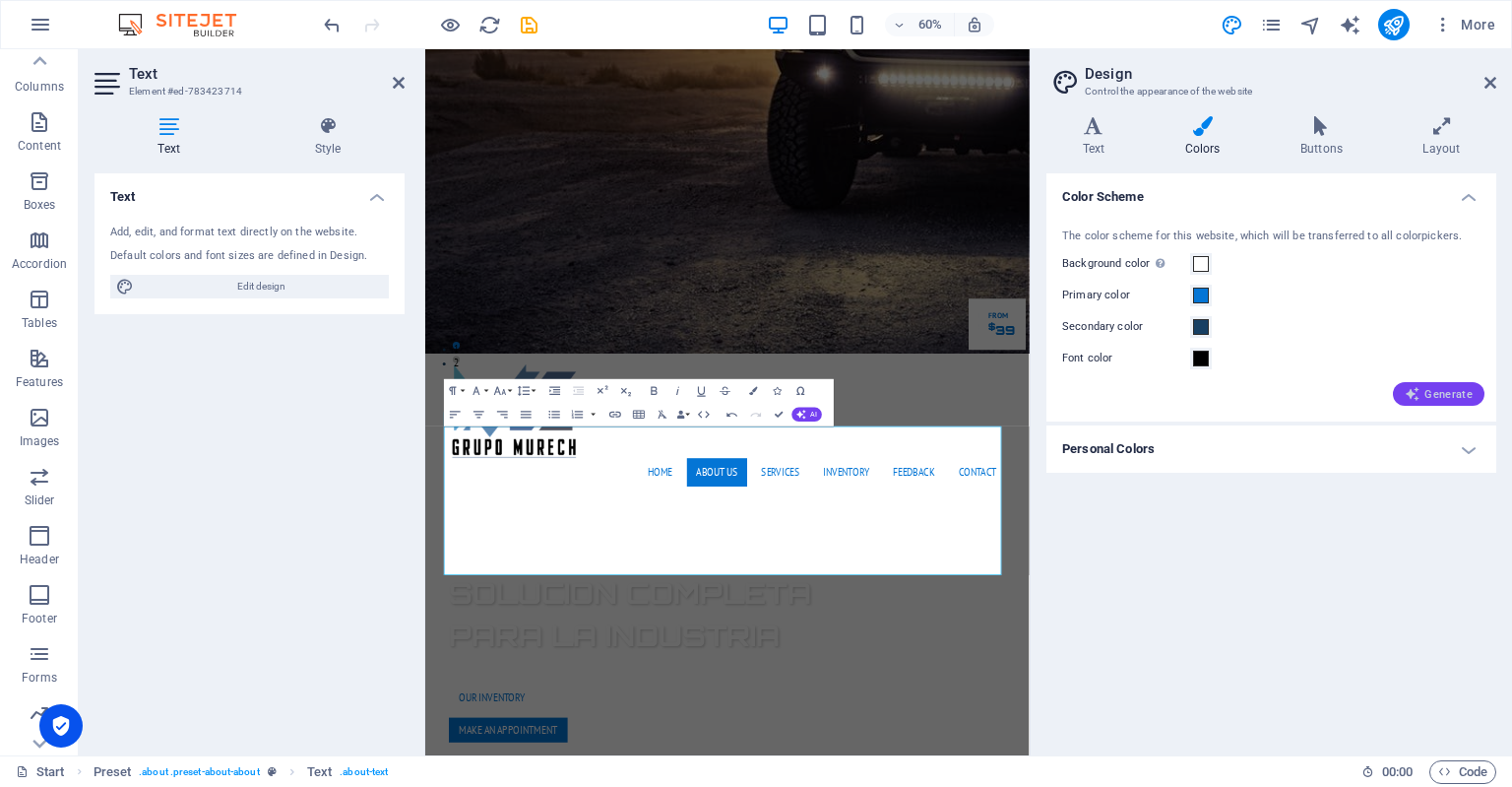 click on "Generate" at bounding box center [1438, 394] 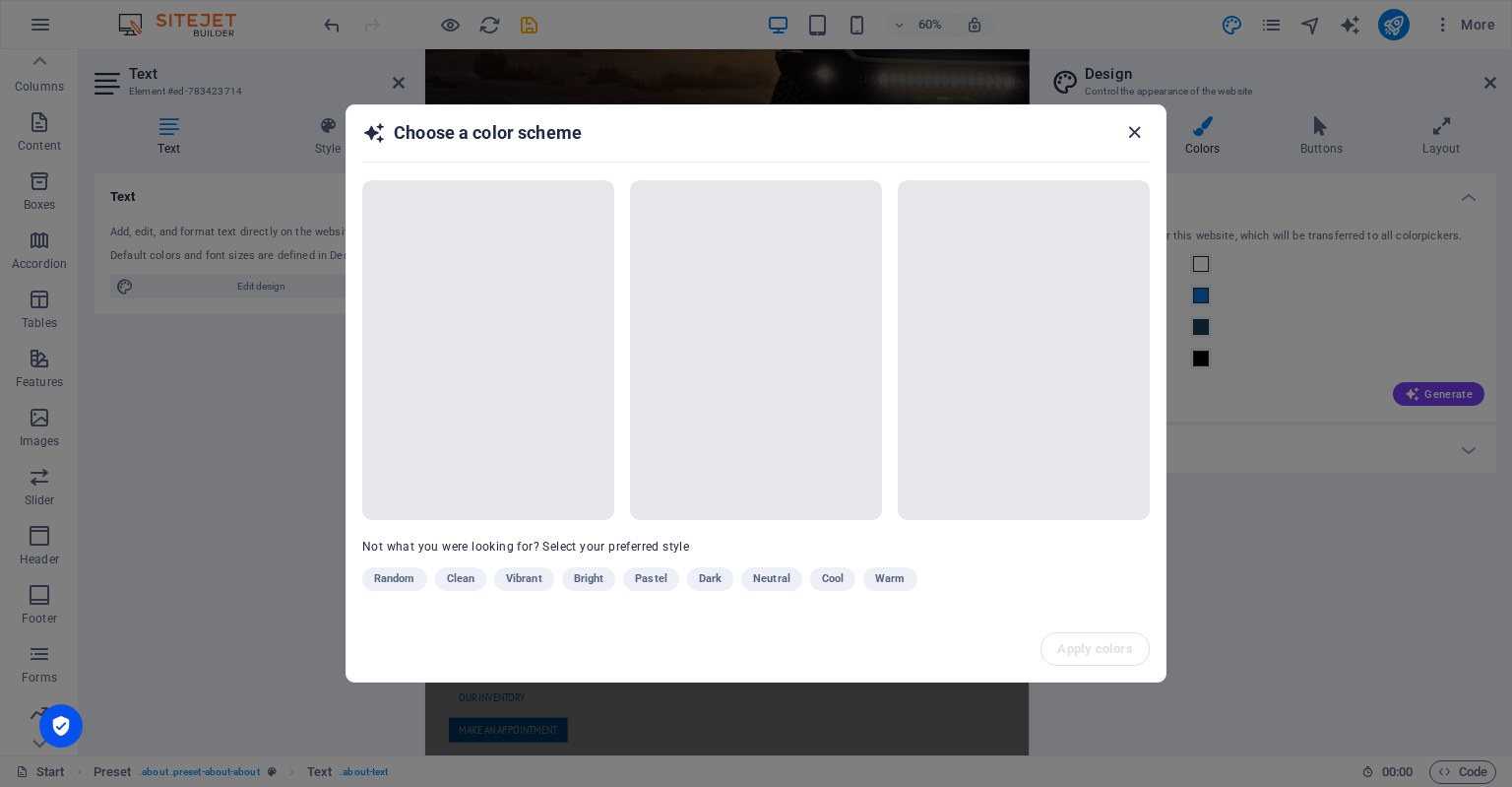 click at bounding box center [1134, 132] 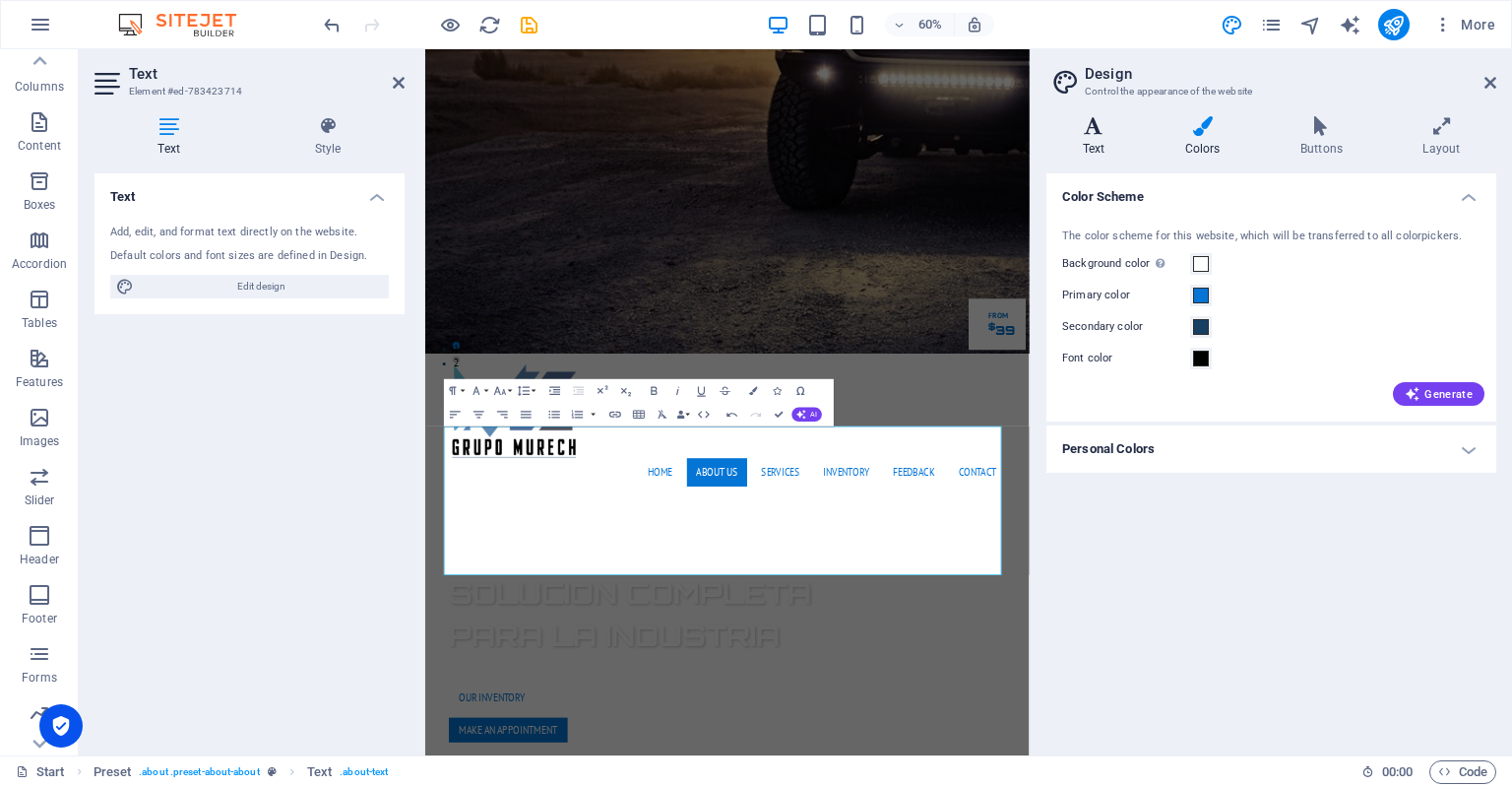 click at bounding box center (1094, 126) 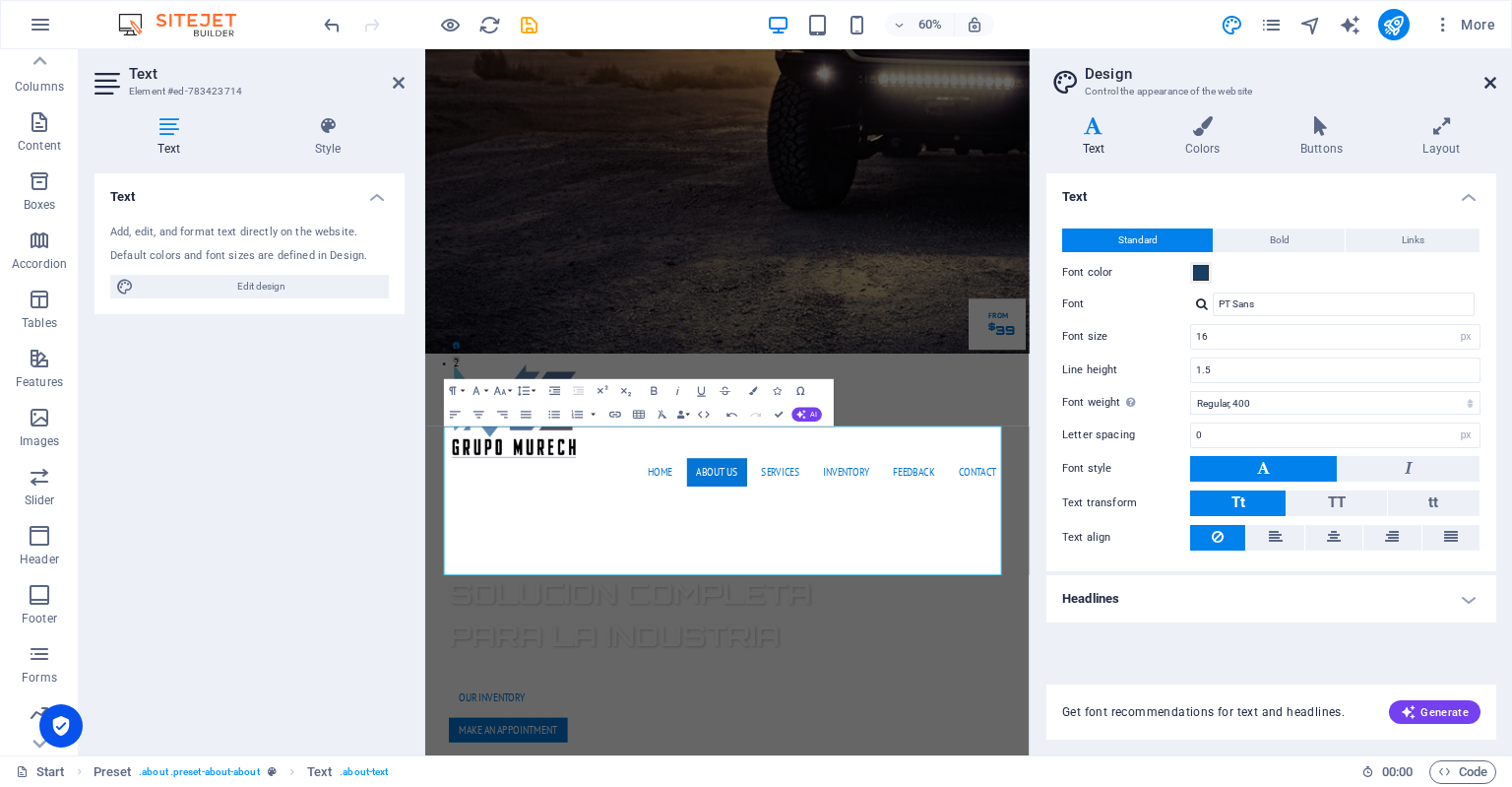 click at bounding box center [1490, 83] 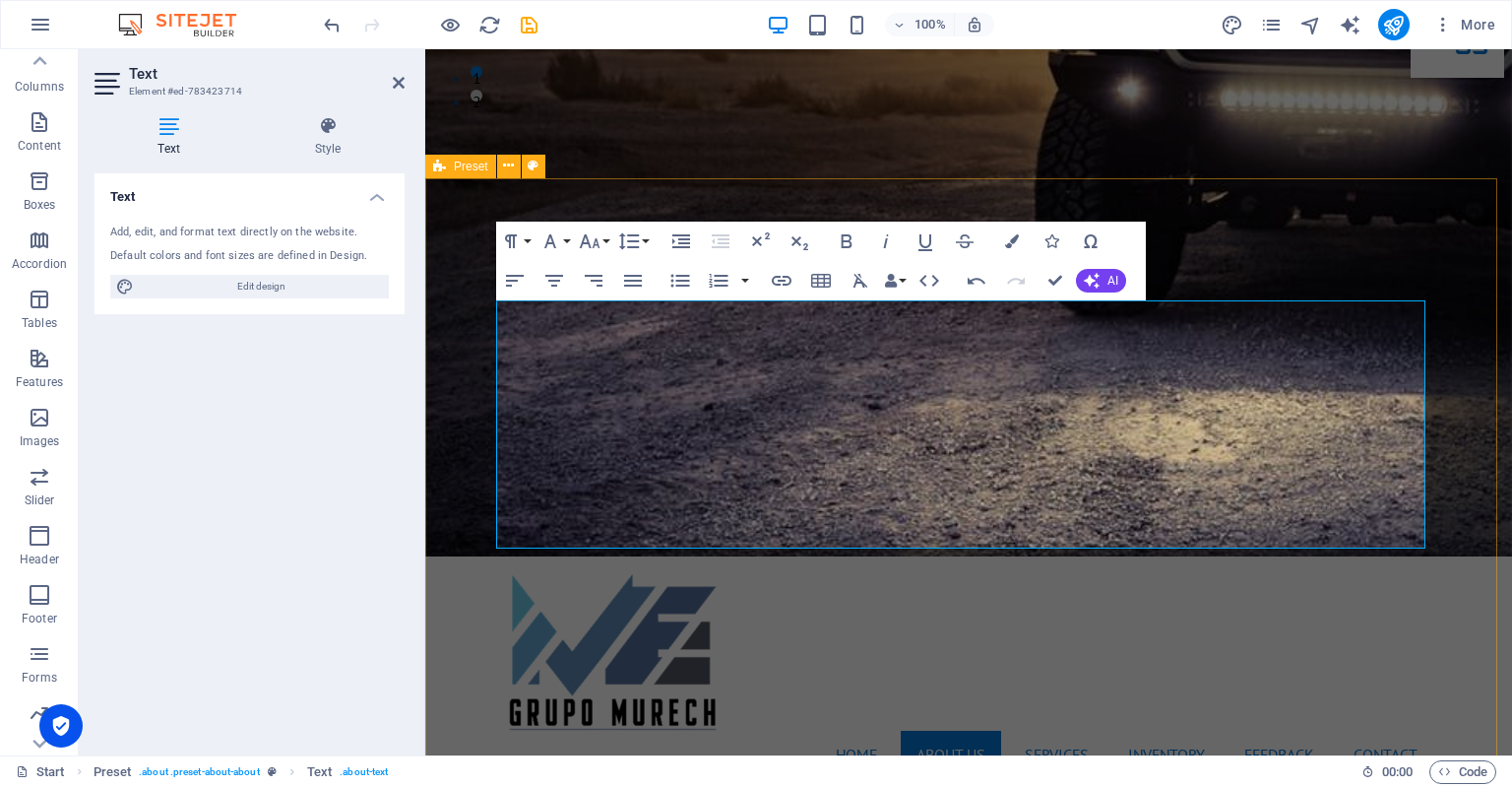 click on "ACERCA DE NOSOTROS NUESTRA MISIÓN: Es ofrecer una excelente calidad en el servicio y mantener precios competitivos ademas, expandir nuestro catalogo de productos y servicios incluyendo marcas, proveedores nuevos confiables que ofrezcan a nuestros clientes soluciones ante cualquier problemática. NUESTRA VISION: Ser reconocidos a nivel nacional como líderes en soluciones integrales, destacando por nuestra innovación constante, la excelencia en el servicio y una red sólida de marcas y proveedores confiables. Aspiramos a crecer de la mano de nuestros clientes, anticipando sus necesidades y superando sus expectativas, consolidándonos como su primera opción en calidad, precio y confianza. Certified Dealership Lorem ipsum dolor sit amet, consectetur adipisicing elit. Veritatis, dolorem! Best Price Guarantee Lorem ipsum dolor sit amet, consectetur adipisicing elit. Veritatis, dolorem! 24 Month Warranty Lorem ipsum dolor sit amet, consectetur adipisicing elit. Veritatis, dolorem! Financing Program" at bounding box center [969, 2076] 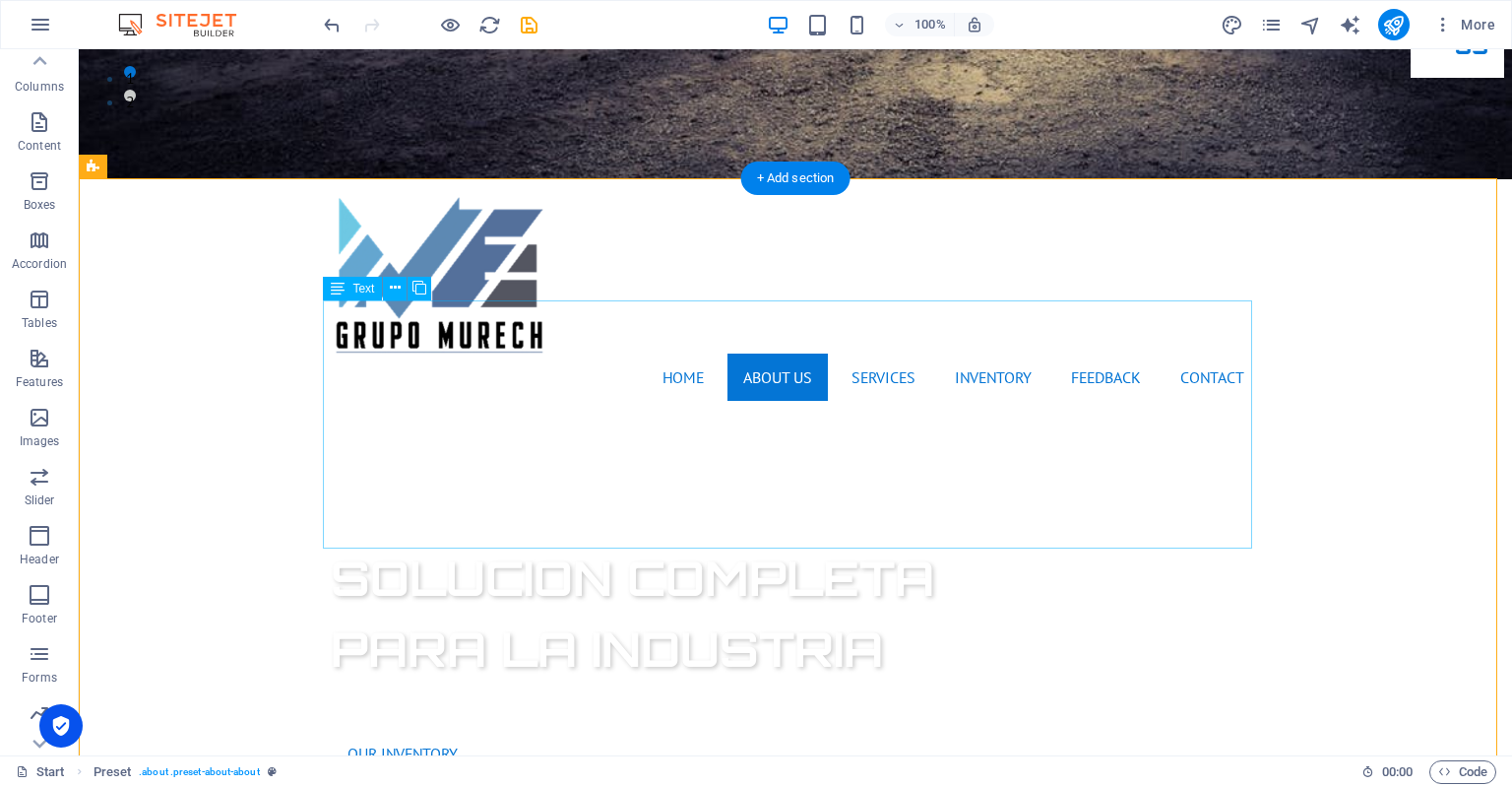 click on "NUESTRA MISIÓN: Es ofrecer una excelente calidad en el servicio y mantener precios competitivos ademas, expandir nuestro catalogo de productos y servicios incluyendo marcas, proveedores nuevos confiables que ofrezcan a nuestros clientes soluciones ante cualquier problemática. NUESTRA VISION: Ser reconocidos a nivel nacional como líderes en soluciones integrales, destacando por nuestra innovación constante, la excelencia en el servicio y una red sólida de marcas y proveedores confiables. Aspiramos a crecer de la mano de nuestros clientes, anticipando sus necesidades y superando sus expectativas, consolidándonos como su primera opción en calidad, precio y confianza." at bounding box center [795, 1279] 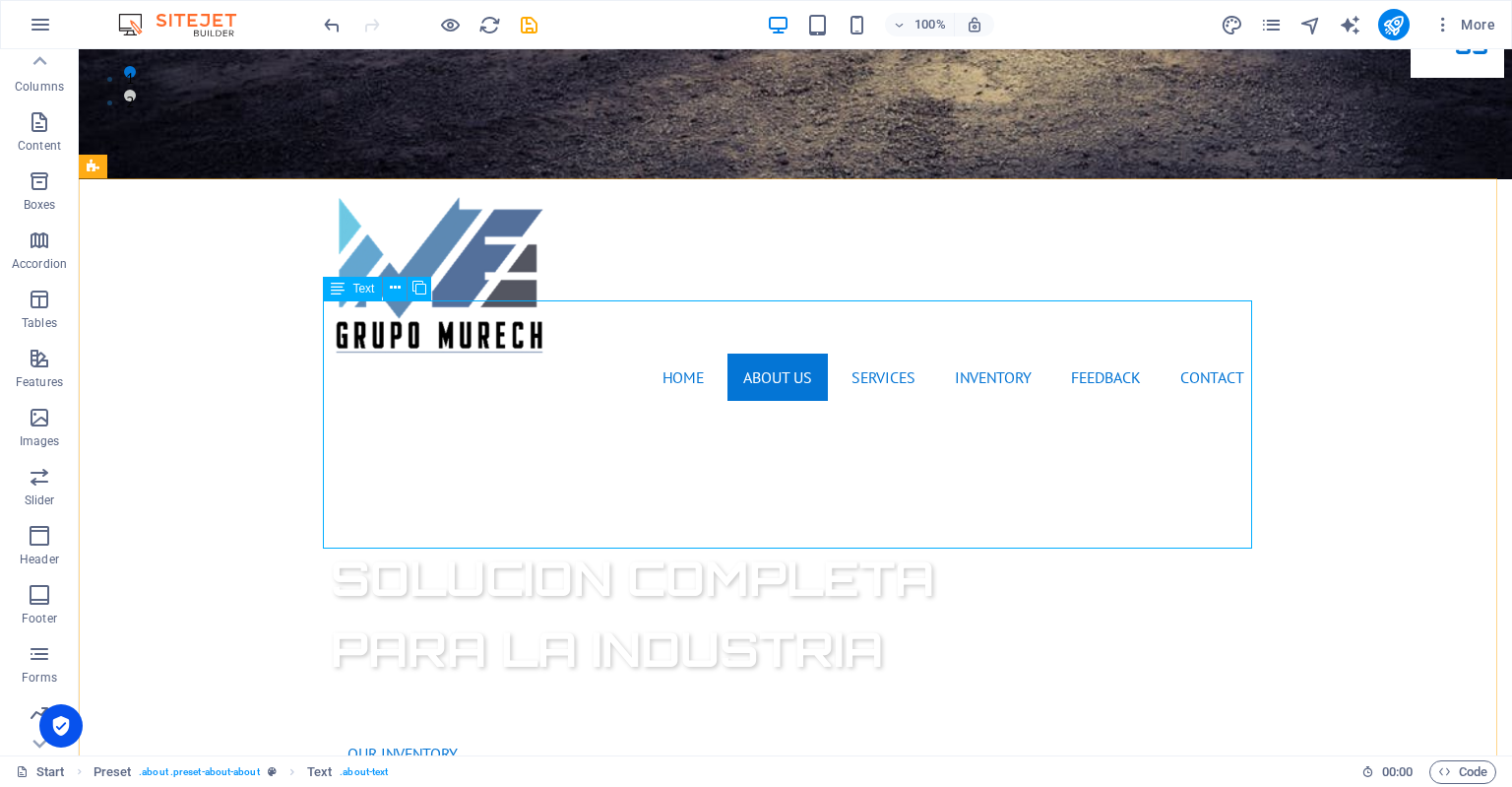click on "Text" at bounding box center (363, 289) 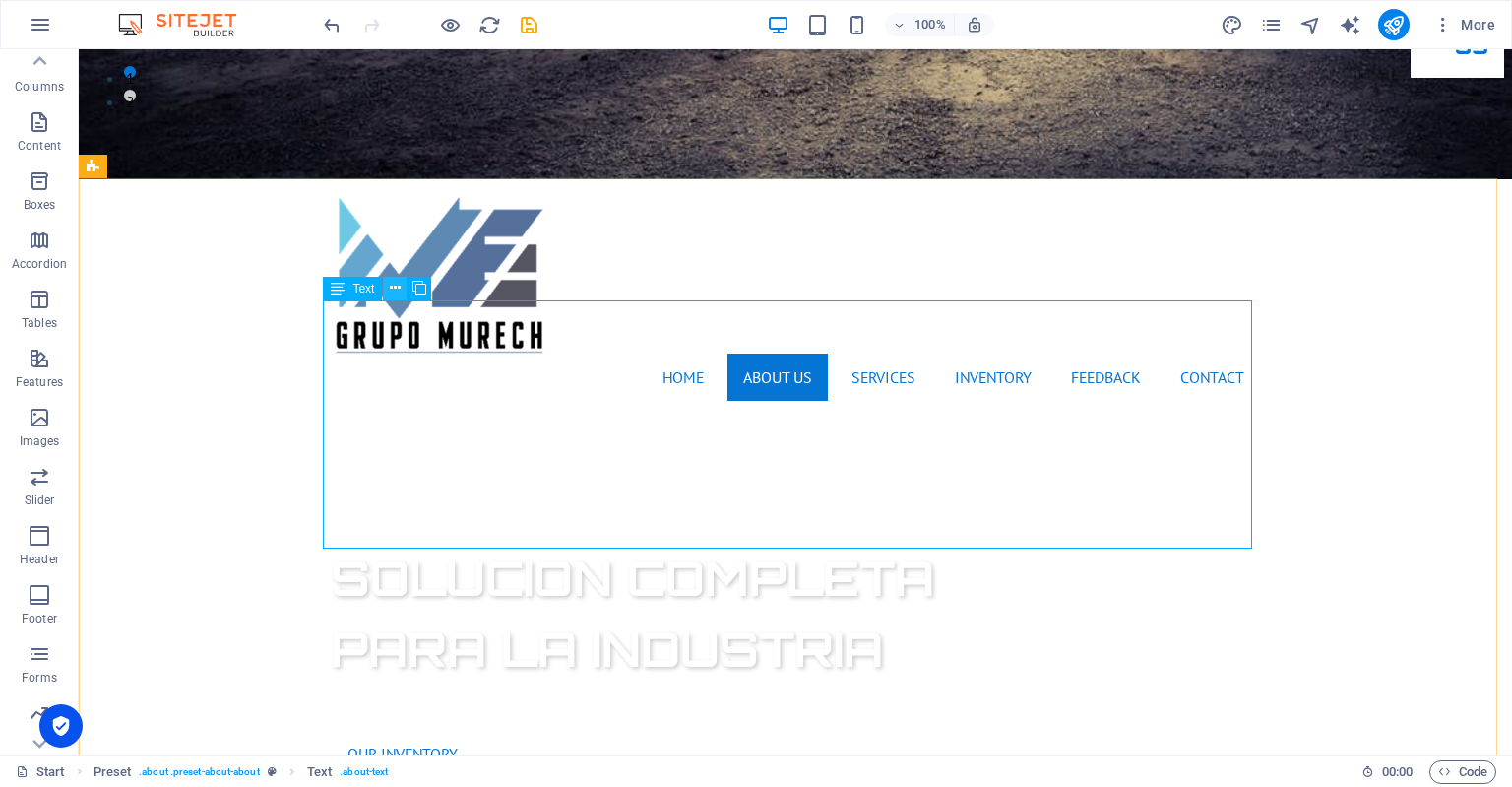 click at bounding box center [395, 288] 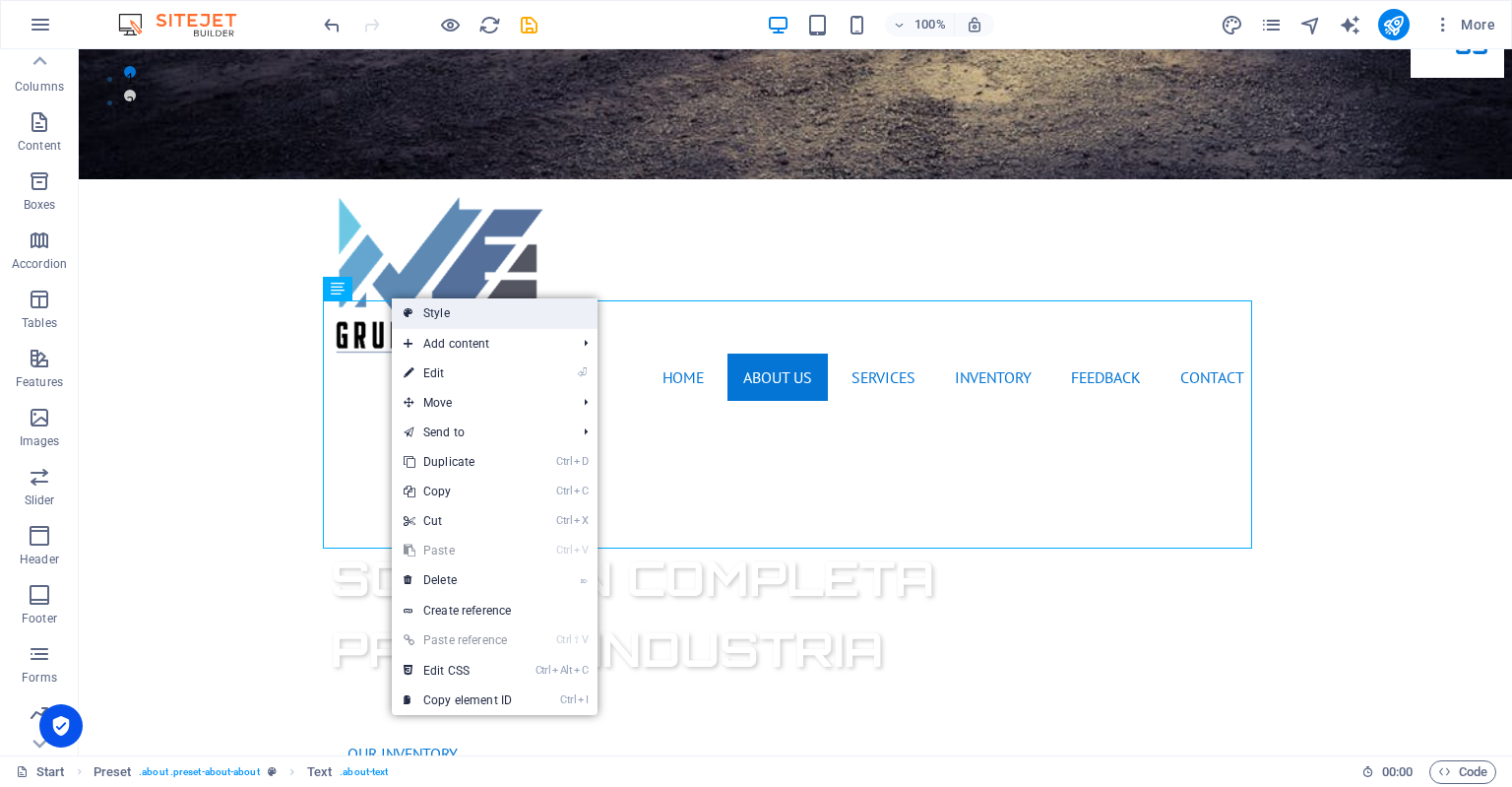 click on "Style" at bounding box center [494, 313] 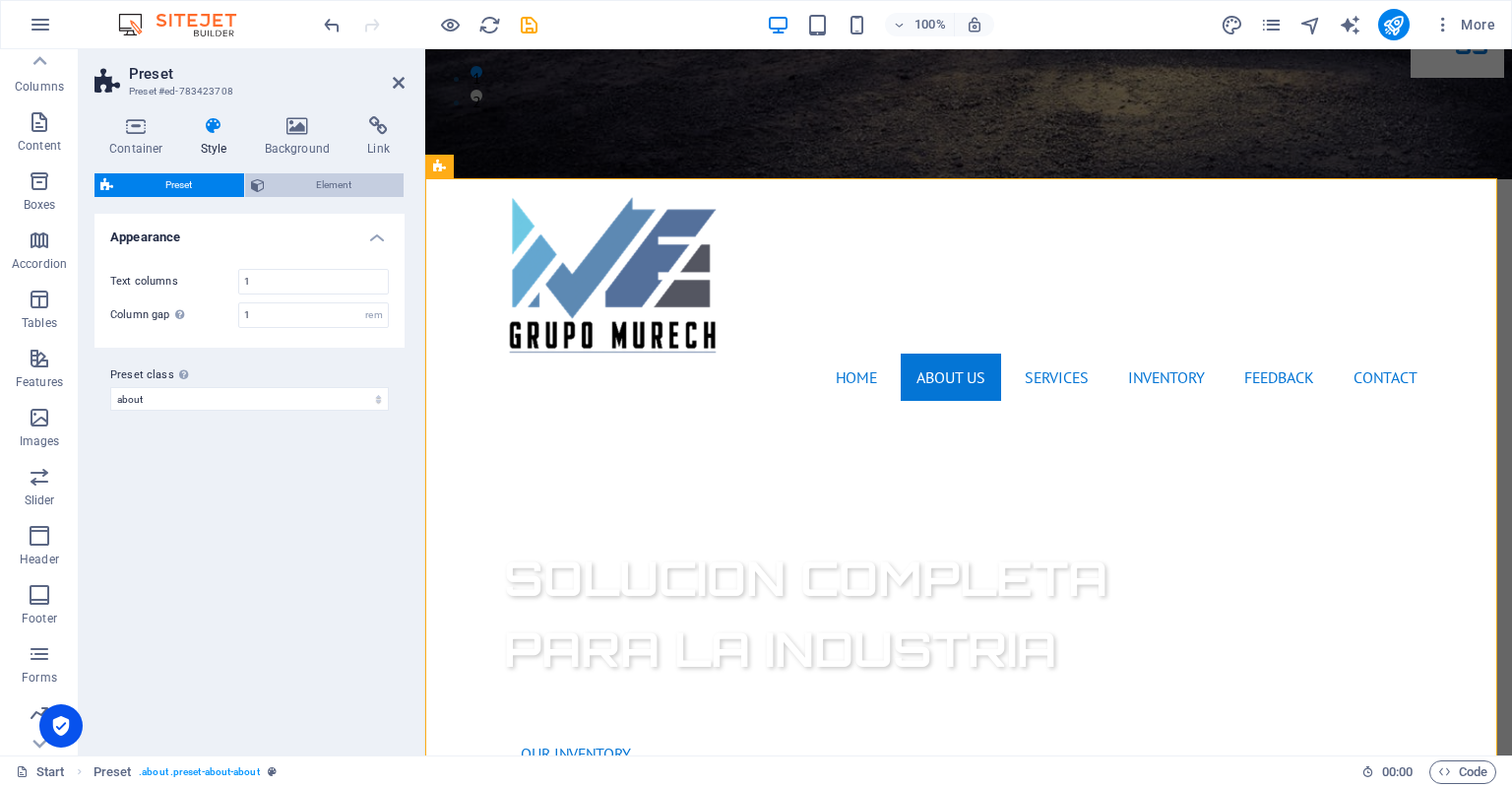 click on "Element" at bounding box center [335, 185] 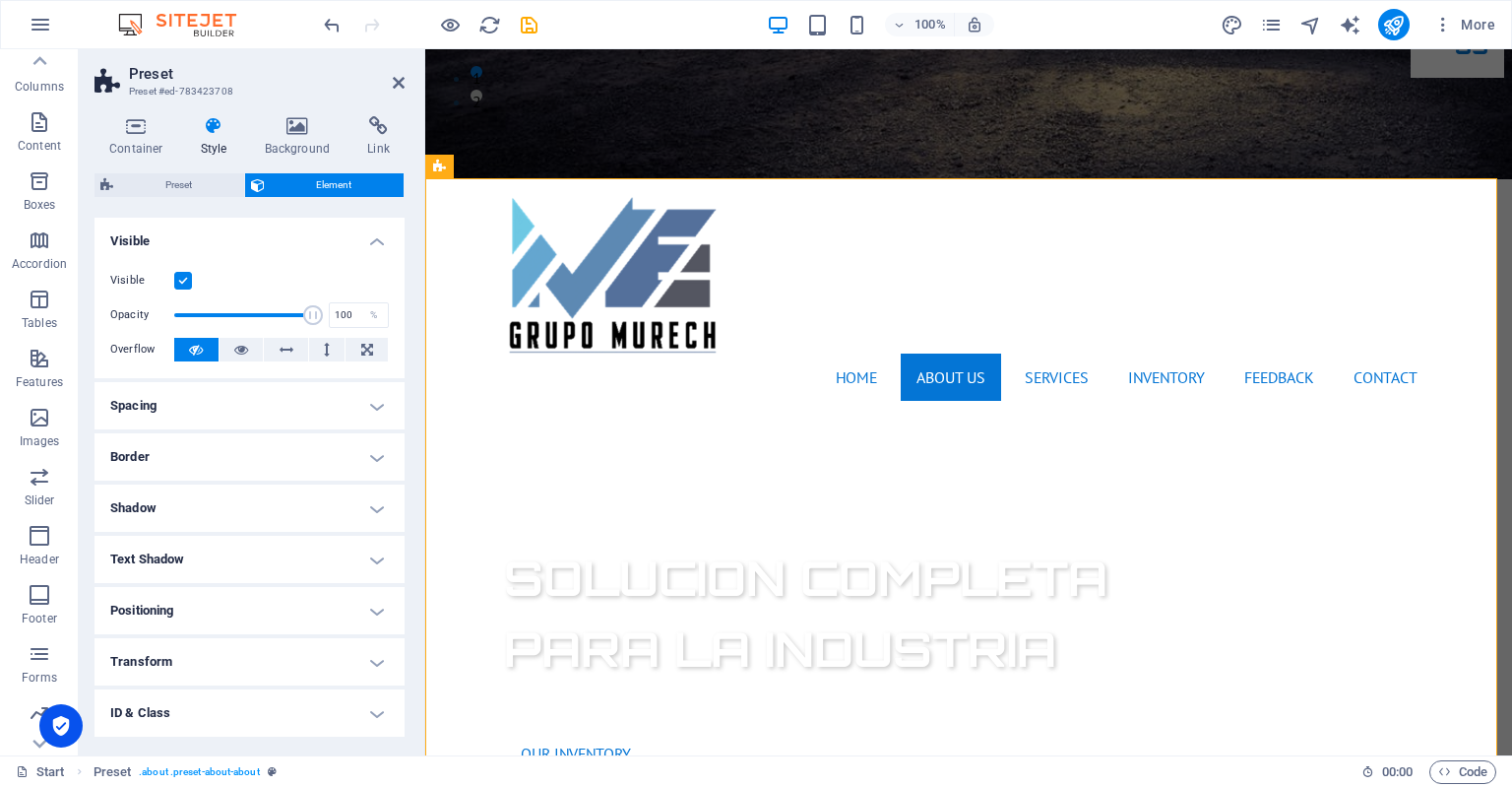 click on "Container Style Background Link Size Height Default px rem % vh vw Min. height None px rem % vh vw Width Default px rem % em vh vw Min. width None px rem % vh vw Content width Default Custom width Width Default px rem % em vh vw Min. width None px rem % vh vw Default padding Custom spacing Default content width and padding can be changed under Design. Edit design Layout (Flexbox) Alignment Determines the flex direction. Default Main axis Determine how elements should behave along the main axis inside this container (justify content). Default Side axis Control the vertical direction of the element inside of the container (align items). Default Wrap Default On Off Fill Controls the distances and direction of elements on the y-axis across several lines (align content). Default Accessibility ARIA helps assistive technologies (like screen readers) to understand the role, state, and behavior of web elements Role The ARIA role defines the purpose of an element.  None Alert Article Banner Comment Fan" at bounding box center [249, 427] 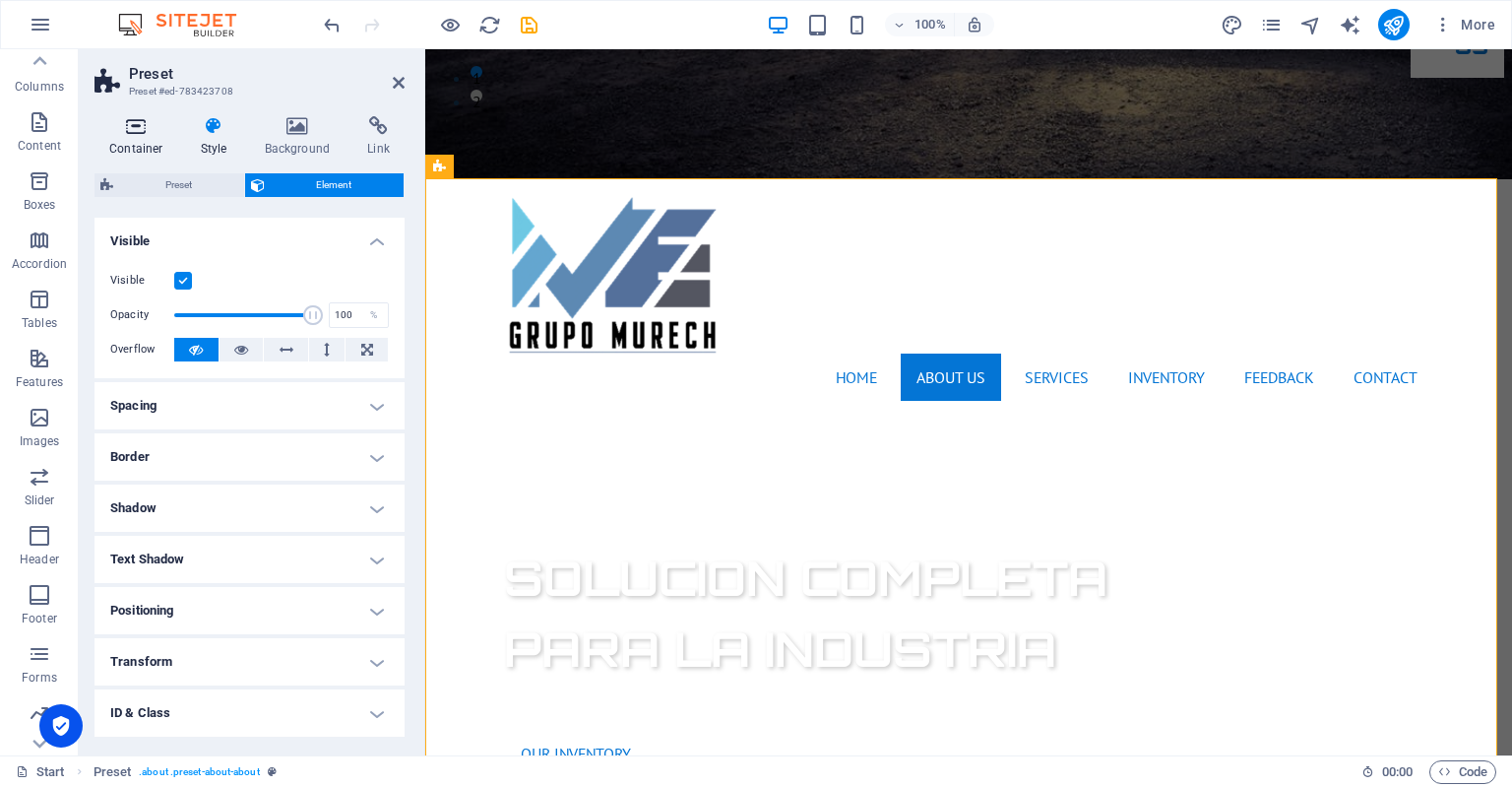 click on "Container" at bounding box center (140, 137) 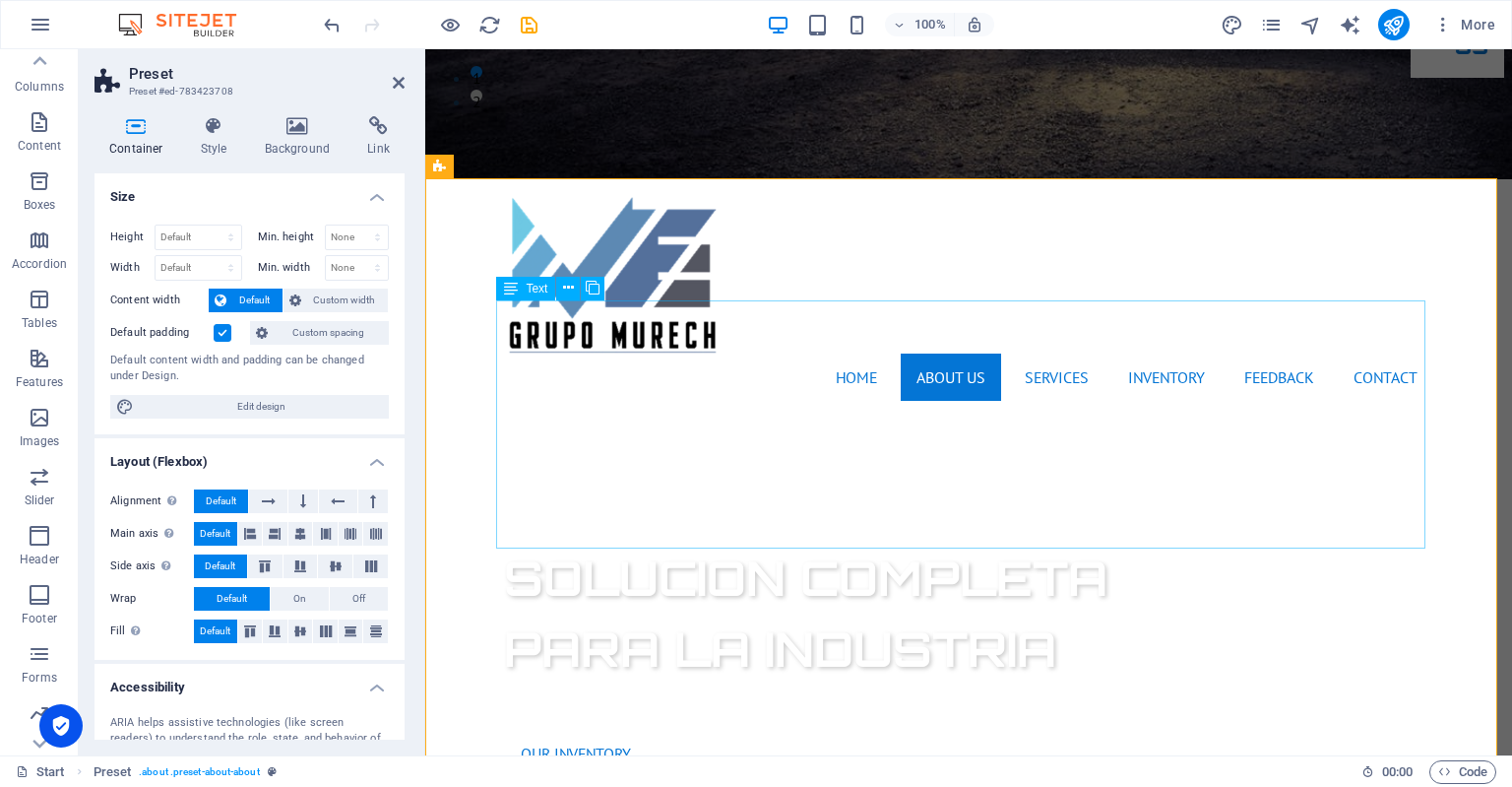 click on "NUESTRA MISIÓN: Es ofrecer una excelente calidad en el servicio y mantener precios competitivos ademas, expandir nuestro catalogo de productos y servicios incluyendo marcas, proveedores nuevos confiables que ofrezcan a nuestros clientes soluciones ante cualquier problemática. NUESTRA VISION: Ser reconocidos a nivel nacional como líderes en soluciones integrales, destacando por nuestra innovación constante, la excelencia en el servicio y una red sólida de marcas y proveedores confiables. Aspiramos a crecer de la mano de nuestros clientes, anticipando sus necesidades y superando sus expectativas, consolidándonos como su primera opción en calidad, precio y confianza." at bounding box center [969, 1279] 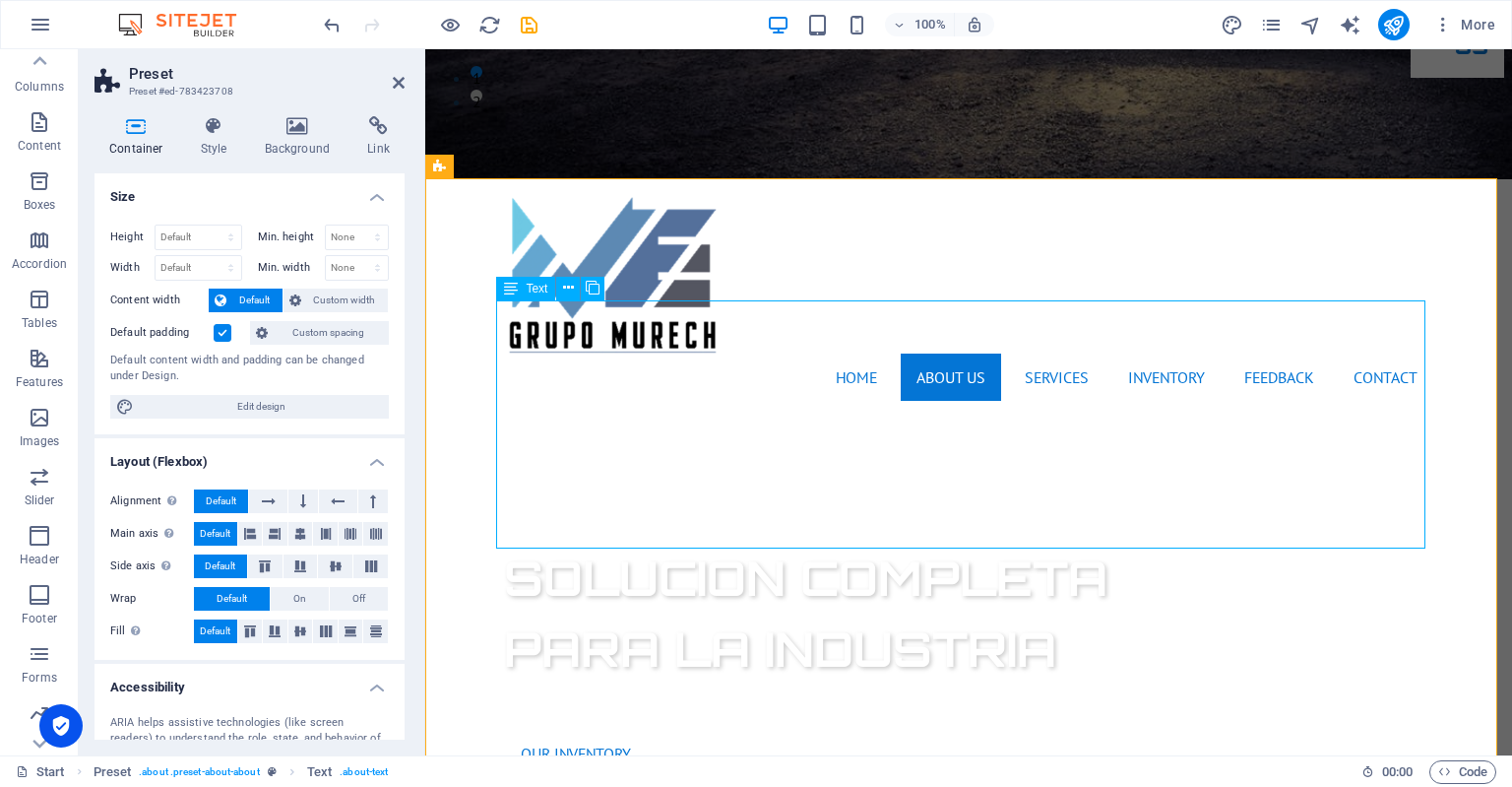 click on "NUESTRA MISIÓN: Es ofrecer una excelente calidad en el servicio y mantener precios competitivos ademas, expandir nuestro catalogo de productos y servicios incluyendo marcas, proveedores nuevos confiables que ofrezcan a nuestros clientes soluciones ante cualquier problemática. NUESTRA VISION: Ser reconocidos a nivel nacional como líderes en soluciones integrales, destacando por nuestra innovación constante, la excelencia en el servicio y una red sólida de marcas y proveedores confiables. Aspiramos a crecer de la mano de nuestros clientes, anticipando sus necesidades y superando sus expectativas, consolidándonos como su primera opción en calidad, precio y confianza." at bounding box center (969, 1279) 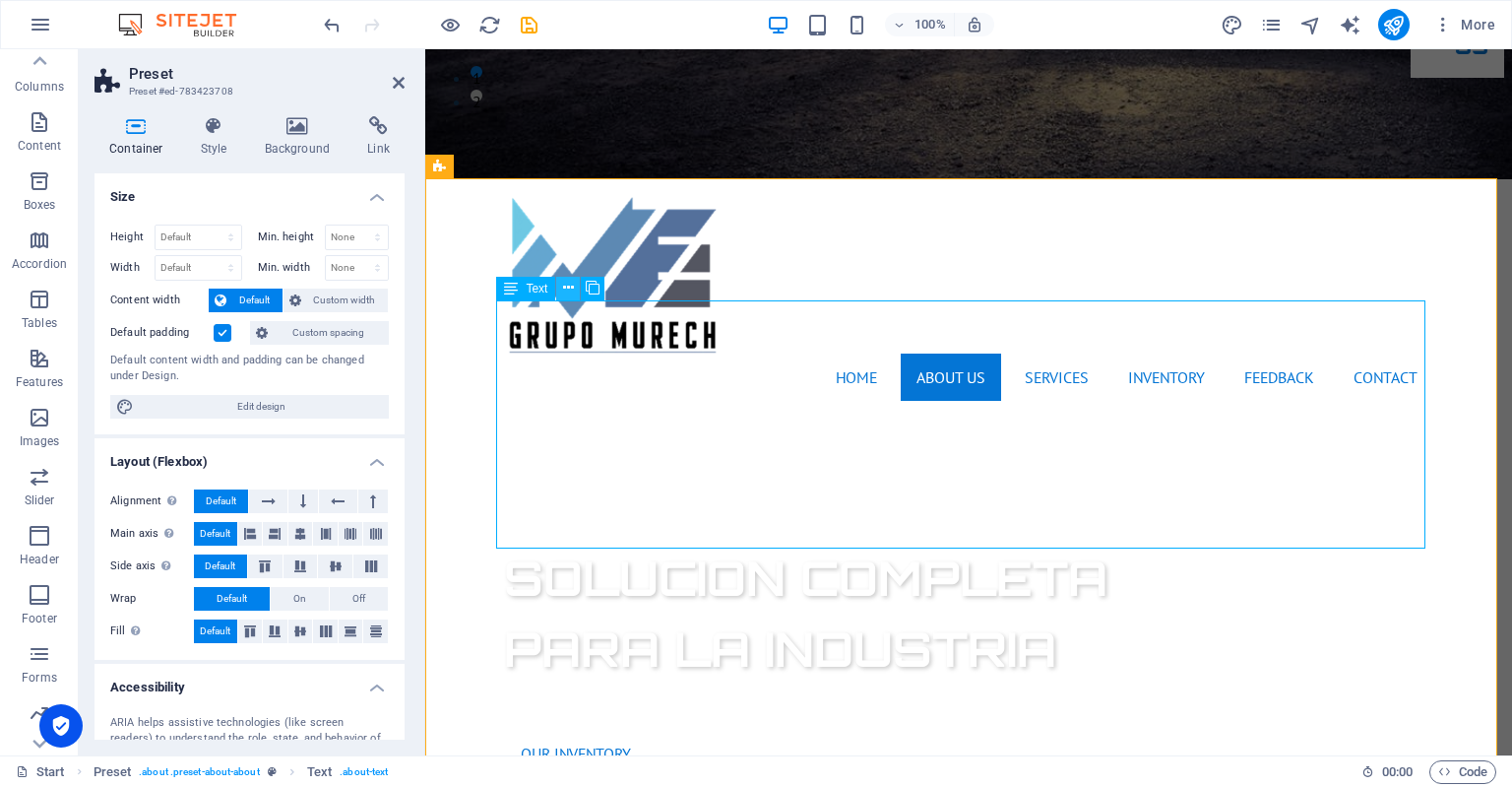 click at bounding box center (568, 288) 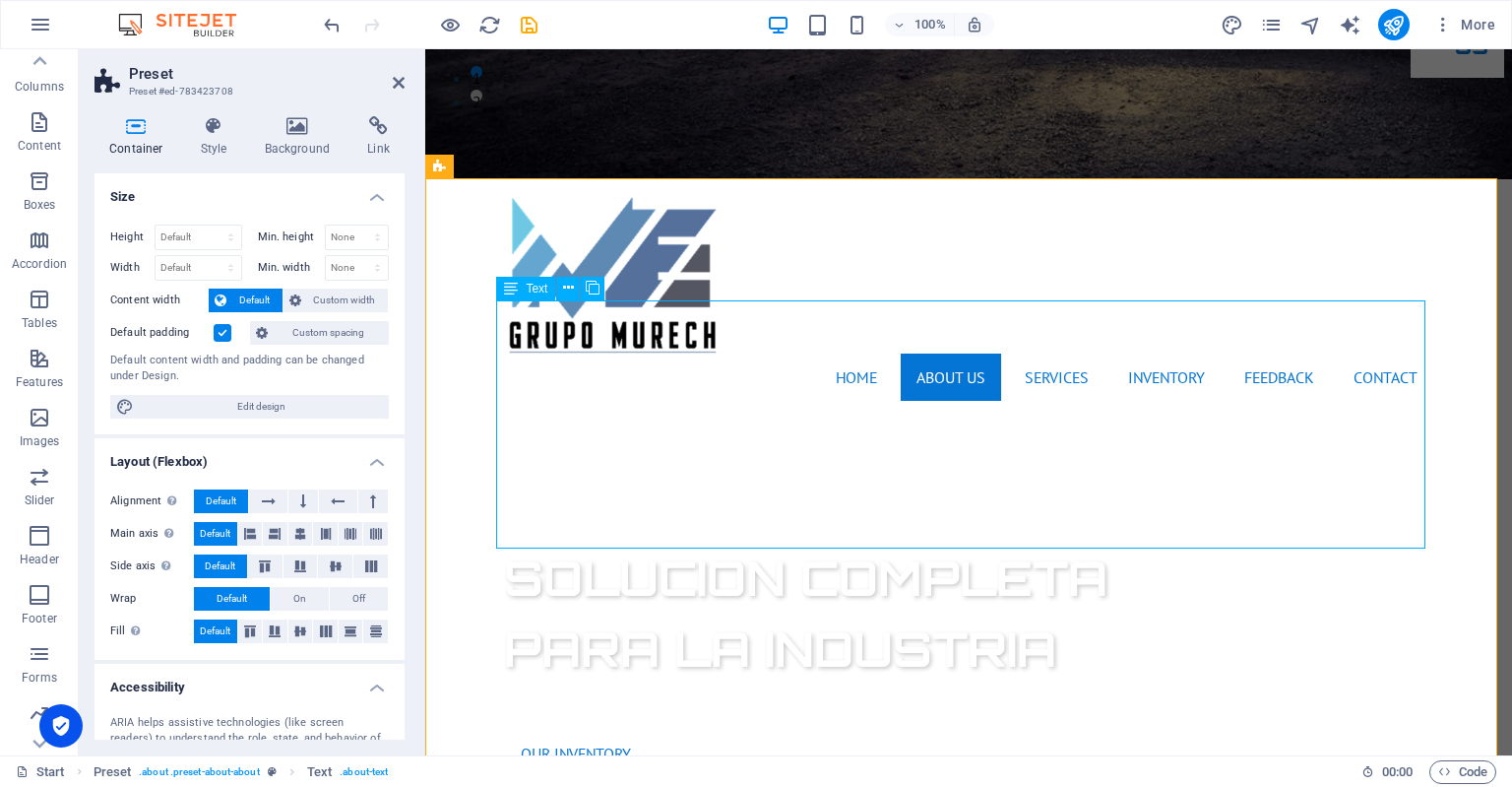 click on "NUESTRA MISIÓN: Es ofrecer una excelente calidad en el servicio y mantener precios competitivos ademas, expandir nuestro catalogo de productos y servicios incluyendo marcas, proveedores nuevos confiables que ofrezcan a nuestros clientes soluciones ante cualquier problemática. NUESTRA VISION: Ser reconocidos a nivel nacional como líderes en soluciones integrales, destacando por nuestra innovación constante, la excelencia en el servicio y una red sólida de marcas y proveedores confiables. Aspiramos a crecer de la mano de nuestros clientes, anticipando sus necesidades y superando sus expectativas, consolidándonos como su primera opción en calidad, precio y confianza." at bounding box center [969, 1279] 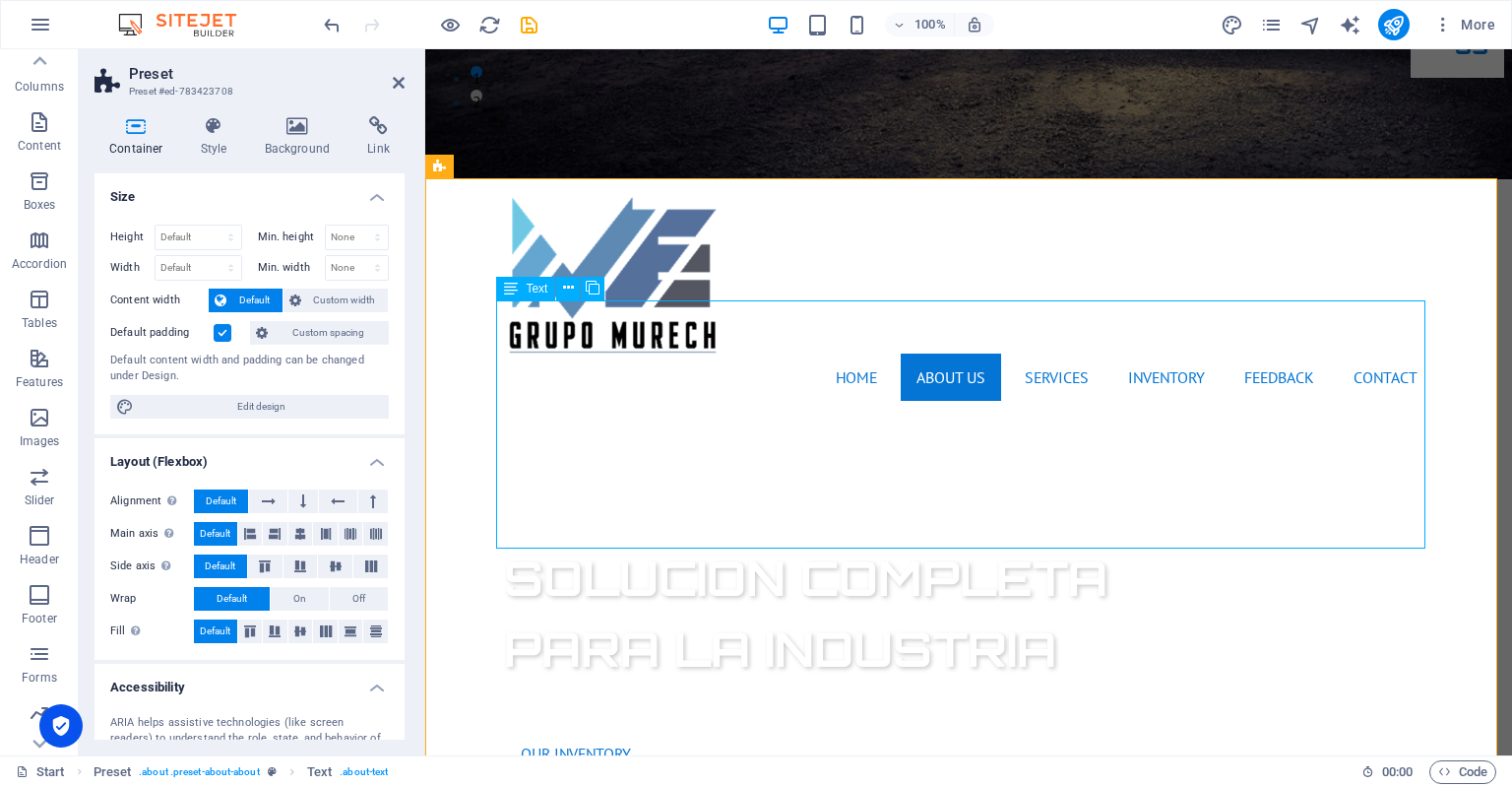 click on "NUESTRA MISIÓN: Es ofrecer una excelente calidad en el servicio y mantener precios competitivos ademas, expandir nuestro catalogo de productos y servicios incluyendo marcas, proveedores nuevos confiables que ofrezcan a nuestros clientes soluciones ante cualquier problemática. NUESTRA VISION: Ser reconocidos a nivel nacional como líderes en soluciones integrales, destacando por nuestra innovación constante, la excelencia en el servicio y una red sólida de marcas y proveedores confiables. Aspiramos a crecer de la mano de nuestros clientes, anticipando sus necesidades y superando sus expectativas, consolidándonos como su primera opción en calidad, precio y confianza." at bounding box center (969, 1279) 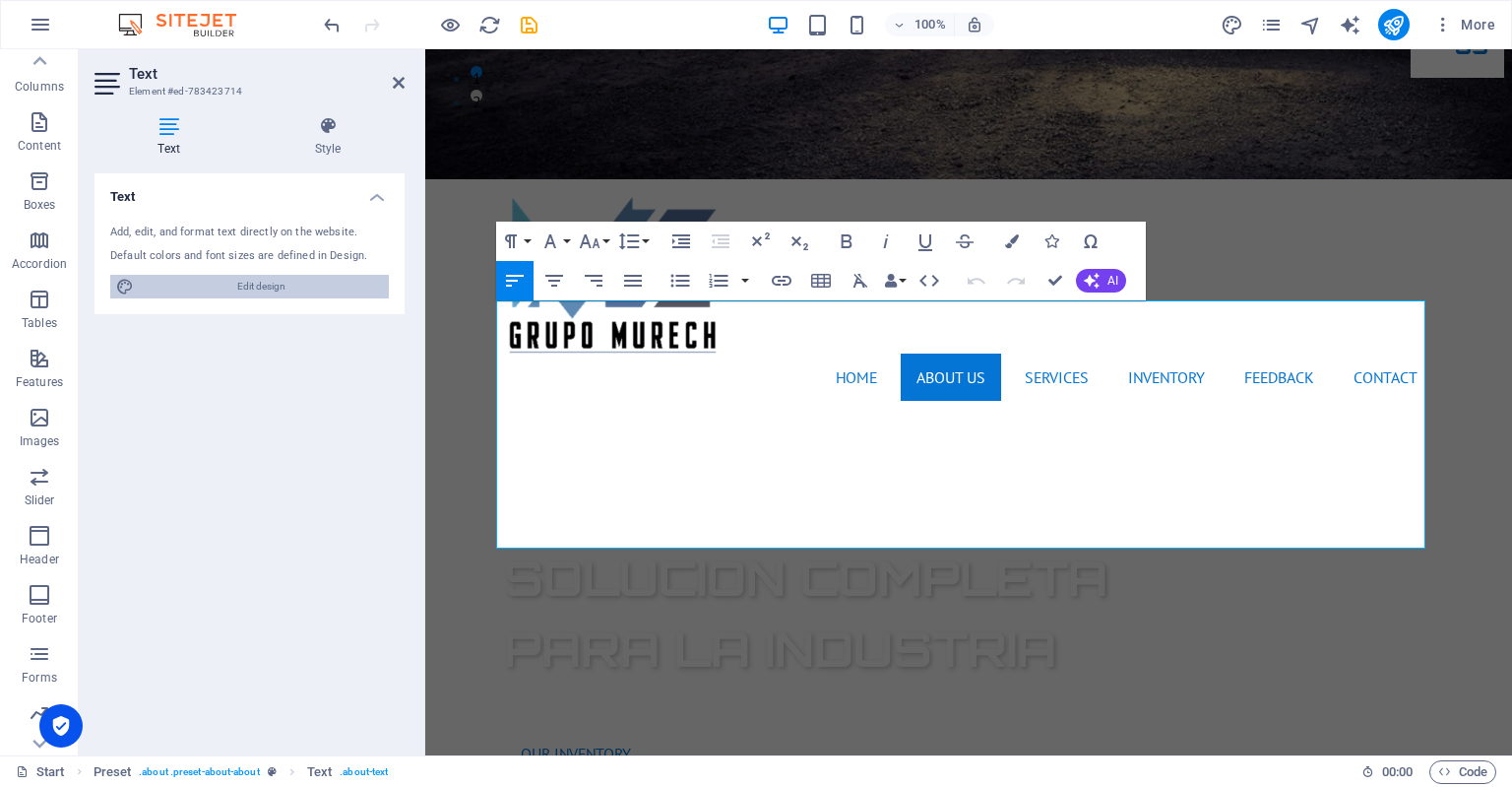 click on "Edit design" at bounding box center [261, 287] 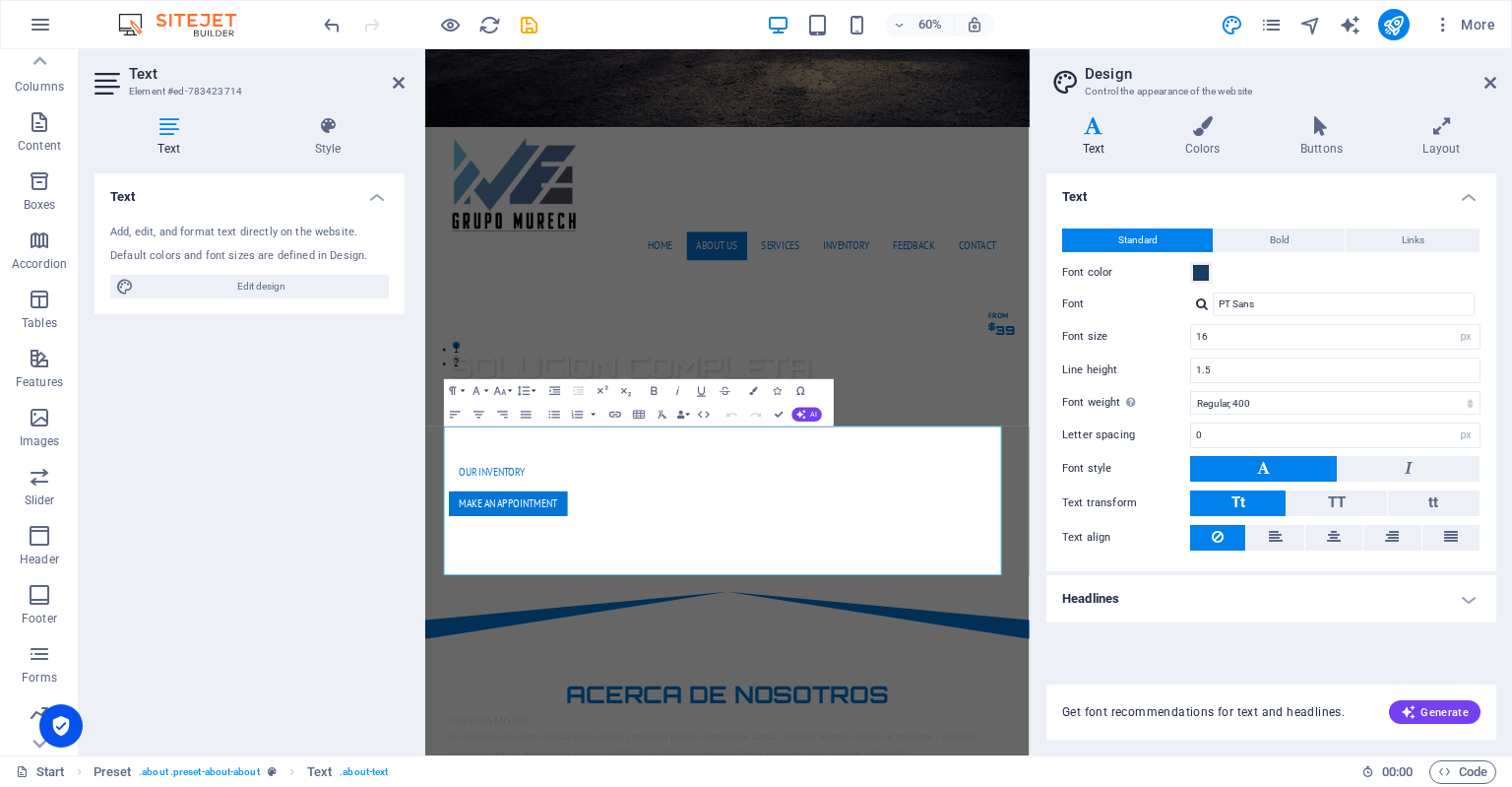 click on "Standard Bold Links Font color Font PT Sans Font size 16 rem px Line height 1.5 Font weight To display the font weight correctly, it may need to be enabled.  Manage Fonts Thin, 100 Extra-light, 200 Light, 300 Regular, 400 Medium, 500 Semi-bold, 600 Bold, 700 Extra-bold, 800 Black, 900 Letter spacing 0 rem px Font style Text transform Tt TT tt Text align Font weight To display the font weight correctly, it may need to be enabled.  Manage Fonts Thin, 100 Extra-light, 200 Light, 300 Regular, 400 Medium, 500 Semi-bold, 600 Bold, 700 Extra-bold, 800 Black, 900 Default Hover / Active Font color Font color Decoration Decoration Transition duration 0.3 s Transition function Ease Ease In Ease Out Ease In/Ease Out Linear" at bounding box center [1271, 390] 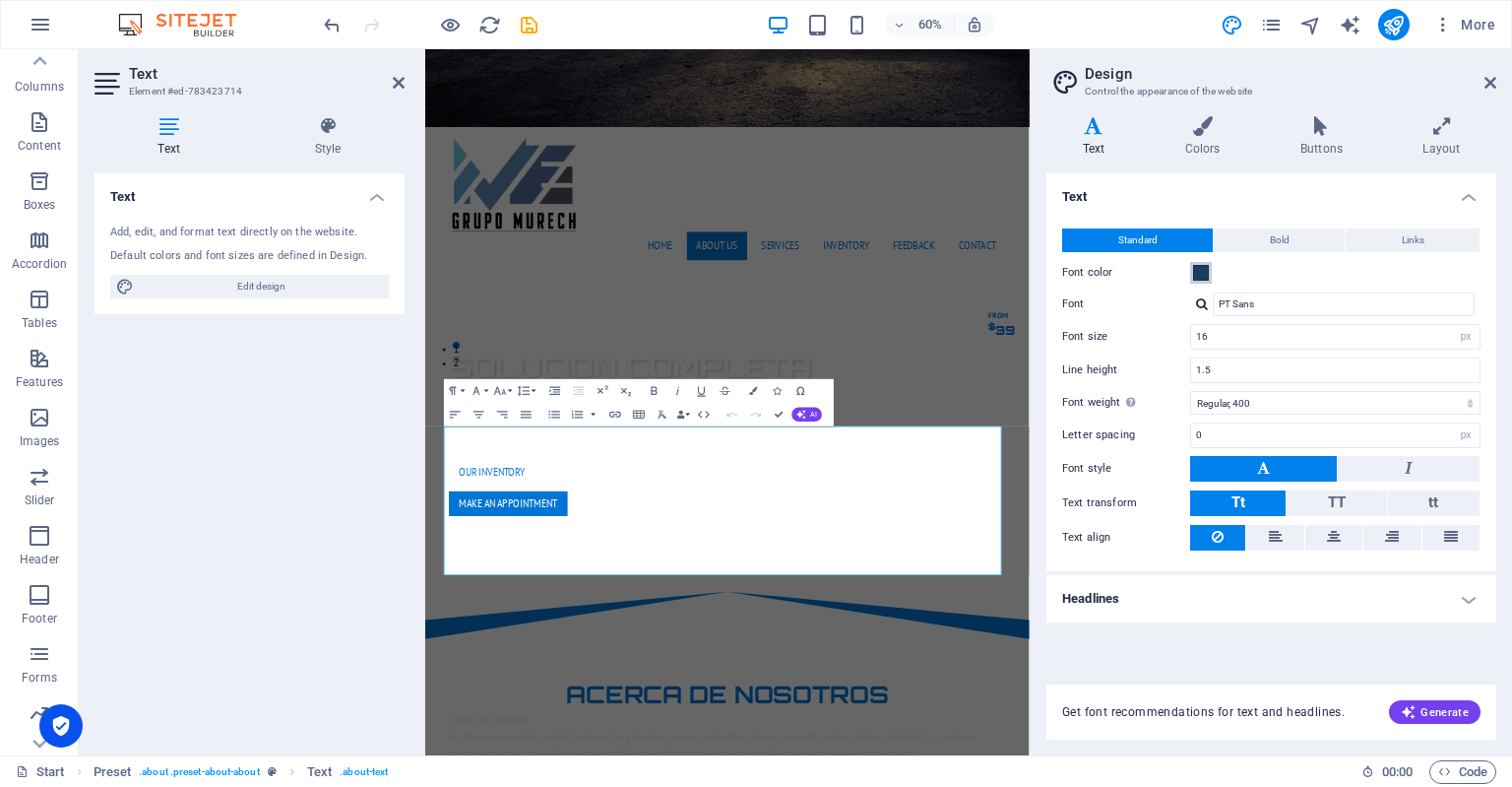 click at bounding box center [1201, 273] 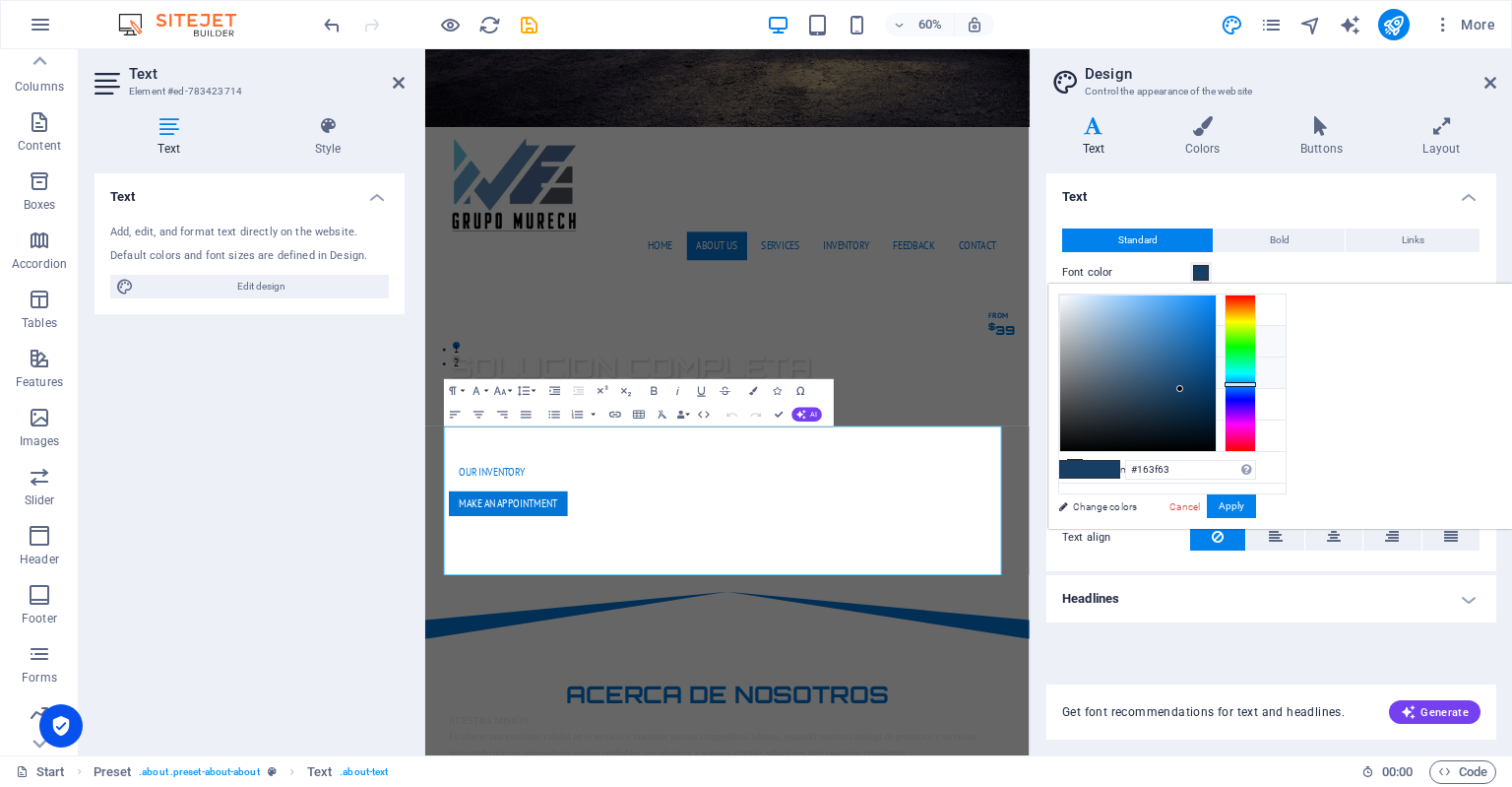 click on "Primary color
#0475d5" at bounding box center (1172, 342) 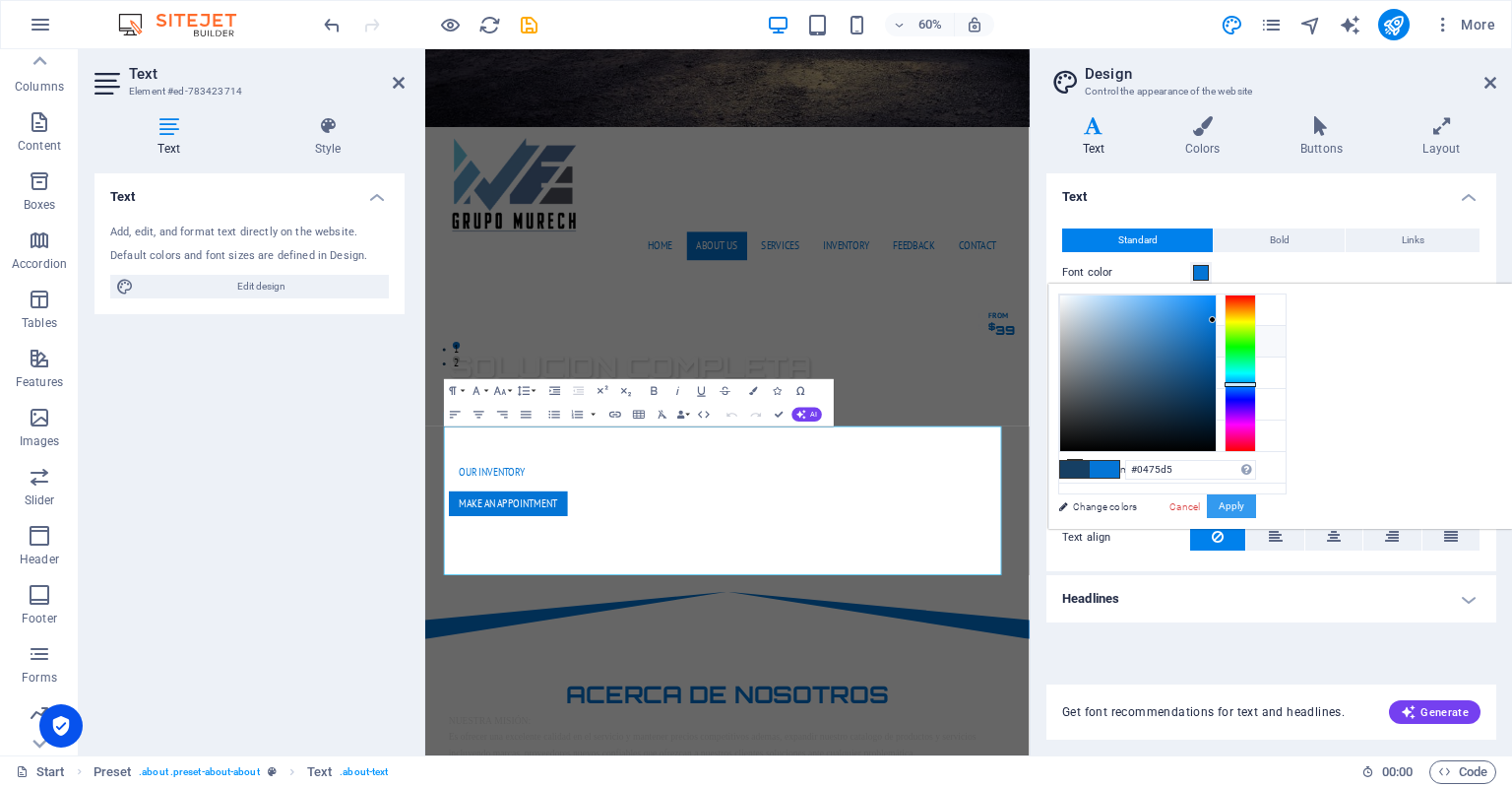 click on "Apply" at bounding box center [1231, 506] 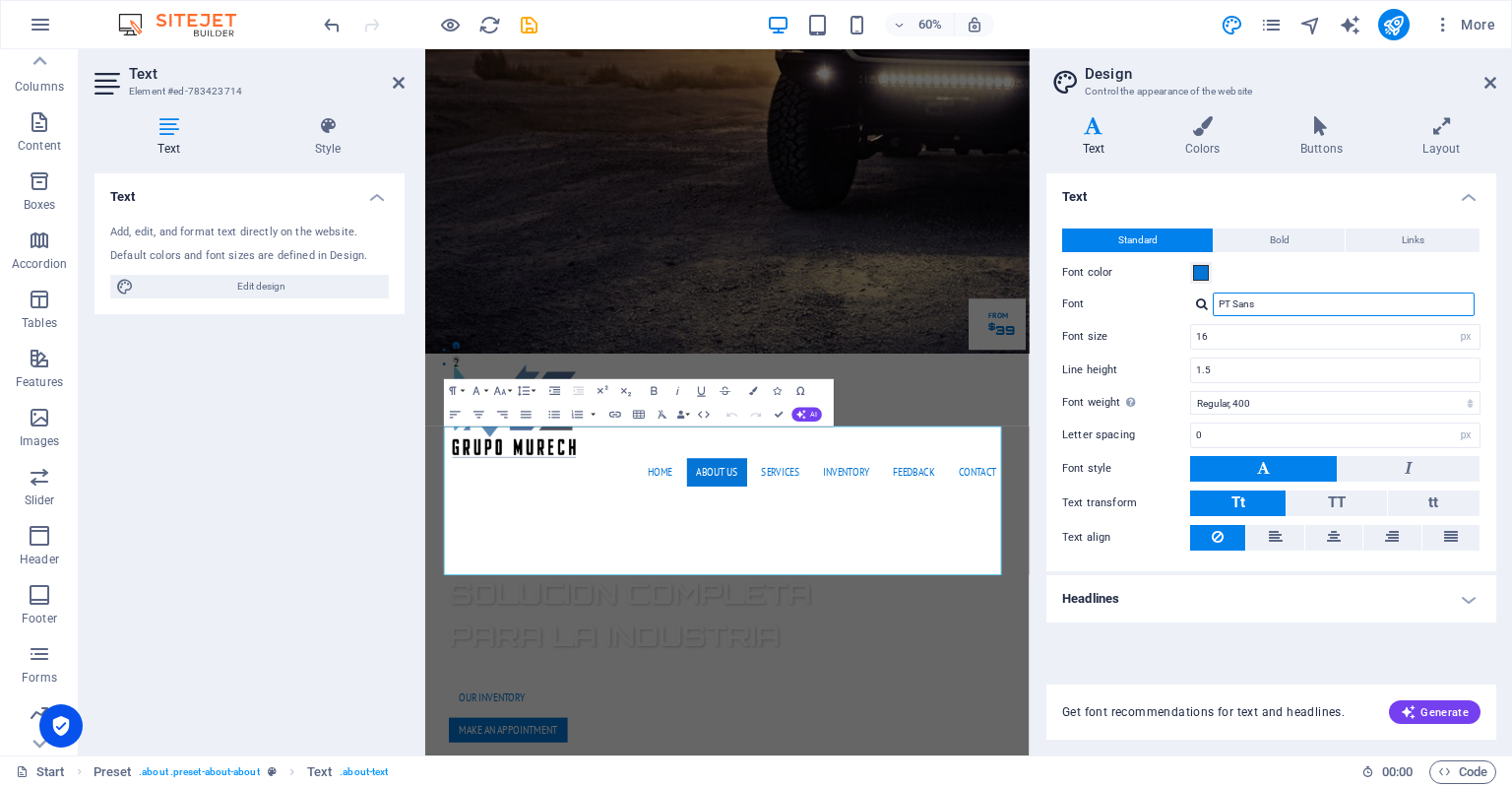 click on "PT Sans" at bounding box center (1344, 304) 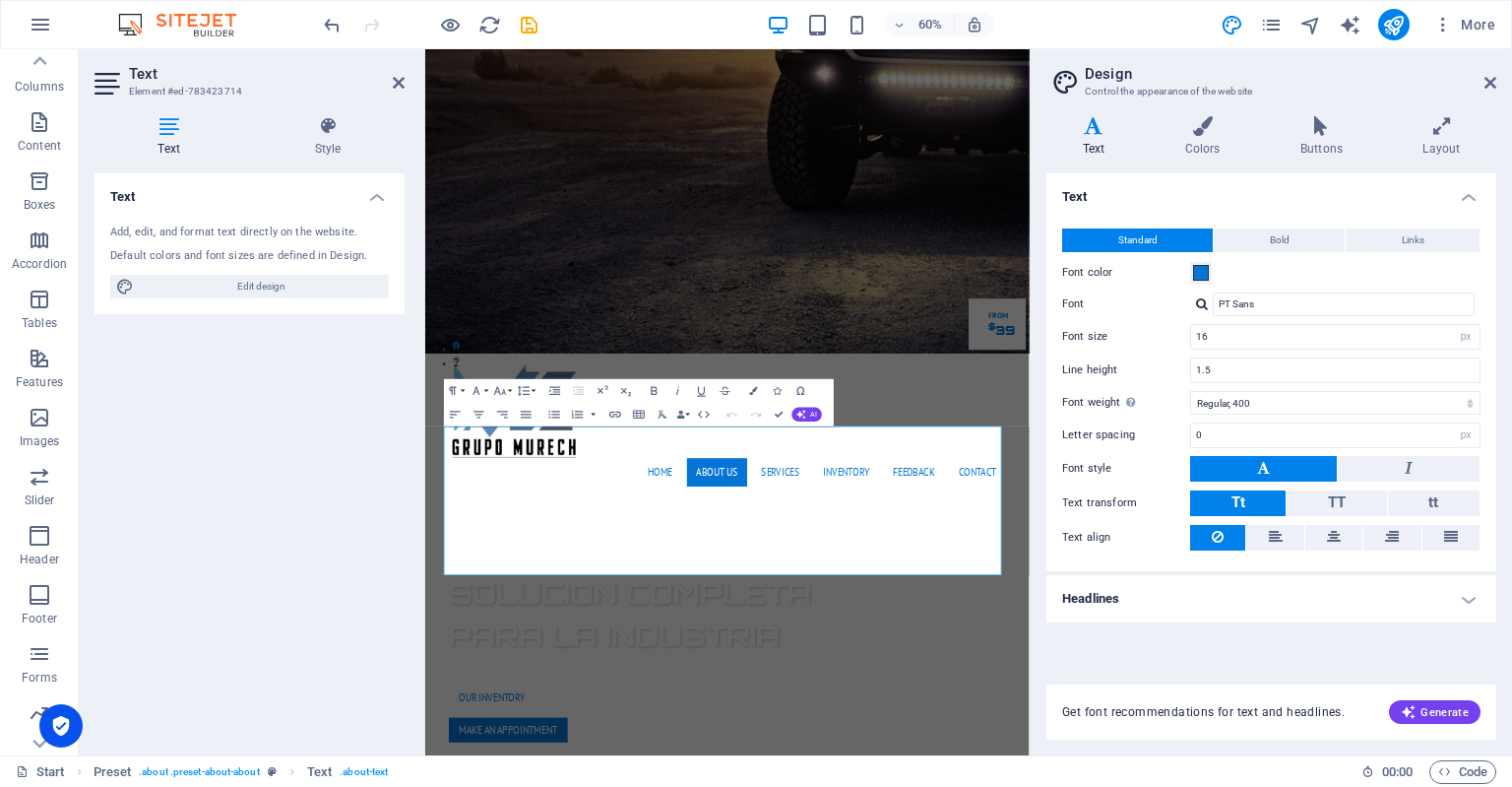 click at bounding box center (1202, 303) 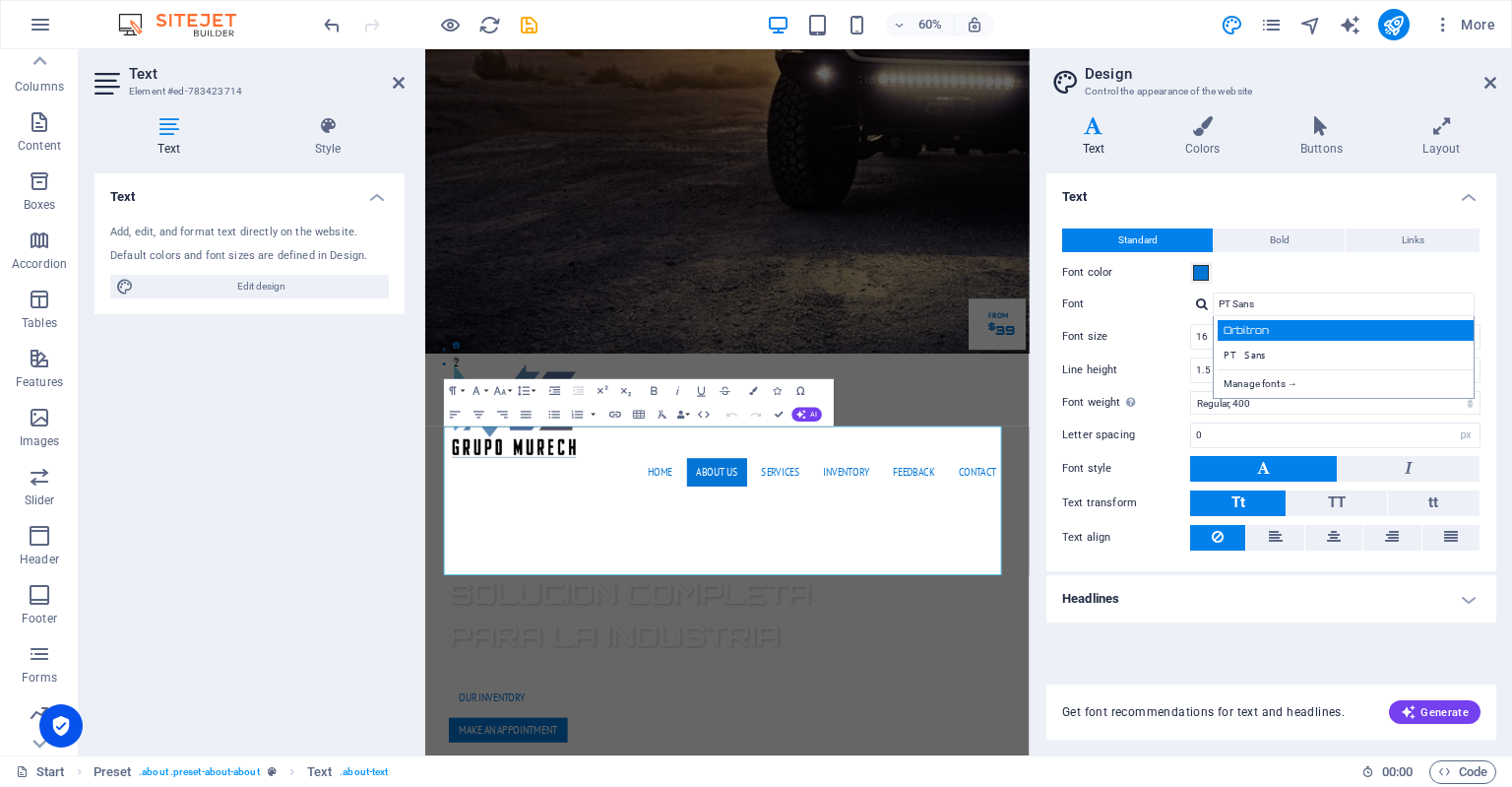click on "Orbitron" at bounding box center (1348, 330) 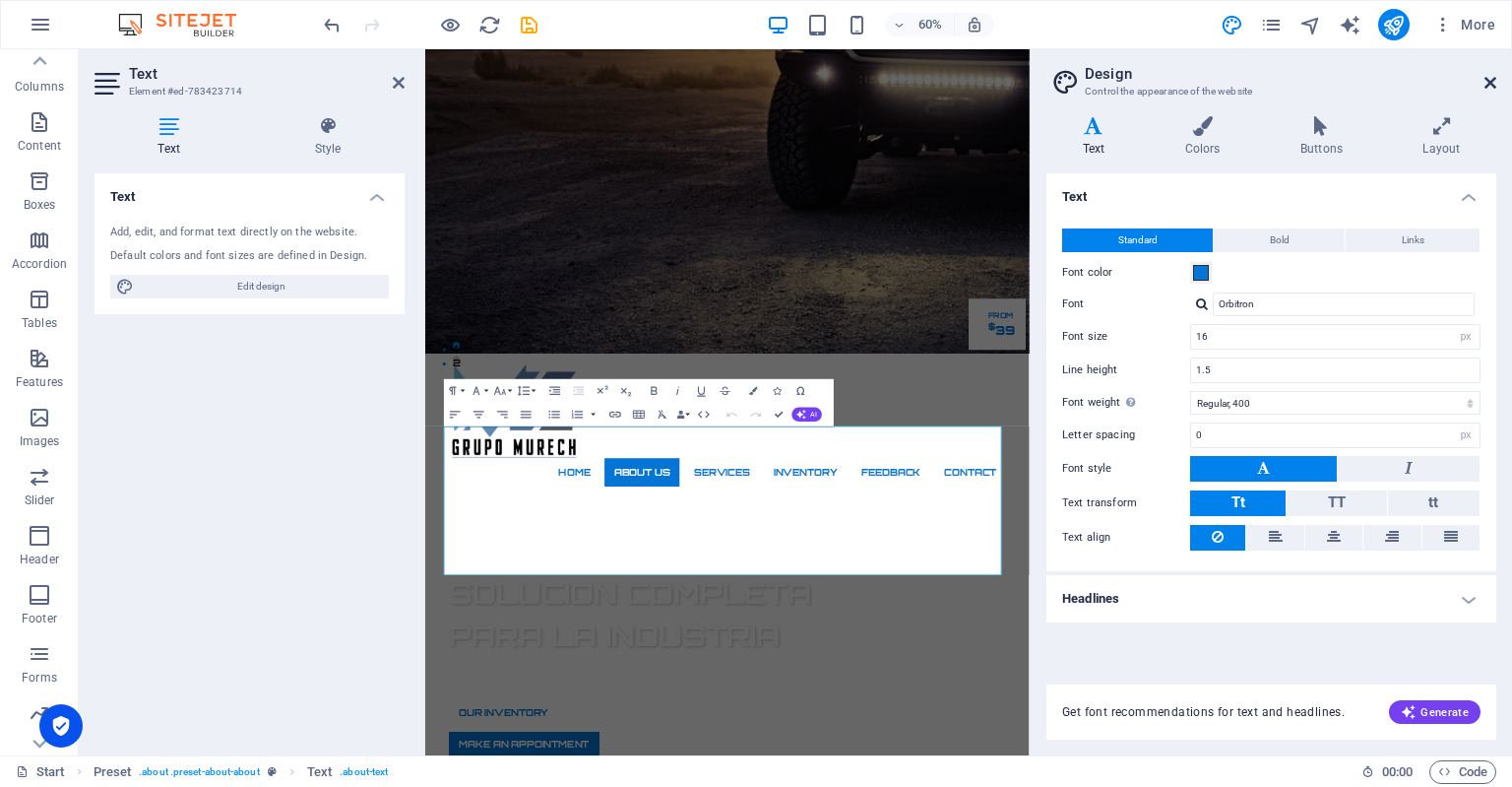 click at bounding box center [1490, 83] 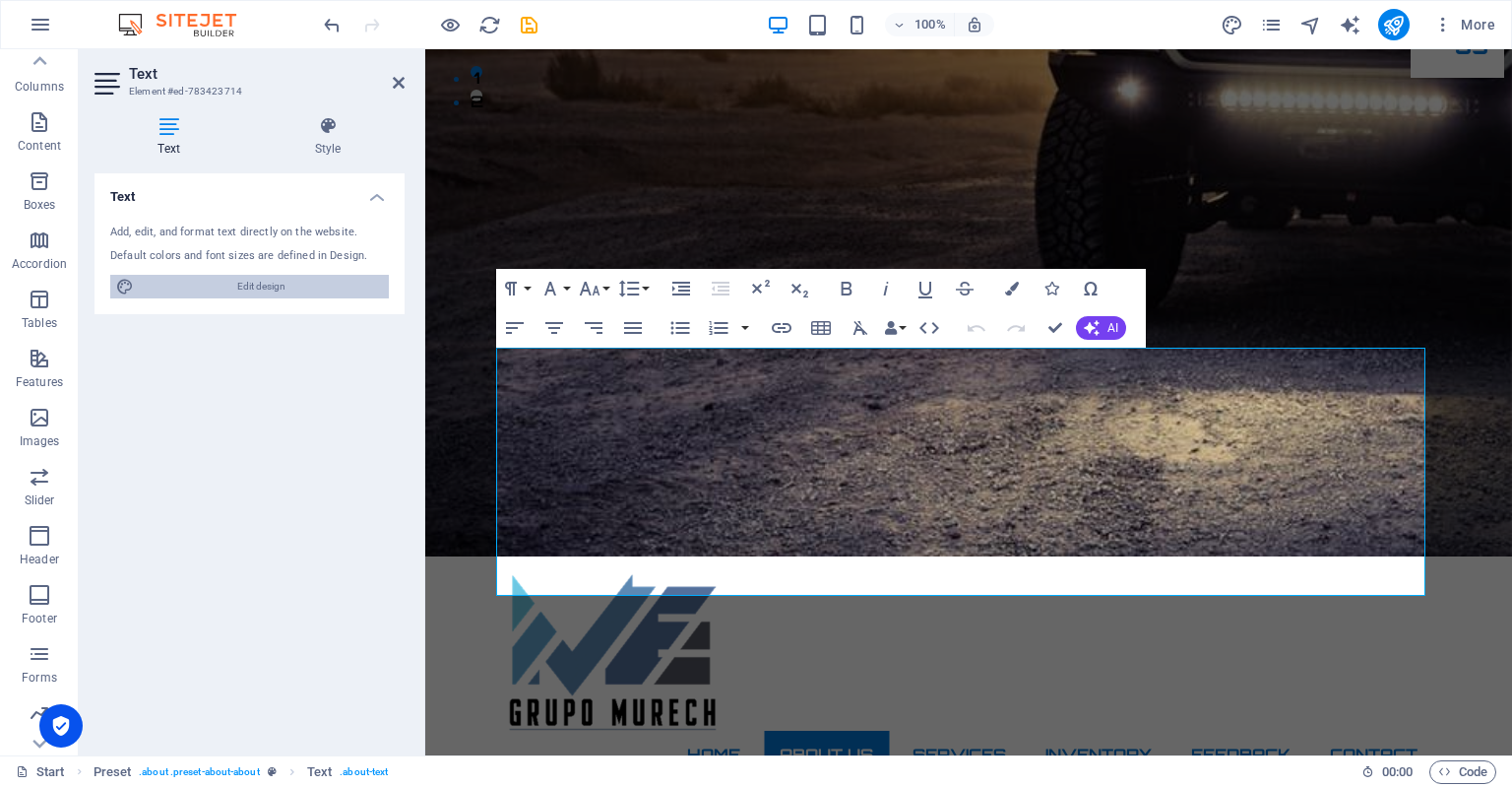 click on "Edit design" at bounding box center [261, 287] 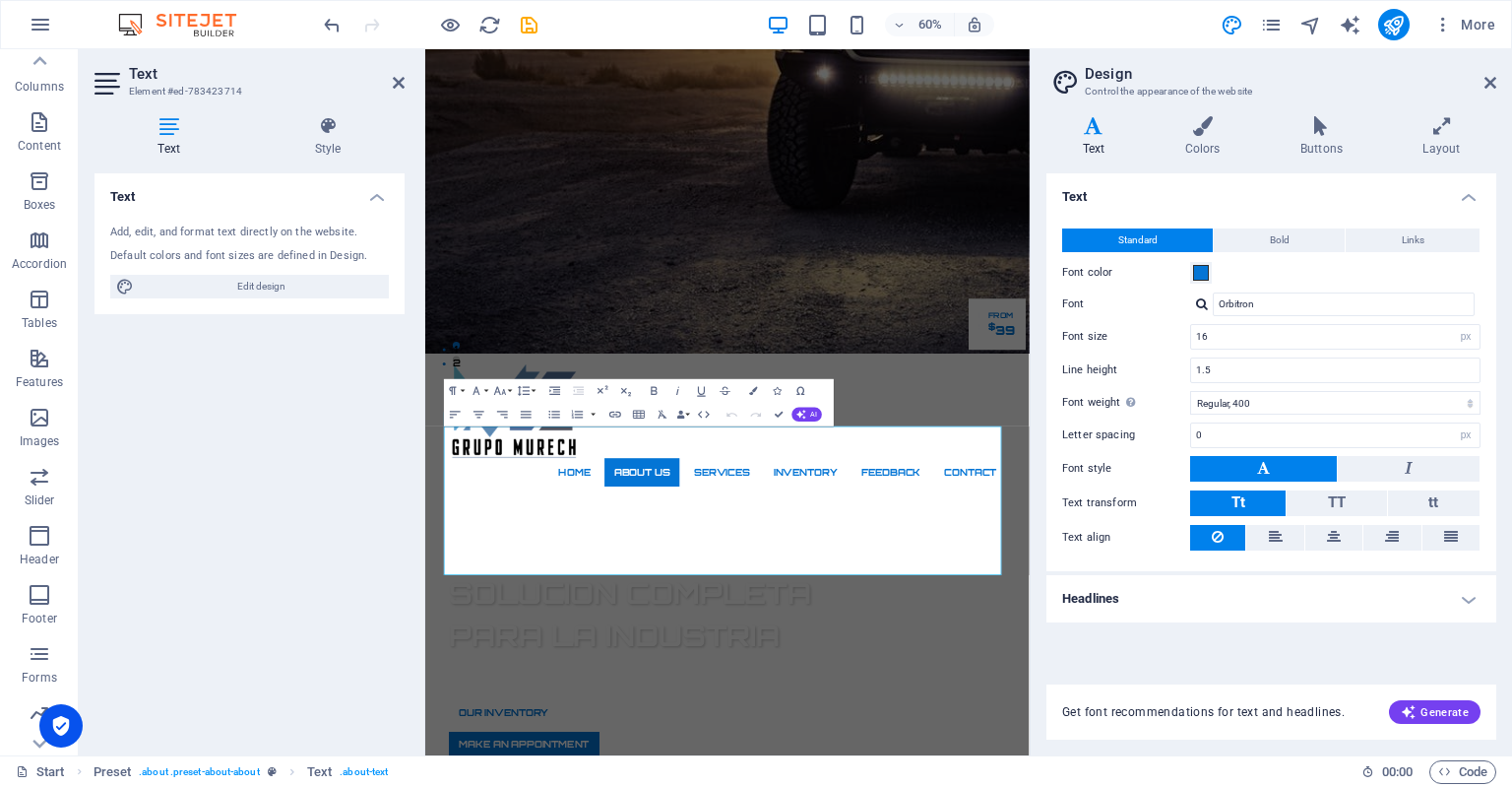 click on "Headlines" at bounding box center [1271, 599] 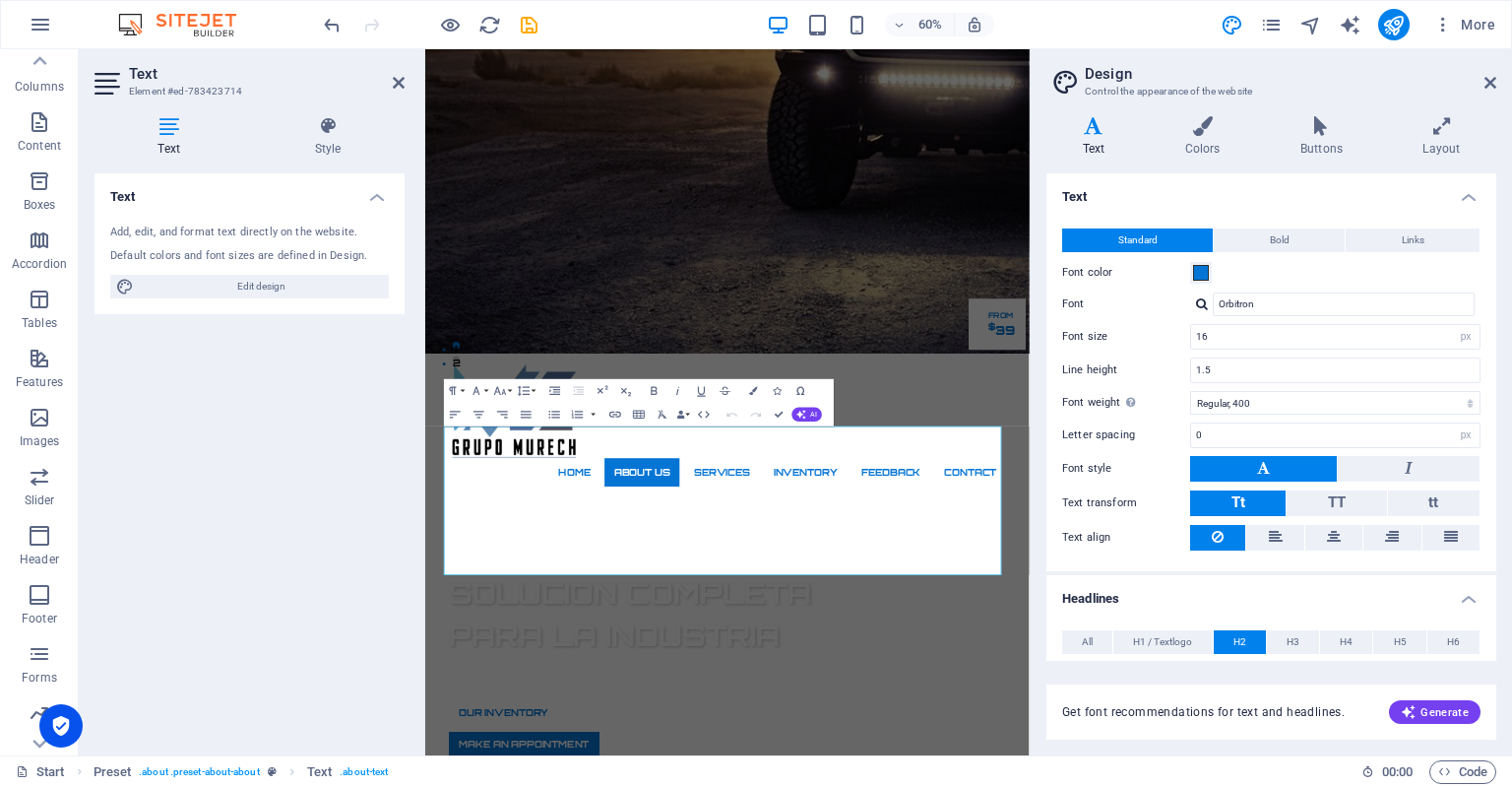 click on "All H1 / Textlogo H2 H3 H4 H5 H6 Font color Font Orbitron Line height 1.5 Font weight To display the font weight correctly, it may need to be enabled.  Manage Fonts Thin, 100 Extra-light, 200 Light, 300 Regular, 400 Medium, 500 Semi-bold, 600 Bold, 700 Extra-bold, 800 Black, 900 Letter spacing 0 rem px Font style Text transform Tt TT tt Decoration Text align Margin bottom 0 rem px vh Font color Font Orbitron Font size 3 rem px em % Line height 1.5 Font weight To display the font weight correctly, it may need to be enabled.  Manage Fonts Thin, 100 Extra-light, 200 Light, 300 Regular, 400 Medium, 500 Semi-bold, 600 Bold, 700 Extra-bold, 800 Black, 900 Letter spacing 0 rem px Font style Text transform Tt TT tt Decoration Text align Margin bottom 0 rem px vh Font color Font Orbitron Font size 2.5 rem px em % Line height 1.5 Font weight To display the font weight correctly, it may need to be enabled.  Manage Fonts Thin, 100 Extra-light, 200 Light, 300 Regular, 400 Medium, 500 Semi-bold, 600 Bold, 700 Black, 900 0" at bounding box center (1271, 825) 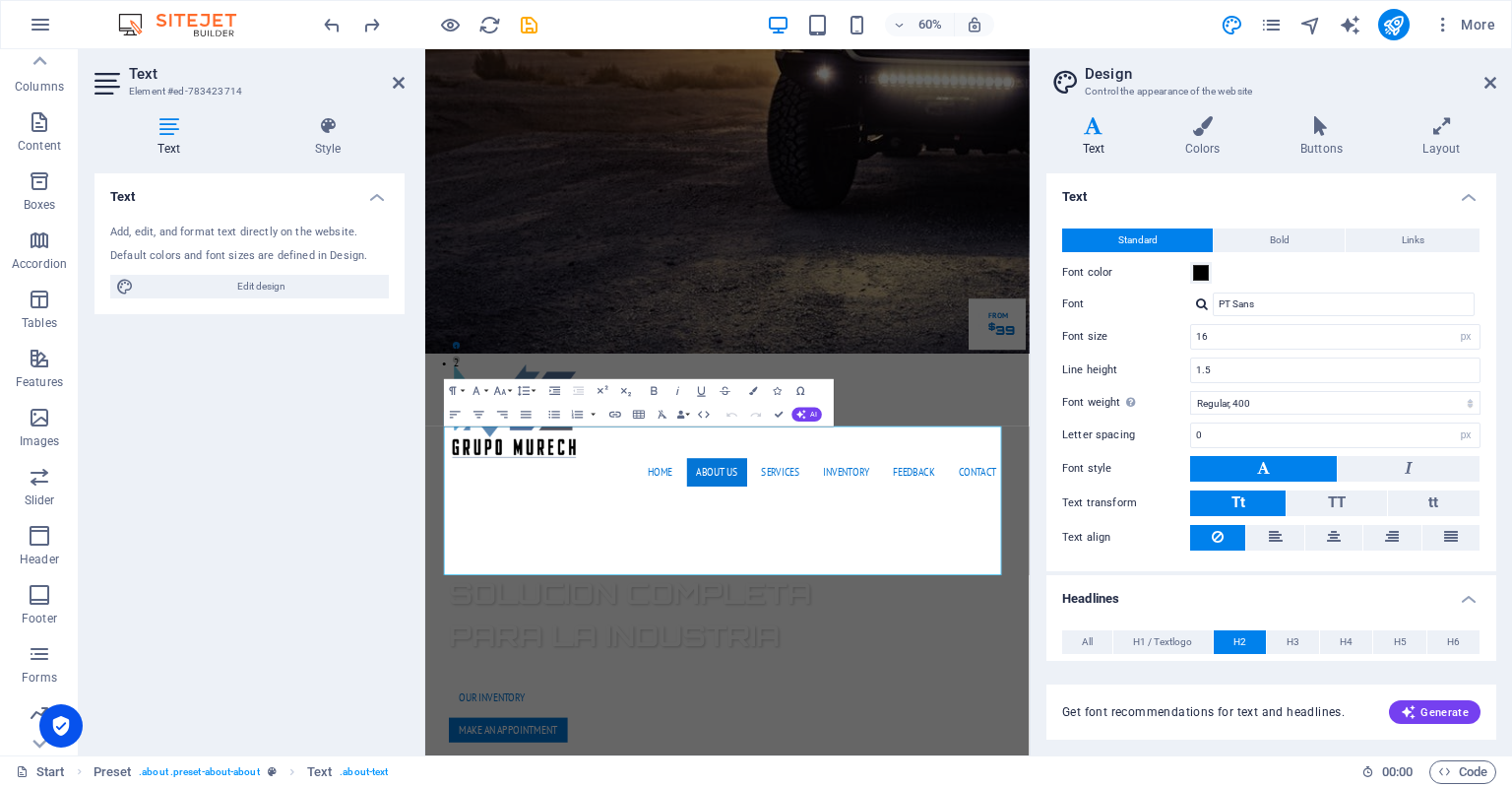 click on "Design" at bounding box center (1291, 74) 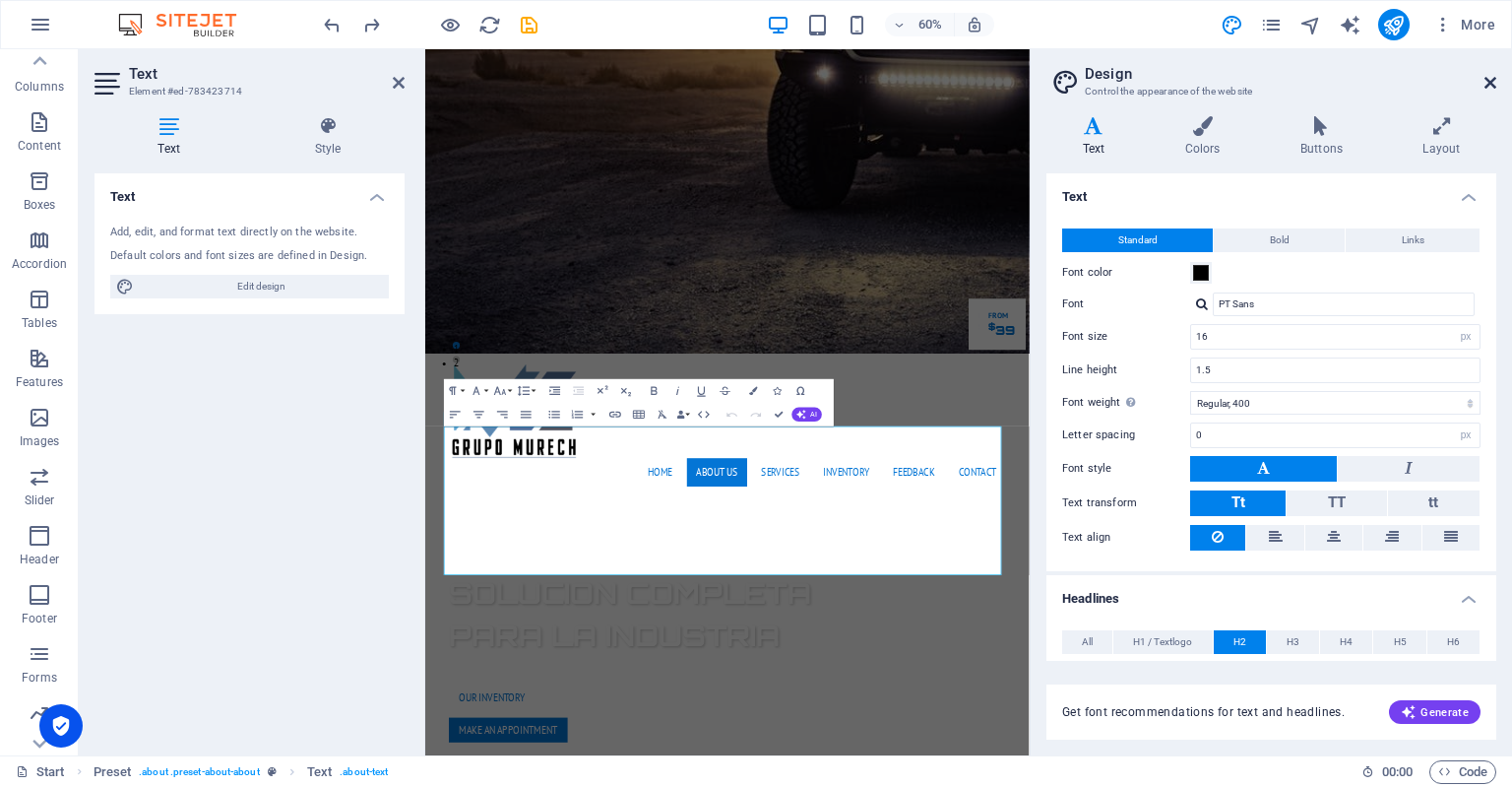 click at bounding box center [1490, 83] 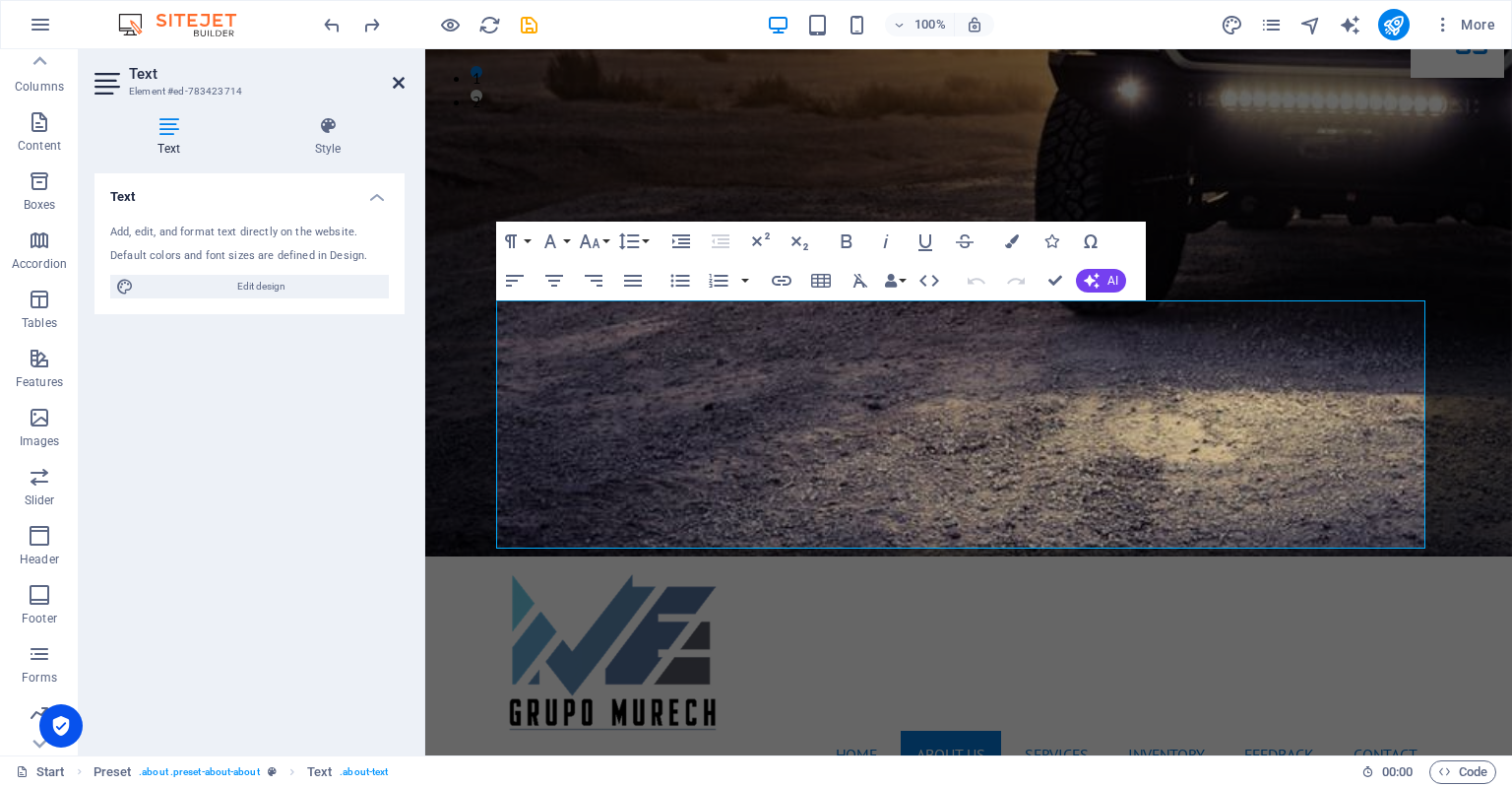 drag, startPoint x: 397, startPoint y: 78, endPoint x: 321, endPoint y: 32, distance: 88.83693 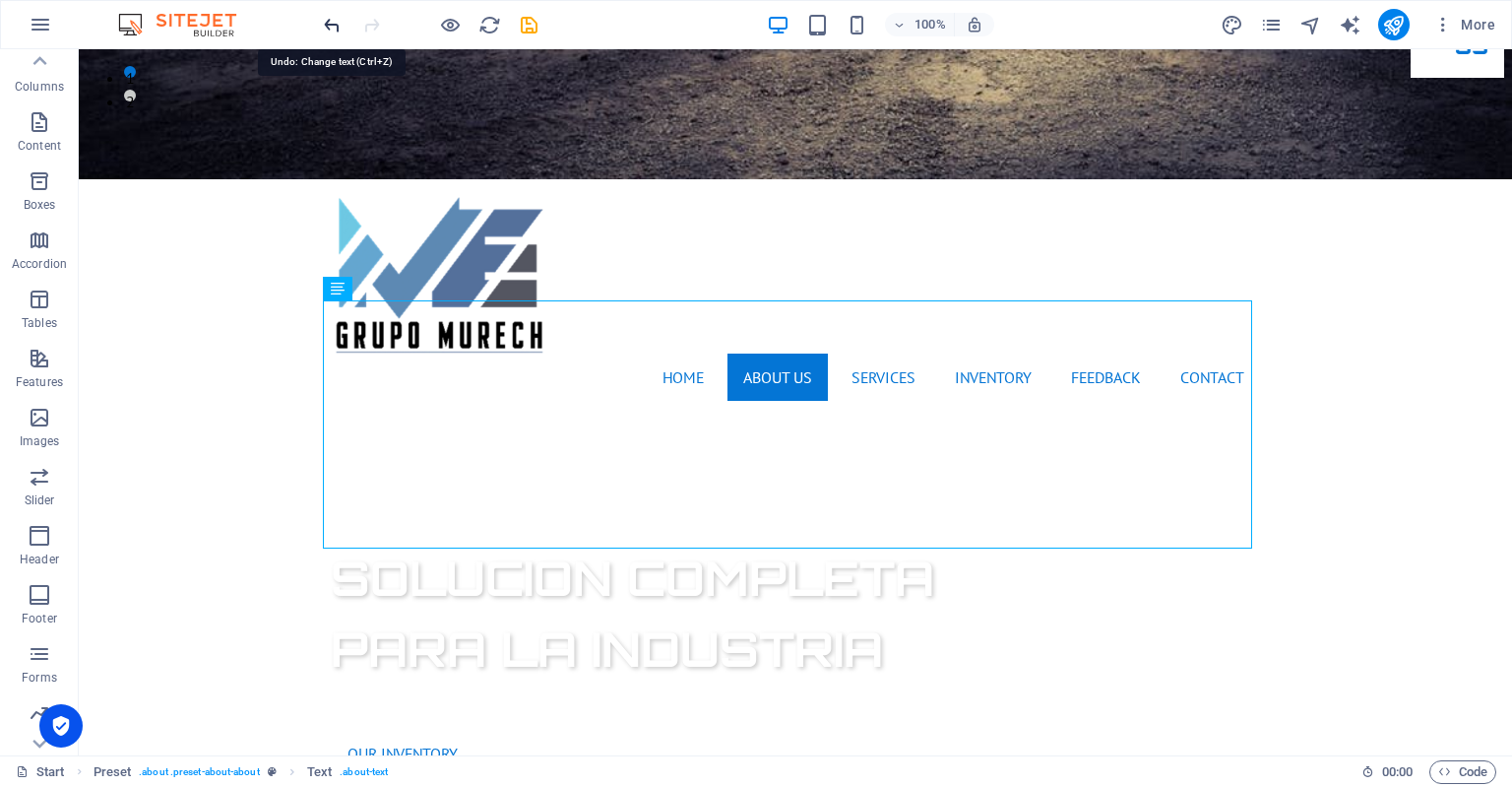 click at bounding box center [332, 25] 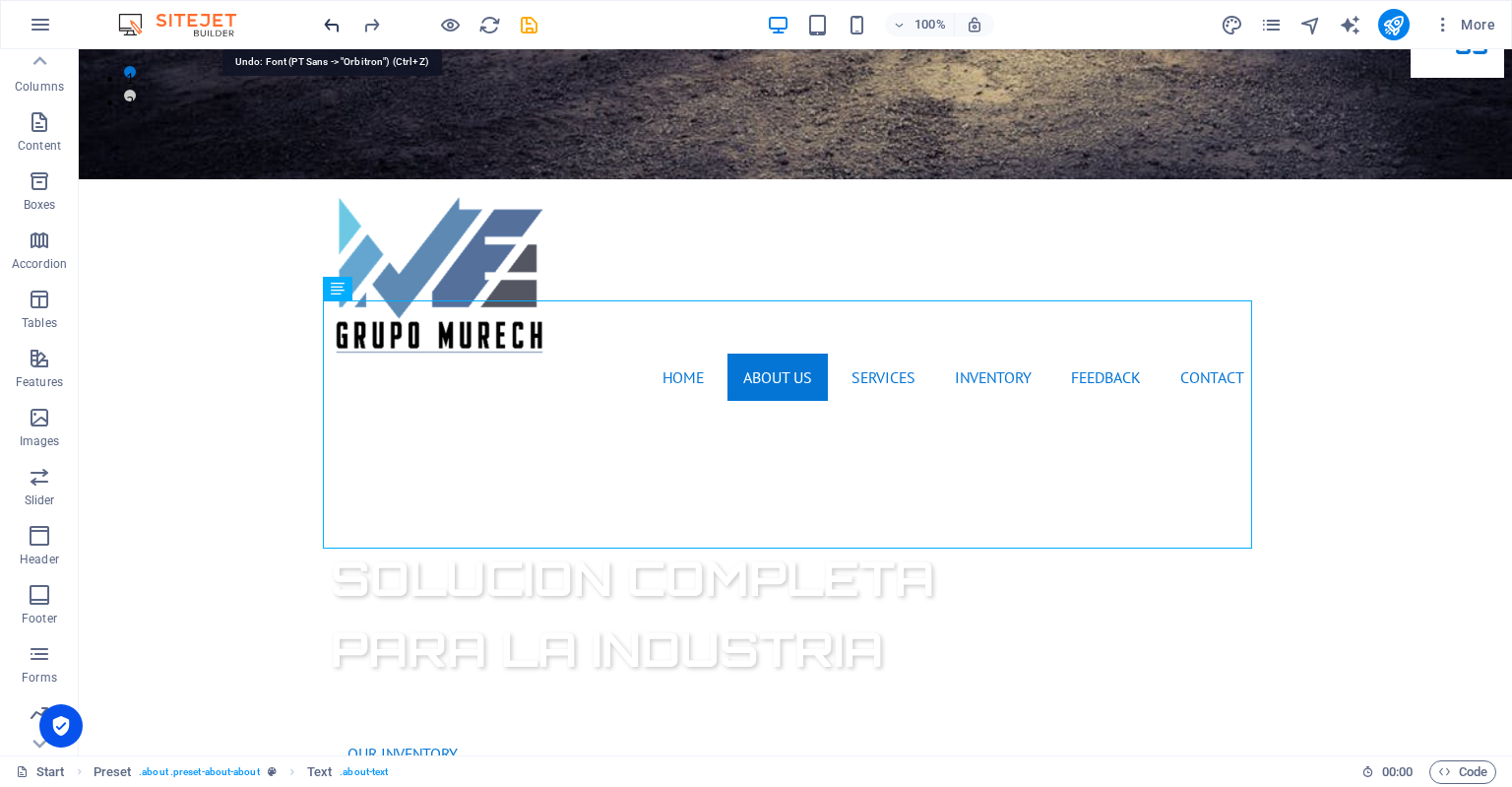click at bounding box center (332, 25) 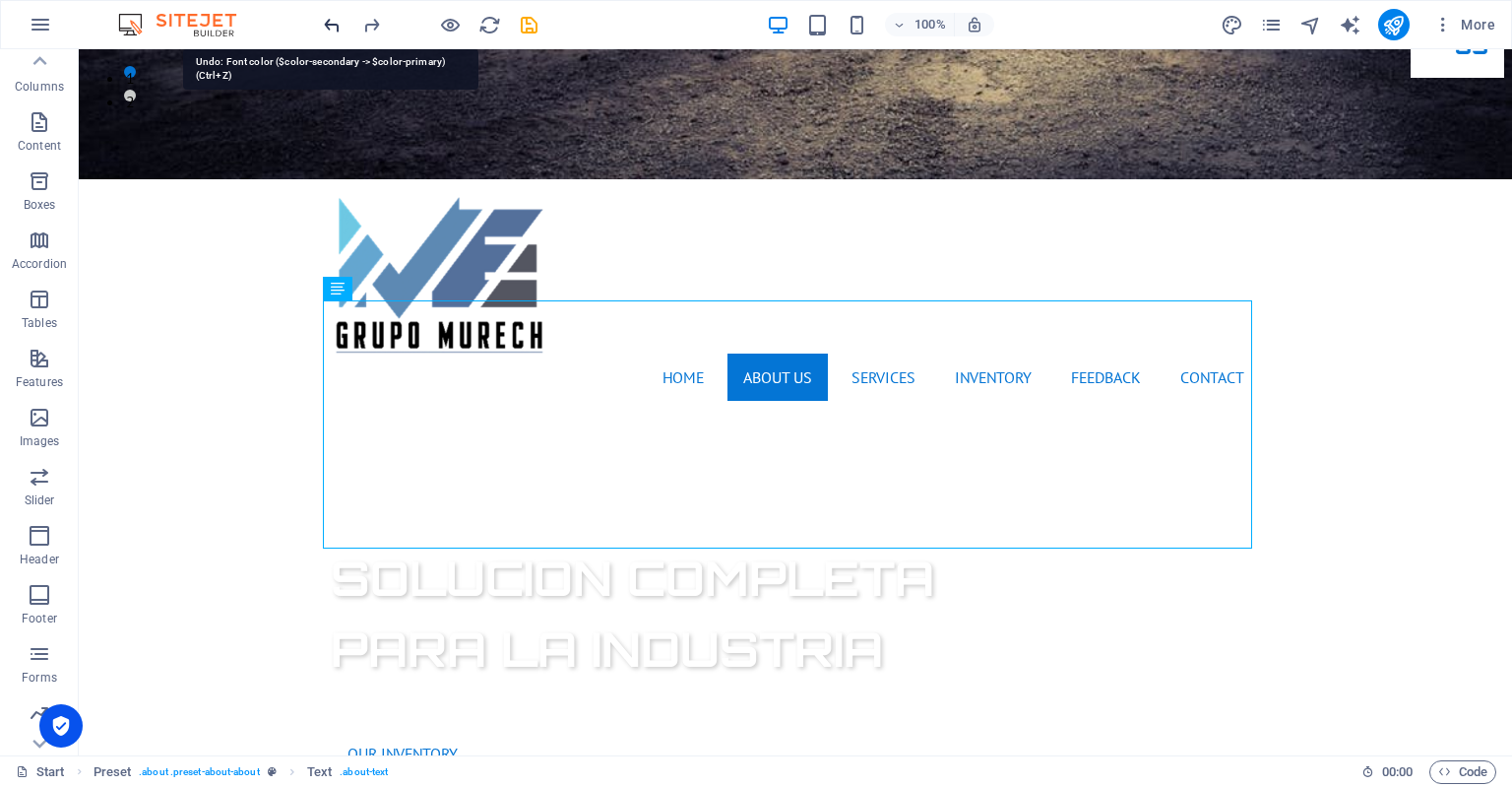 click at bounding box center (332, 25) 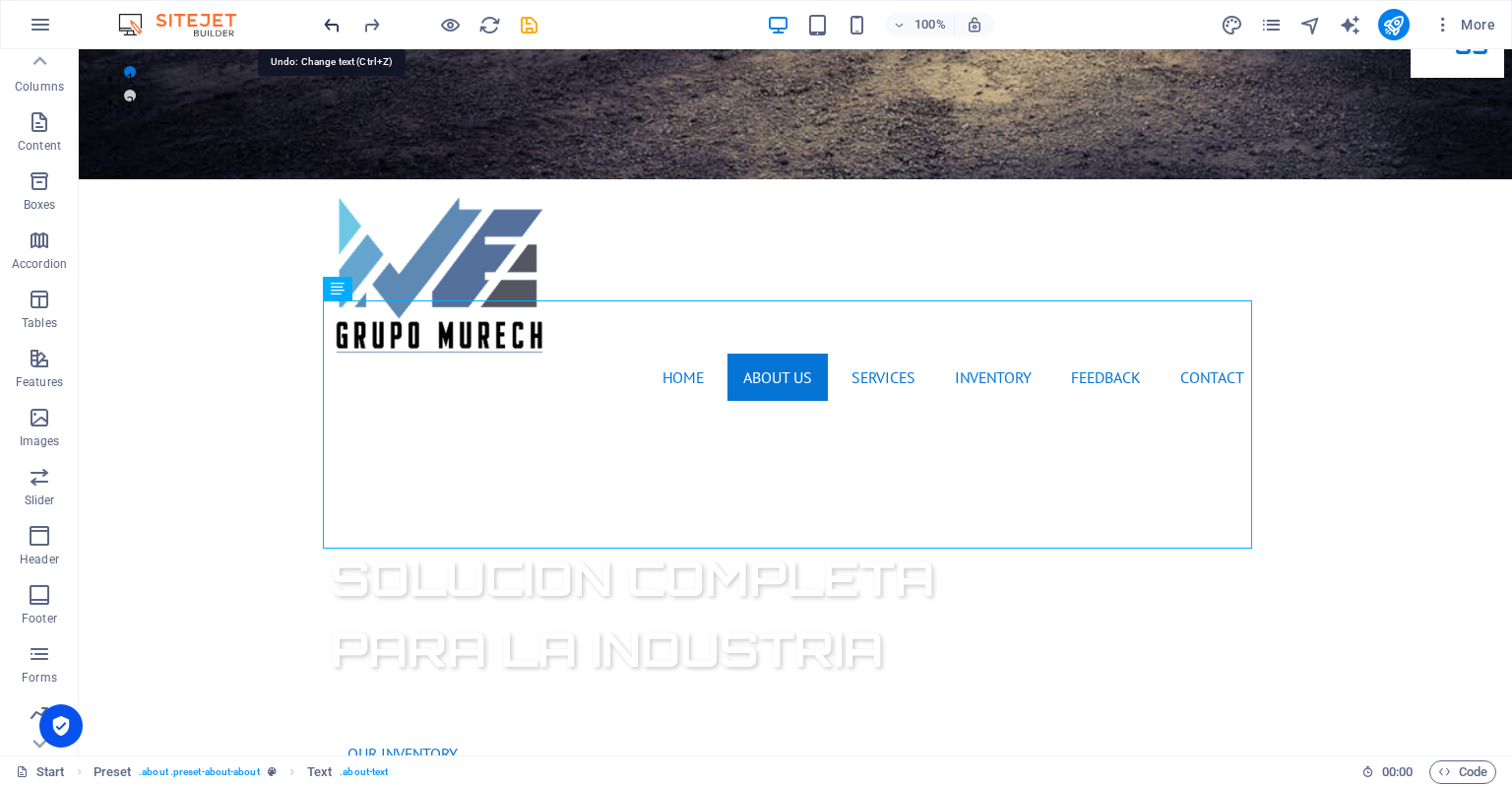 click at bounding box center (332, 25) 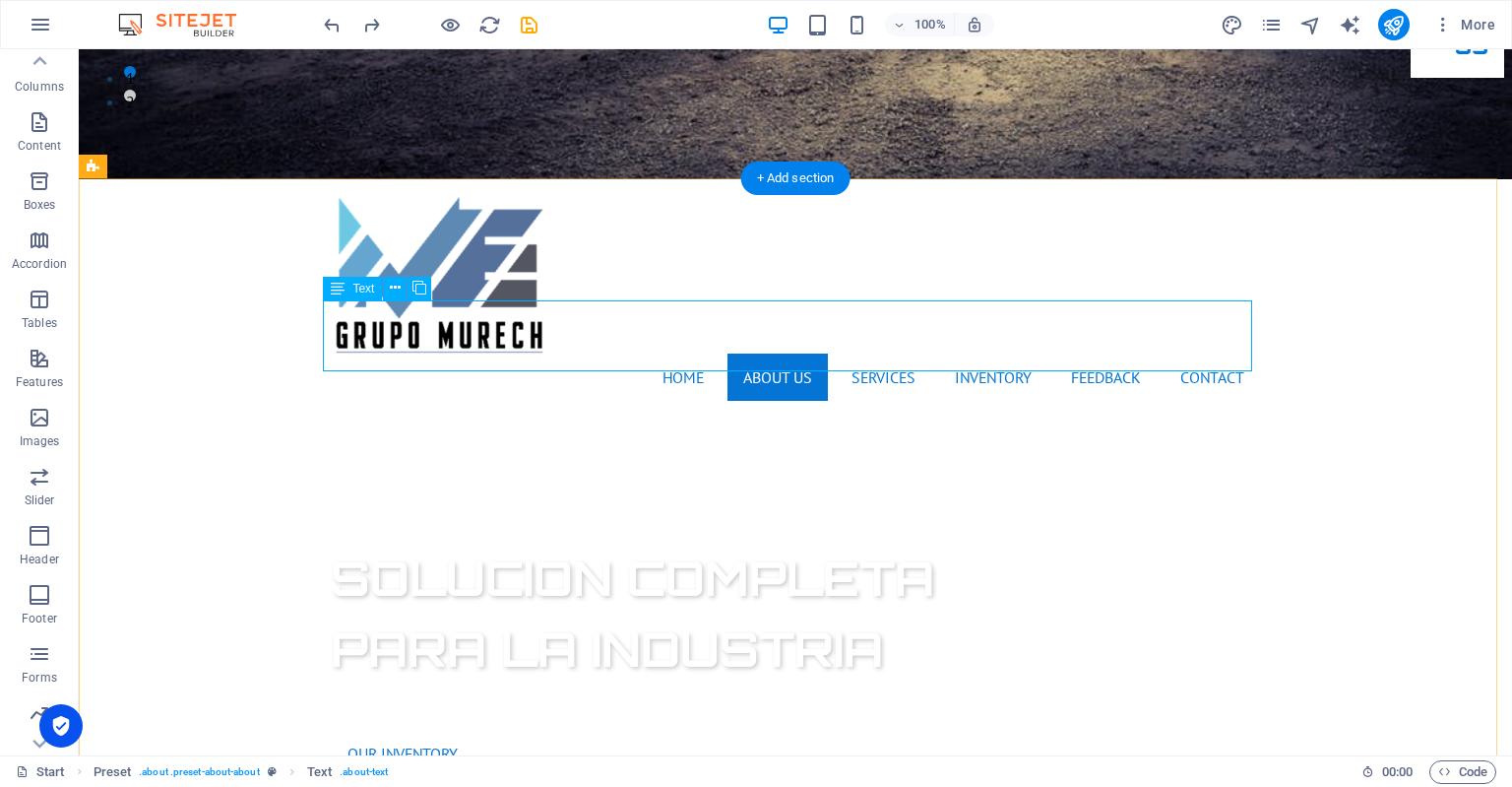 click on "Lorem ipsum dolor sit amet, consectetur adipisicing elit. [PERSON_NAME], assumenda, dolore, cum vel modi asperiores consequatur suscipit quidem ducimus eveniet iure expedita consectetur odio voluptatum similique fugit voluptates rem accusamus quae quas dolorem tenetur facere tempora maiores adipisci reiciendis accusantium voluptatibus id voluptate tempore dolor harum nisi amet! Nobis, eaque." at bounding box center [795, 1190] 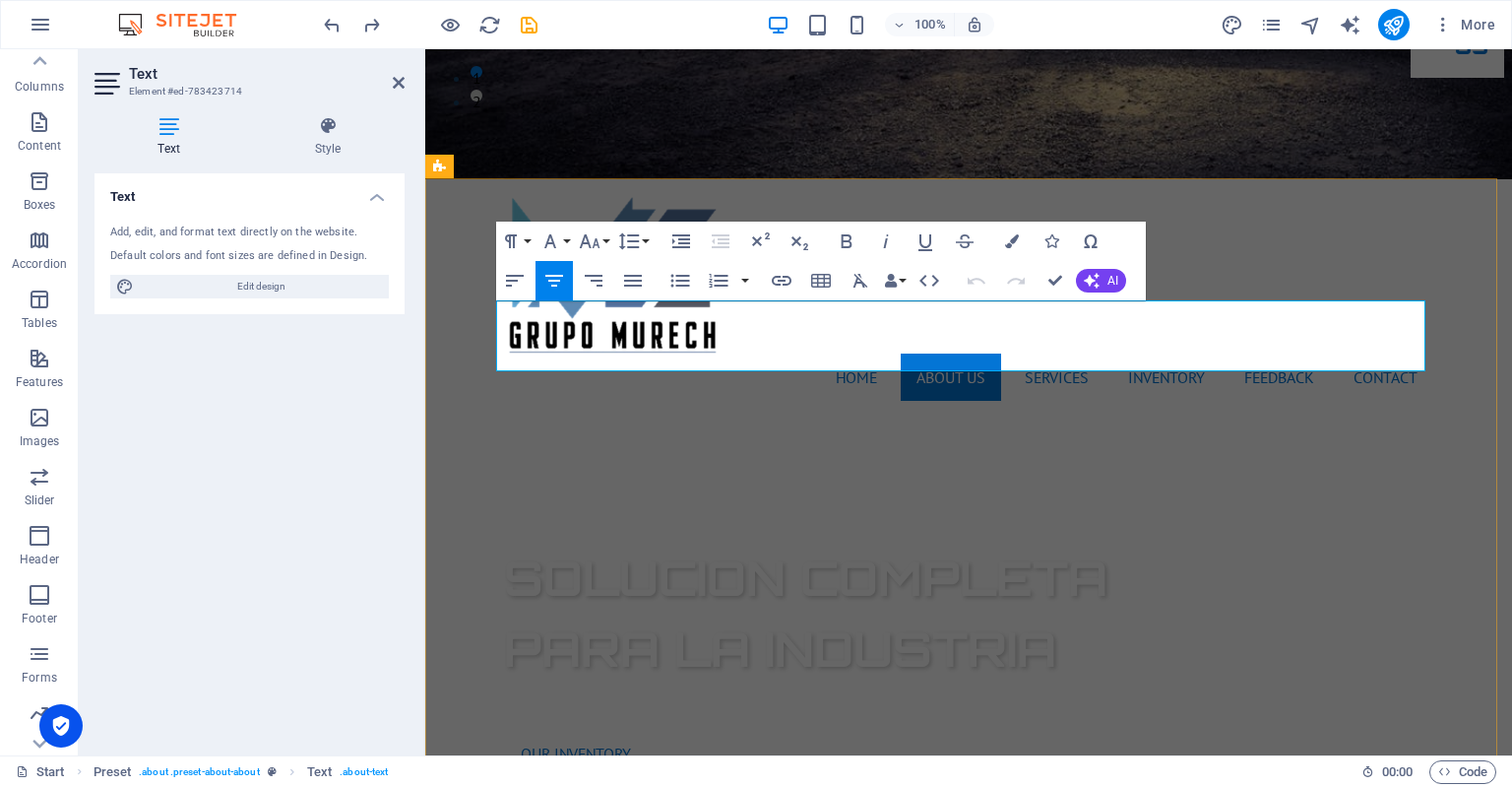 click on "Lorem ipsum dolor sit amet, consectetur adipisicing elit. [PERSON_NAME], assumenda, dolore, cum vel modi asperiores consequatur suscipit quidem ducimus eveniet iure expedita consectetur odio voluptatum similique fugit voluptates rem accusamus quae quas dolorem tenetur facere tempora maiores adipisci reiciendis accusantium voluptatibus id voluptate tempore dolor harum nisi amet! Nobis, eaque." at bounding box center (969, 1190) 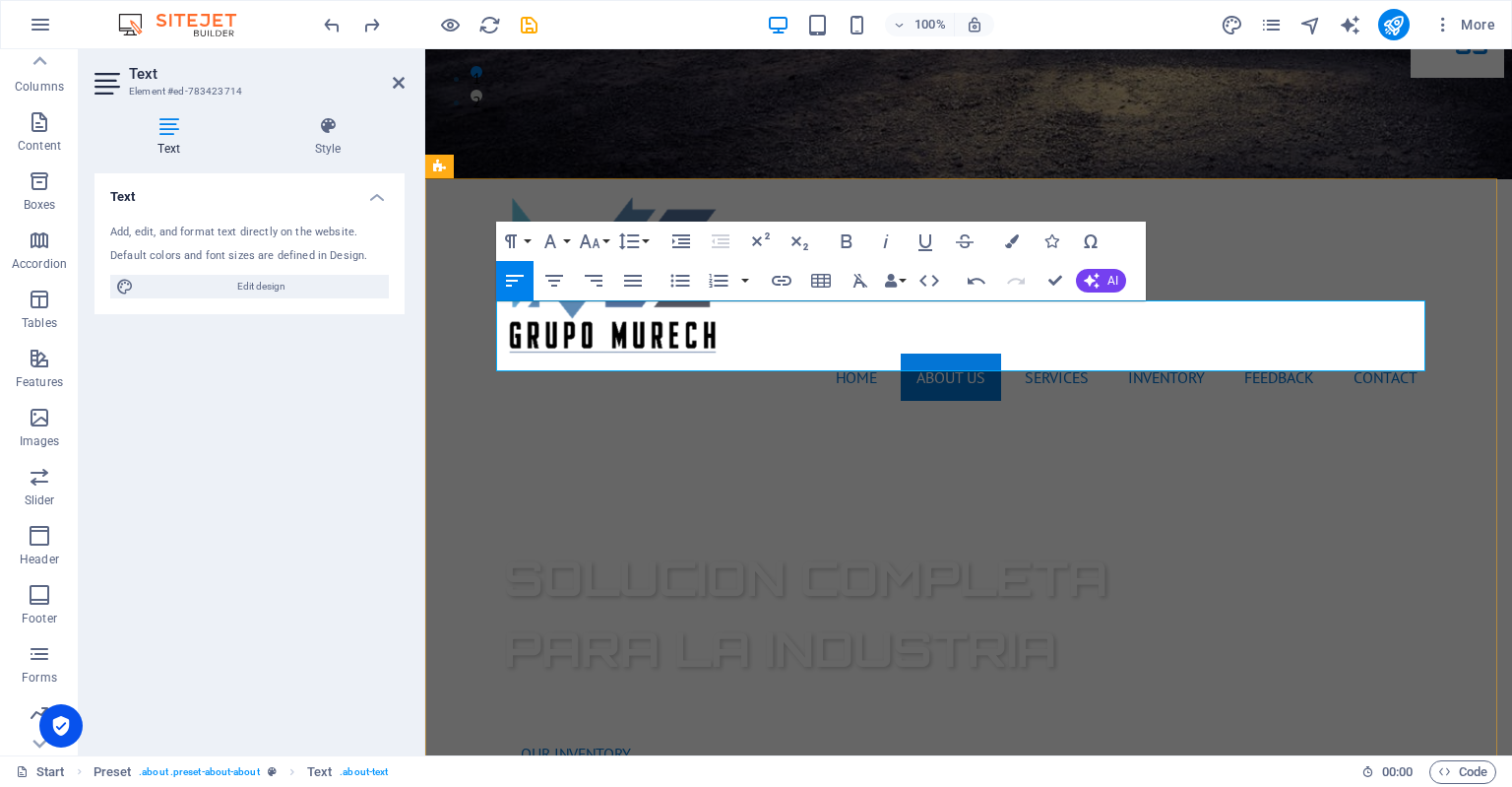 click on "Es ofrecer una excelente calidad en el servicio y mantener precios competitivos ademas, expandir nuestro catalogo de productos y servicios incluyendo marcas, proveedores nuevos confiables que ofrezcan a nuestros clientes soluciones ante cualquier problematica." at bounding box center (969, 1202) 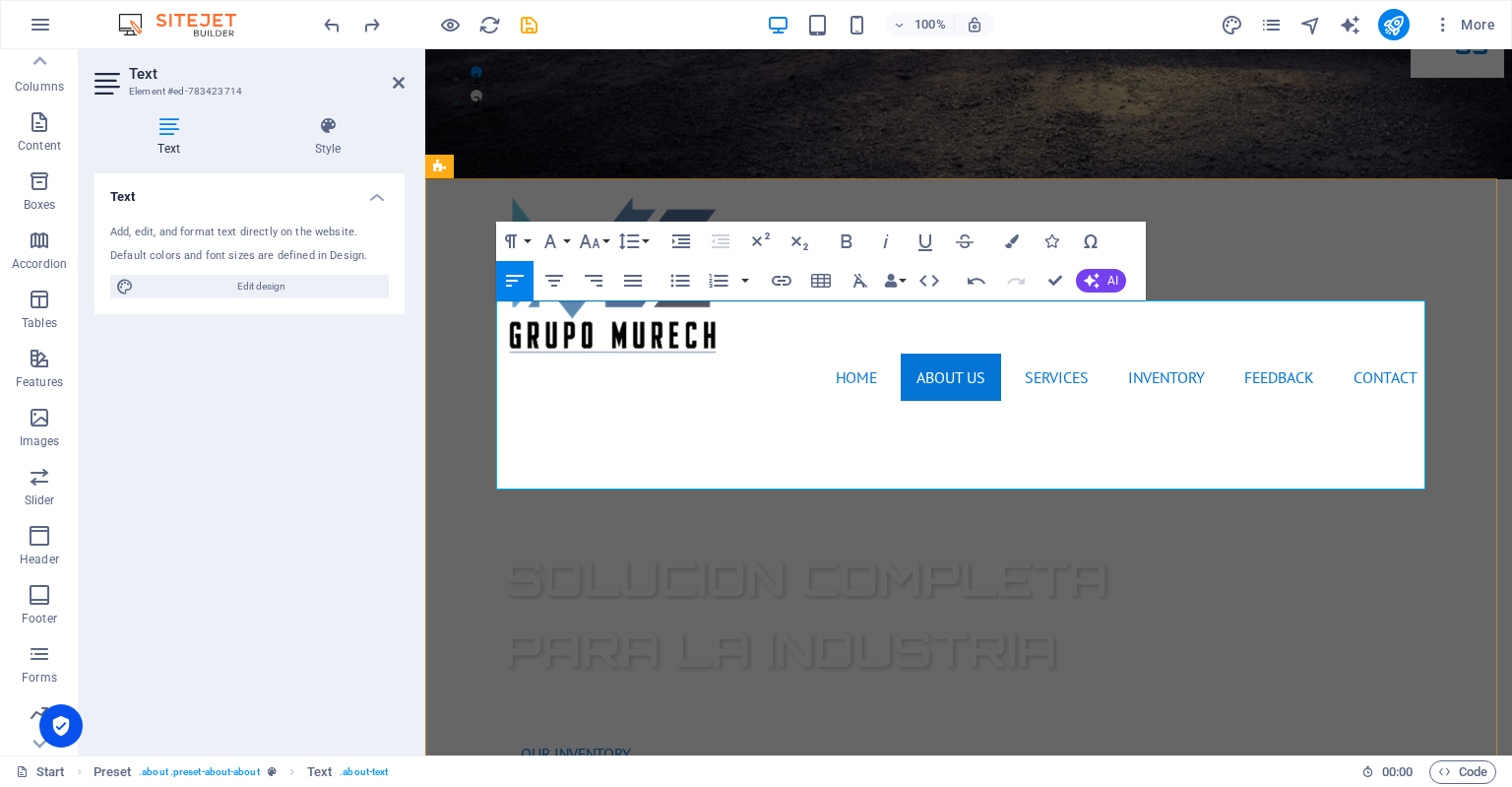 click on "Ser reconocidos a nivel nacional como lideres en soluciones integrales destacando por nuestra nnovacion constante, la excelencia en el servicio y una red solida de marcas y proveedores confiables. Aspiramos a crecer de la mano de nuestros clientes, anticipando sus necesidades y superando sus expectativas, consolidandonos como su primera opcion en calidad, precio y confianza." at bounding box center [969, 1308] 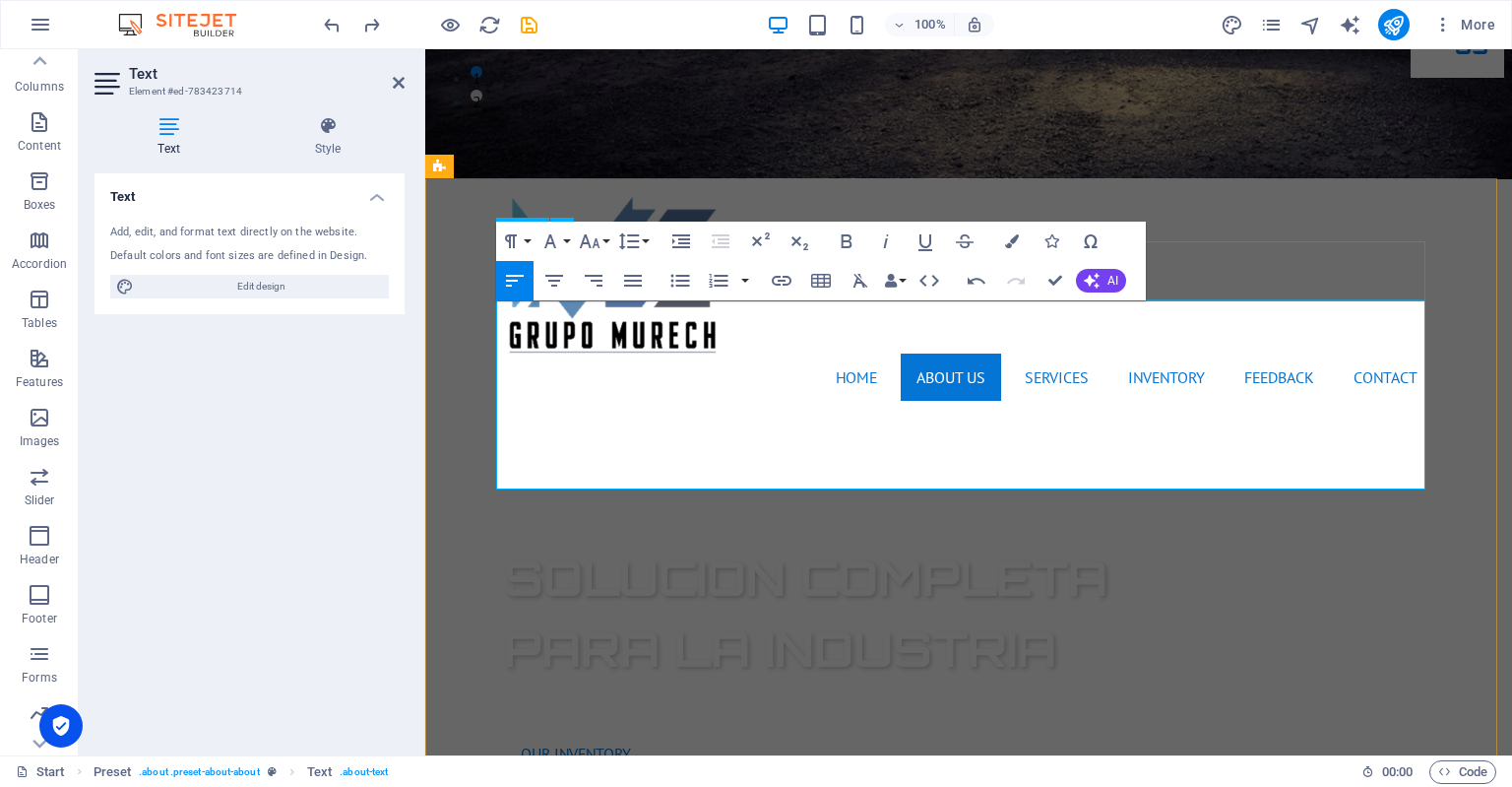 click on "ACERCA DE NOSOTROS" at bounding box center (969, 1125) 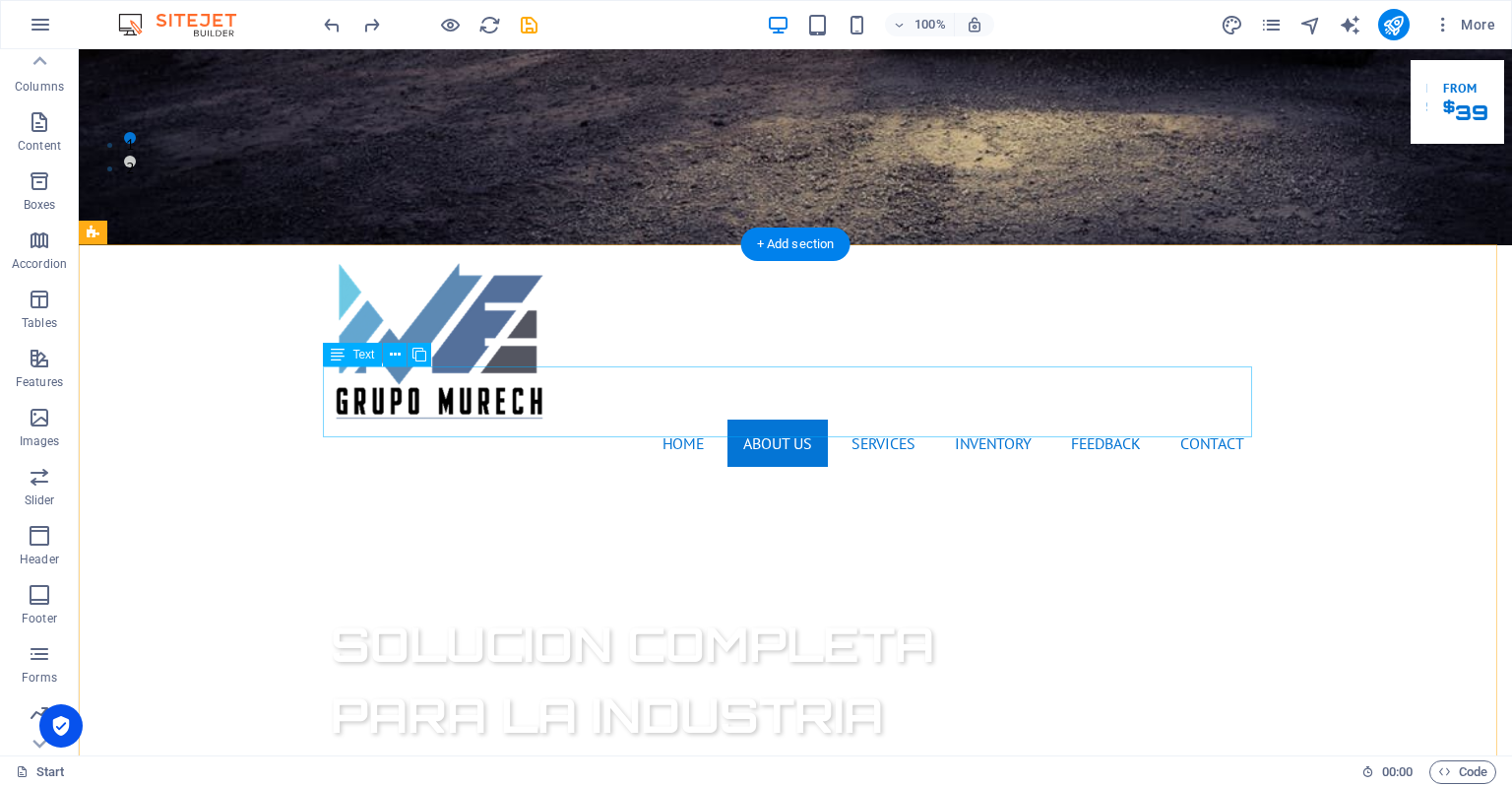 scroll, scrollTop: 603, scrollLeft: 0, axis: vertical 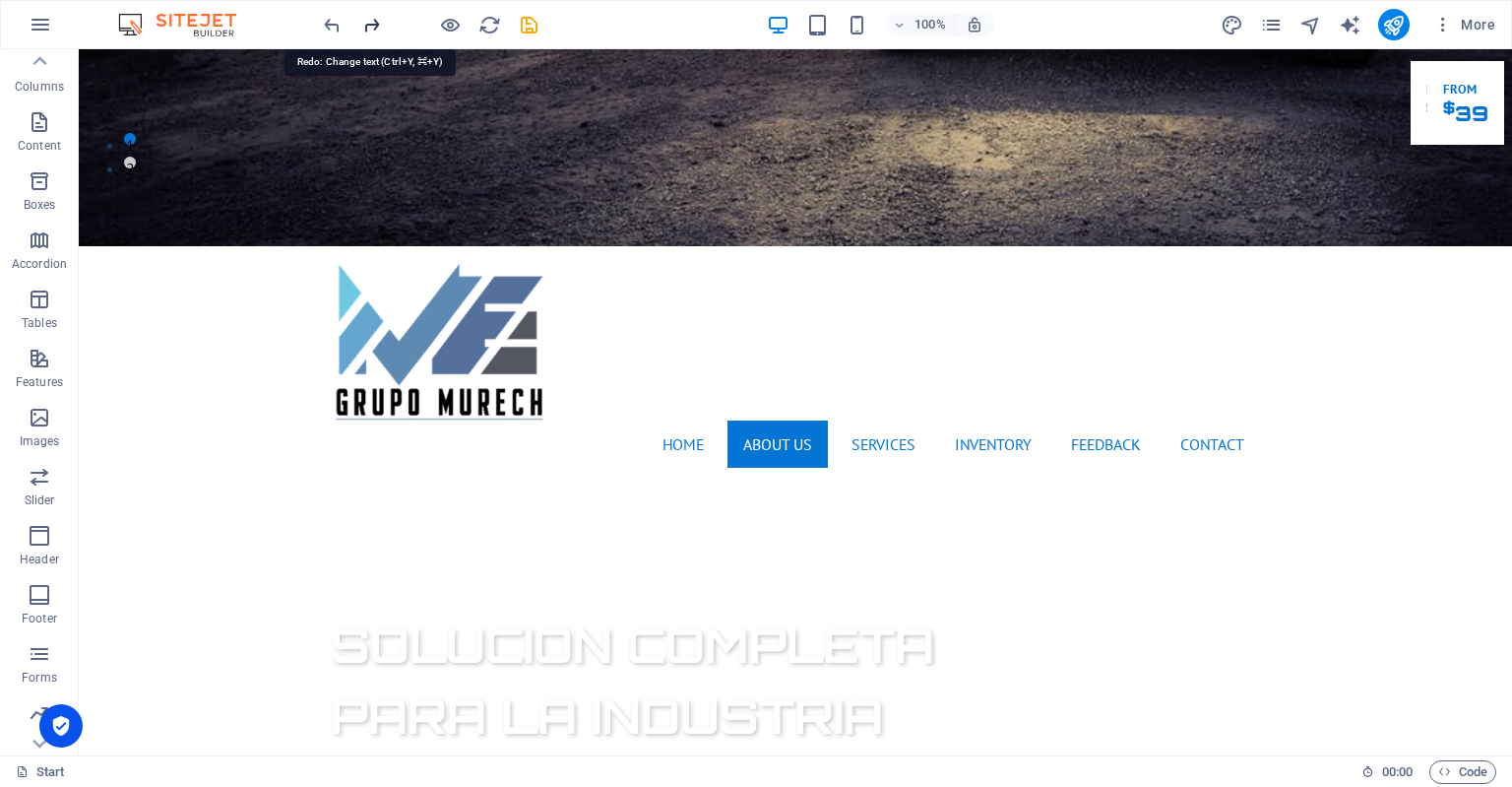 click at bounding box center [371, 25] 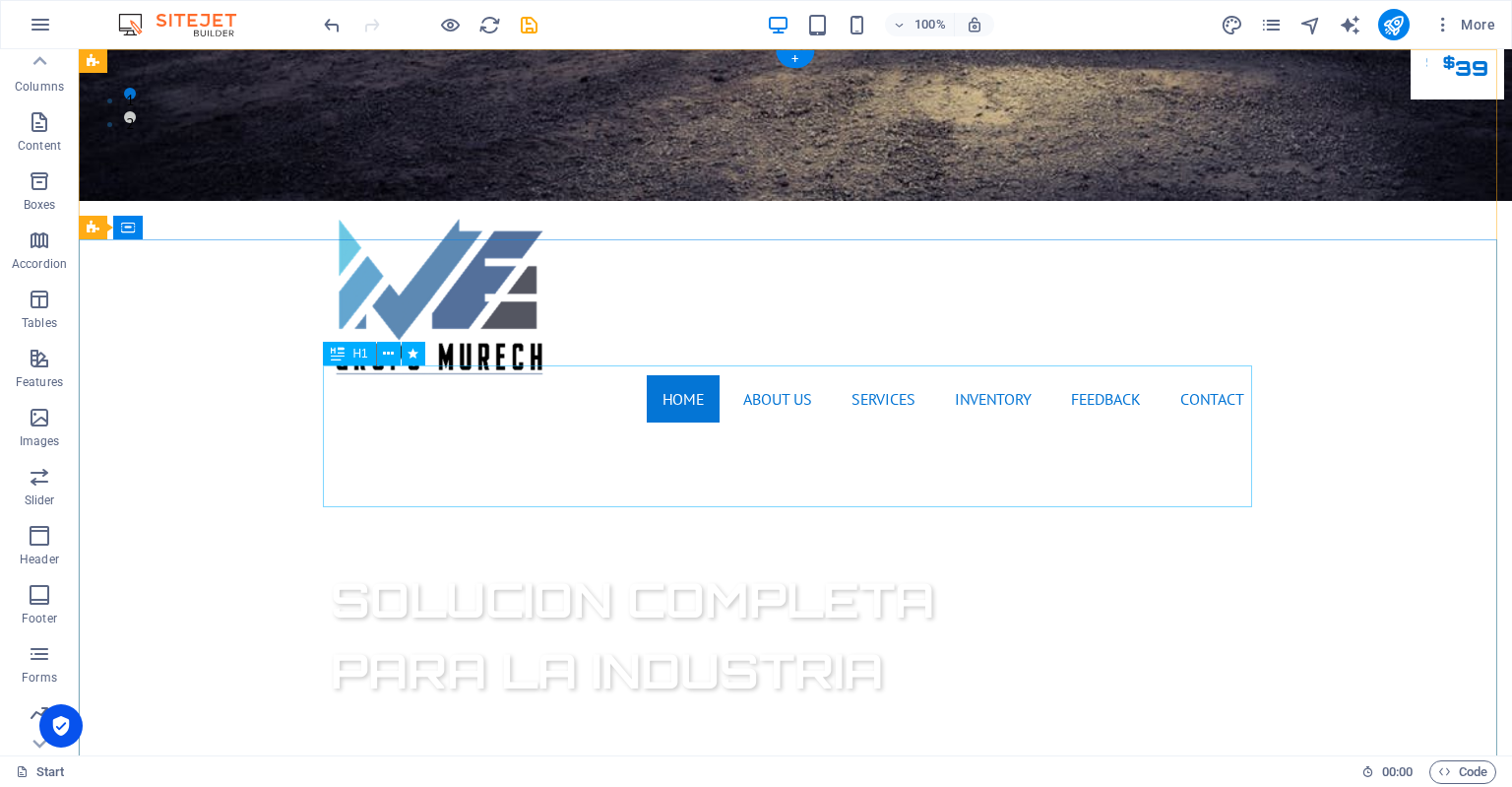 scroll, scrollTop: 0, scrollLeft: 0, axis: both 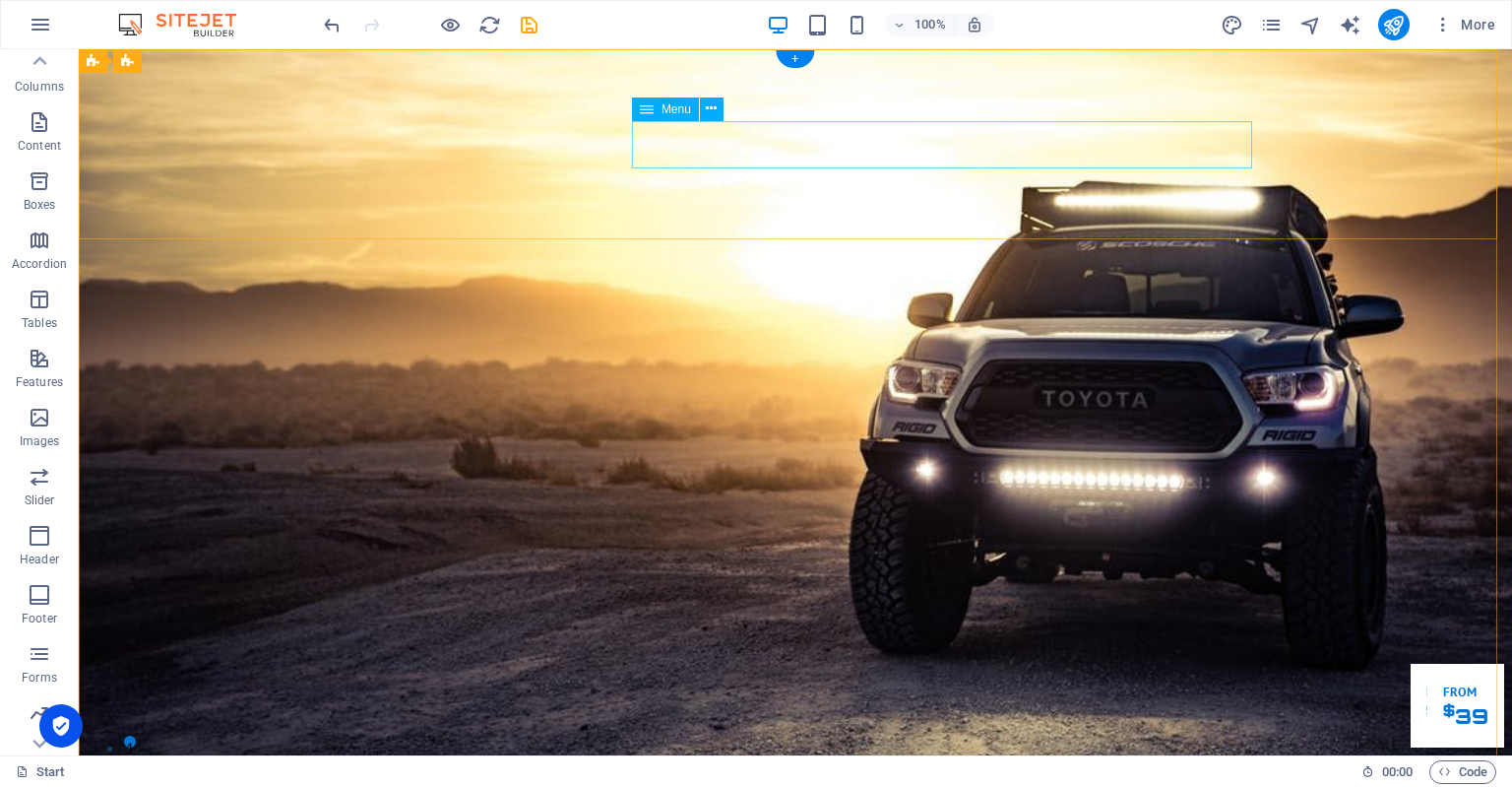 click on "Home About us Services Inventory Feedback Contact" at bounding box center (795, 1047) 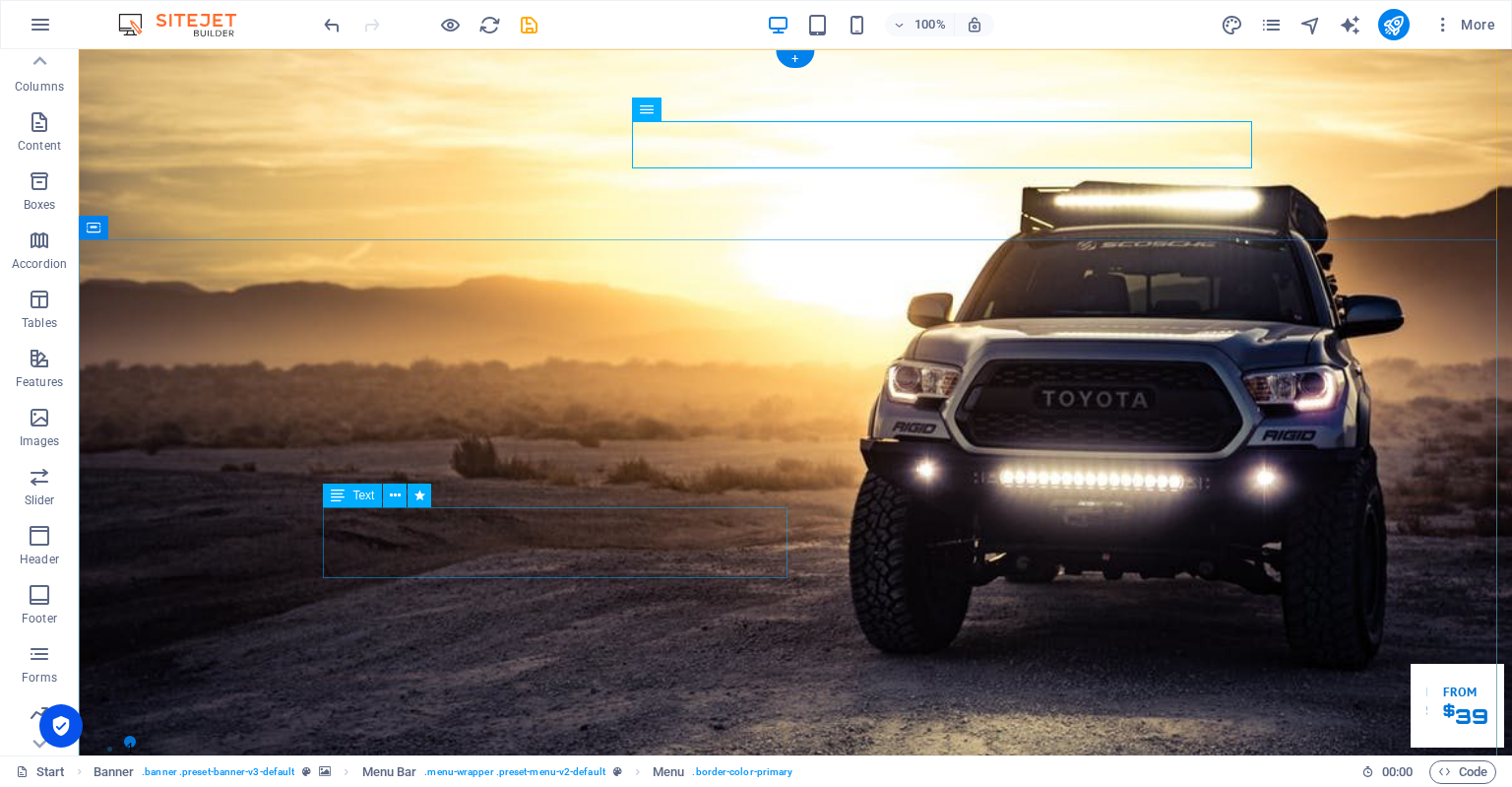 click on "Lorem ipsum dolor sit amet, consetetur sadipscing elitr, sed diam nonumy eirmod tempor invidunt ut labore et dolore magna aliquyam erat." at bounding box center [795, 1366] 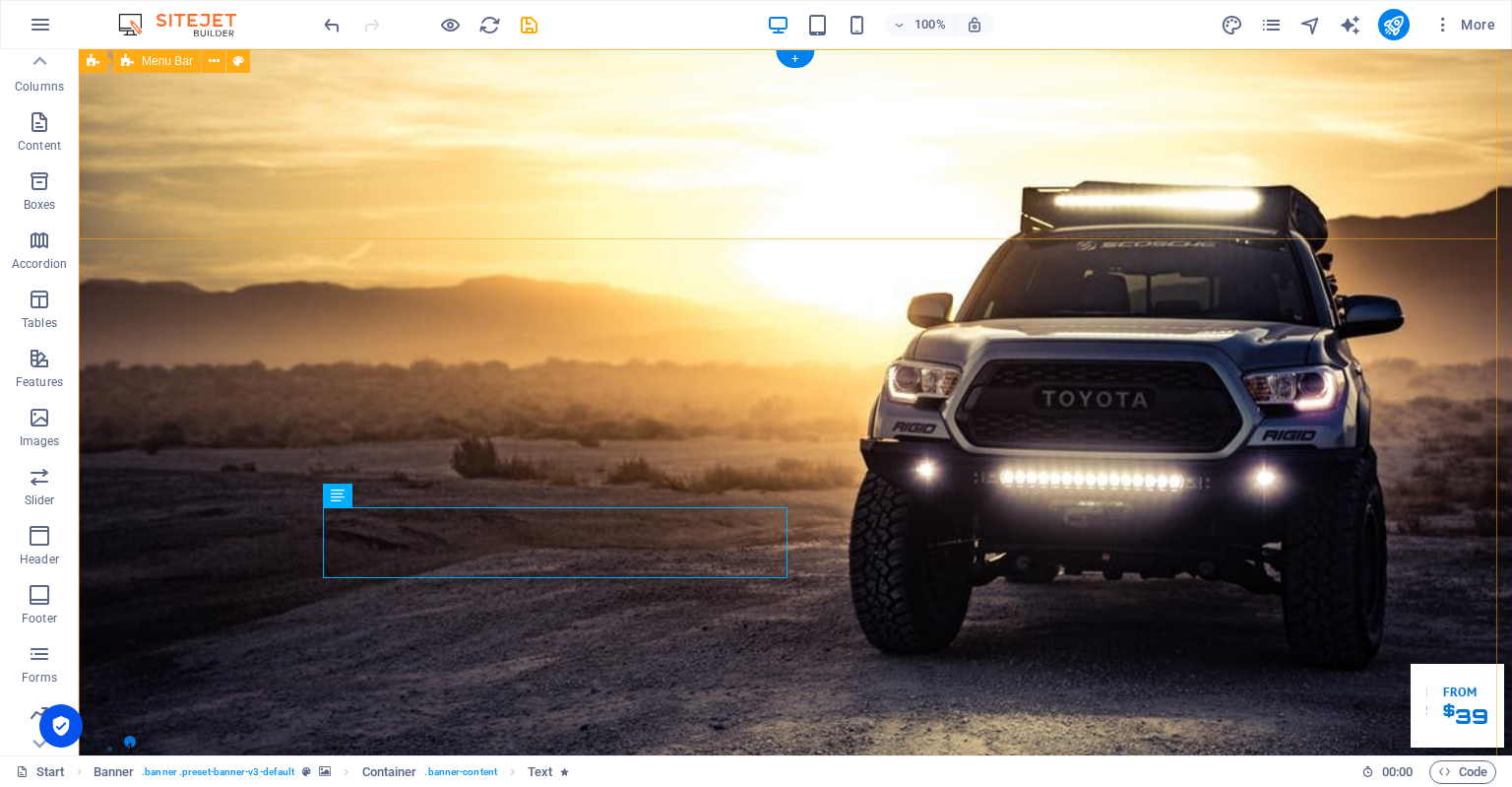 click on "Home About us Services Inventory Feedback Contact" at bounding box center (795, 967) 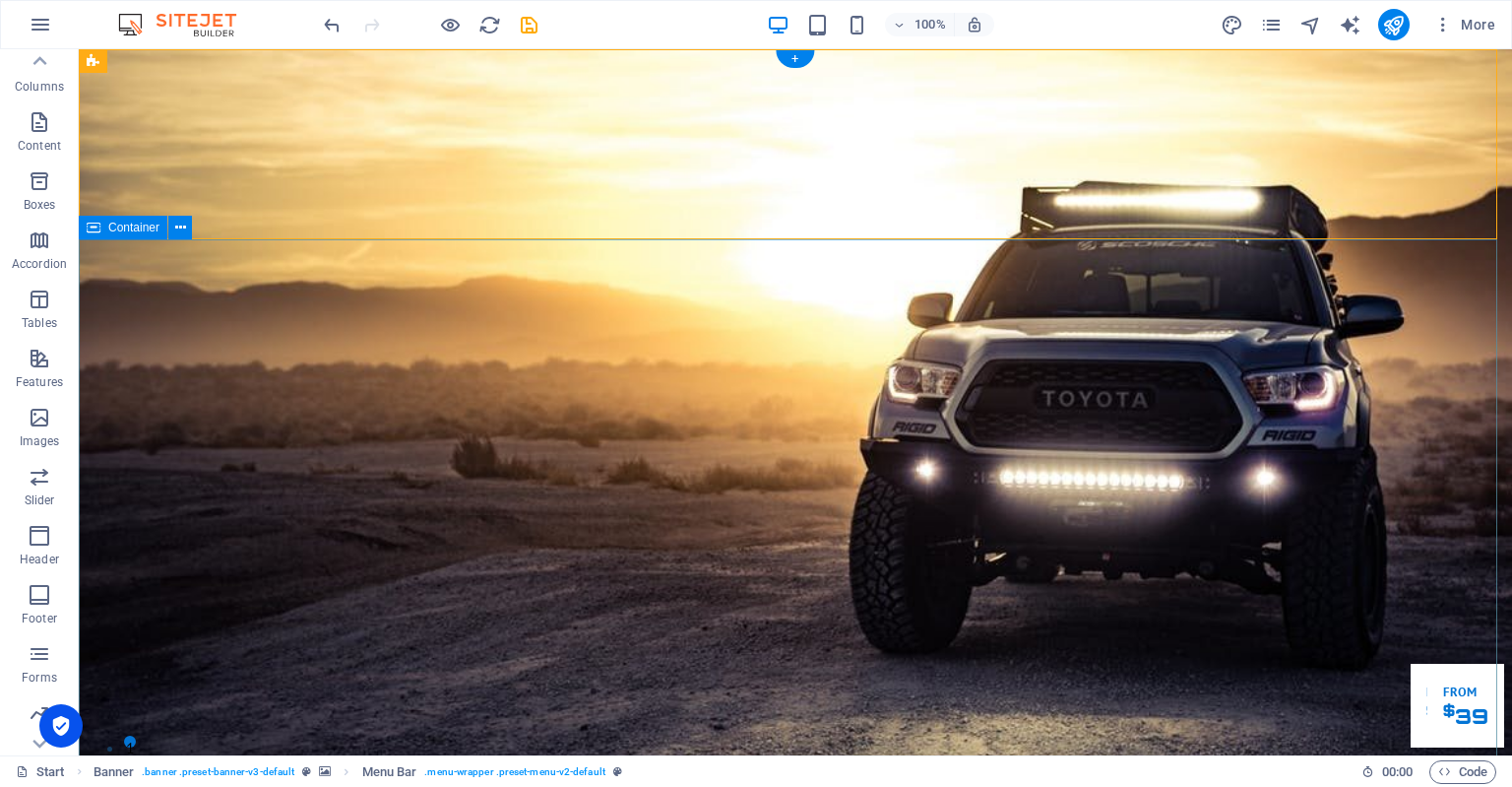 click on "SOLUCION COMPLETA PARA LA INDUSTRIA Lorem ipsum dolor sit amet, consetetur sadipscing elitr, sed diam nonumy eirmod tempor invidunt ut labore et dolore magna aliquyam erat.  Our Inventory   Make an appointment" at bounding box center [795, 1354] 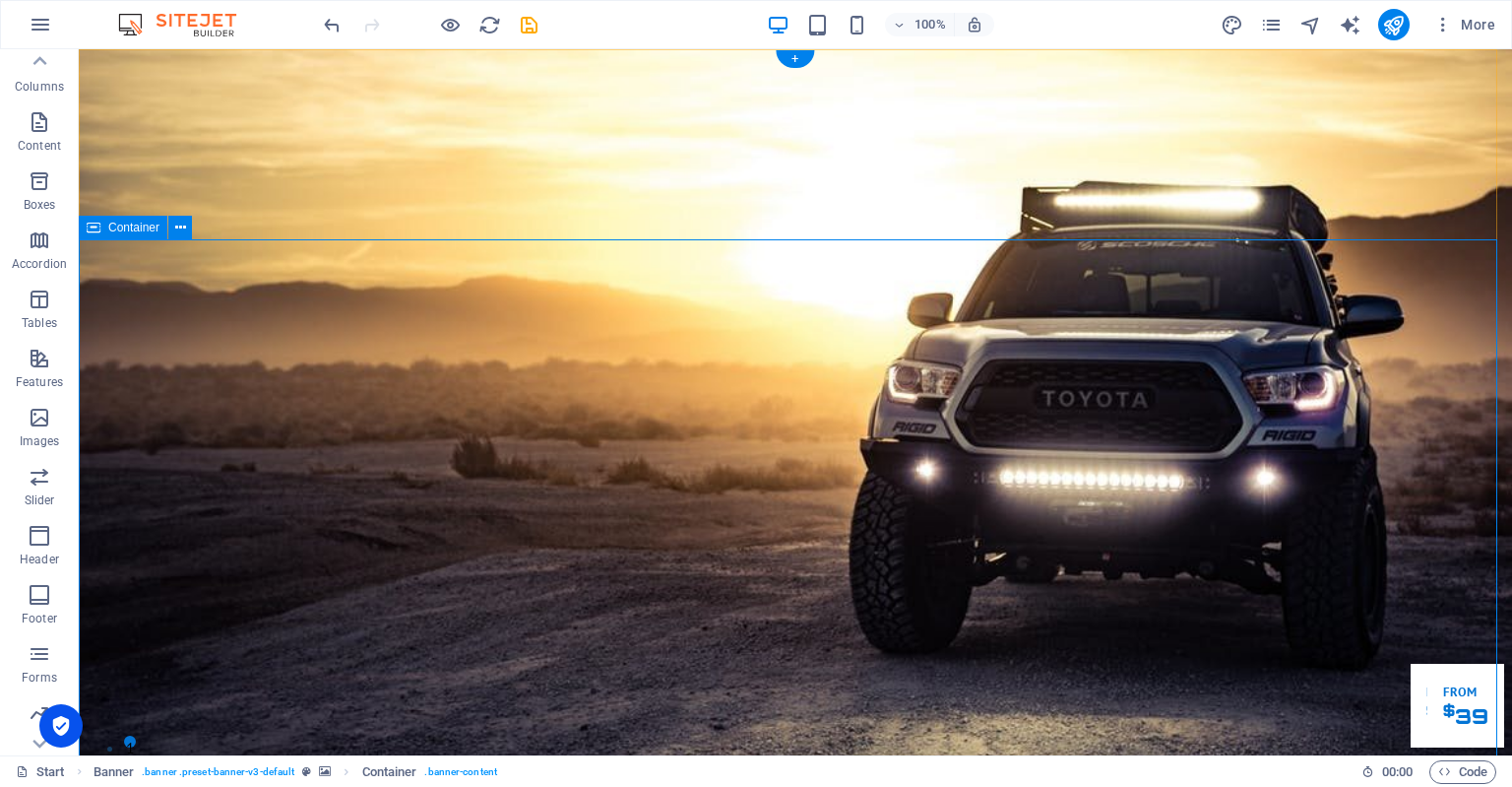 click on "SOLUCION COMPLETA PARA LA INDUSTRIA Lorem ipsum dolor sit amet, consetetur sadipscing elitr, sed diam nonumy eirmod tempor invidunt ut labore et dolore magna aliquyam erat.  Our Inventory   Make an appointment" at bounding box center (795, 1354) 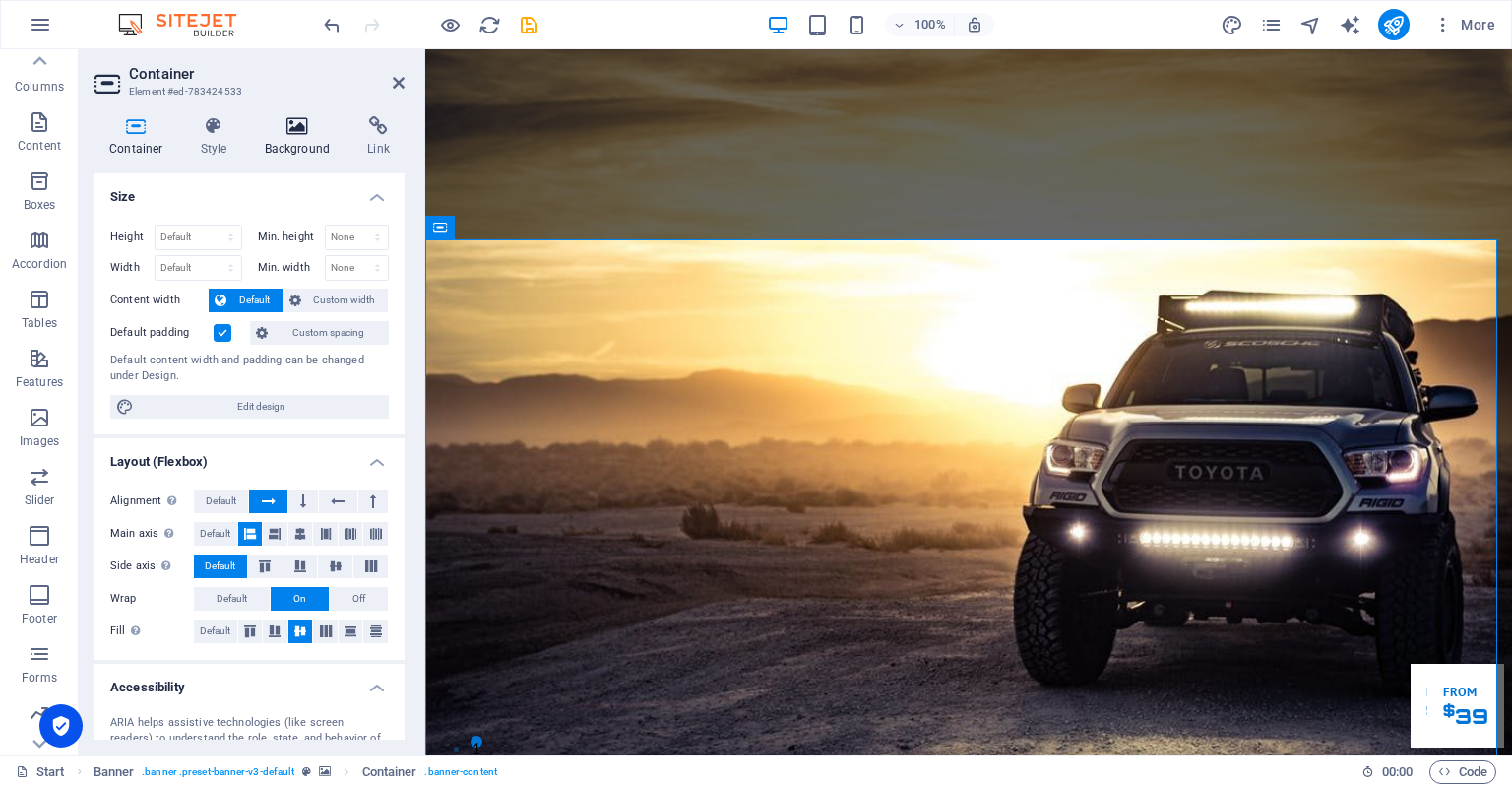 click on "Background" at bounding box center (301, 137) 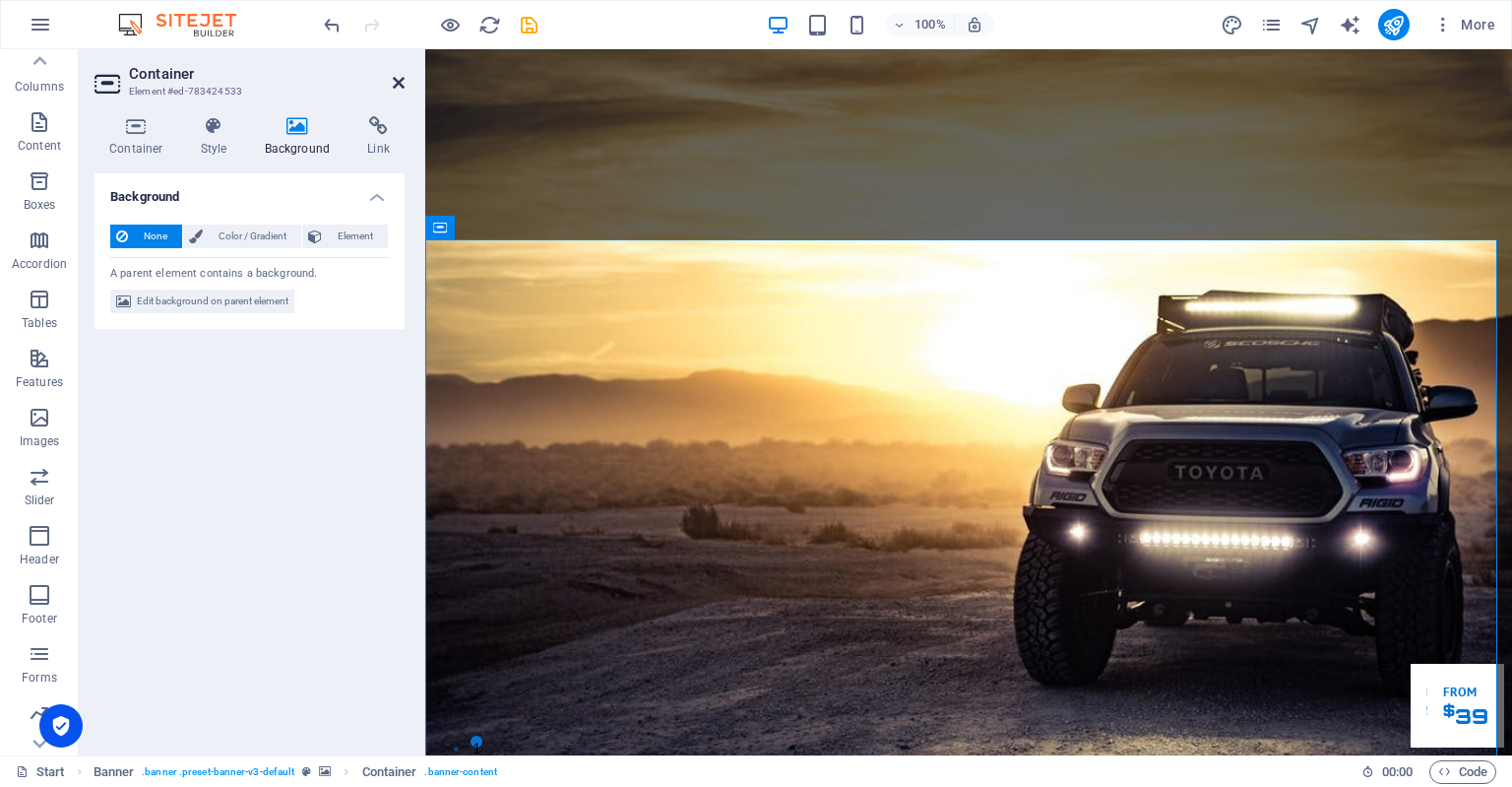 drag, startPoint x: 394, startPoint y: 86, endPoint x: 315, endPoint y: 35, distance: 94.031909 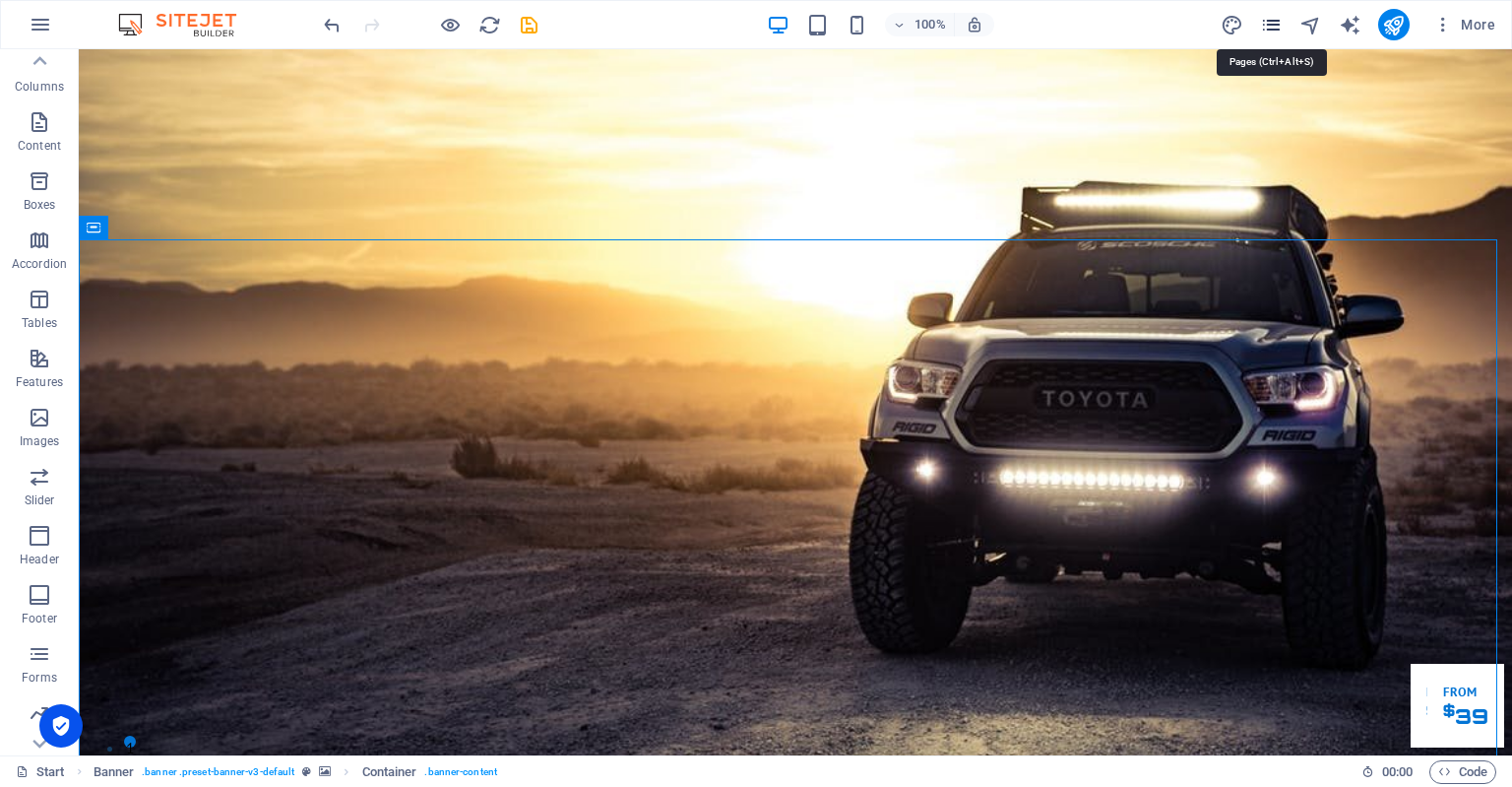click at bounding box center [1271, 25] 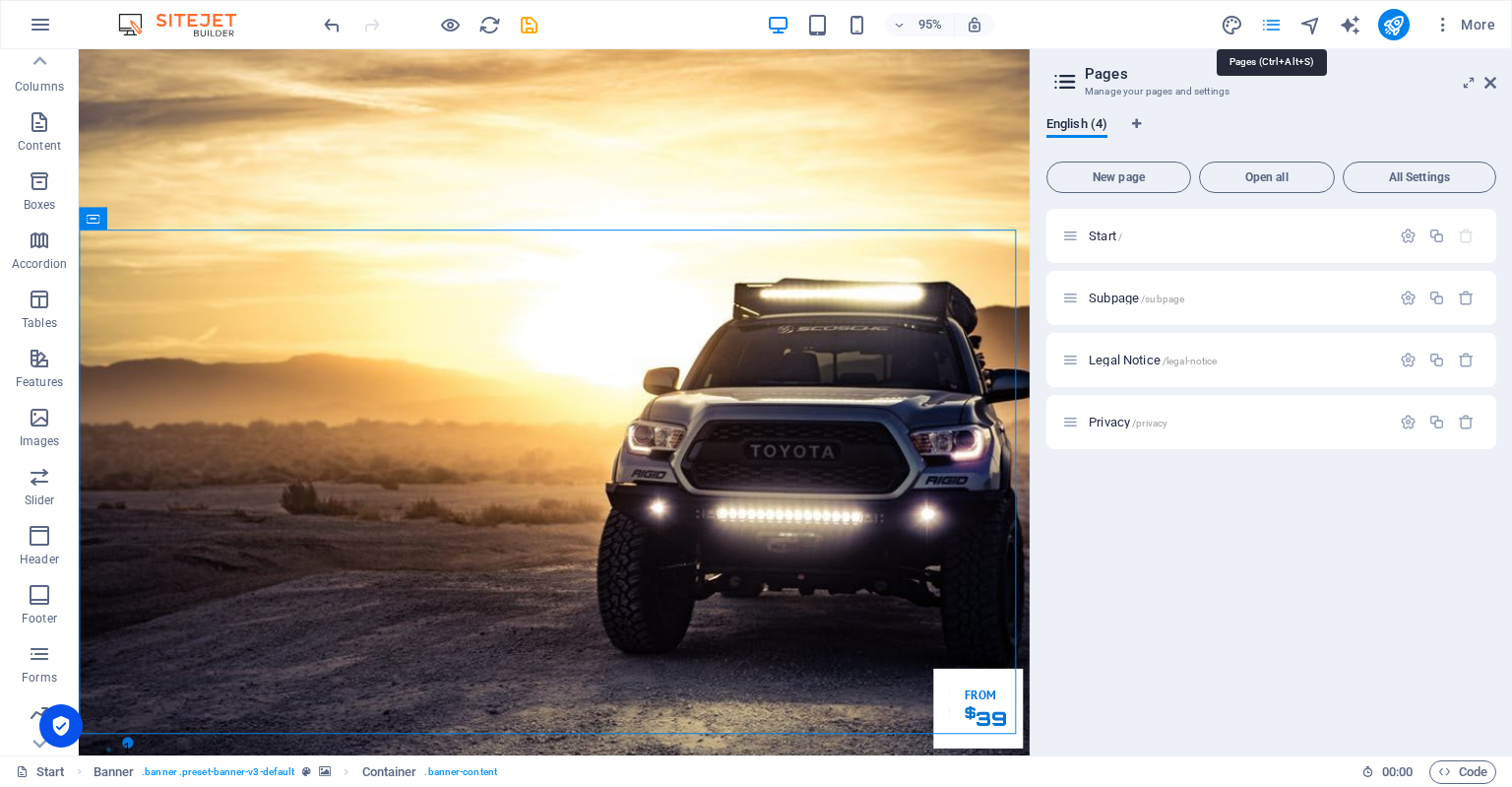 click at bounding box center [1271, 25] 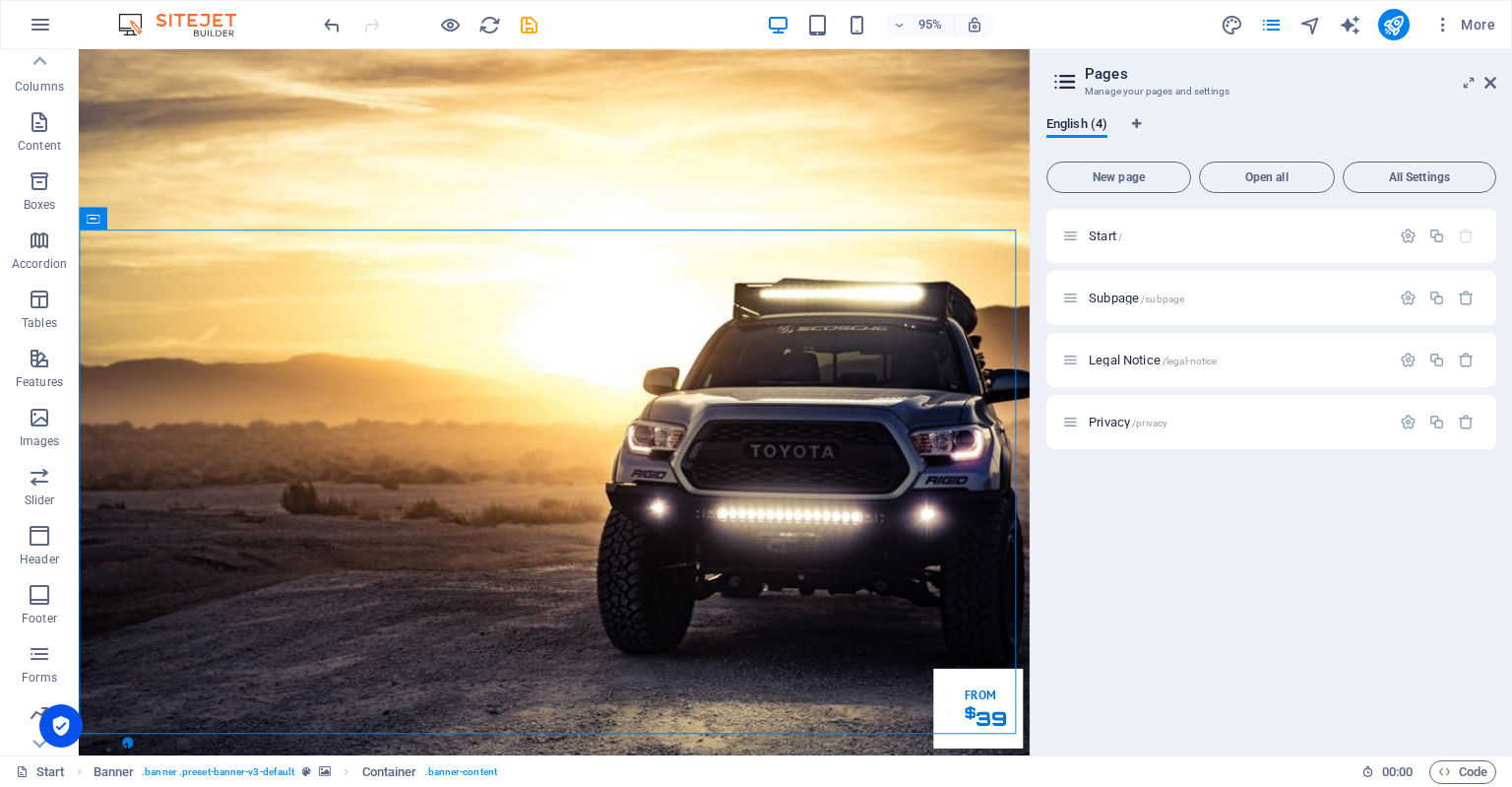 click on "Pages Manage your pages and settings English (4) New page Open all All Settings Start / Subpage /subpage Legal Notice /legal-notice Privacy /privacy" at bounding box center (1271, 402) 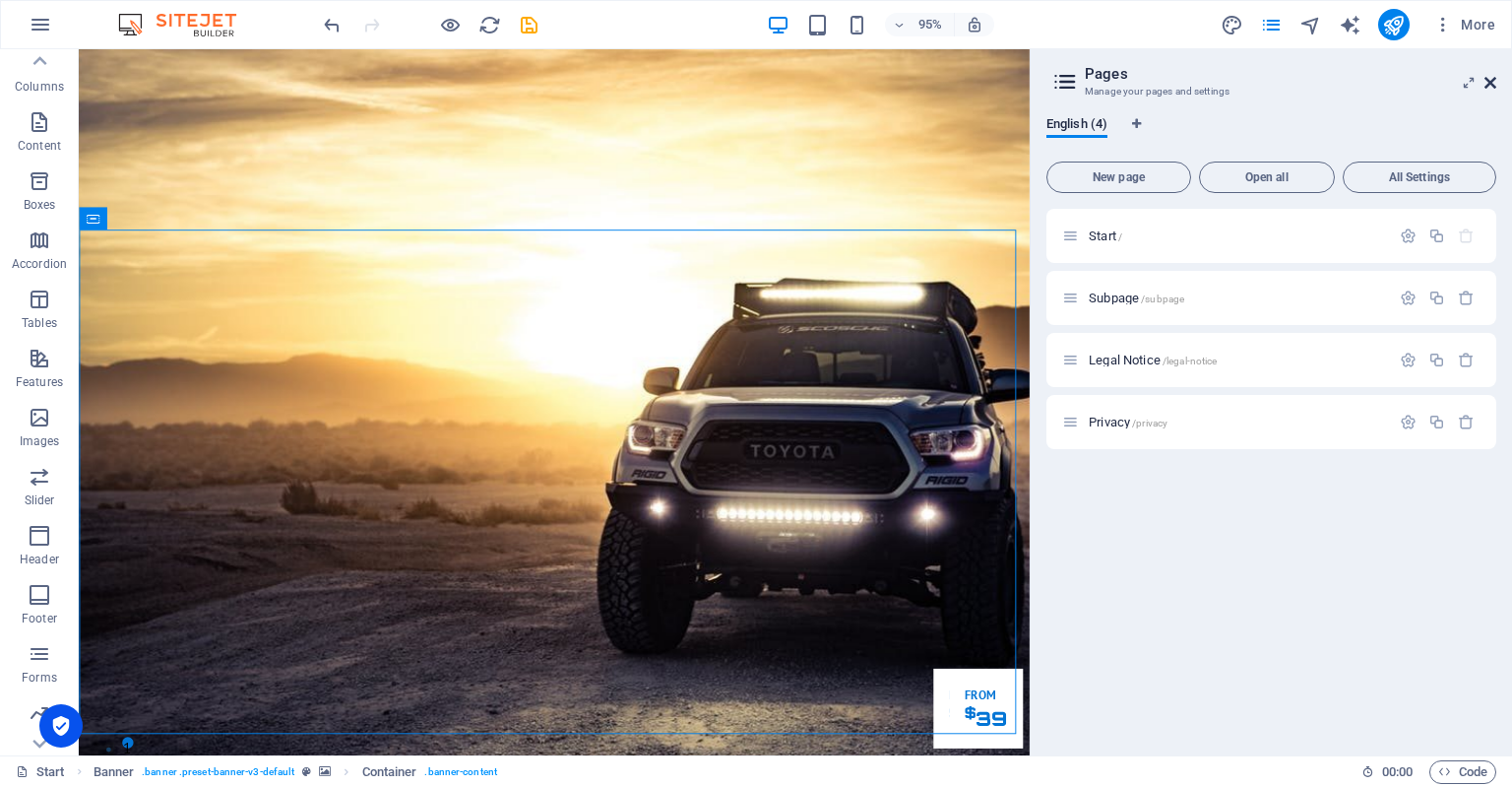 click at bounding box center [1490, 83] 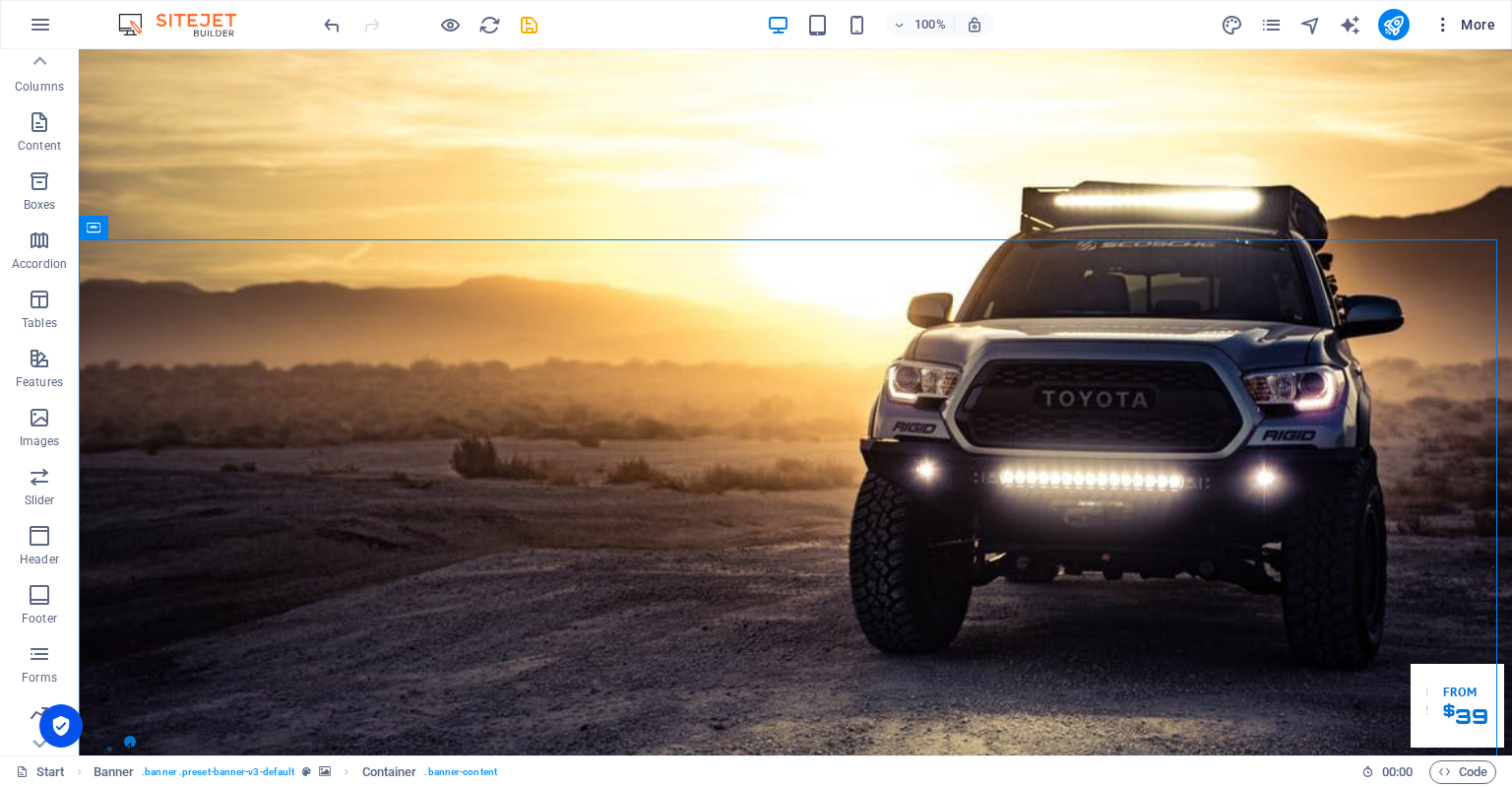 click on "More" at bounding box center [1464, 25] 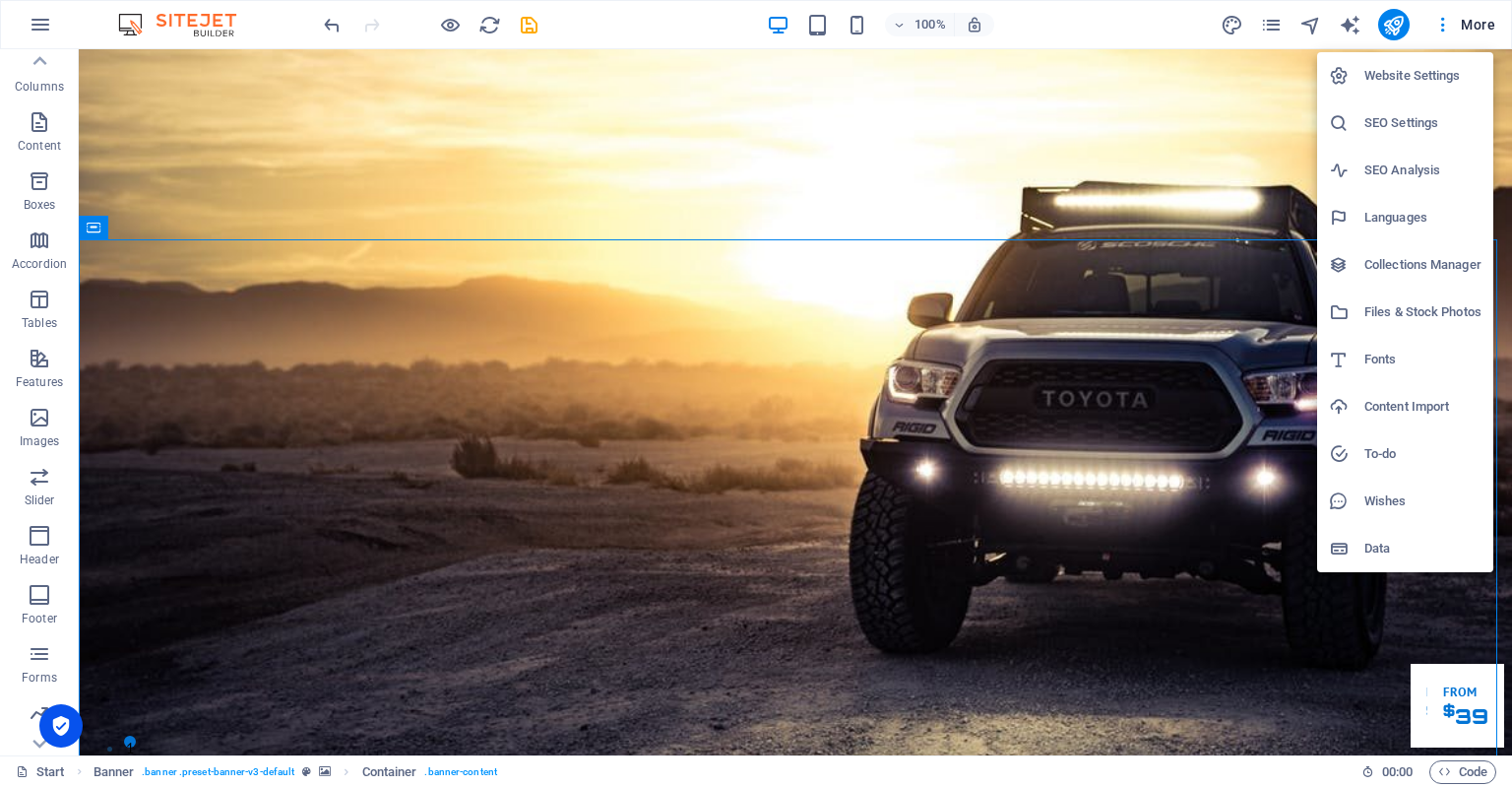 click at bounding box center (756, 393) 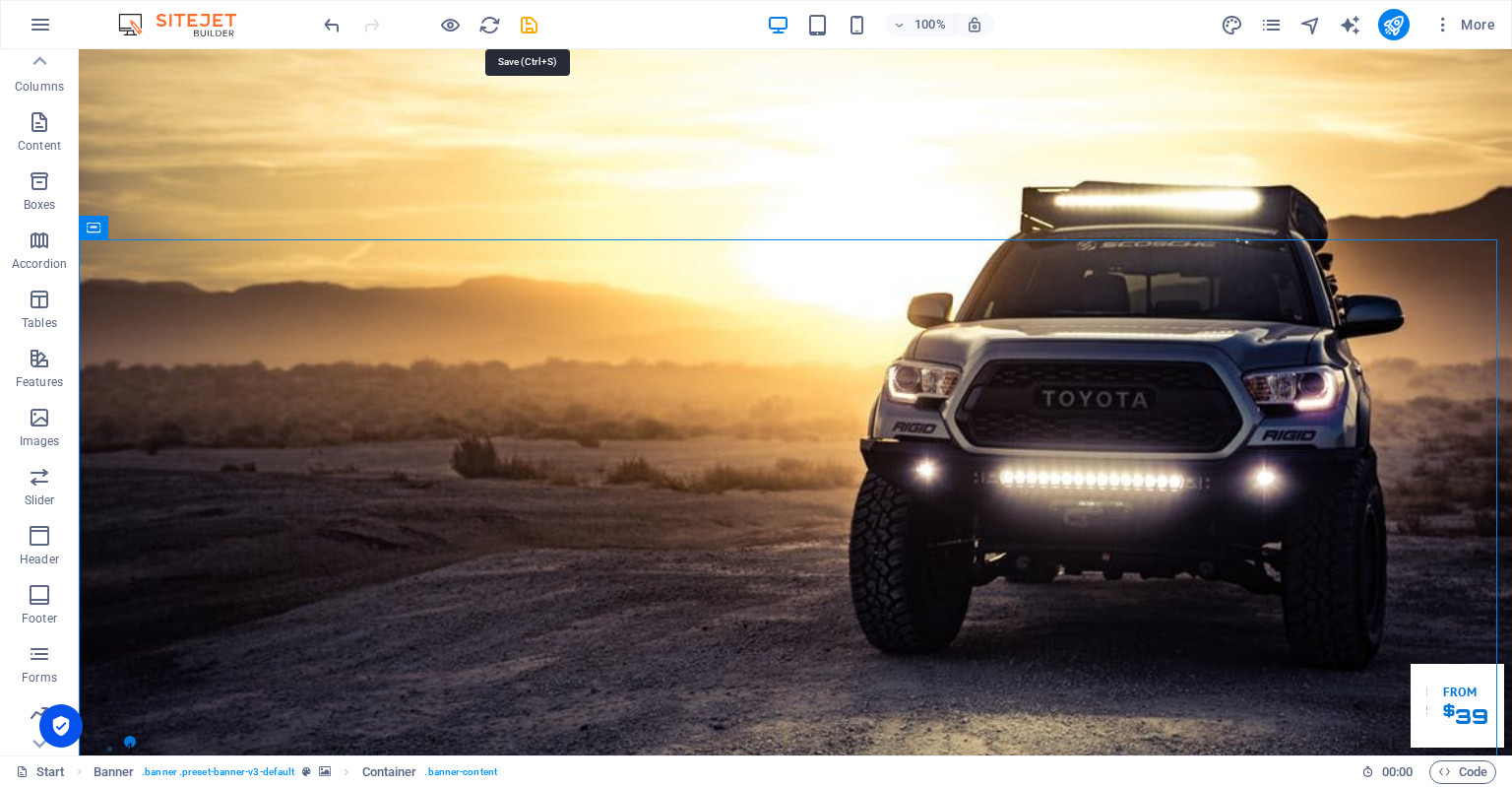 click at bounding box center [529, 25] 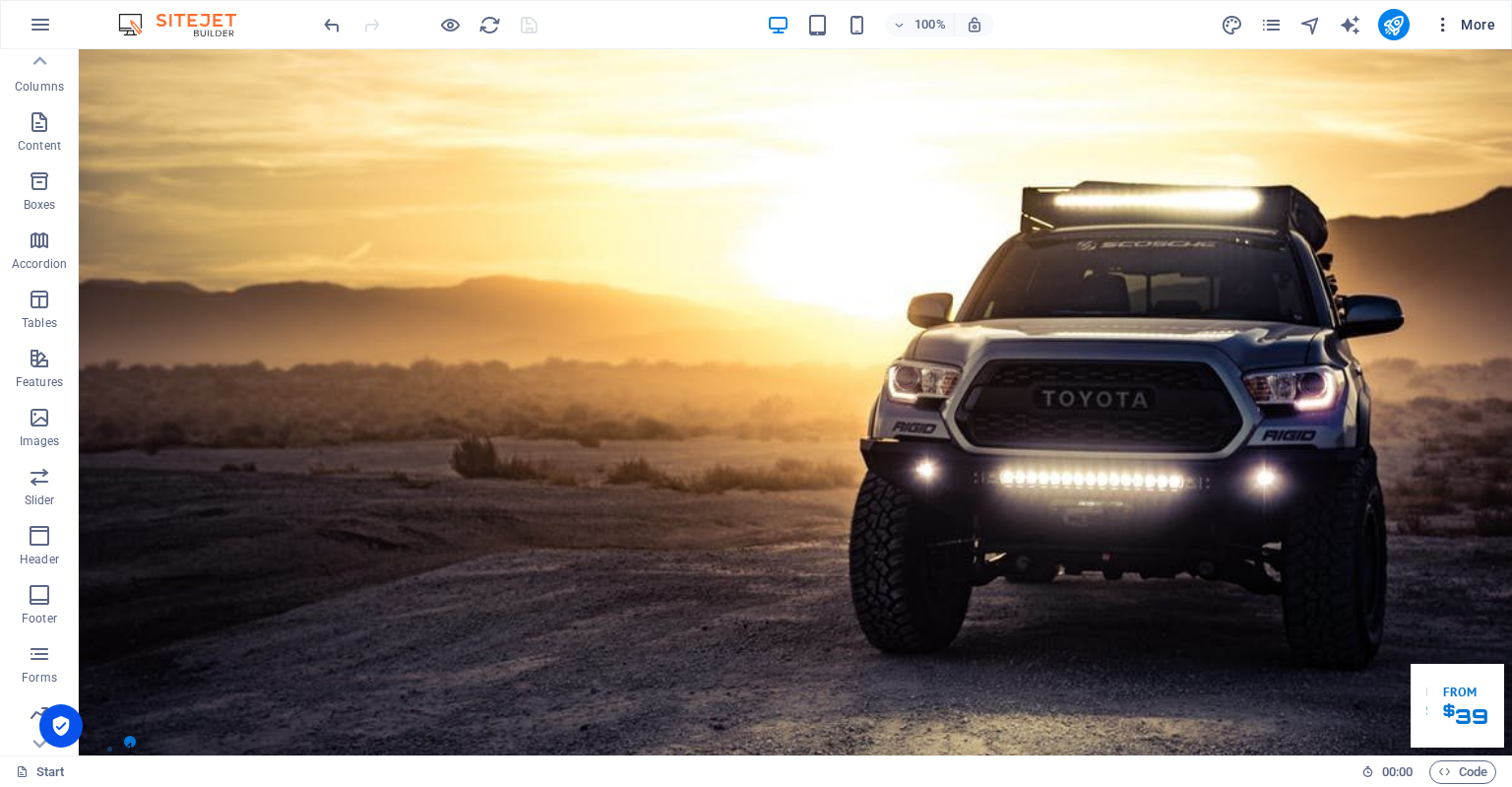click on "More" at bounding box center [1464, 25] 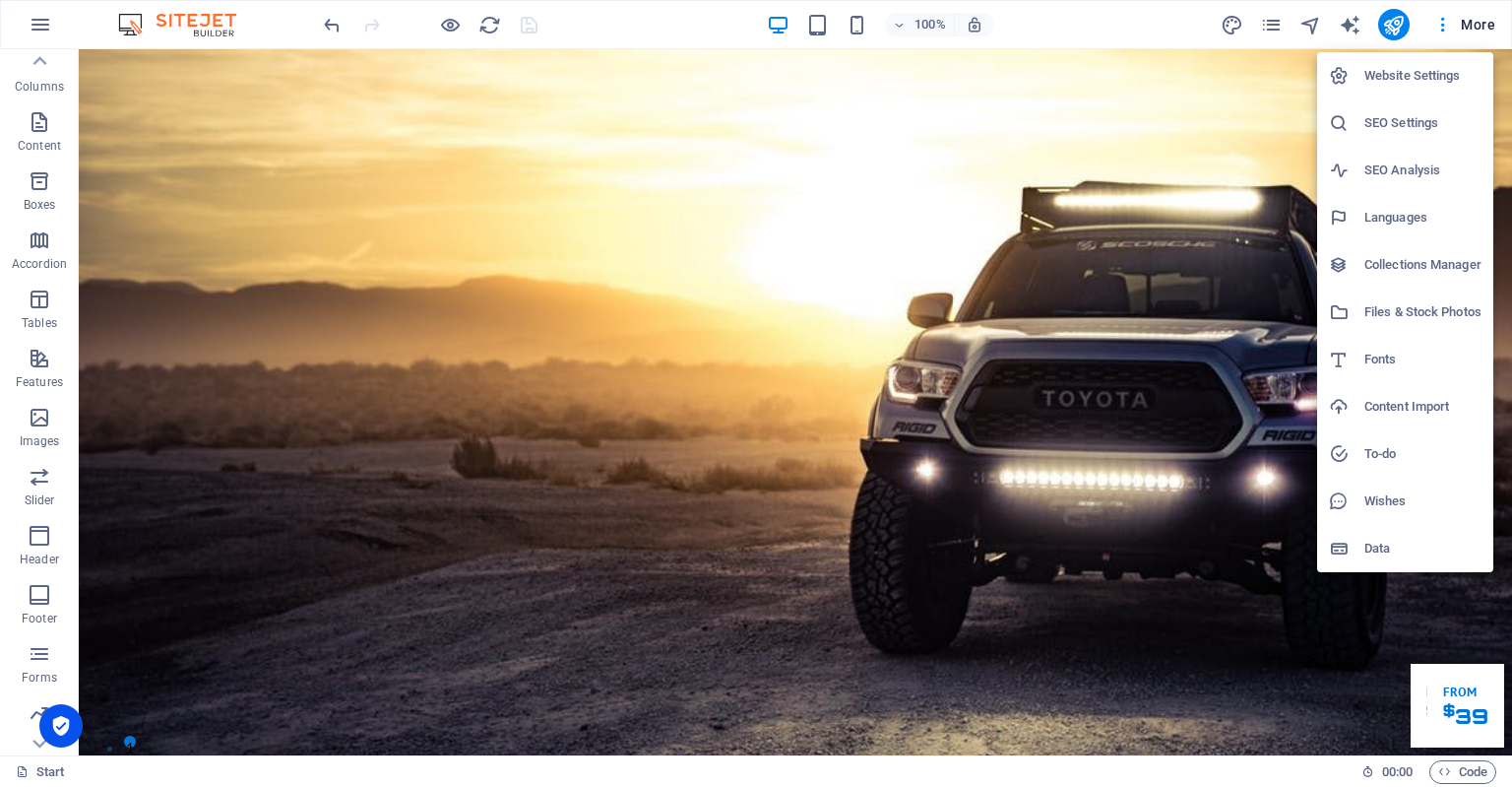 click on "Files & Stock Photos" at bounding box center [1422, 312] 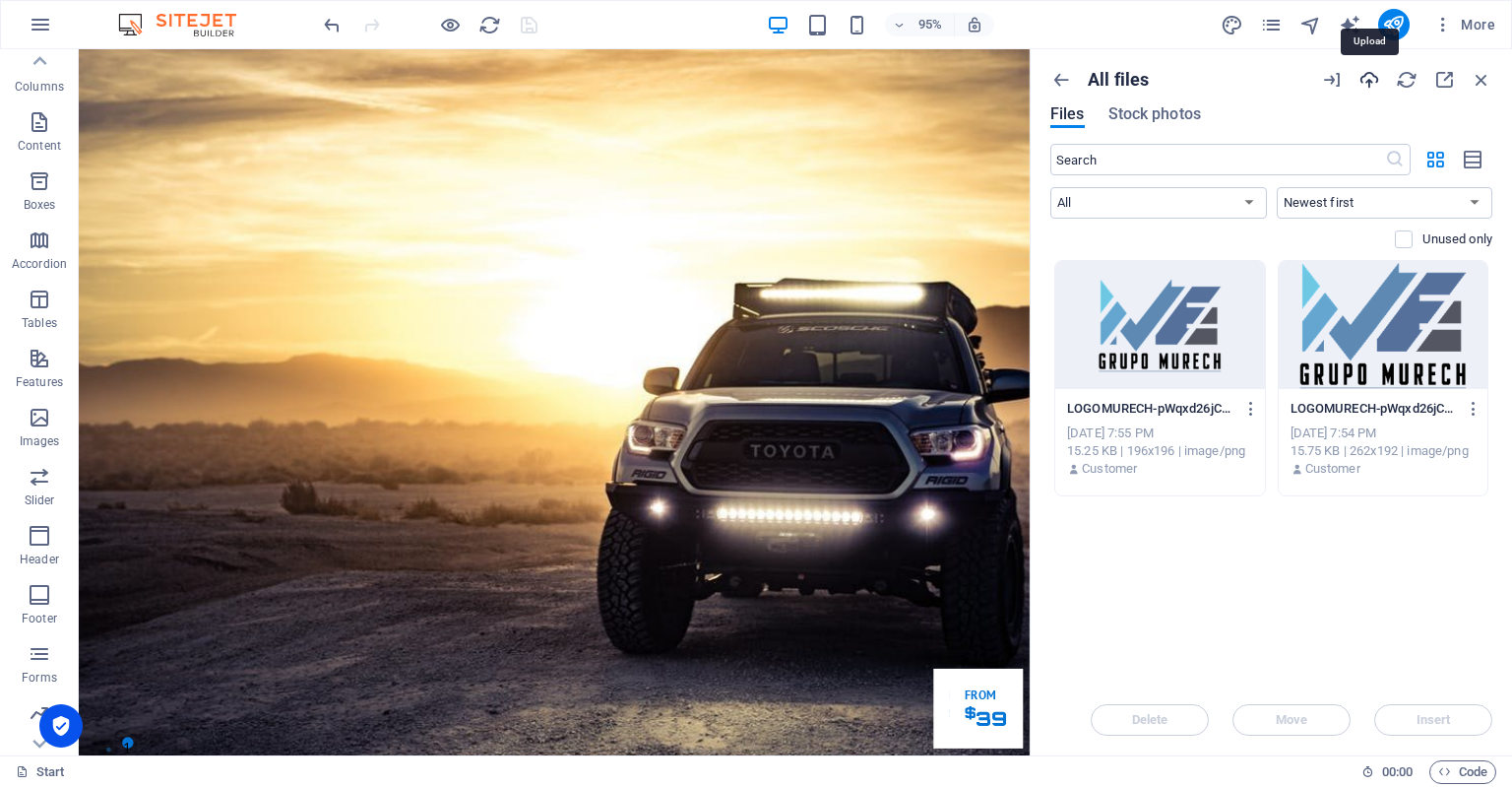 click at bounding box center [1369, 80] 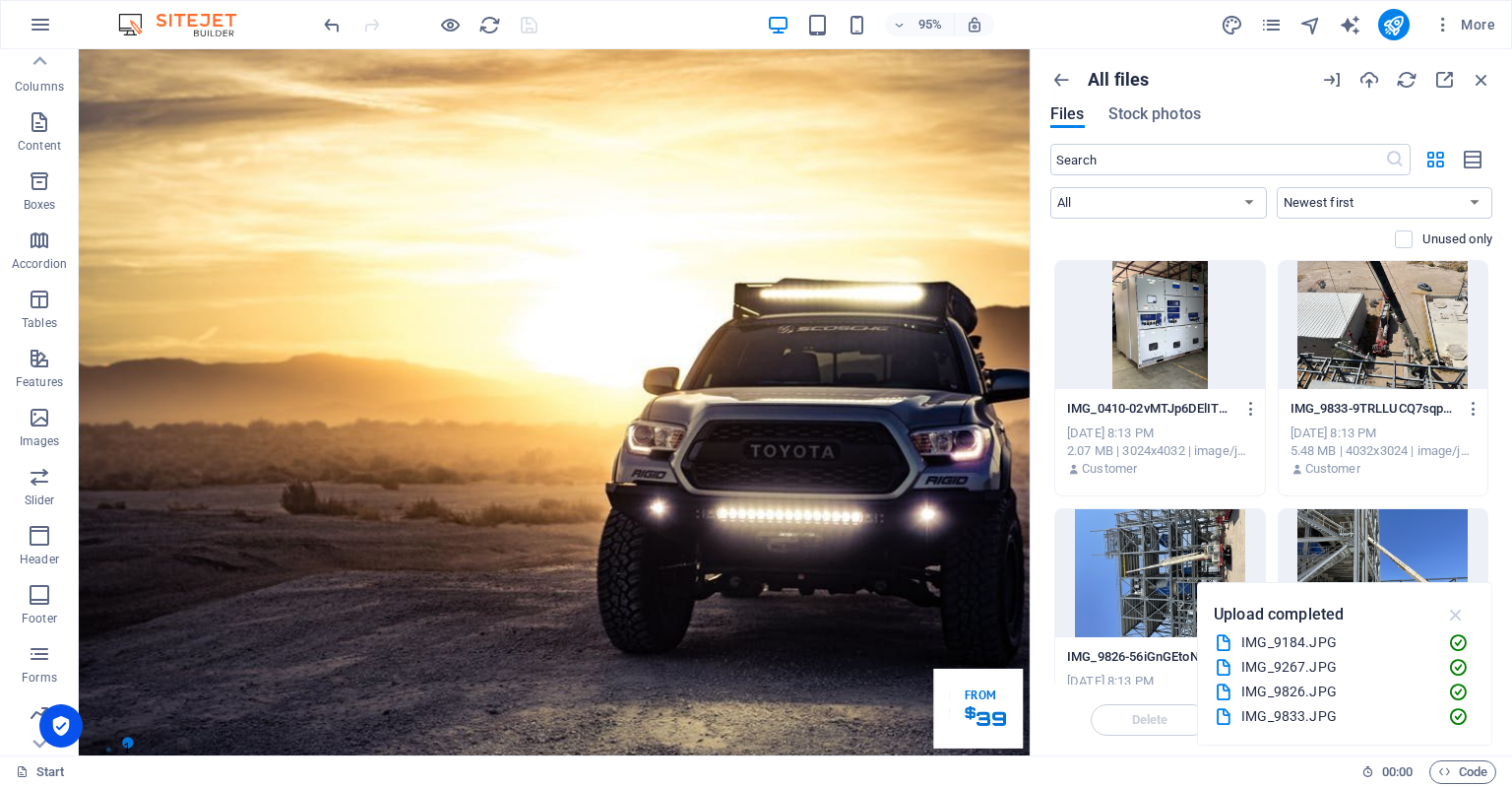 click at bounding box center [1456, 615] 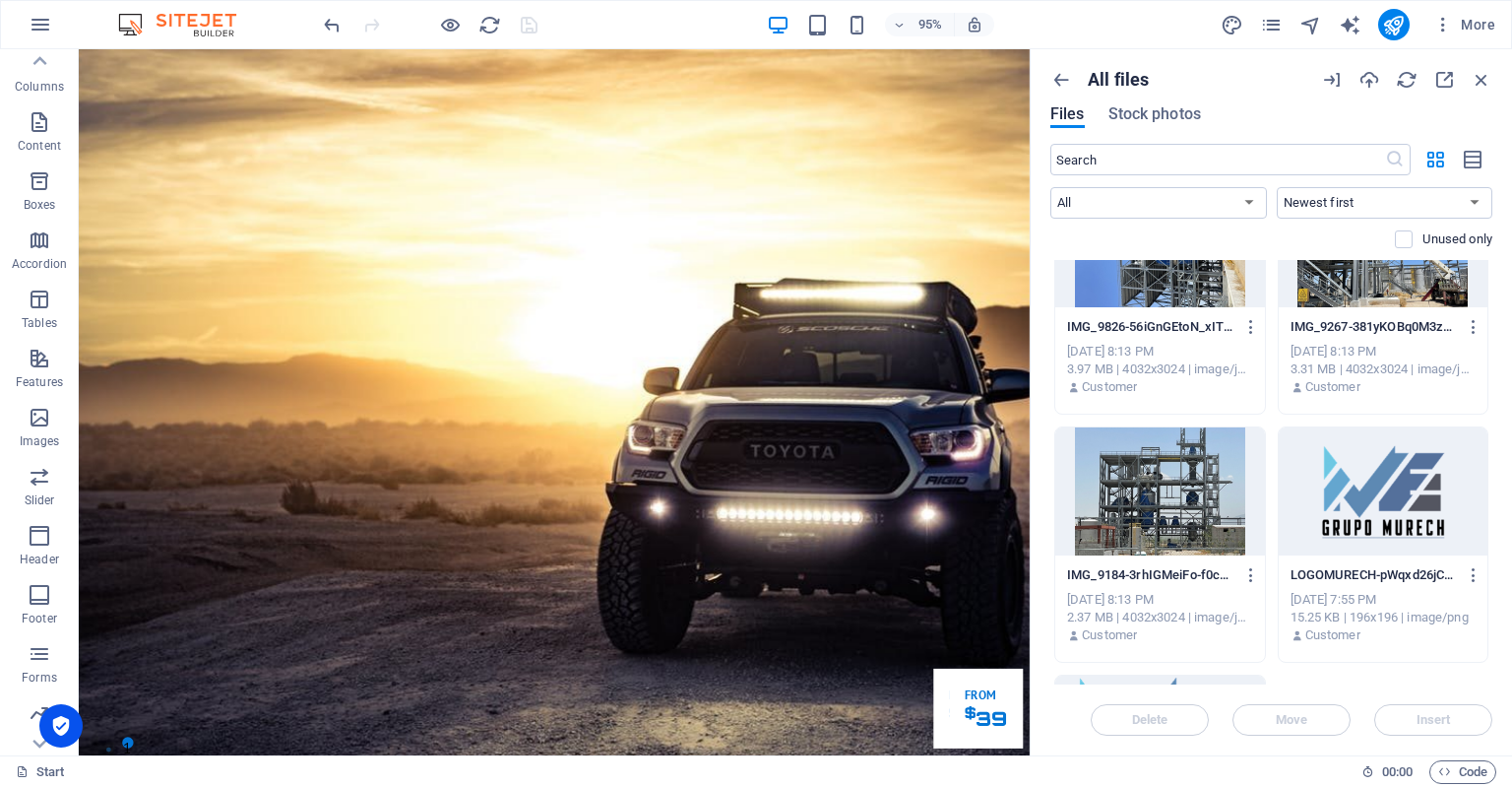 scroll, scrollTop: 333, scrollLeft: 0, axis: vertical 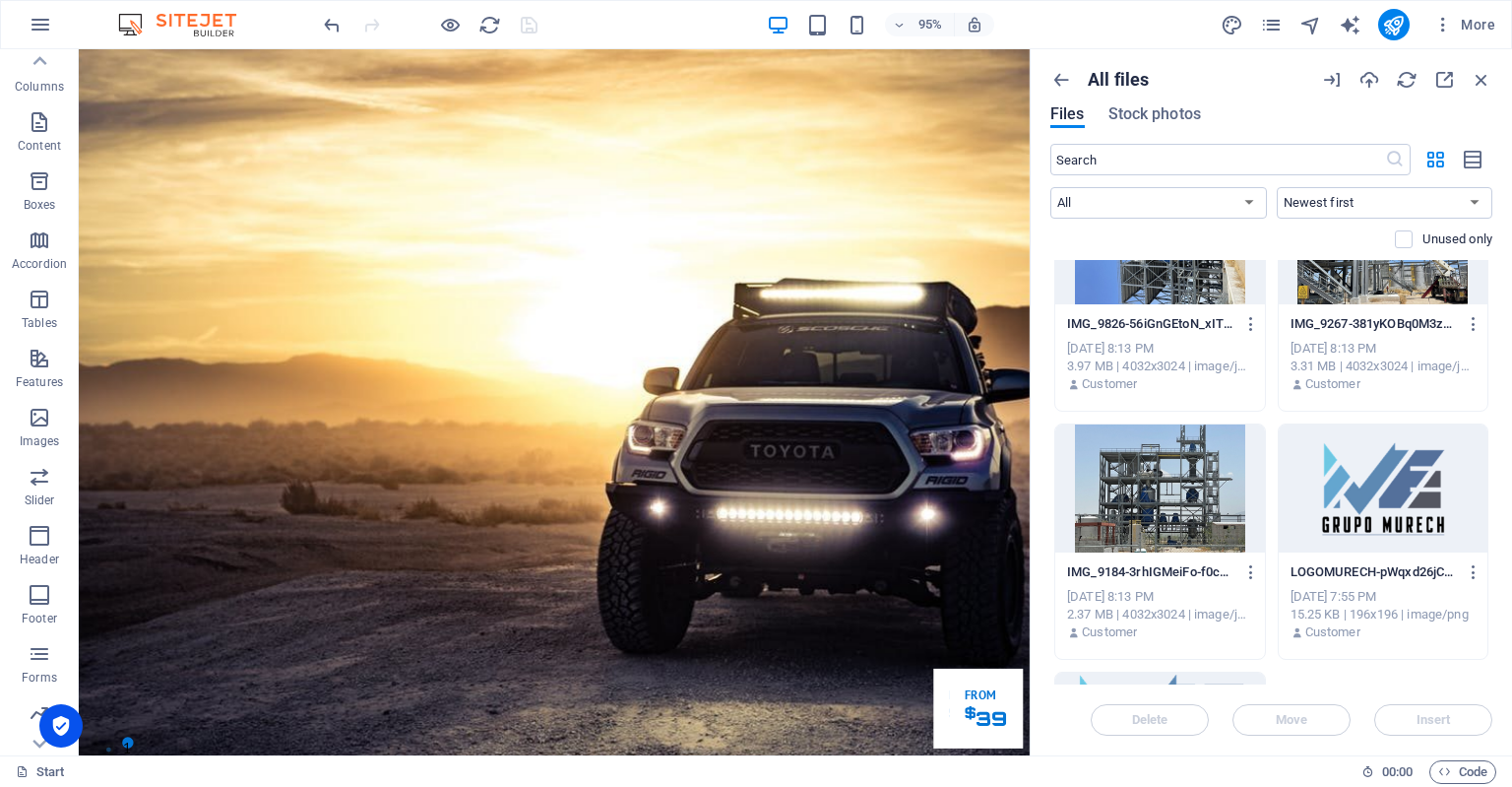 click at bounding box center [1160, 489] 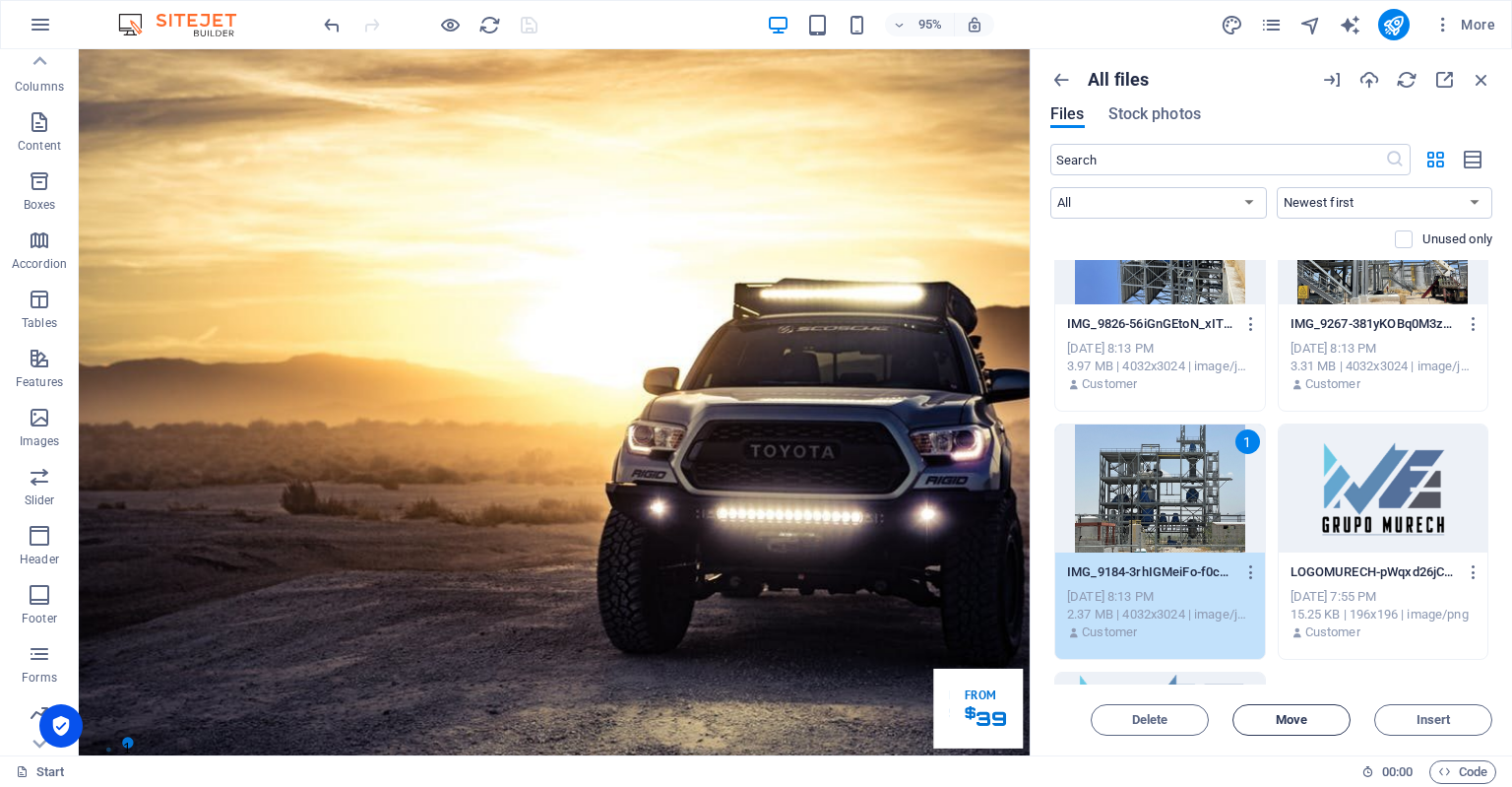 click on "Move" at bounding box center (1292, 720) 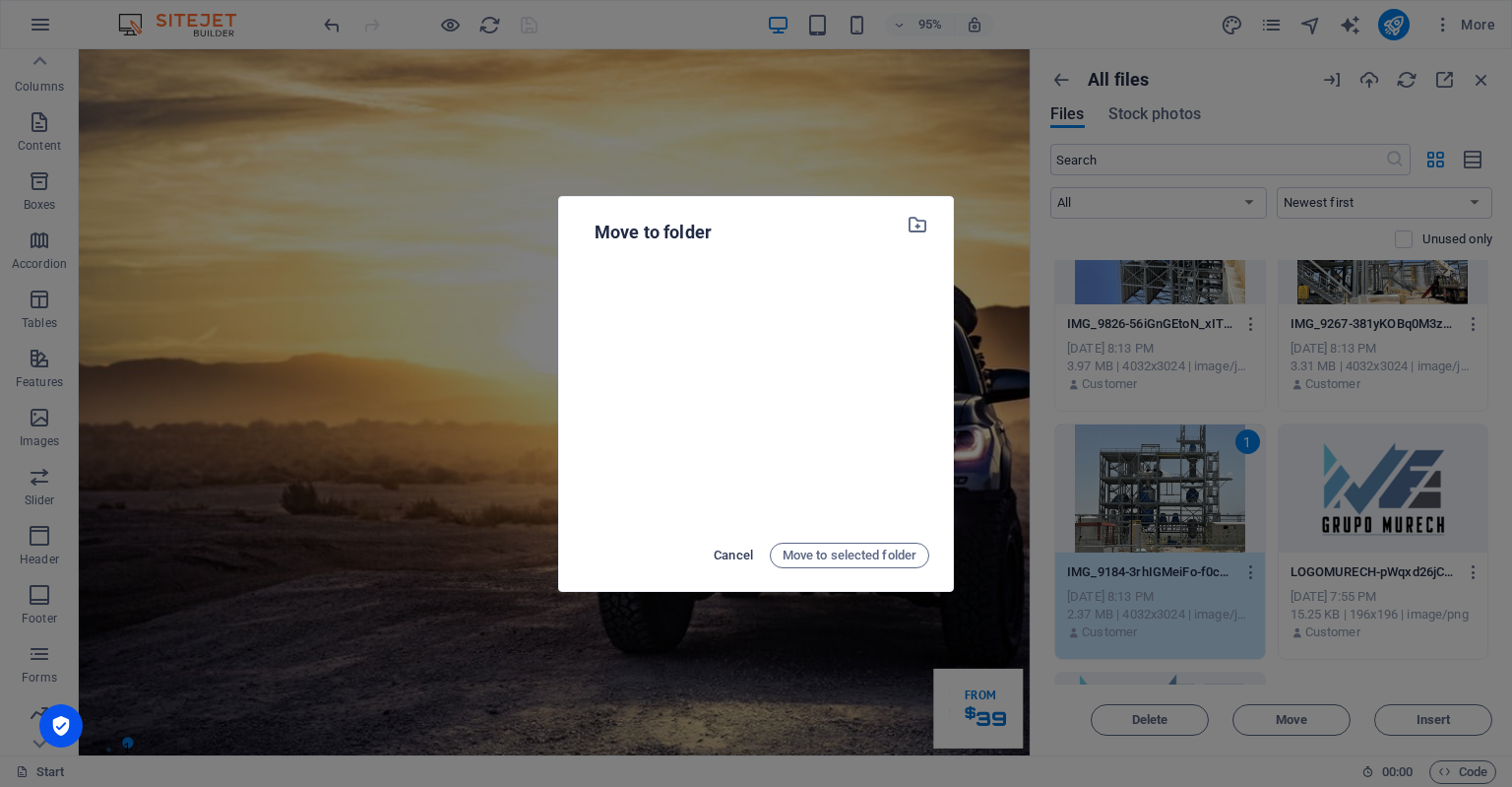 click on "Cancel" at bounding box center (733, 556) 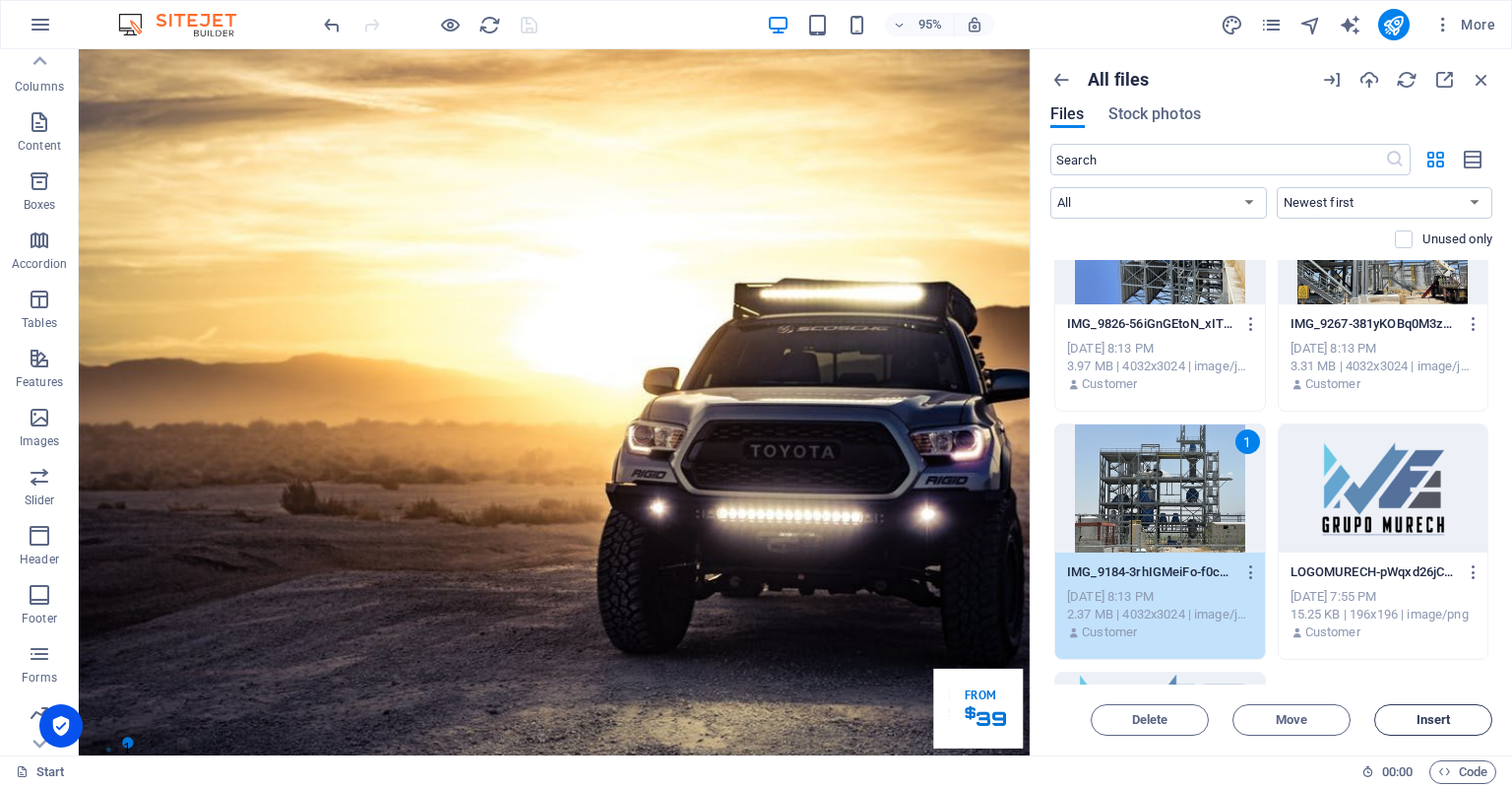 click on "Insert" at bounding box center [1433, 720] 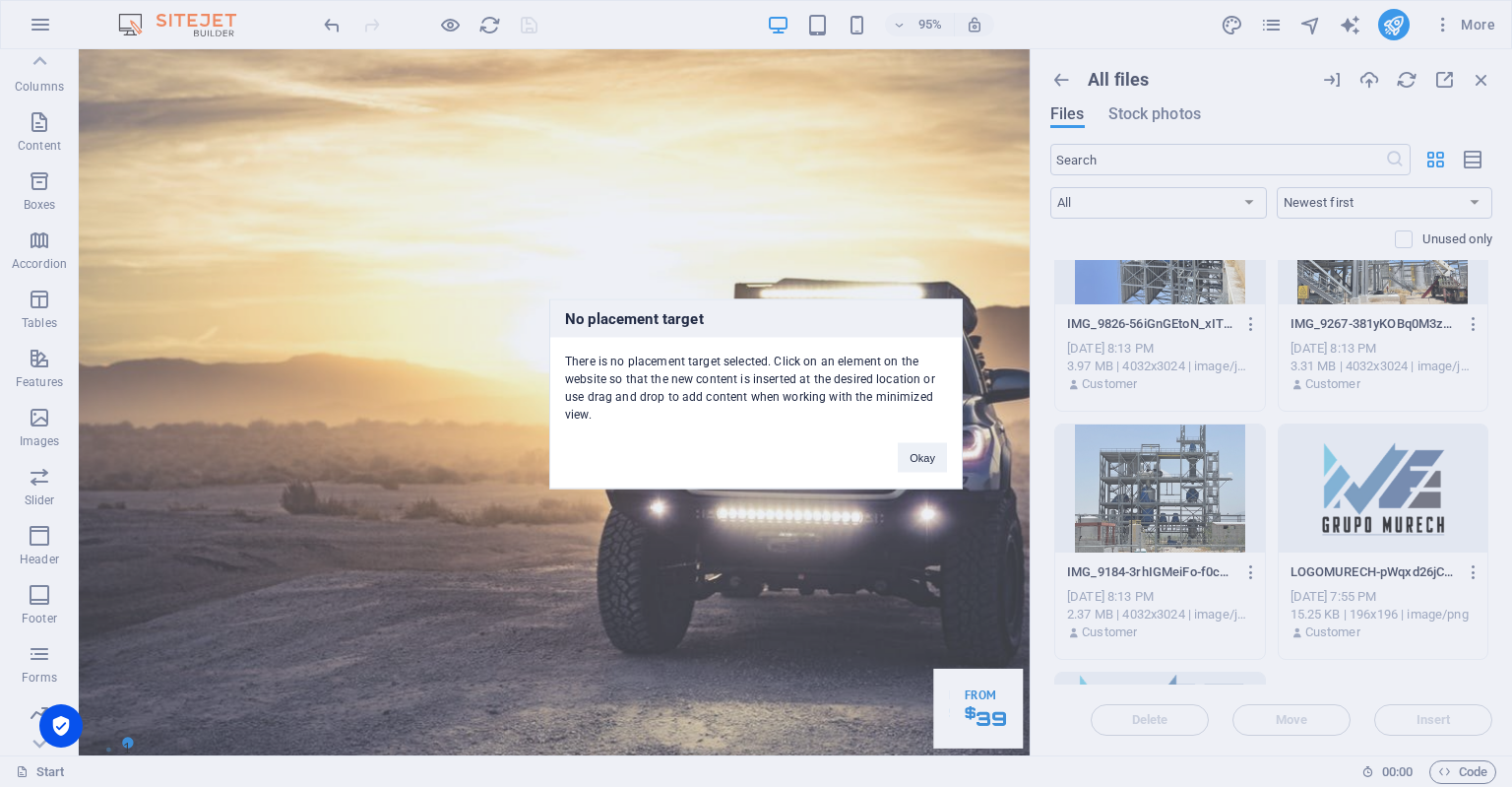 click on "No placement target There is no placement target selected. Click on an element on the website so that the new content is inserted at the desired location or use drag and drop to add content when working with the minimized view. Okay" at bounding box center [756, 393] 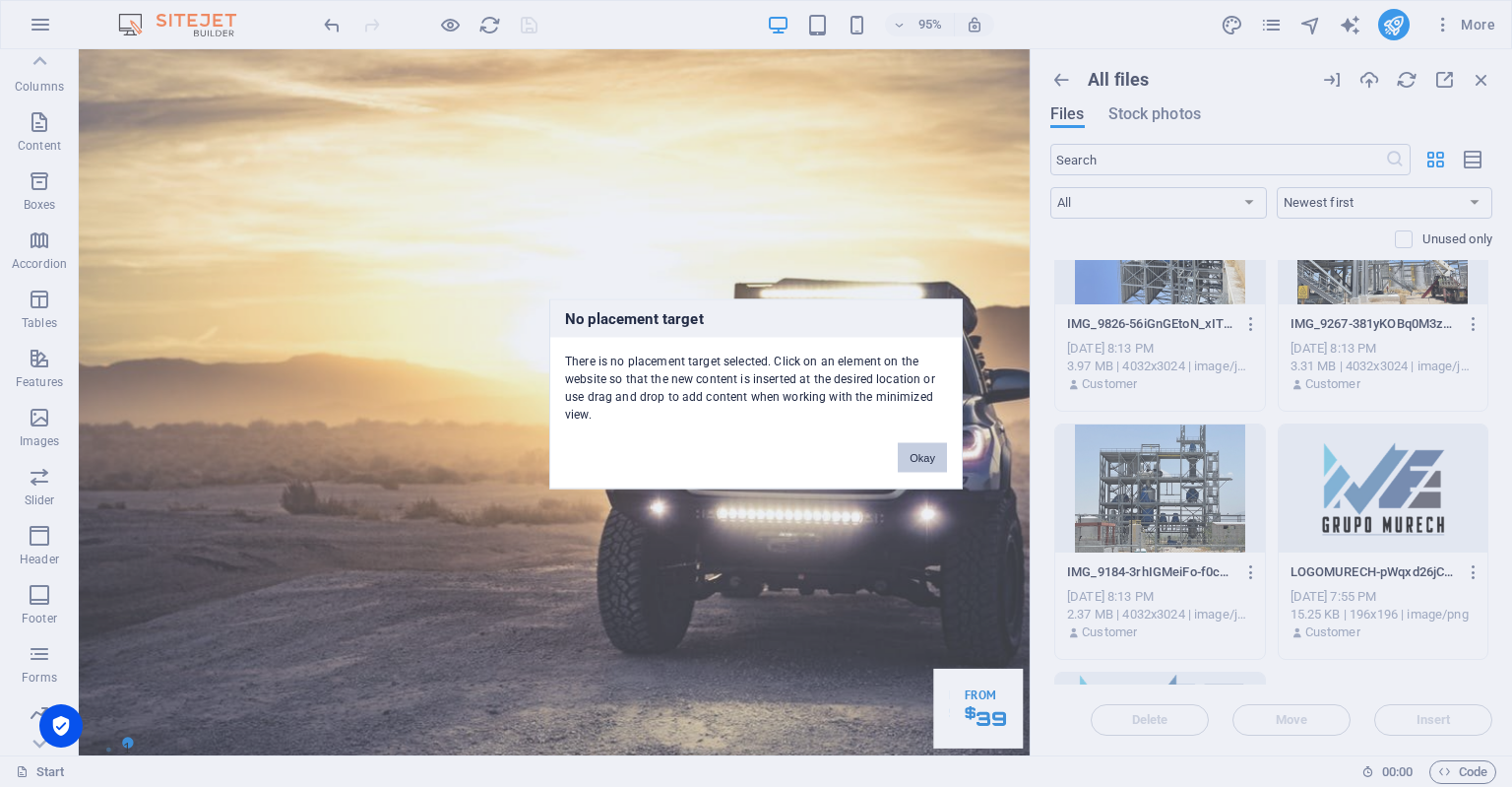 drag, startPoint x: 897, startPoint y: 421, endPoint x: 930, endPoint y: 448, distance: 42.63801 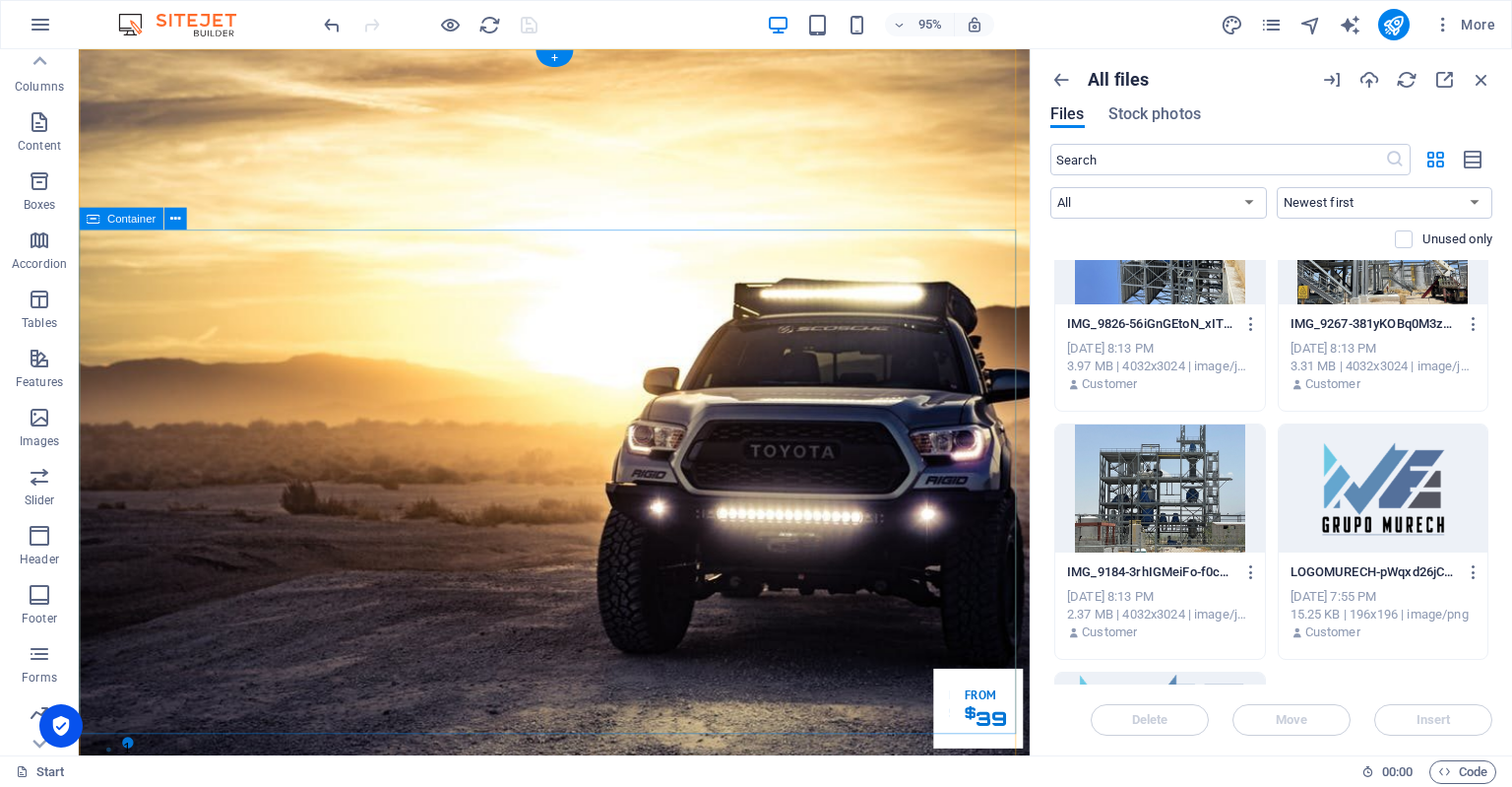 click on "SOLUCION COMPLETA PARA LA INDUSTRIA Lorem ipsum dolor sit amet, consetetur sadipscing elitr, sed diam nonumy eirmod tempor invidunt ut labore et dolore magna aliquyam erat.  Our Inventory   Make an appointment" at bounding box center [579, 1354] 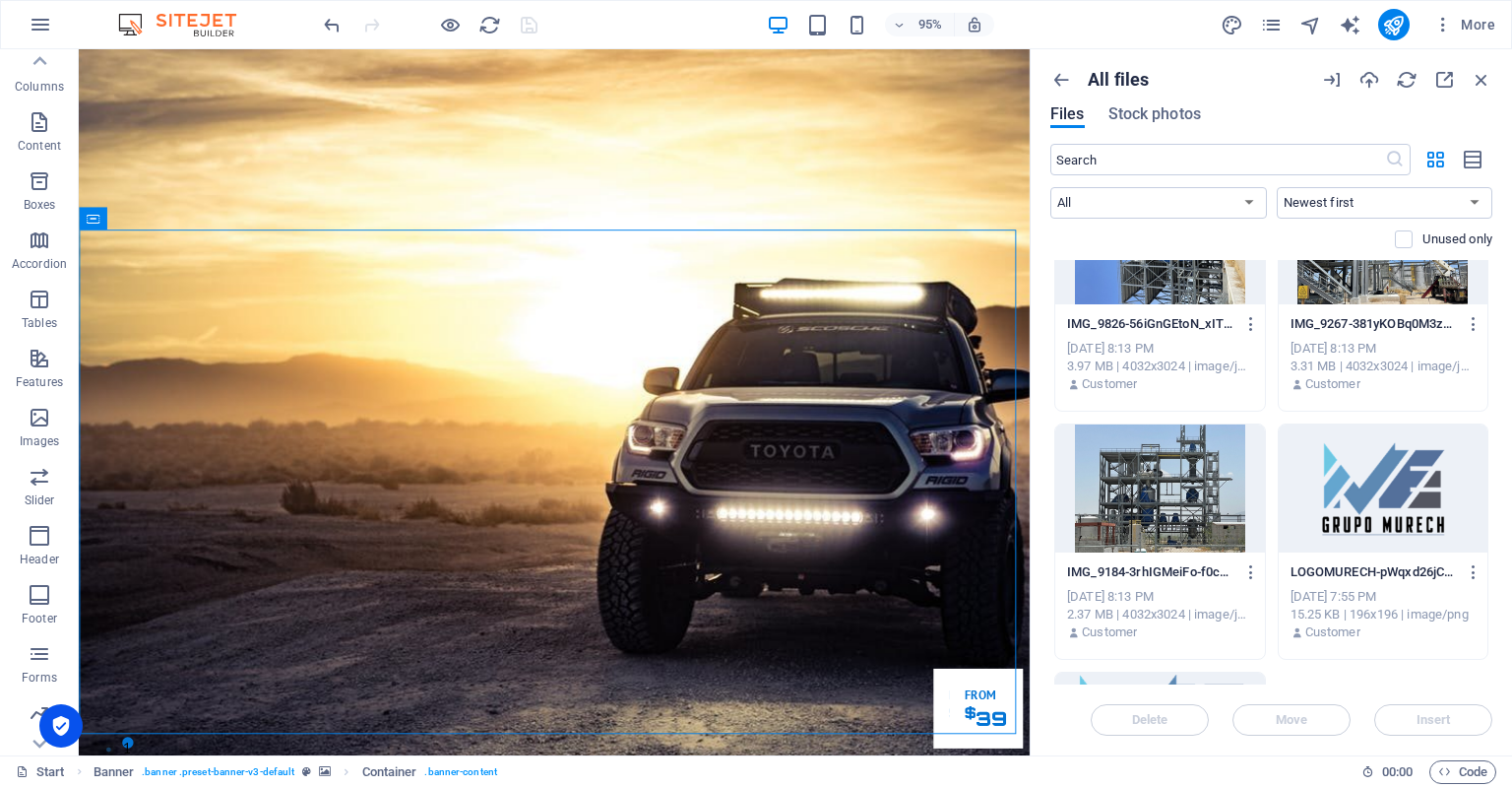 click on "All files Files Stock photos ​ All Images Documents Audio Video Vector Other Newest first Oldest first Name (A-Z) Name (Z-A) Size (0-9) Size (9-0) Resolution (0-9) Resolution (9-0) Unused only Drop files here to upload them instantly IMG_0410-02vMTJp6DElIT6a0saAXew.jpg IMG_0410-02vMTJp6DElIT6a0saAXew.jpg [DATE] 8:13 PM 2.07 MB | 3024x4032 | image/jpeg Customer IMG_9833-9TRLLUCQ7sqpnMbgz2yd6Q.JPG IMG_9833-9TRLLUCQ7sqpnMbgz2yd6Q.JPG [DATE] 8:13 PM 5.48 MB | 4032x3024 | image/jpeg Customer IMG_9826-56iGnGEtoN_xITMkJF8ZpQ.JPG IMG_9826-56iGnGEtoN_xITMkJF8ZpQ.JPG [DATE] 8:13 PM 3.97 MB | 4032x3024 | image/jpeg Customer IMG_9267-381yKOBq0M3zMz293oYlEA.JPG IMG_9267-381yKOBq0M3zMz293oYlEA.JPG [DATE] 8:13 PM 3.31 MB | 4032x3024 | image/jpeg Customer IMG_9184-3rhIGMeiFo-f0caXoifXkg.JPG IMG_9184-3rhIGMeiFo-f0caXoifXkg.JPG [DATE] 8:13 PM 2.37 MB | 4032x3024 | image/jpeg Customer LOGOMURECH-pWqxd26jCNGt6NCuSReAiw-b7PJLUfmgSmc_bBBMsizbg.png [DATE] 7:55 PM 15.25 KB | 196x196 | image/png" at bounding box center (1271, 402) 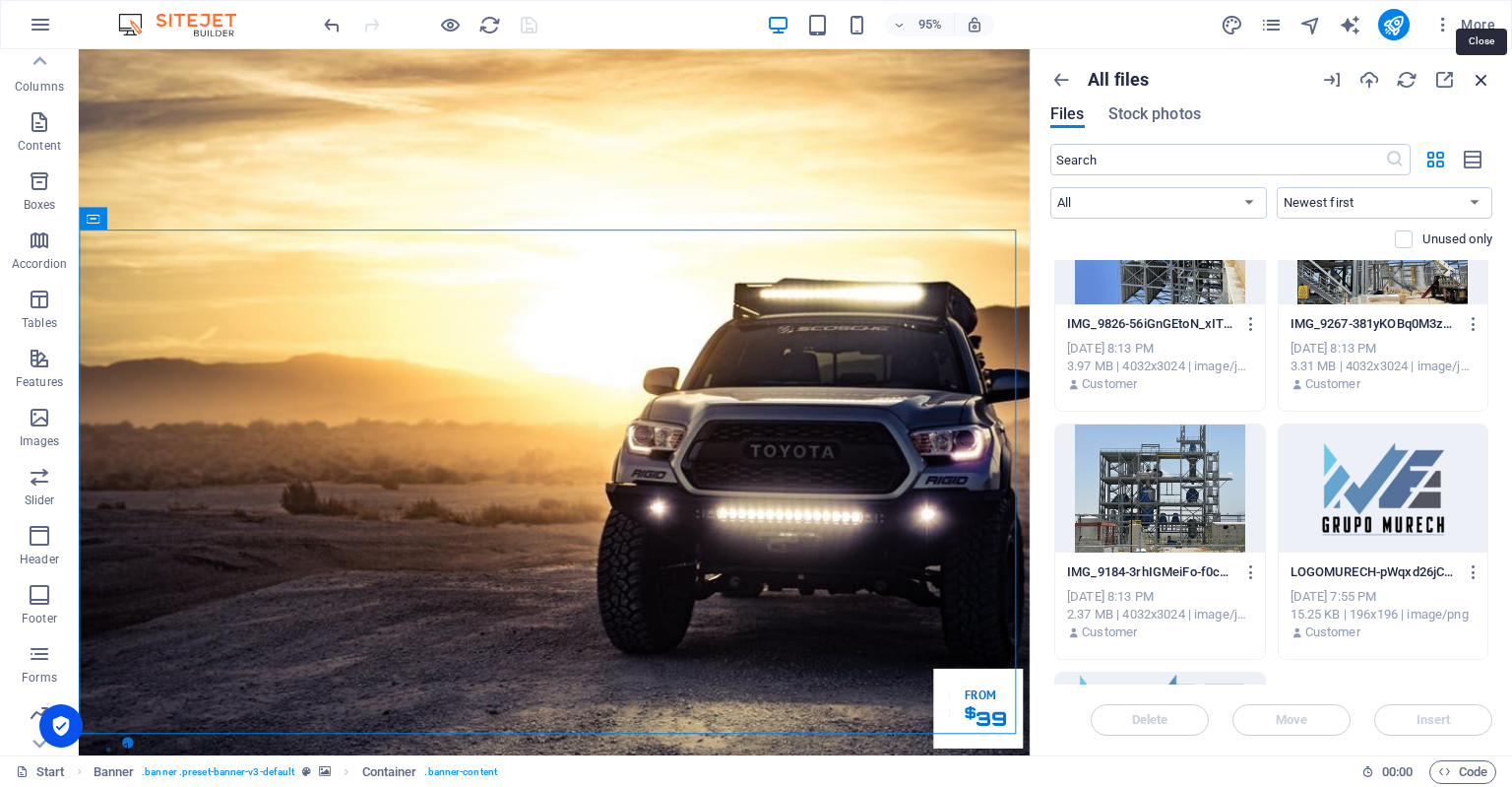 drag, startPoint x: 1484, startPoint y: 74, endPoint x: 1406, endPoint y: 21, distance: 94.302704 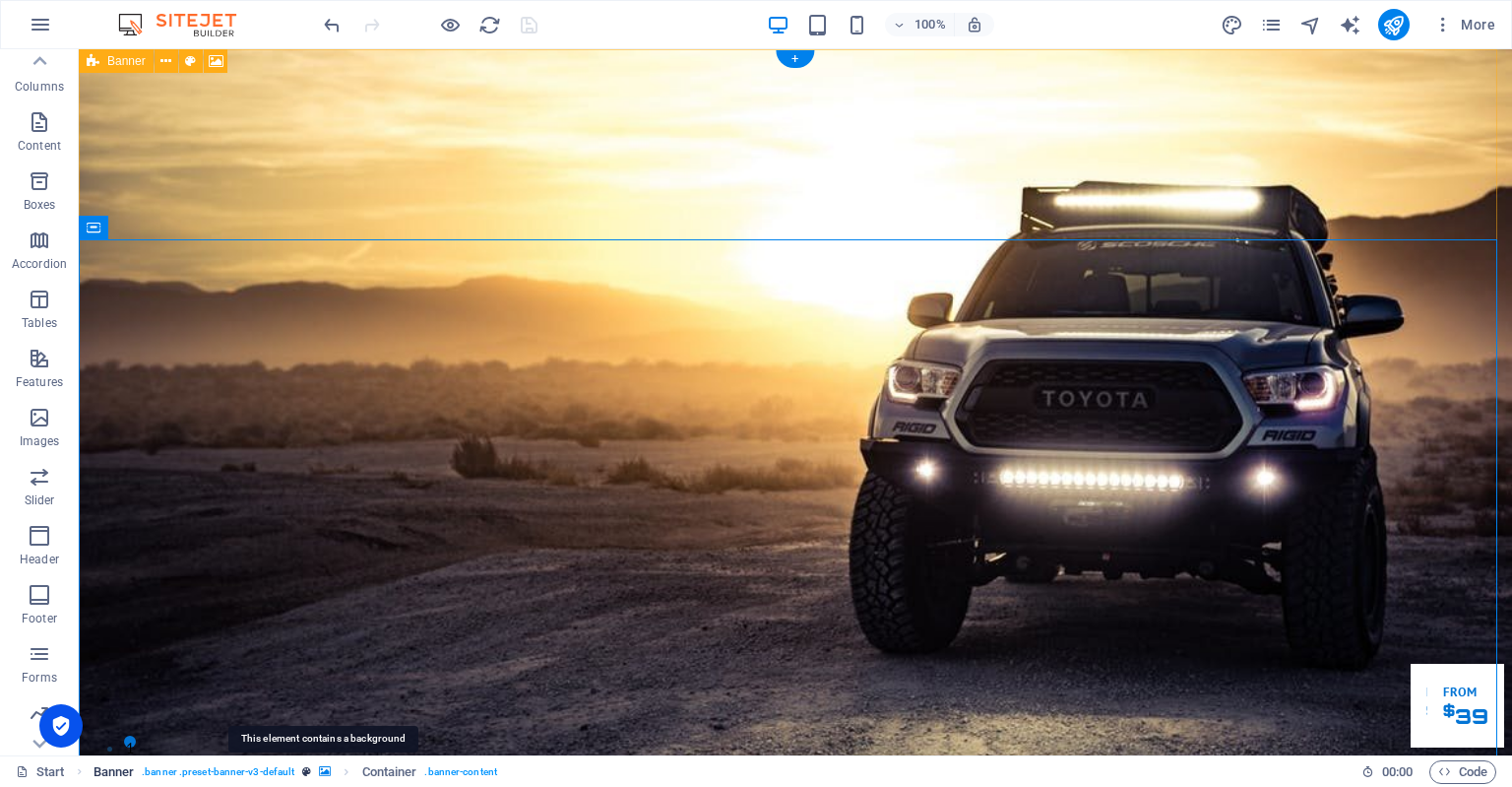 click at bounding box center (325, 771) 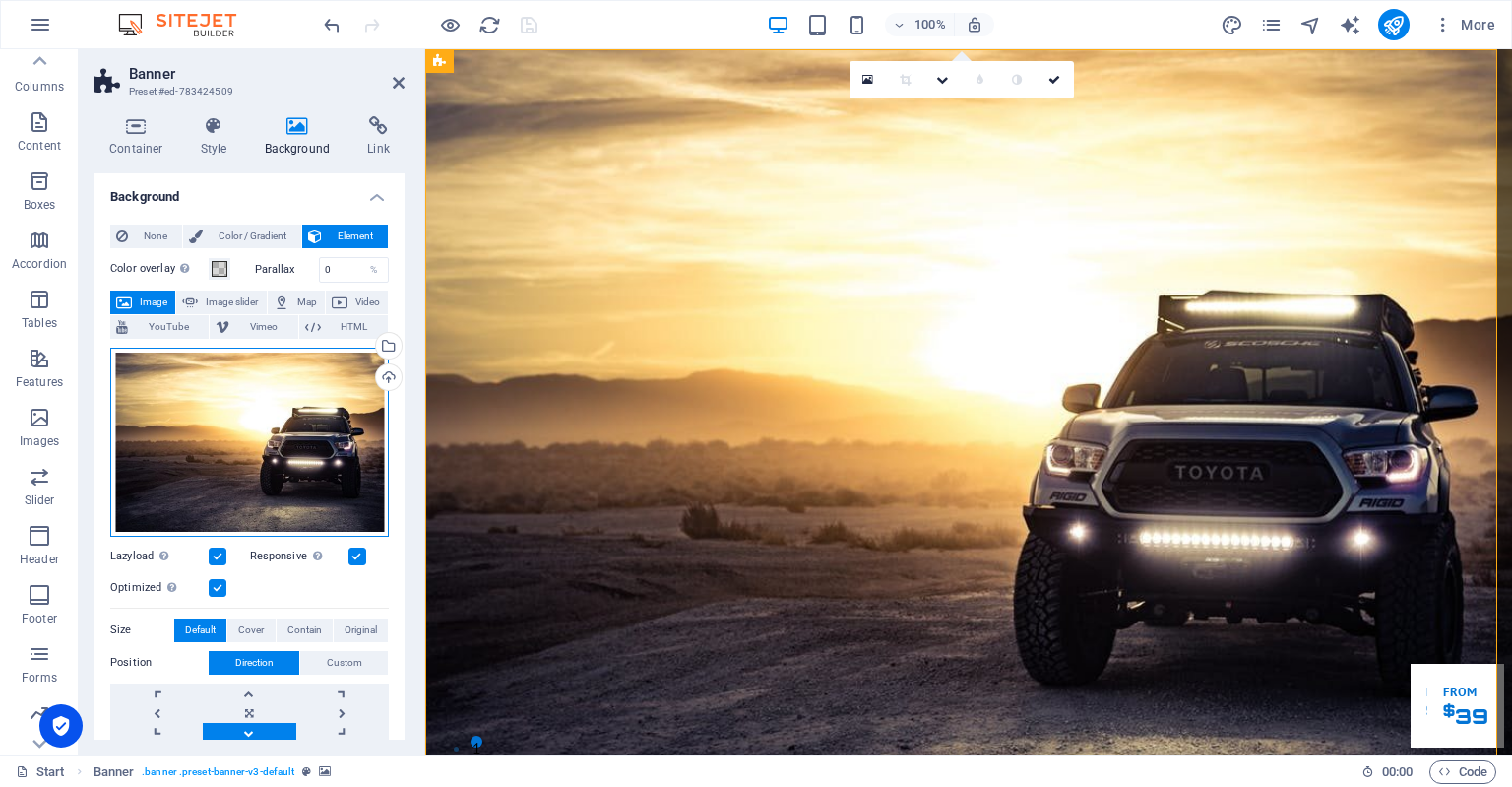 click on "Drag files here, click to choose files or select files from Files or our free stock photos & videos" at bounding box center [249, 442] 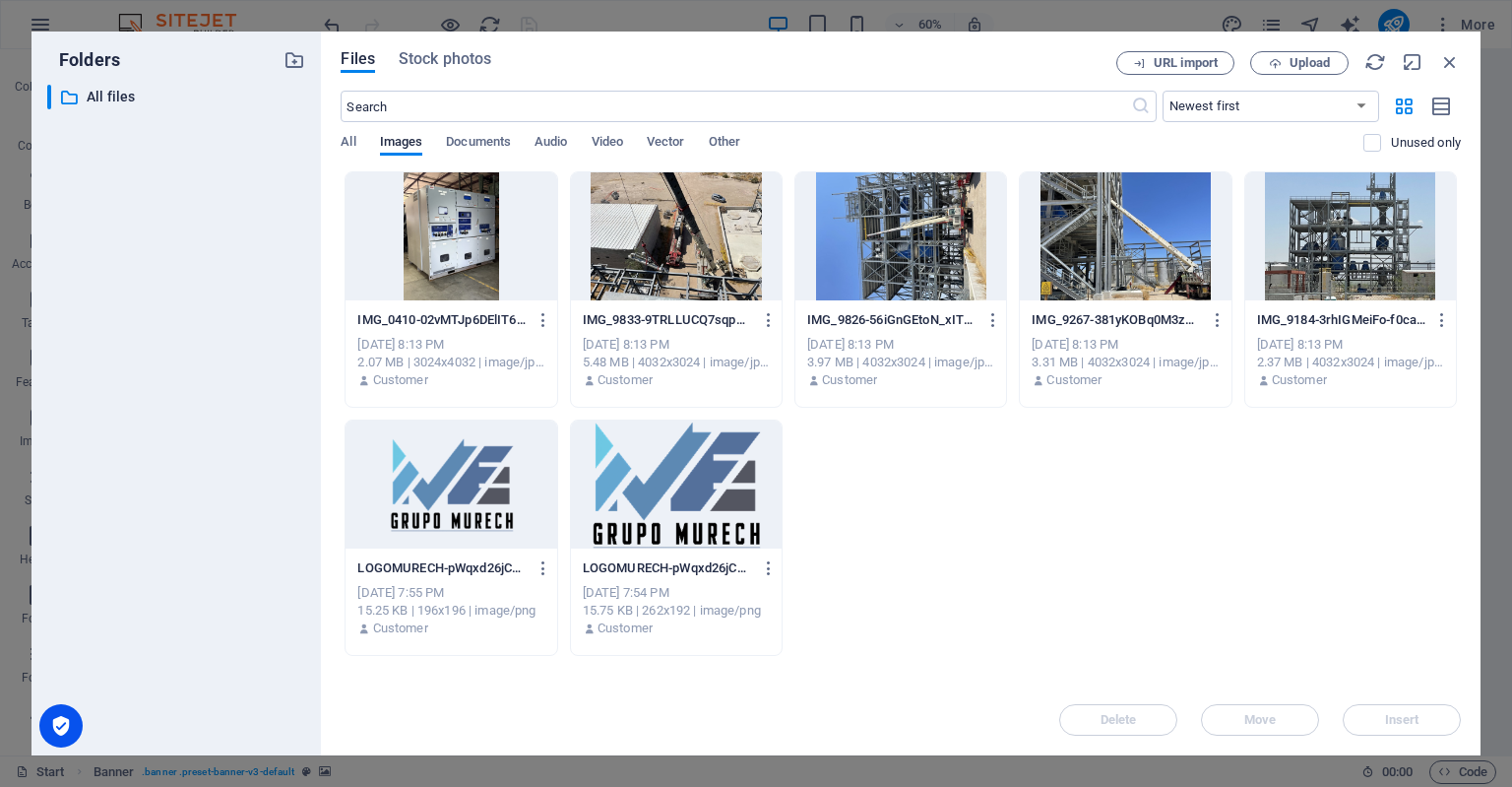 click at bounding box center (1351, 236) 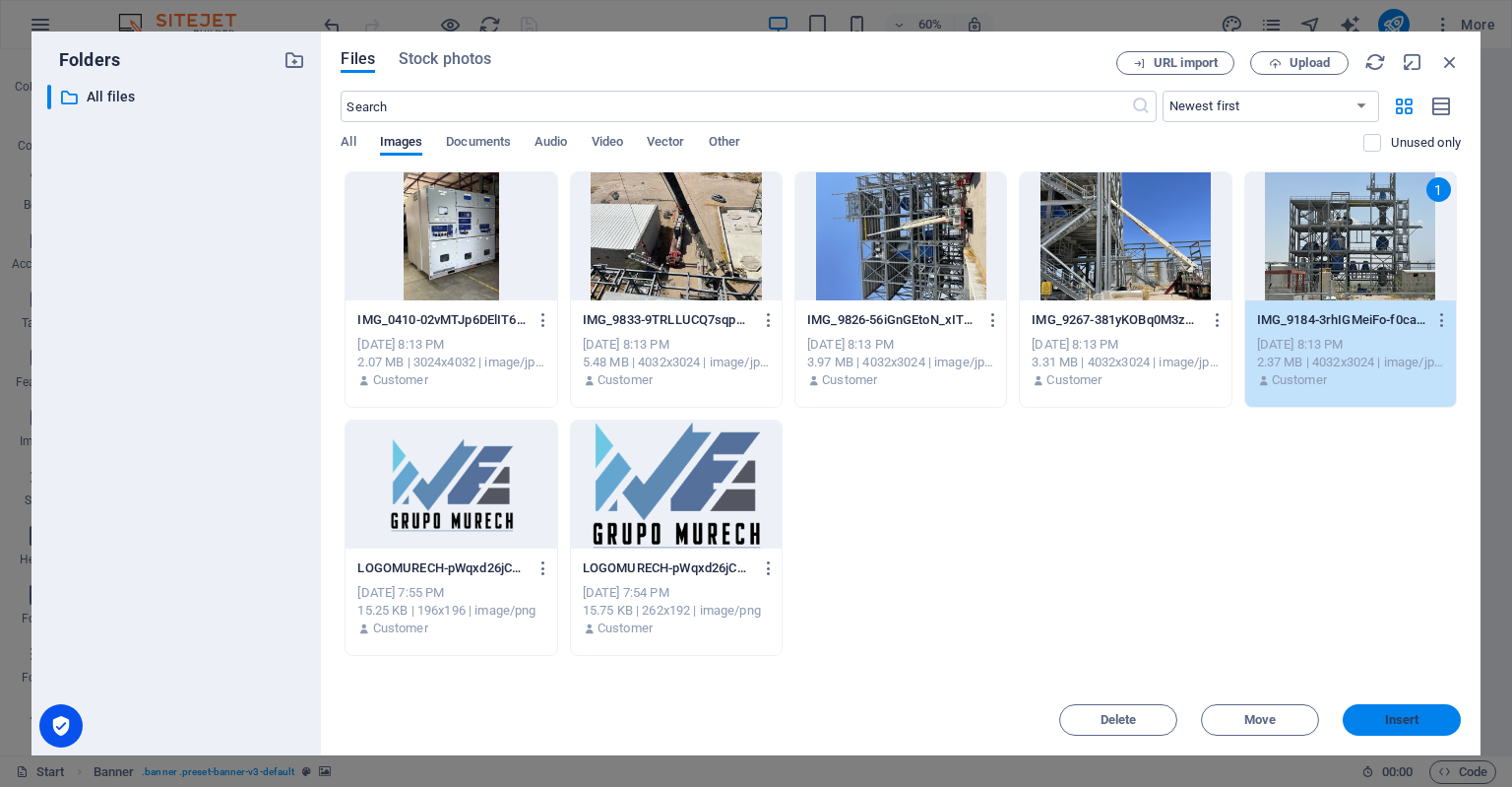 click on "Insert" at bounding box center [1402, 720] 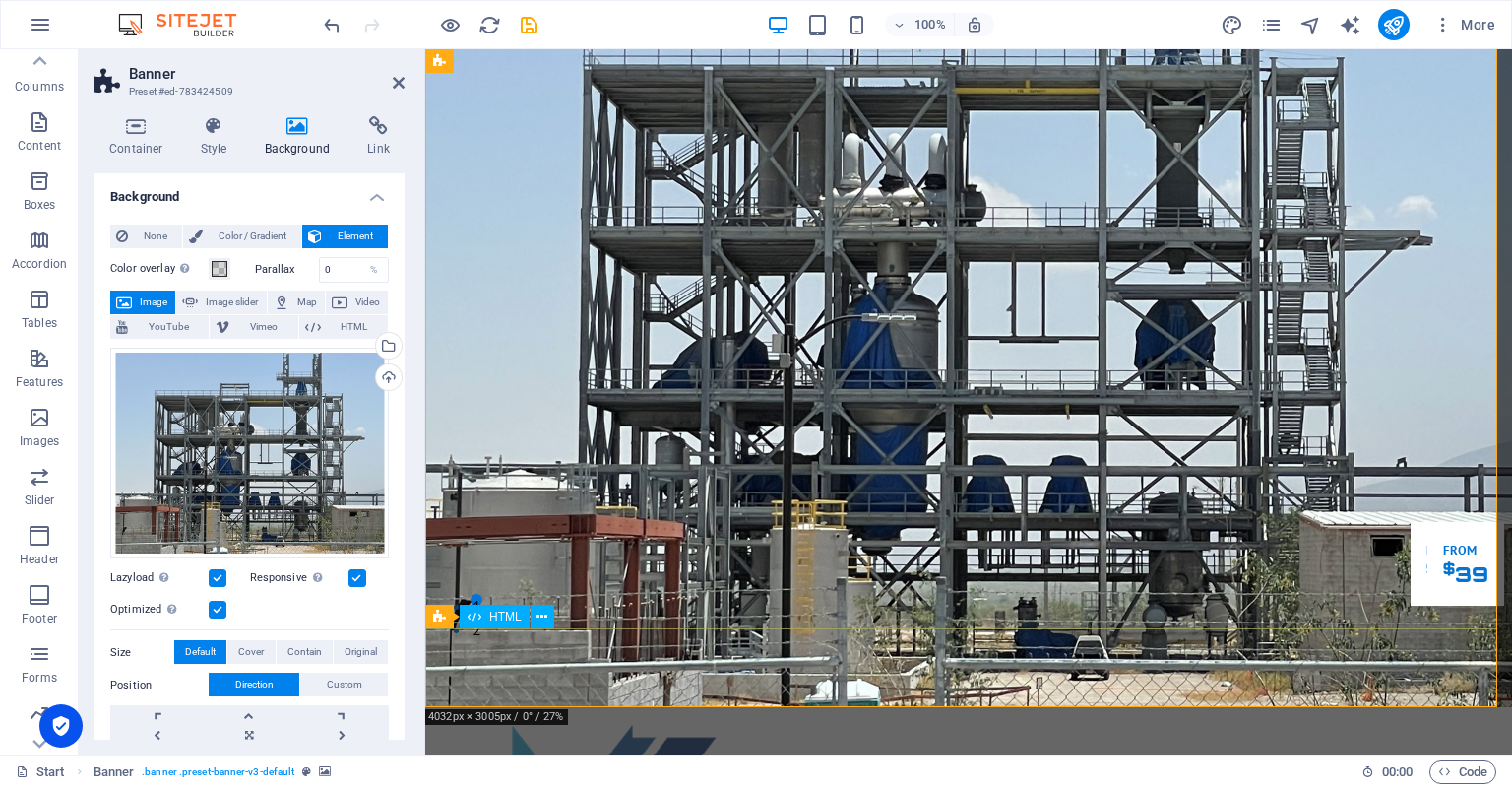 scroll, scrollTop: 75, scrollLeft: 0, axis: vertical 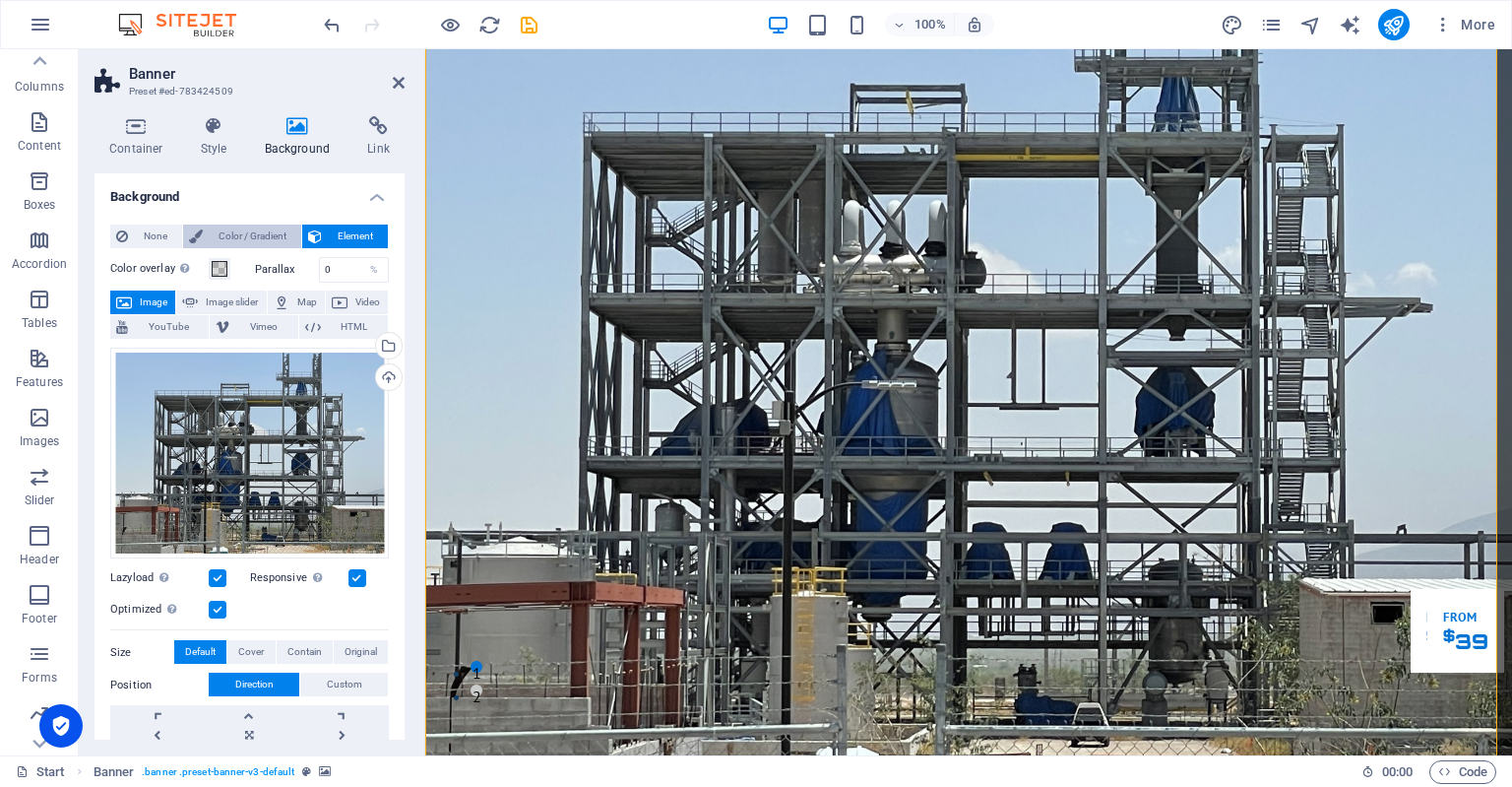 click on "Color / Gradient" at bounding box center (252, 236) 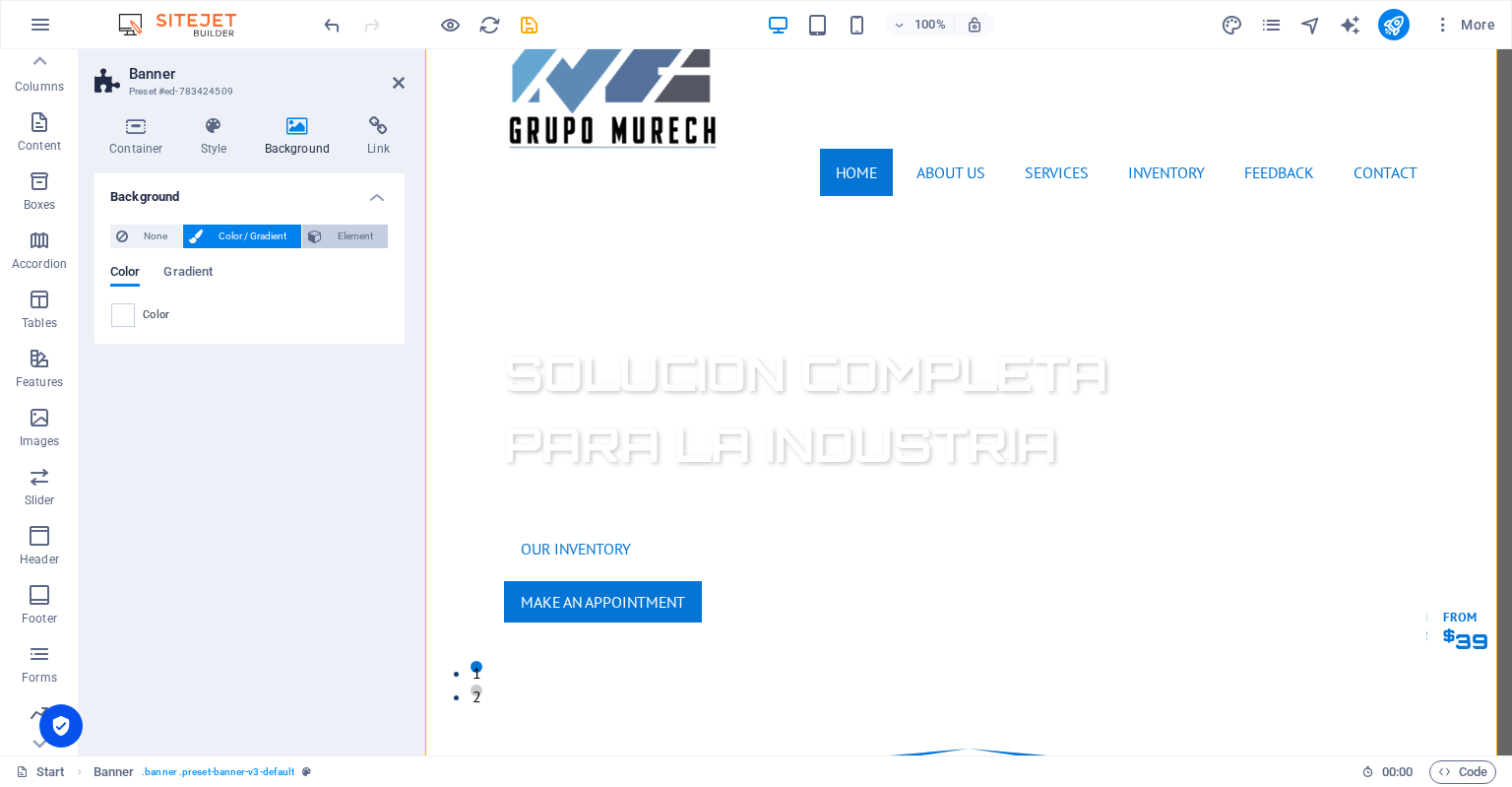 click on "Element" at bounding box center (354, 236) 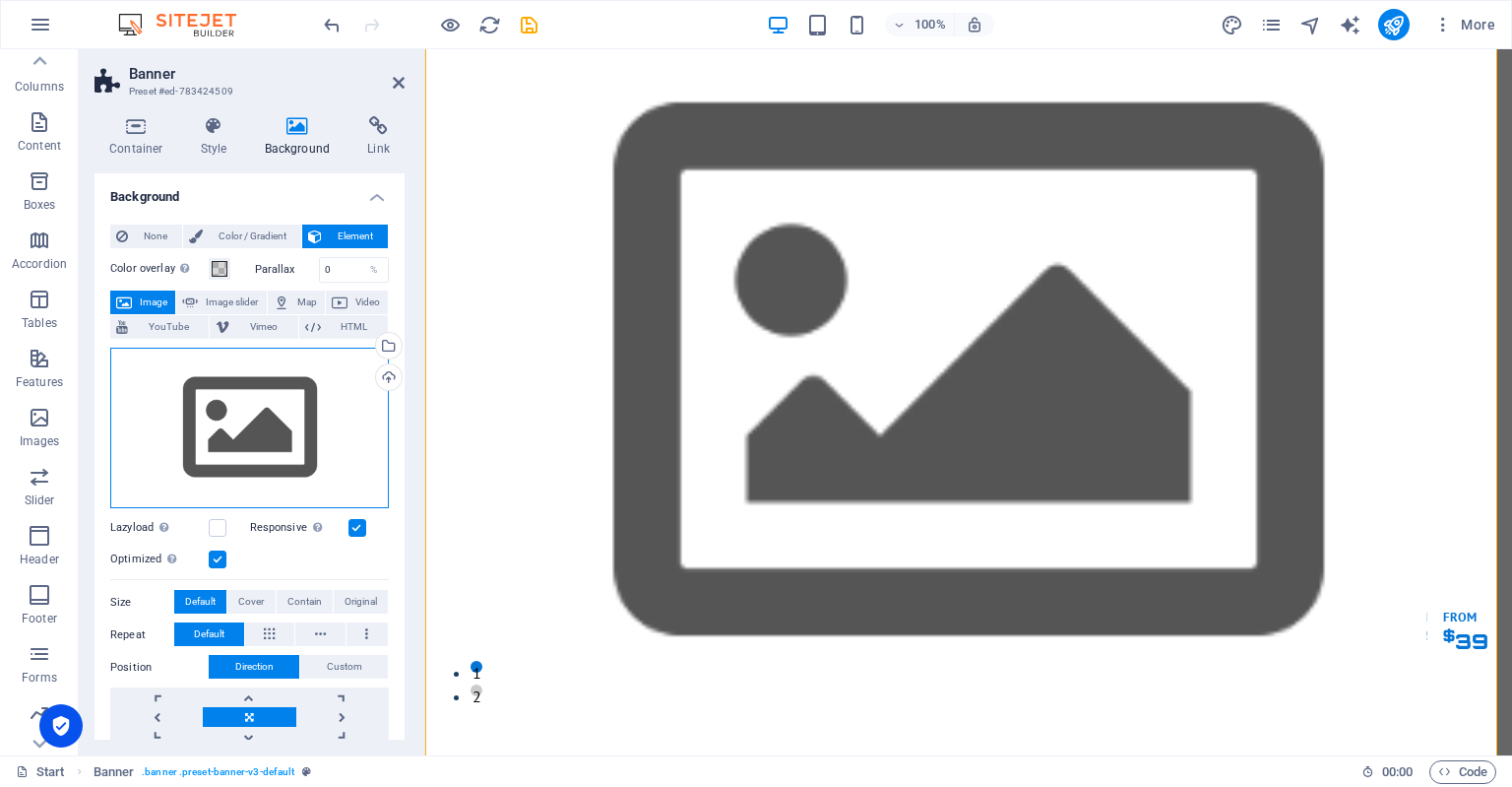 click on "Drag files here, click to choose files or select files from Files or our free stock photos & videos" at bounding box center [249, 428] 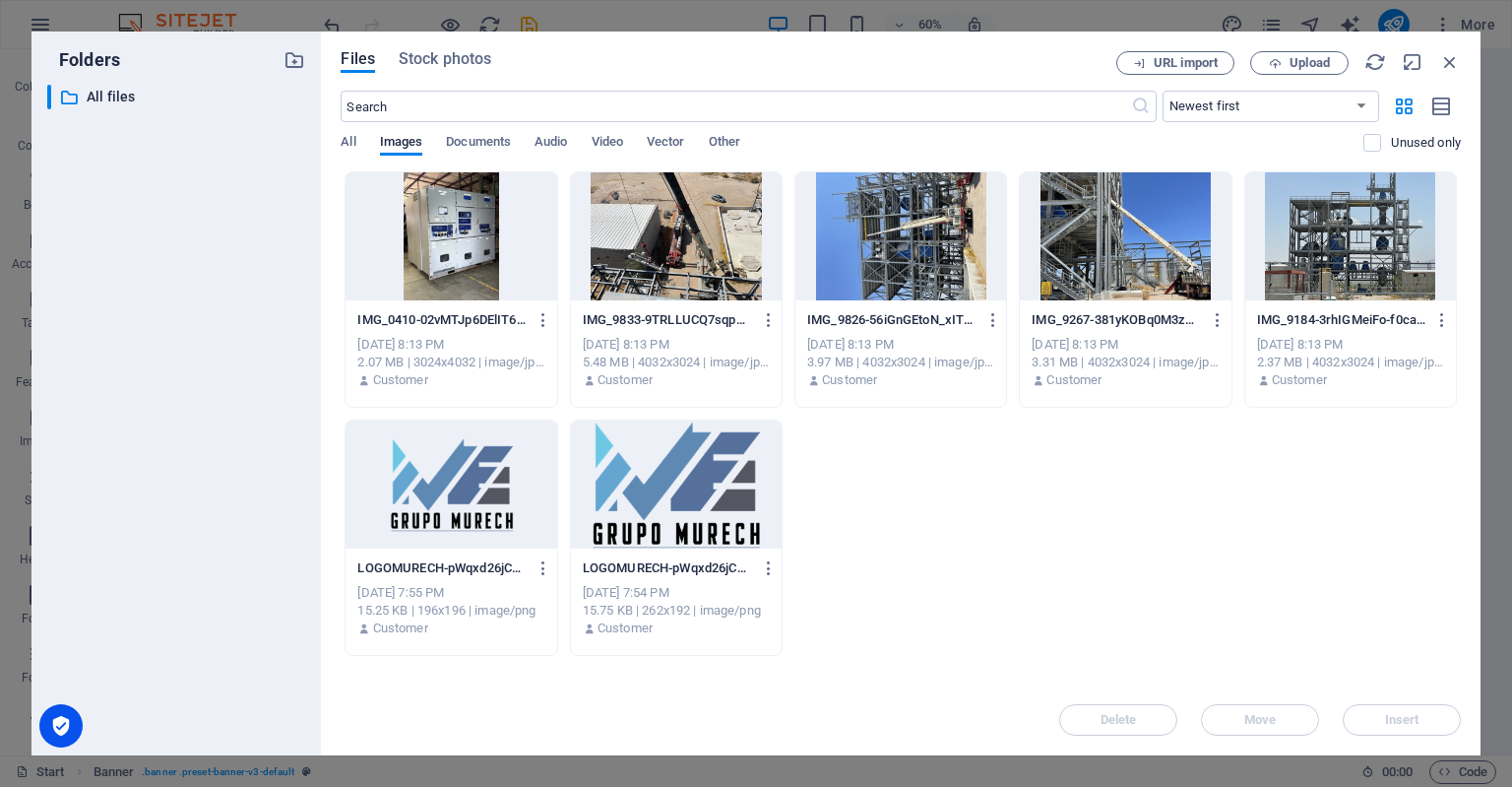 click at bounding box center [1351, 236] 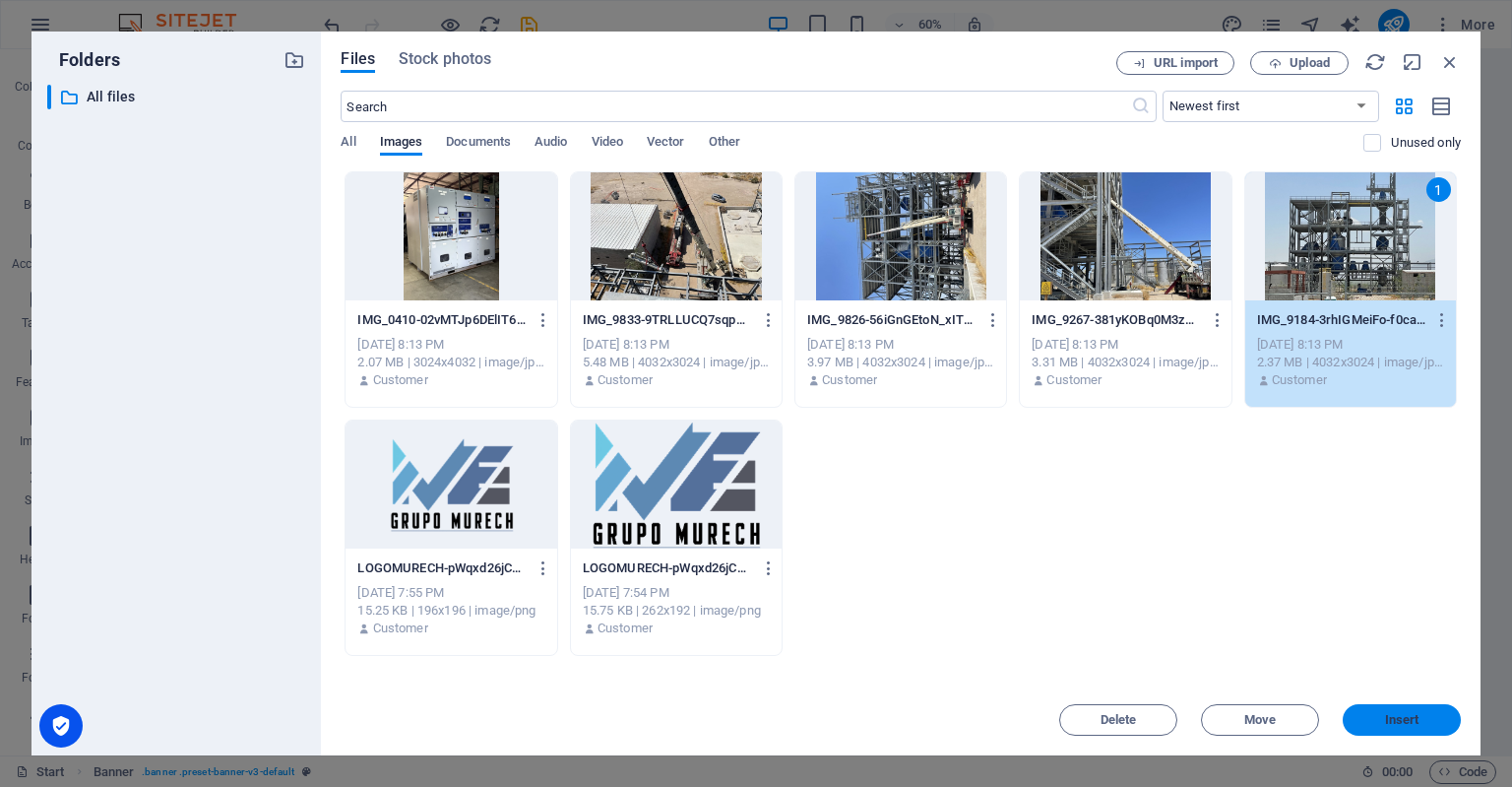 click on "Insert" at bounding box center [1402, 720] 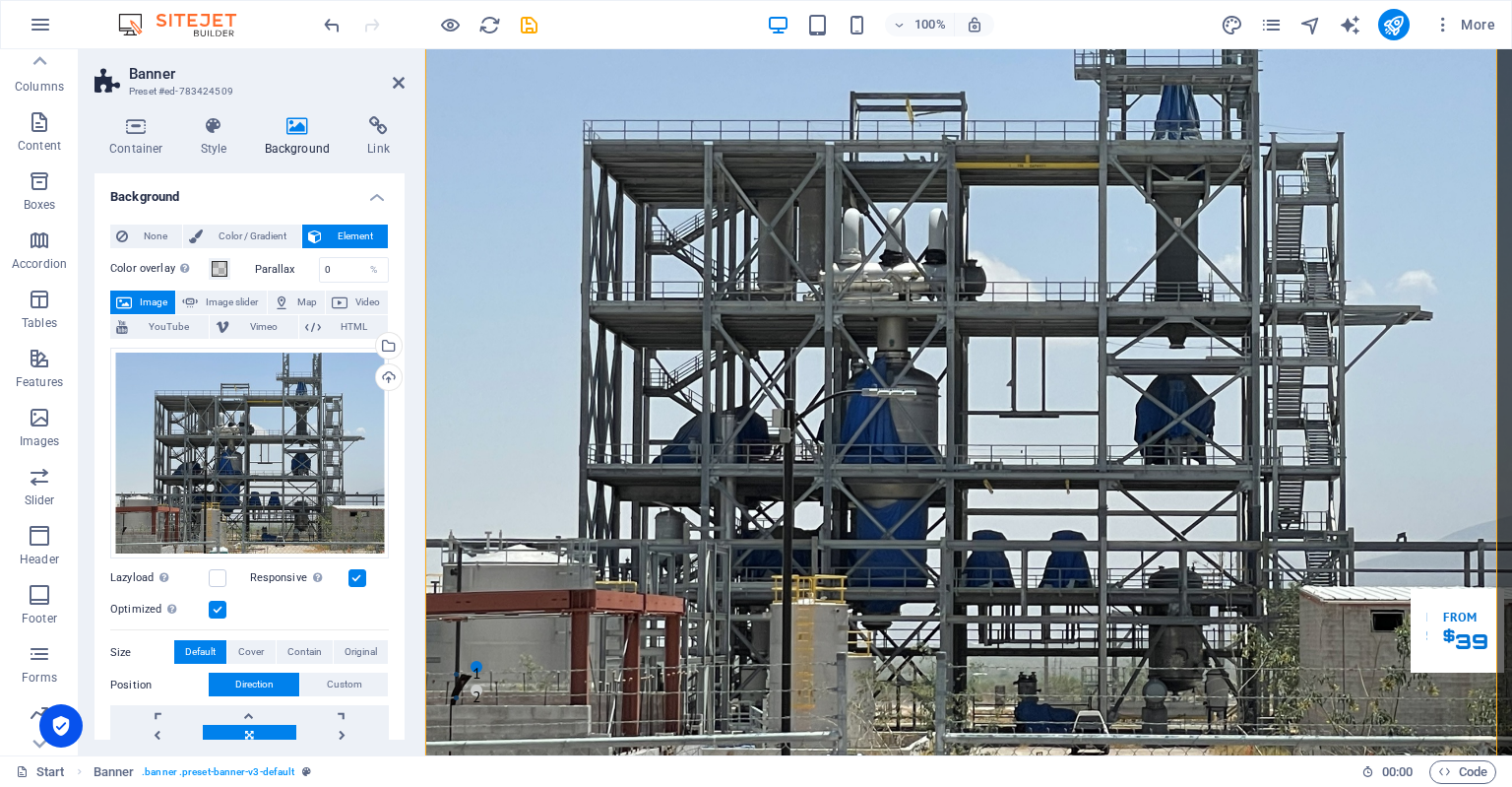drag, startPoint x: 224, startPoint y: 275, endPoint x: 201, endPoint y: 273, distance: 23.086793 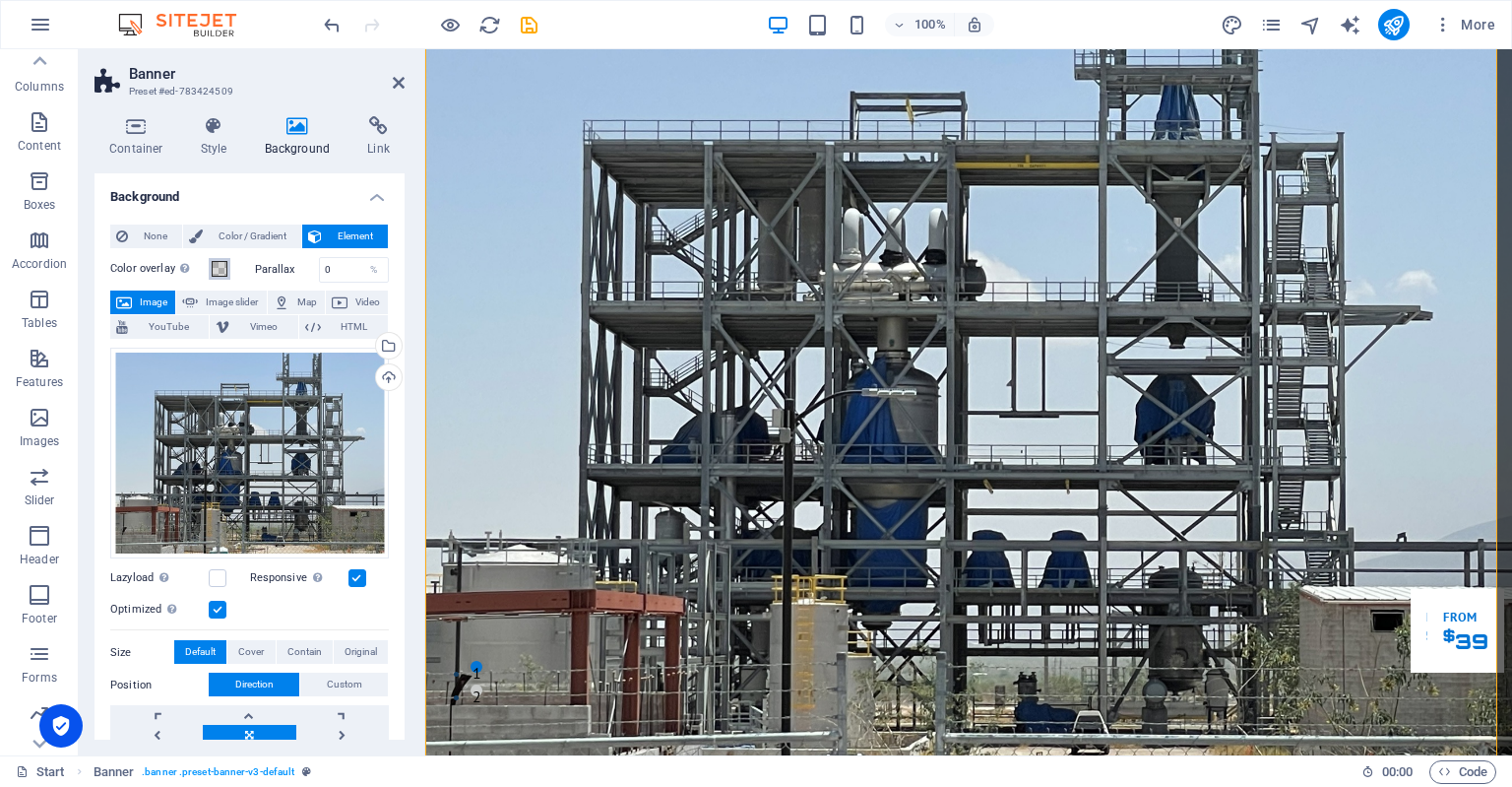 click on "Color overlay Places an overlay over the background to colorize it" at bounding box center [220, 269] 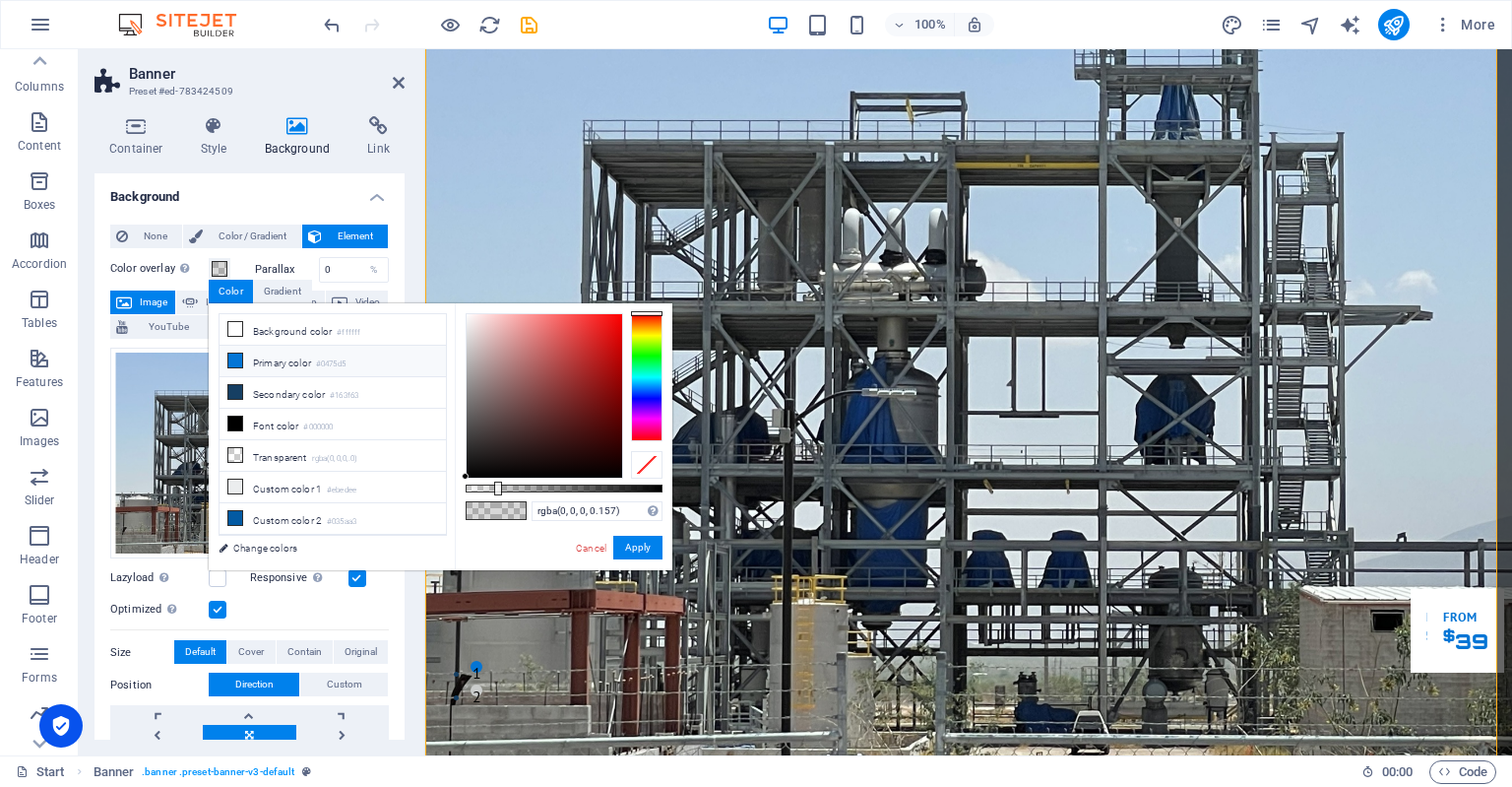 click on "Primary color
#0475d5" at bounding box center (333, 361) 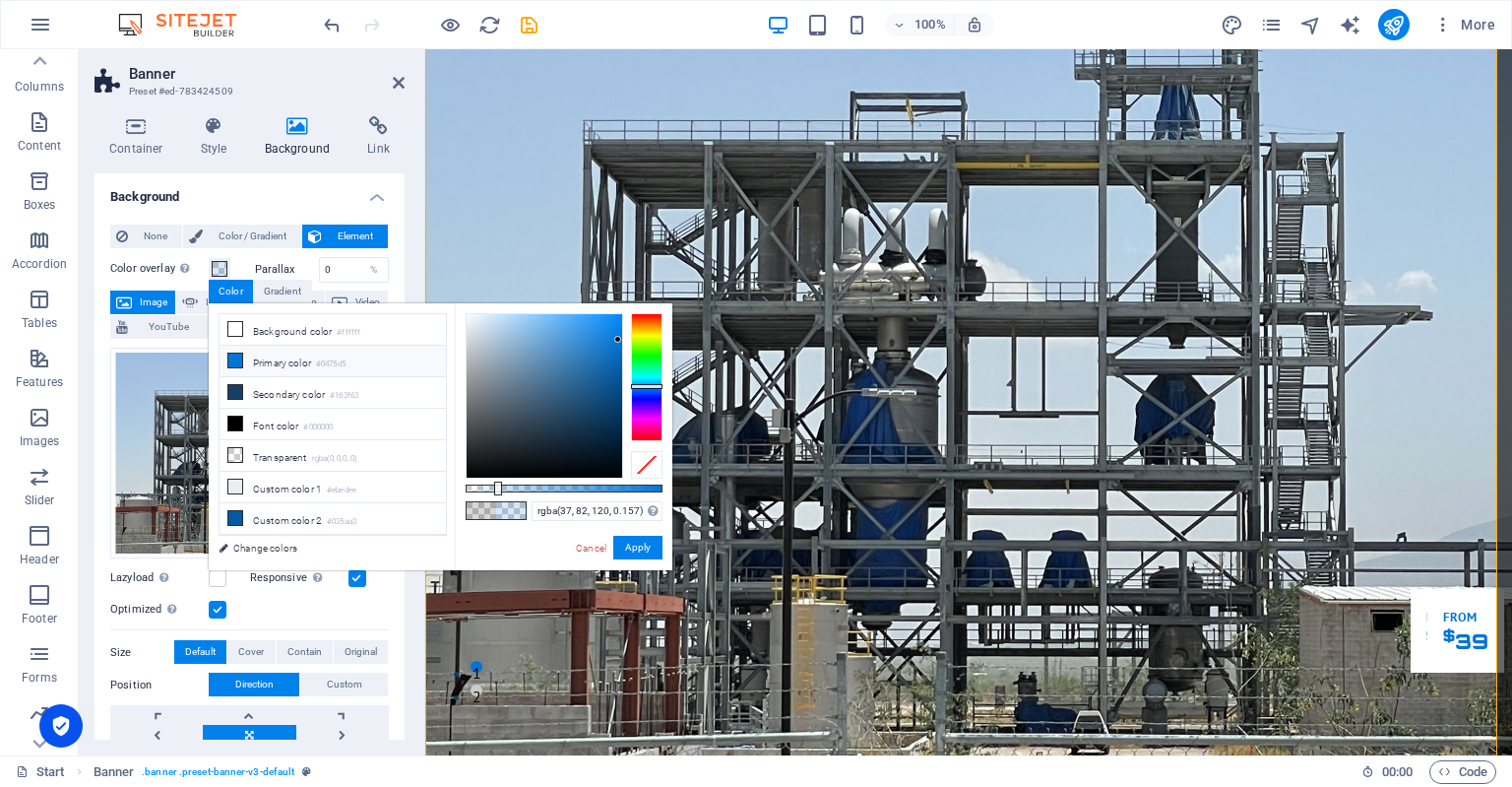 click at bounding box center [544, 396] 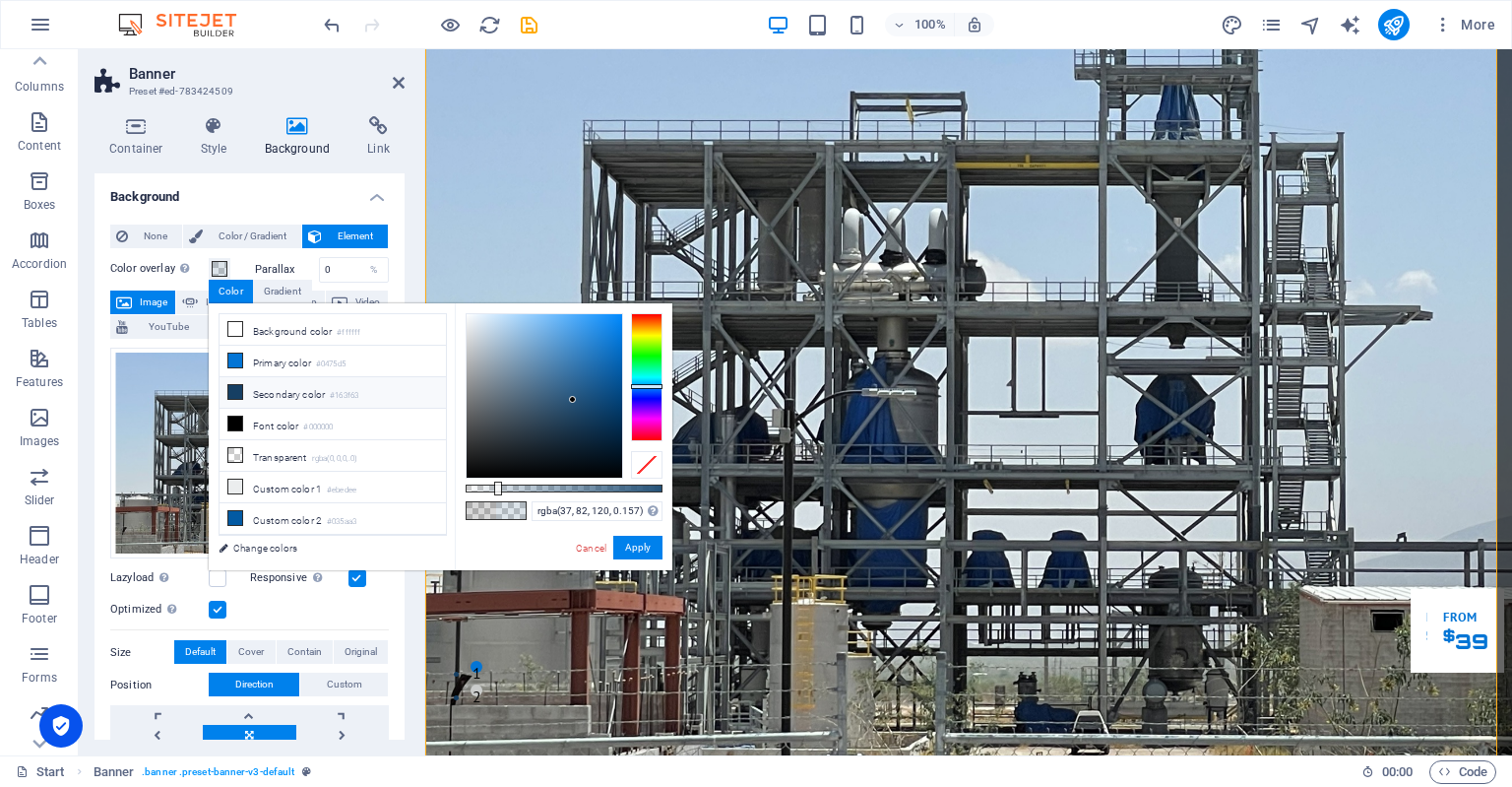 click on "Secondary color
#163f63" at bounding box center [333, 393] 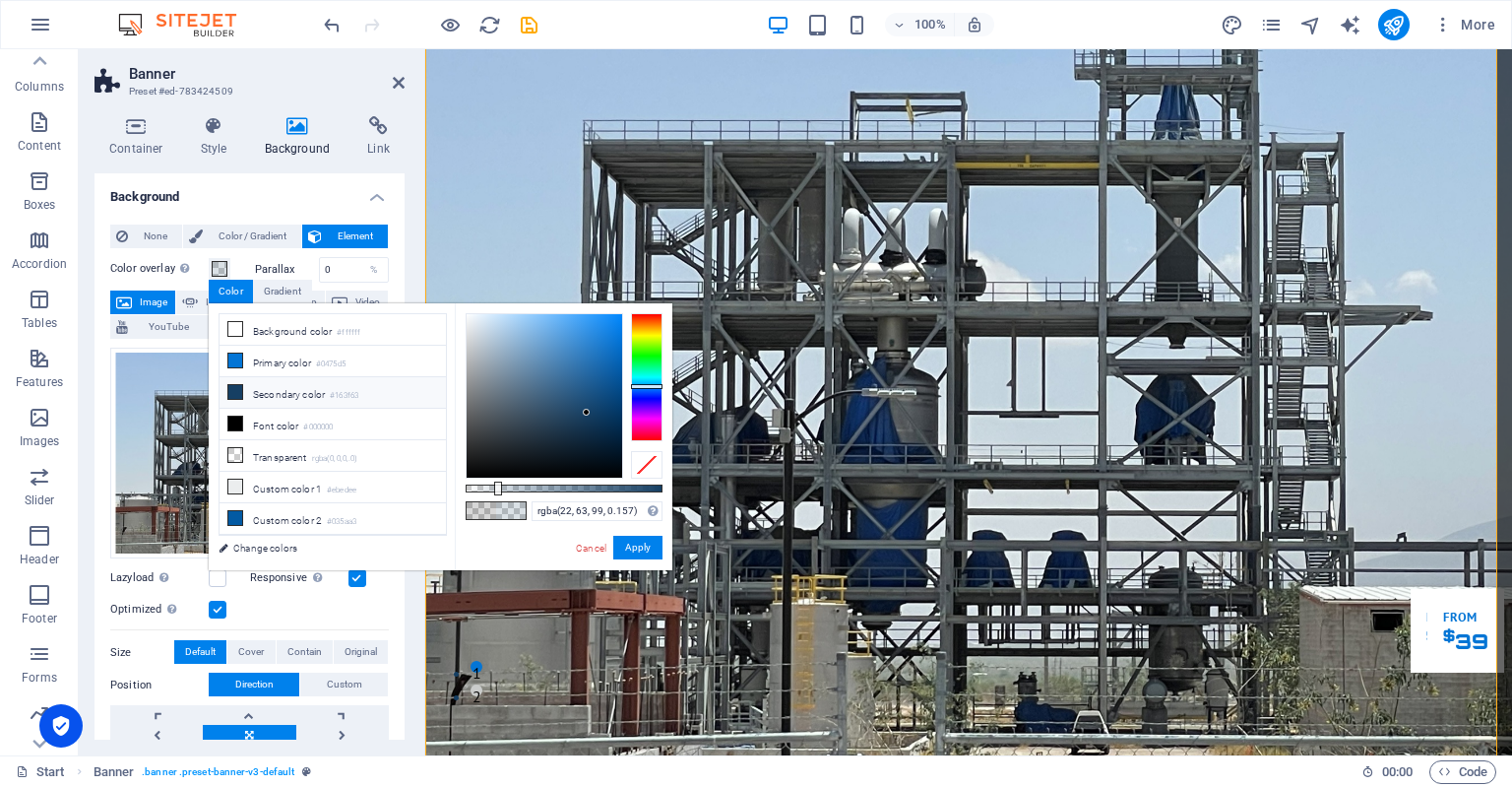 click on "Secondary color
#163f63" at bounding box center [333, 393] 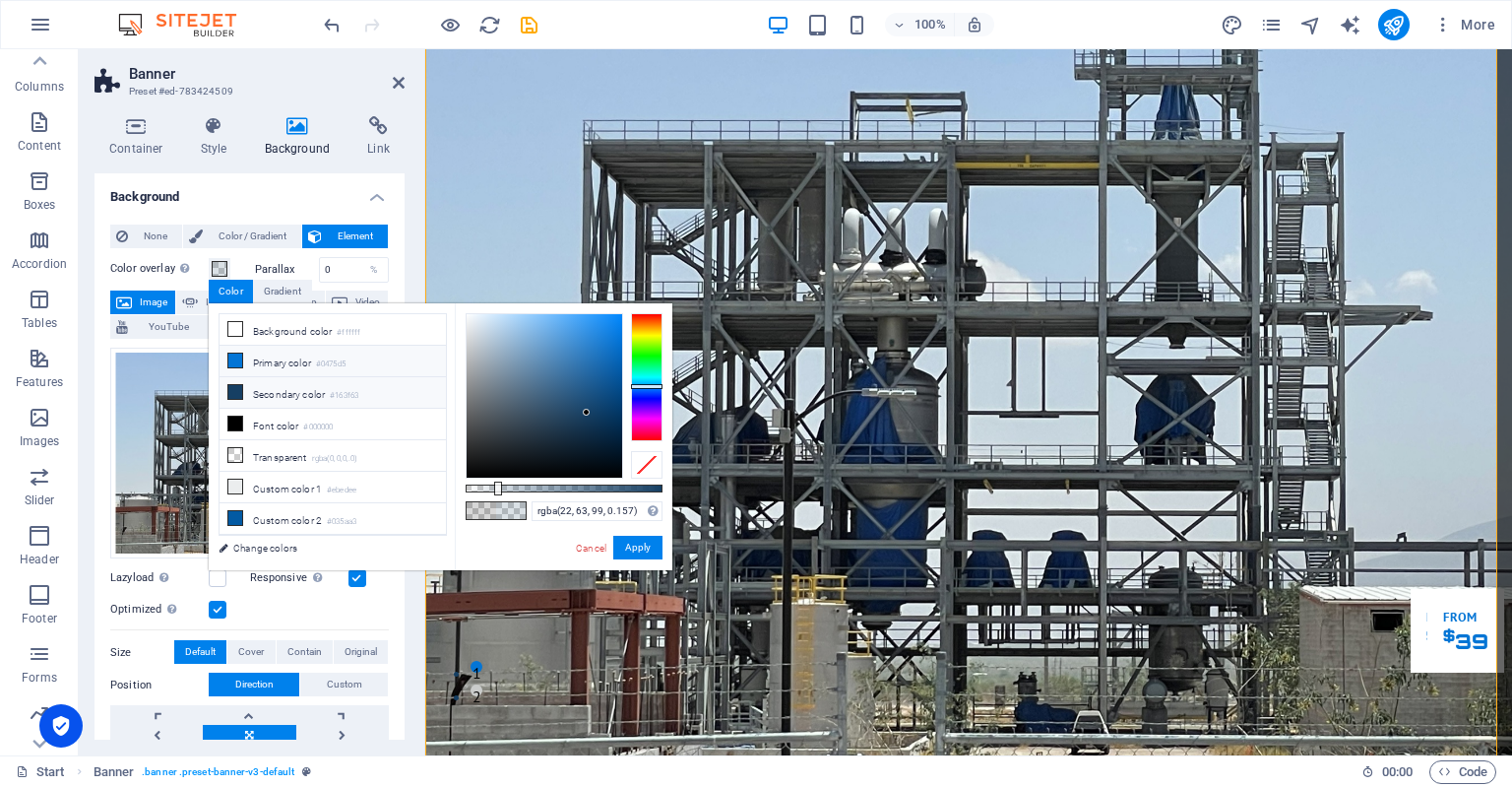 click on "Primary color
#0475d5" at bounding box center [333, 361] 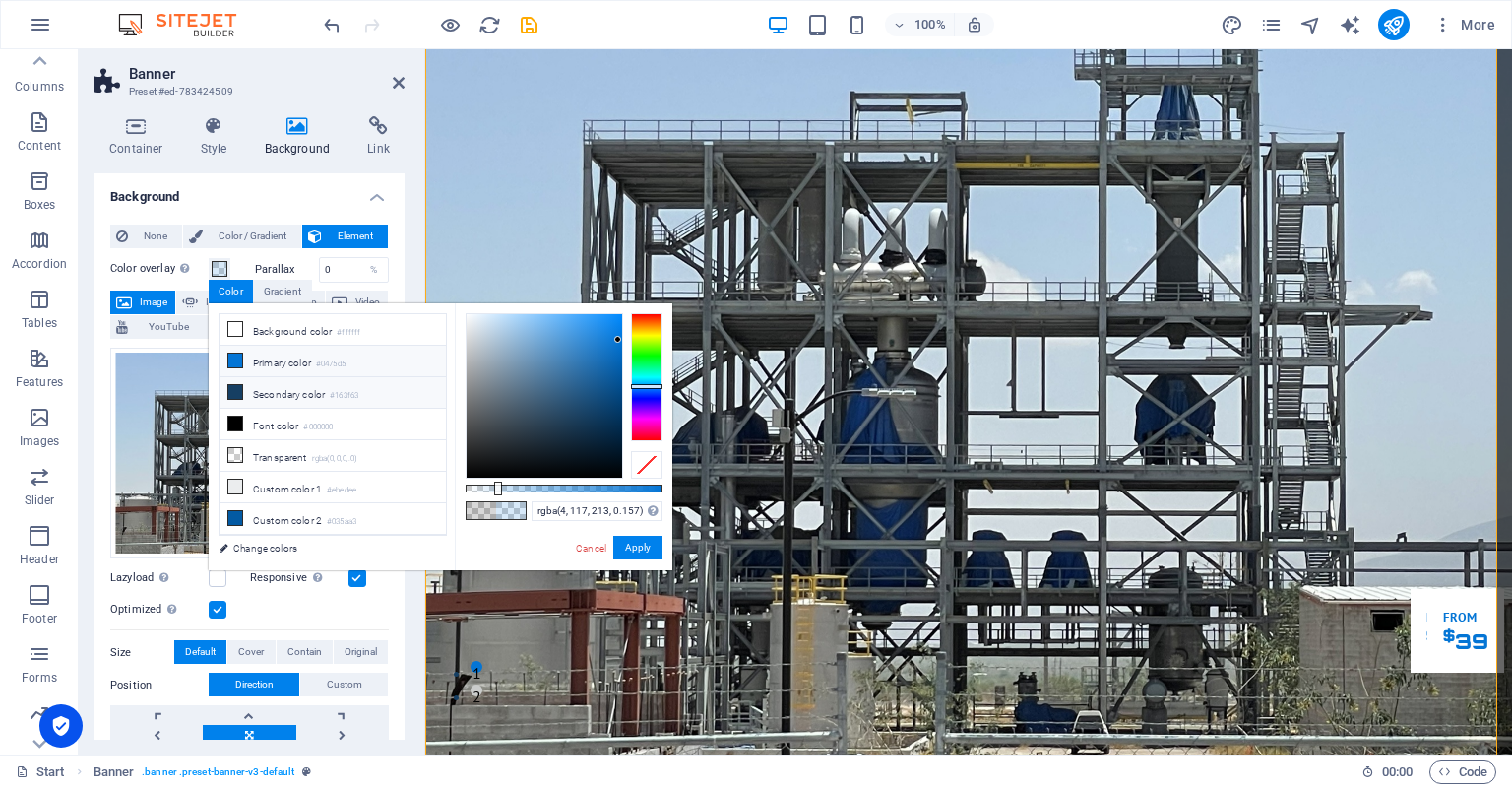 click on "Secondary color
#163f63" at bounding box center (333, 393) 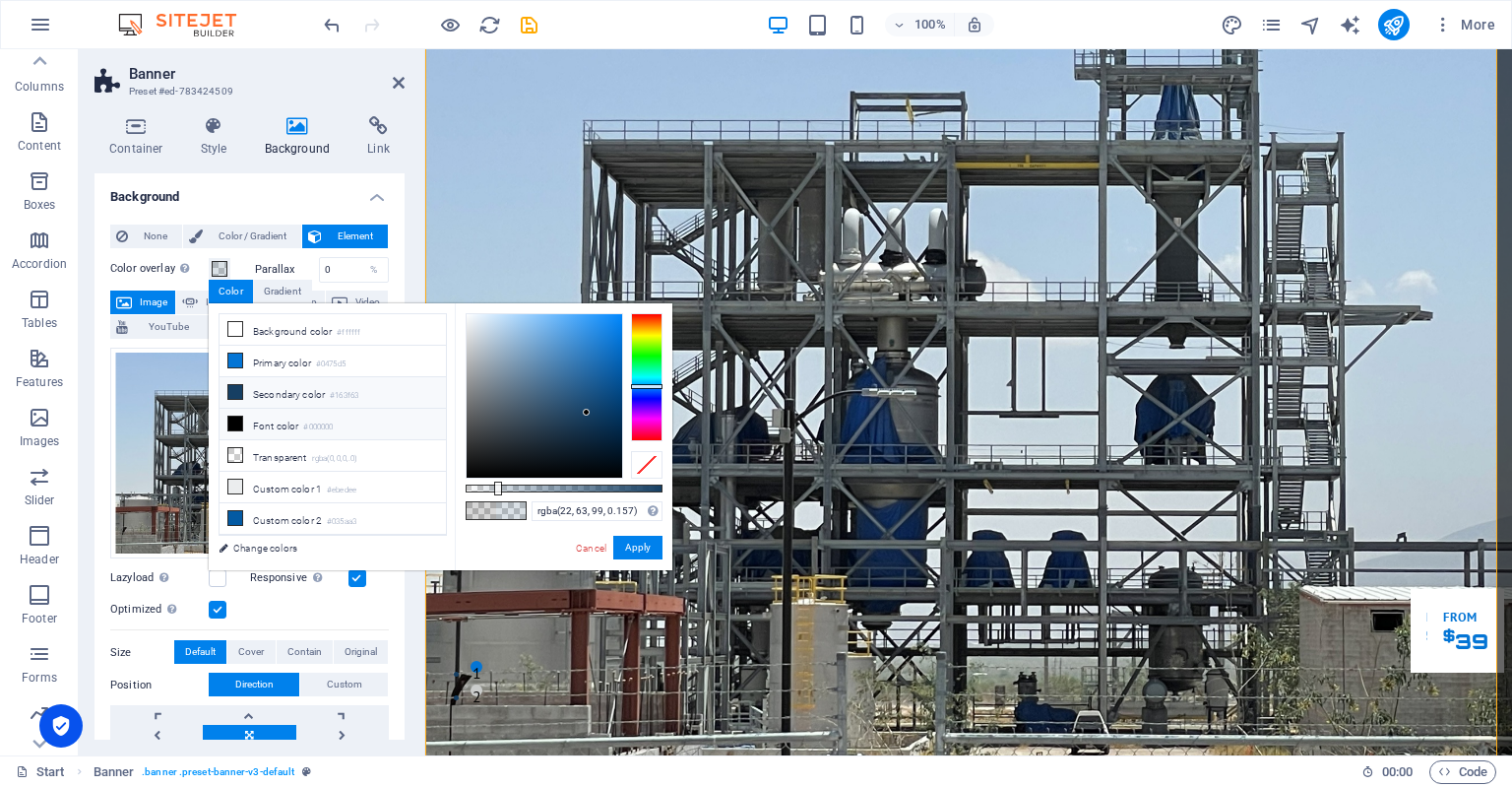 click on "Font color
#000000" at bounding box center (333, 425) 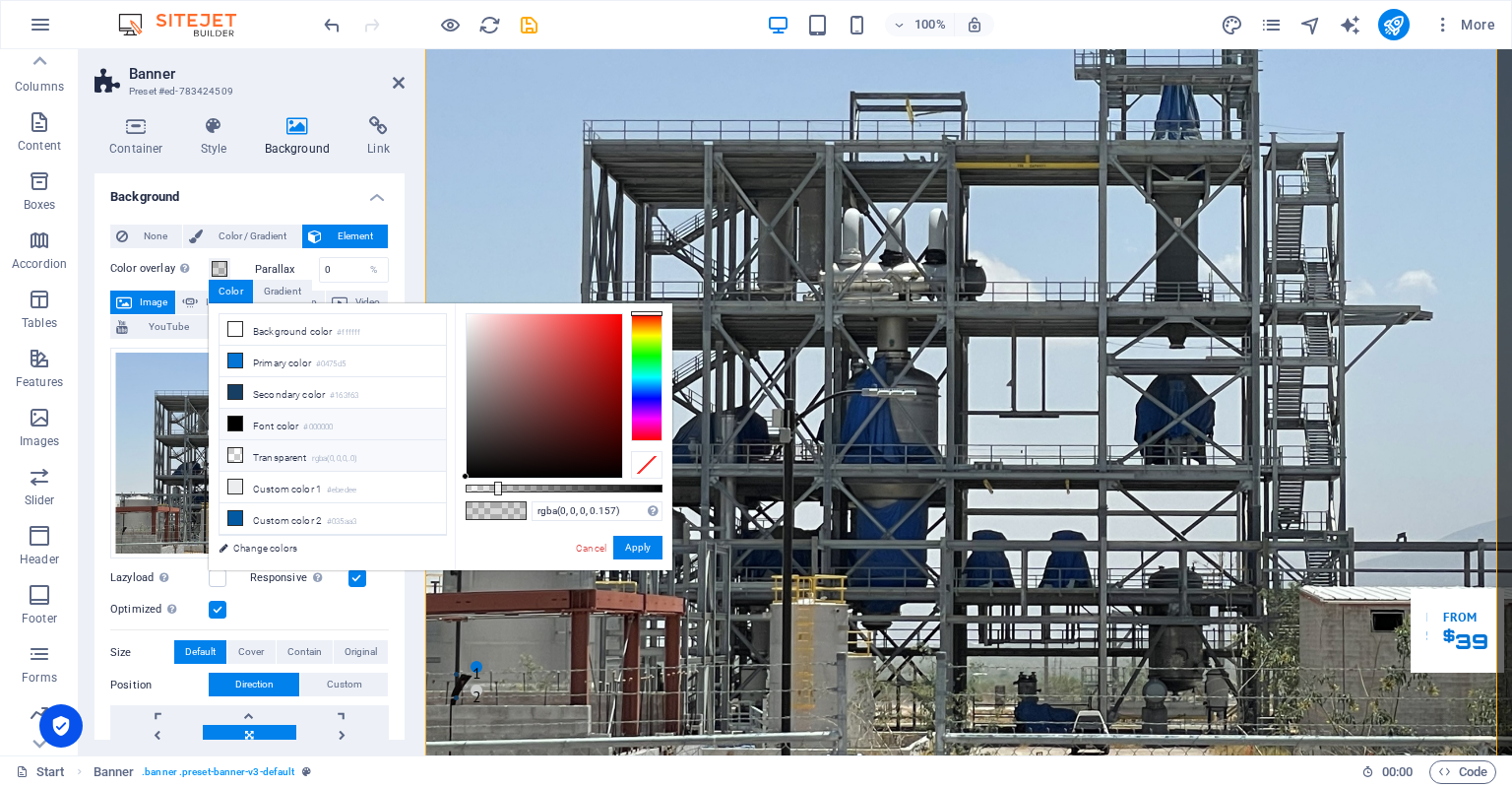 click on "Transparent
rgba(0,0,0,.0)" at bounding box center (333, 456) 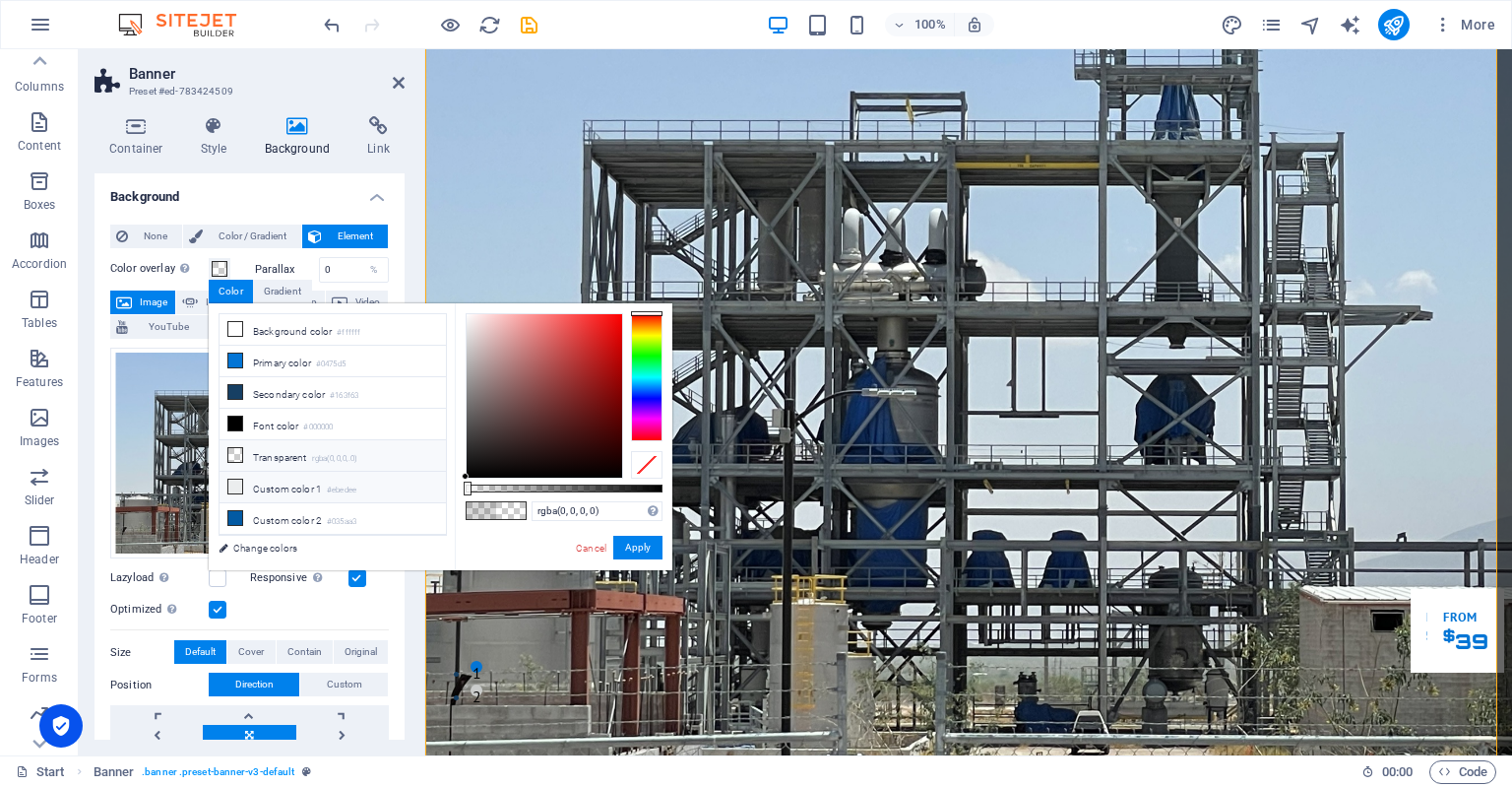 click on "Custom color 1
#ebedee" at bounding box center [333, 488] 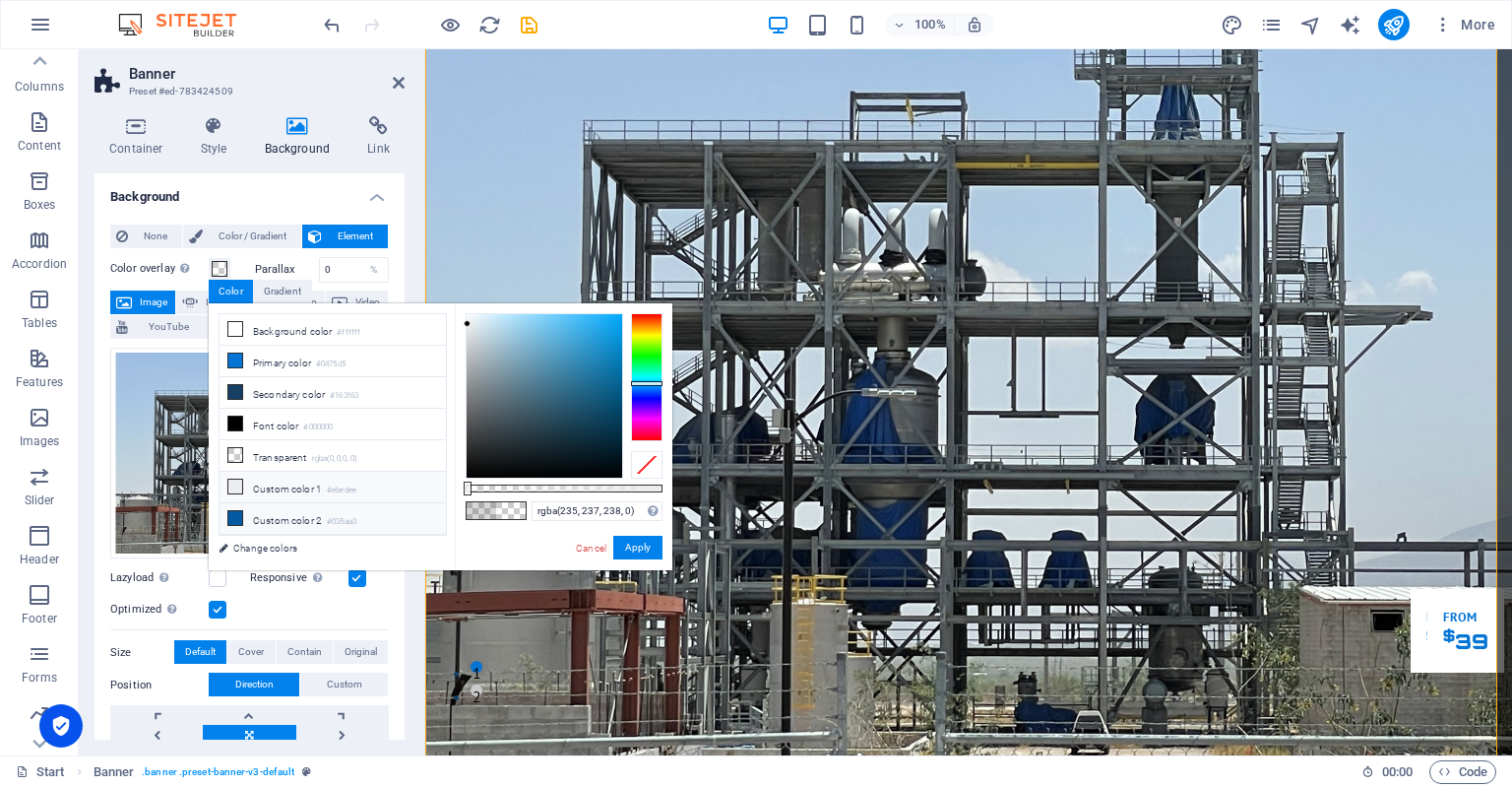 click on "Custom color 2
#035aa3" at bounding box center [333, 519] 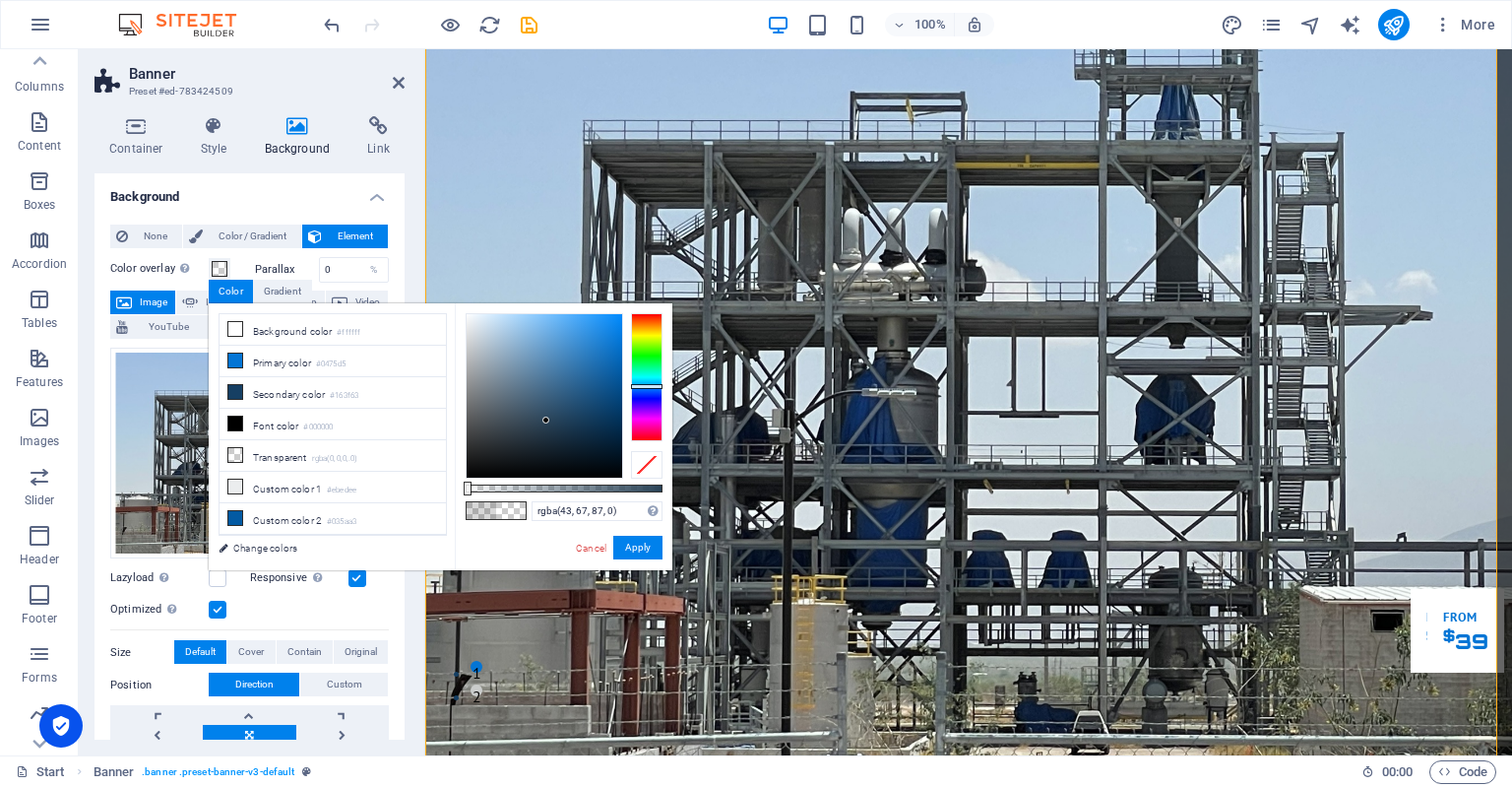 drag, startPoint x: 606, startPoint y: 413, endPoint x: 543, endPoint y: 421, distance: 63.50591 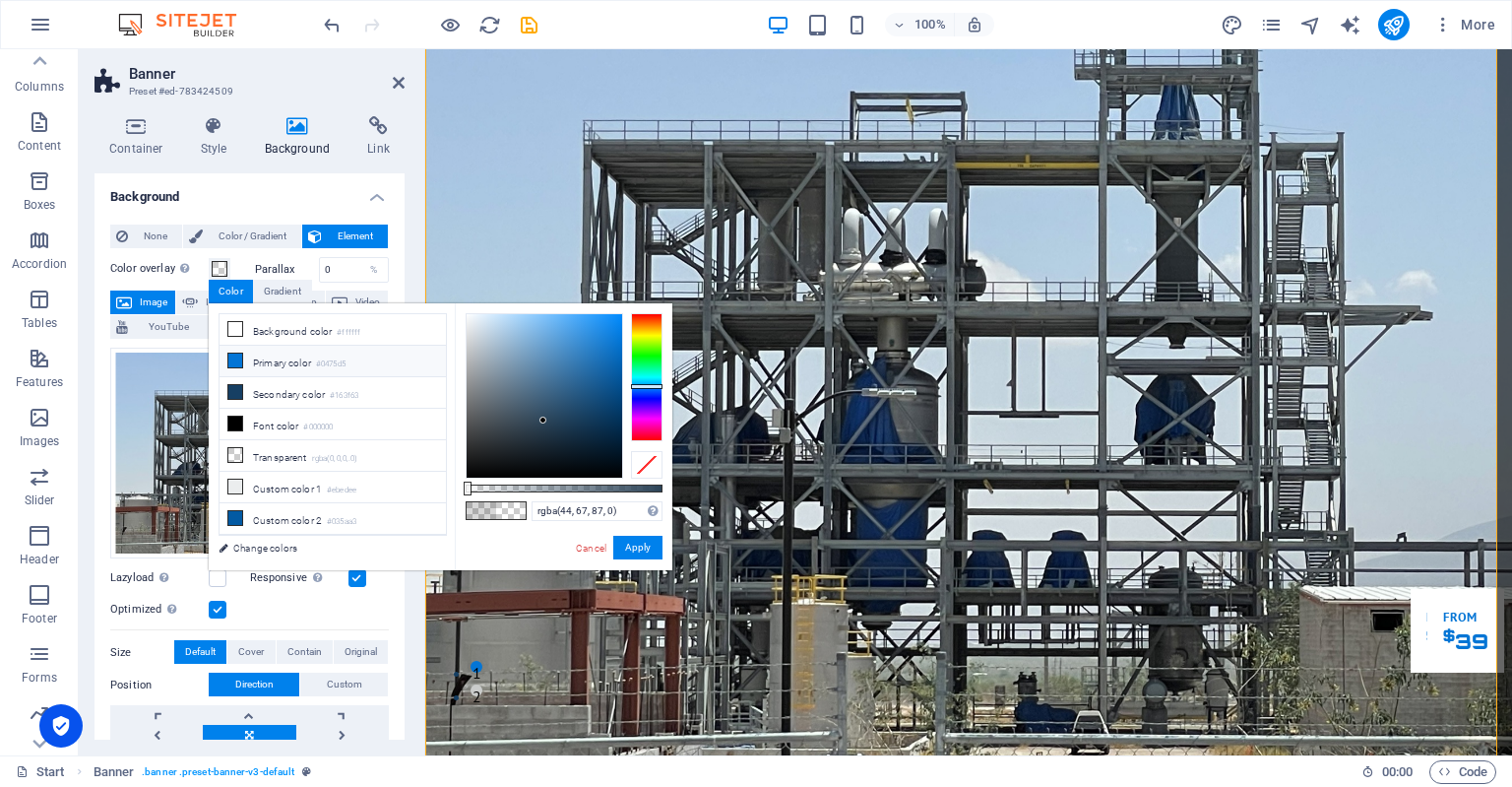 click on "Primary color
#0475d5" at bounding box center (333, 361) 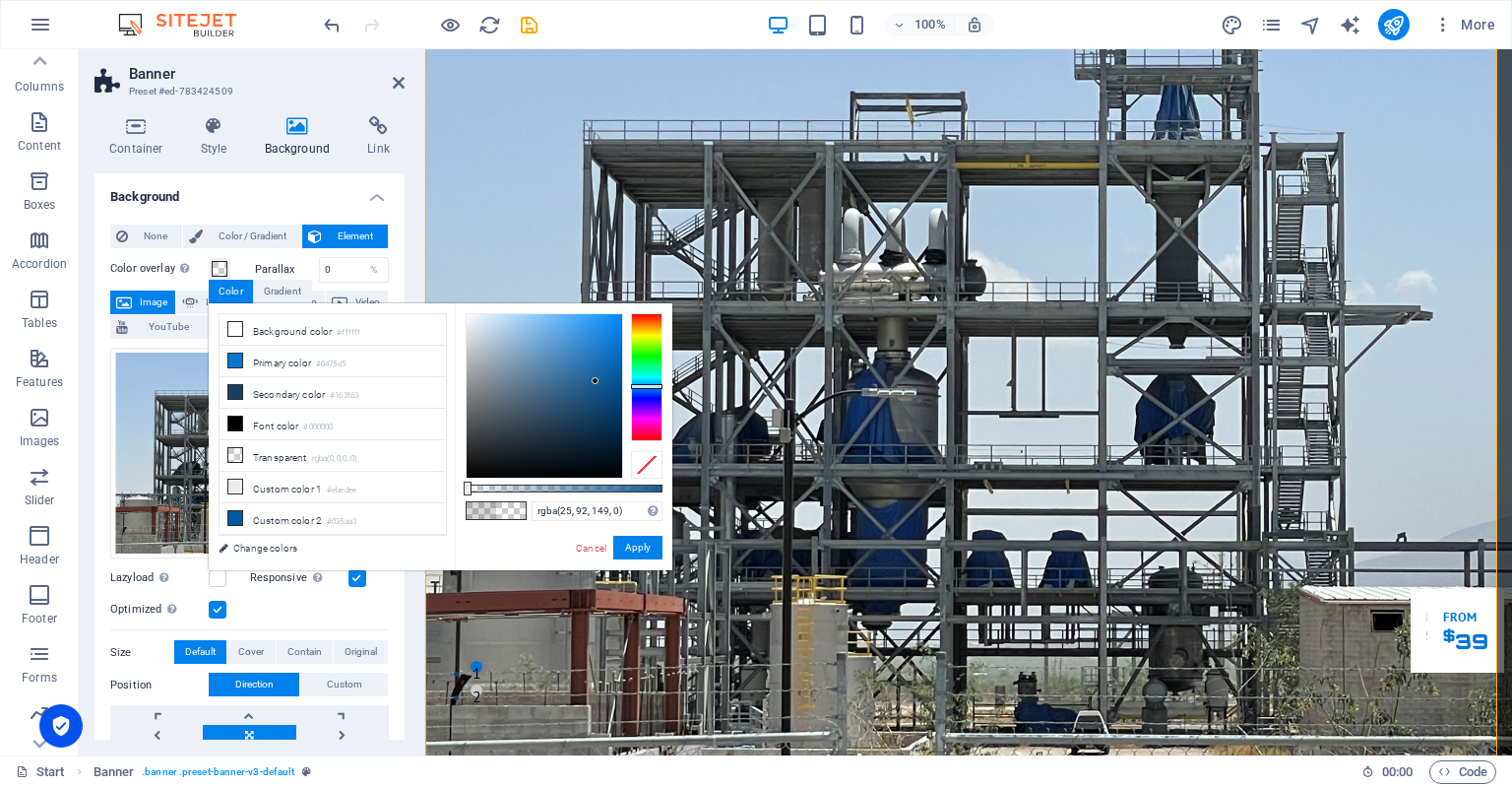 drag, startPoint x: 598, startPoint y: 366, endPoint x: 596, endPoint y: 381, distance: 15.132746 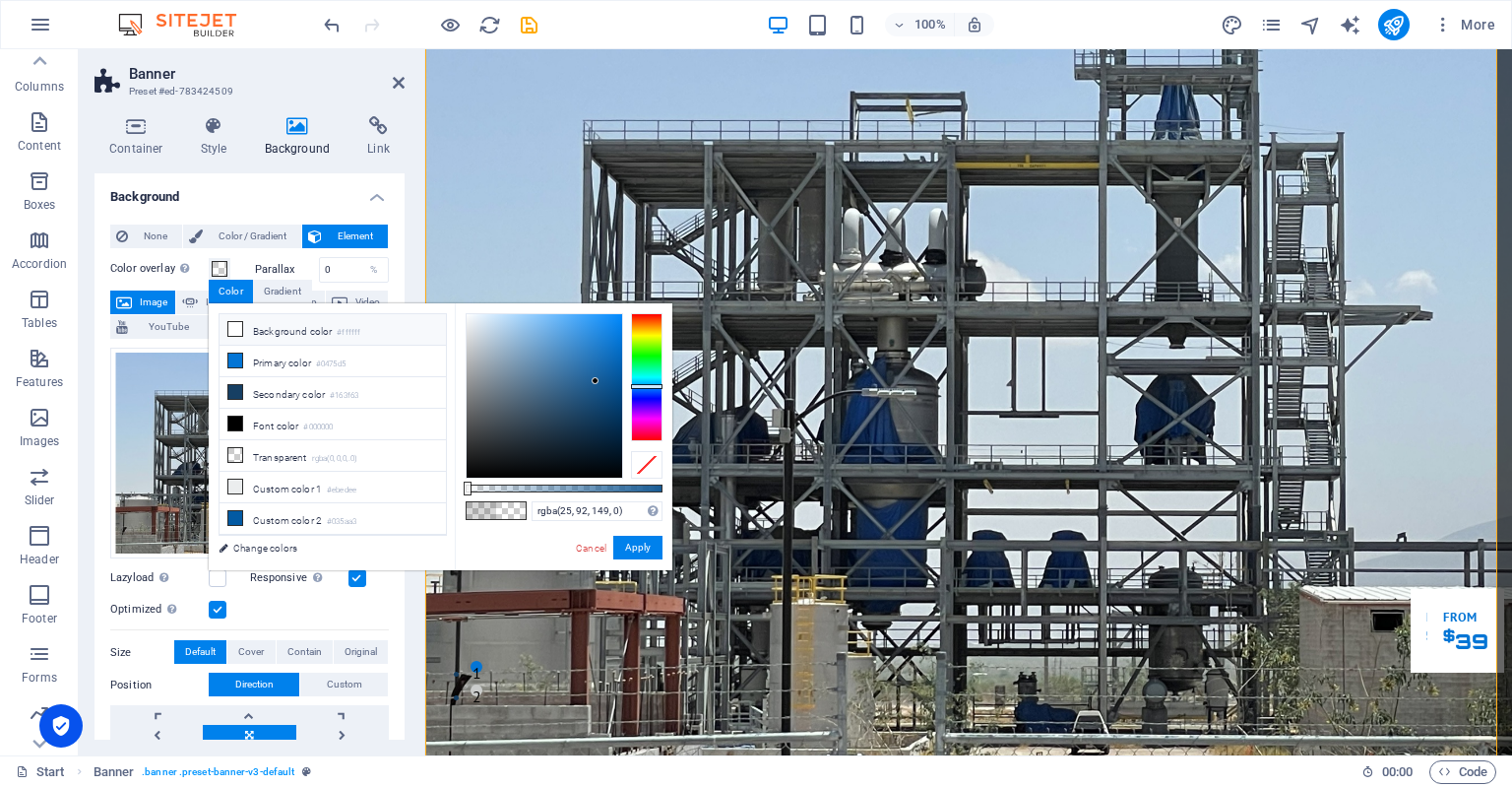 click on "Background color
#ffffff" at bounding box center [333, 330] 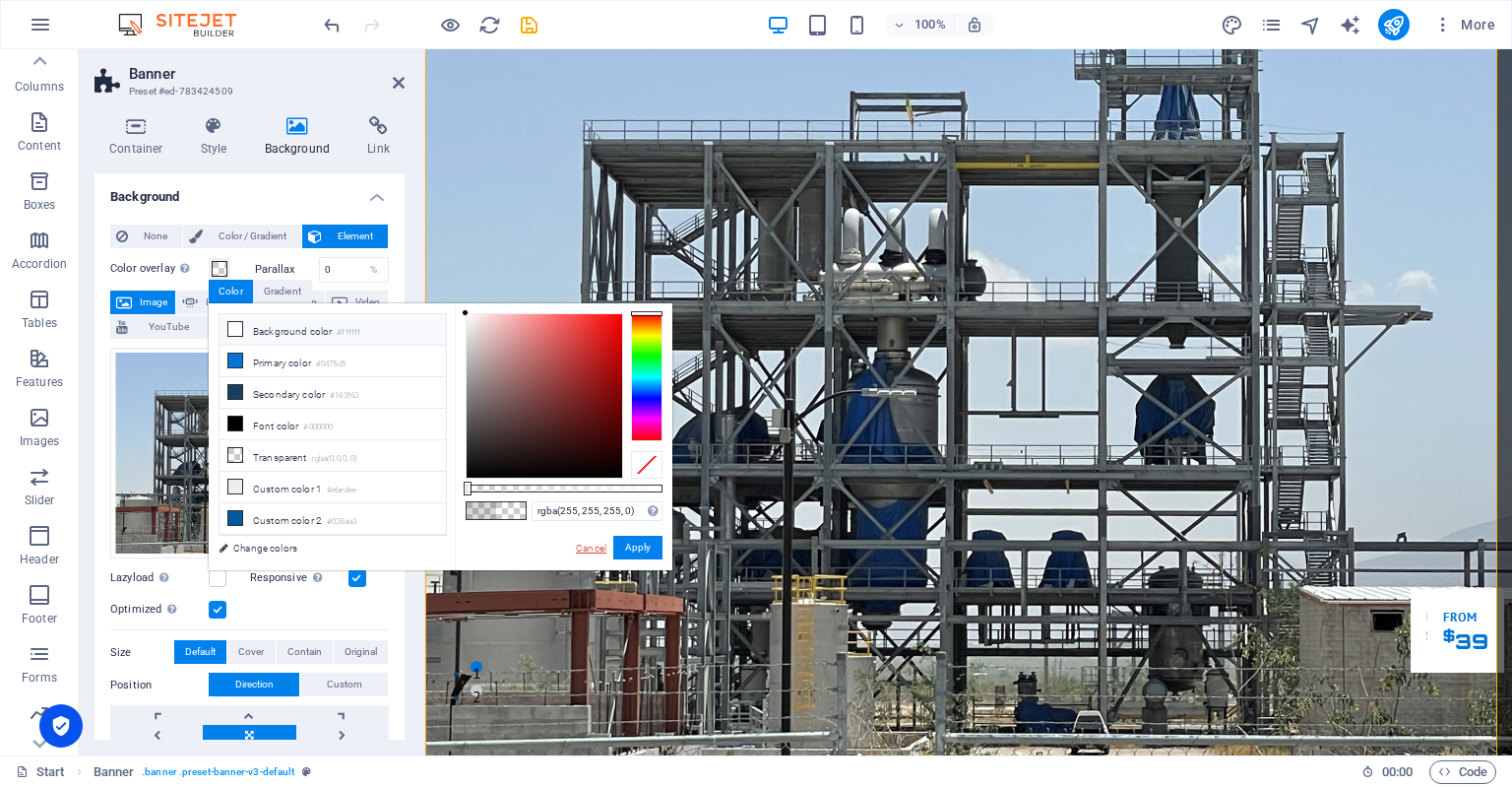 click on "Cancel" at bounding box center [591, 548] 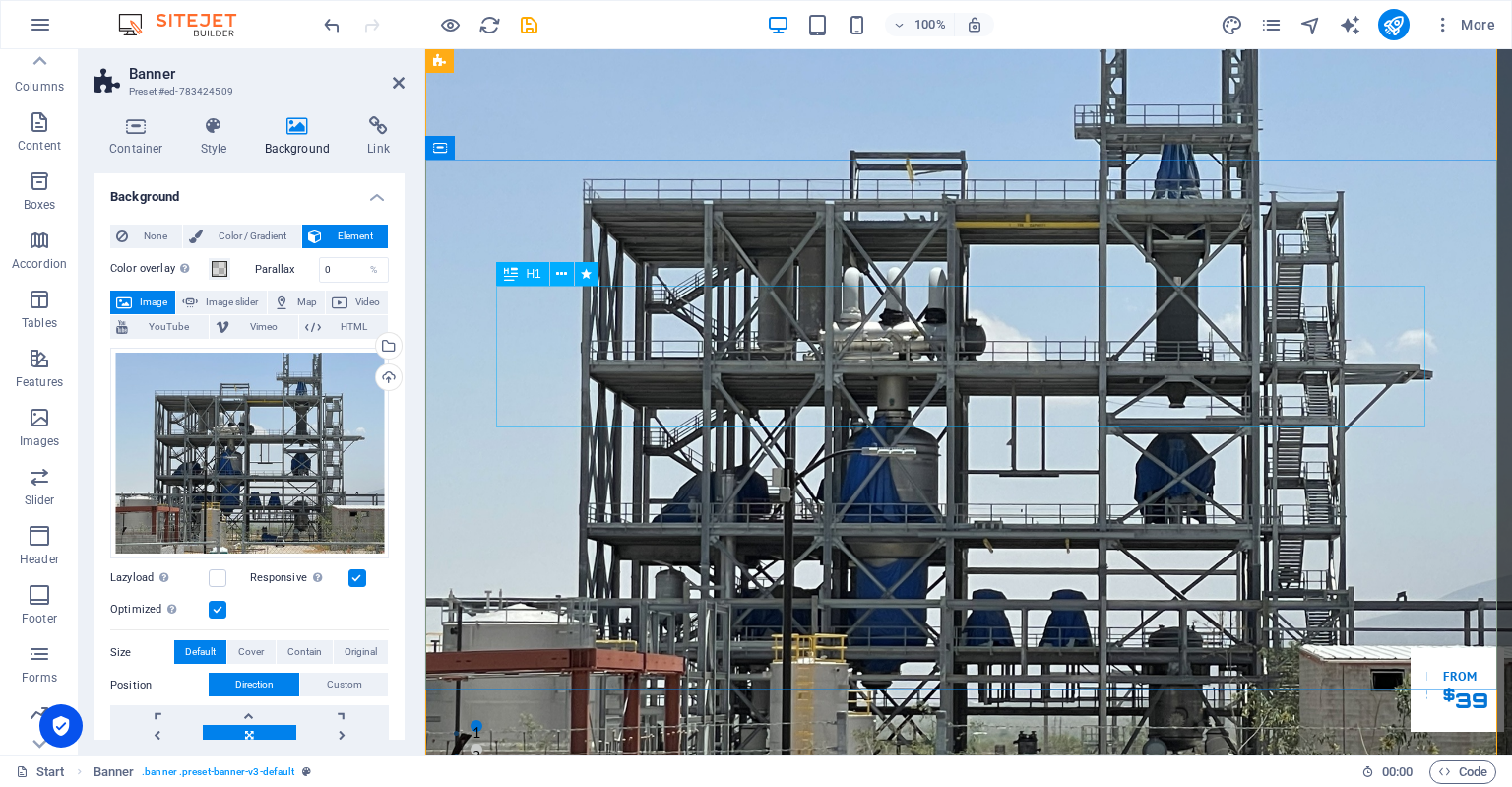 scroll, scrollTop: 0, scrollLeft: 0, axis: both 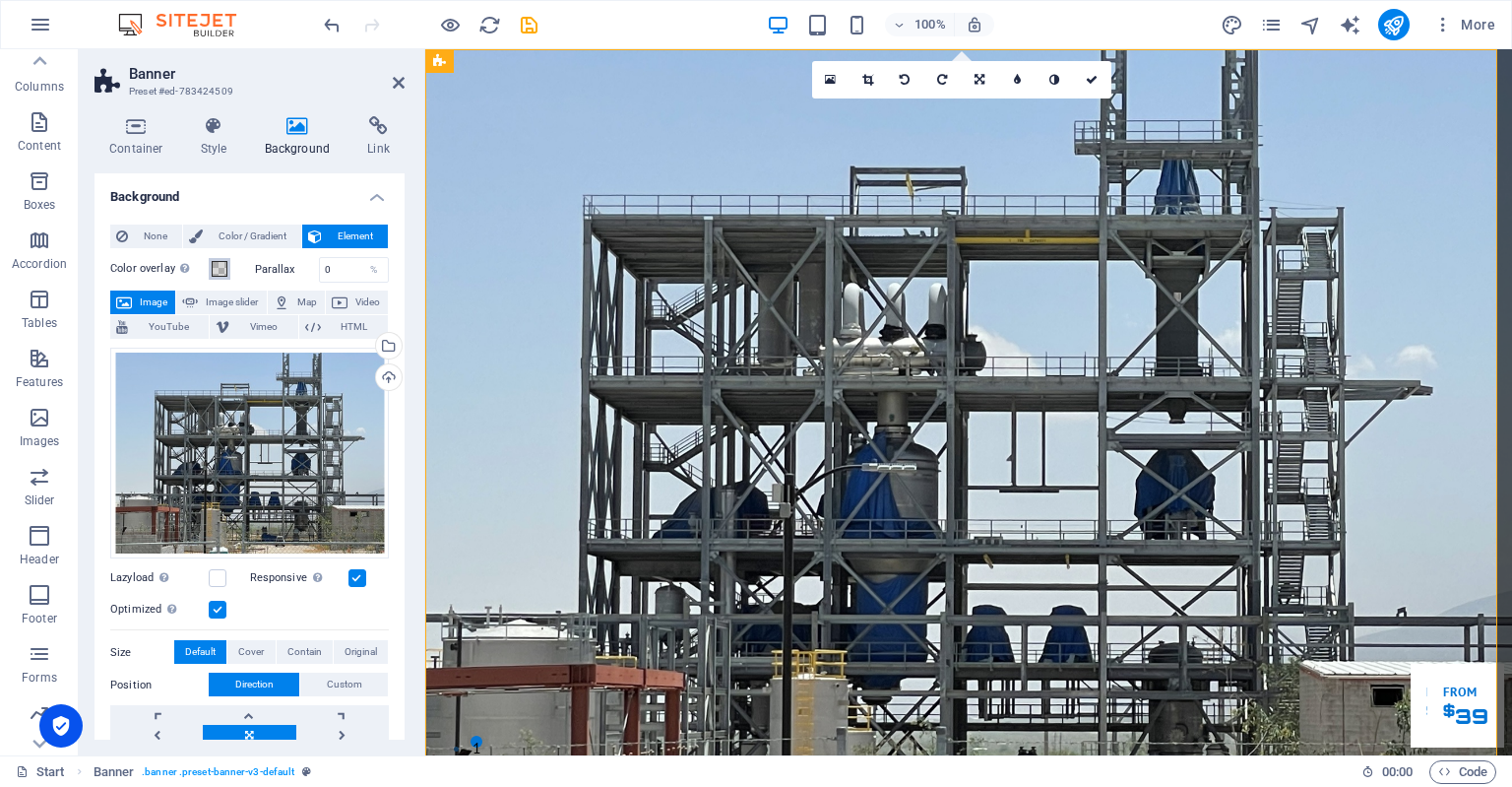 click at bounding box center [220, 269] 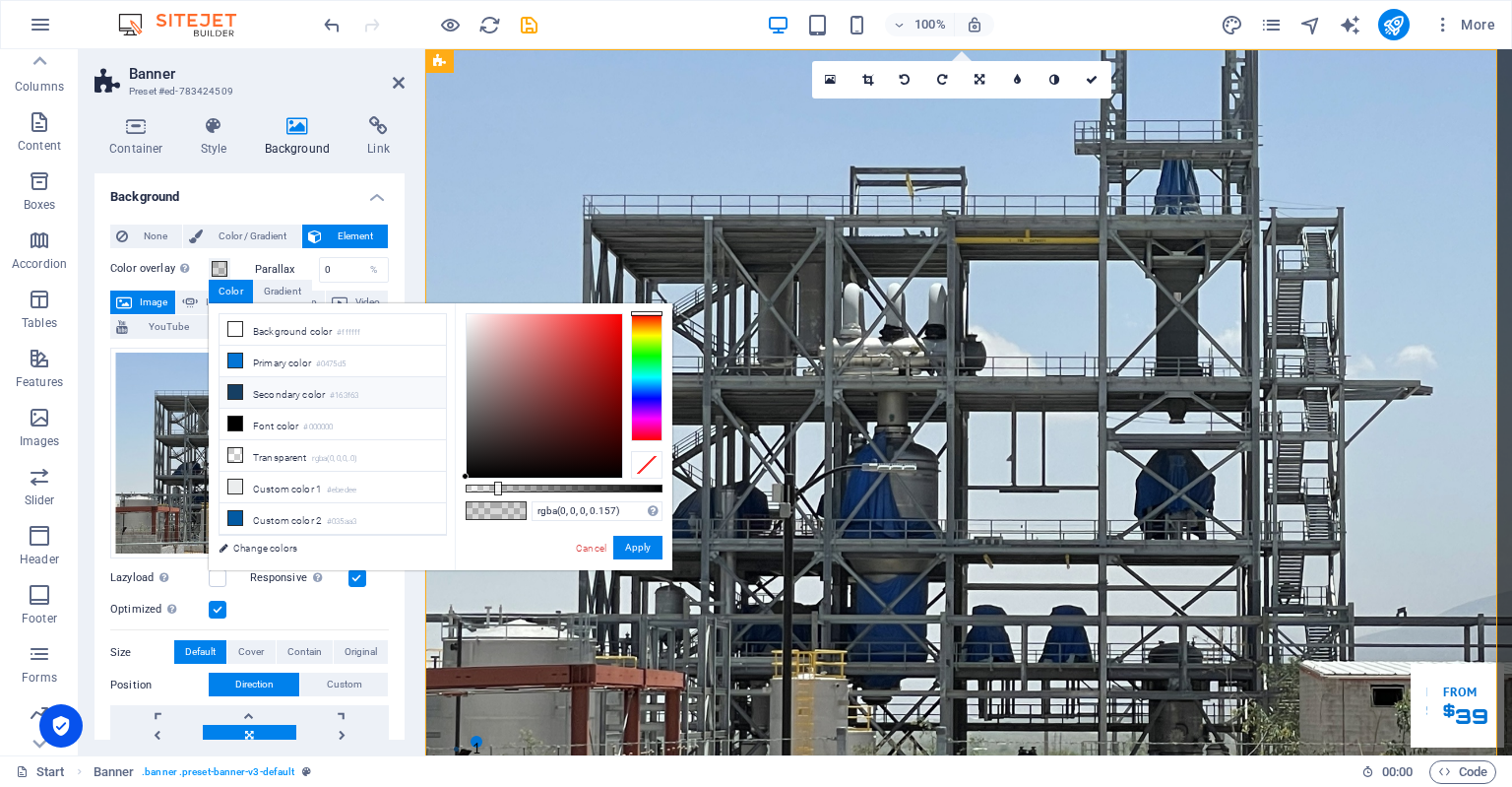 click on "Secondary color
#163f63" at bounding box center (333, 393) 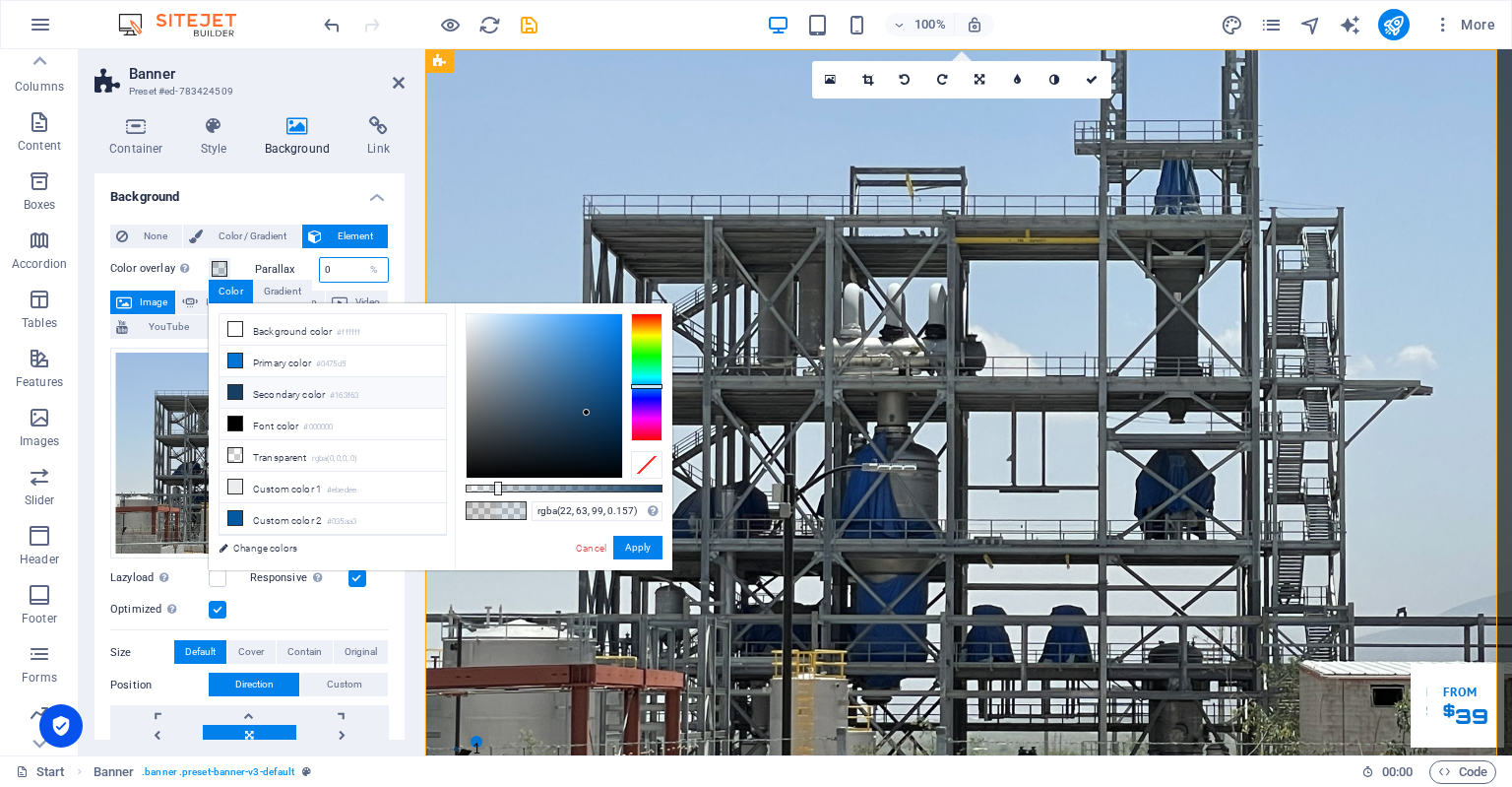 click on "0" at bounding box center [354, 270] 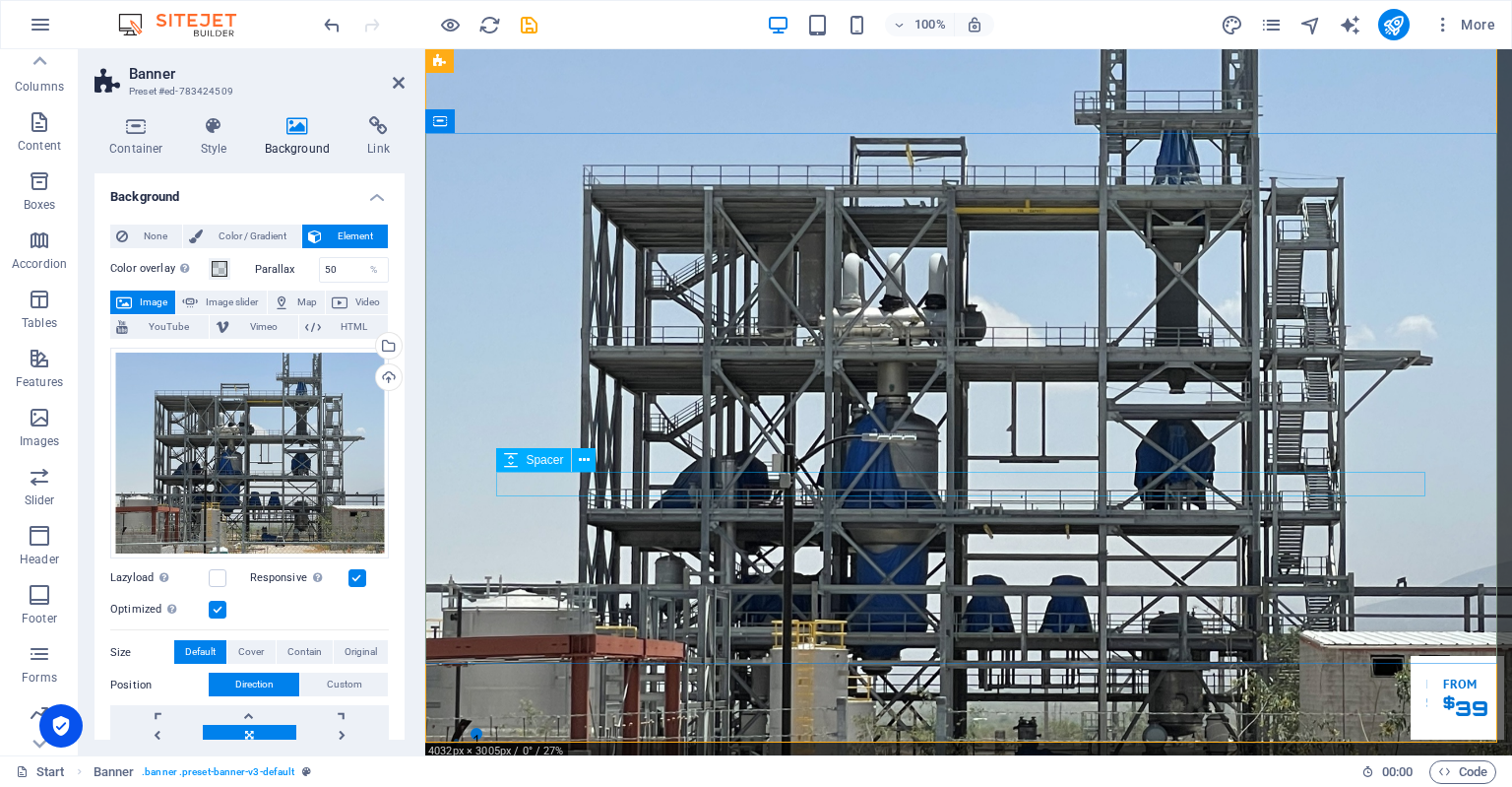 scroll, scrollTop: 0, scrollLeft: 0, axis: both 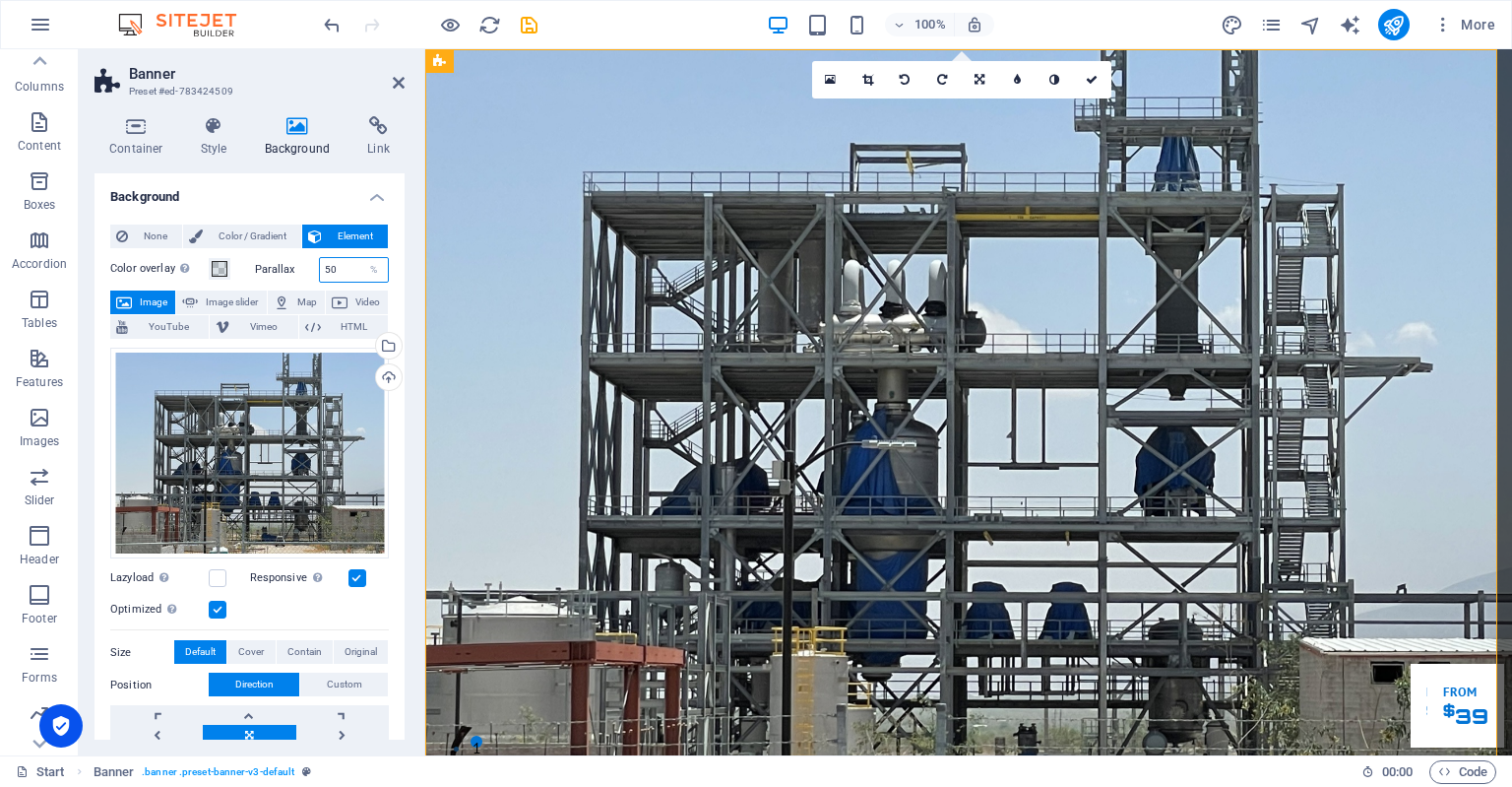 click on "50" at bounding box center [354, 270] 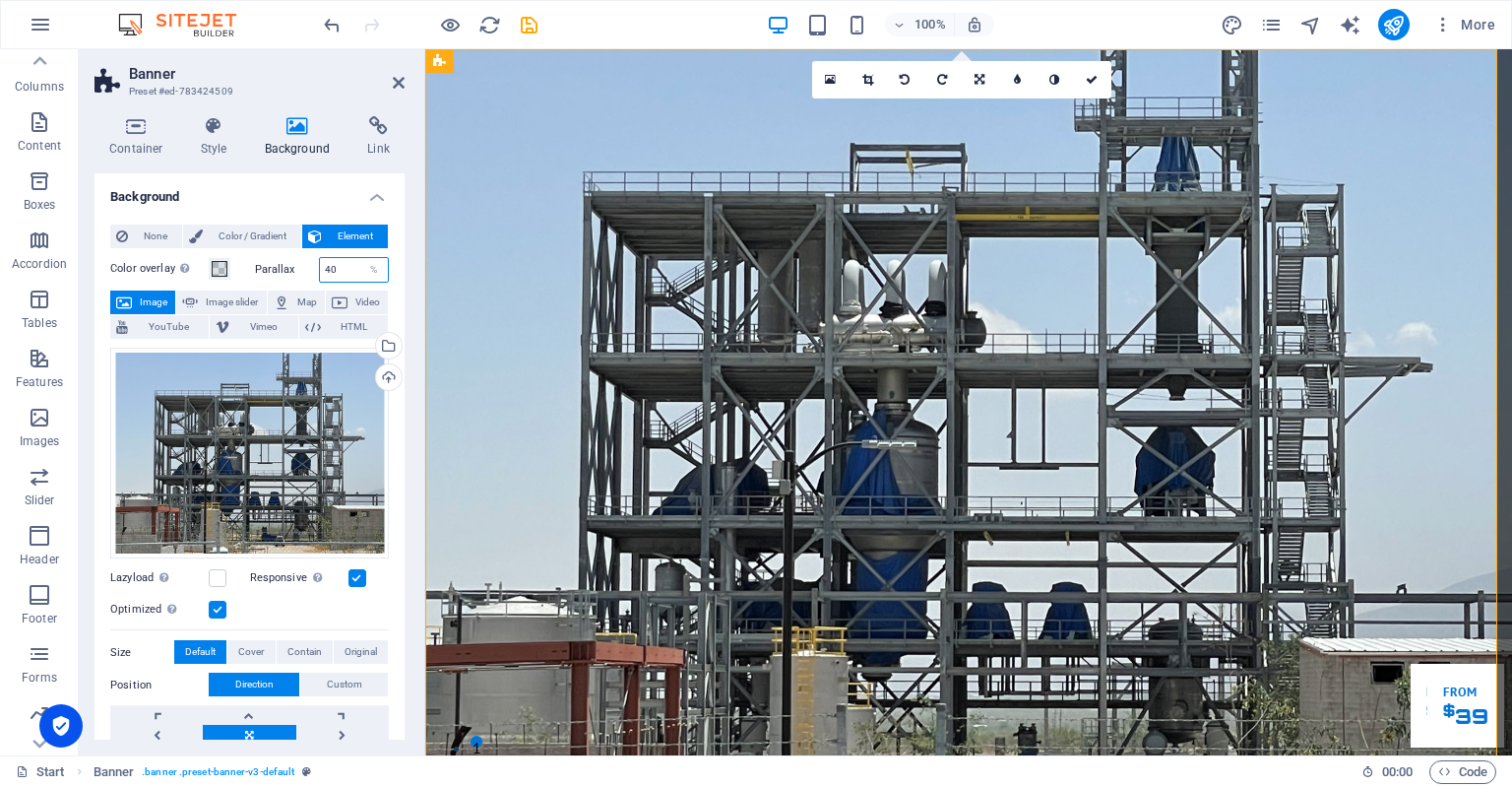 type on "40" 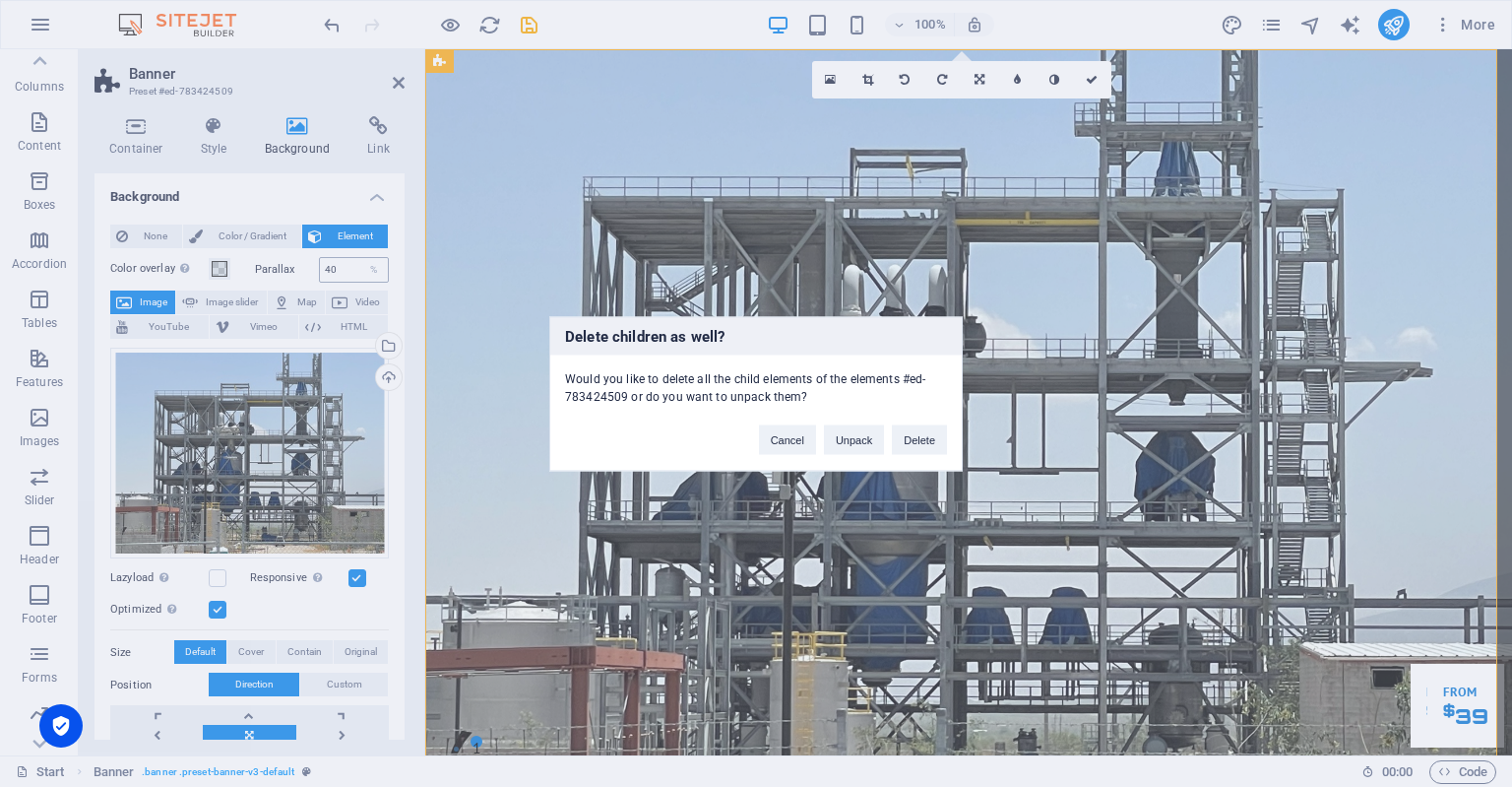 type 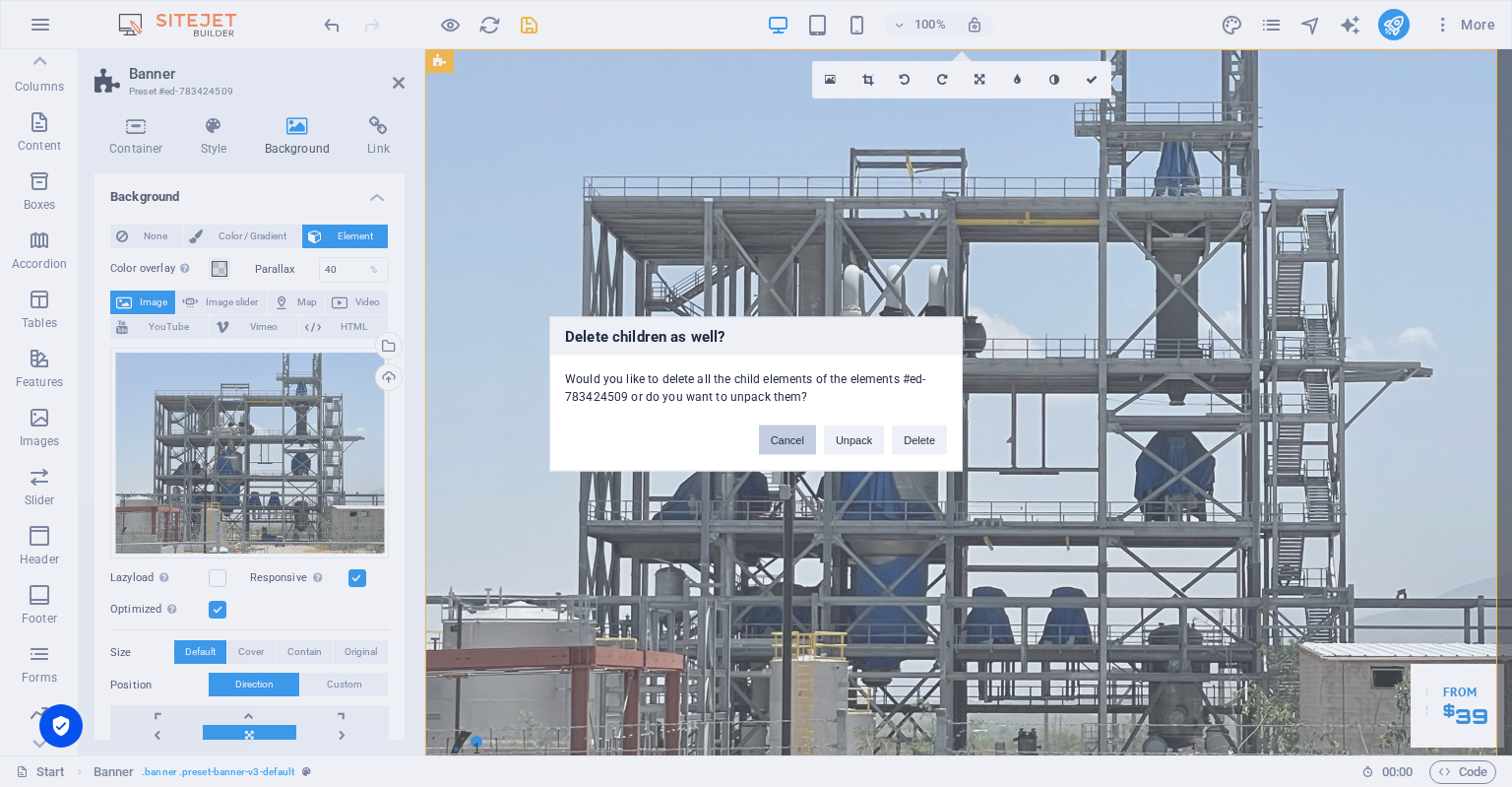 click on "Cancel" at bounding box center (788, 439) 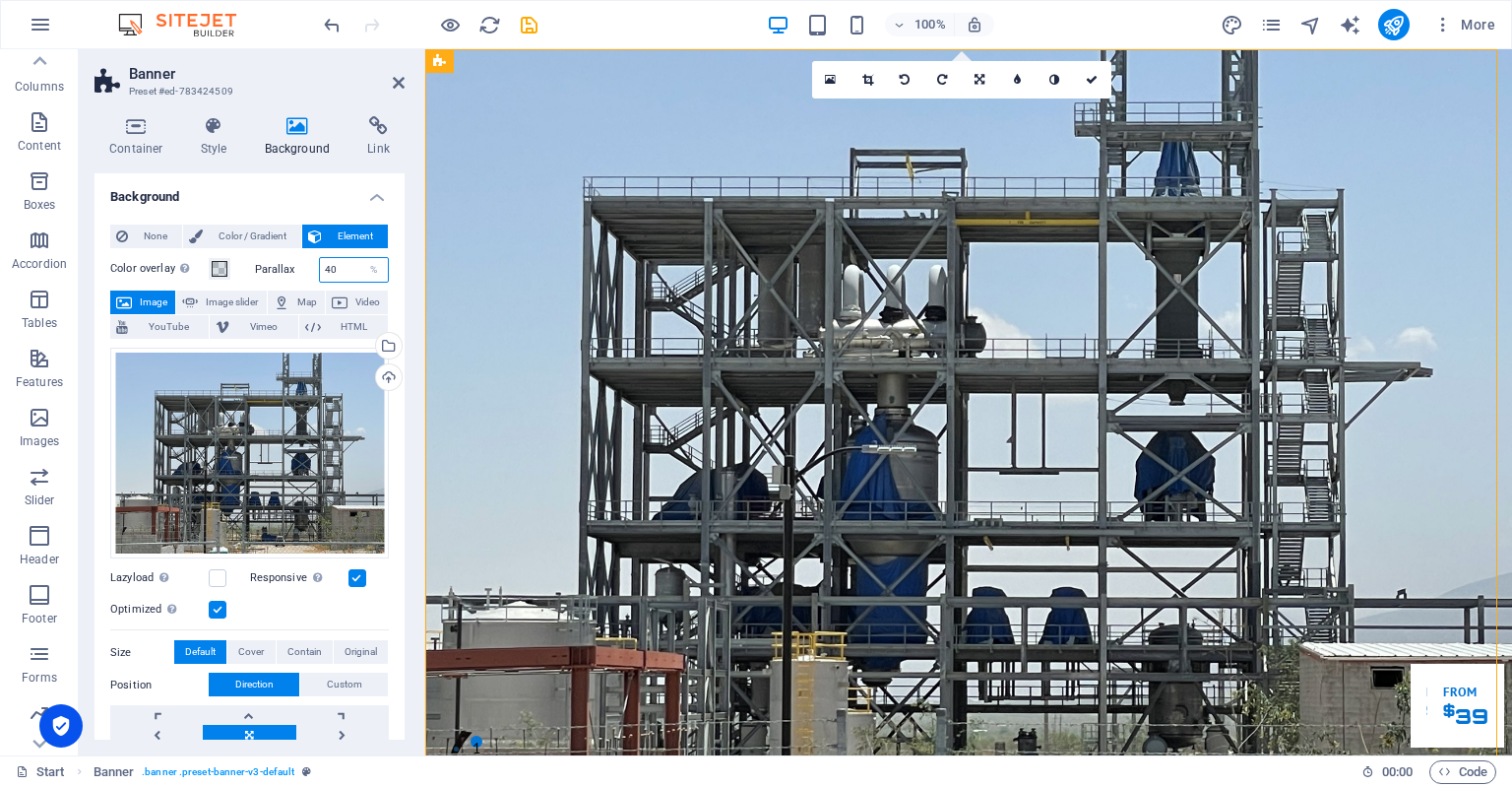 click on "40" at bounding box center [354, 270] 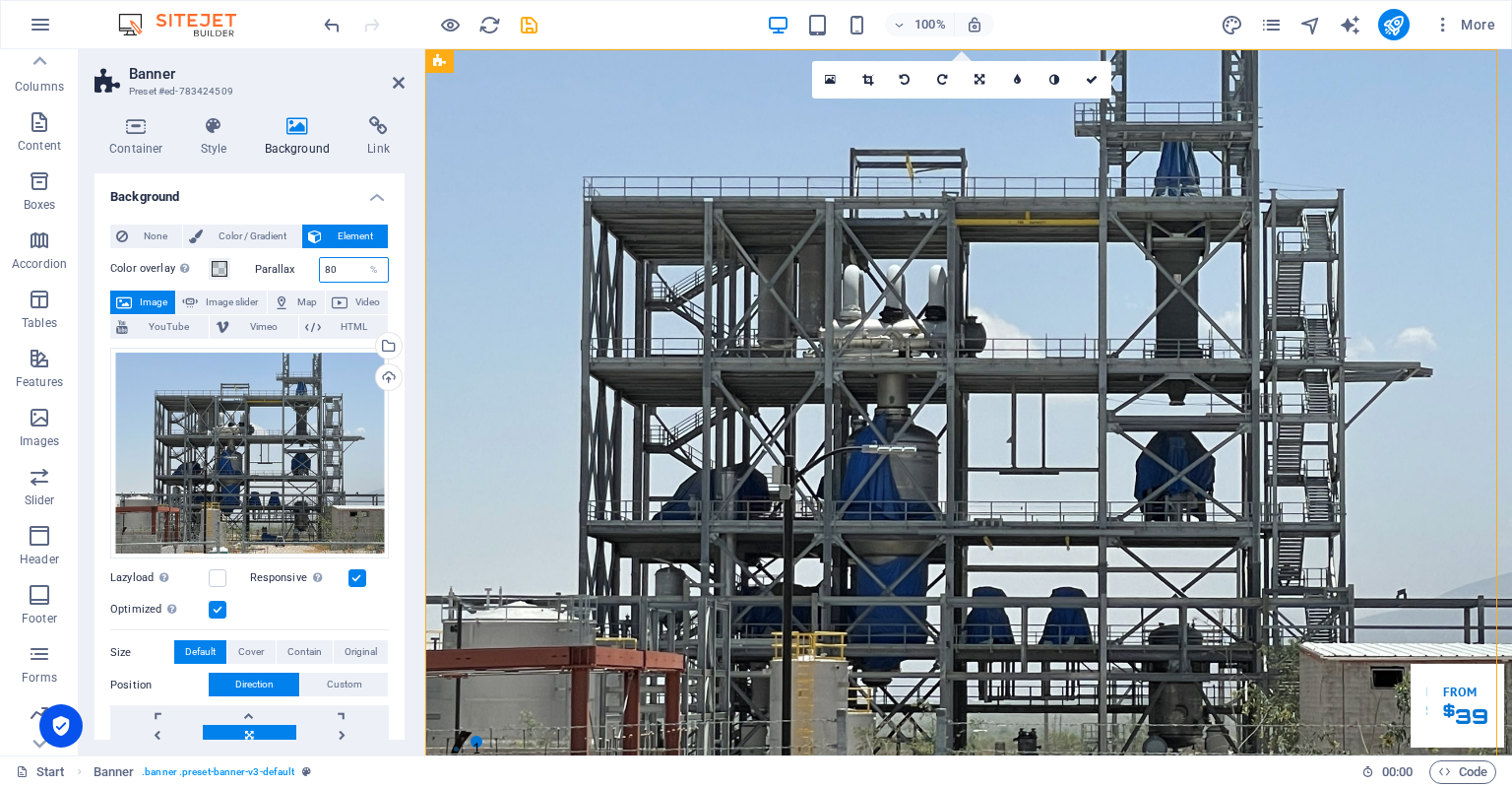 type on "80" 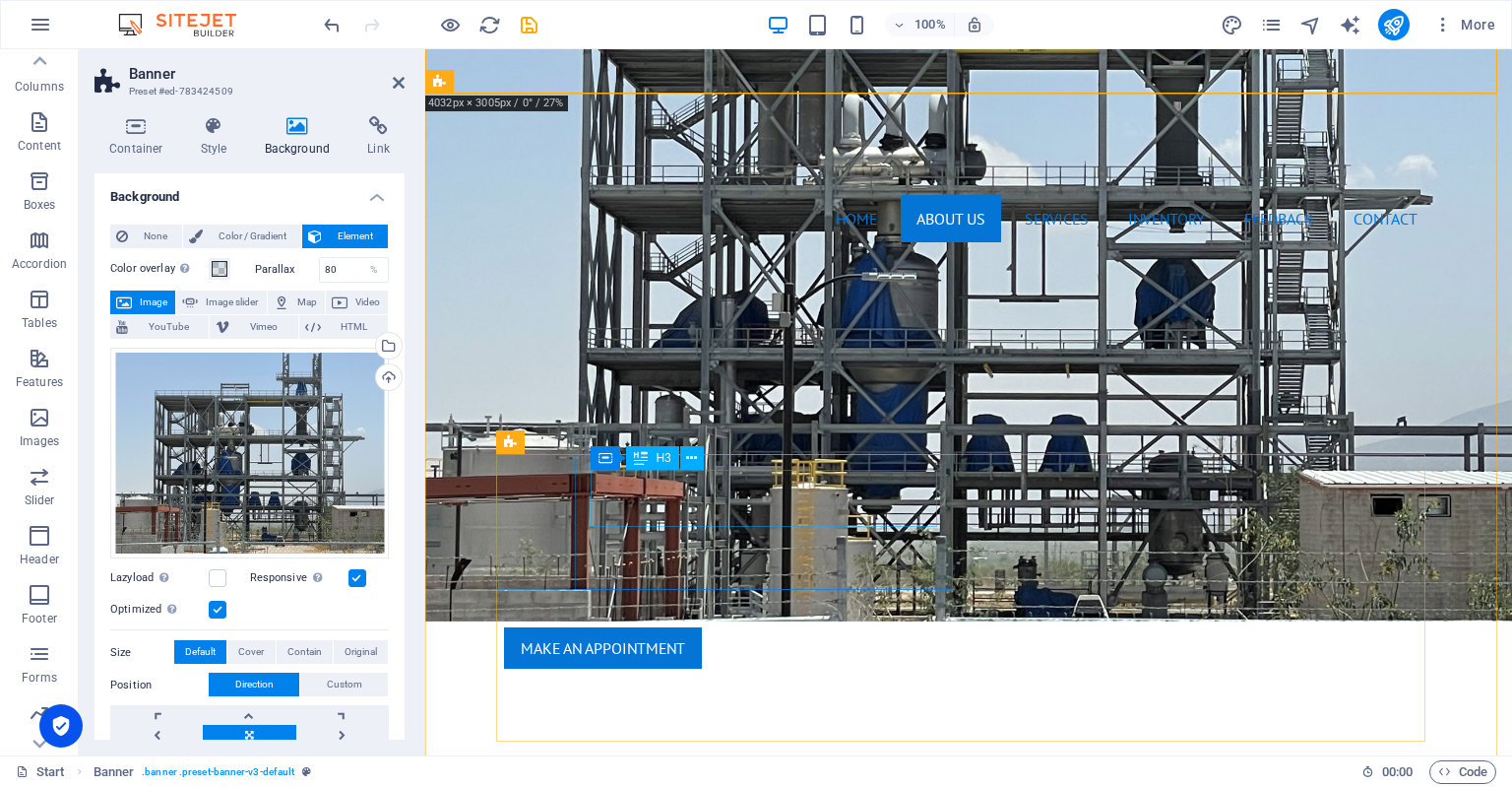 scroll, scrollTop: 755, scrollLeft: 0, axis: vertical 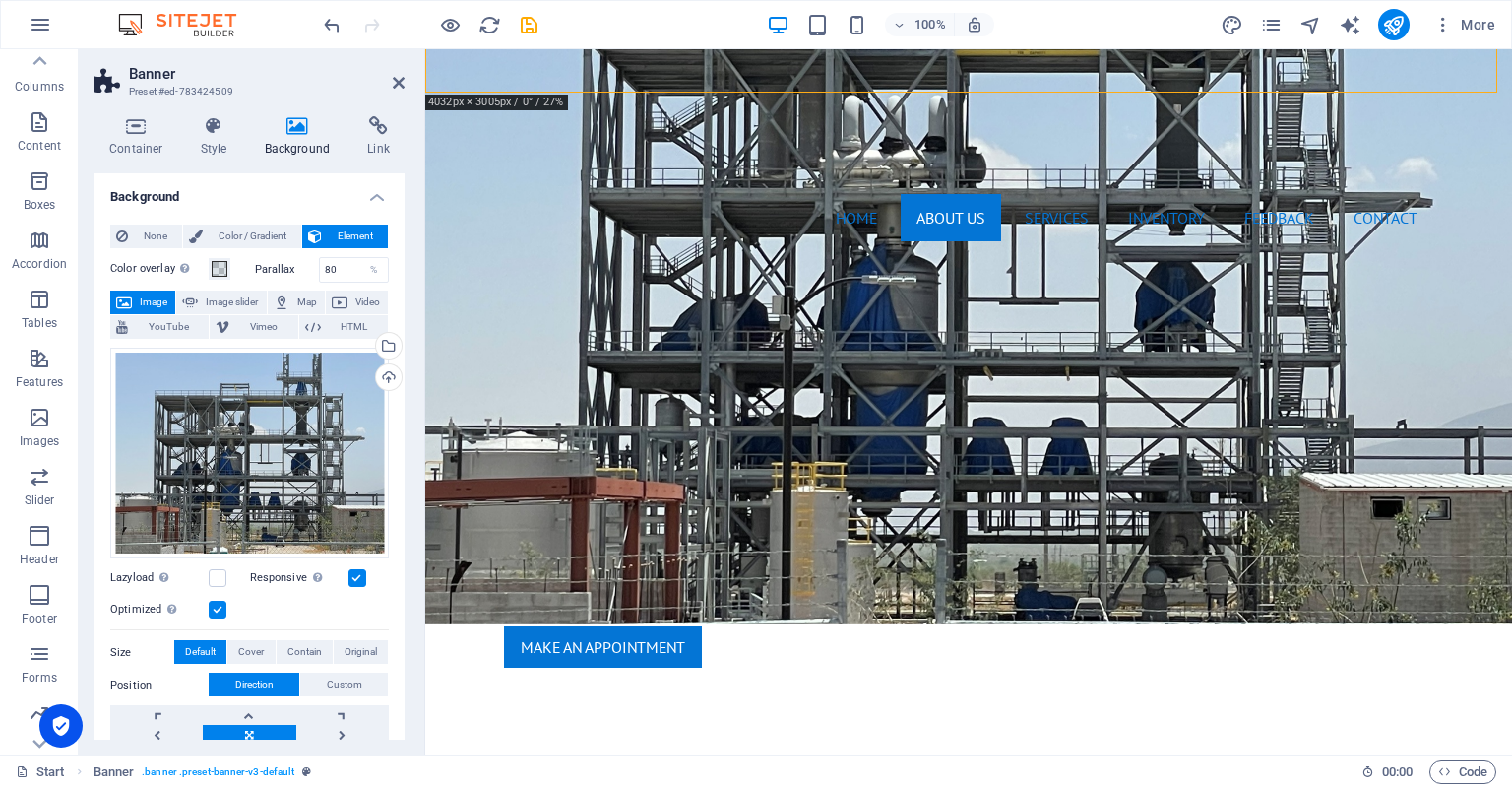 click on "Banner Preset #ed-783424509" at bounding box center [249, 75] 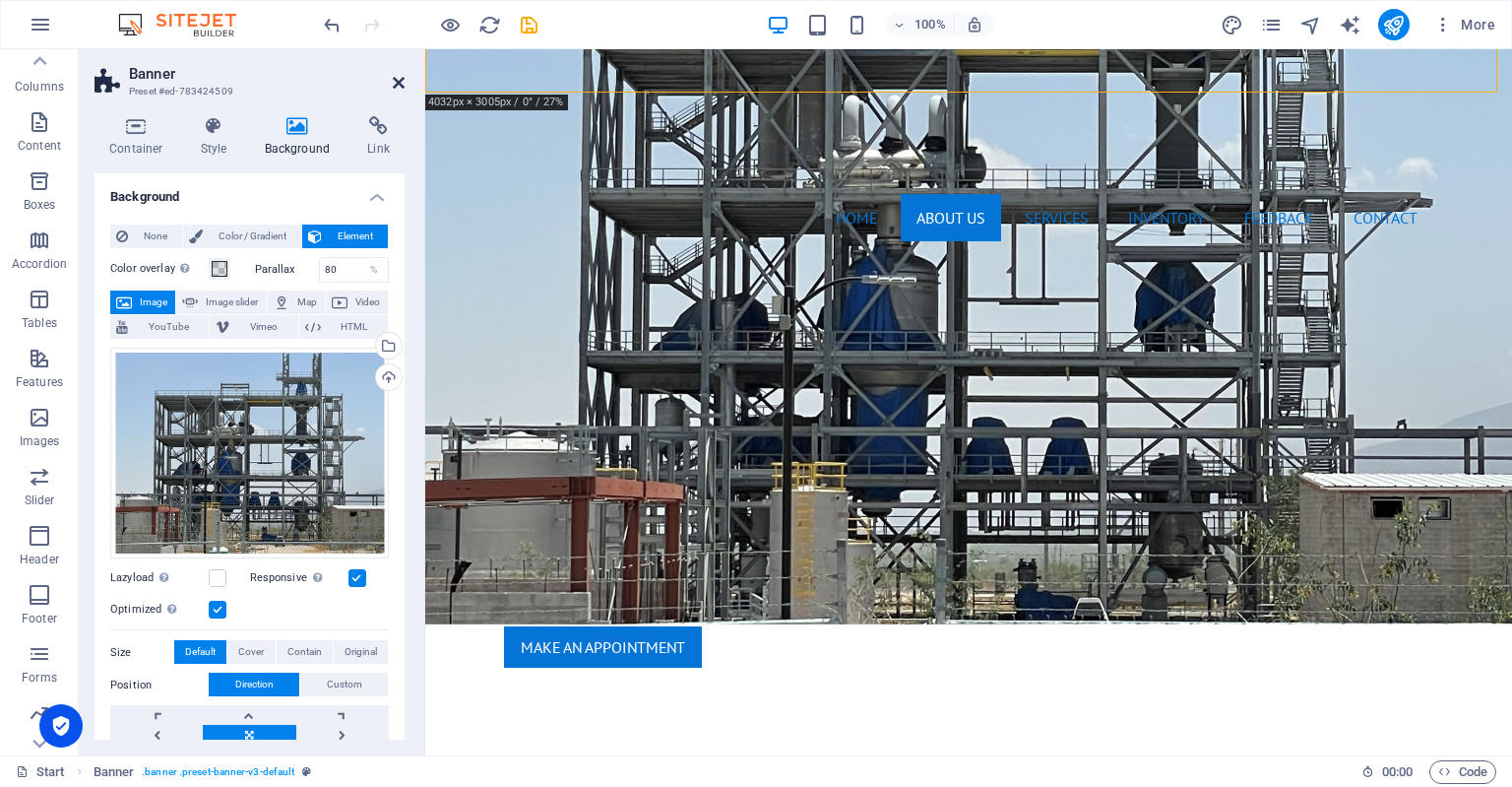 click at bounding box center (399, 83) 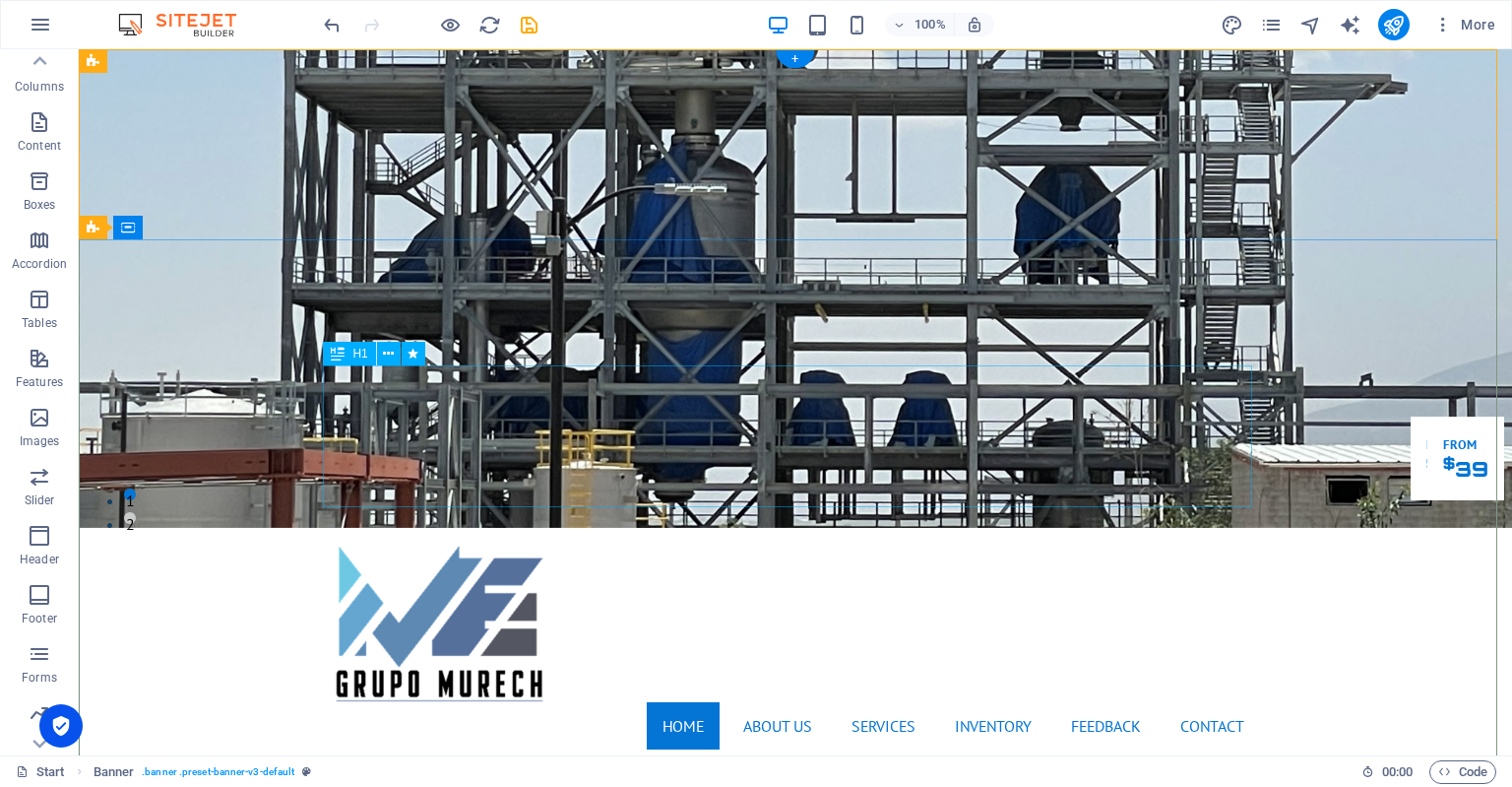 scroll, scrollTop: 0, scrollLeft: 0, axis: both 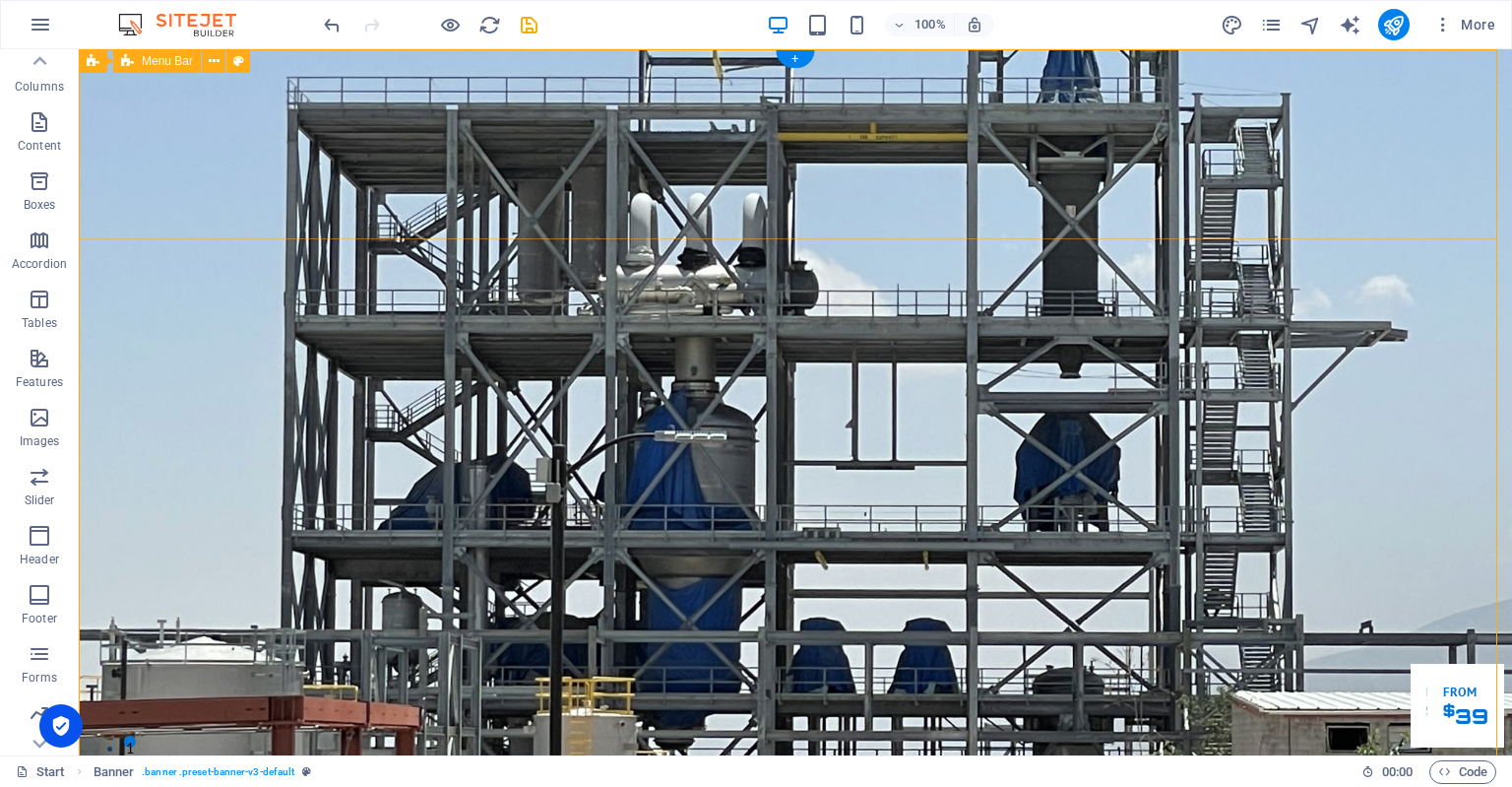 click on "Home About us Services Inventory Feedback Contact" at bounding box center [795, 893] 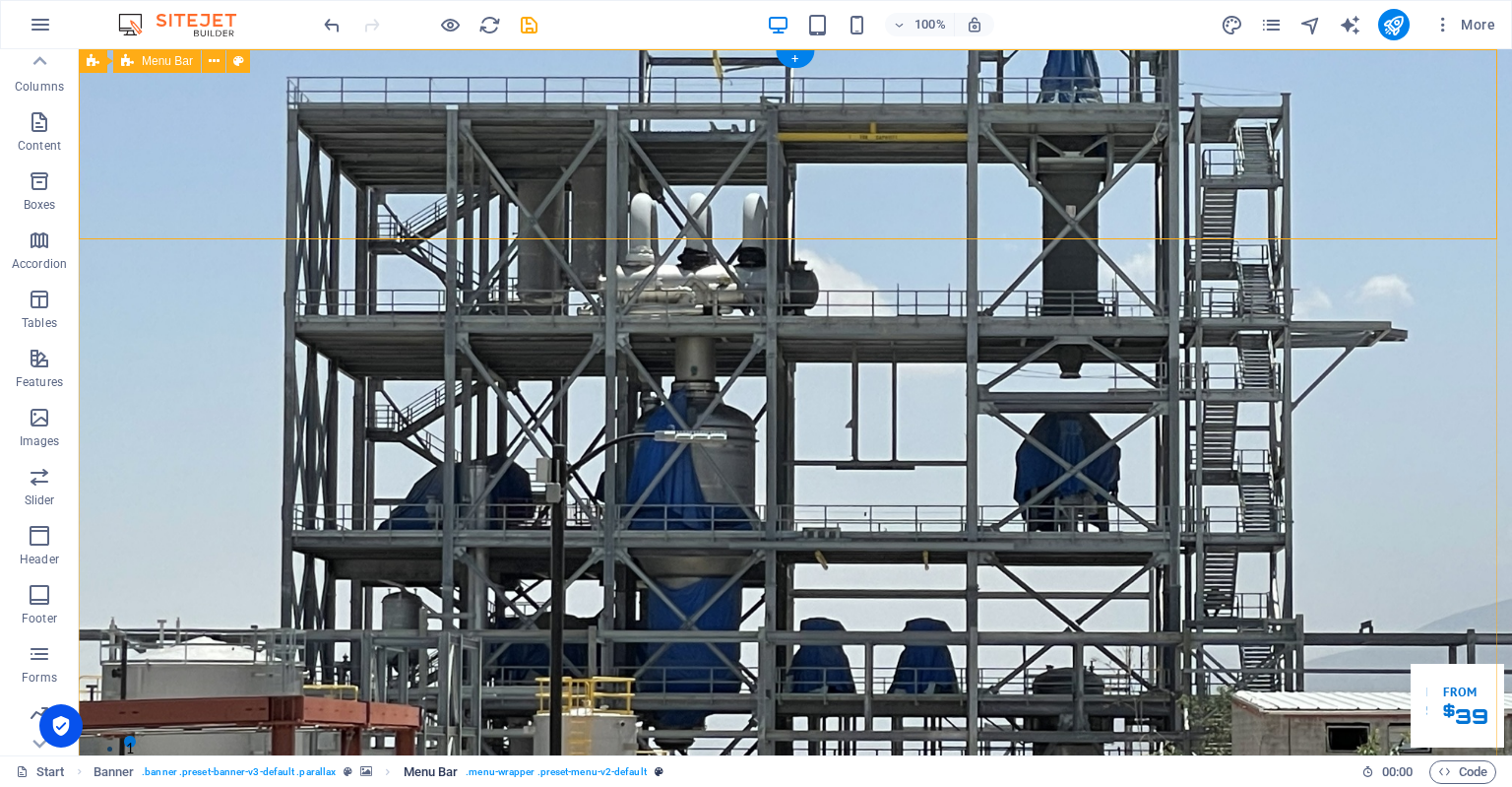 click on ". menu-wrapper .preset-menu-v2-default" at bounding box center (555, 772) 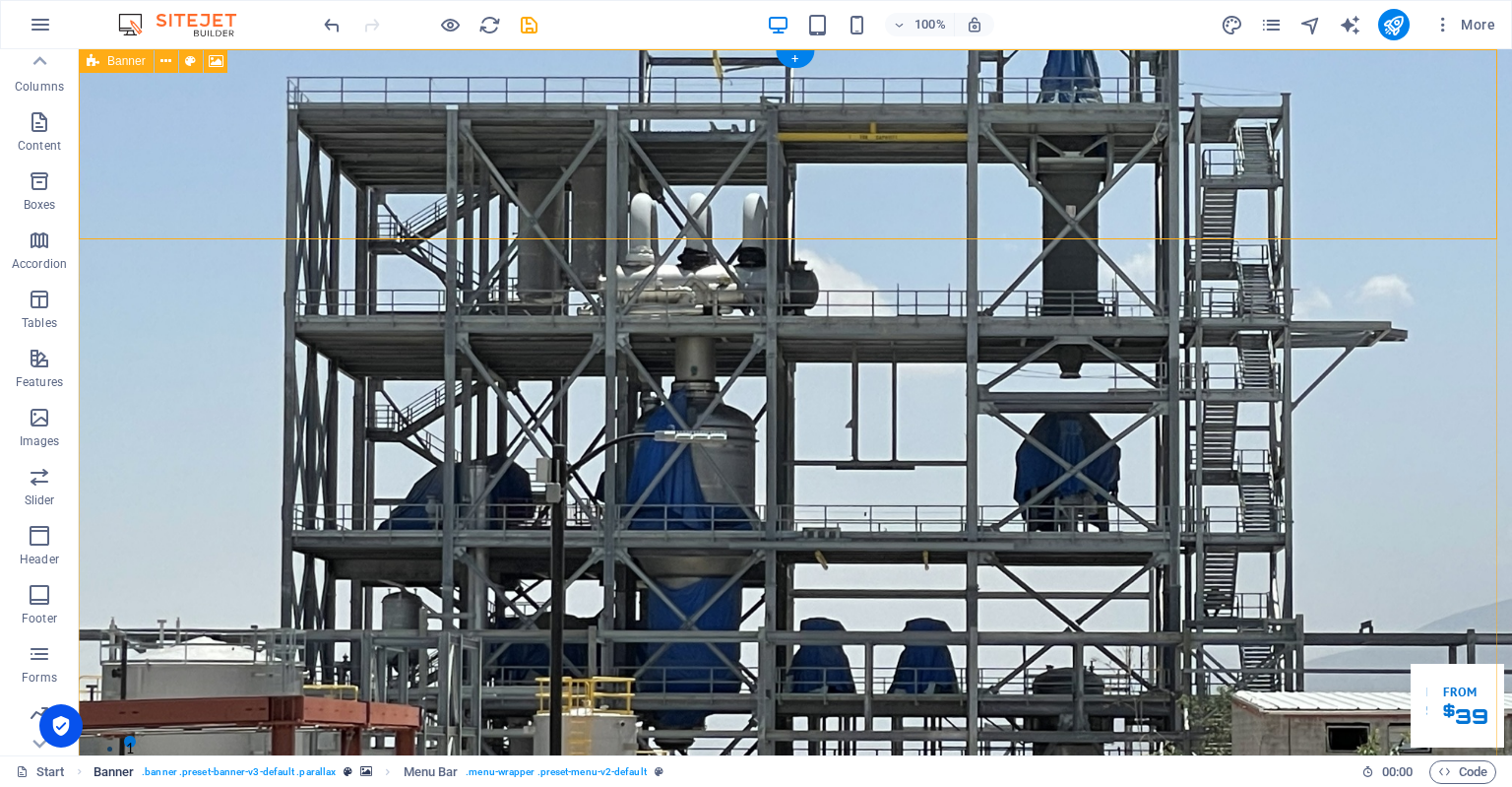 click on "Banner . banner .preset-banner-v3-default .parallax" at bounding box center (233, 772) 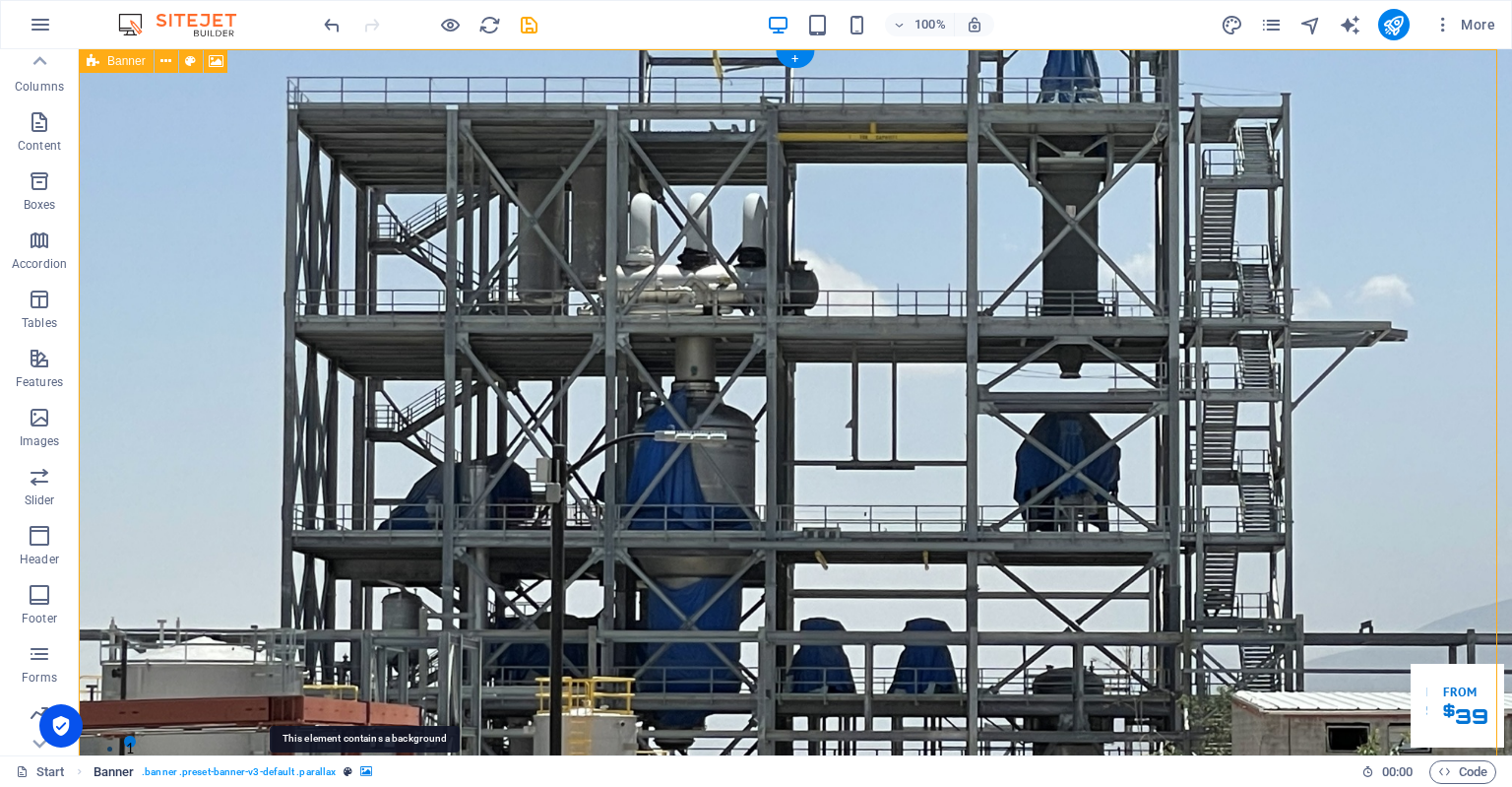 click at bounding box center [366, 771] 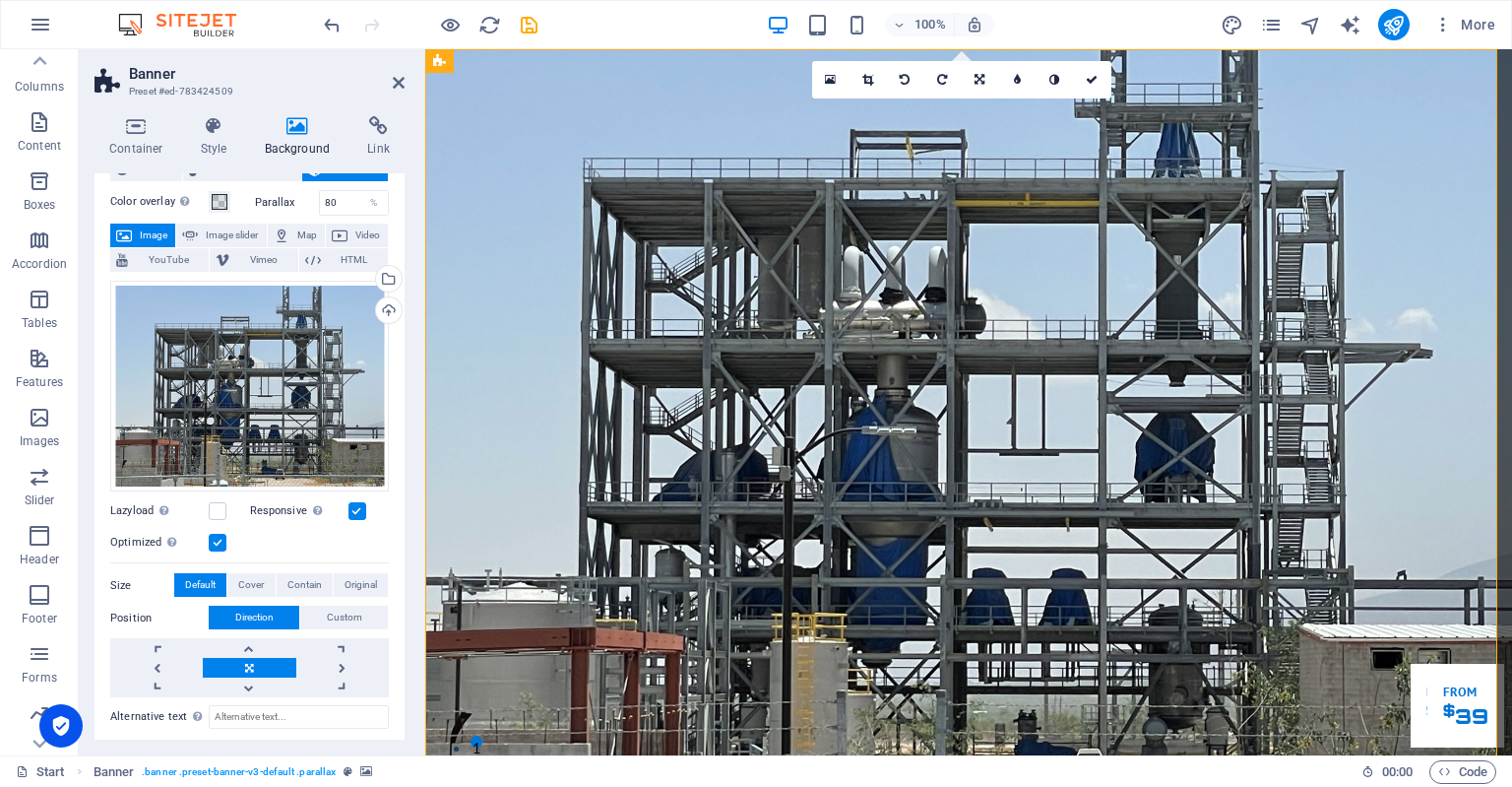 scroll, scrollTop: 83, scrollLeft: 0, axis: vertical 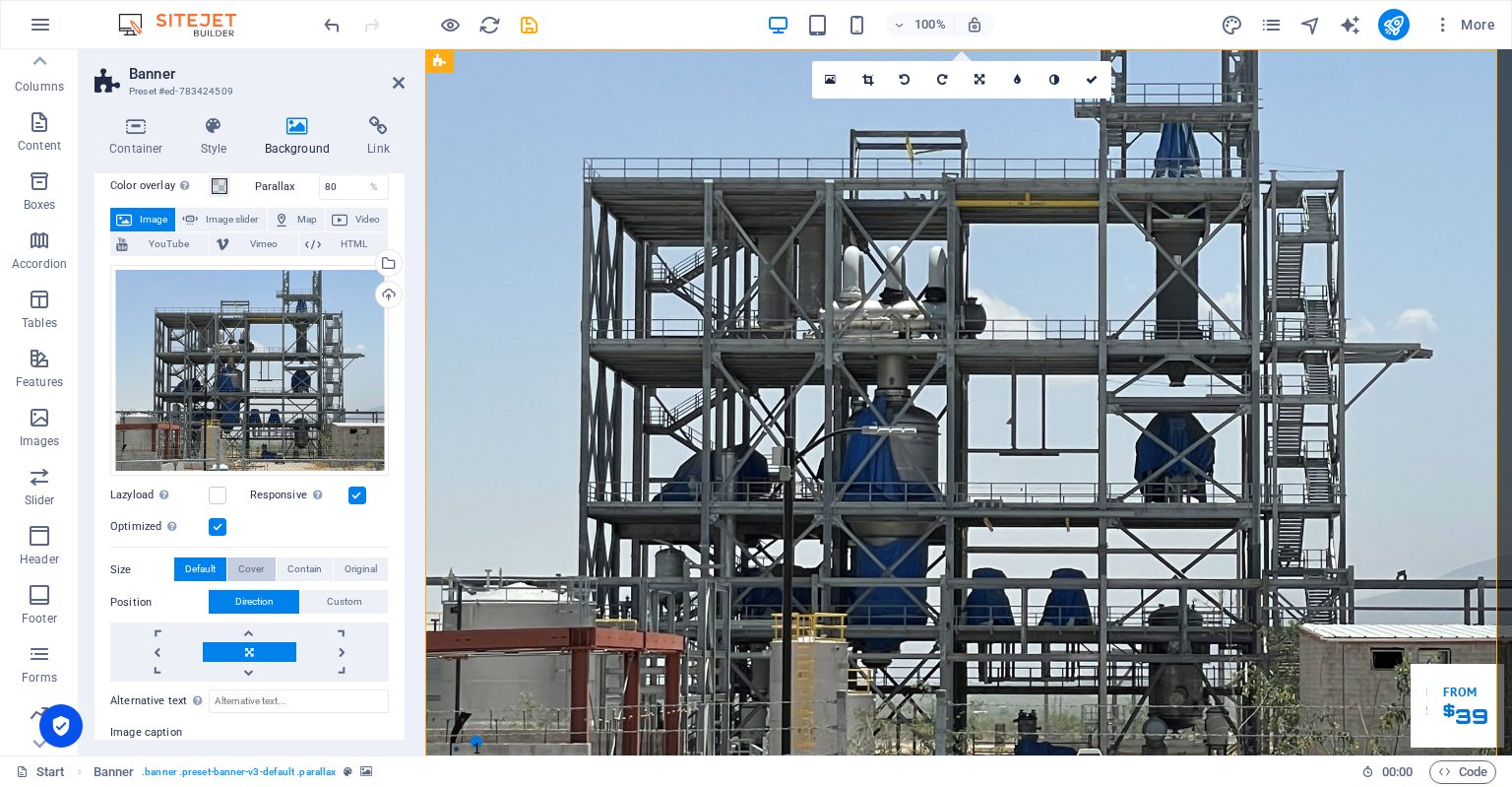click on "Cover" at bounding box center [251, 569] 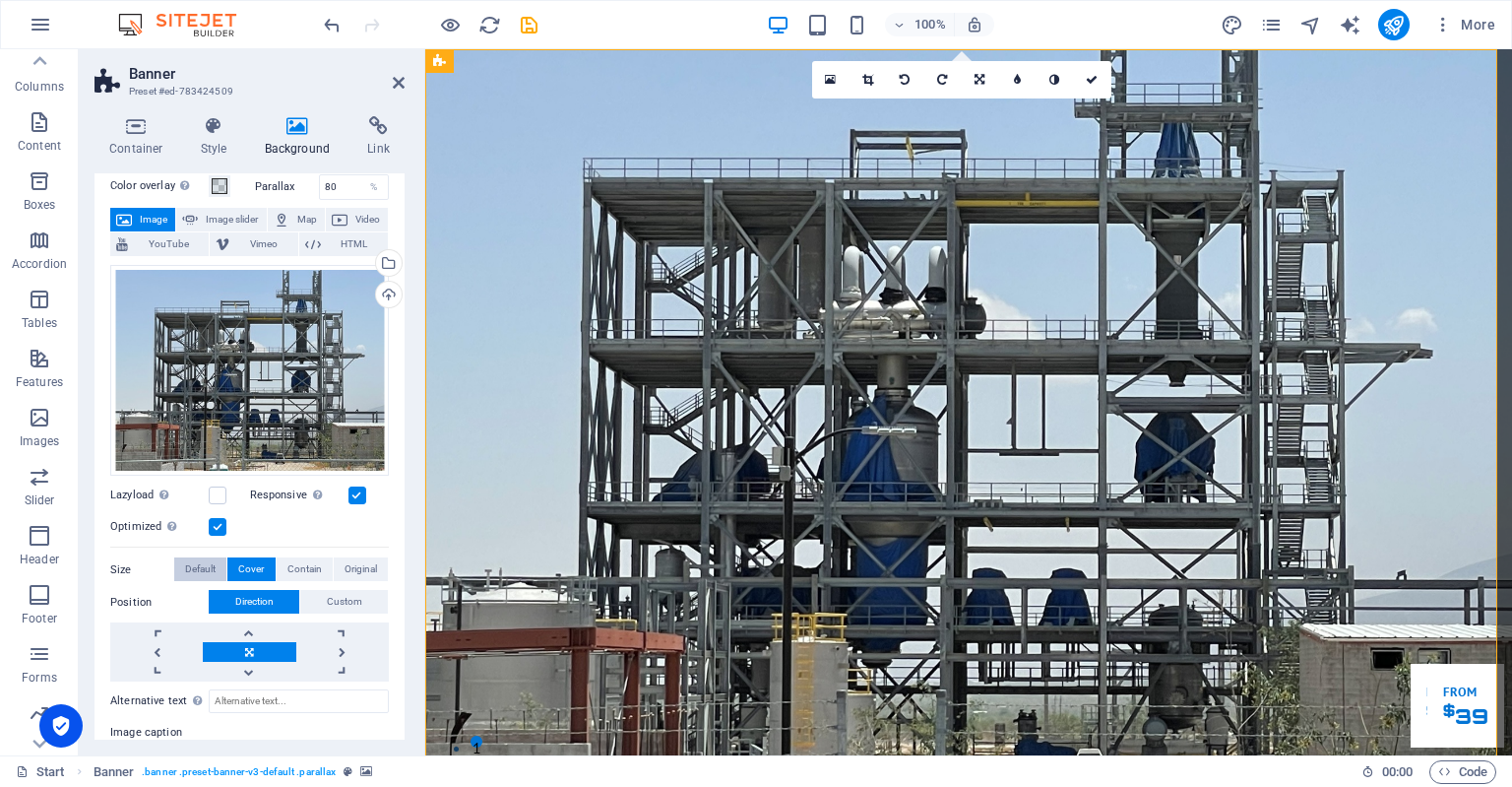 click on "Default" at bounding box center (200, 569) 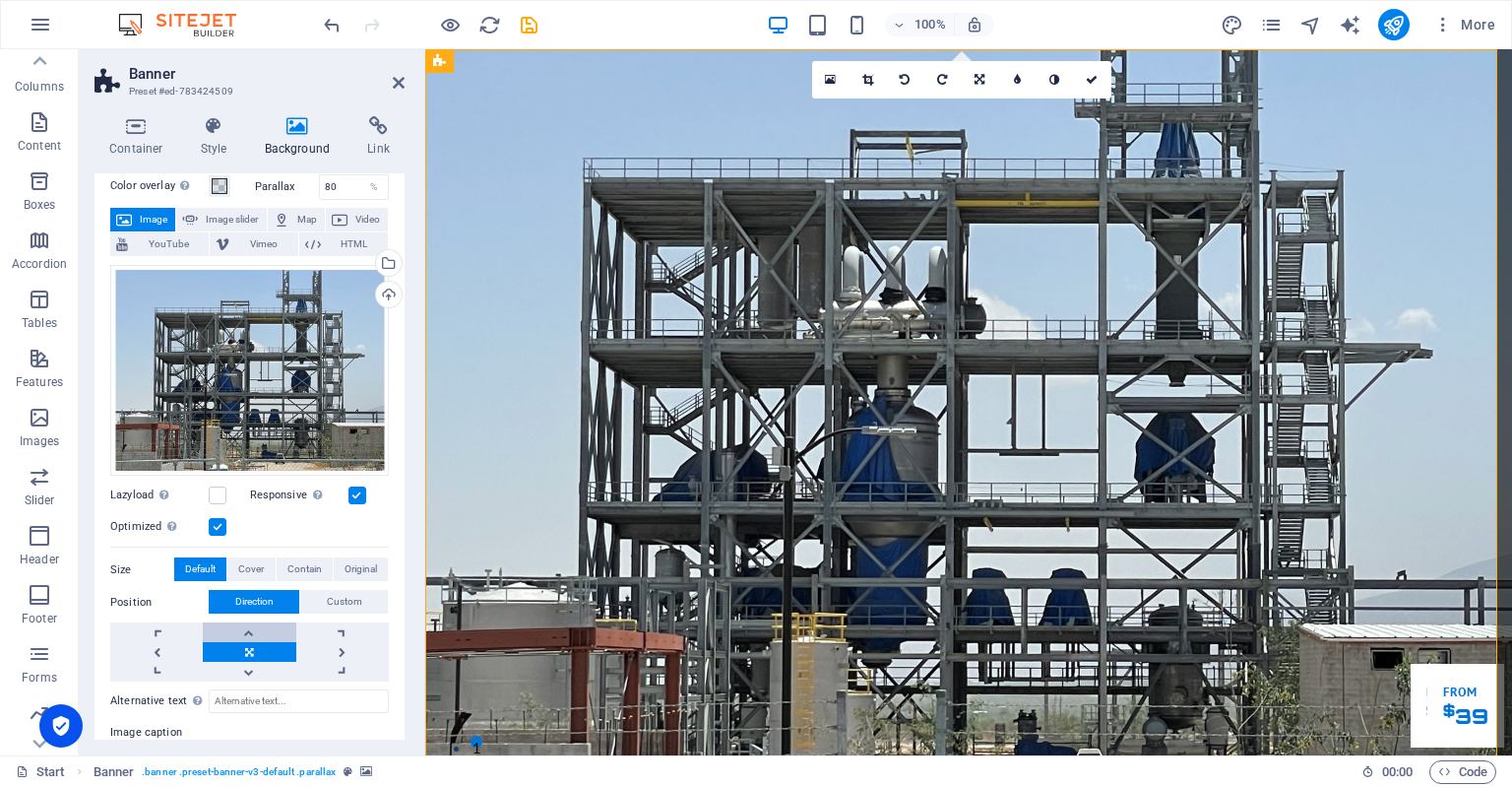 click at bounding box center (249, 632) 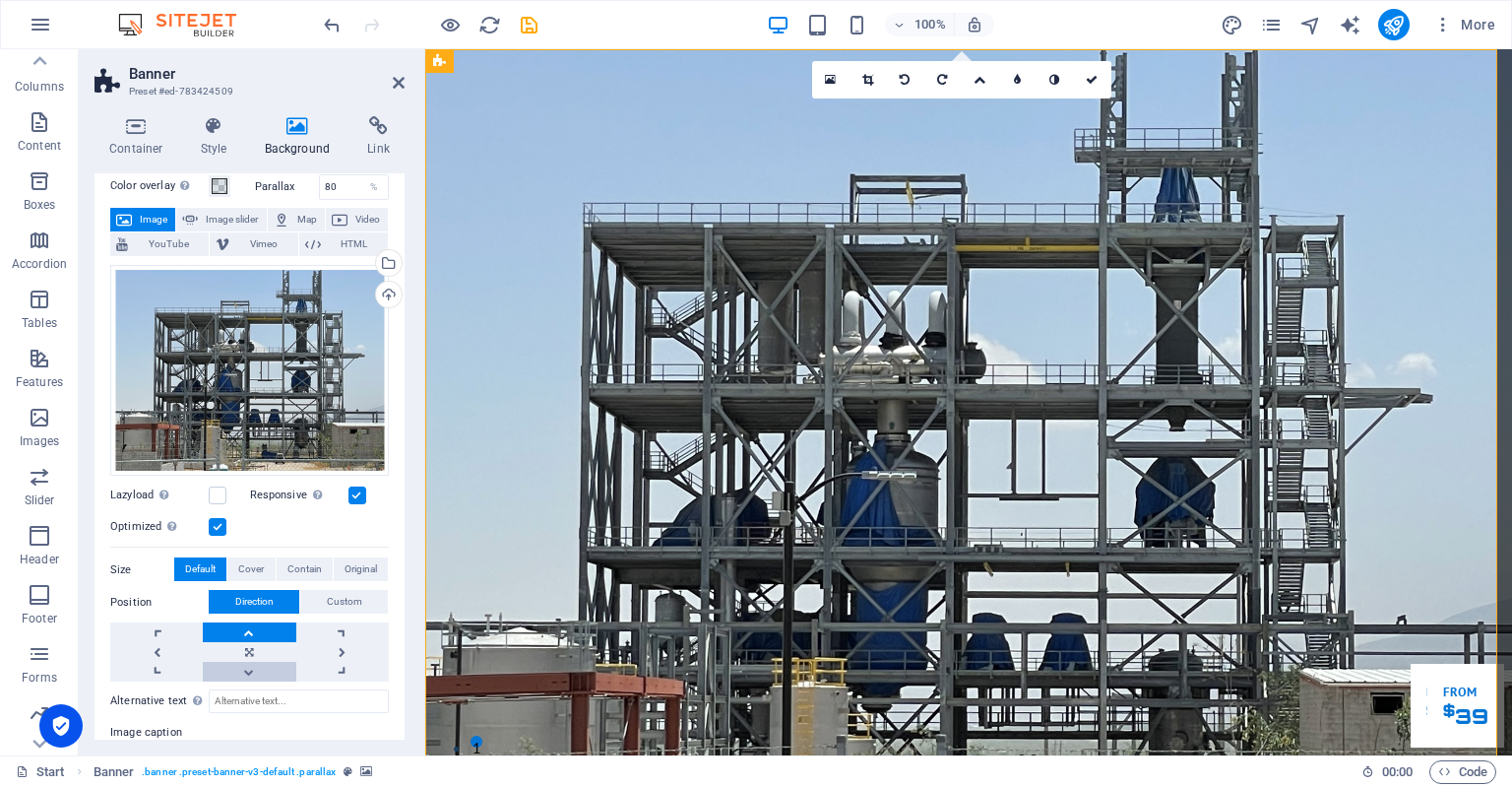 click at bounding box center [249, 672] 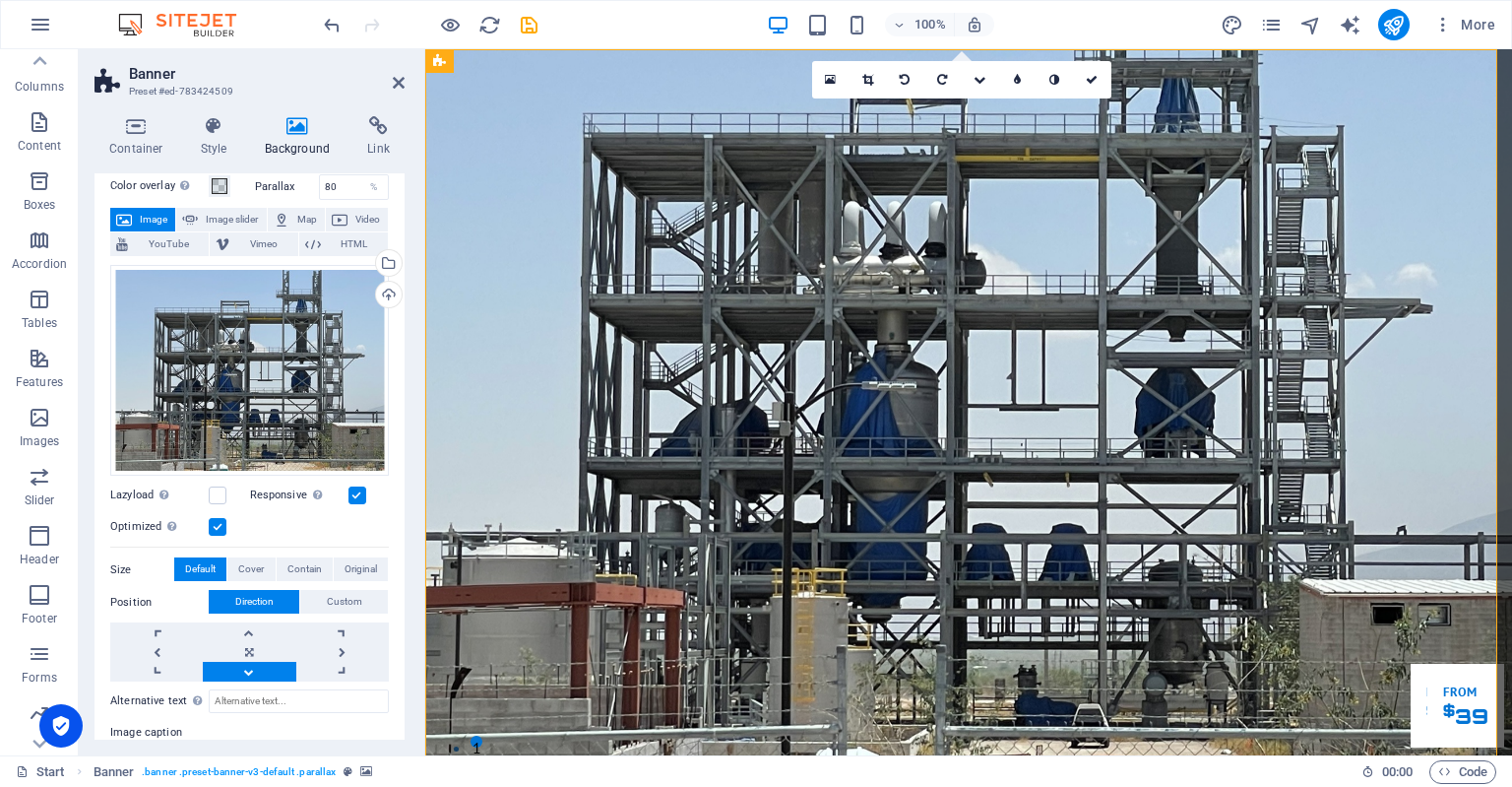 click at bounding box center (249, 672) 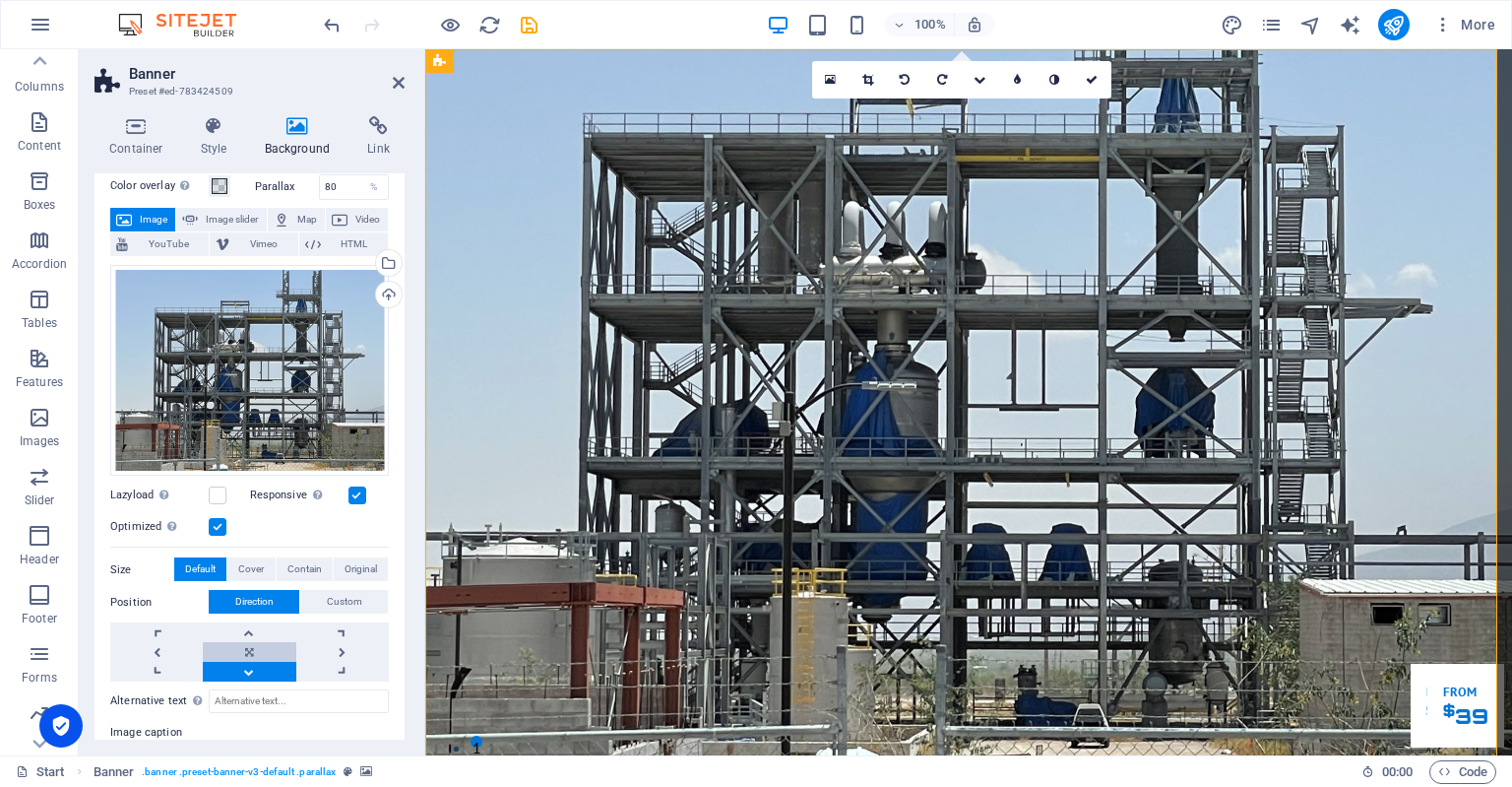 click at bounding box center (249, 652) 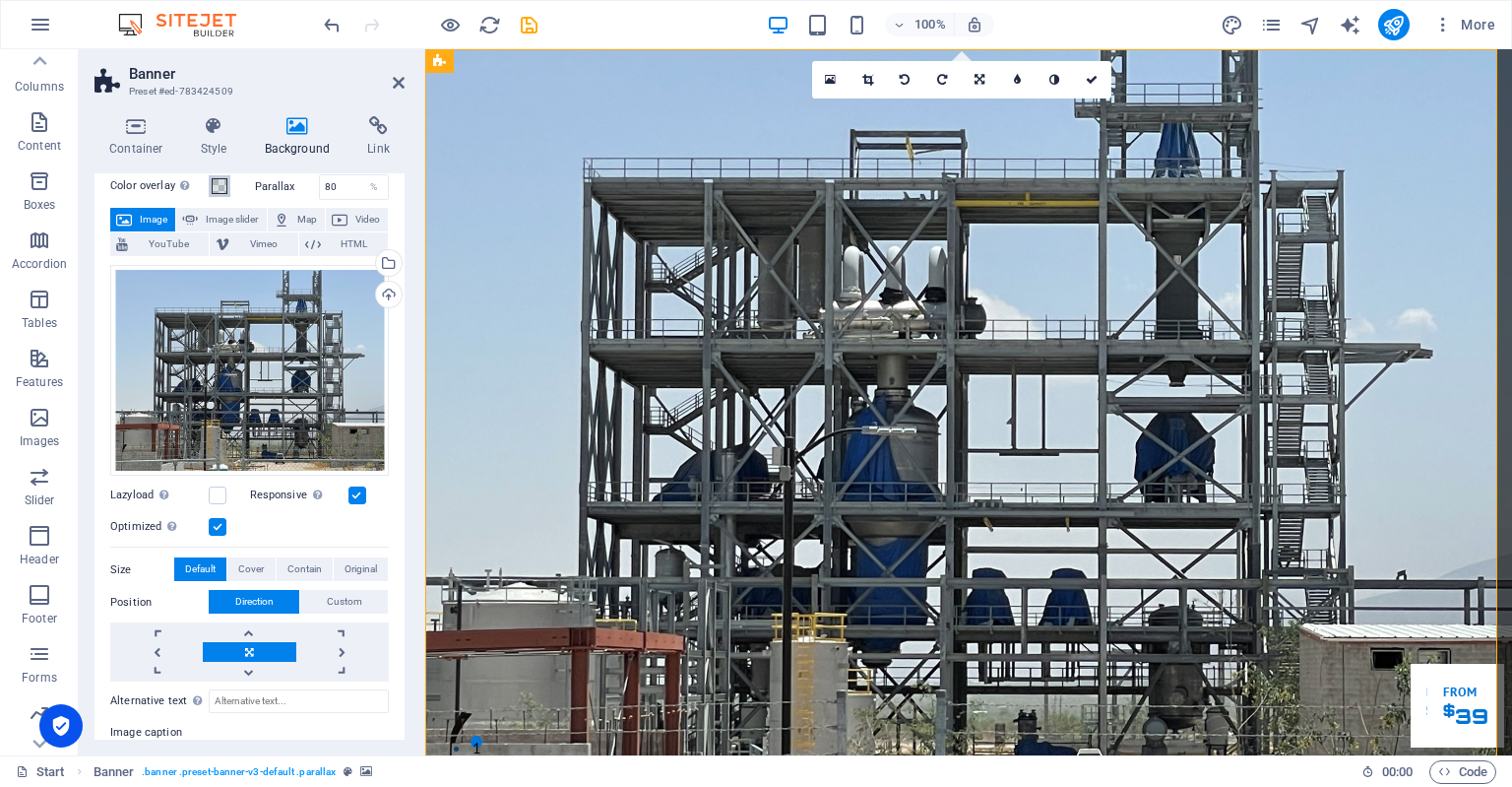 click on "Color overlay Places an overlay over the background to colorize it" at bounding box center [220, 186] 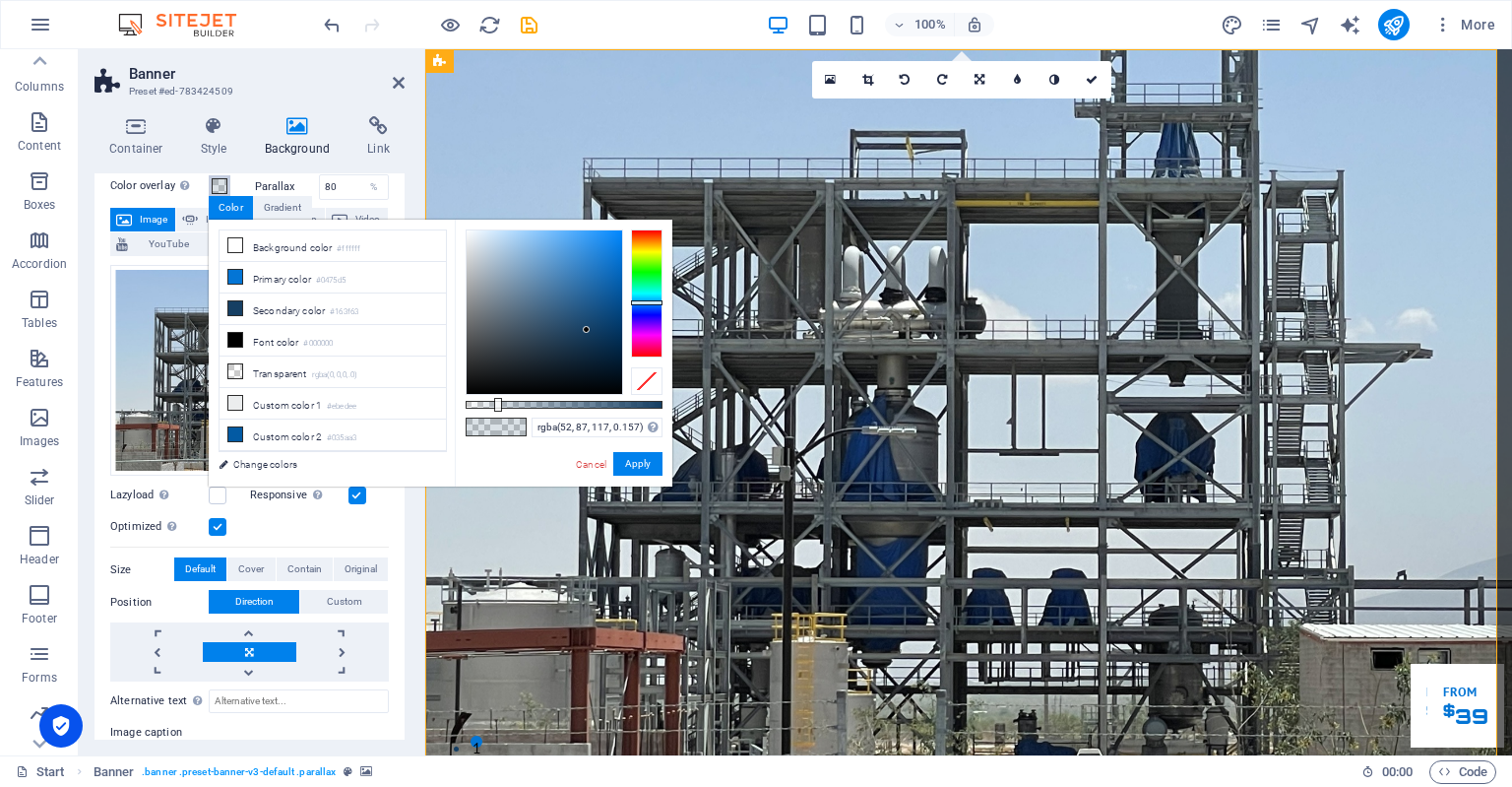 click at bounding box center (544, 312) 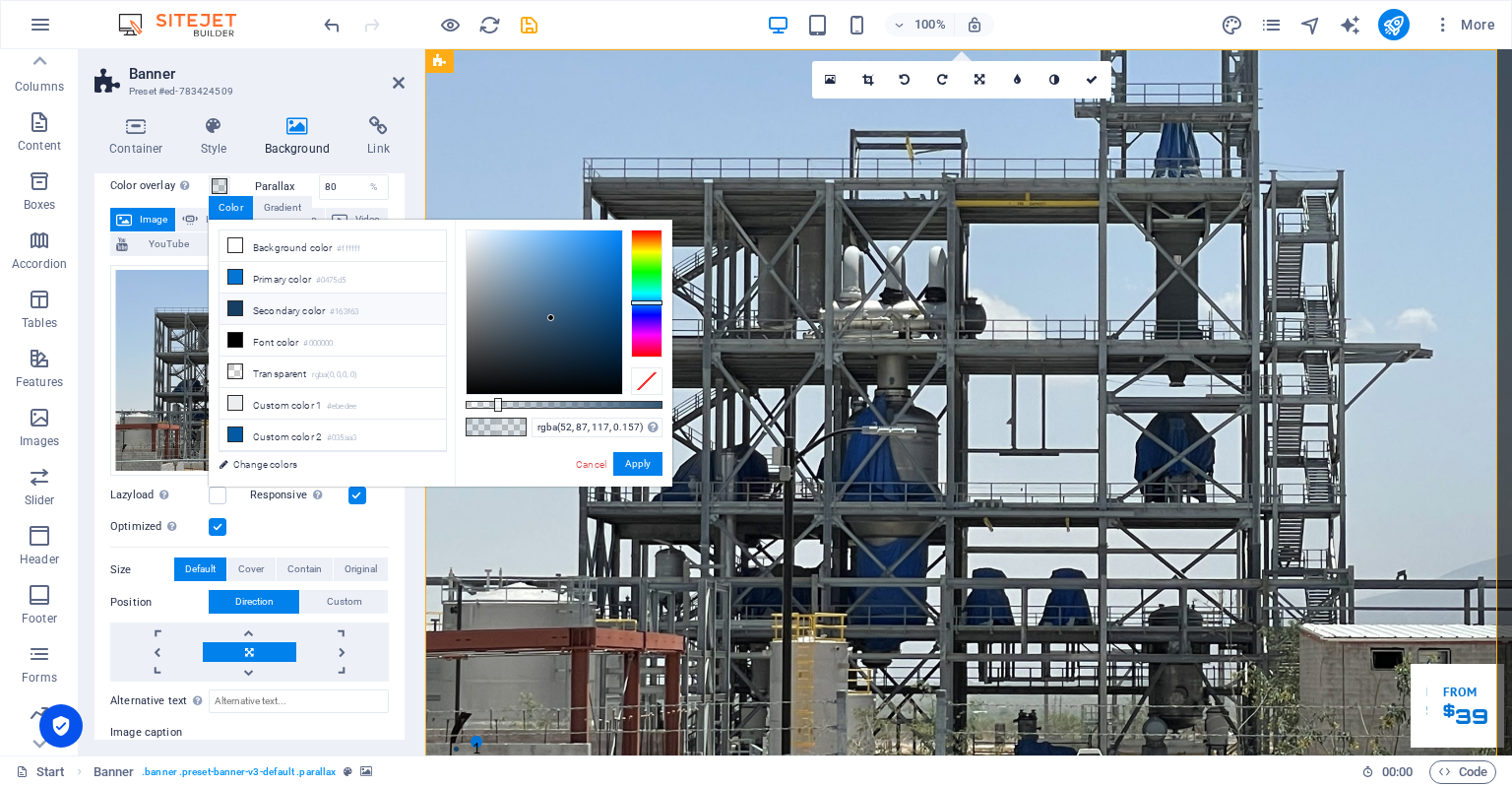 click on "#163f63" at bounding box center [344, 312] 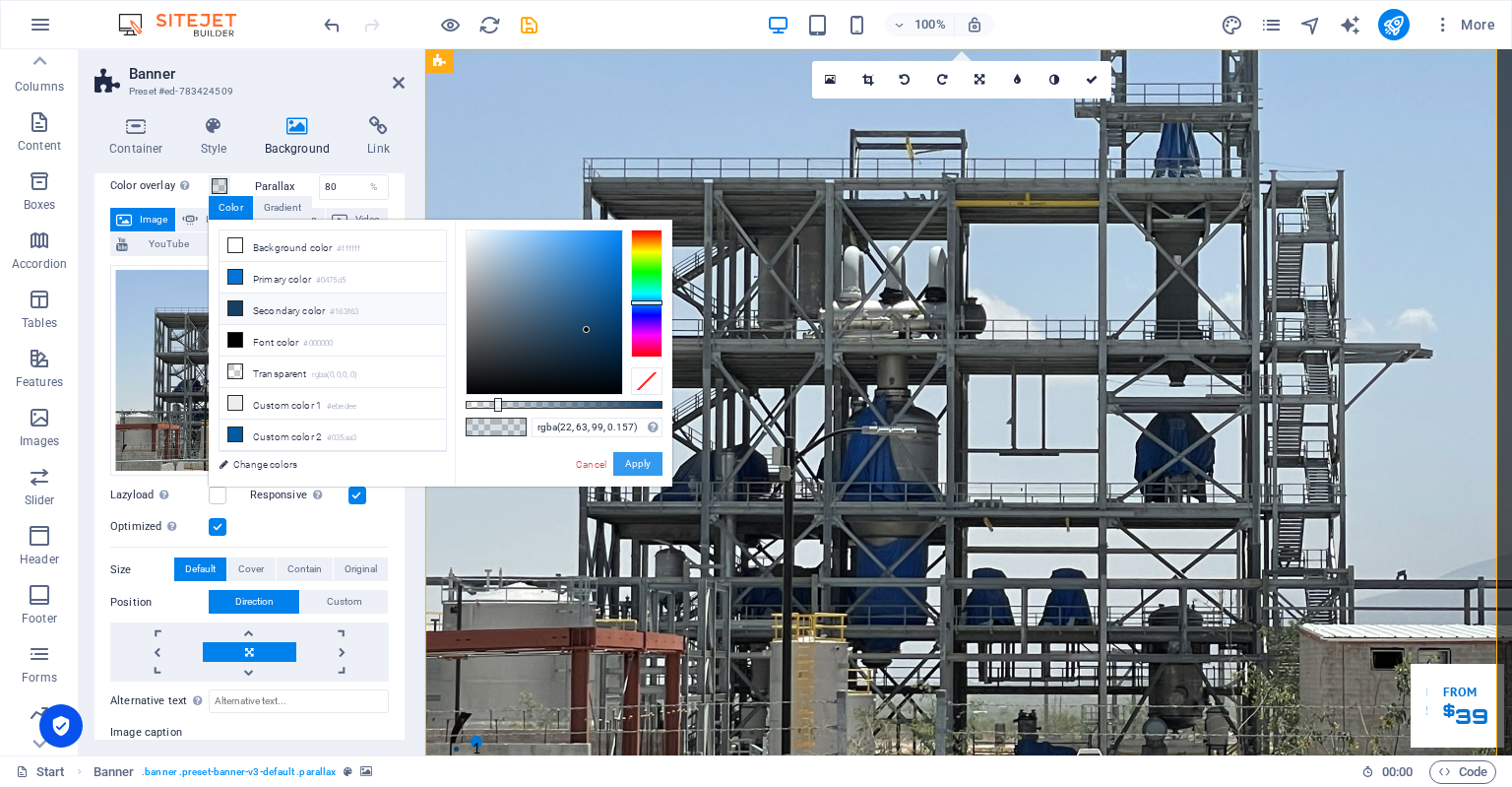 click on "Apply" at bounding box center [638, 464] 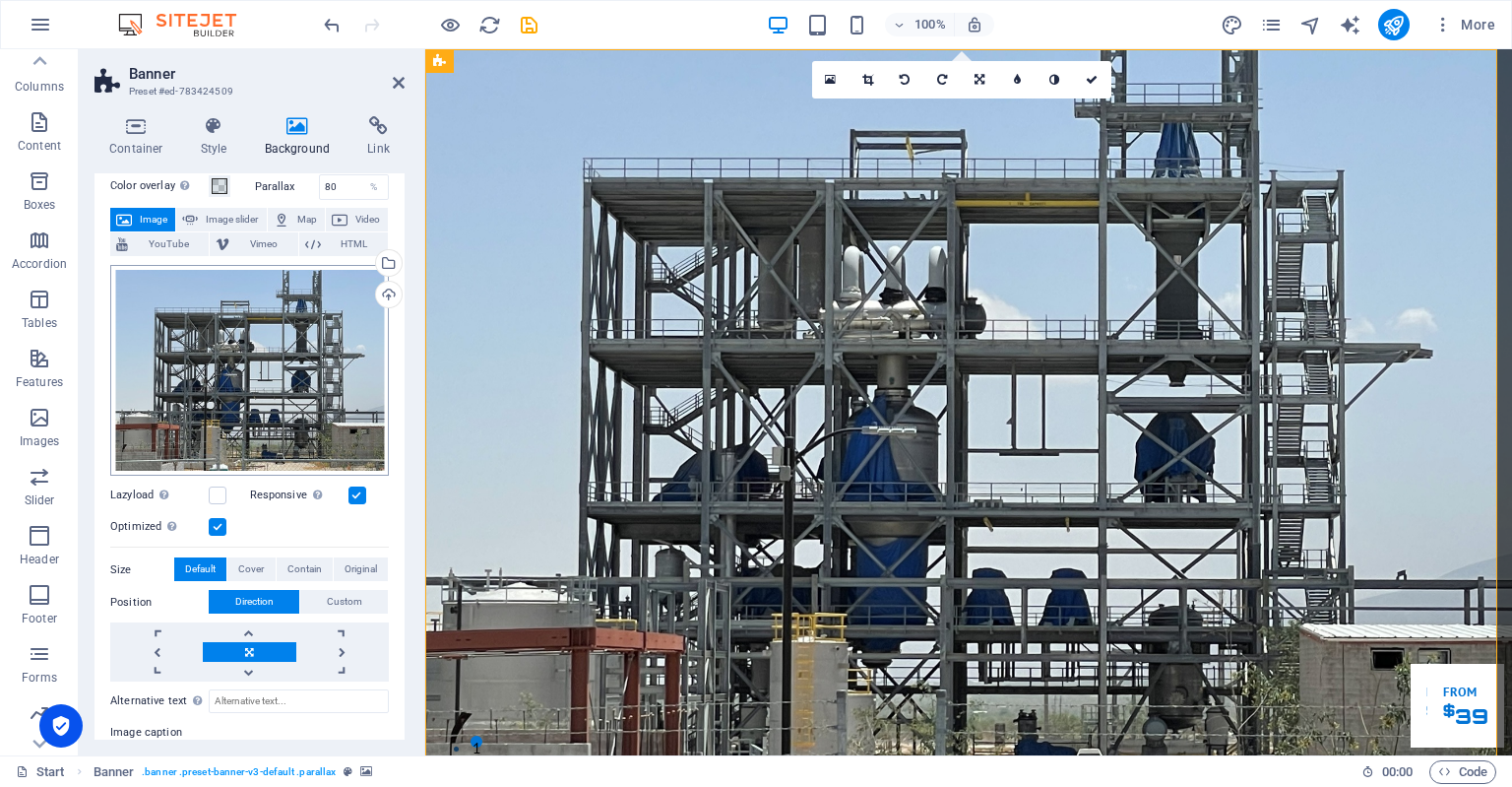 scroll, scrollTop: 0, scrollLeft: 0, axis: both 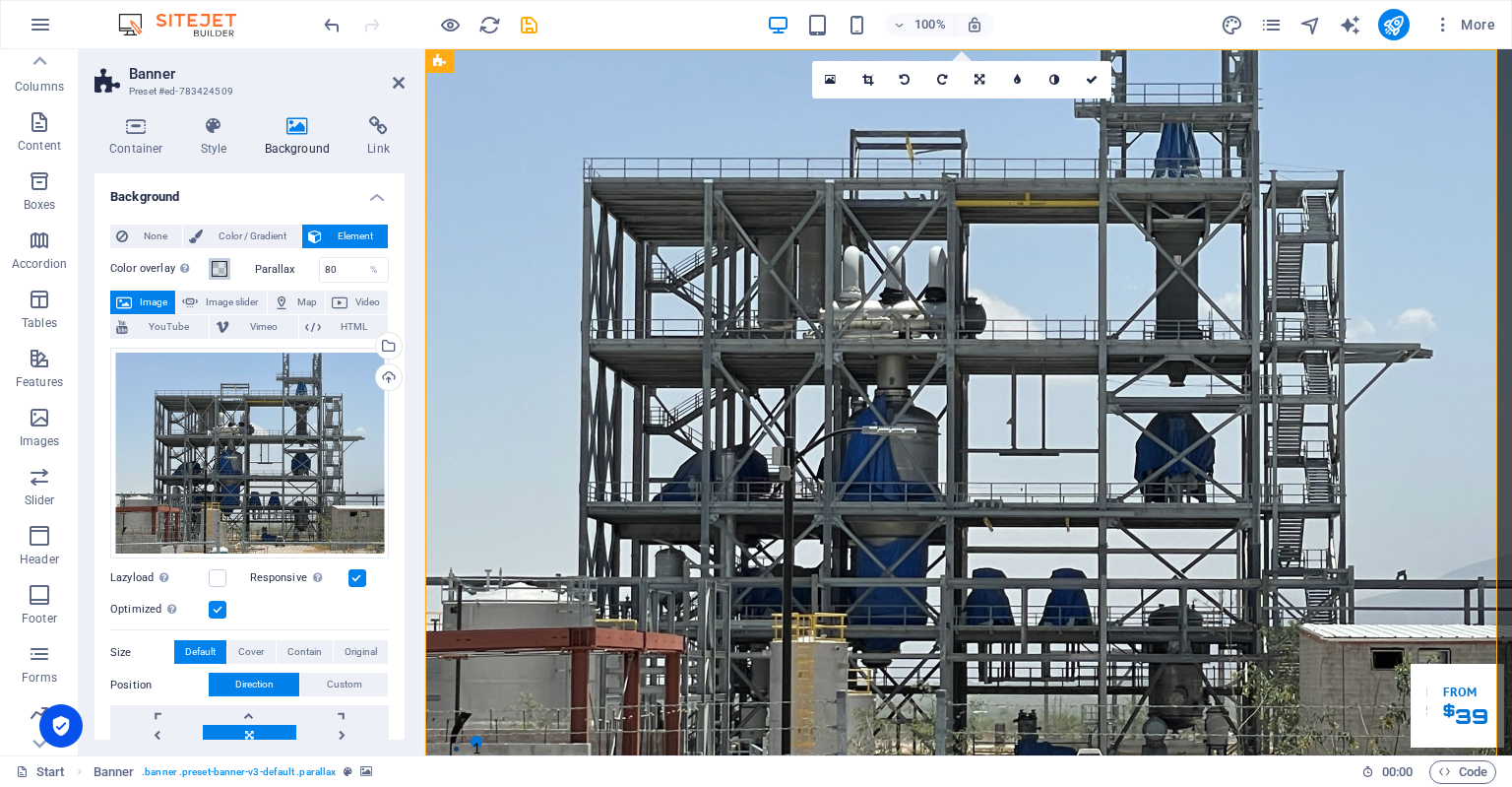 click at bounding box center (220, 269) 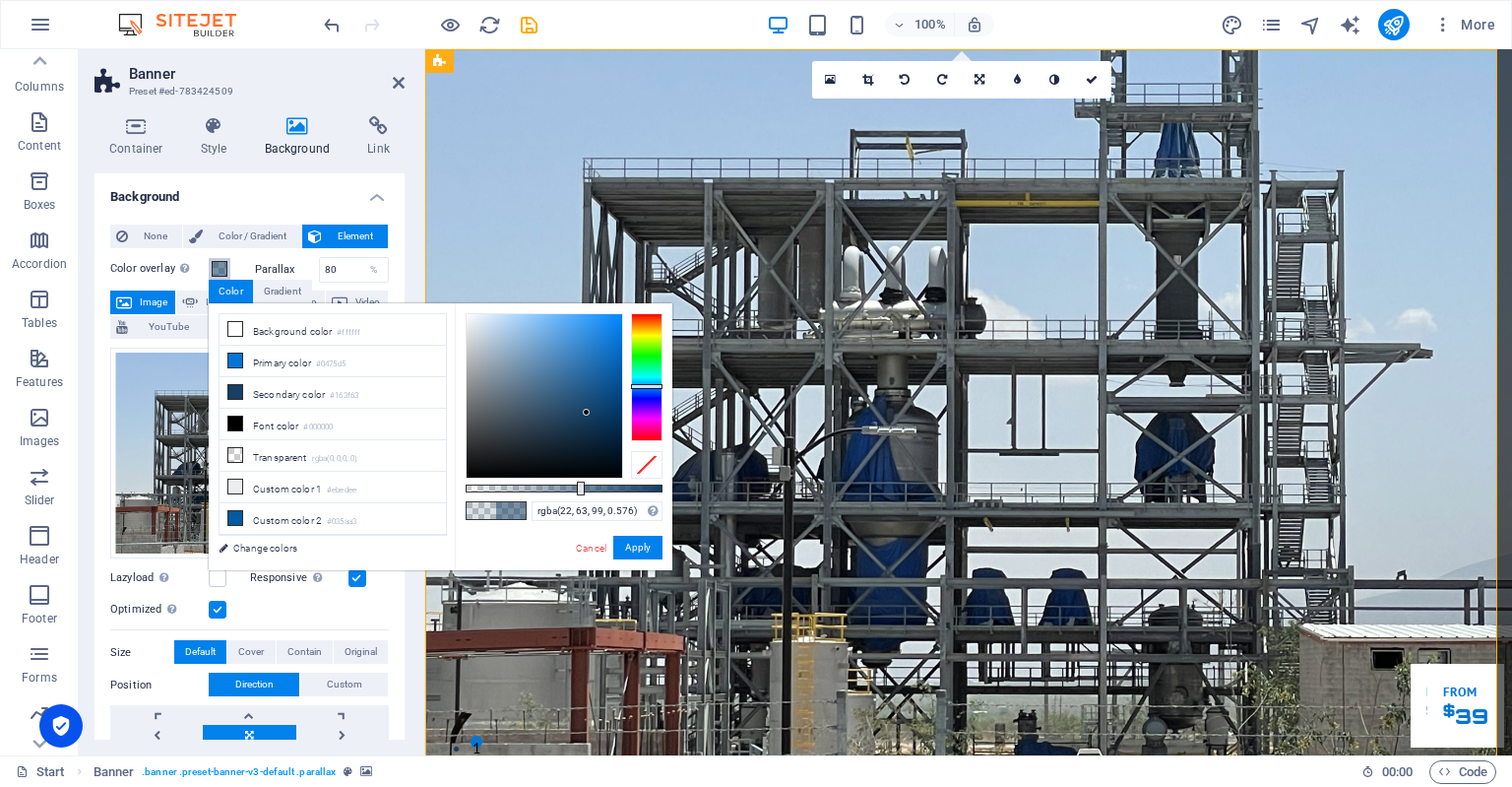 drag, startPoint x: 499, startPoint y: 490, endPoint x: 579, endPoint y: 486, distance: 80.09994 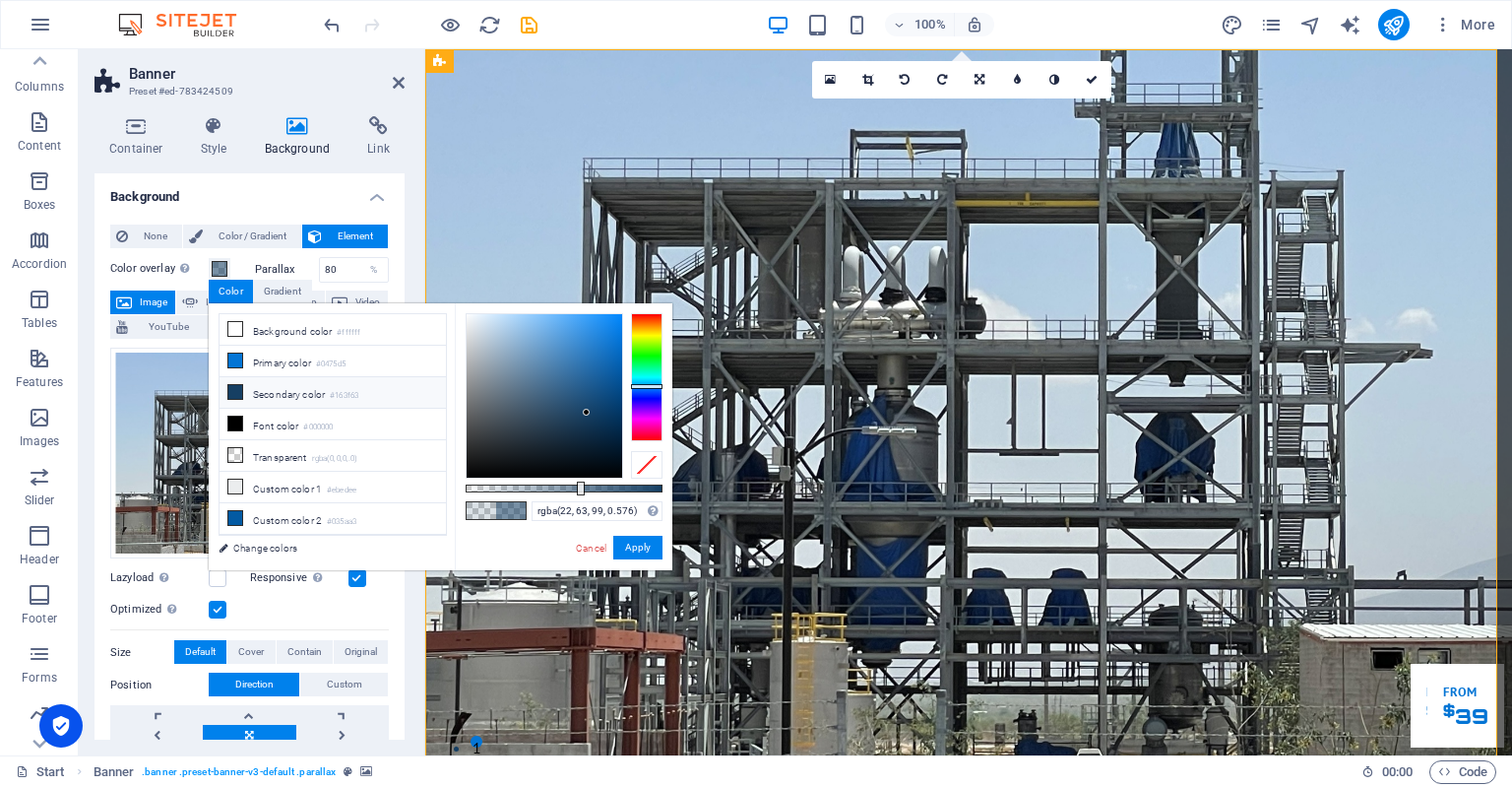 click on "#163f63" at bounding box center (344, 396) 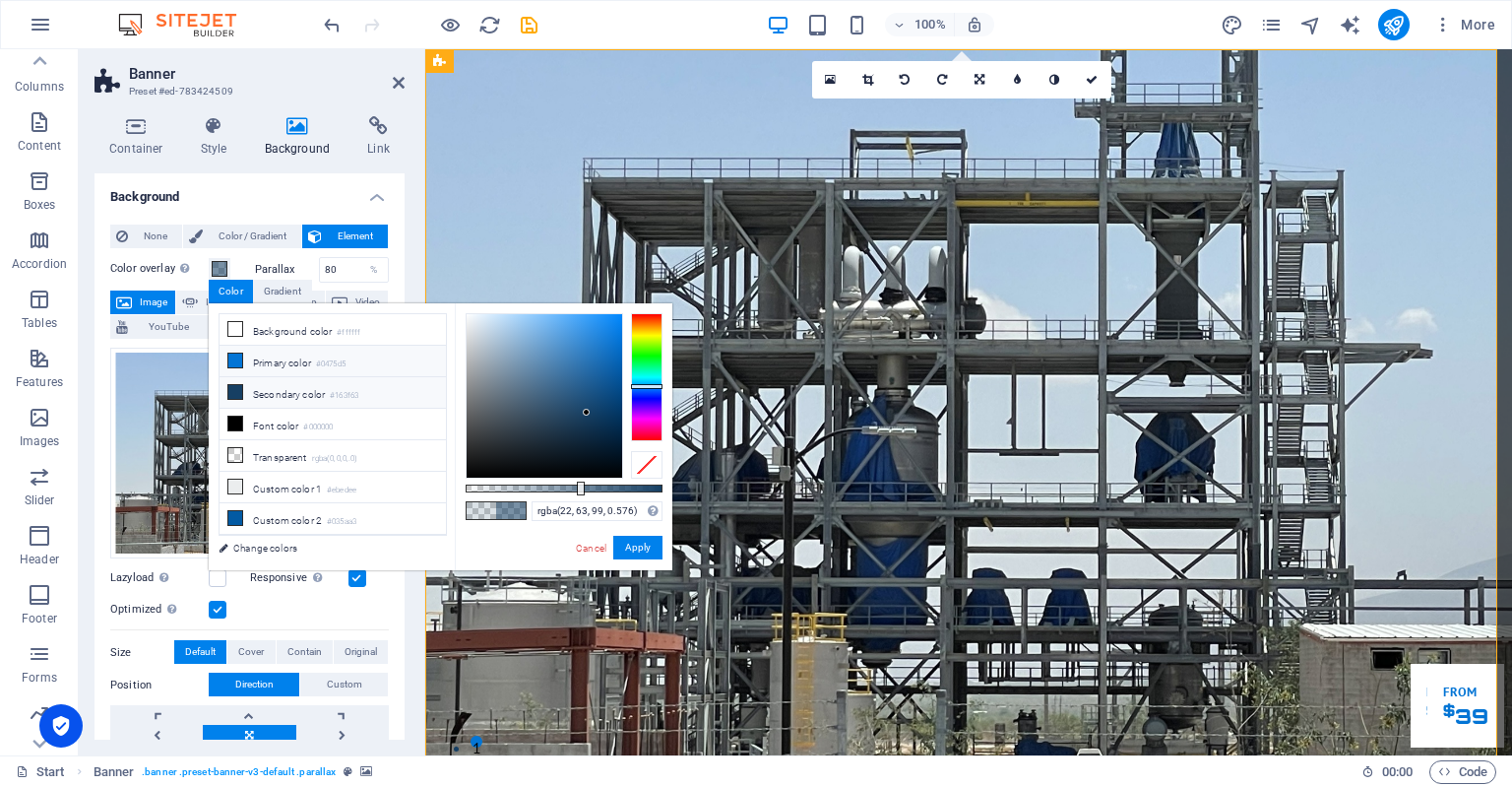 click on "Primary color
#0475d5" at bounding box center (333, 361) 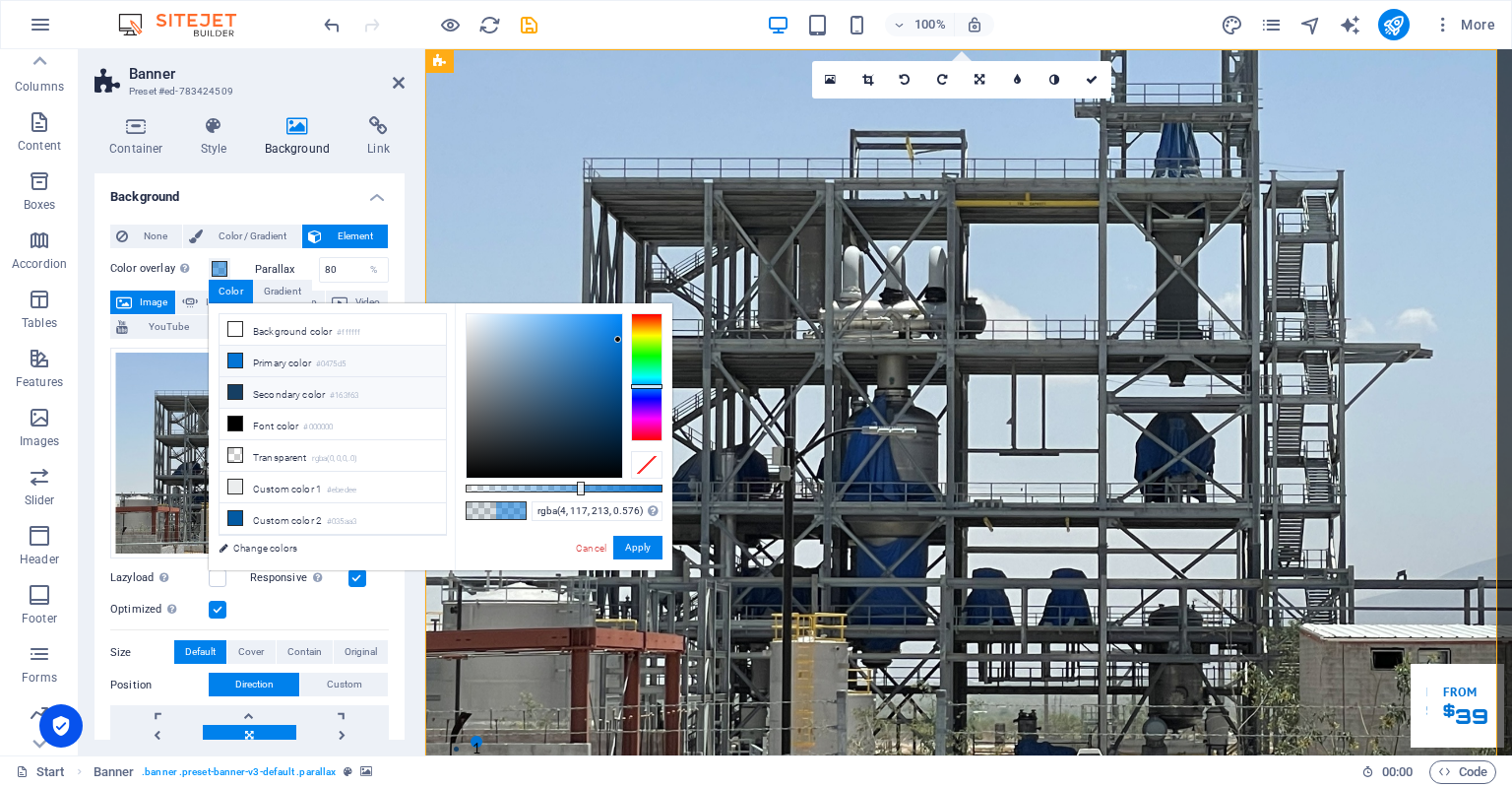 click on "Secondary color
#163f63" at bounding box center (333, 393) 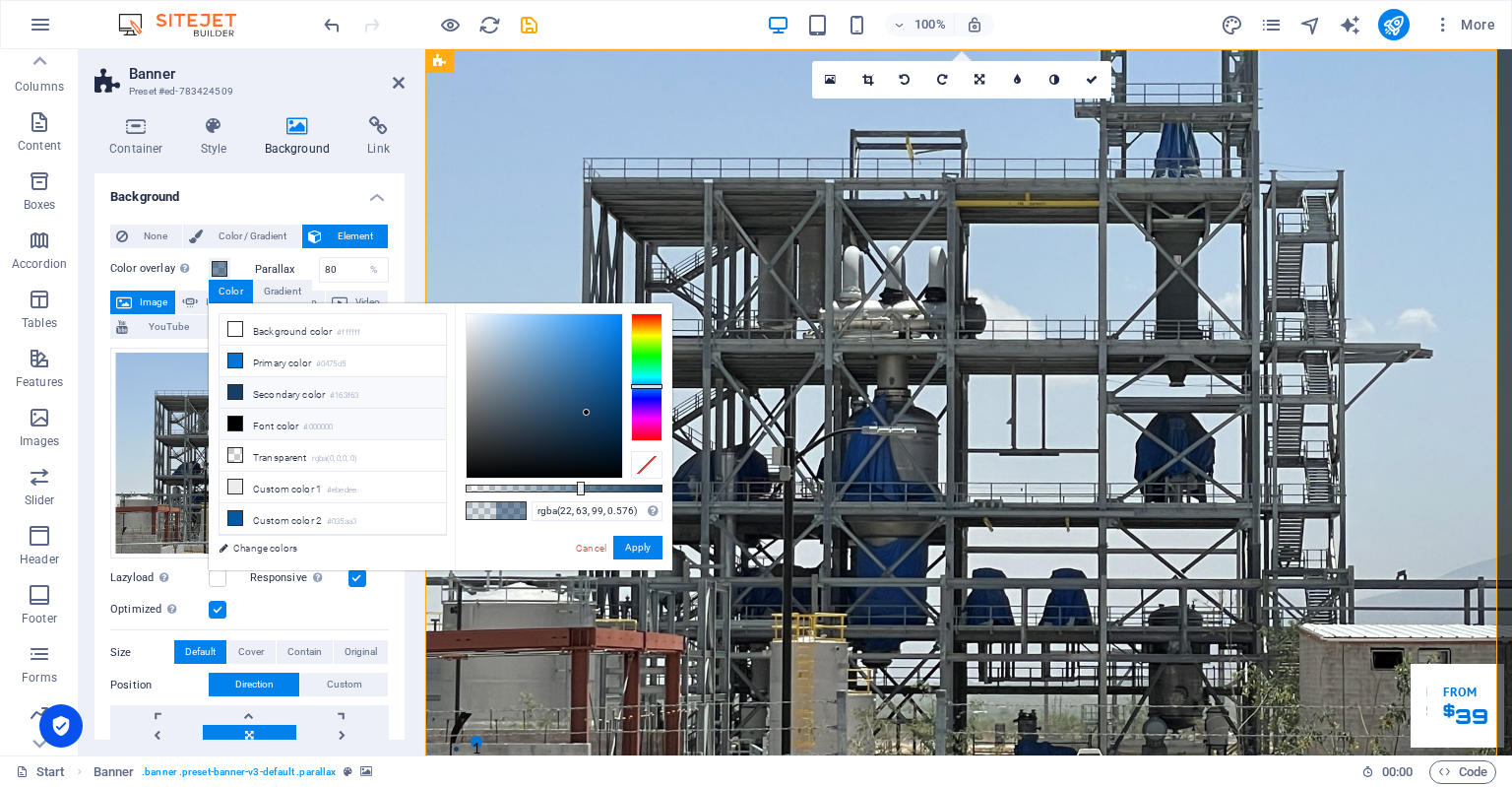 click on "Font color
#000000" at bounding box center [333, 425] 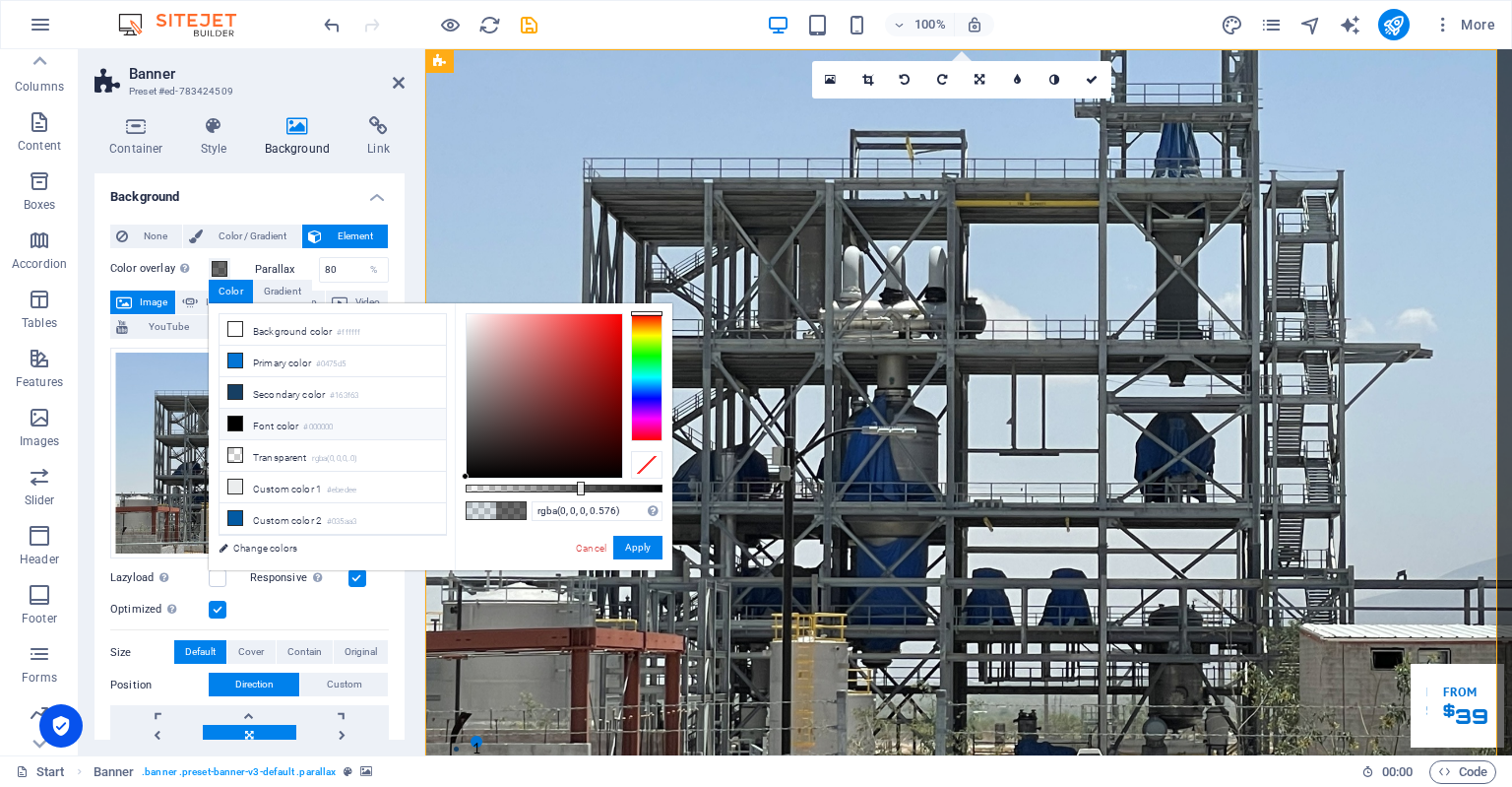 click on "rgba(0, 0, 0, 0.576) Supported formats #0852ed rgb(8, 82, 237) rgba(8, 82, 237, 90%) hsv(221,97,93) hsl(221, 93%, 48%) Cancel Apply" at bounding box center (563, 579) 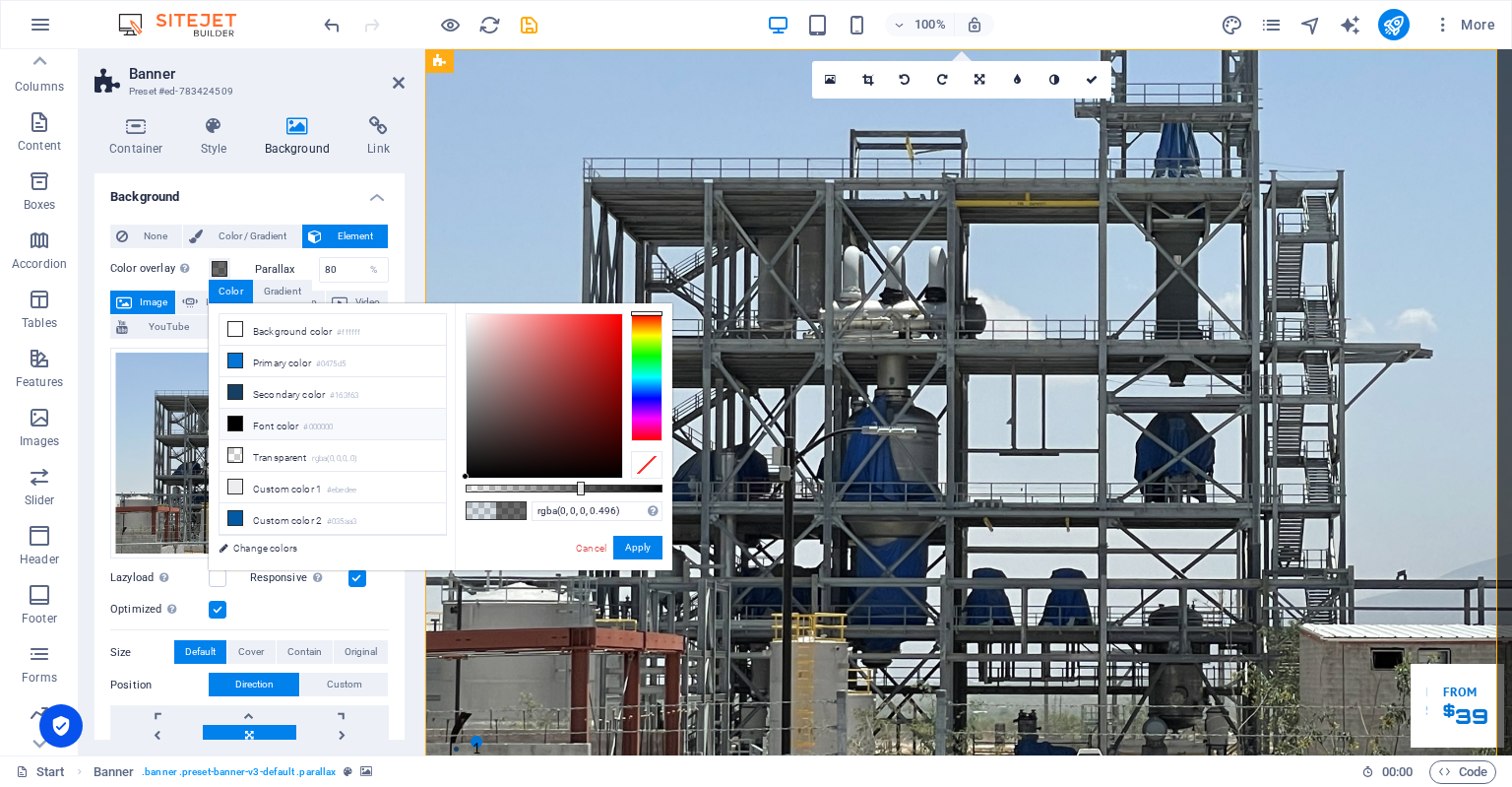 click at bounding box center [564, 489] 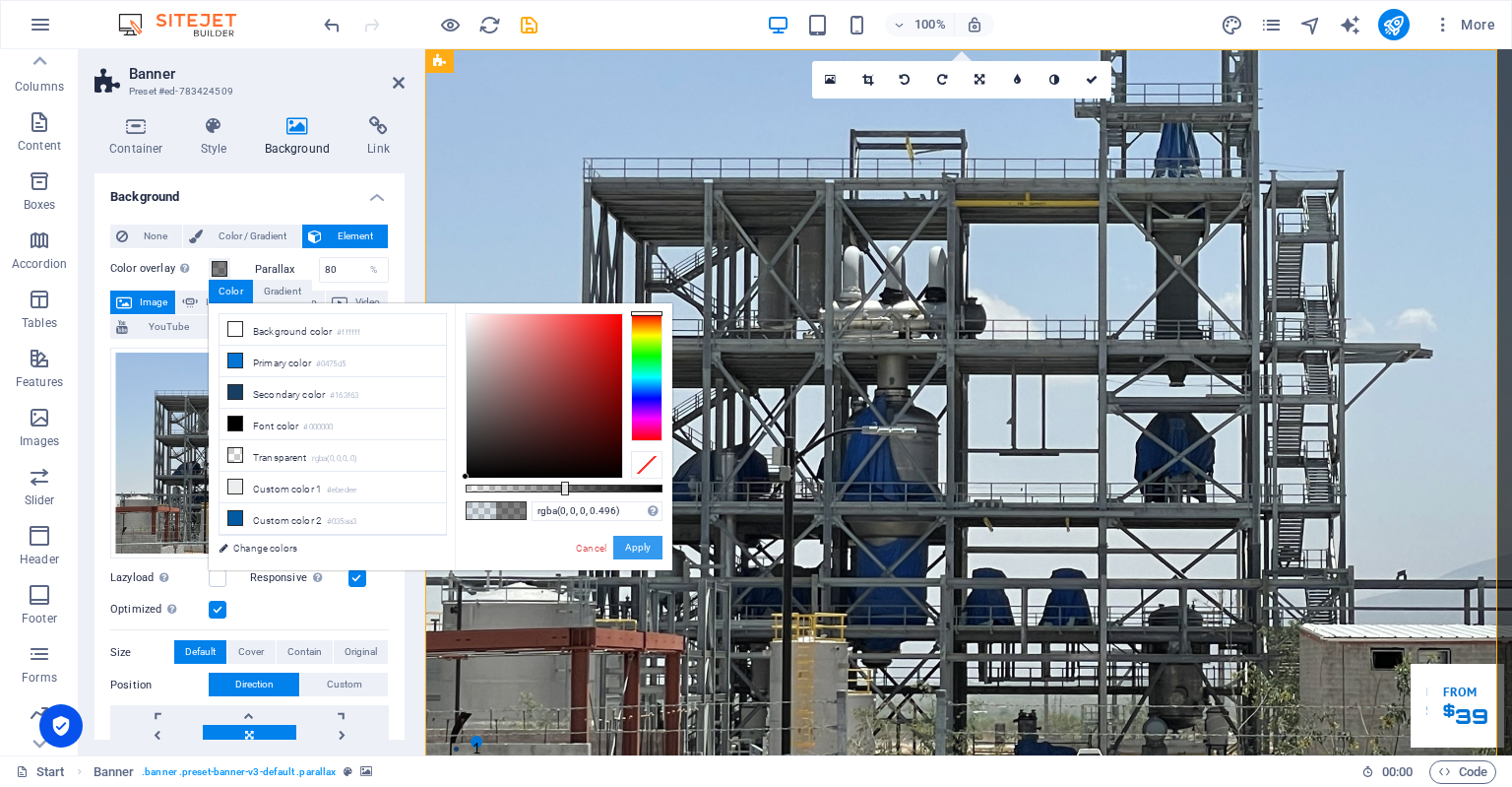 click on "Apply" at bounding box center (638, 548) 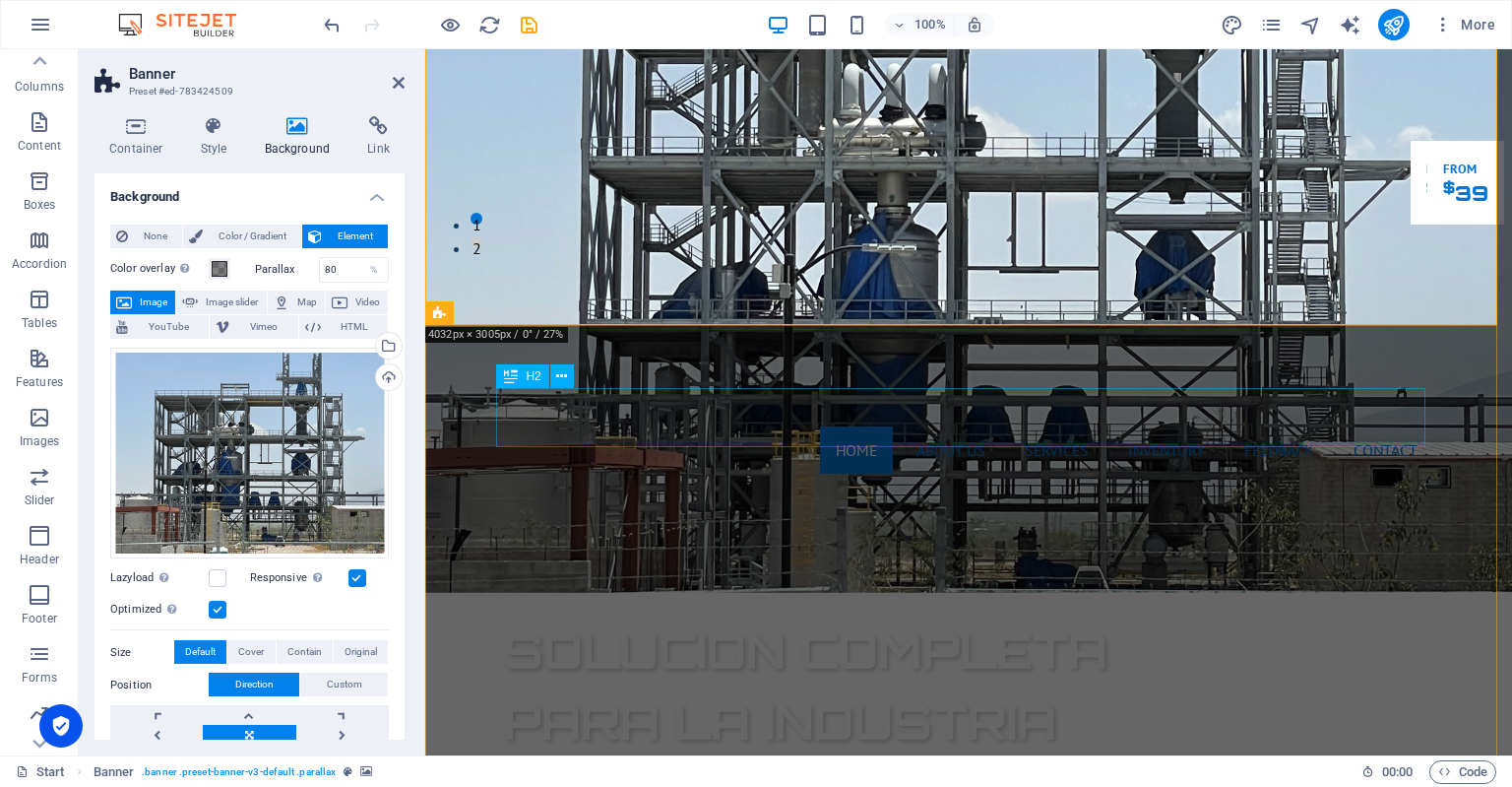 scroll, scrollTop: 426, scrollLeft: 0, axis: vertical 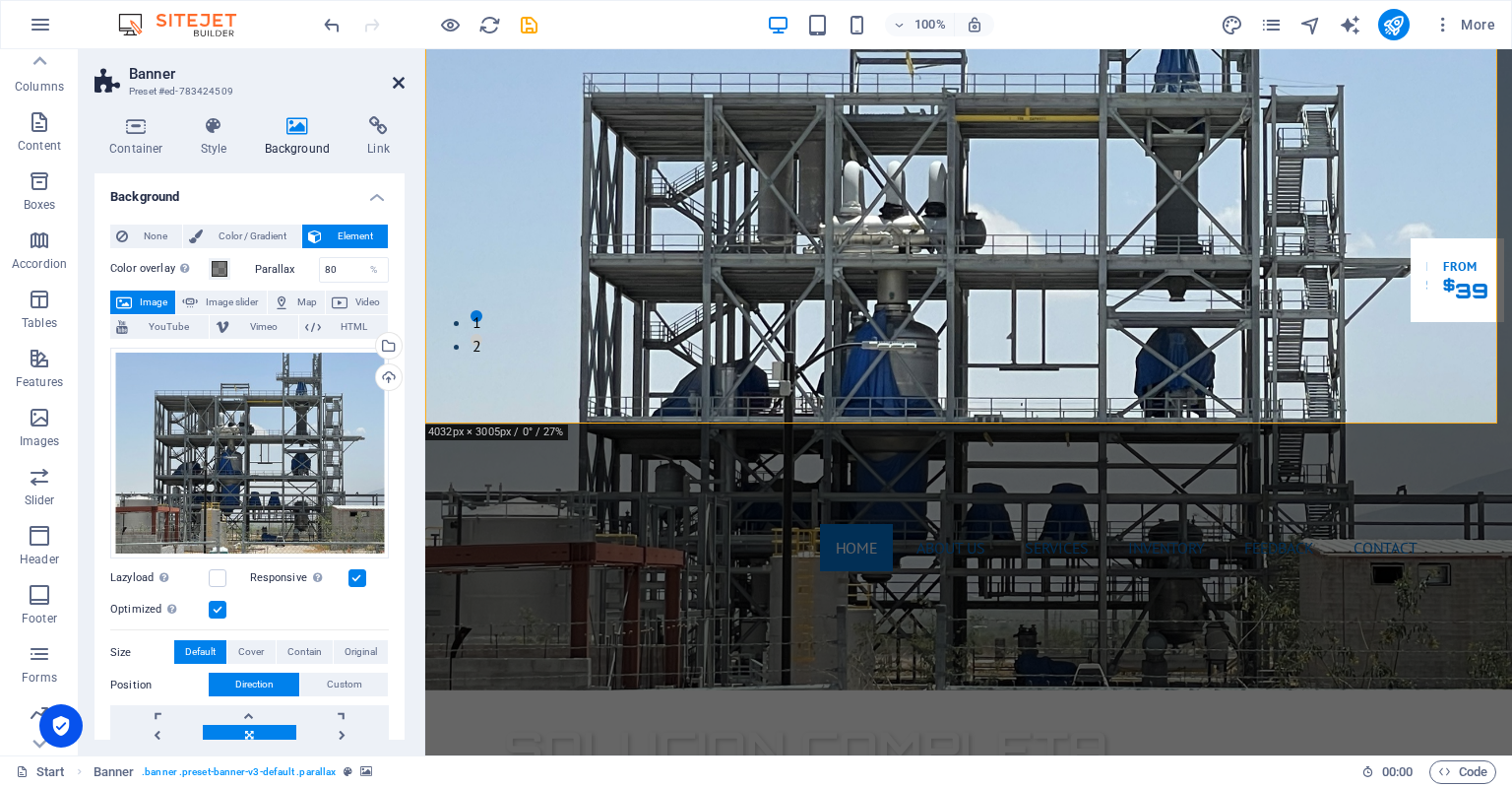 click at bounding box center [399, 83] 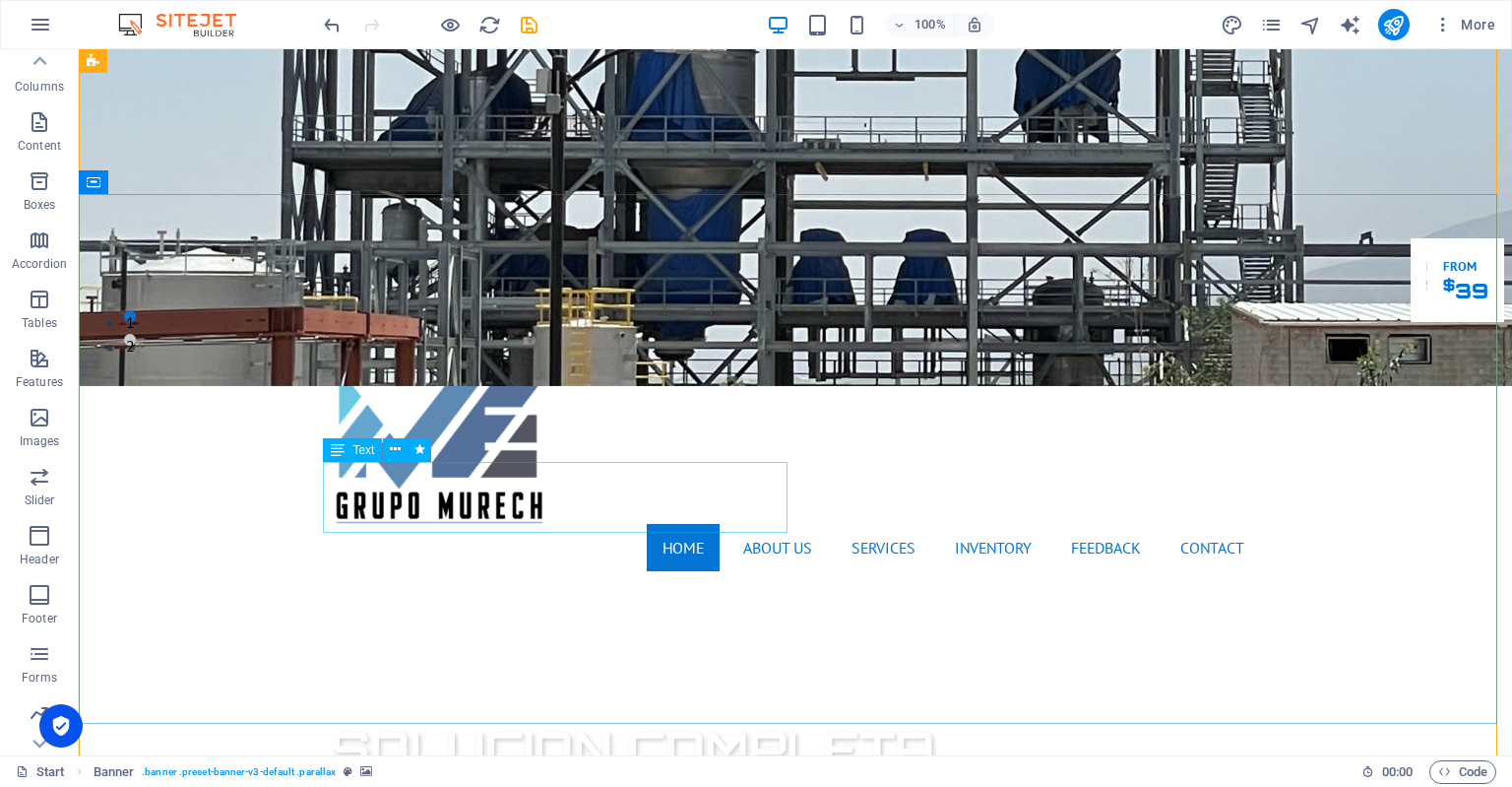scroll, scrollTop: 0, scrollLeft: 0, axis: both 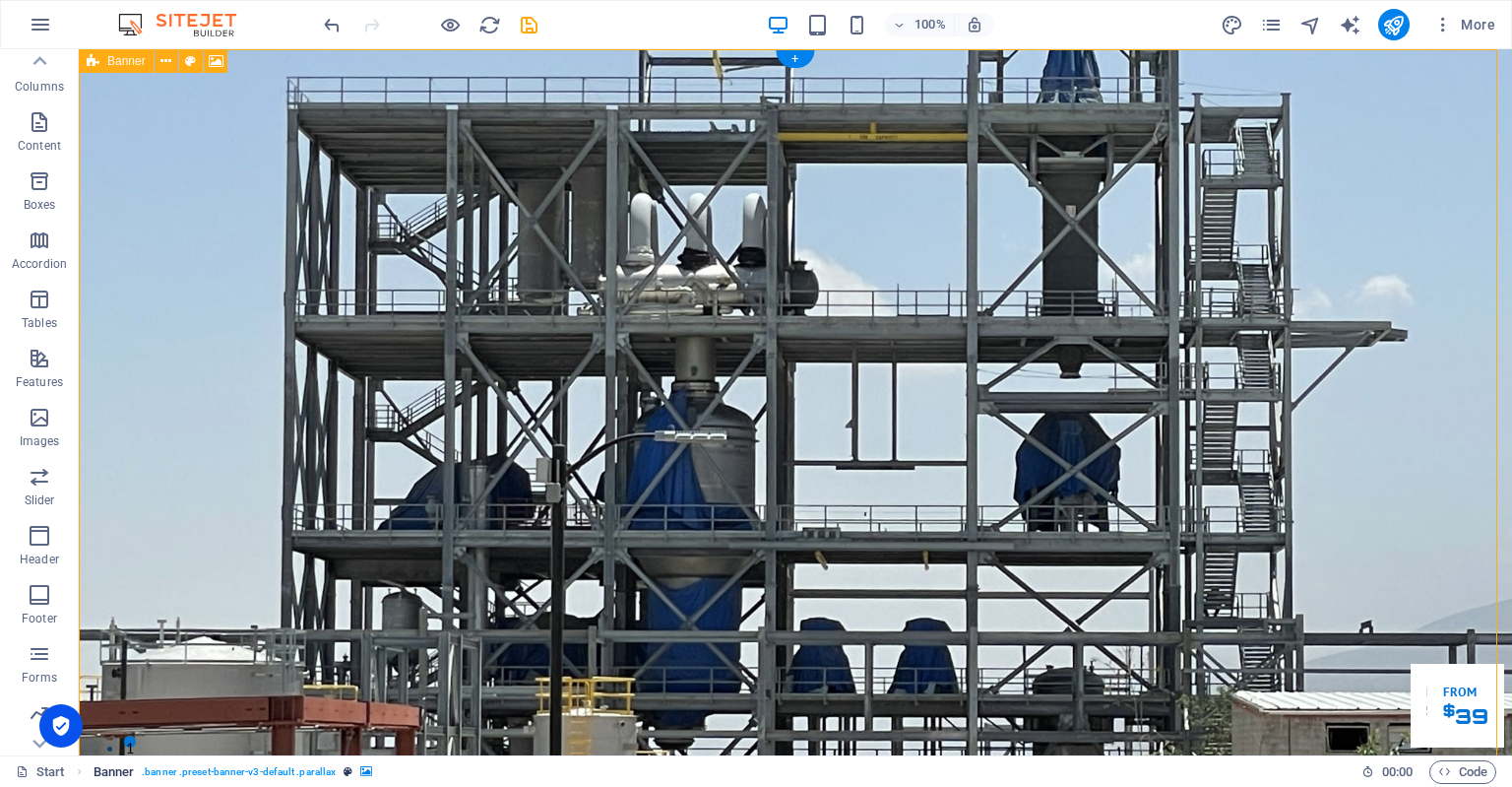 click at bounding box center (366, 771) 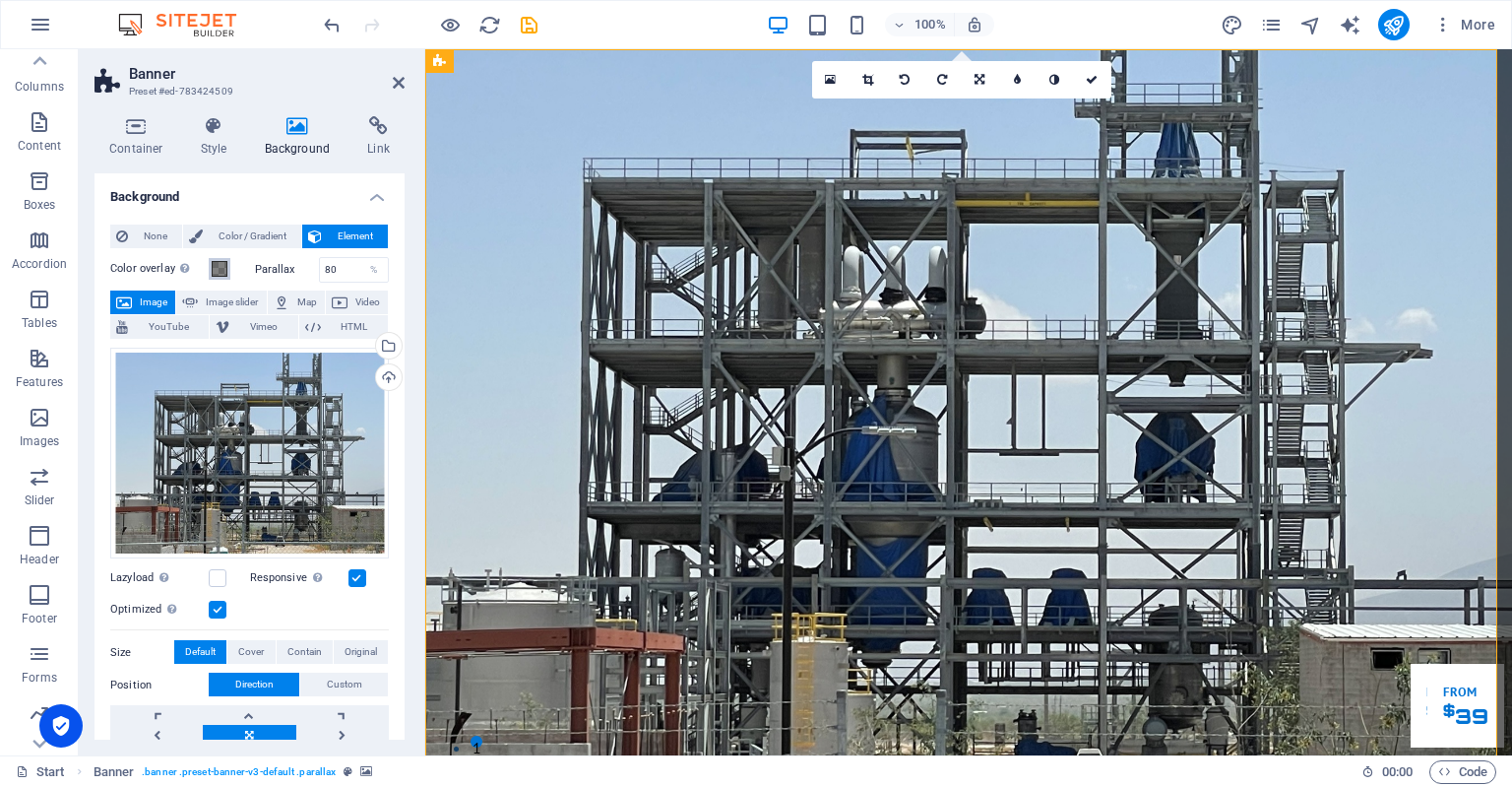 click at bounding box center (220, 269) 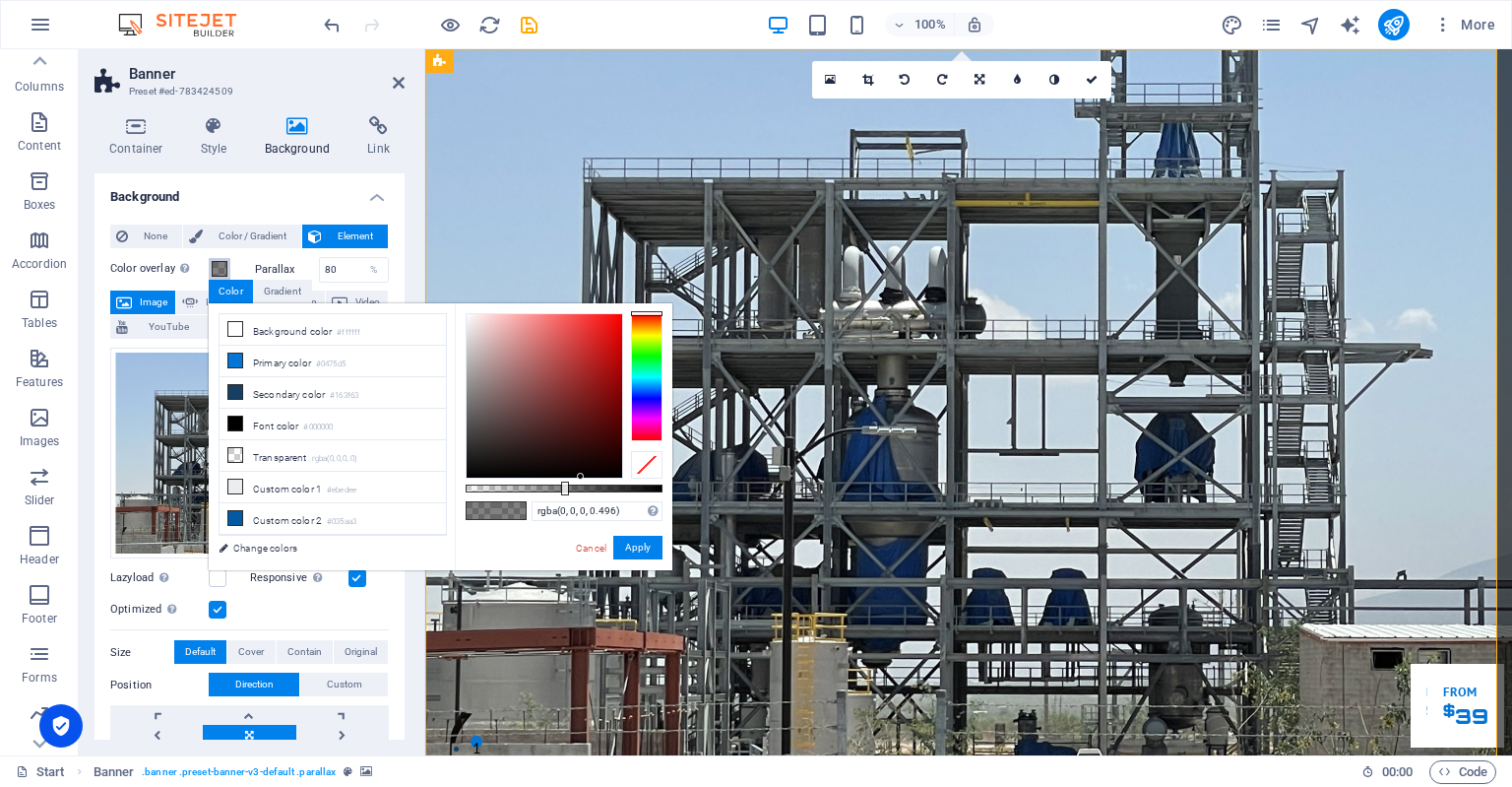 drag, startPoint x: 478, startPoint y: 426, endPoint x: 581, endPoint y: 680, distance: 274.0894 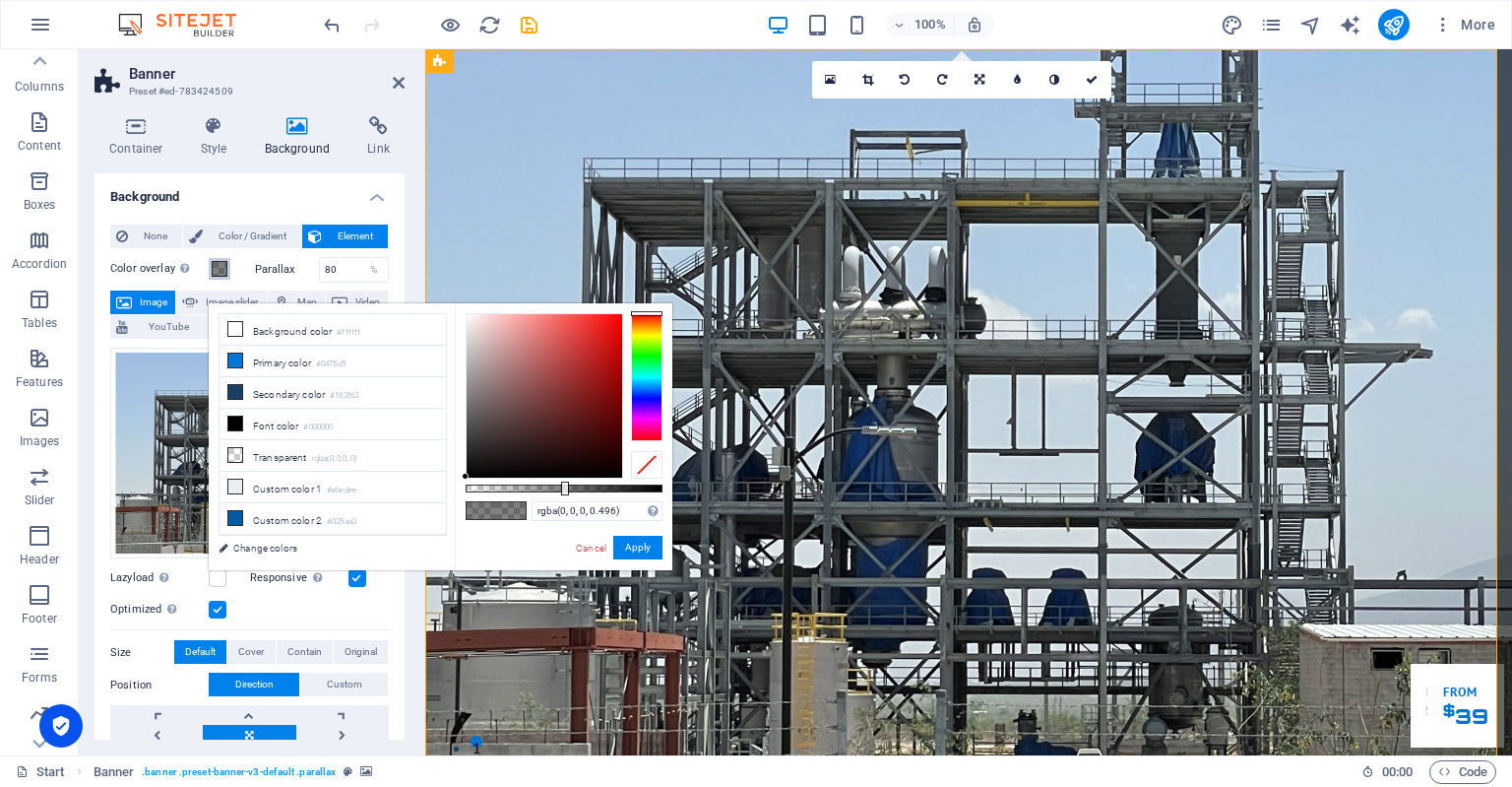 drag, startPoint x: 575, startPoint y: 468, endPoint x: 392, endPoint y: 529, distance: 192.89894 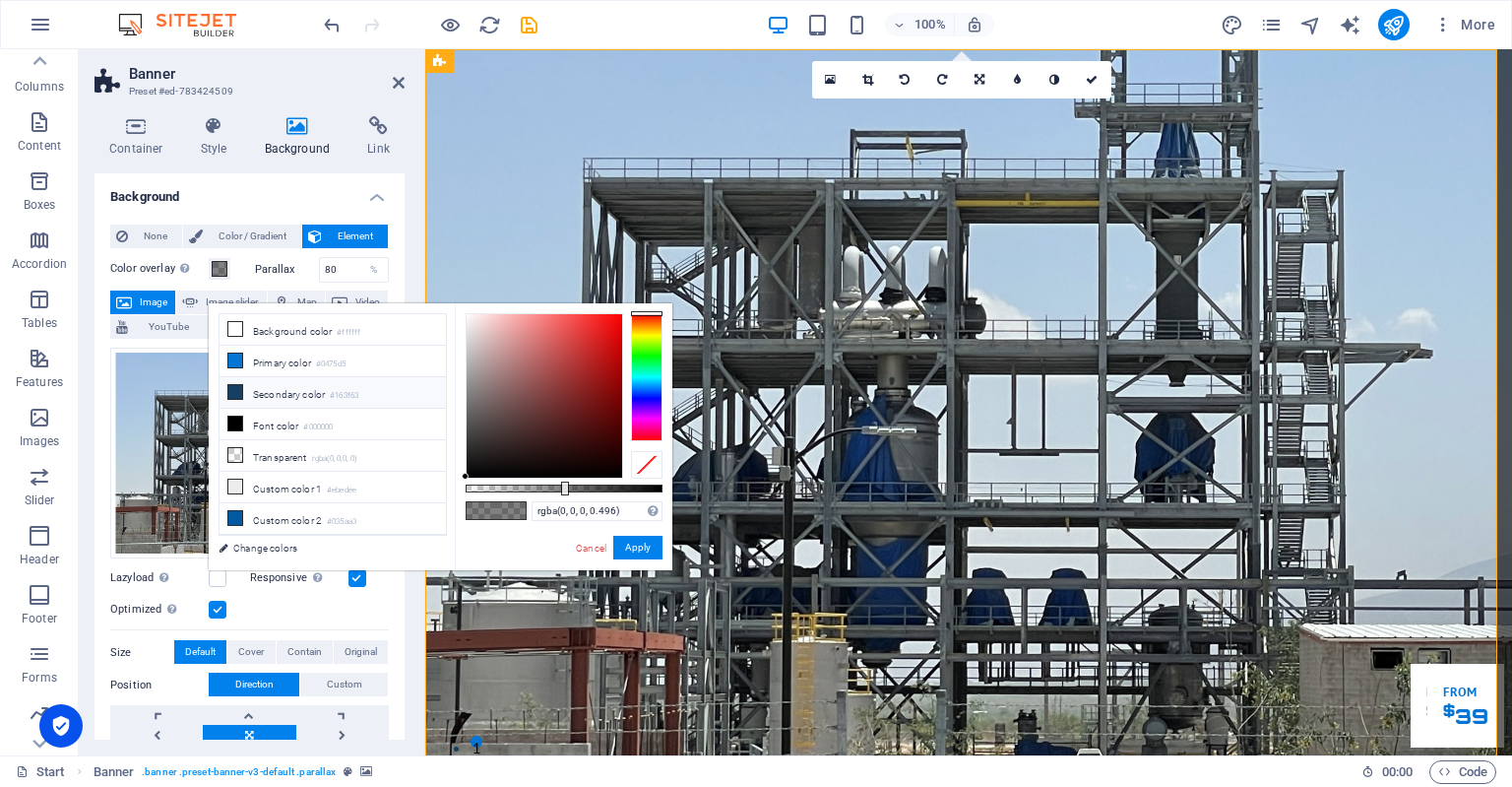 click on "Secondary color
#163f63" at bounding box center [333, 393] 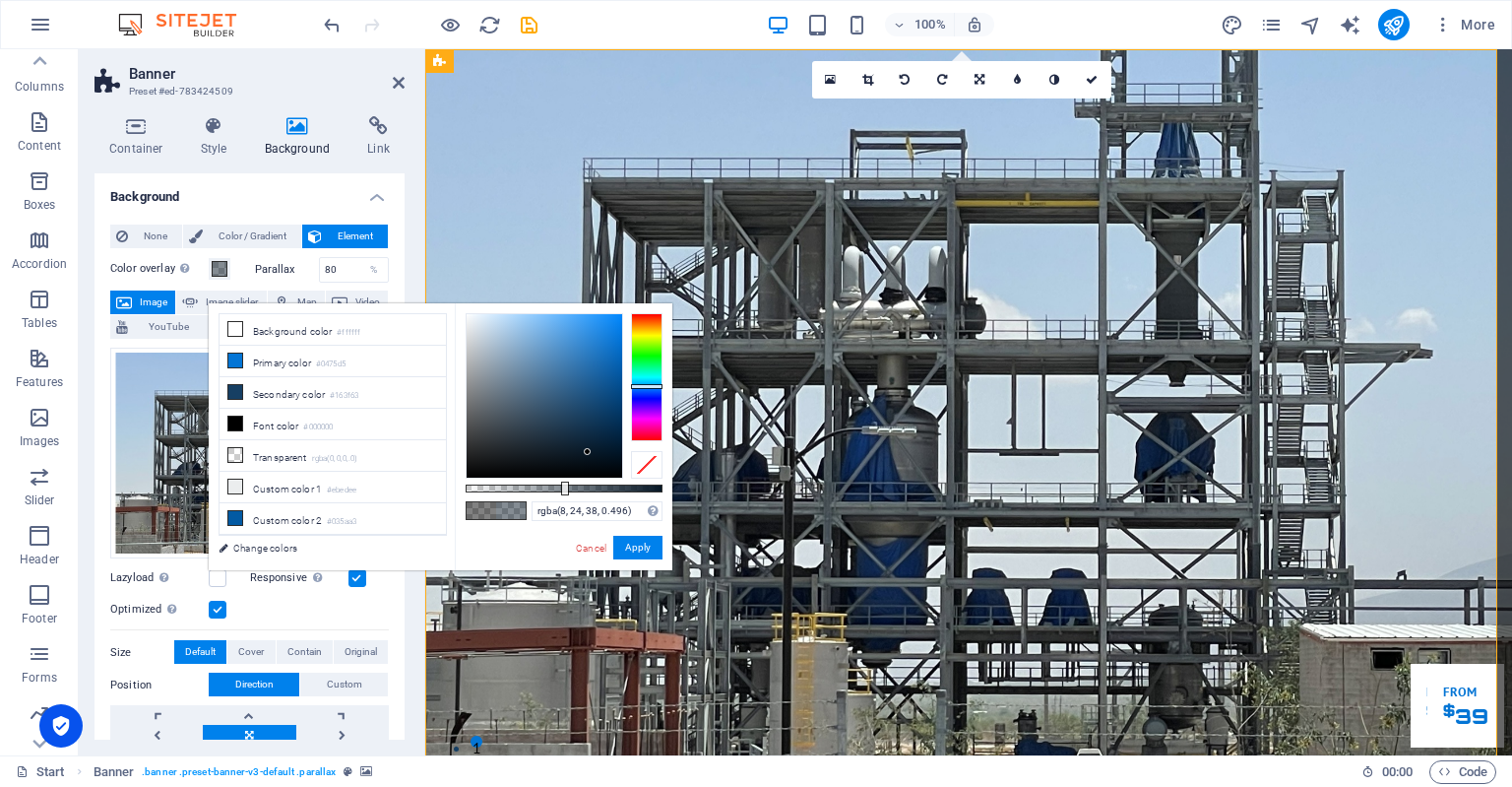 drag, startPoint x: 575, startPoint y: 397, endPoint x: 588, endPoint y: 452, distance: 56.51548 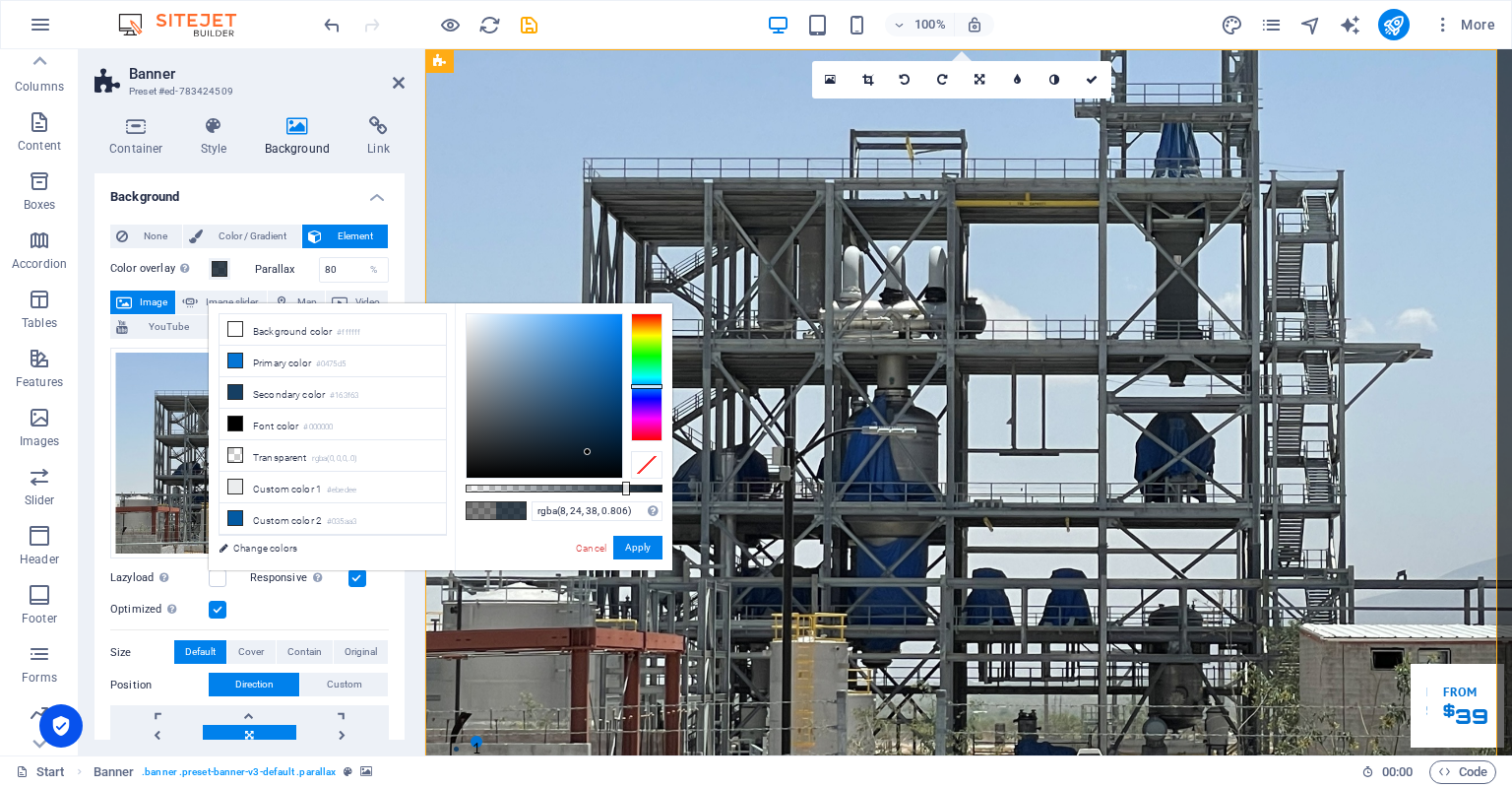 type on "rgba(8, 24, 38, 0.801)" 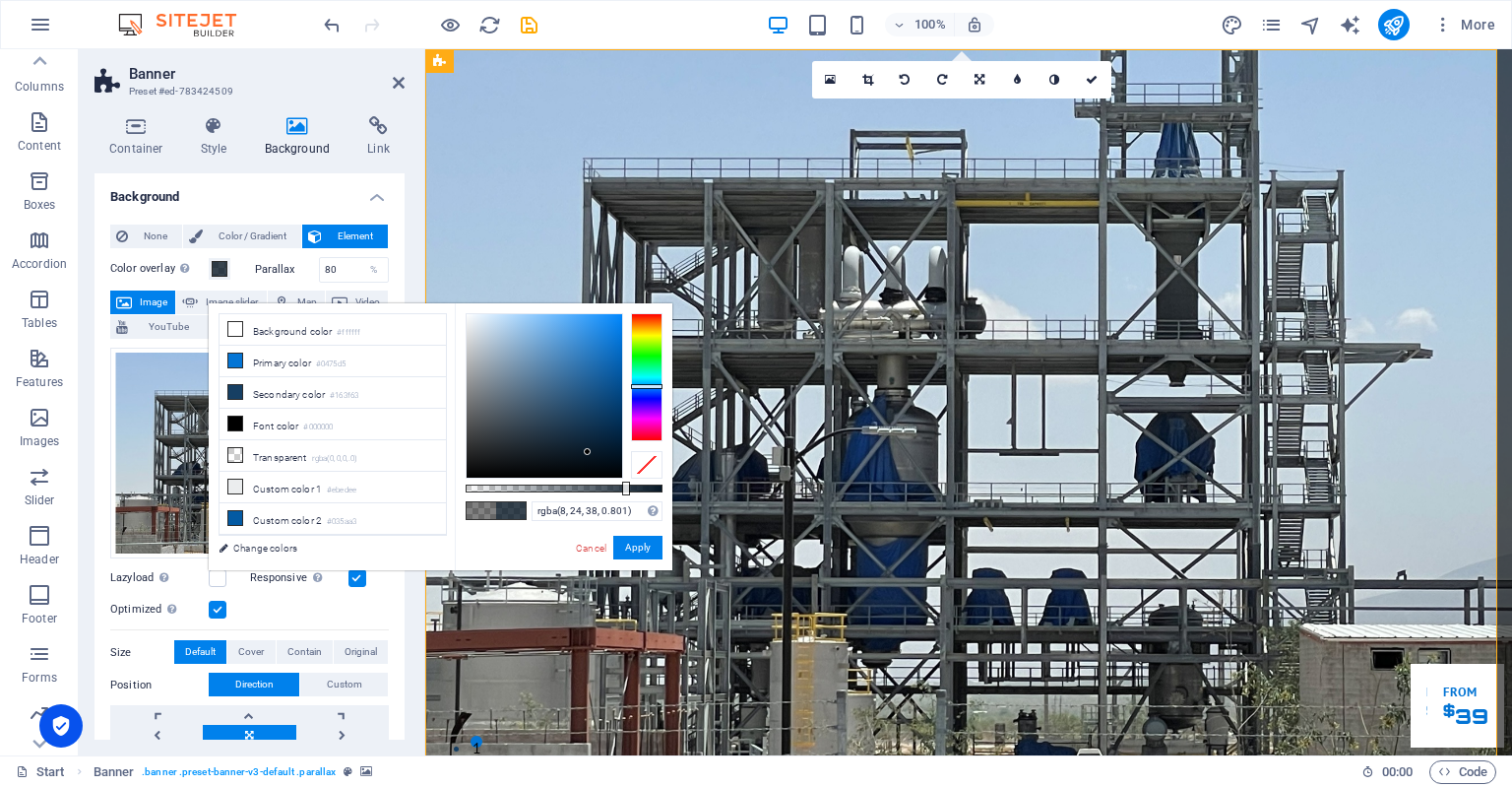 drag, startPoint x: 567, startPoint y: 488, endPoint x: 623, endPoint y: 488, distance: 56 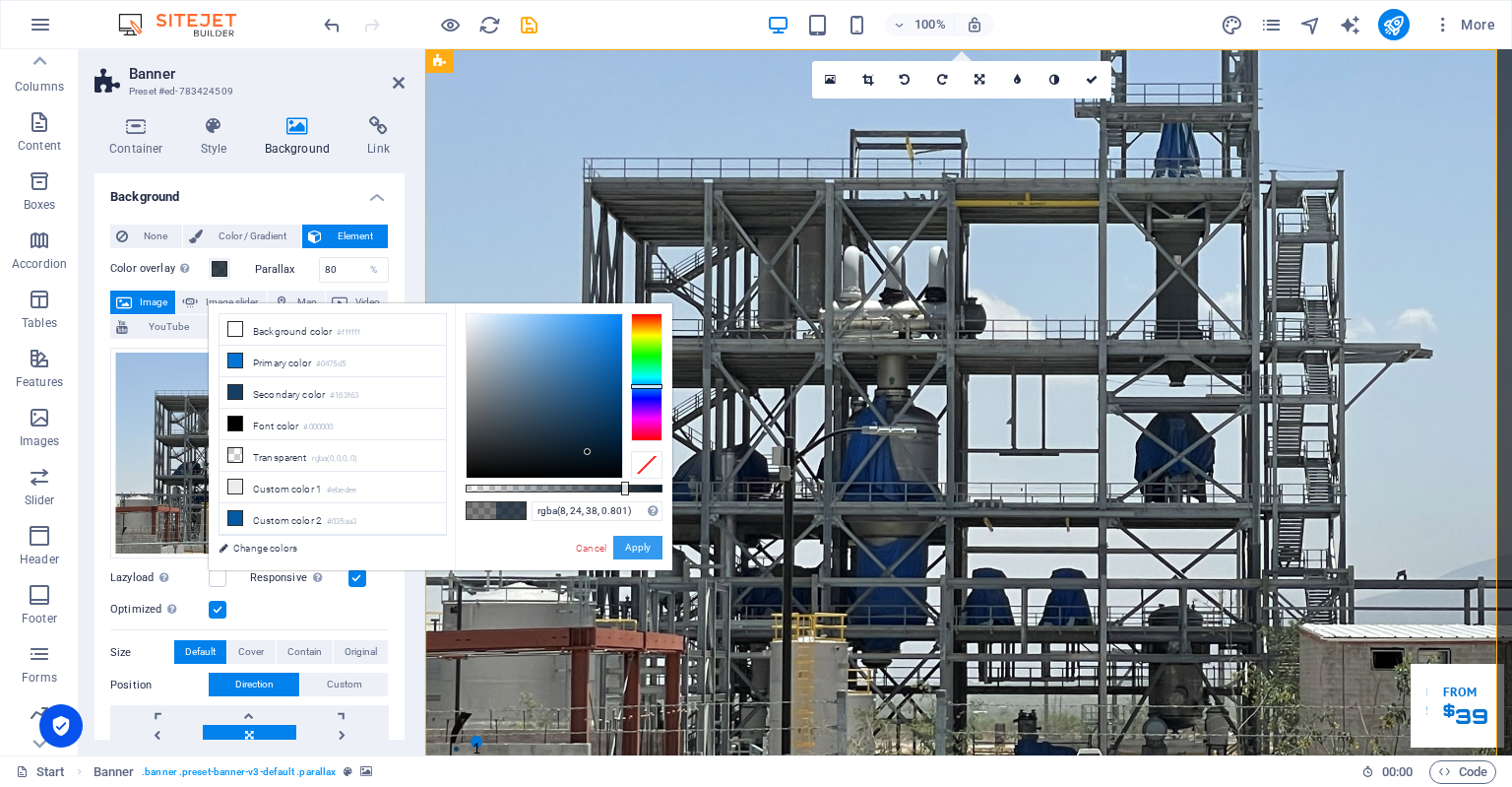 click on "Apply" at bounding box center [638, 548] 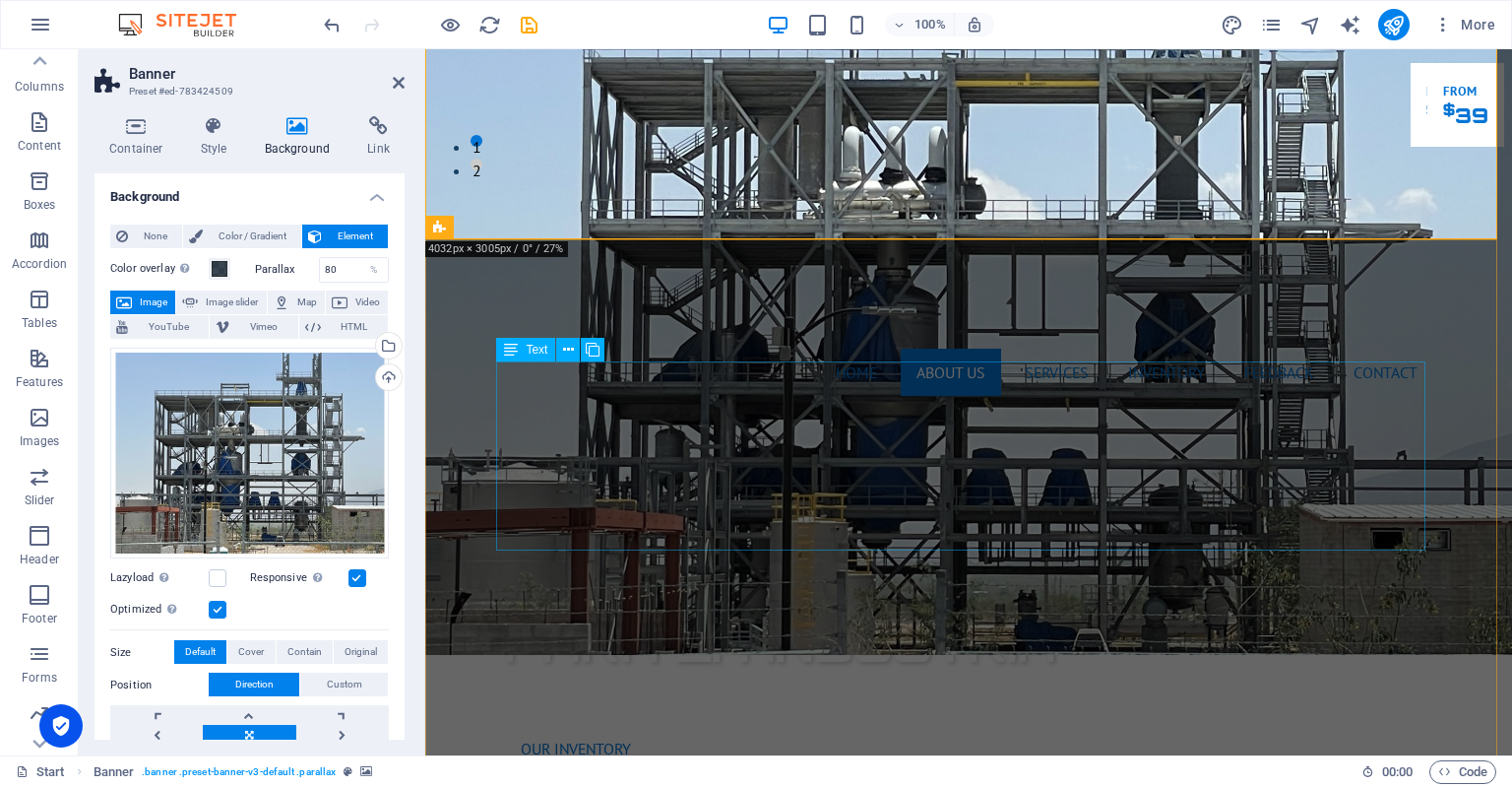 scroll, scrollTop: 617, scrollLeft: 0, axis: vertical 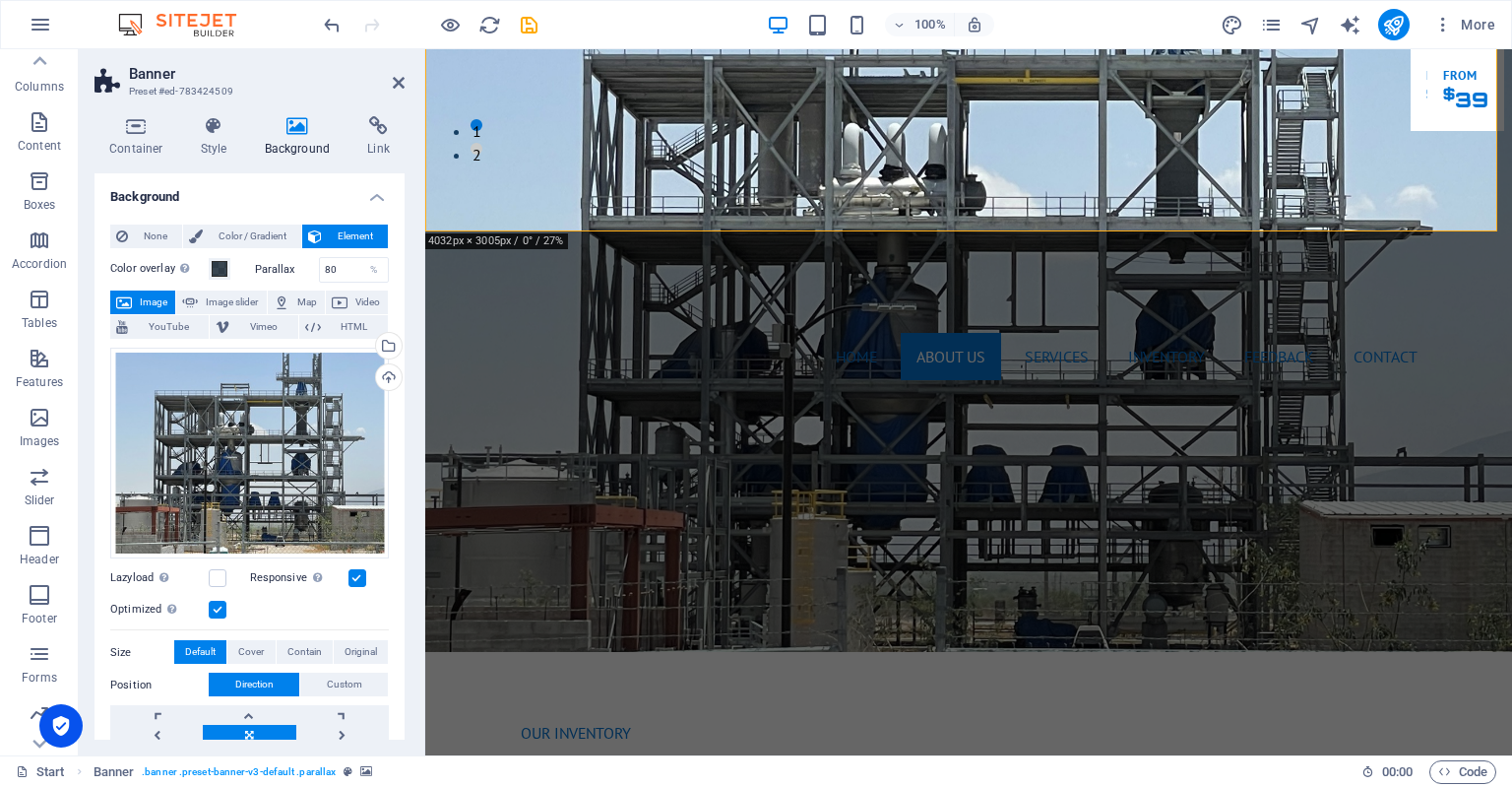 click on "Banner Preset #ed-783424509
Container Style Background Link Size Height Default px rem % vh vw Min. height 100 None px rem % vh vw Width Default px rem % em vh vw Min. width None px rem % vh vw Content width Default Custom width Width Default px rem % em vh vw Min. width None px rem % vh vw Default padding Custom spacing Default content width and padding can be changed under Design. Edit design Layout (Flexbox) Alignment Determines the flex direction. Default Main axis Determine how elements should behave along the main axis inside this container (justify content). Default Side axis Control the vertical direction of the element inside of the container (align items). Default Wrap Default On Off Fill Controls the distances and direction of elements on the y-axis across several lines (align content). Default Accessibility ARIA helps assistive technologies (like screen readers) to understand the role, state, and behavior of web elements Role The ARIA role defines the purpose of an element.  None" at bounding box center (252, 402) 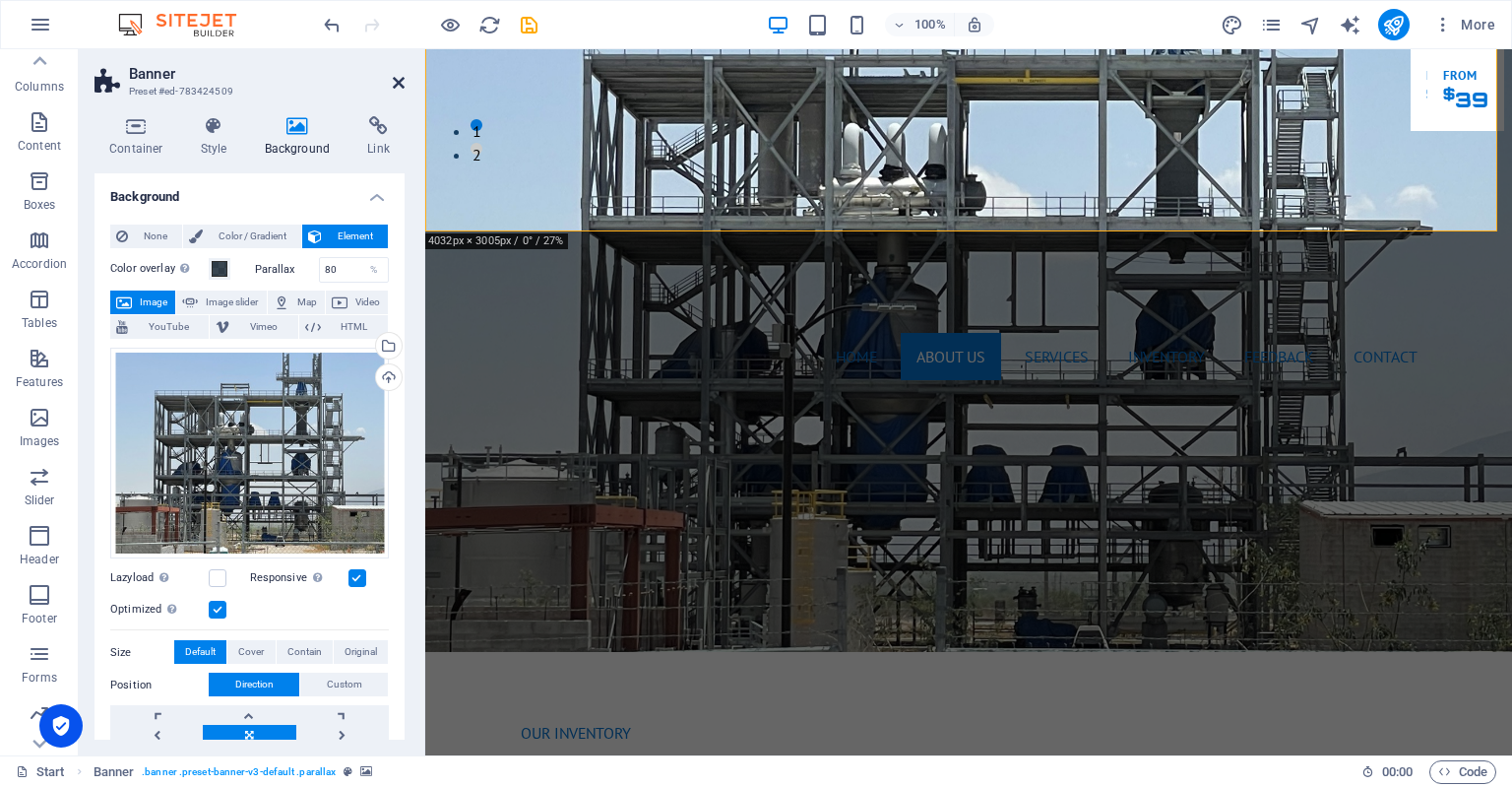 click at bounding box center [399, 83] 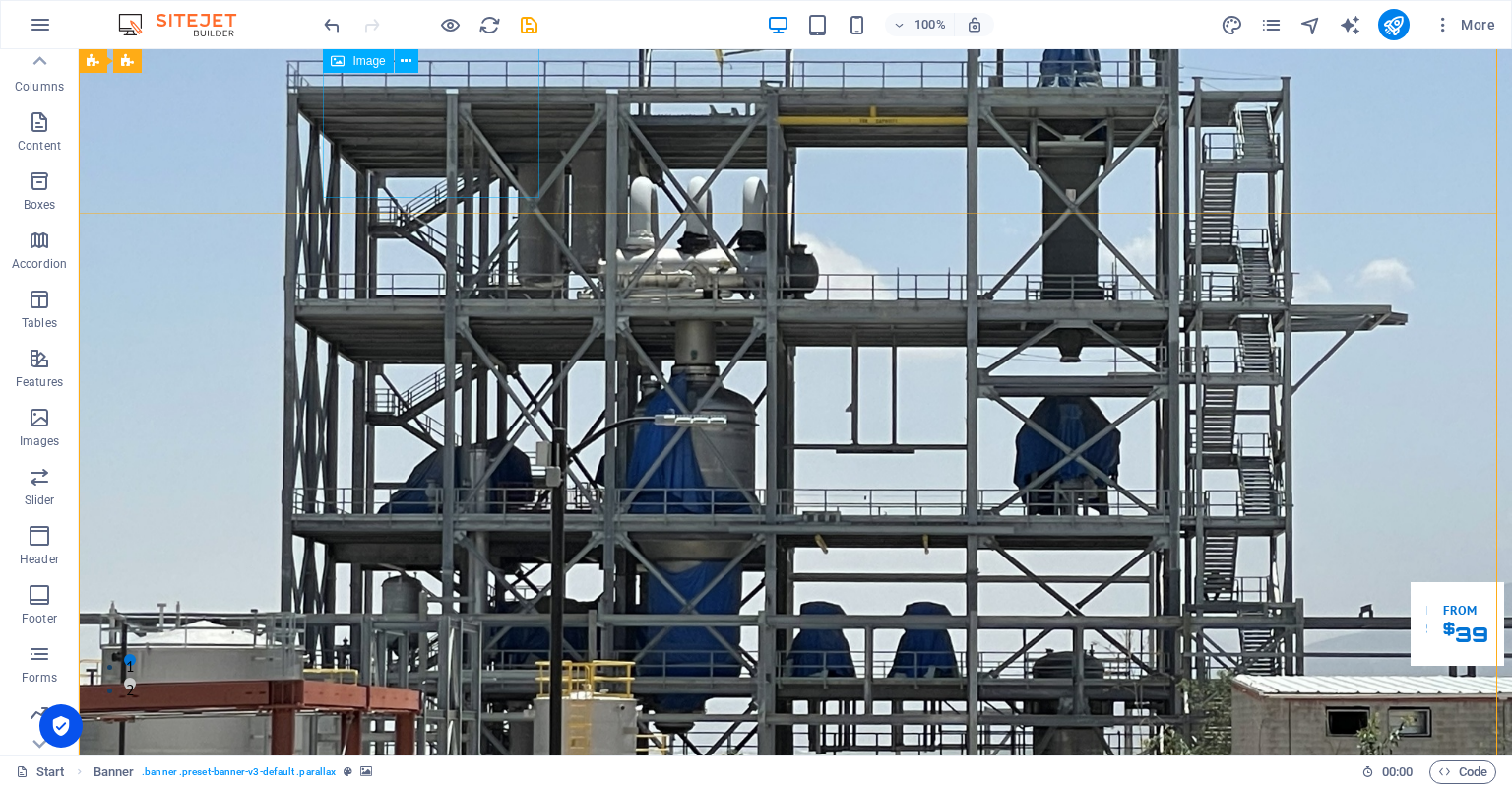 scroll, scrollTop: 0, scrollLeft: 0, axis: both 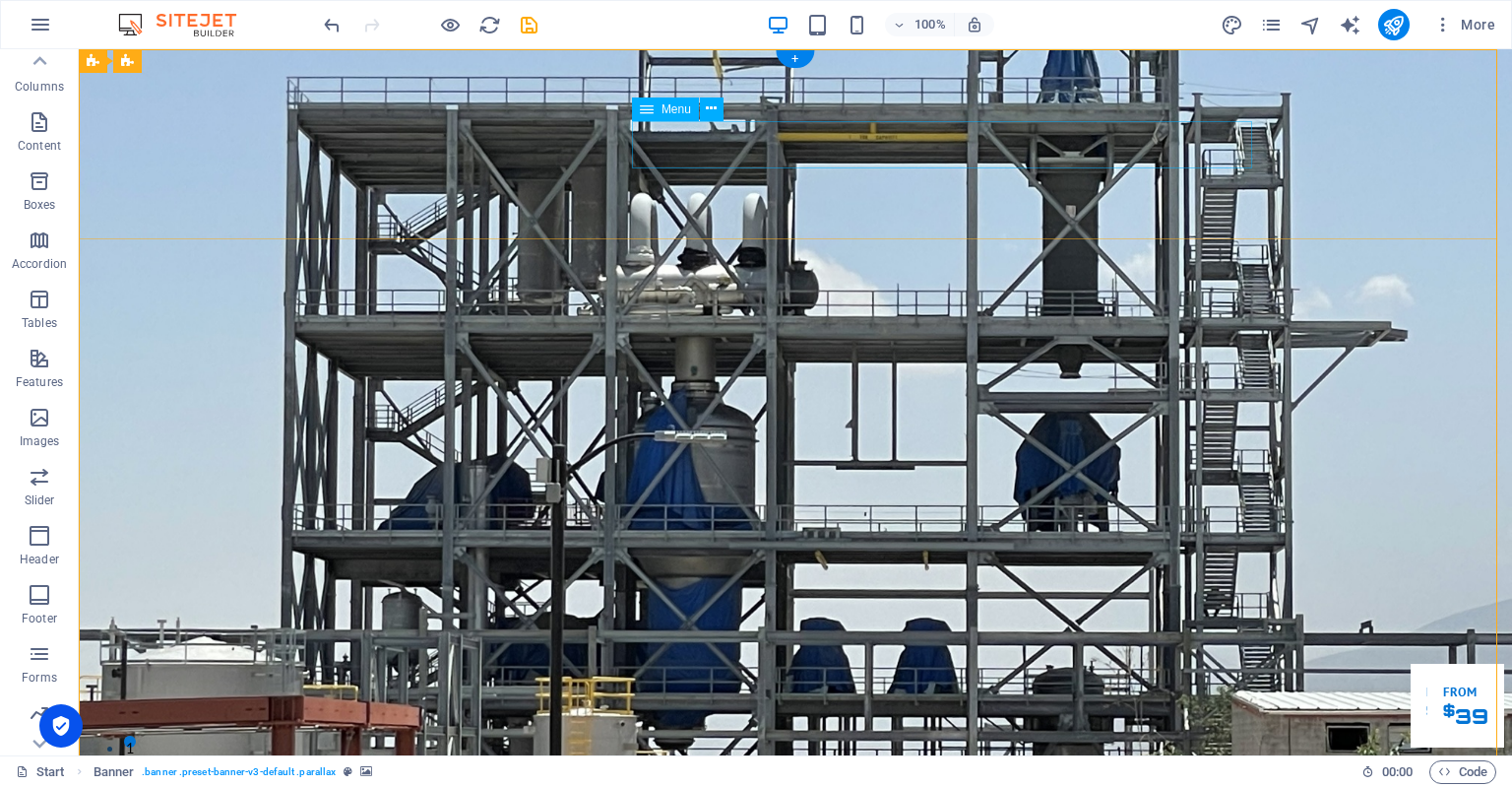 click on "Home About us Services Inventory Feedback Contact" at bounding box center [795, 973] 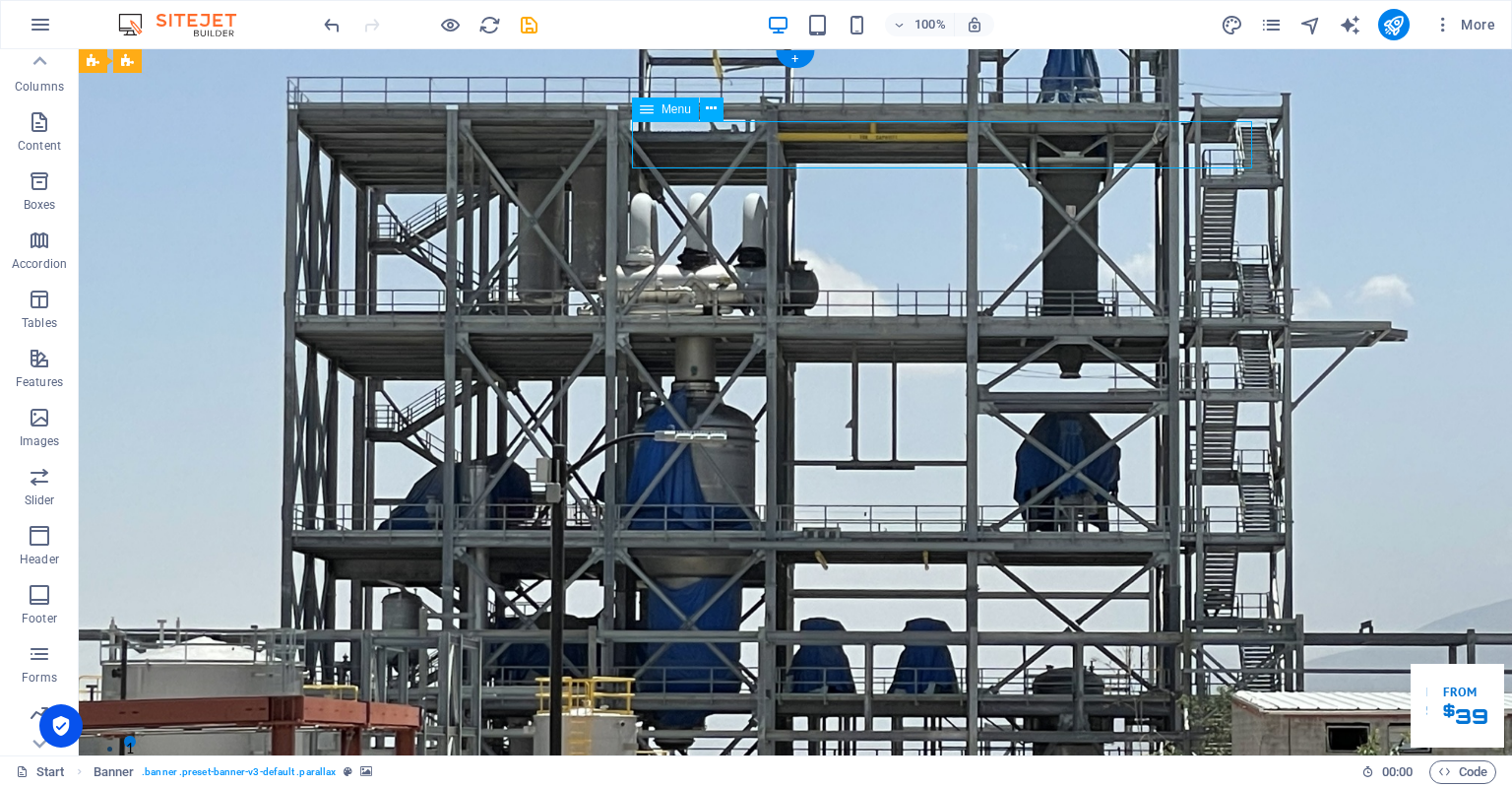 click on "Home About us Services Inventory Feedback Contact" at bounding box center (795, 973) 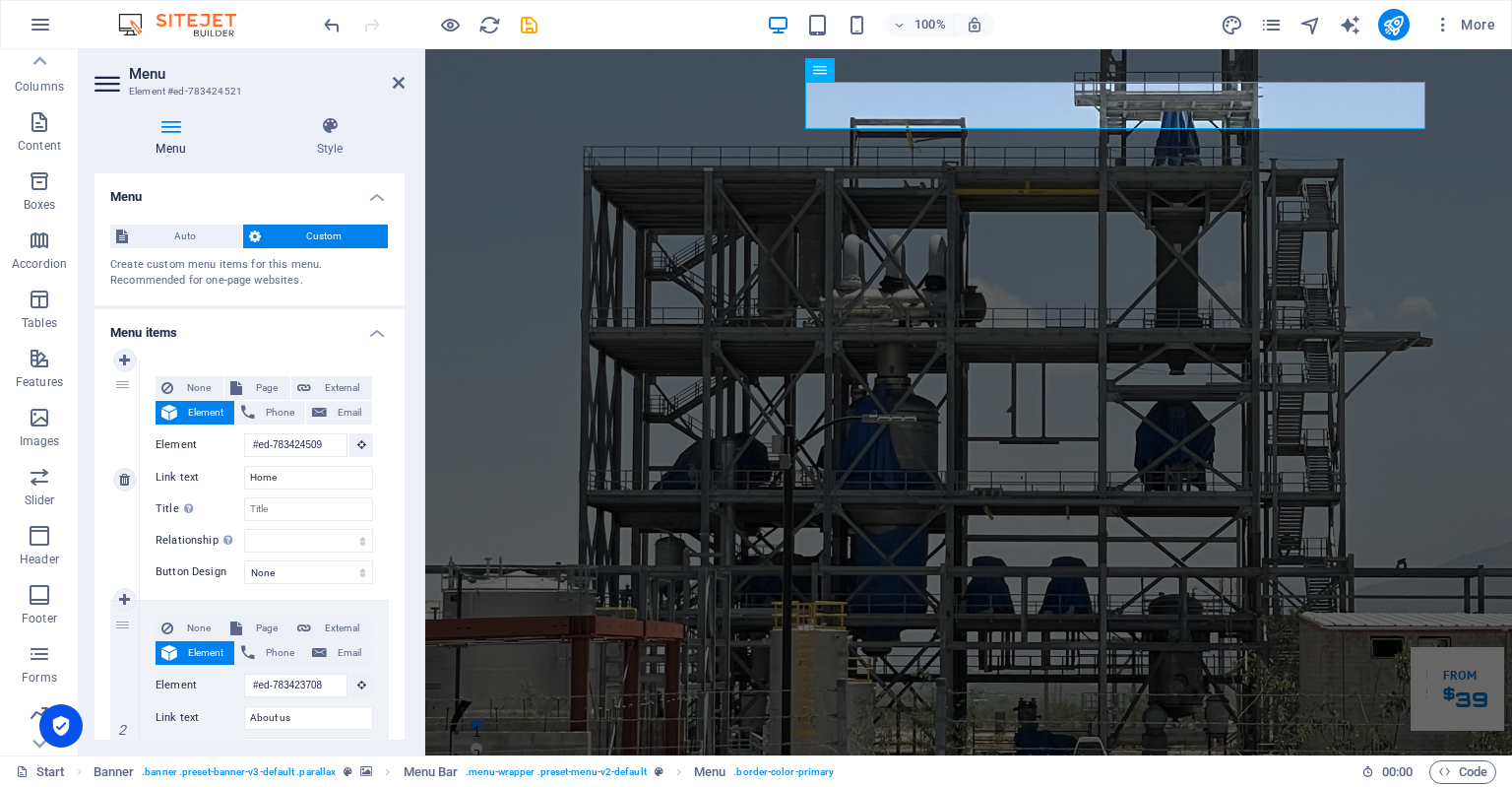 scroll, scrollTop: 6, scrollLeft: 0, axis: vertical 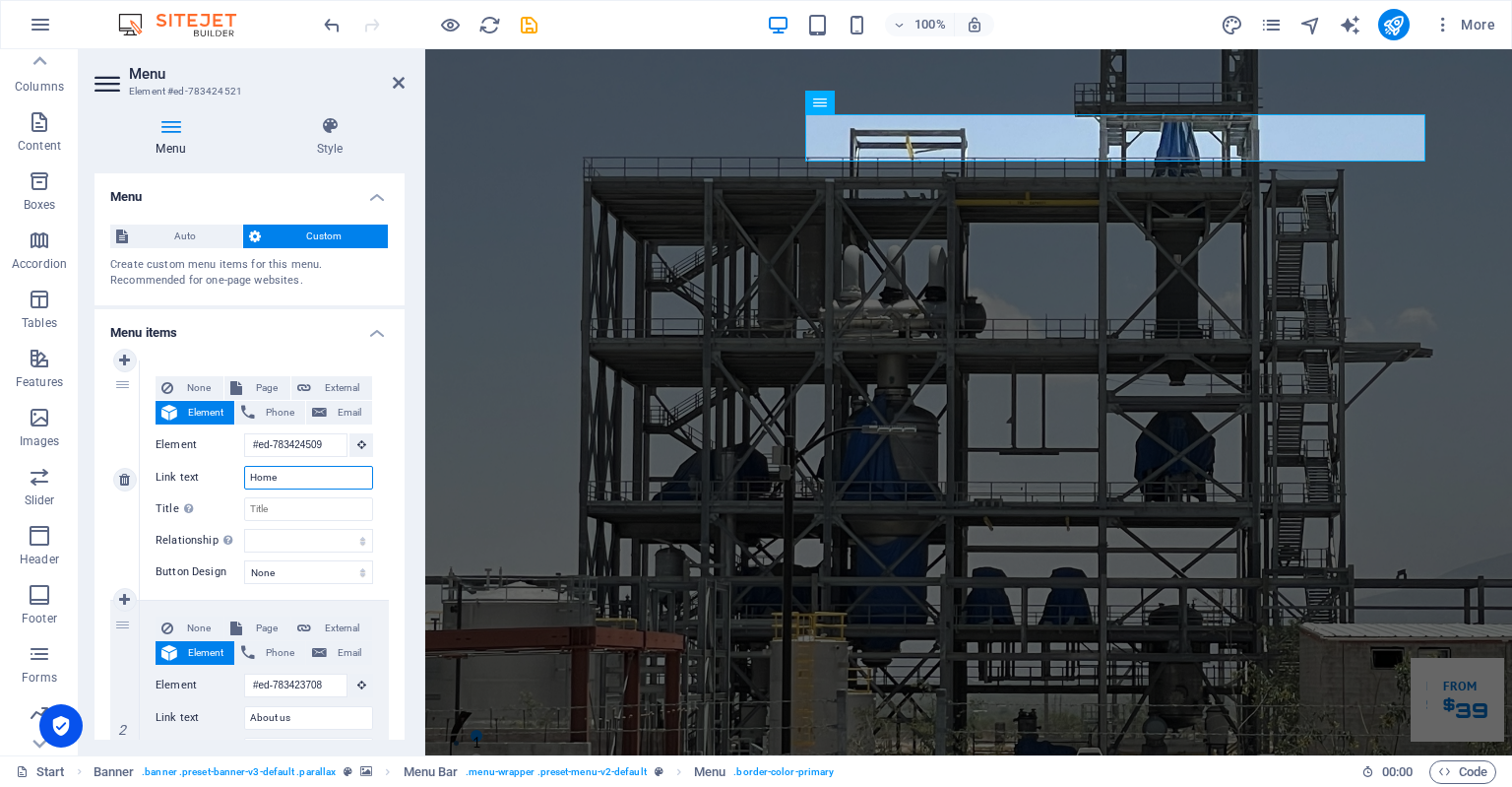 drag, startPoint x: 295, startPoint y: 480, endPoint x: 206, endPoint y: 492, distance: 89.80535 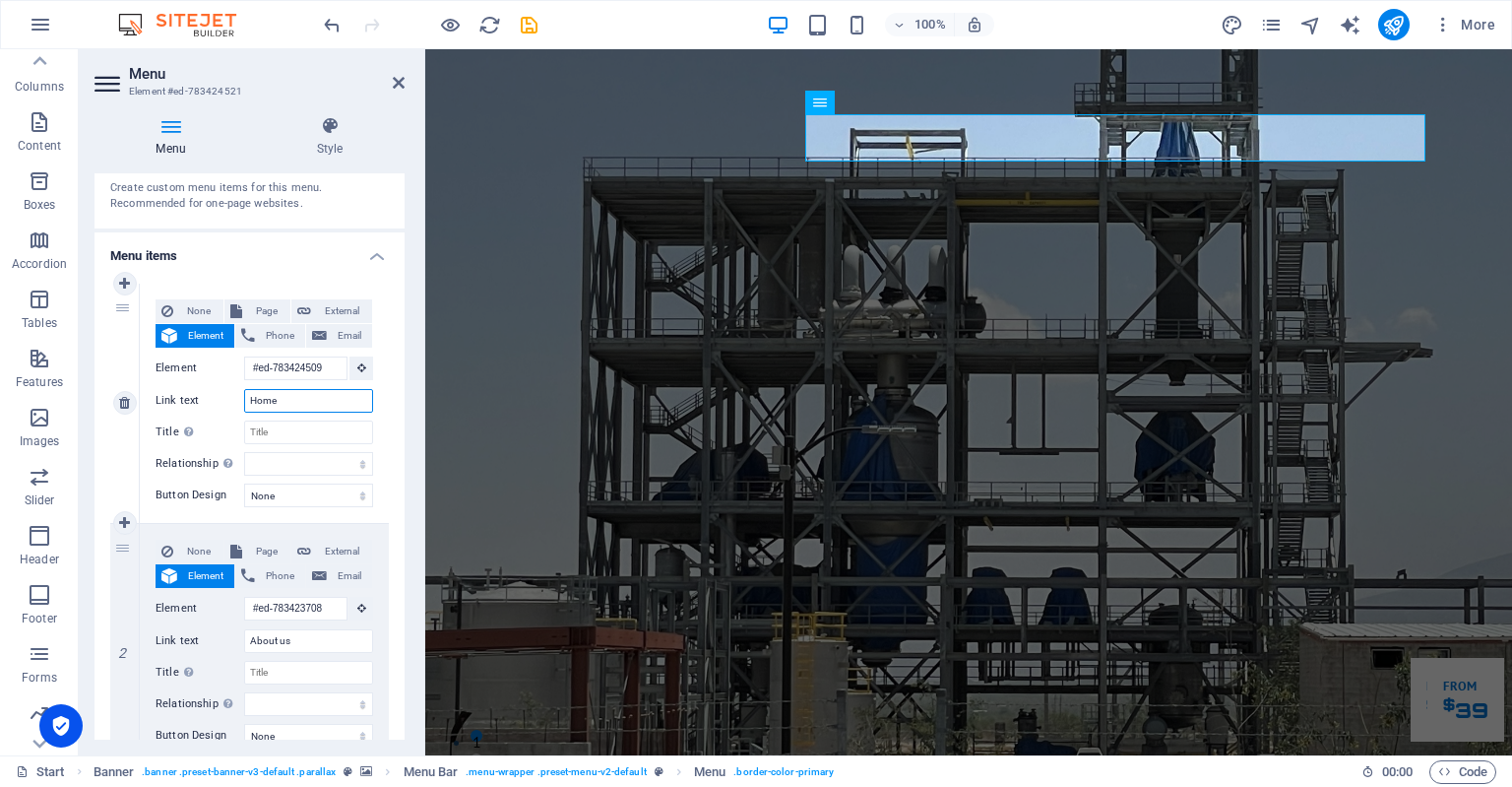 scroll, scrollTop: 79, scrollLeft: 0, axis: vertical 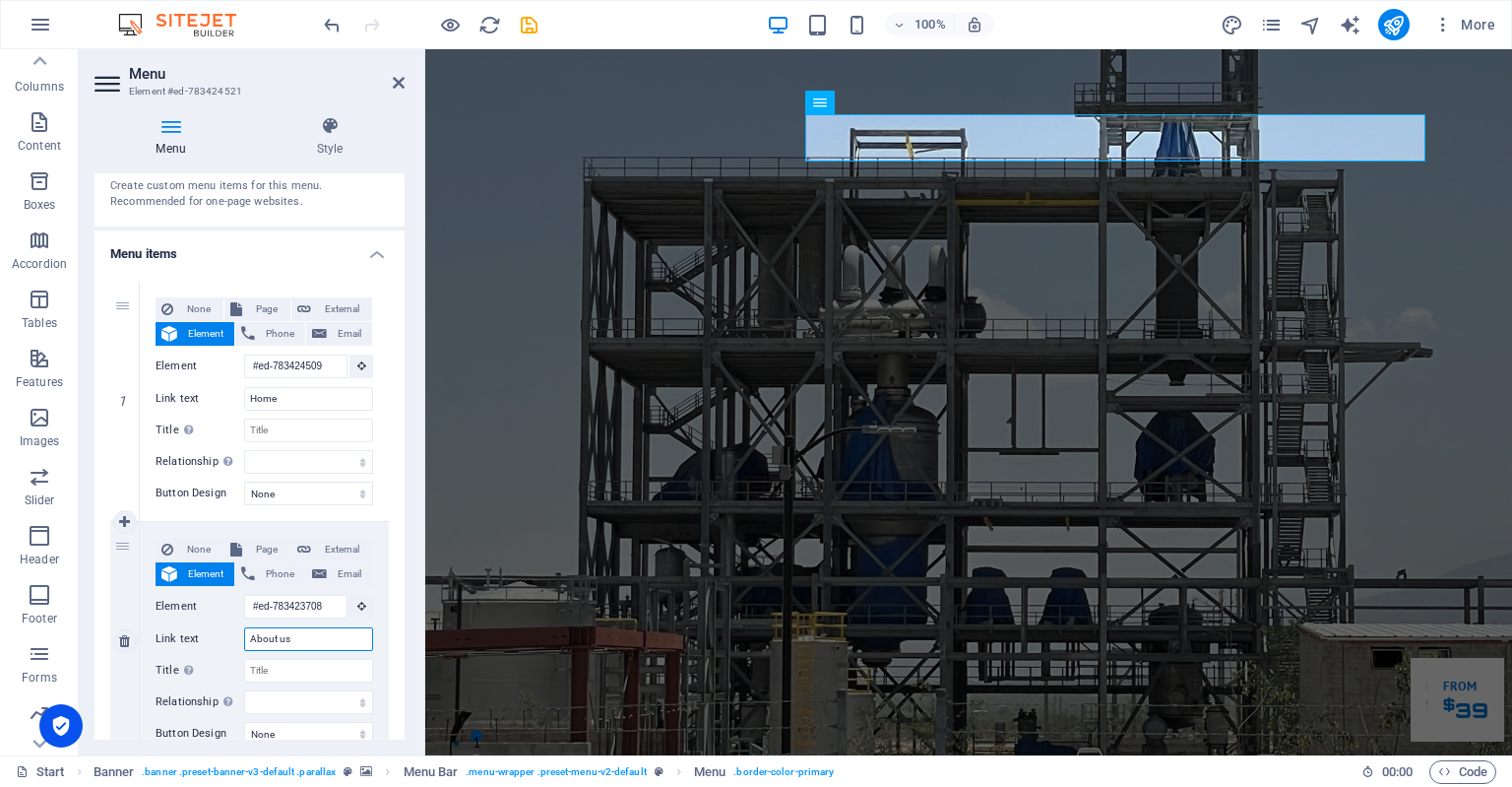 click on "About us" at bounding box center (308, 639) 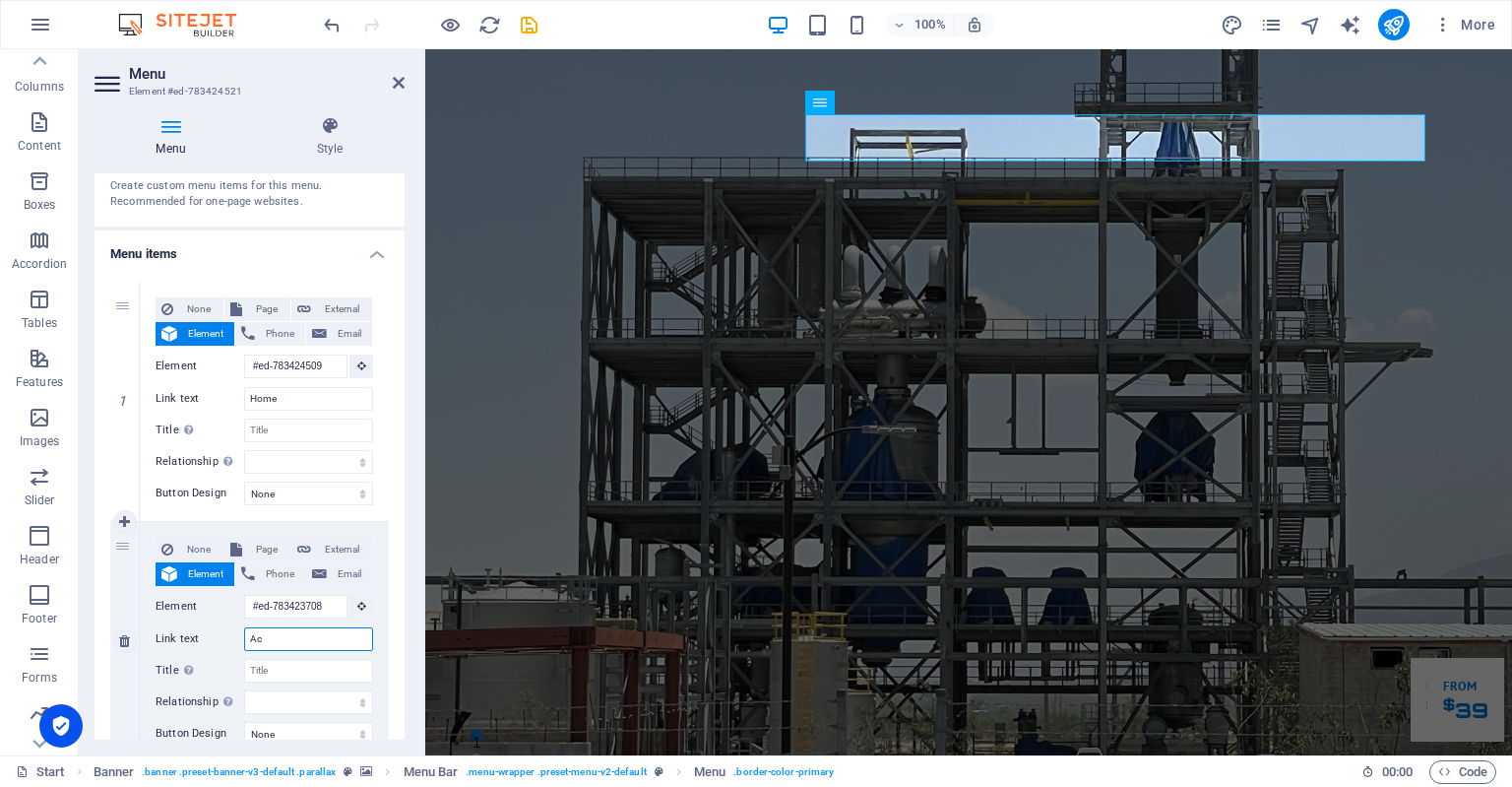 type on "Ace" 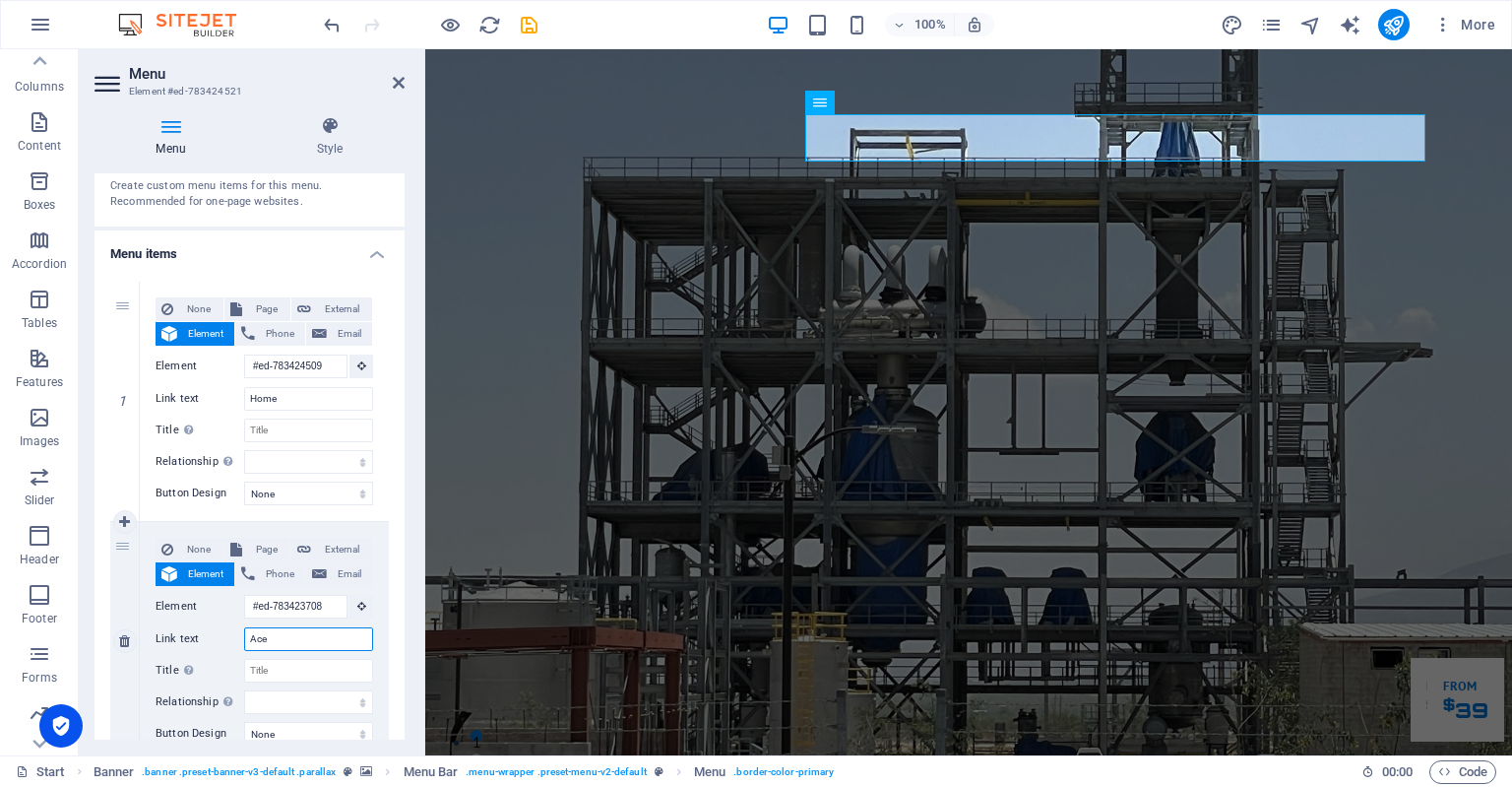 select 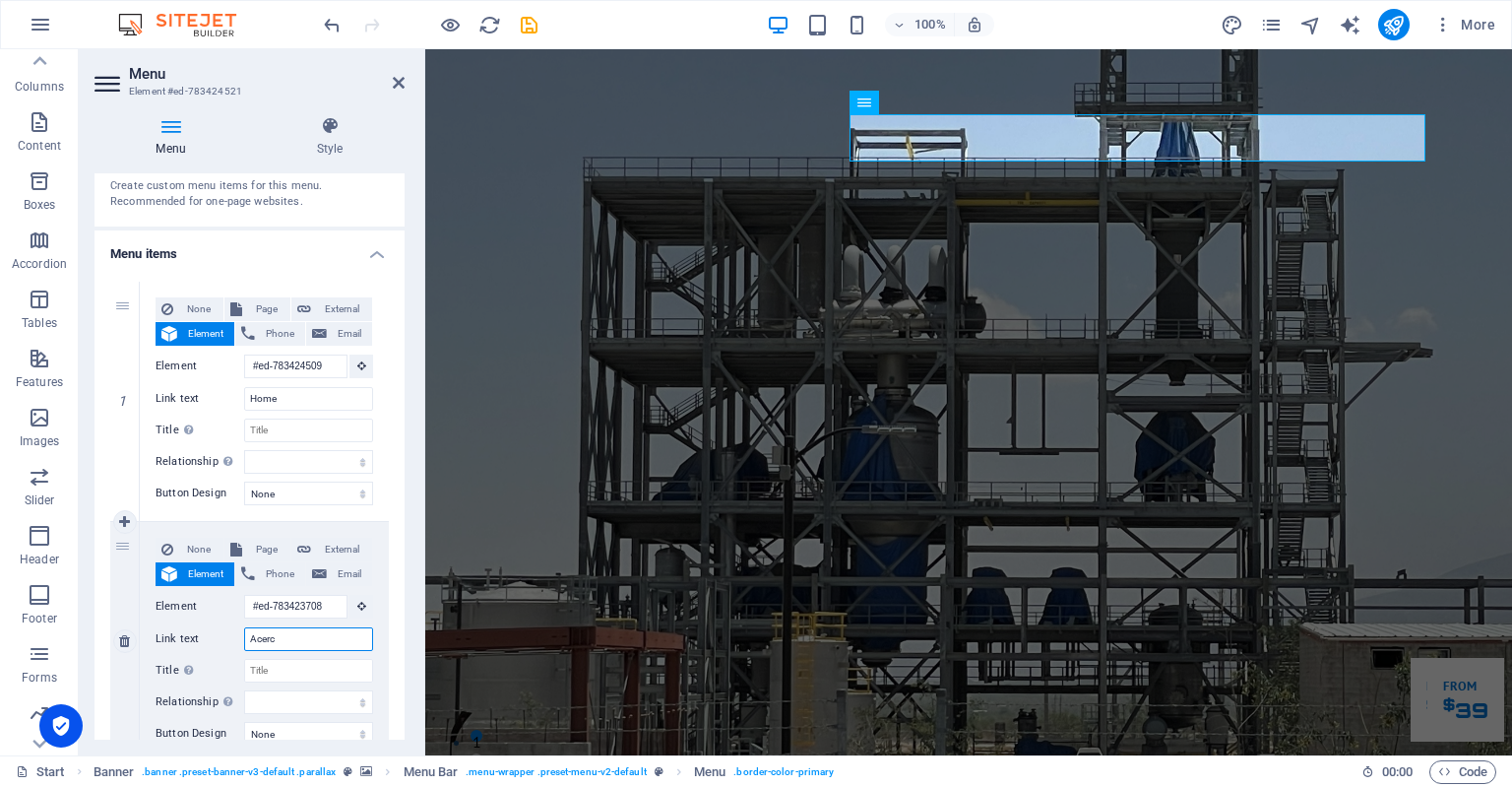 type on "Acerca" 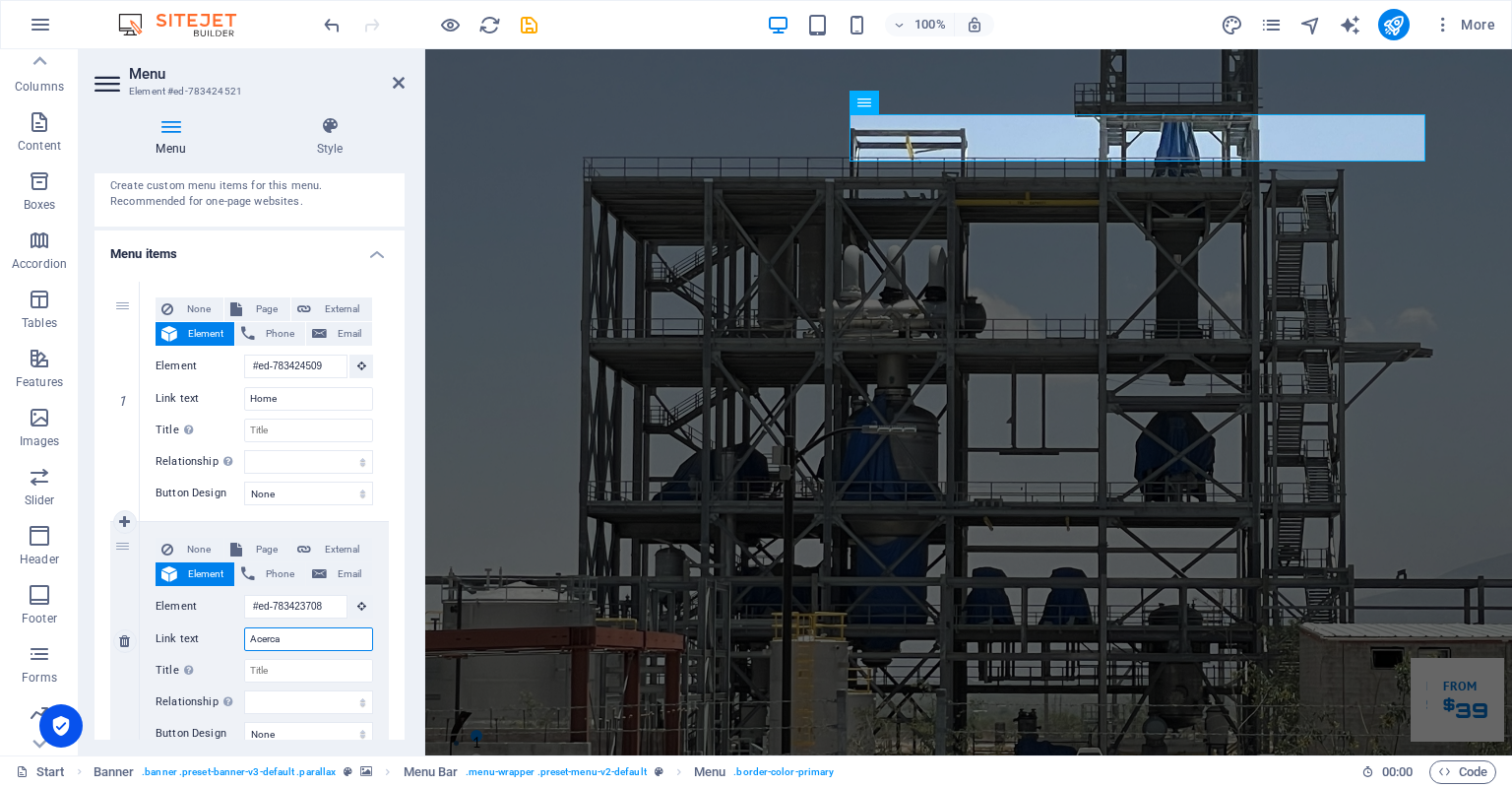 select 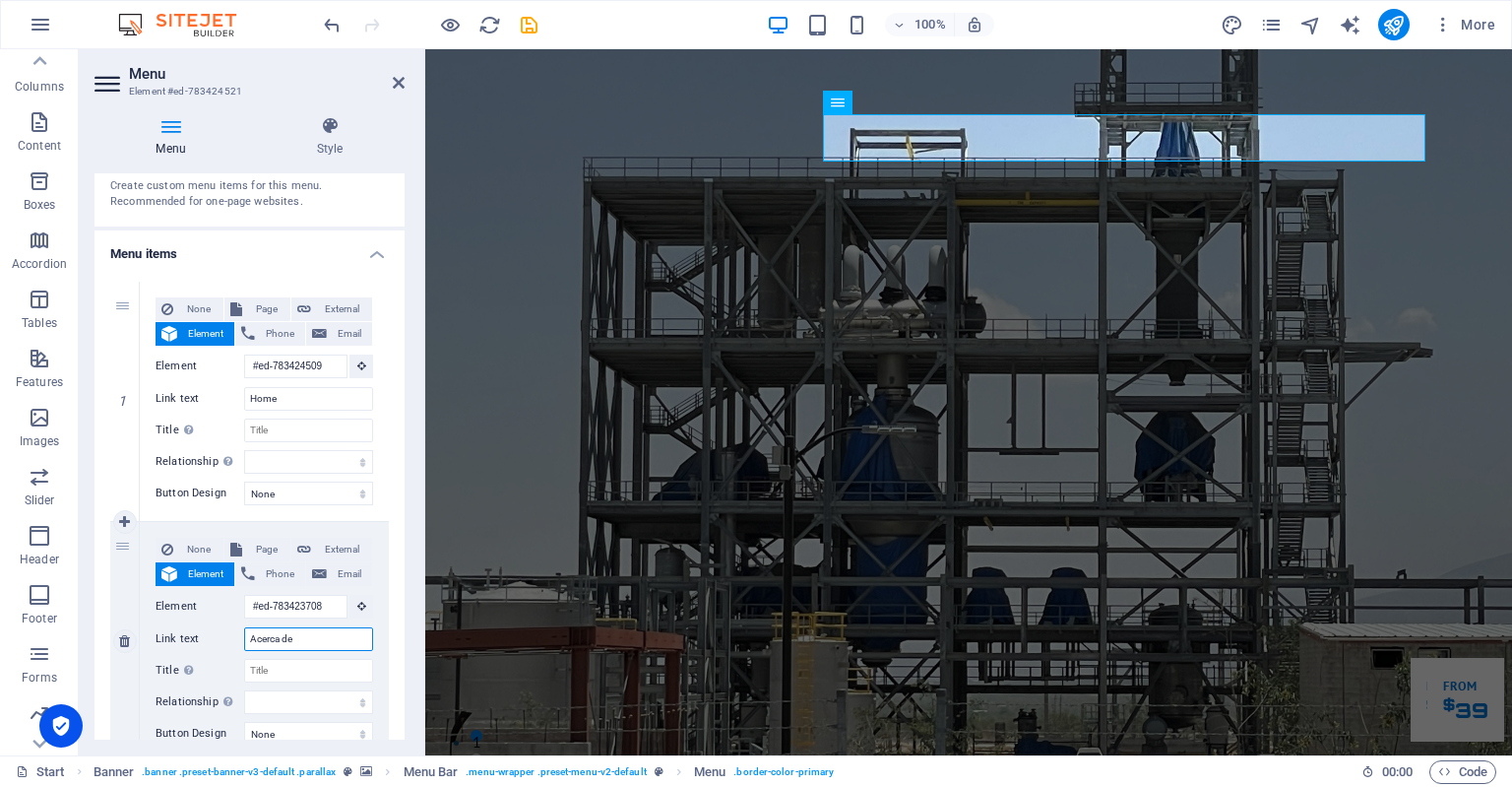 type on "Acerca de" 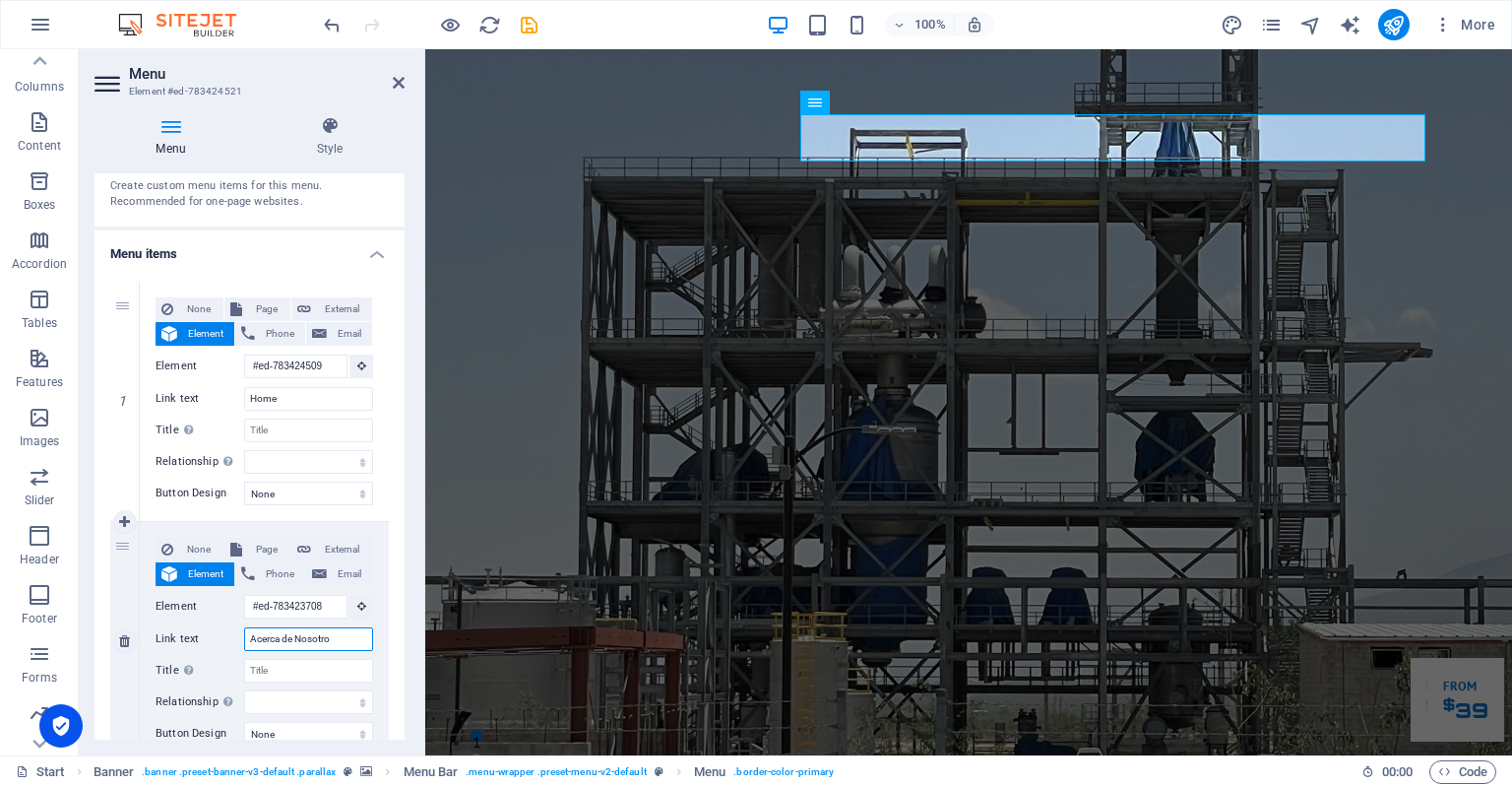 type on "Acerca de Nosotros" 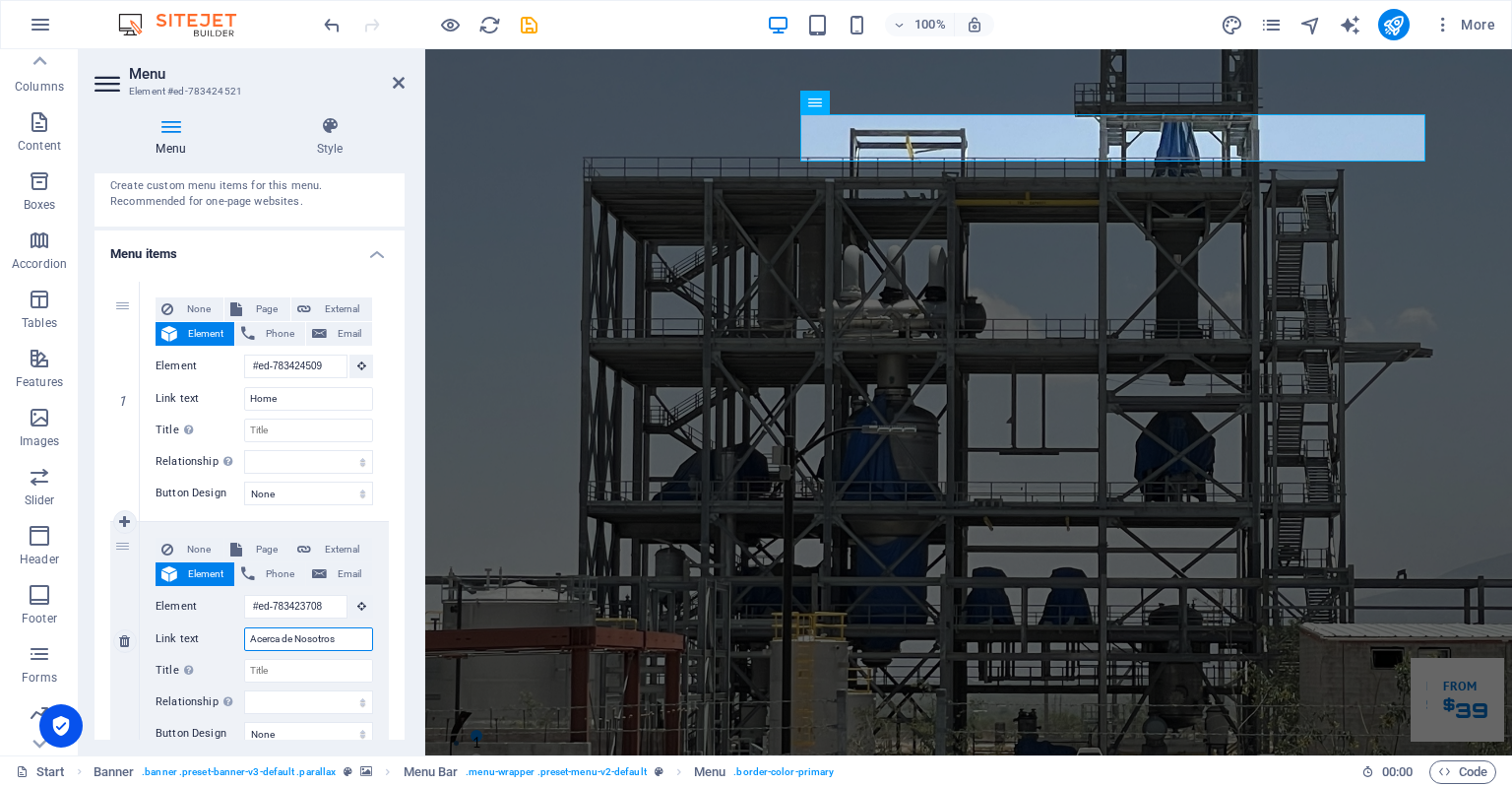 select 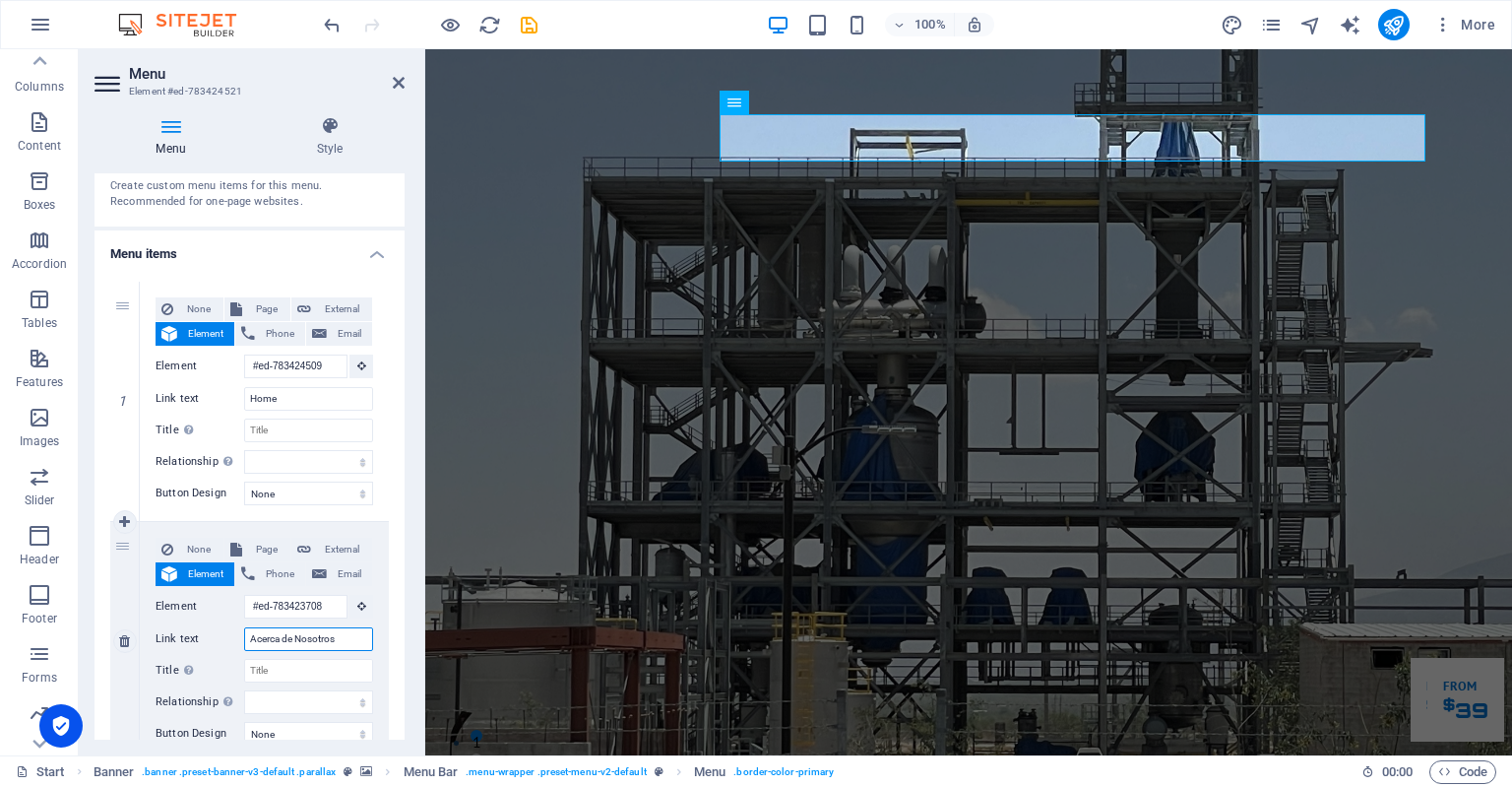 type on "Acerca de Nosotros" 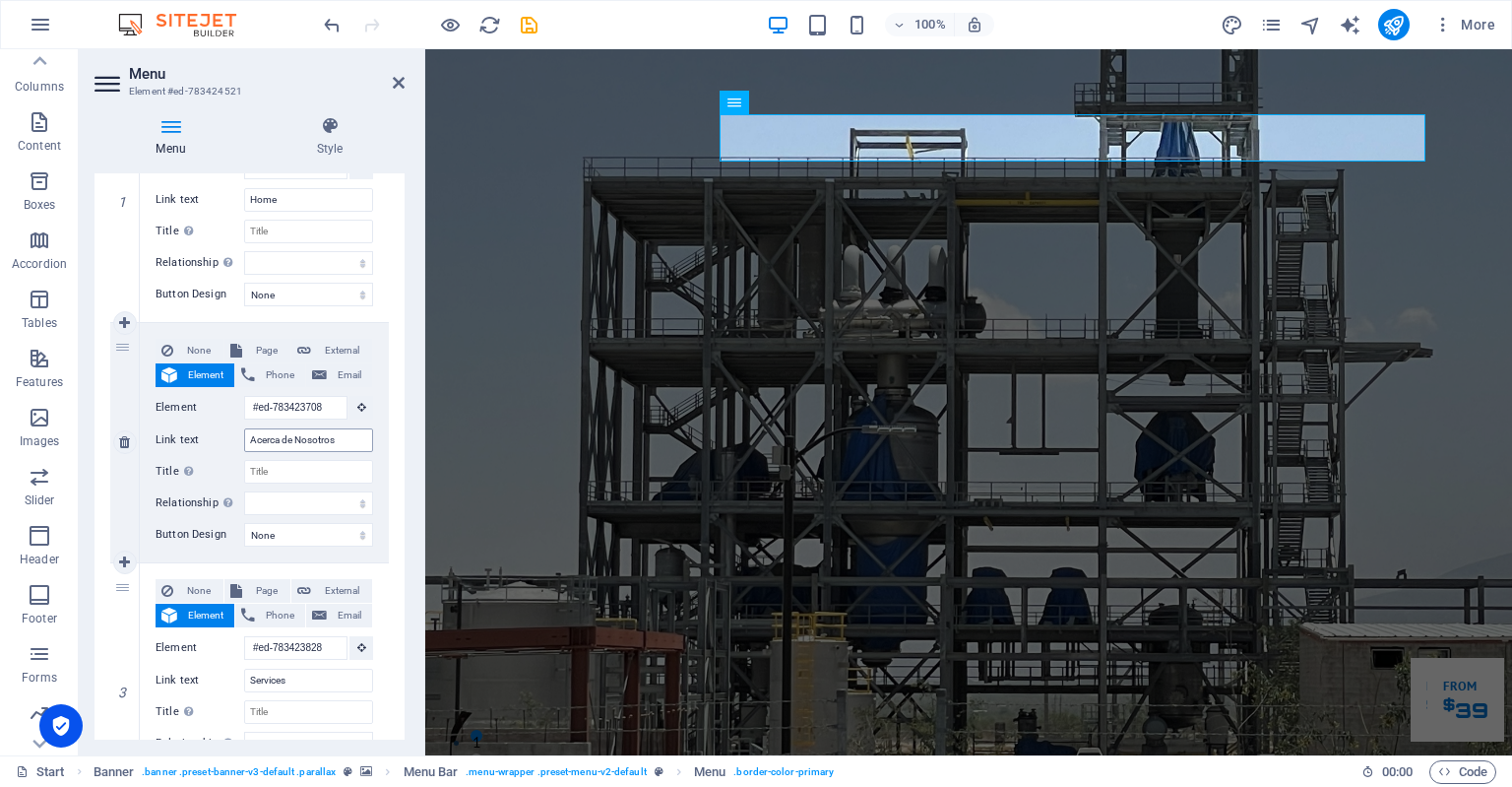 scroll, scrollTop: 279, scrollLeft: 0, axis: vertical 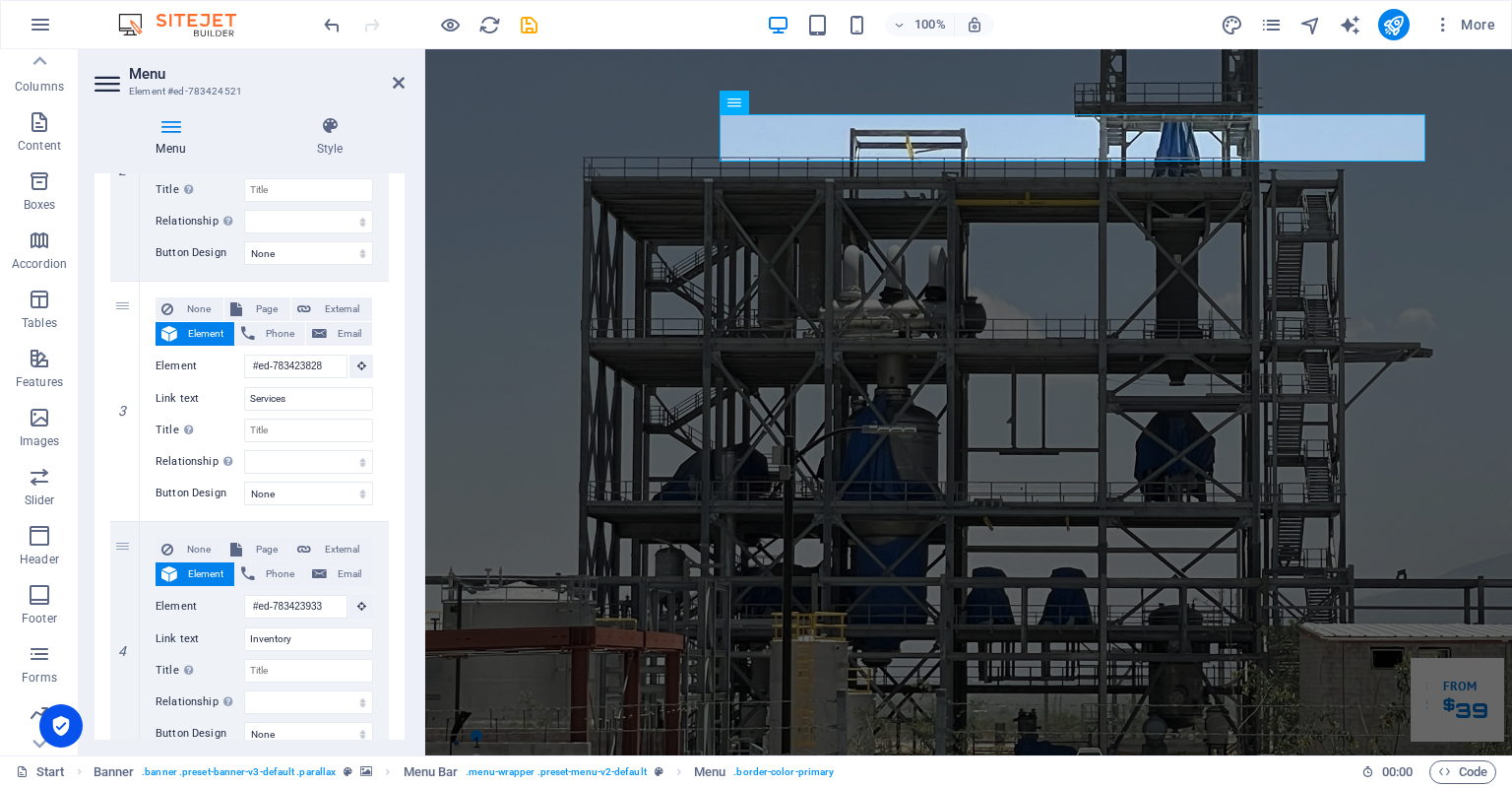 click on "Menu Element #ed-783424521 Menu Style Menu Auto Custom Create custom menu items for this menu. Recommended for one-page websites. Manage pages Menu items 1 None Page External Element Phone Email Page Start Subpage Legal Notice Privacy Element #ed-783424509
URL Phone Email Link text Home Link target New tab Same tab Overlay Title Additional link description, should not be the same as the link text. The title is most often shown as a tooltip text when the mouse moves over the element. Leave empty if uncertain. Relationship Sets the  relationship of this link to the link target . For example, the value "nofollow" instructs search engines not to follow the link. Can be left empty. alternate author bookmark external help license next nofollow noreferrer noopener prev search tag Button Design None Default Primary Secondary 2 None Page External Element Phone Email Page Start Subpage Legal Notice Privacy Element #ed-783423708
URL Phone Email Link text Acerca de Nosotros" at bounding box center (252, 402) 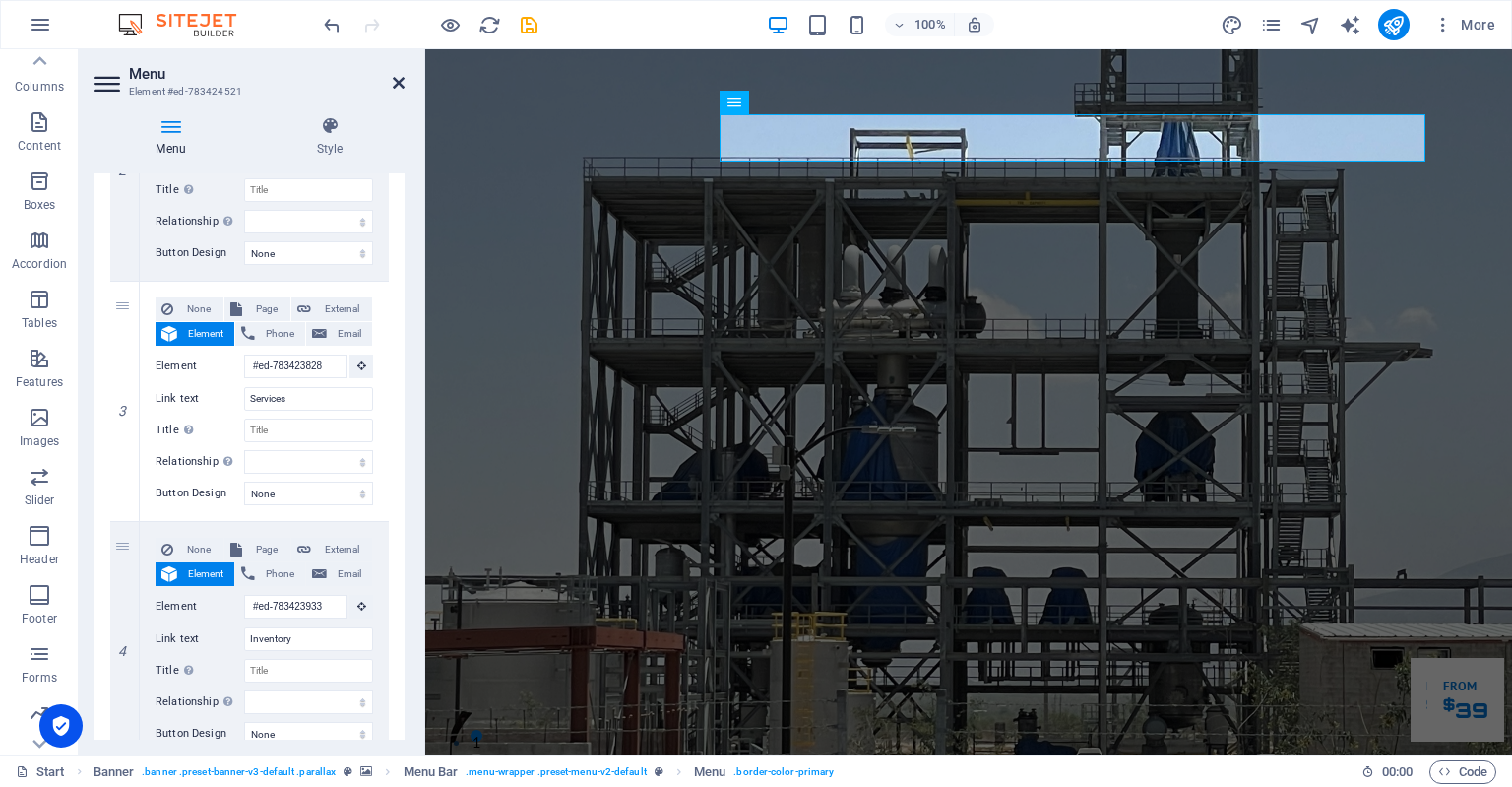 click at bounding box center (399, 83) 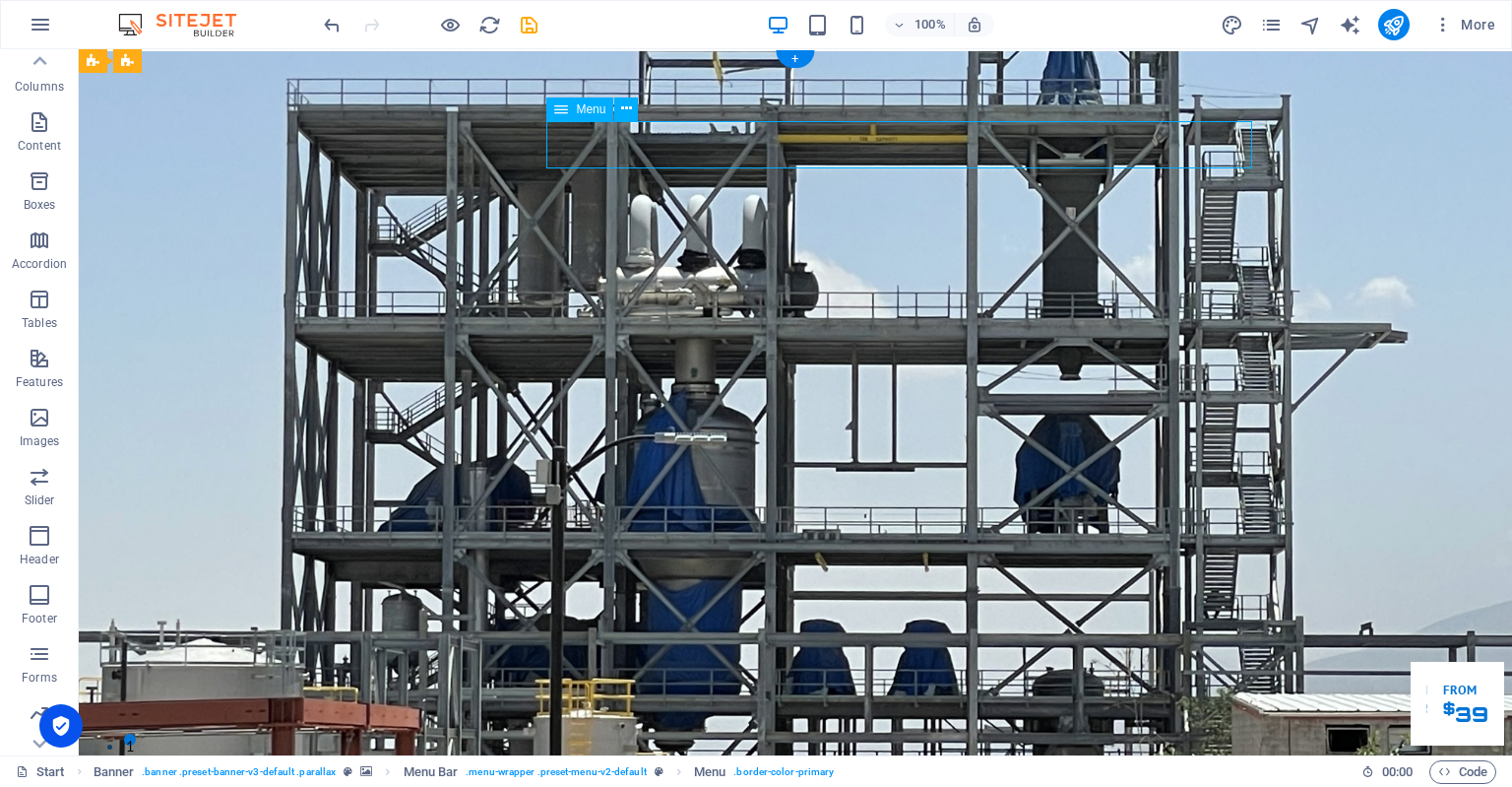 scroll, scrollTop: 0, scrollLeft: 0, axis: both 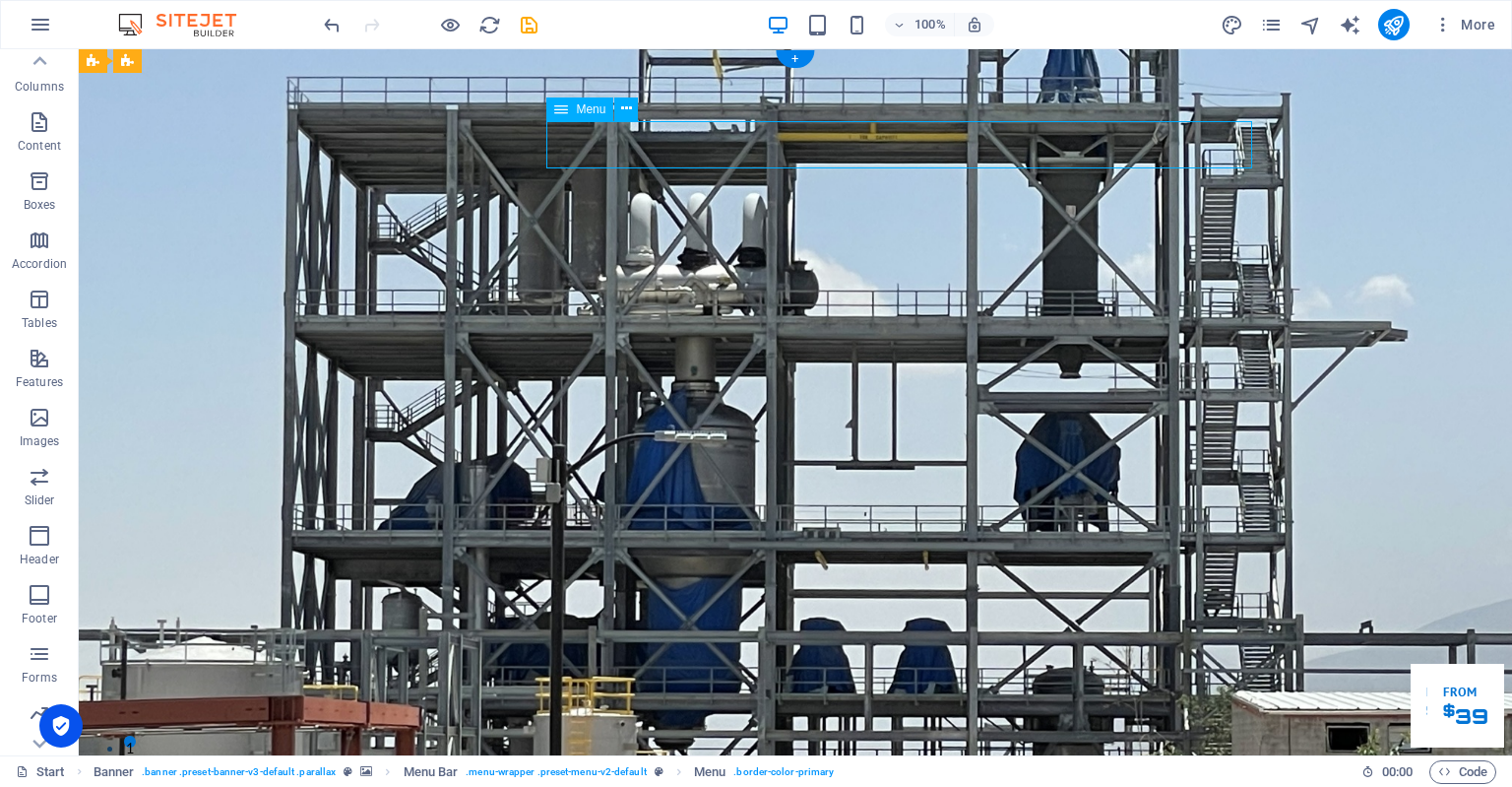 drag, startPoint x: 859, startPoint y: 145, endPoint x: 918, endPoint y: 141, distance: 59.135438 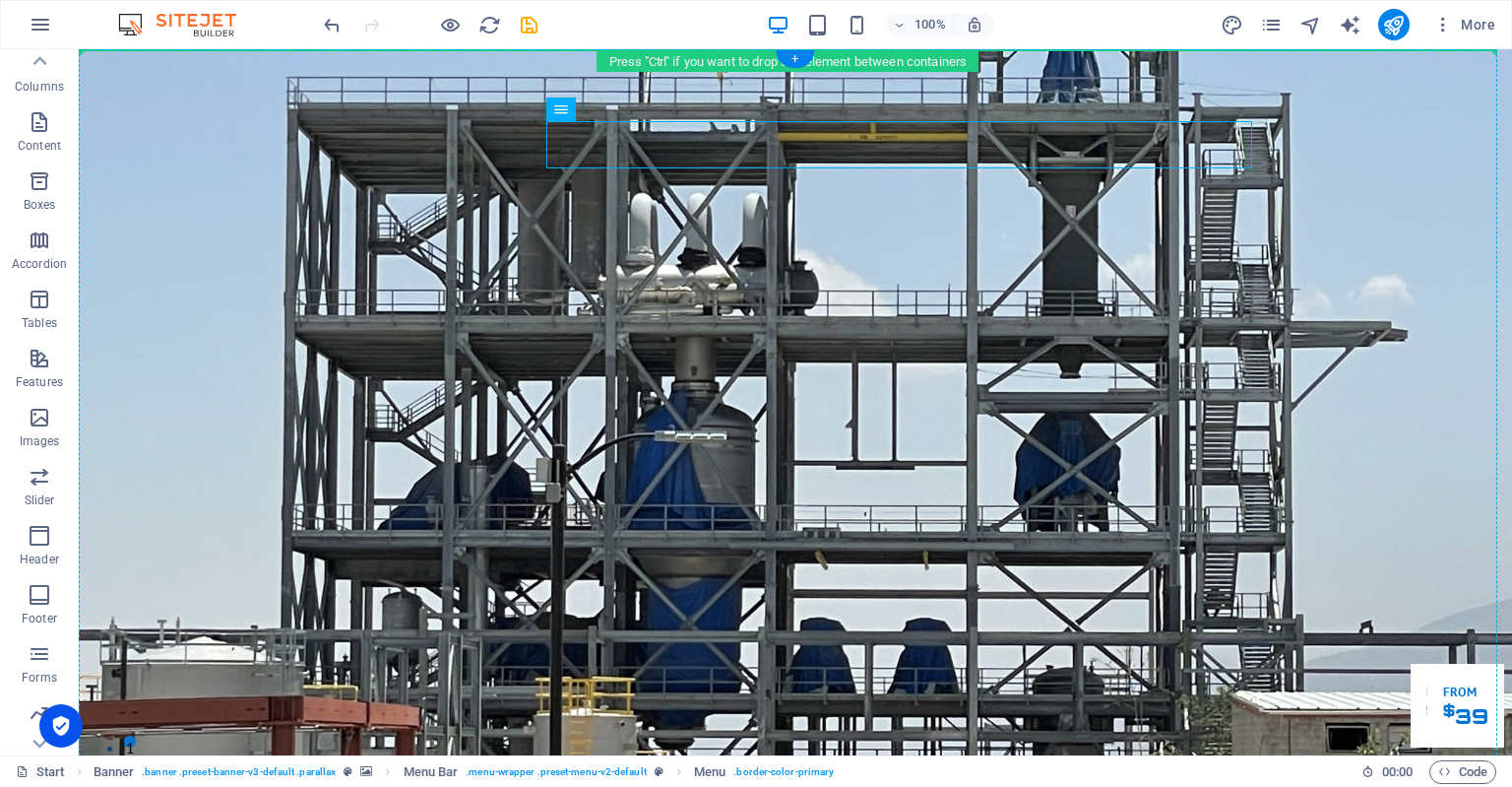 drag, startPoint x: 942, startPoint y: 157, endPoint x: 941, endPoint y: 274, distance: 117.0043 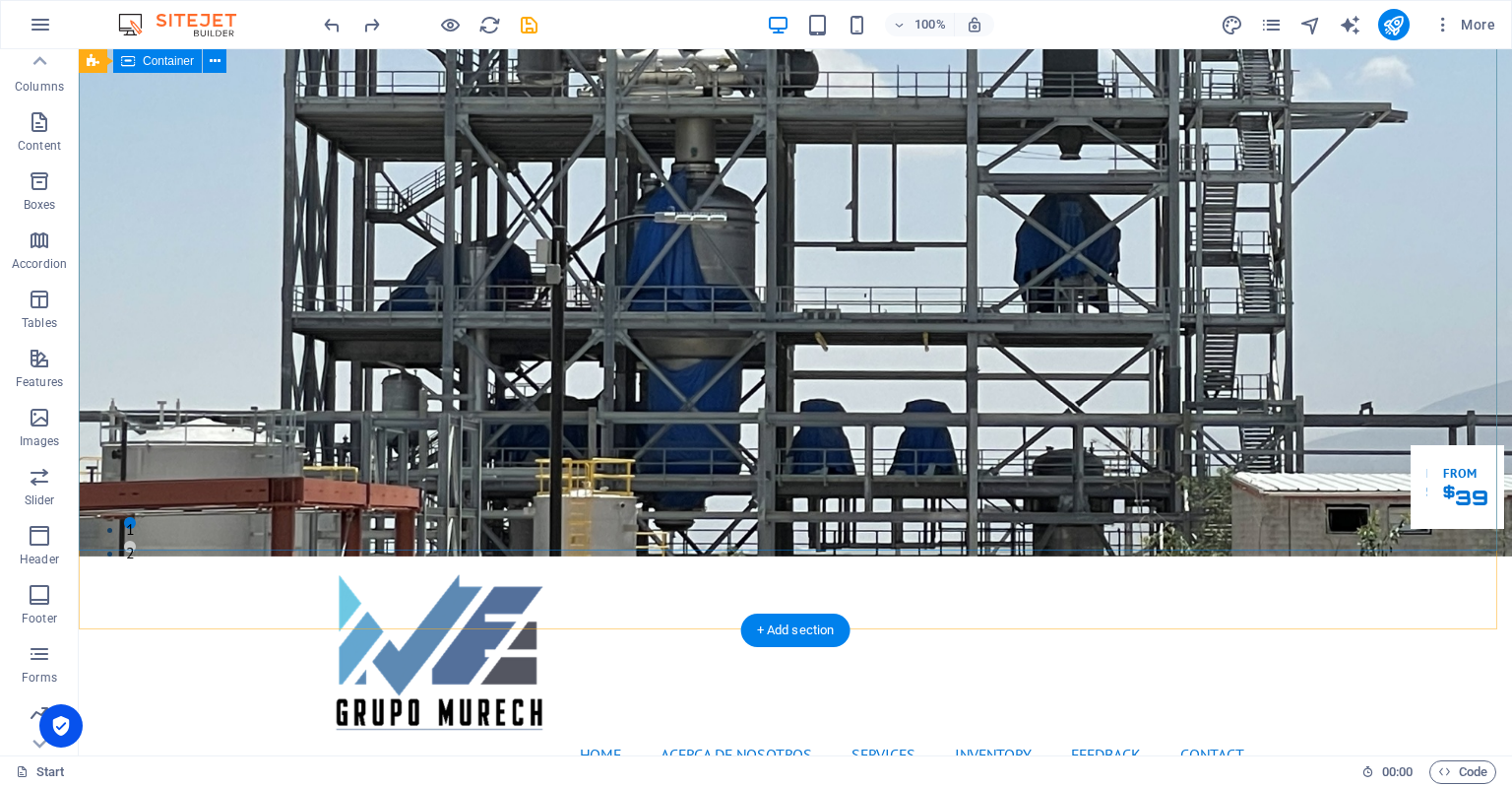 scroll, scrollTop: 0, scrollLeft: 0, axis: both 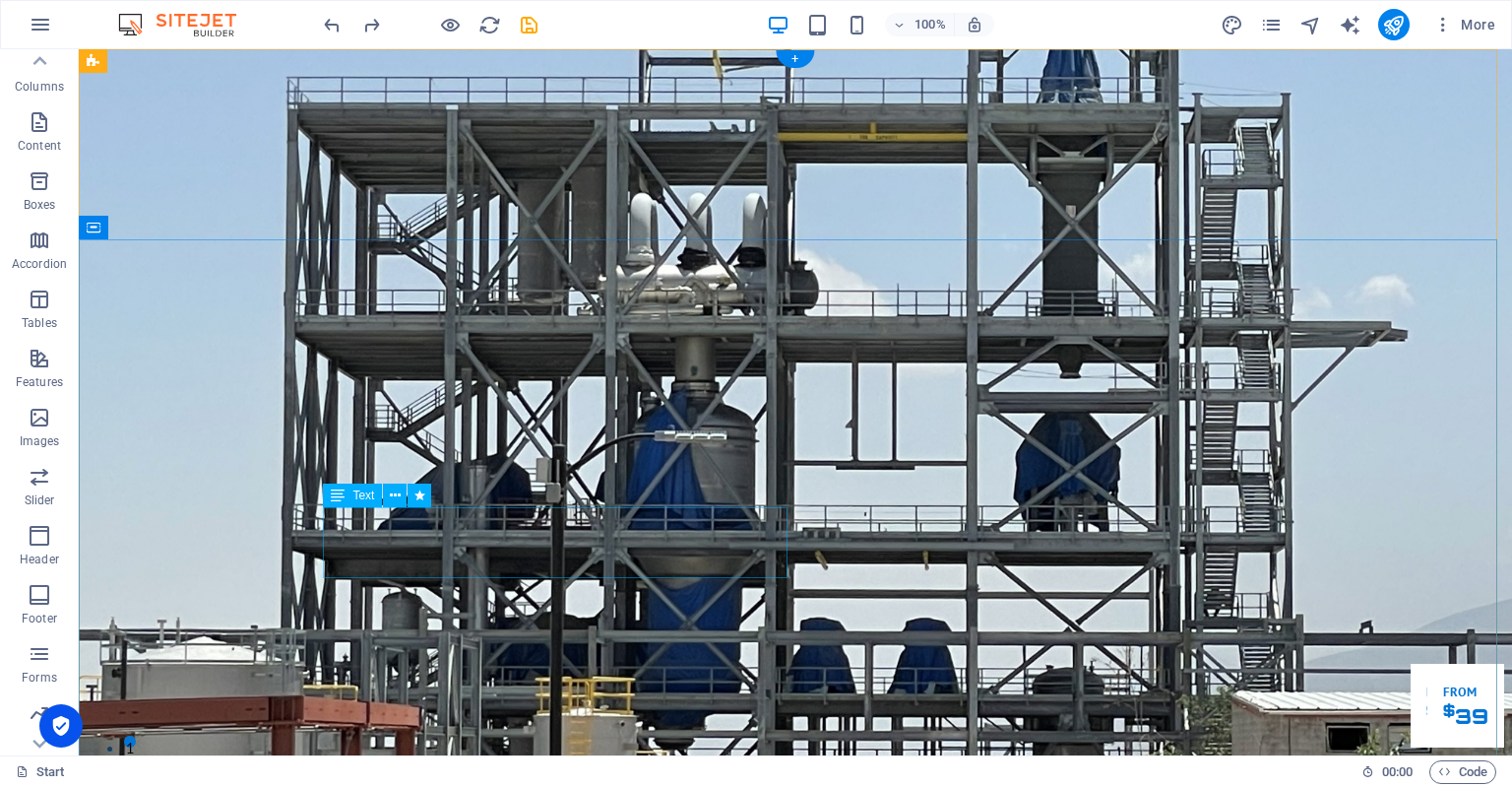 click on "Lorem ipsum dolor sit amet, consetetur sadipscing elitr, sed diam nonumy eirmod tempor invidunt ut labore et dolore magna aliquyam erat." at bounding box center (795, 1292) 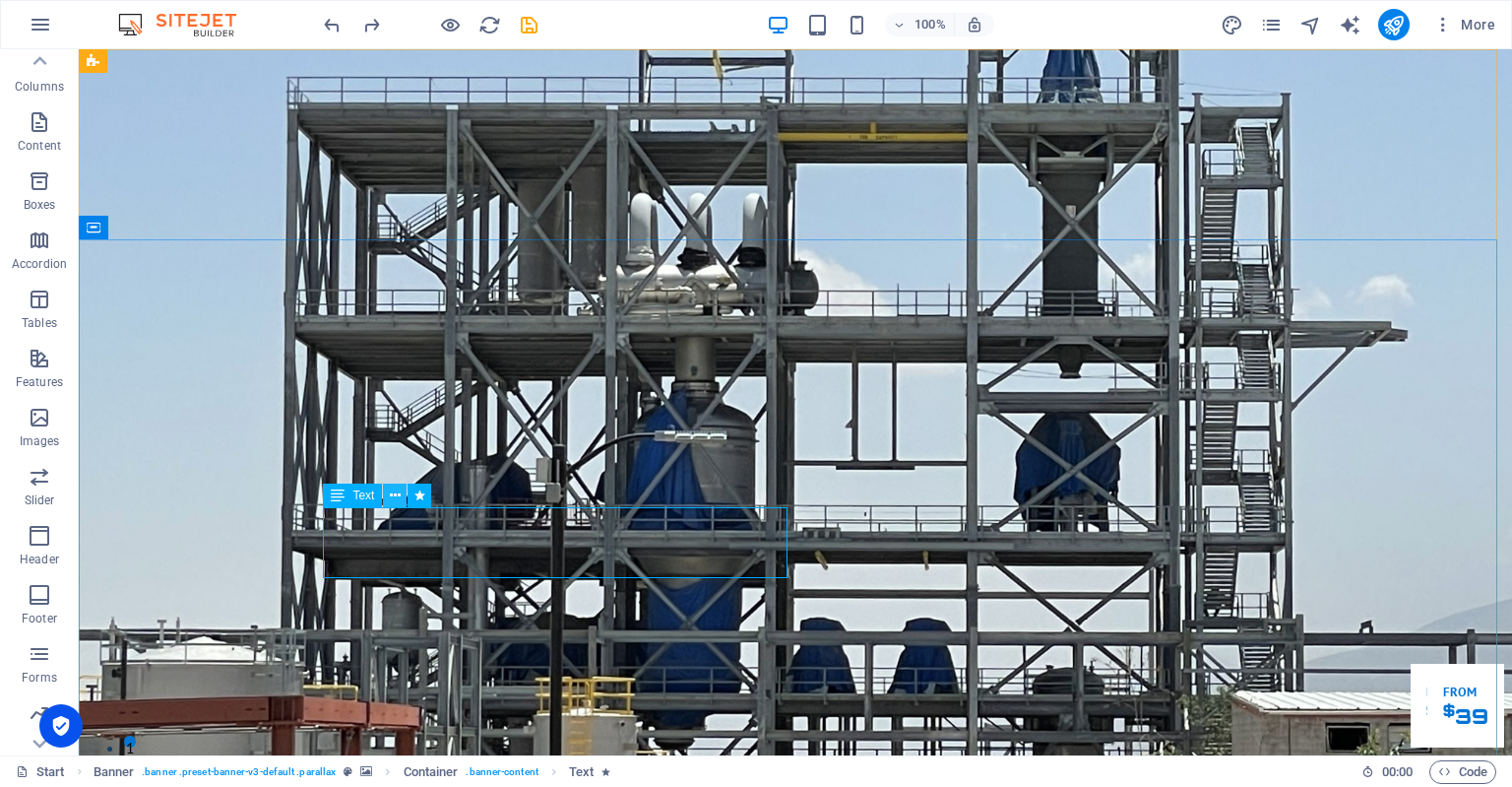 click at bounding box center (395, 495) 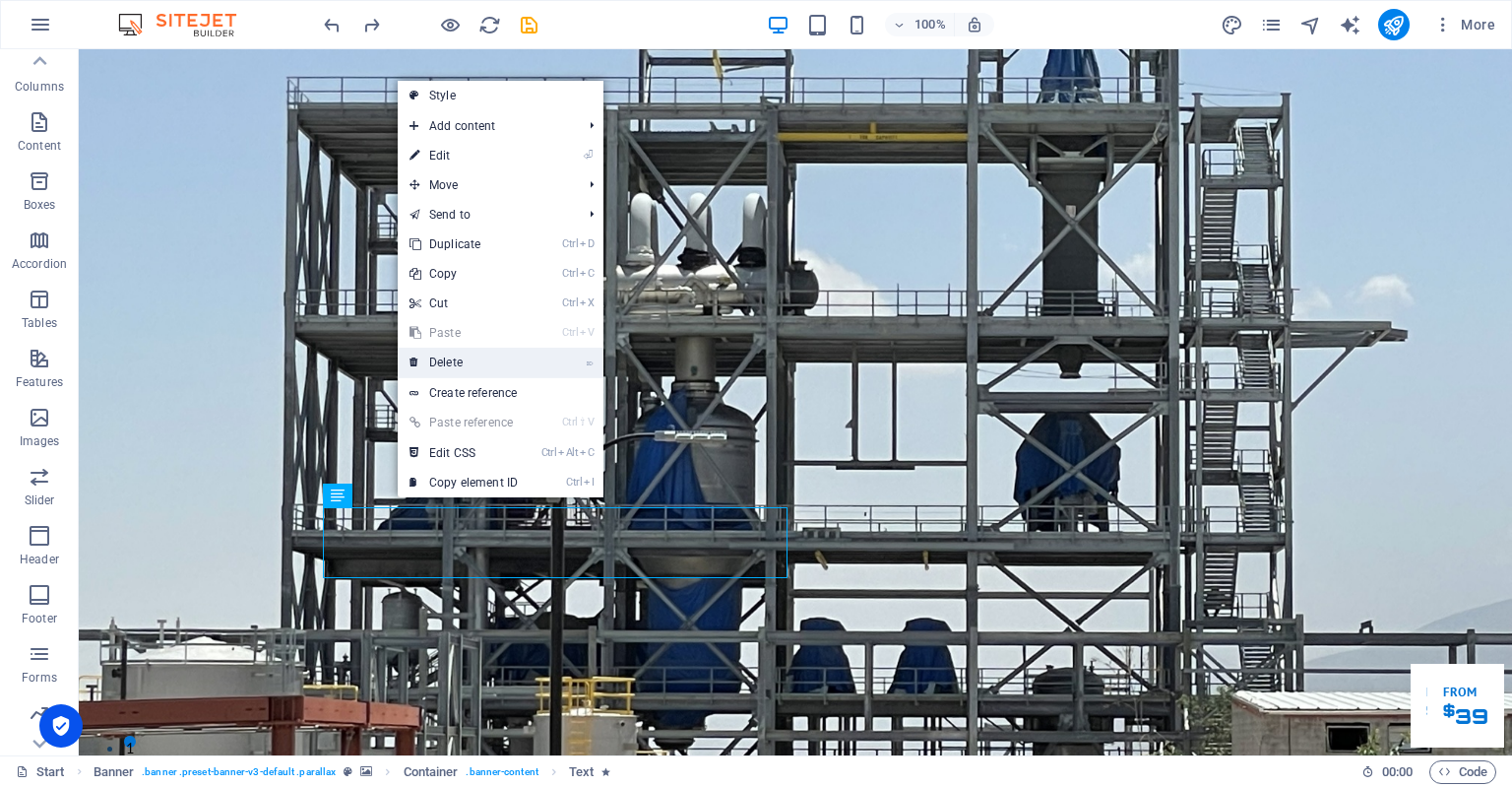 click on "⌦  Delete" at bounding box center (464, 362) 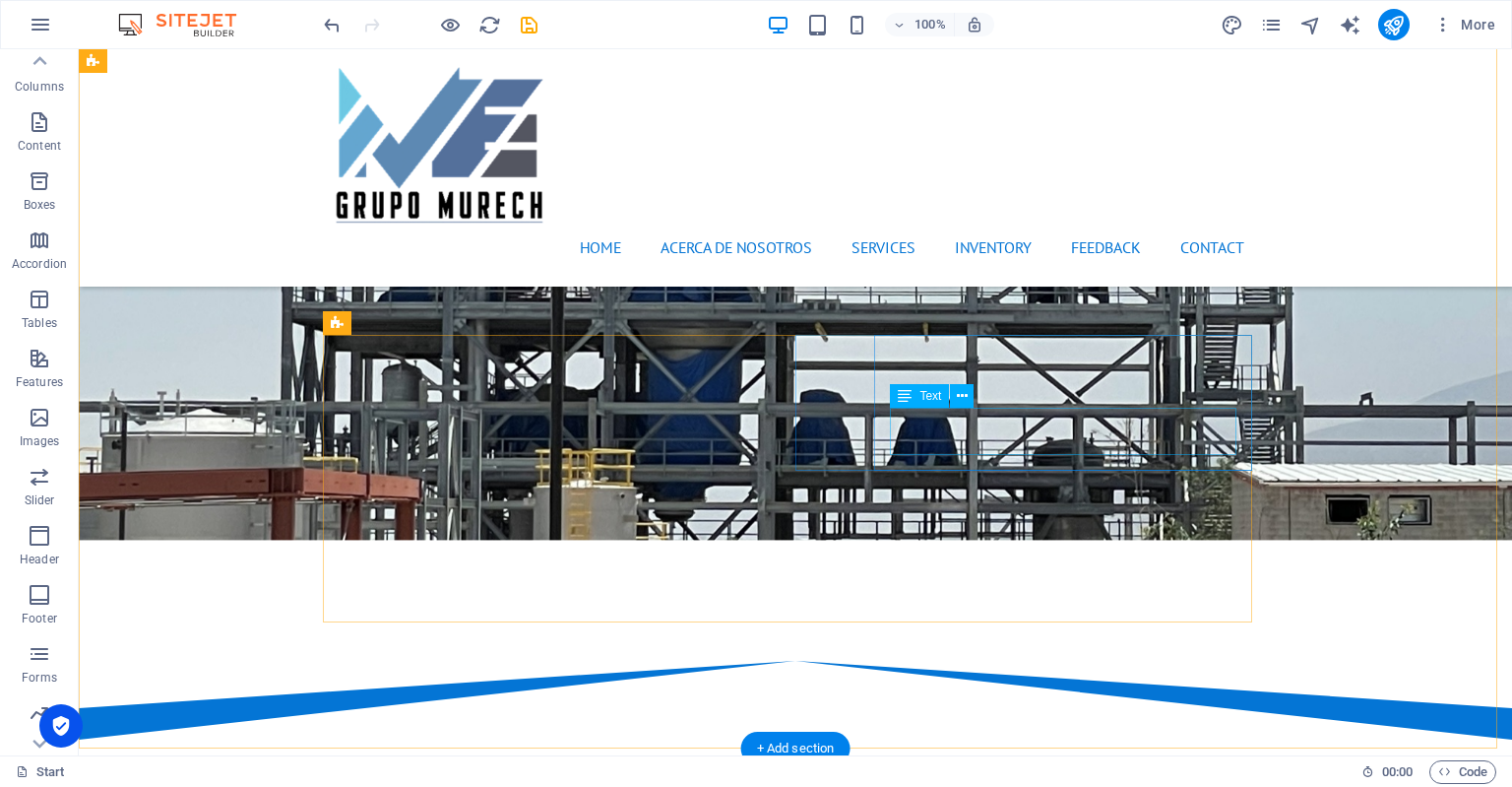 scroll, scrollTop: 803, scrollLeft: 0, axis: vertical 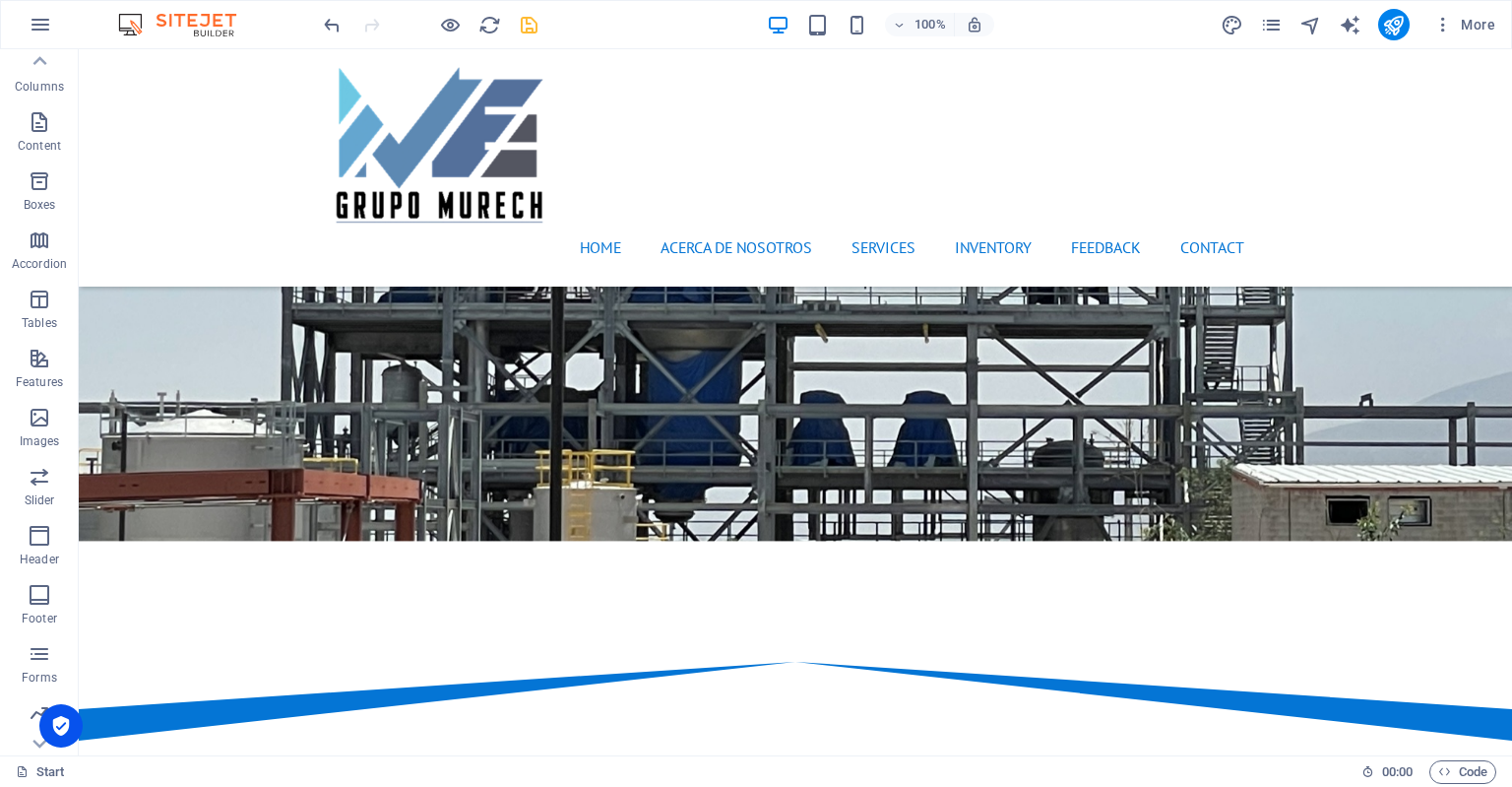 click at bounding box center (529, 25) 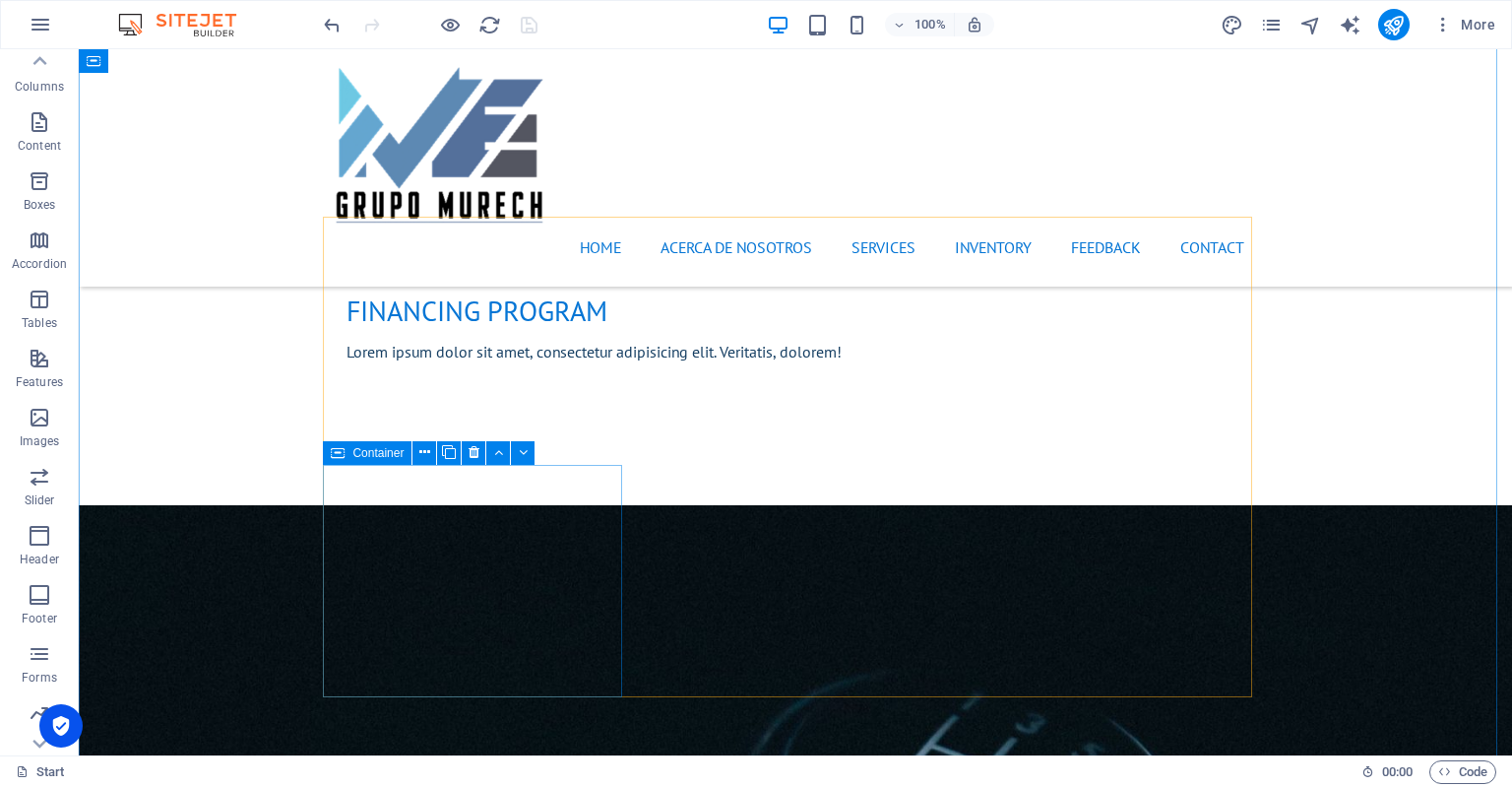 scroll, scrollTop: 2312, scrollLeft: 0, axis: vertical 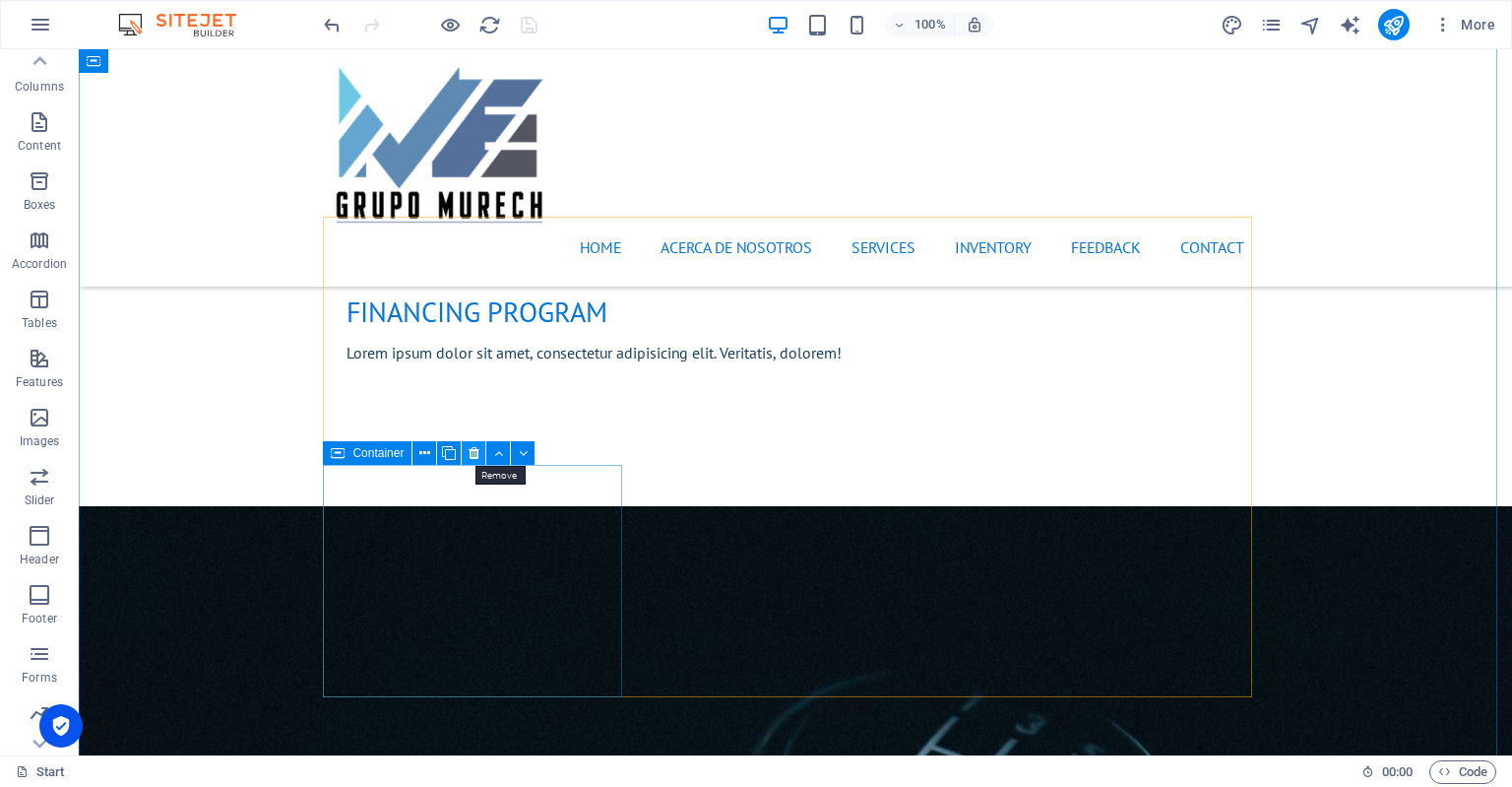 click at bounding box center (473, 453) 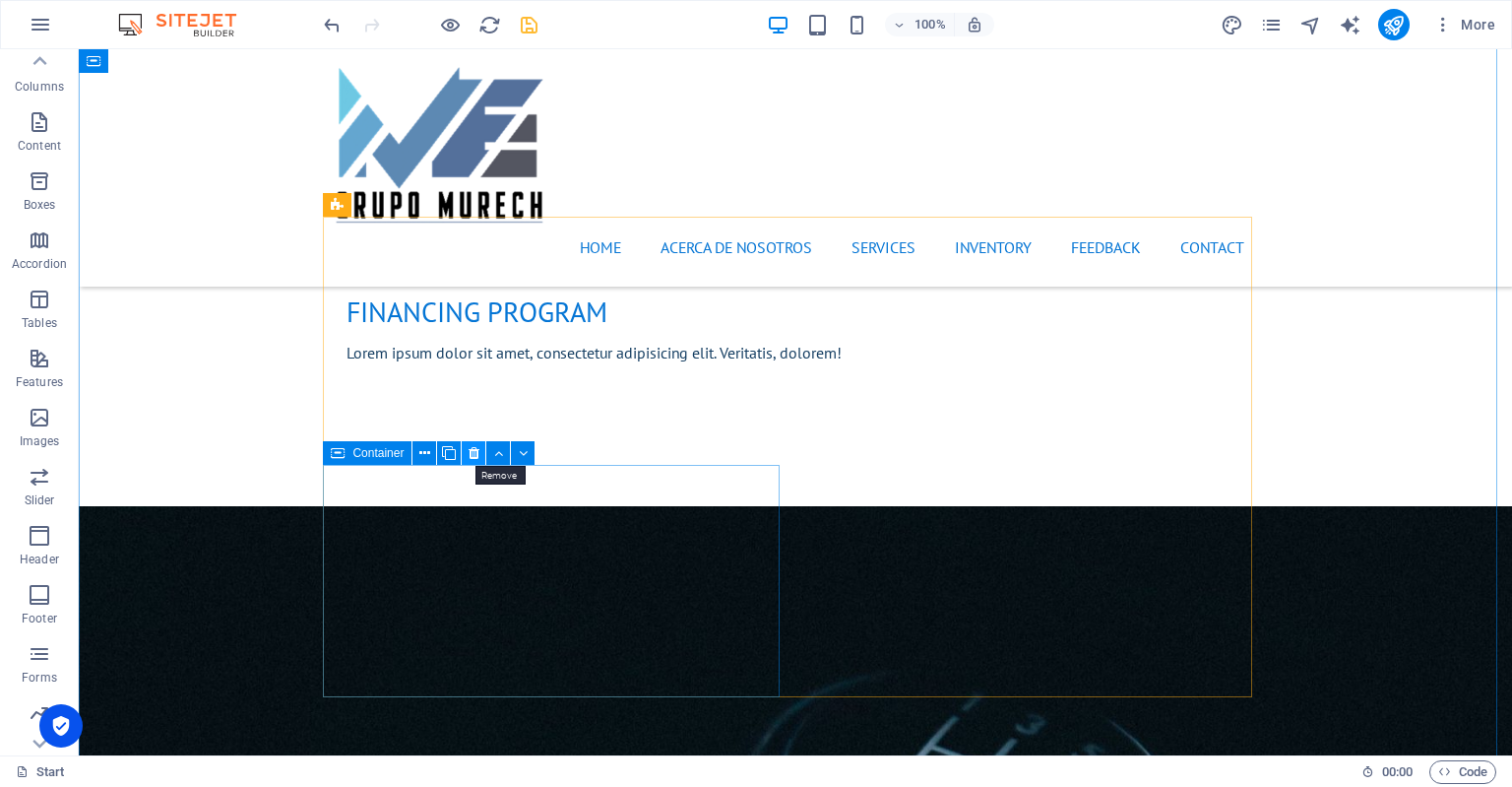click at bounding box center [473, 453] 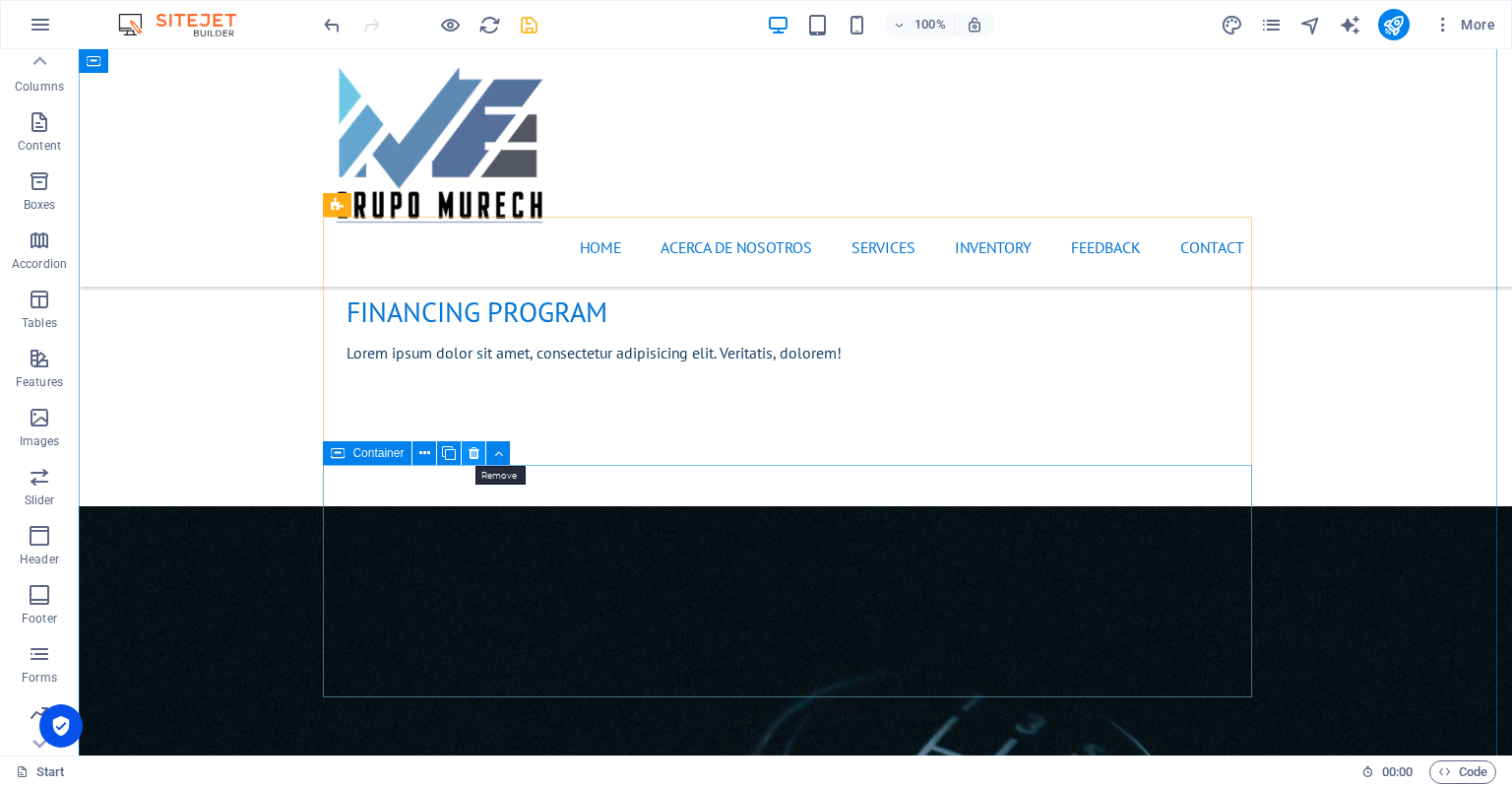 click at bounding box center (473, 453) 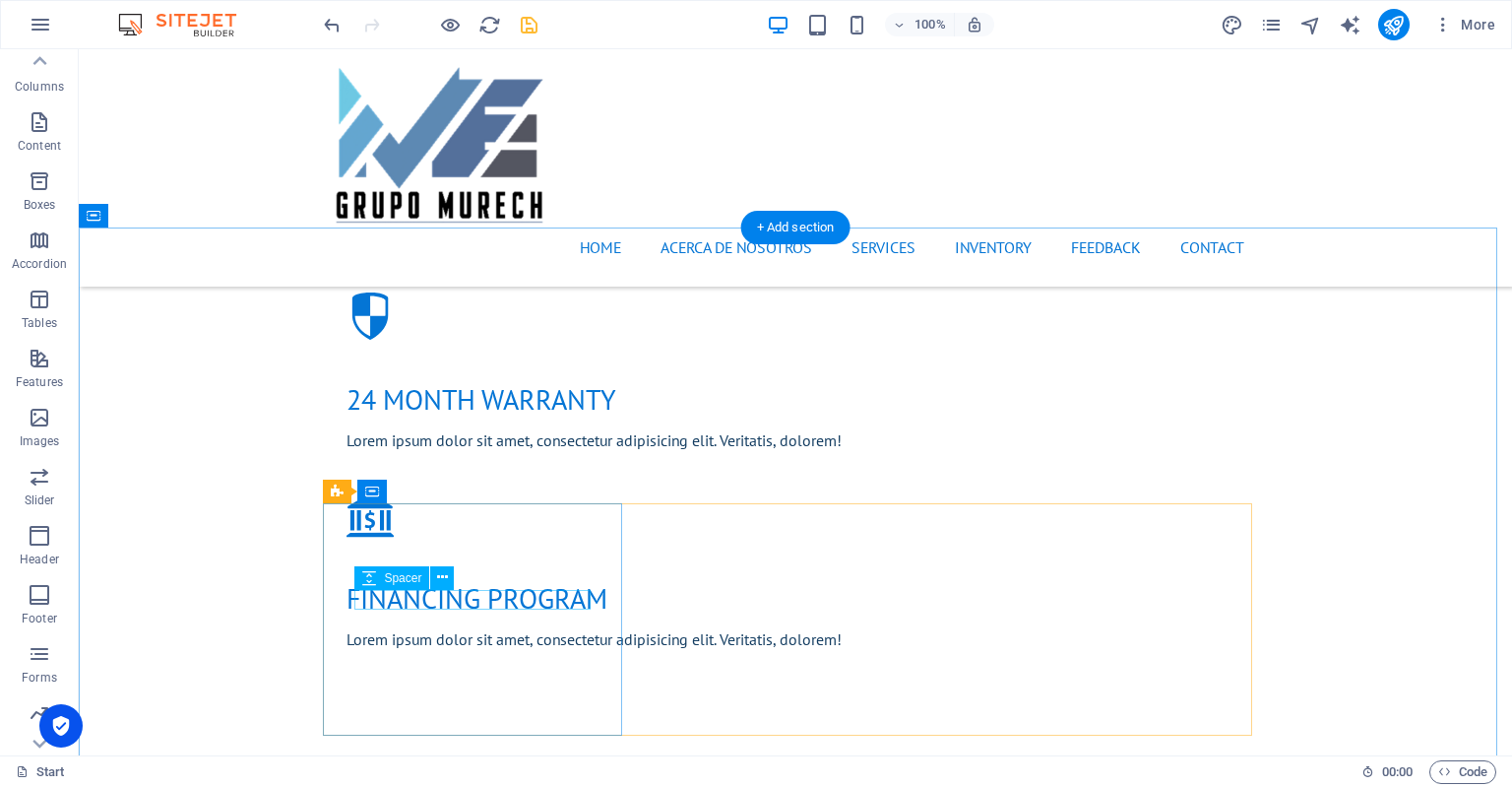scroll, scrollTop: 2028, scrollLeft: 0, axis: vertical 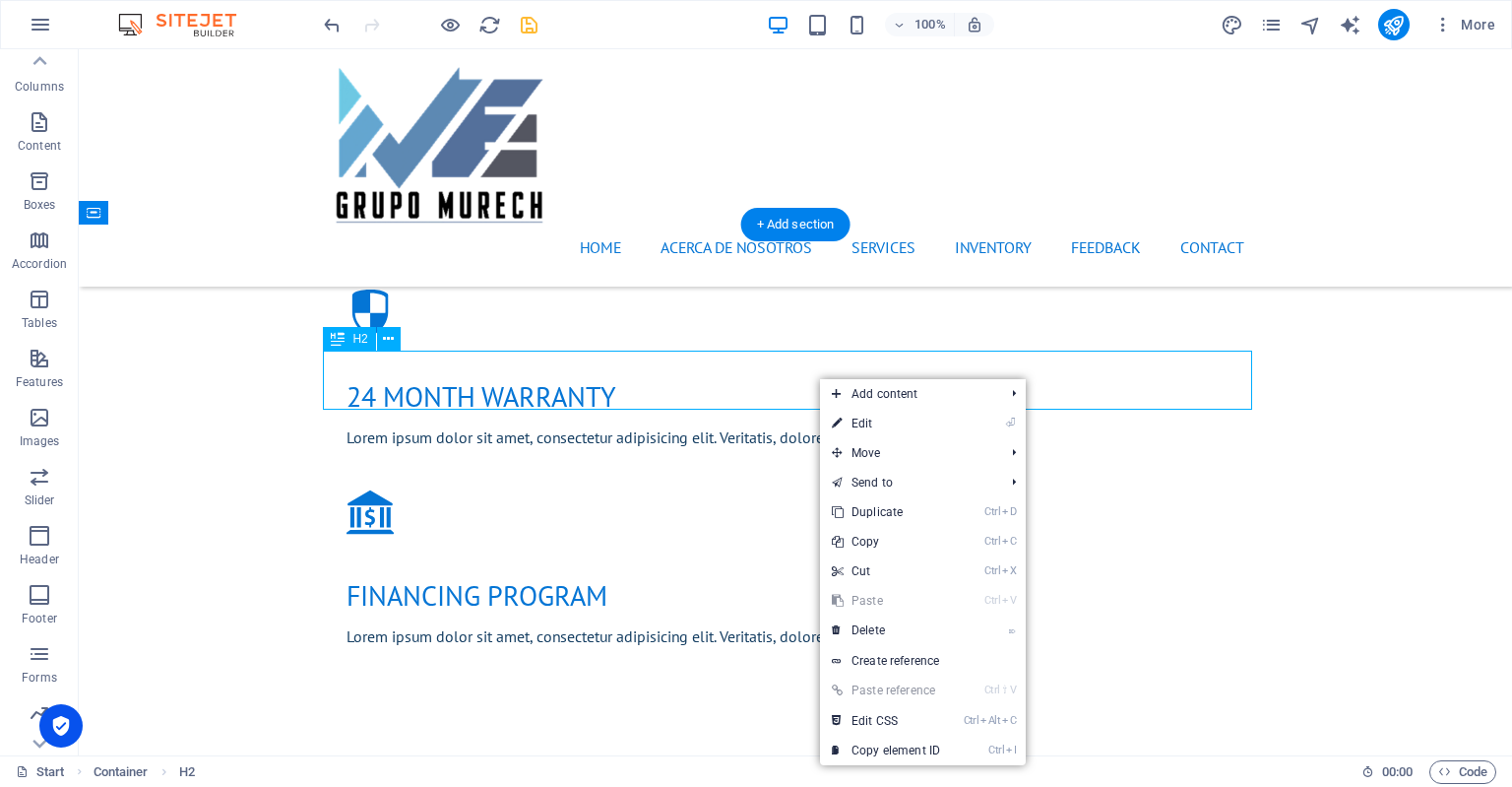 click on "Services" at bounding box center (795, 1659) 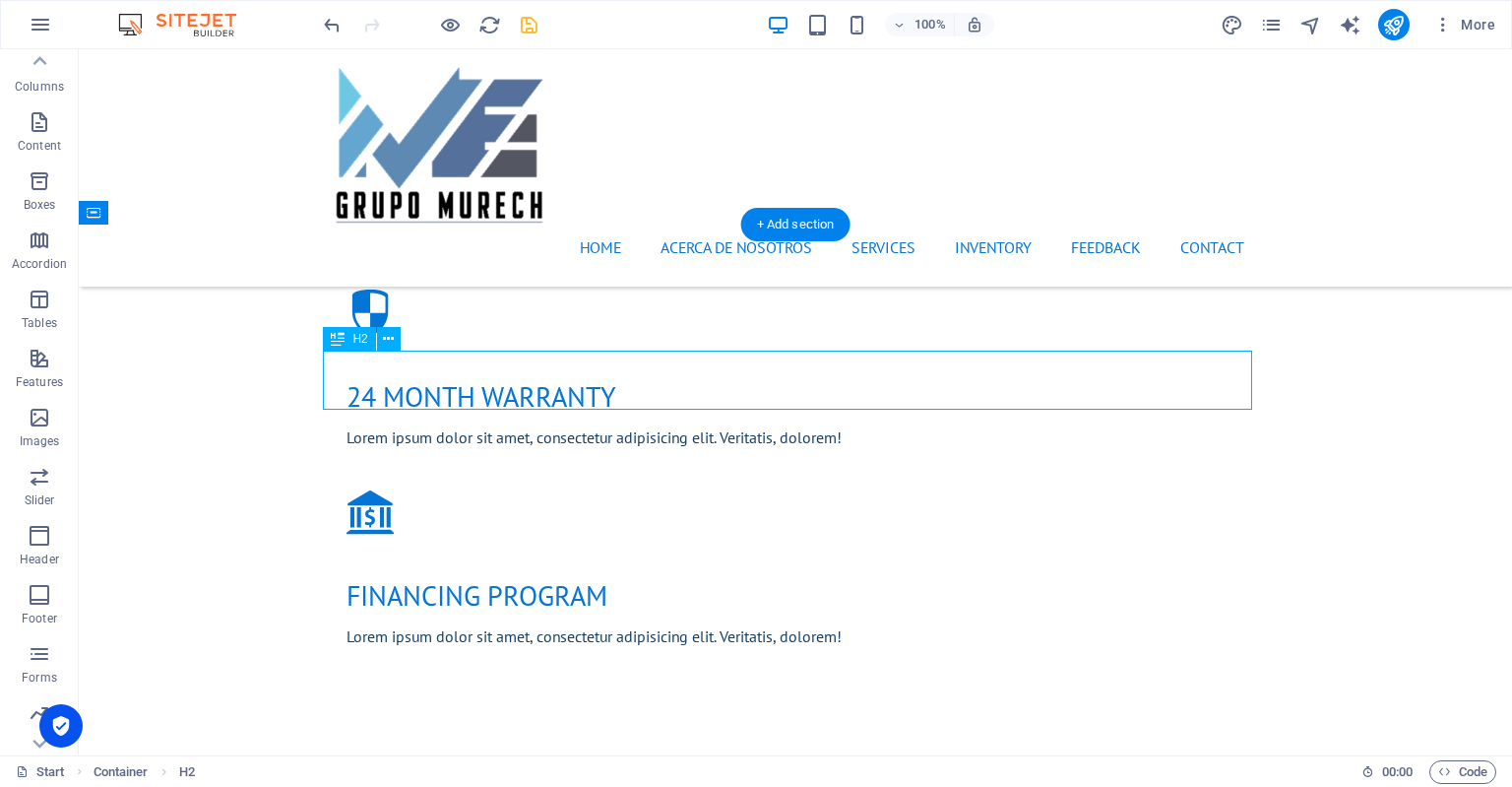click on "Services" at bounding box center [795, 1659] 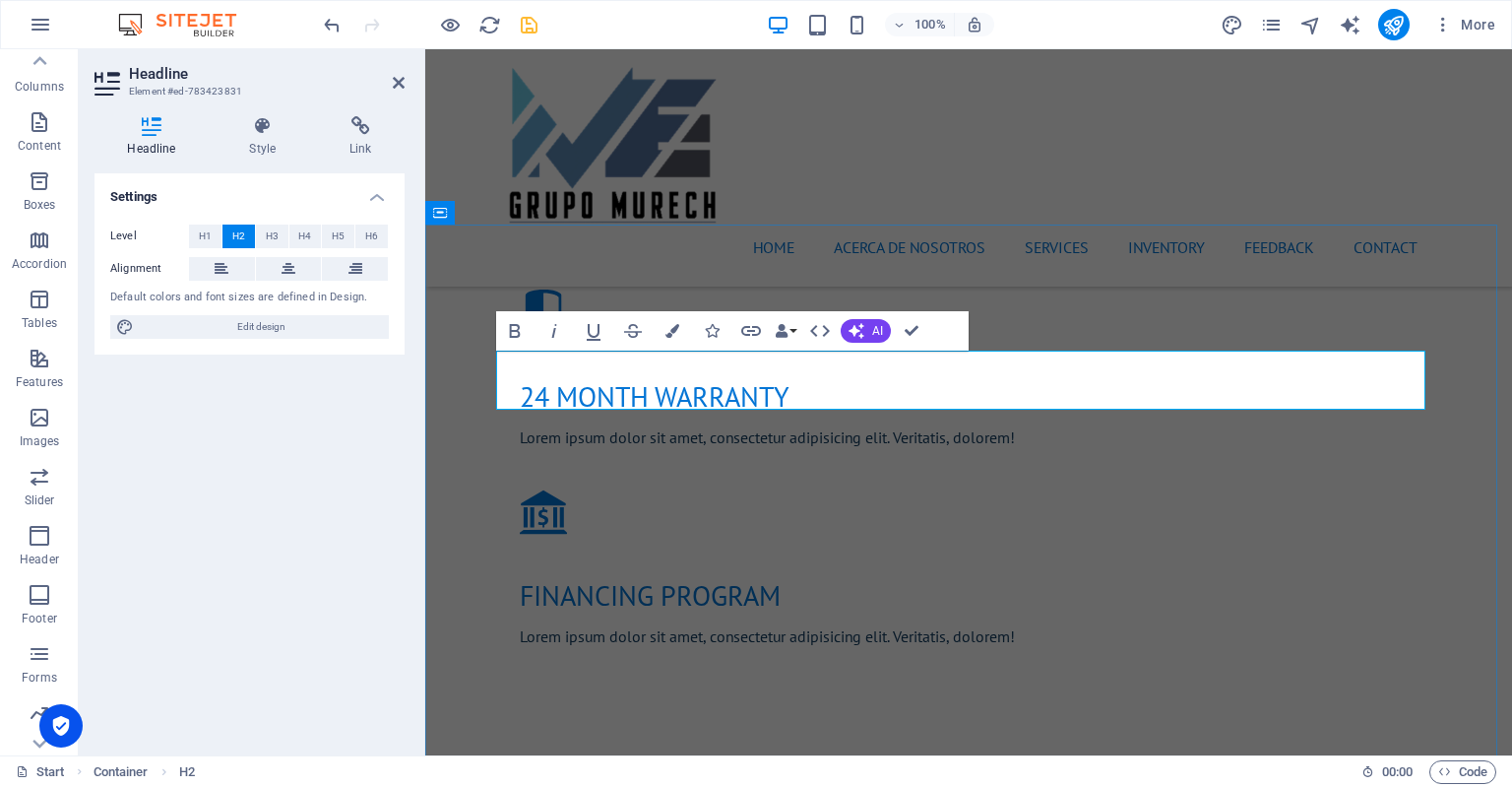 type 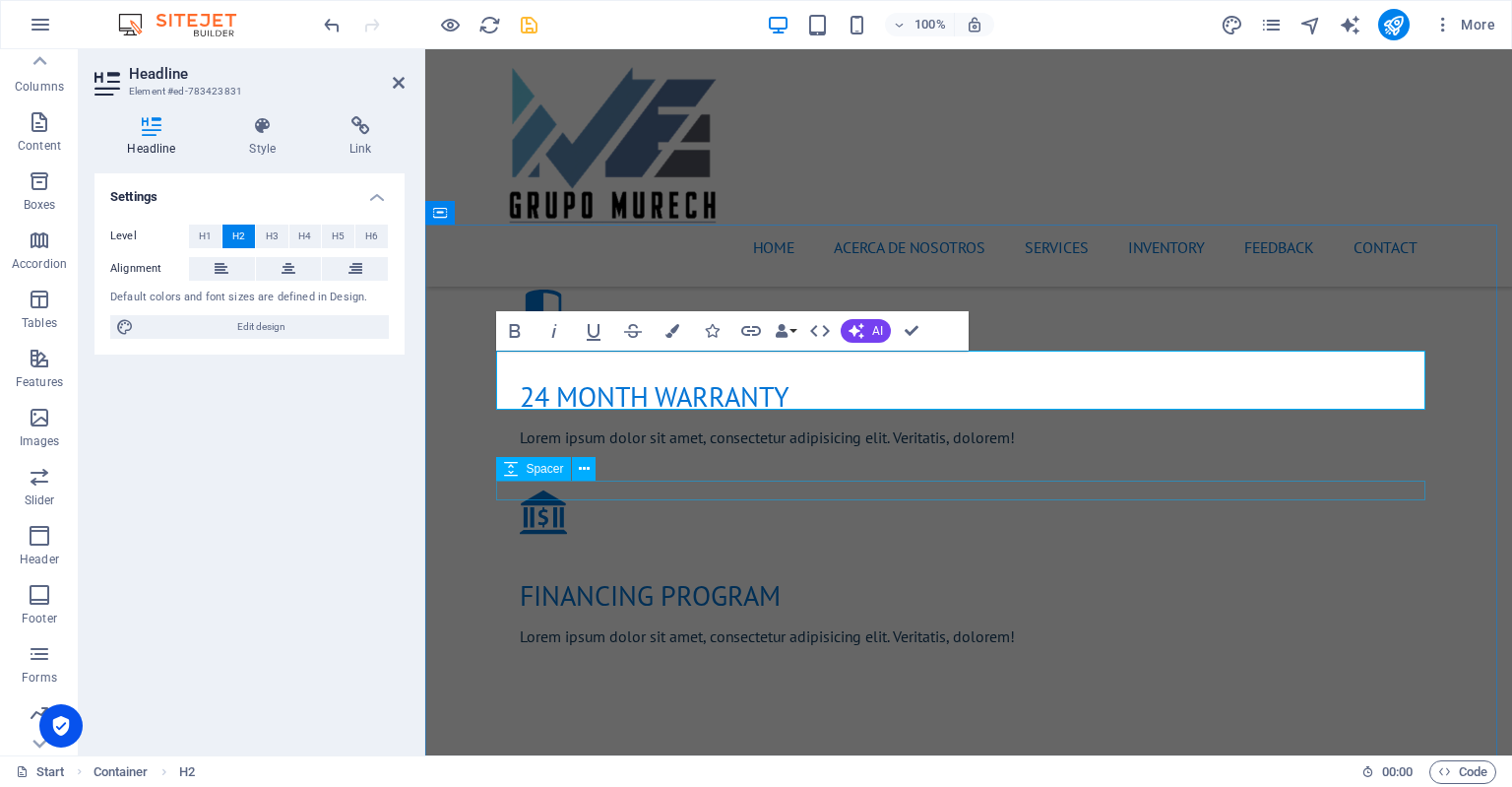 click at bounding box center (969, 1769) 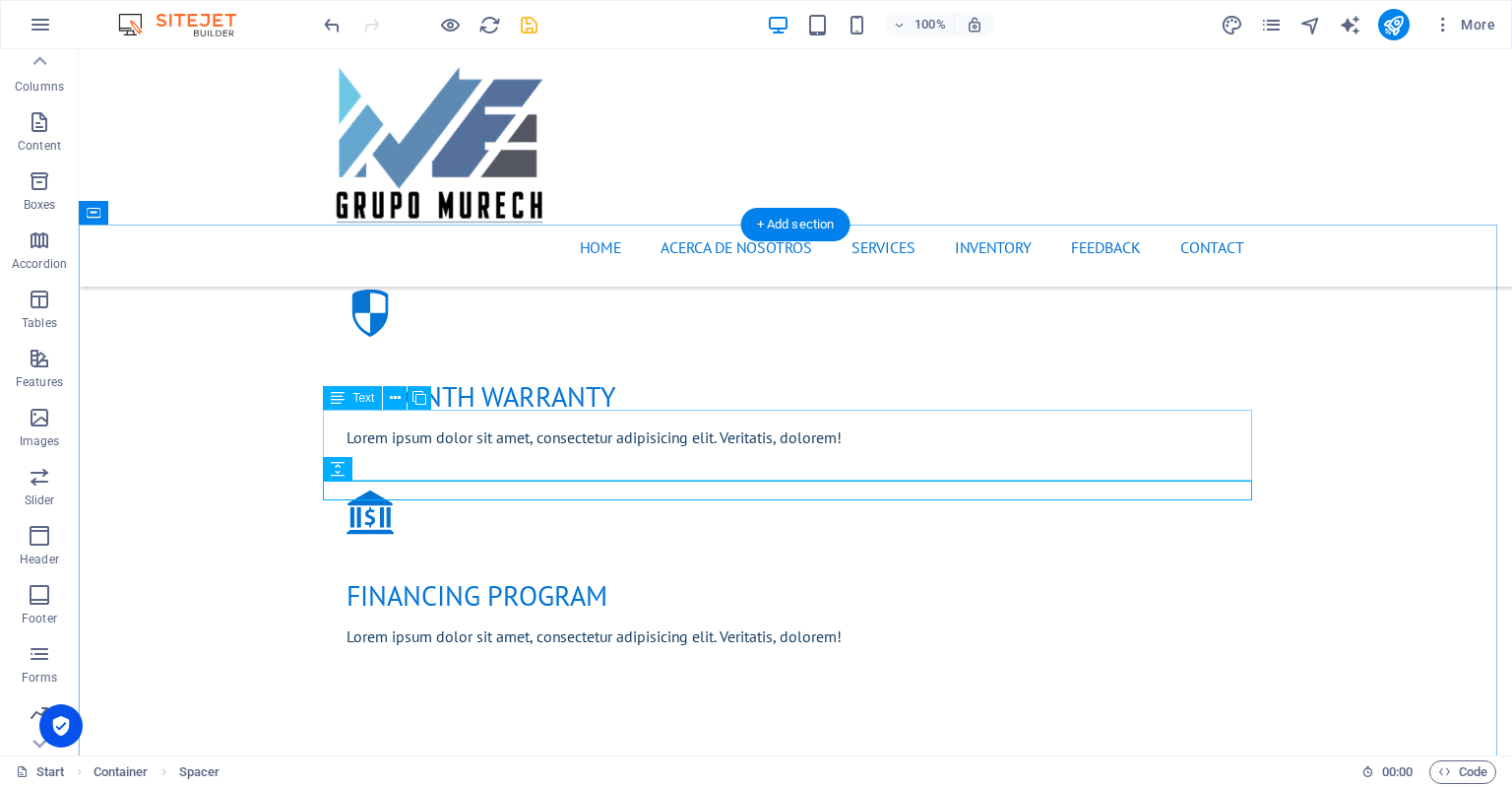 click on "Lorem ipsum dolor sit amet, consectetur adipisicing elit. [PERSON_NAME], assumenda, dolore, cum vel modi asperiores consequatur suscipit quidem ducimus eveniet iure expedita consectetur odio voluptatum similique fugit voluptates rem accusamus quae quas dolorem tenetur facere tempora maiores adipisci reiciendis accusantium voluptatibus id voluptate tempore dolor harum nisi amet! Nobis, eaque." at bounding box center (795, 1724) 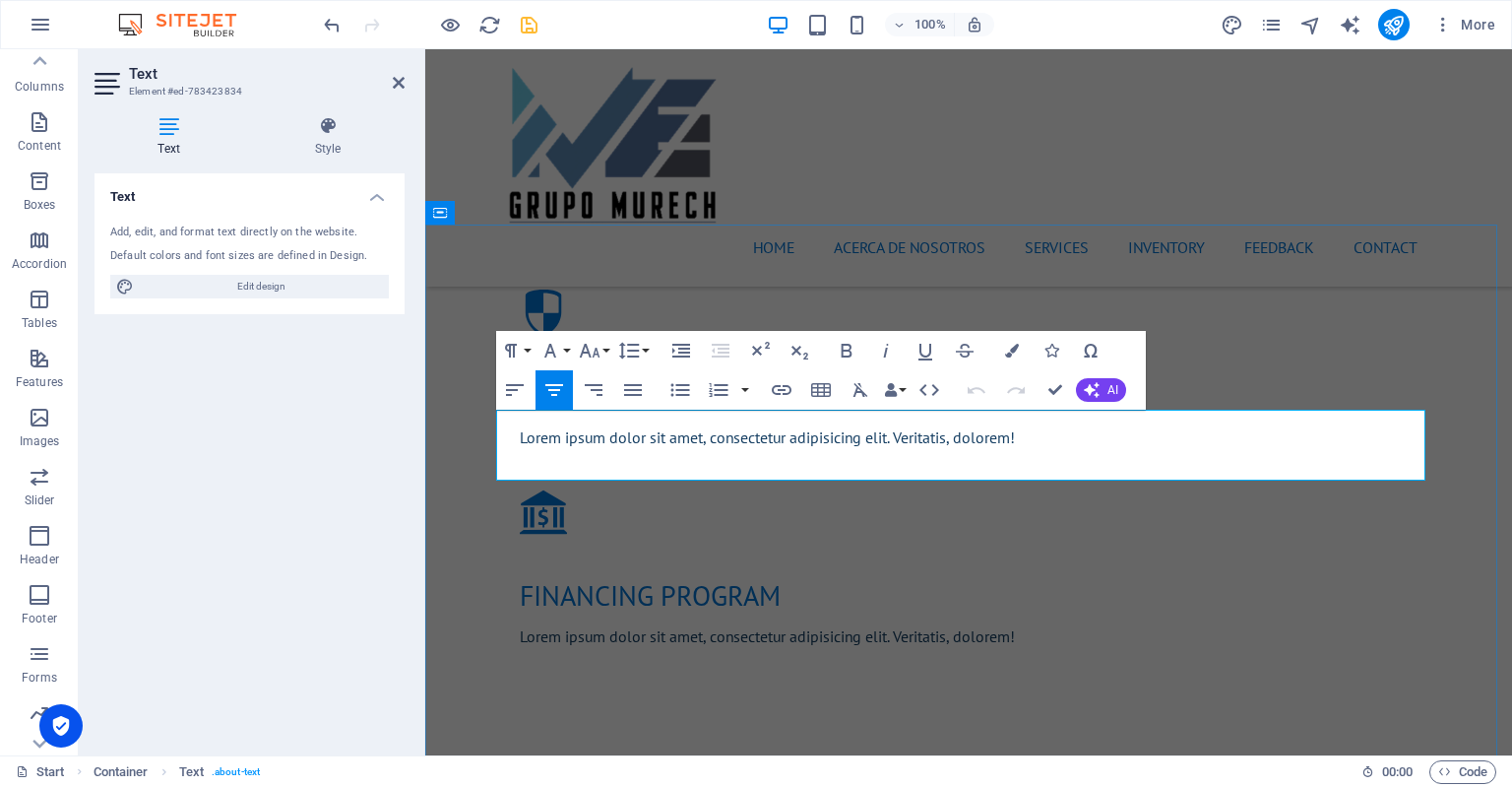click on "Lorem ipsum dolor sit amet, consectetur adipisicing elit. [PERSON_NAME], assumenda, dolore, cum vel modi asperiores consequatur suscipit quidem ducimus eveniet iure expedita consectetur odio voluptatum similique fugit voluptates rem accusamus quae quas dolorem tenetur facere tempora maiores adipisci reiciendis accusantium voluptatibus id voluptate tempore dolor harum nisi amet! Nobis, eaque." at bounding box center [969, 1724] 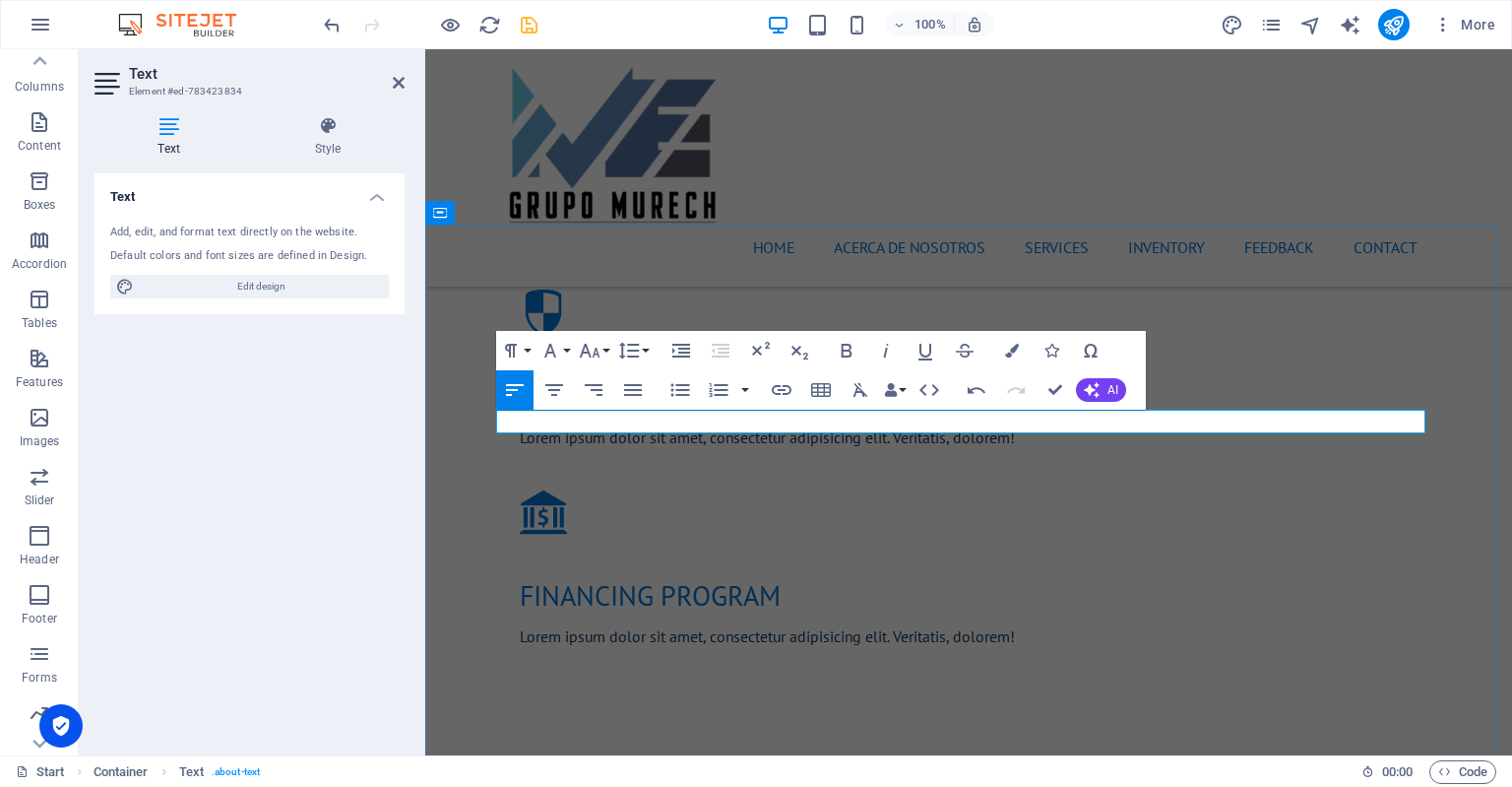 click on "​Contamos con inventario de equipo de alta tension di" at bounding box center (969, 1700) 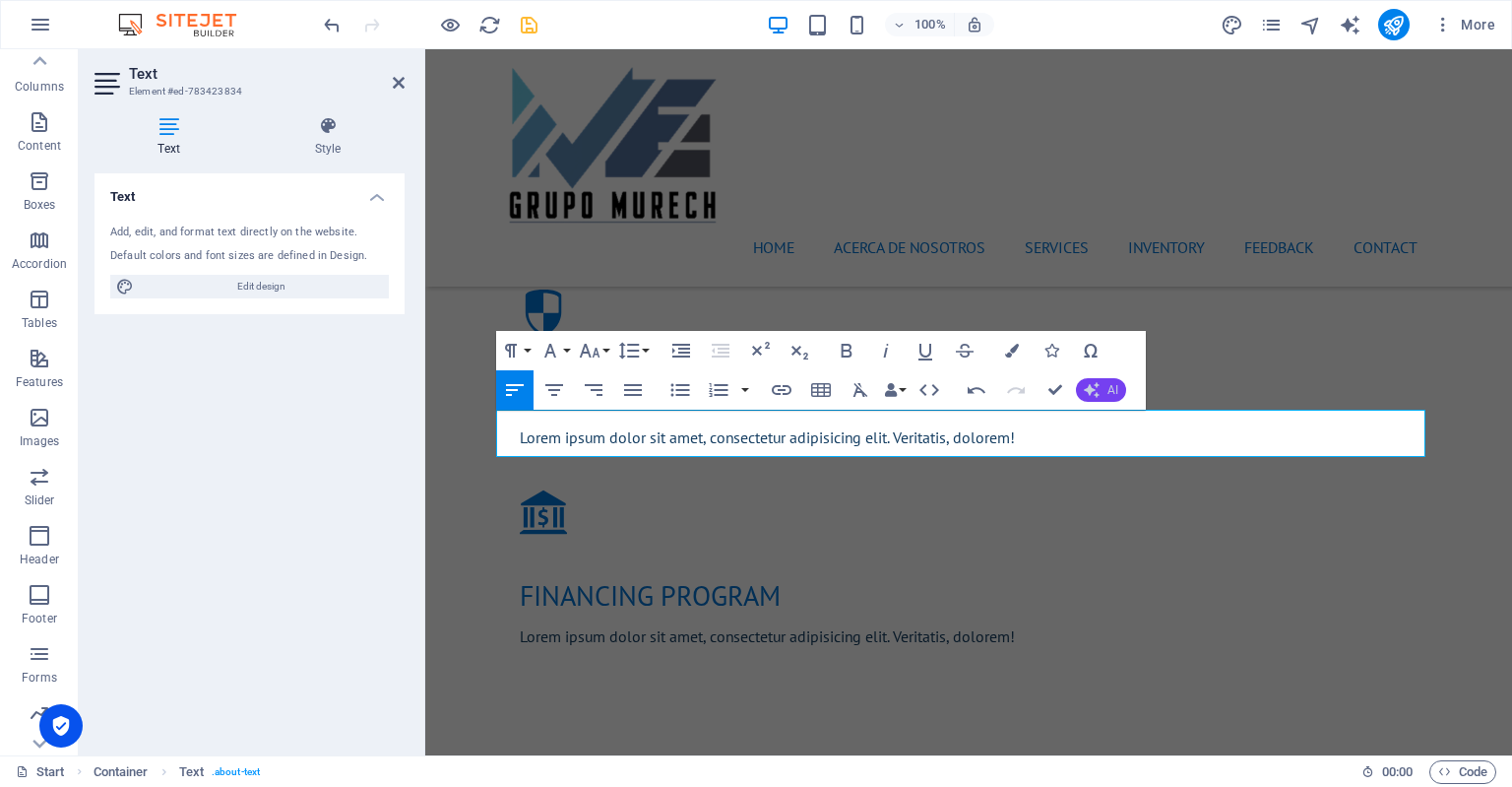 click on "AI" at bounding box center (1101, 390) 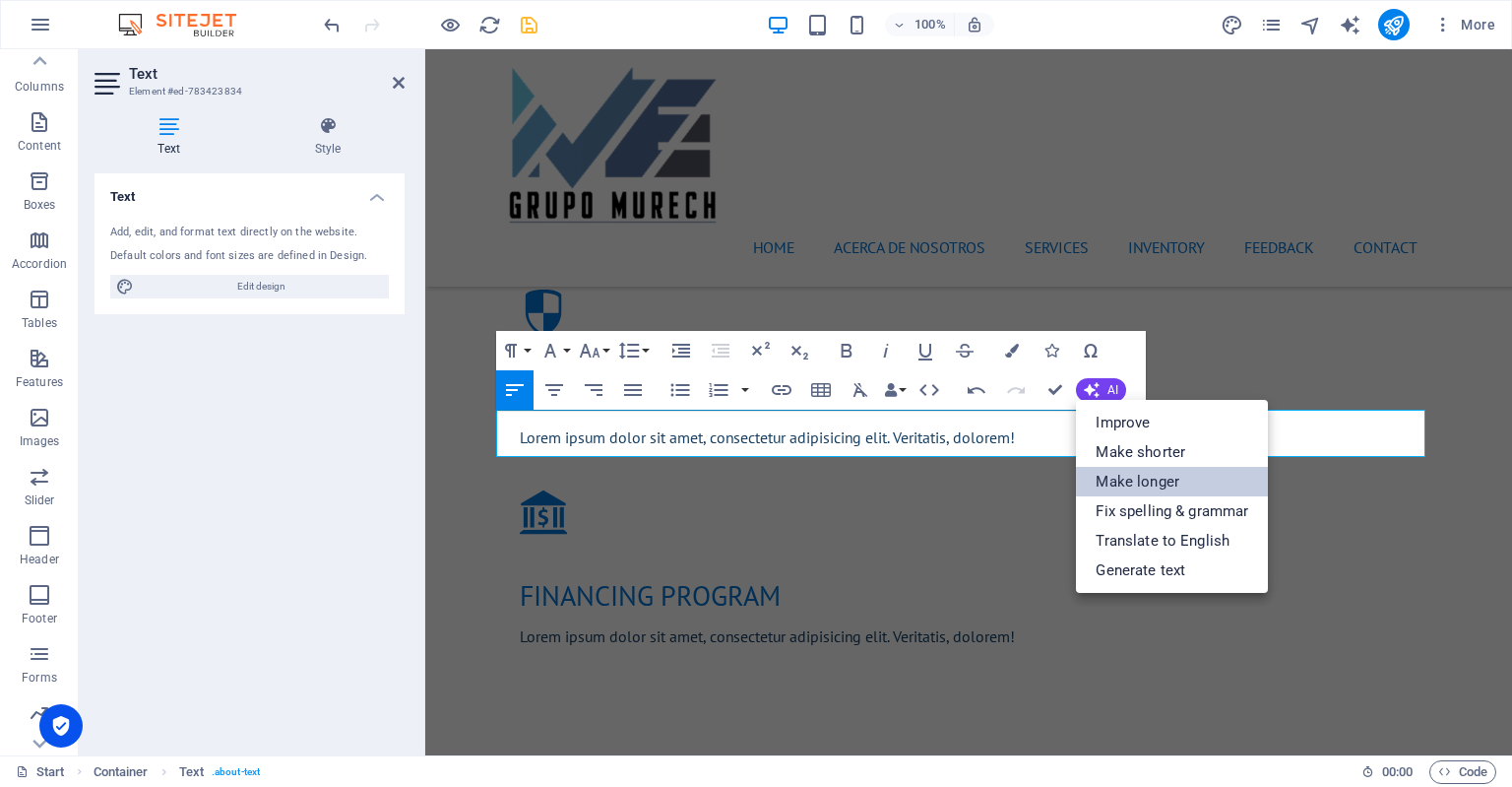 click on "Make longer" at bounding box center (1171, 482) 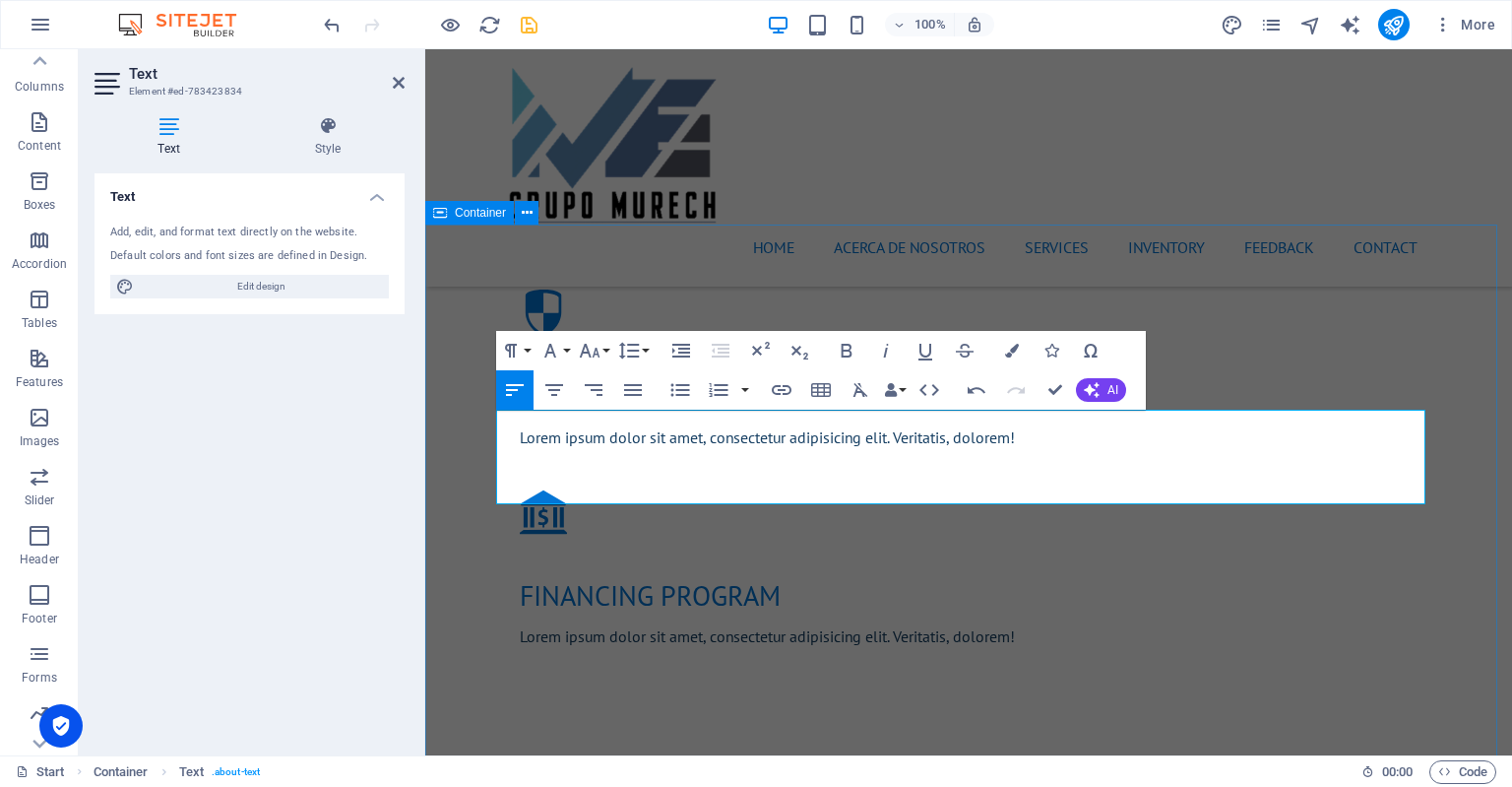 click on "SERVICIOS En nuestra empresa, contamos con un amplio inventario de equipo de alta tensión, lo que nos permite diferenciarnos de la competencia gracias a nuestras entregas inmediatas y eficientes. Nos enorgullece ofrecer un servicio integral, ya que no solo nos encargamos del suministro de los equipos, sino que también nos ocupamos de la instalación y la gestión completa de sus proyectos. Su éxito es nuestra prioridad, y nuestro equipo está listo para apoyarle en cada etapa del proceso. CAR  CHECK Lorum ipsum At vero eos et  Stet clita kasd  Ut wisi enim from $ 119 Insurance cover Lorum ipsum At vero eos et Stet clita kasd  Ut wisi enim from $ 259 Tire  Change Lorum ipsum At vero eos et  Stet clita kasd  Ut wisi enim from $ 49" at bounding box center (969, 2065) 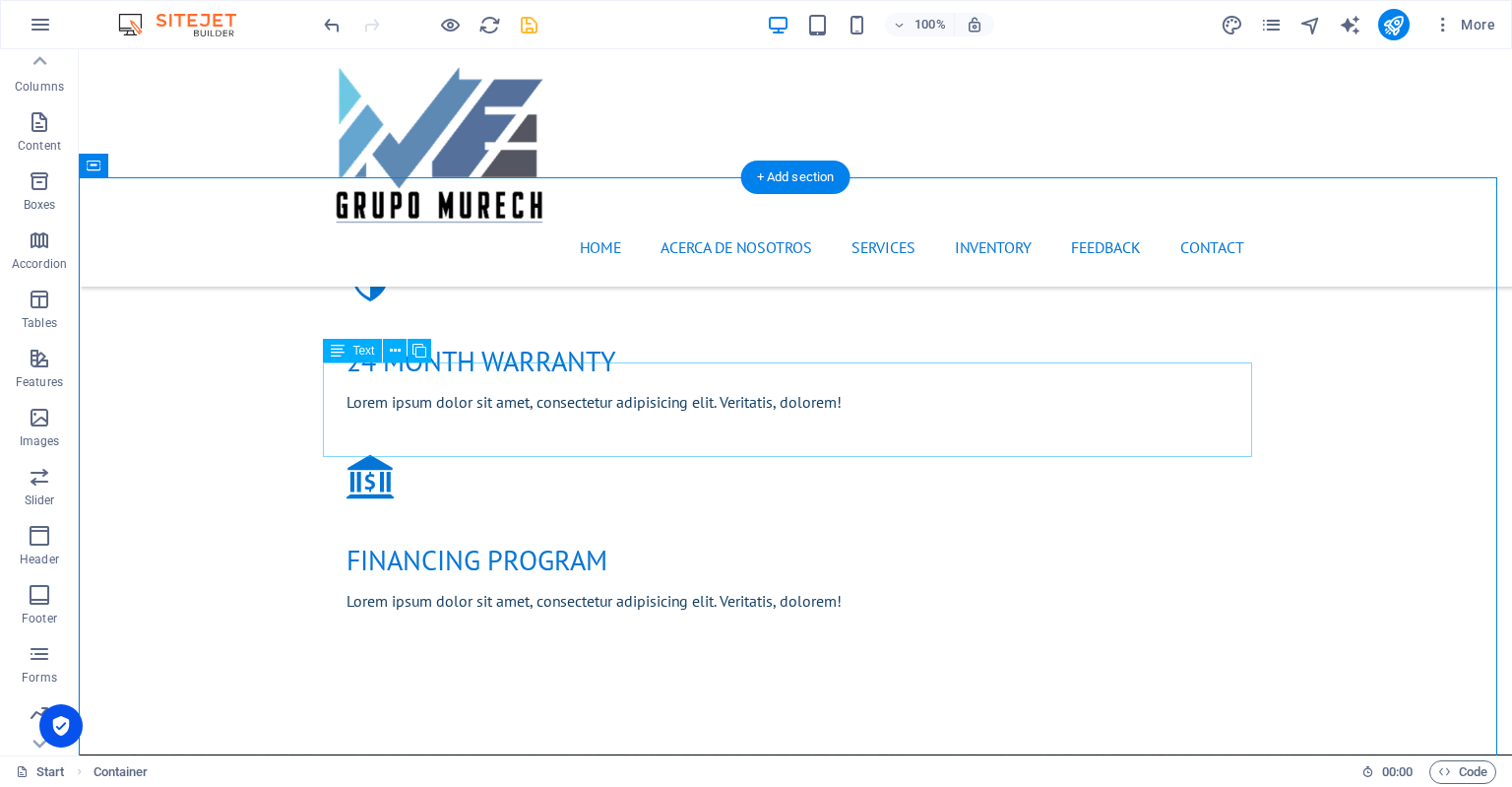 scroll, scrollTop: 2155, scrollLeft: 0, axis: vertical 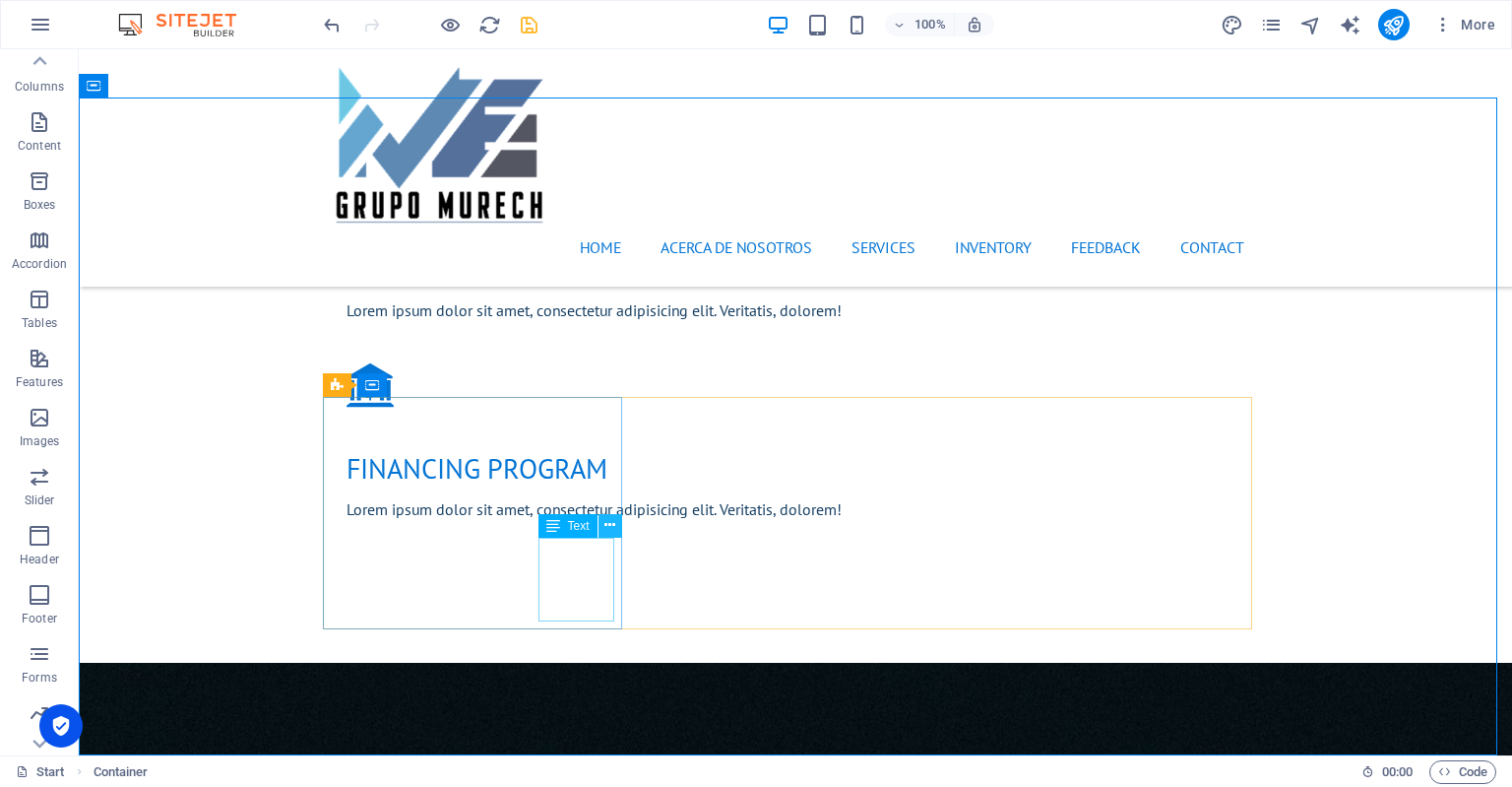 click at bounding box center [610, 526] 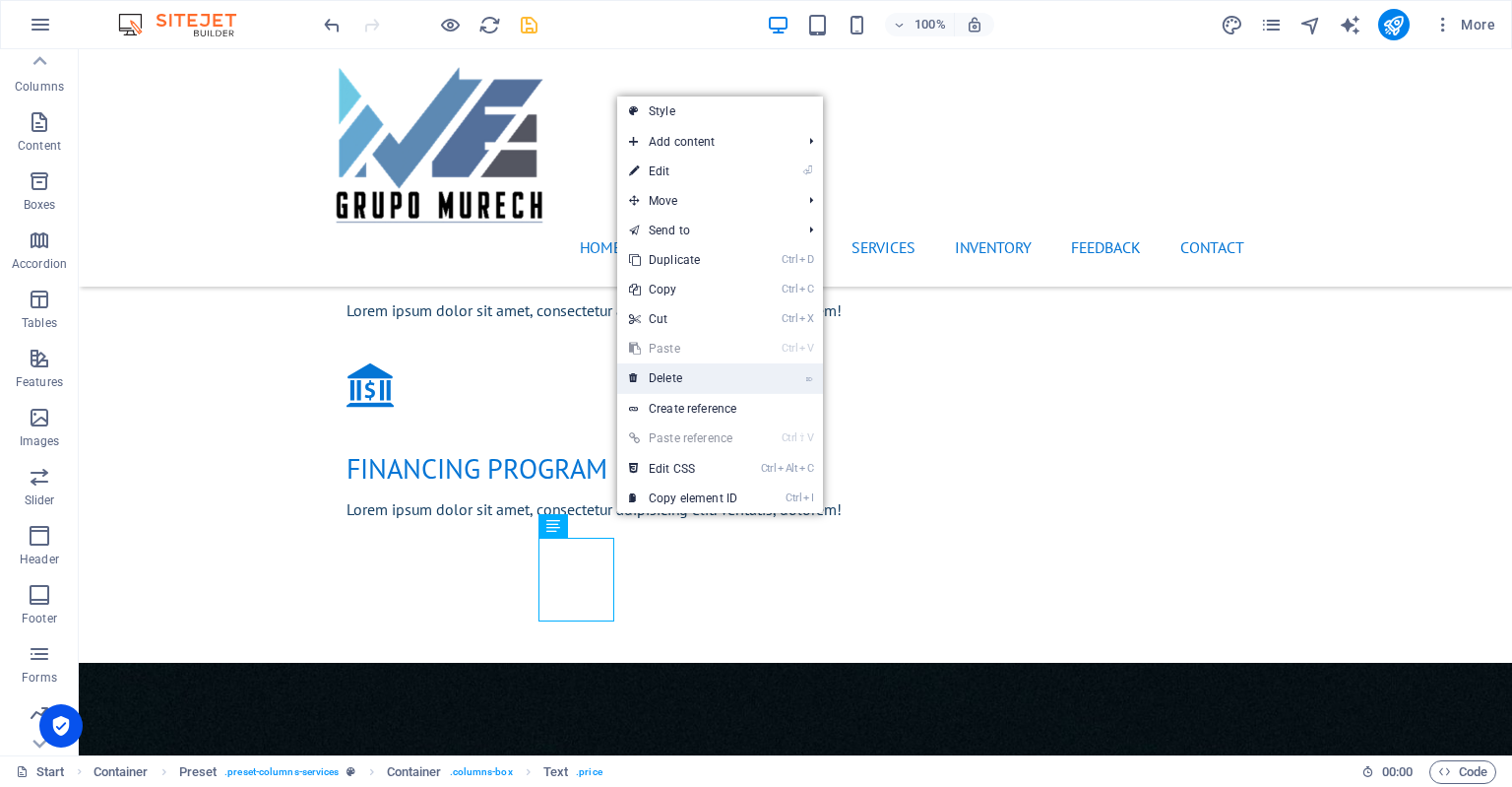 click on "⌦  Delete" at bounding box center [683, 378] 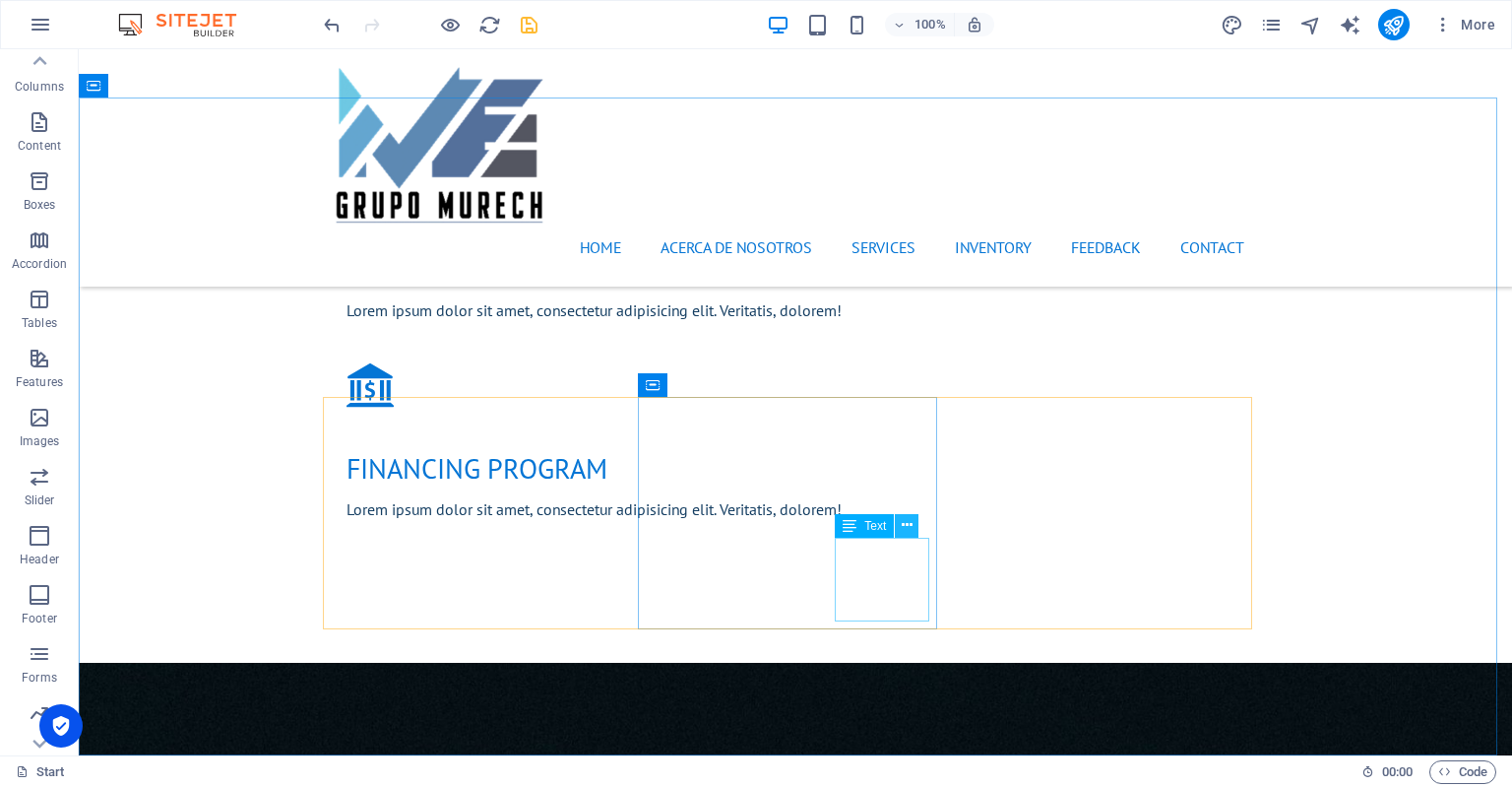 click at bounding box center (907, 526) 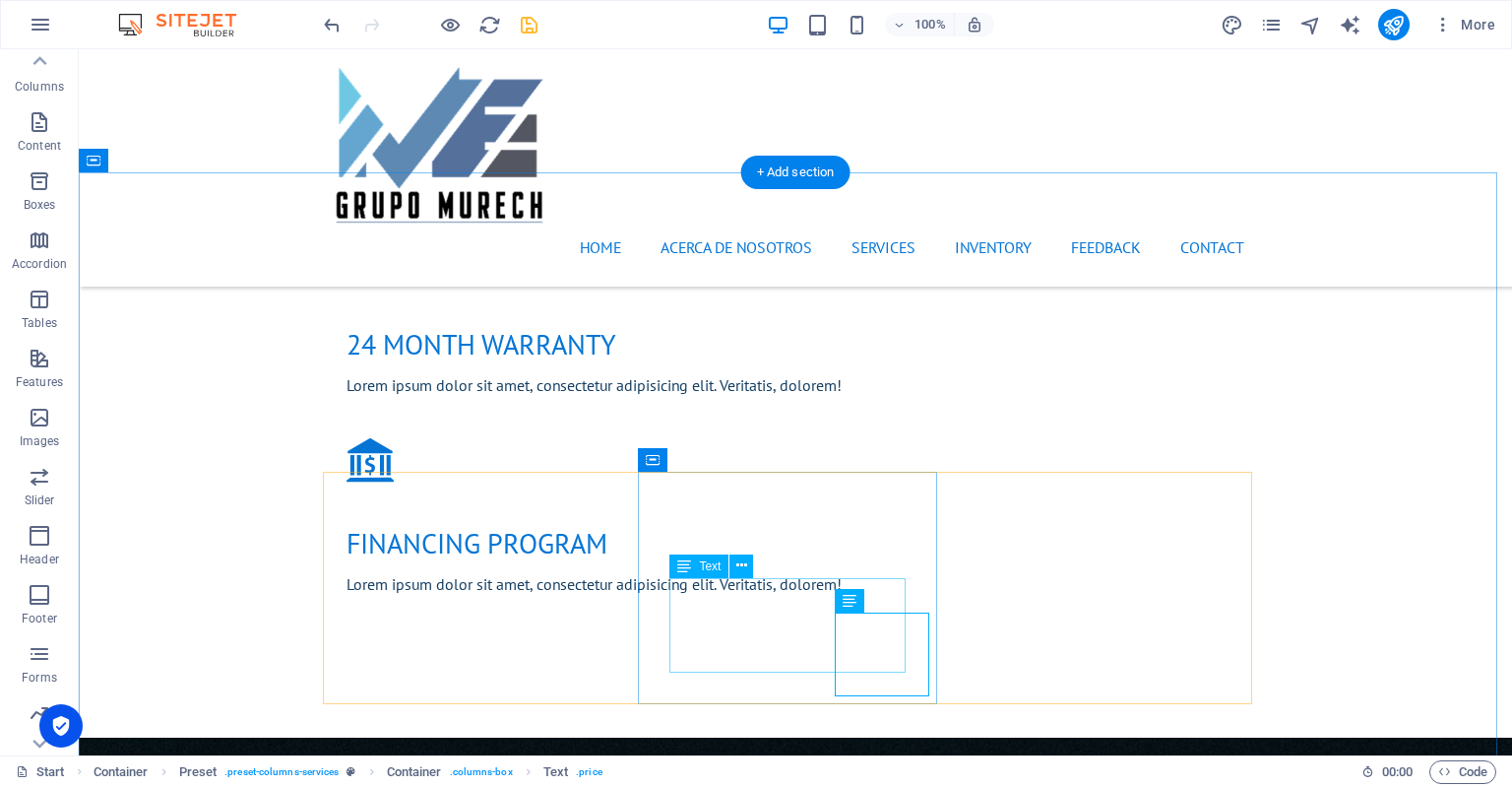 scroll, scrollTop: 2080, scrollLeft: 0, axis: vertical 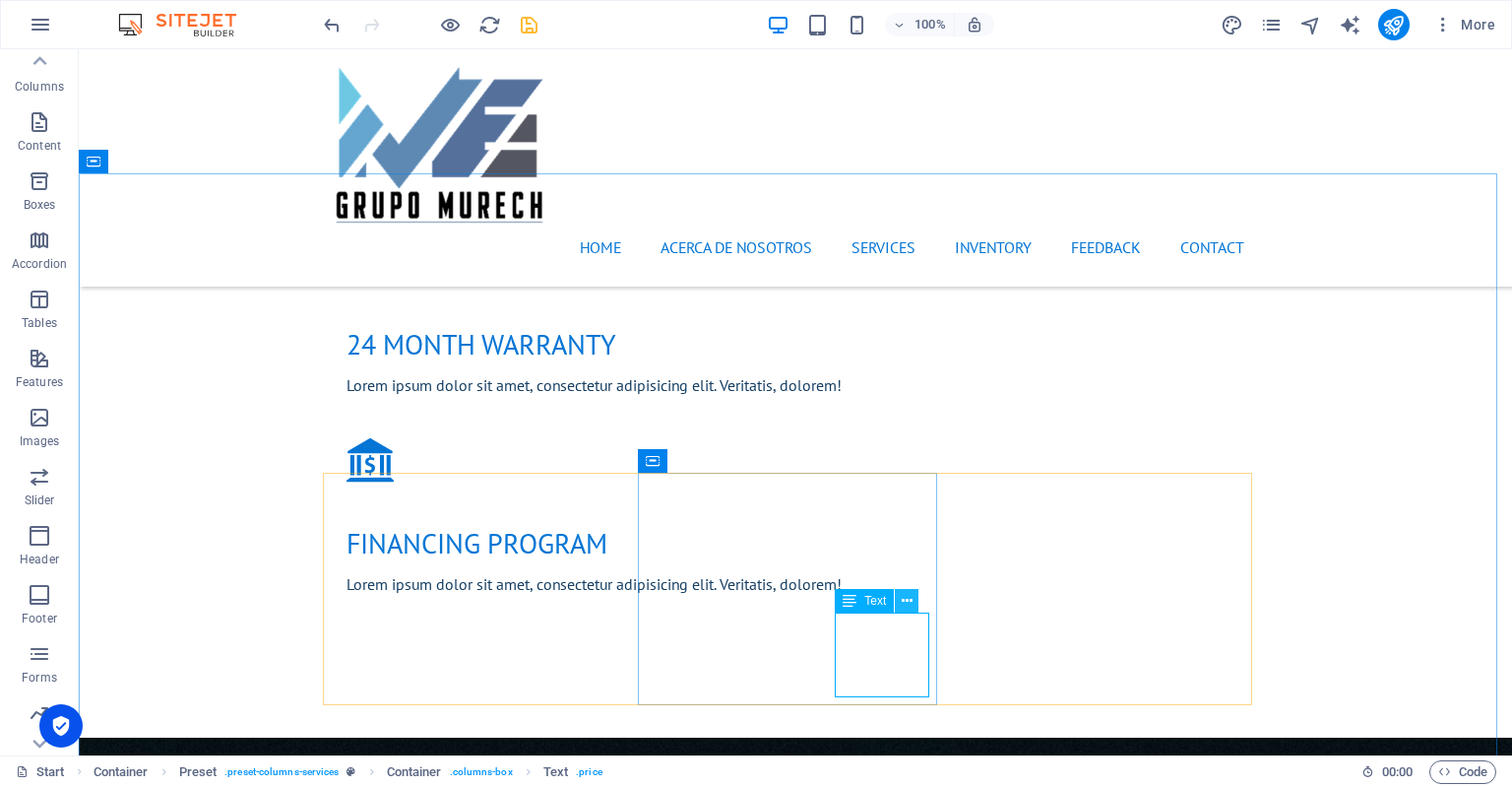 click at bounding box center (907, 601) 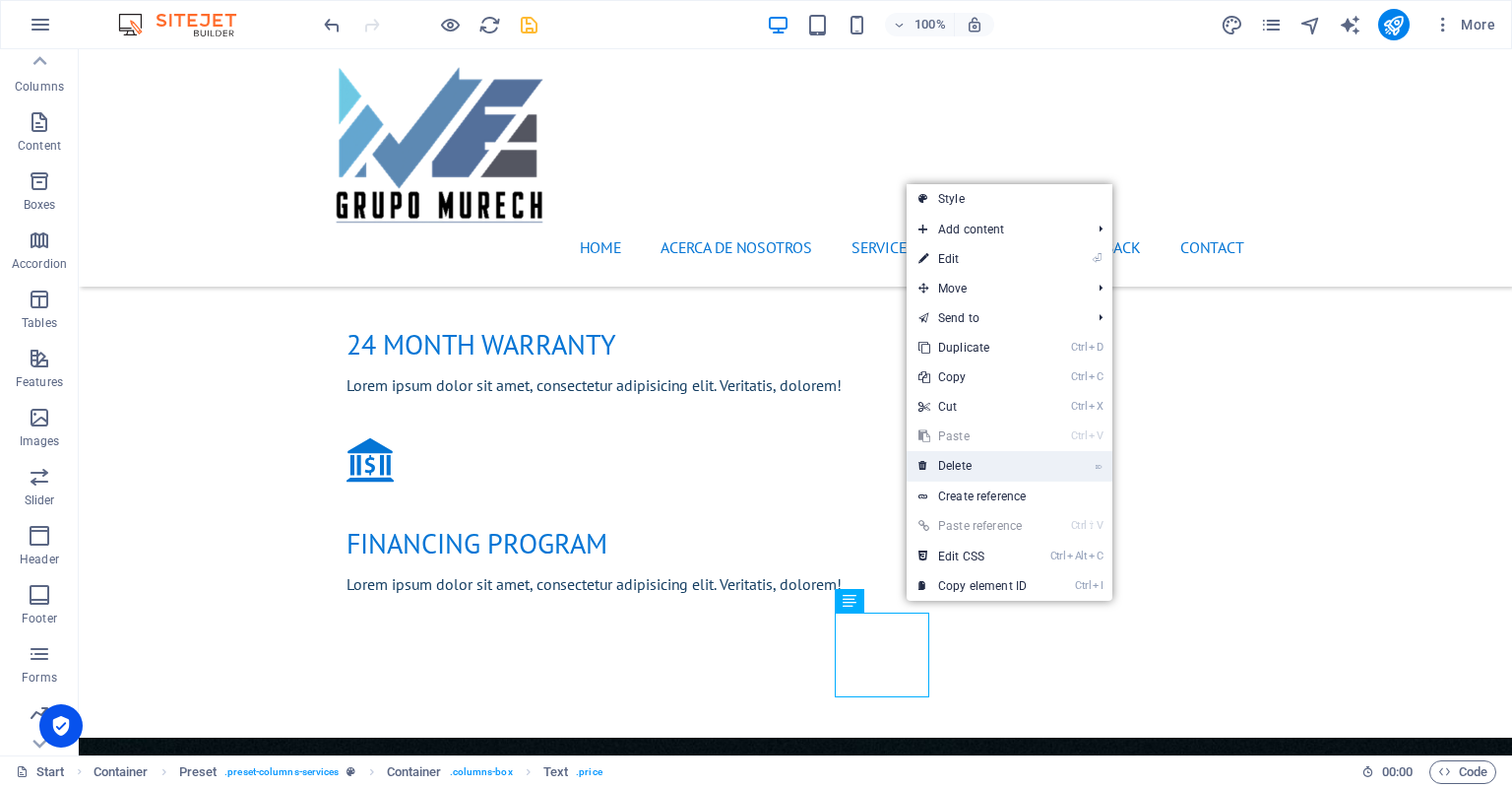 click on "⌦  Delete" at bounding box center [973, 466] 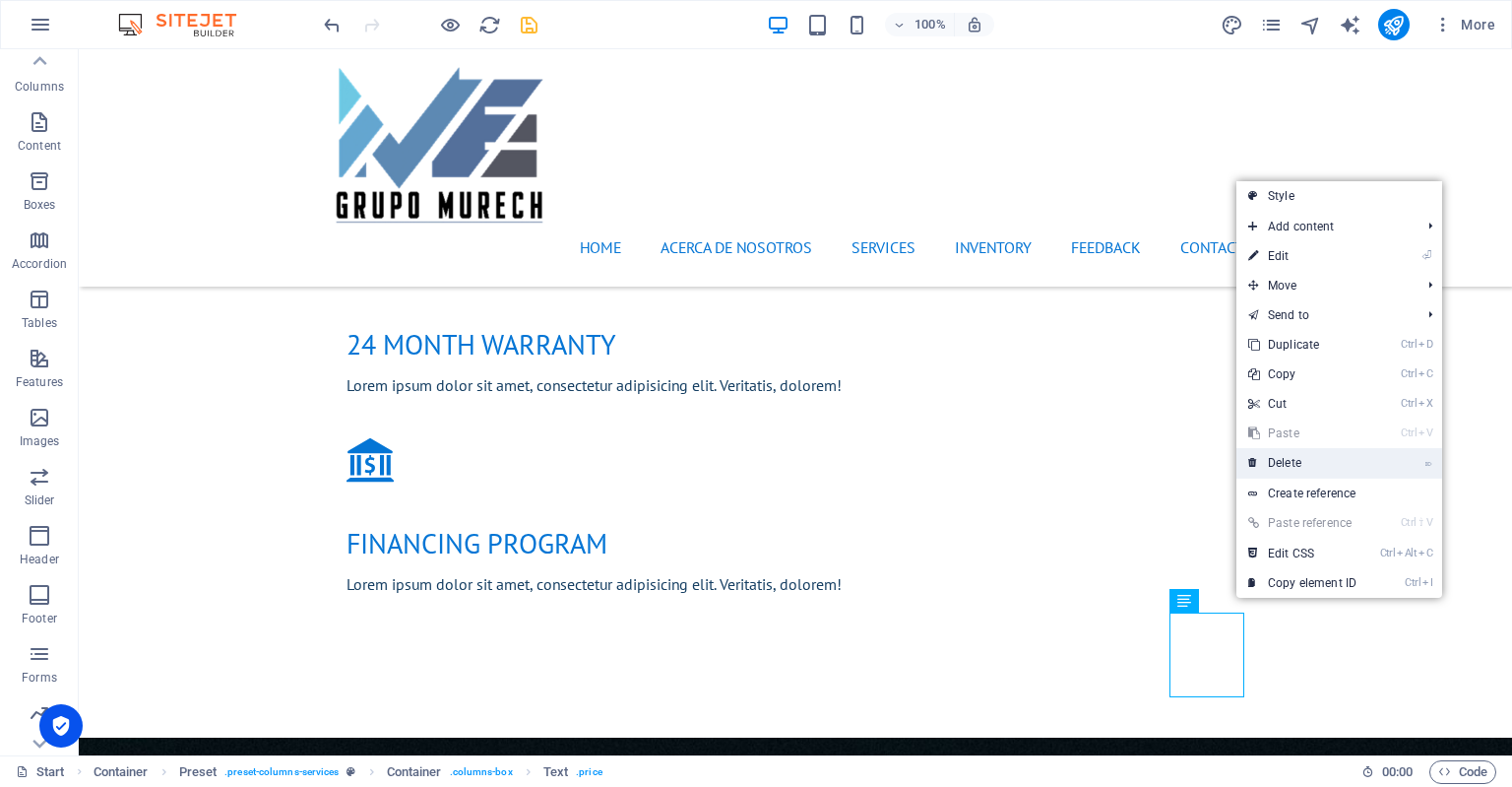 click on "⌦  Delete" at bounding box center (1302, 463) 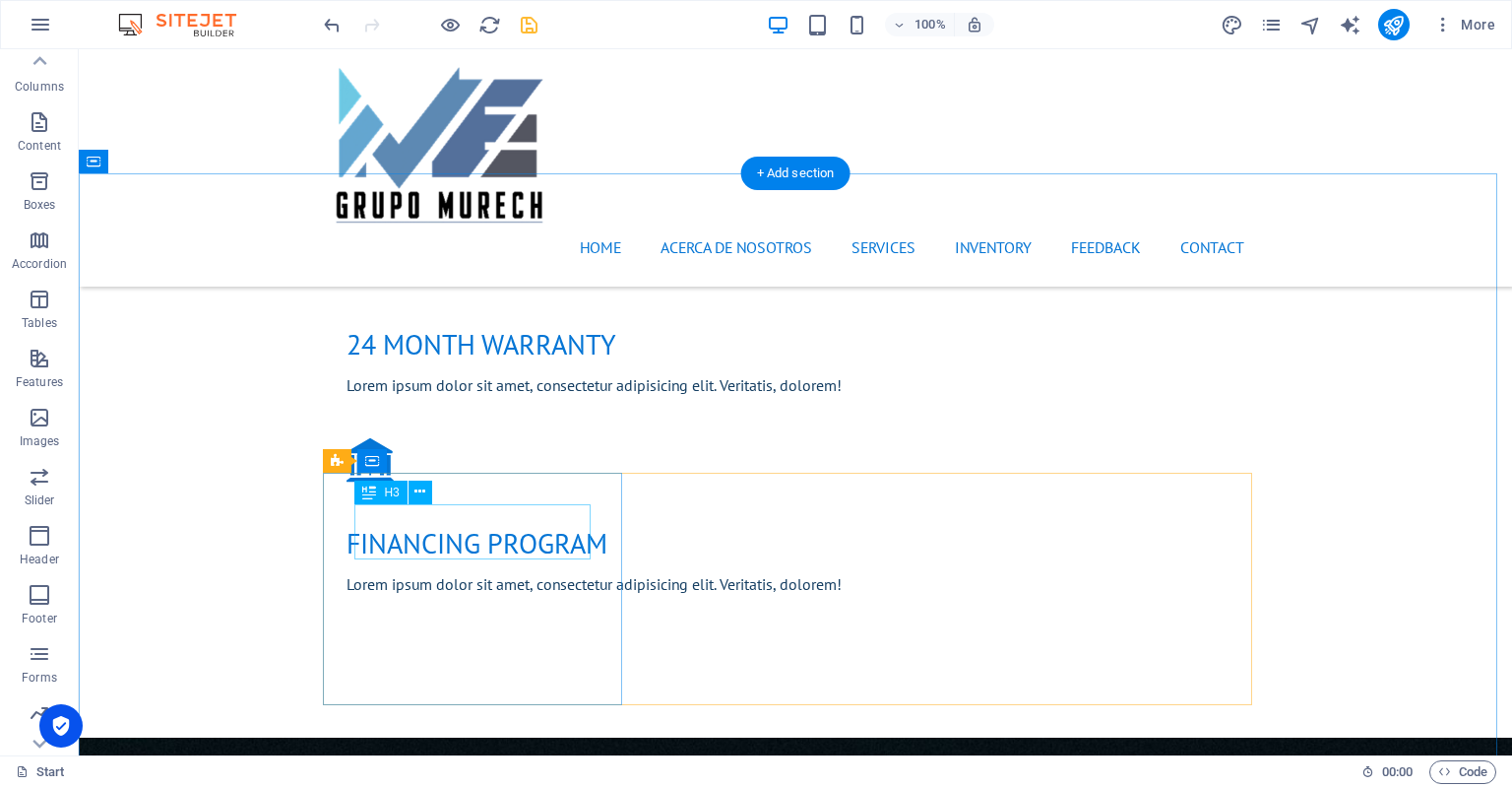 click on "CAR  CHECK" at bounding box center (795, 1809) 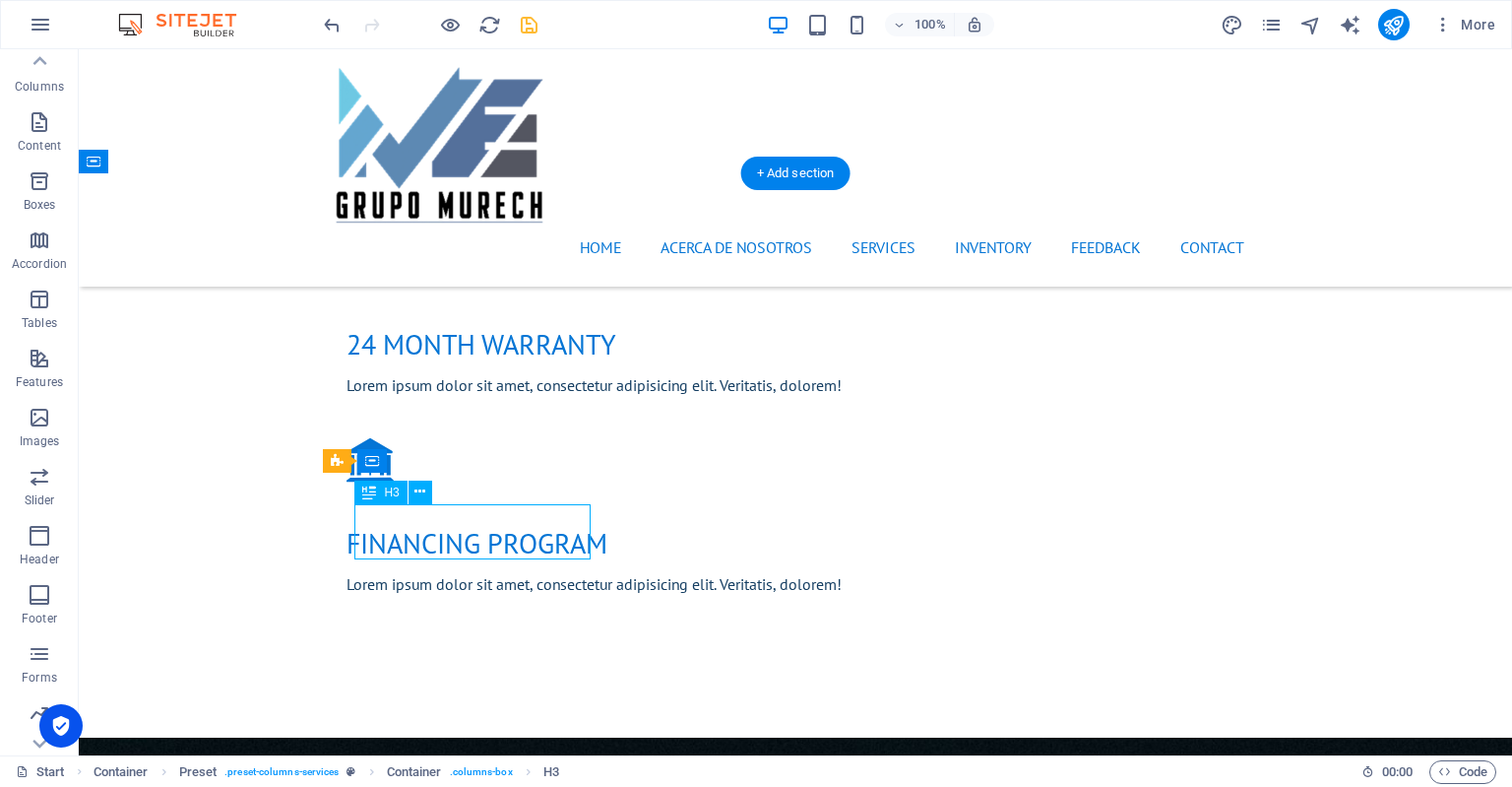 click on "CAR  CHECK" at bounding box center (795, 1809) 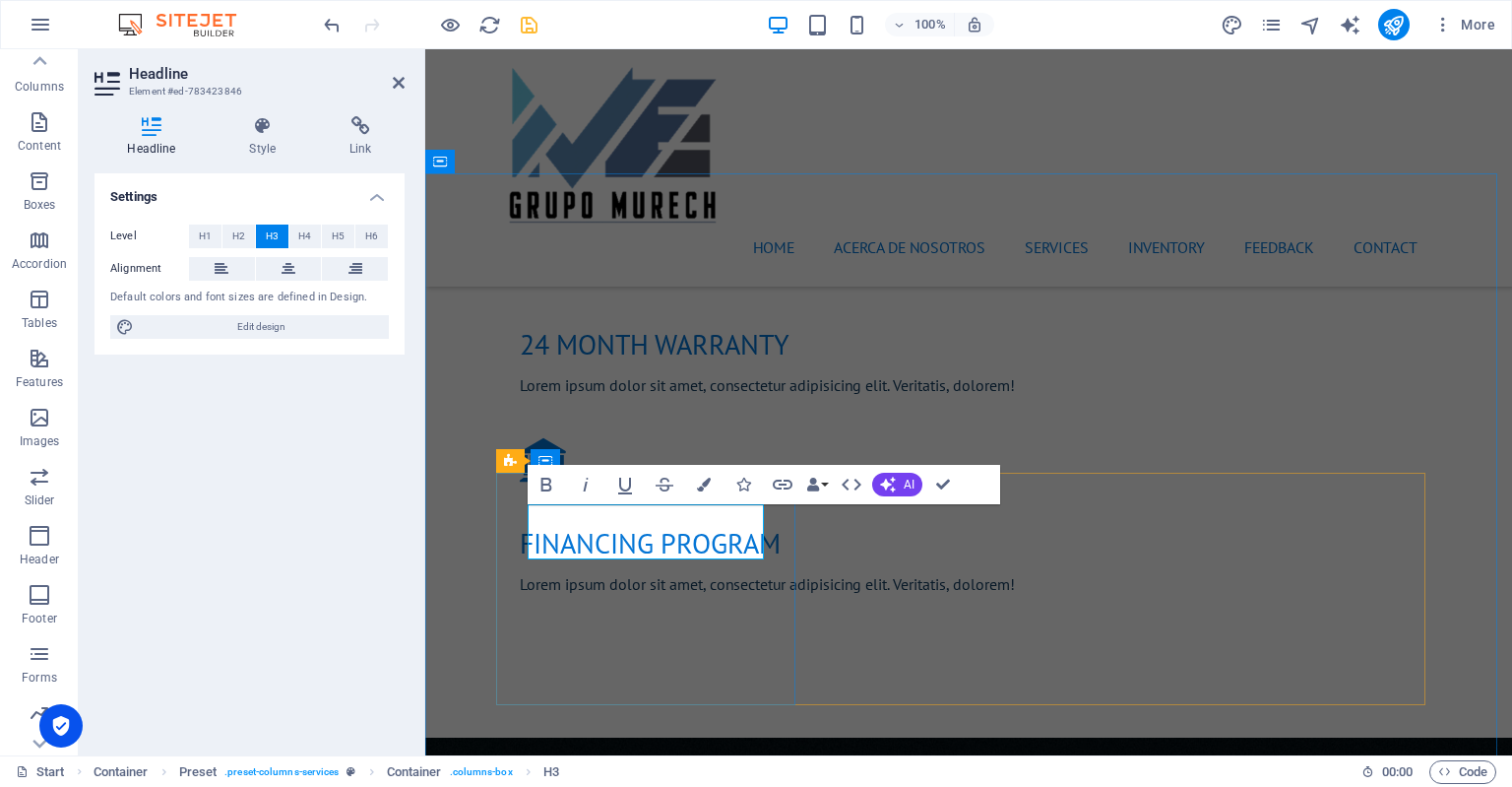 type 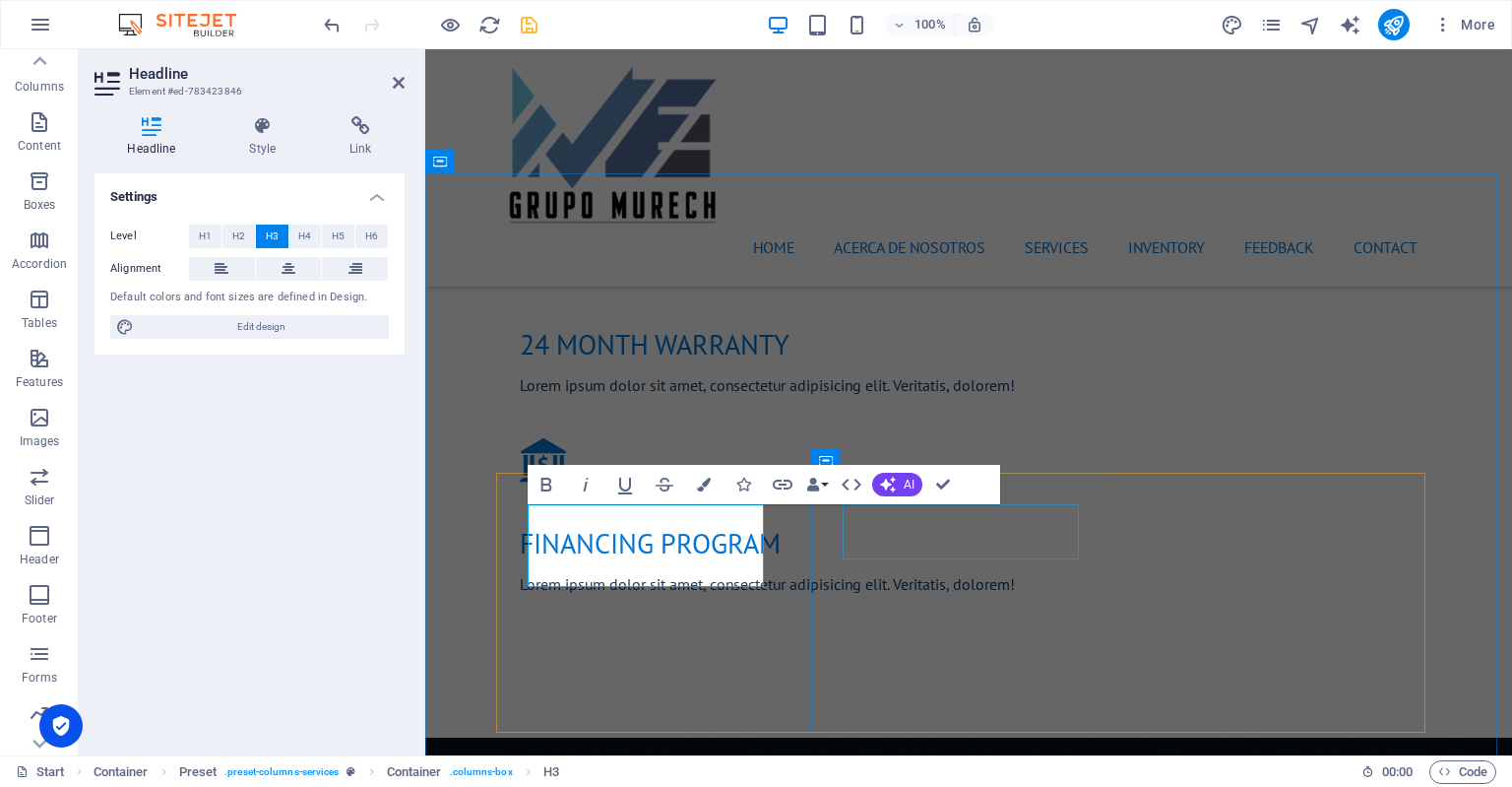 click on "Insurance cover" at bounding box center [969, 2067] 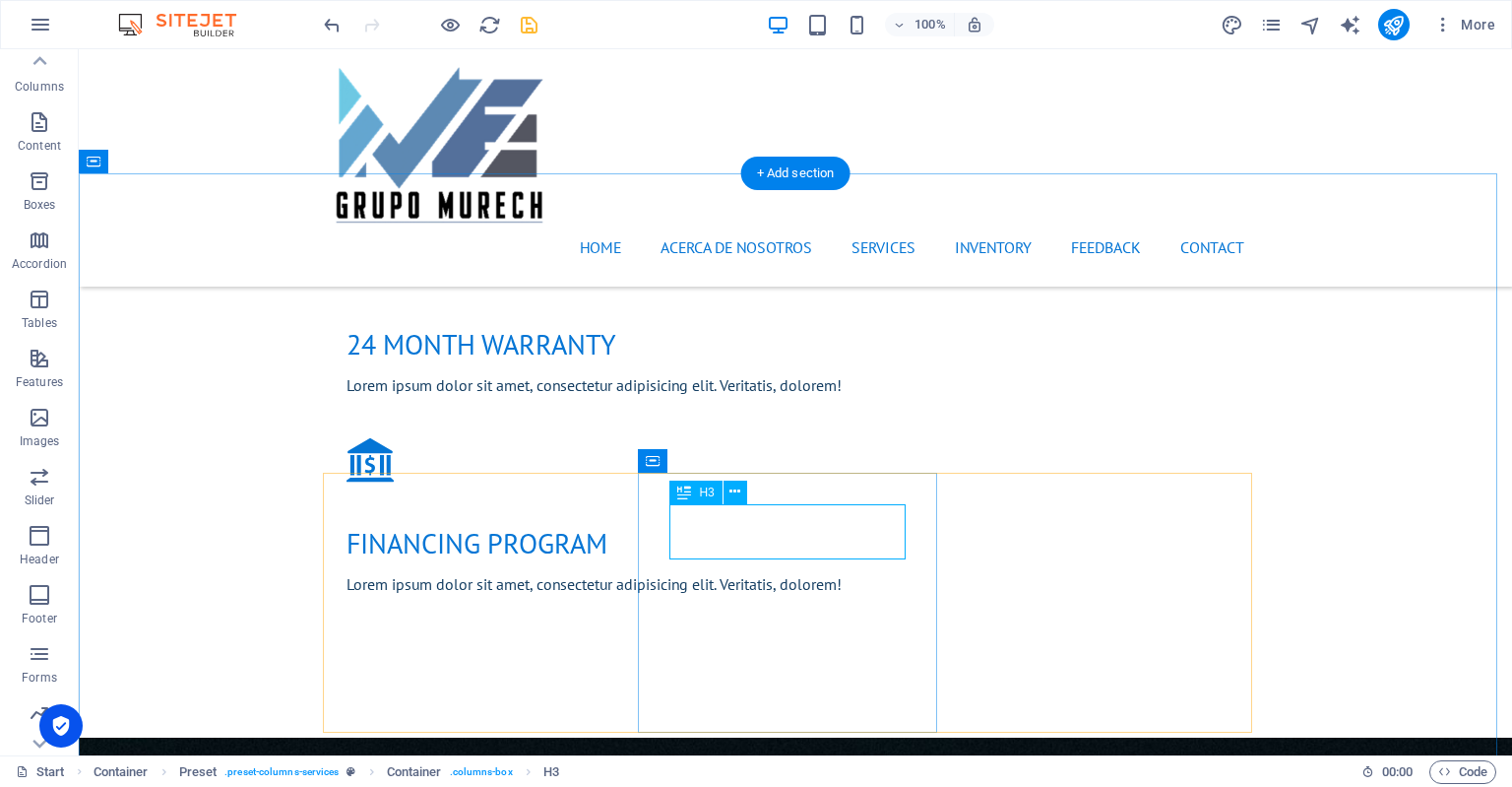 click on "Insurance cover" at bounding box center (795, 2067) 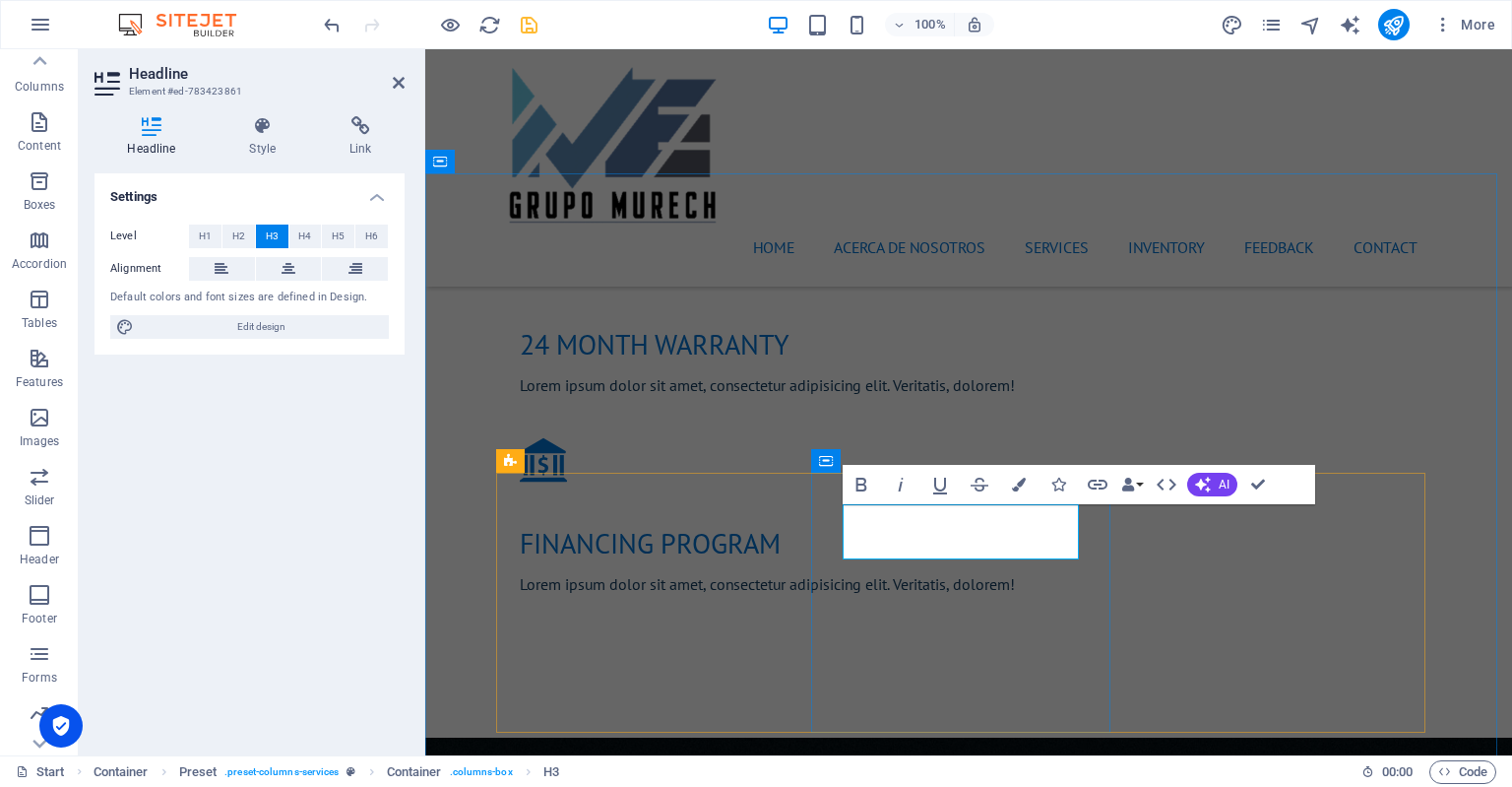 type 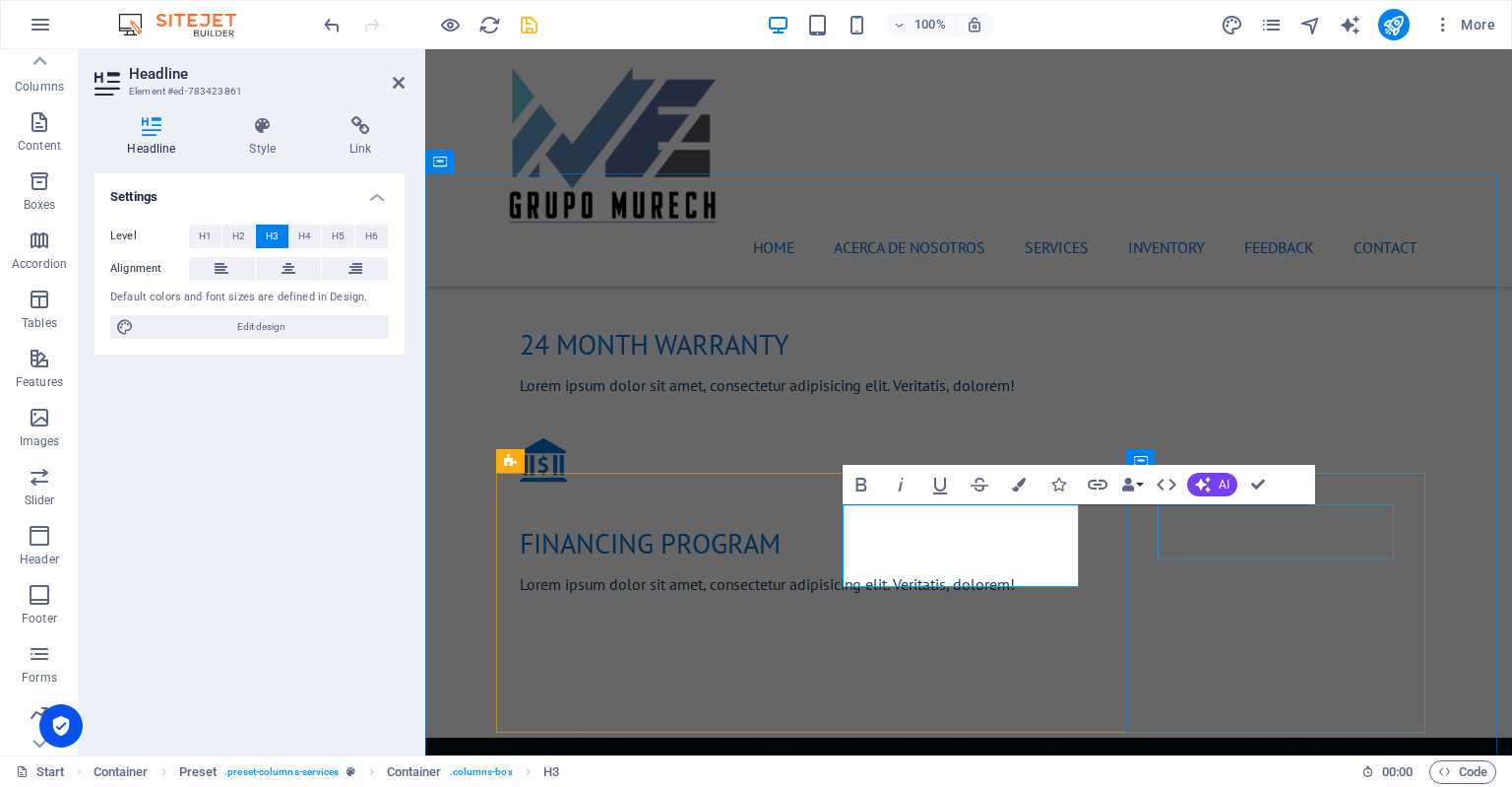 click on "Tire  Change" at bounding box center [969, 2298] 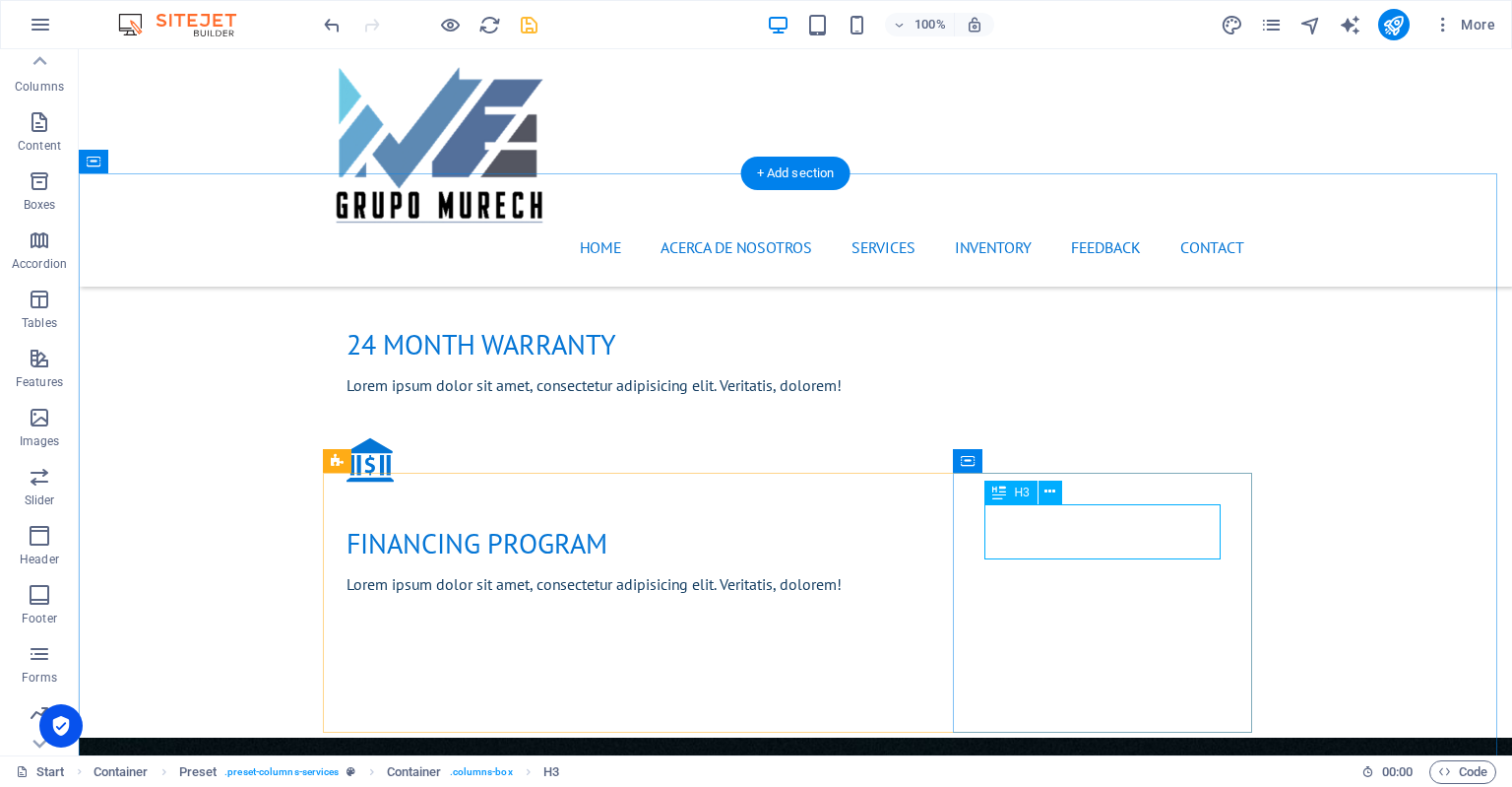 click on "Tire  Change" at bounding box center (795, 2298) 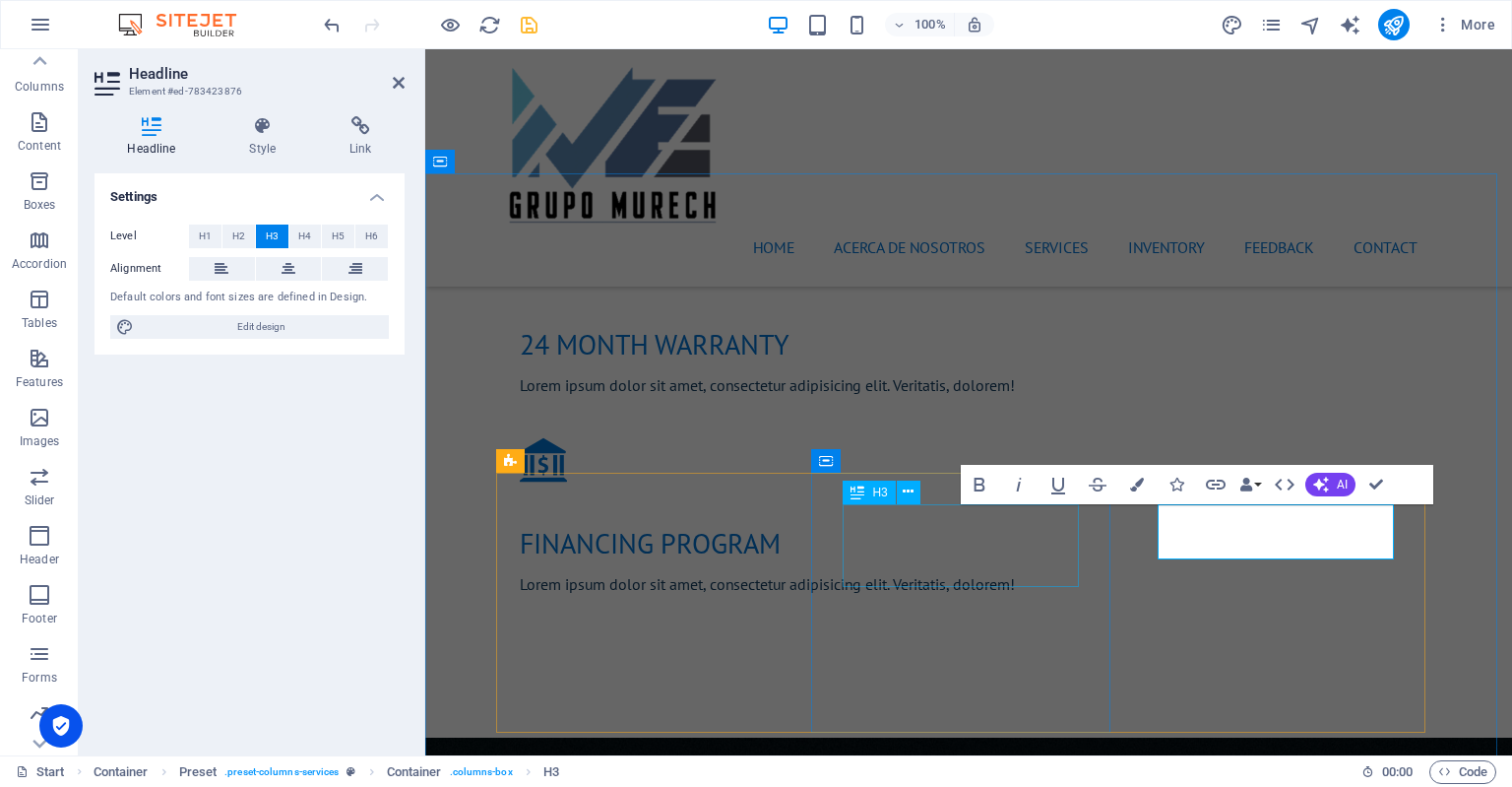type 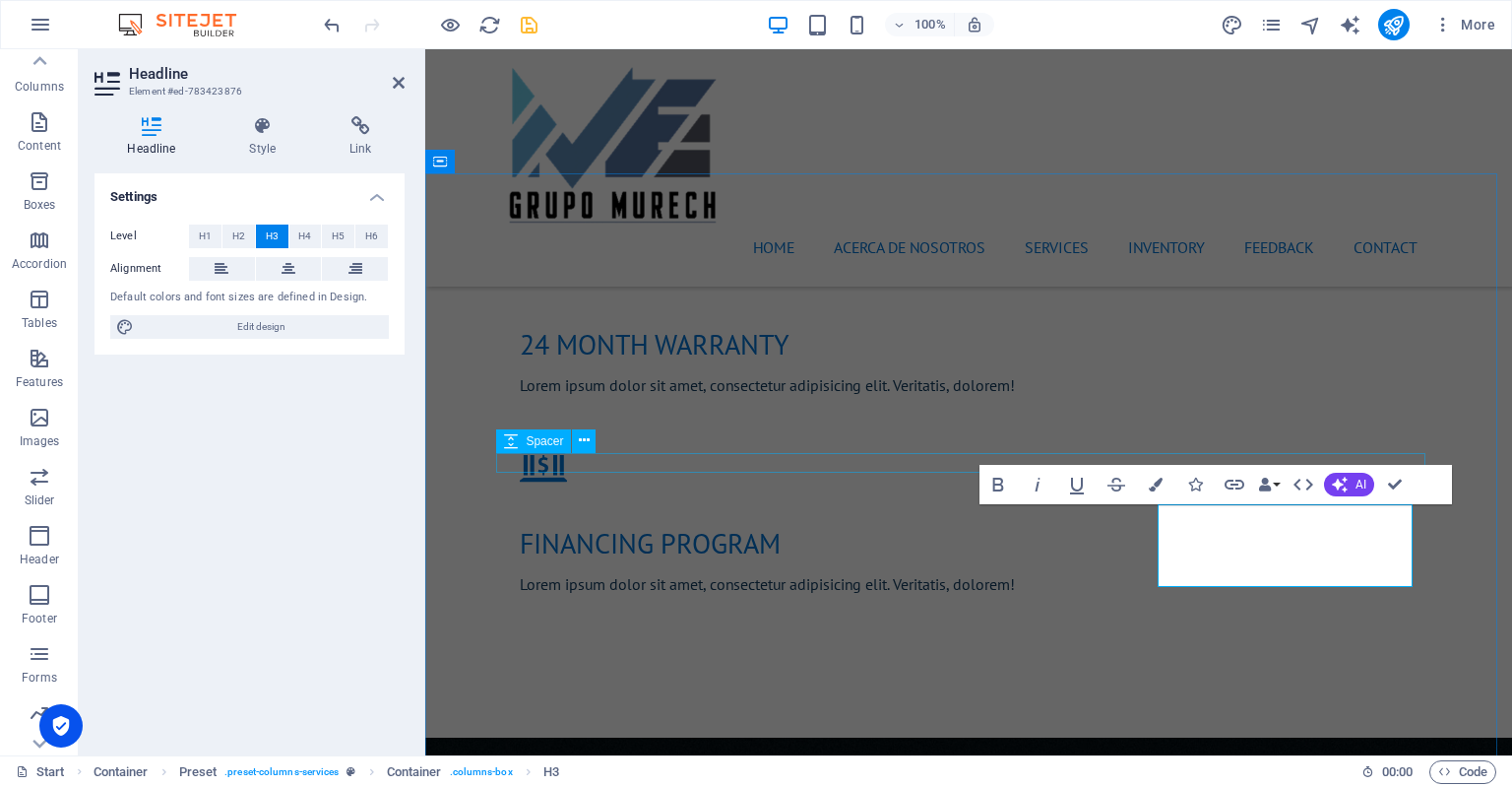 click at bounding box center [969, 1740] 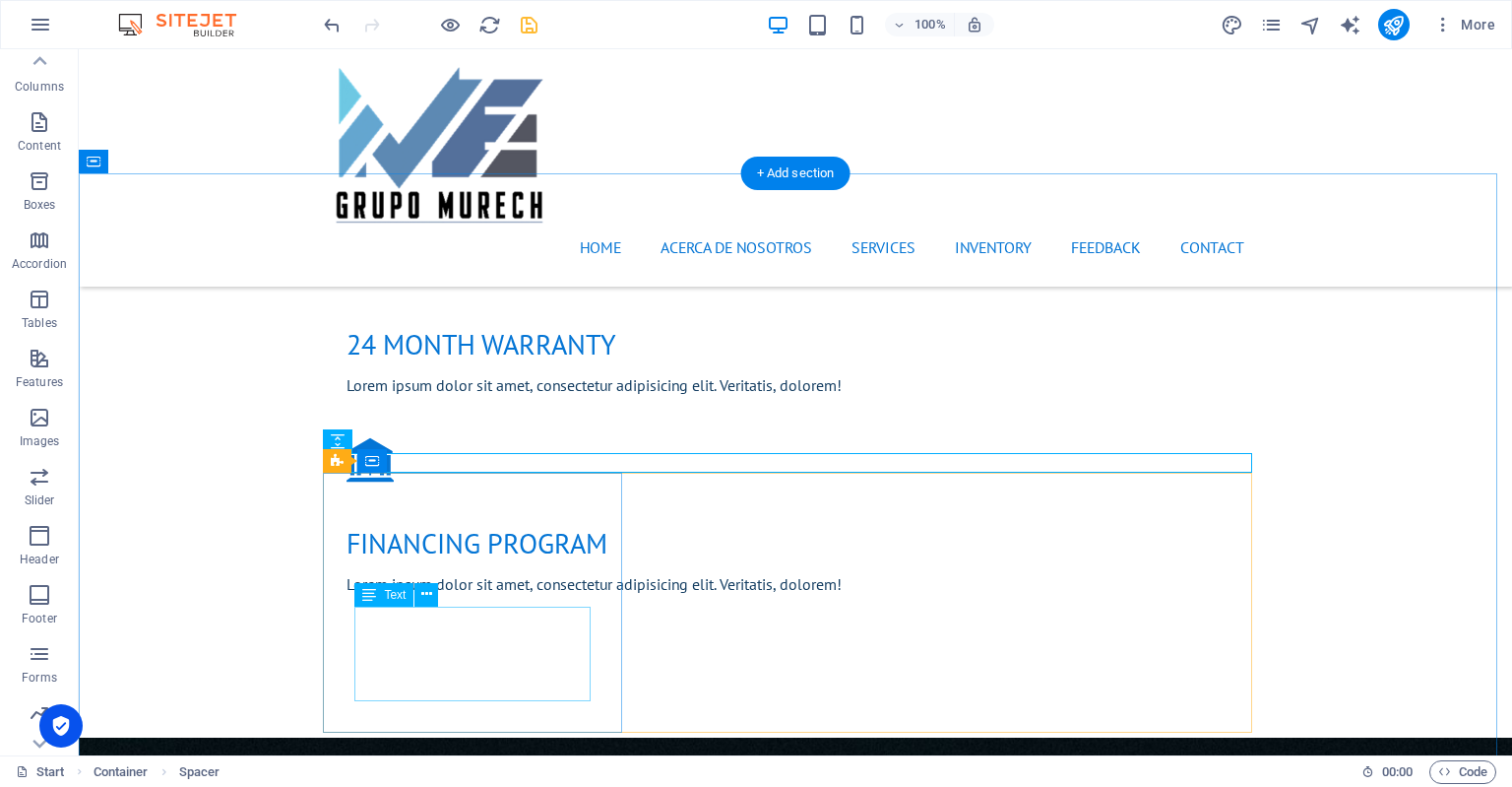 click on "Lorum ipsum At vero eos et  Stet clita kasd  Ut wisi enim" at bounding box center [795, 1934] 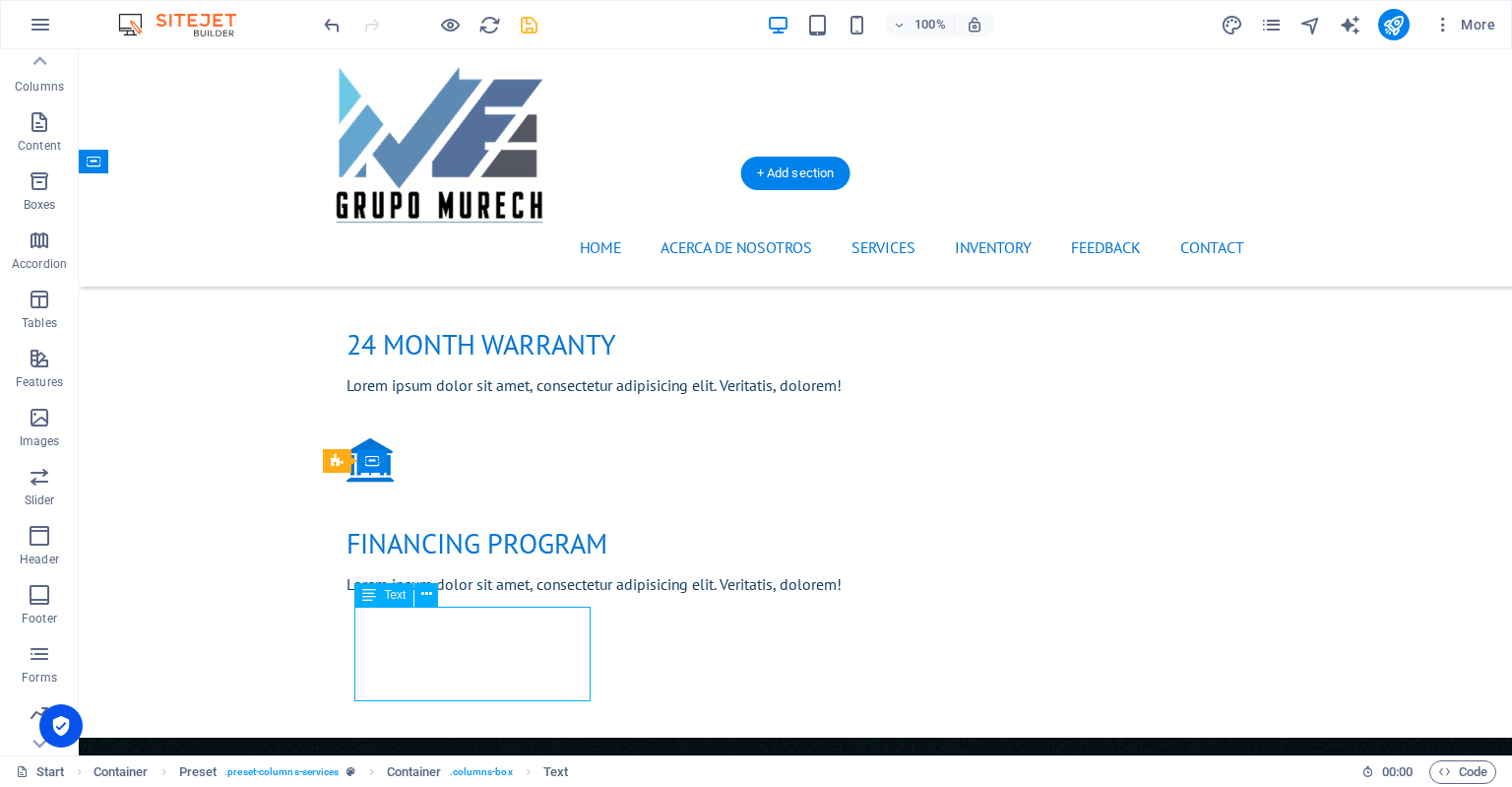 click on "Lorum ipsum At vero eos et  Stet clita kasd  Ut wisi enim" at bounding box center [795, 1934] 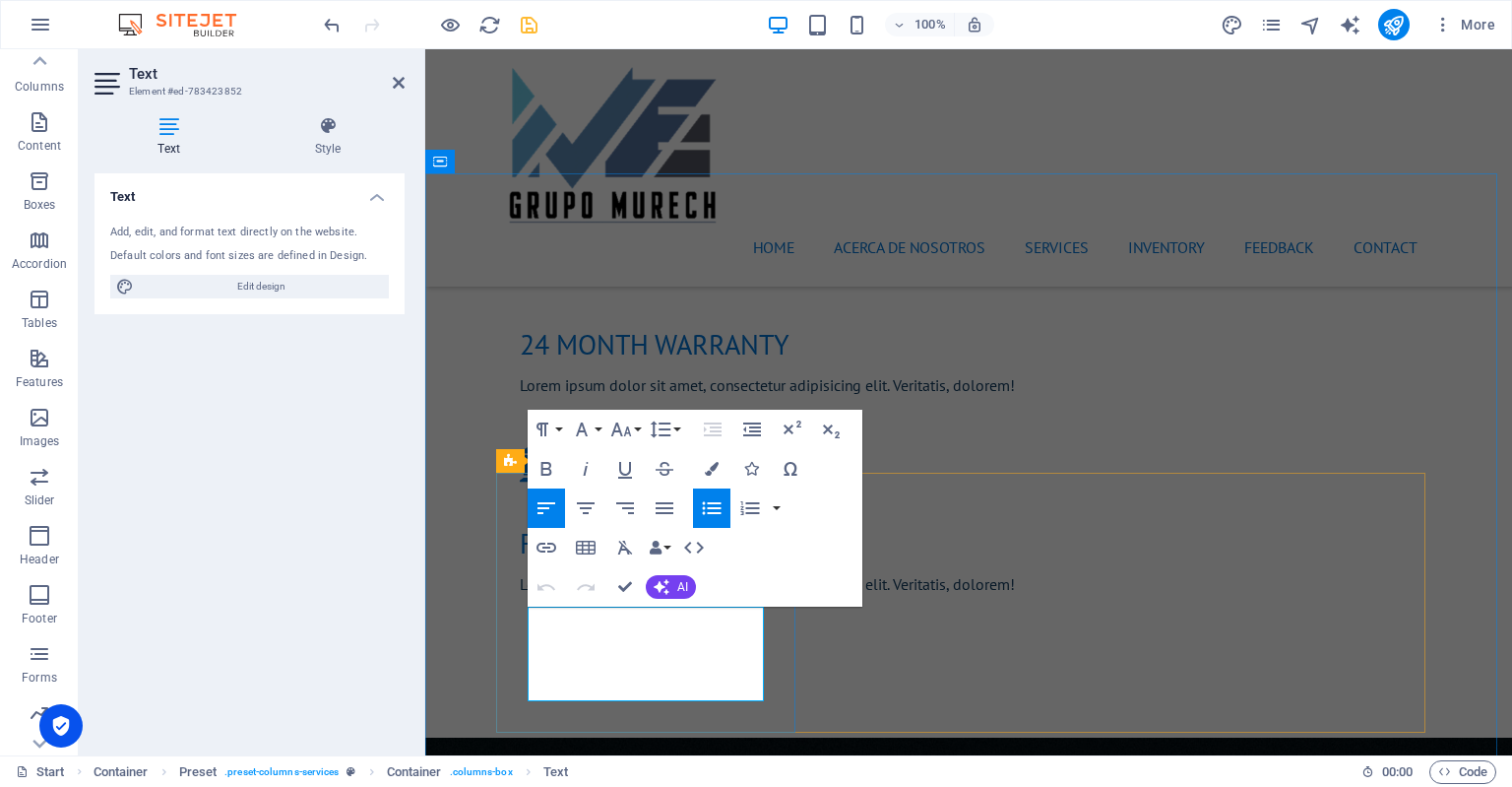 click on "Lorum ipsum" at bounding box center (976, 1896) 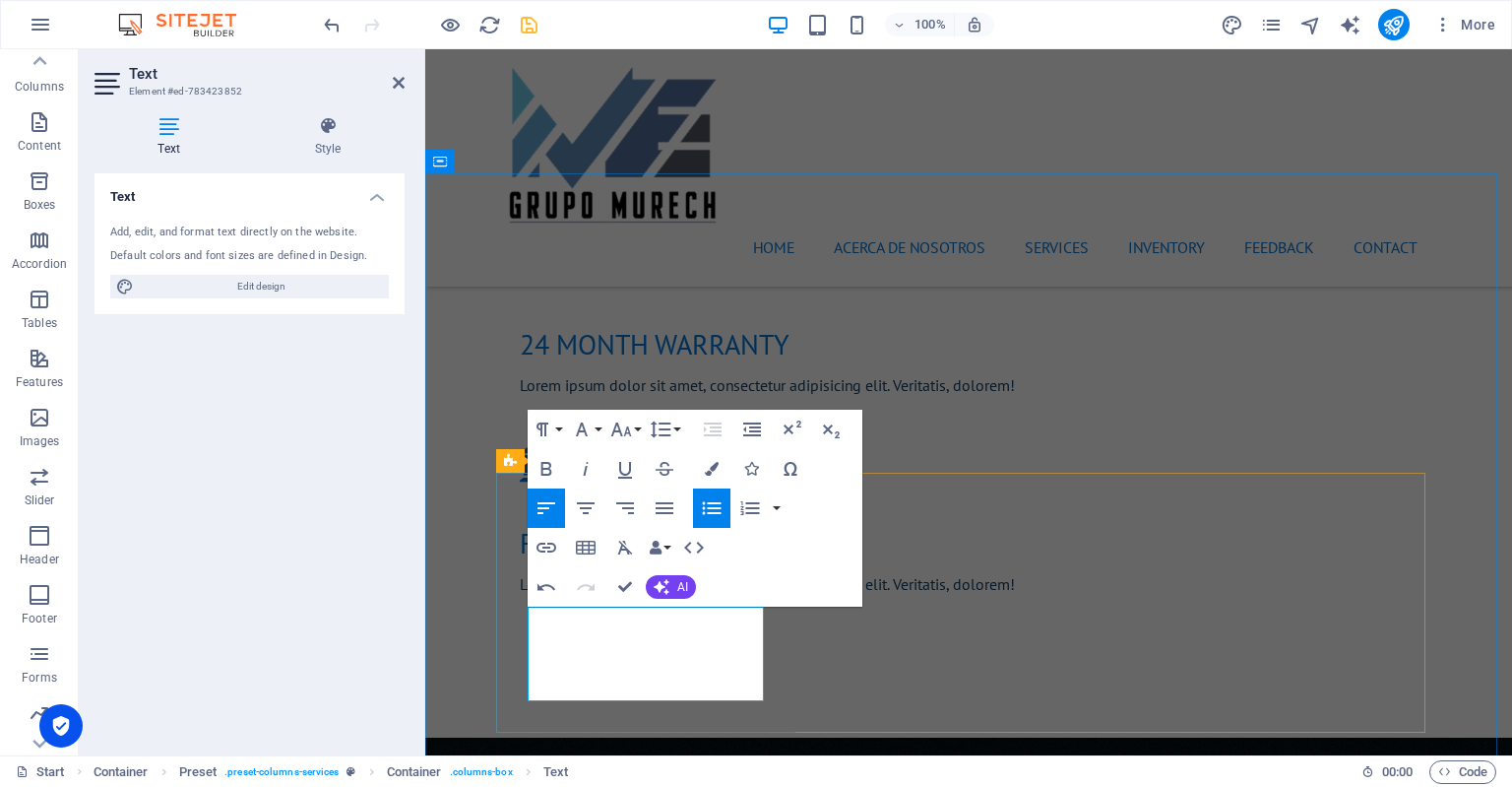 click on "At vero eos et" at bounding box center (976, 1921) 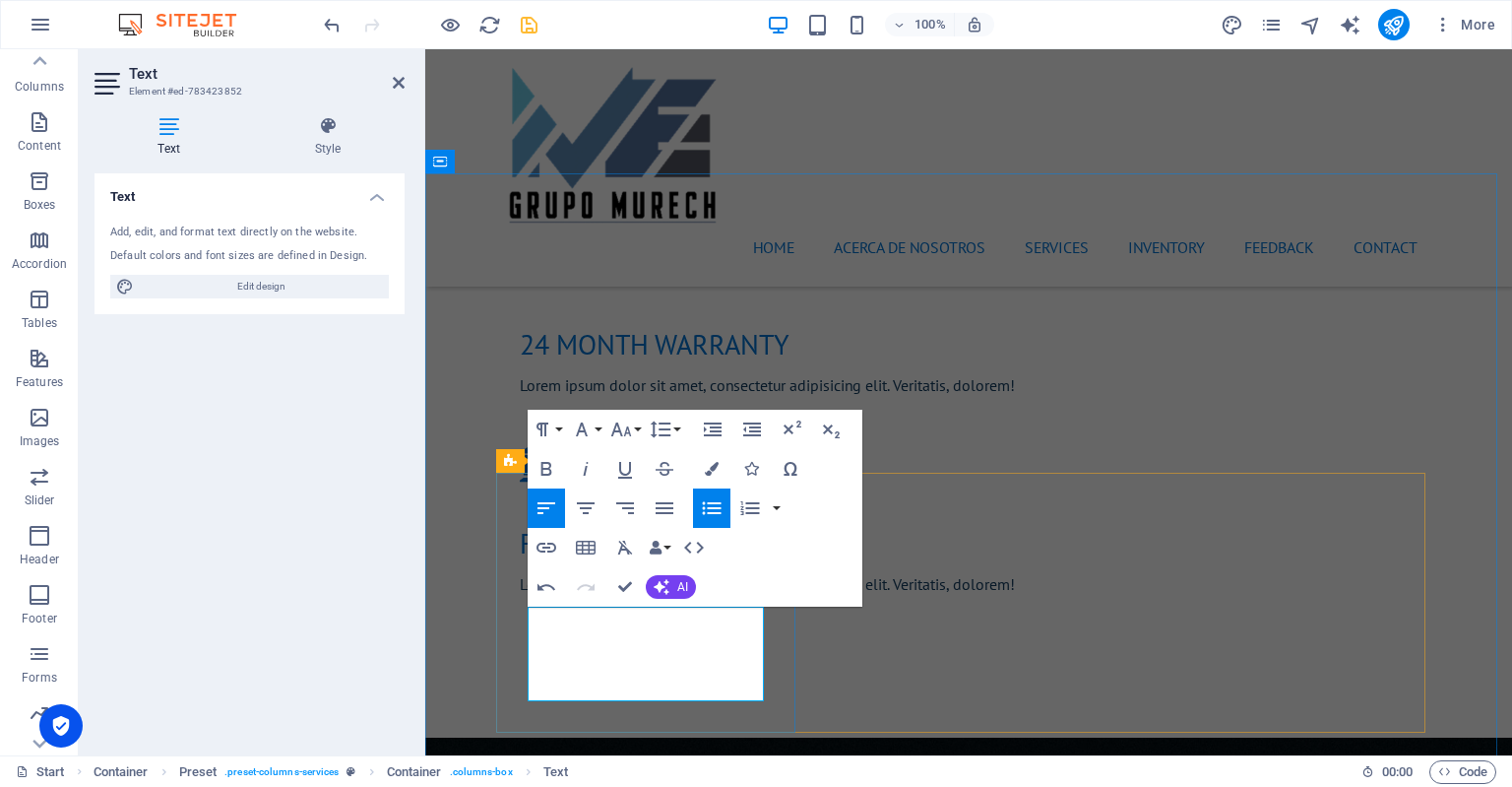 click on "At vero eos et" at bounding box center [976, 1921] 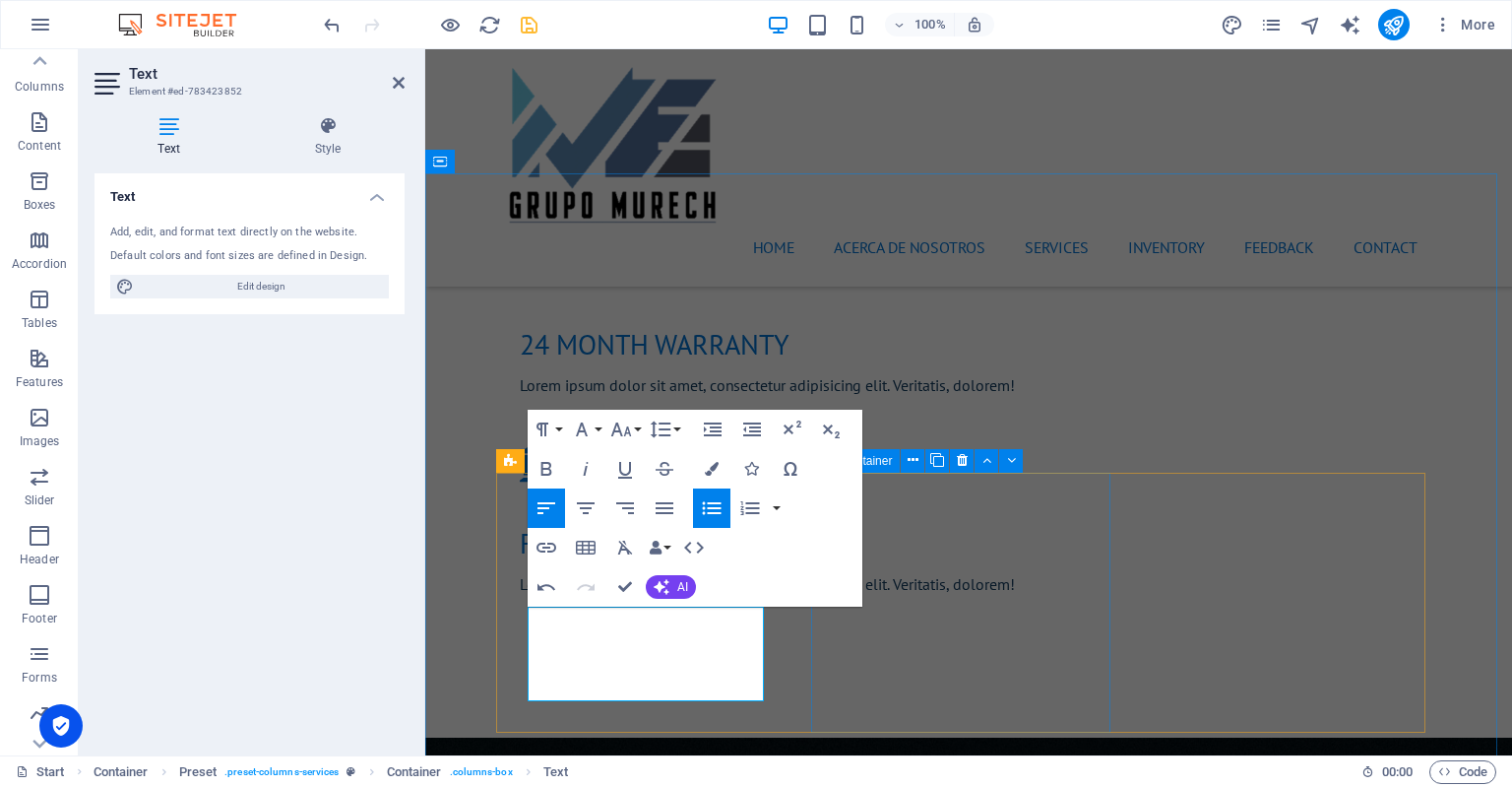 click on "INSTALACION DE EQUIPOS ELECTRICOS Lorum ipsum At vero eos et Stet clita kasd  Ut wisi enim" at bounding box center [969, 2127] 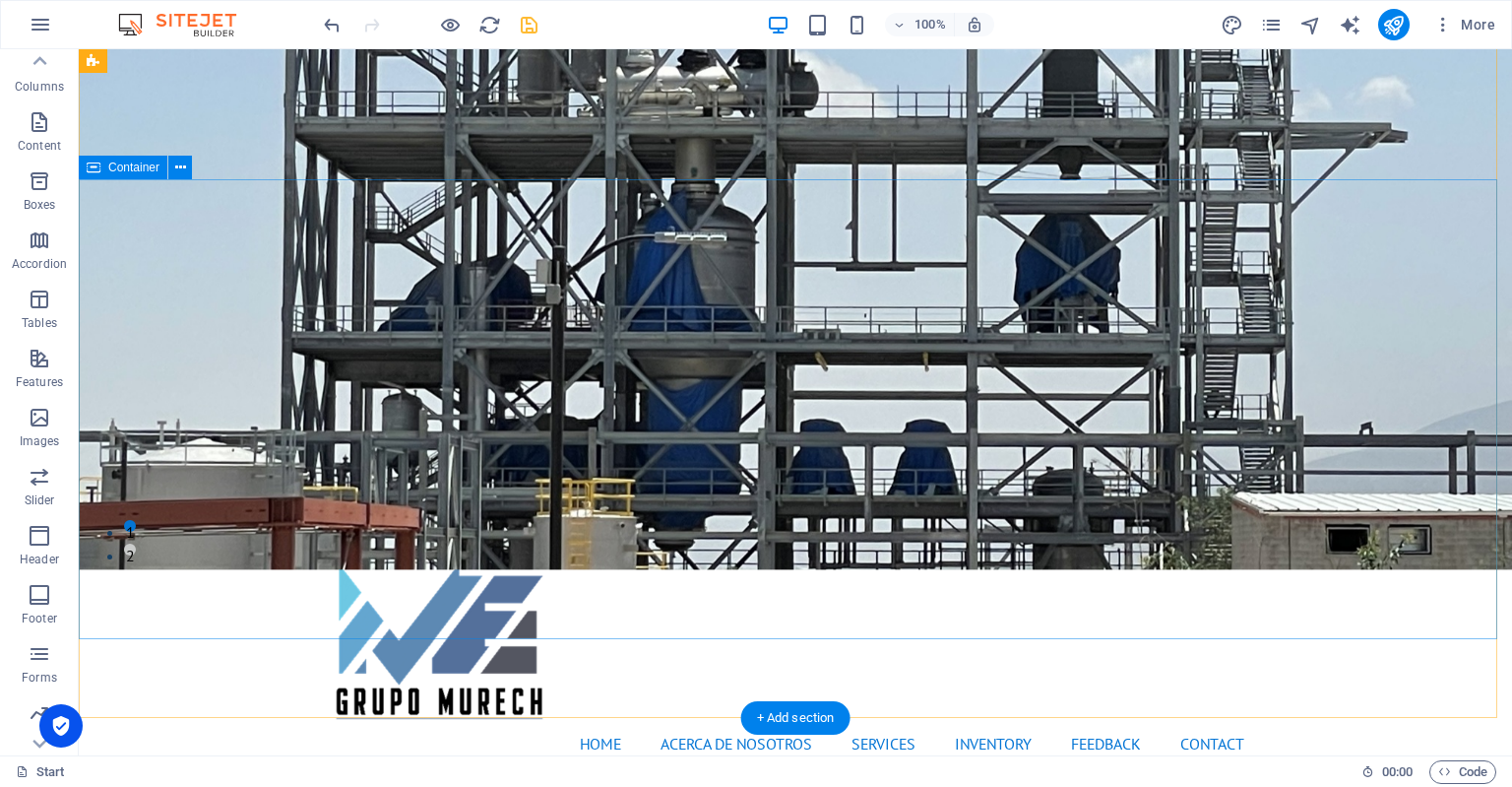 scroll, scrollTop: 0, scrollLeft: 0, axis: both 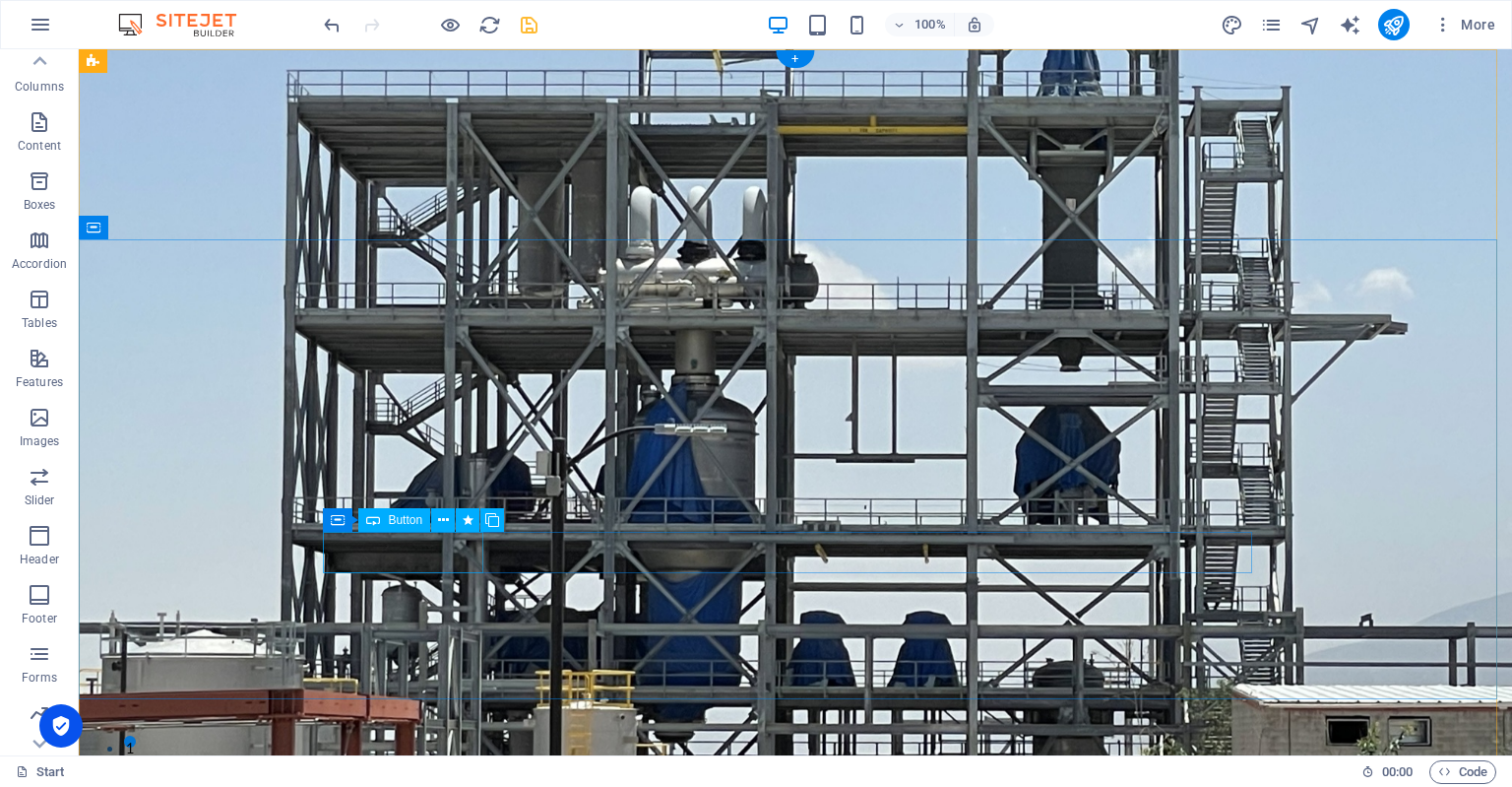 click on "Our Inventory" at bounding box center (795, 1312) 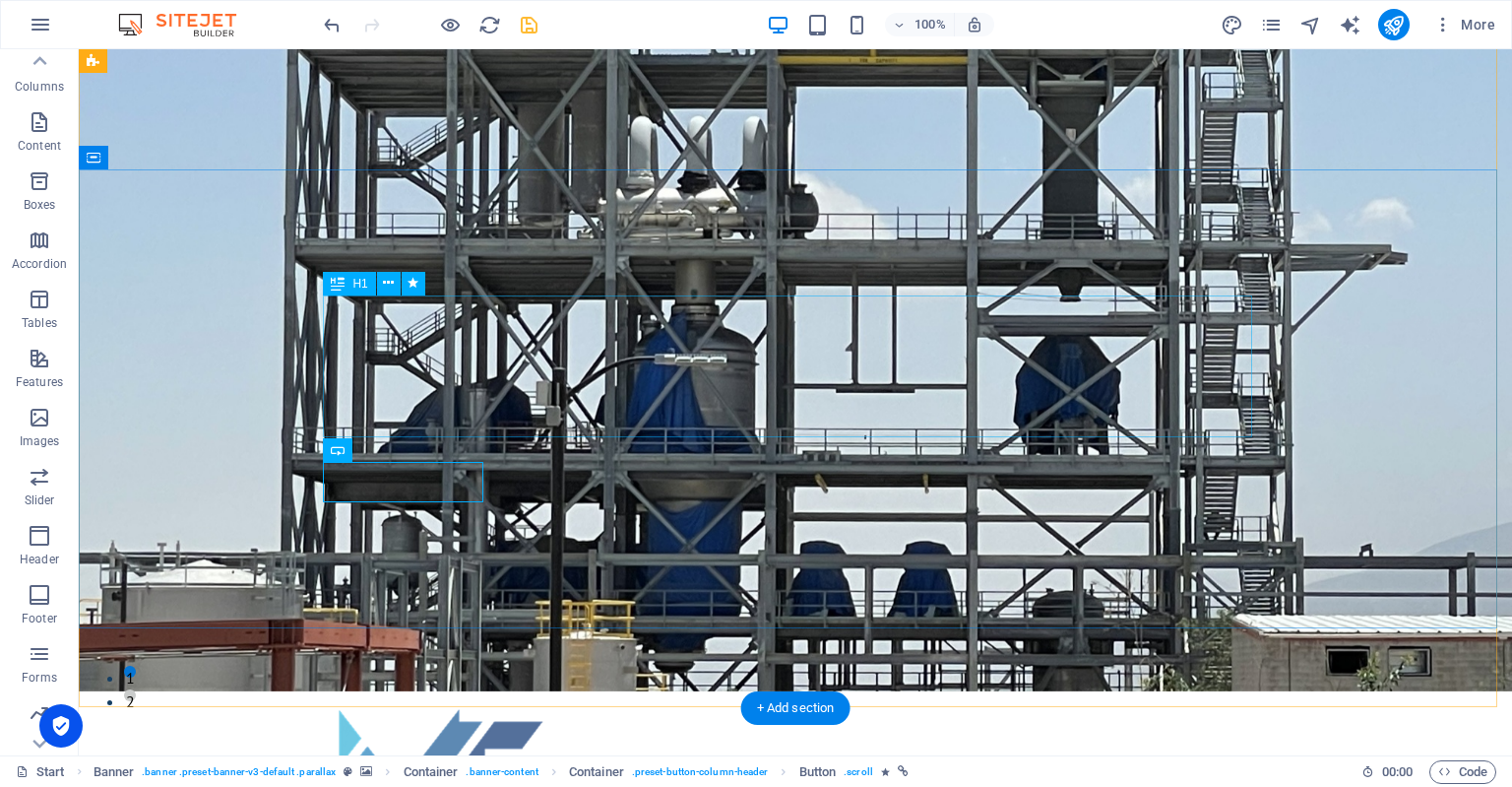 scroll, scrollTop: 0, scrollLeft: 0, axis: both 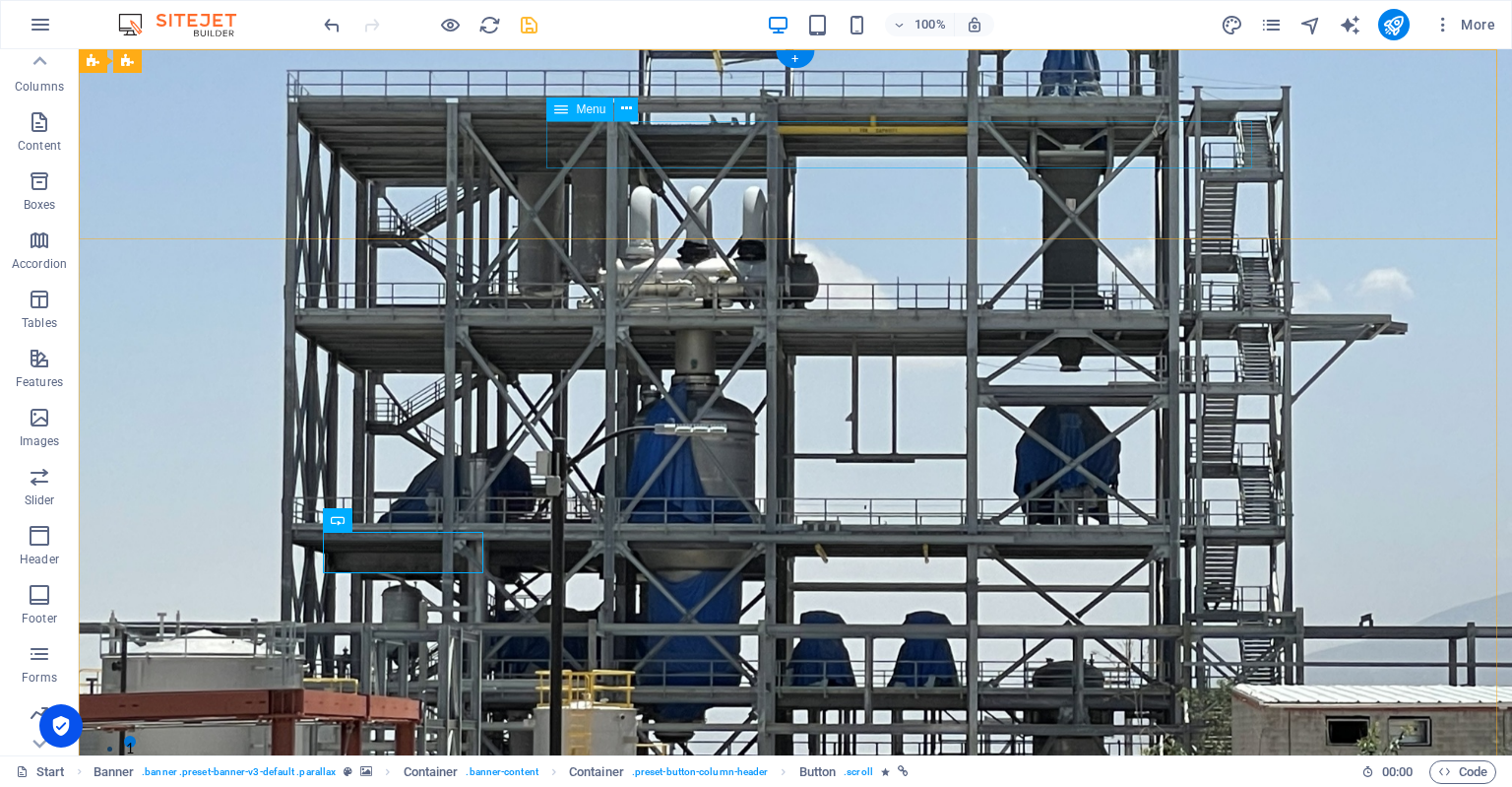 click on "Home Acerca de Nosotros Services Inventory Feedback Contact" at bounding box center [795, 959] 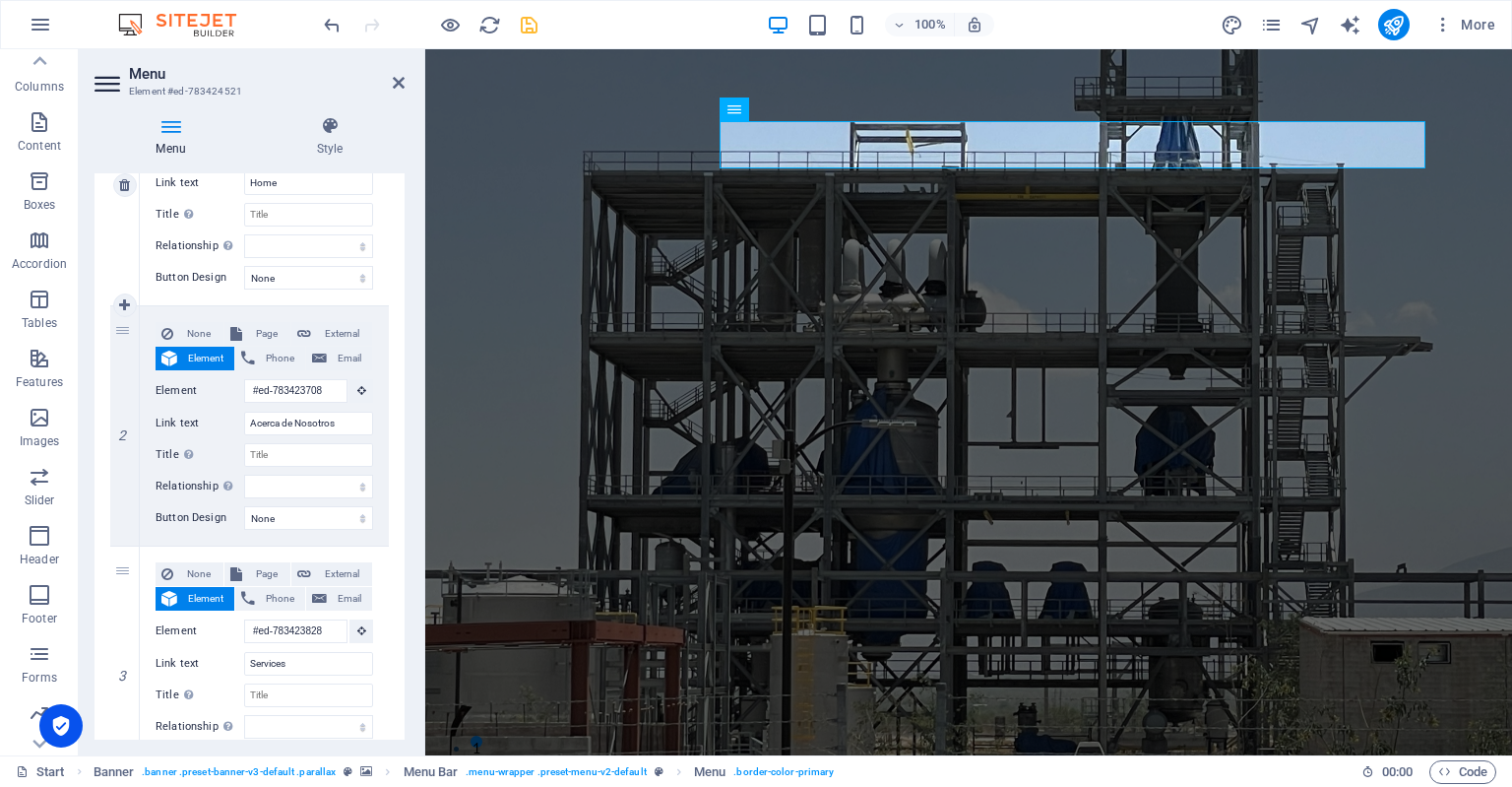 scroll, scrollTop: 292, scrollLeft: 0, axis: vertical 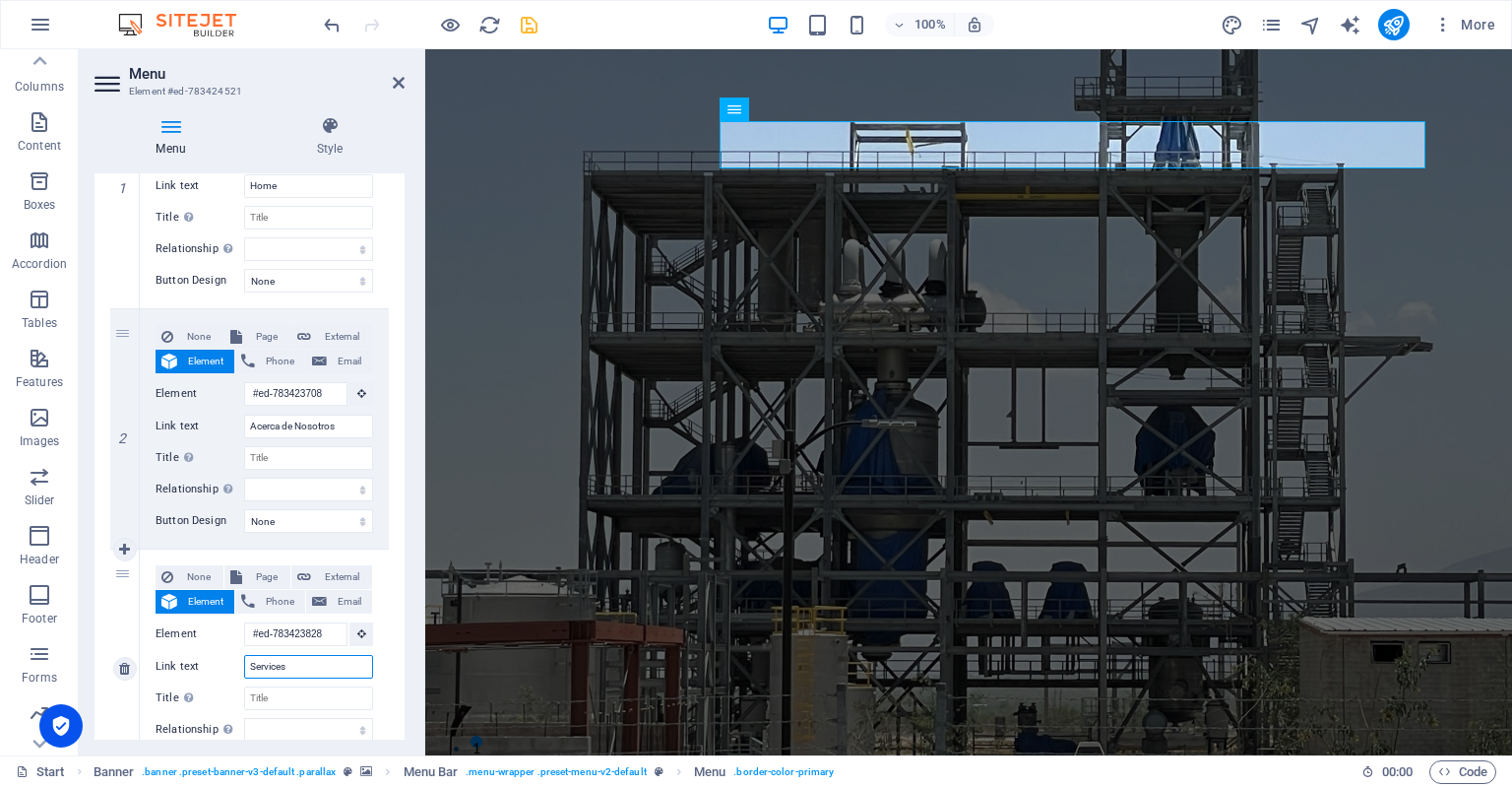 click on "Services" at bounding box center (308, 667) 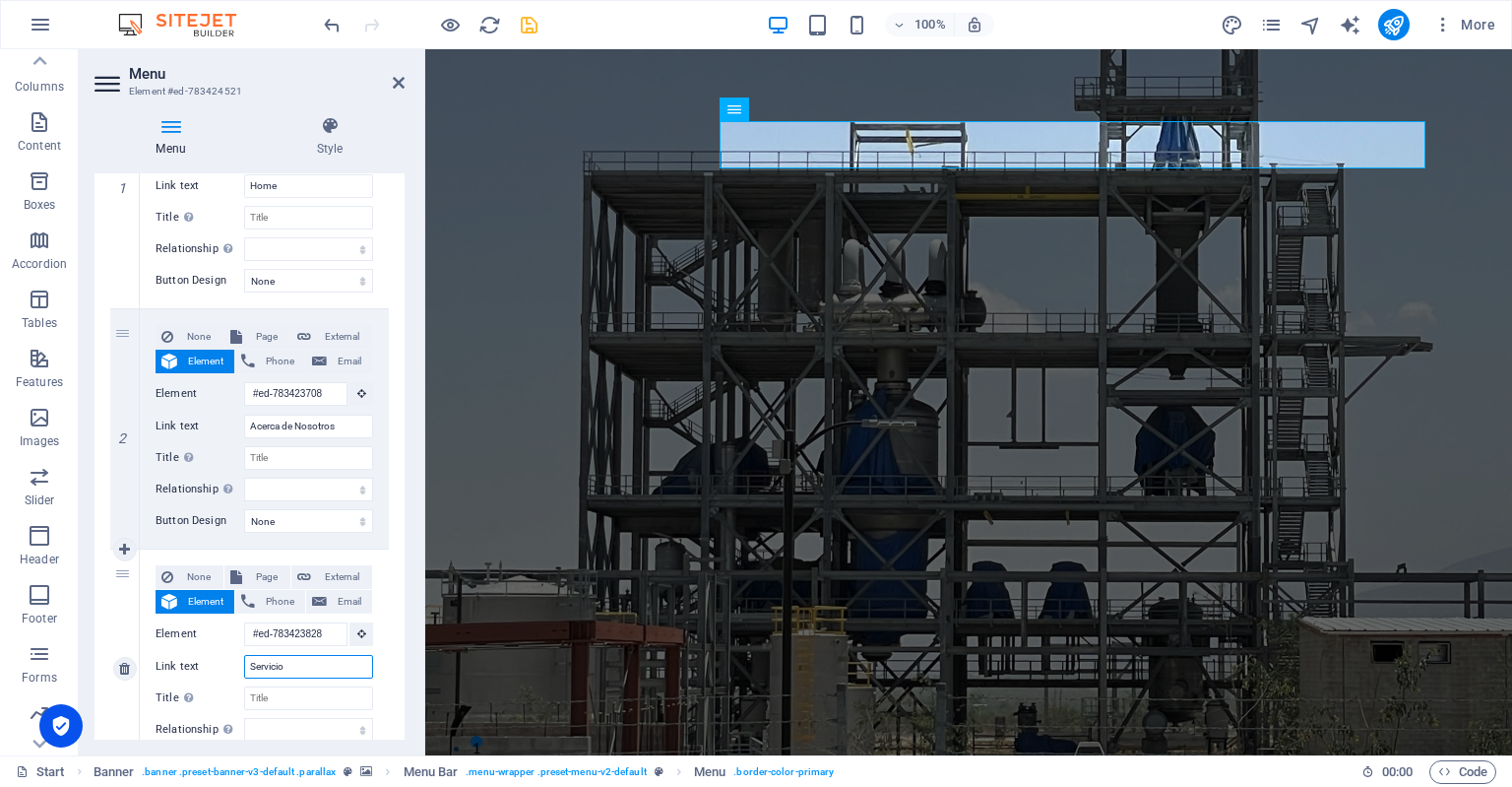 type on "Servicios" 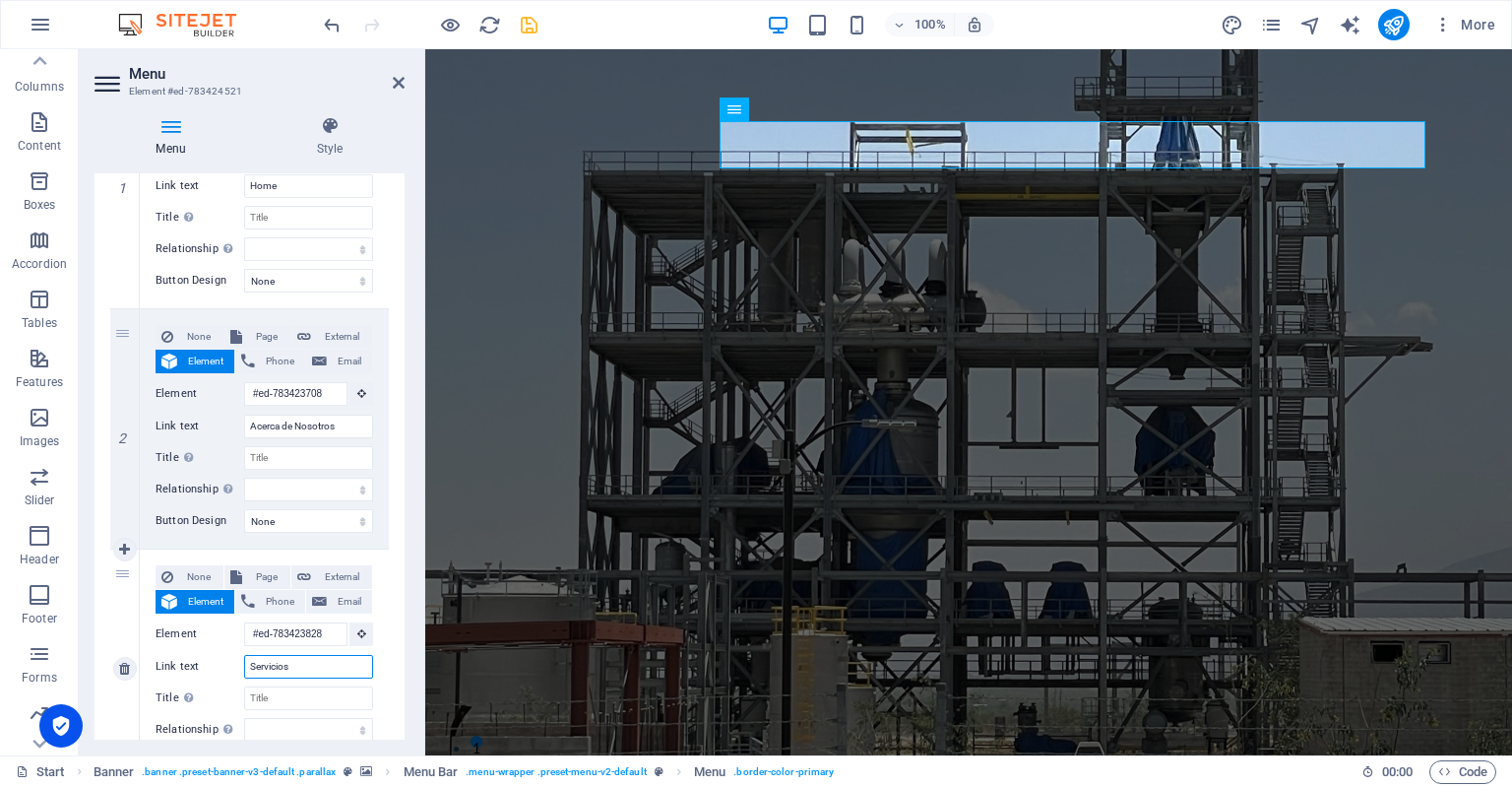 select 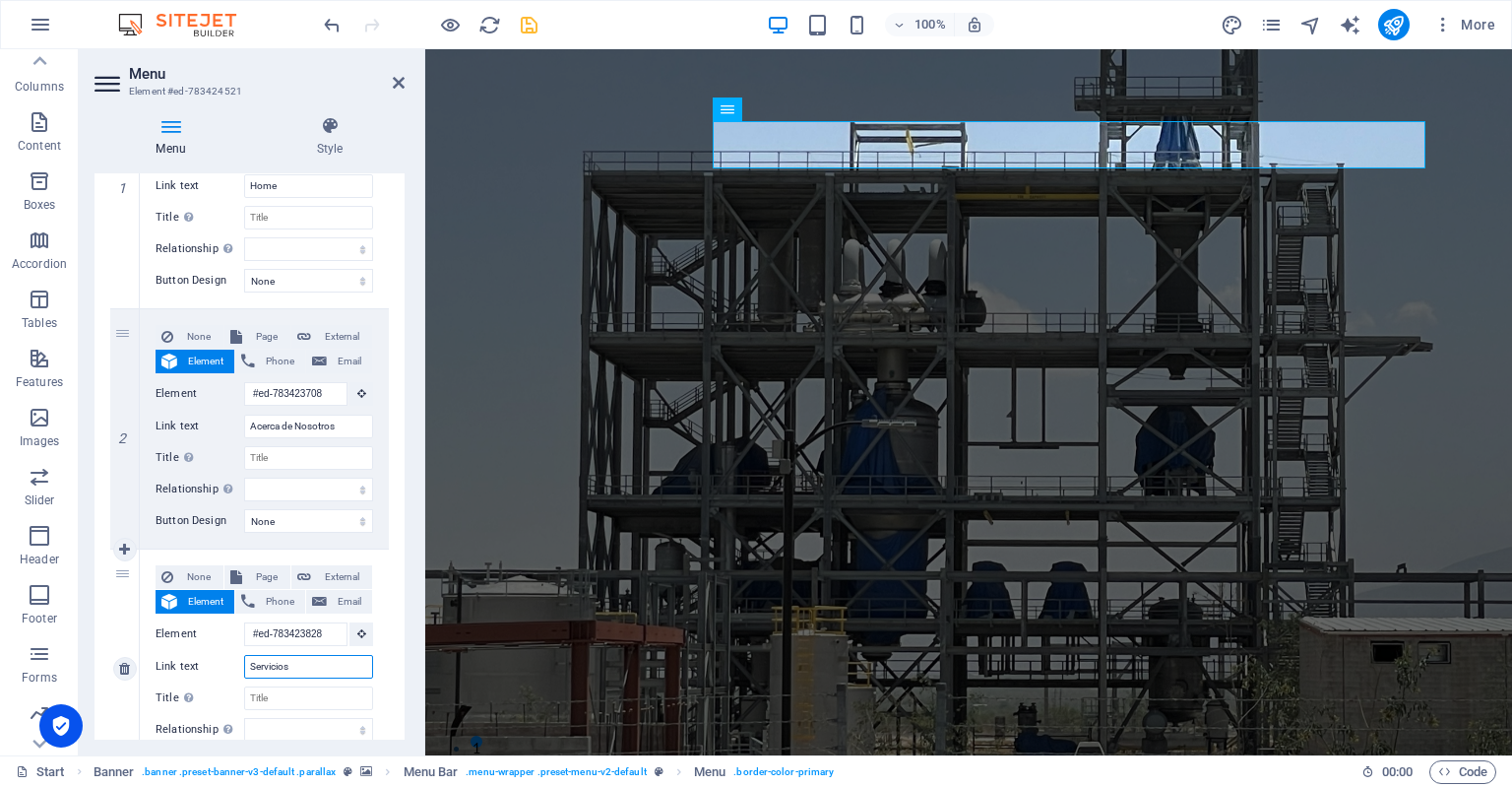 type on "Servicios" 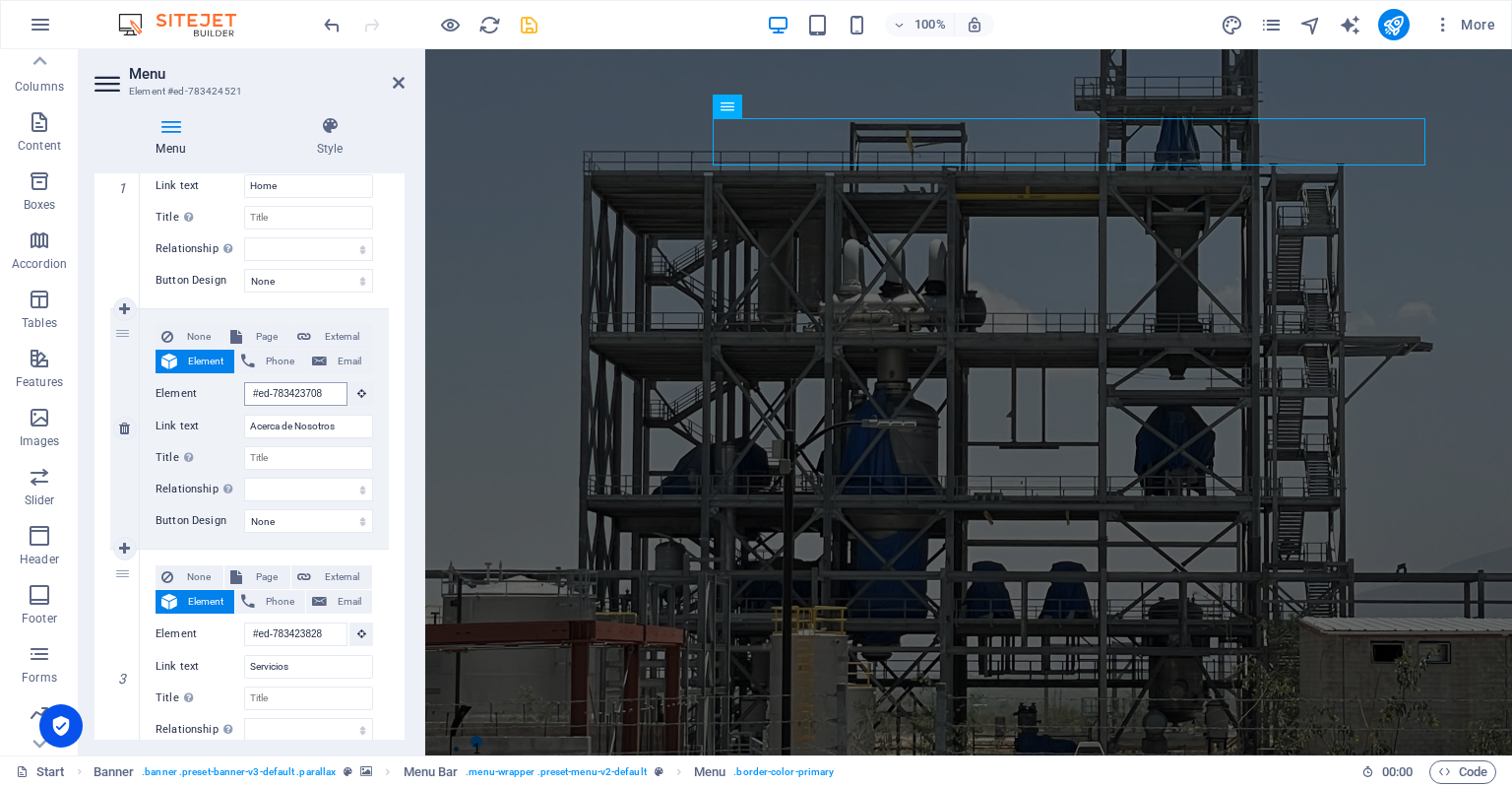 scroll, scrollTop: 2, scrollLeft: 0, axis: vertical 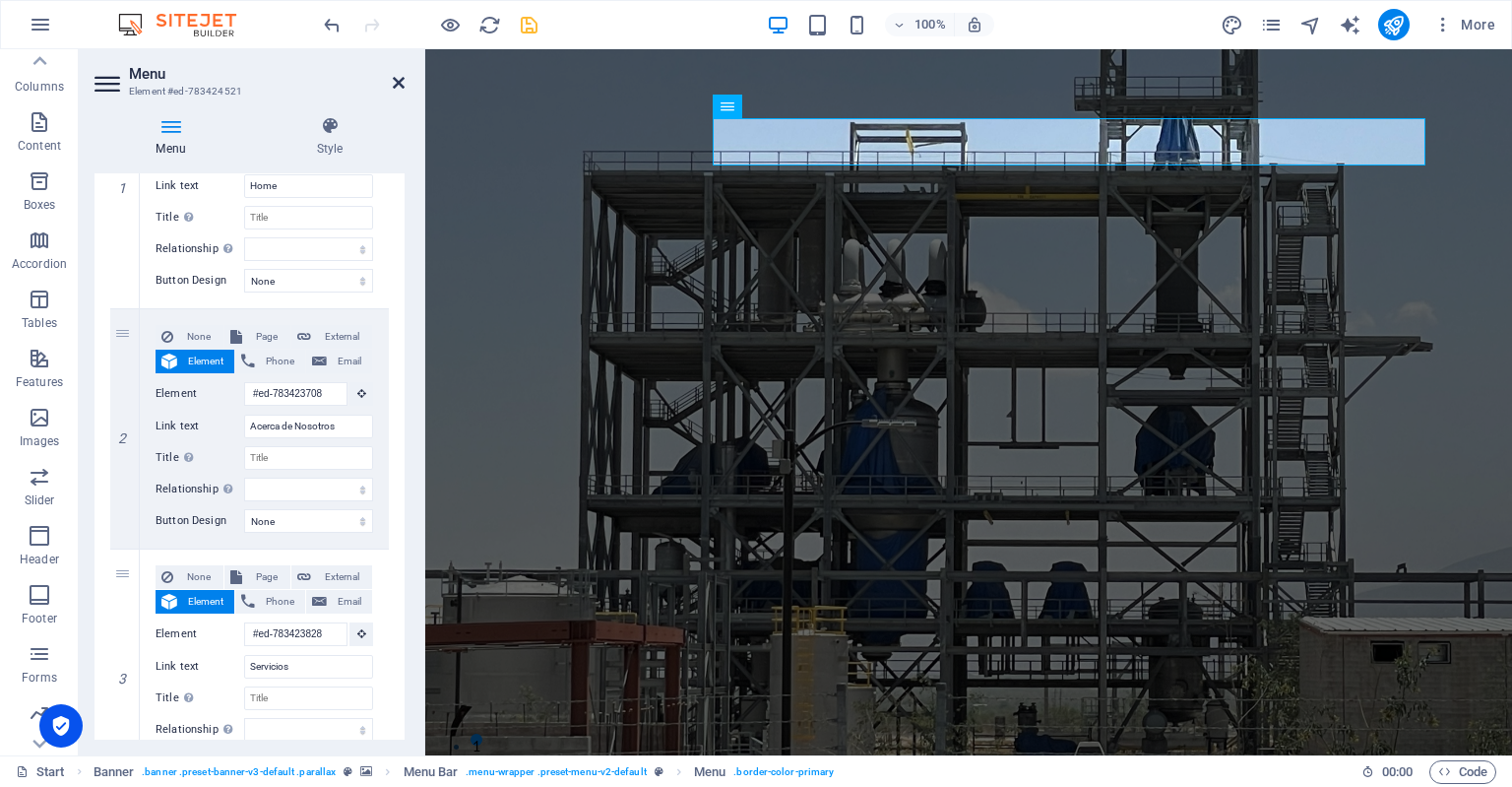 click at bounding box center (399, 83) 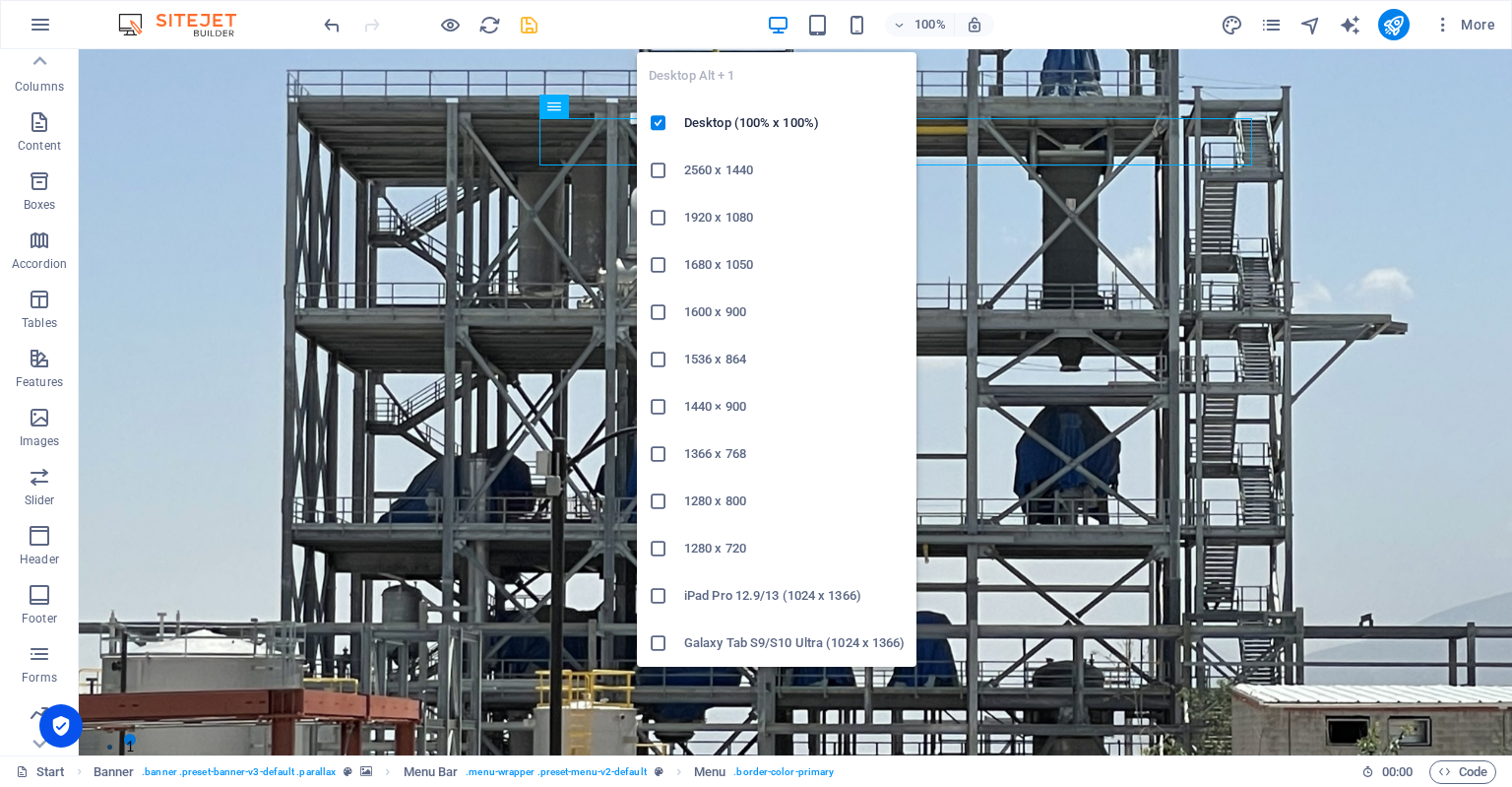 click at bounding box center (778, 25) 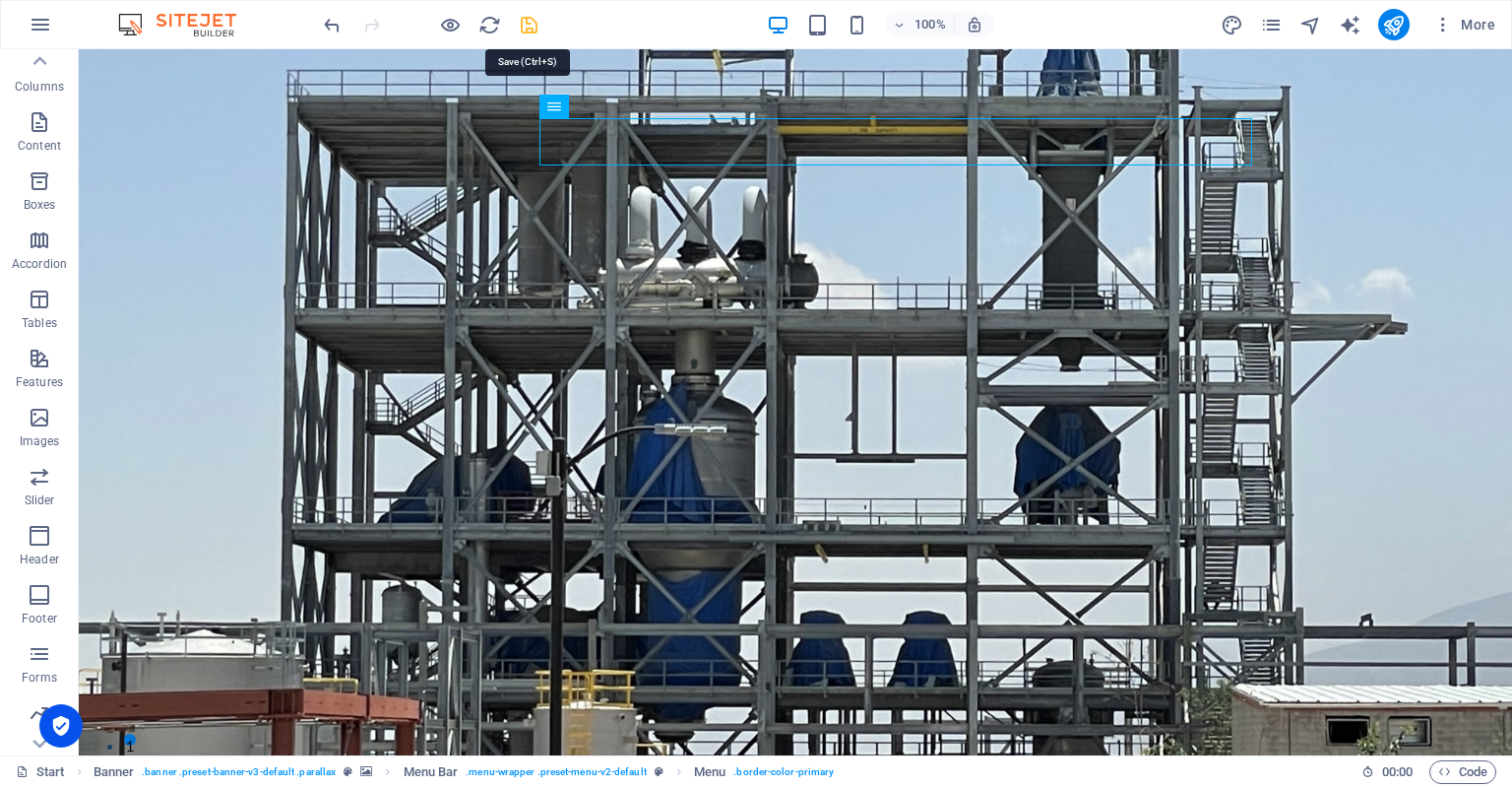 click at bounding box center [529, 25] 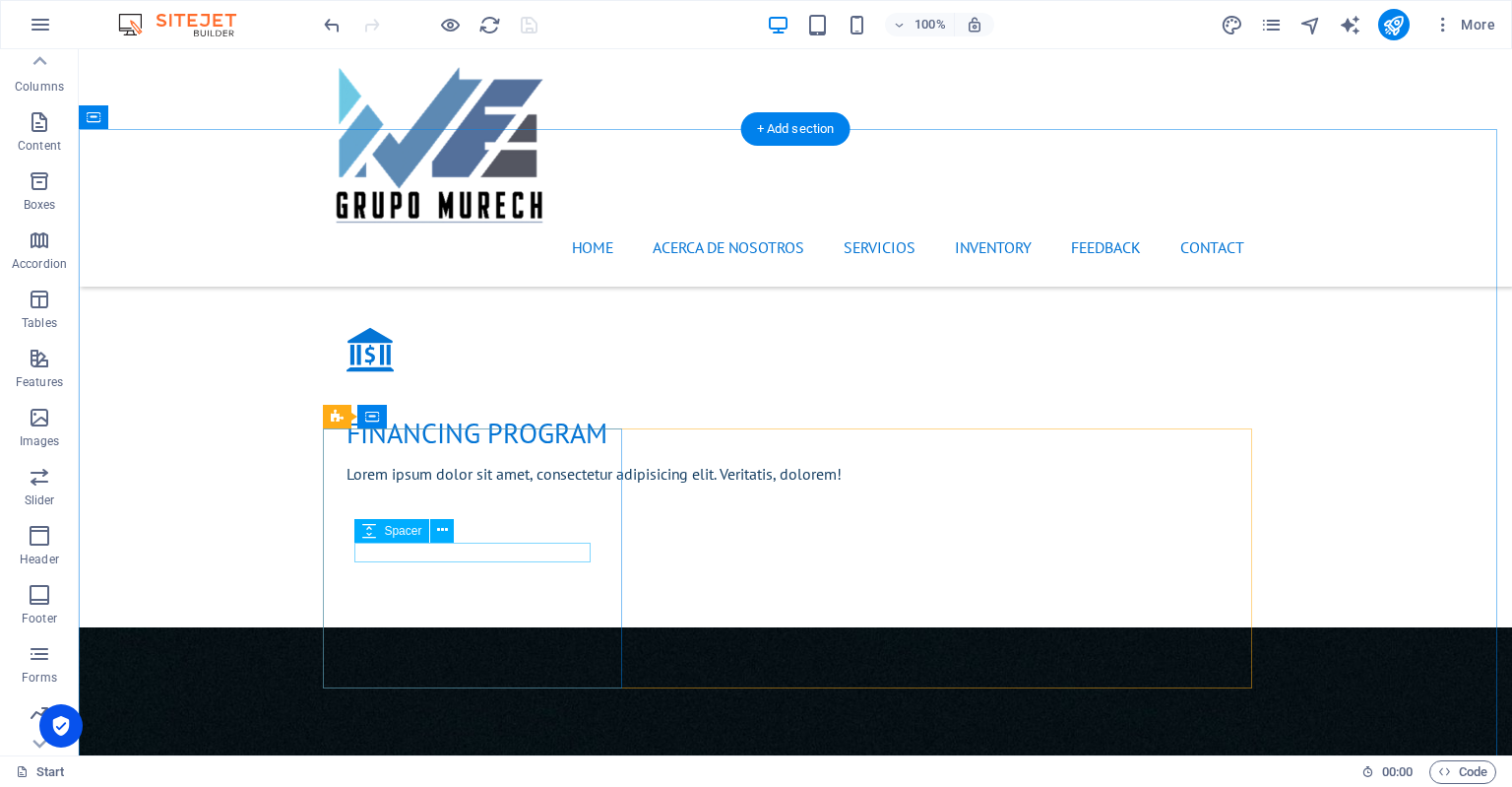 scroll, scrollTop: 2124, scrollLeft: 0, axis: vertical 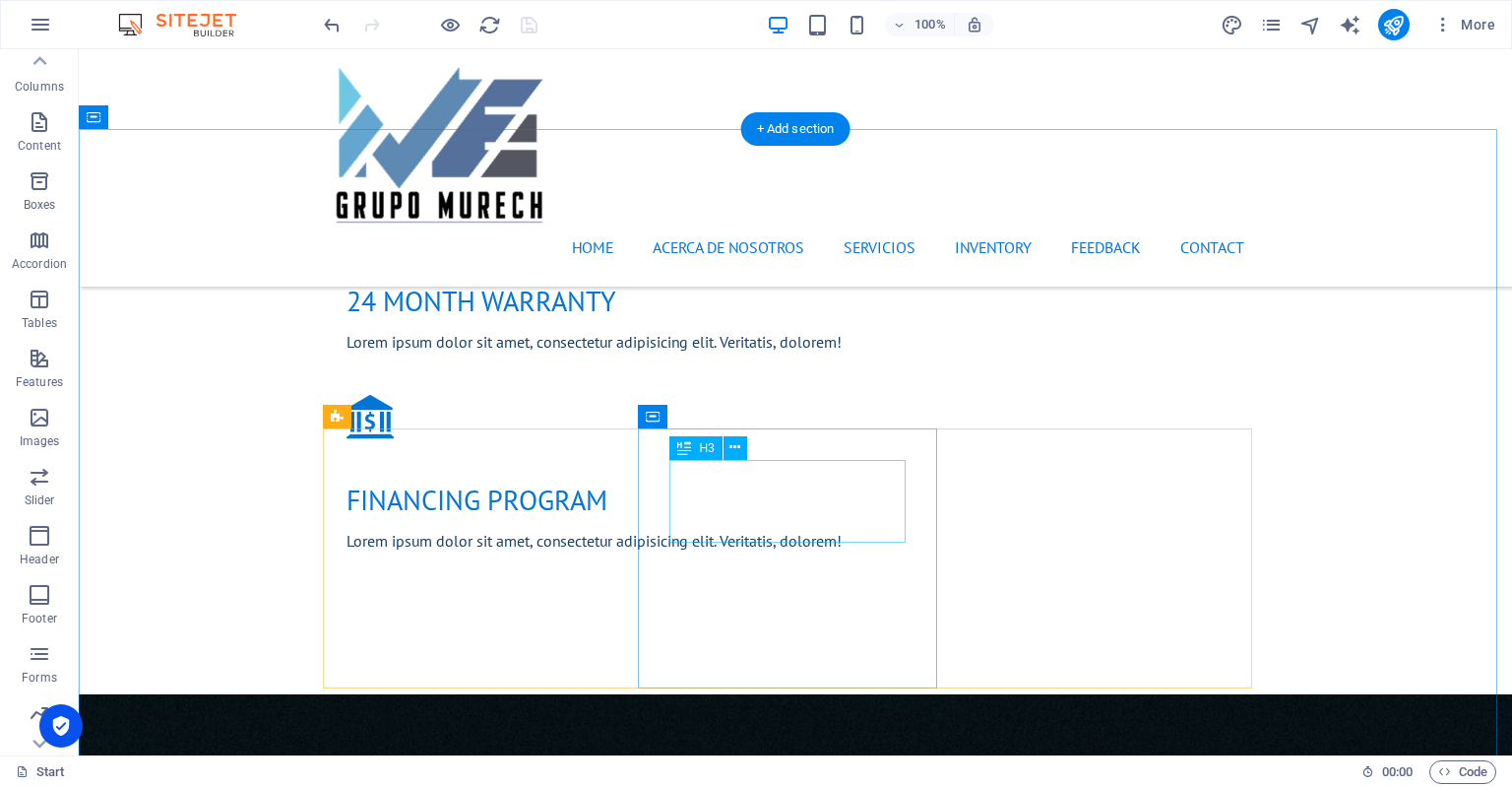 click on "INSTALACION DE EQUIPOS ELECTRICOS" at bounding box center [795, 2024] 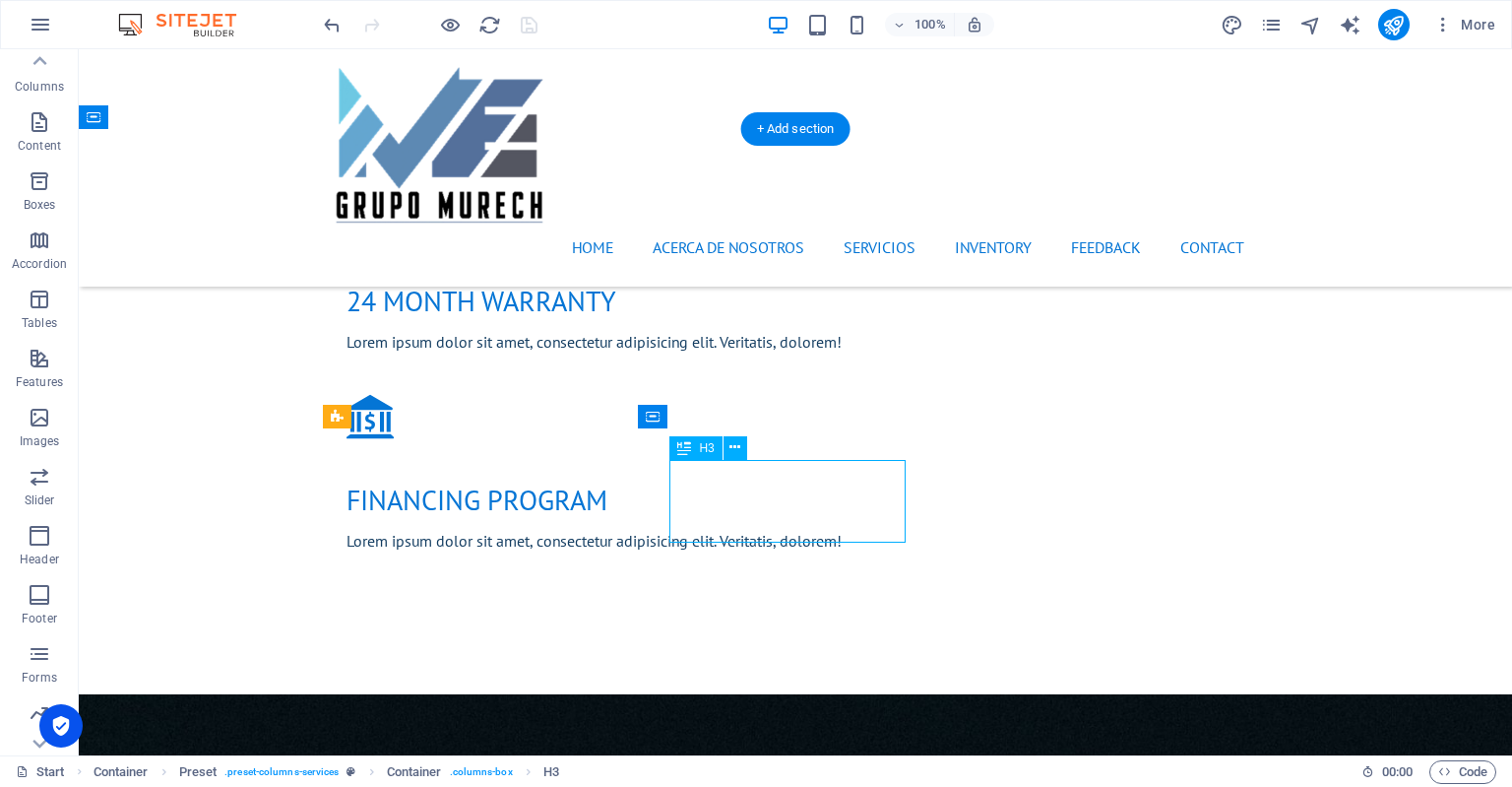 click on "INSTALACION DE EQUIPOS ELECTRICOS" at bounding box center [795, 2024] 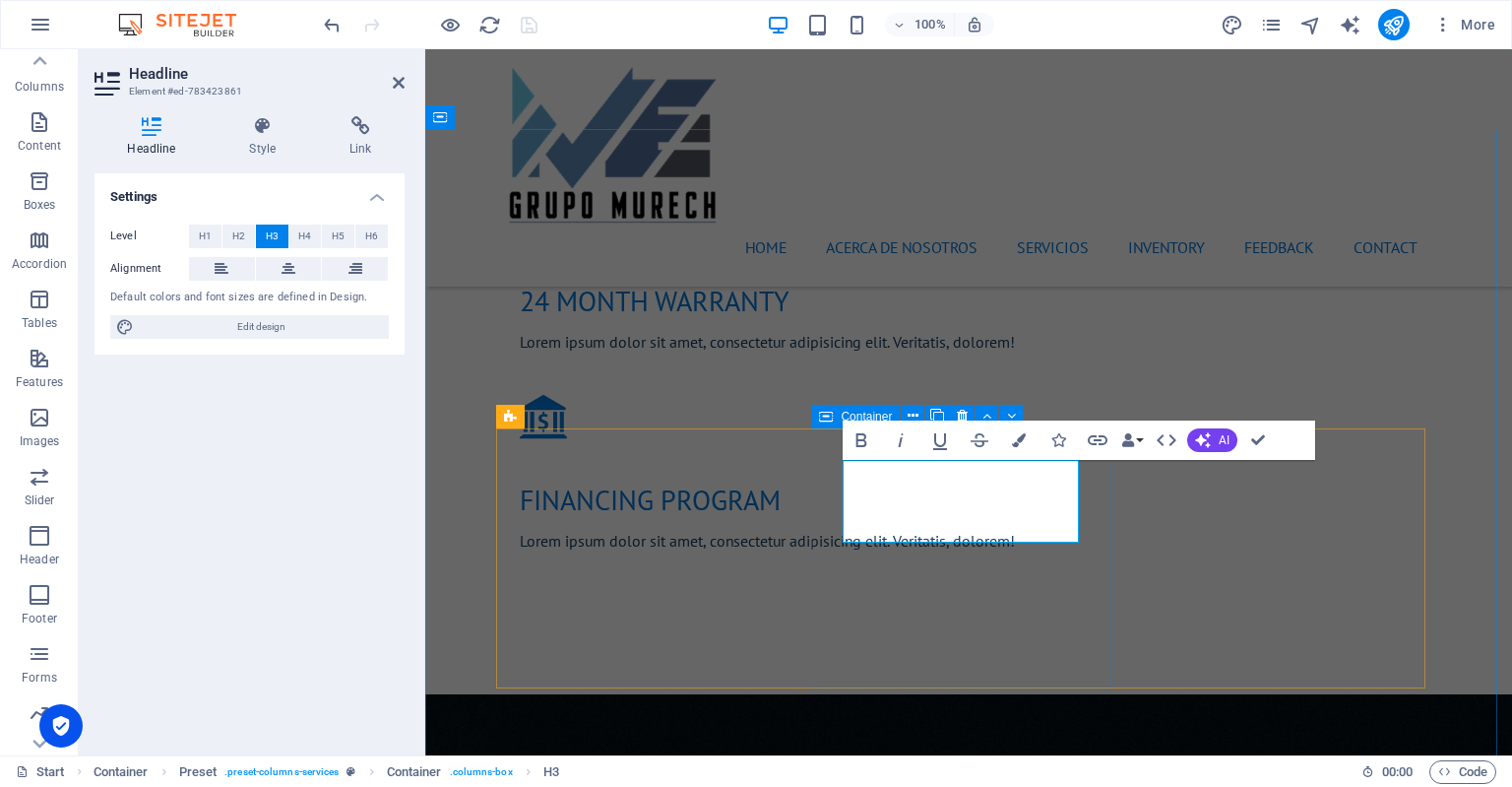 type 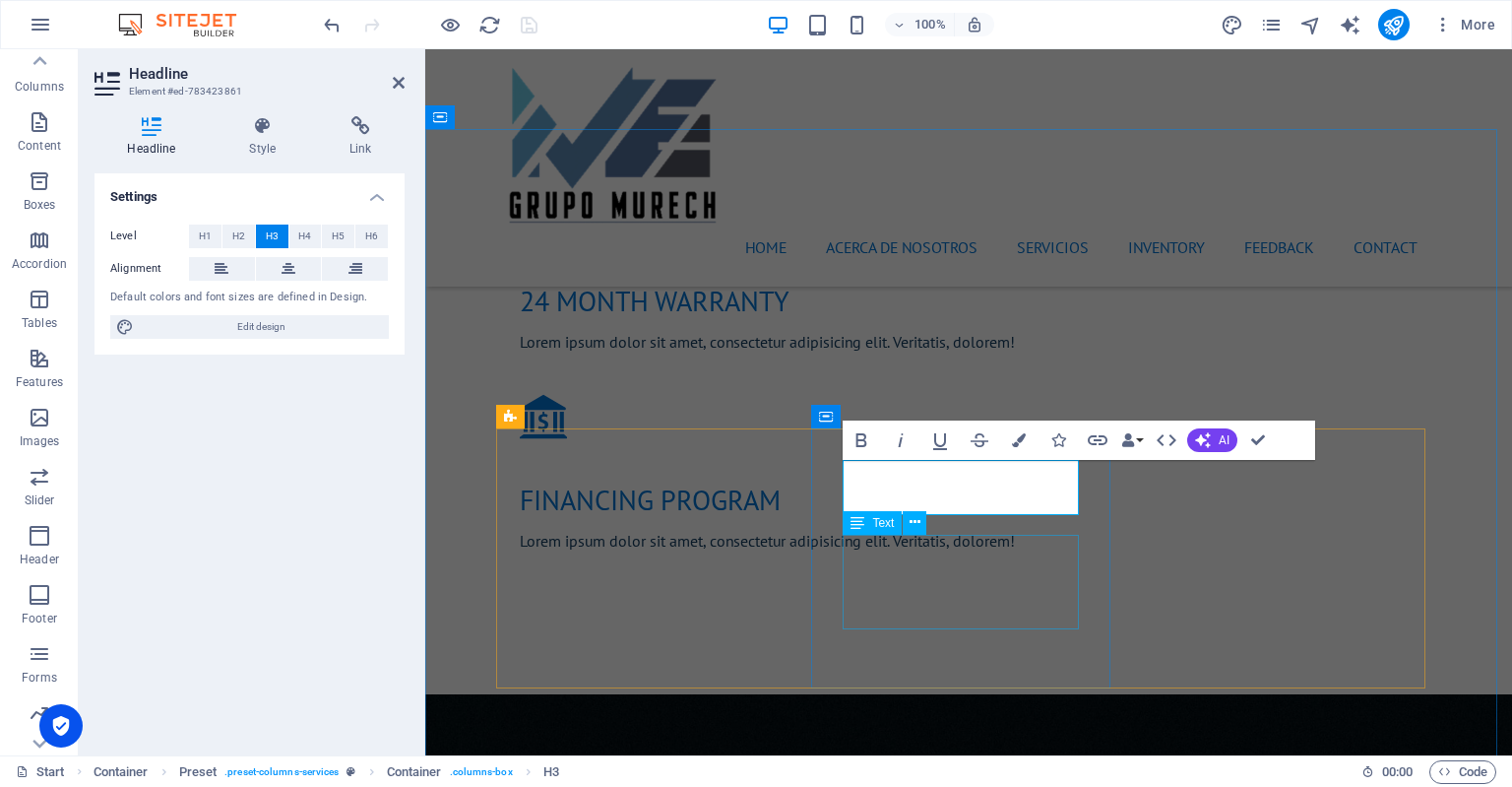 click on "Lorum ipsum At vero eos et Stet clita kasd  Ut wisi enim" at bounding box center [969, 2107] 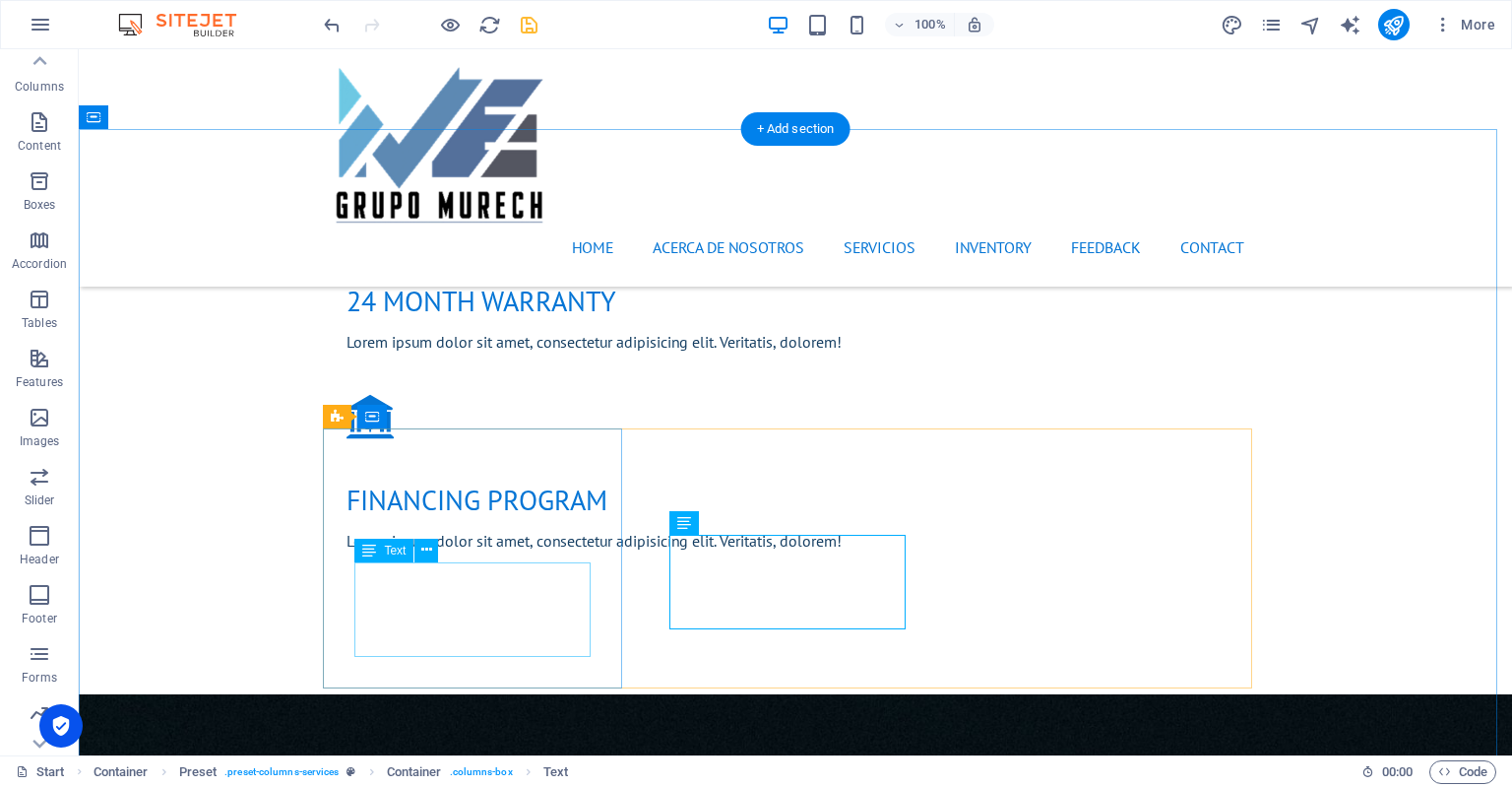 click on "Entregas inmediatas Calidad asegurada Stet clita kasd  Ut wisi enim" at bounding box center (795, 1890) 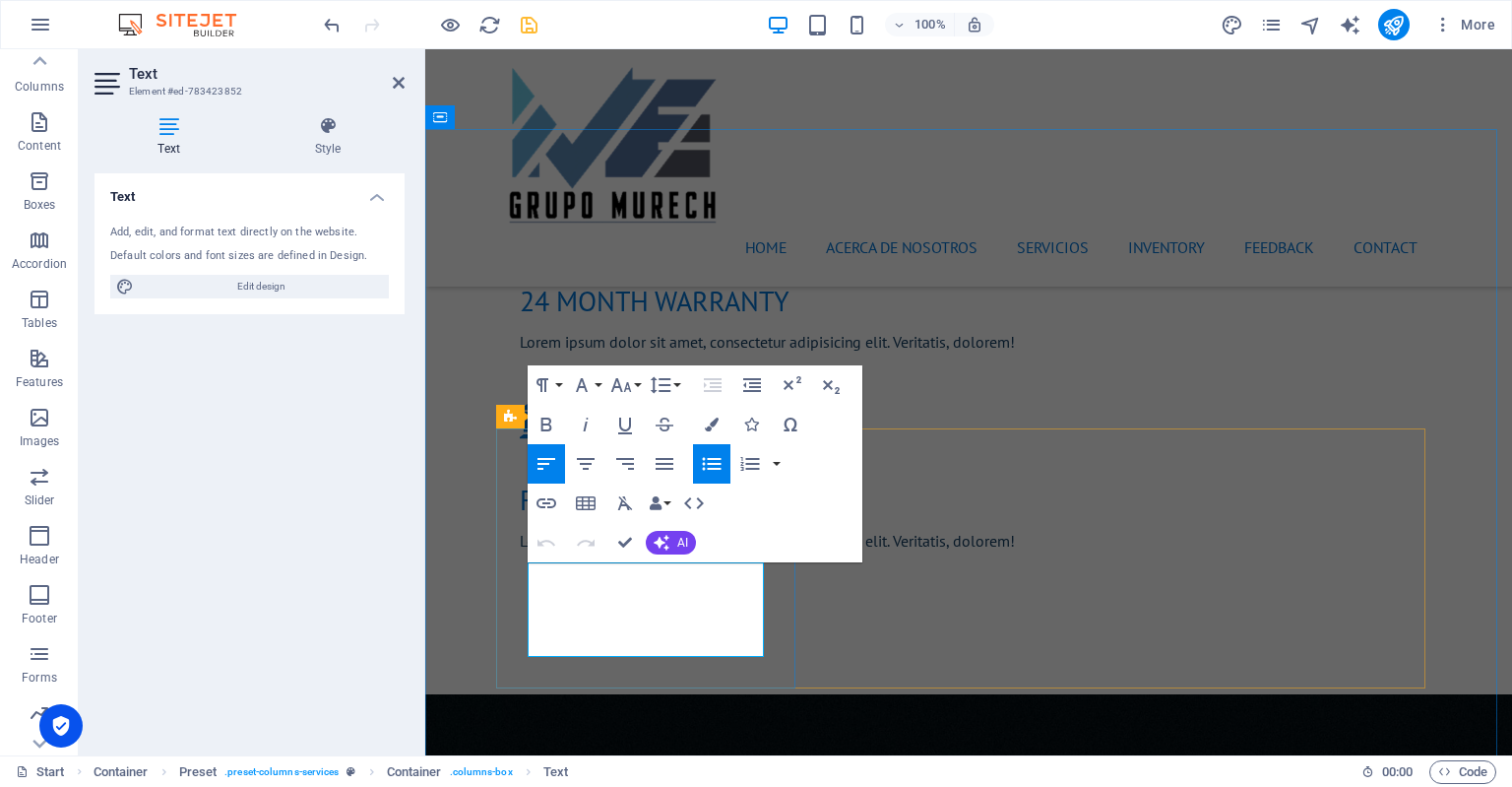 click on "Stet clita kasd" at bounding box center (976, 1902) 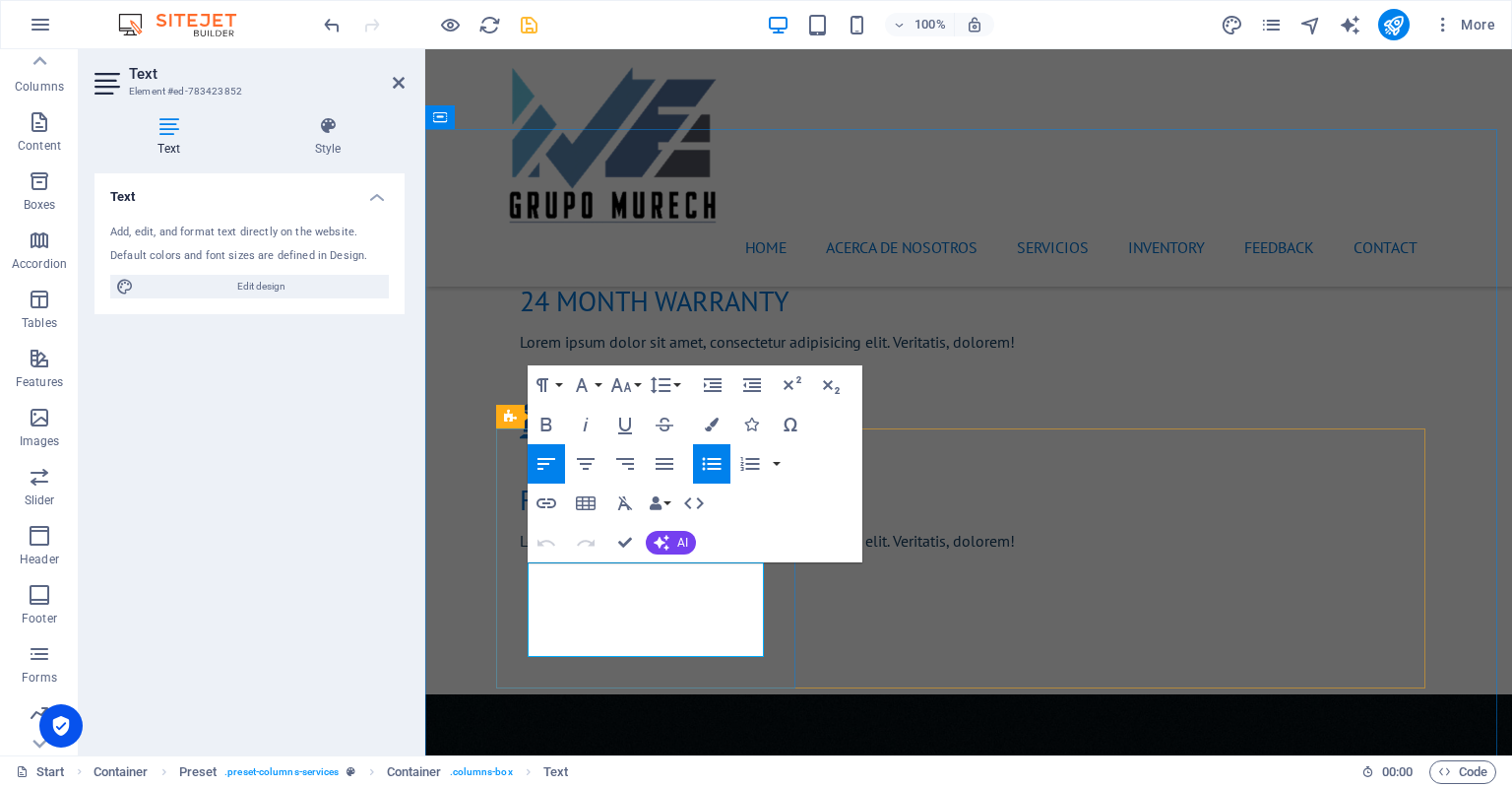 click on "Stet clita kasd" at bounding box center (976, 1902) 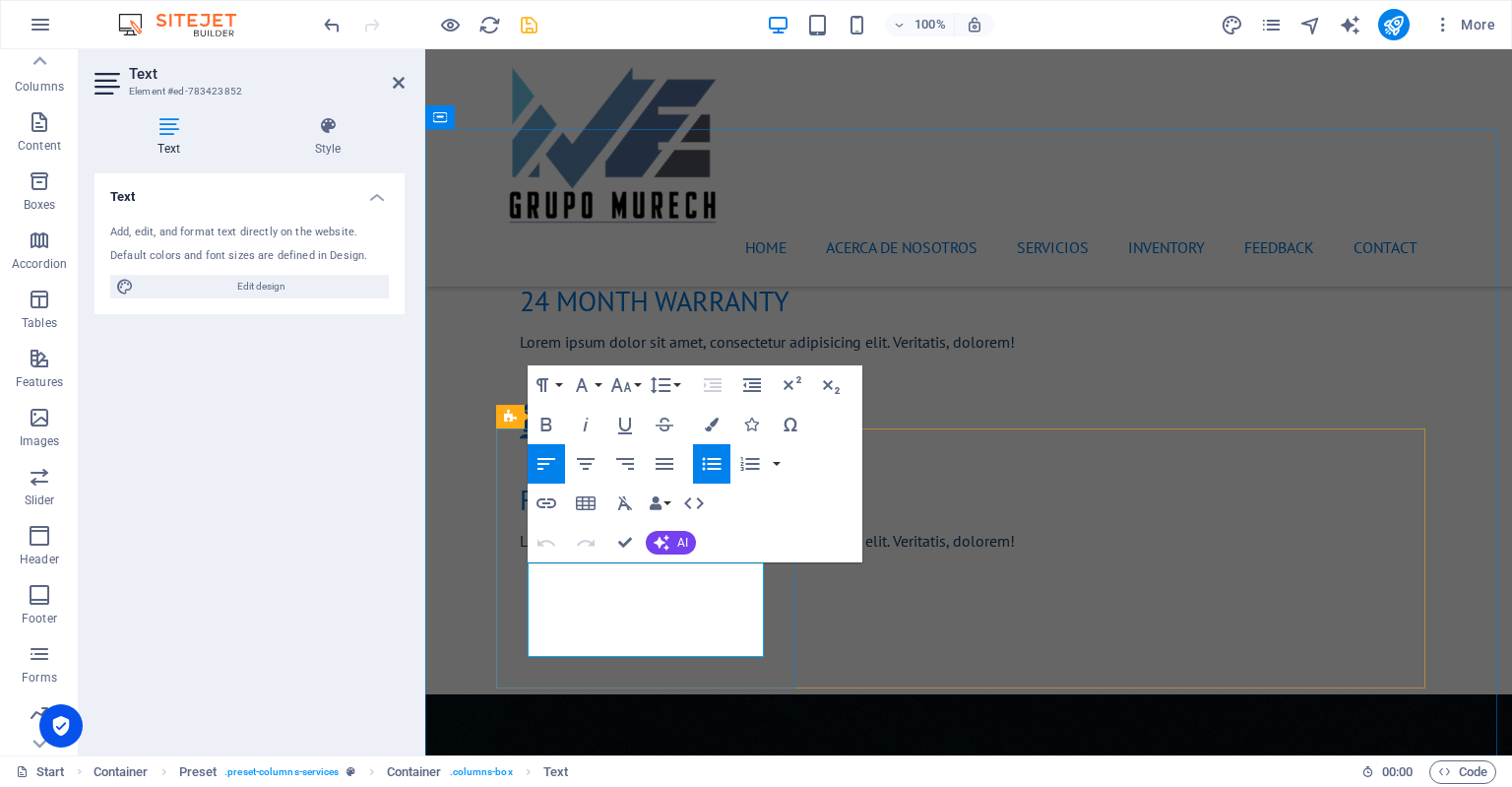 click on "Entregas inmediatas" at bounding box center (976, 1853) 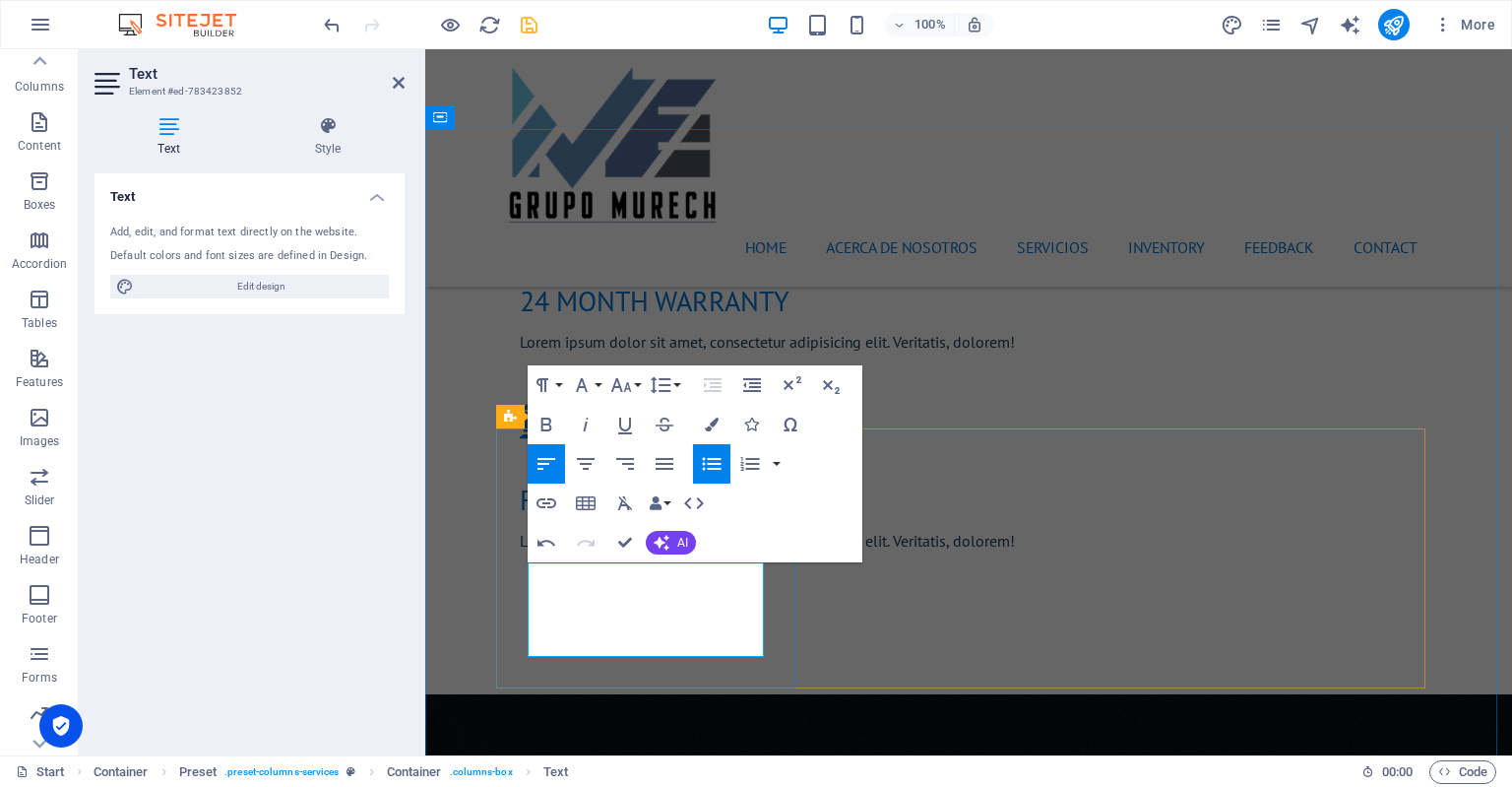 click on "Stet clita kasd" at bounding box center (976, 1902) 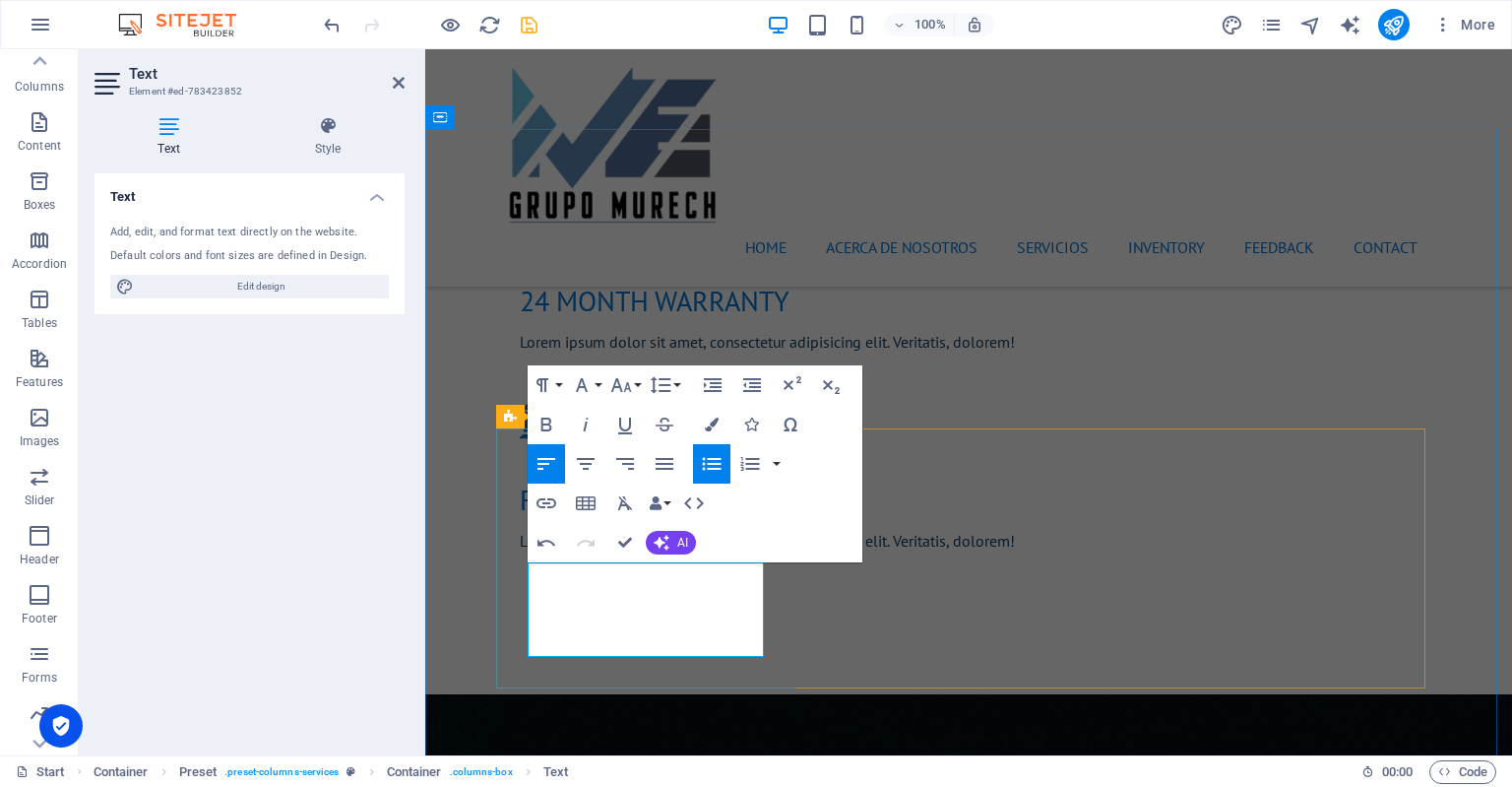 click on "Stet clita kasd" at bounding box center (976, 1902) 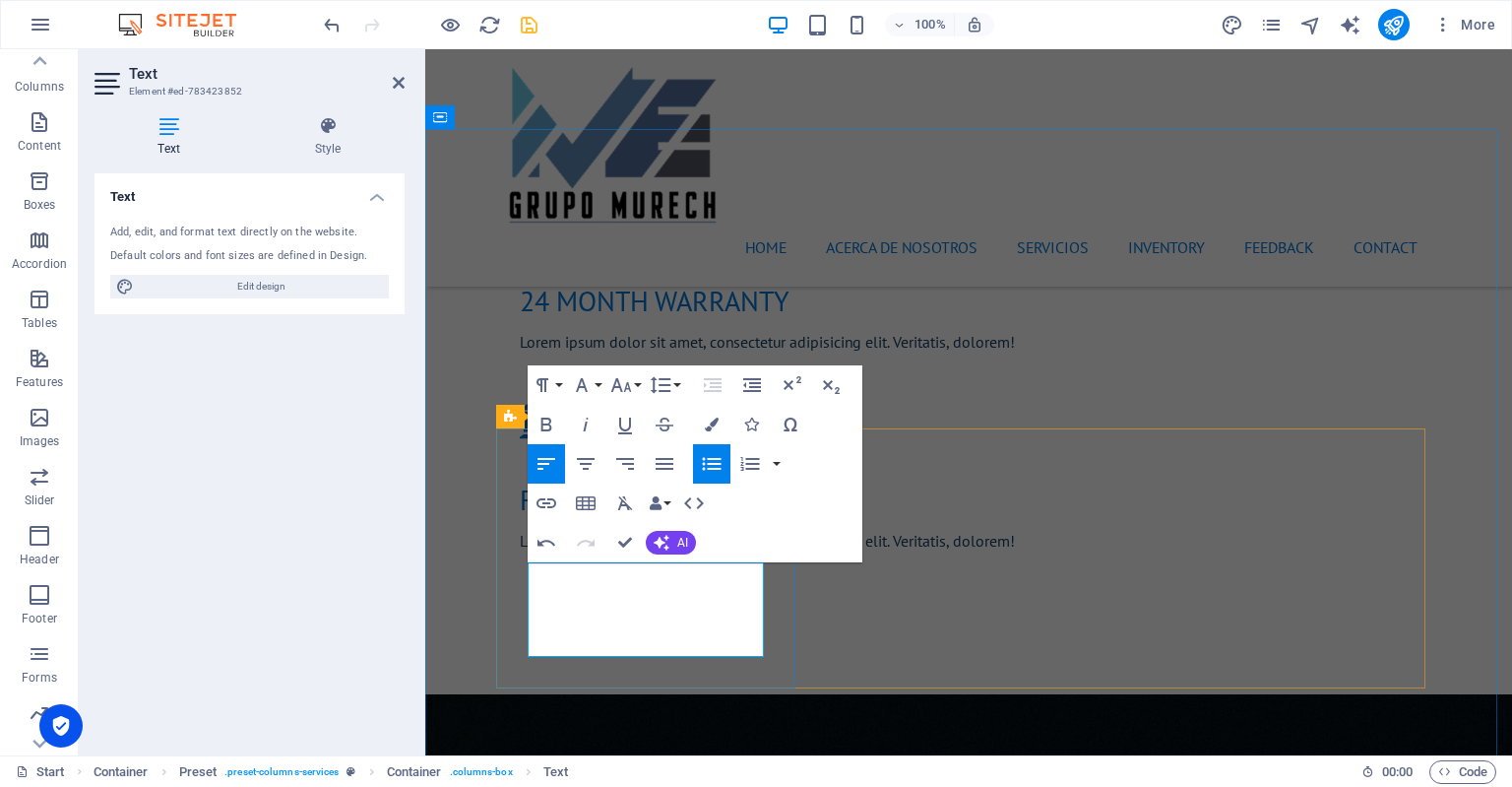 click on "Equipo de alta y baja tension" at bounding box center (976, 1853) 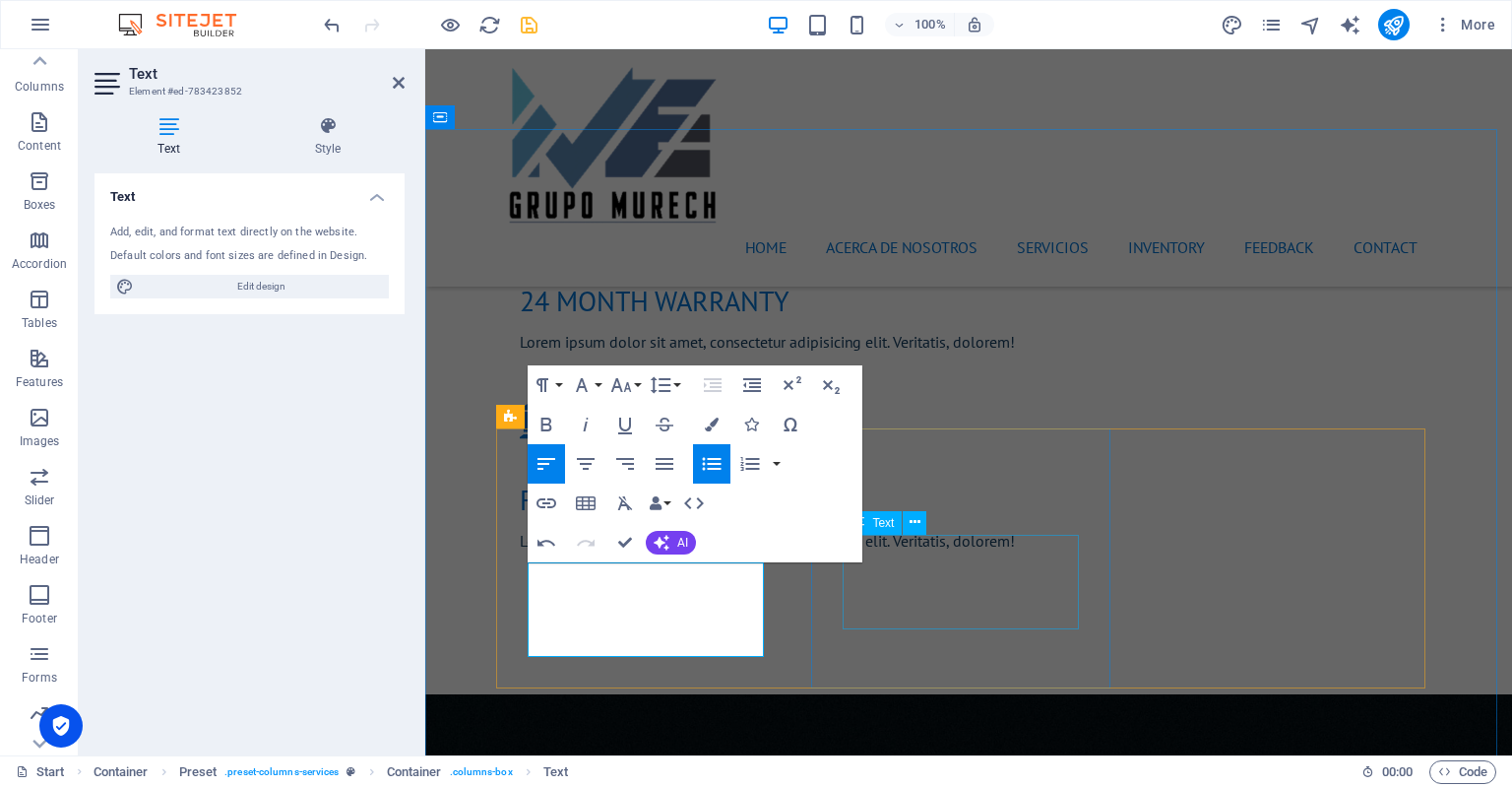 click on "Lorum ipsum At vero eos et Stet clita kasd  Ut wisi enim" at bounding box center (969, 2107) 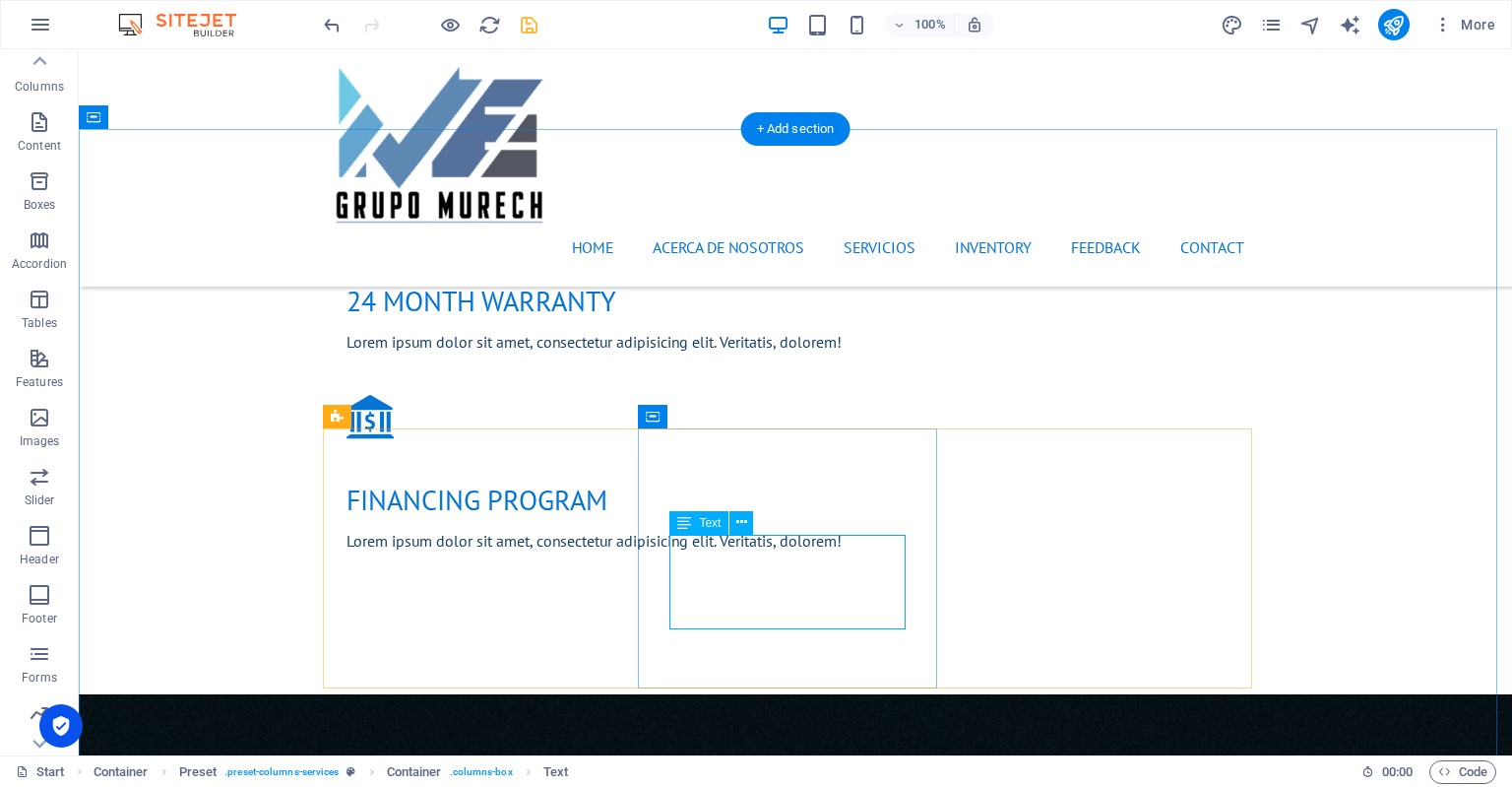 click on "Lorum ipsum At vero eos et Stet clita kasd  Ut wisi enim" at bounding box center [795, 2107] 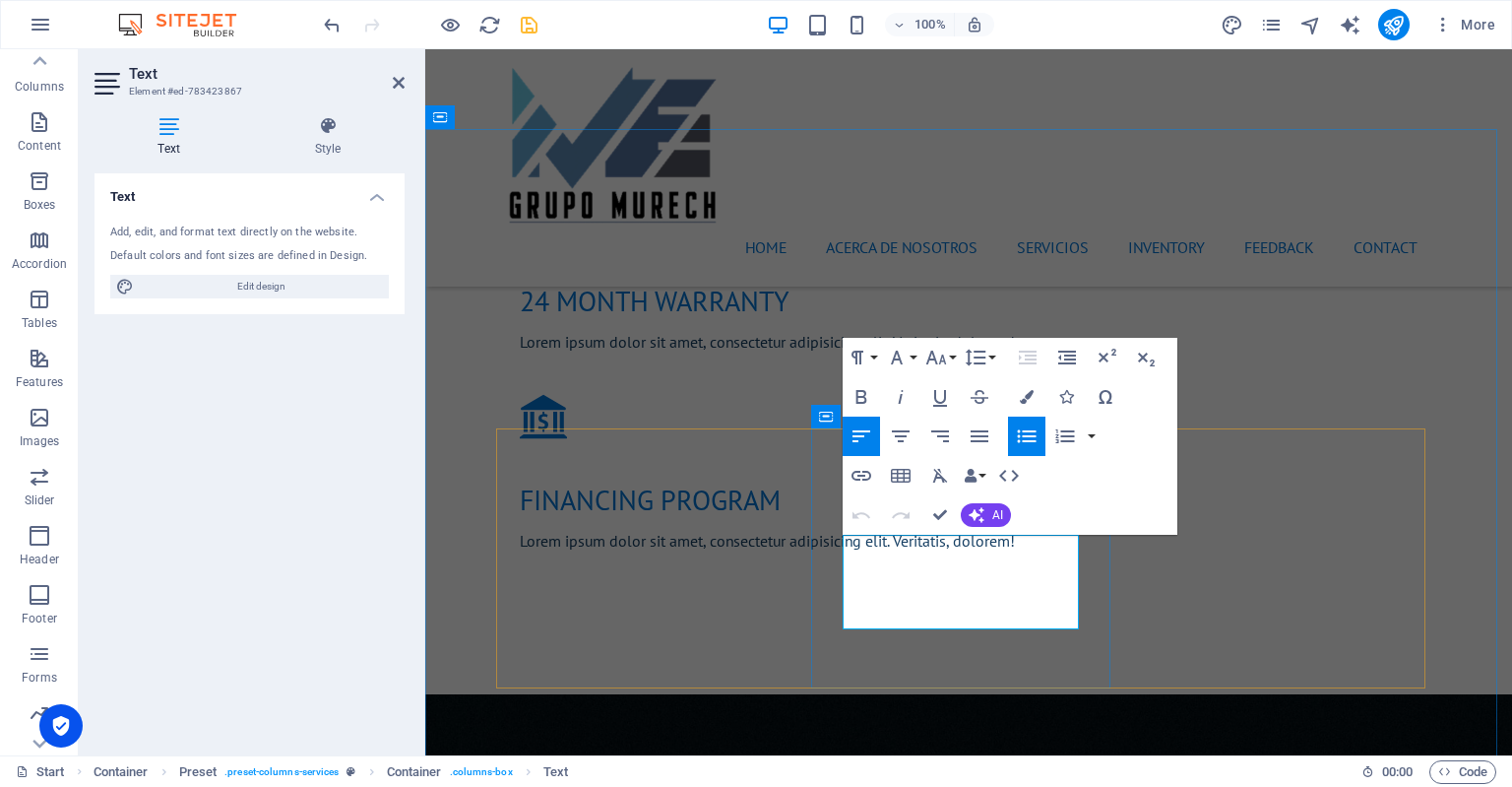 click on "Lorum ipsum" at bounding box center (976, 2069) 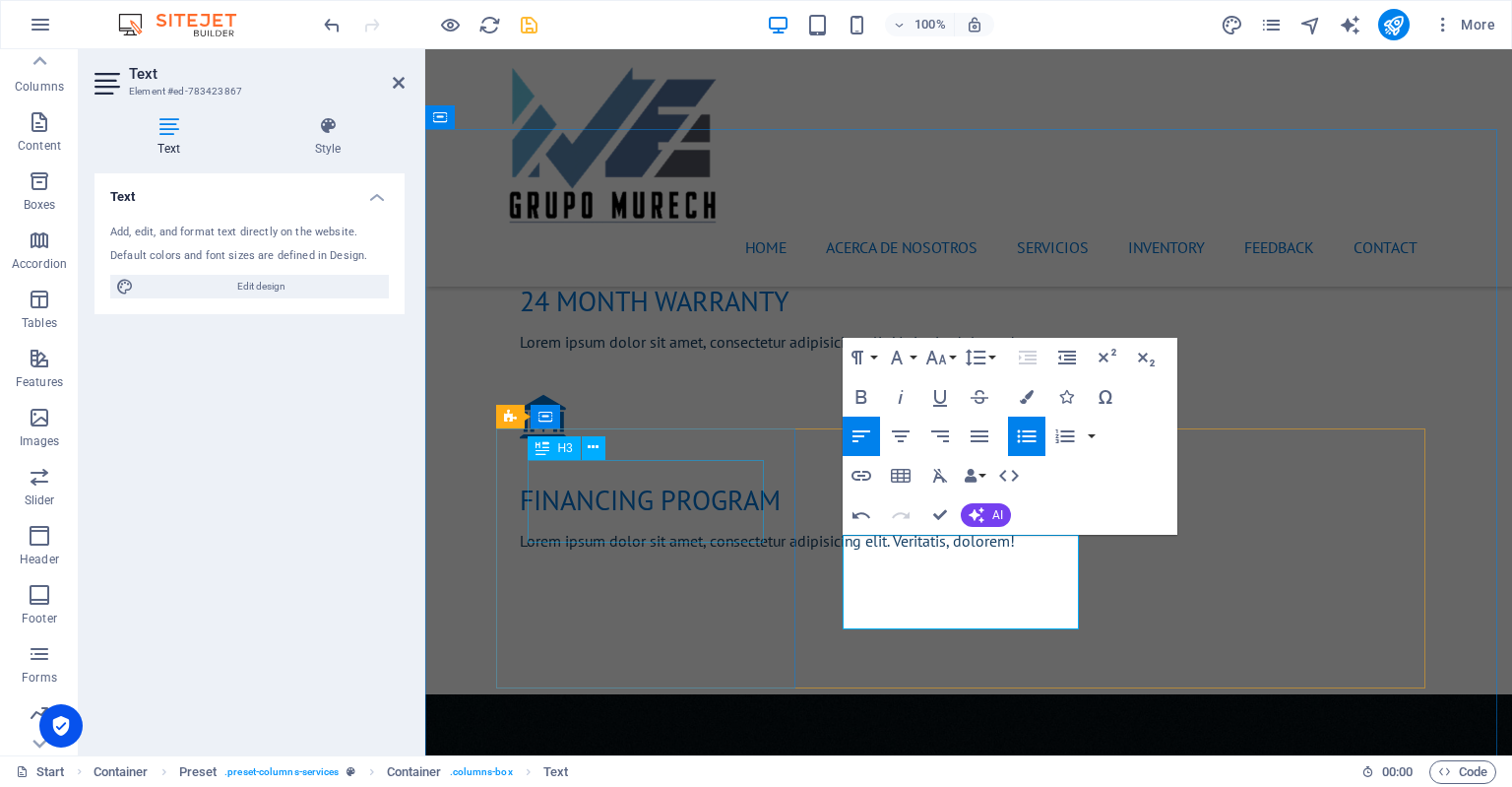 click on "SUMINISTRO DEL EQUIPO" at bounding box center [969, 1780] 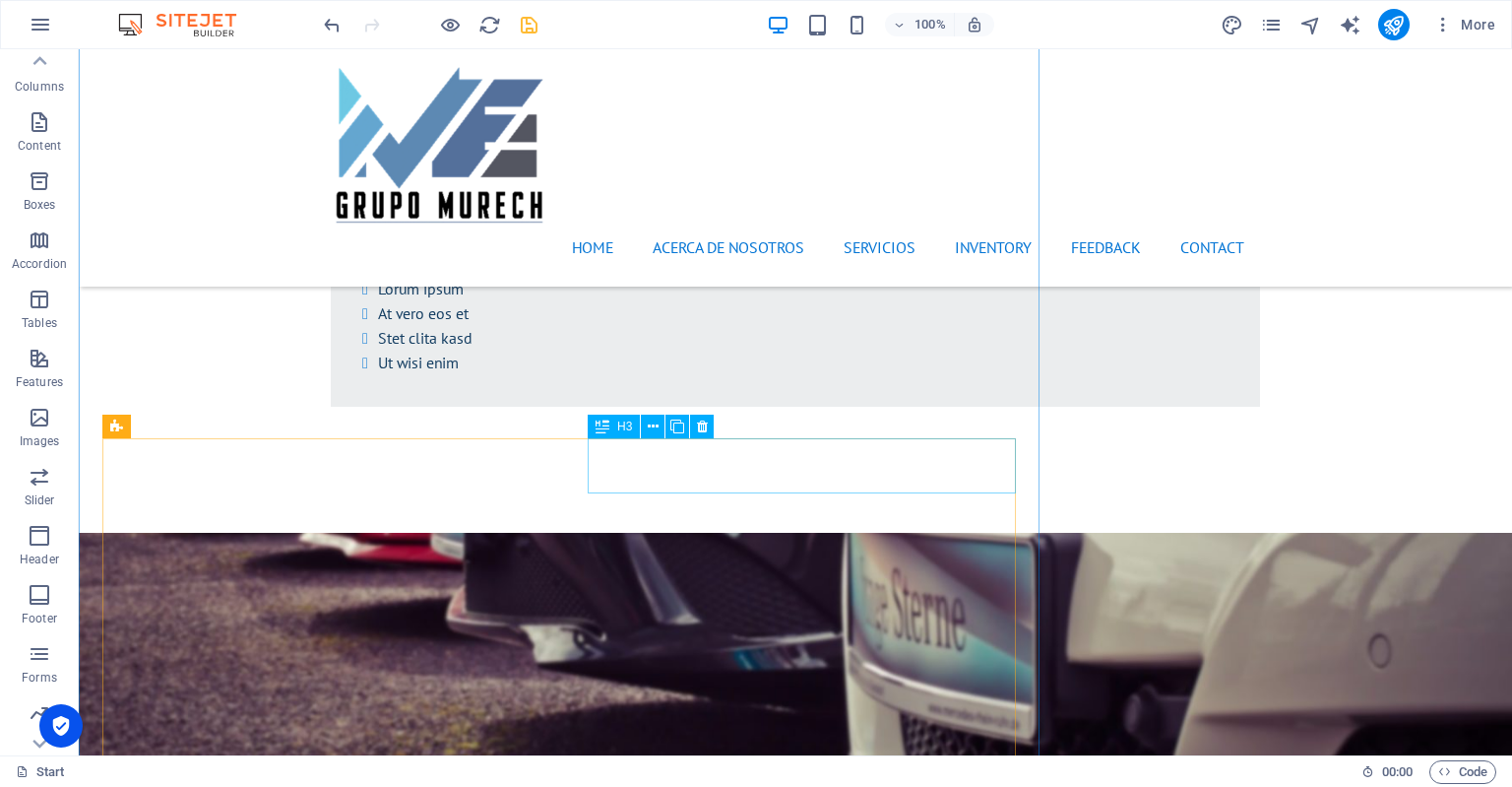 scroll, scrollTop: 4326, scrollLeft: 0, axis: vertical 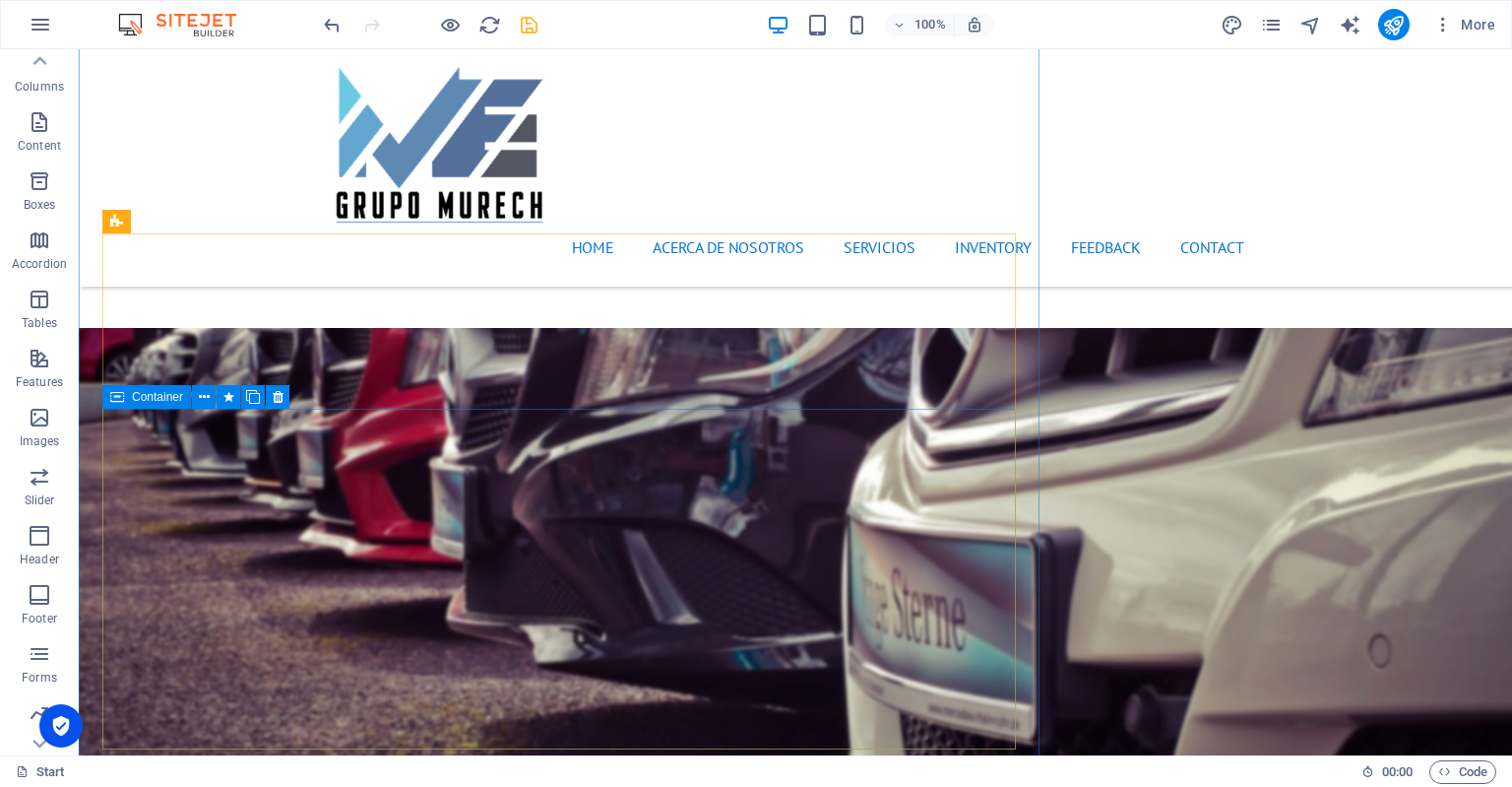 click on "4-Cyl 2.4 Liter ABS (4-Wheel) AM/FM Stereo Air Bags (Side): Front & Rear Air Bags: Dual Front Air Bags: F&R Head Curtain Air Bags: Knee Air Conditioning Automatic 9-Spd Auxiliary Audio Input Bi-Xenon Headlamps Bluetooth Wireless Camera: Backup/Rear View Certified Pre-Owned Cruise Control Daytime Running Lights FWD Fog Lamps [PERSON_NAME] Start Assist Control Mirrors: Heated Mirrors: Power Power Door Locks Power Steering Power Windows Premium Sound Privacy Glass Rollover Mitigation Roof Rack SiriusXM Satellite Radio Stability Control Steering Wheel Controls: Audio Steering Wheel Controls: Other Theft Recovery System Tilt & Telescoping Wheel Tire Pressure Monitoring System Traction Control Uconnect Wheels: Aluminum/Alloy Wheels: Premium" at bounding box center (838, 7131) 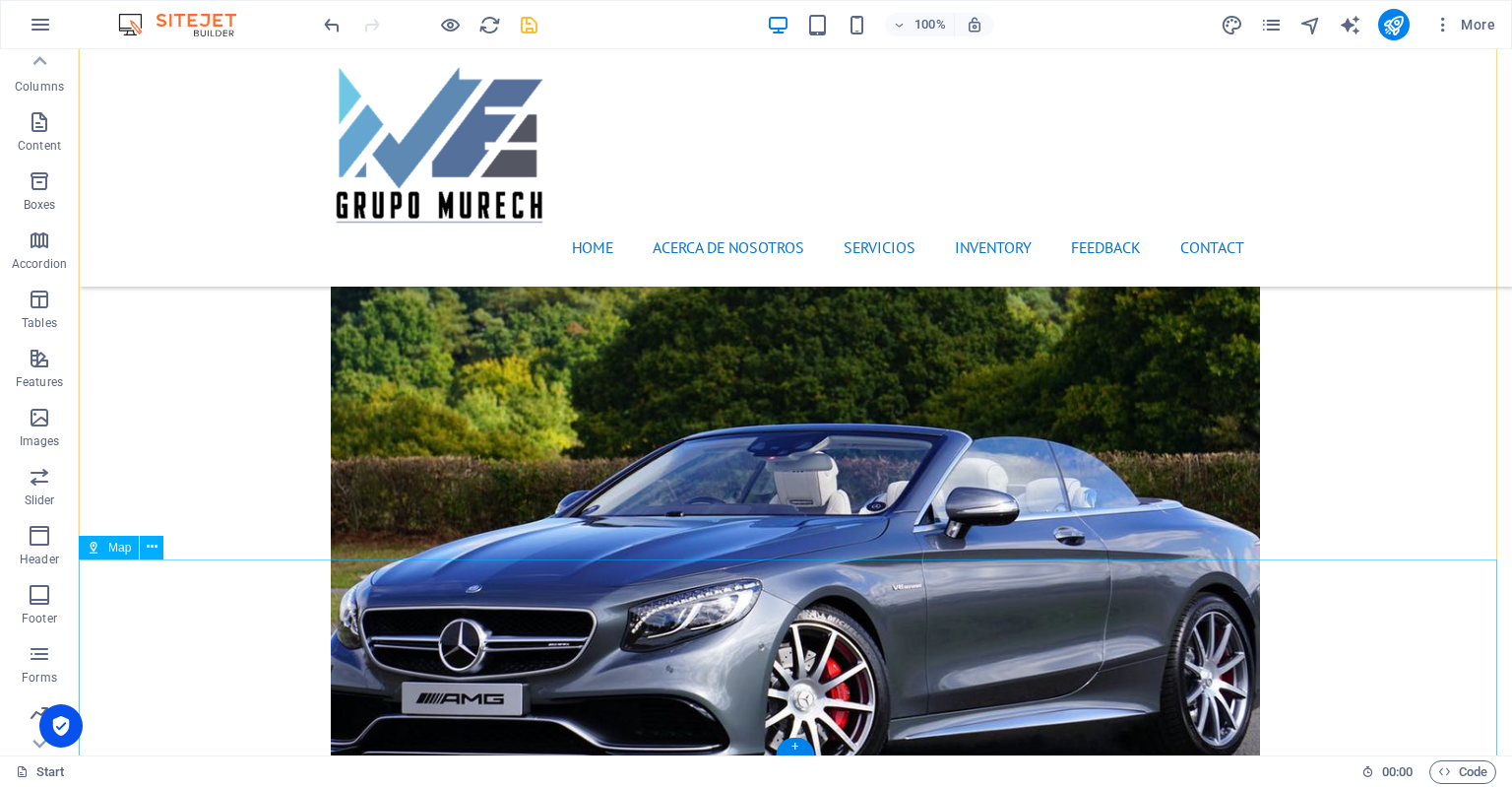 scroll, scrollTop: 7742, scrollLeft: 0, axis: vertical 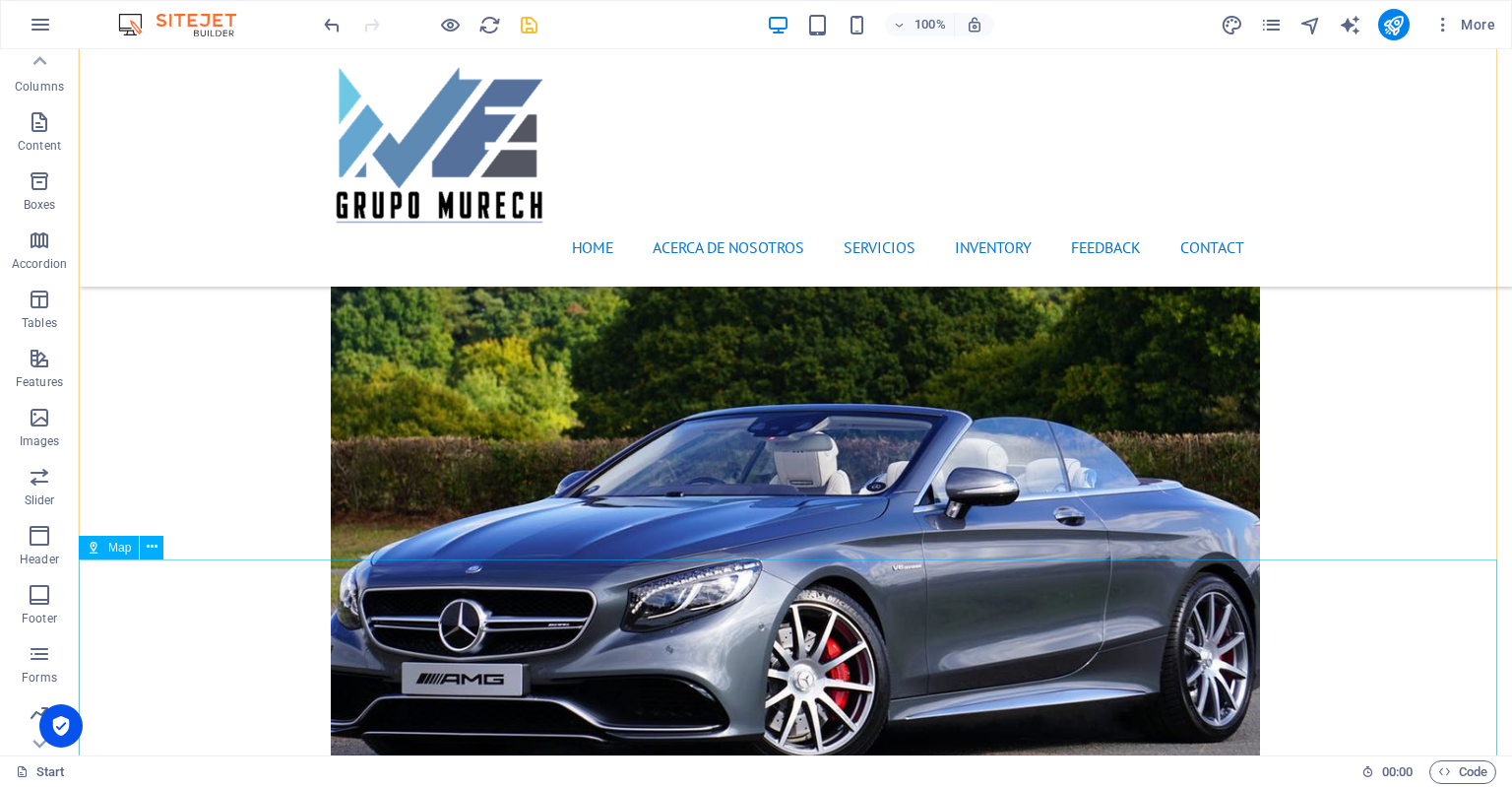 click on "Map" at bounding box center (119, 548) 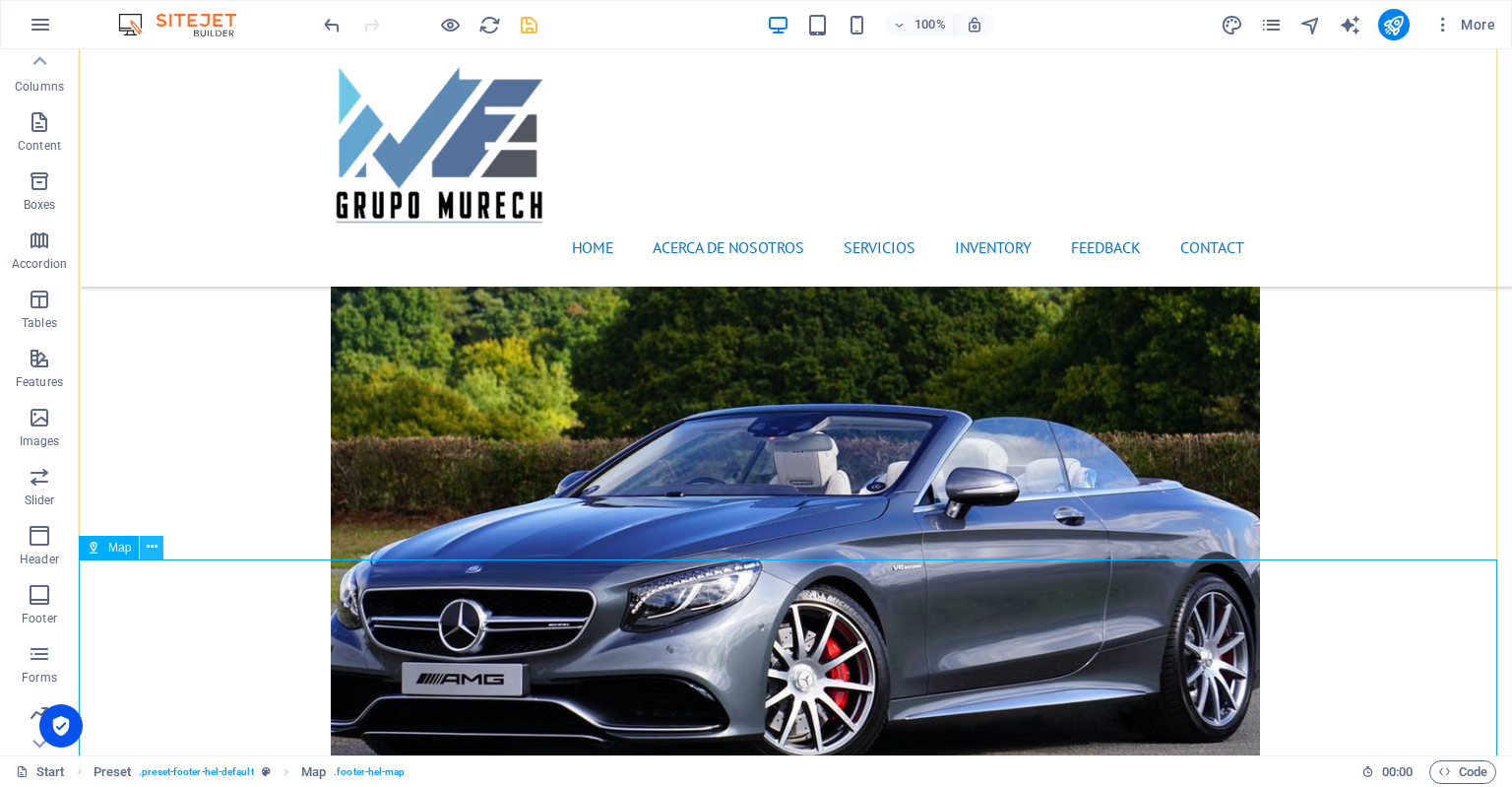 click at bounding box center [152, 547] 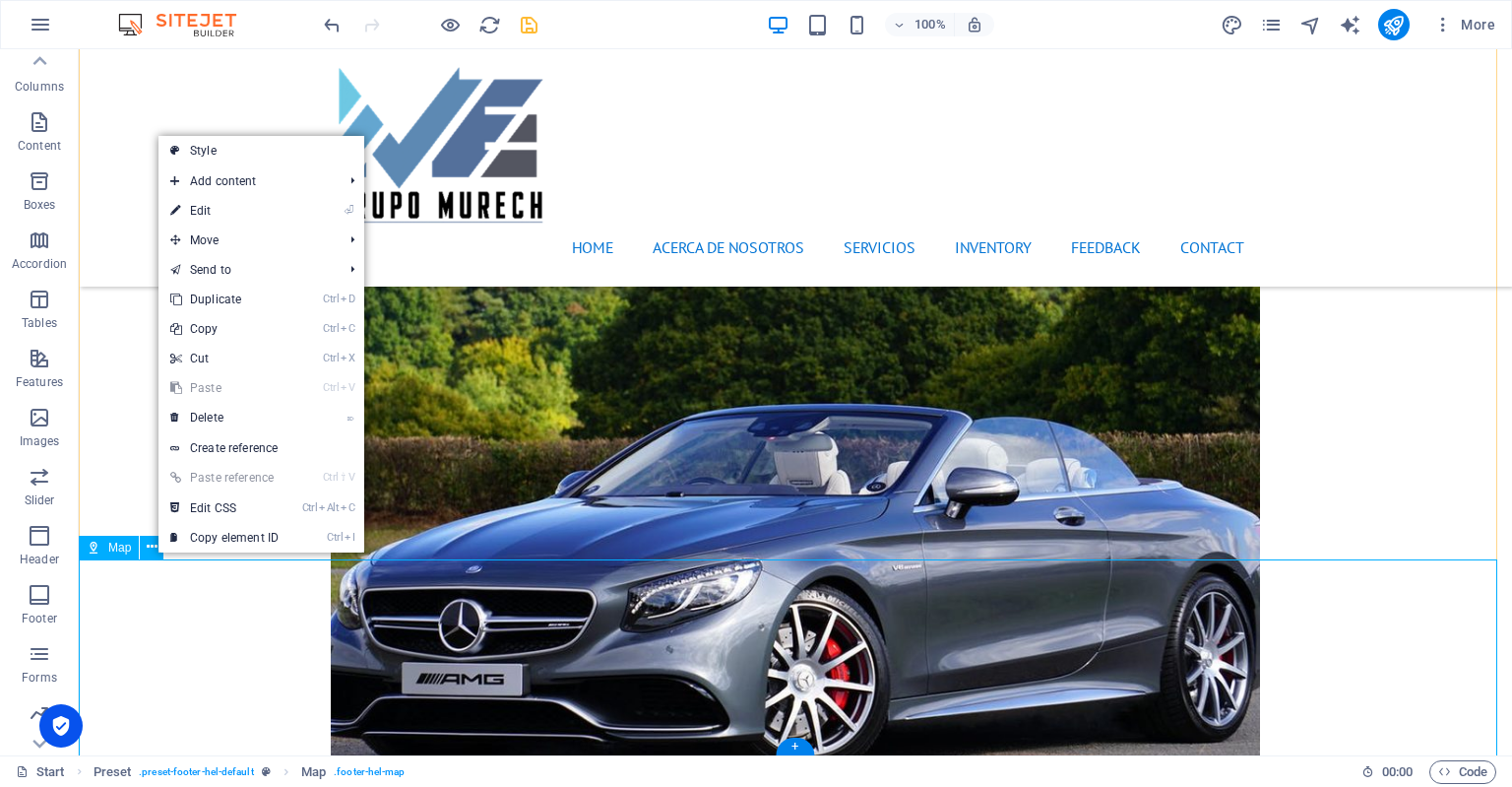click at bounding box center [795, 19307] 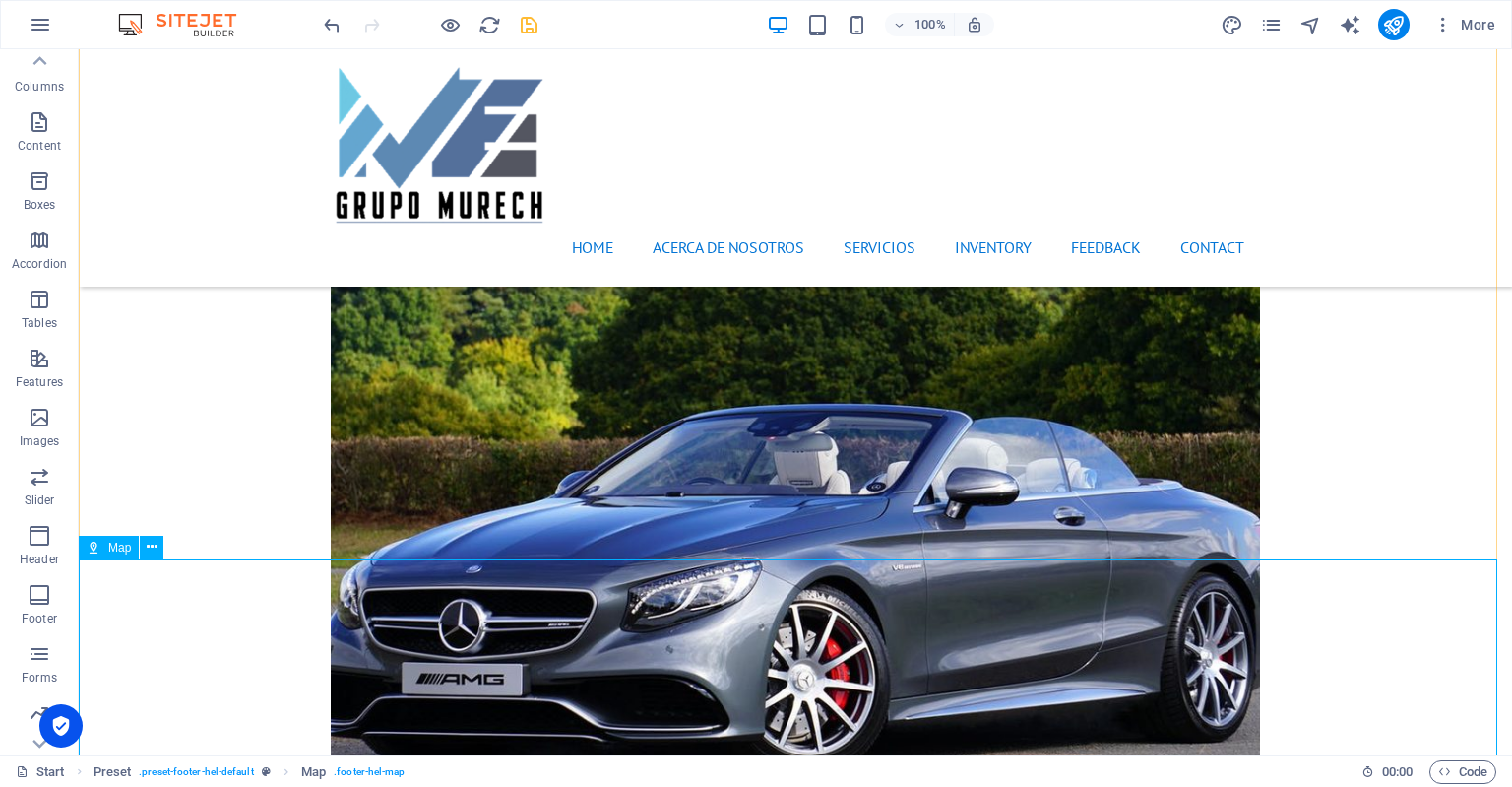 click at bounding box center (94, 548) 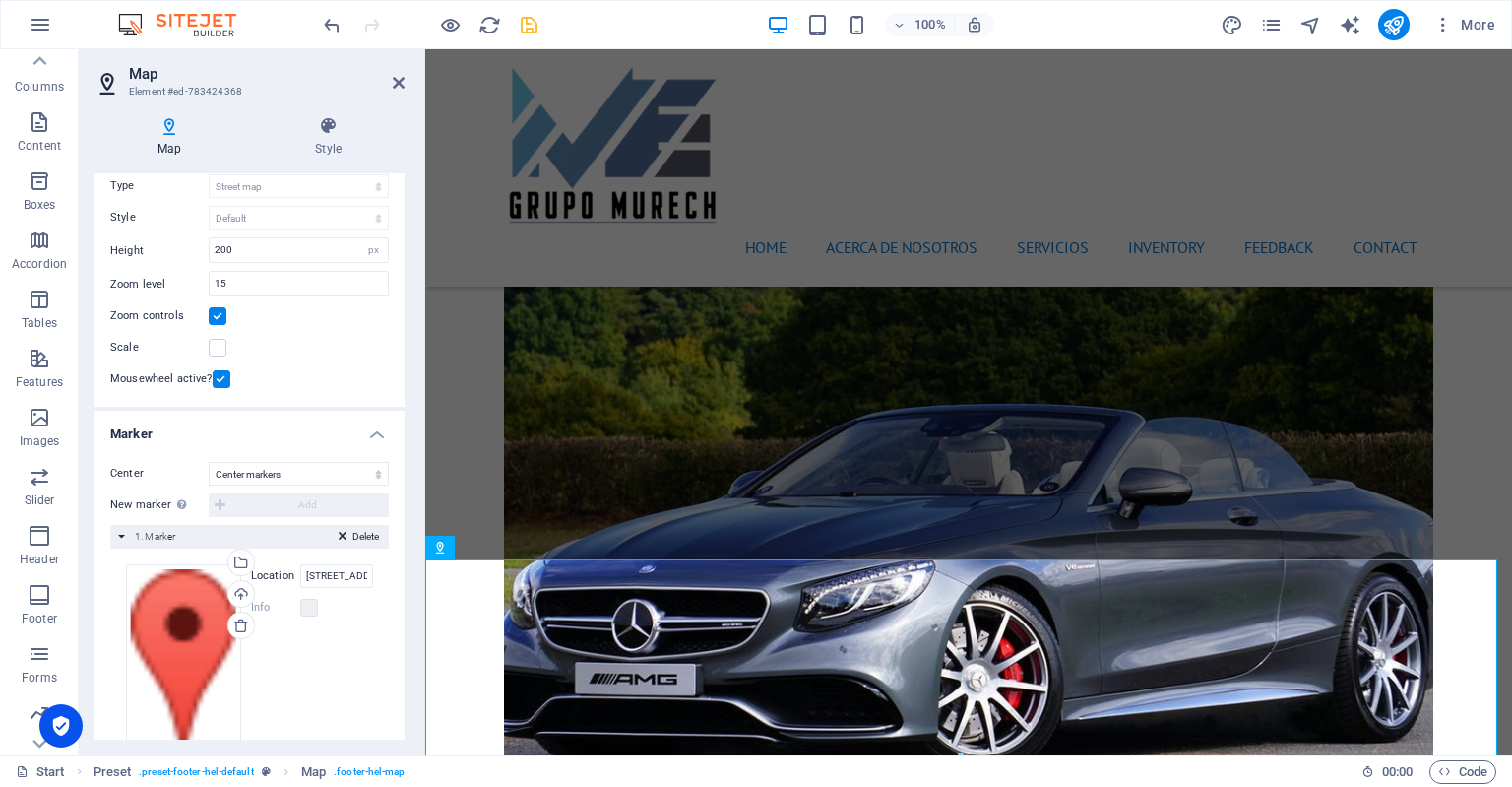 scroll, scrollTop: 166, scrollLeft: 0, axis: vertical 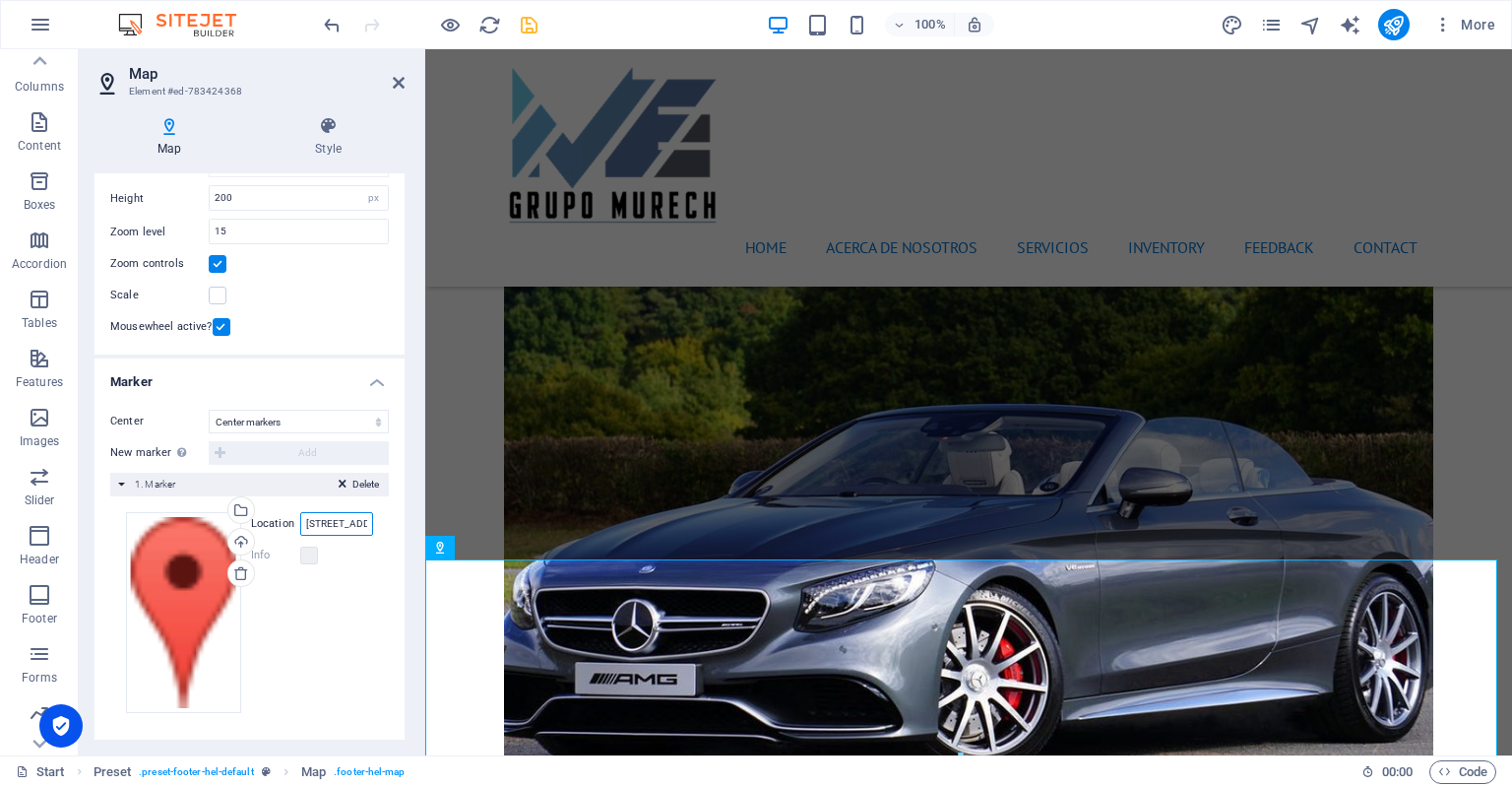 click on "[STREET_ADDRESS][US_STATE]" at bounding box center [337, 524] 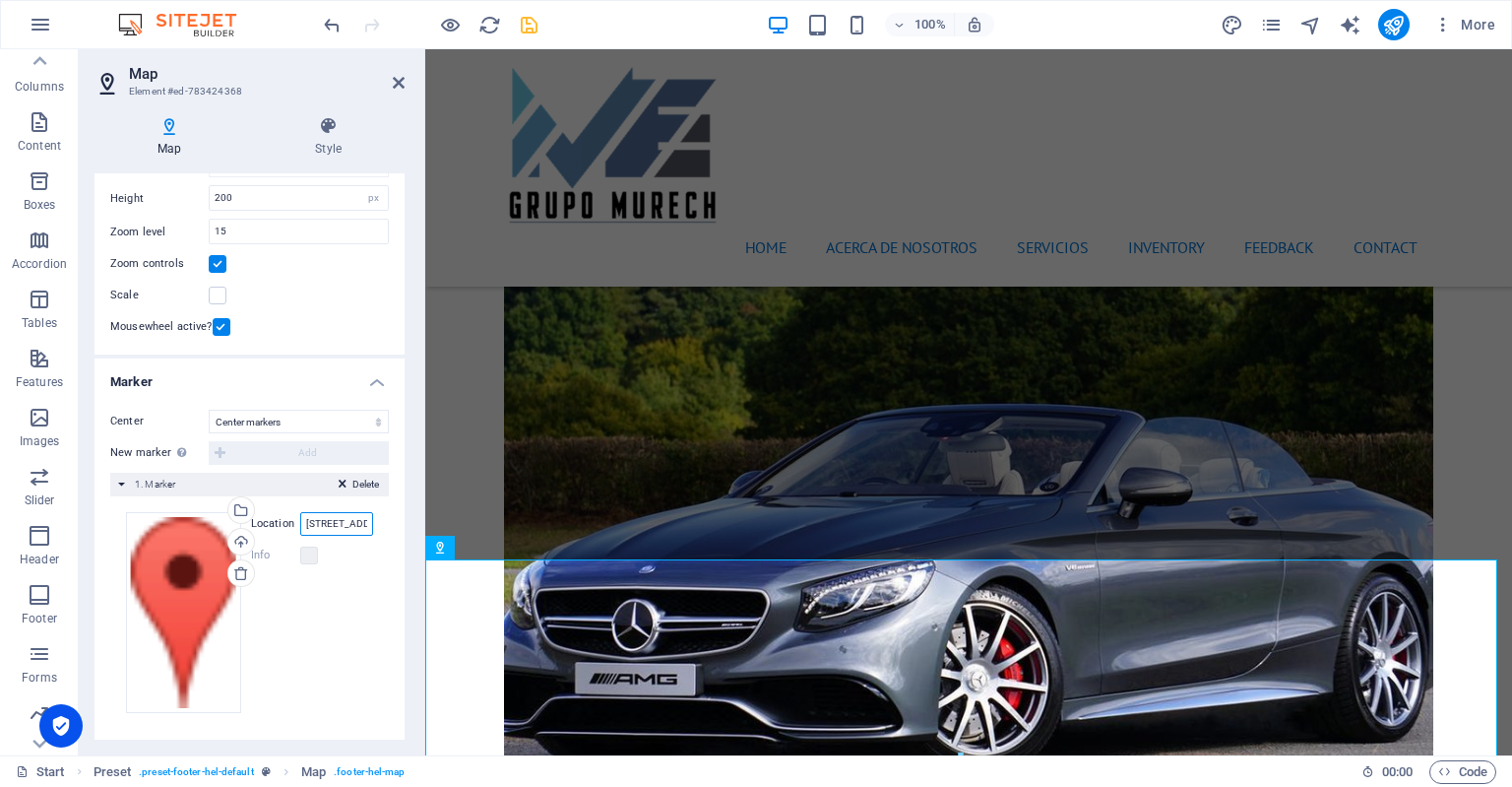 paste on "[PERSON_NAME][STREET_ADDRESS]" 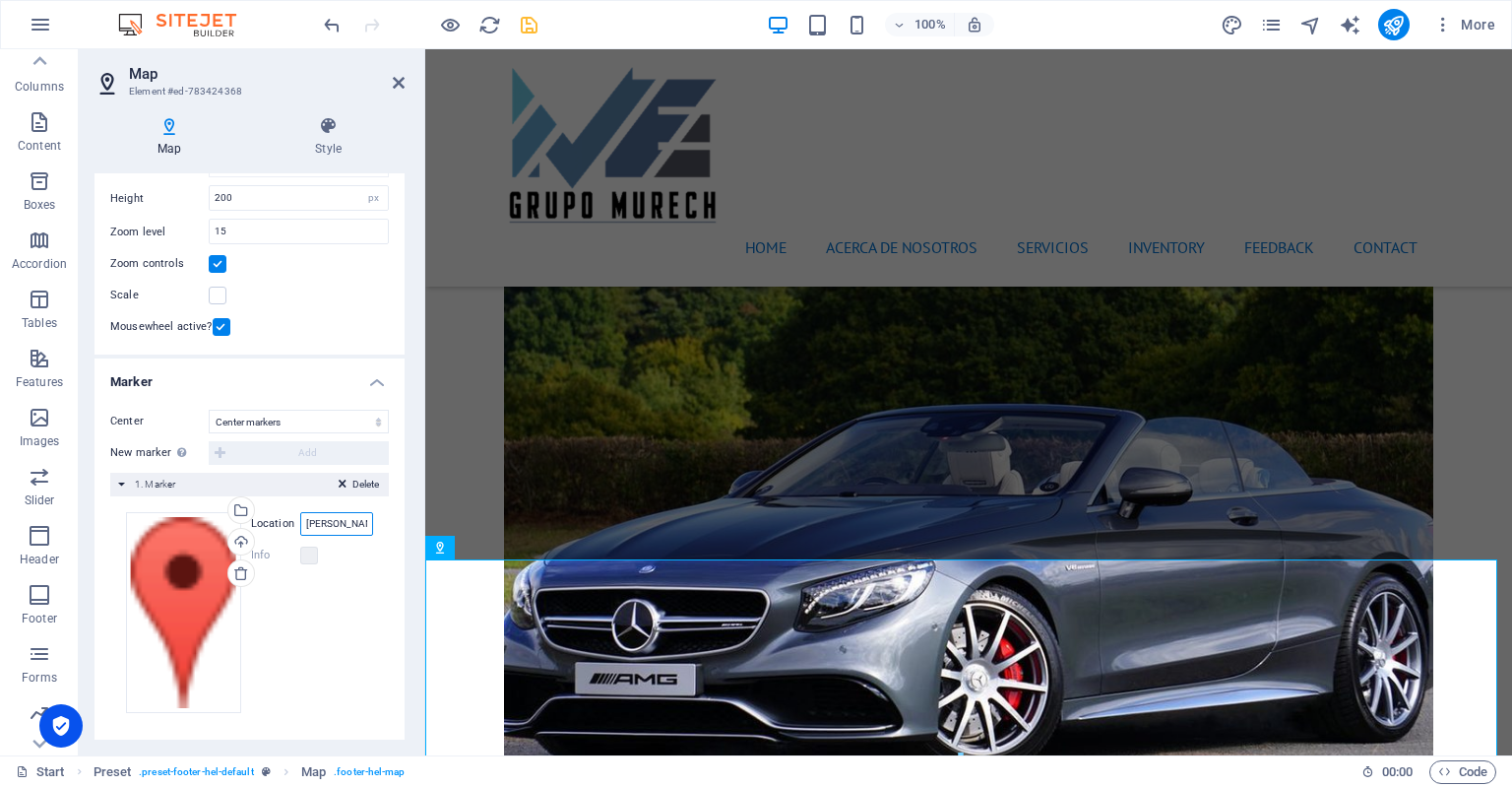 scroll, scrollTop: 0, scrollLeft: 220, axis: horizontal 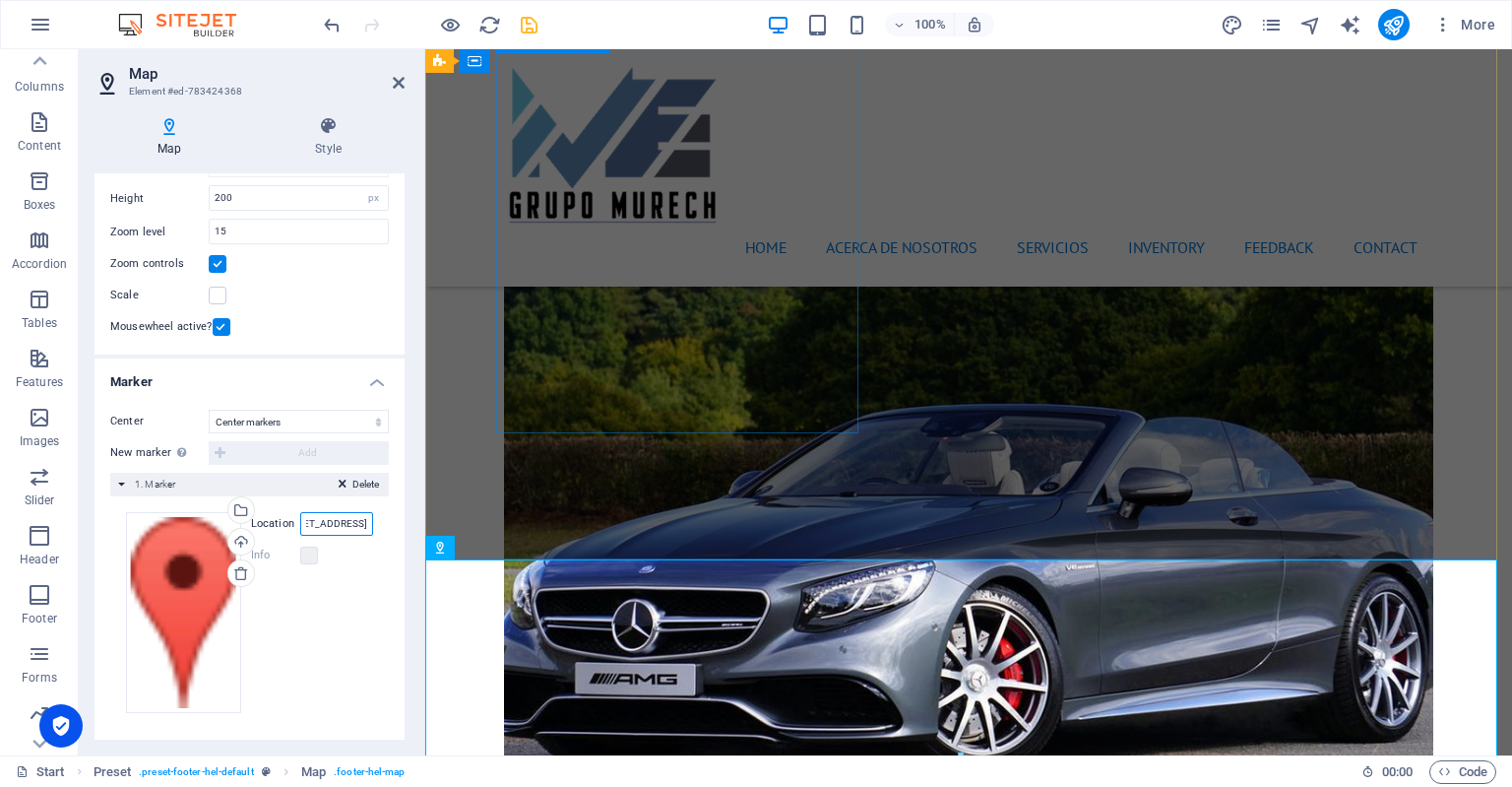 type on "[PERSON_NAME][STREET_ADDRESS]" 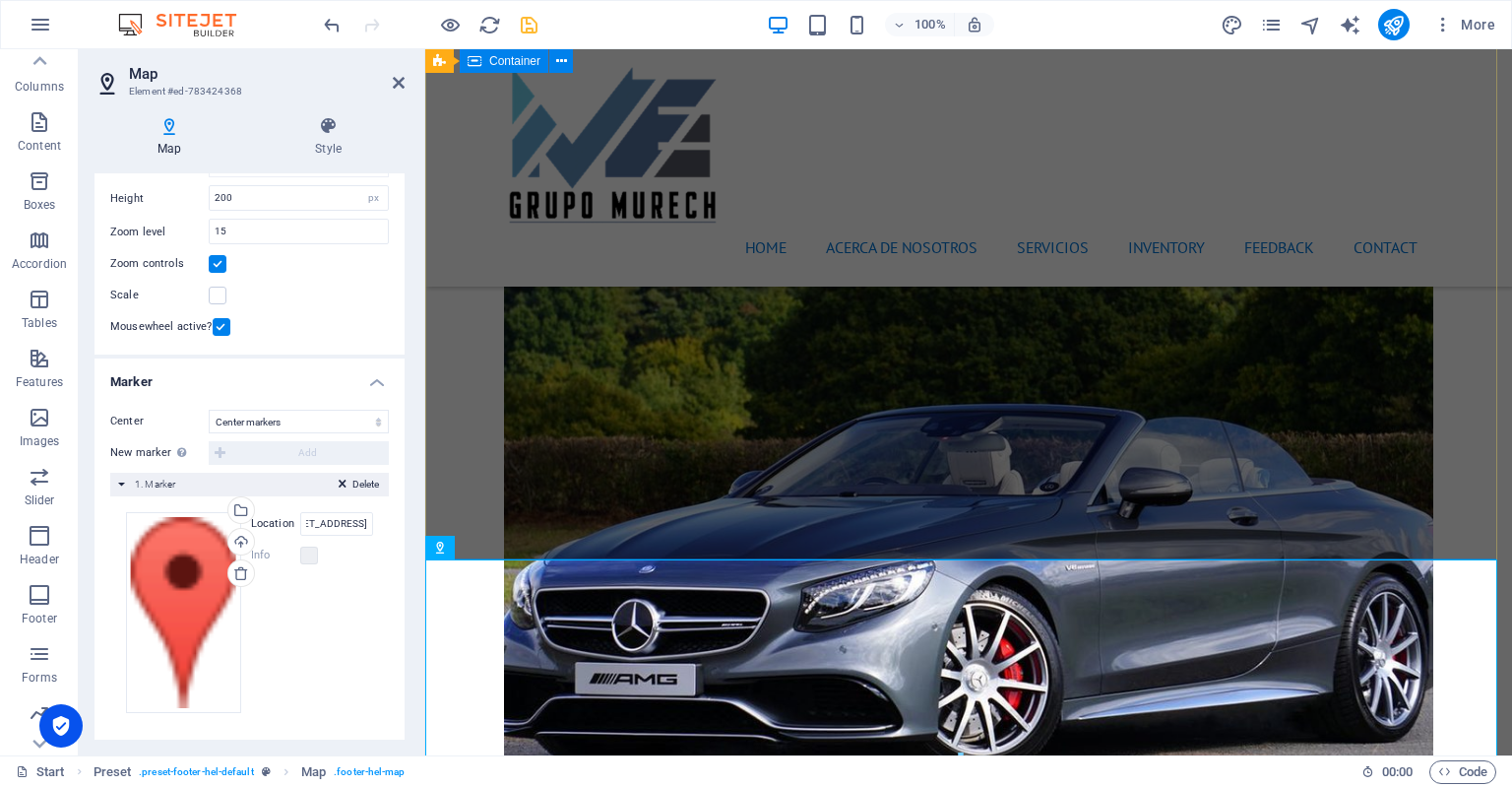 click on "Contact We are happy to assist you [DOMAIN_NAME] [STREET_ADDRESS][US_STATE] +1 646 - 333 - 44 55 [EMAIL_ADDRESS] Legal Notice  |  Privacy   I have read and understand the privacy policy. Unreadable? Regenerate Send" at bounding box center [969, 18791] 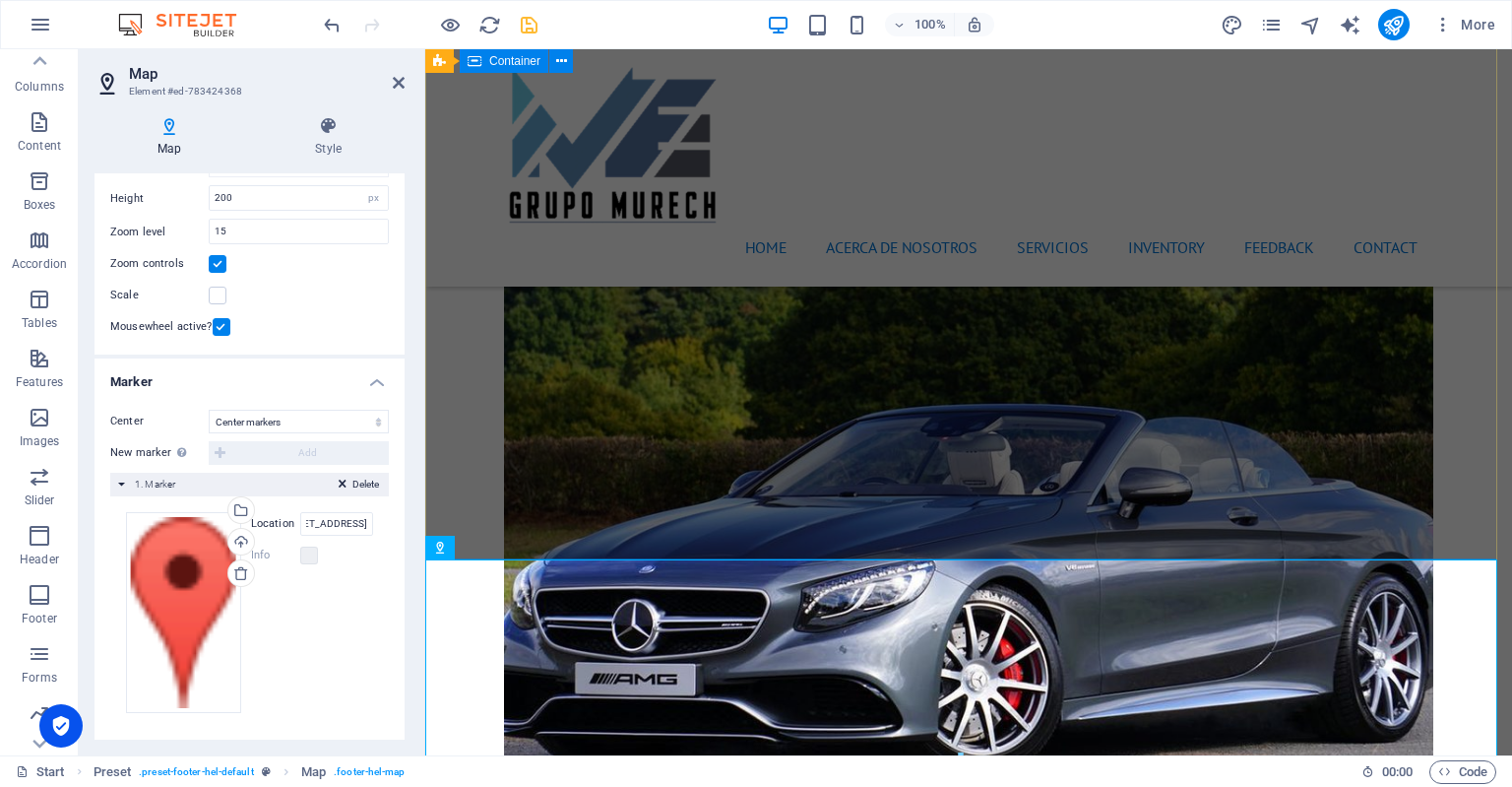scroll, scrollTop: 0, scrollLeft: 0, axis: both 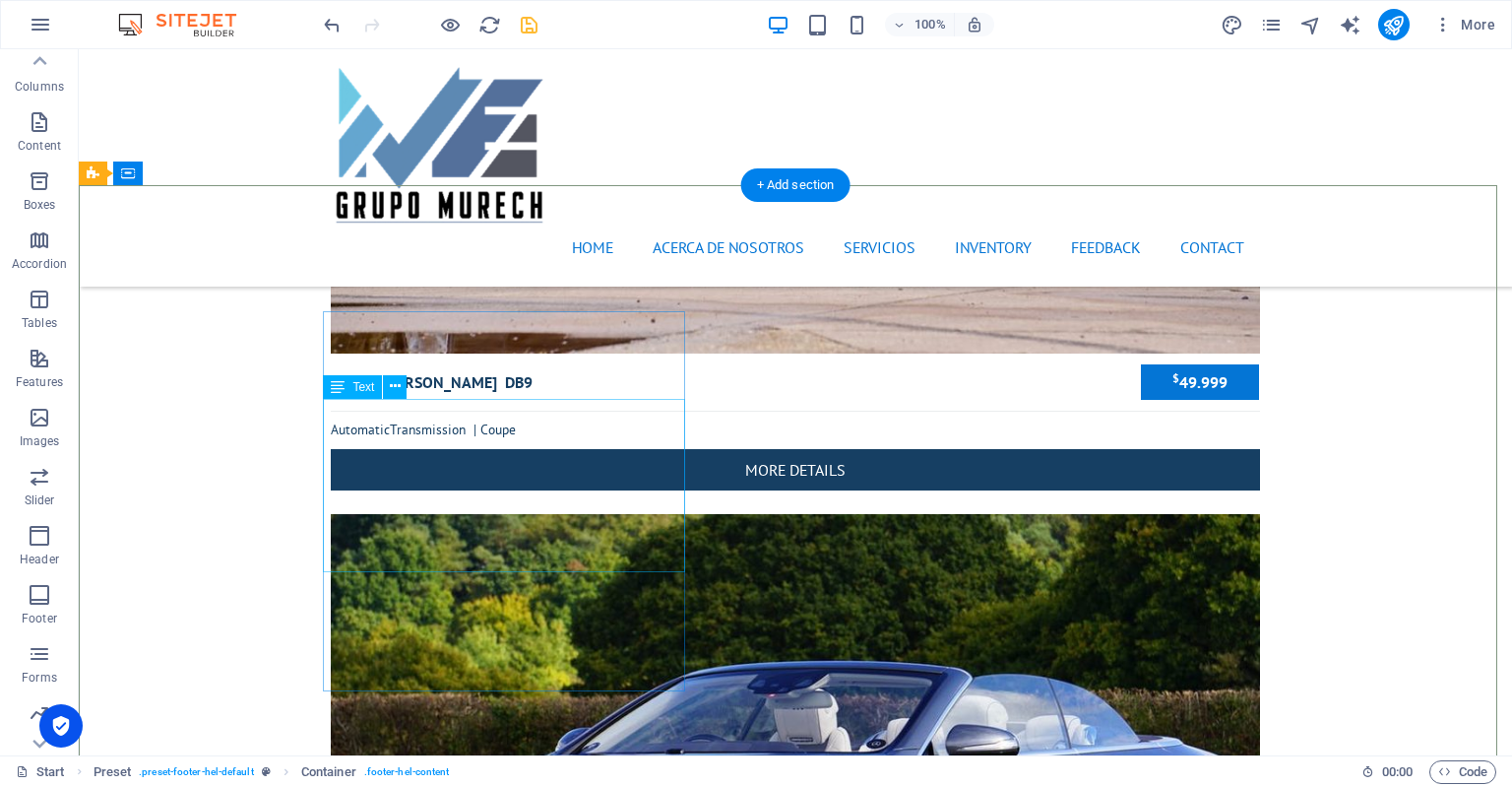 click on "[DOMAIN_NAME] [STREET_ADDRESS][US_STATE] +1 646 - 333 - 44 55 [EMAIL_ADDRESS] Legal Notice  |  Privacy" at bounding box center (559, 18920) 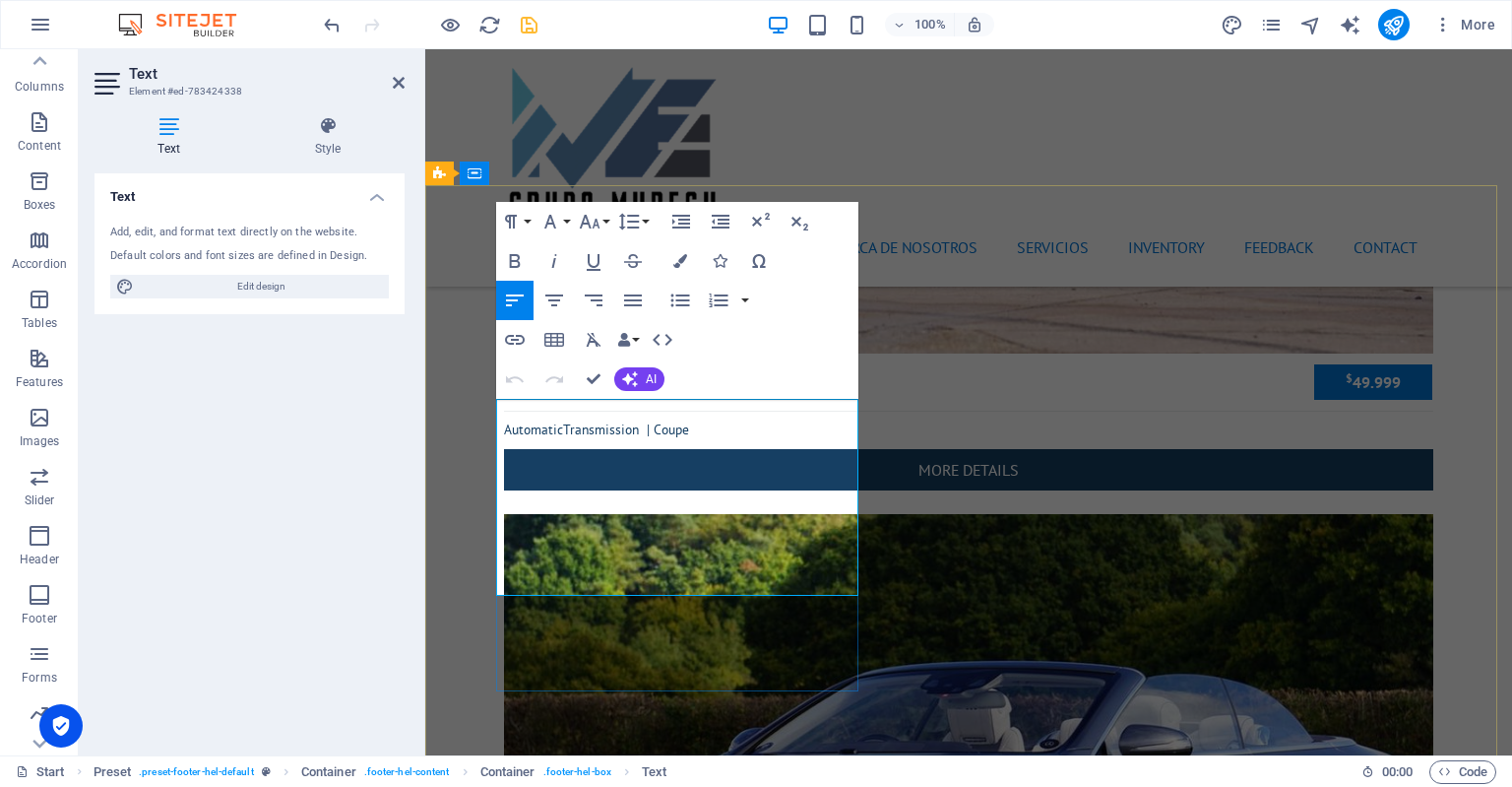 drag, startPoint x: 525, startPoint y: 440, endPoint x: 776, endPoint y: 444, distance: 251.03187 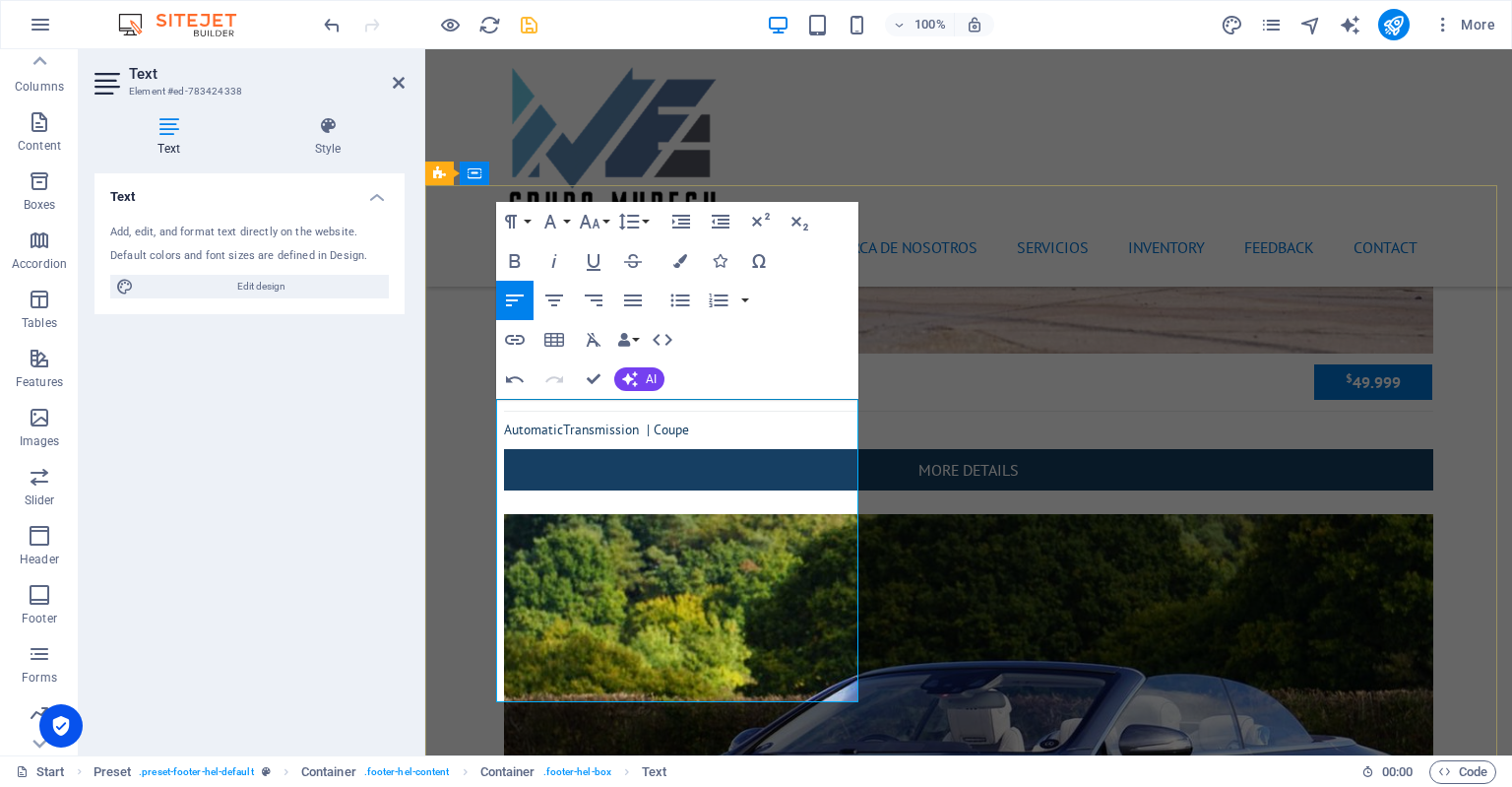 click on "[DOMAIN_NAME] [PERSON_NAME][STREET_ADDRESS] +1 646 - 333 - 44 55 [EMAIL_ADDRESS] Legal Notice  |  Privacy" at bounding box center (906, 18973) 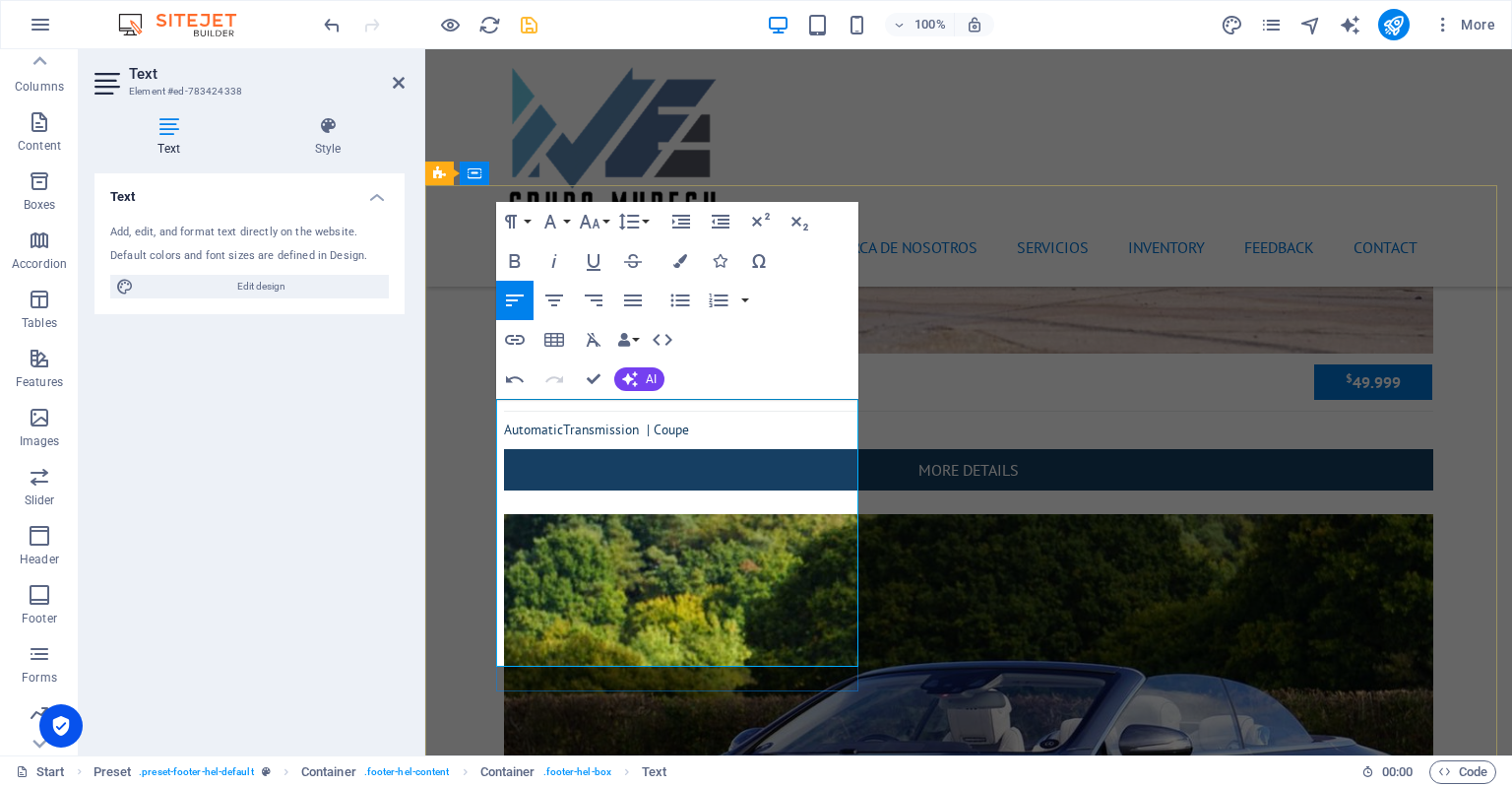 click on "[DOMAIN_NAME] [PERSON_NAME][STREET_ADDRESS] +1 646 - 333 - 44 55 [EMAIL_ADDRESS] Legal Notice  |  Privacy" at bounding box center (906, 18955) 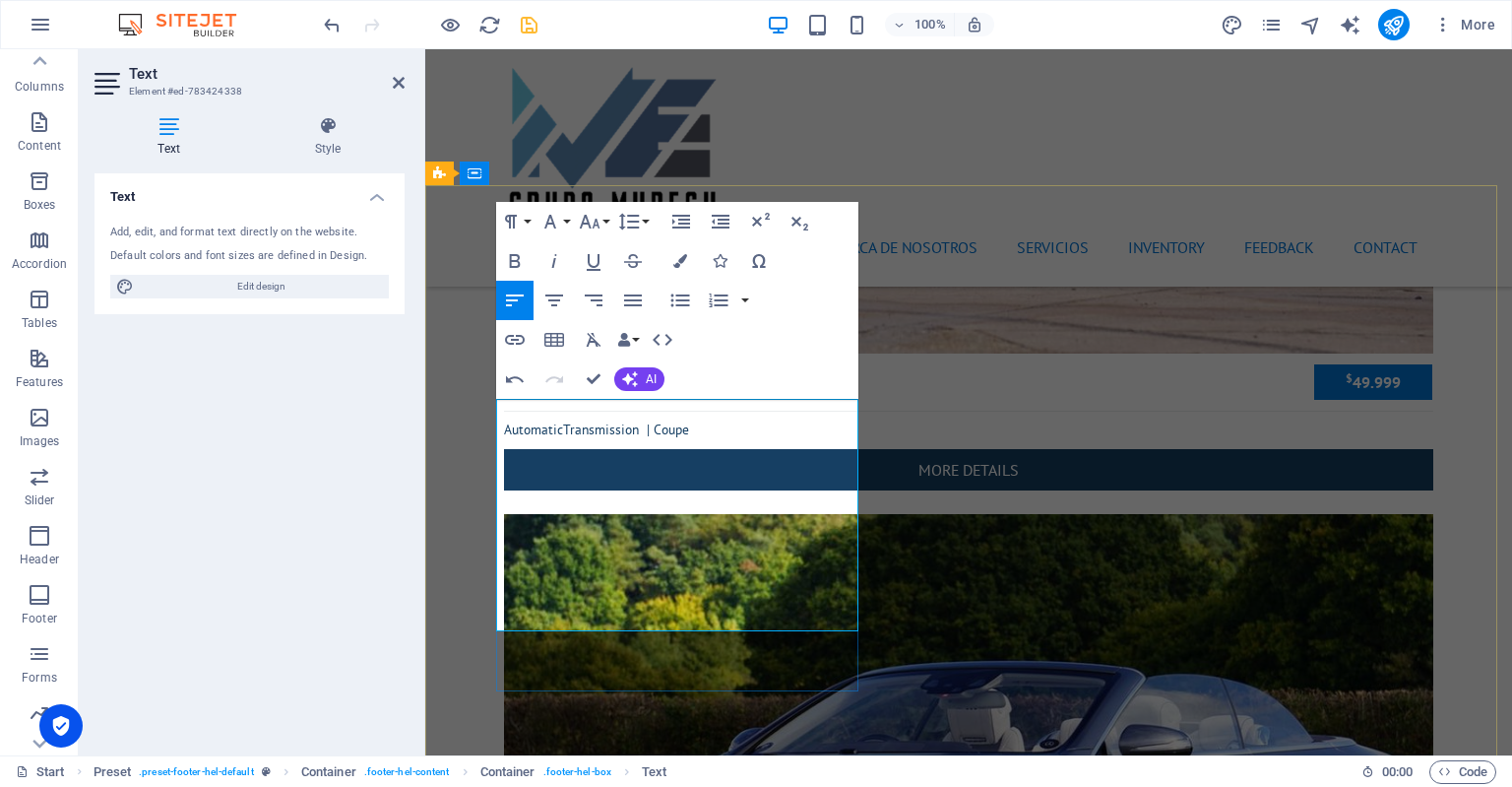 type 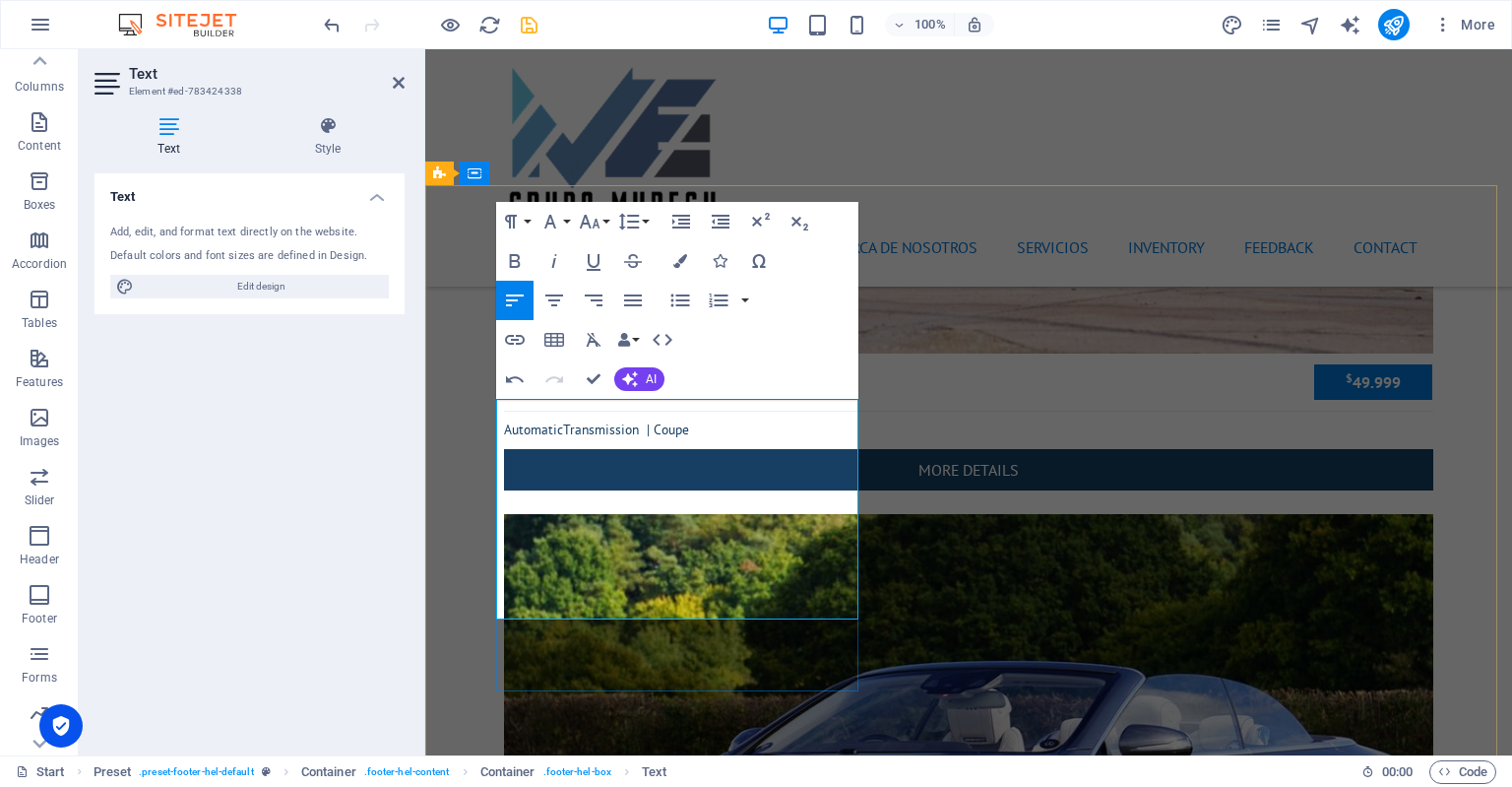 click on "[PERSON_NAME] 50," at bounding box center [509, 18888] 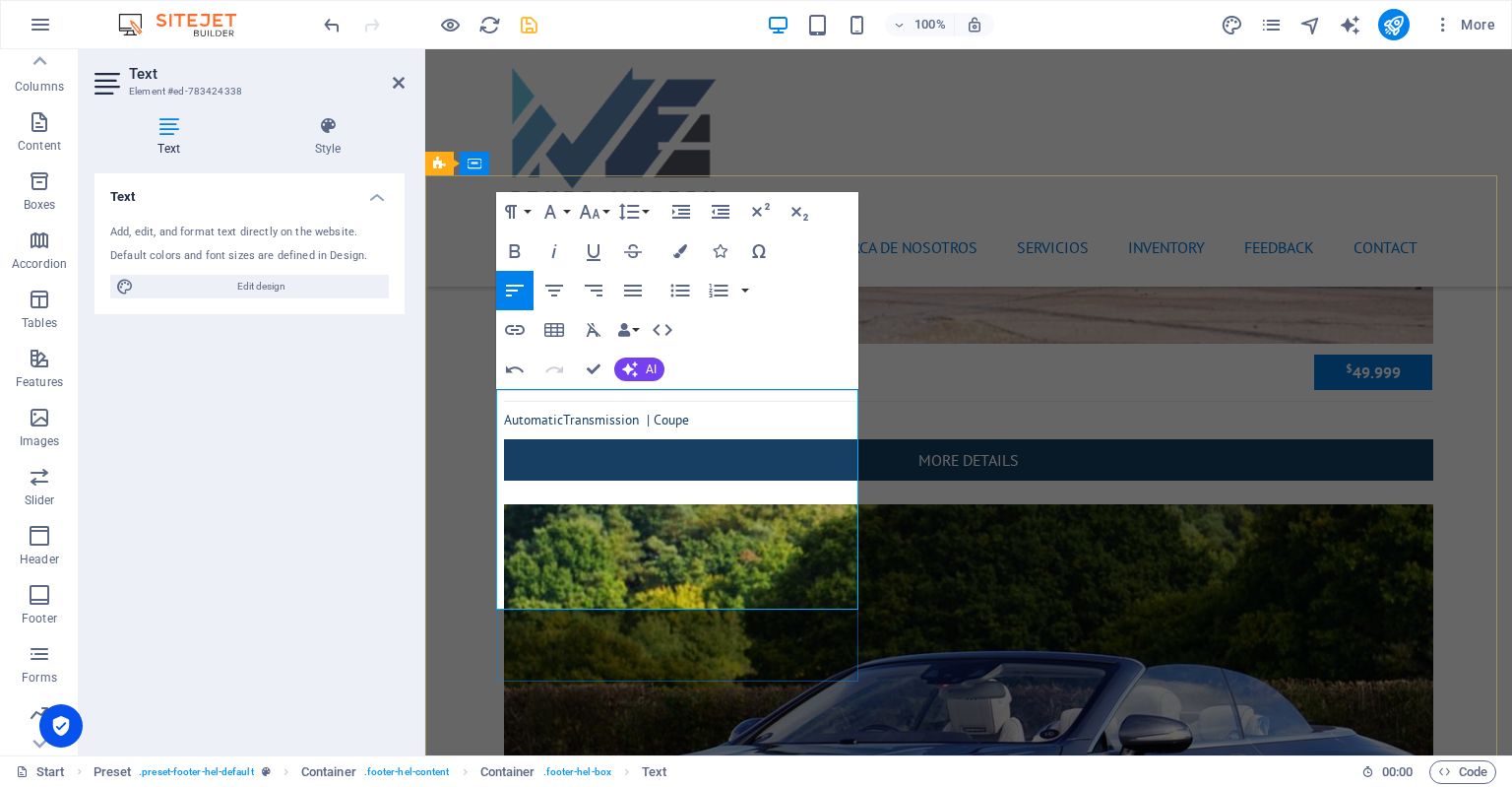 scroll, scrollTop: 7497, scrollLeft: 0, axis: vertical 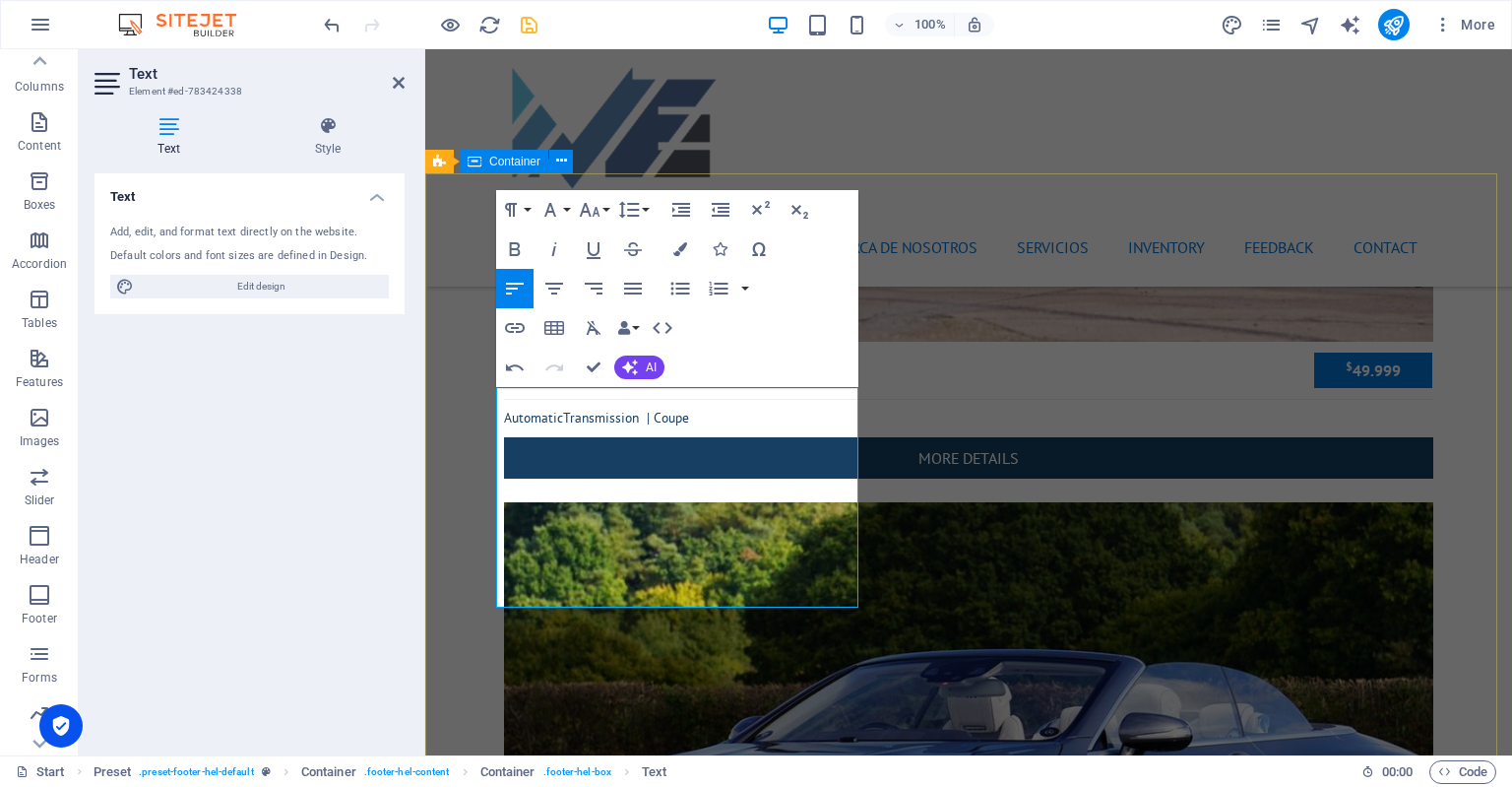 click on "Contact We are happy to assist you [DOMAIN_NAME] [PERSON_NAME][STREET_ADDRESS] +1 646 - 333 - 44 55 [EMAIL_ADDRESS] Legal Notice  |  Privacy   I have read and understand the privacy policy. Unreadable? Regenerate Send" at bounding box center [969, 19037] 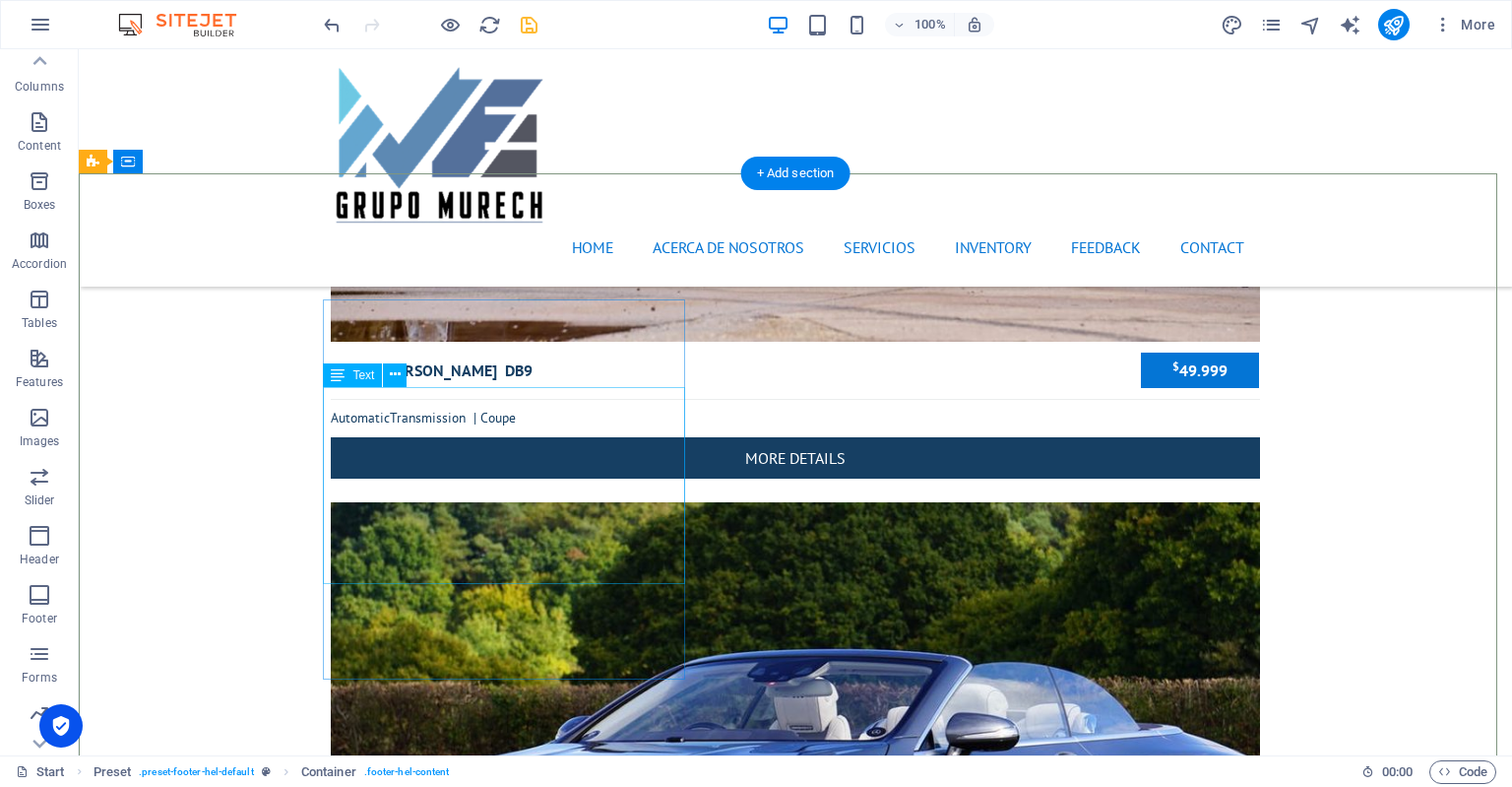 click on "[DOMAIN_NAME] [PERSON_NAME][STREET_ADDRESS] +1 646 - 333 - 44 55 [EMAIL_ADDRESS] Legal Notice  |  Privacy" at bounding box center [559, 18908] 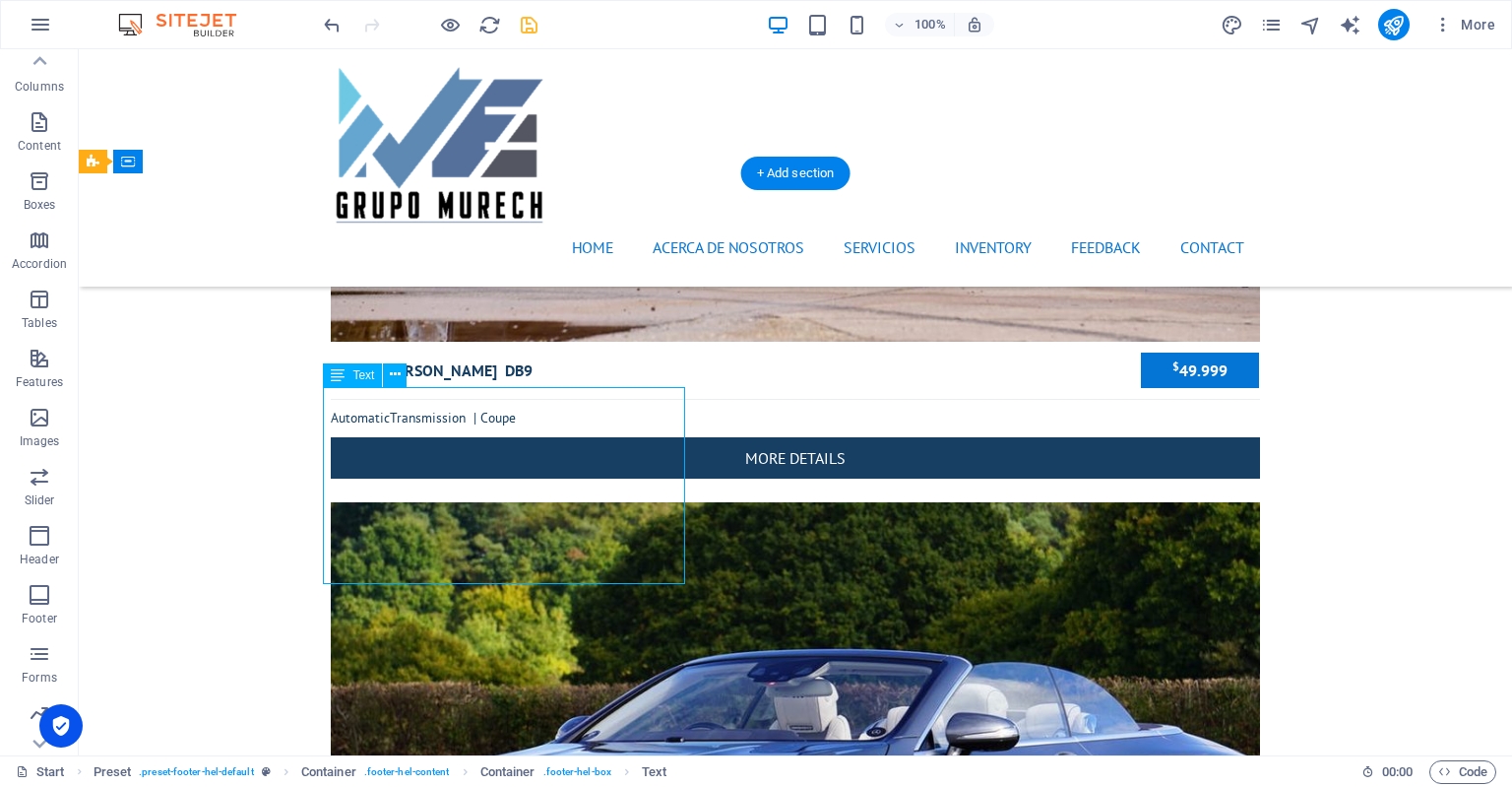 click on "[DOMAIN_NAME] [PERSON_NAME][STREET_ADDRESS] +1 646 - 333 - 44 55 [EMAIL_ADDRESS] Legal Notice  |  Privacy" at bounding box center (559, 18908) 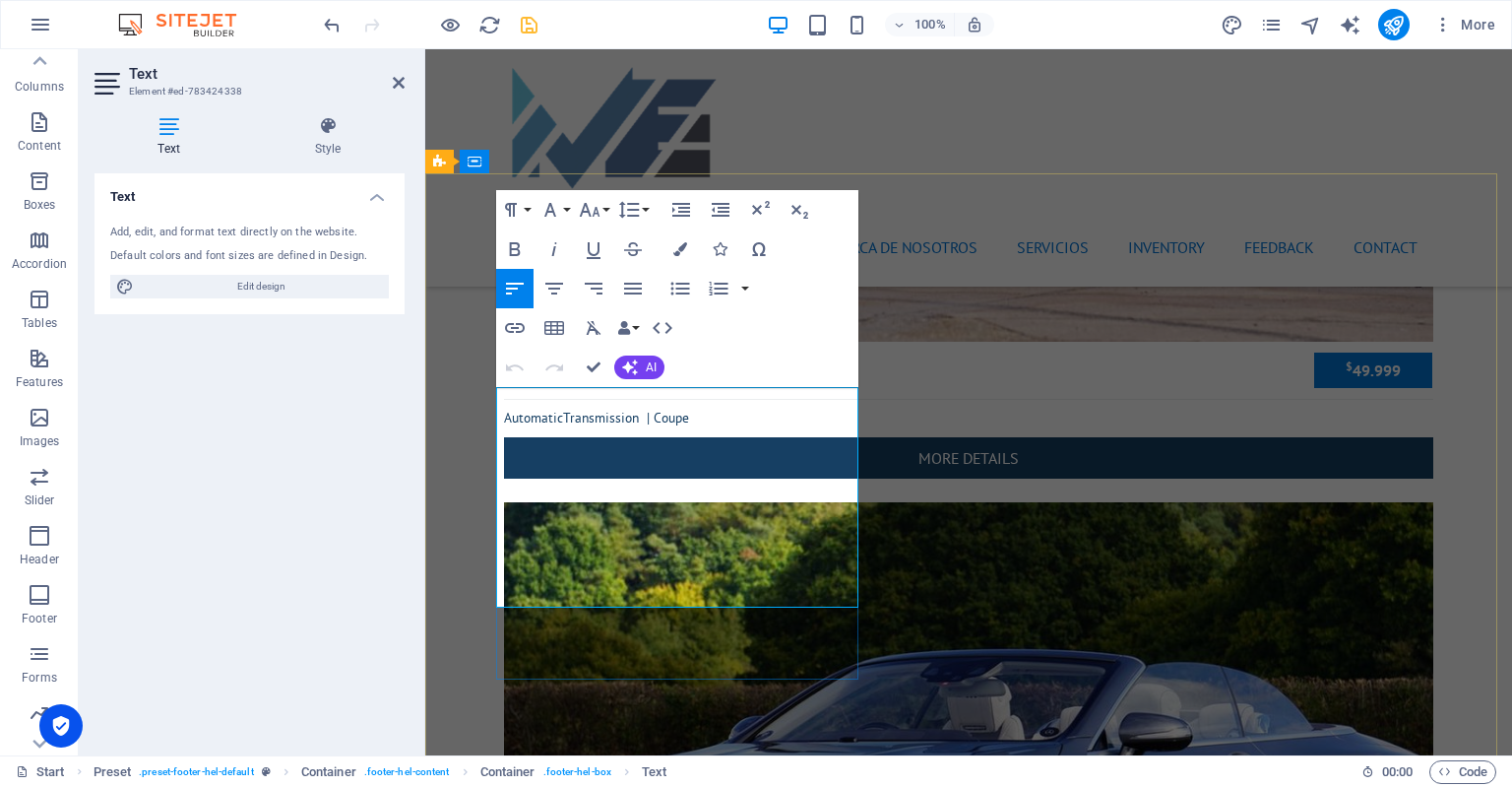 click on "[DOMAIN_NAME] [PERSON_NAME][STREET_ADDRESS] +1 646 - 333 - 44 55 [EMAIL_ADDRESS] Legal Notice  |  Privacy" at bounding box center [906, 18908] 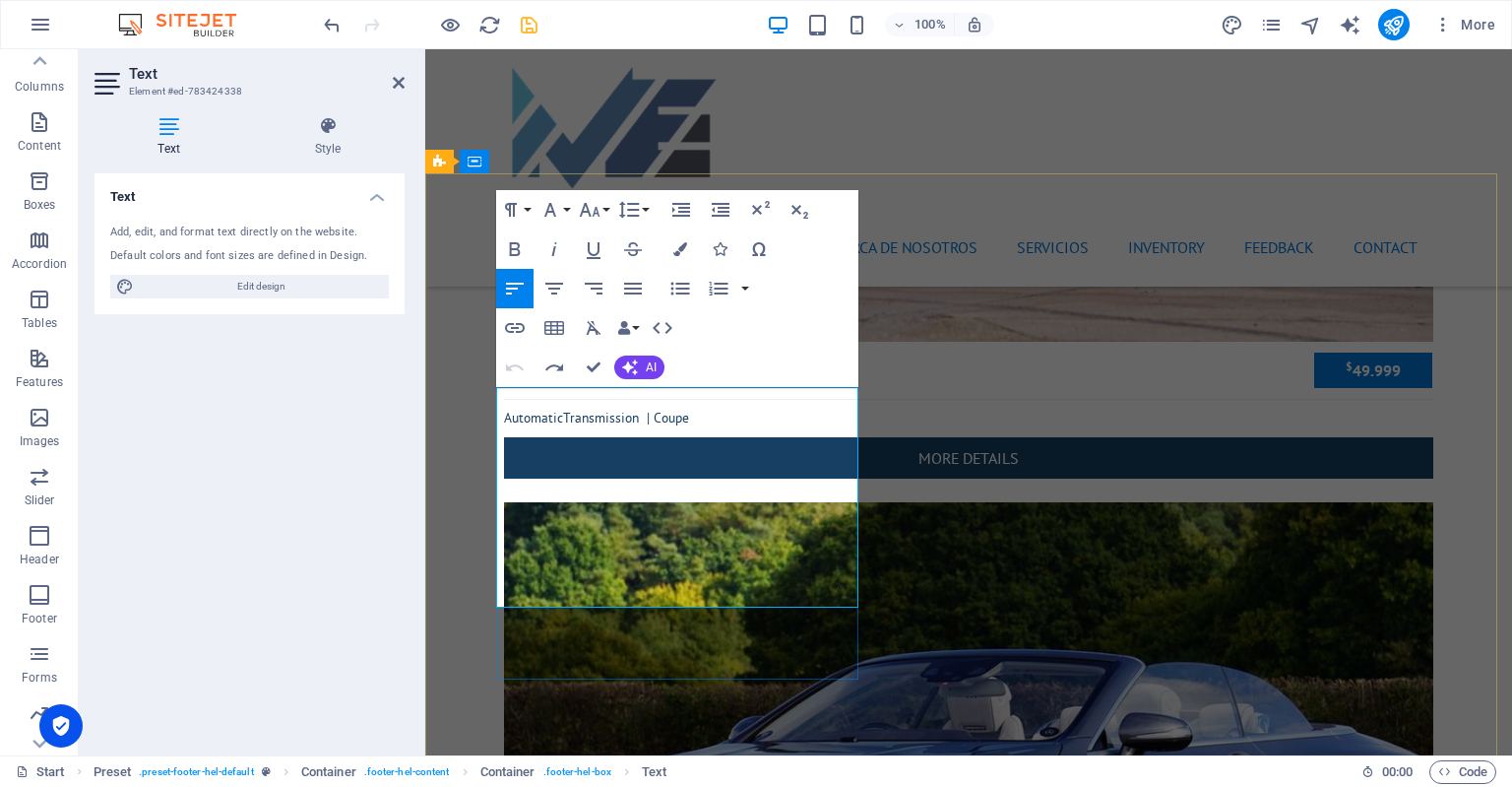 click on "[EMAIL_ADDRESS]" at bounding box center (918, 18939) 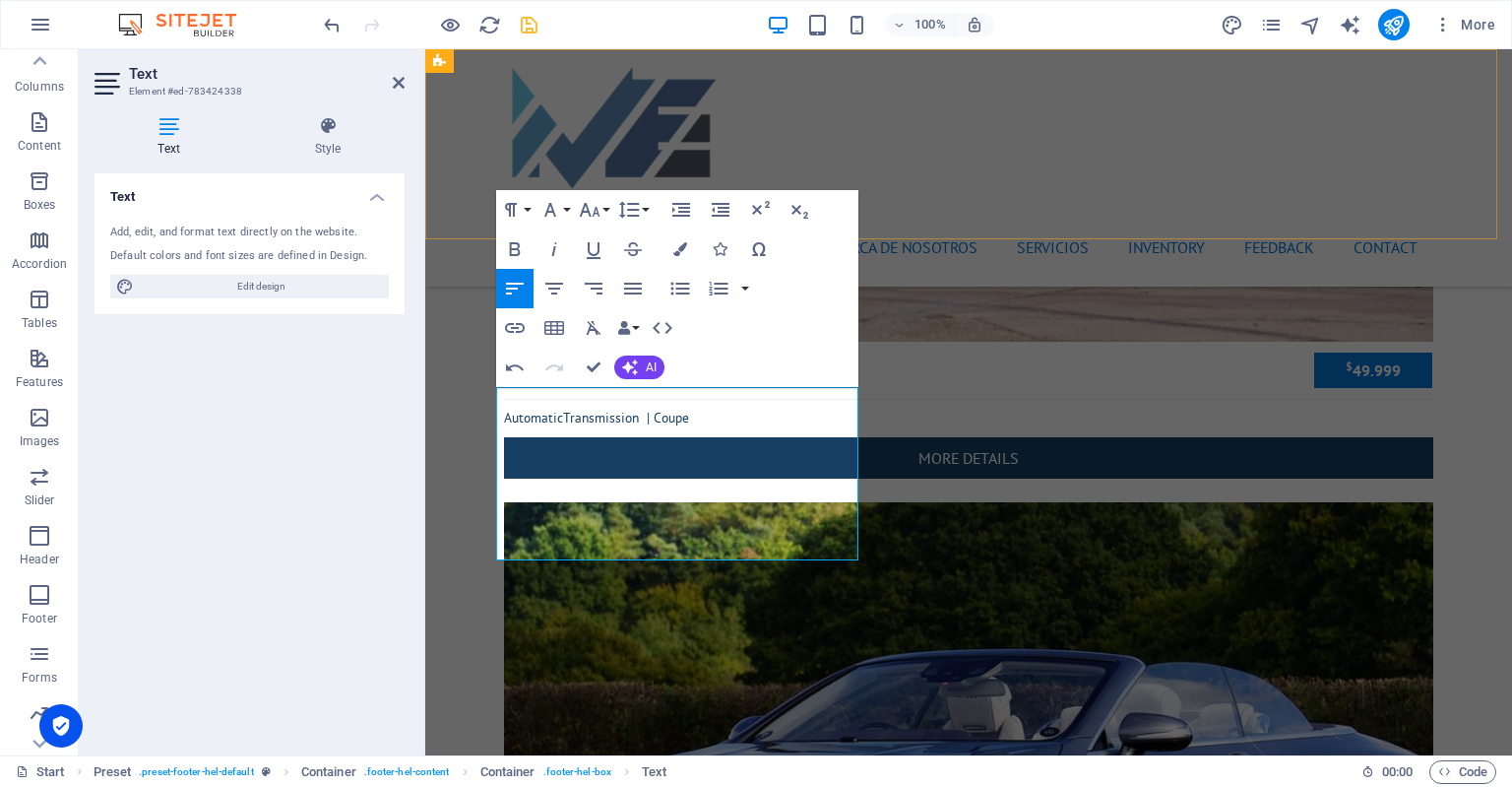 click on "Home Acerca de Nosotros Servicios Inventory Feedback Contact" at bounding box center (969, 167) 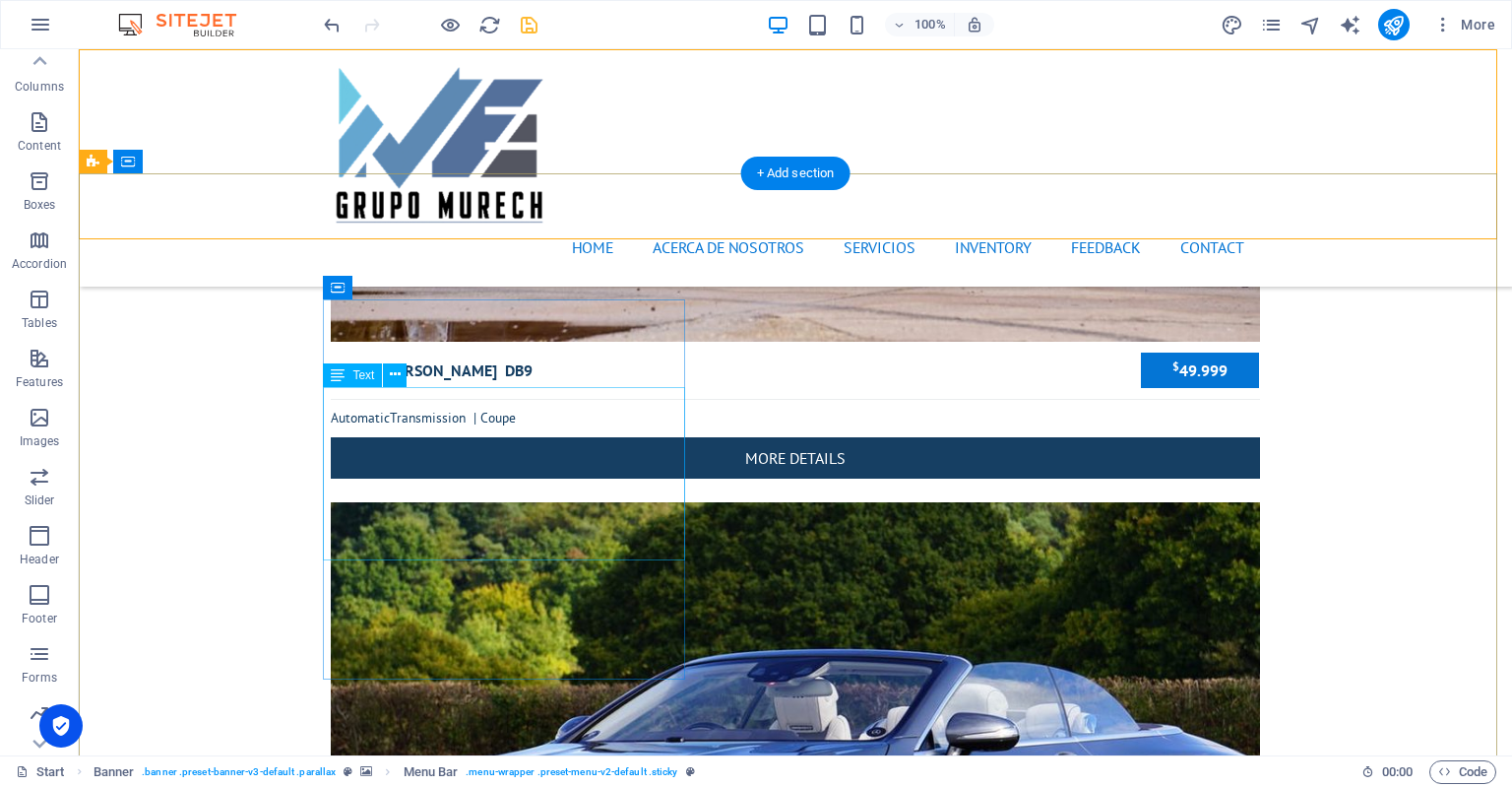 click on "[DOMAIN_NAME] [PERSON_NAME][STREET_ADDRESS] +1 646 - 333 - 44 55 ed Legal Notice  |  Privacy" at bounding box center (559, 18908) 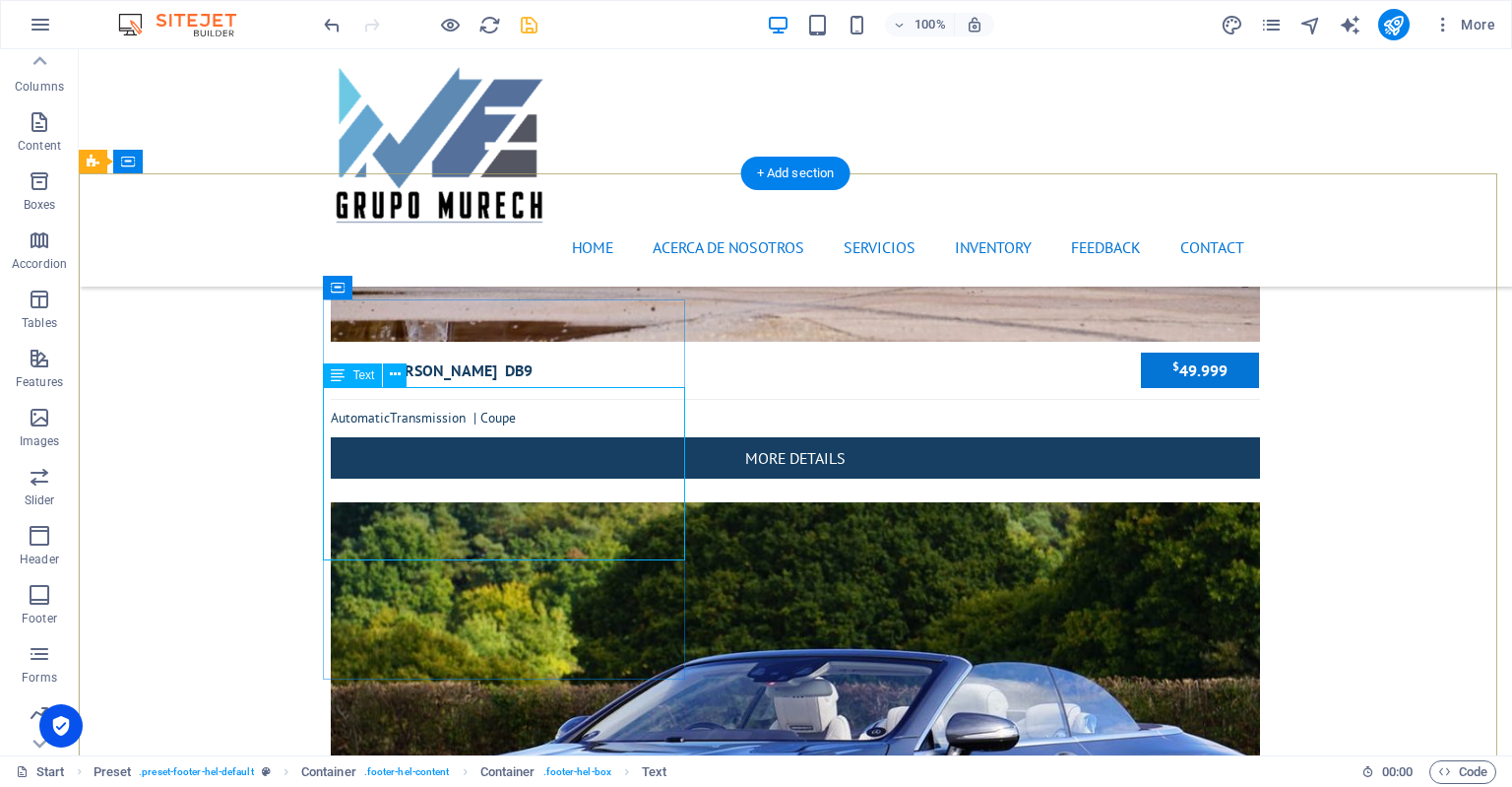 click on "[DOMAIN_NAME] [PERSON_NAME][STREET_ADDRESS] +1 646 - 333 - 44 55 ed Legal Notice  |  Privacy" at bounding box center [559, 18908] 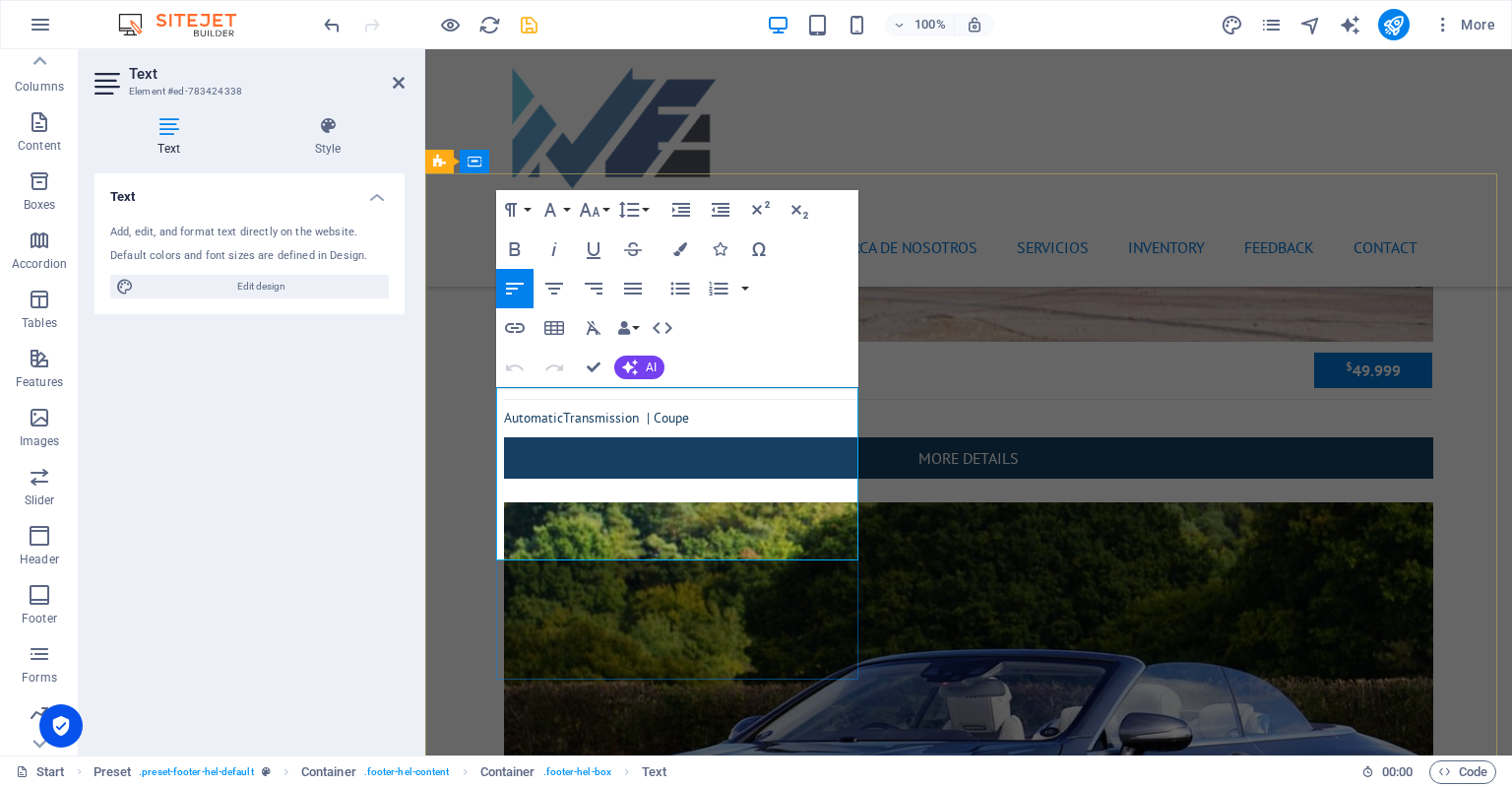 click on "Legal Notice" at bounding box center (482, 18971) 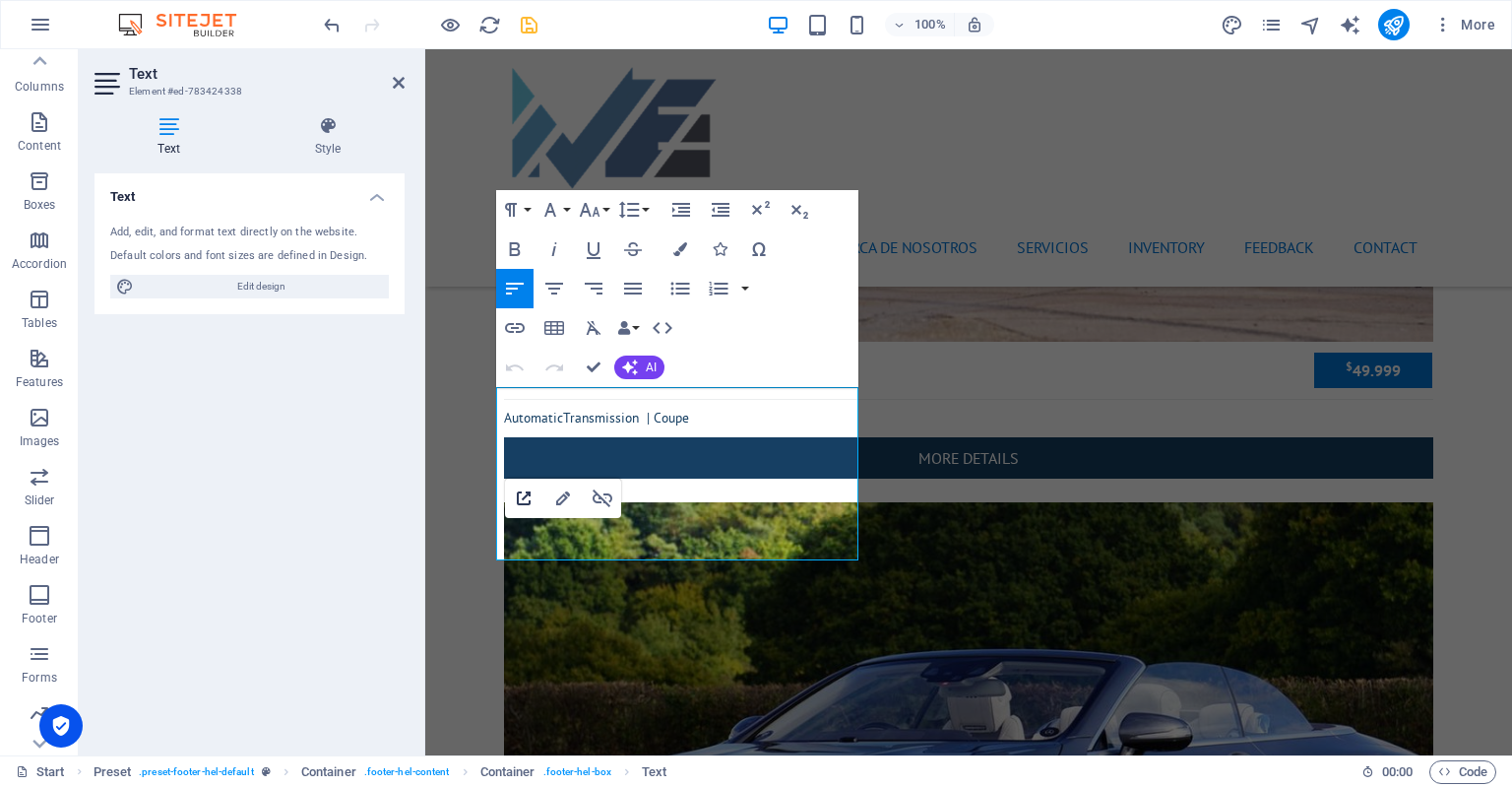 click 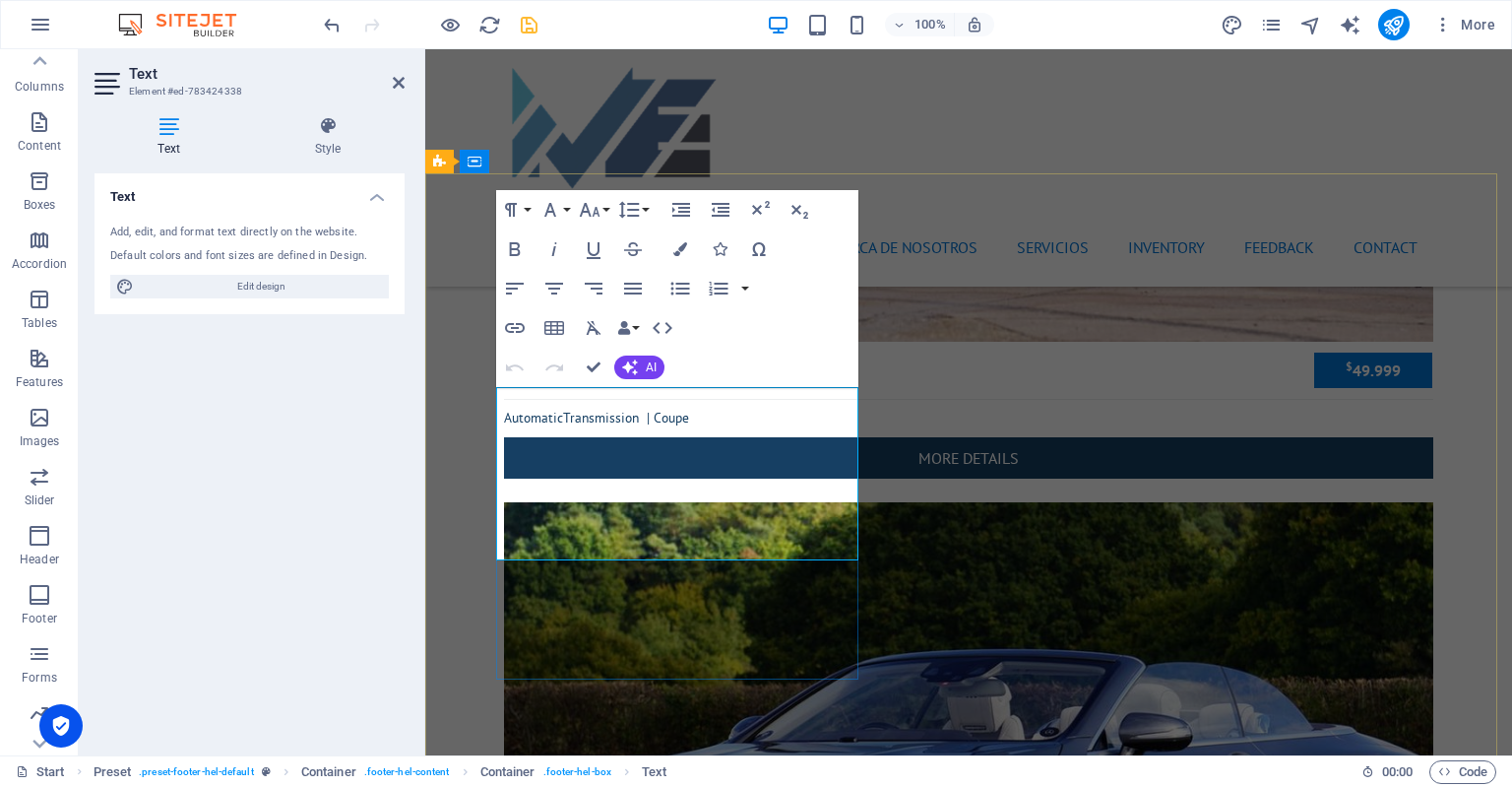click on "Privacy" at bounding box center (549, 18971) 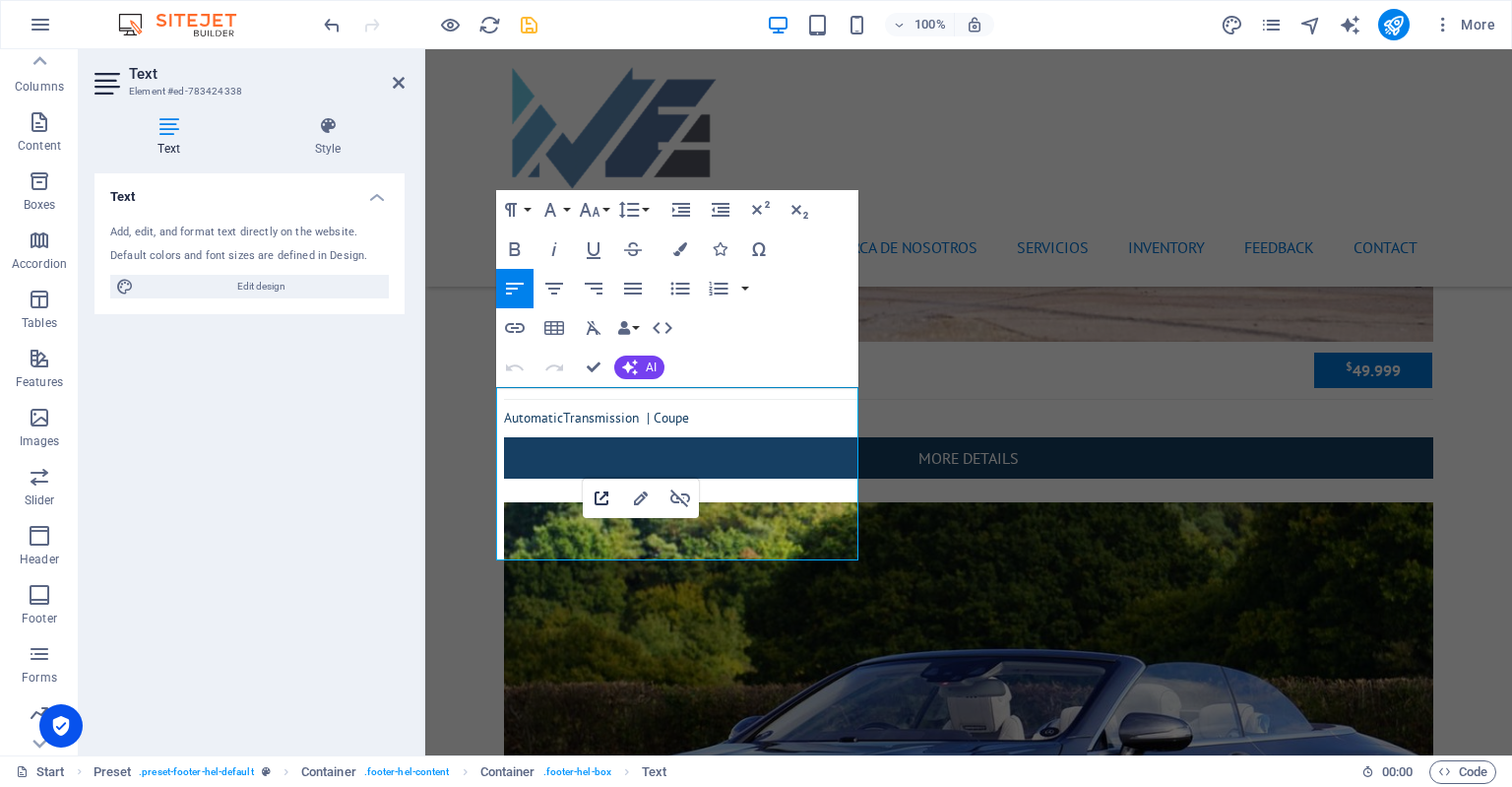 click 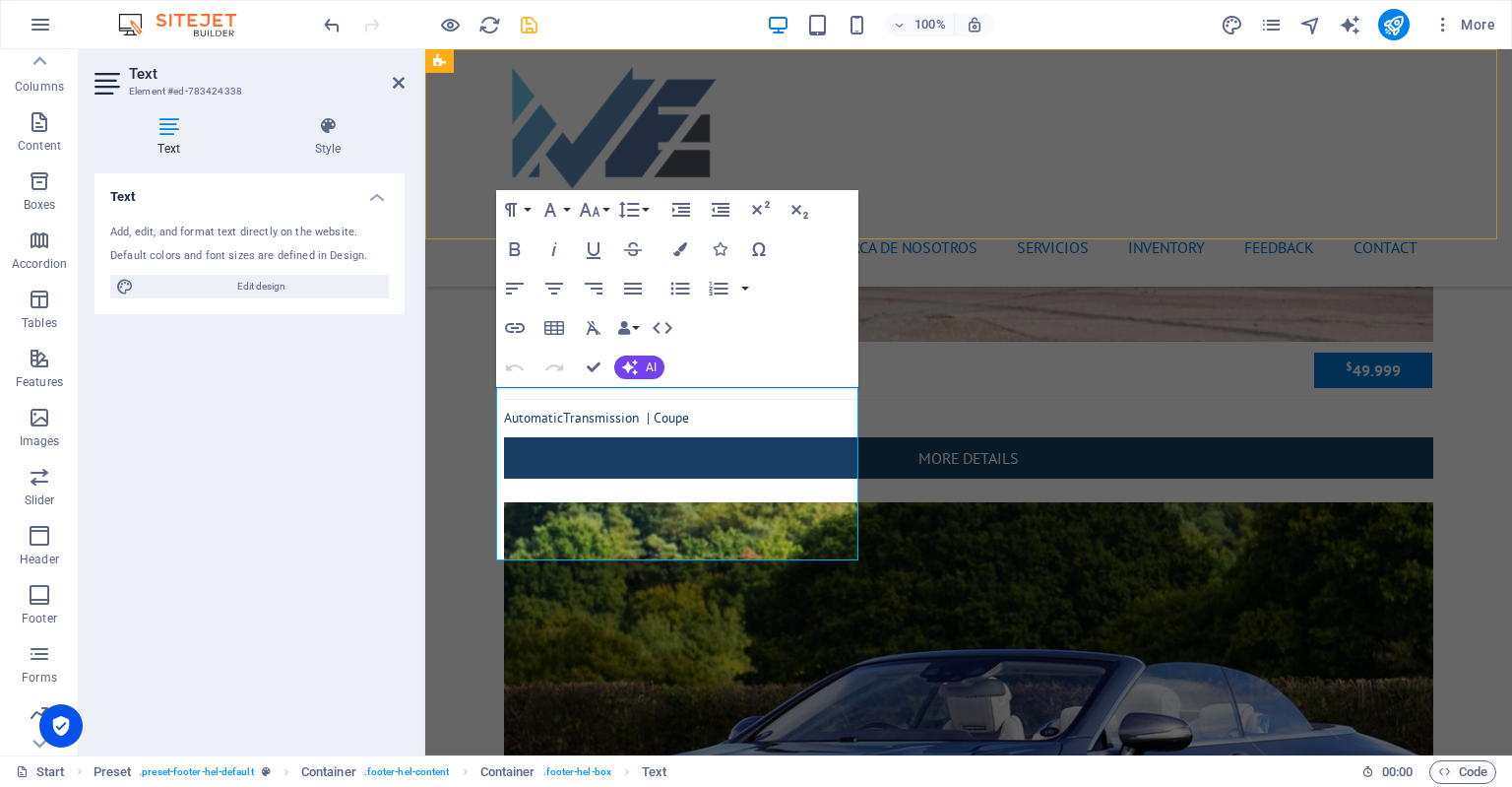 click on "Contact We are happy to assist you [DOMAIN_NAME] [PERSON_NAME][STREET_ADDRESS] +1 646 - 333 - 44 55 ed Legal Notice  |  Privacy   I have read and understand the privacy policy. Unreadable? Regenerate Send" at bounding box center (969, 19037) 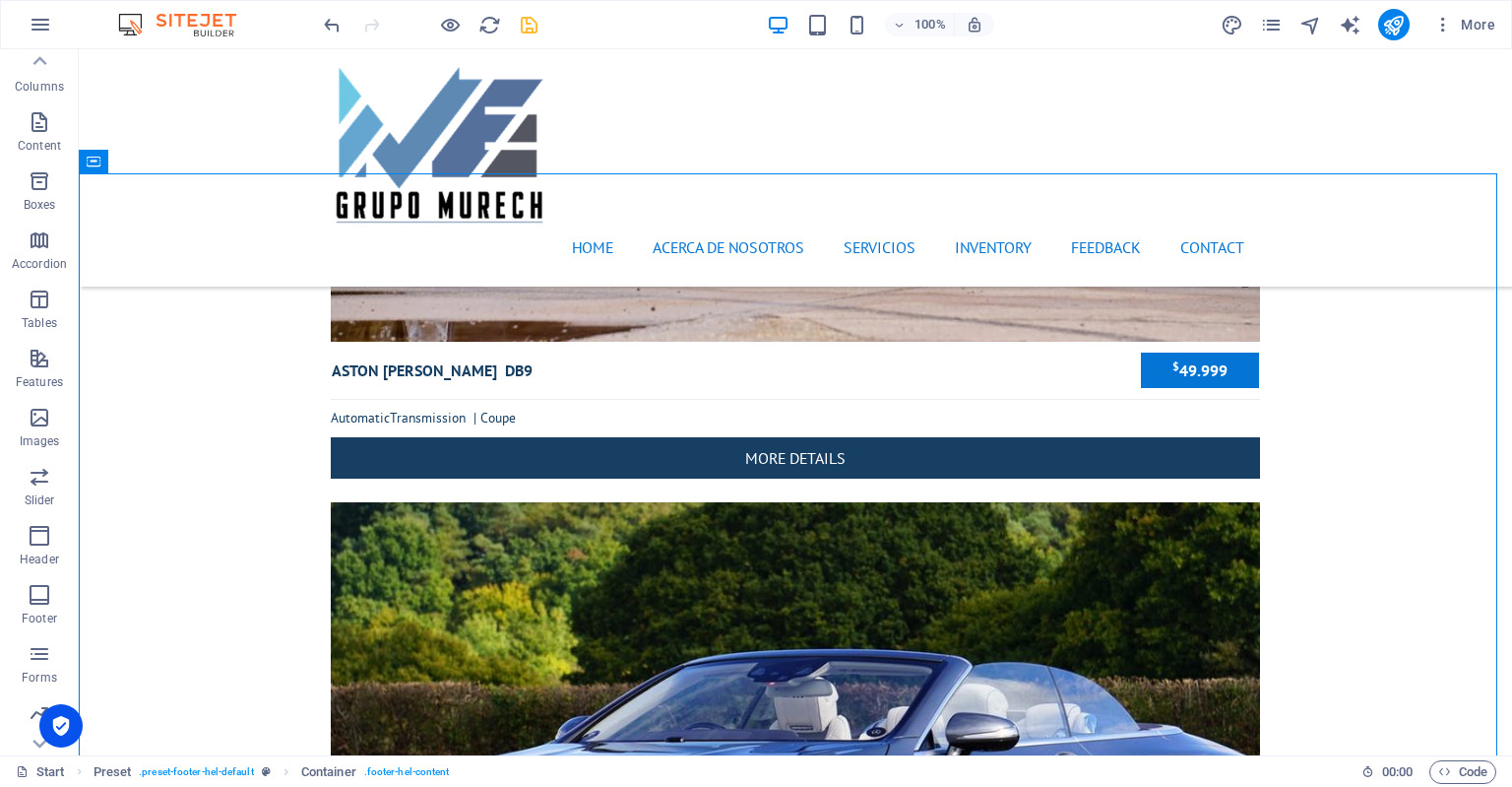 click at bounding box center (529, 25) 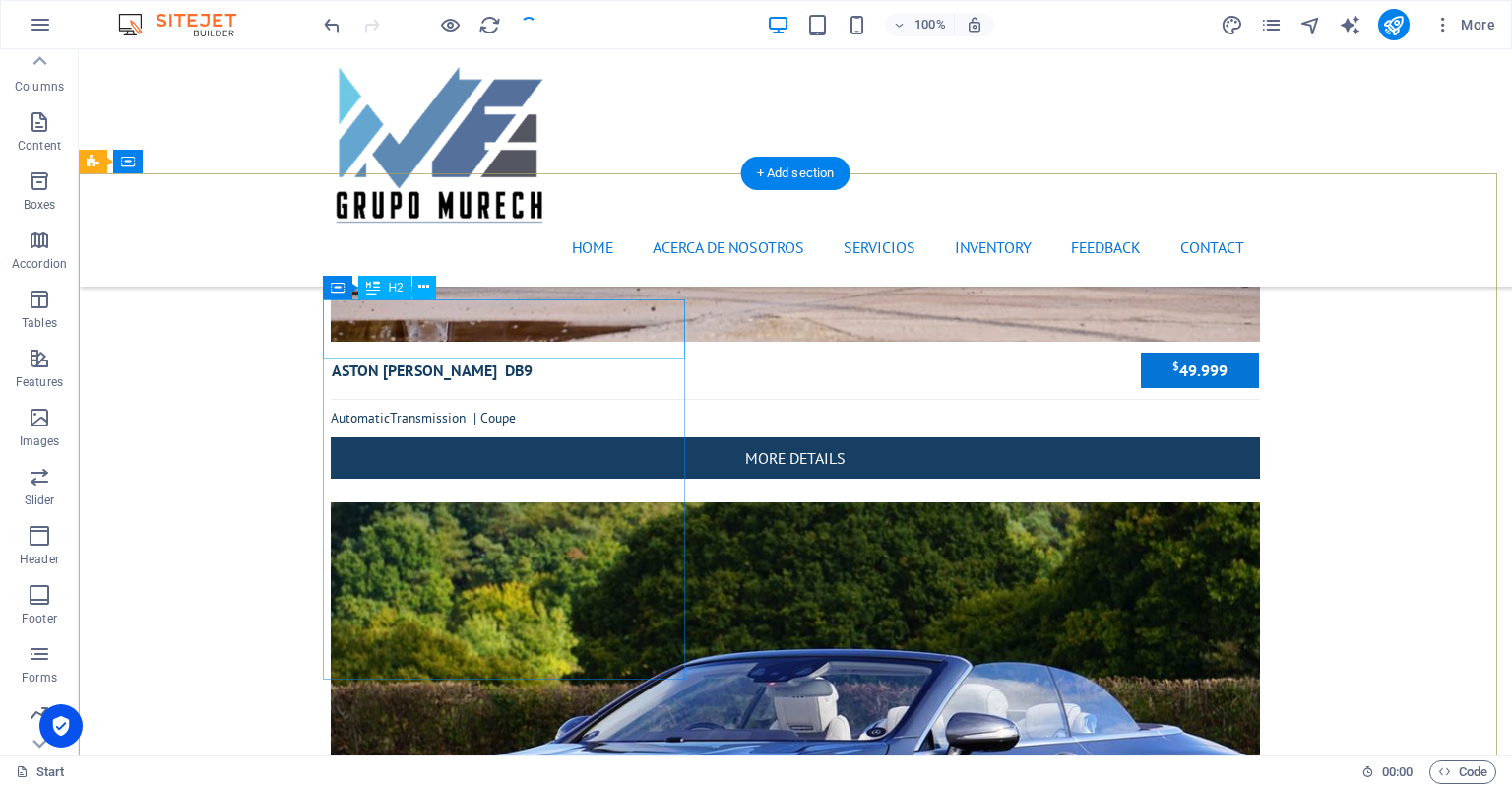 click on "Contact" at bounding box center (559, 18776) 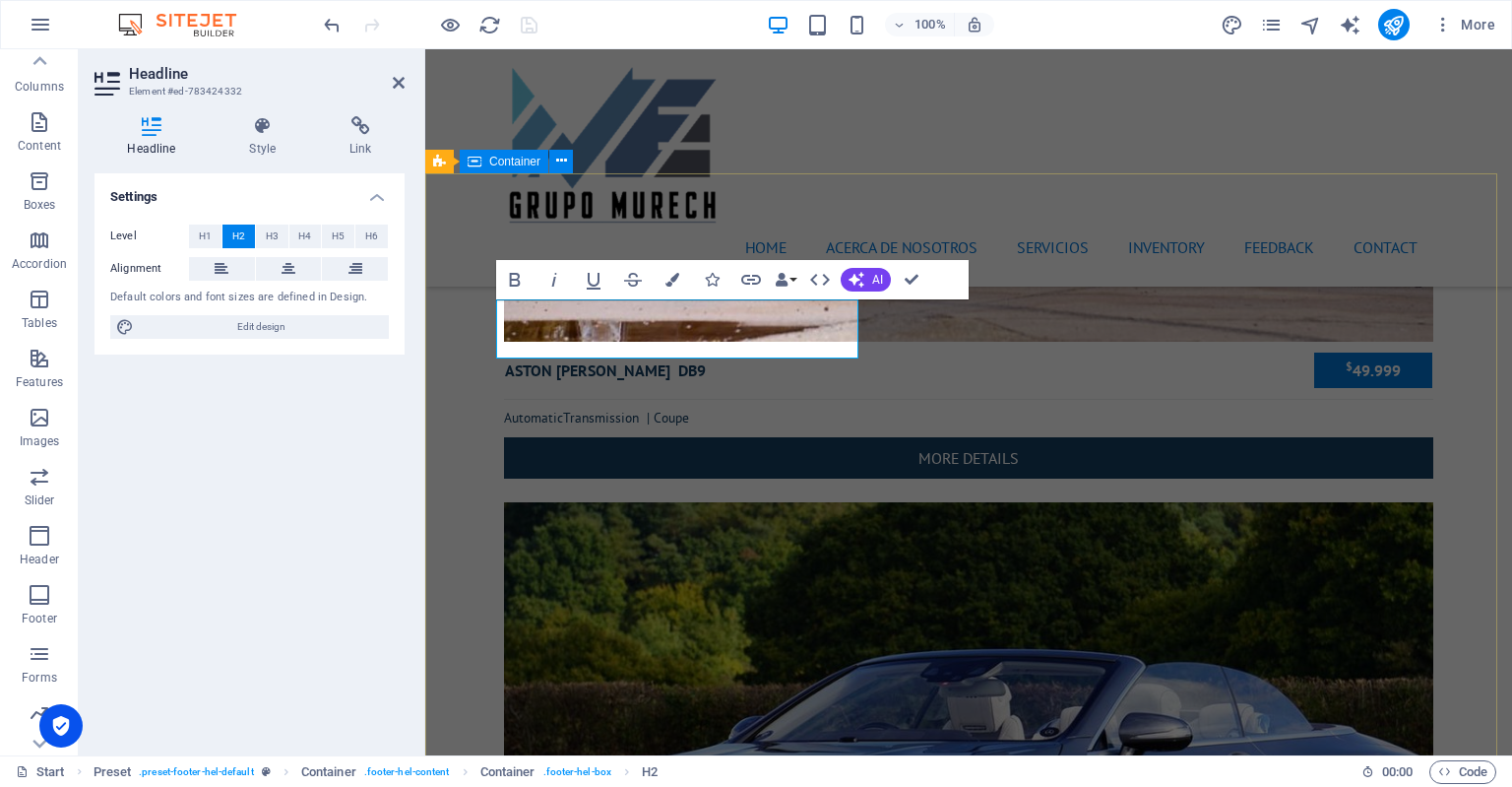 type 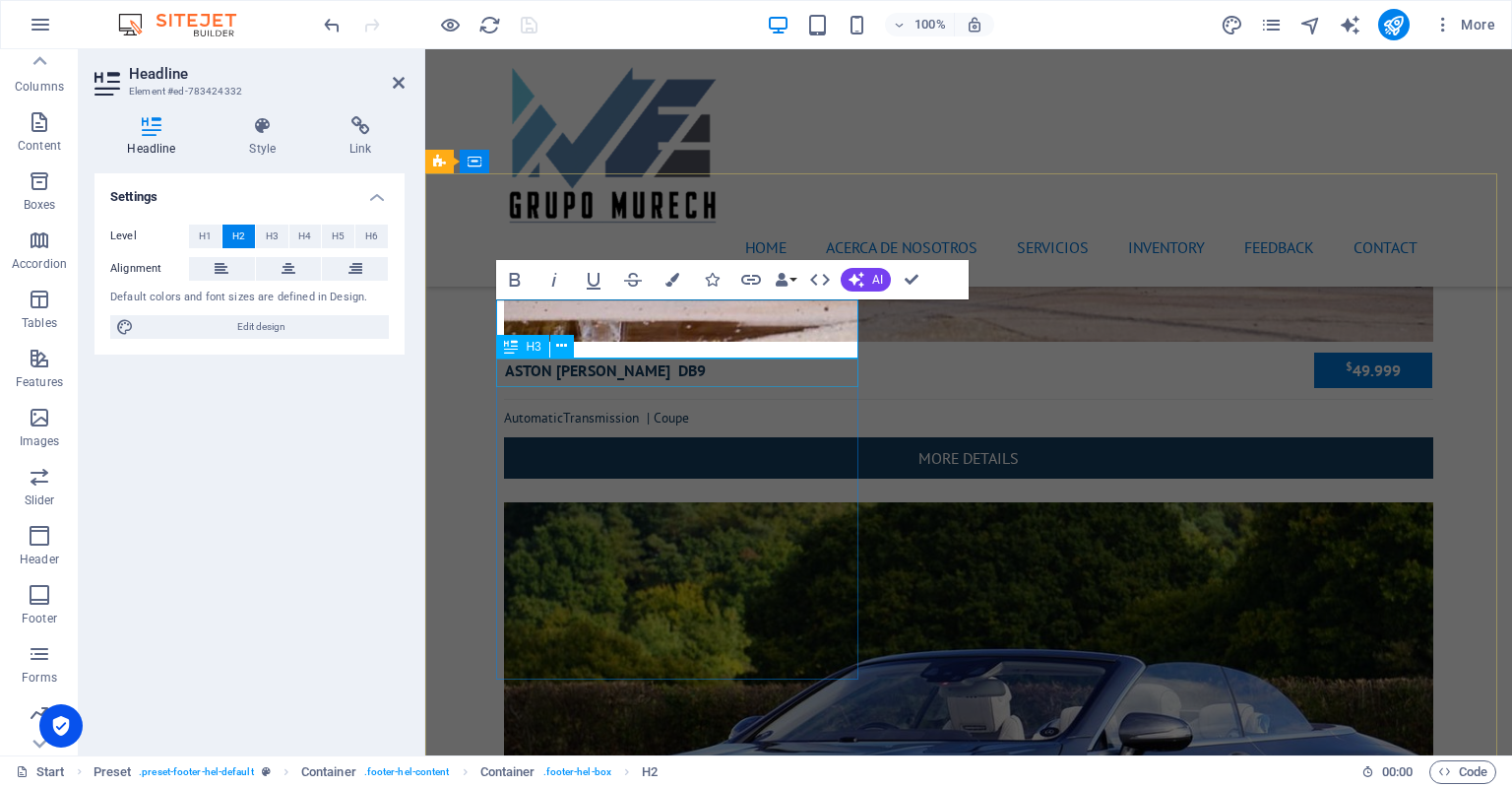 click on "We are happy to assist you" at bounding box center (906, 18819) 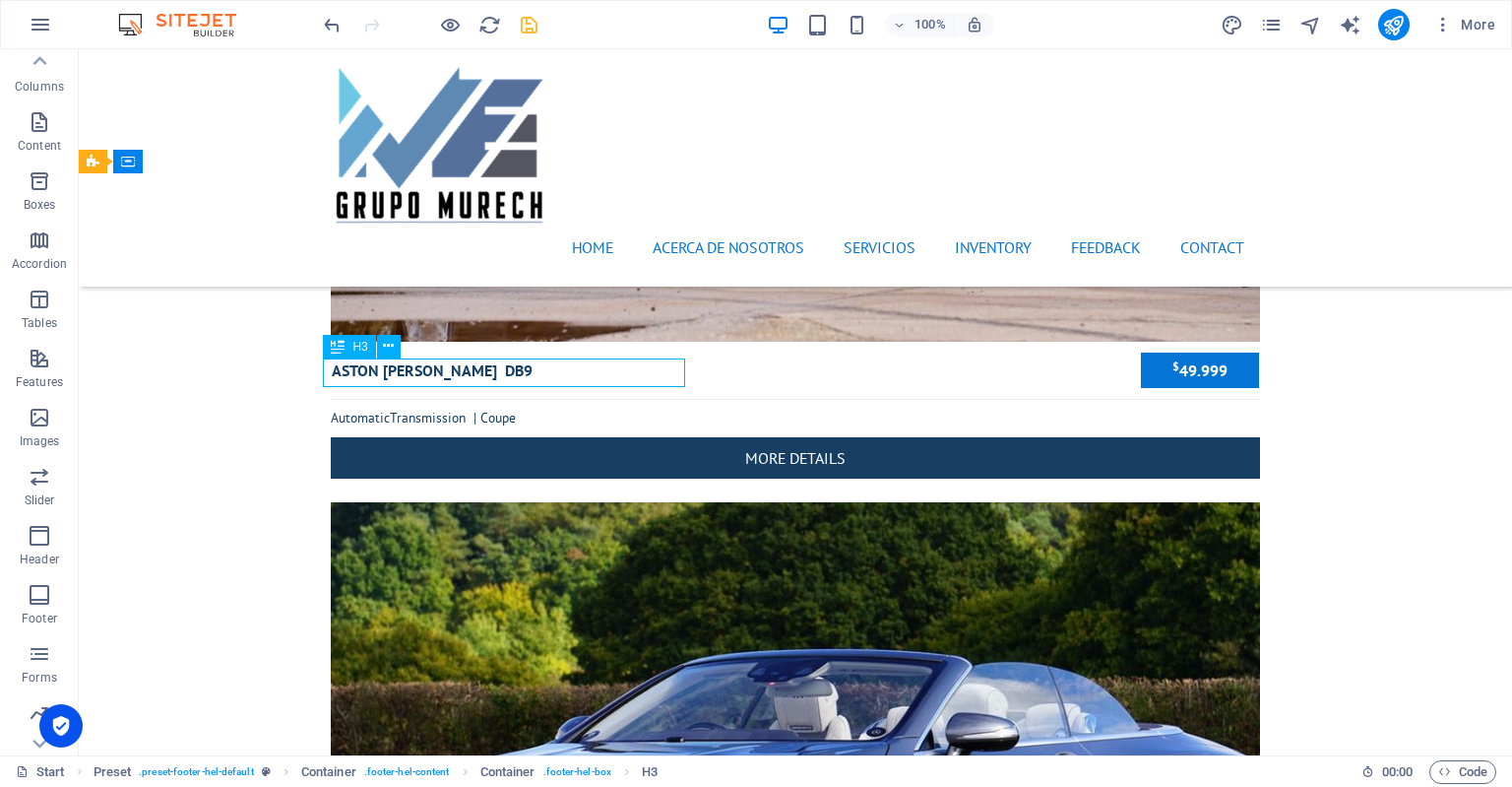 click on "We are happy to assist you" at bounding box center (559, 18819) 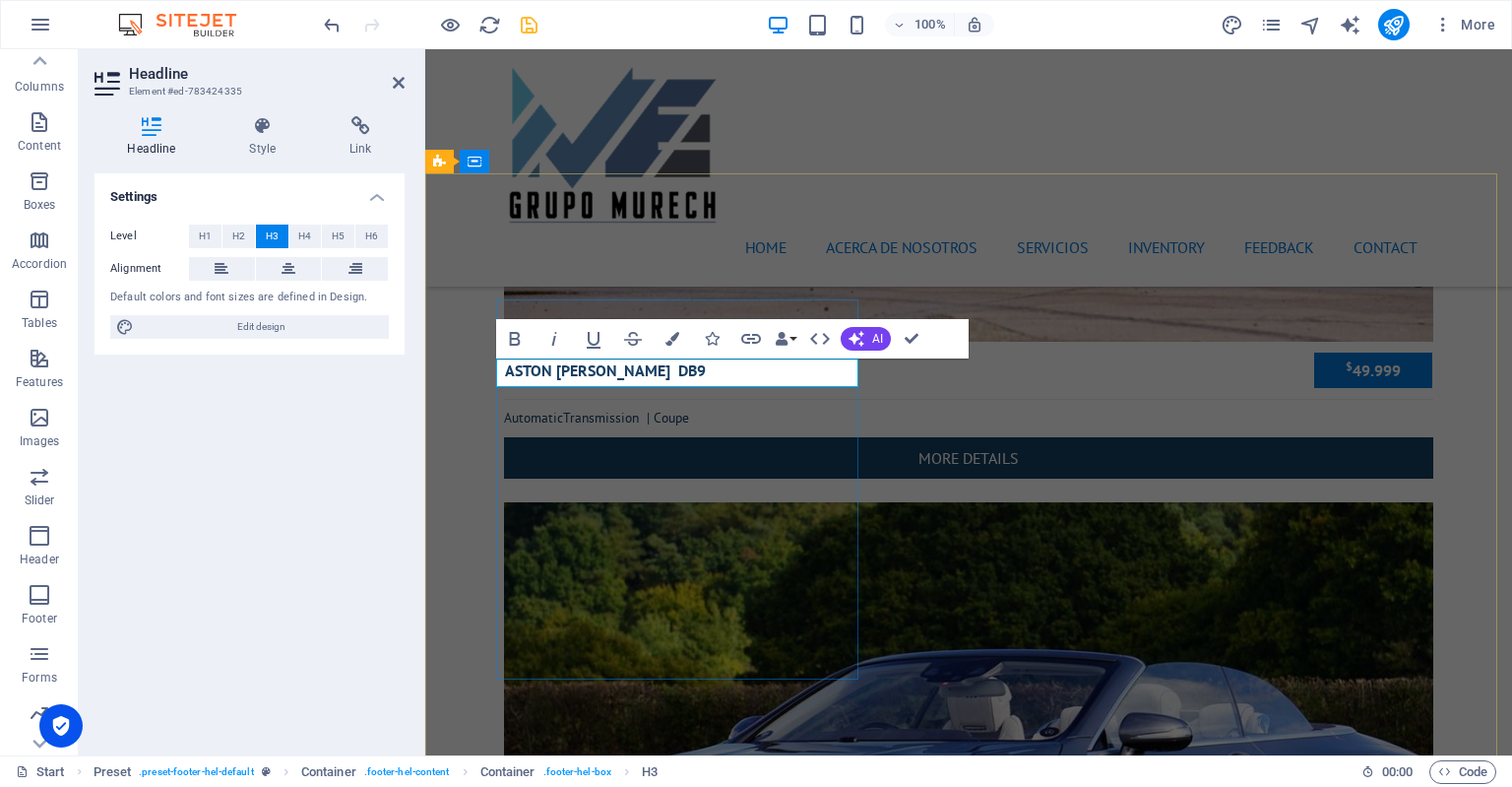 type 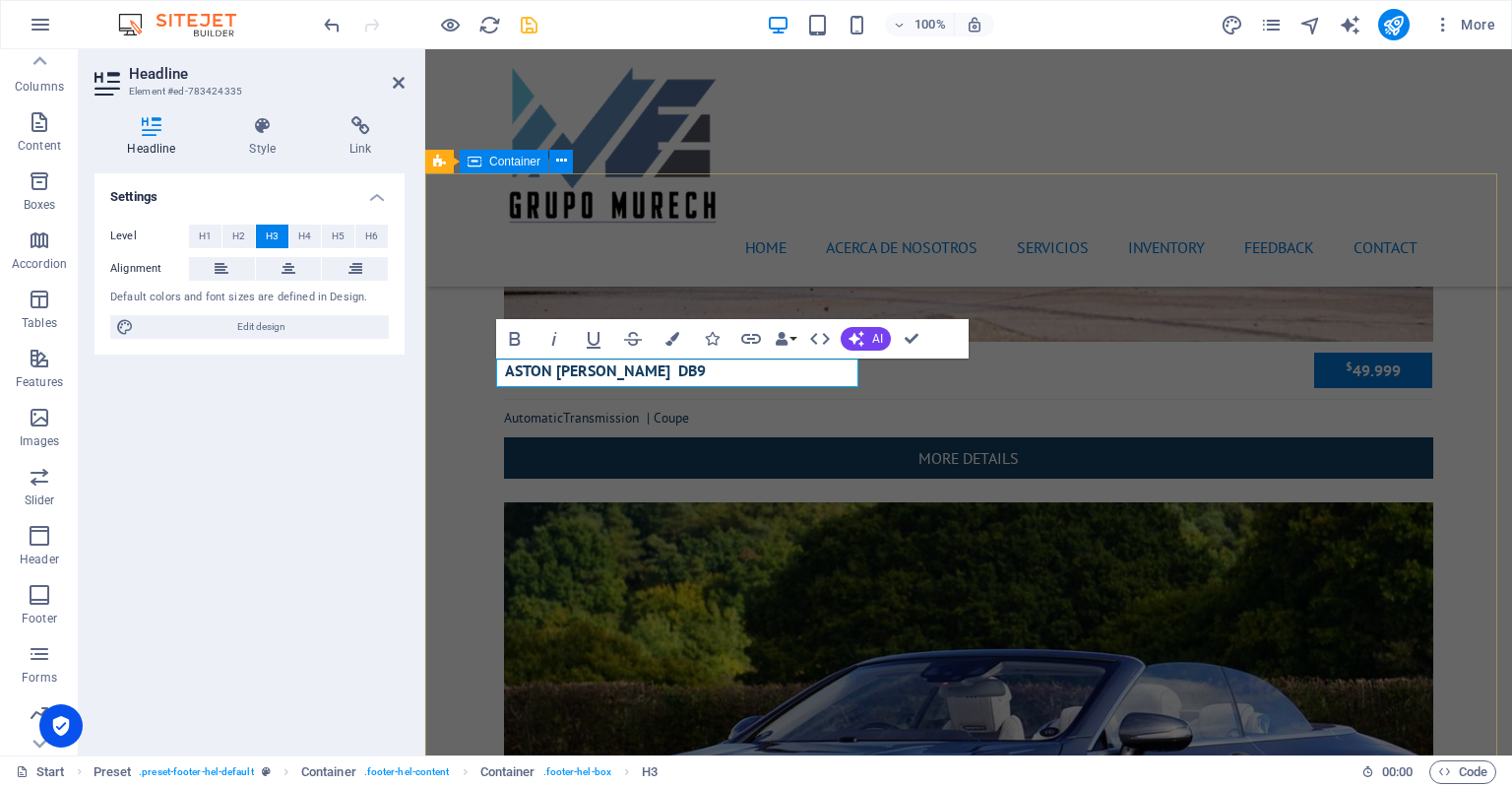click on "contactanos ​nos importa tu opinion [DOMAIN_NAME] [PERSON_NAME][STREET_ADDRESS] +1 646 - 333 - 44 55 ed Legal Notice  |  Privacy   I have read and understand the privacy policy. Unreadable? Regenerate Send" at bounding box center (969, 19037) 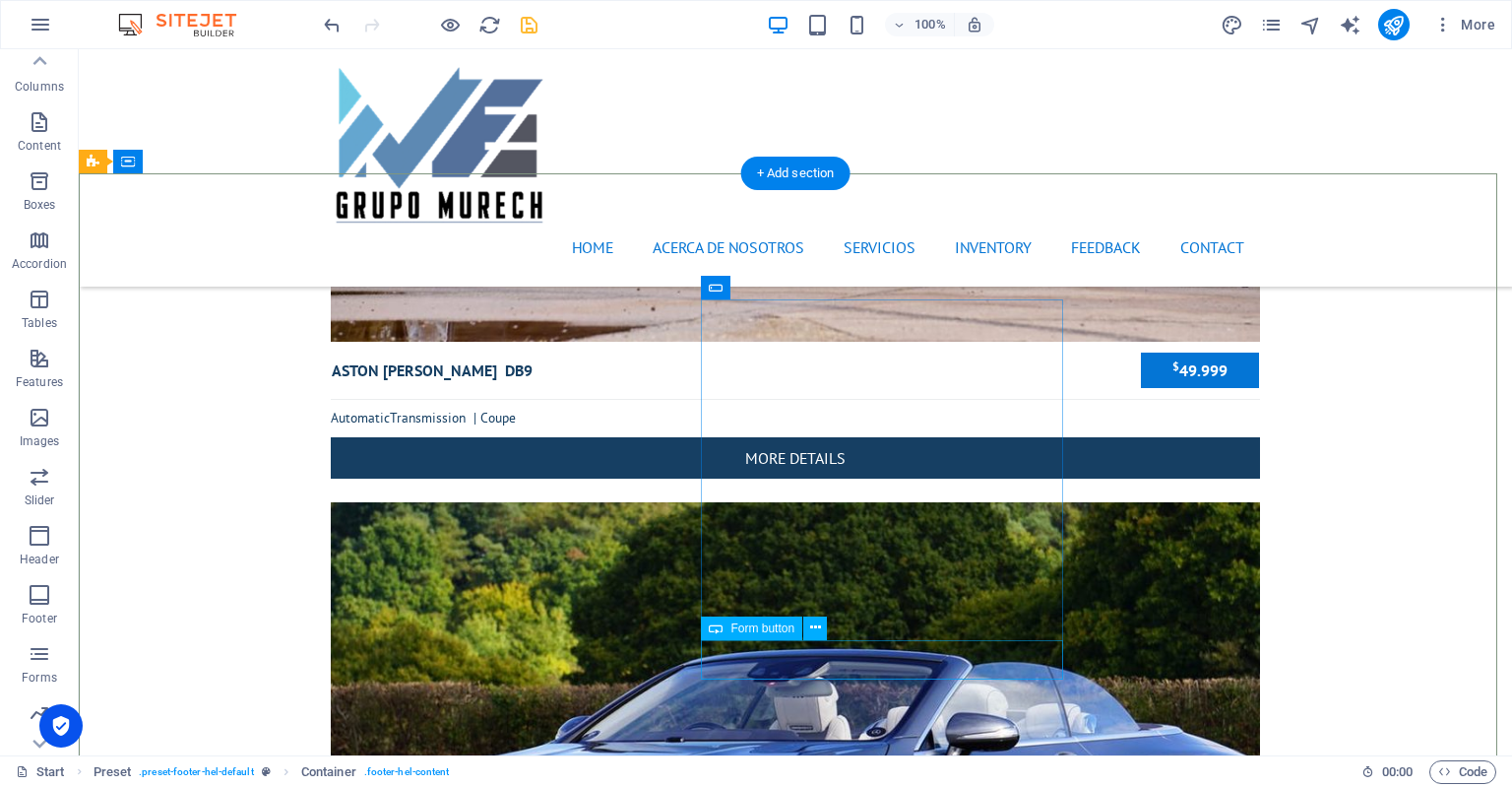 click on "Send" at bounding box center (697, 19303) 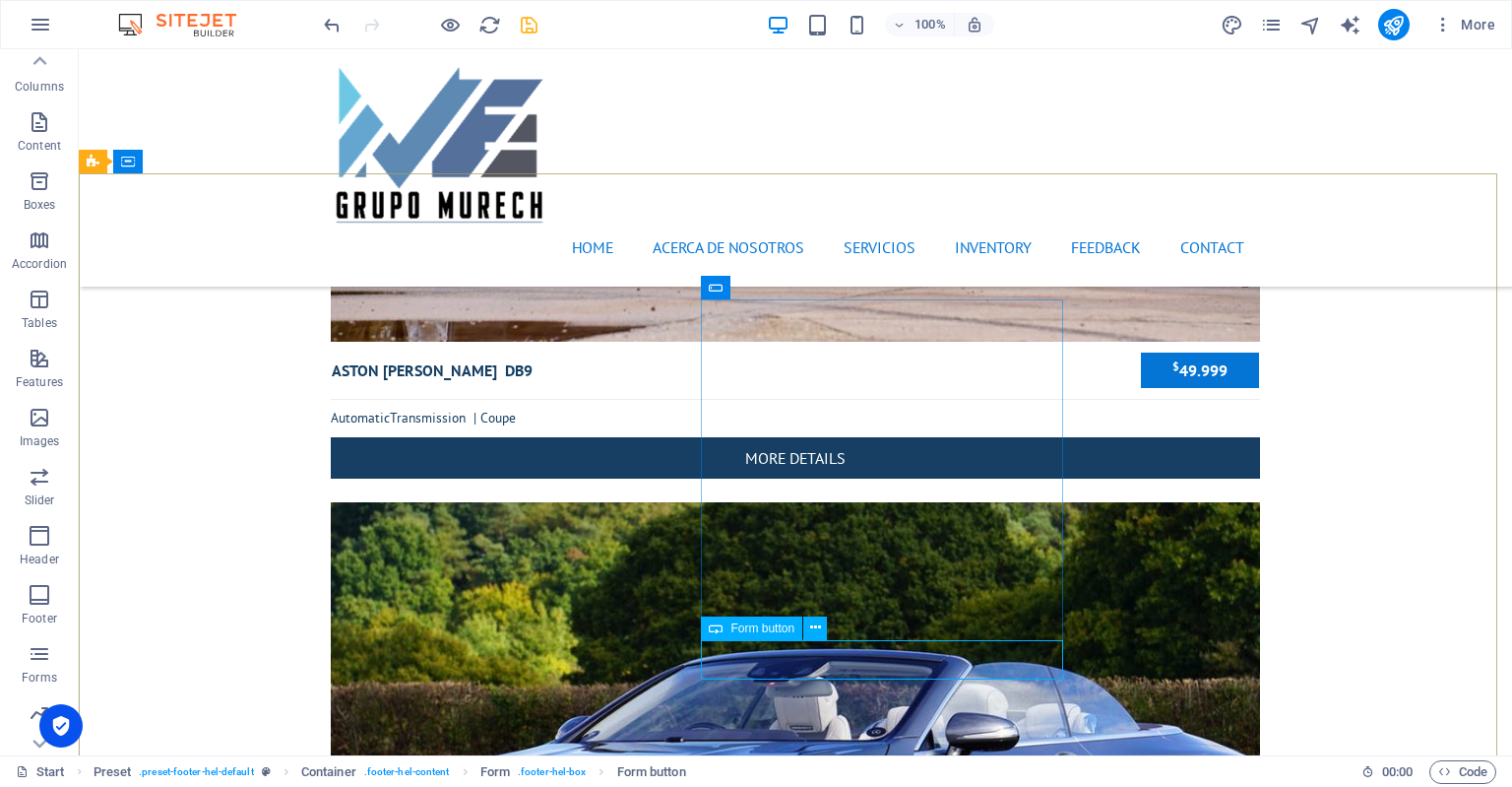 click on "Form button" at bounding box center [762, 628] 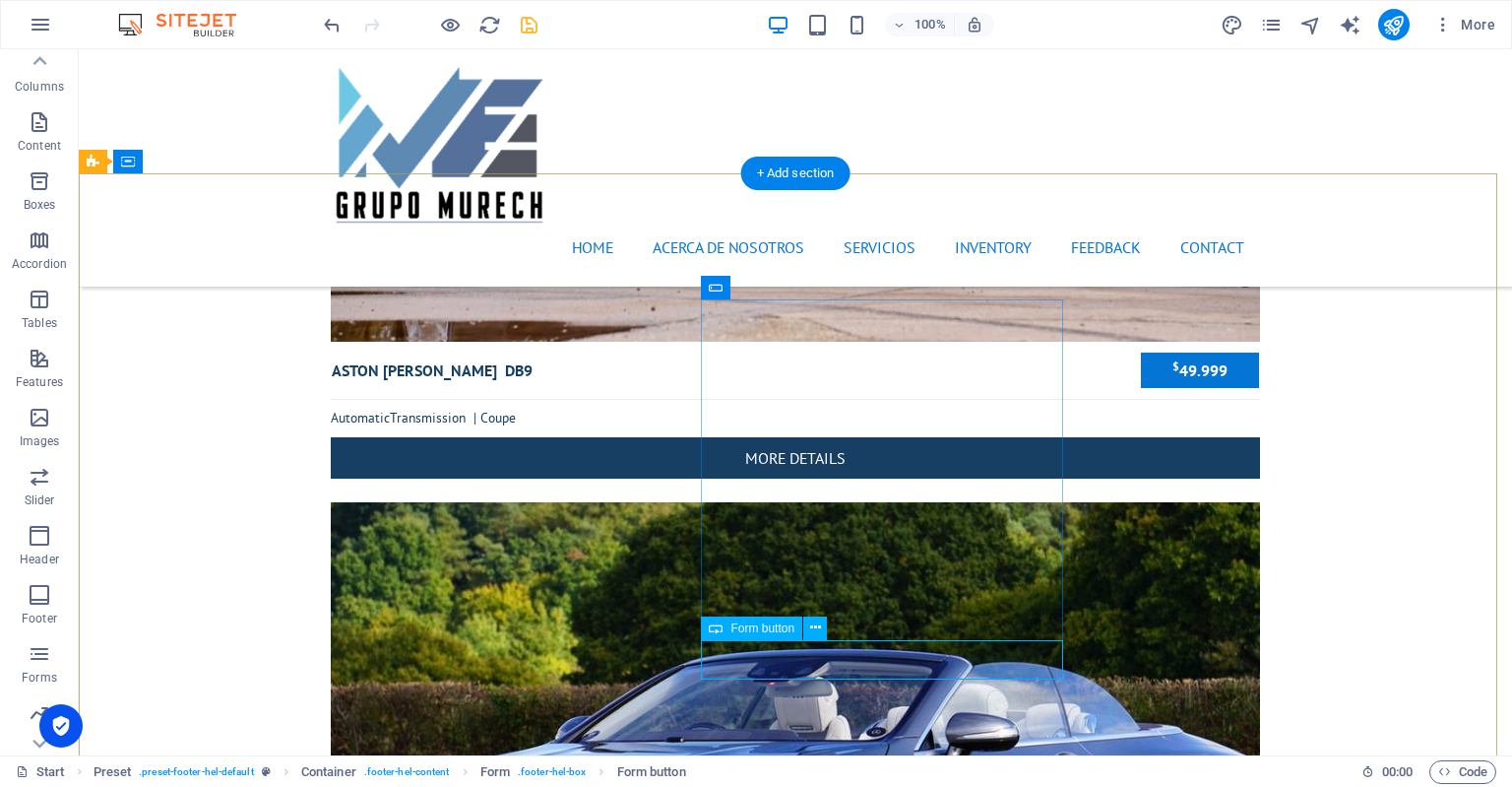 click on "Send" at bounding box center [697, 19303] 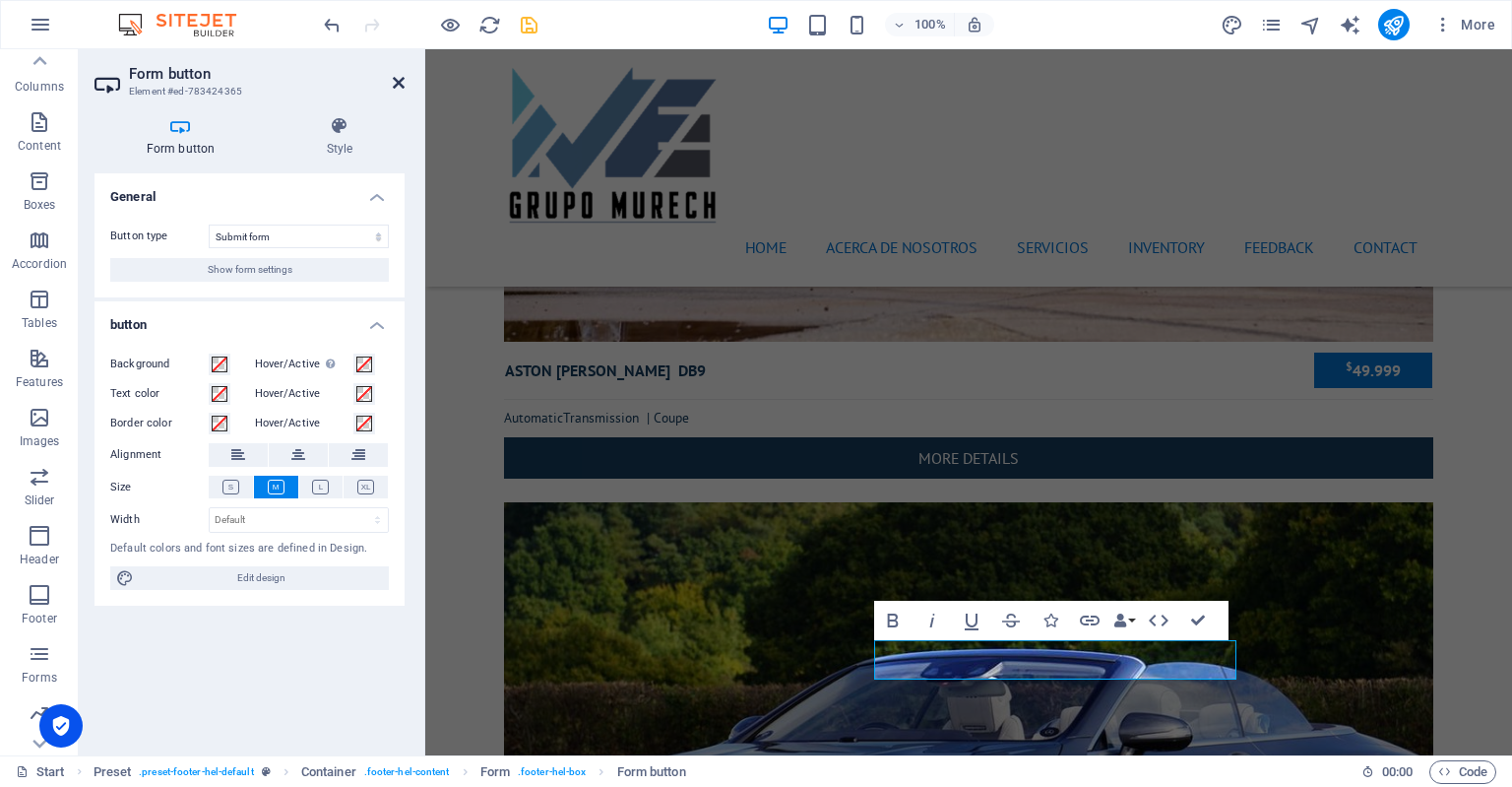 click at bounding box center [399, 83] 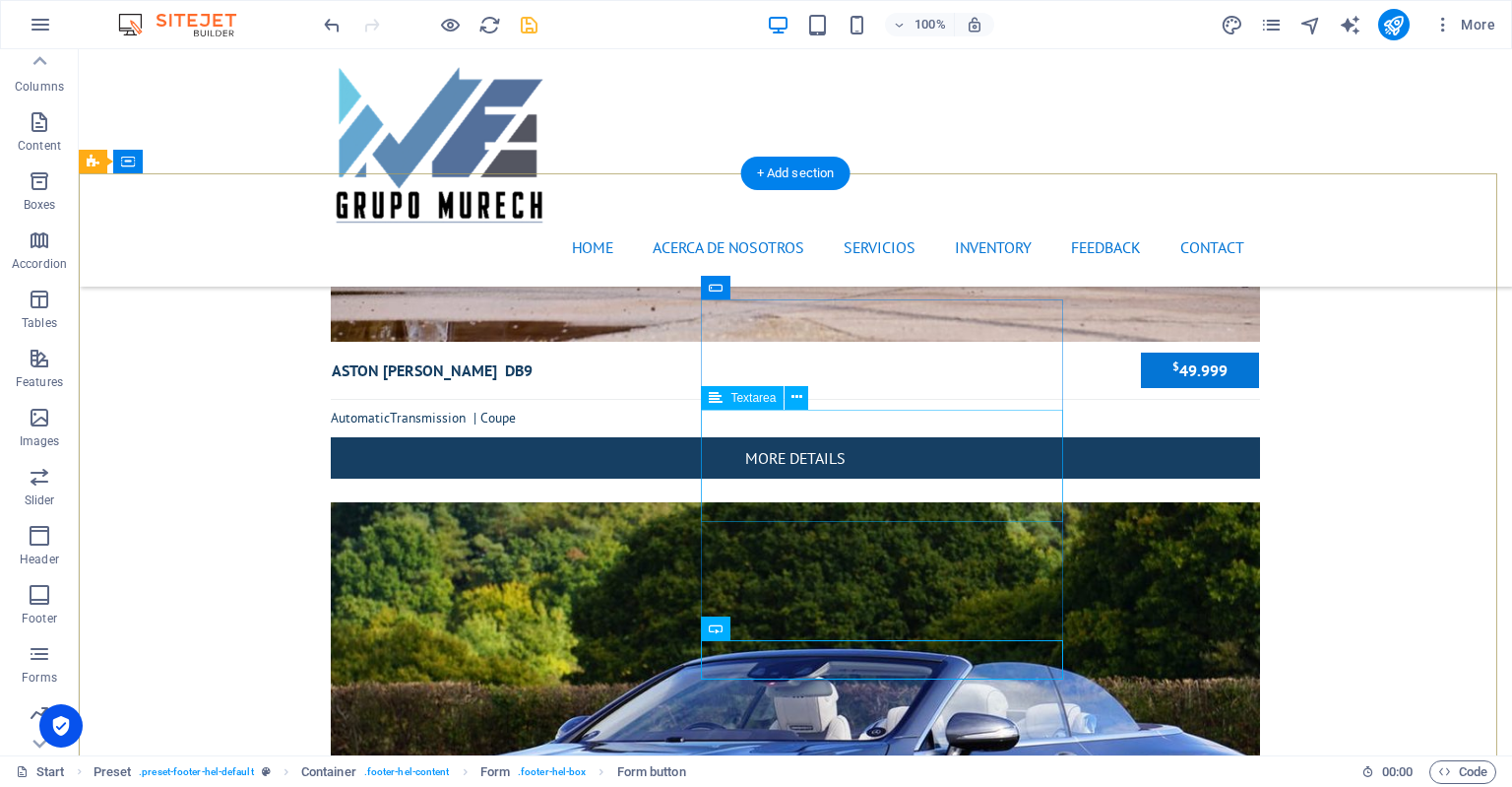 click at bounding box center (559, 19164) 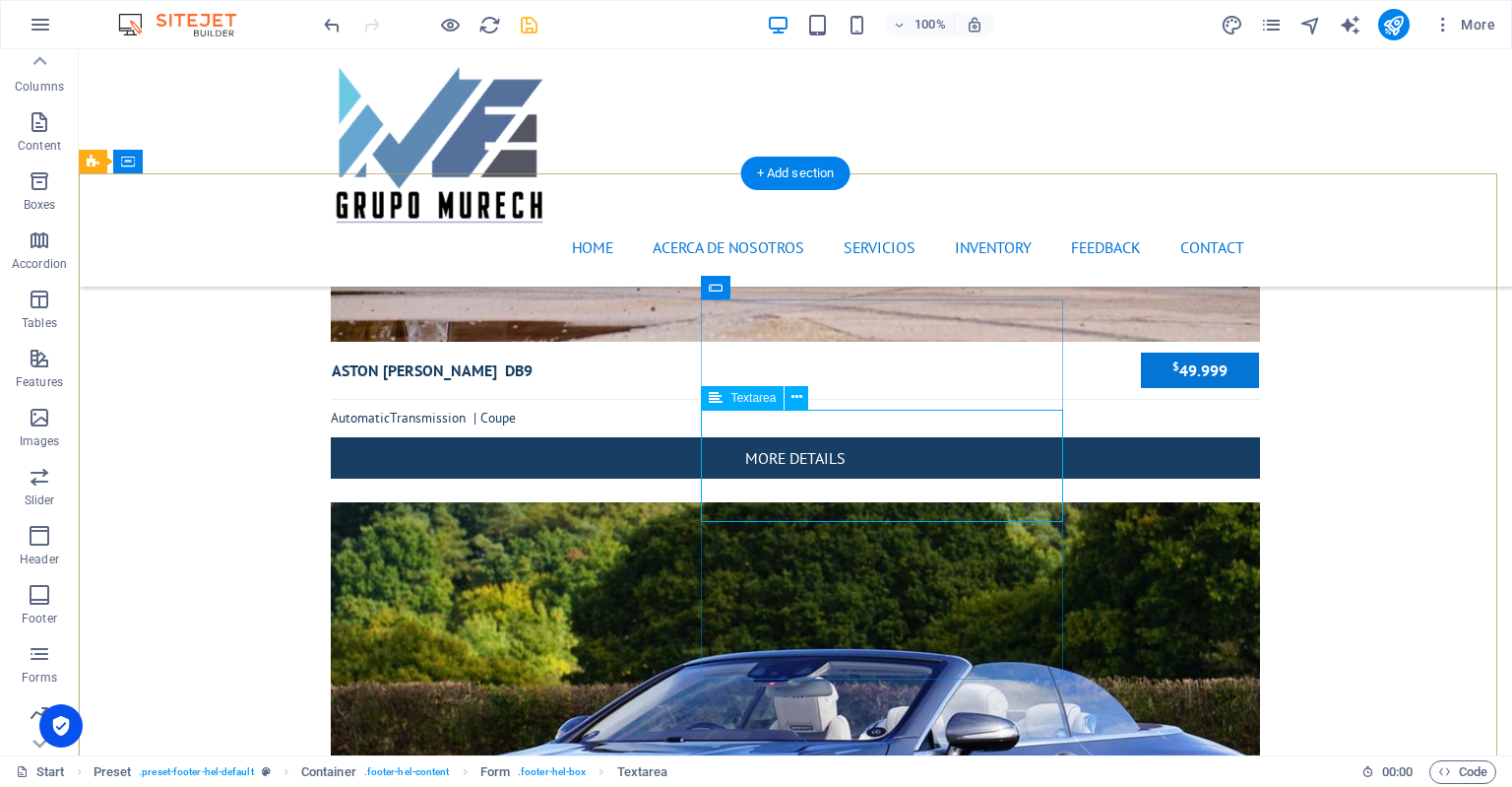 click at bounding box center [559, 19164] 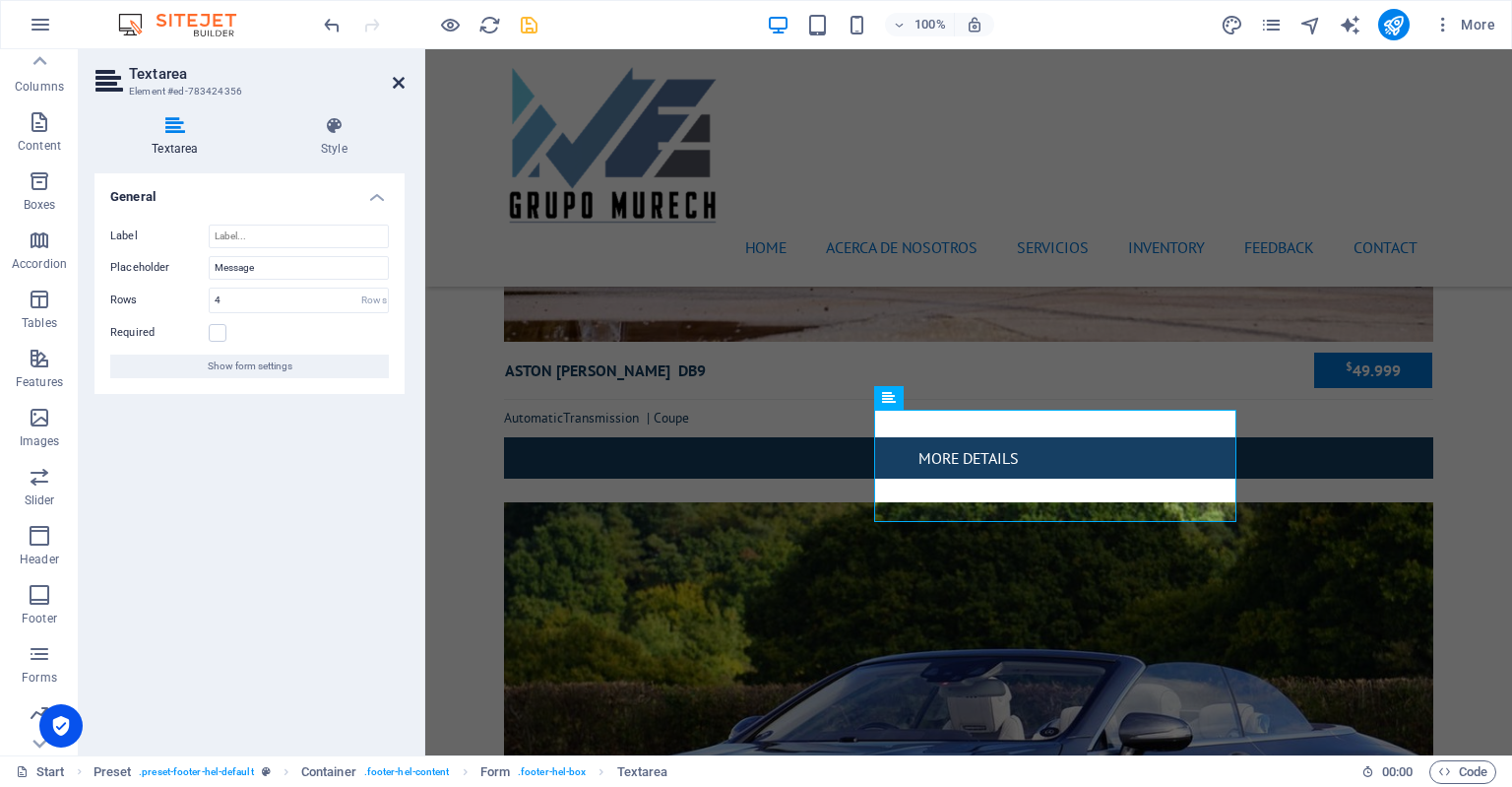 click at bounding box center [399, 83] 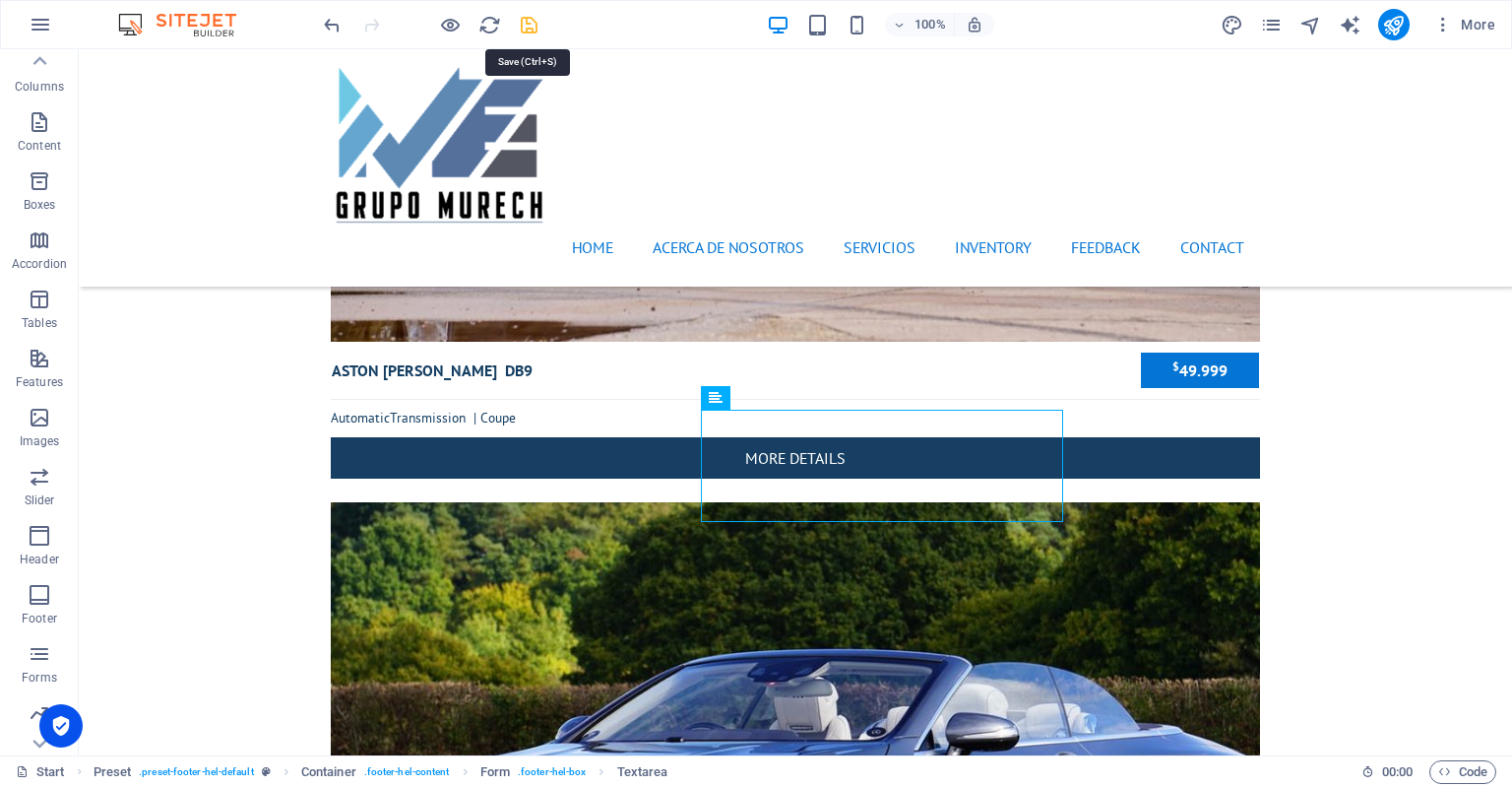 click at bounding box center (529, 25) 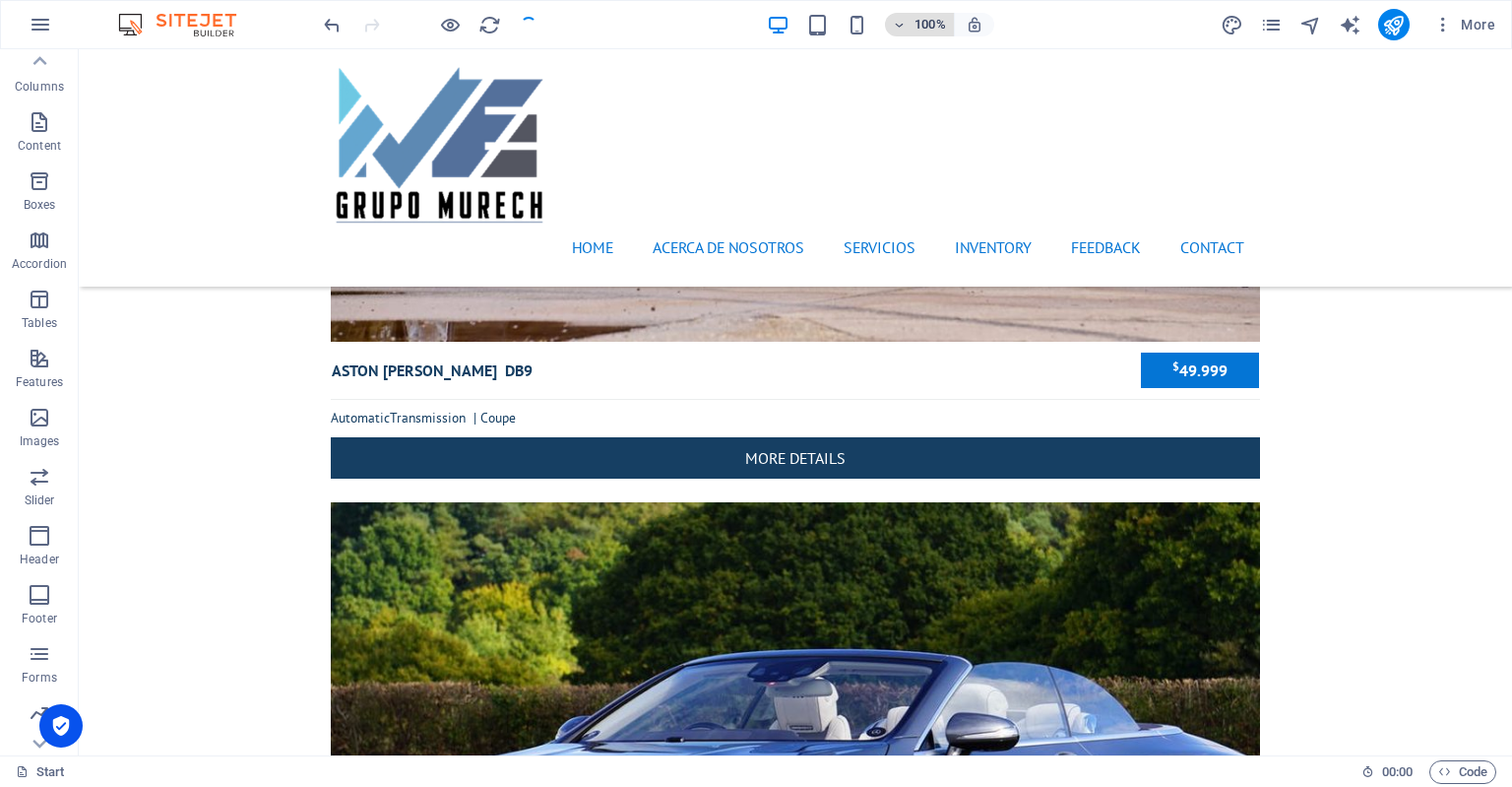 click on "100%" at bounding box center [919, 25] 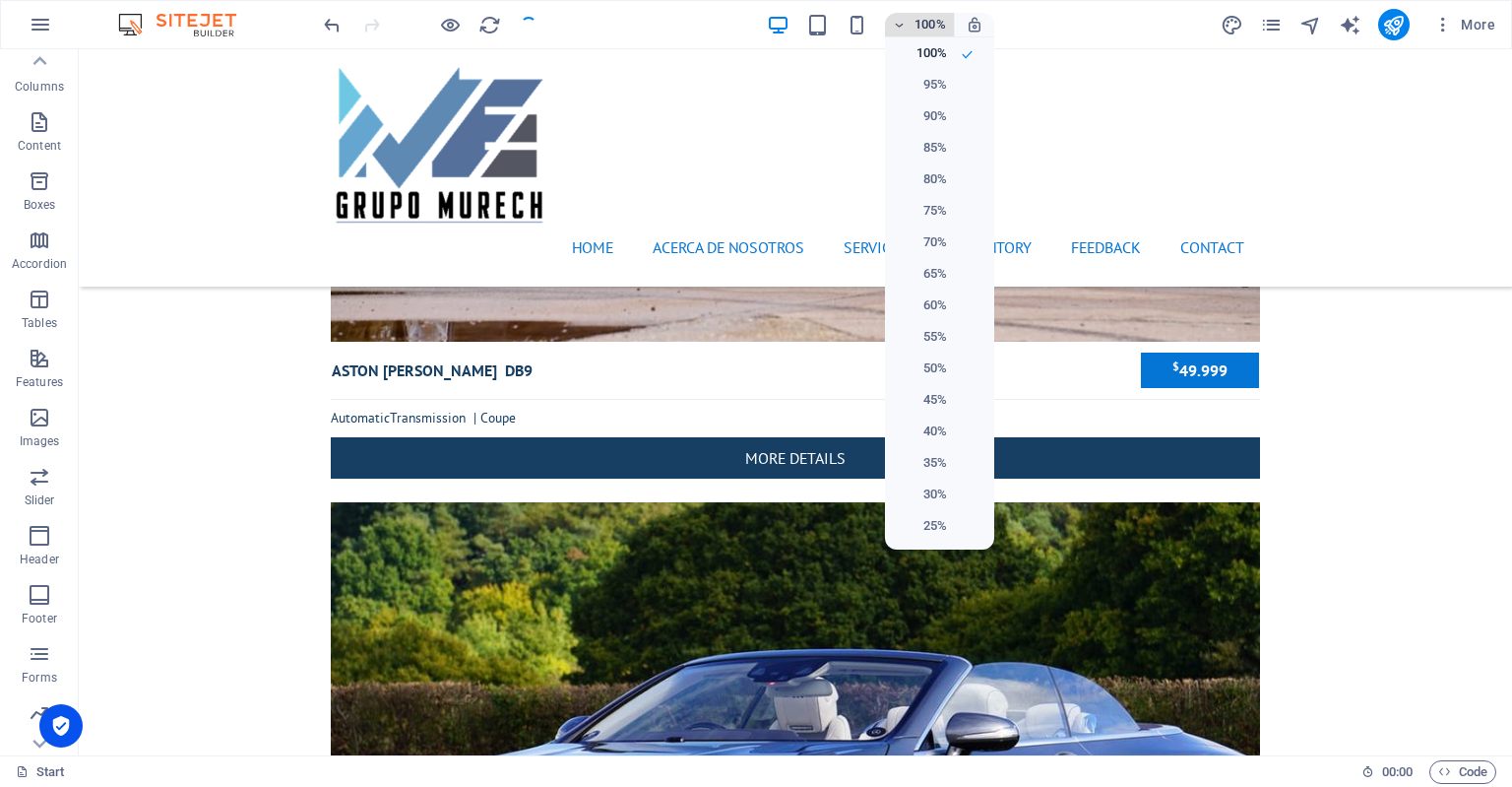 click at bounding box center [756, 393] 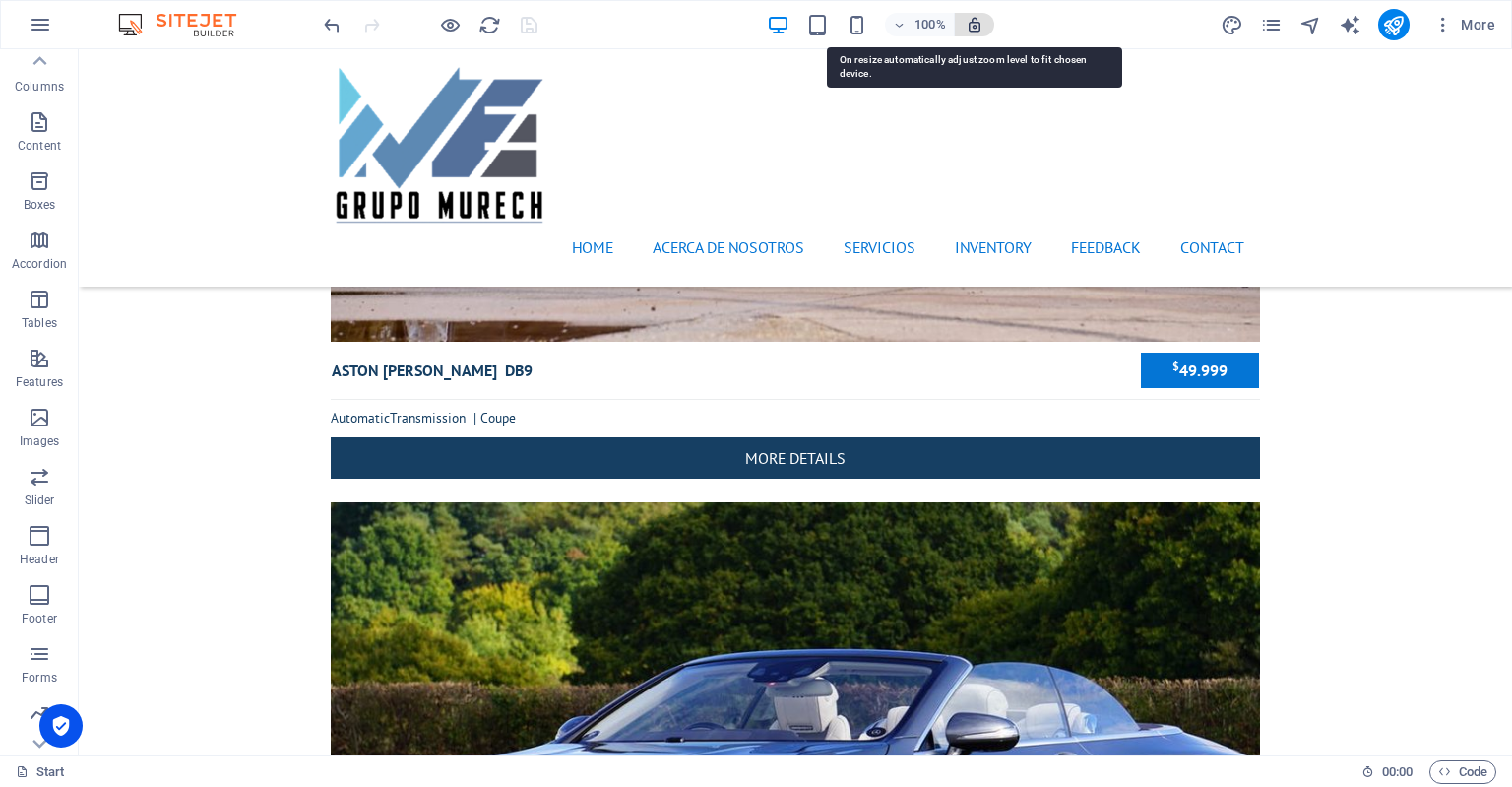 click at bounding box center (975, 25) 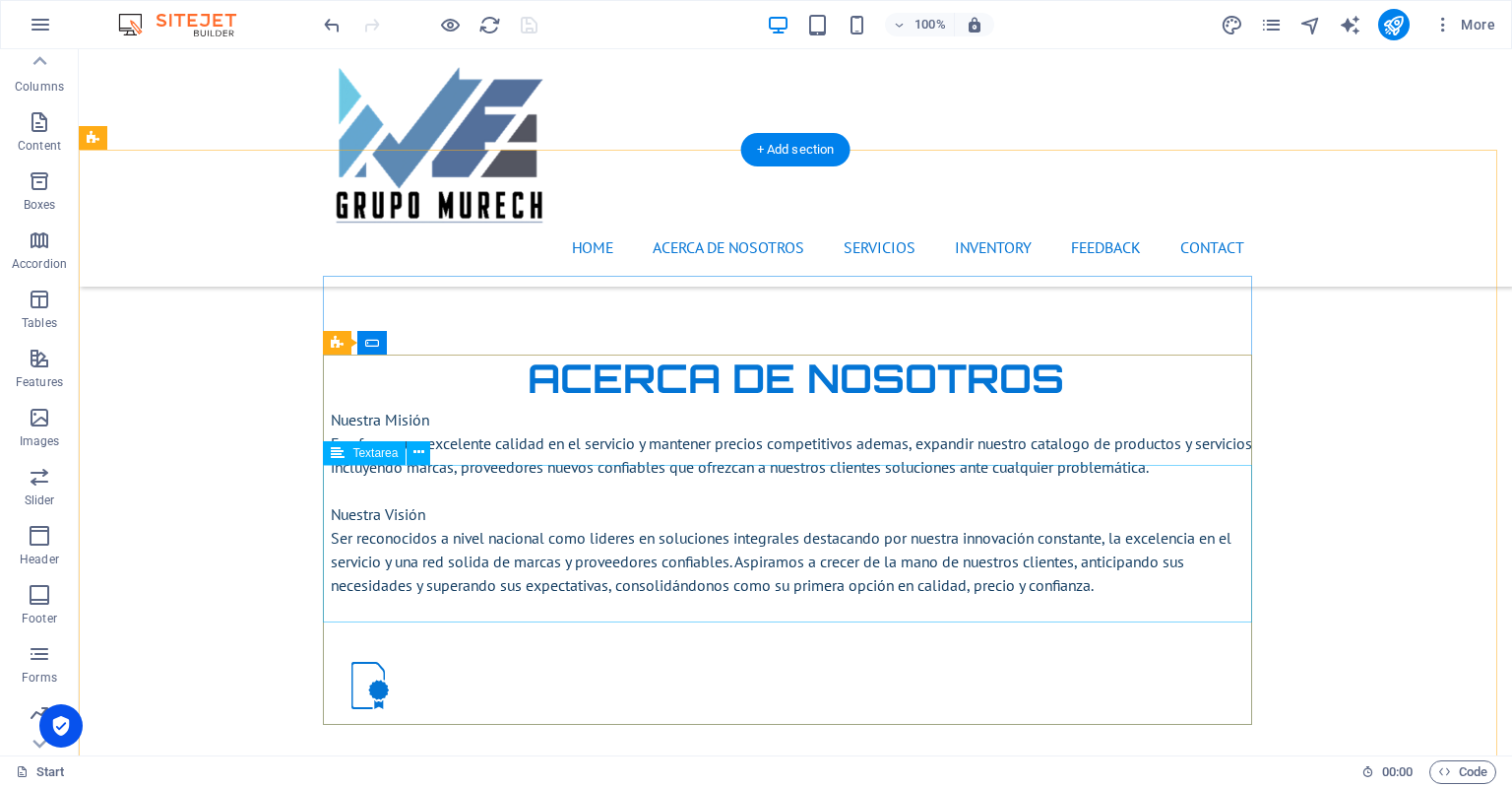 scroll, scrollTop: 1403, scrollLeft: 0, axis: vertical 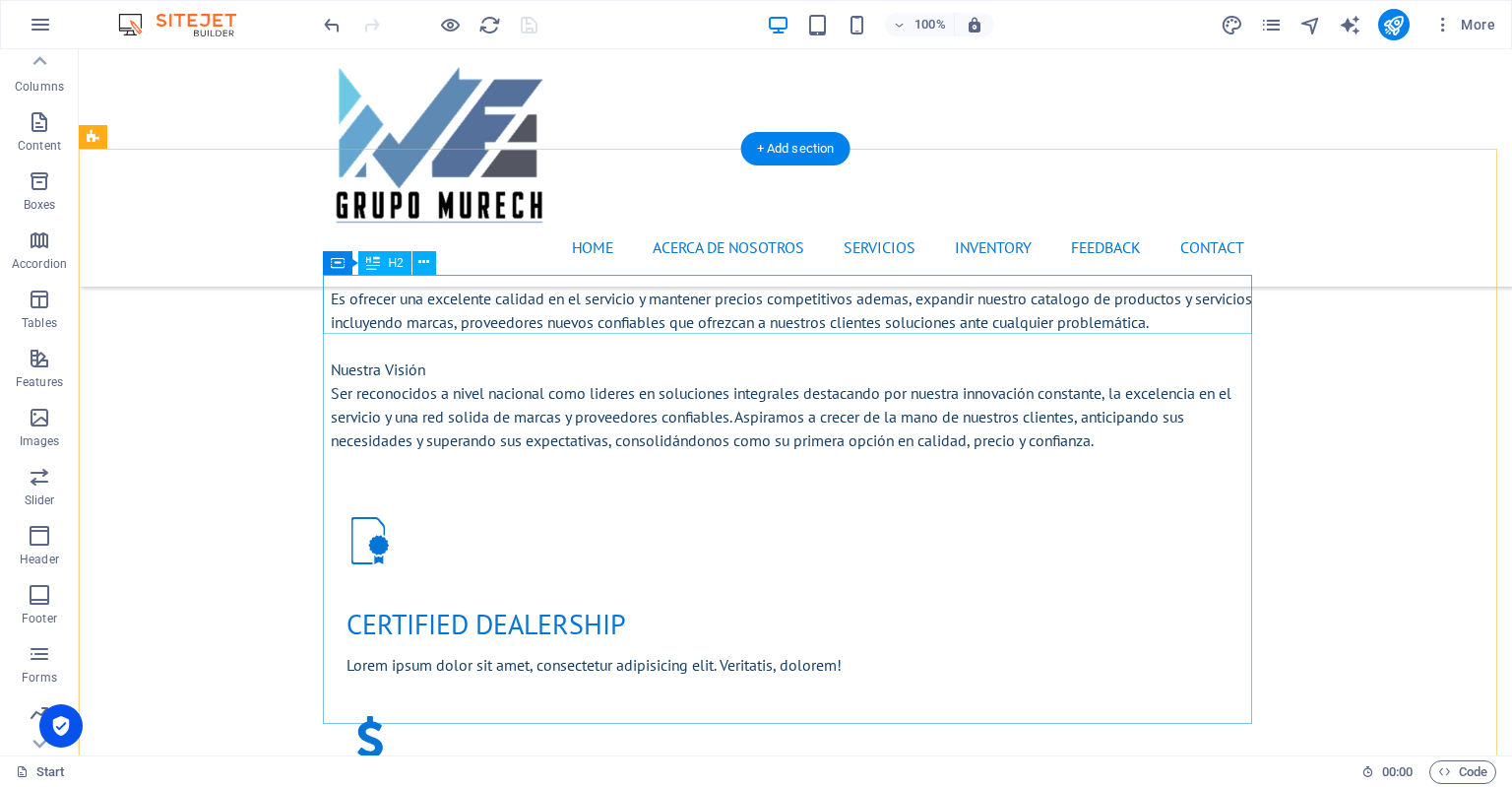 click on "Appointment" at bounding box center (795, 1571) 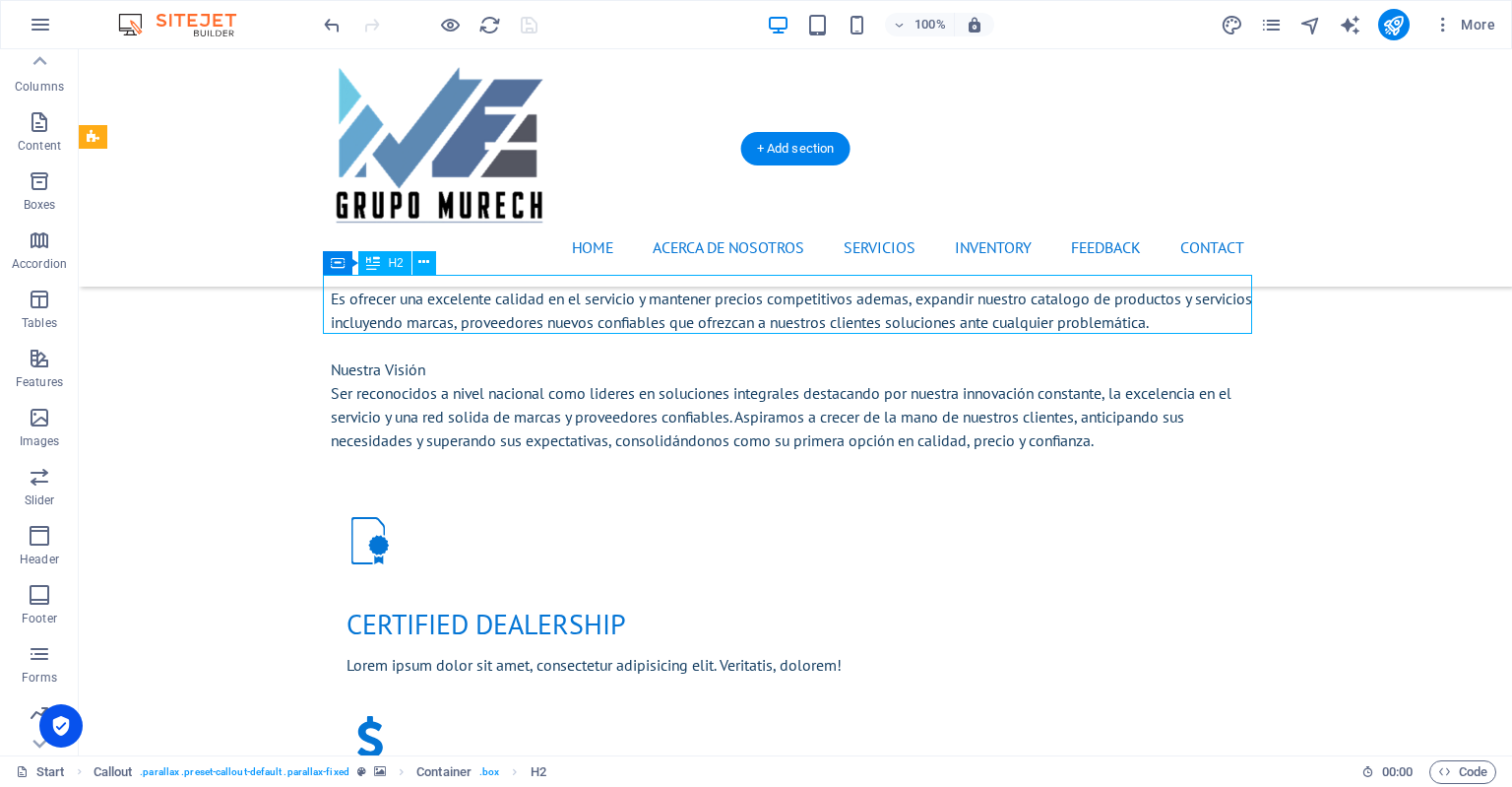 click on "Appointment" at bounding box center (795, 1571) 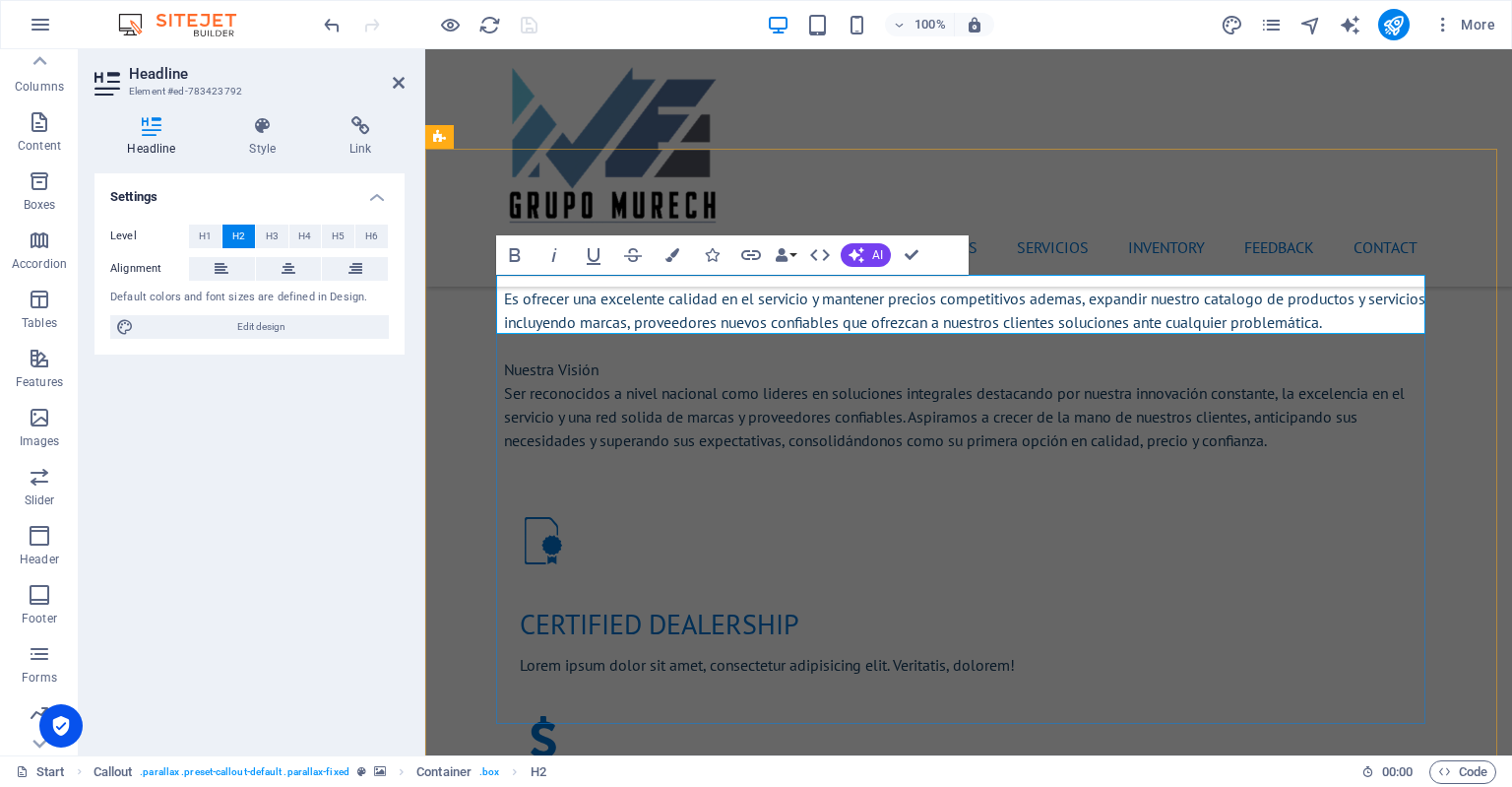 type 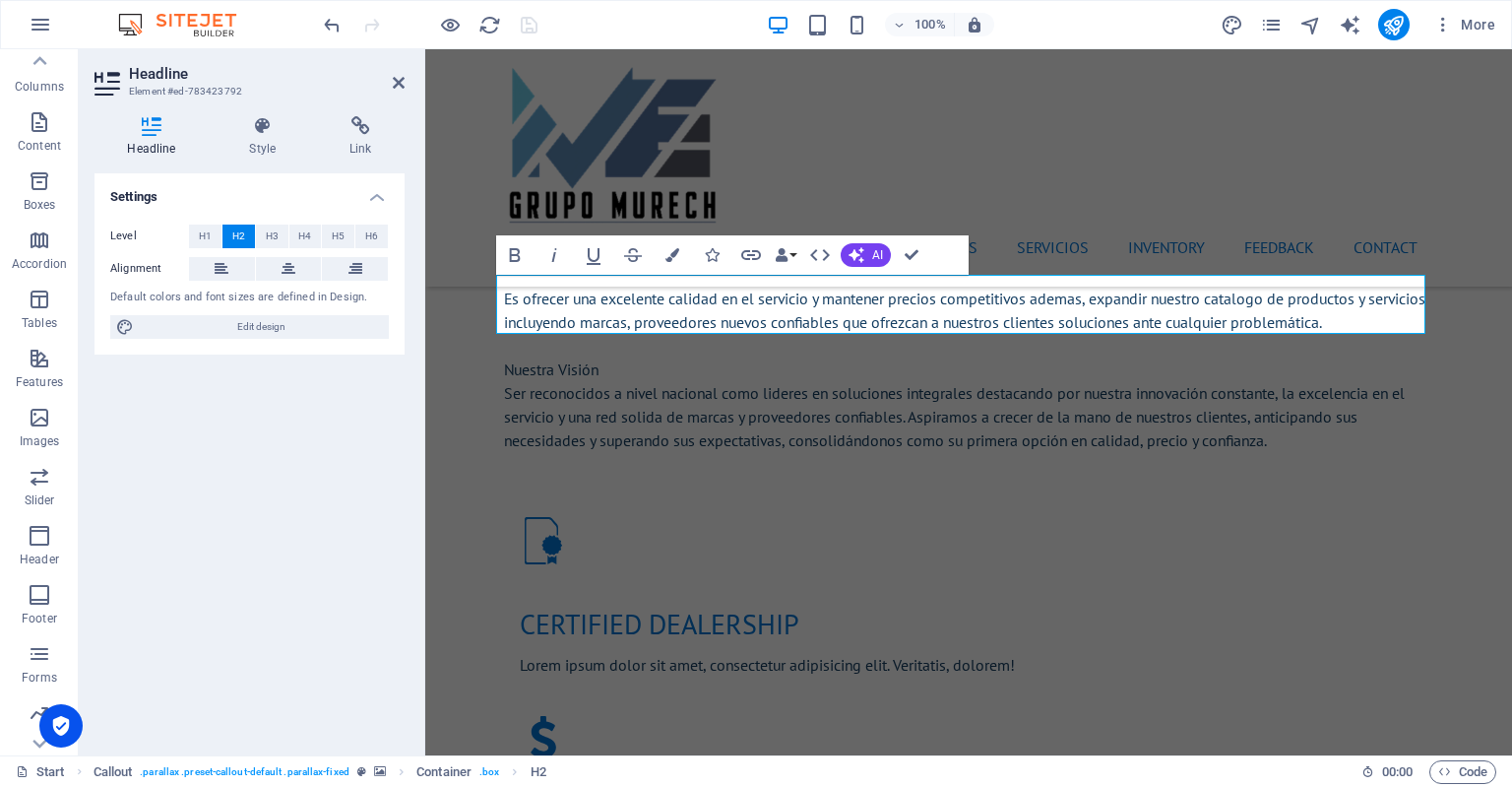 click at bounding box center [969, 1768] 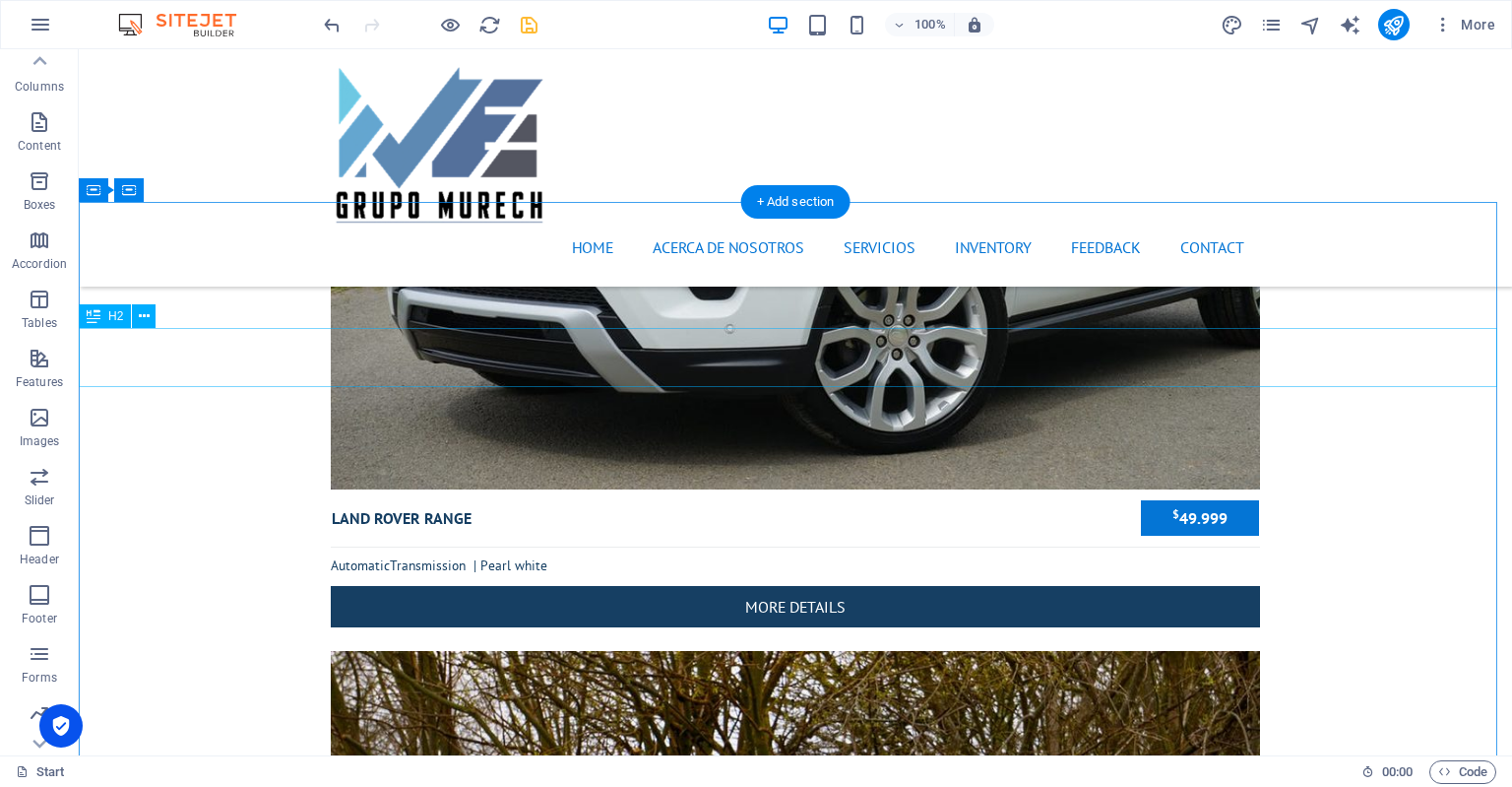 scroll, scrollTop: 6758, scrollLeft: 0, axis: vertical 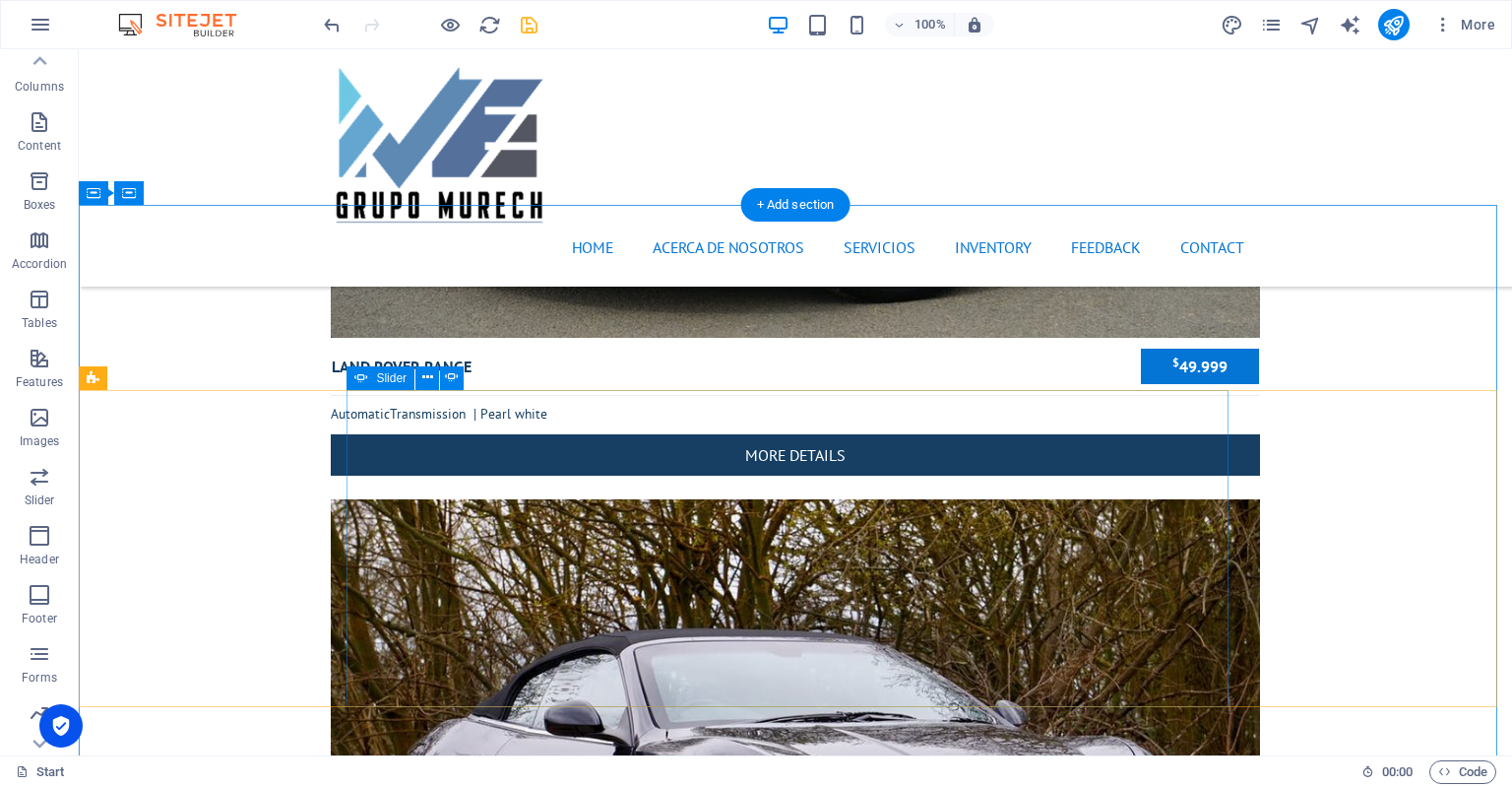 click on "2" at bounding box center [130, -5993] 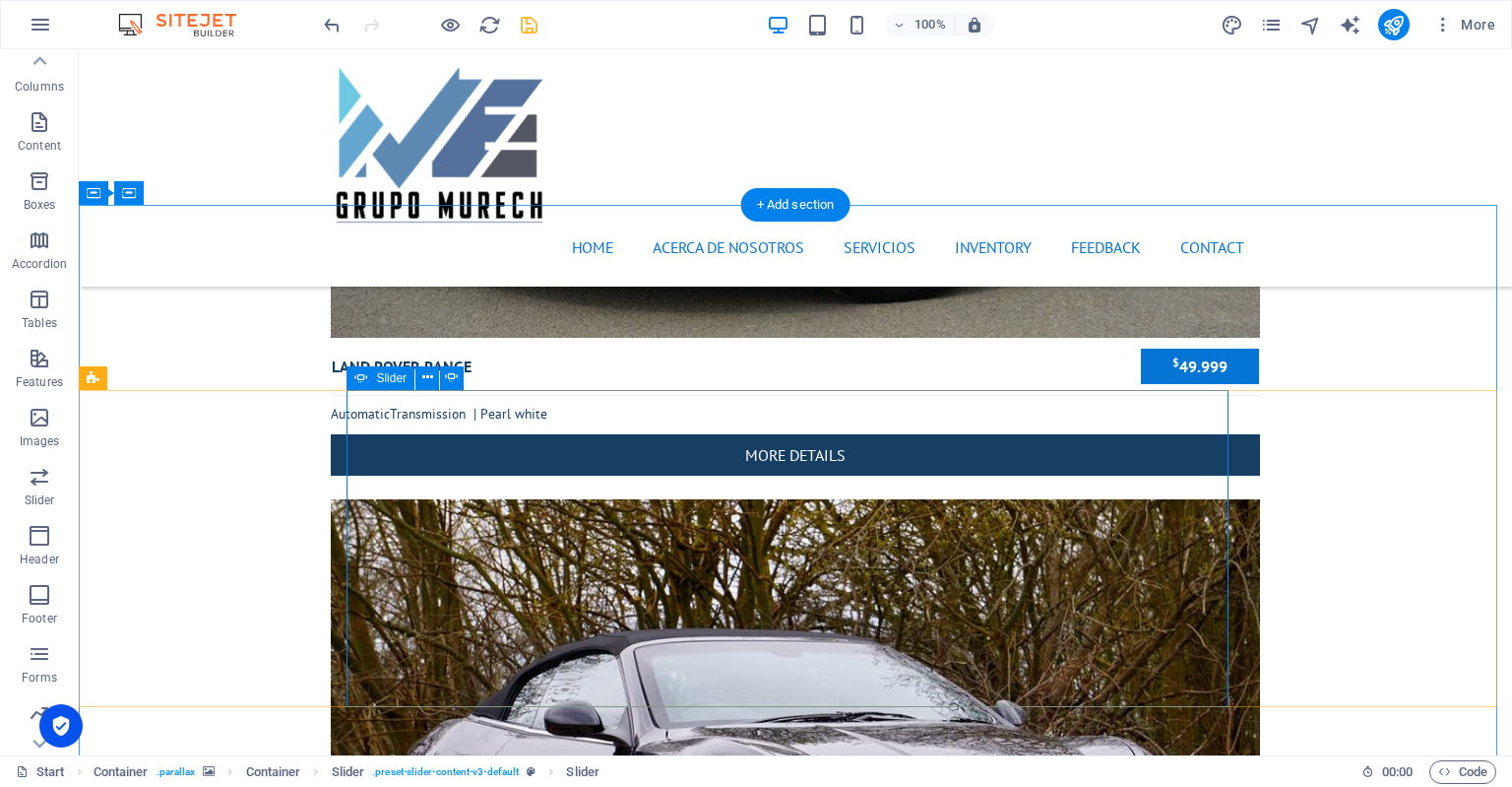 click on "1" at bounding box center [130, -6016] 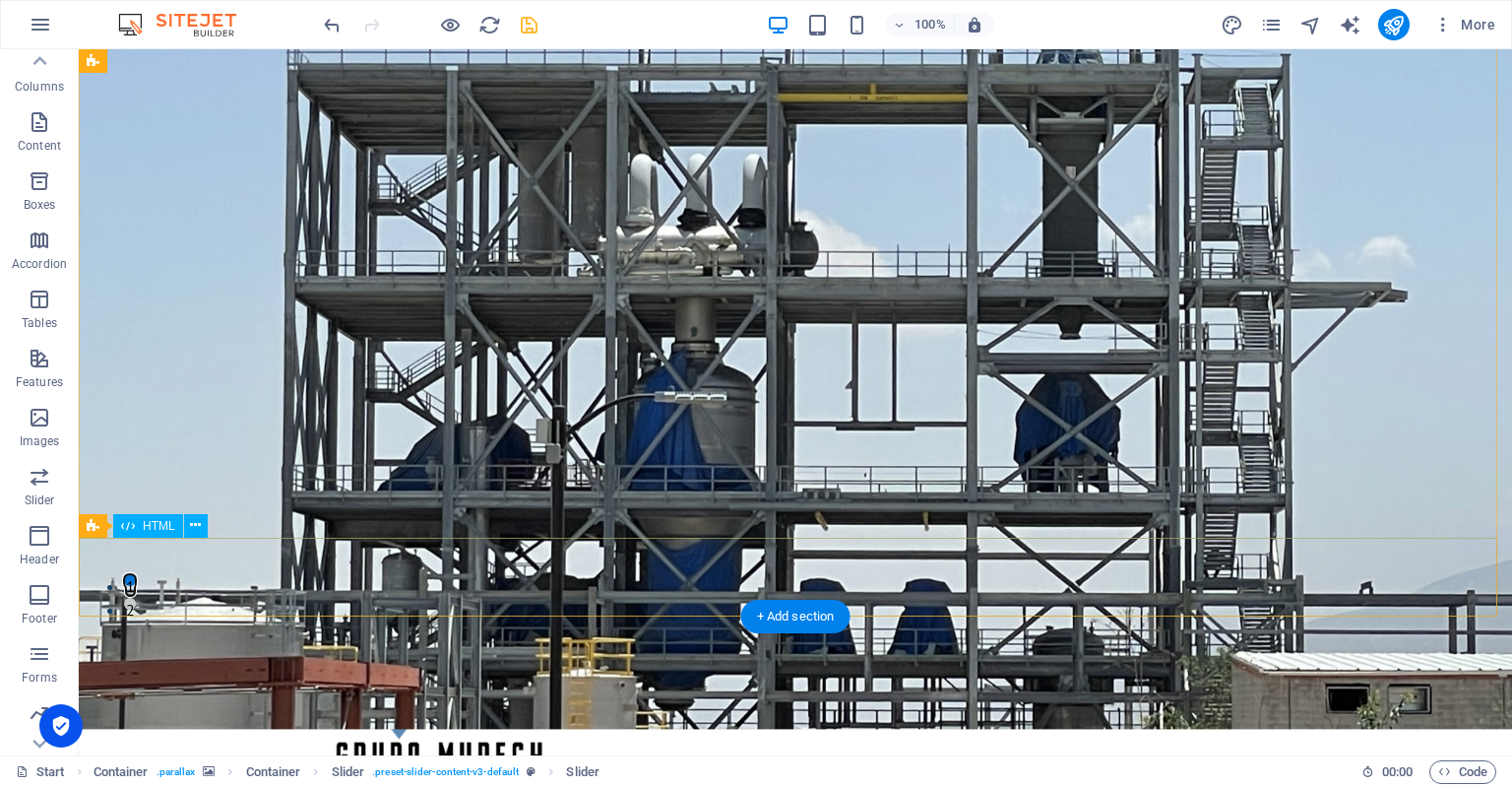 scroll, scrollTop: 0, scrollLeft: 0, axis: both 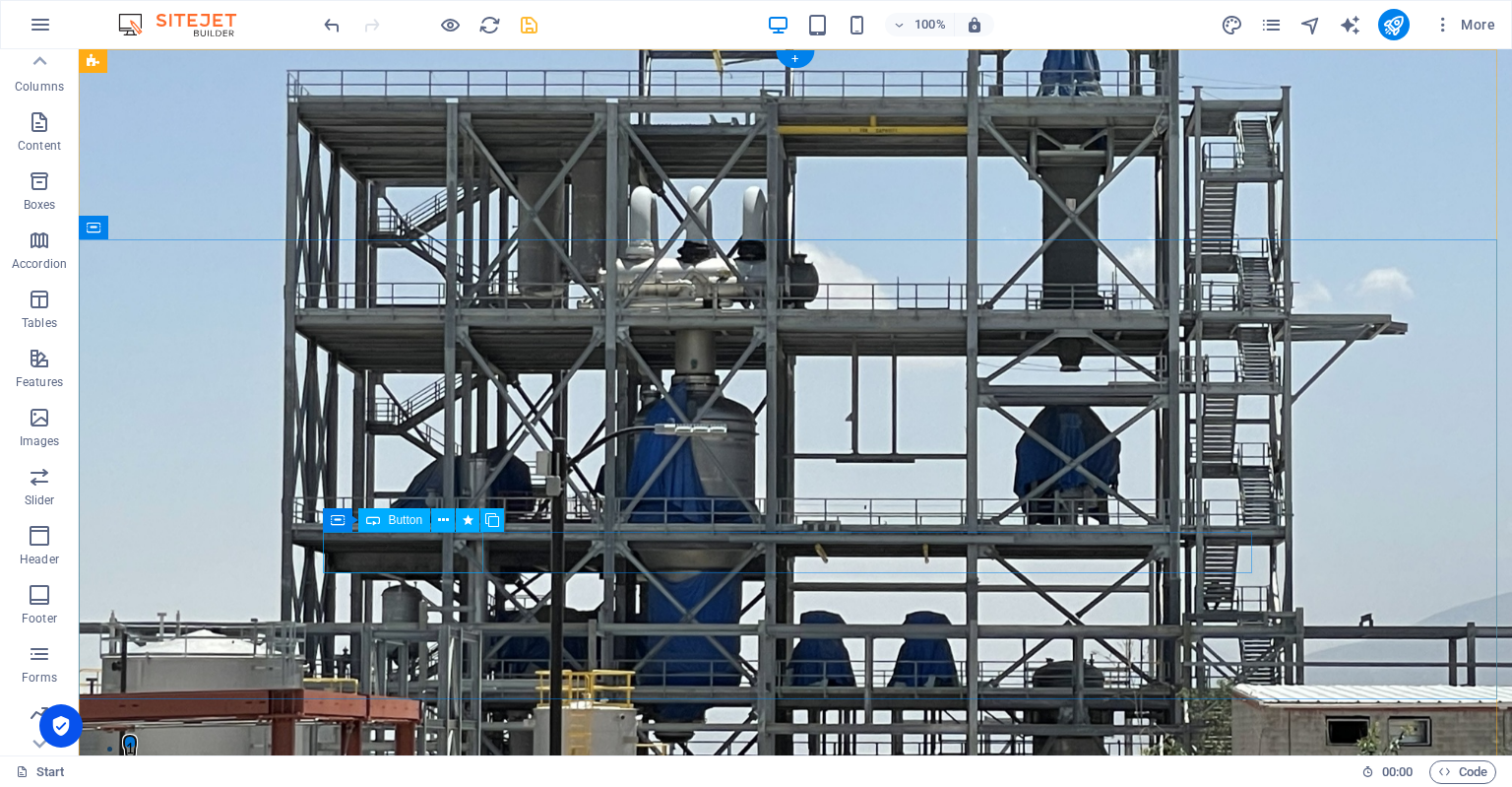 click on "Our Inventory" at bounding box center (795, 1312) 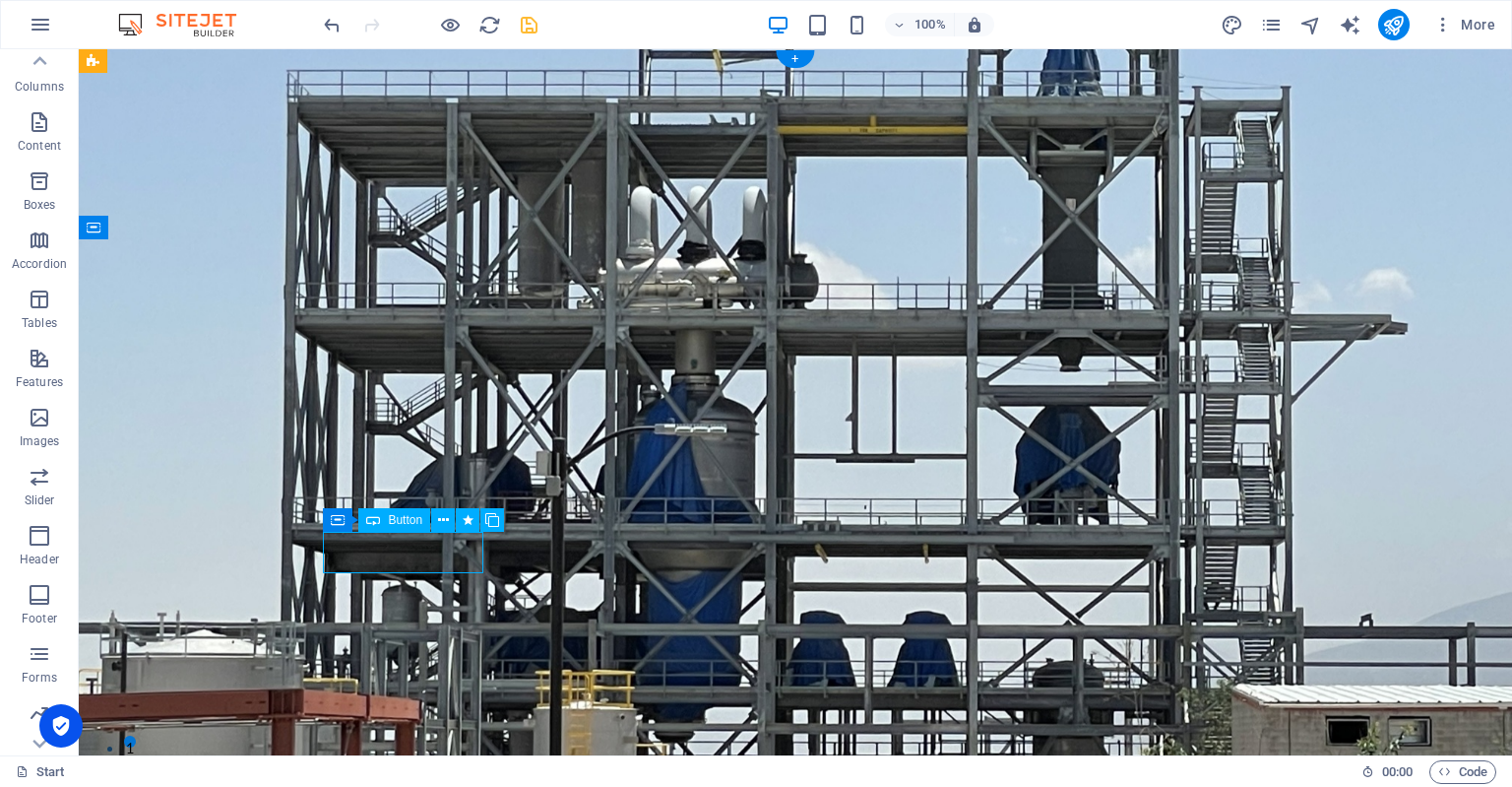 click on "Our Inventory" at bounding box center [795, 1312] 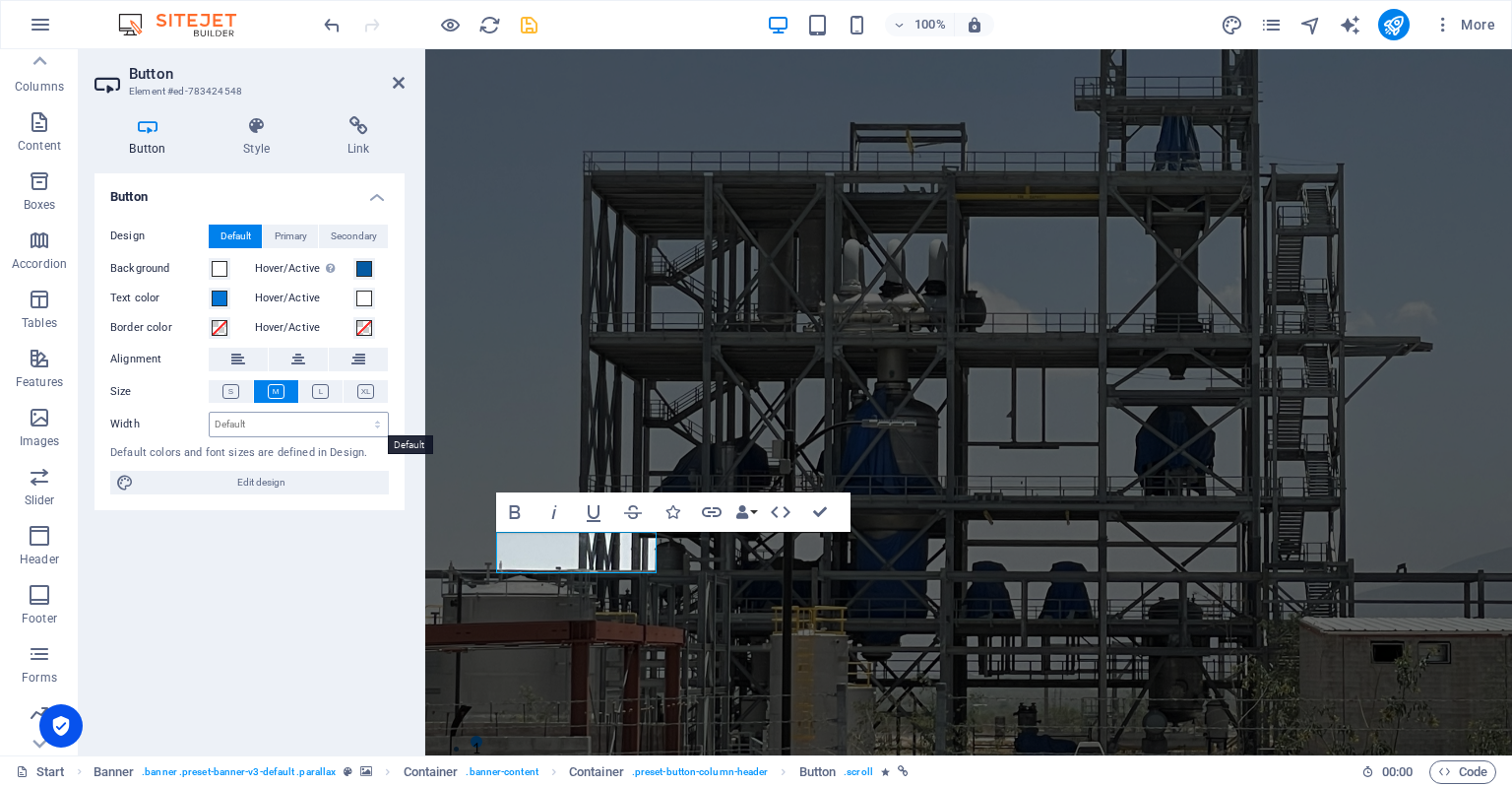 type 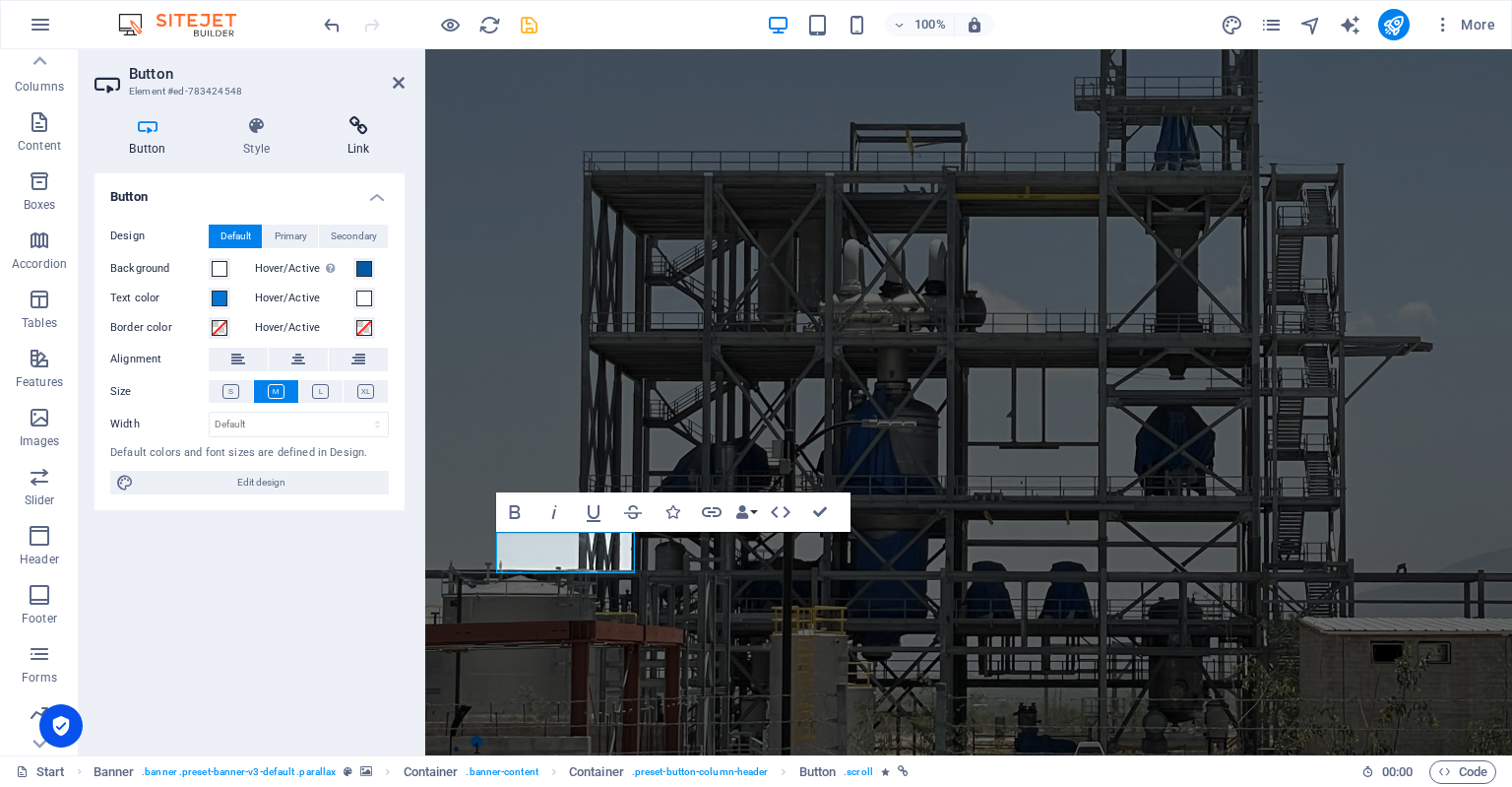 click at bounding box center [358, 126] 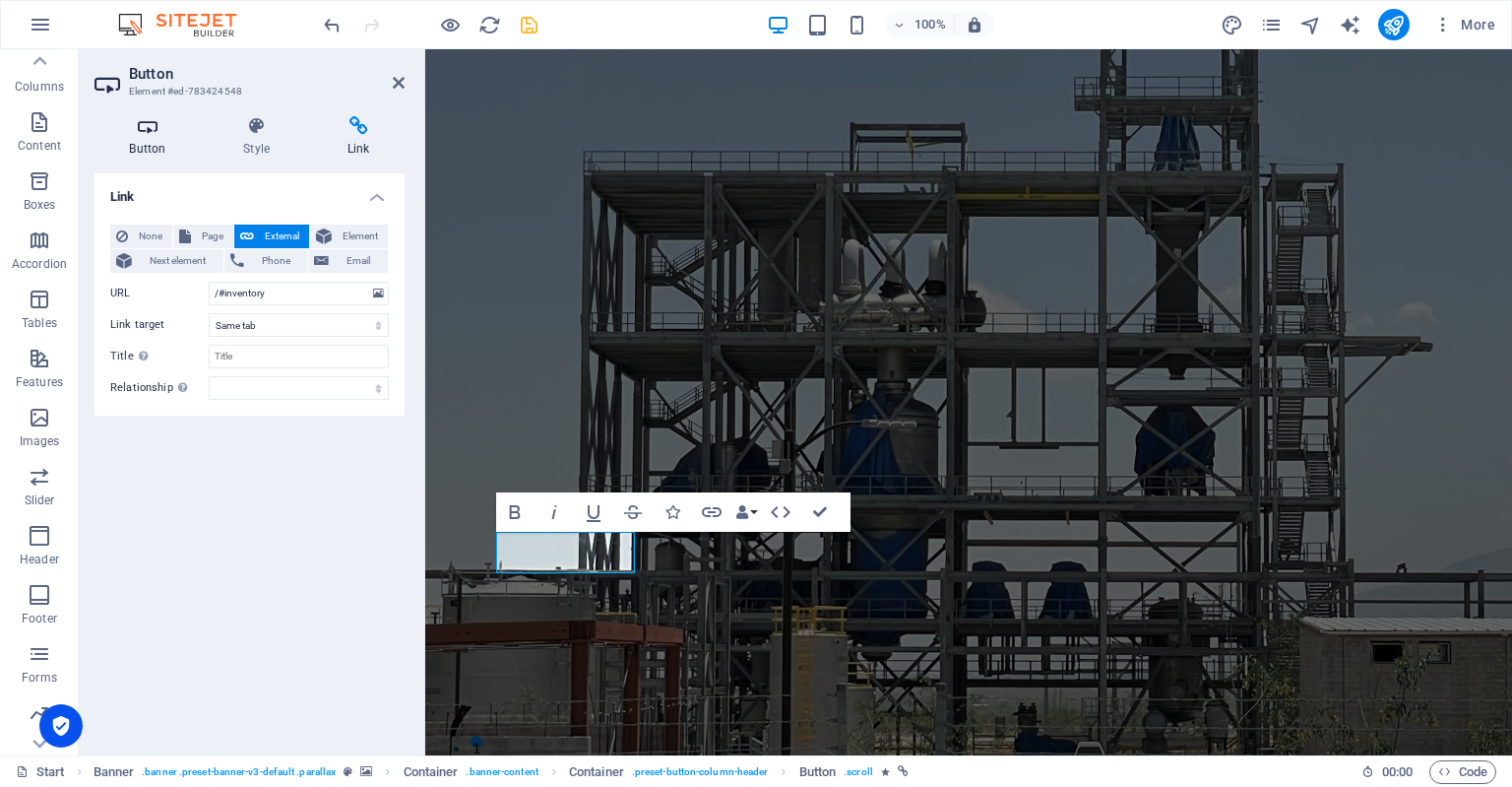click on "Button" at bounding box center (152, 137) 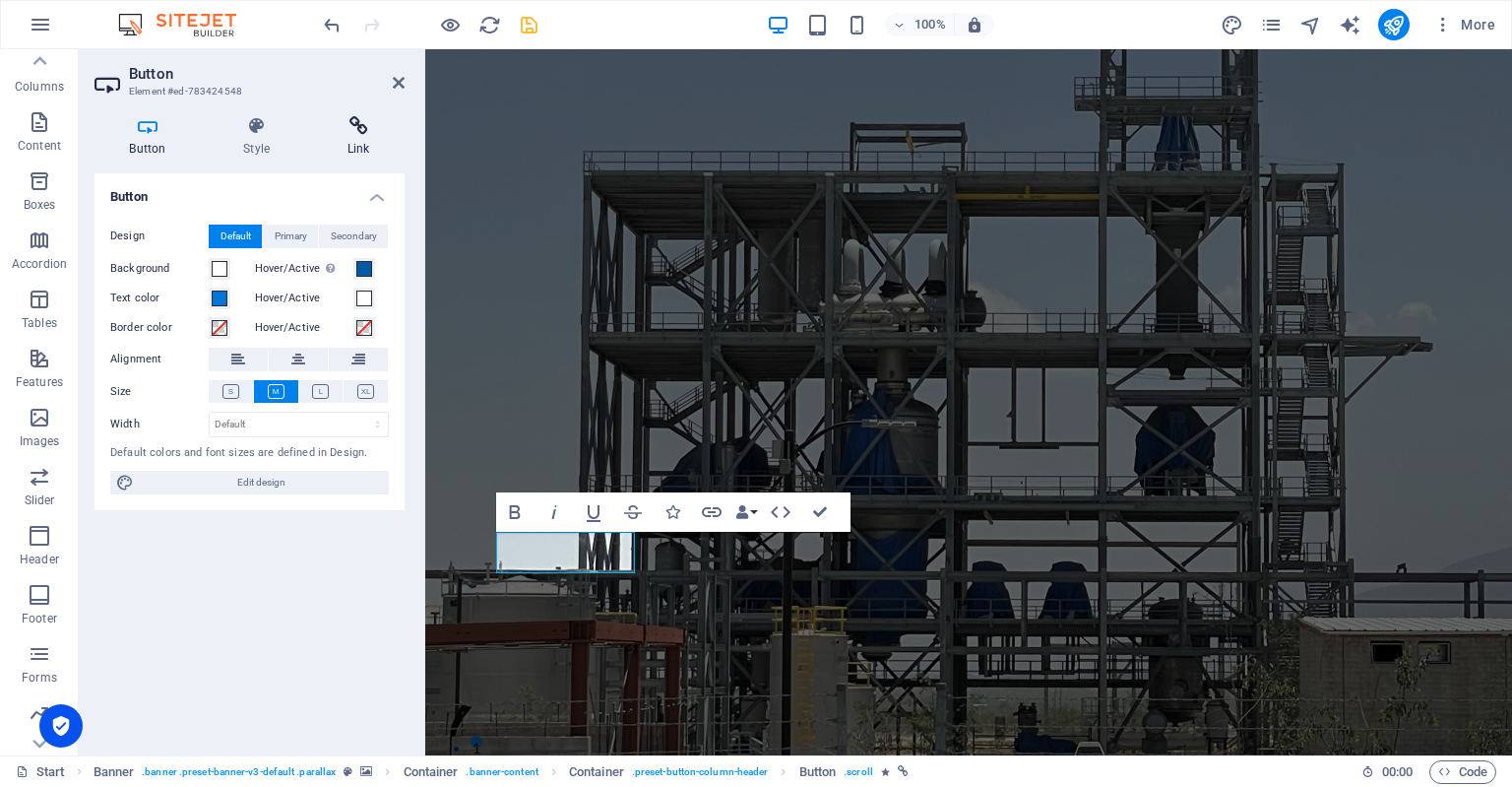 click at bounding box center (358, 126) 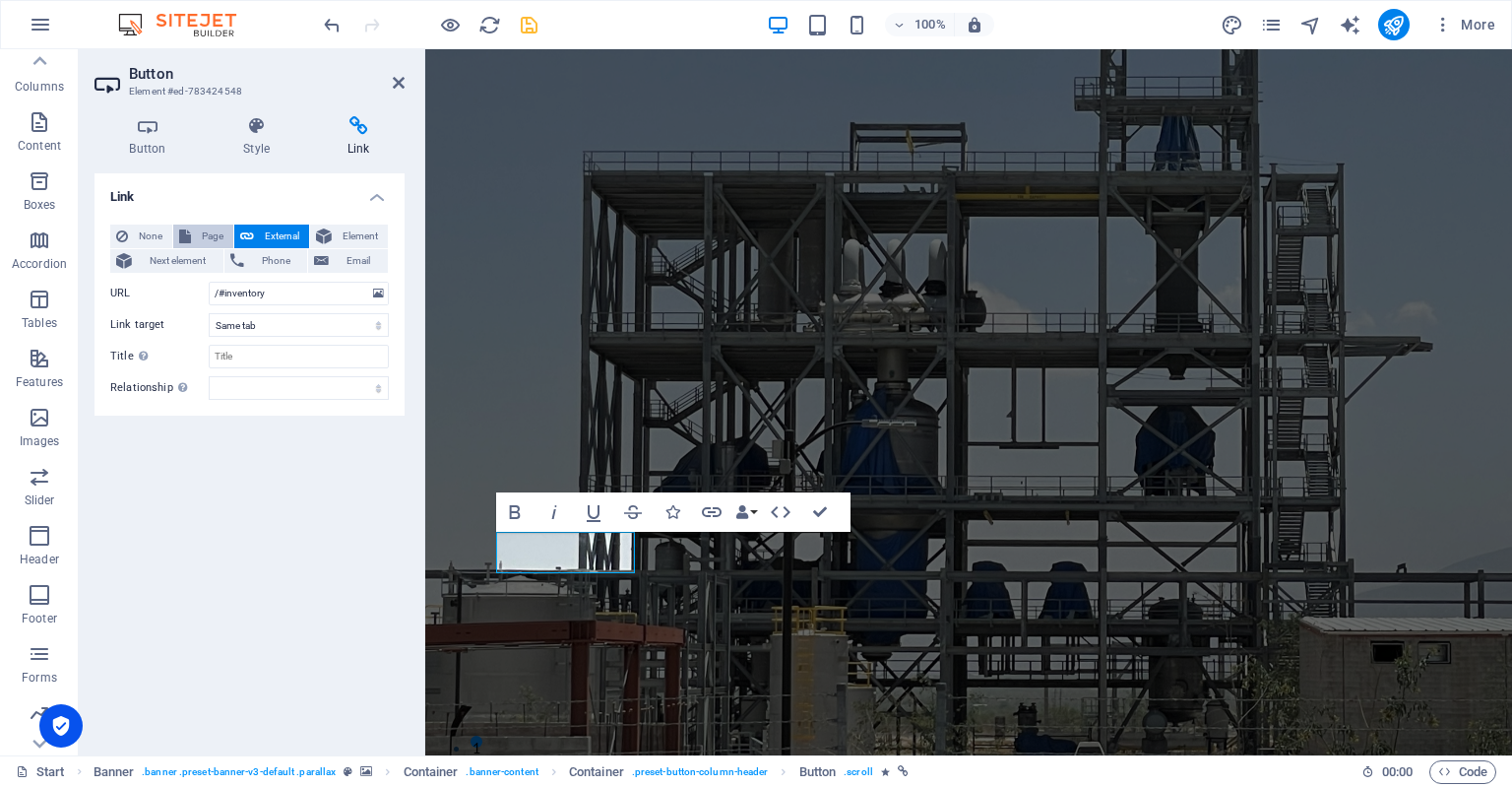 click on "Page" at bounding box center (203, 236) 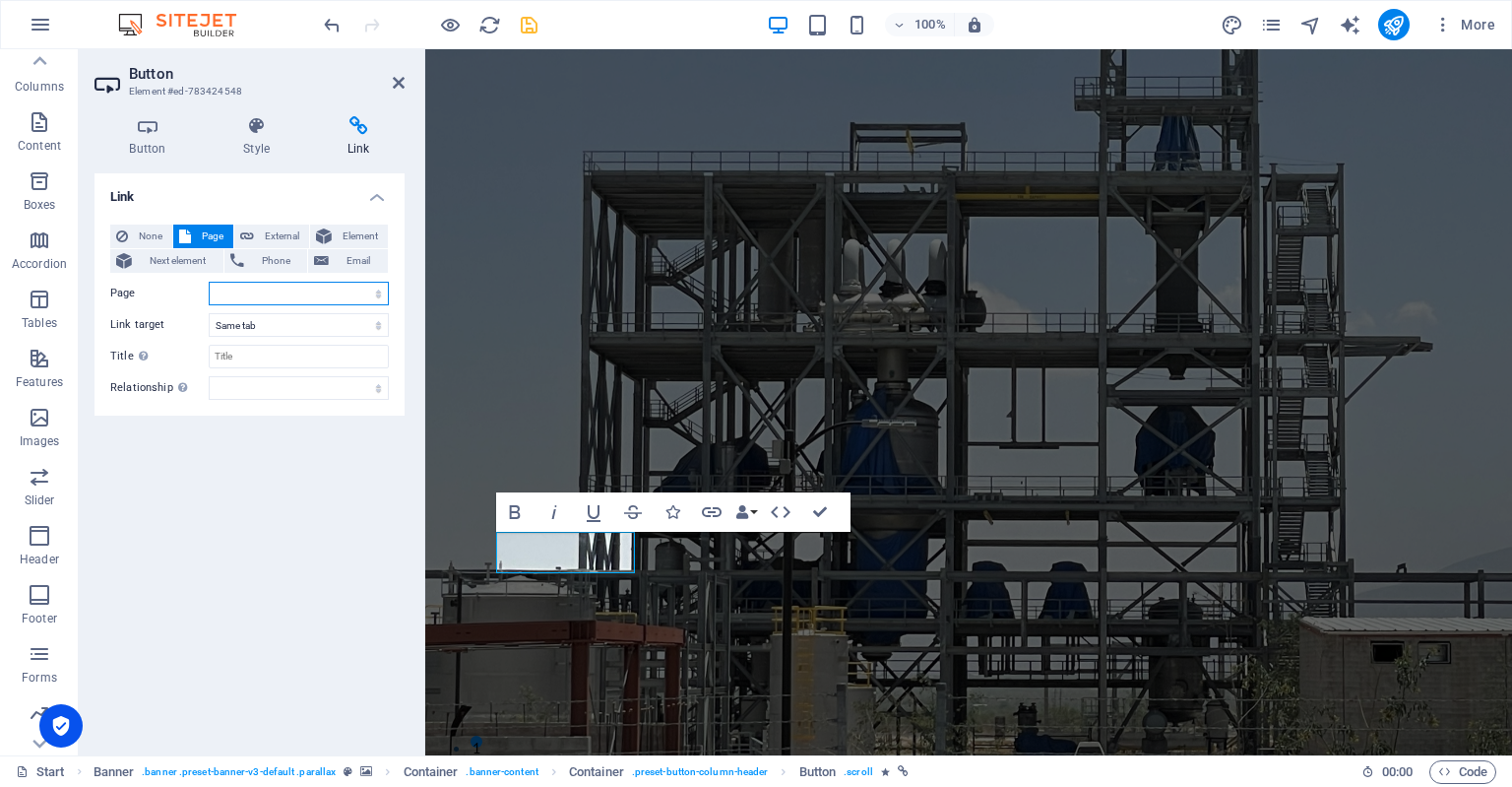 click on "Start Subpage Legal Notice Privacy" at bounding box center [298, 294] 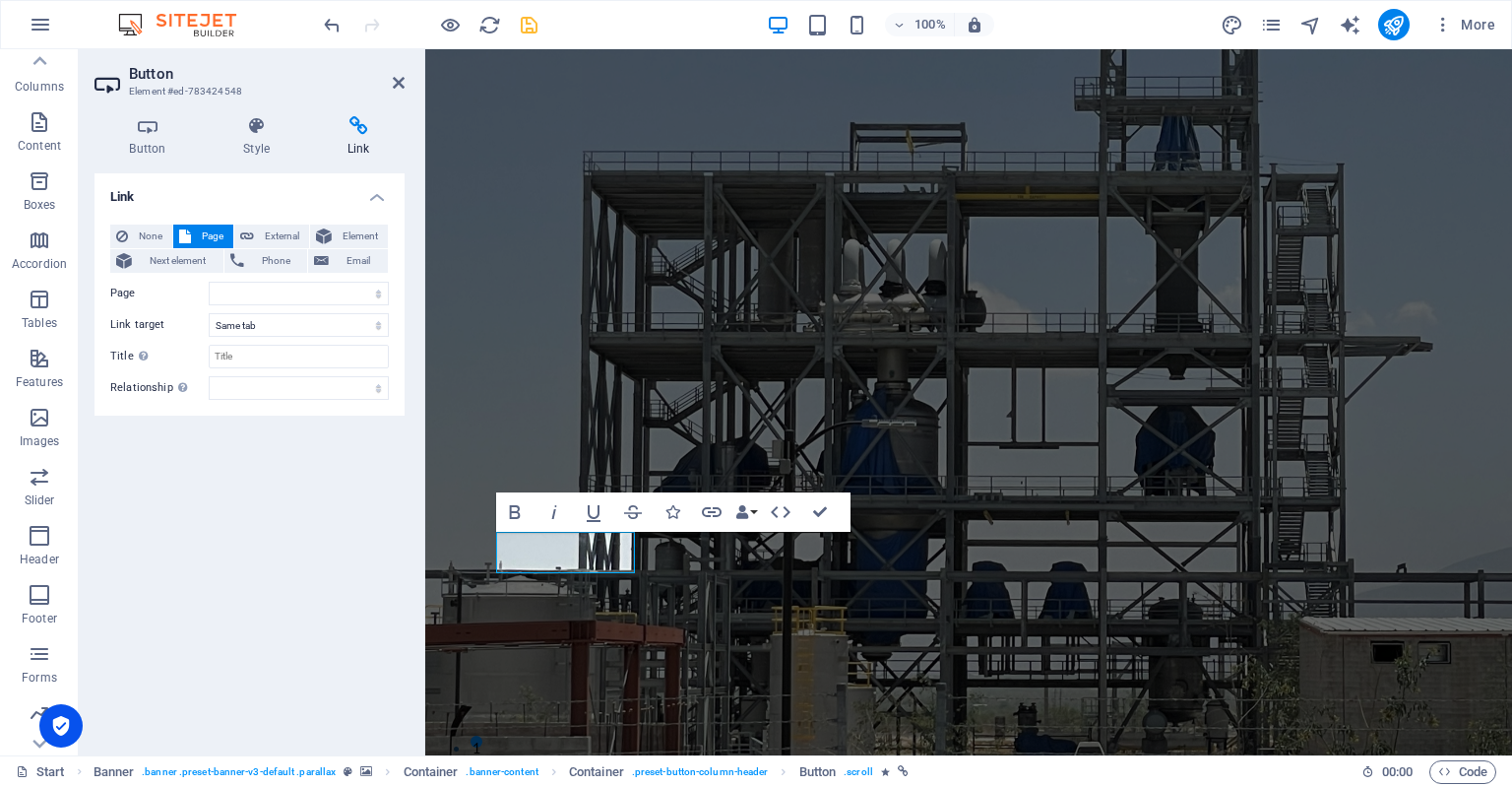 click on "Link target" at bounding box center [159, 325] 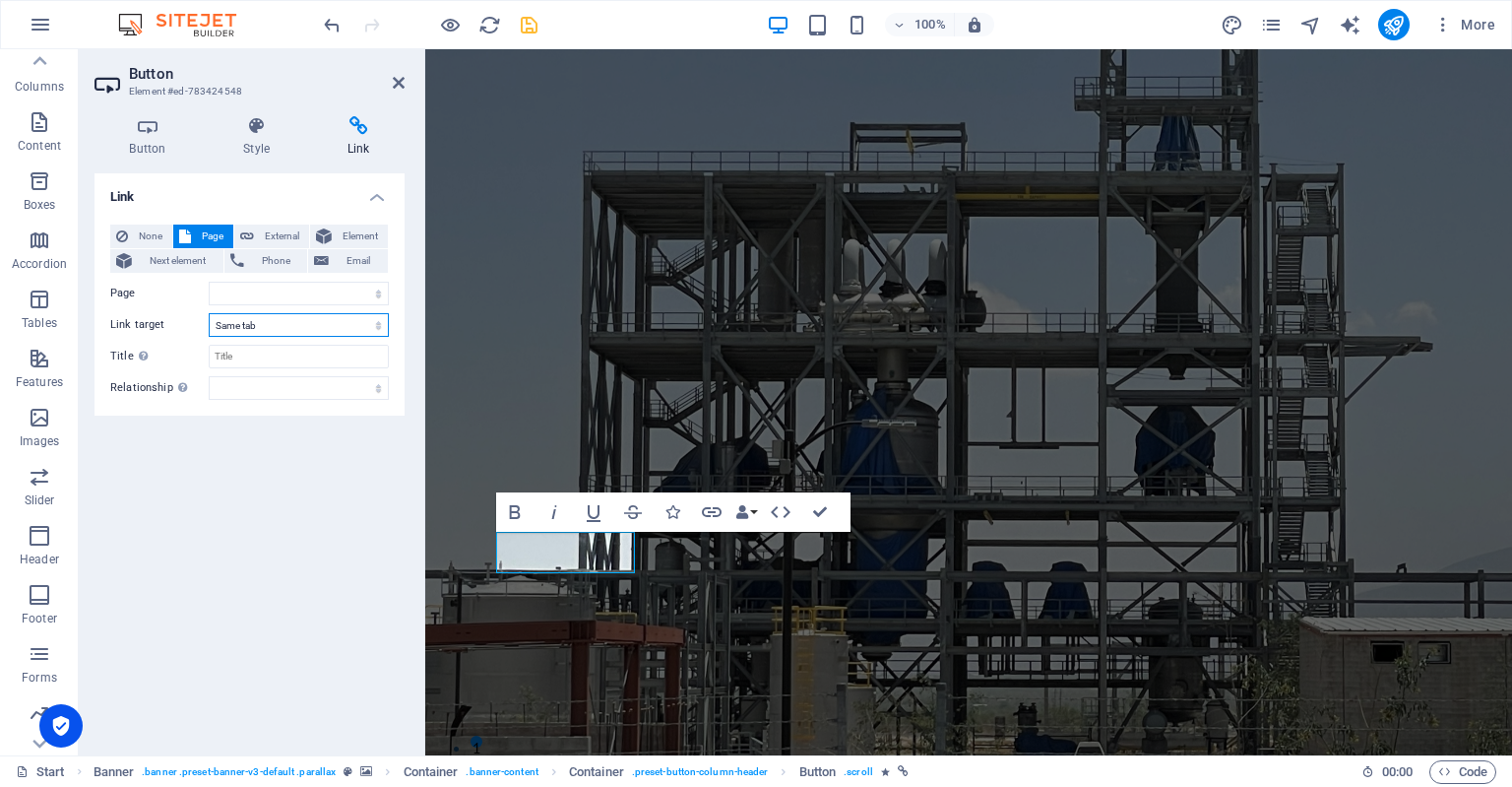 click on "New tab Same tab Overlay" at bounding box center (298, 325) 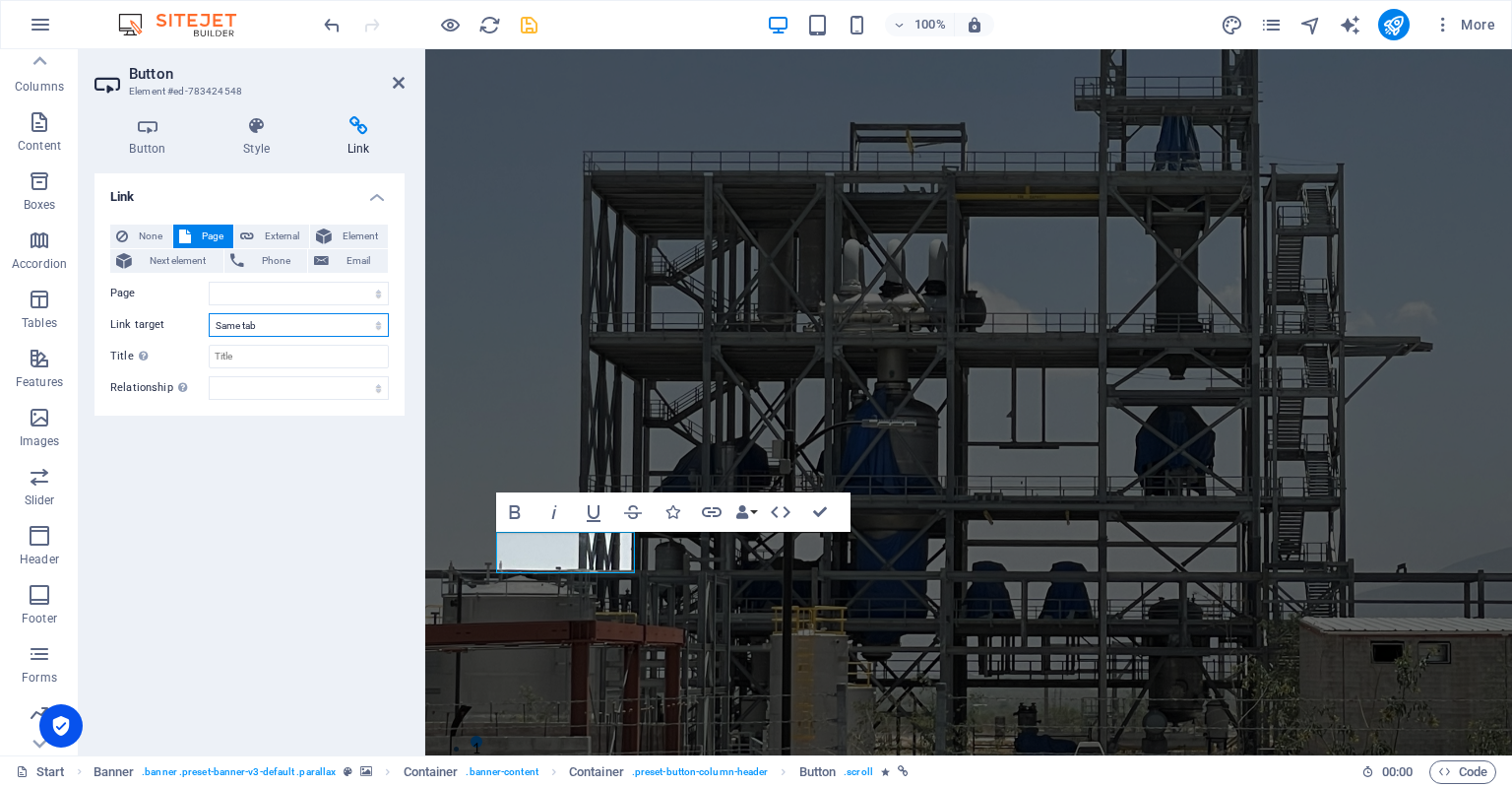 click on "New tab Same tab Overlay" at bounding box center [298, 325] 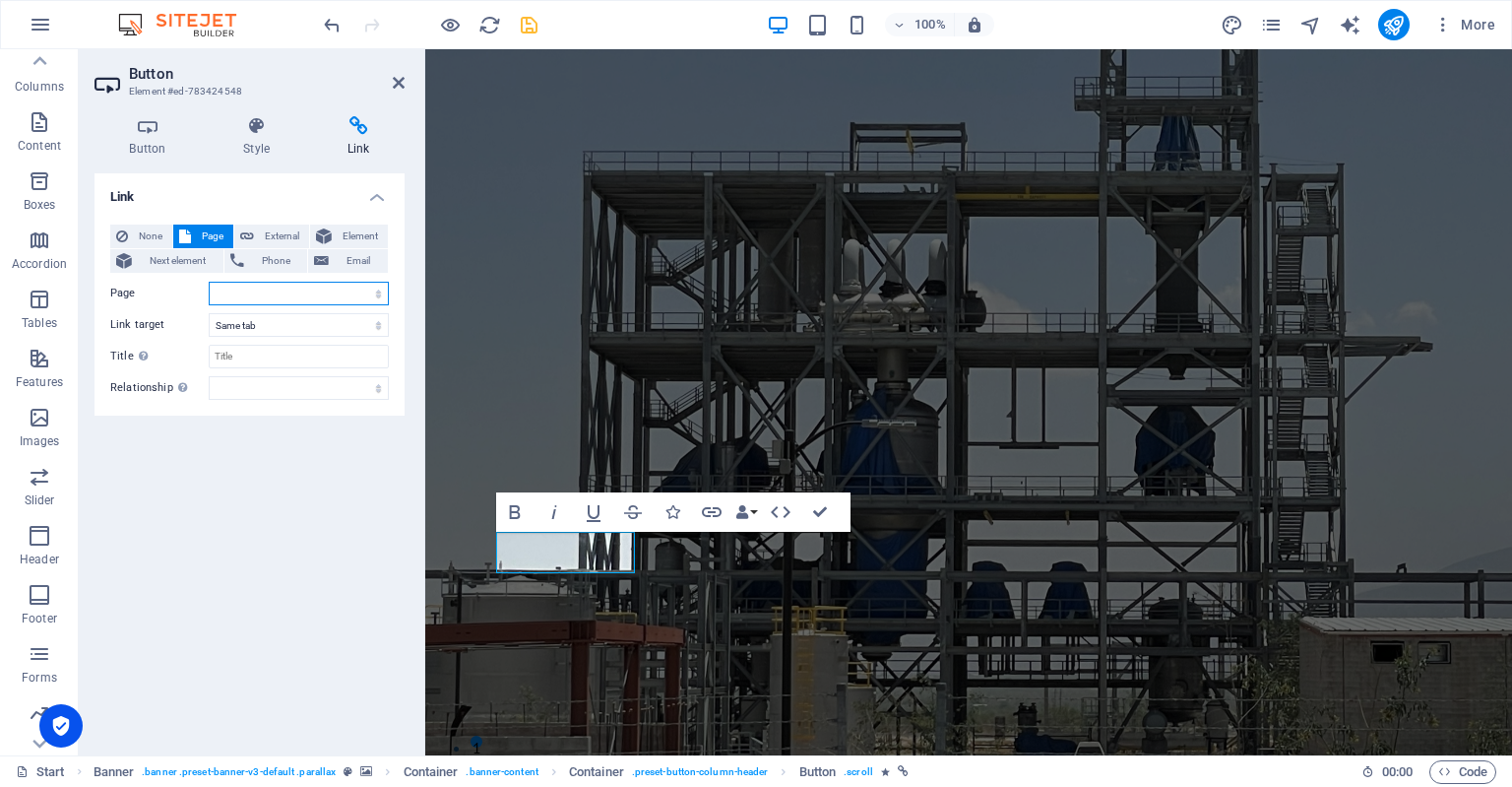 click on "Start Subpage Legal Notice Privacy" at bounding box center (298, 294) 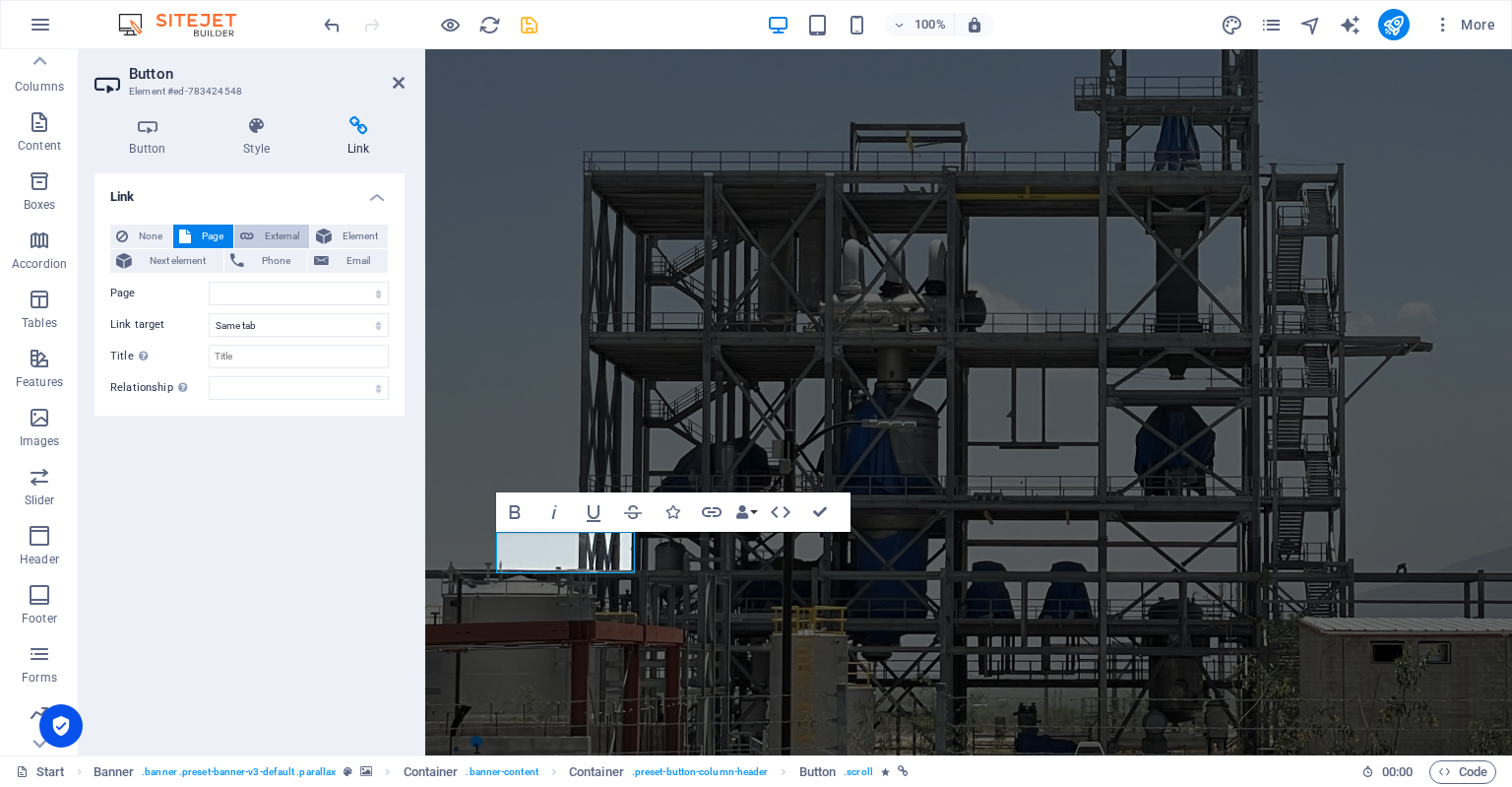 click on "External" at bounding box center (282, 236) 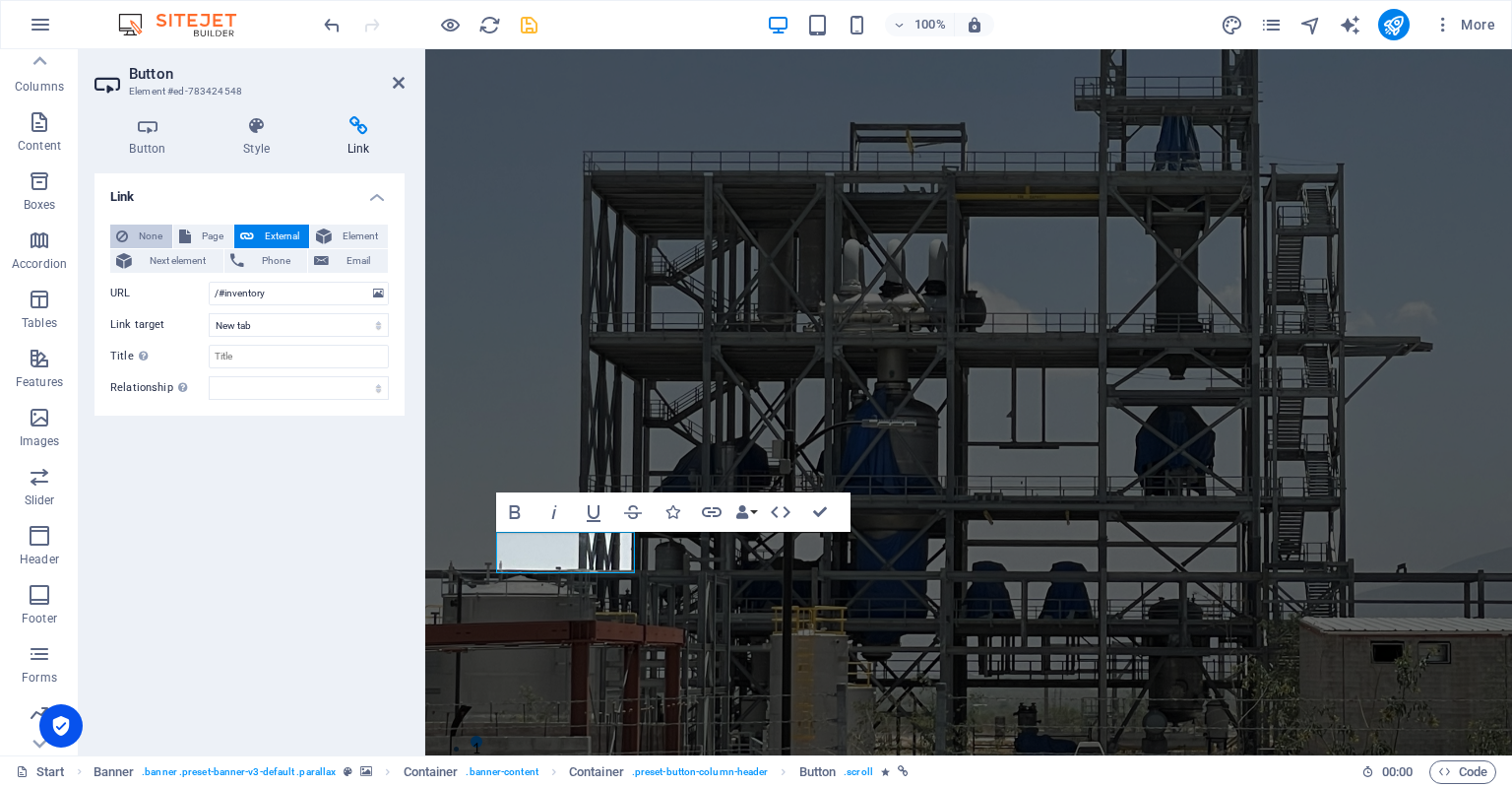 click on "None" at bounding box center [150, 236] 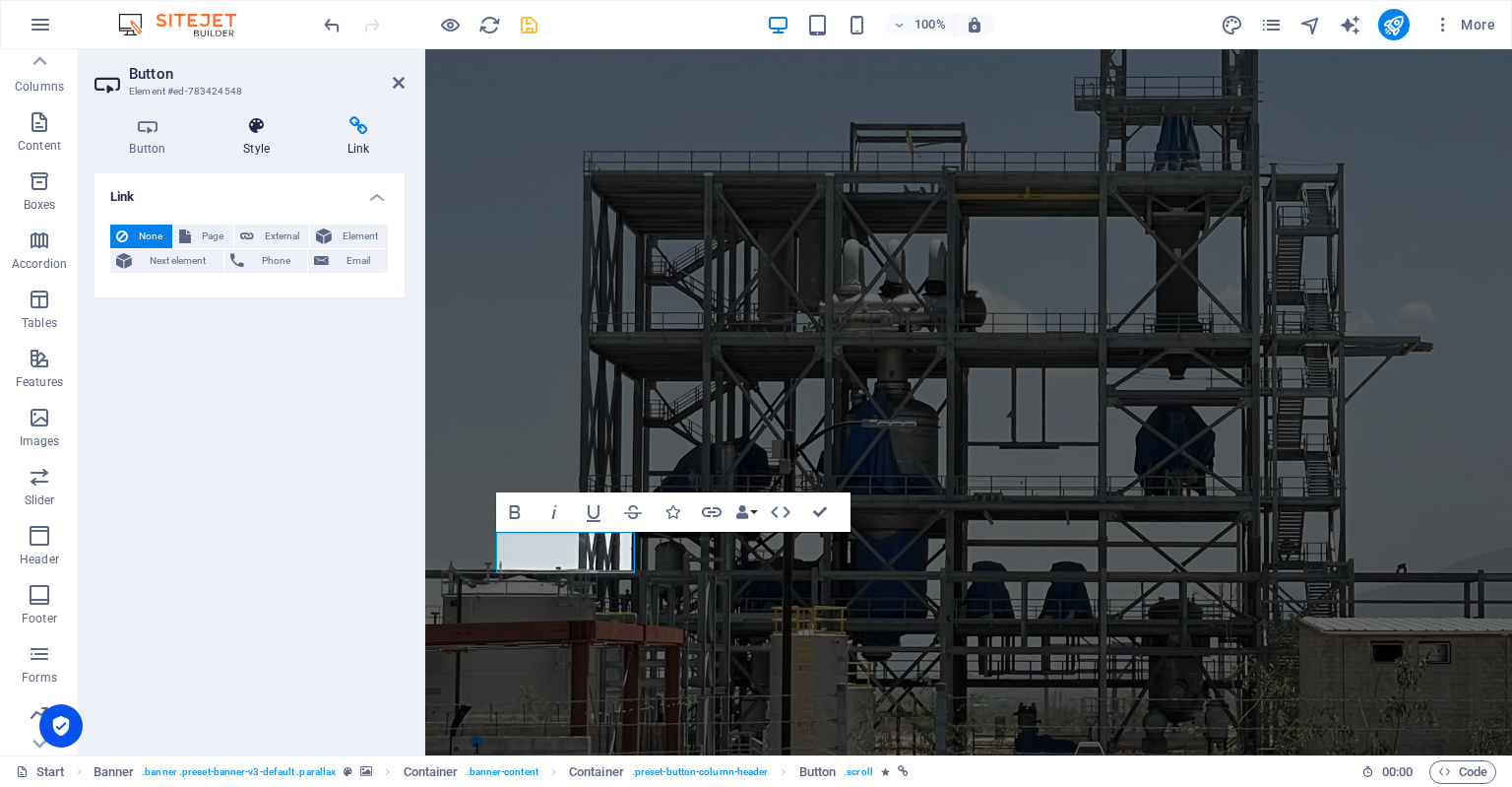 click on "Style" at bounding box center [261, 137] 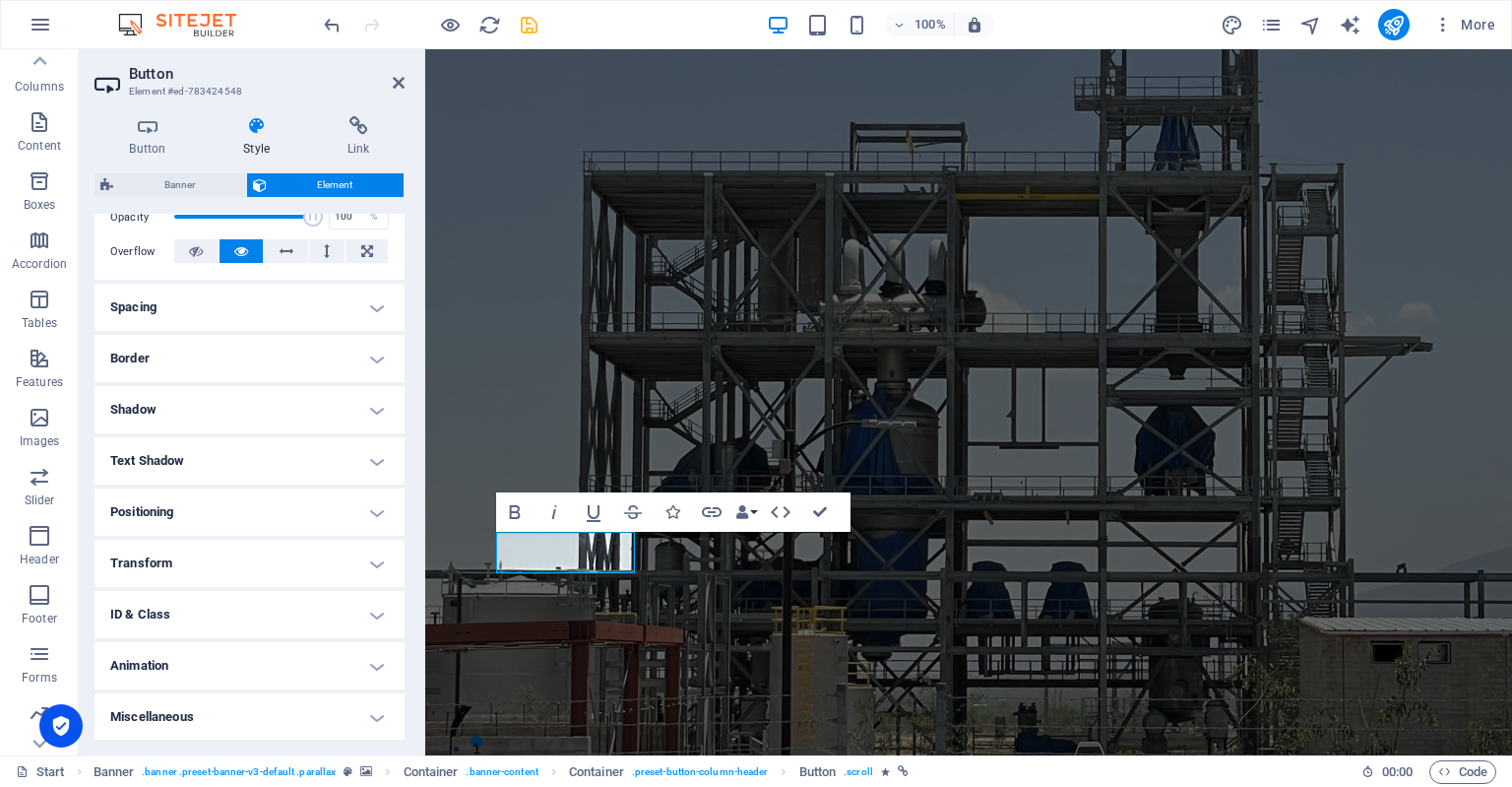 scroll, scrollTop: 0, scrollLeft: 0, axis: both 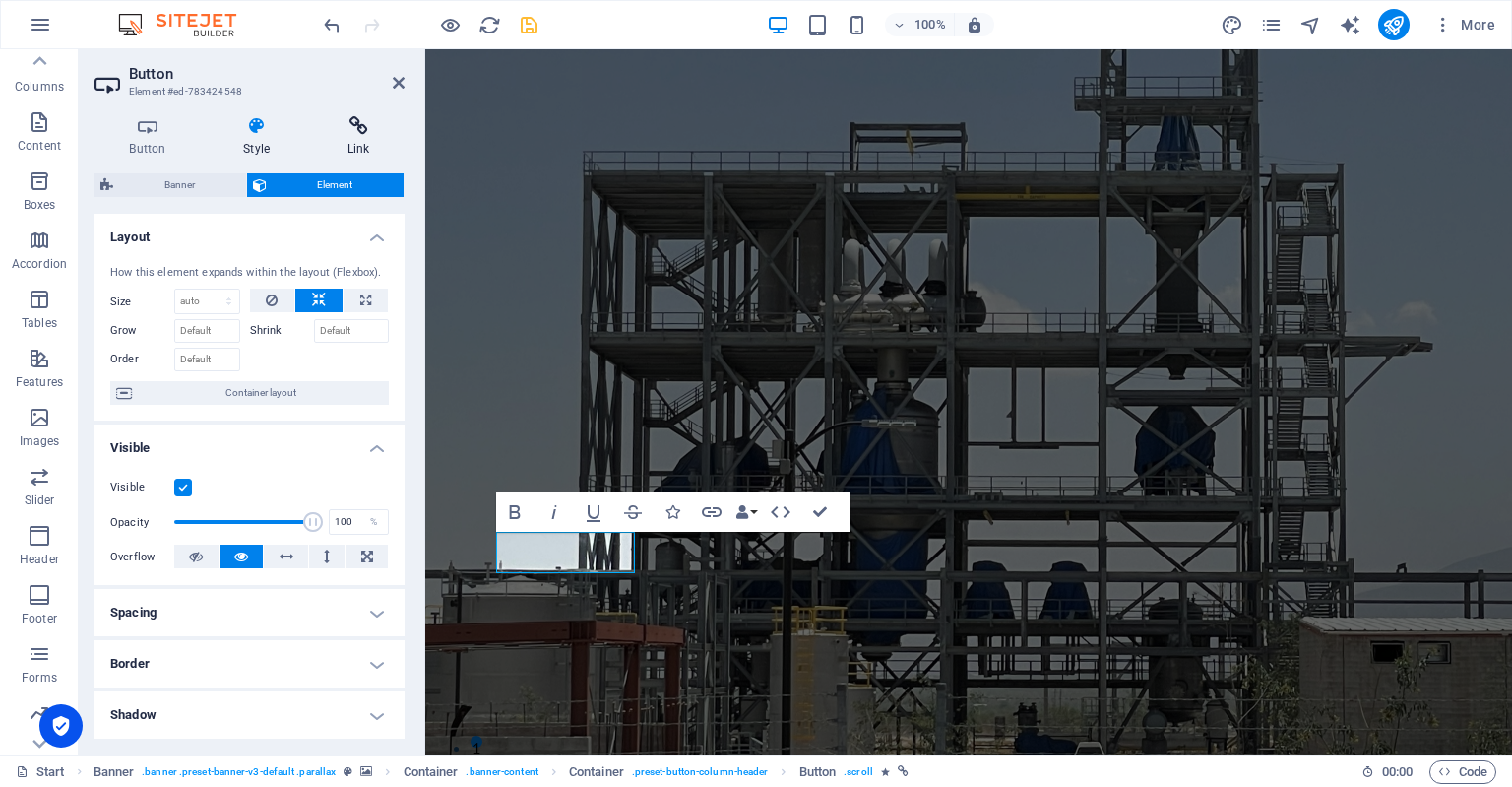 click at bounding box center [358, 126] 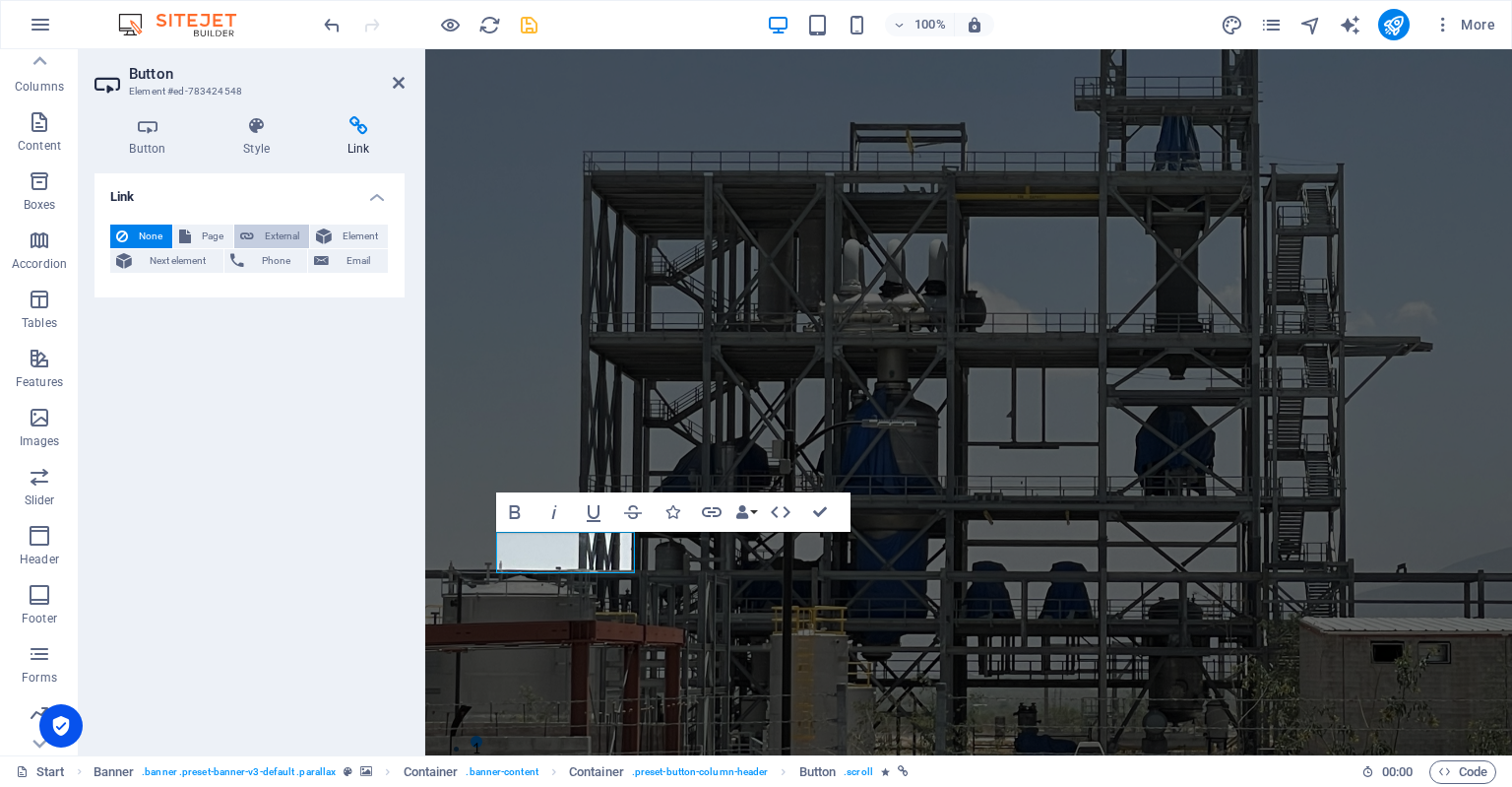 click on "External" at bounding box center [282, 236] 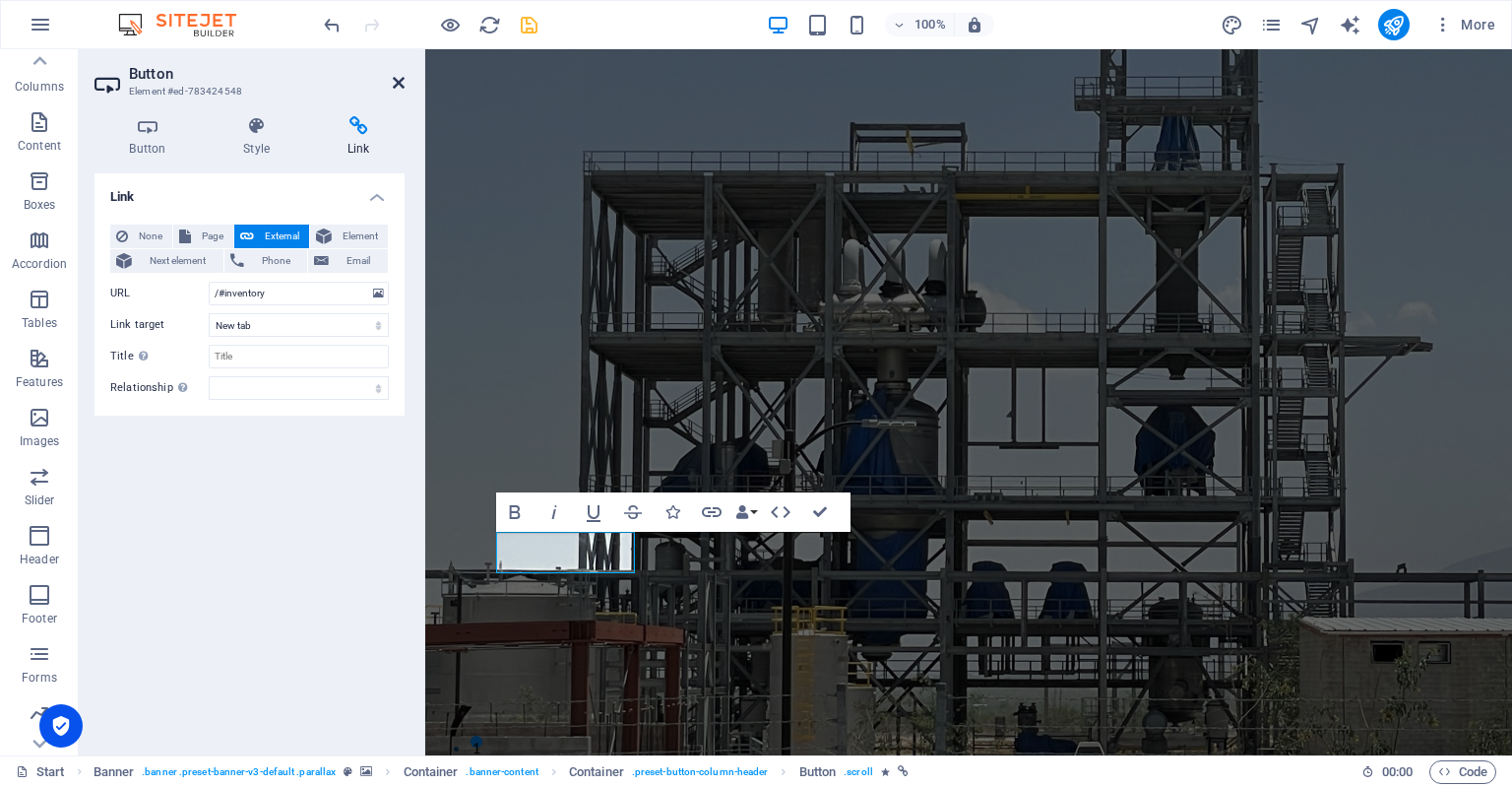 click at bounding box center [399, 83] 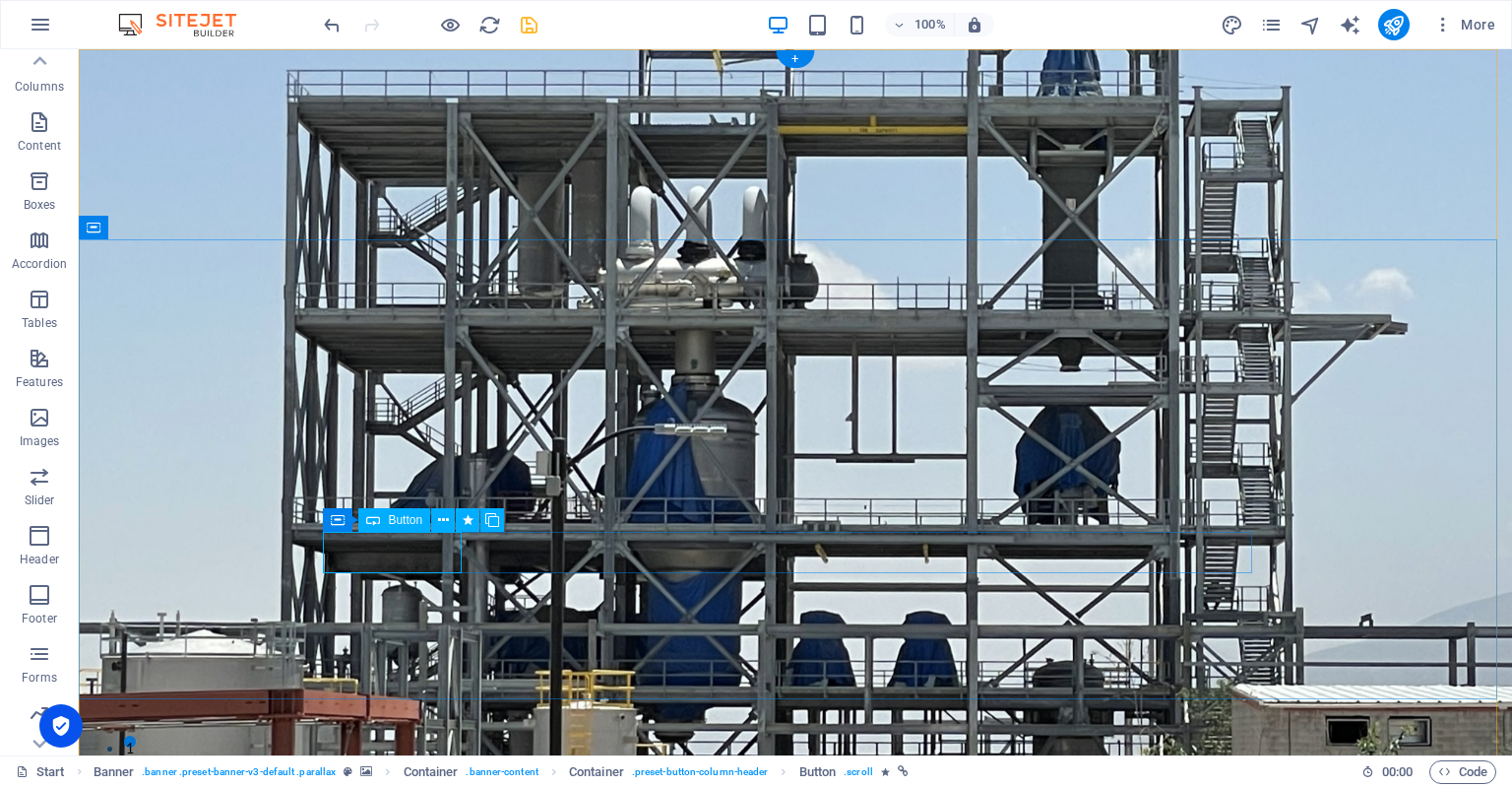 click on "Inventario" at bounding box center [795, 1312] 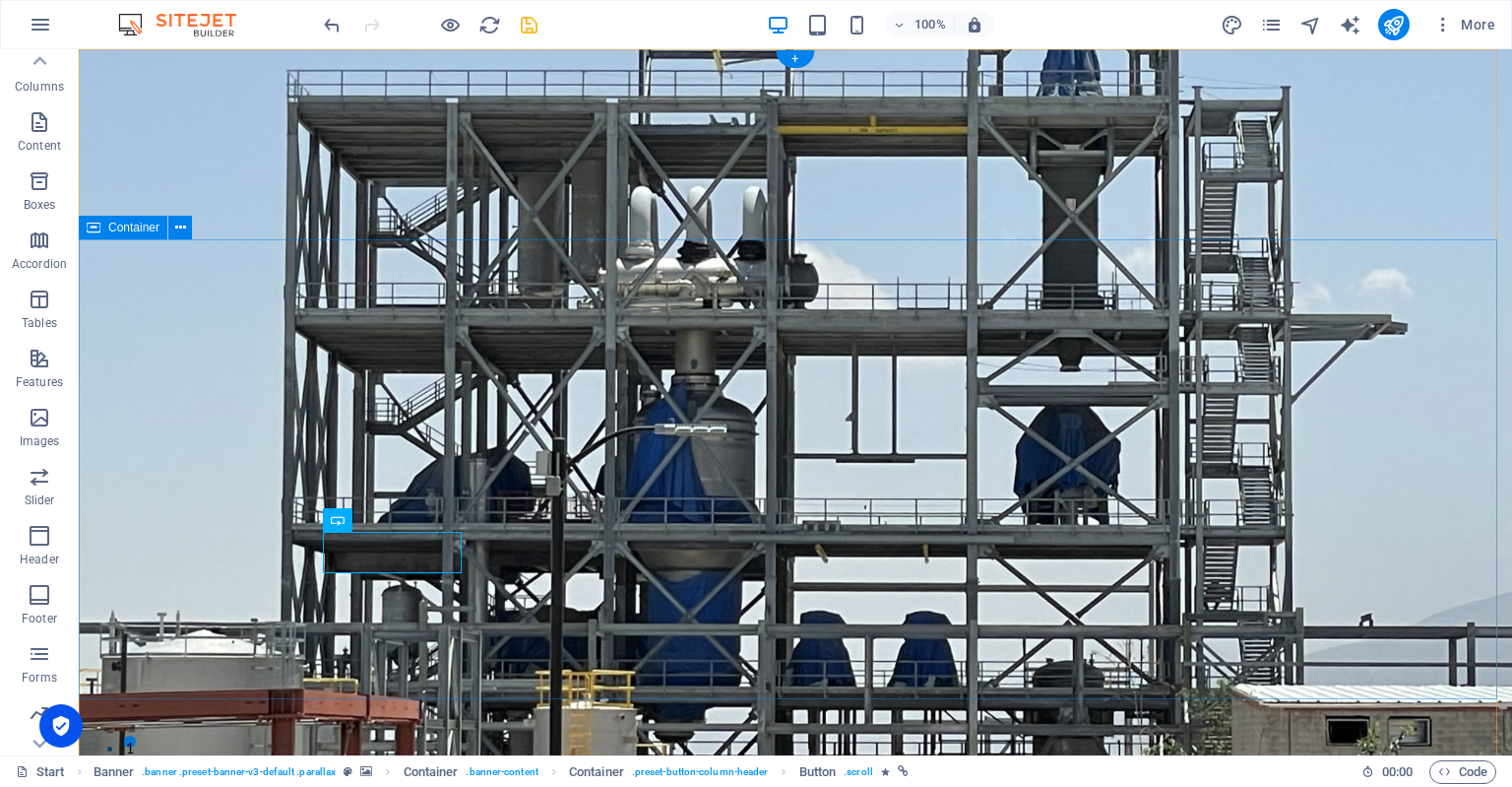 click on "SOLUCION COMPLETA PARA LA INDUSTRIA Inventario   Make an appointment" at bounding box center (795, 1255) 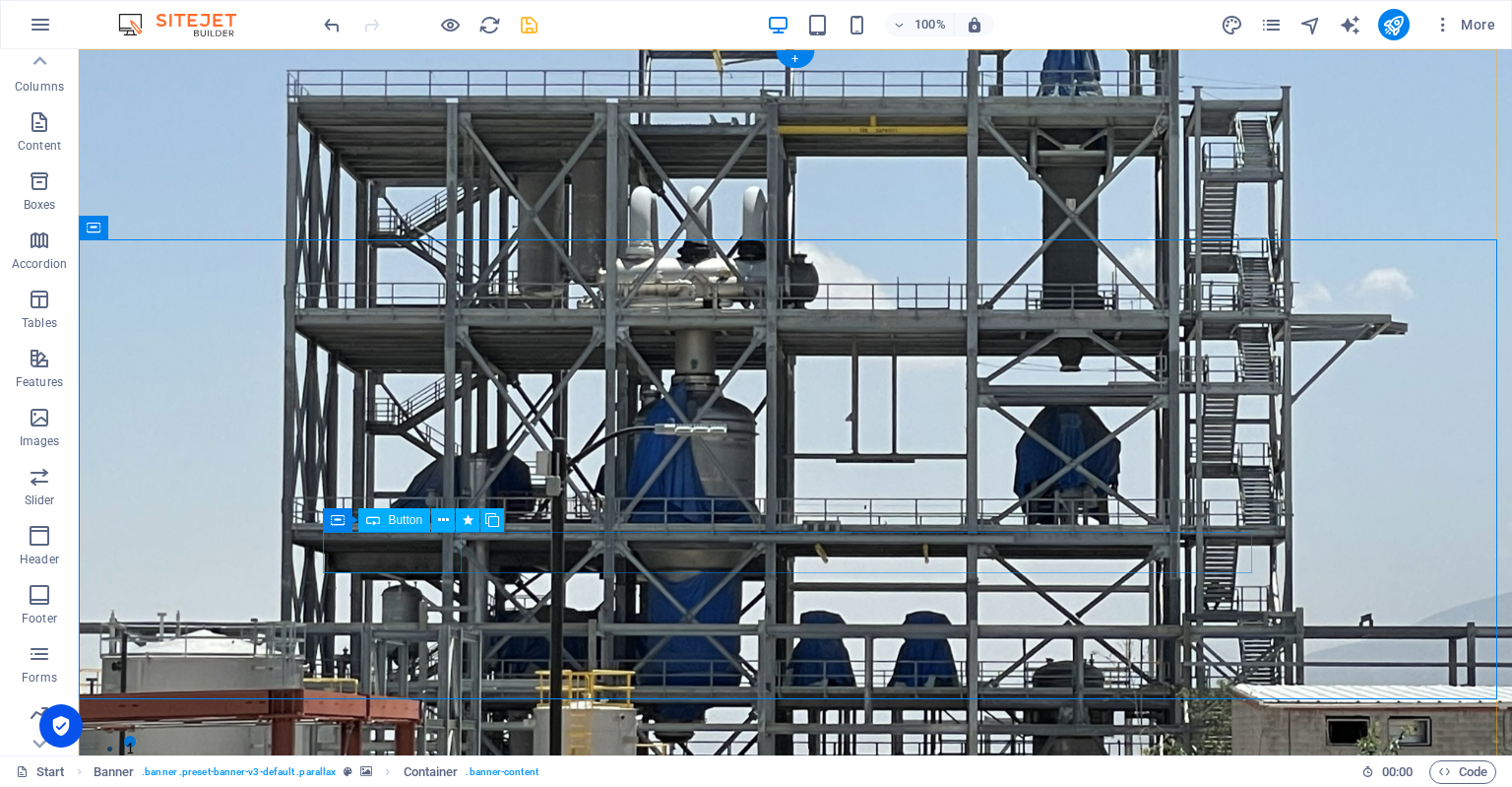 click on "Inventario" at bounding box center (795, 1312) 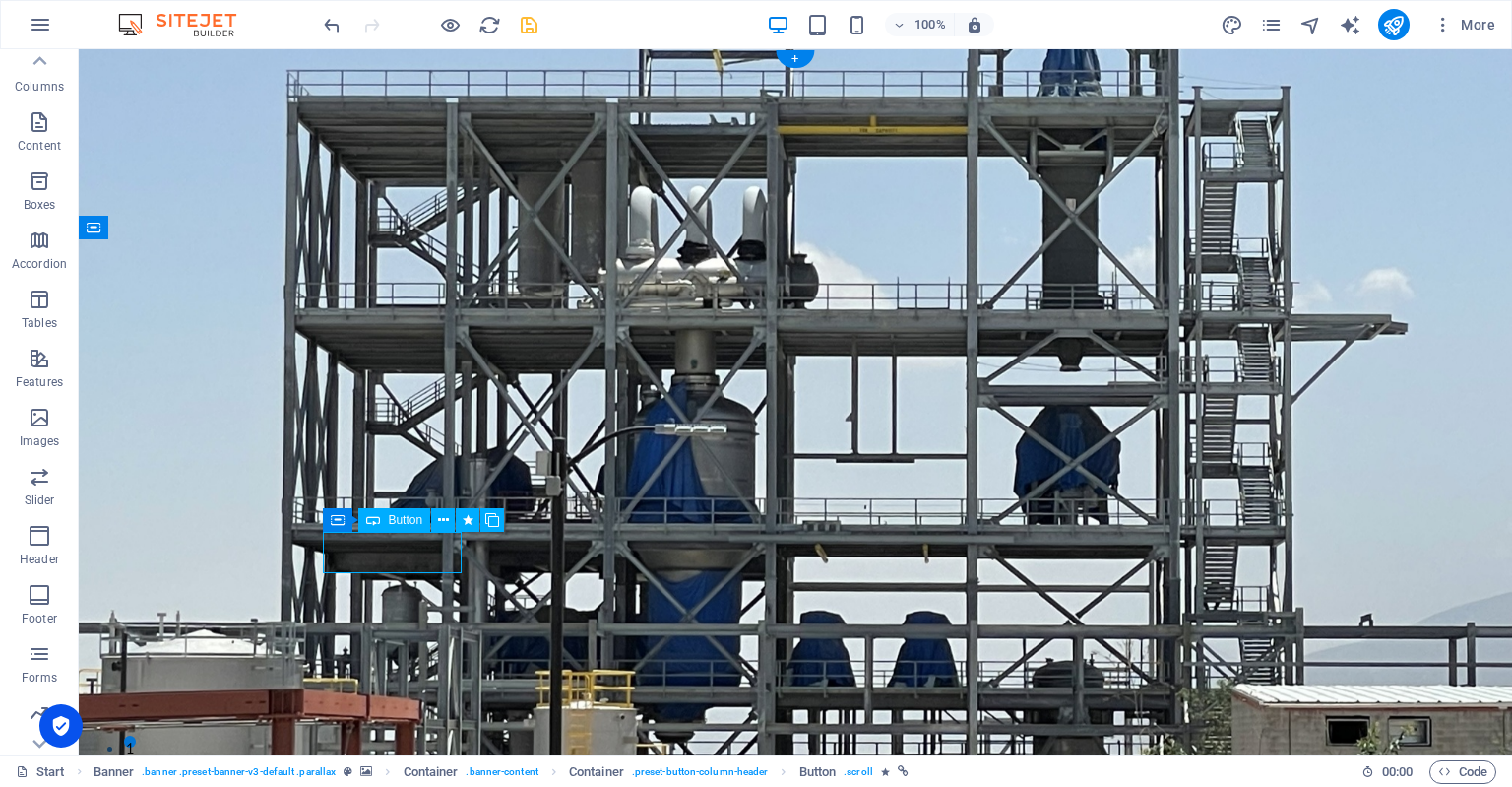 click on "Inventario" at bounding box center [795, 1312] 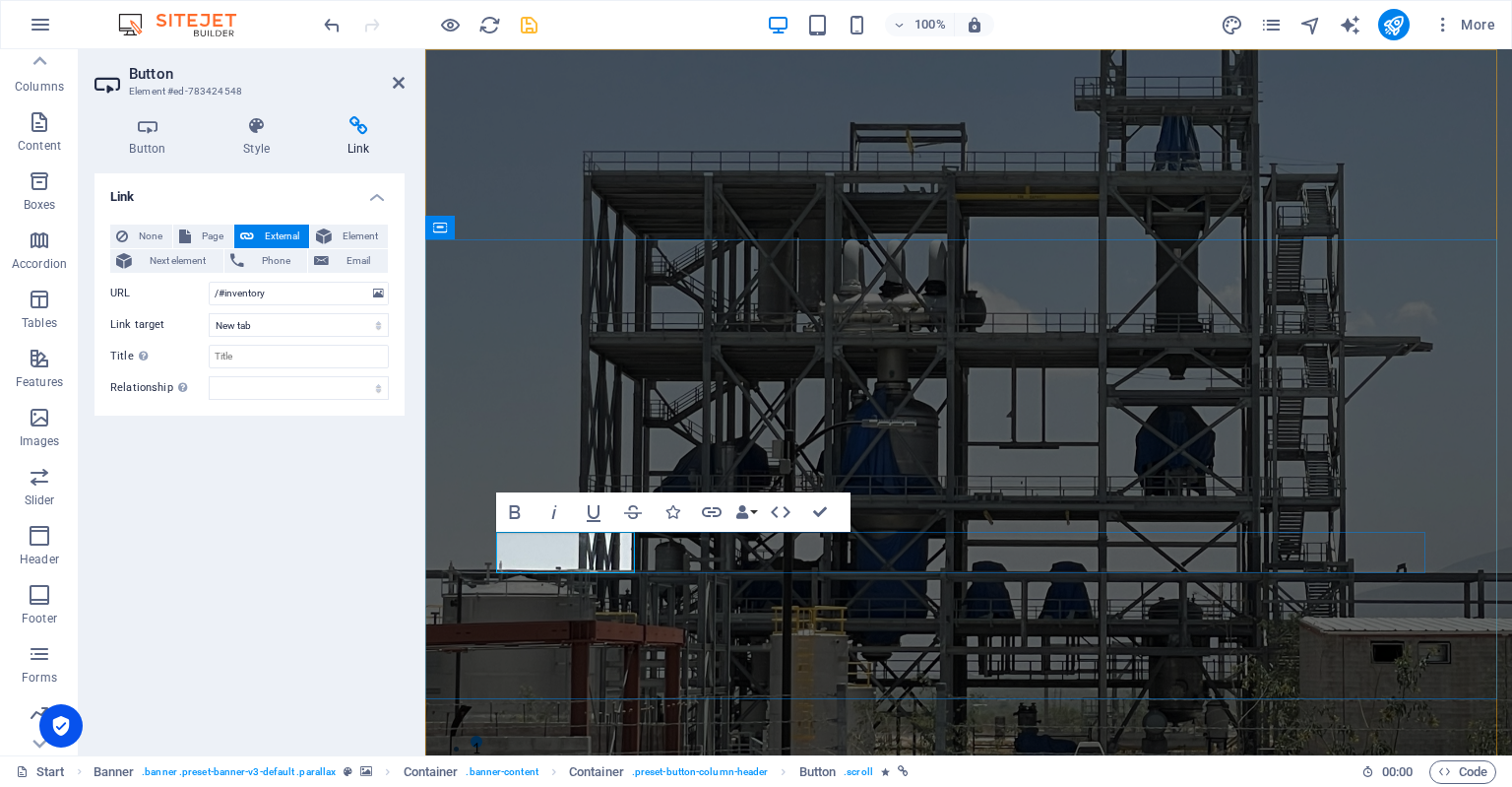 type 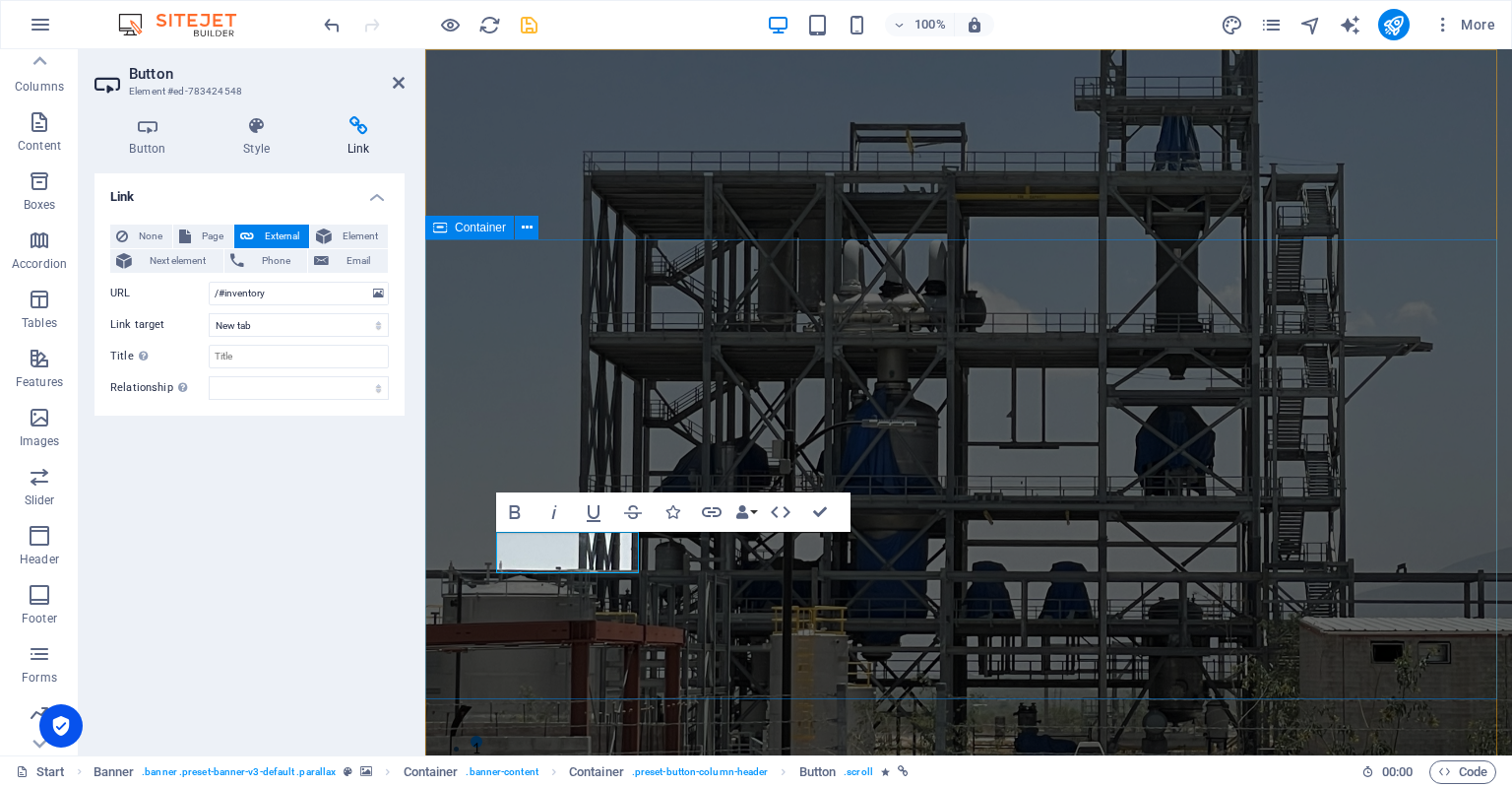 click on "SOLUCION COMPLETA PARA LA INDUSTRIA  Inventario   Make an appointment" at bounding box center [969, 1255] 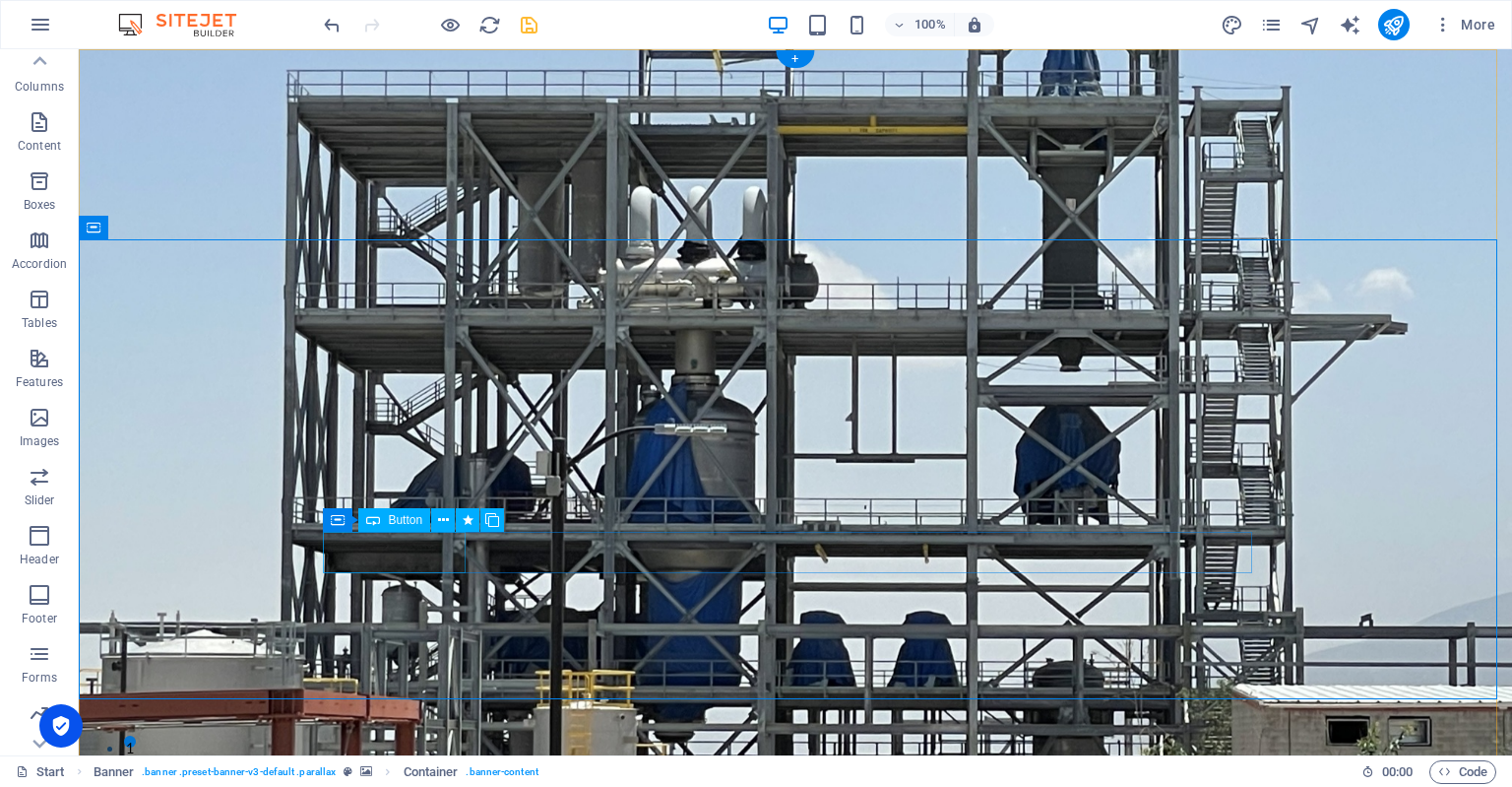 click on "Inventario" at bounding box center (795, 1312) 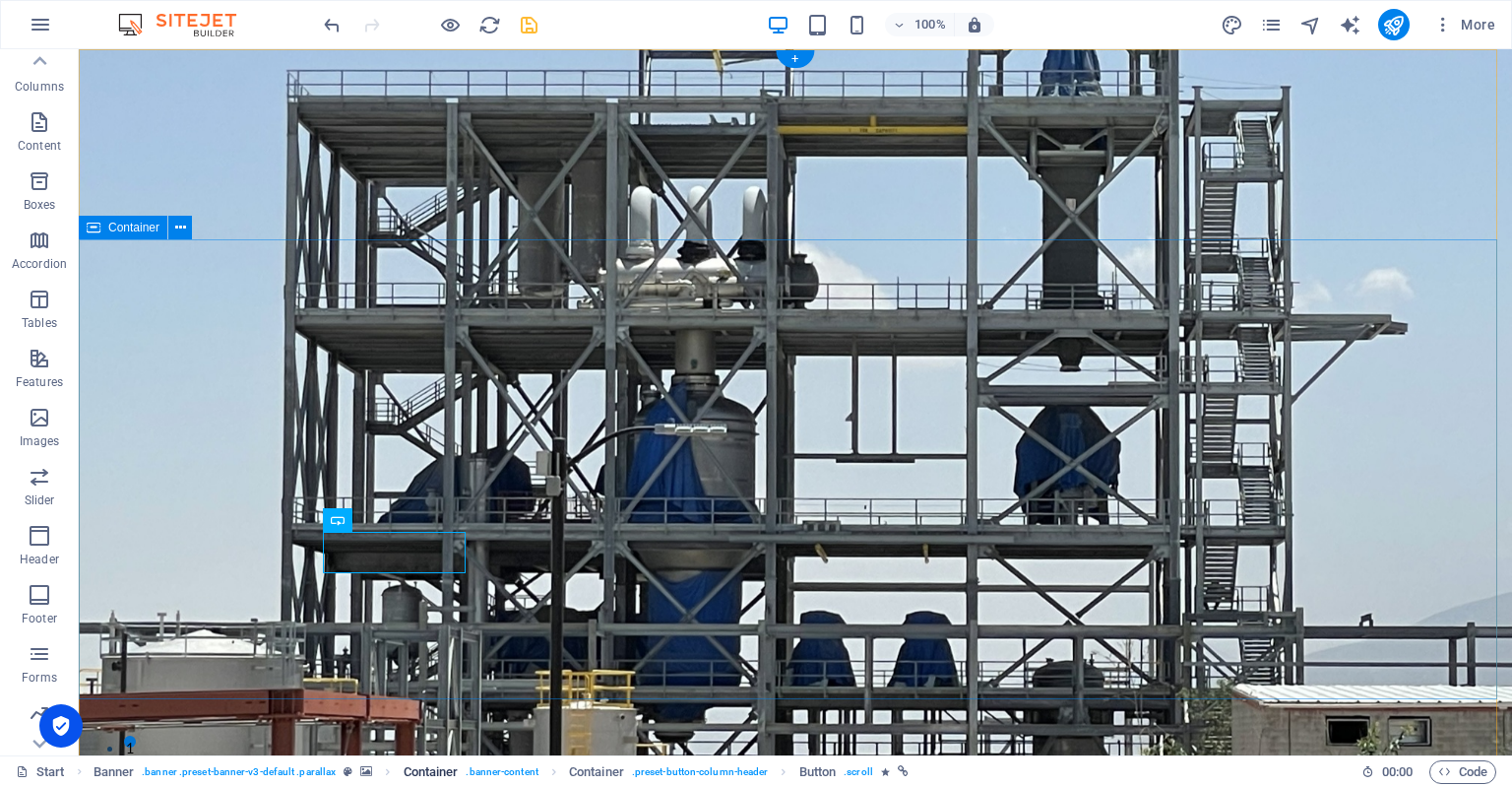 click on ". banner-content" at bounding box center [501, 772] 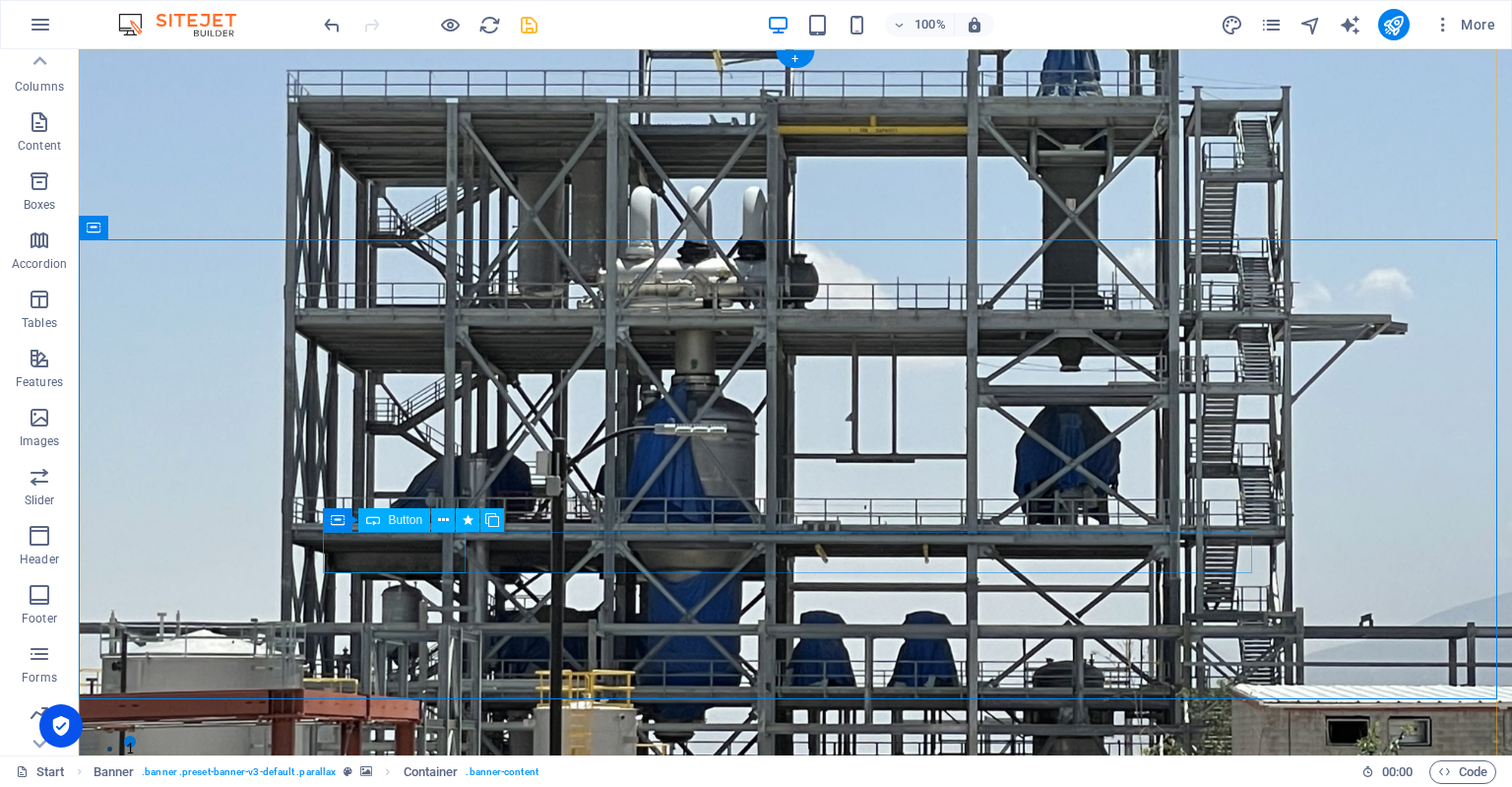 click on "Inventario" at bounding box center [795, 1312] 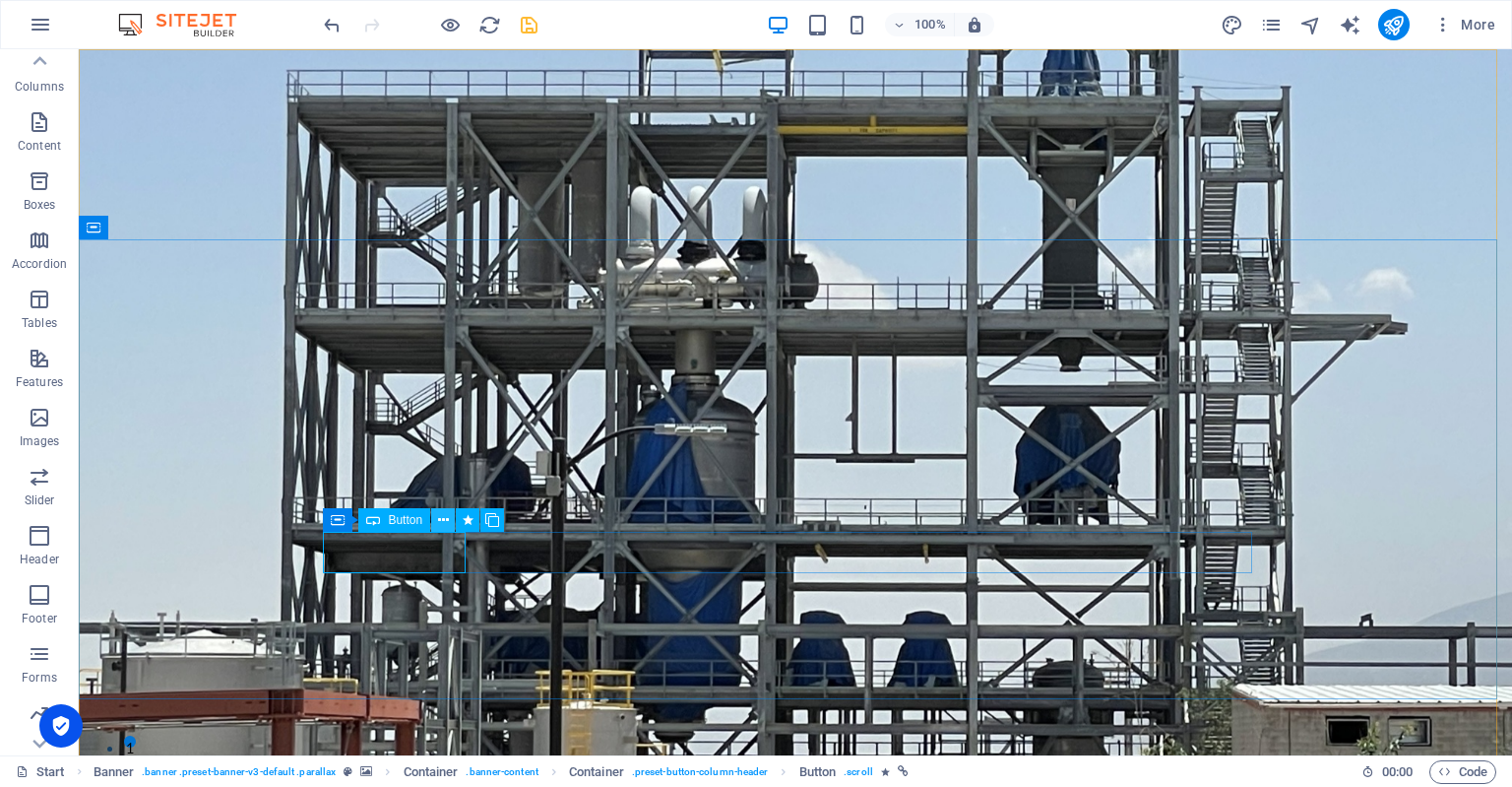 click at bounding box center [443, 520] 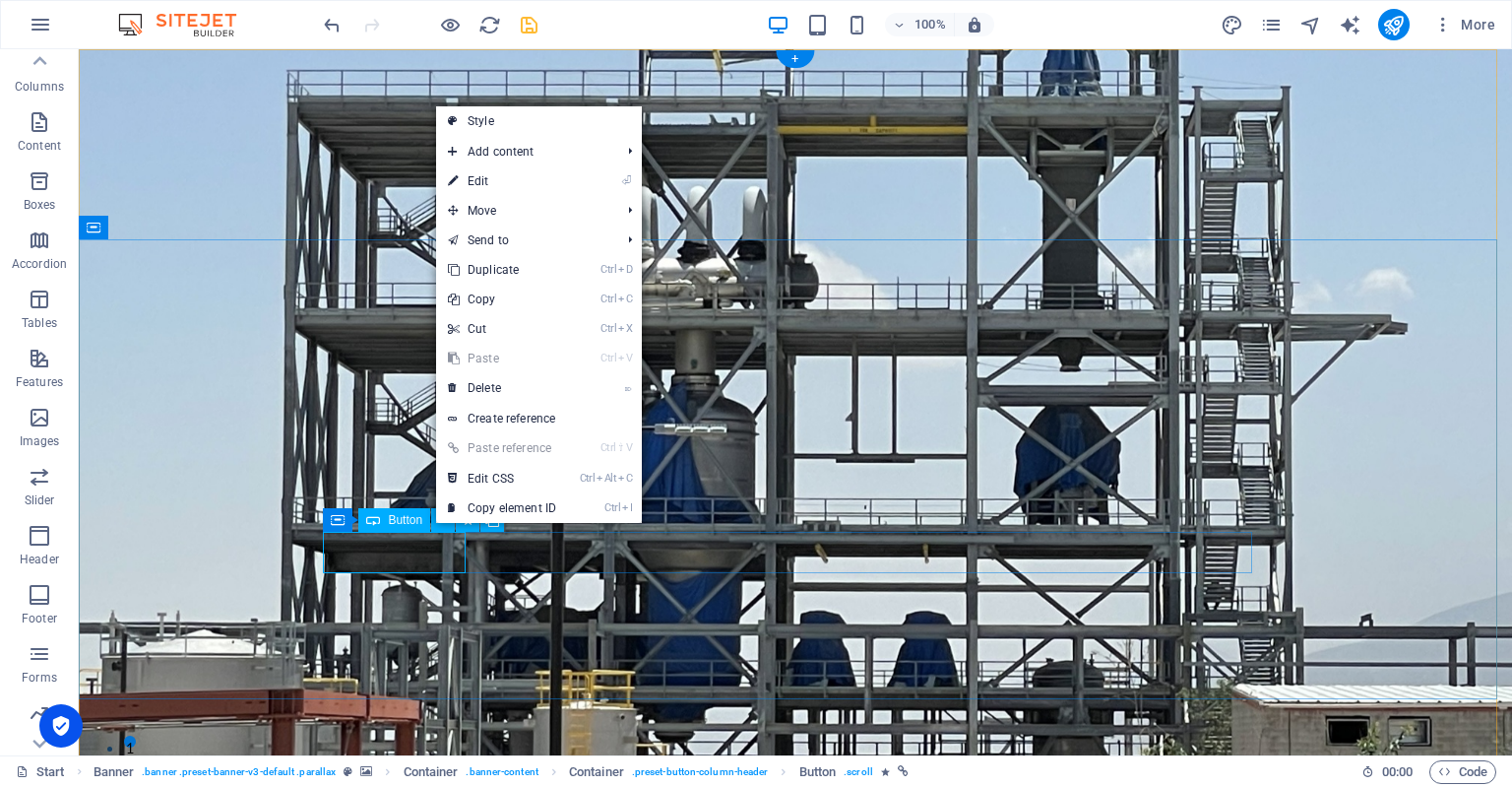click on "Inventario" at bounding box center [795, 1312] 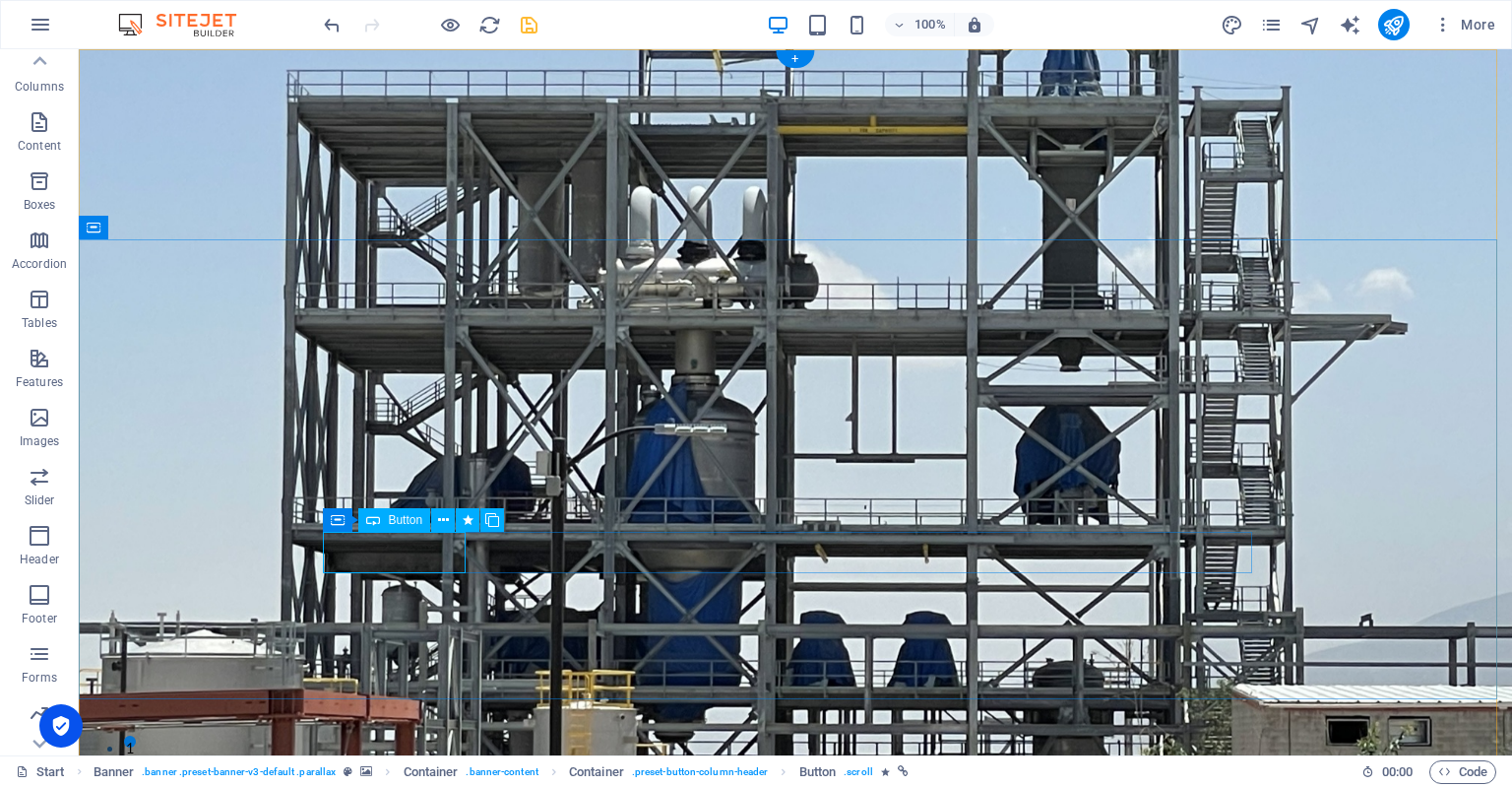 click on "Inventario" at bounding box center (795, 1312) 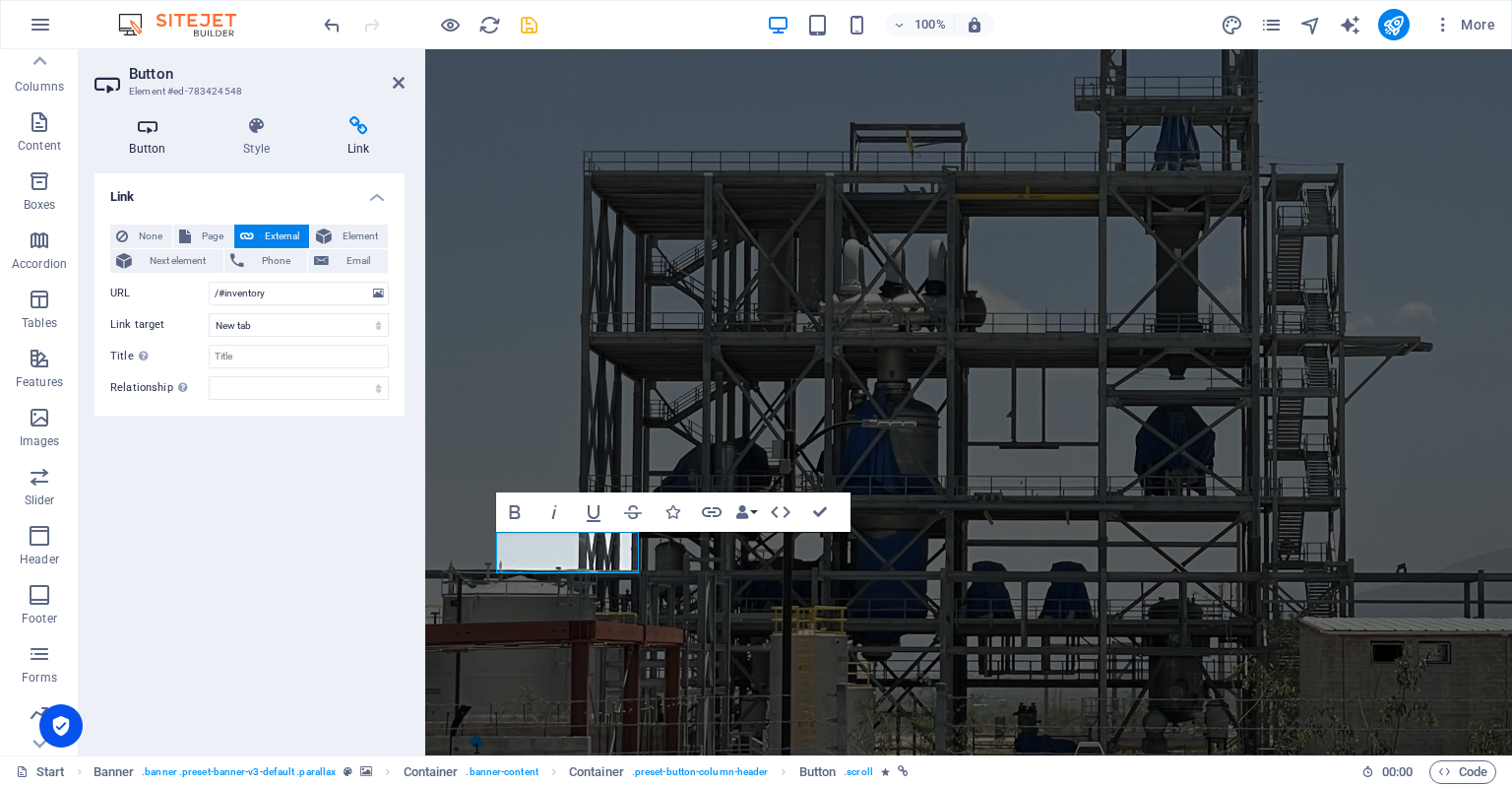 click at bounding box center (148, 126) 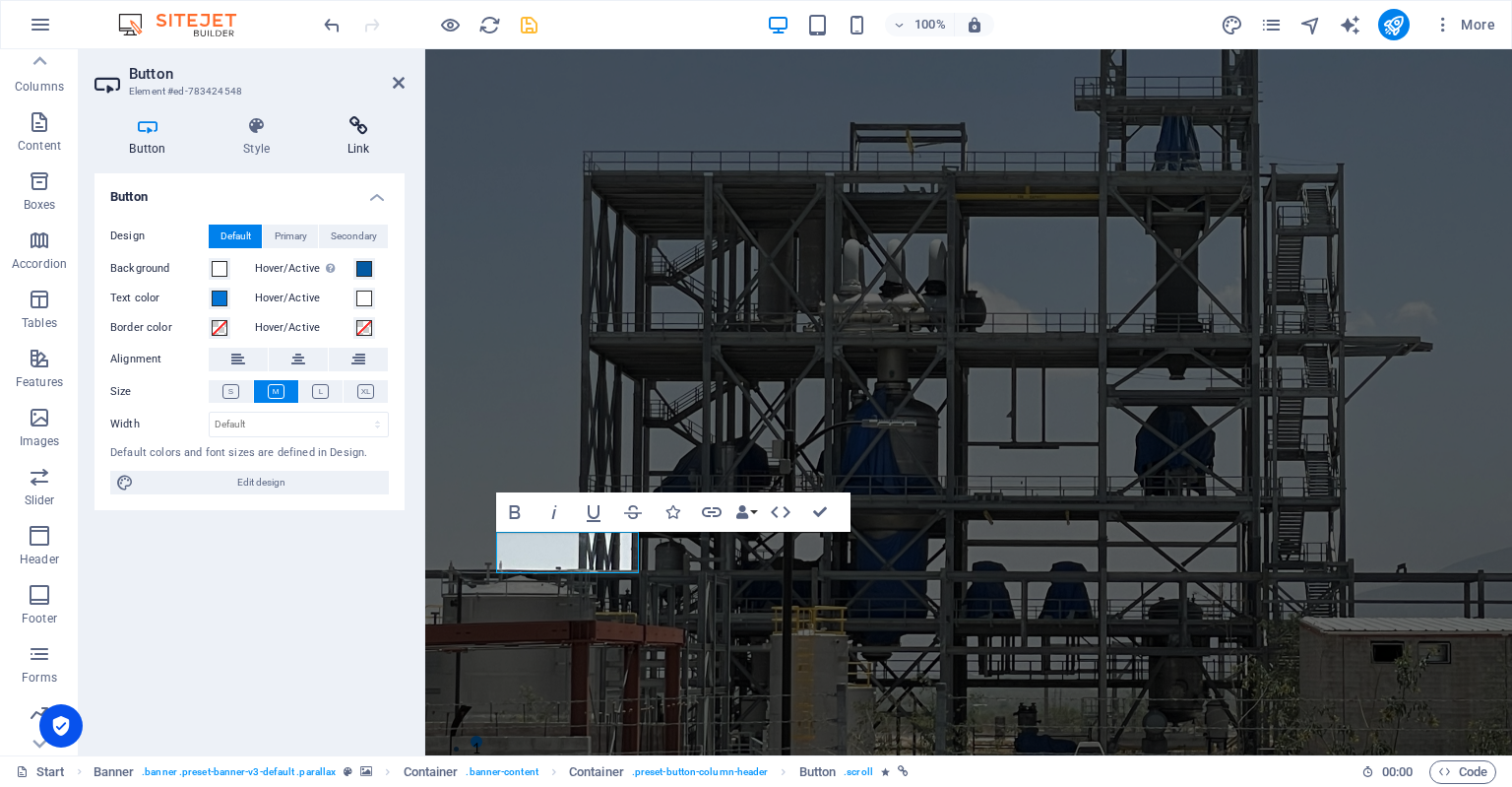 click on "Link" at bounding box center [358, 137] 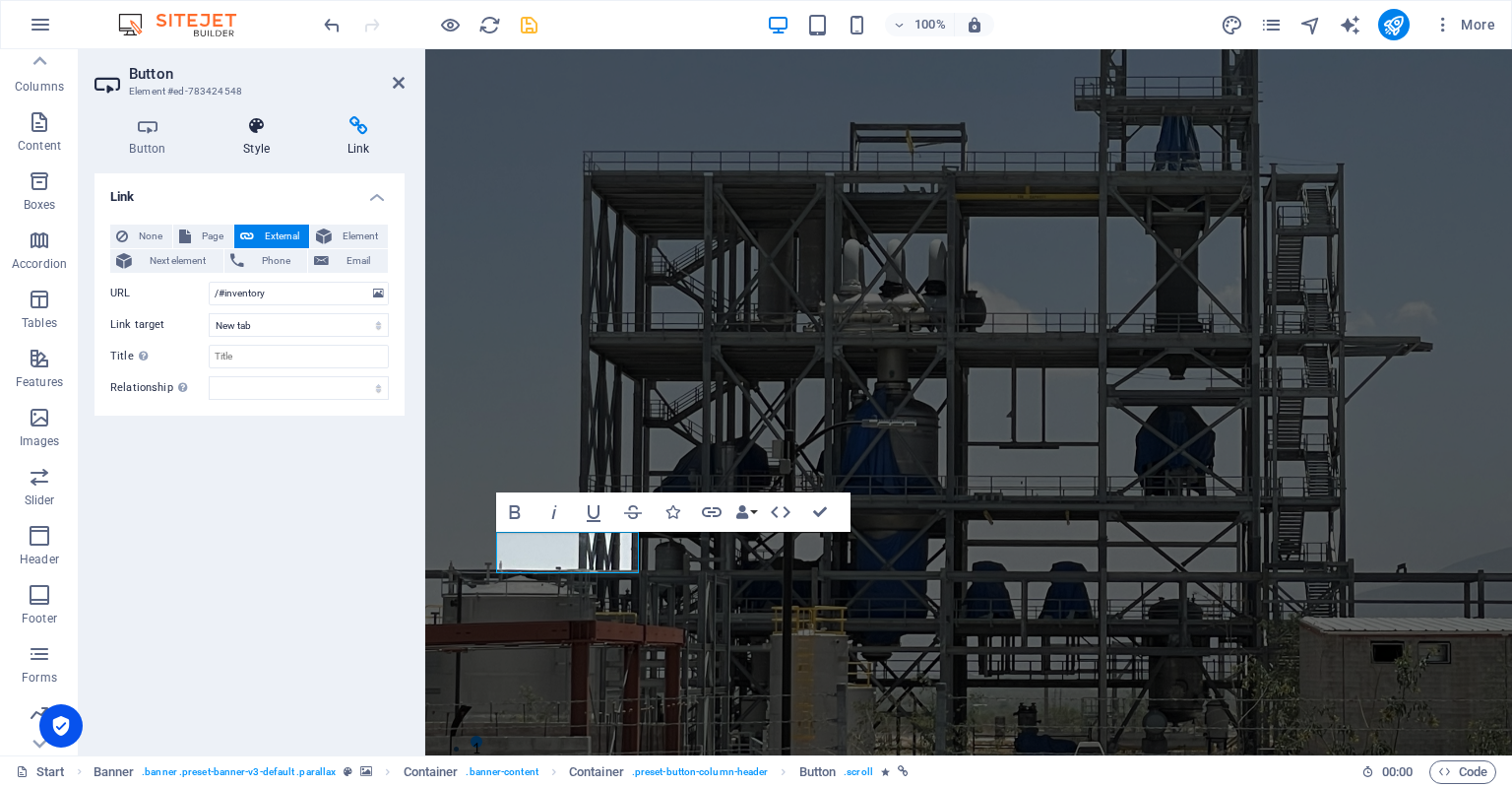 click at bounding box center [257, 126] 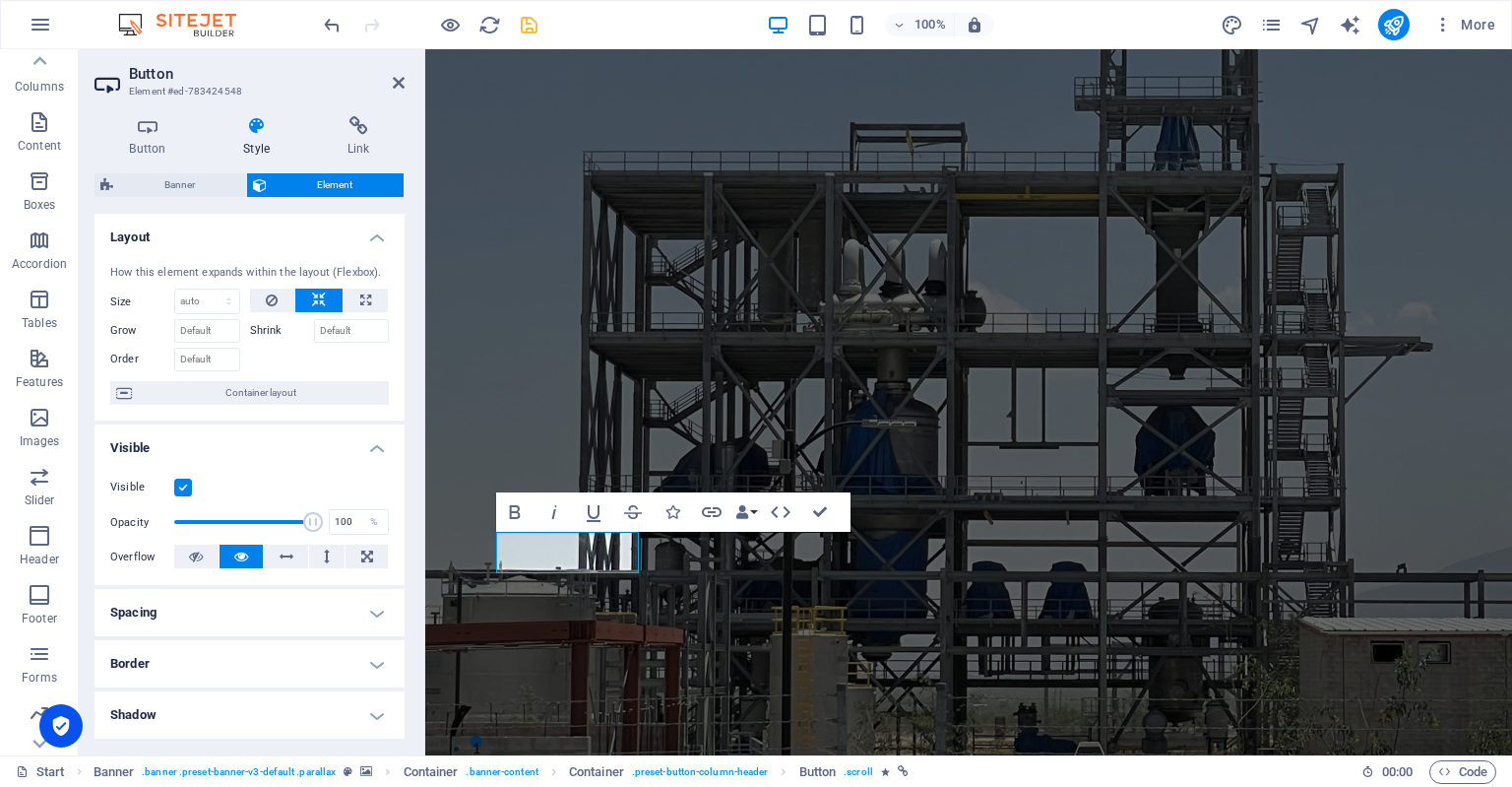 click on "Button Style Link Button Design Default Primary Secondary Background Hover/Active Switch to preview mode to test the active/hover state Text color Hover/Active Border color Hover/Active Alignment Size Width Default px rem % em vh vw Default colors and font sizes are defined in Design. Edit design Banner Element Layout How this element expands within the layout (Flexbox). Size Default auto px % 1/1 1/2 1/3 1/4 1/5 1/6 1/7 1/8 1/9 1/10 Grow Shrink Order Container layout Visible Visible Opacity 100 % Overflow Spacing Margin Default auto px % rem vw vh Custom Custom auto px % rem vw vh auto px % rem vw vh auto px % rem vw vh auto px % rem vw vh Padding Default px rem % vh vw Custom Custom px rem % vh vw px rem % vh vw px rem % vh vw px rem % vh vw Border Style              - Width 1 auto px rem % vh vw Custom Custom 1 auto px rem % vh vw 1 auto px rem % vh vw 1 auto px rem % vh vw 1 auto px rem % vh vw  - Color Round corners Default px rem % vh vw Custom Custom px rem % vh vw px rem % vh vw px rem % vh" at bounding box center [249, 427] 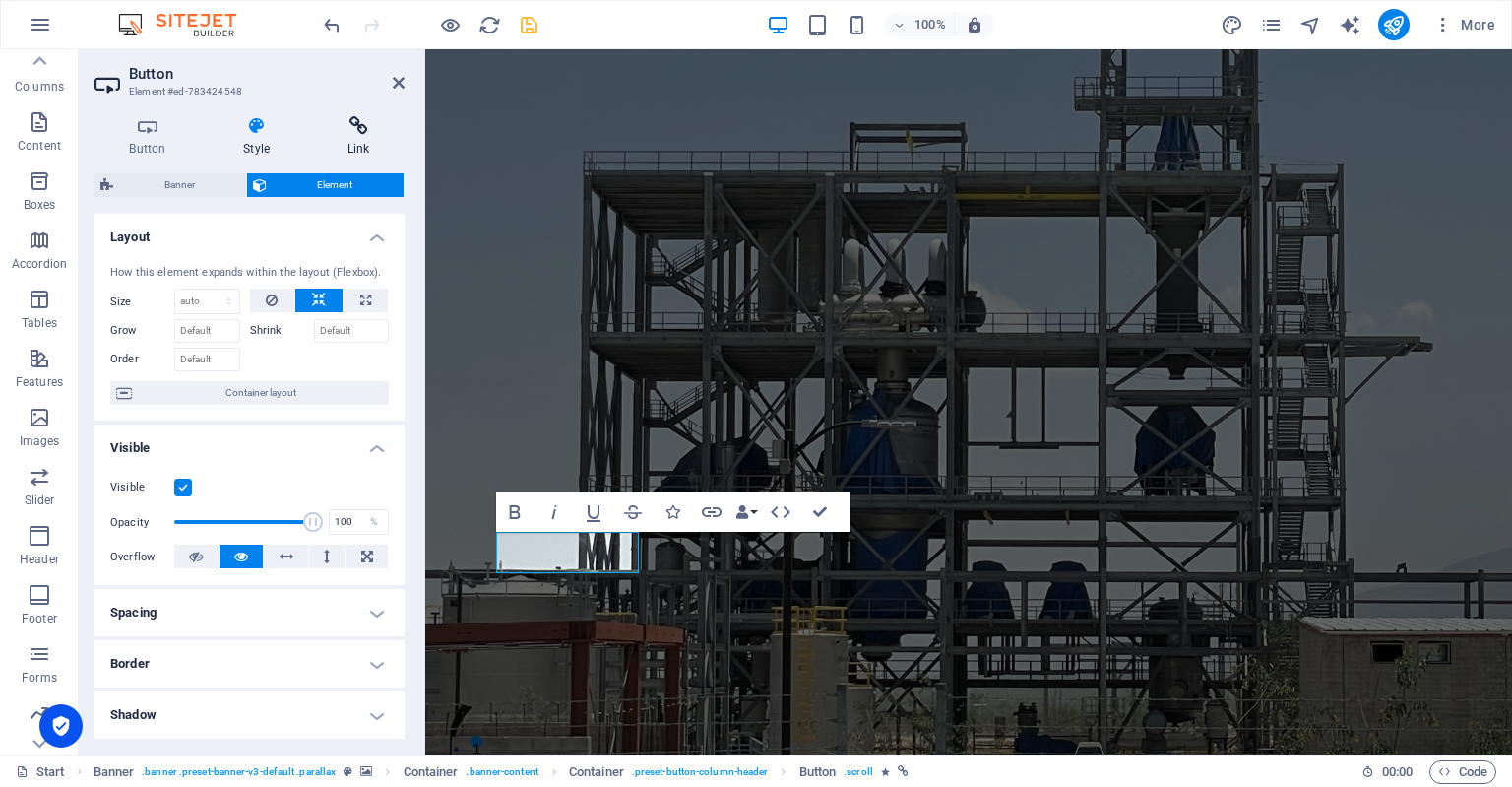 click on "Link" at bounding box center [358, 137] 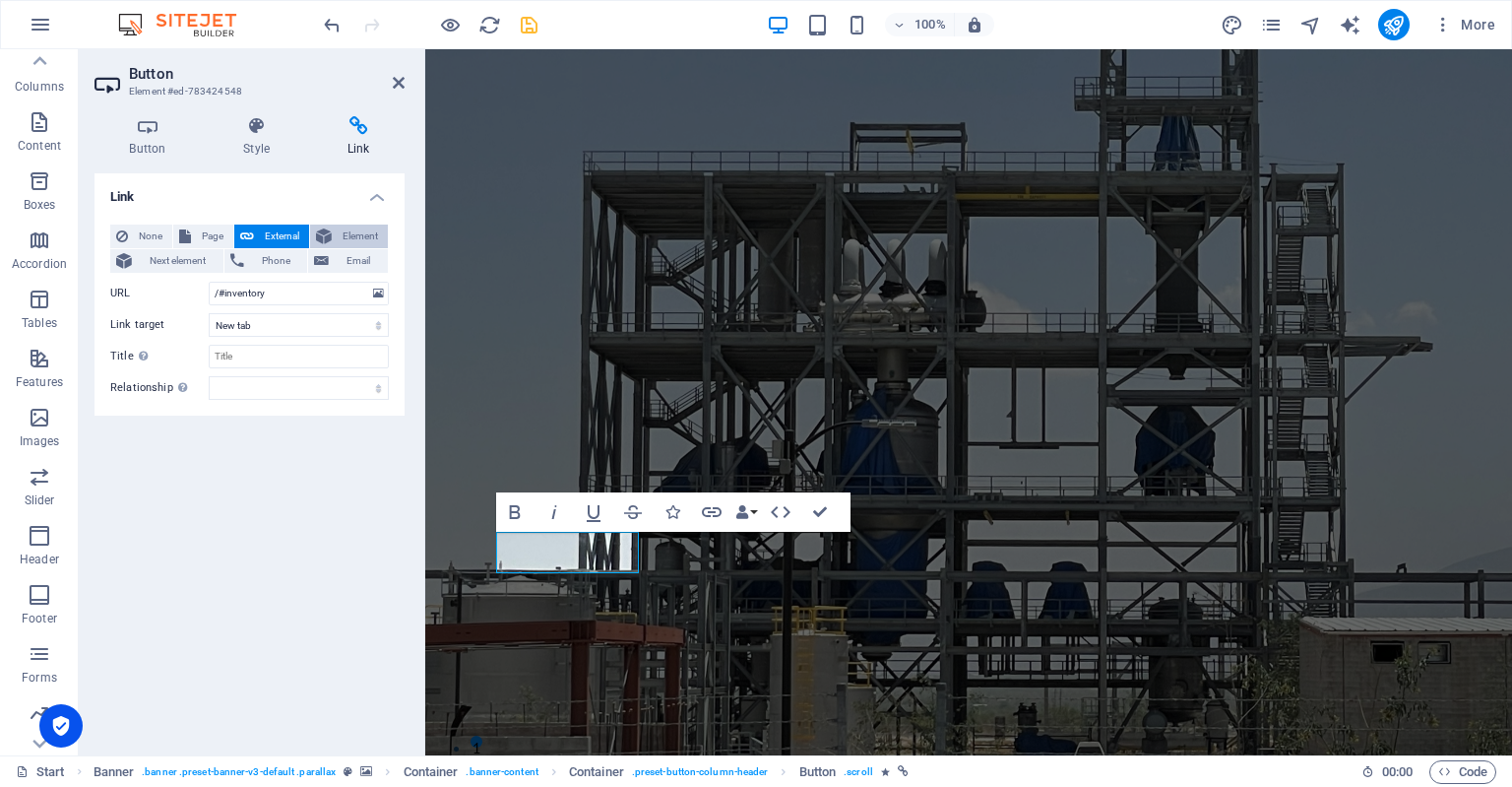 click on "Element" at bounding box center (359, 236) 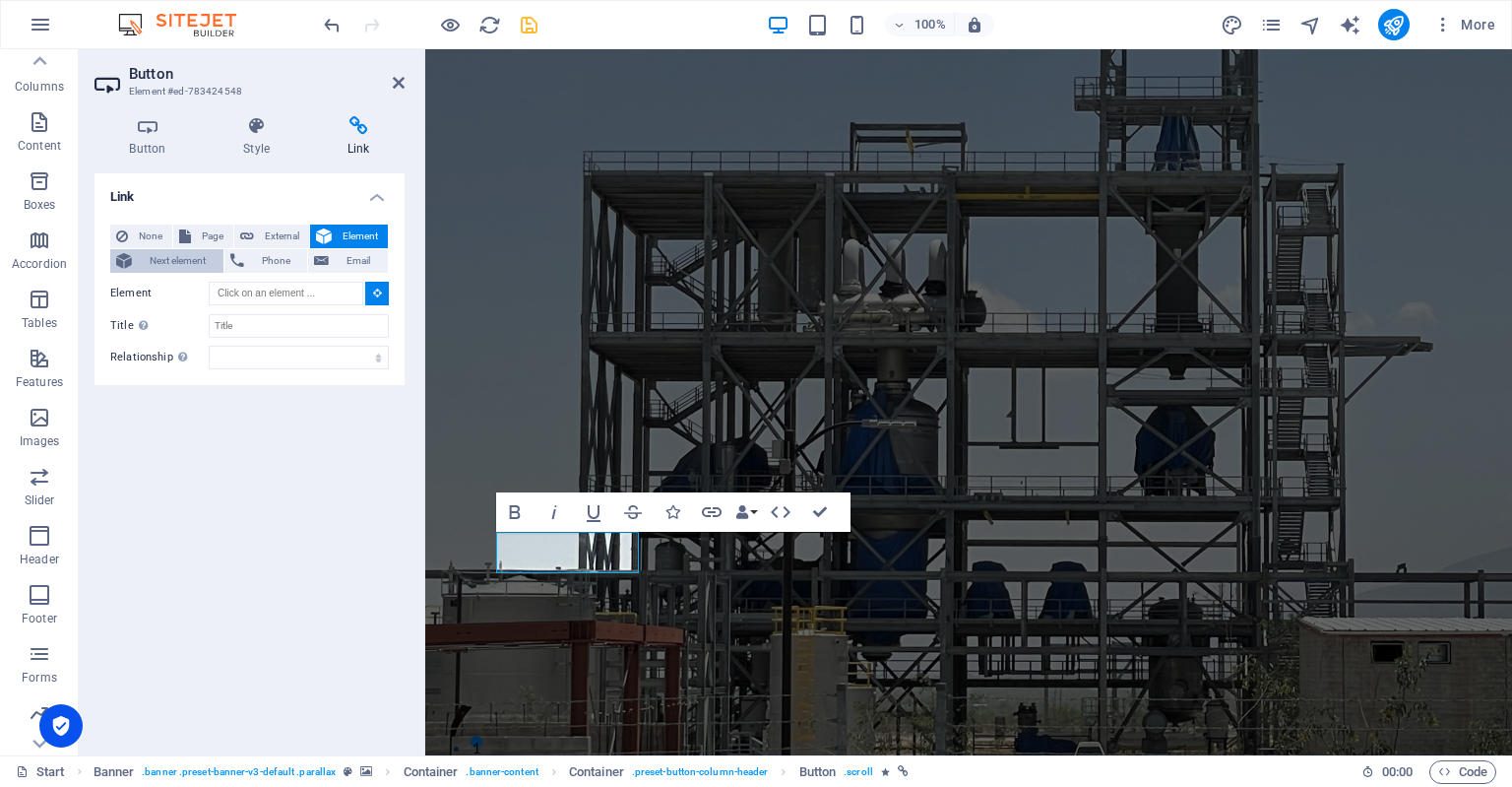 click on "Next element" at bounding box center (177, 261) 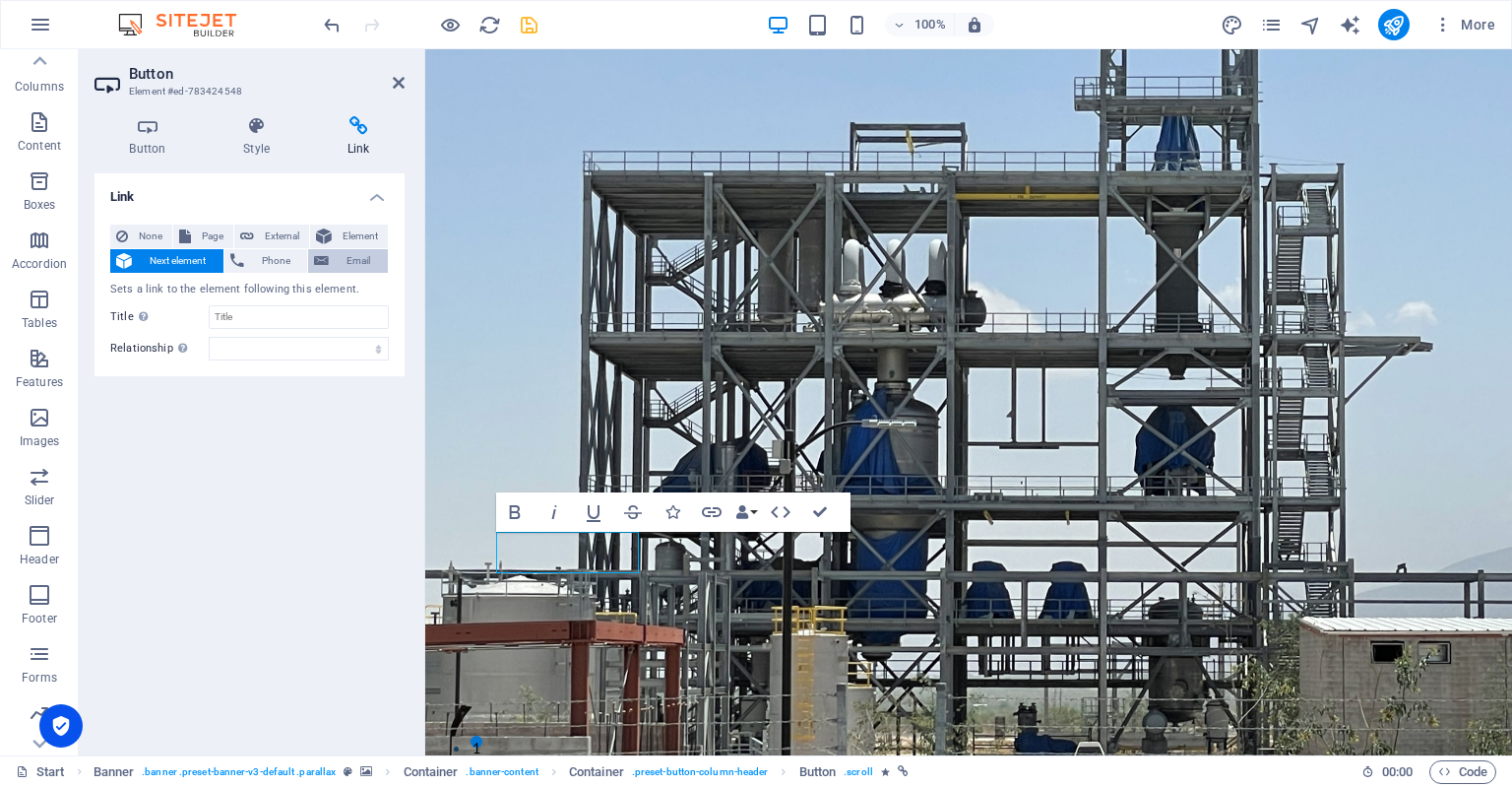 click at bounding box center (321, 261) 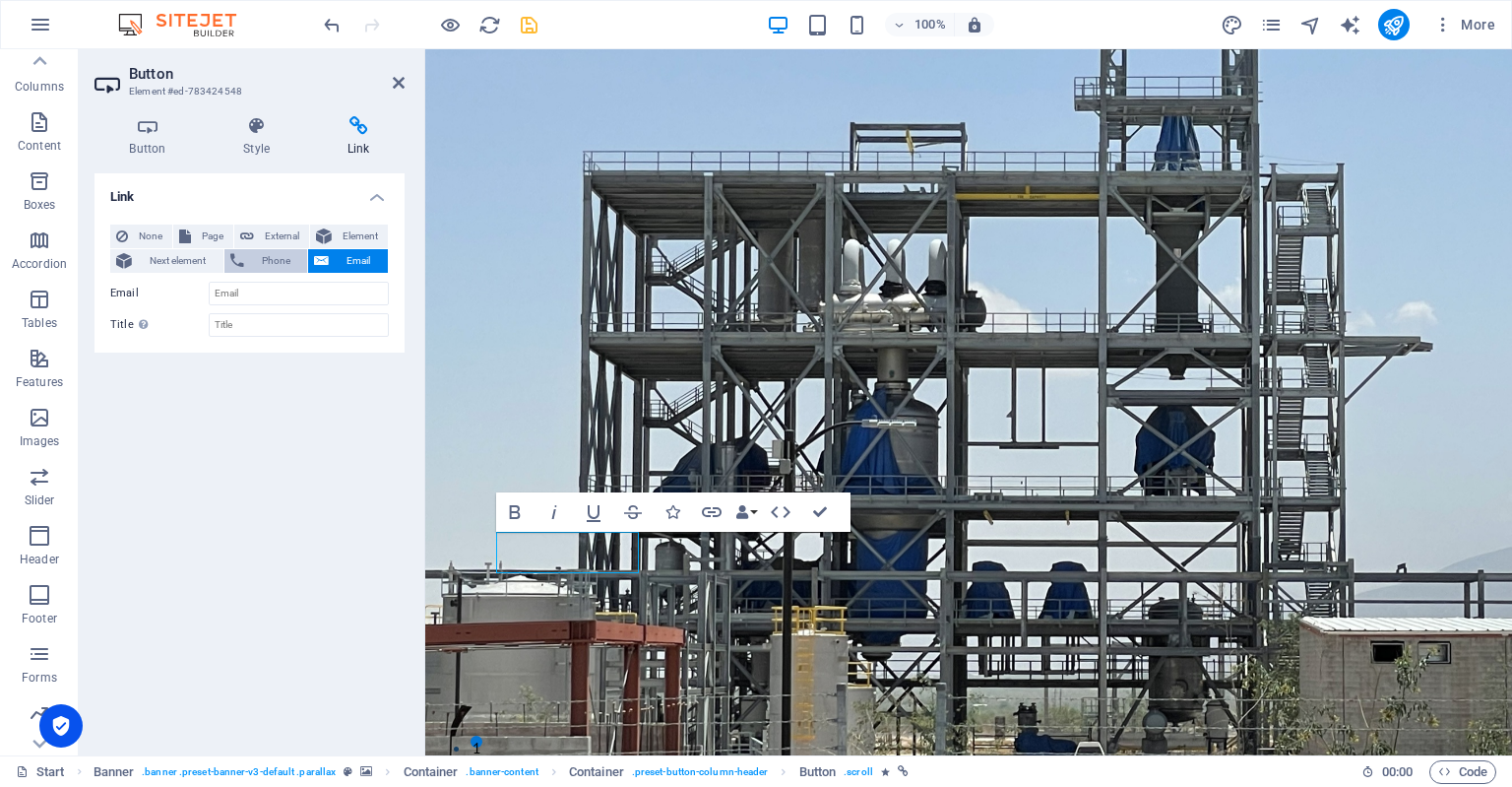 click on "Phone" at bounding box center [276, 261] 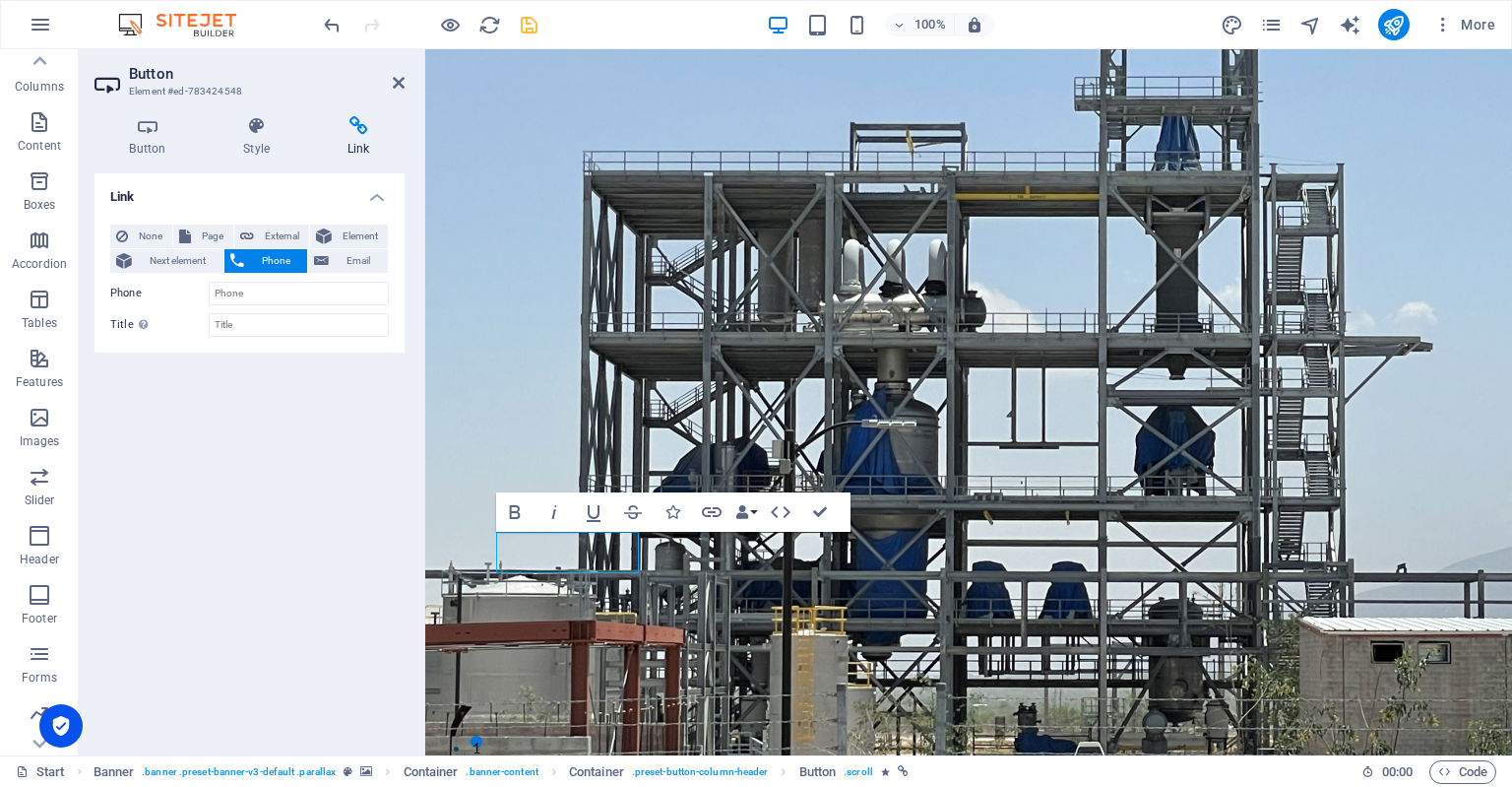 click on "None Page External Element Next element Phone Email Page Start Subpage Legal Notice Privacy Element
URL /#inventory Phone Email Link target New tab Same tab Overlay Title Additional link description, should not be the same as the link text. The title is most often shown as a tooltip text when the mouse moves over the element. Leave empty if uncertain. Relationship Sets the  relationship of this link to the link target . For example, the value "nofollow" instructs search engines not to follow the link. Can be left empty. alternate author bookmark external help license next nofollow noreferrer noopener prev search tag" at bounding box center (249, 281) 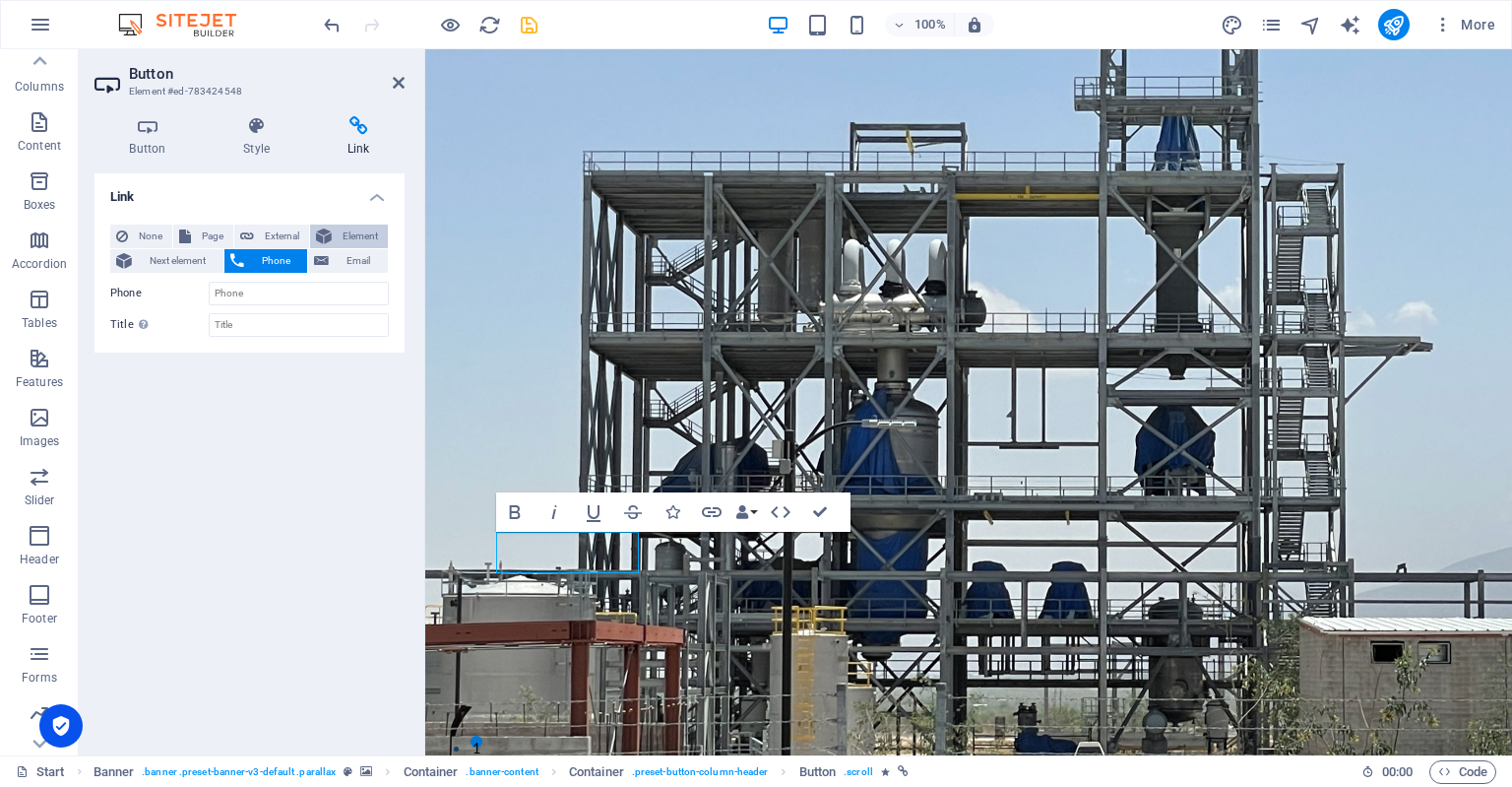 click at bounding box center [324, 236] 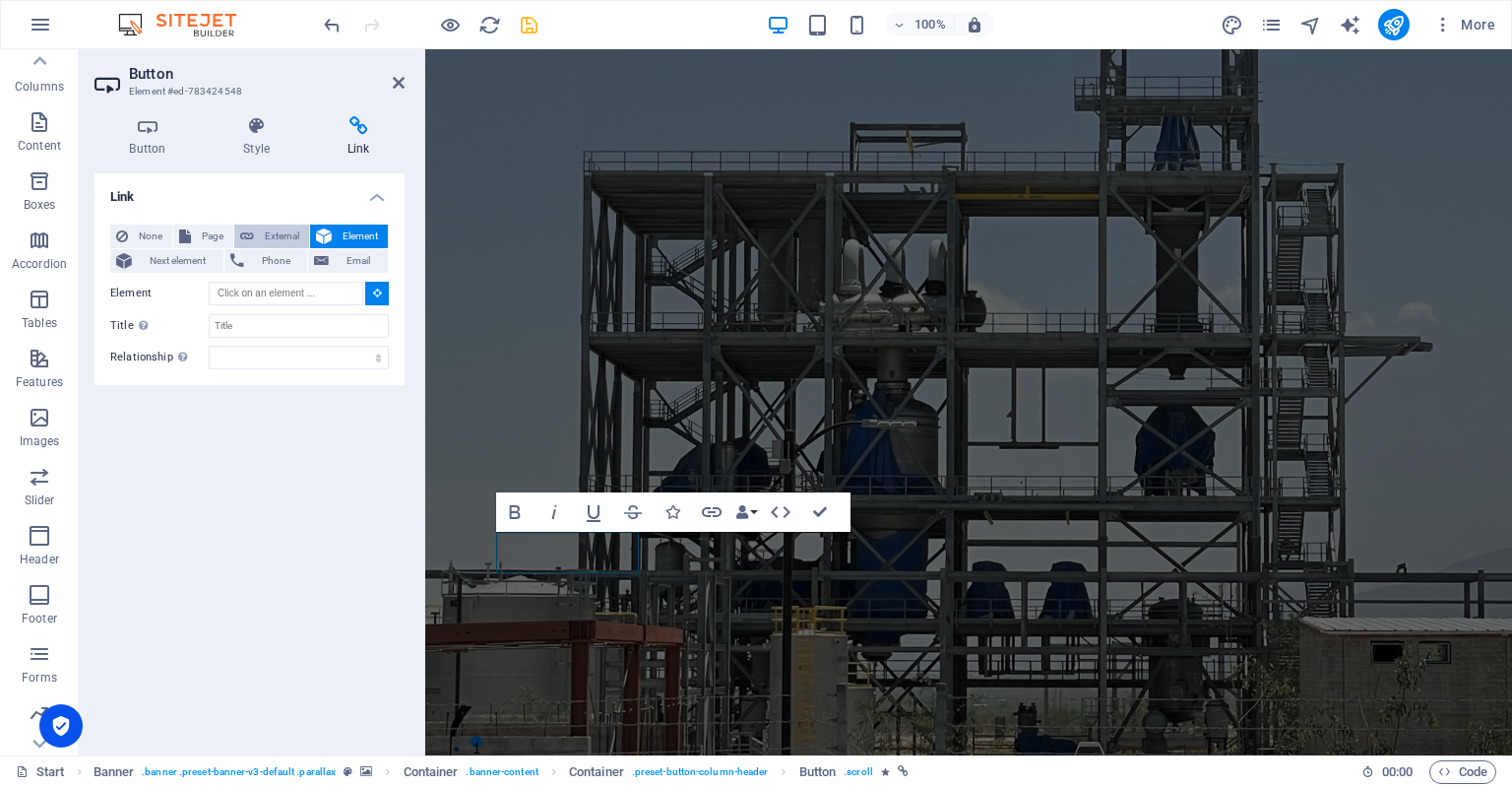 click on "External" at bounding box center [282, 236] 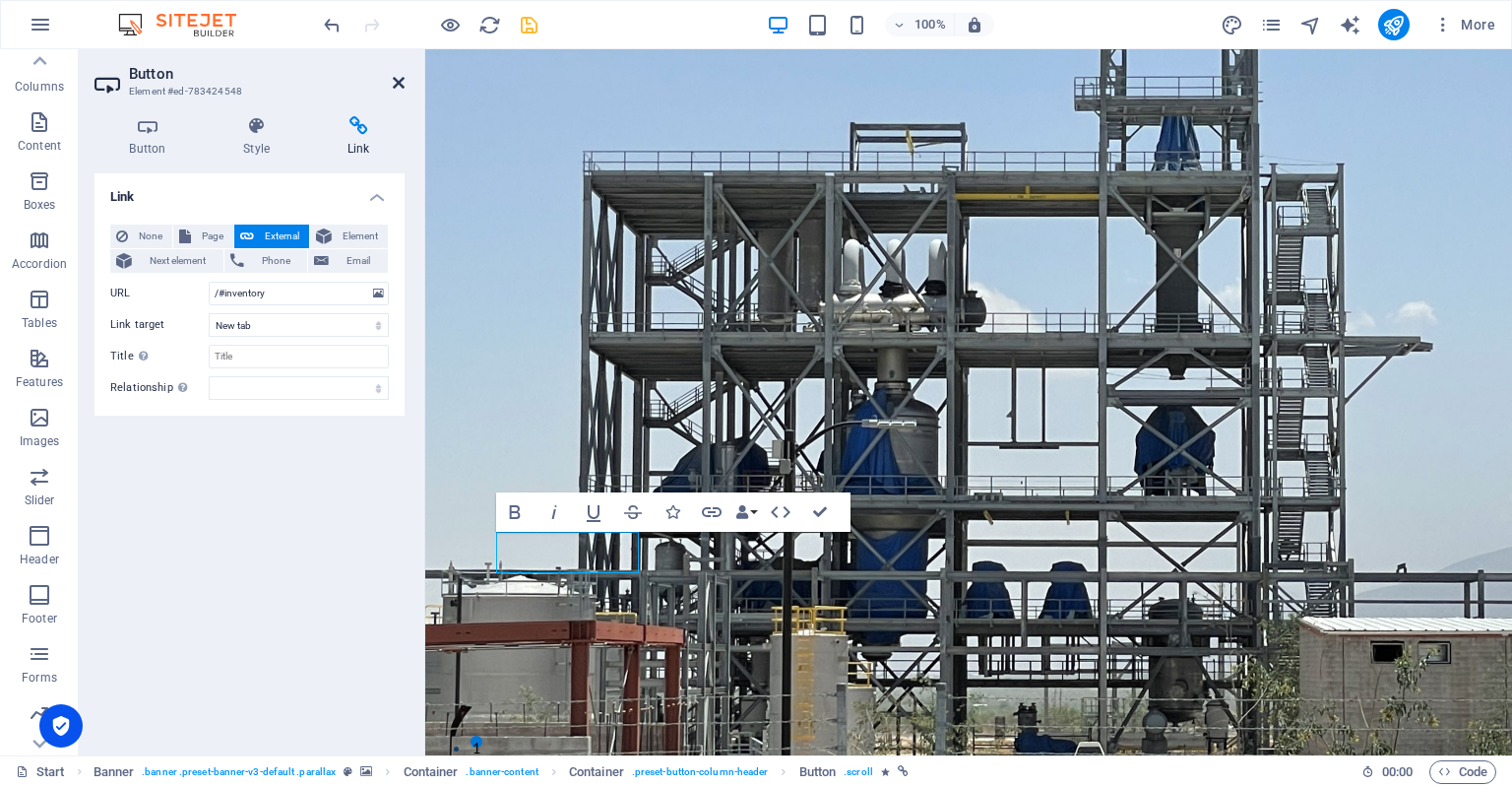 click at bounding box center [399, 83] 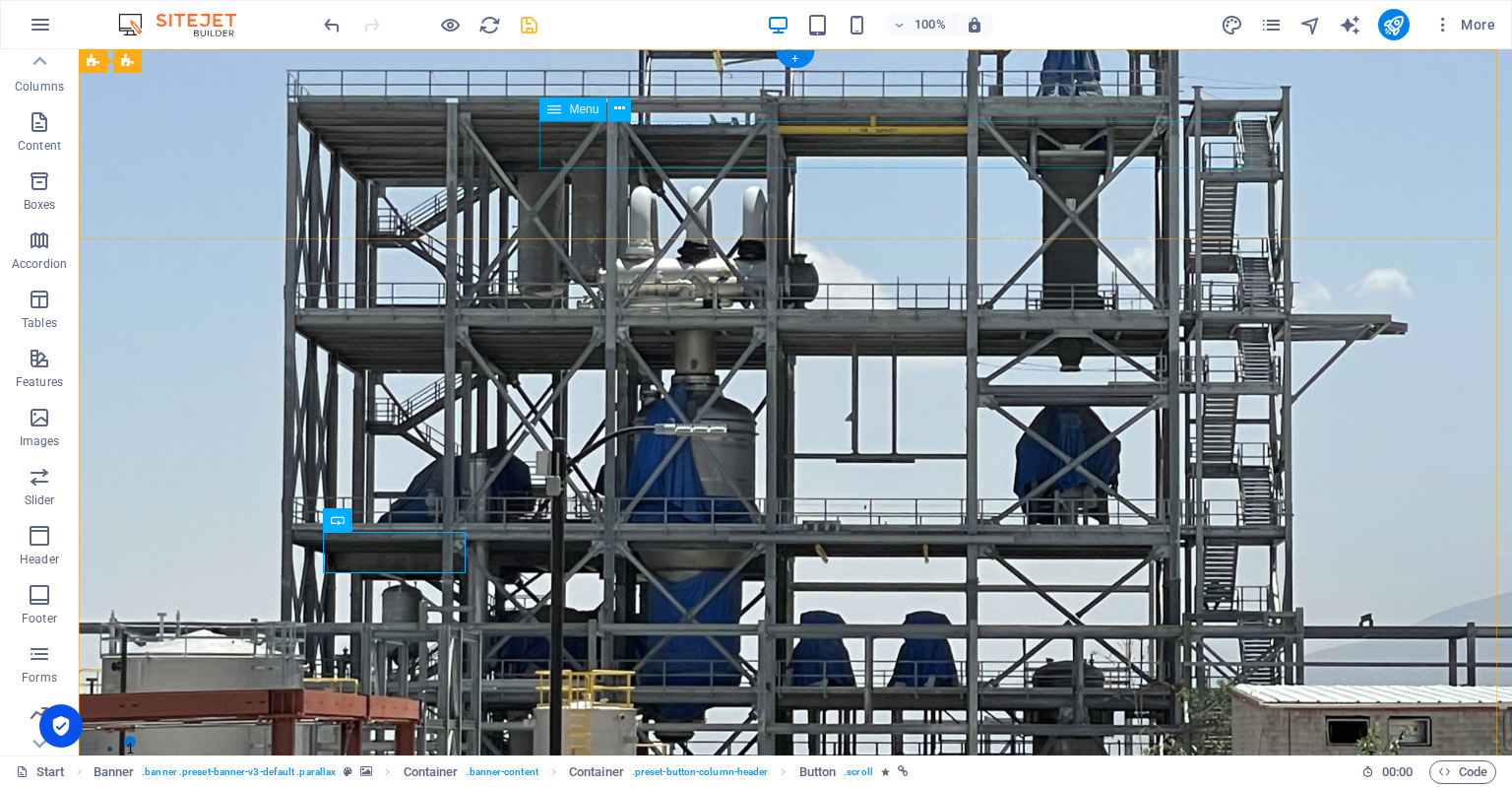 click on "Home Acerca de Nosotros Servicios Inventory Feedback Contact" at bounding box center [795, 959] 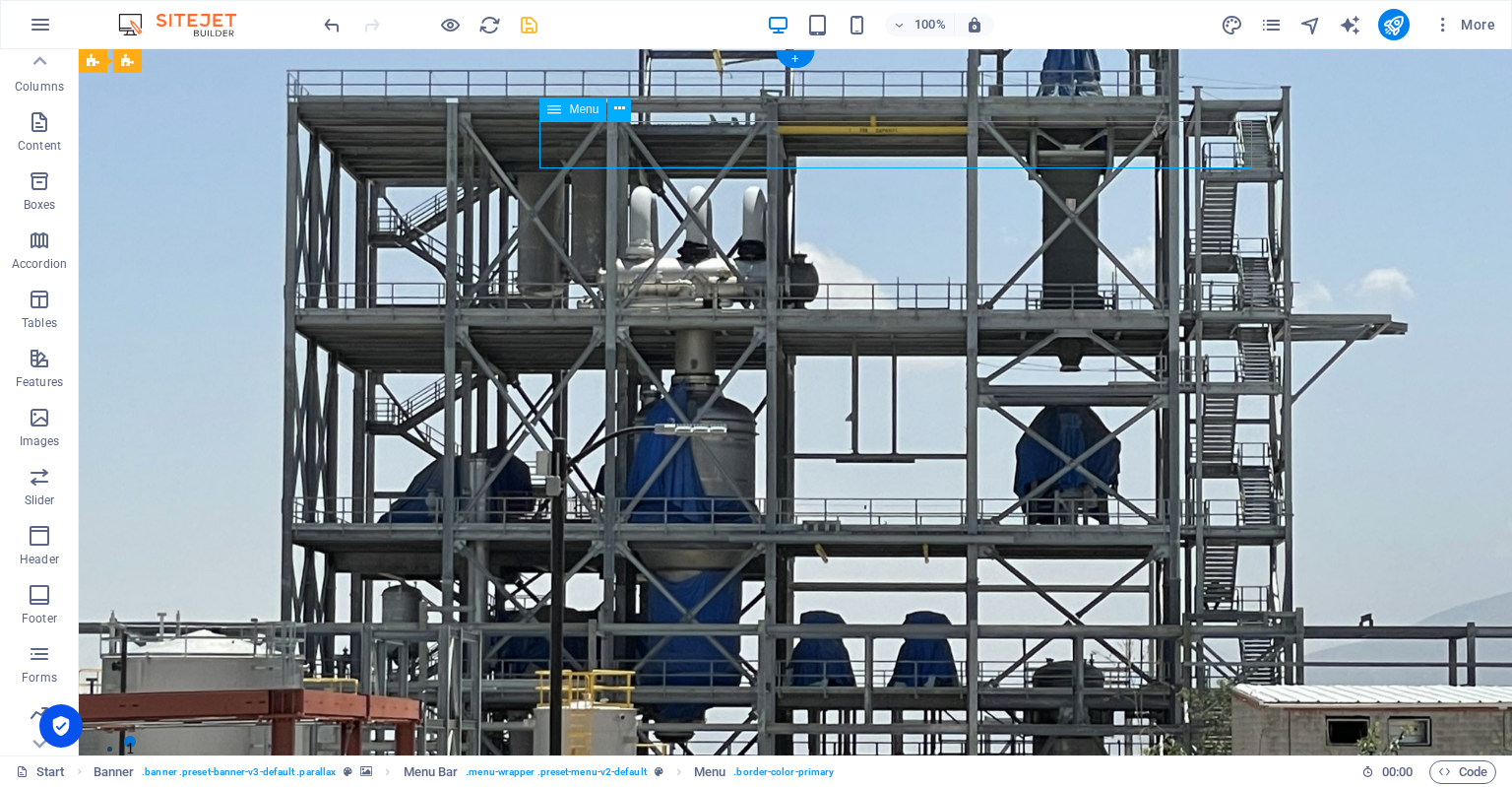 click on "Home Acerca de Nosotros Servicios Inventory Feedback Contact" at bounding box center (795, 959) 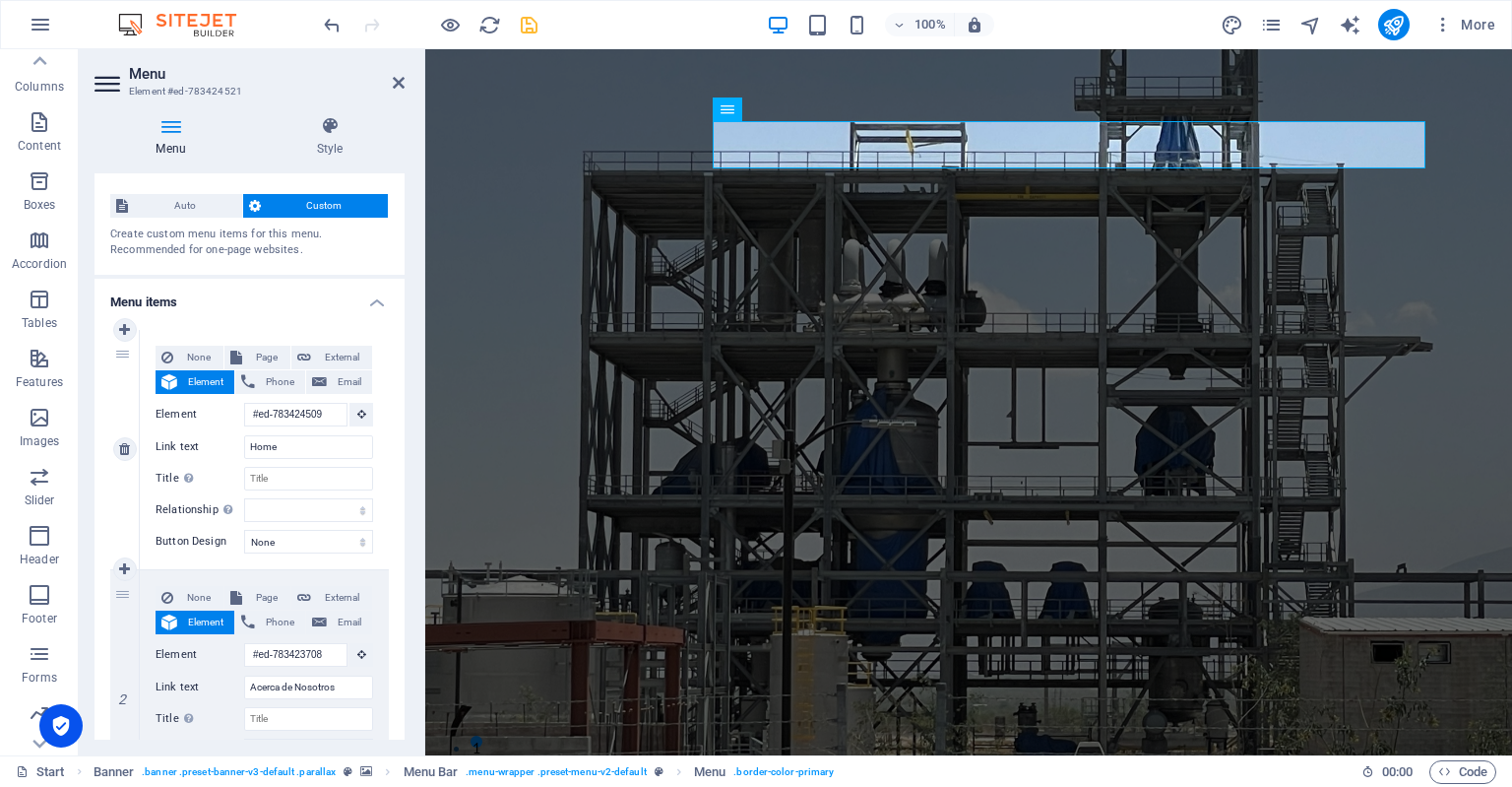 scroll, scrollTop: 32, scrollLeft: 0, axis: vertical 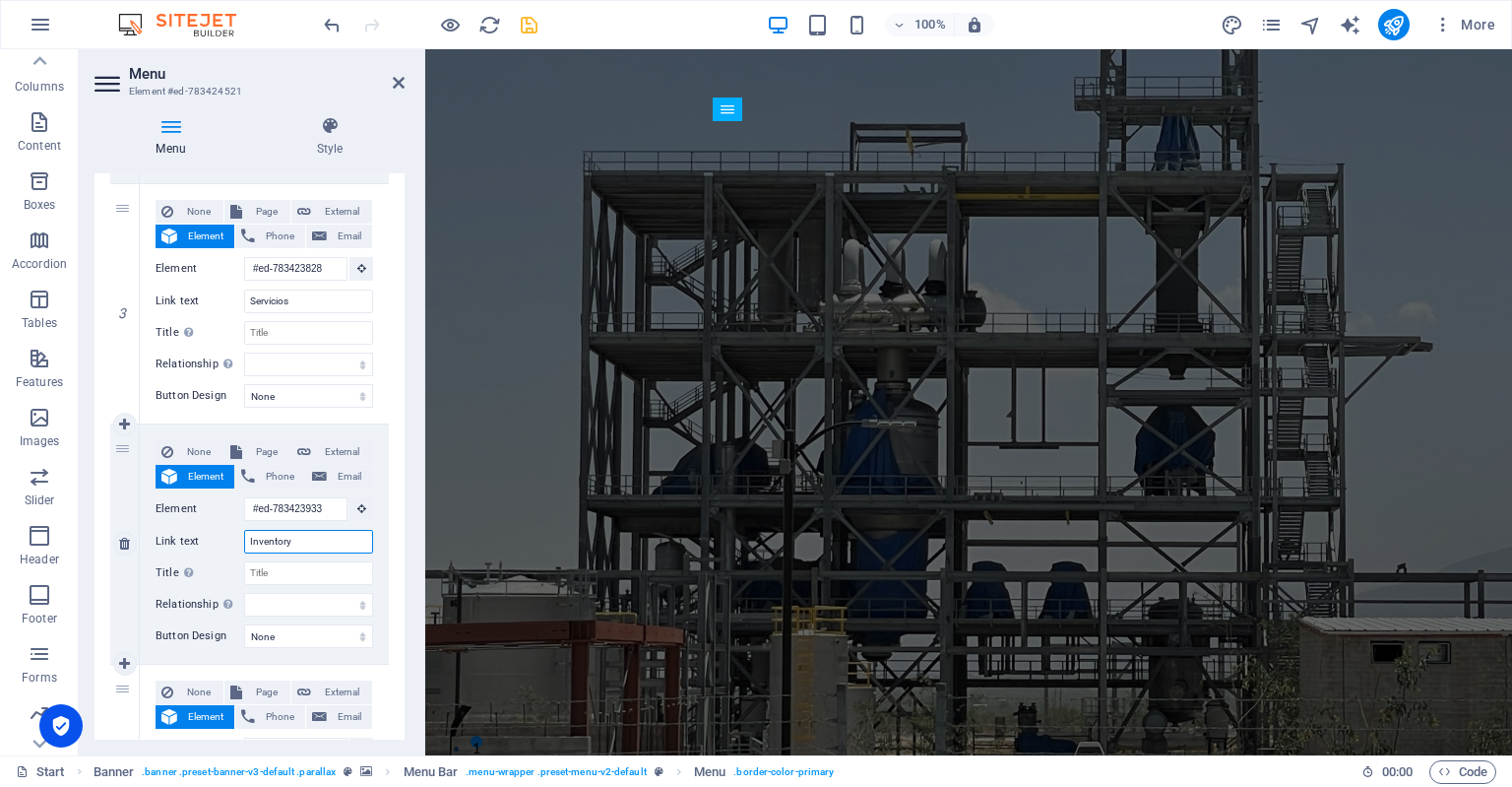 click on "Inventory" at bounding box center (308, 542) 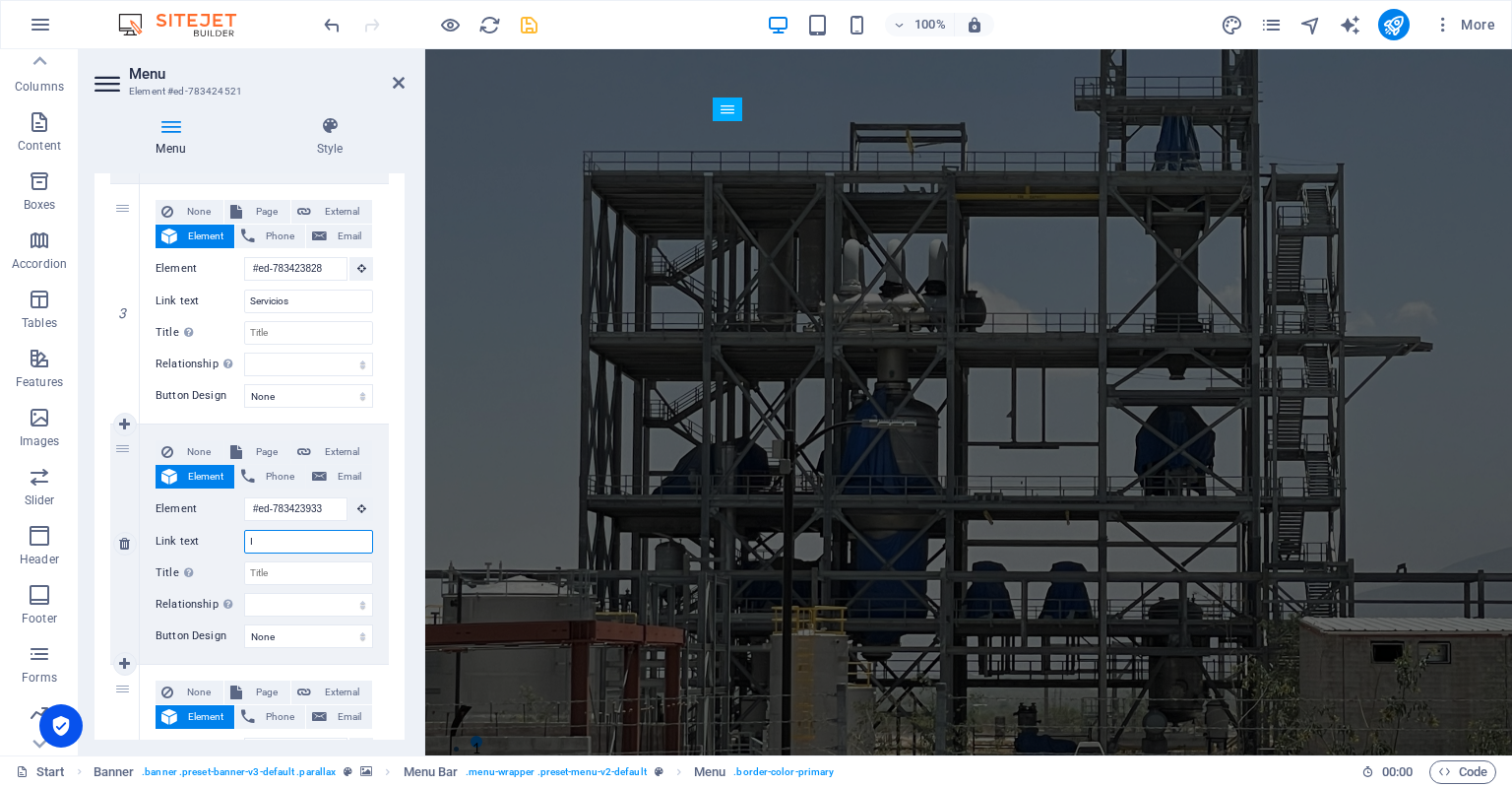 type on "IN" 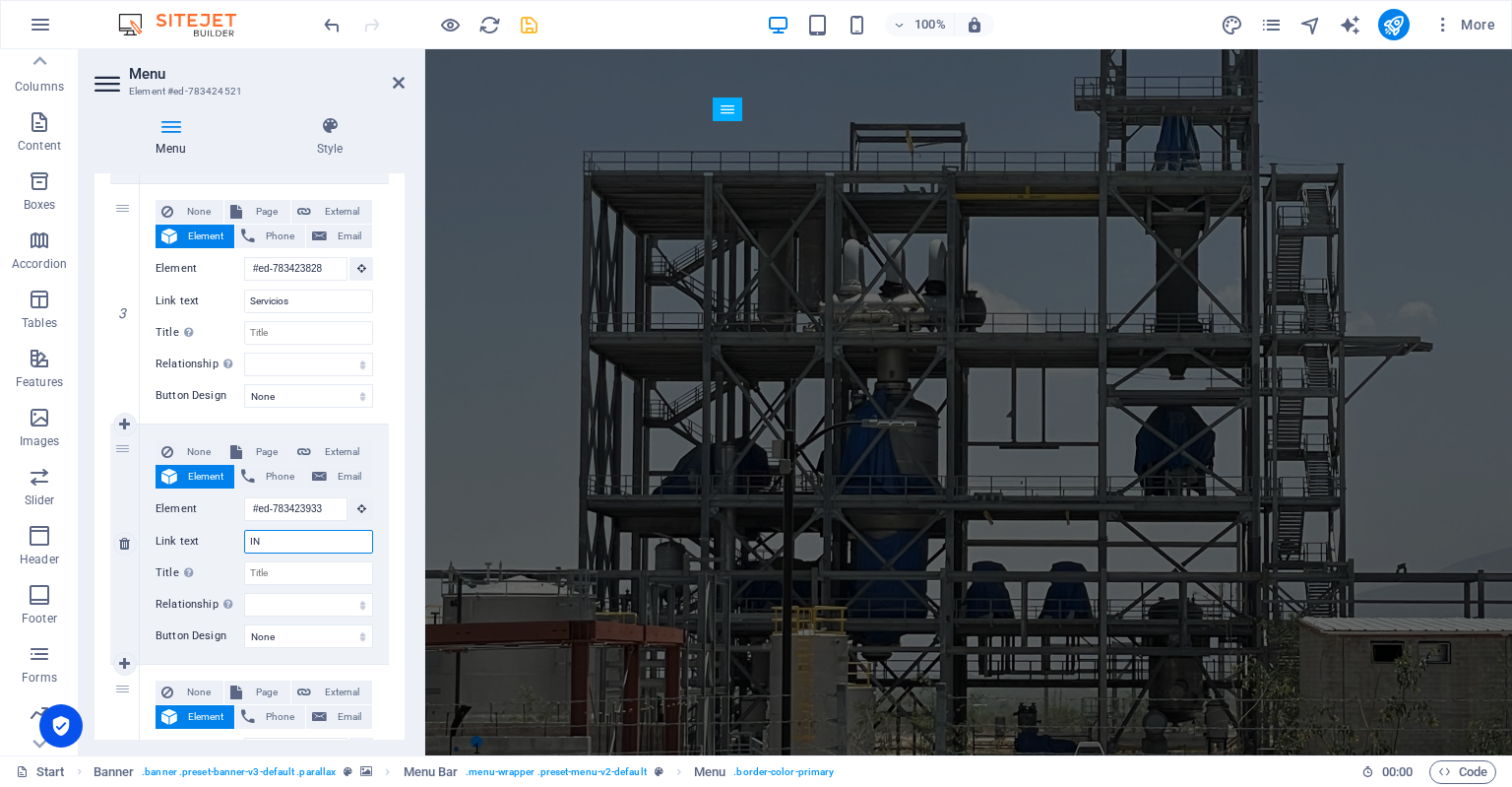 select 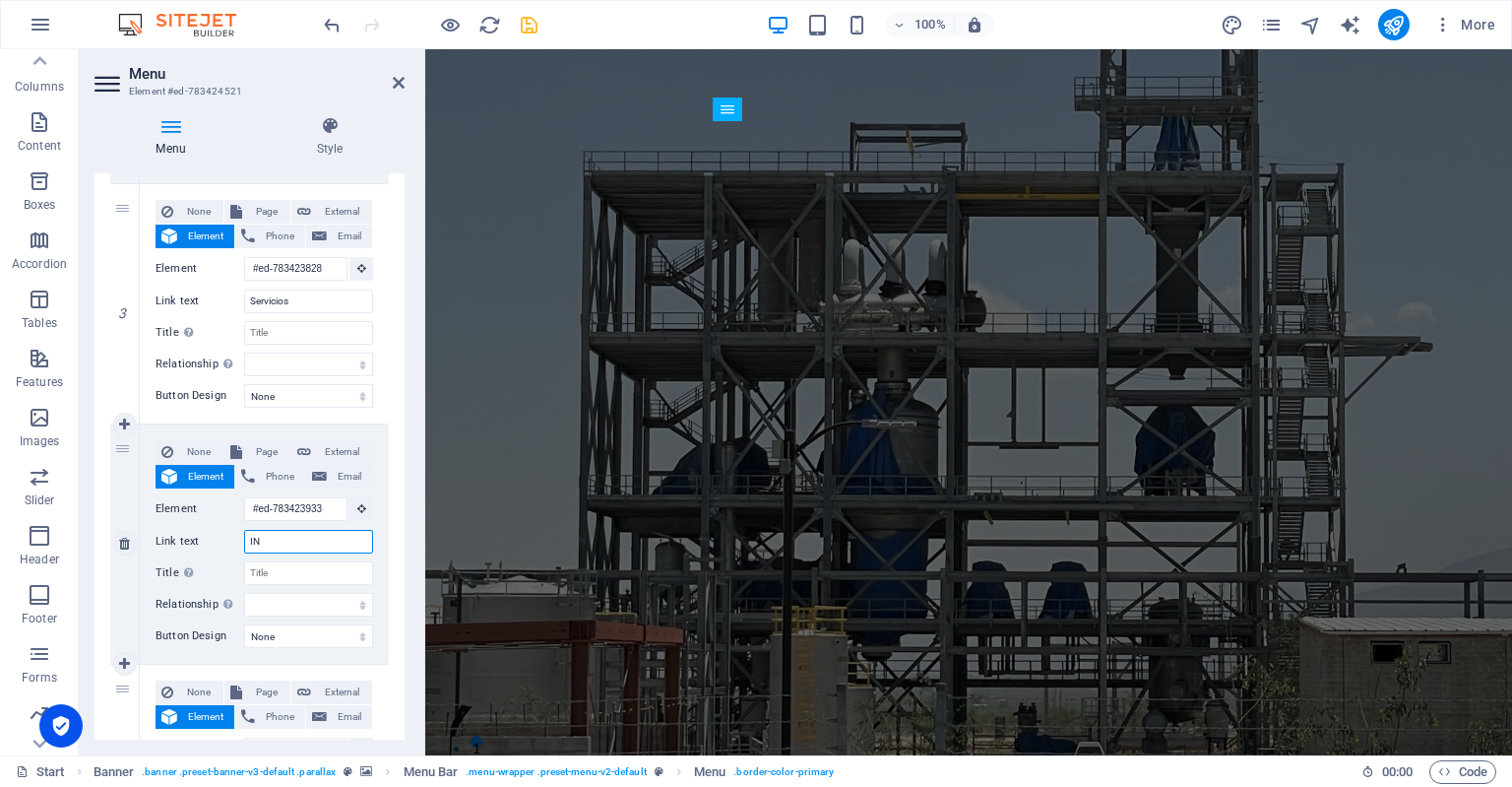 select 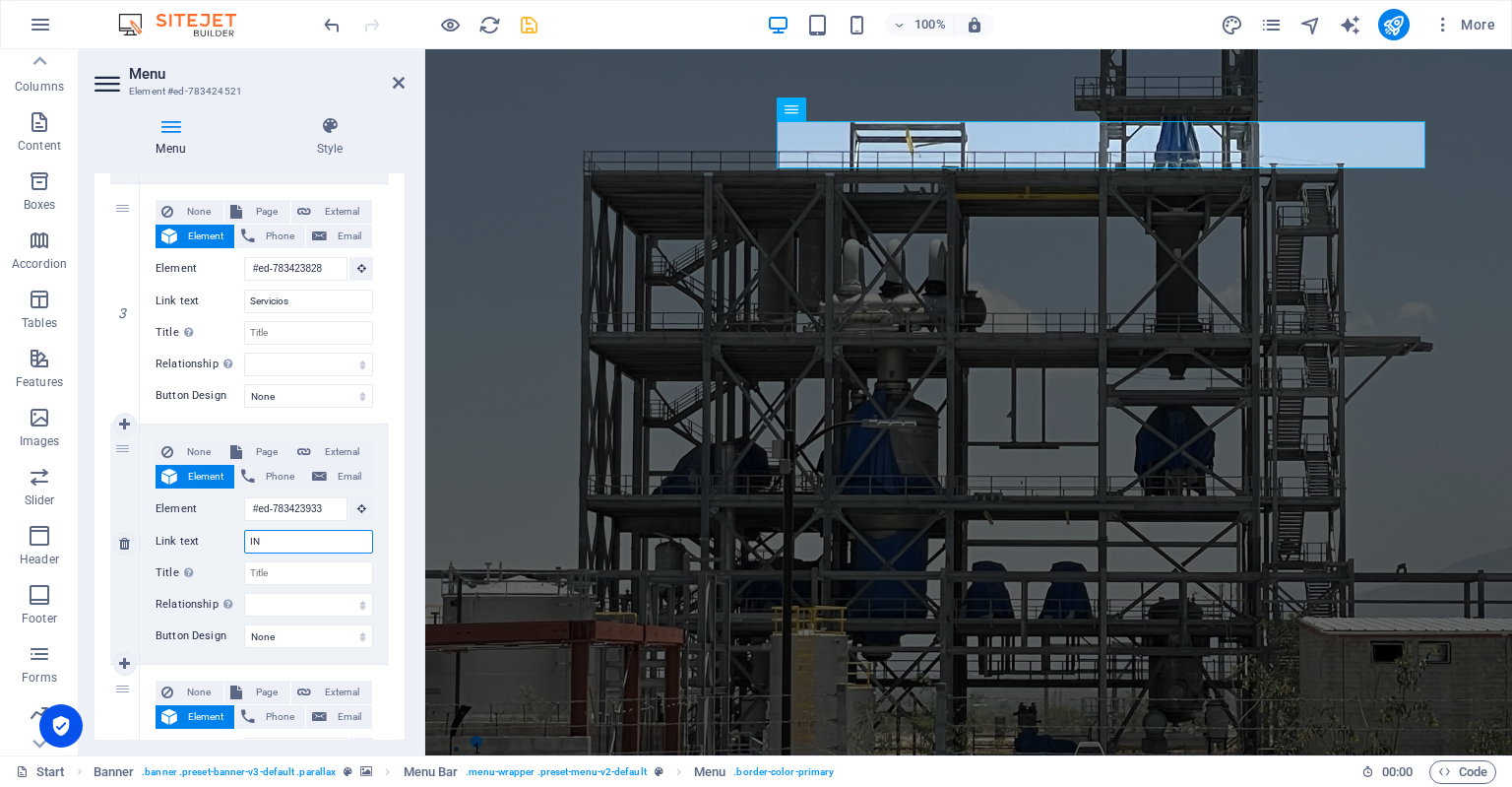 type on "Inventory" 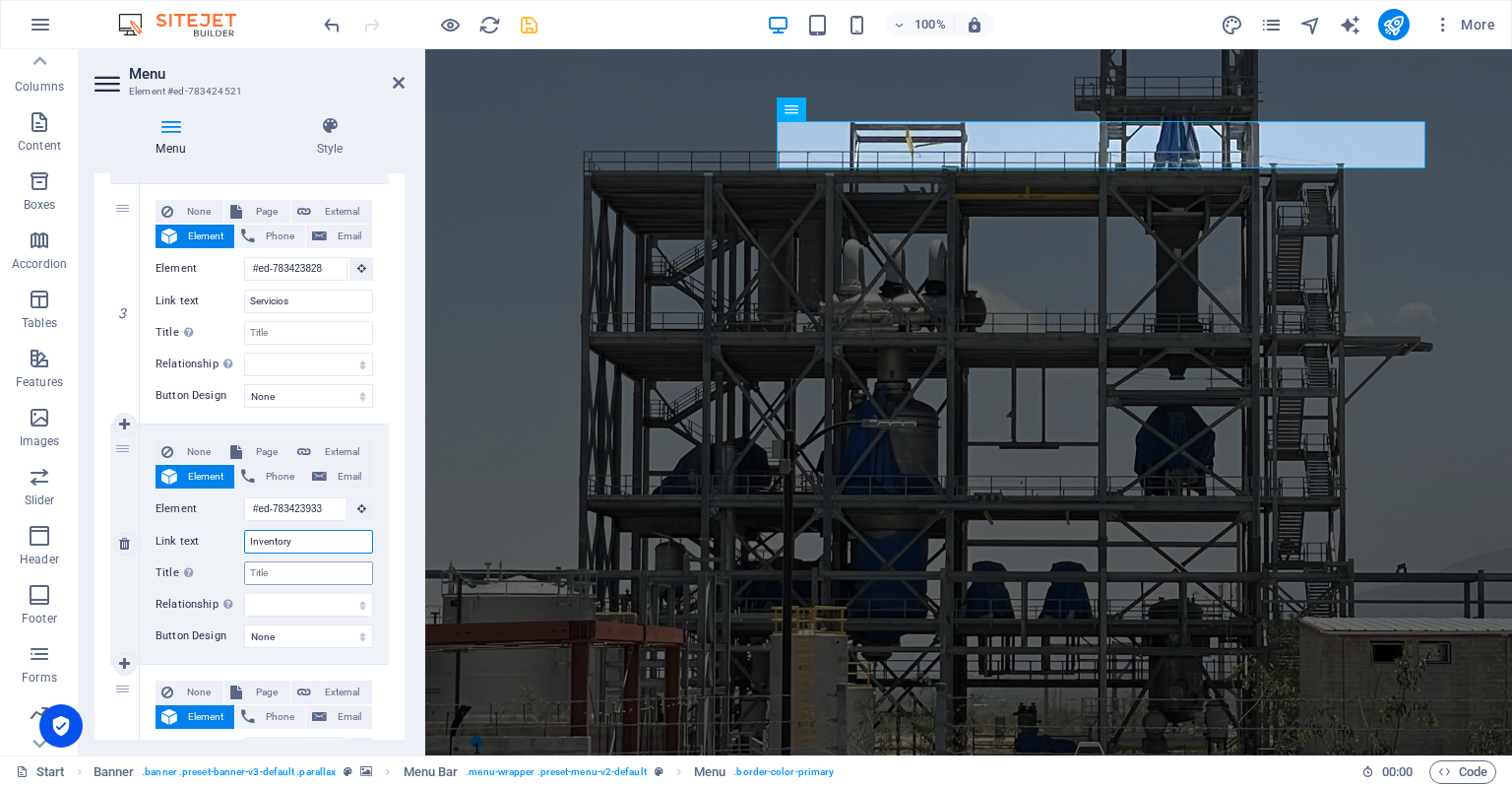 select 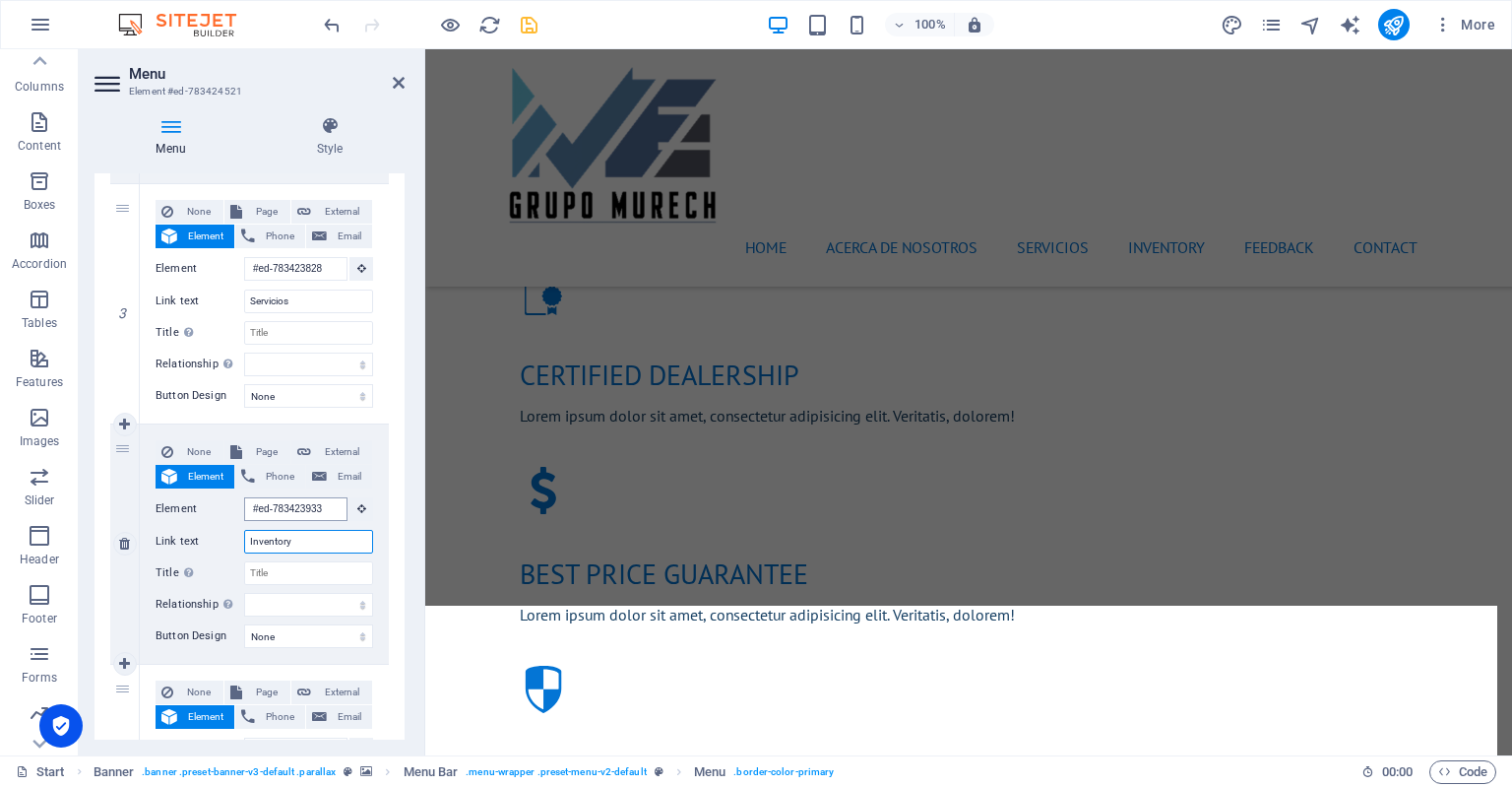 scroll, scrollTop: 2671, scrollLeft: 0, axis: vertical 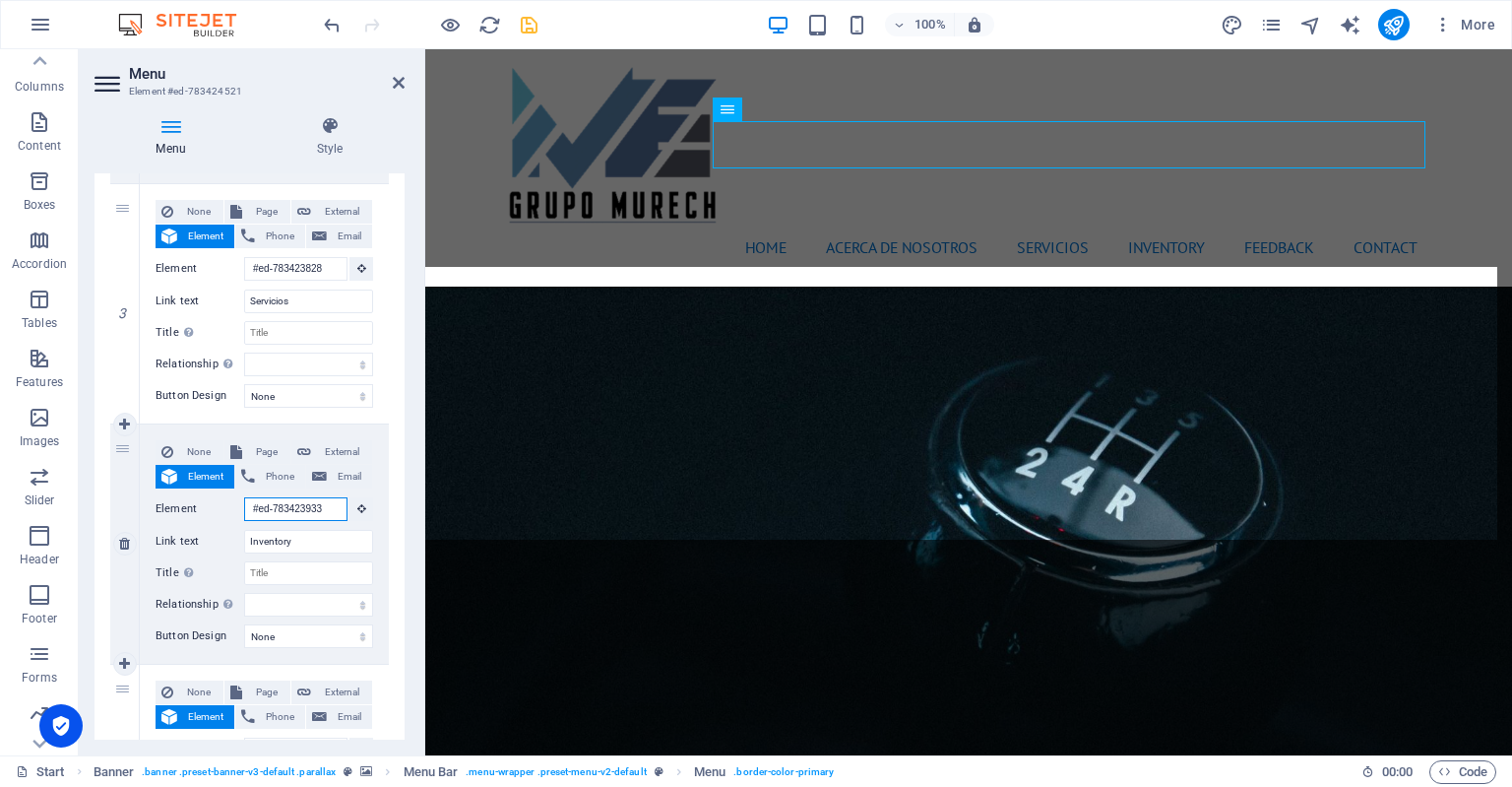 click on "#ed-783423933" at bounding box center (295, 509) 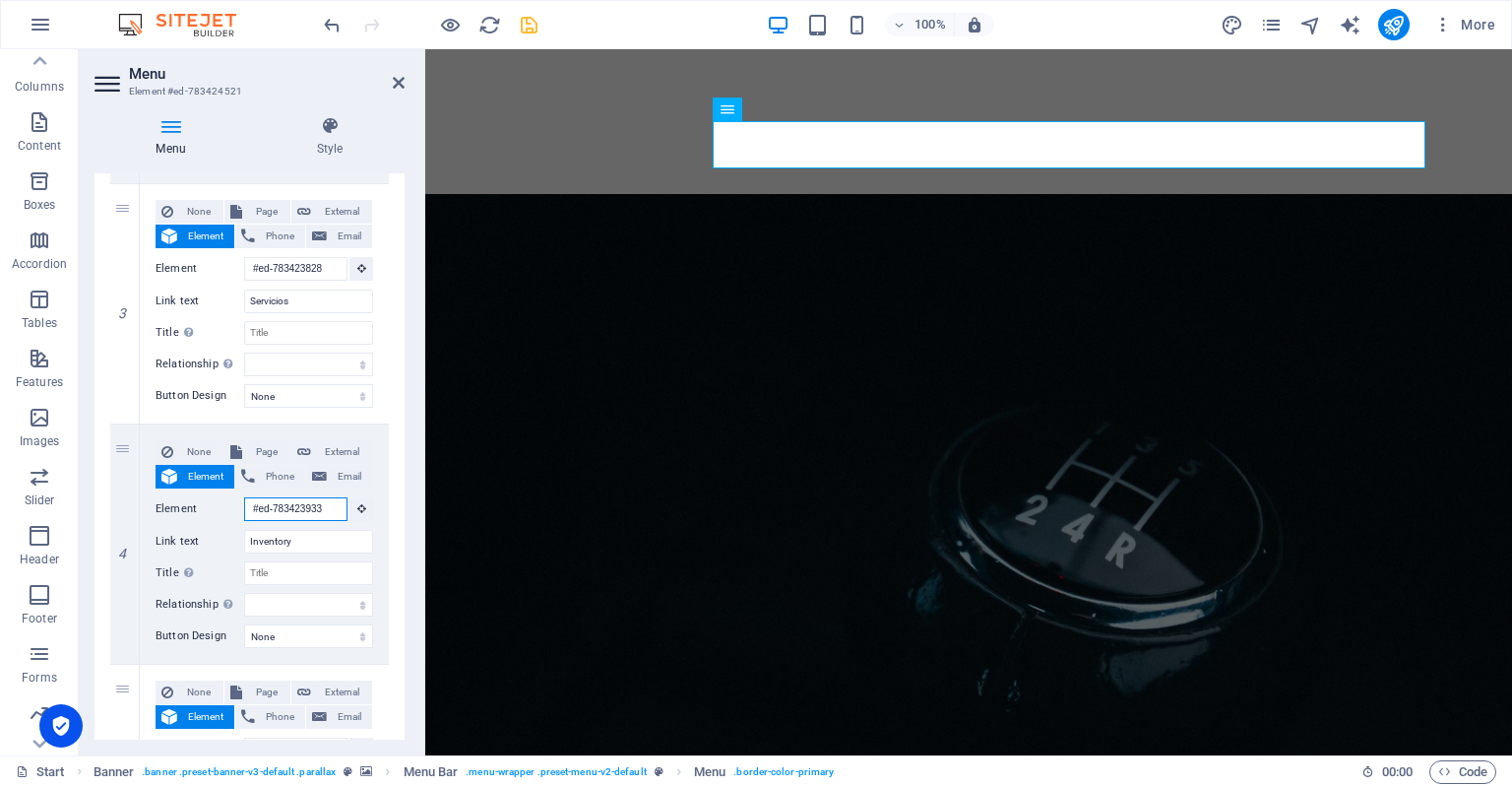 scroll, scrollTop: 0, scrollLeft: 0, axis: both 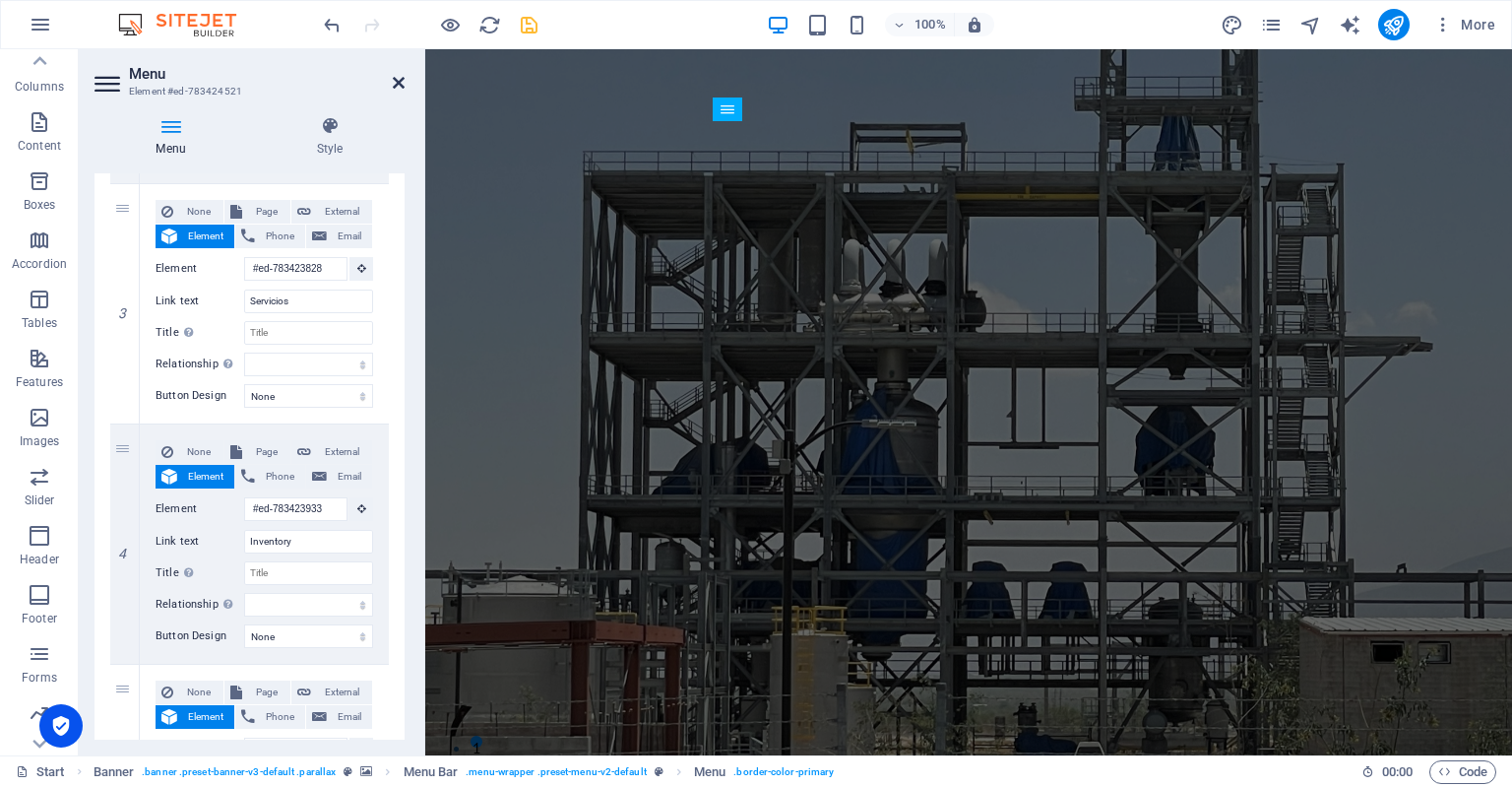 click at bounding box center (399, 83) 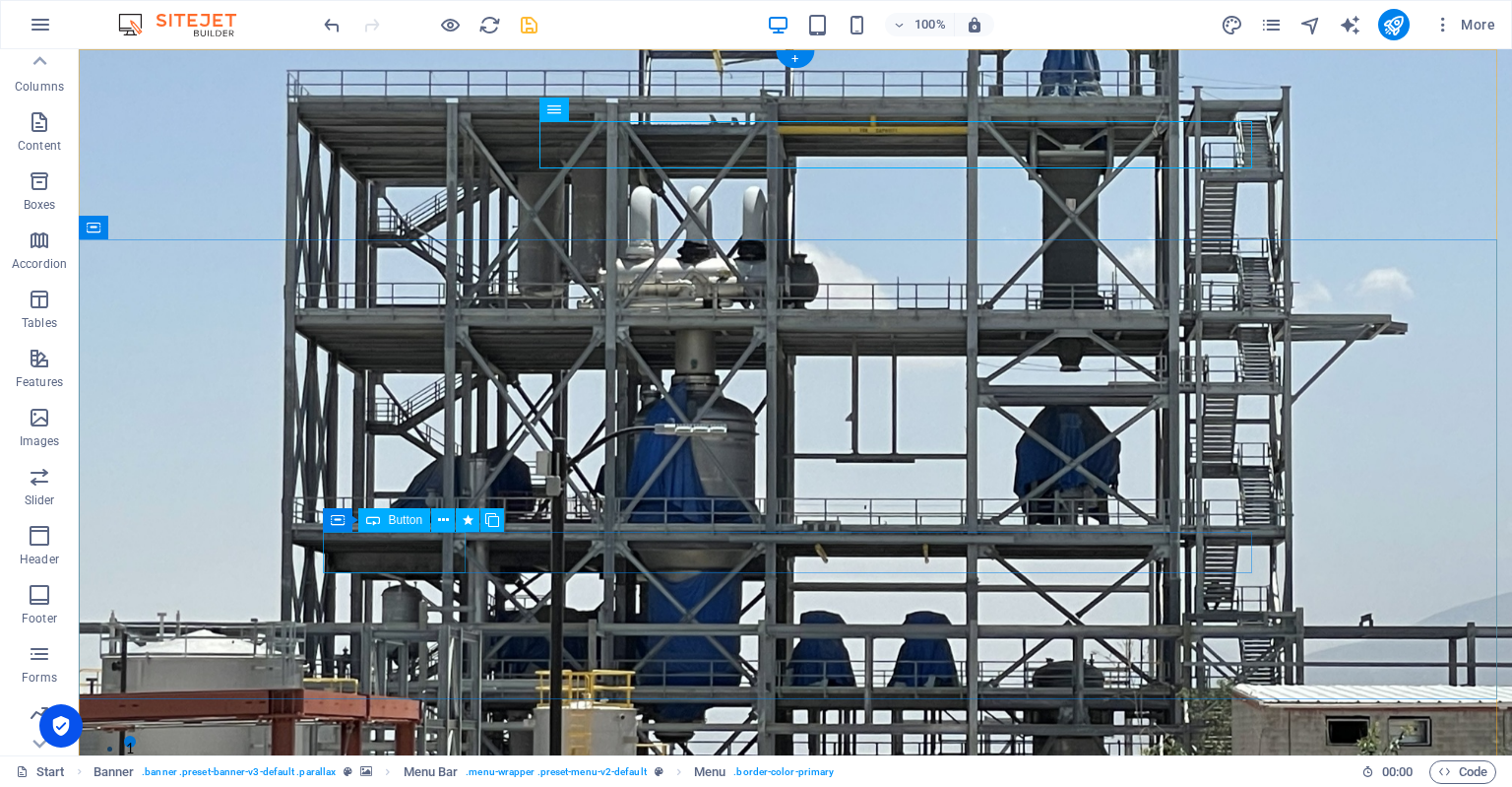 click on "Inventario" at bounding box center [795, 1312] 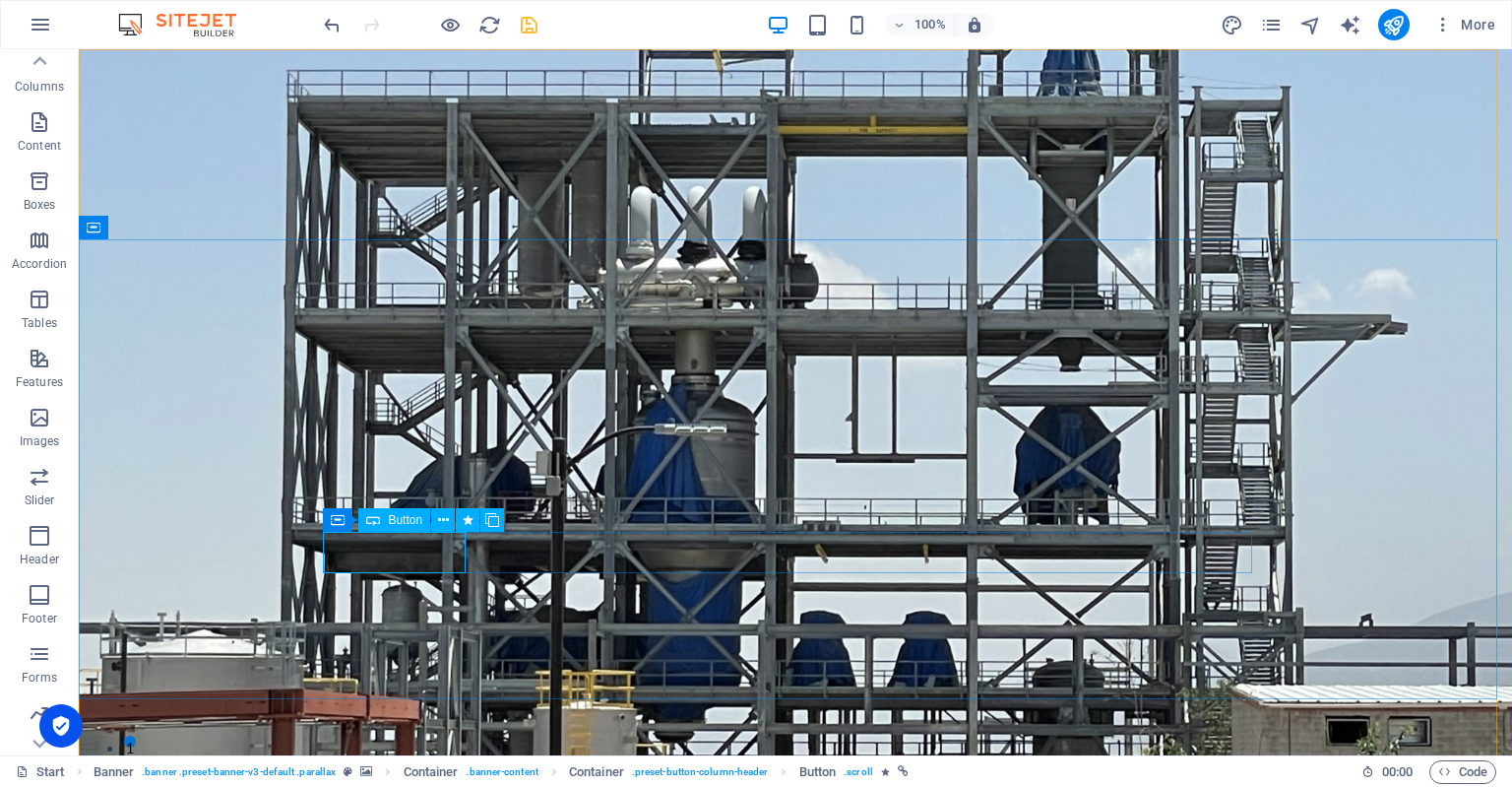 click on "Button" at bounding box center (405, 520) 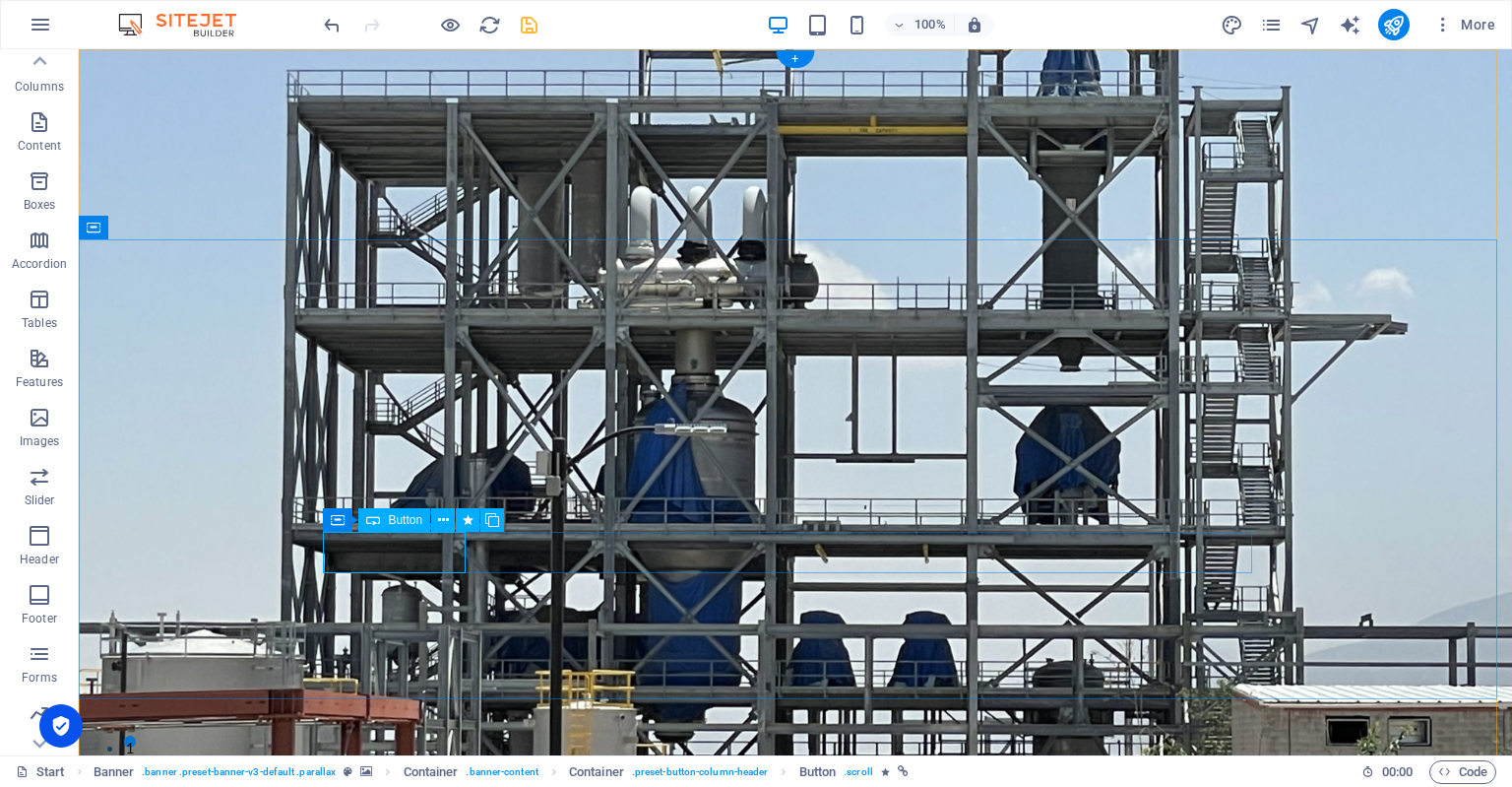 click on "Inventario" at bounding box center (795, 1312) 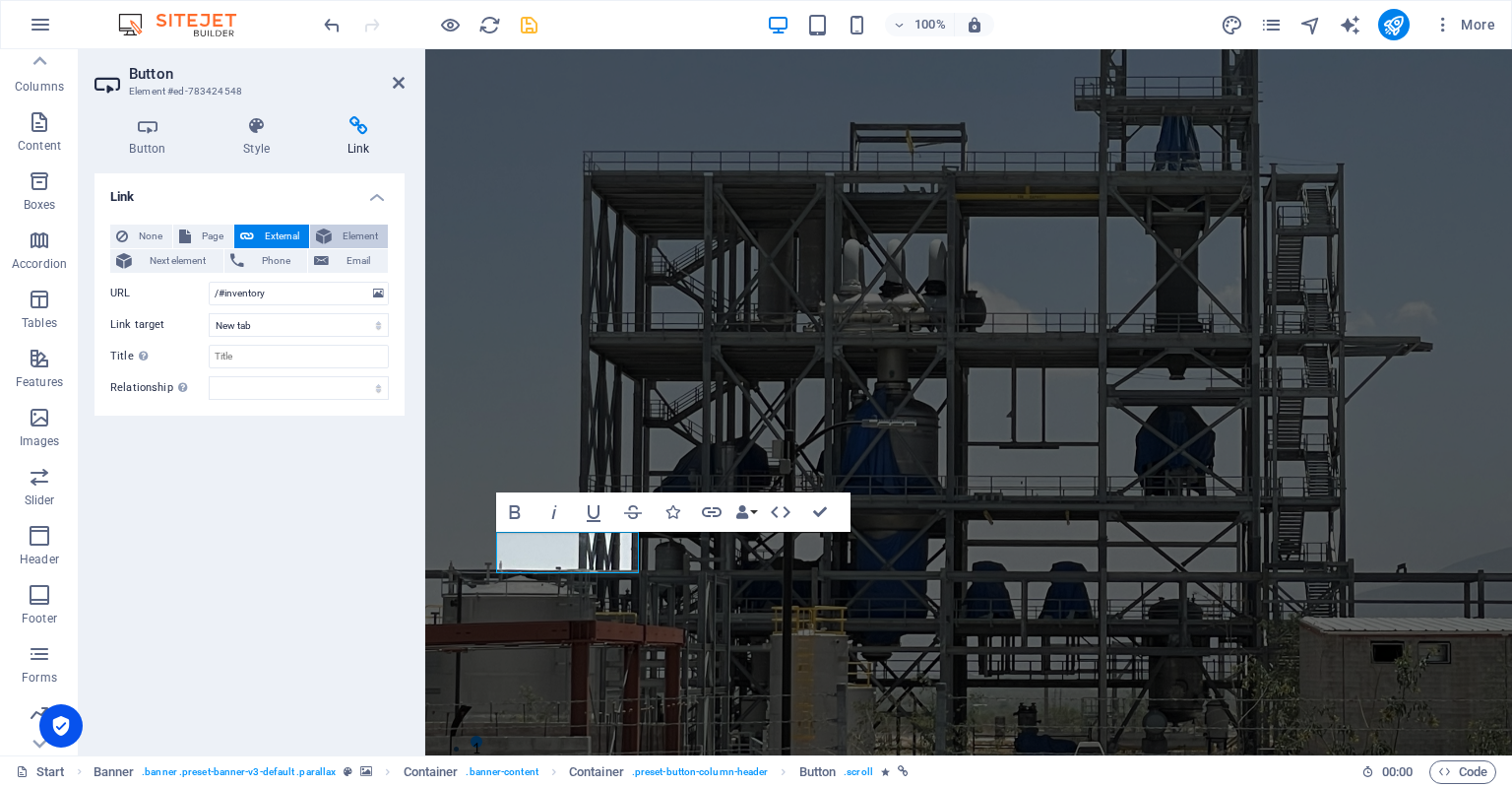 click on "Element" at bounding box center (359, 236) 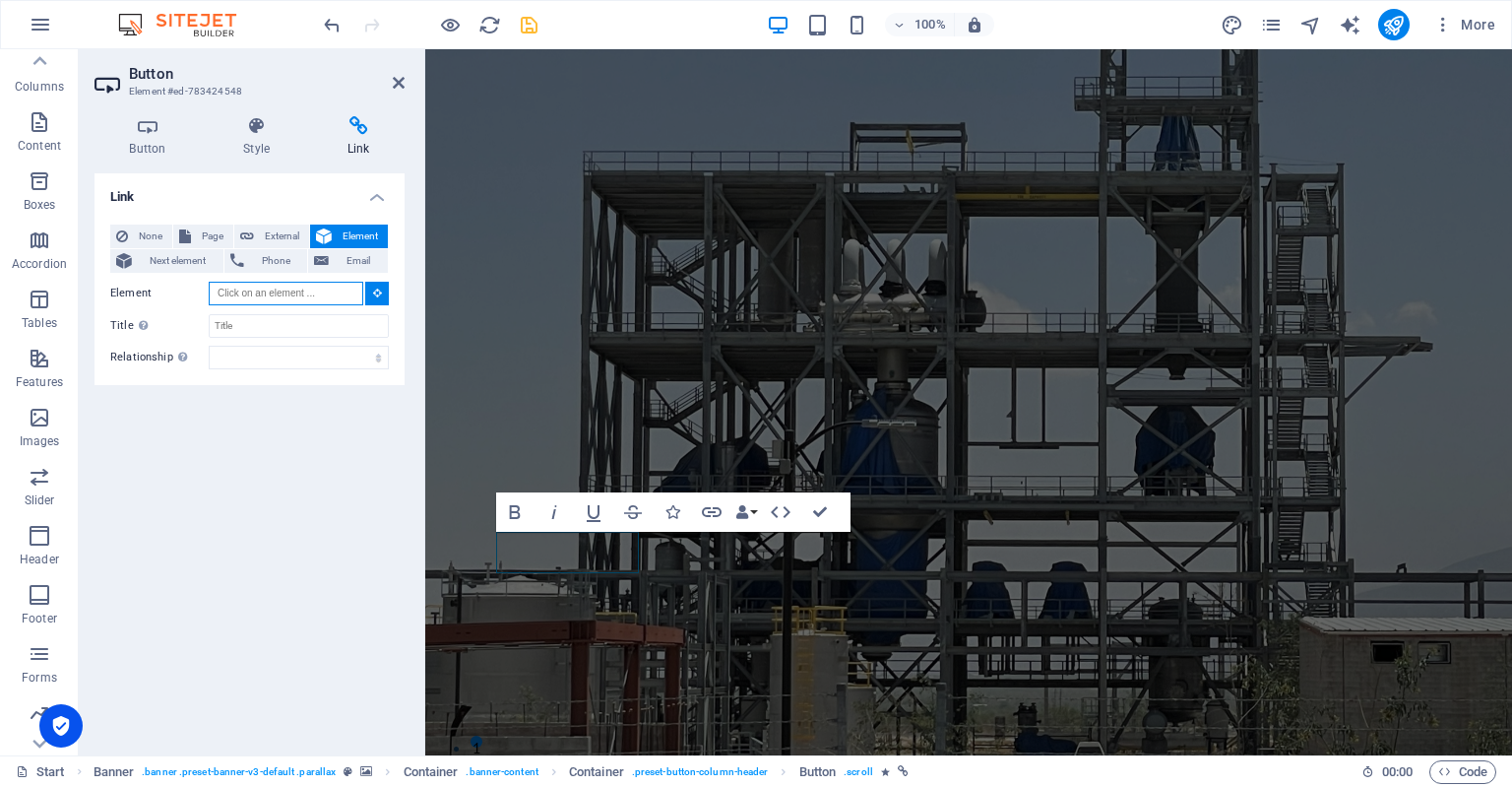 paste on "#ed-783423933" 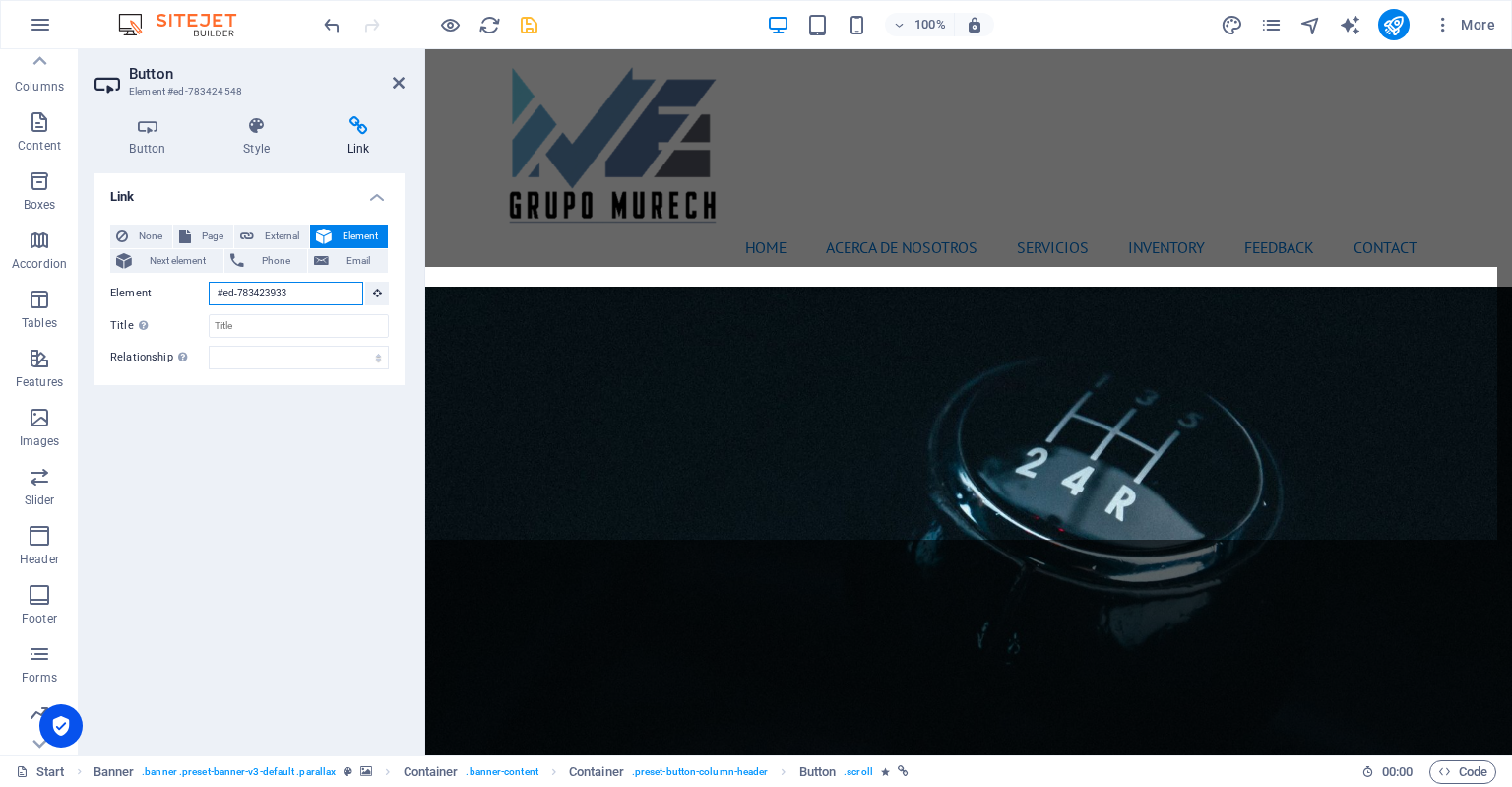 scroll, scrollTop: 0, scrollLeft: 0, axis: both 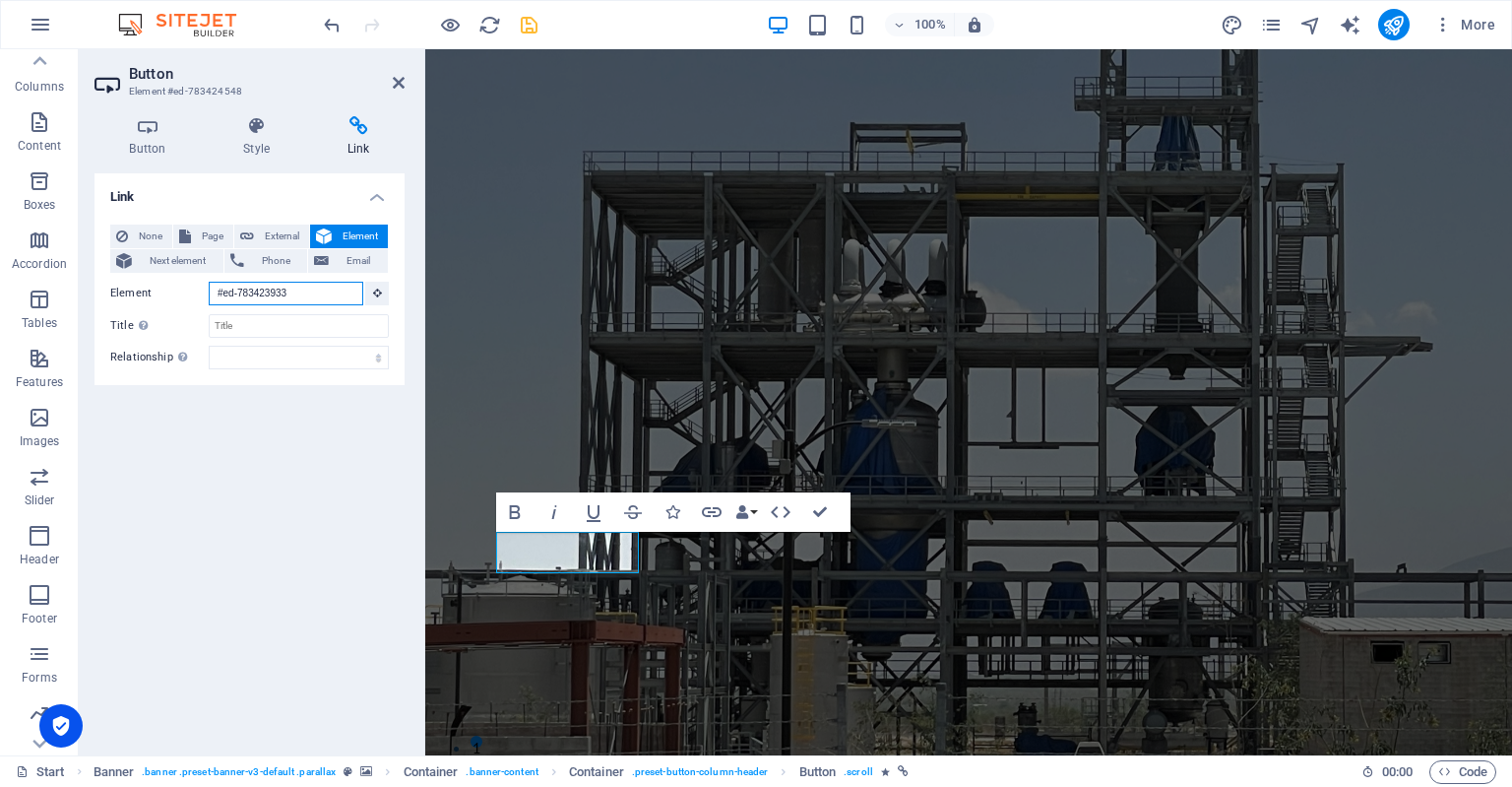 type on "#ed-783423933" 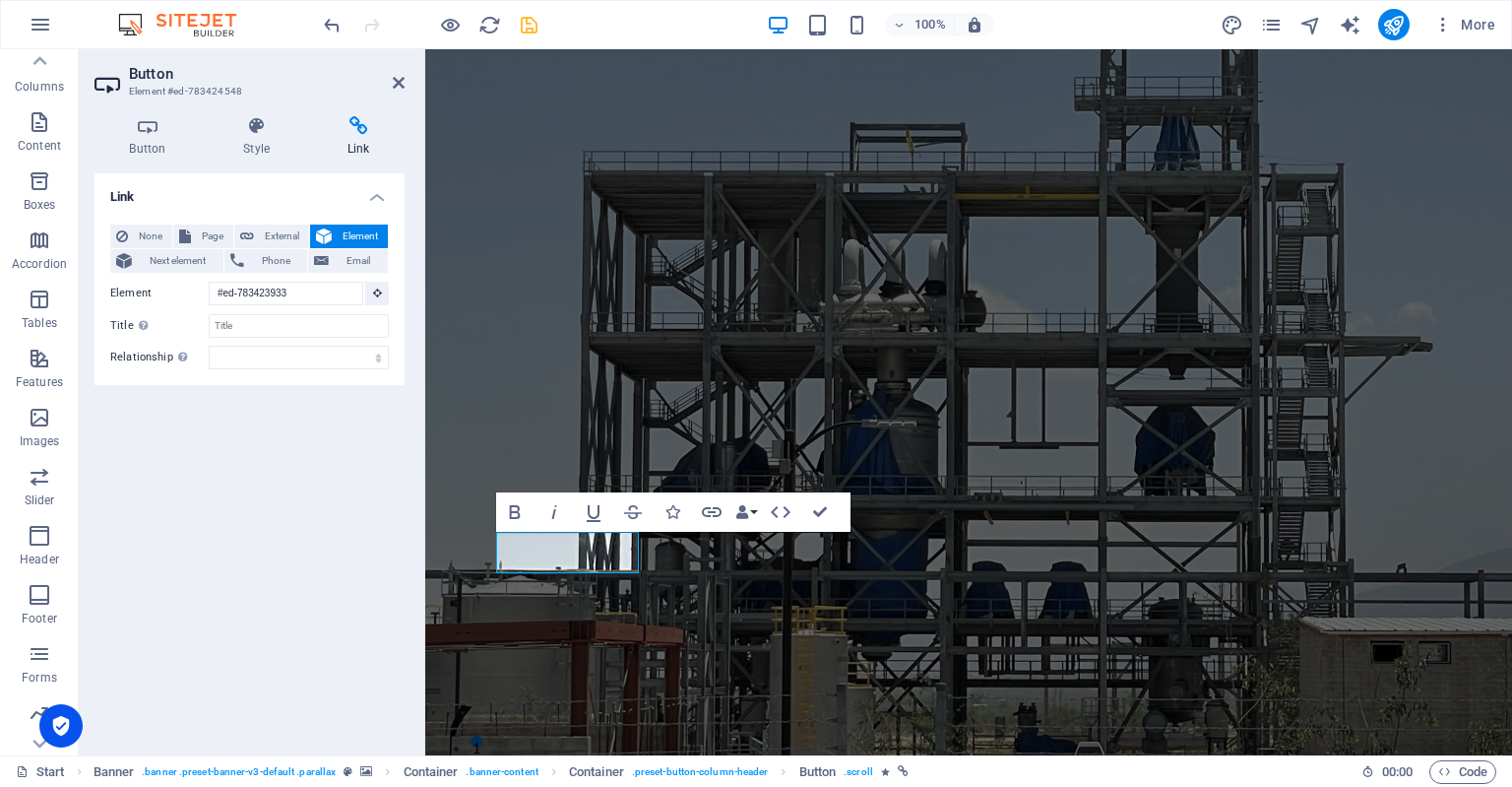 click on "Link None Page External Element Next element Phone Email Page Start Subpage Legal Notice Privacy Element #ed-783423933
URL /#inventory Phone Email Link target New tab Same tab Overlay Title Additional link description, should not be the same as the link text. The title is most often shown as a tooltip text when the mouse moves over the element. Leave empty if uncertain. Relationship Sets the  relationship of this link to the link target . For example, the value "nofollow" instructs search engines not to follow the link. Can be left empty. alternate author bookmark external help license next nofollow noreferrer noopener prev search tag" at bounding box center [249, 456] 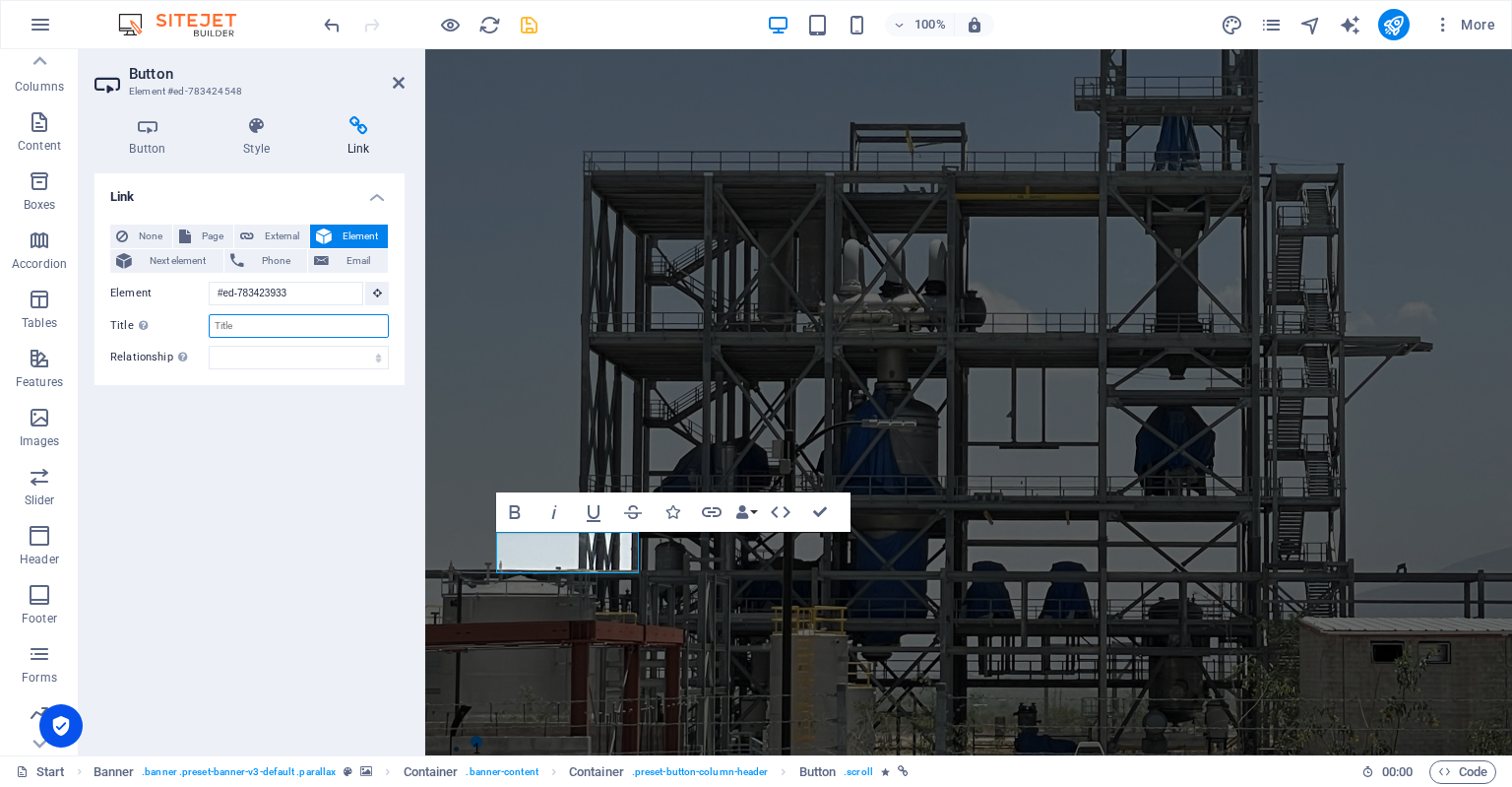 click on "Title Additional link description, should not be the same as the link text. The title is most often shown as a tooltip text when the mouse moves over the element. Leave empty if uncertain." at bounding box center [298, 326] 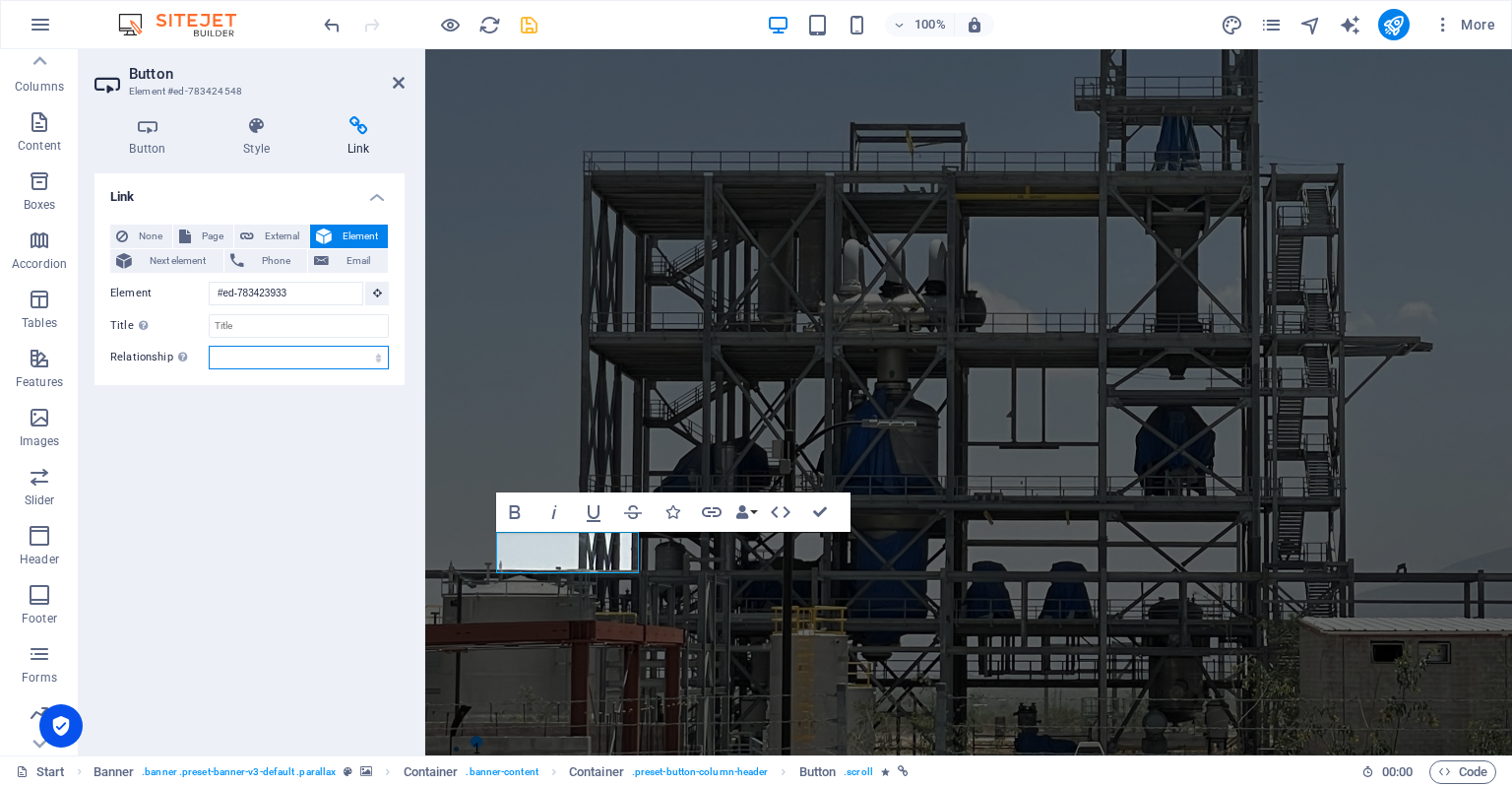 click on "alternate author bookmark external help license next nofollow noreferrer noopener prev search tag" at bounding box center [298, 358] 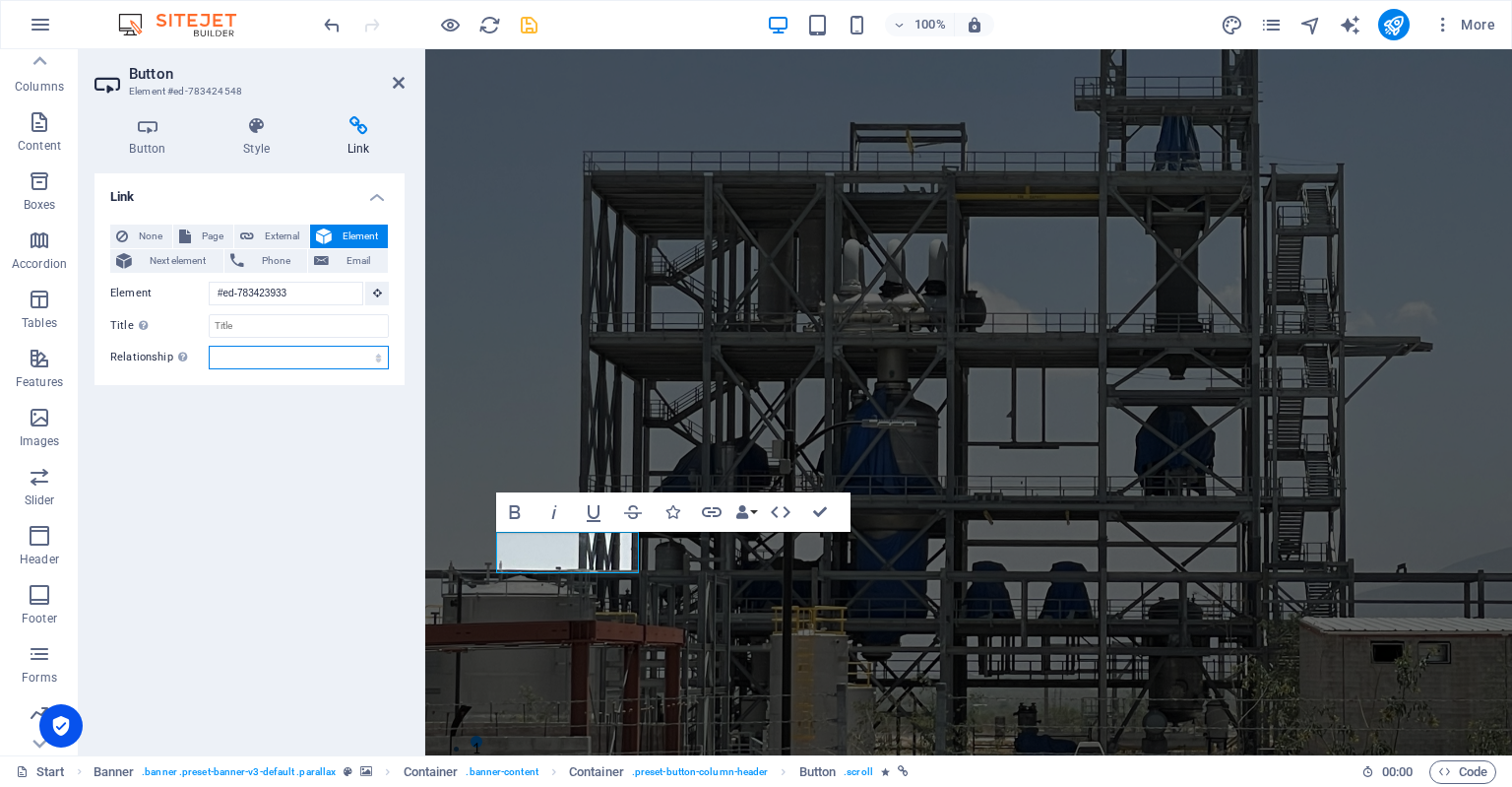 click on "alternate author bookmark external help license next nofollow noreferrer noopener prev search tag" at bounding box center (298, 358) 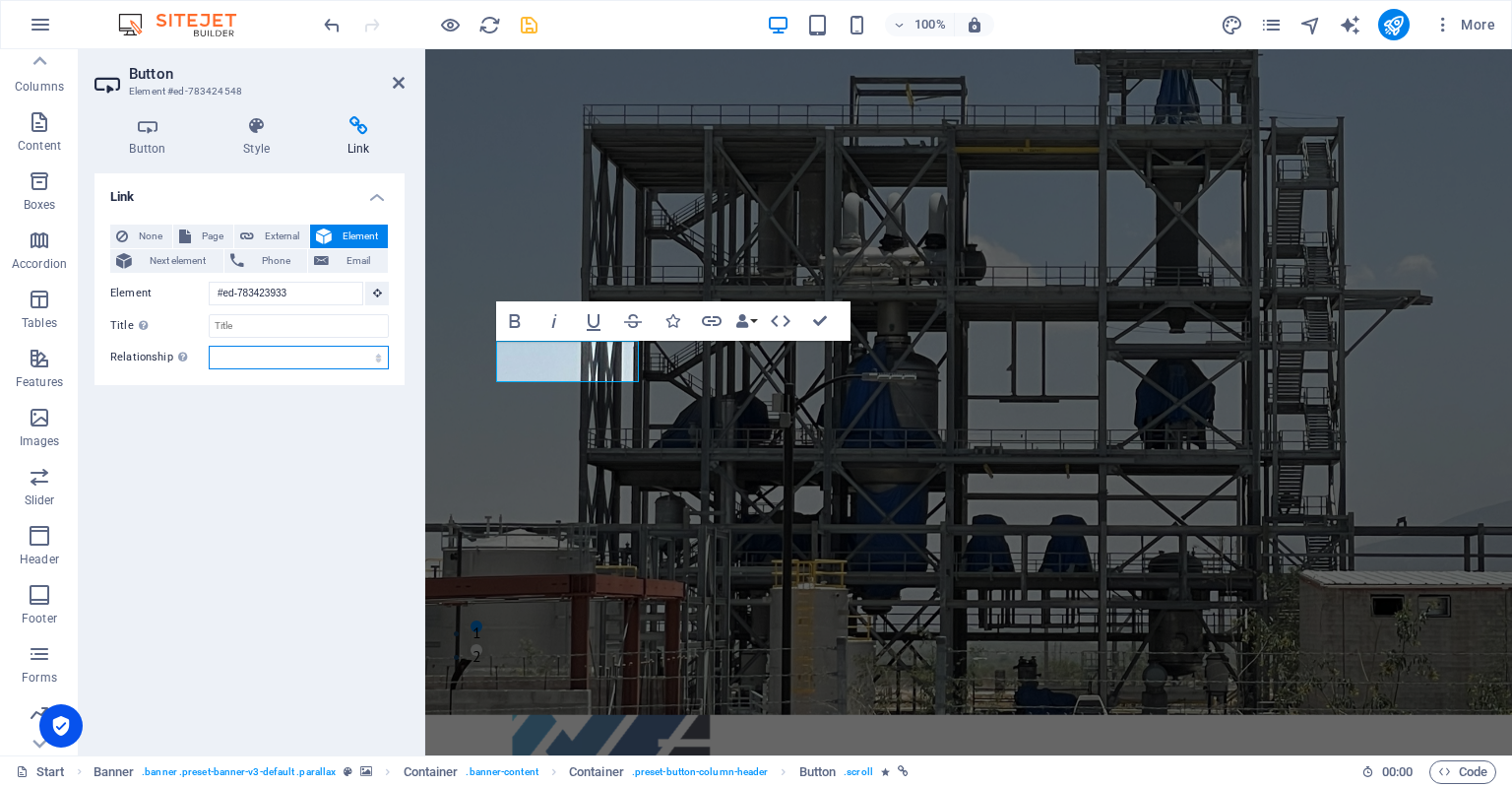 scroll, scrollTop: 0, scrollLeft: 0, axis: both 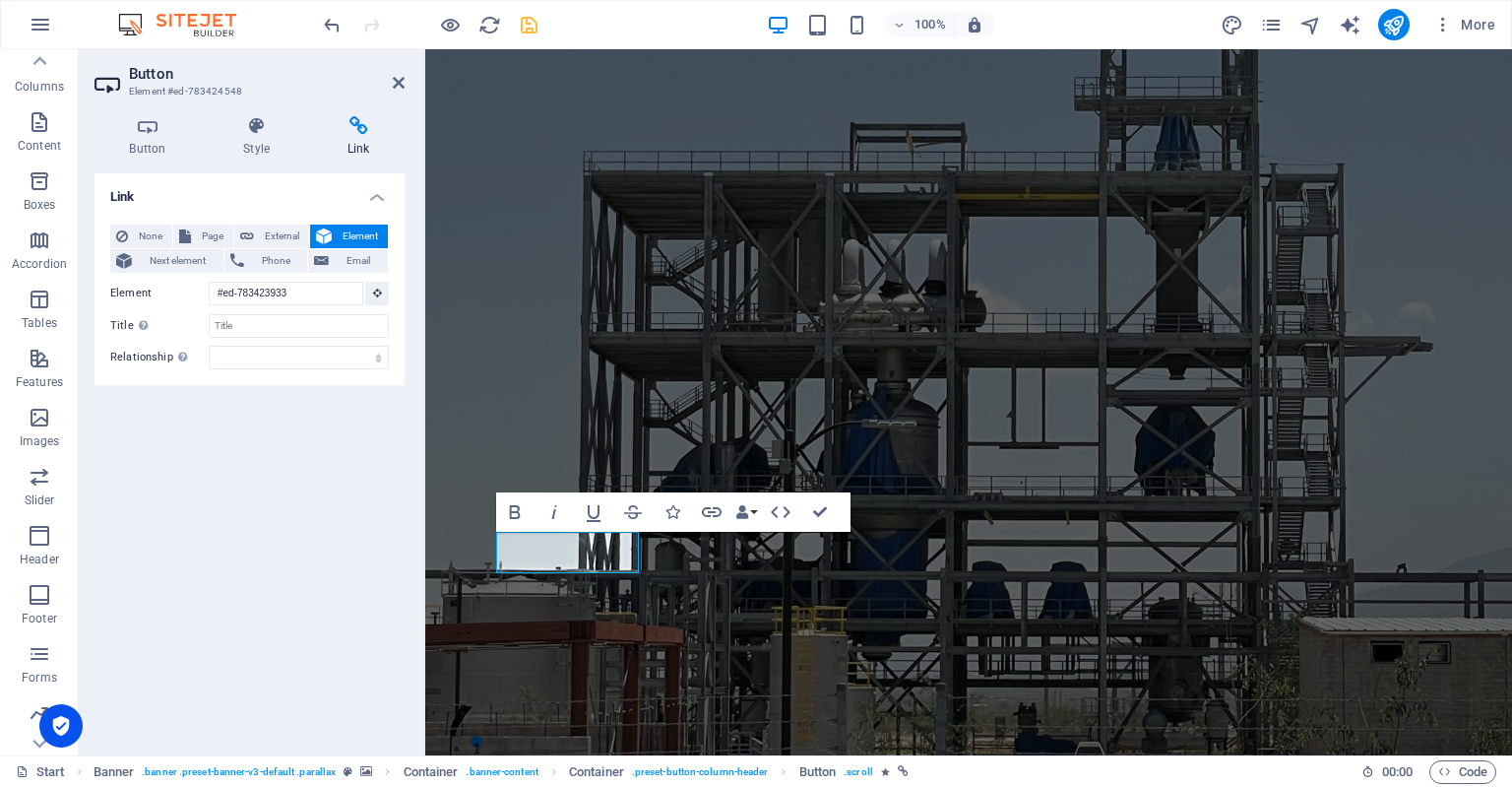 click on "Button" at bounding box center (267, 74) 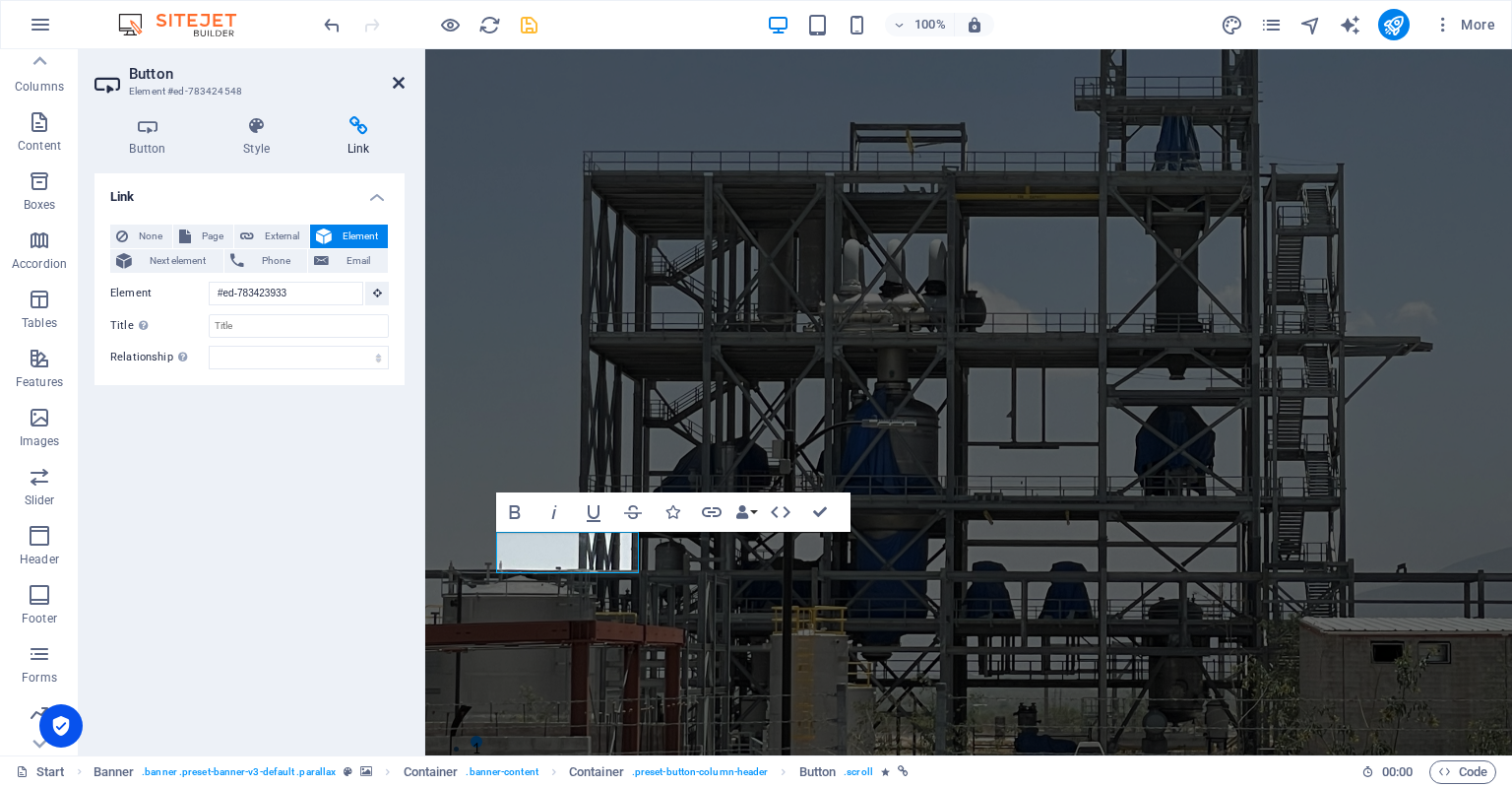 drag, startPoint x: 395, startPoint y: 77, endPoint x: 366, endPoint y: 232, distance: 157.68957 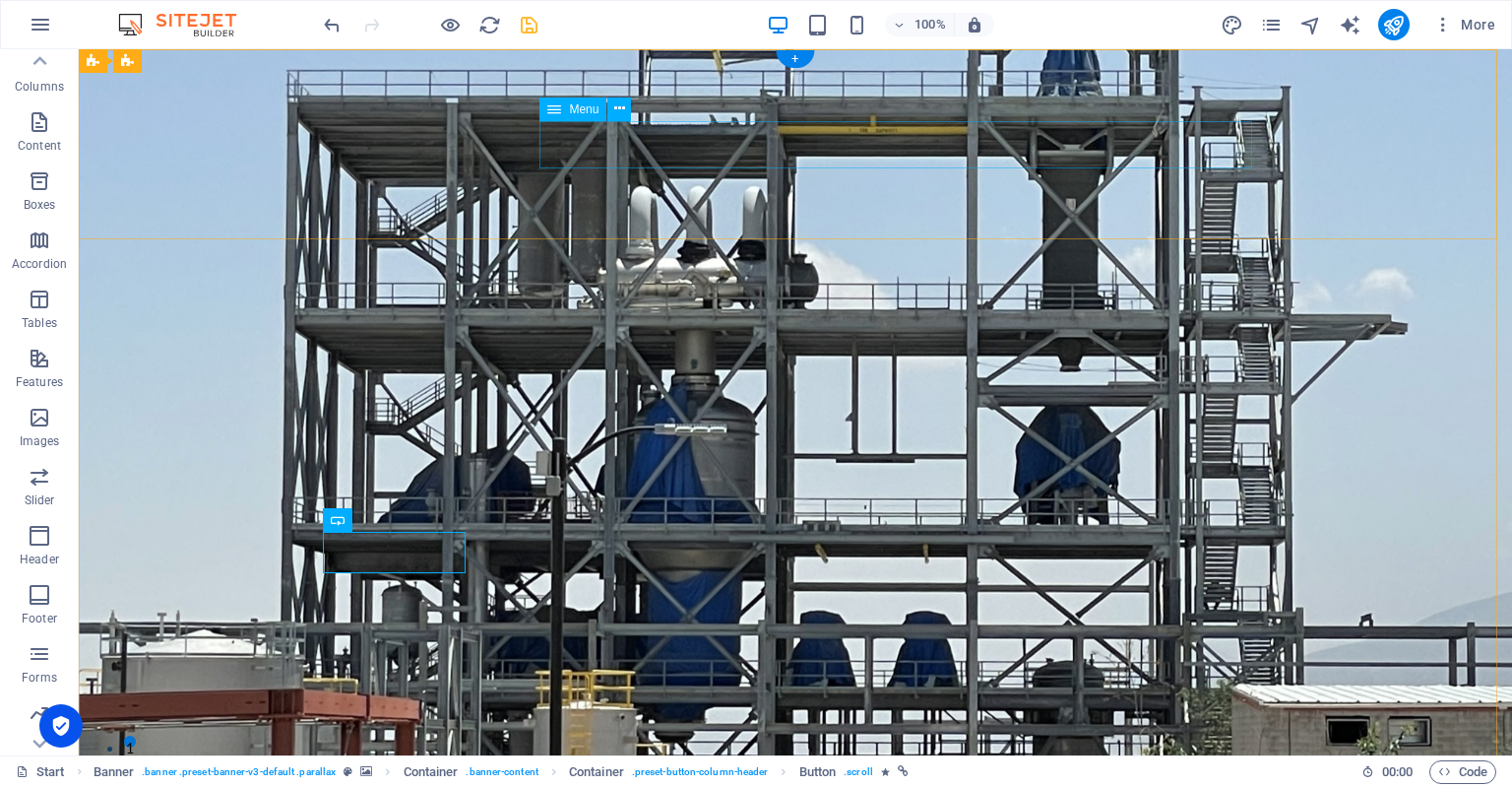 click on "Home Acerca de Nosotros Servicios Inventory Feedback Contact" at bounding box center [795, 959] 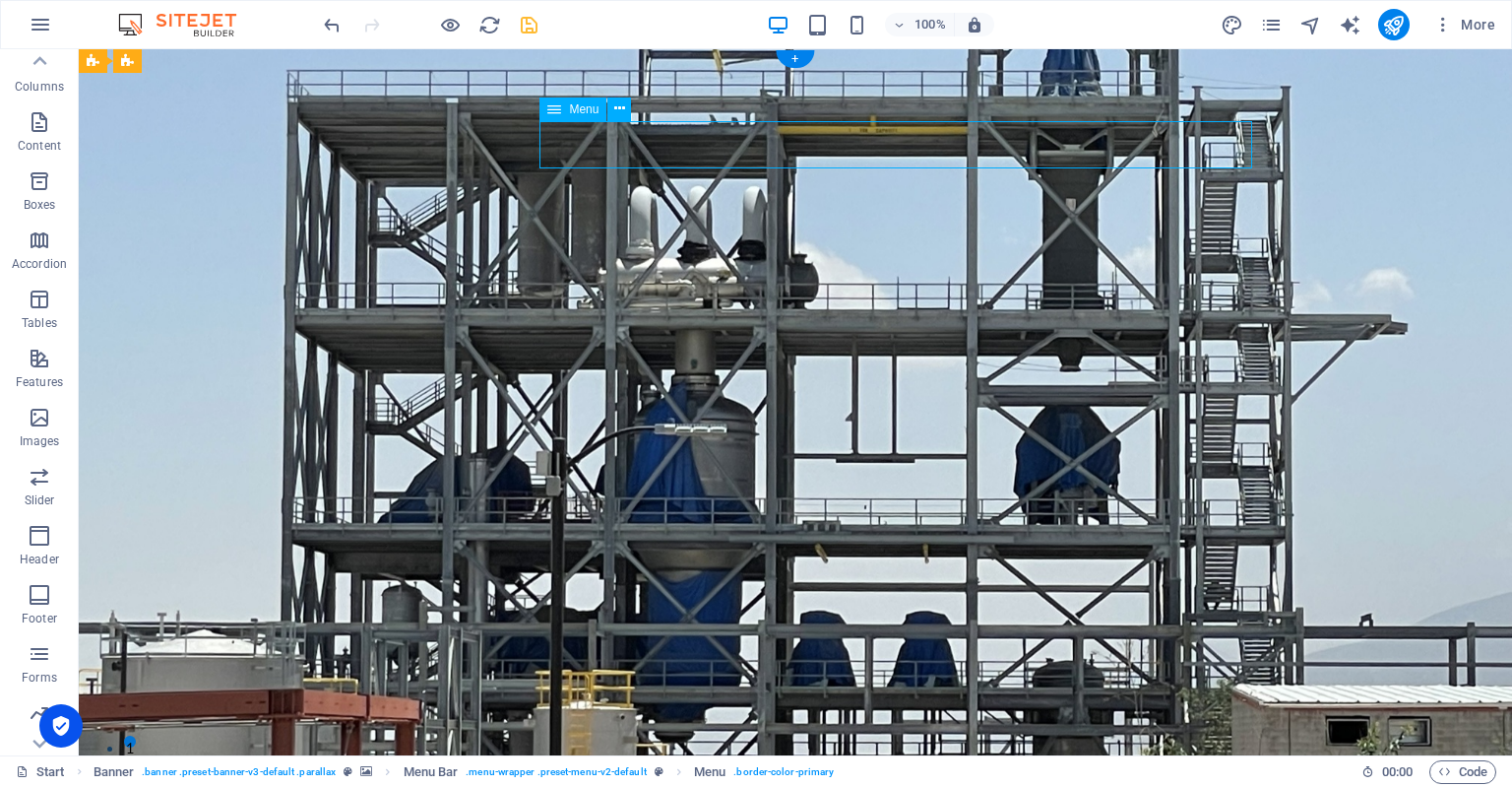 click on "Home Acerca de Nosotros Servicios Inventory Feedback Contact" at bounding box center (795, 959) 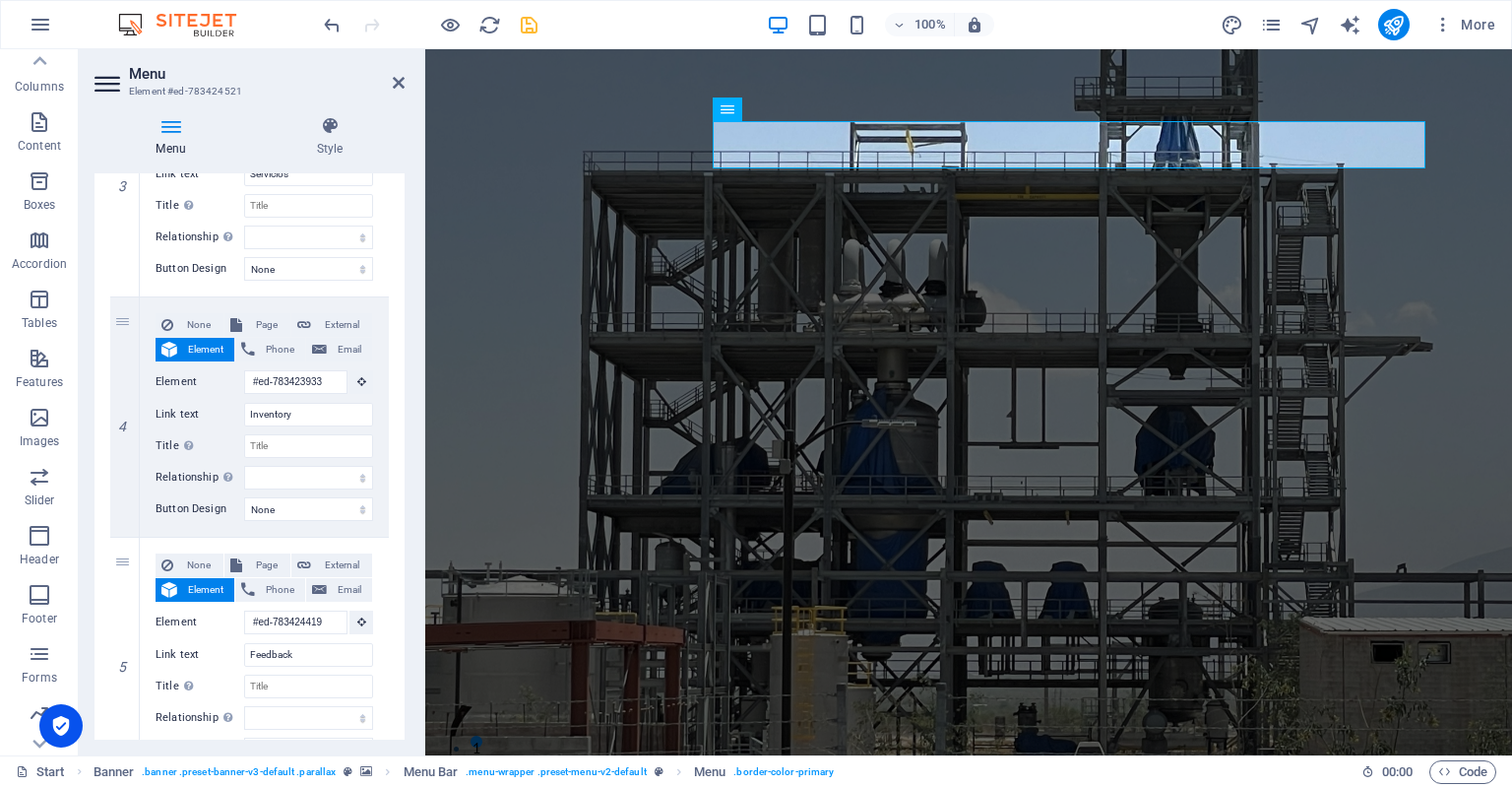 scroll, scrollTop: 784, scrollLeft: 0, axis: vertical 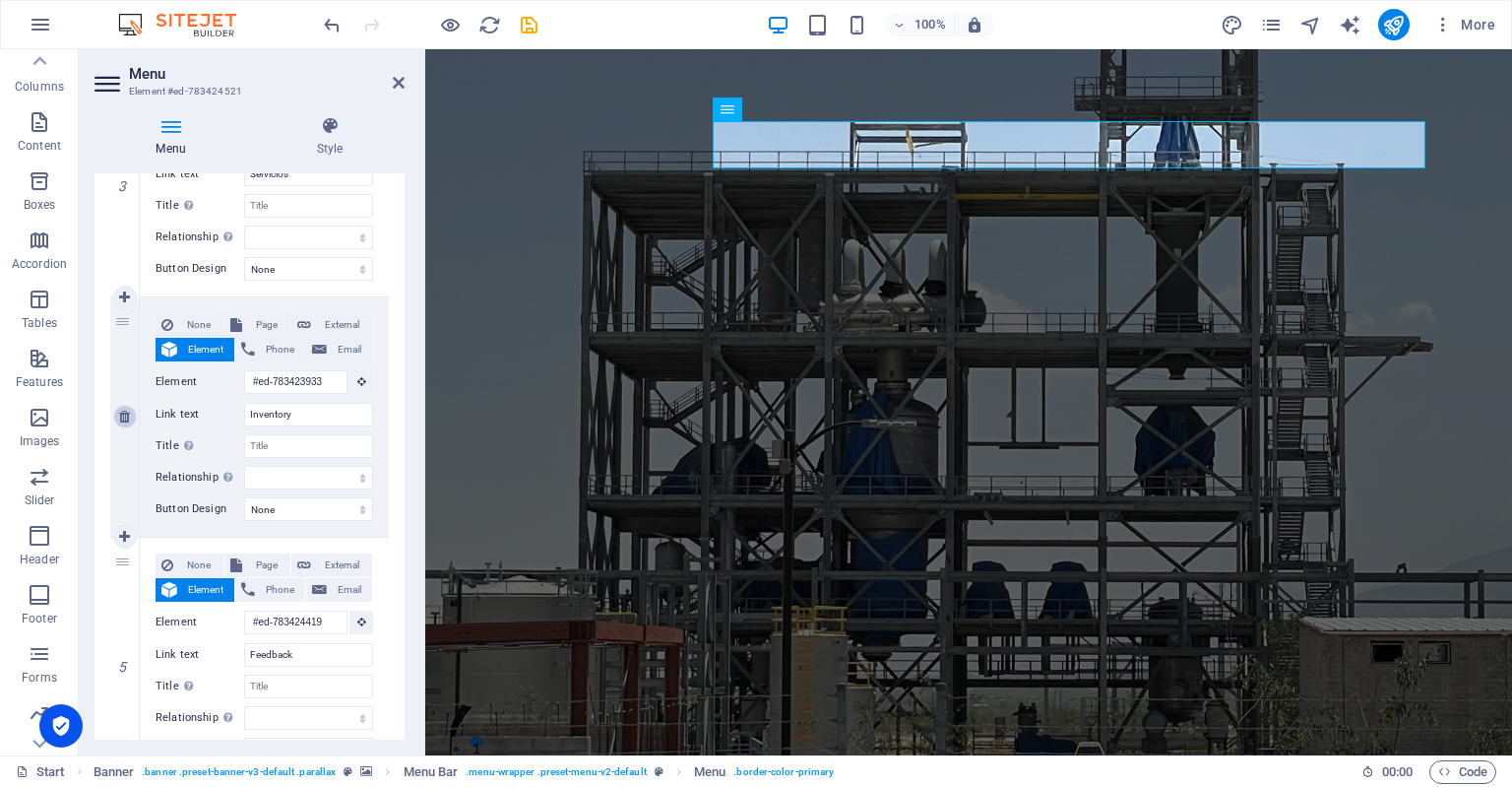 click at bounding box center (125, 417) 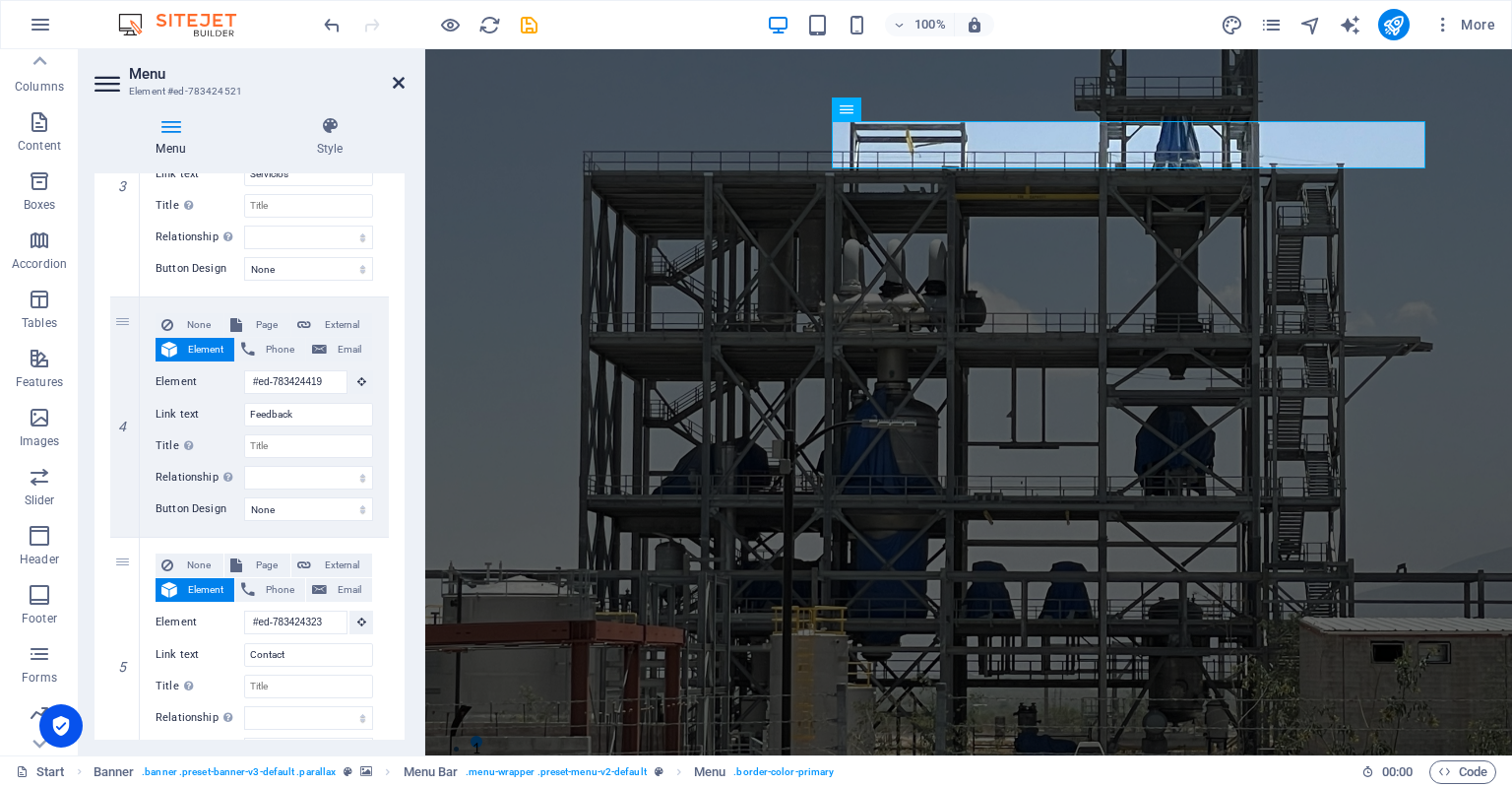 click at bounding box center [399, 83] 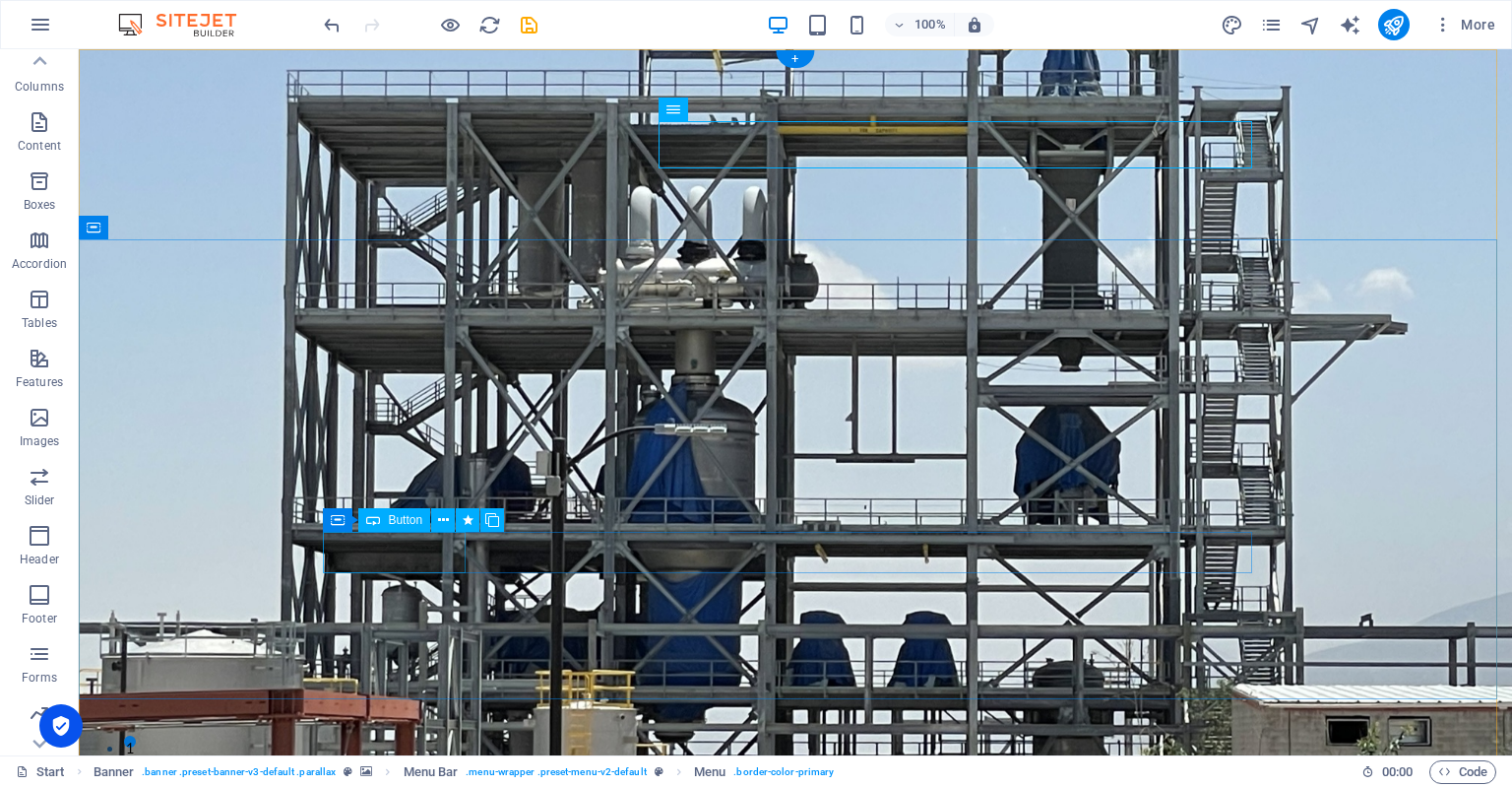 click on "Inventario" at bounding box center [795, 1312] 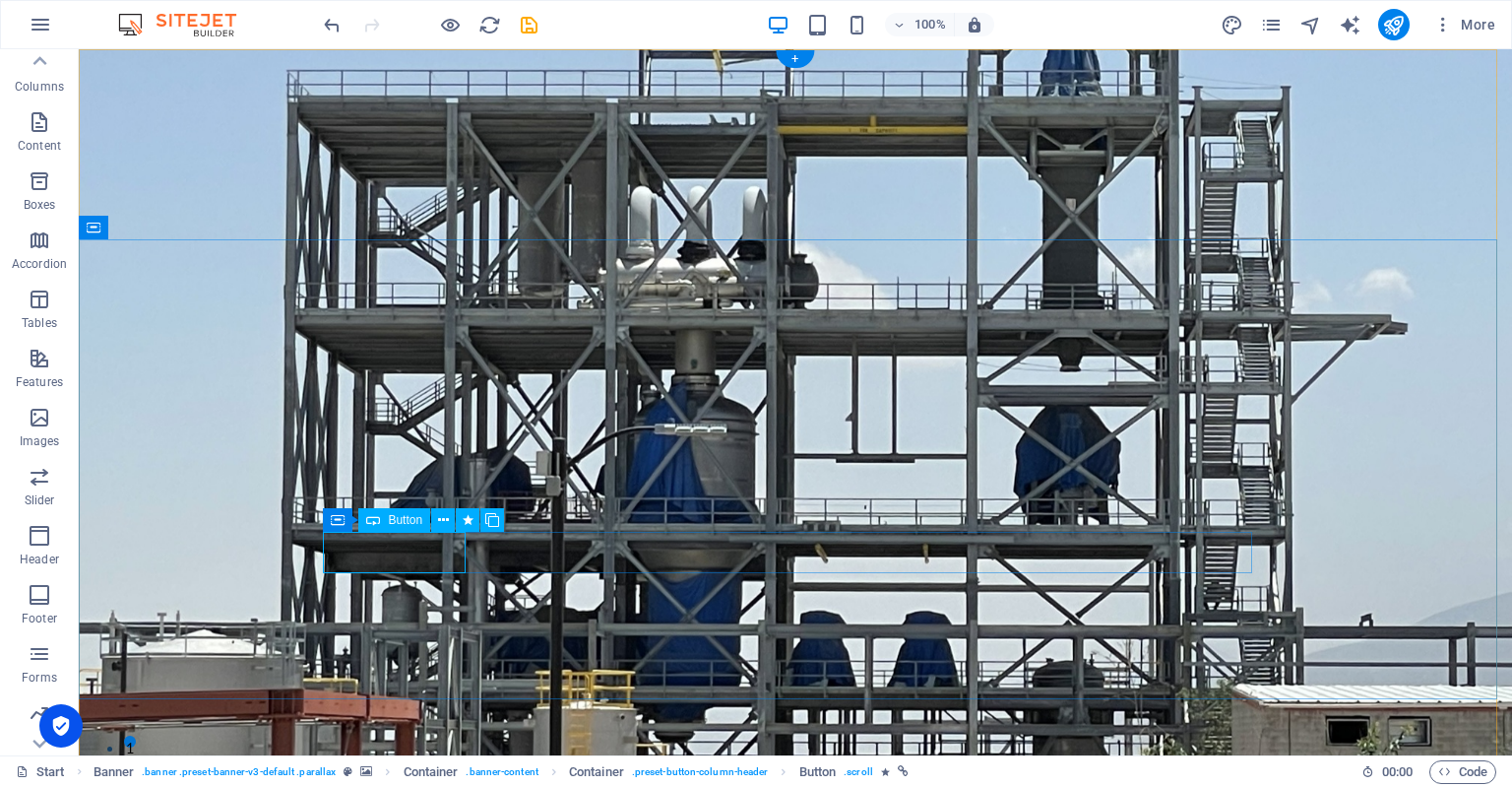 click on "Inventario" at bounding box center (795, 1312) 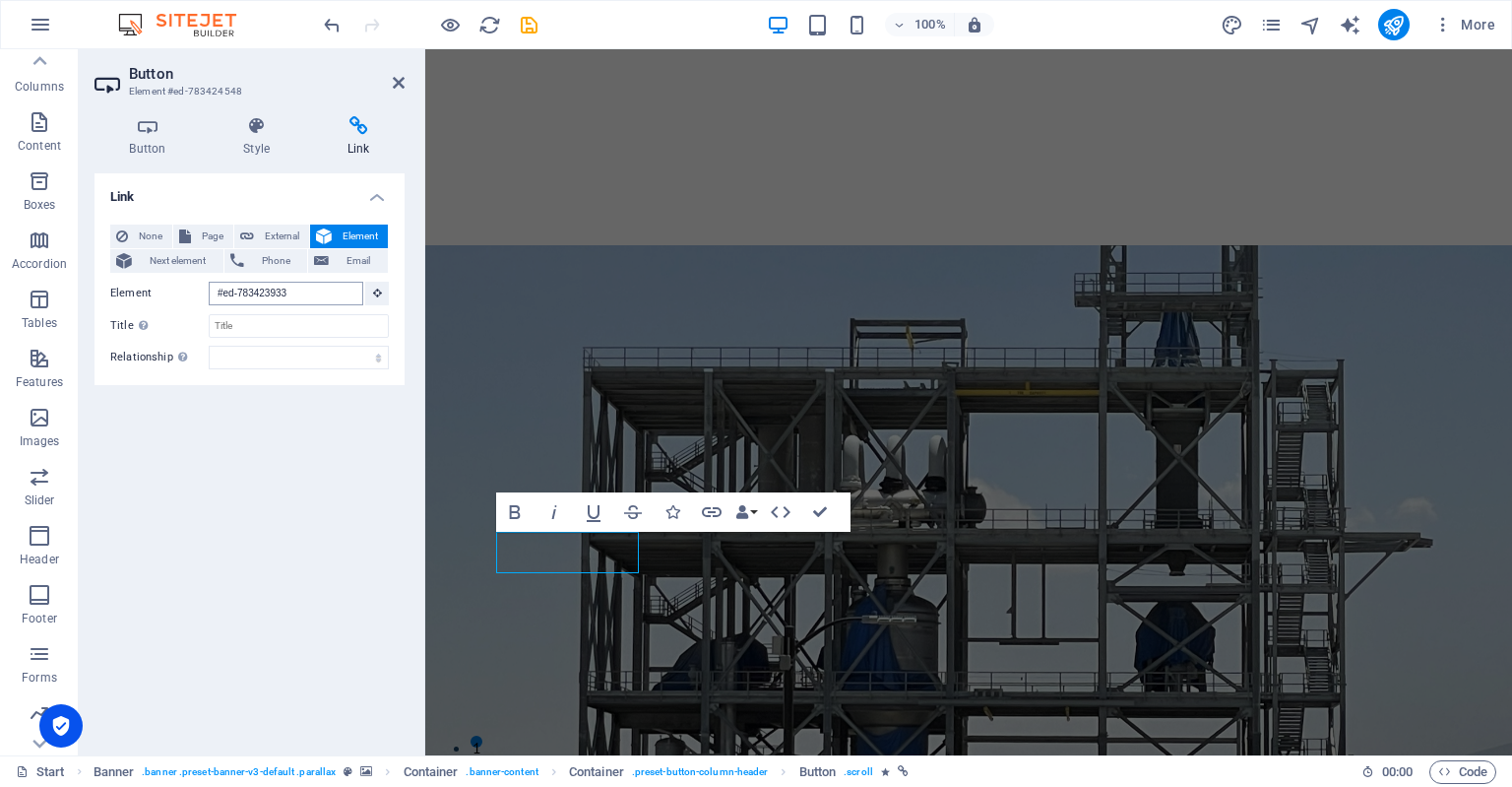 scroll, scrollTop: 2671, scrollLeft: 0, axis: vertical 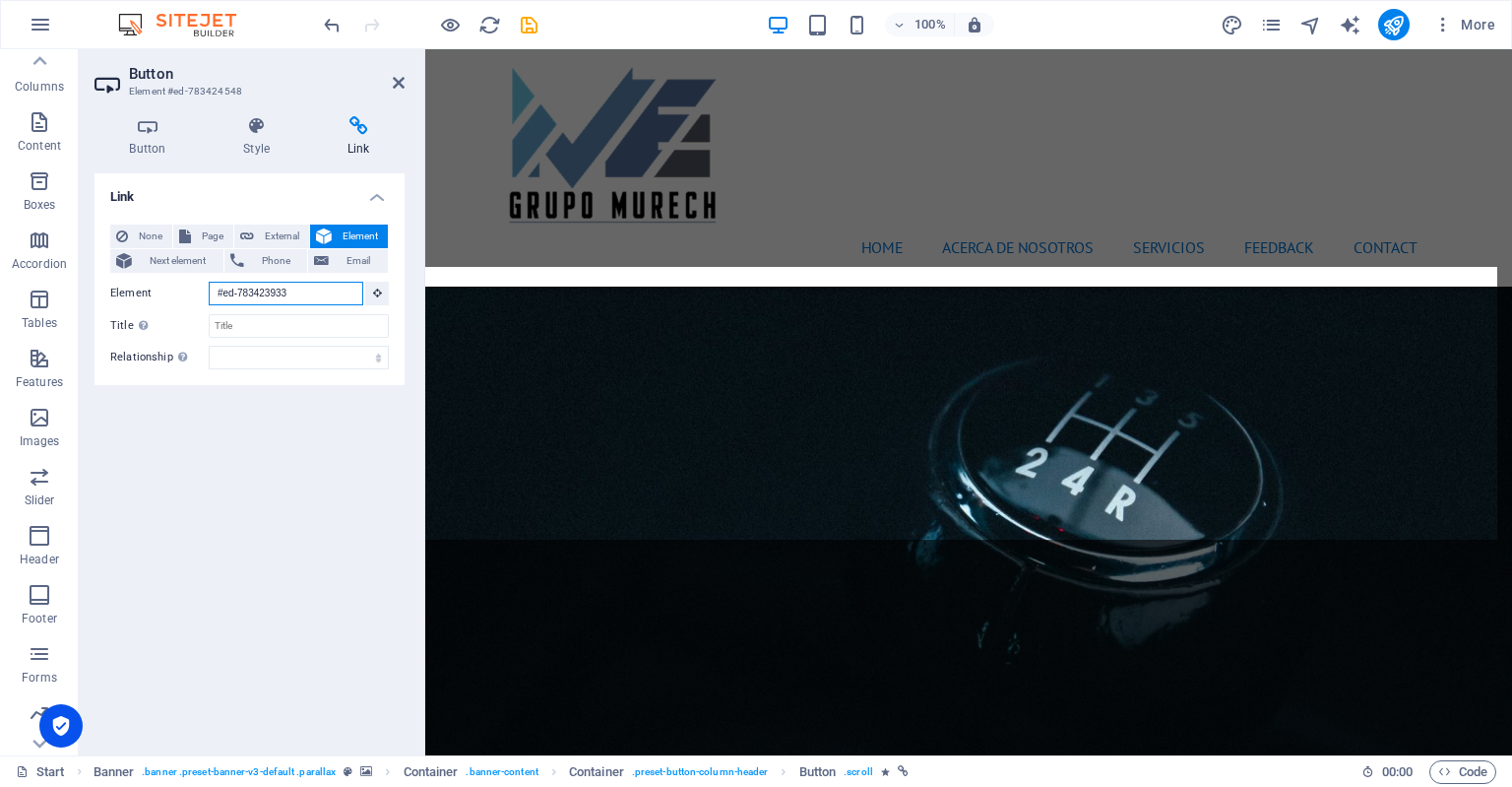 click on "#ed-783423933" at bounding box center [285, 294] 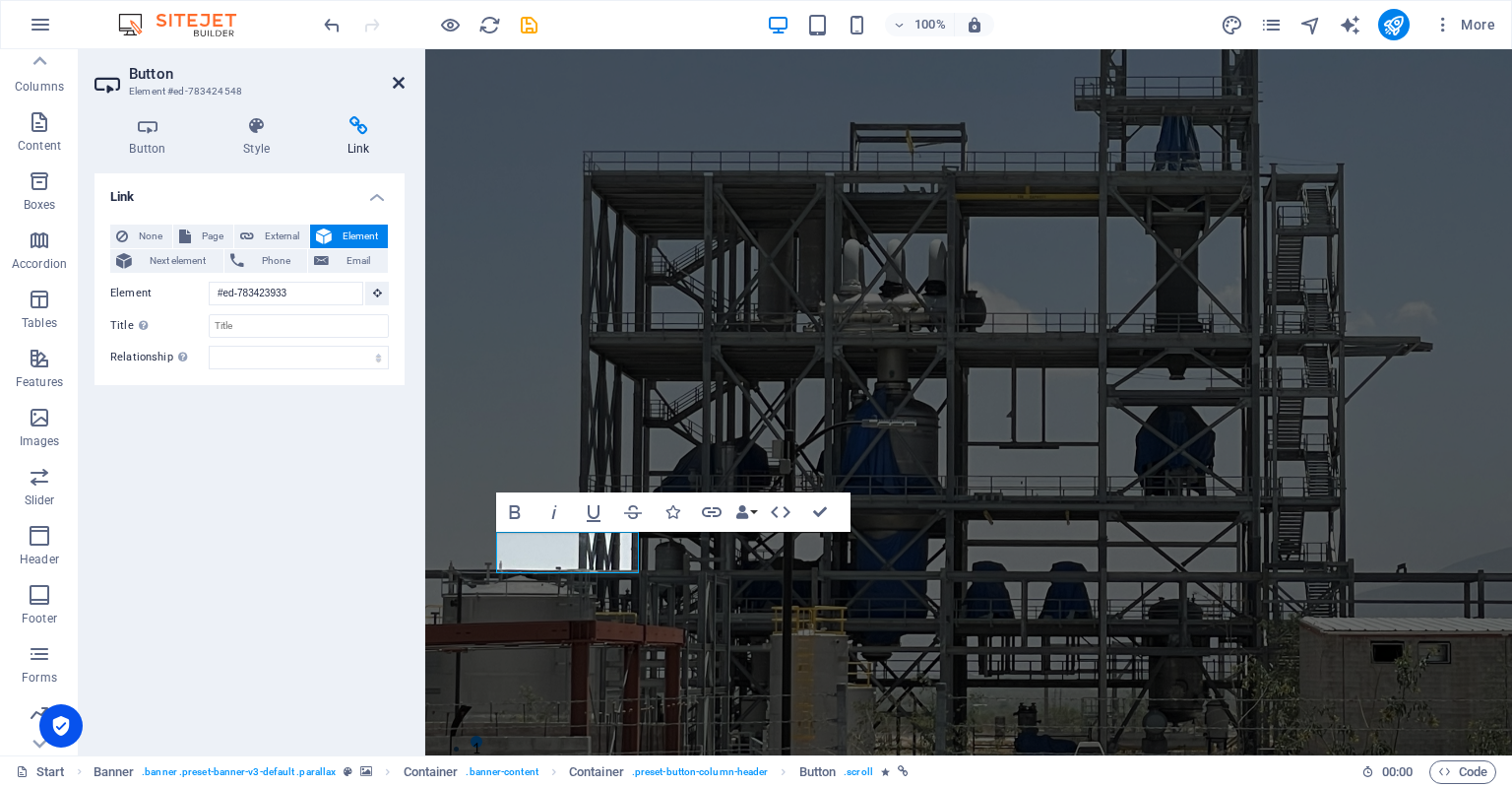 click at bounding box center (399, 83) 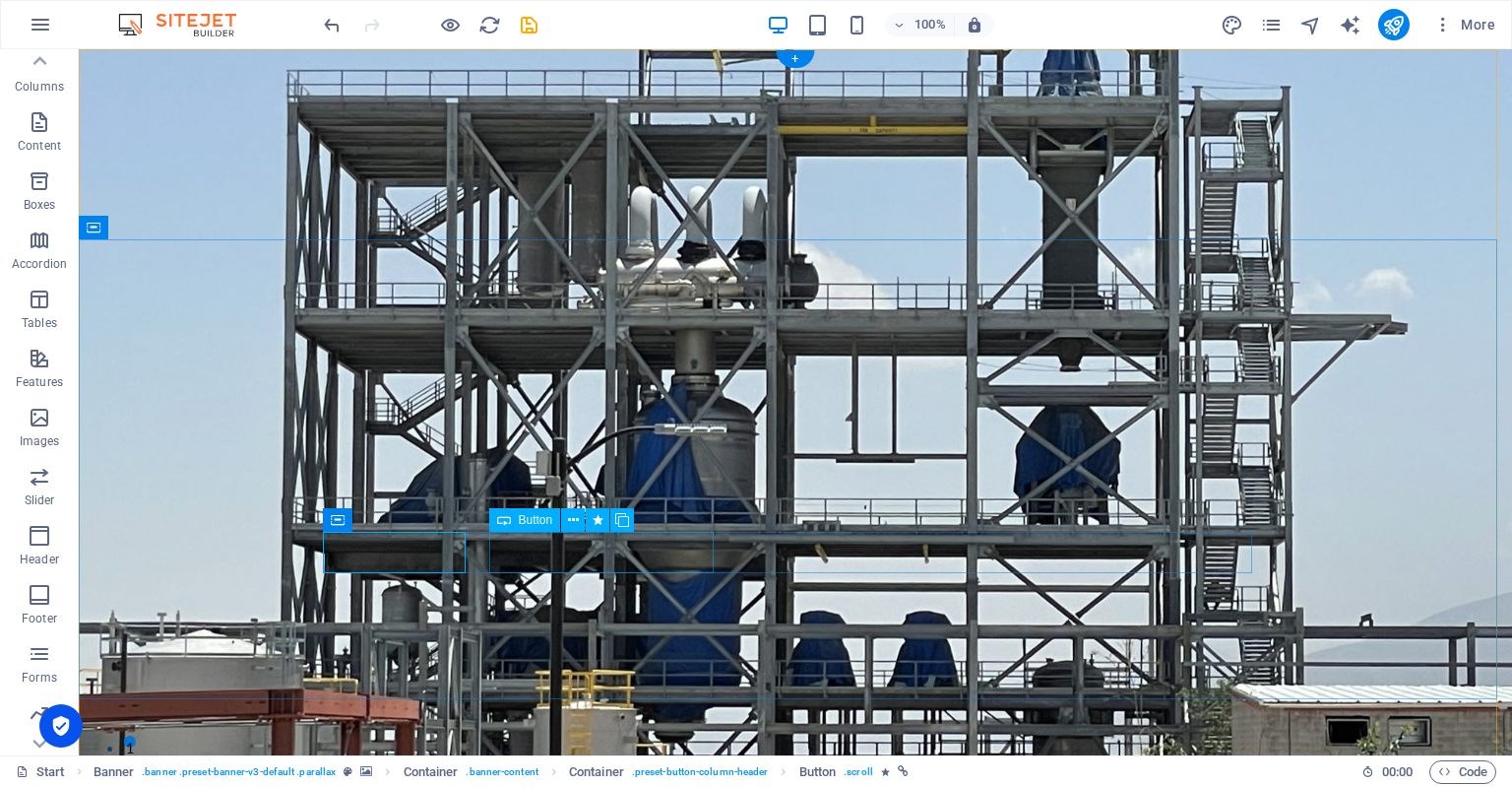 click on "Make an appointment" at bounding box center (795, 1365) 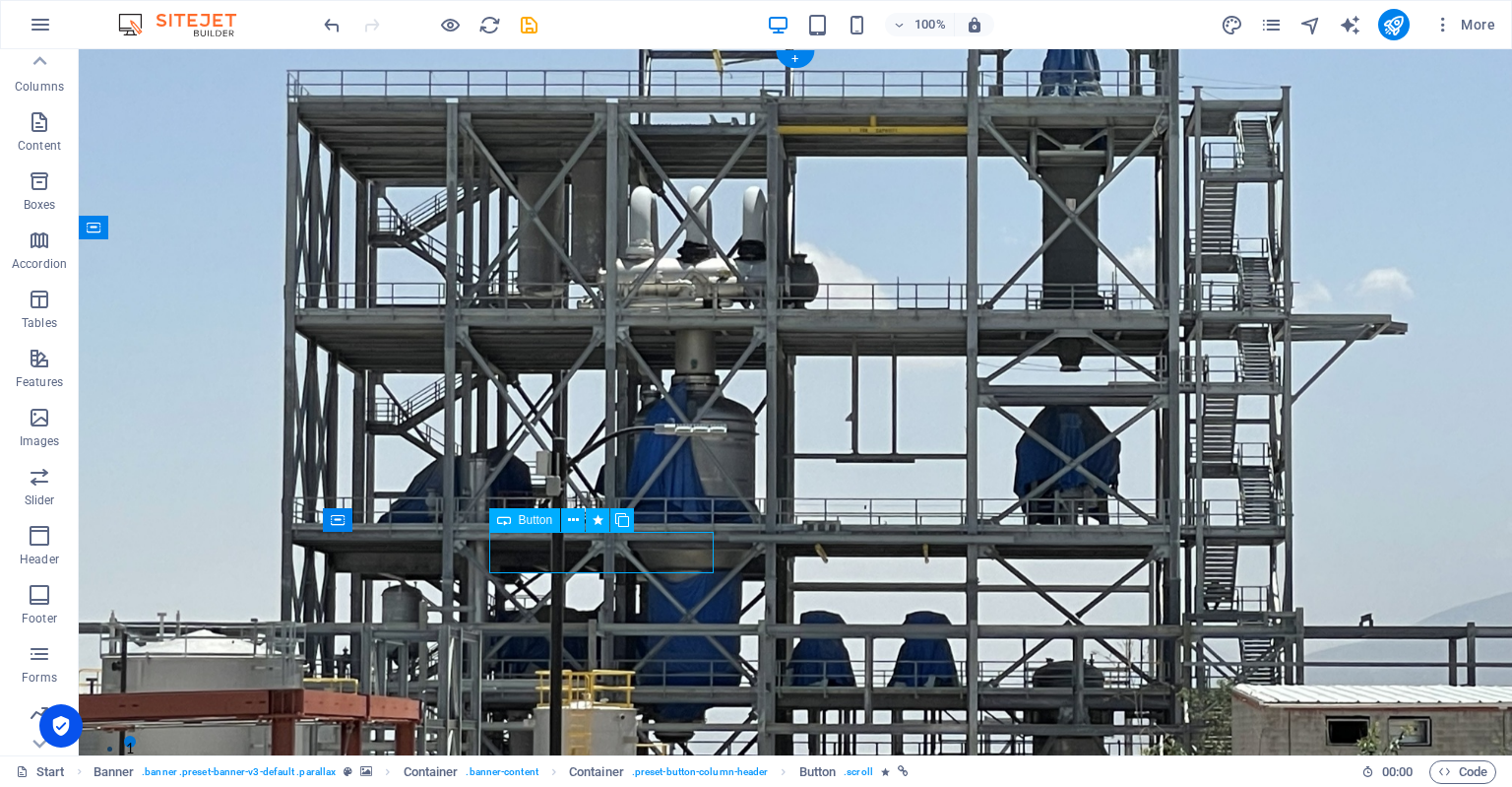 click on "Make an appointment" at bounding box center (795, 1365) 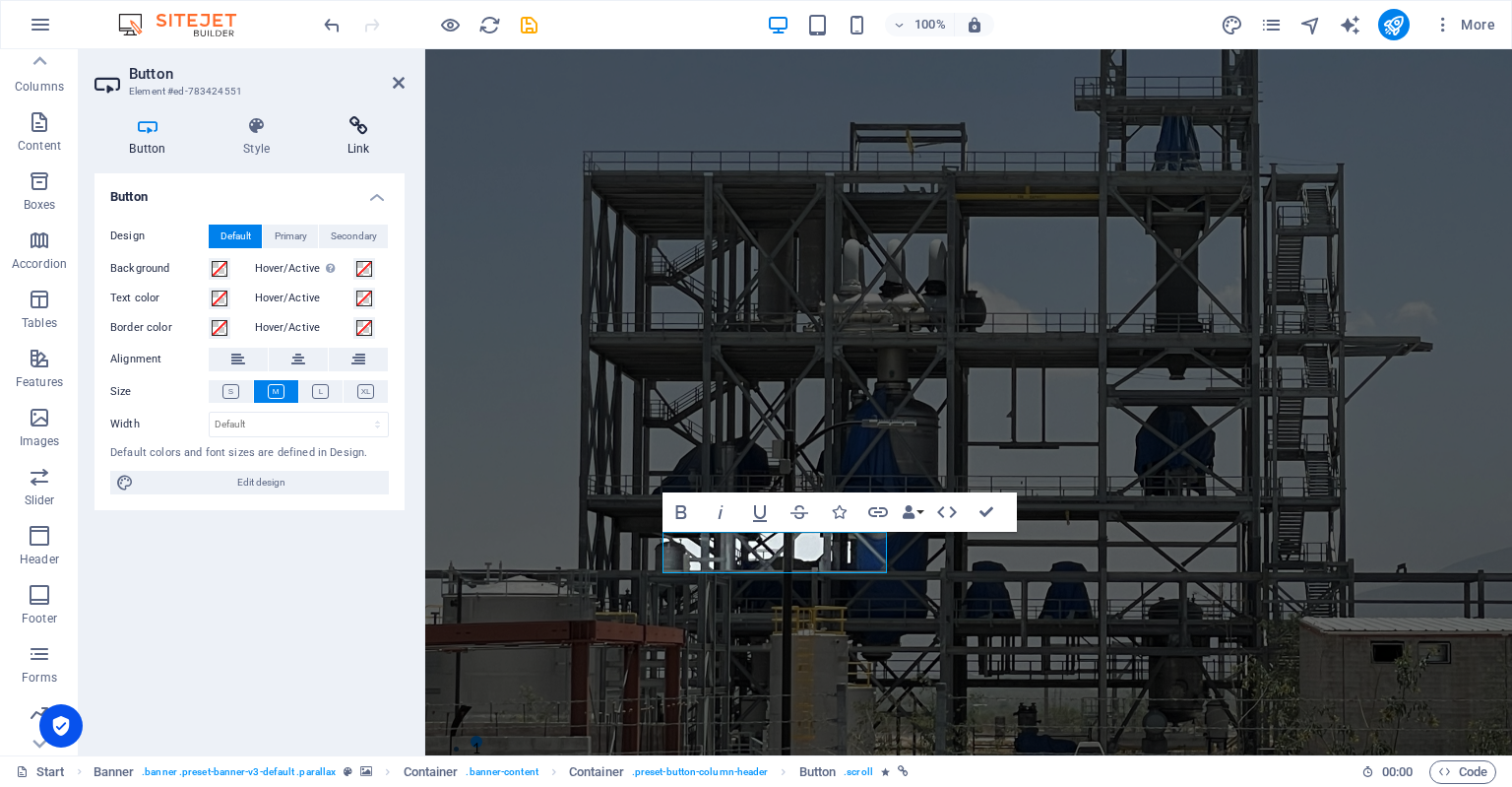 click on "Link" at bounding box center (358, 137) 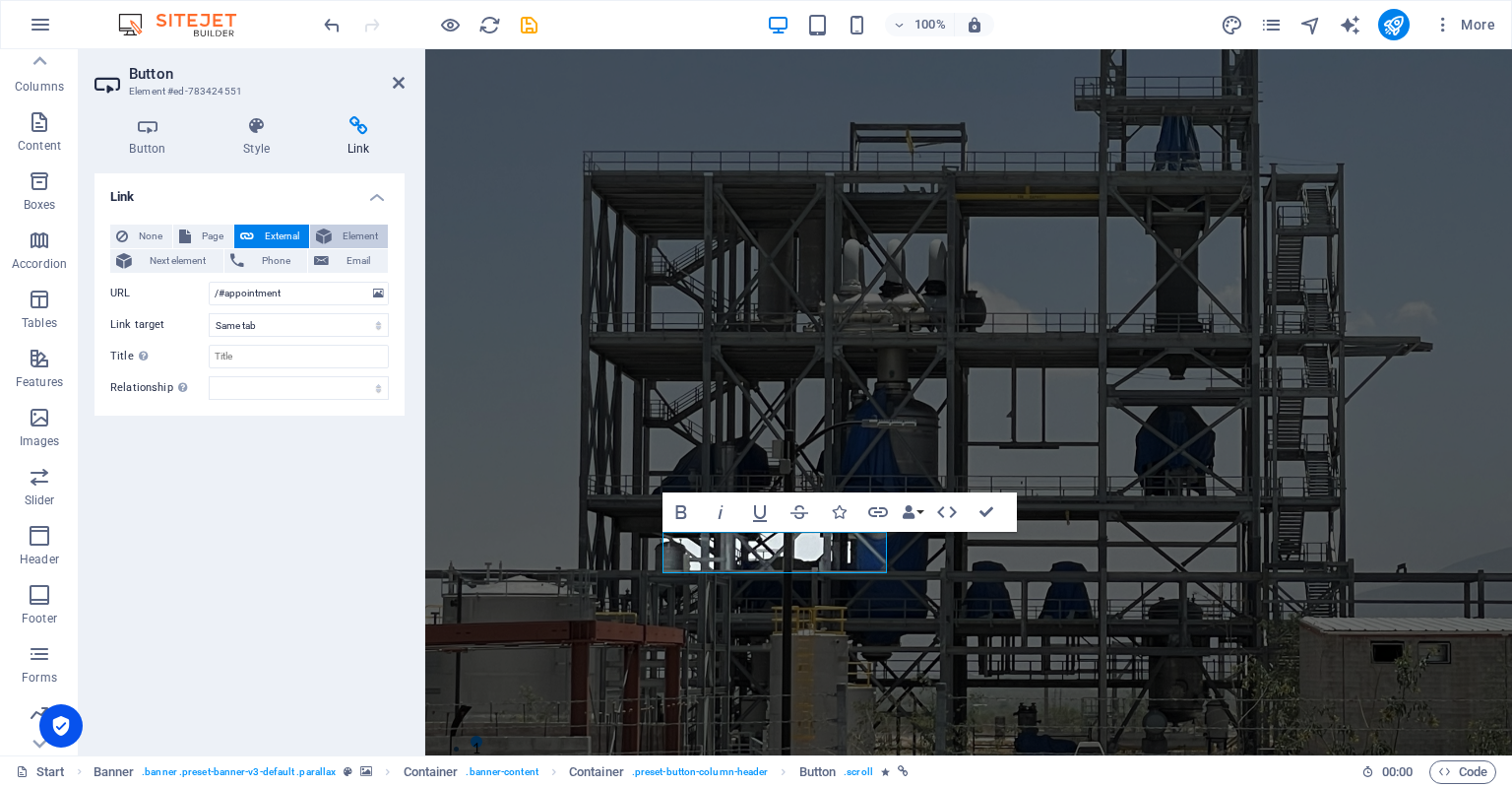 click at bounding box center [324, 236] 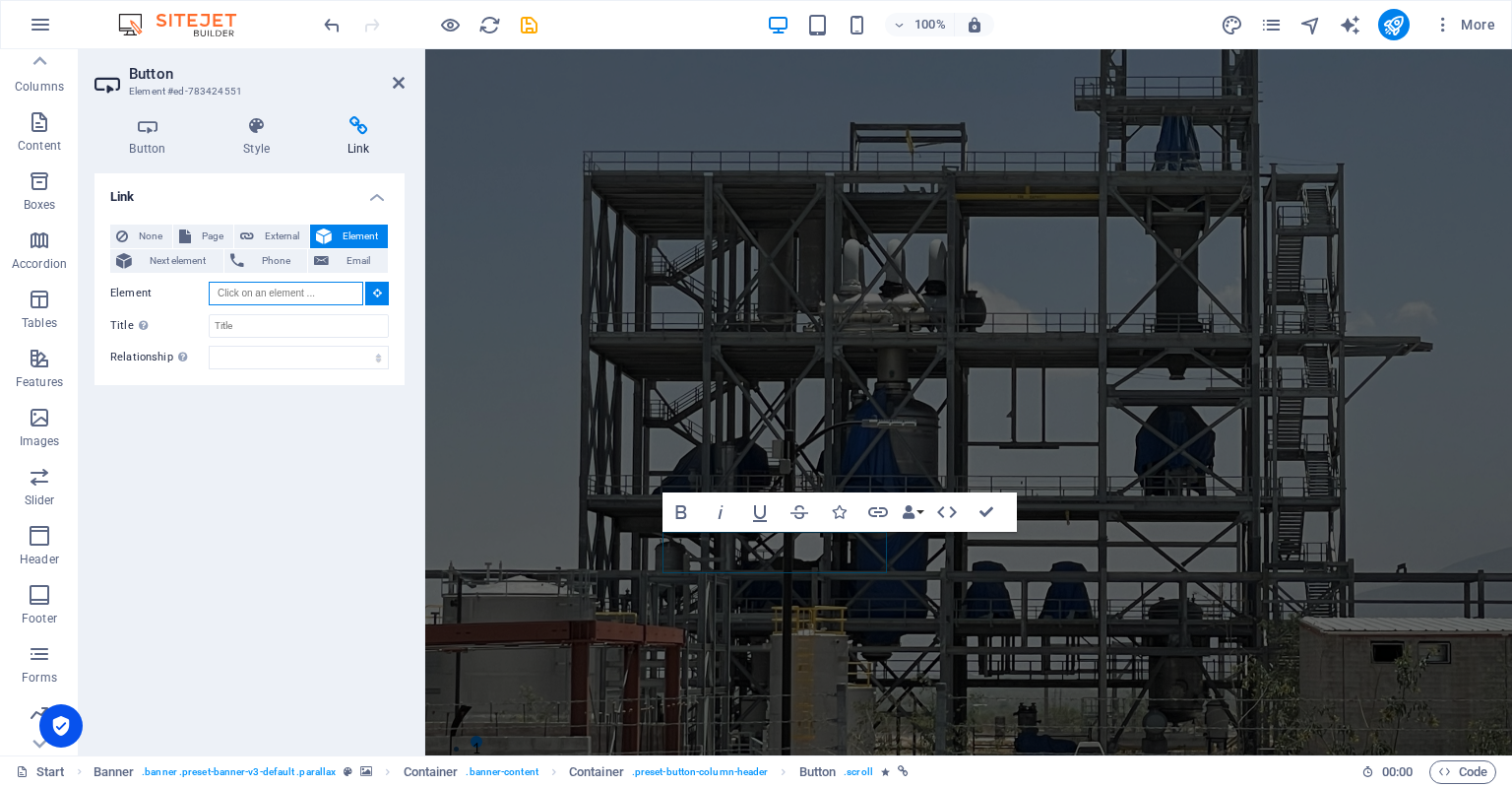 paste on "#ed-783423933" 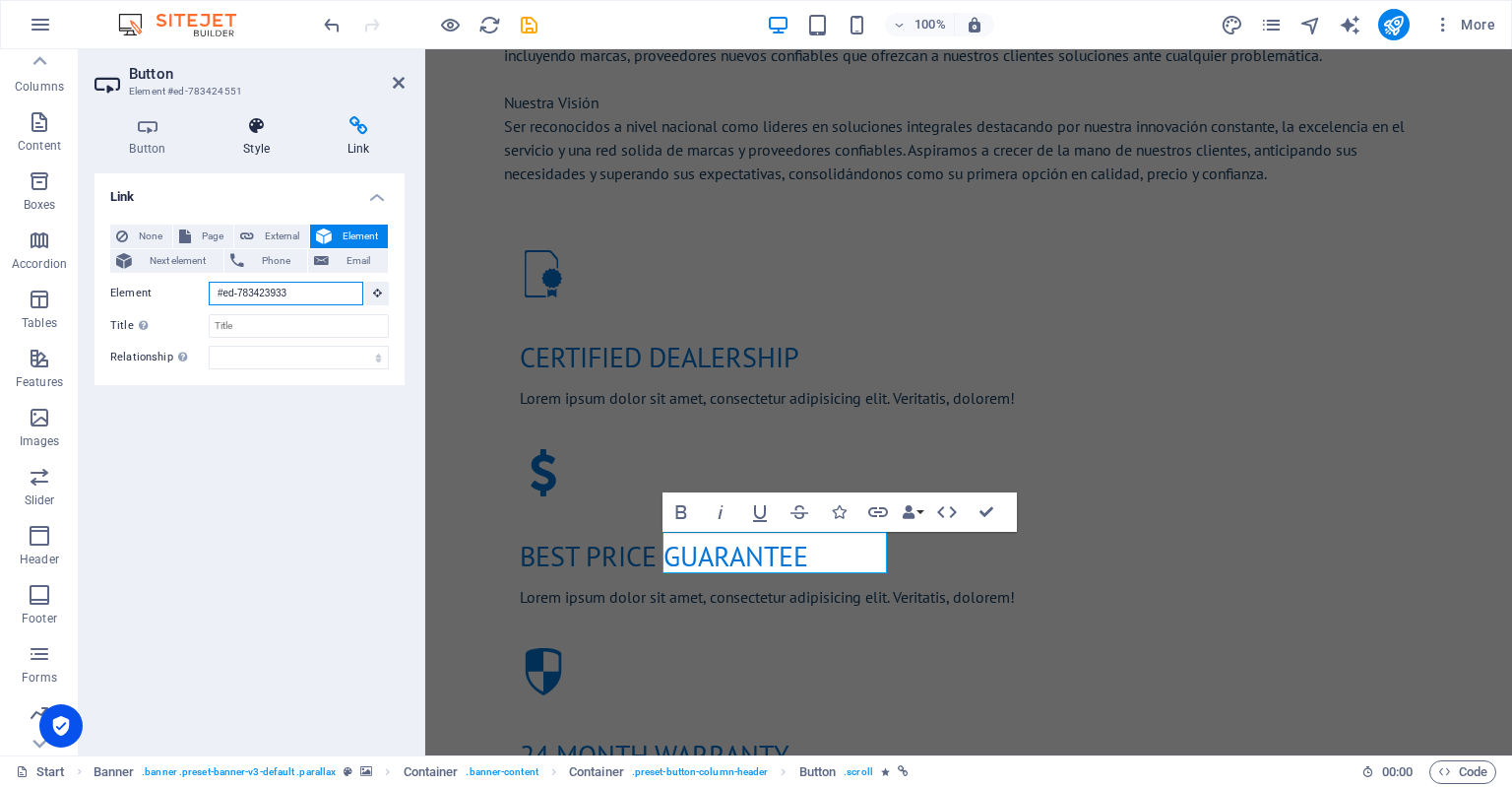 scroll, scrollTop: 0, scrollLeft: 0, axis: both 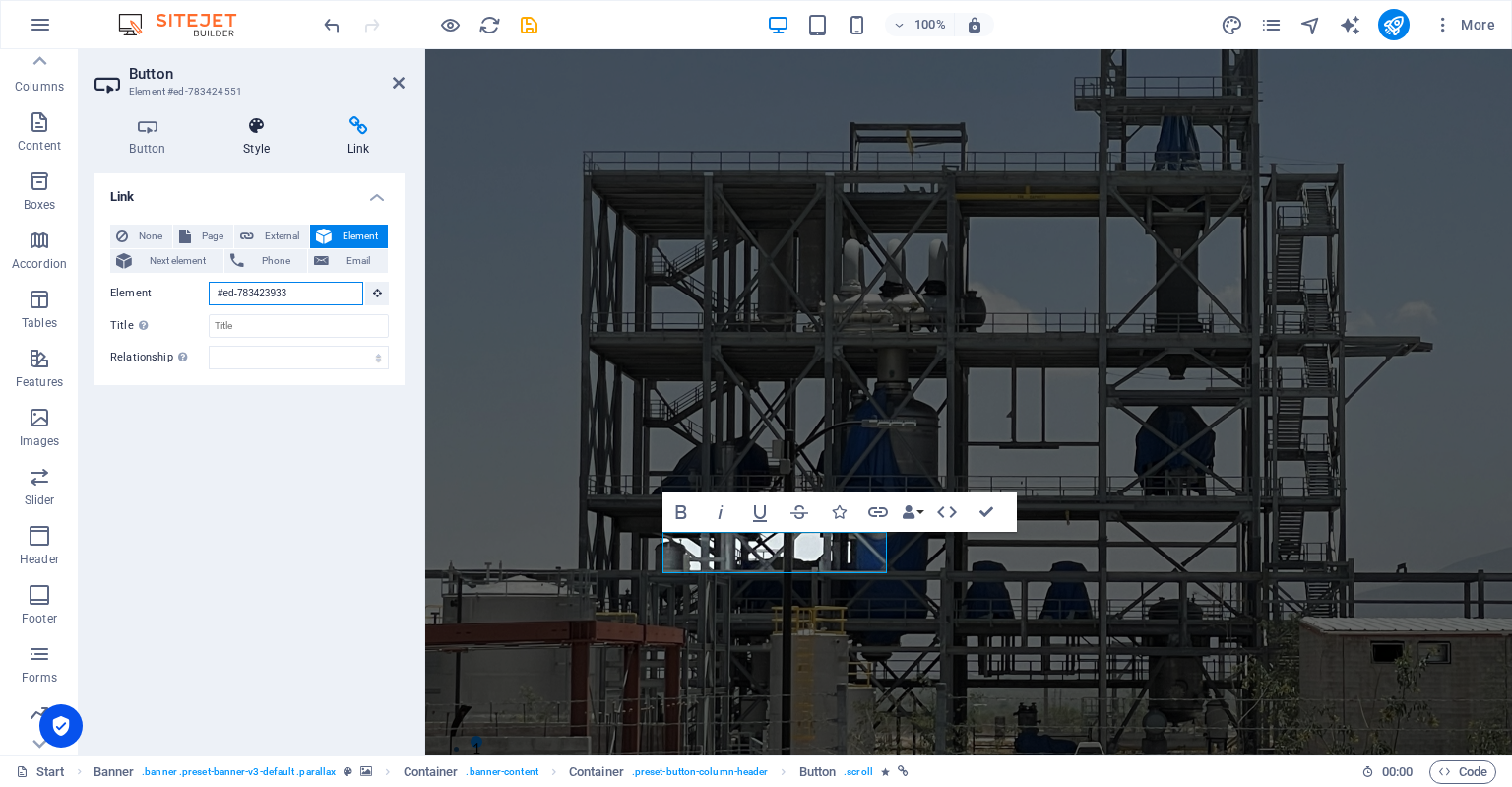 type on "#ed-783423933" 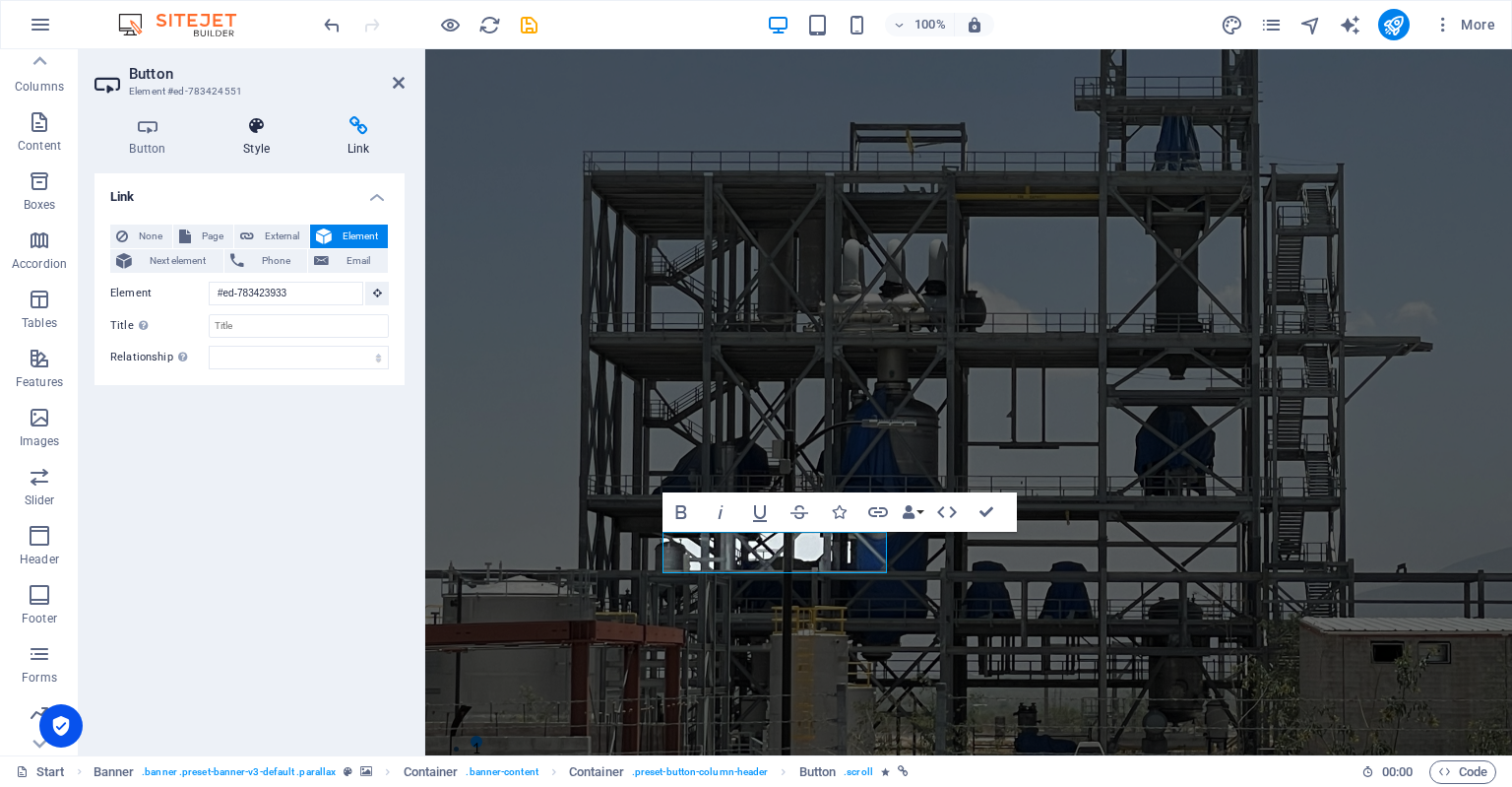 click on "Style" at bounding box center [261, 137] 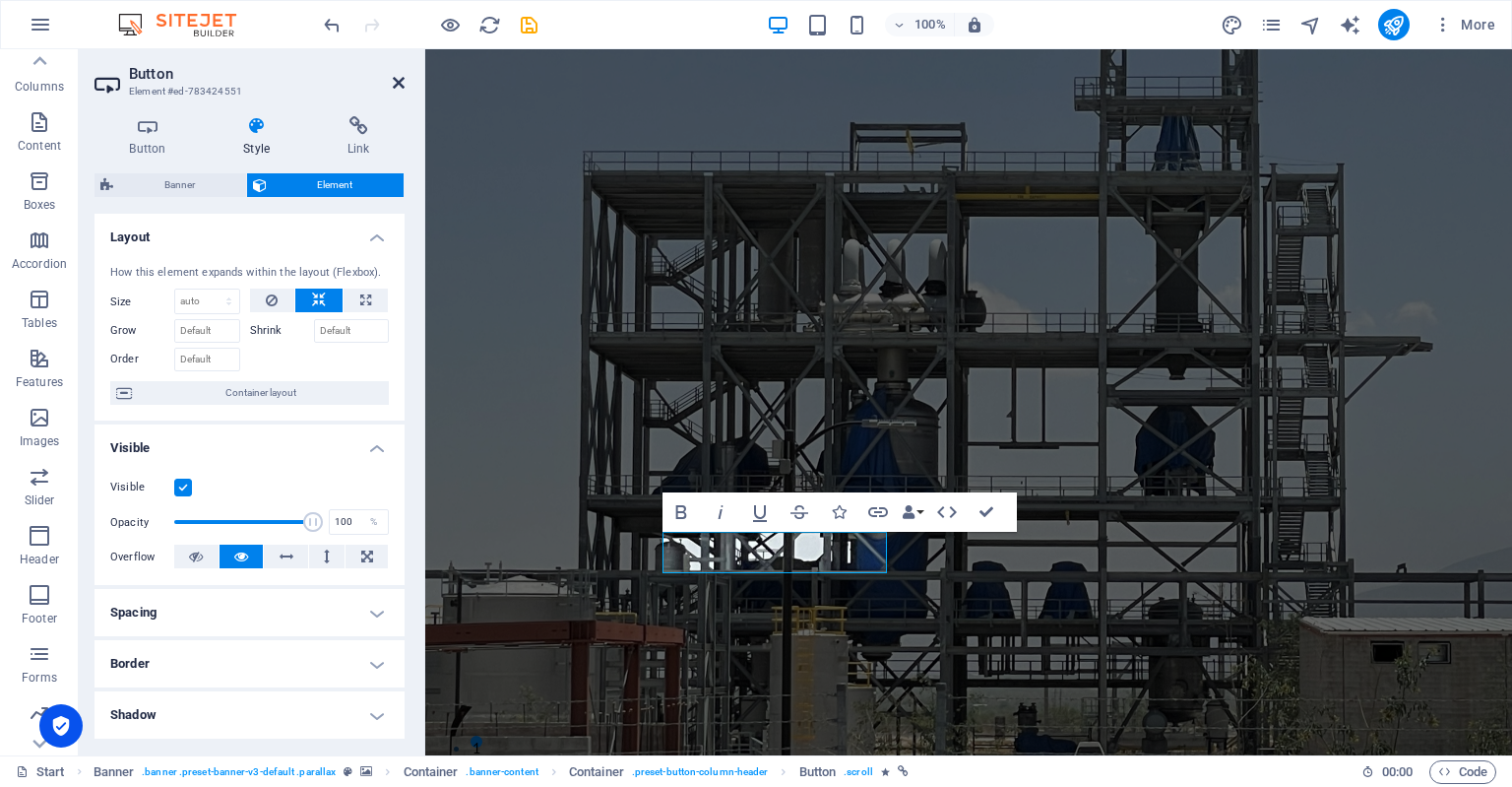 click at bounding box center (399, 83) 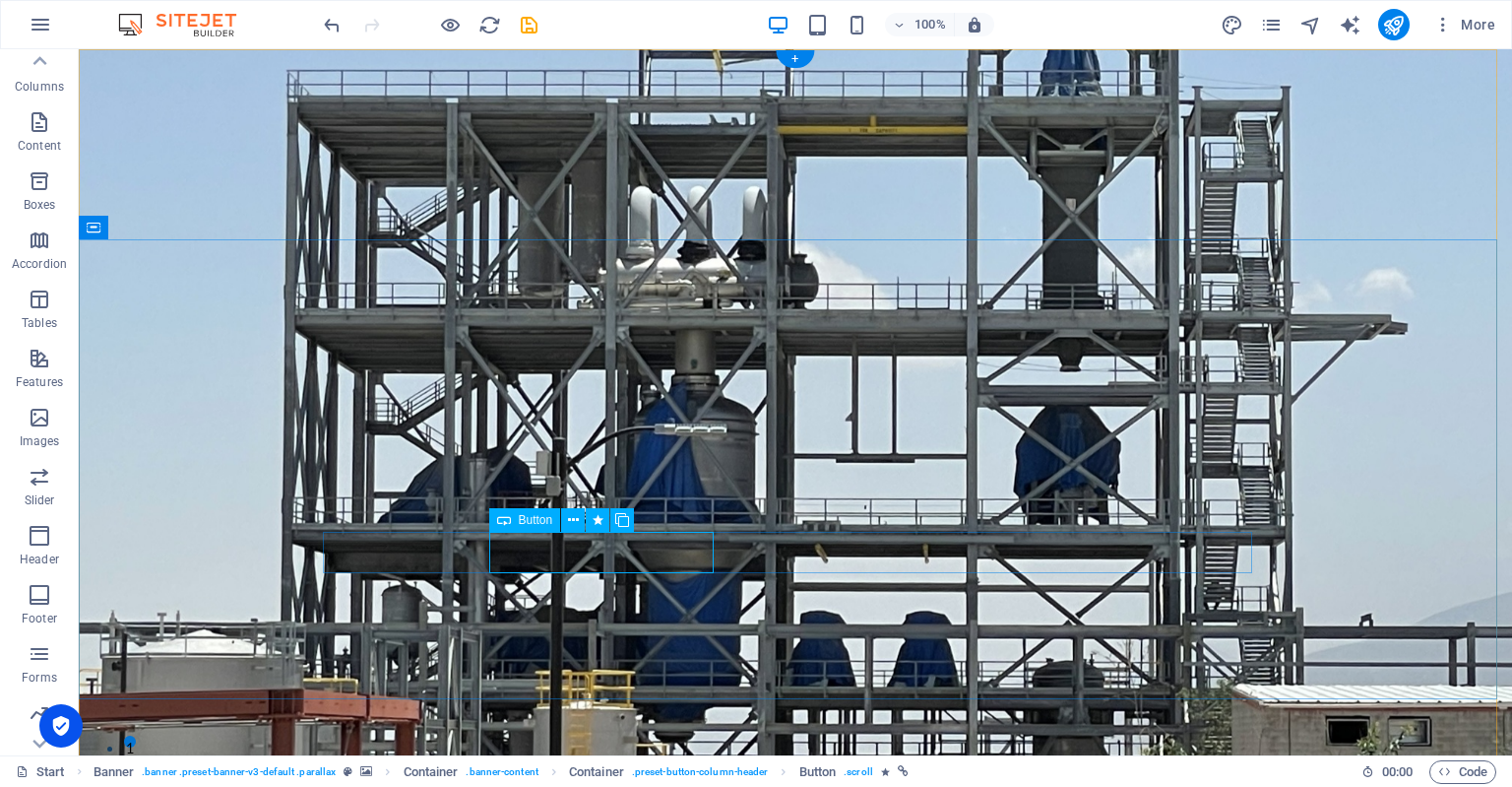 click on "Make an appointment" at bounding box center (795, 1365) 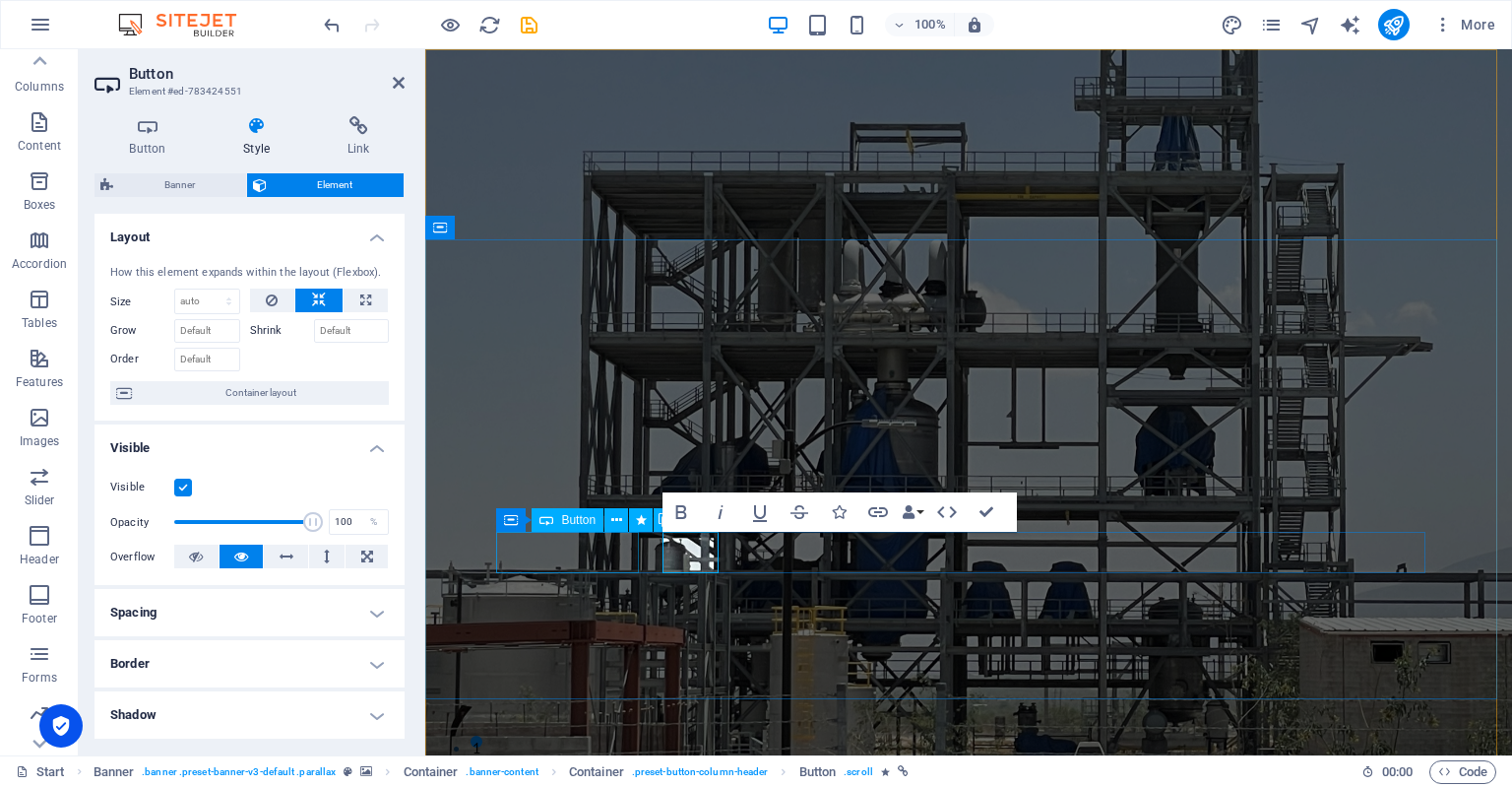 type 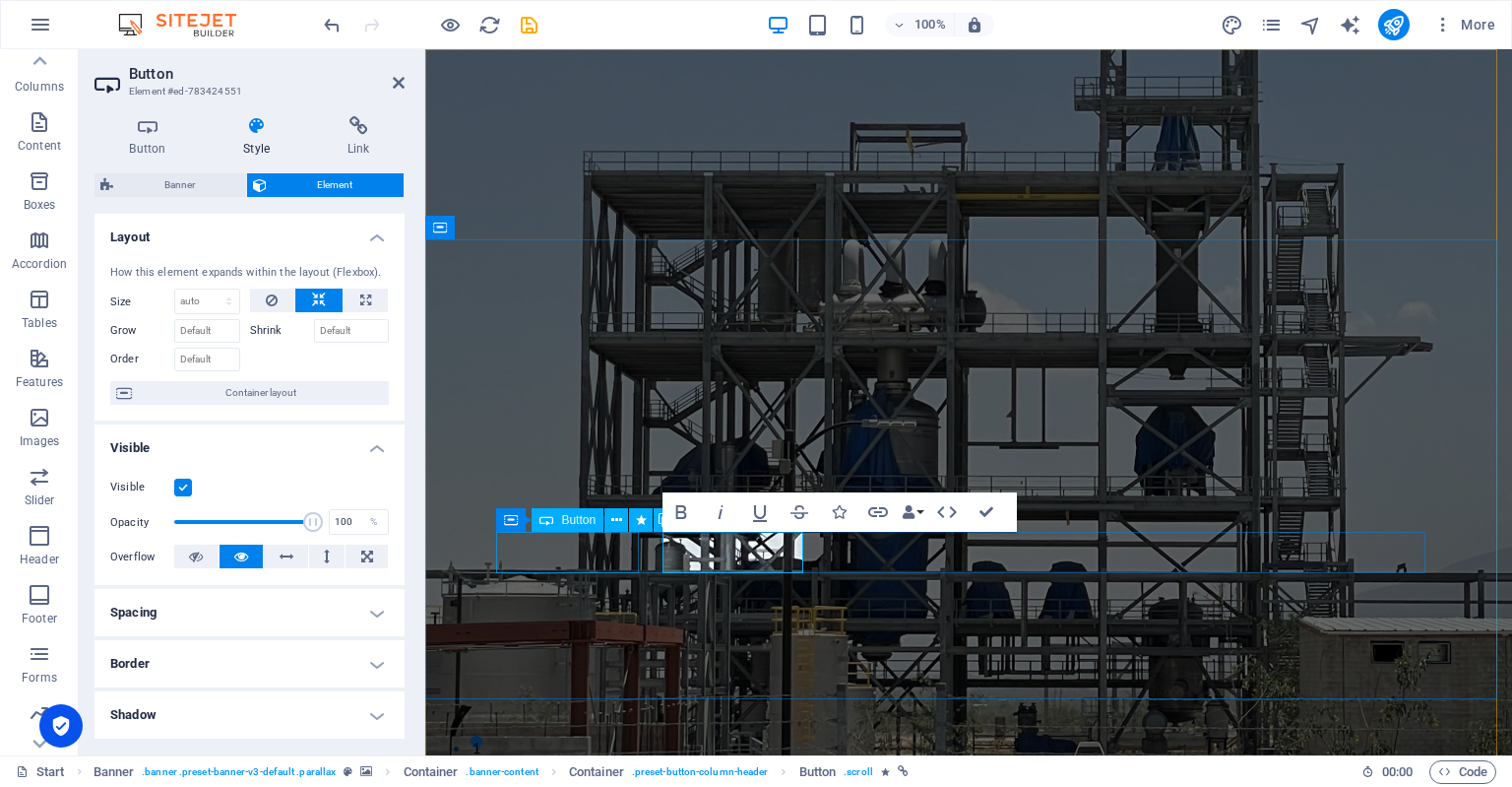 click on "Inventario" at bounding box center [969, 1312] 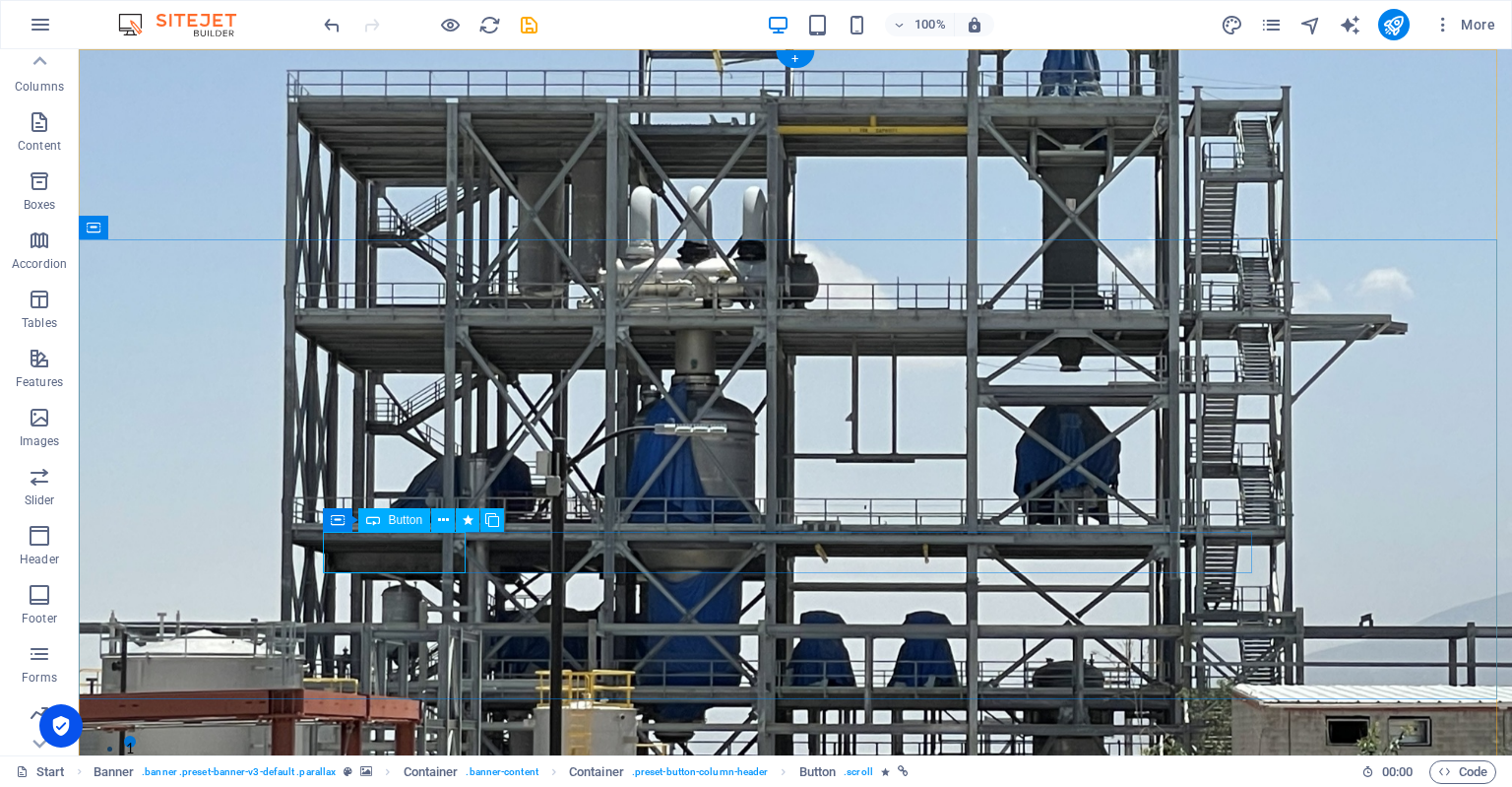 click on "Inventario" at bounding box center (795, 1312) 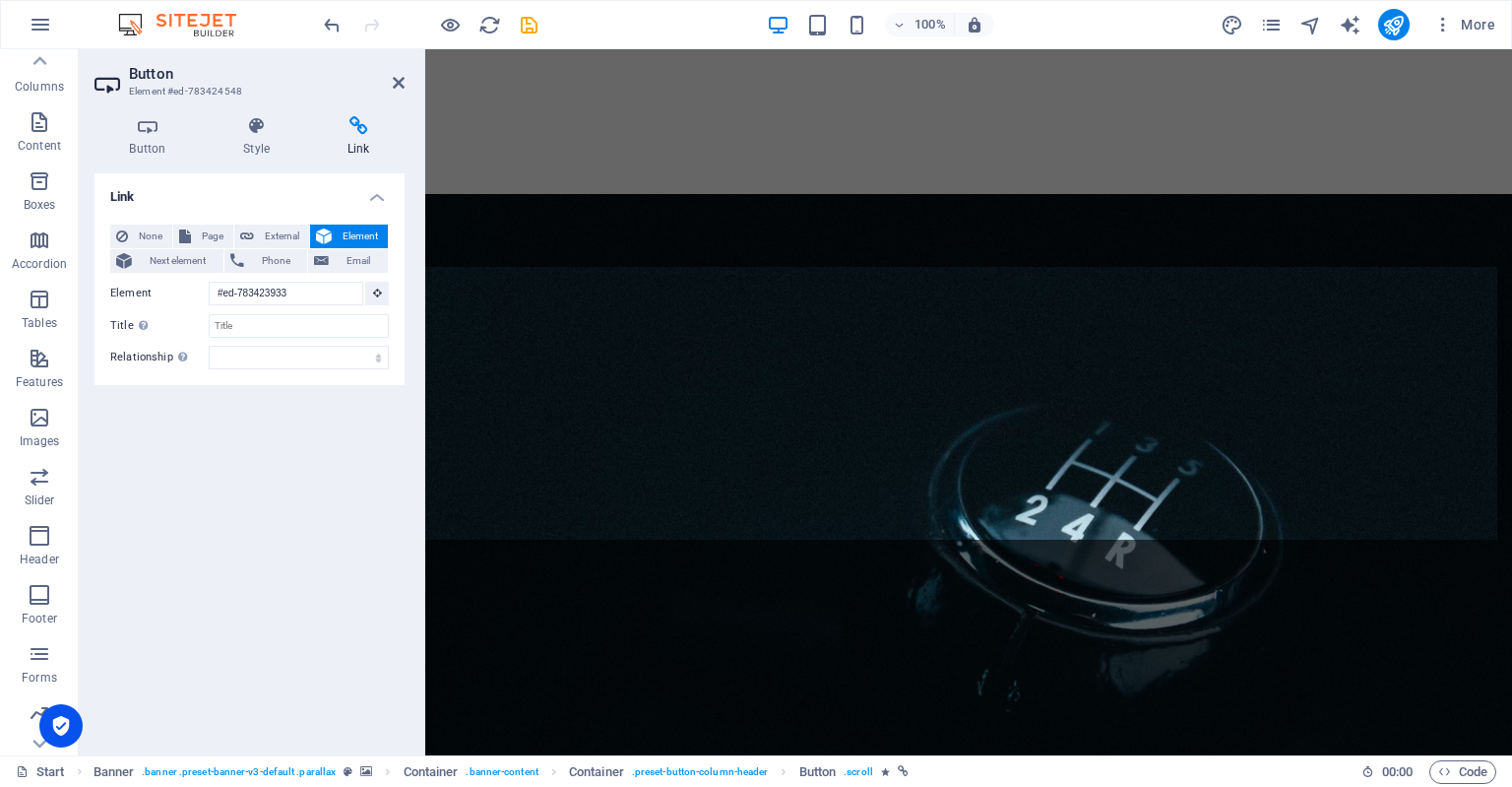 scroll, scrollTop: 0, scrollLeft: 0, axis: both 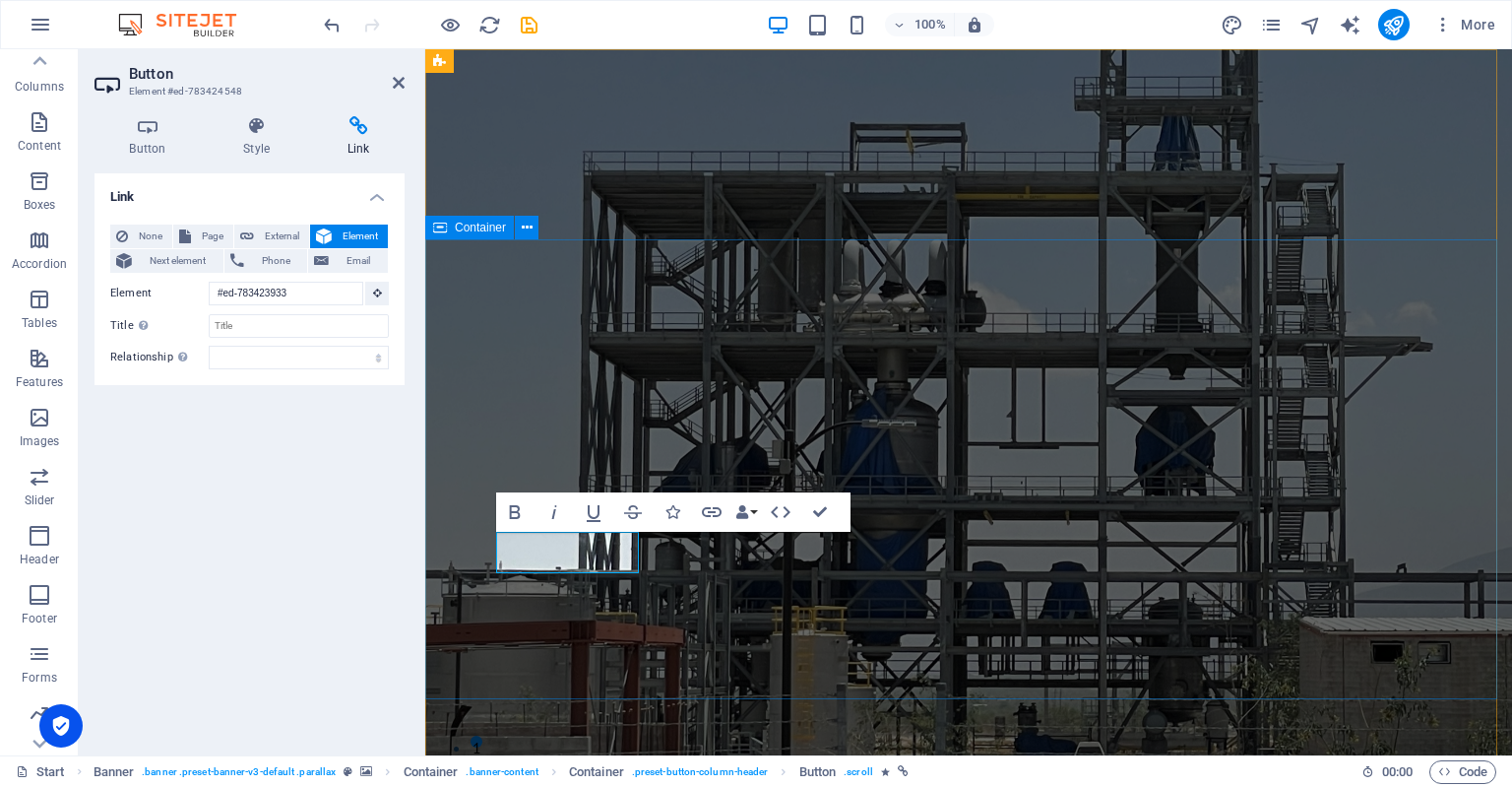 click on "SOLUCION COMPLETA PARA LA INDUSTRIA  Inventario   Inventario" at bounding box center [969, 1255] 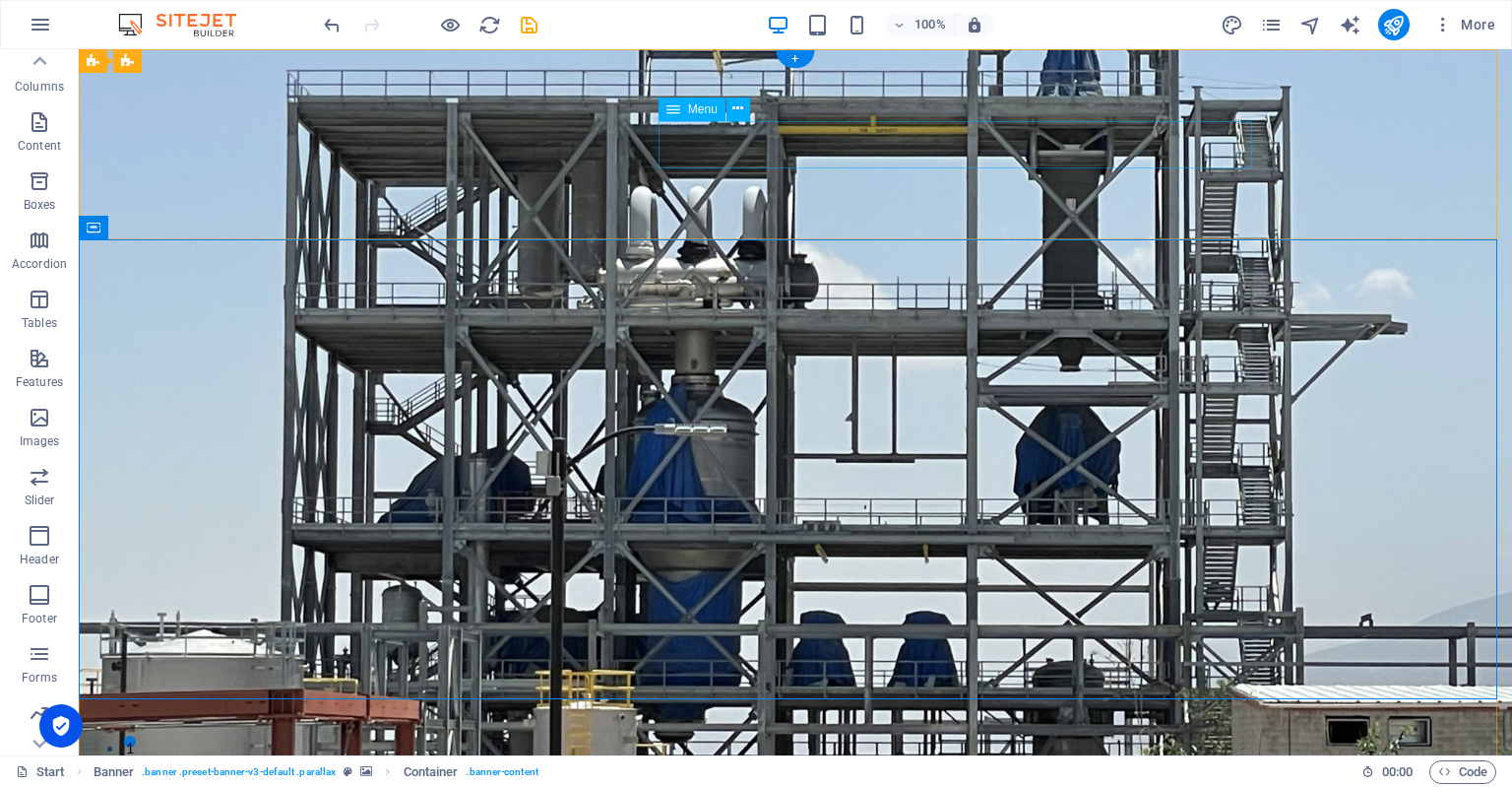 click on "Home Acerca de Nosotros Servicios Feedback Contact" at bounding box center [795, 959] 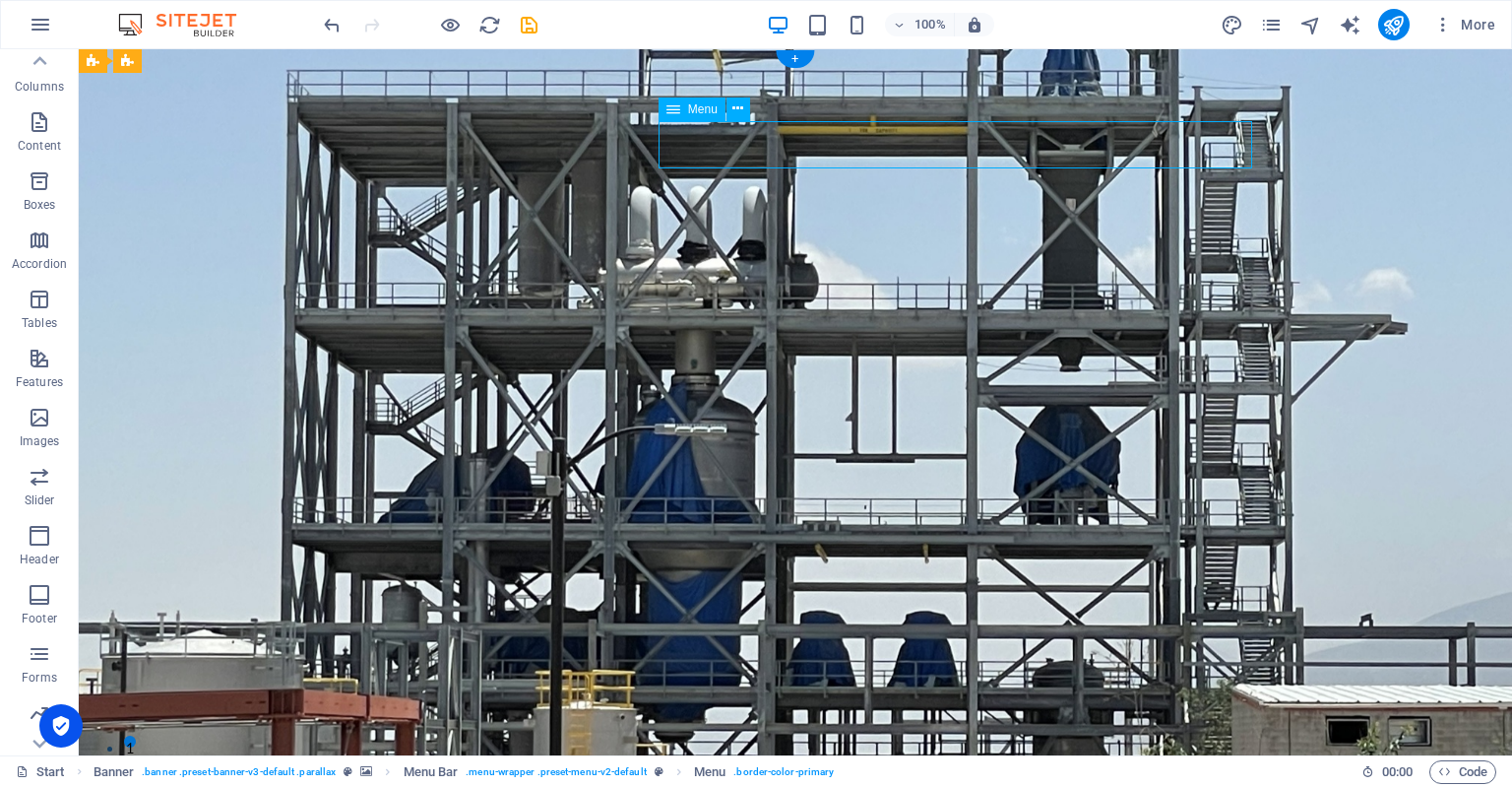click on "Home Acerca de Nosotros Servicios Feedback Contact" at bounding box center (795, 959) 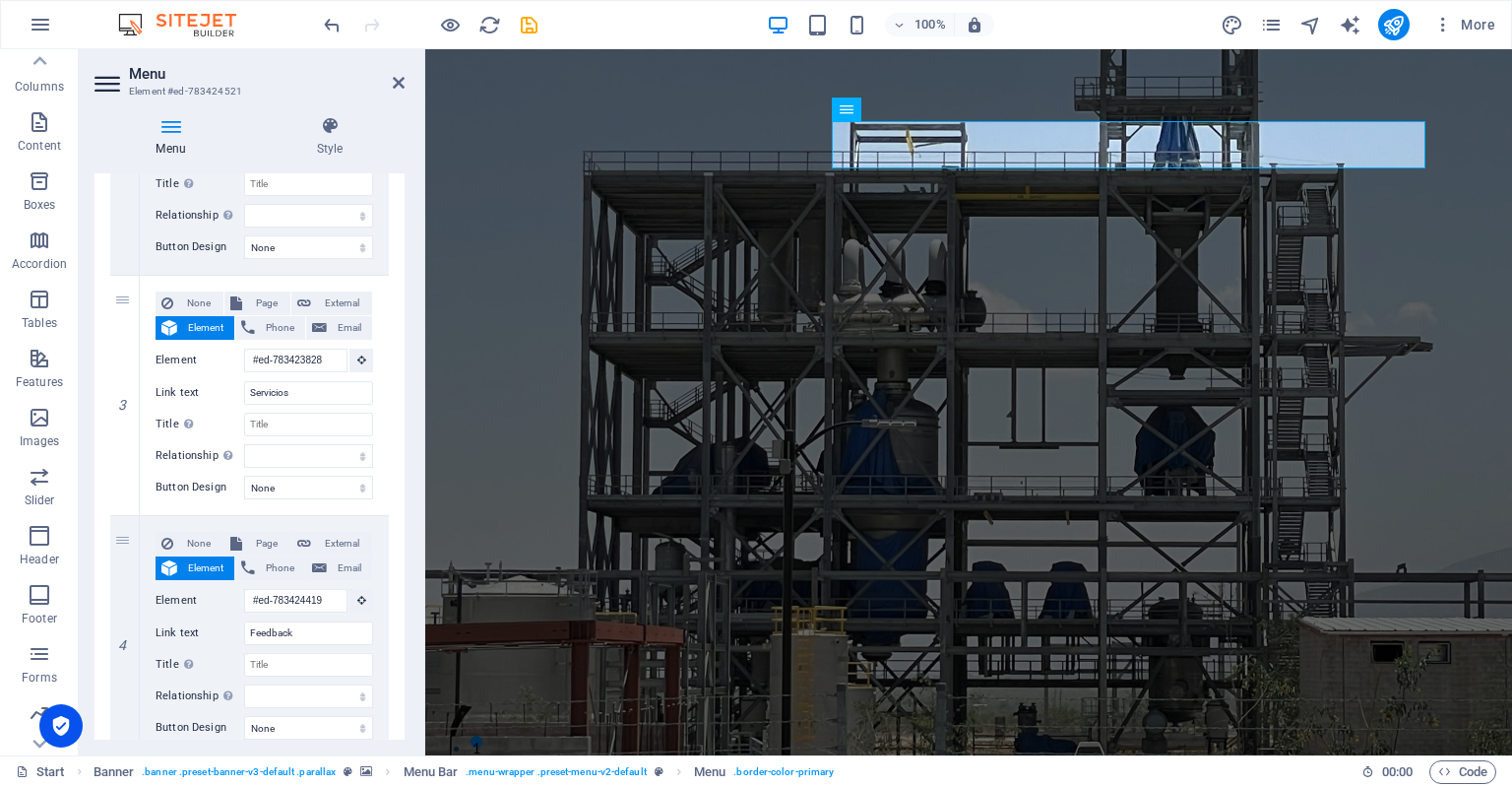 scroll, scrollTop: 579, scrollLeft: 0, axis: vertical 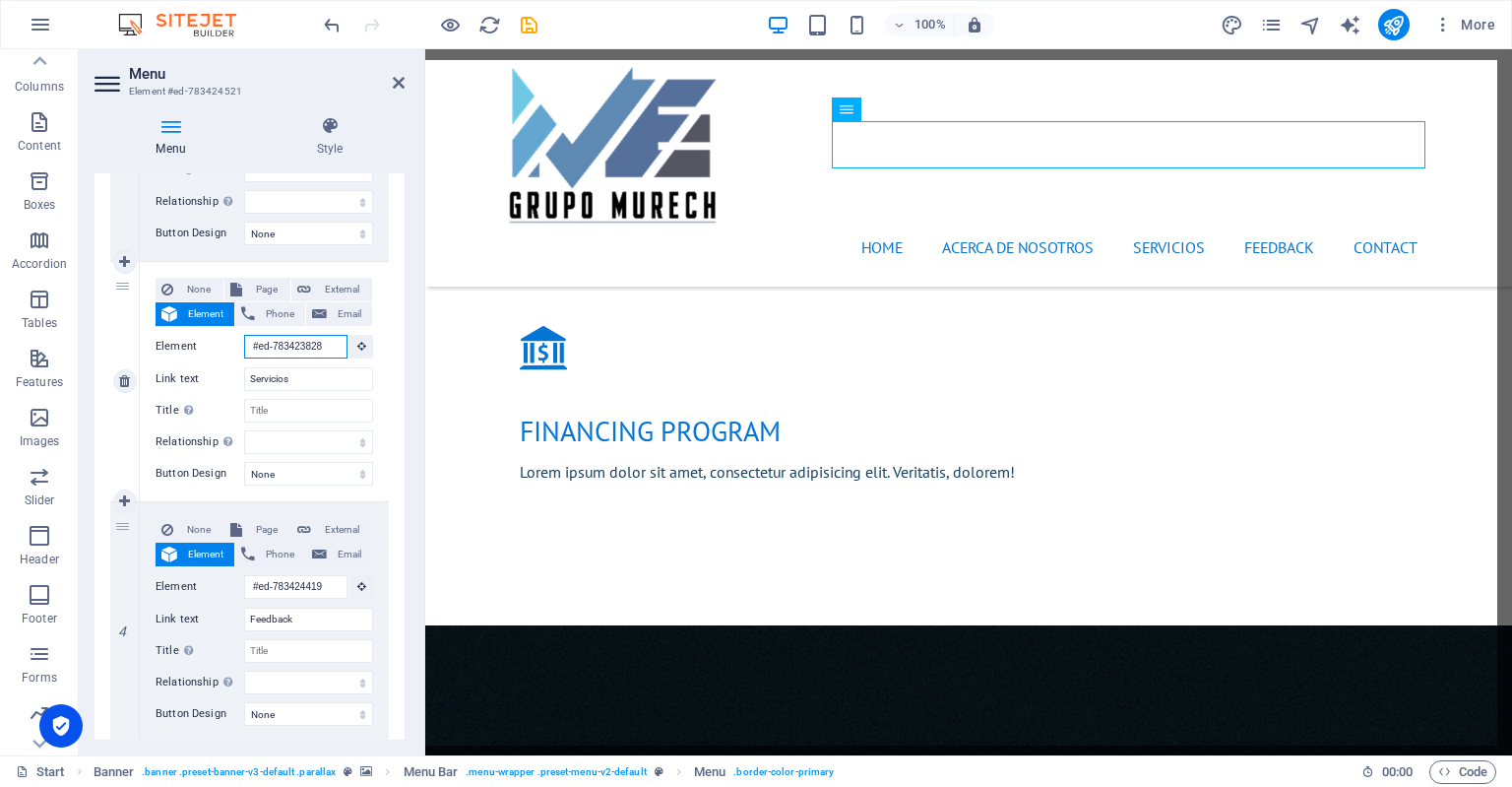 click on "#ed-783423828" at bounding box center (295, 347) 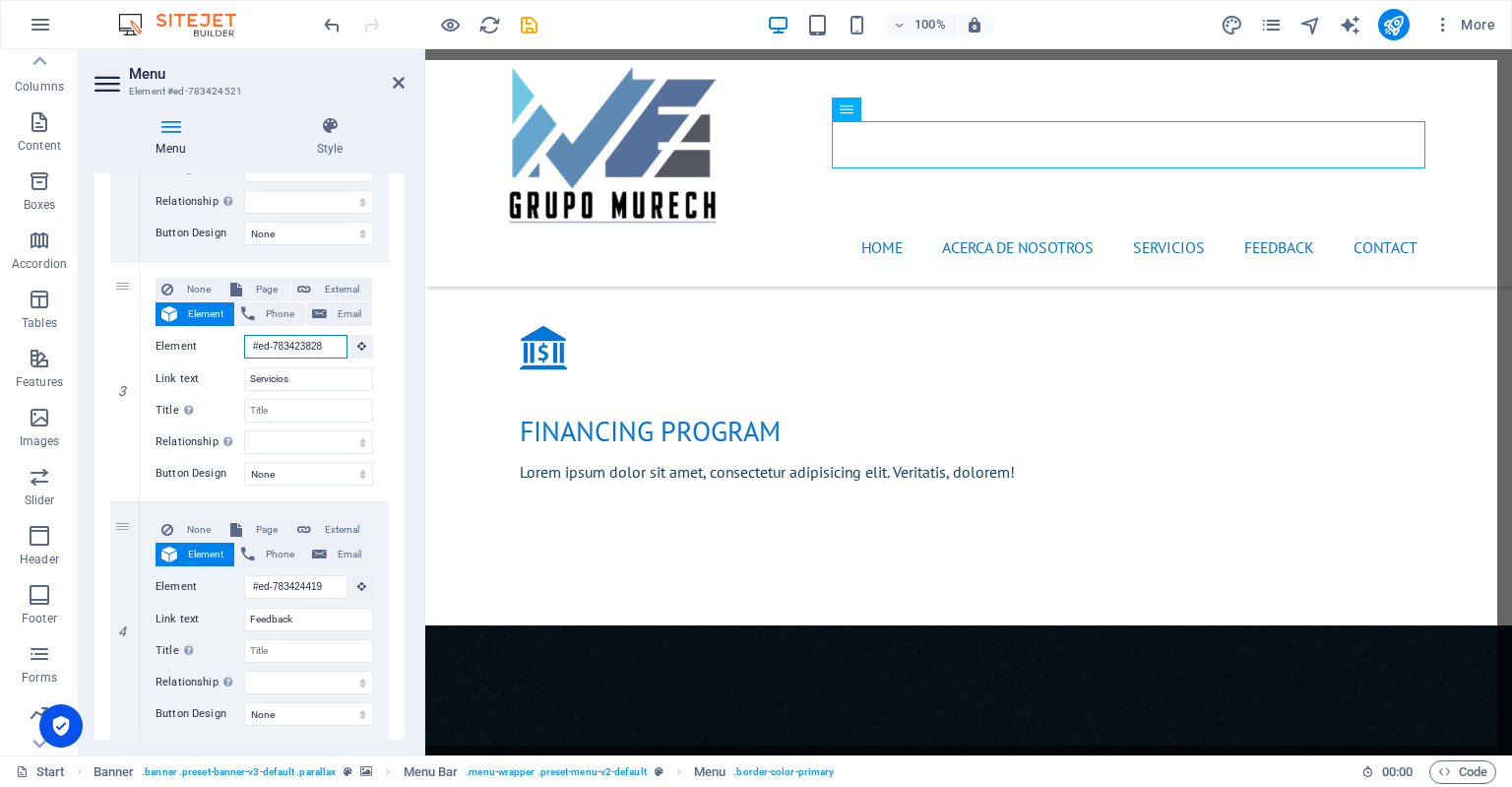 scroll, scrollTop: 0, scrollLeft: 0, axis: both 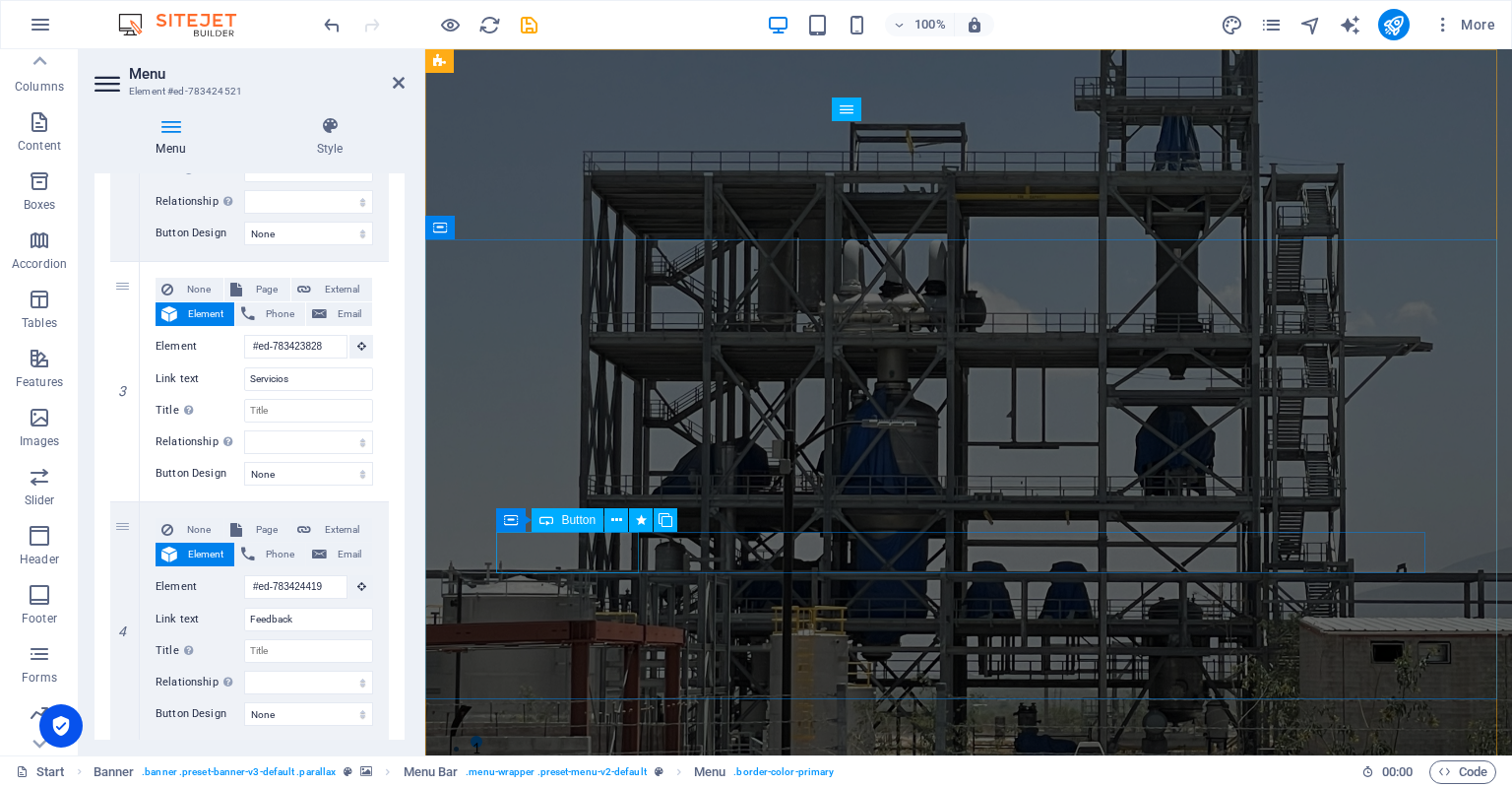 click on "Inventario" at bounding box center (969, 1312) 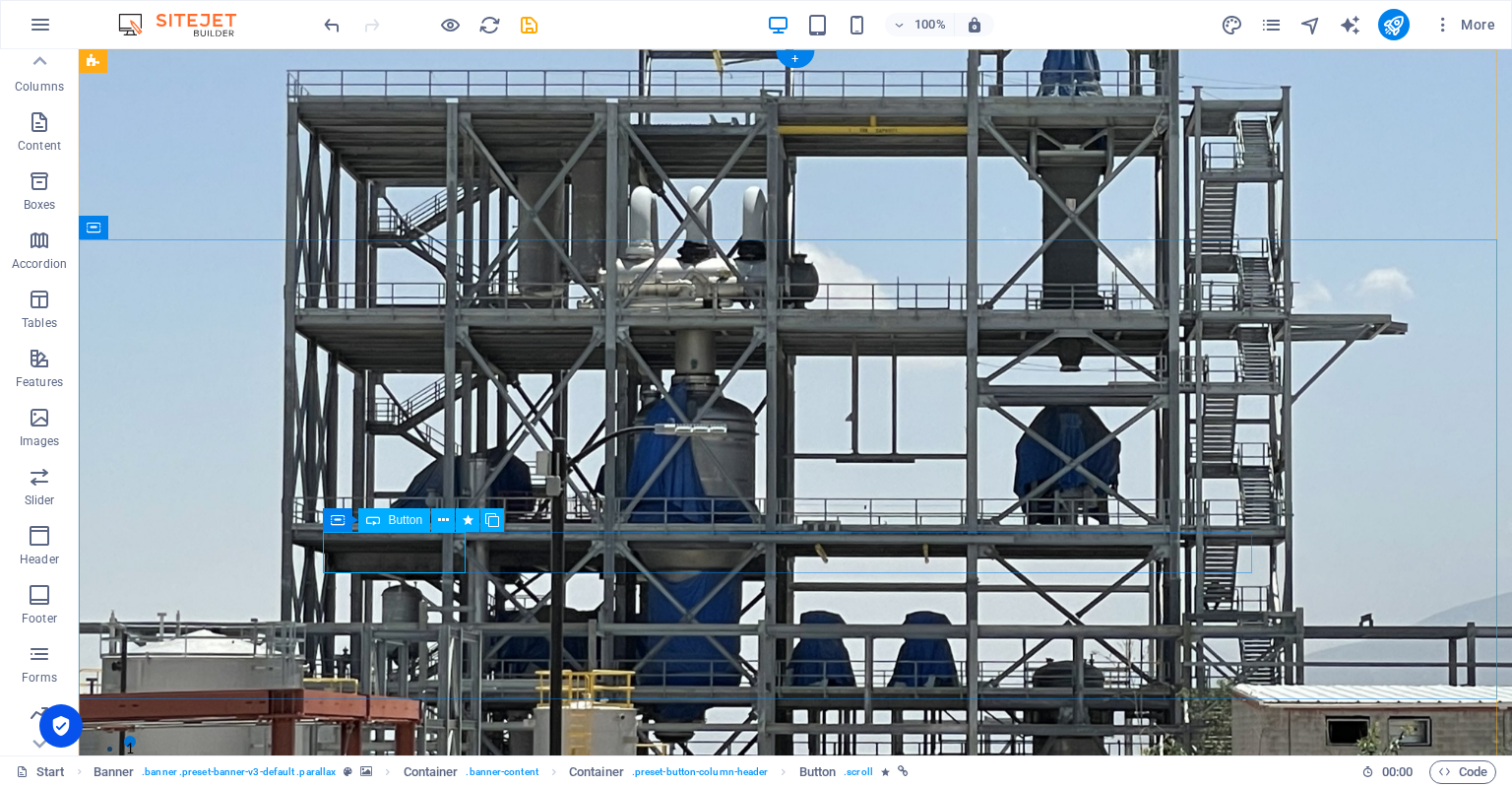 click on "Inventario" at bounding box center [795, 1312] 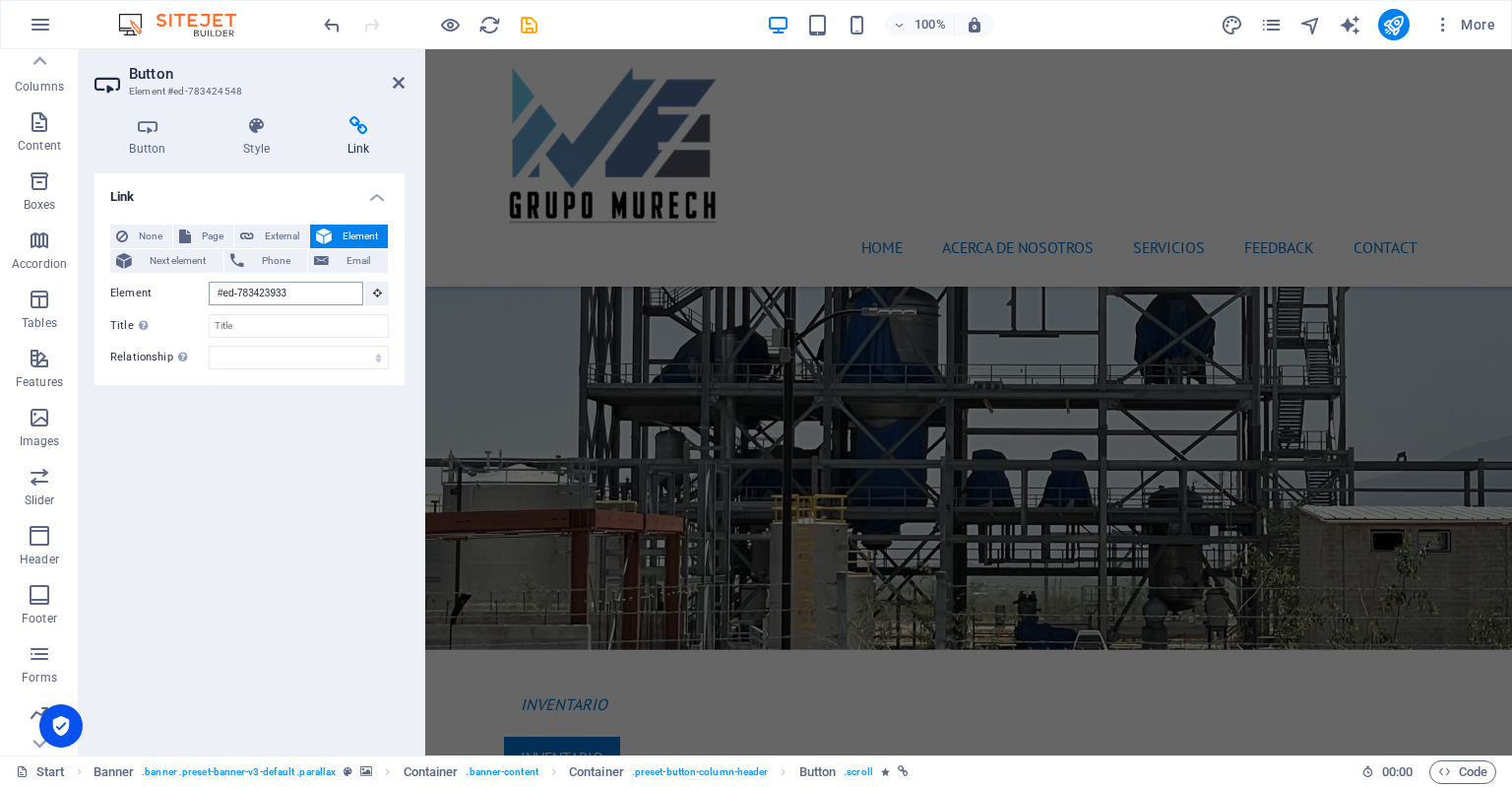 scroll, scrollTop: 2671, scrollLeft: 0, axis: vertical 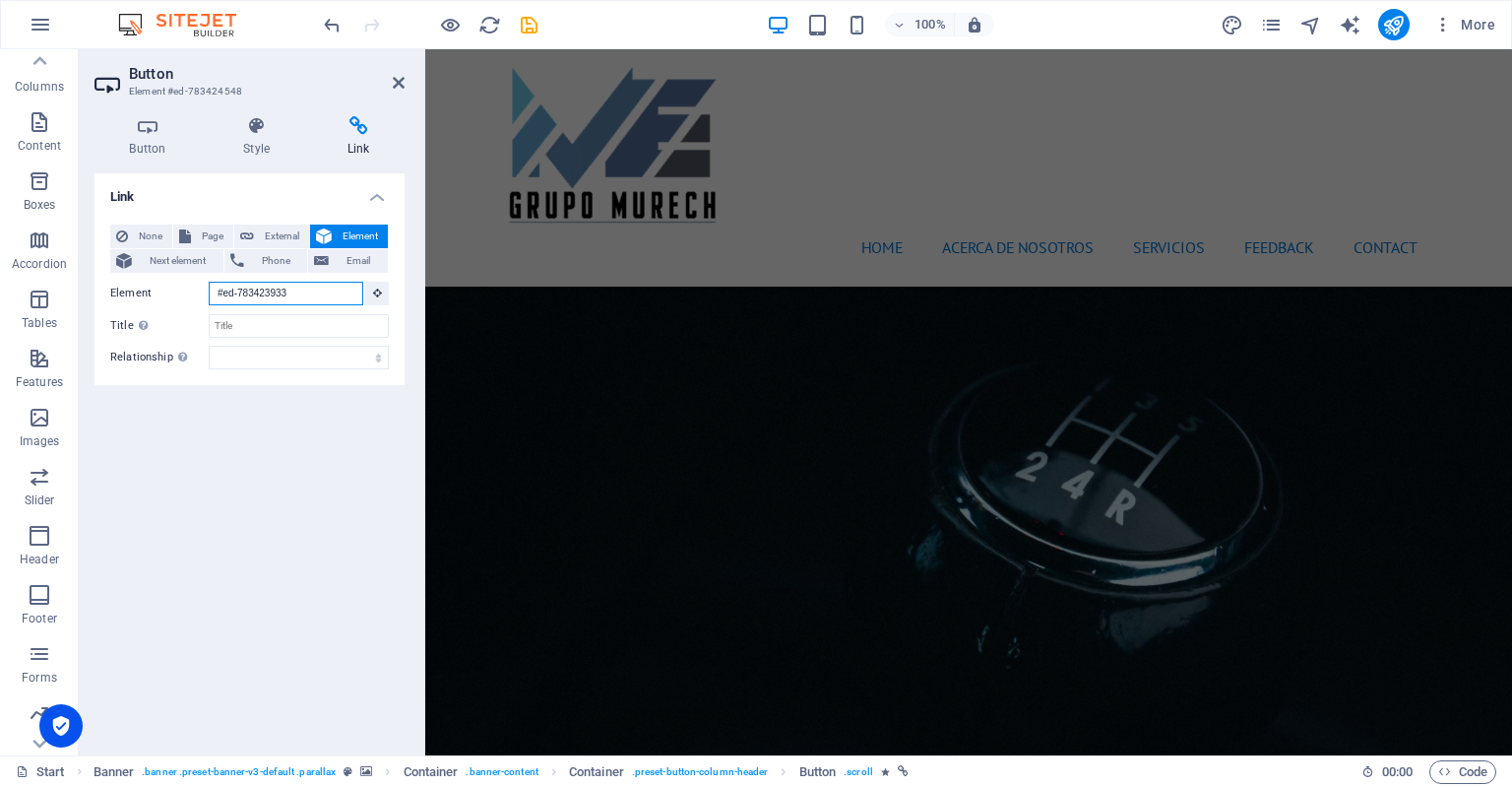 click on "#ed-783423933" at bounding box center [285, 294] 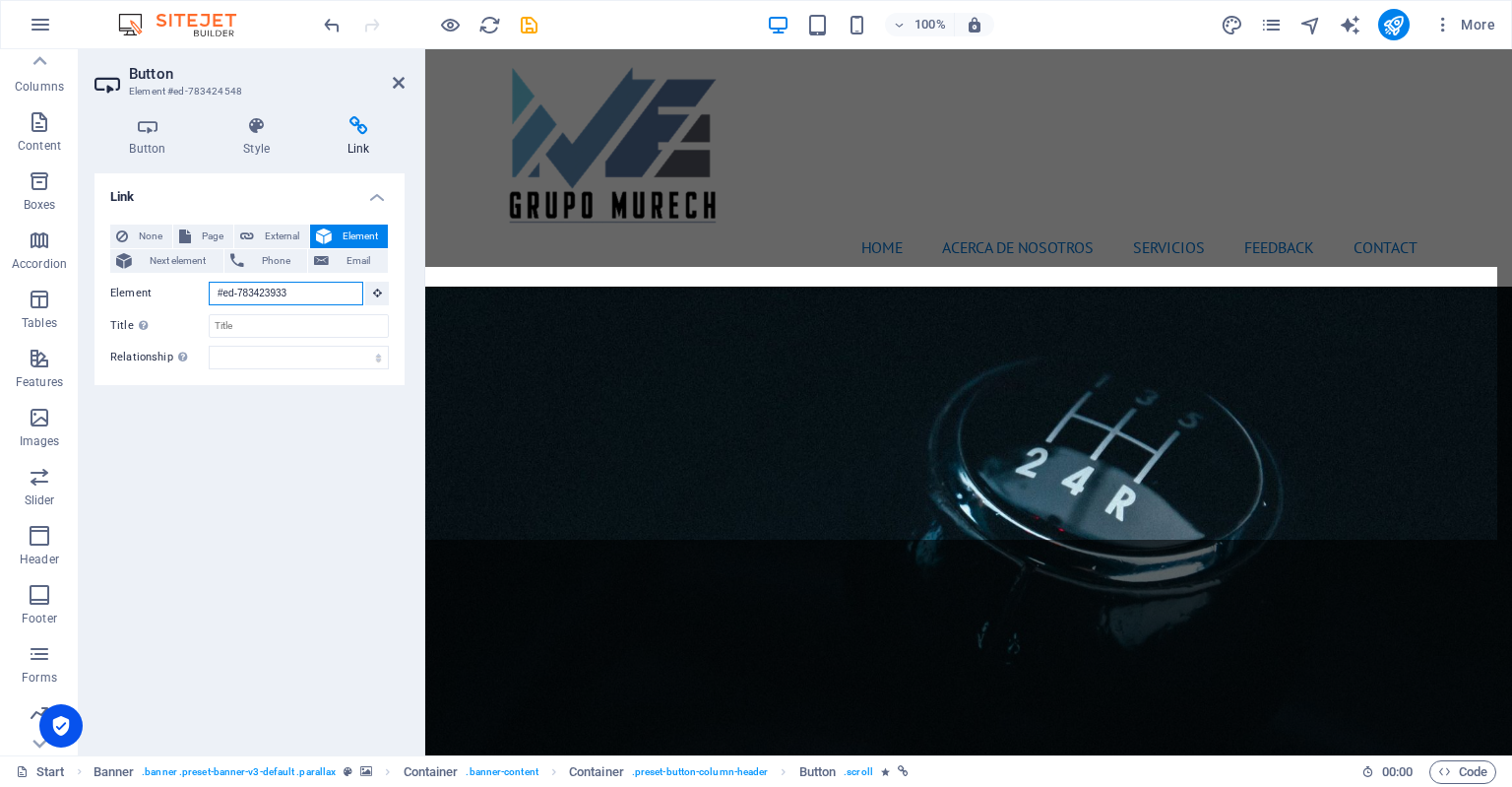 click on "#ed-783423933" at bounding box center [285, 294] 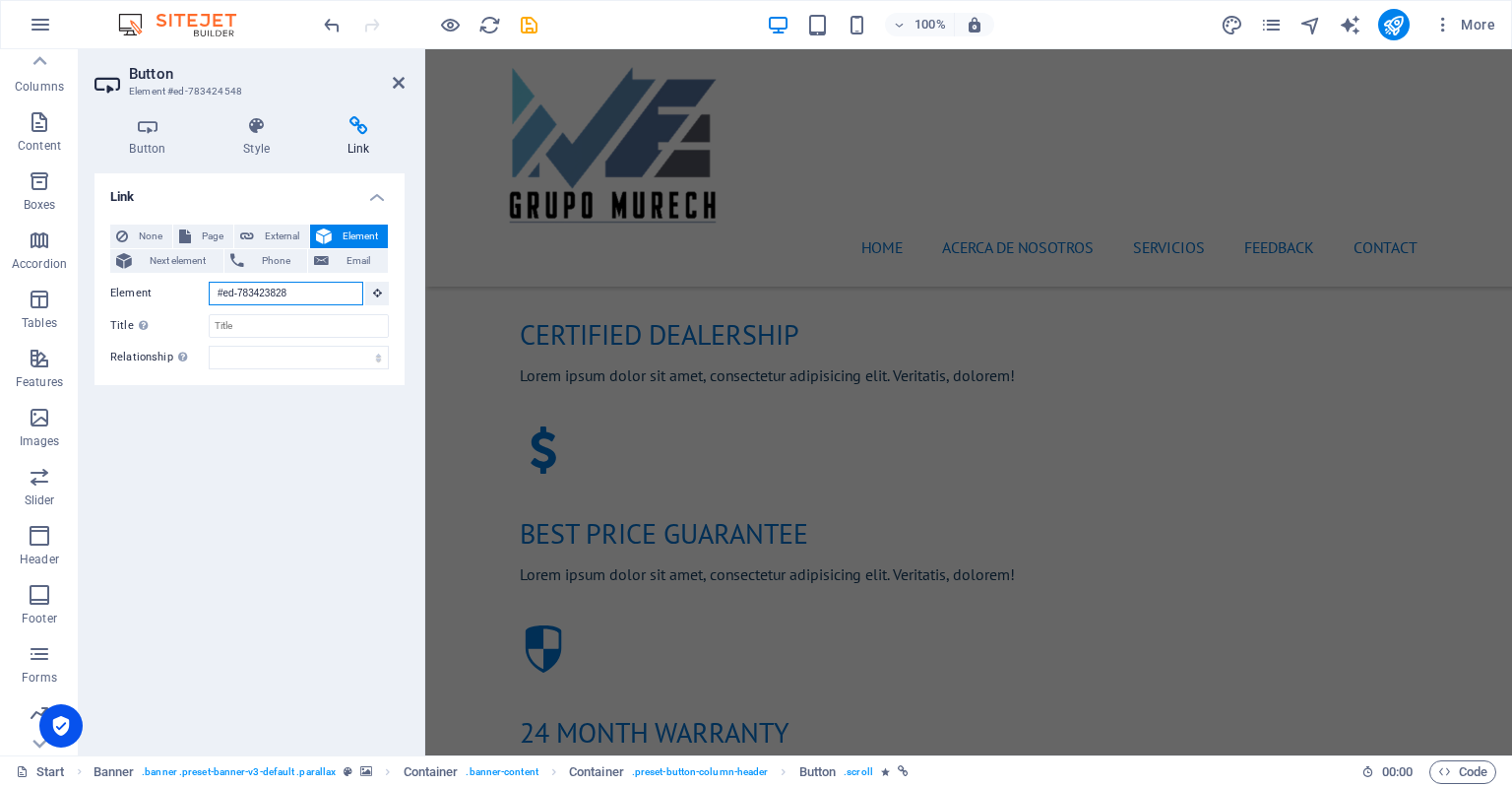 scroll, scrollTop: 1283, scrollLeft: 0, axis: vertical 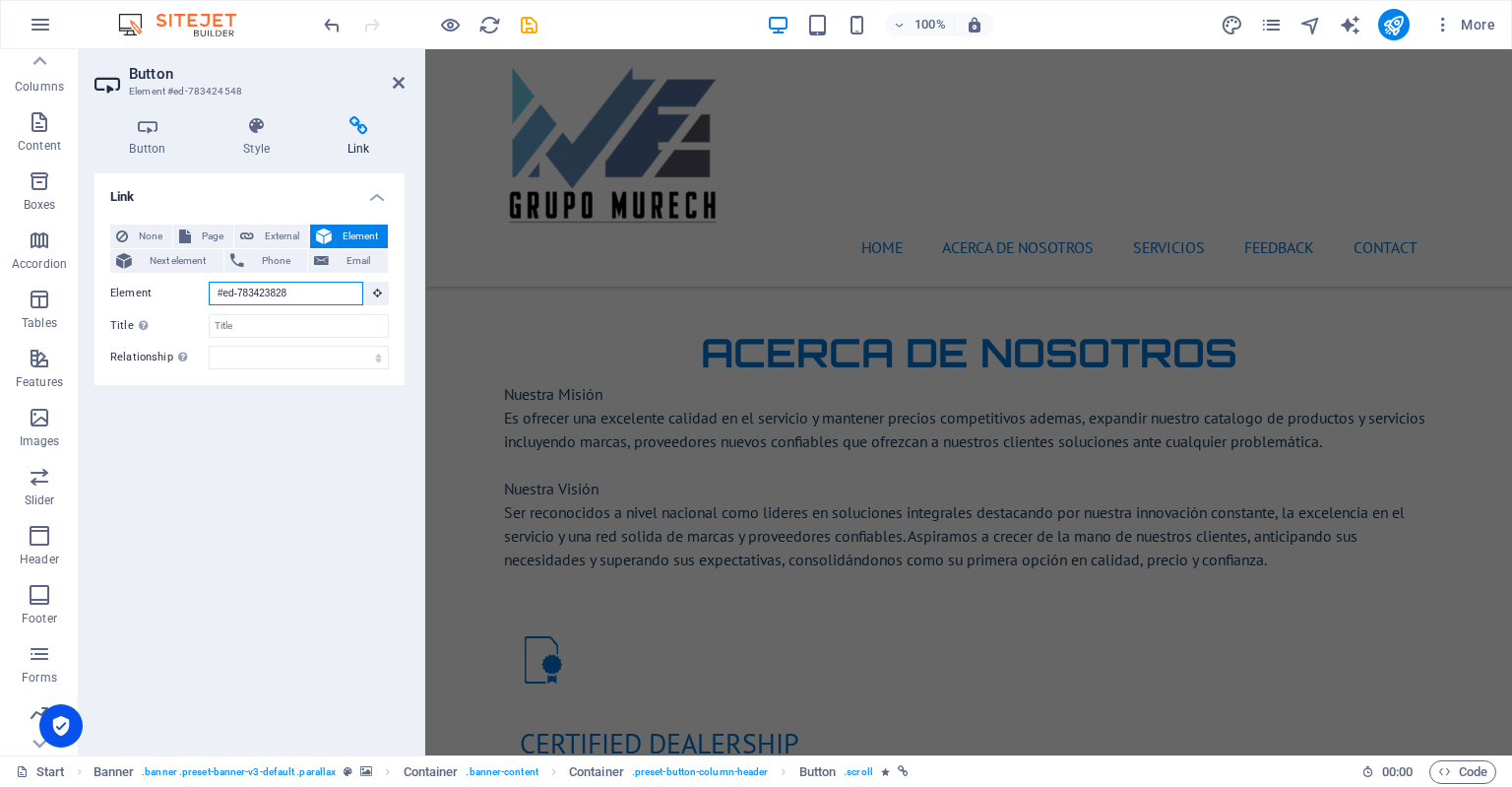 type on "#ed-783423828" 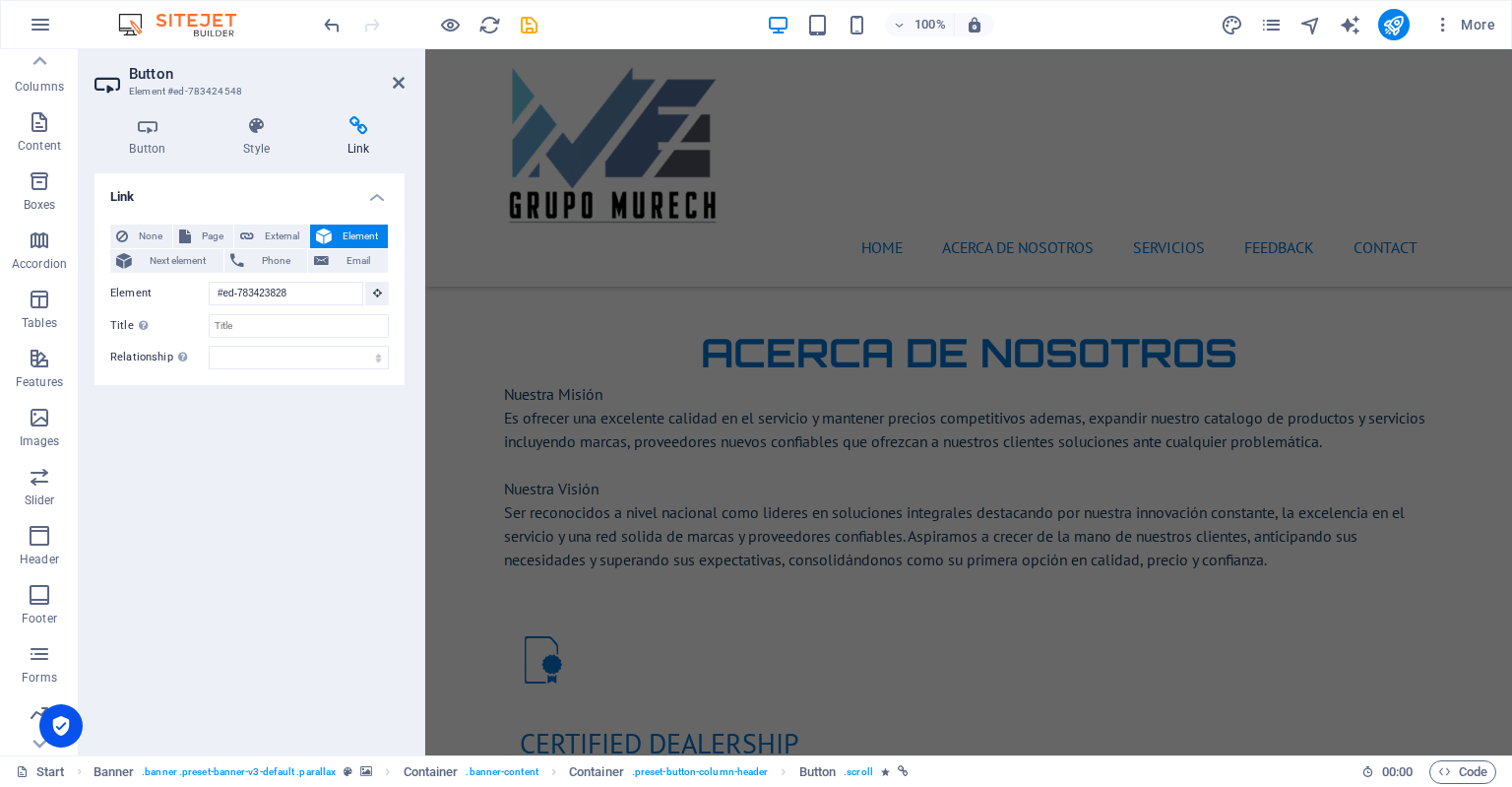 click on "Button Element #ed-783424548 Button Style Link Button Design Default Primary Secondary Background Hover/Active Switch to preview mode to test the active/hover state Text color Hover/Active Border color Hover/Active Alignment Size Width Default px rem % em vh vw Default colors and font sizes are defined in Design. Edit design Banner Element Layout How this element expands within the layout (Flexbox). Size Default auto px % 1/1 1/2 1/3 1/4 1/5 1/6 1/7 1/8 1/9 1/10 Grow Shrink Order Container layout Visible Visible Opacity 100 % Overflow Spacing Margin Default auto px % rem vw vh Custom Custom auto px % rem vw vh auto px % rem vw vh auto px % rem vw vh auto px % rem vw vh Padding Default px rem % vh vw Custom Custom px rem % vh vw px rem % vh vw px rem % vh vw px rem % vh vw Border Style              - Width 1 auto px rem % vh vw Custom Custom 1 auto px rem % vh vw 1 auto px rem % vh vw 1 auto px rem % vh vw 1 auto px rem % vh vw  - Color Round corners Default px rem % vh vw Custom Custom px rem % vh %" at bounding box center (252, 402) 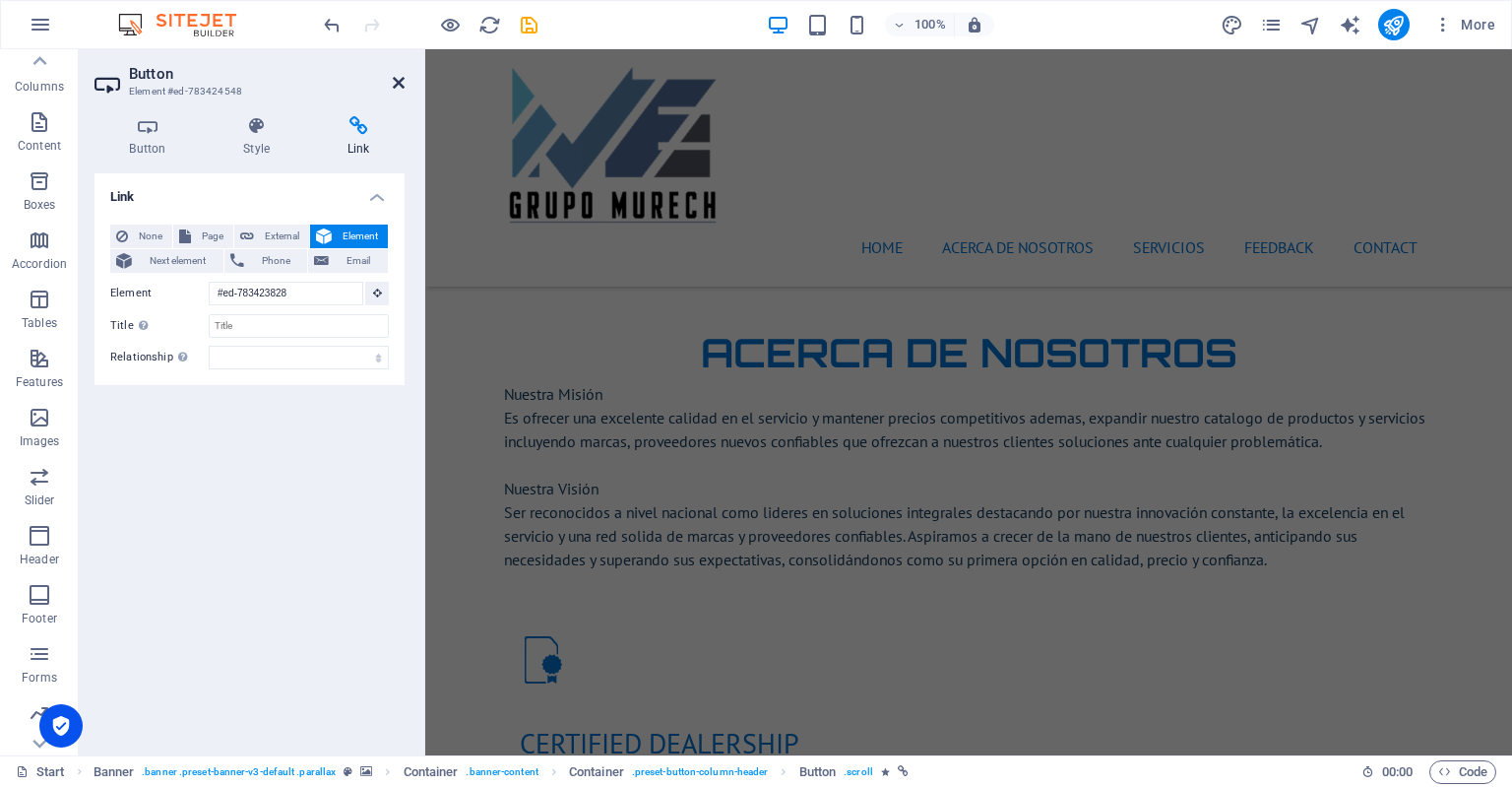 click at bounding box center [399, 83] 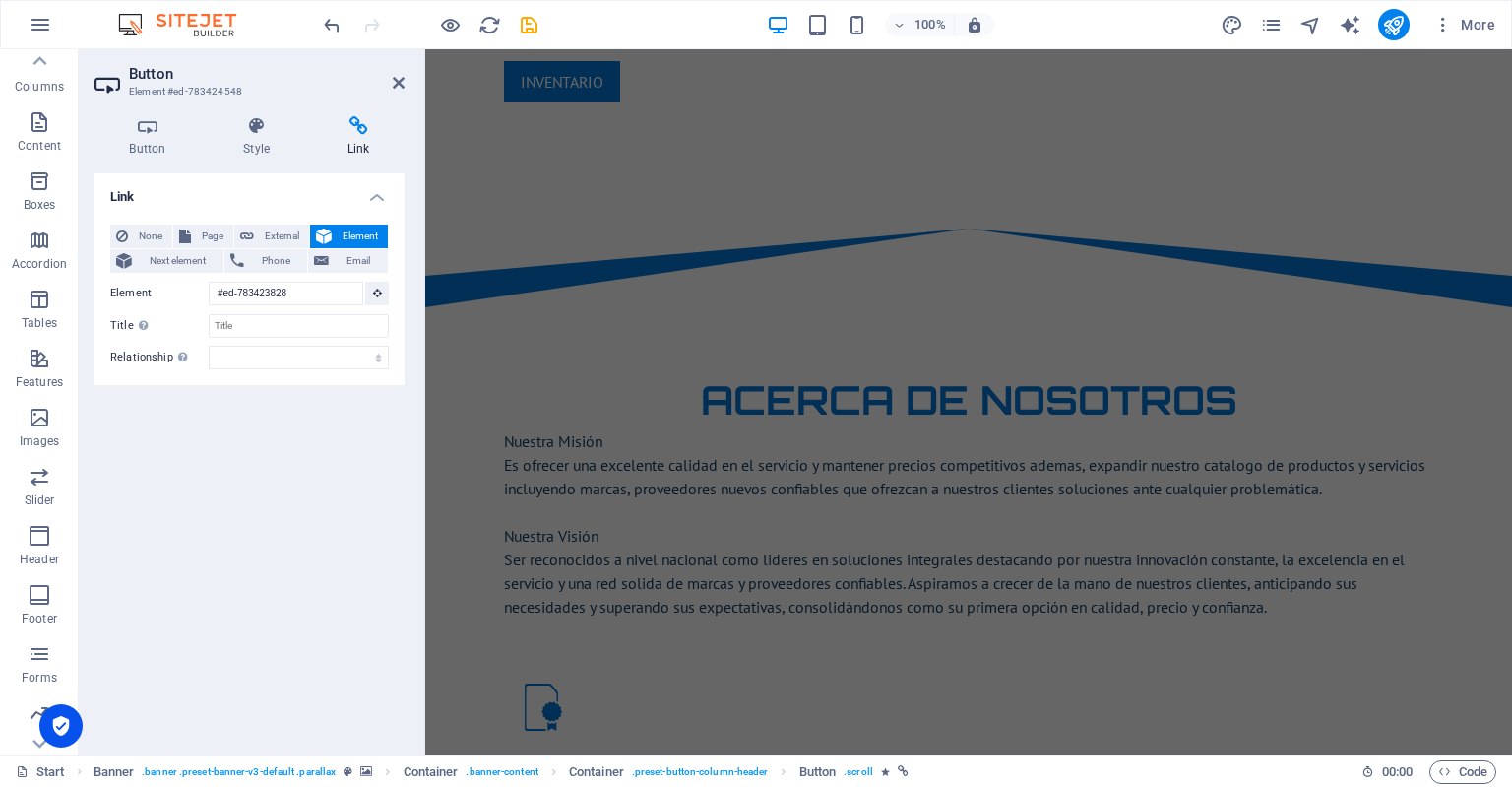 scroll, scrollTop: 150, scrollLeft: 0, axis: vertical 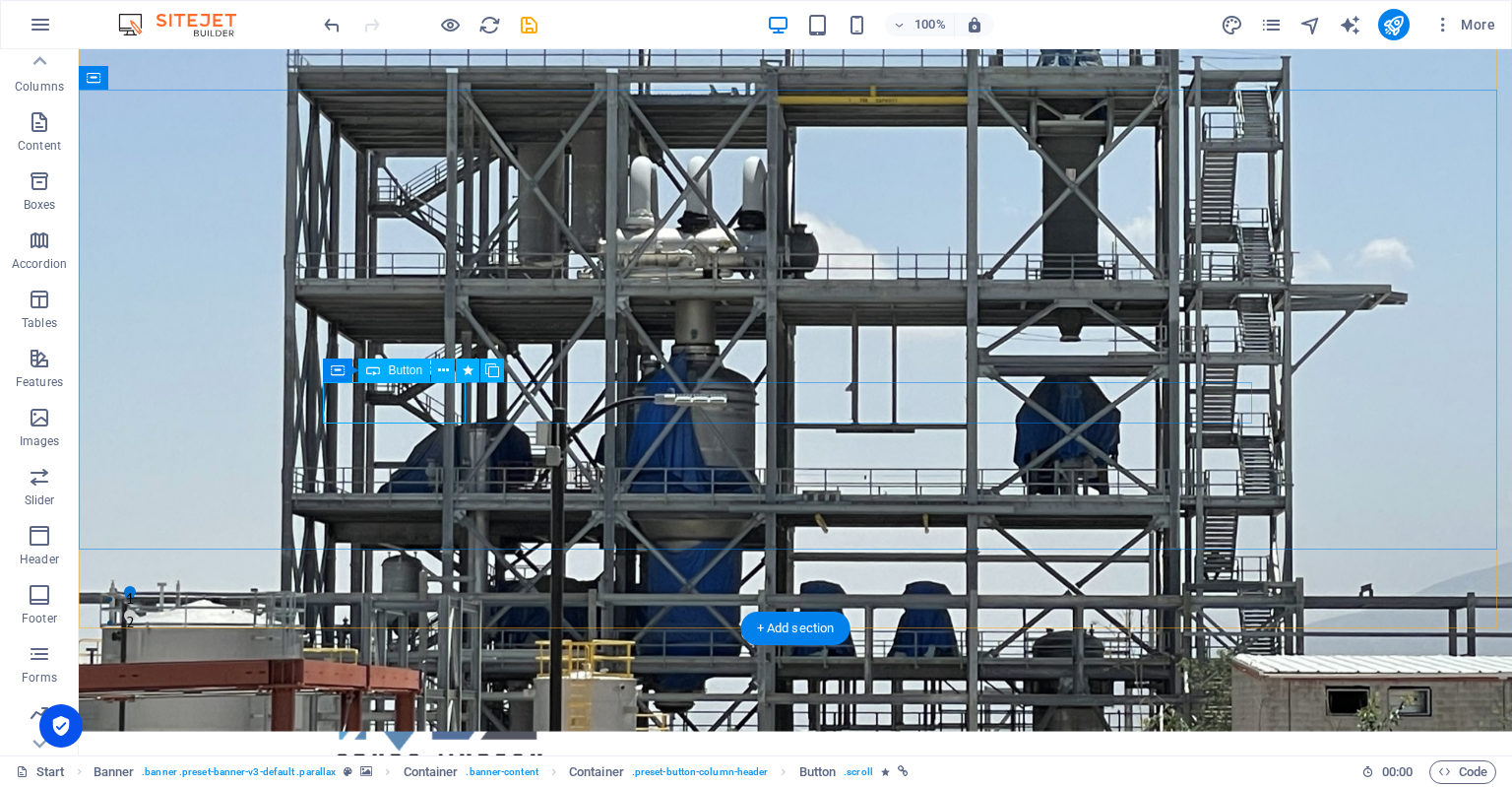 click on "Inventario" at bounding box center (795, 1162) 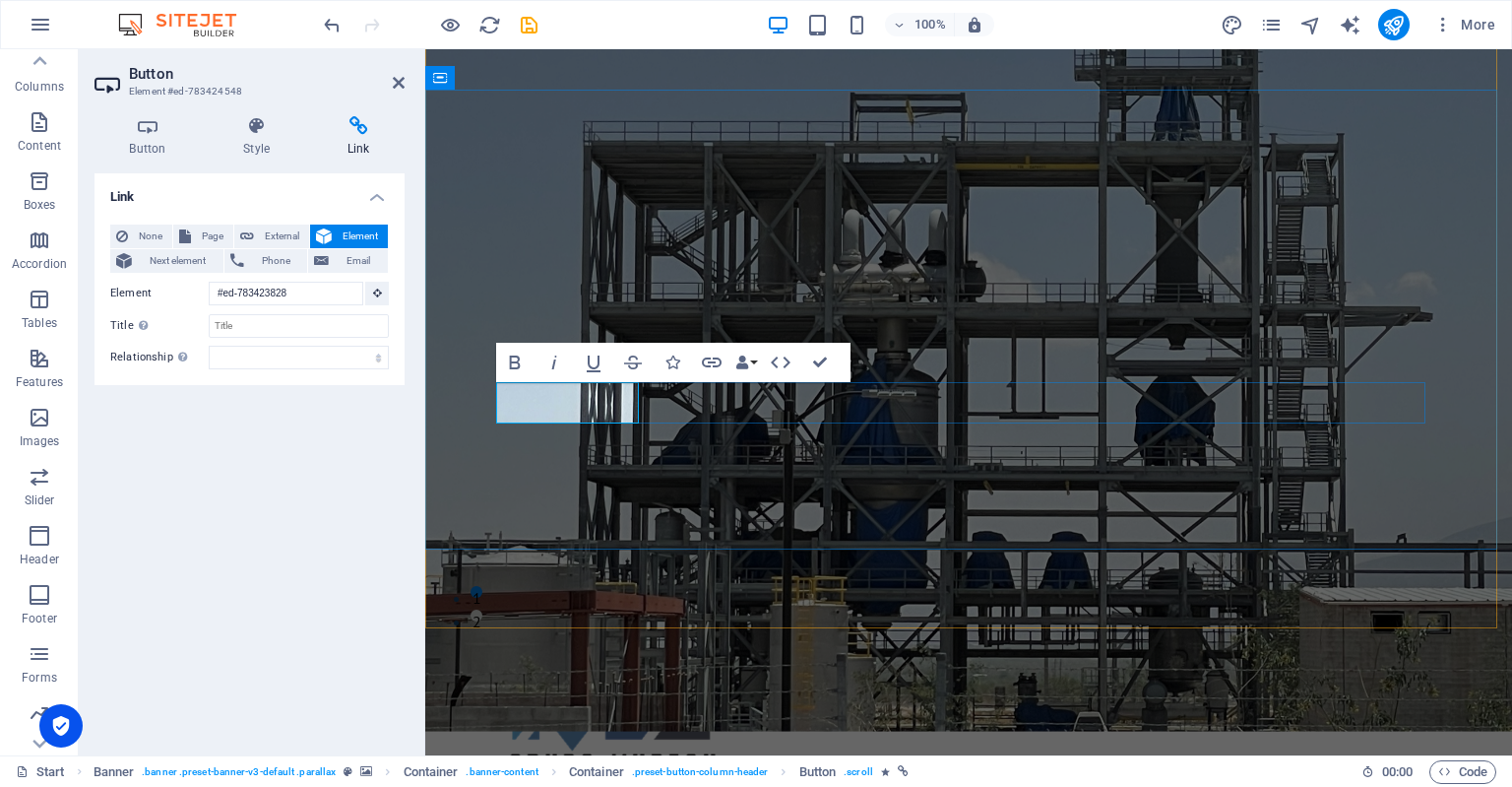 type 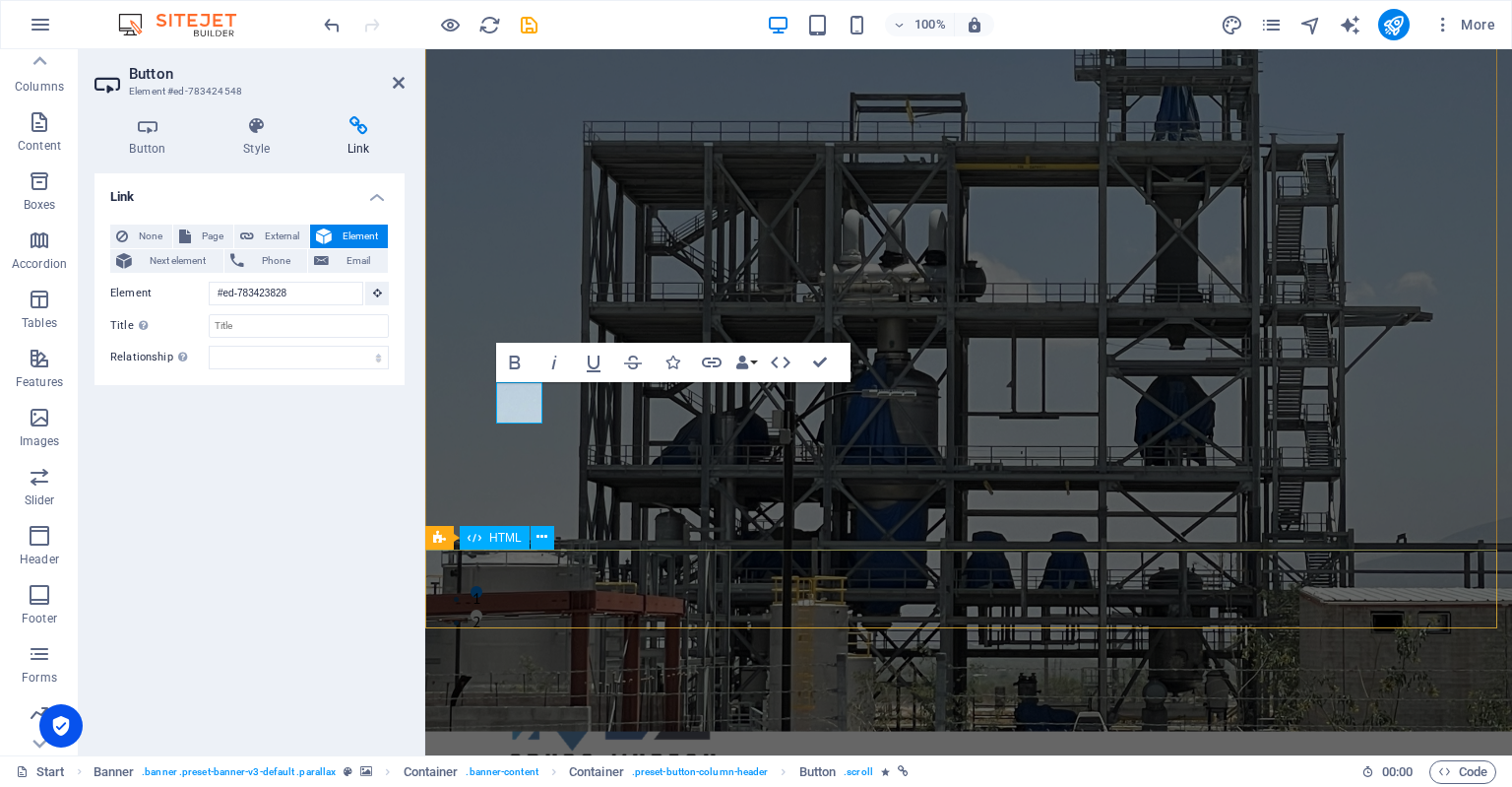type 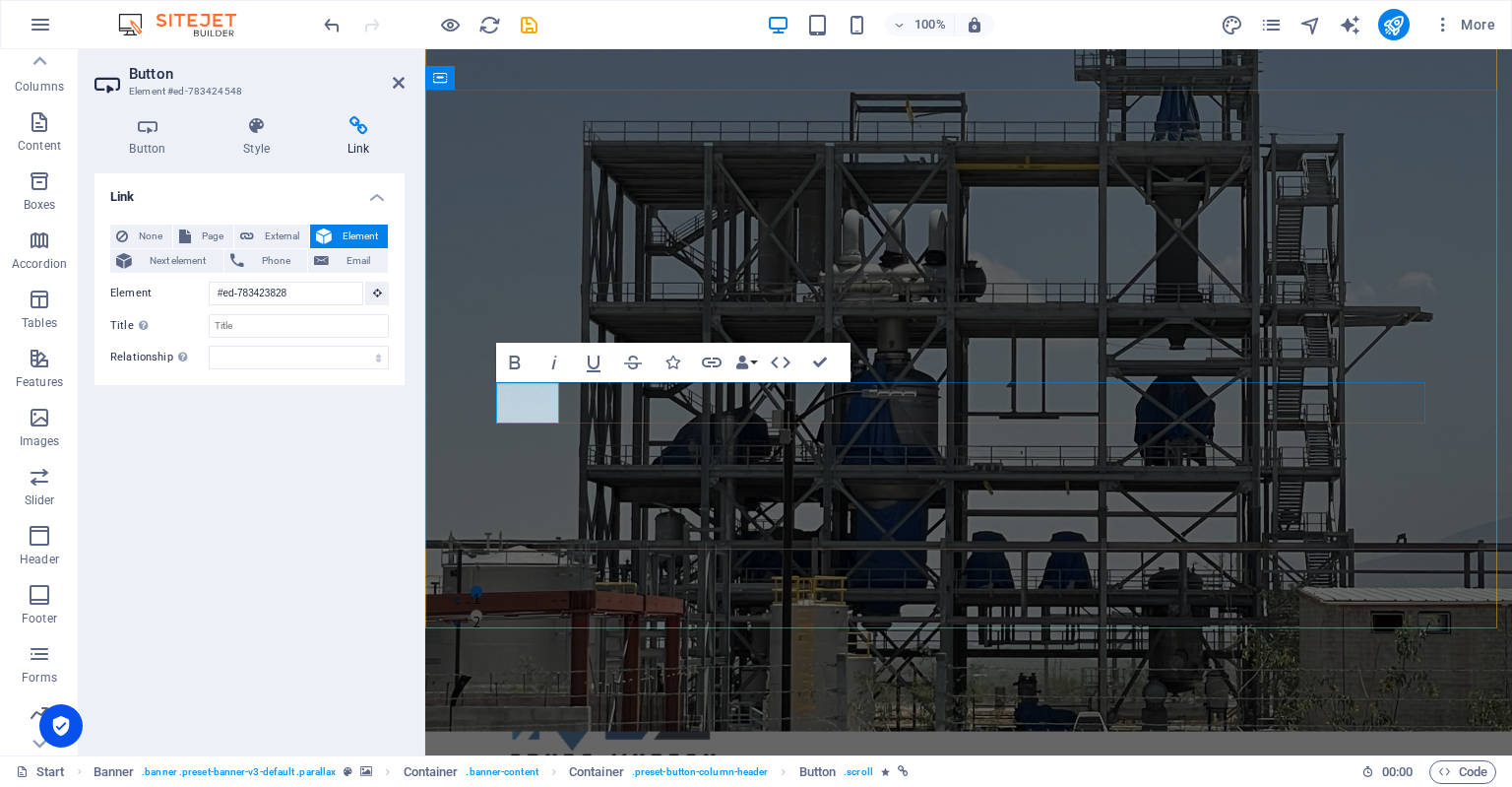 click on "In" at bounding box center (529, 1162) 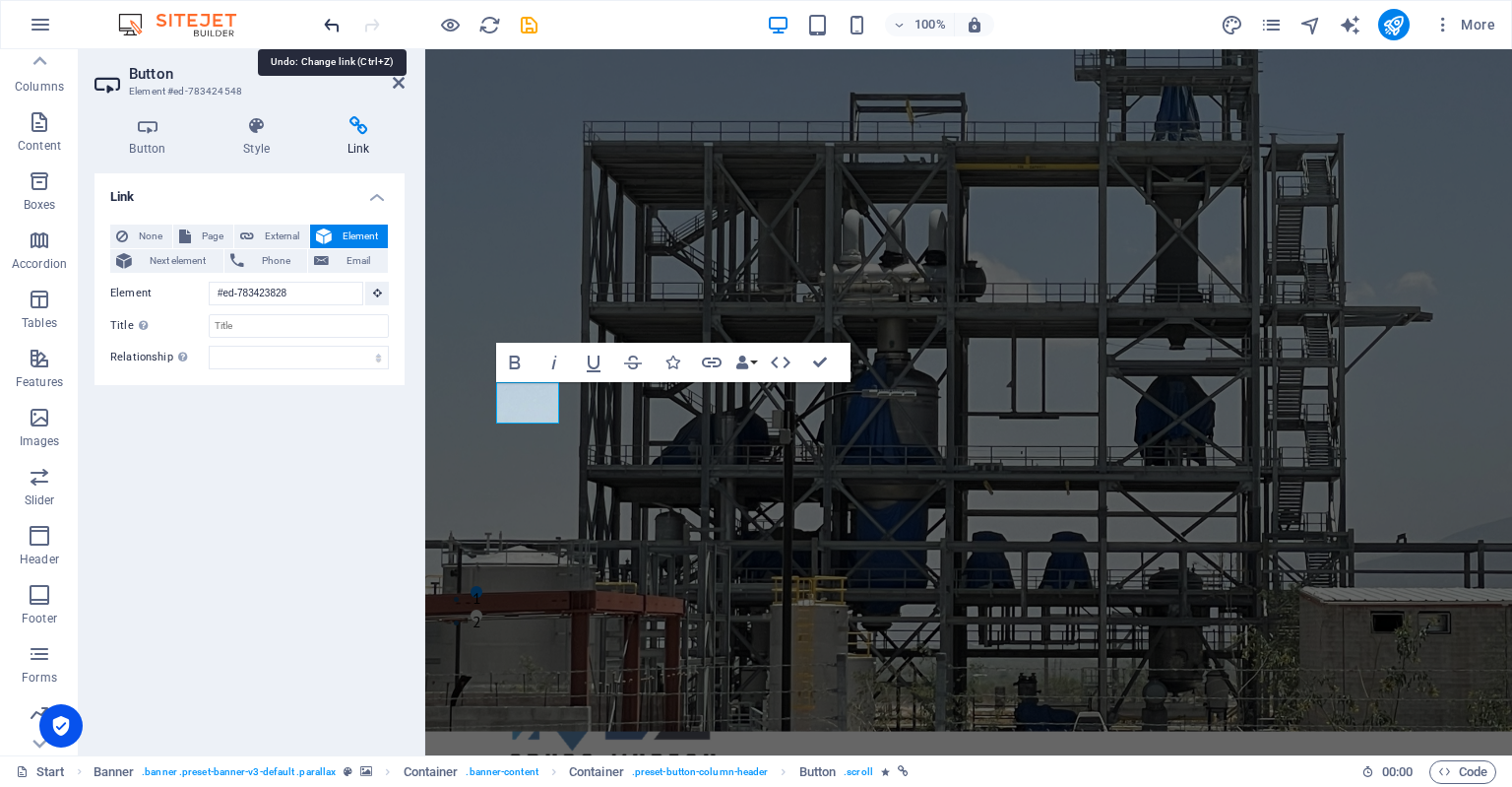 click at bounding box center [332, 25] 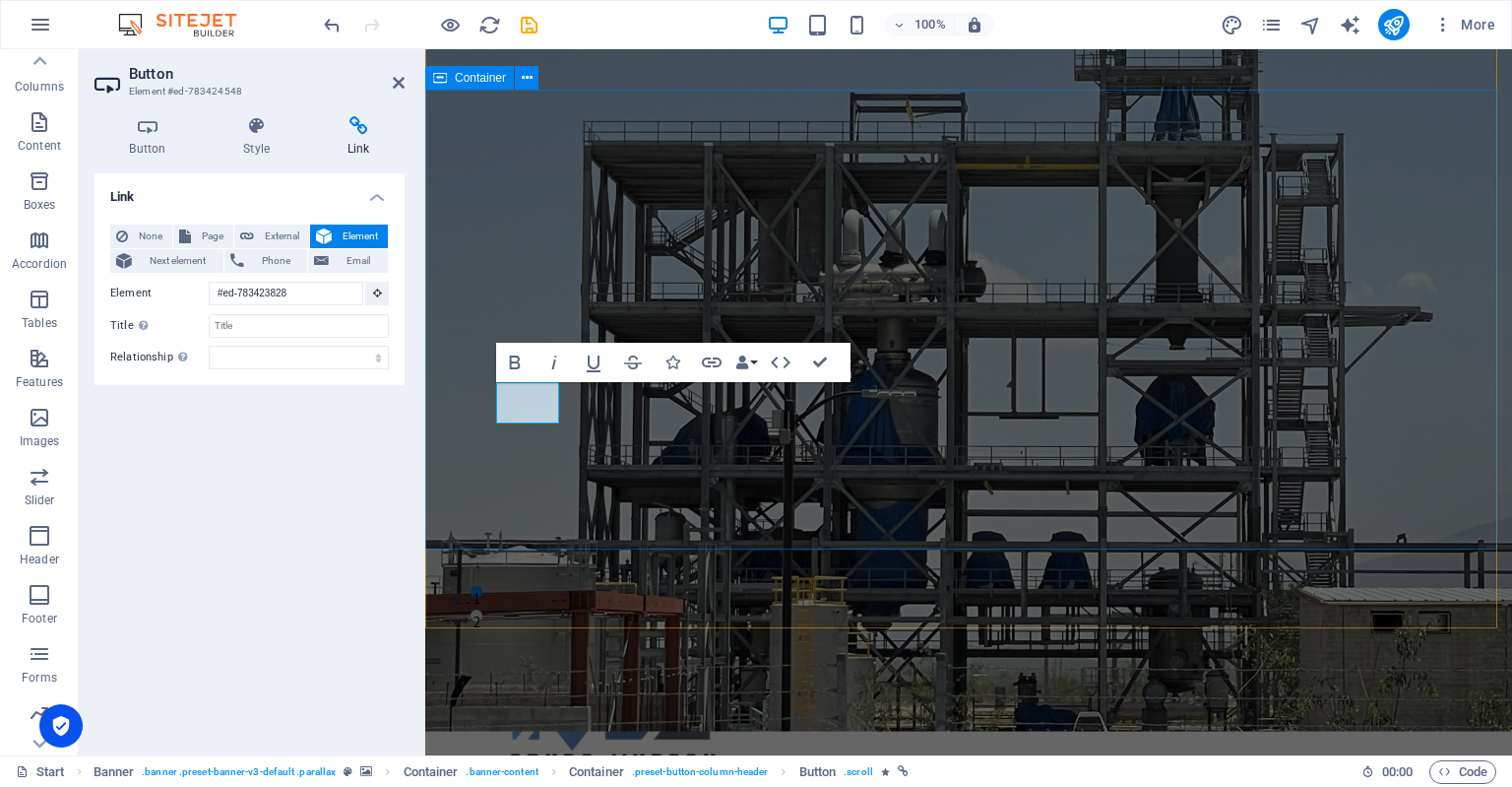 click on "SOLUCION COMPLETA PARA LA INDUSTRIA  In   Inventario" at bounding box center [969, 1105] 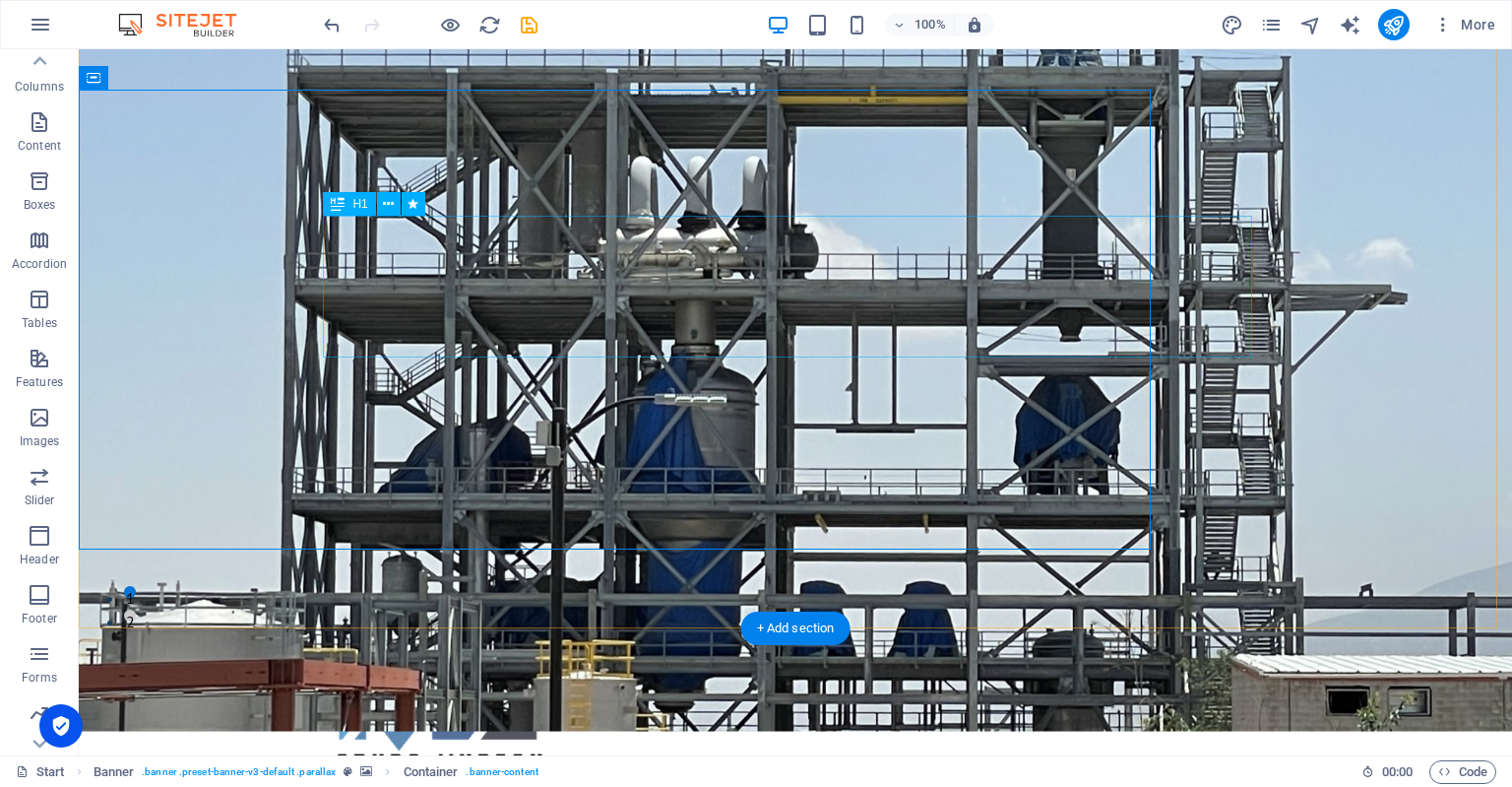click on "SOLUCION COMPLETA PARA LA INDUSTRIA  In   Inventario" at bounding box center [795, 1105] 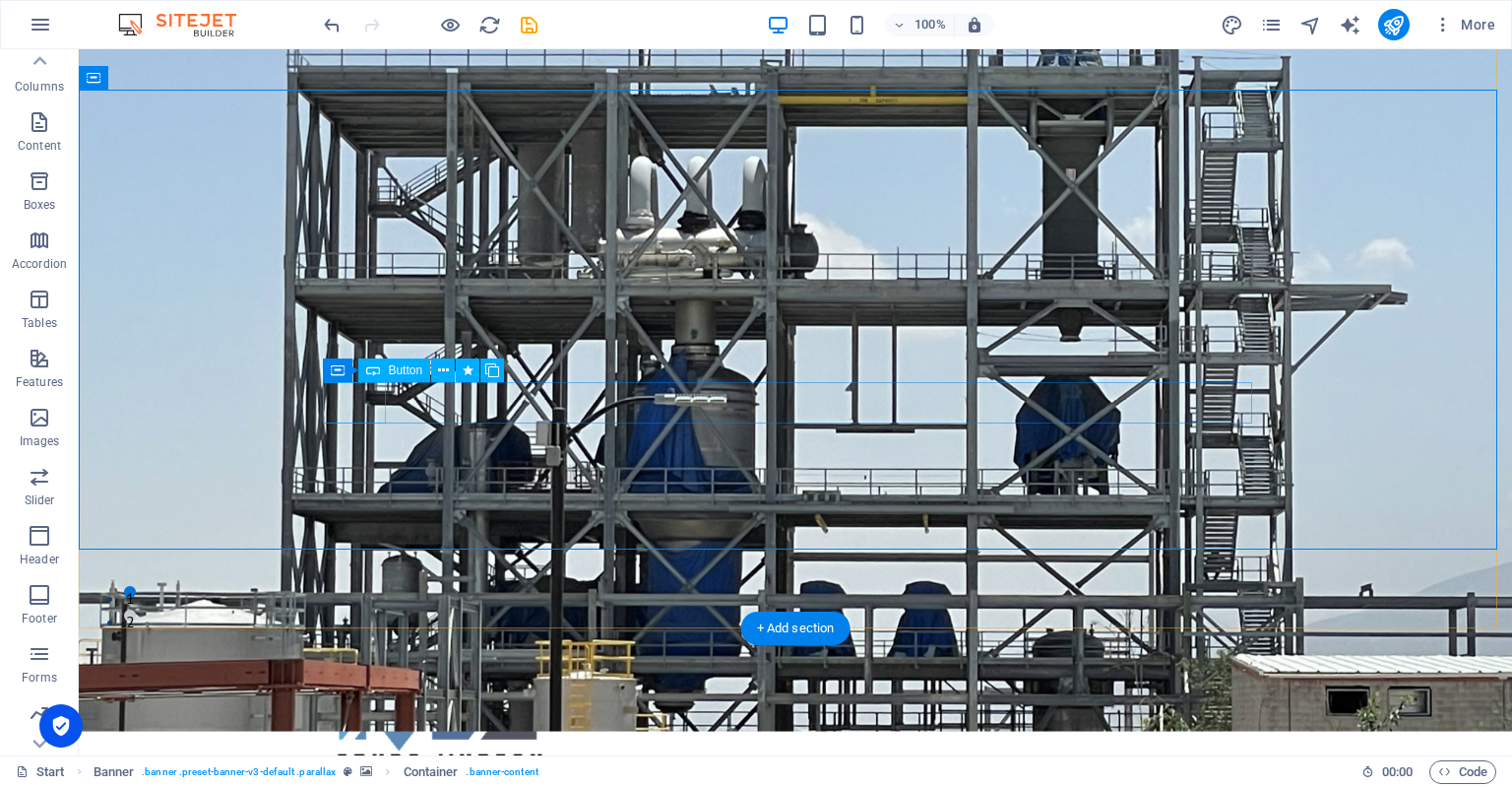 click on "In" at bounding box center (795, 1162) 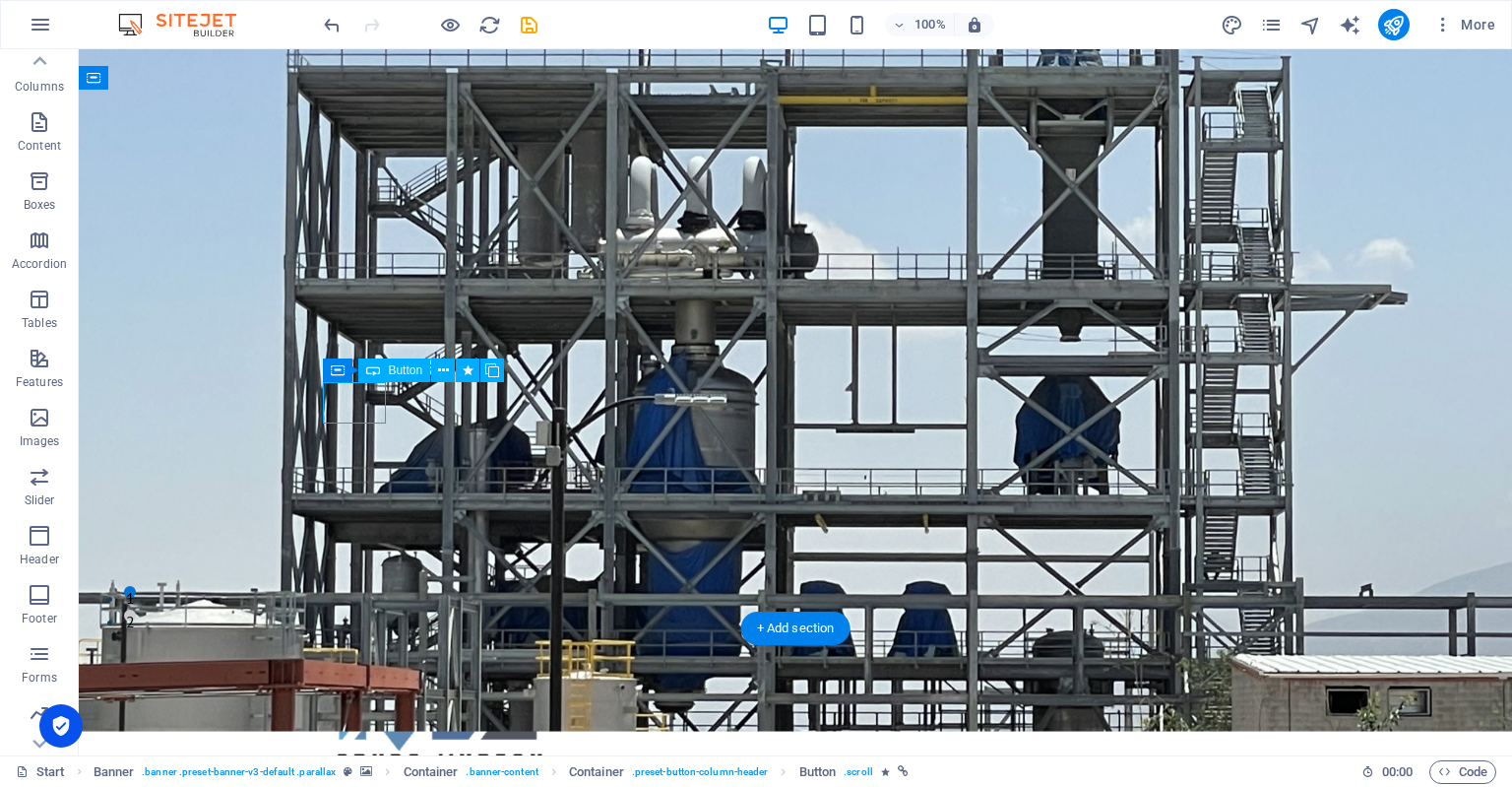 click on "In" at bounding box center (795, 1162) 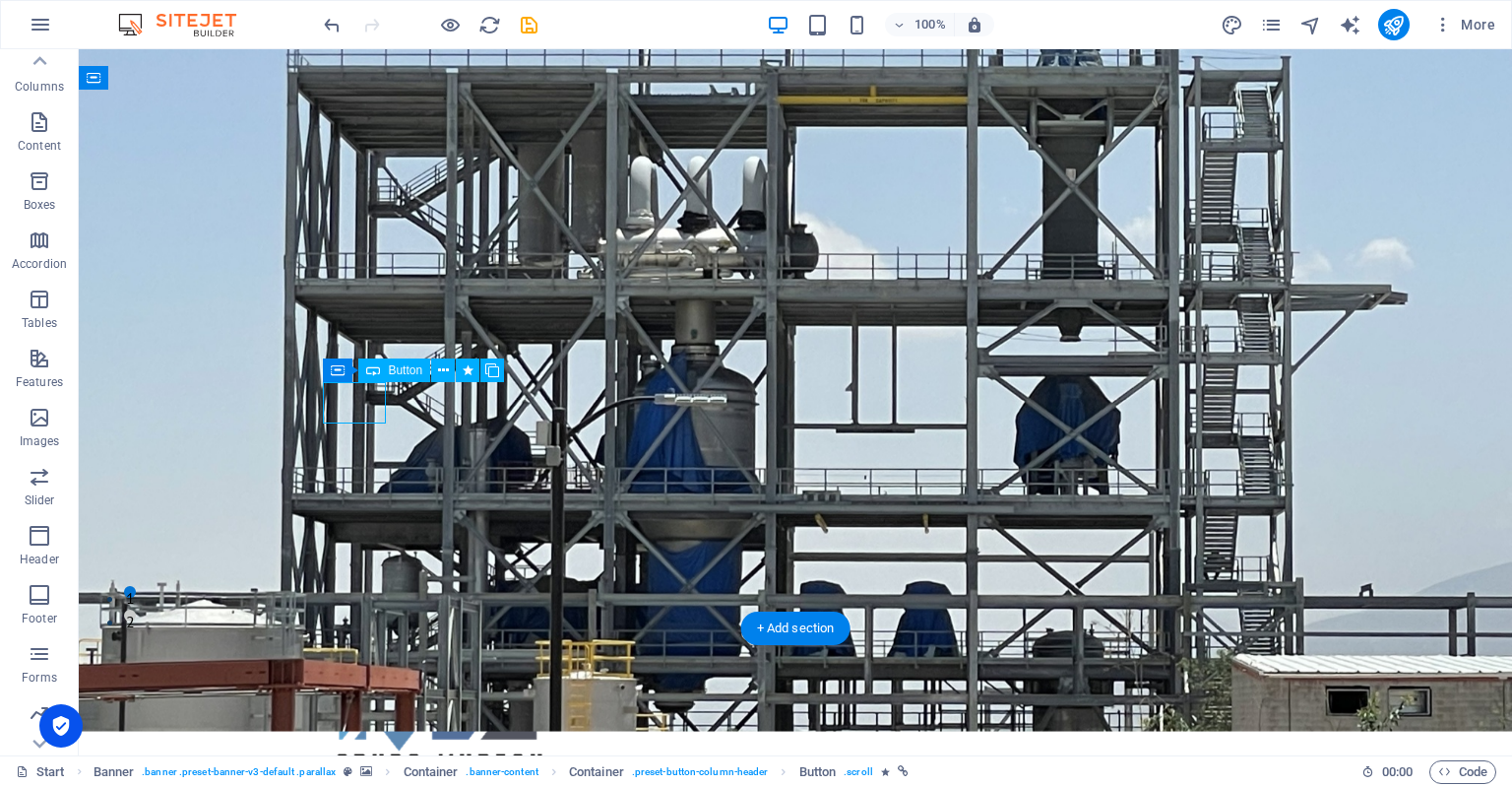 click on "In" at bounding box center (795, 1162) 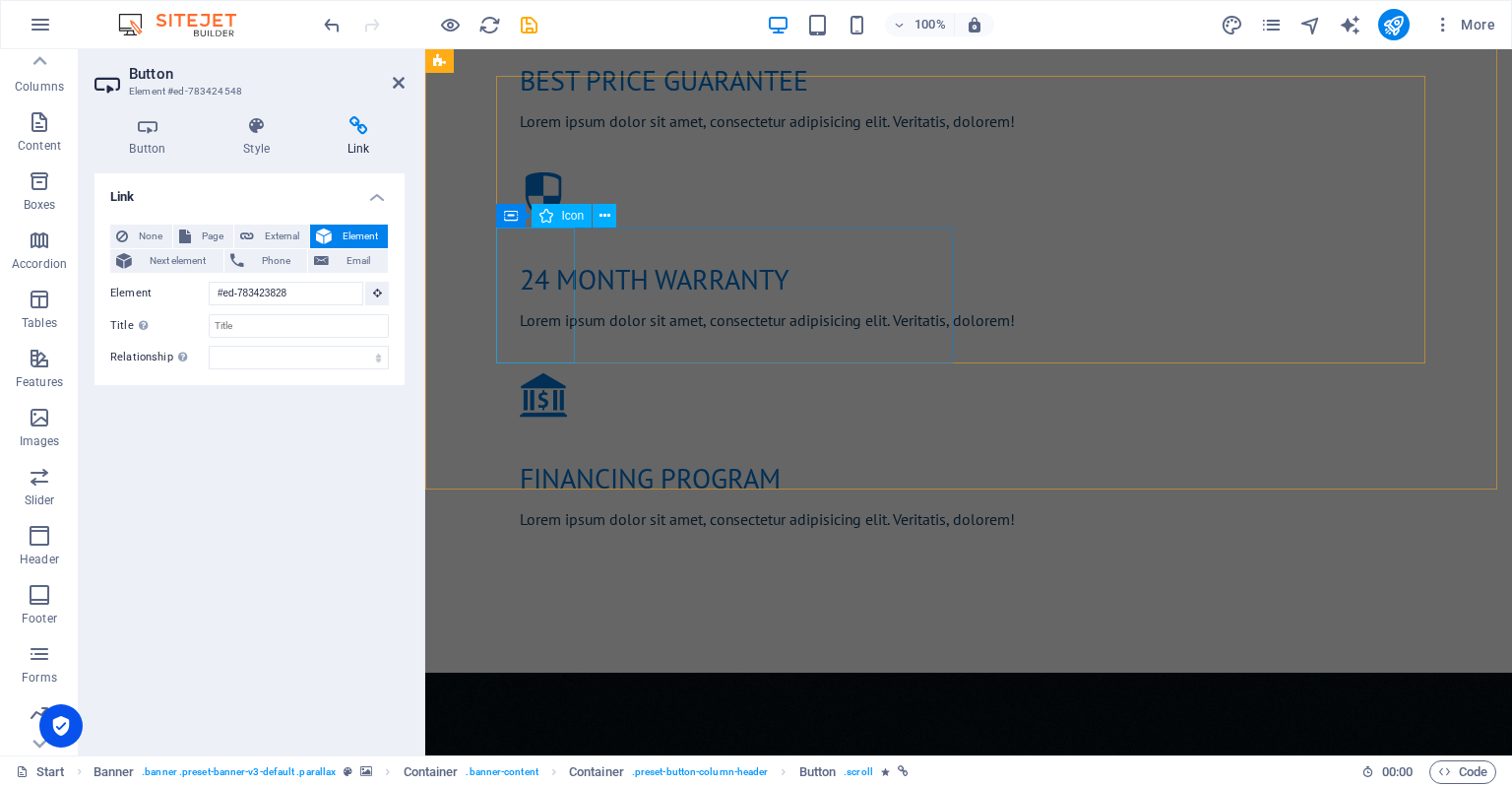 scroll, scrollTop: 150, scrollLeft: 0, axis: vertical 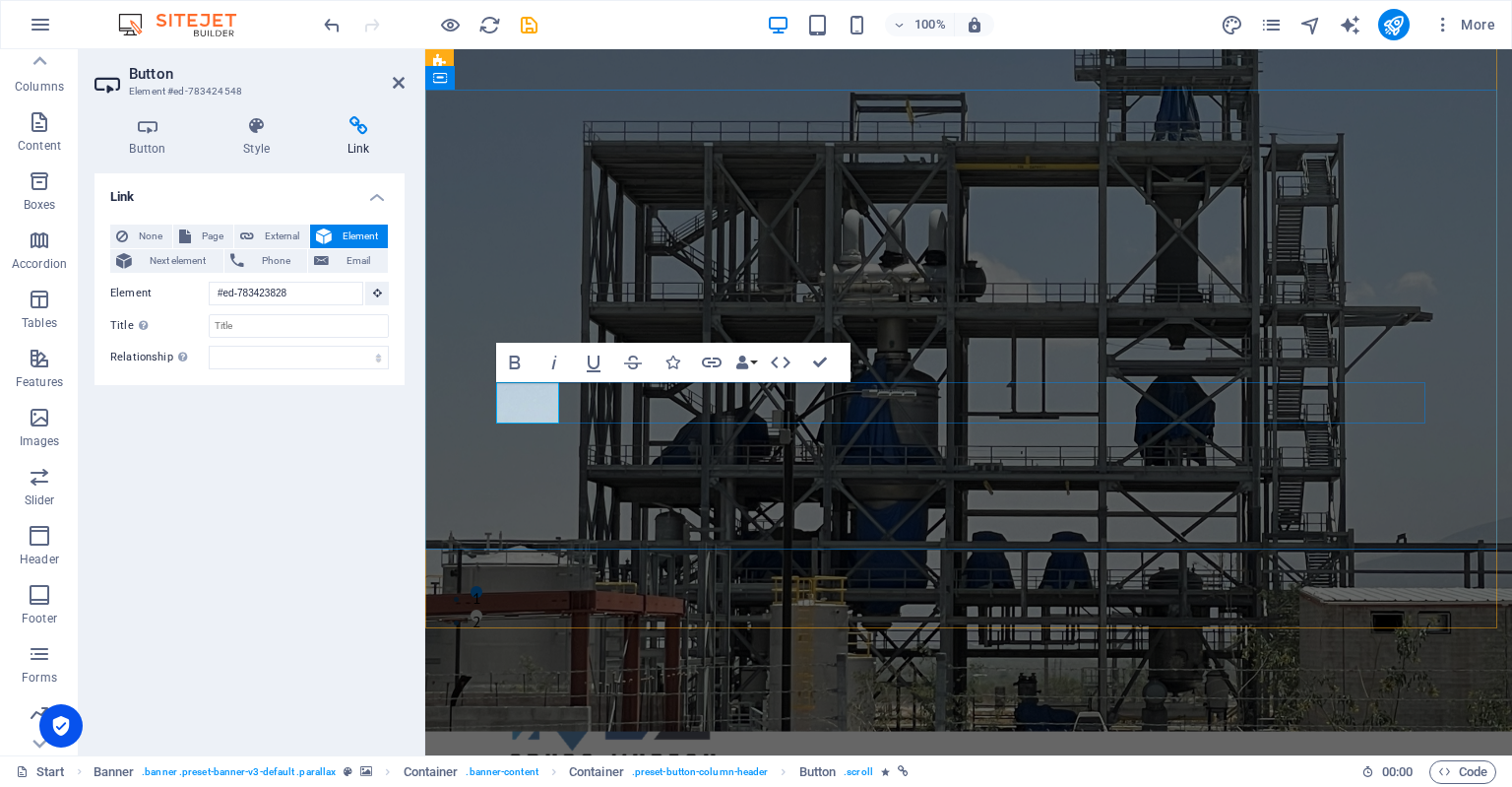 click on "In" at bounding box center [529, 1162] 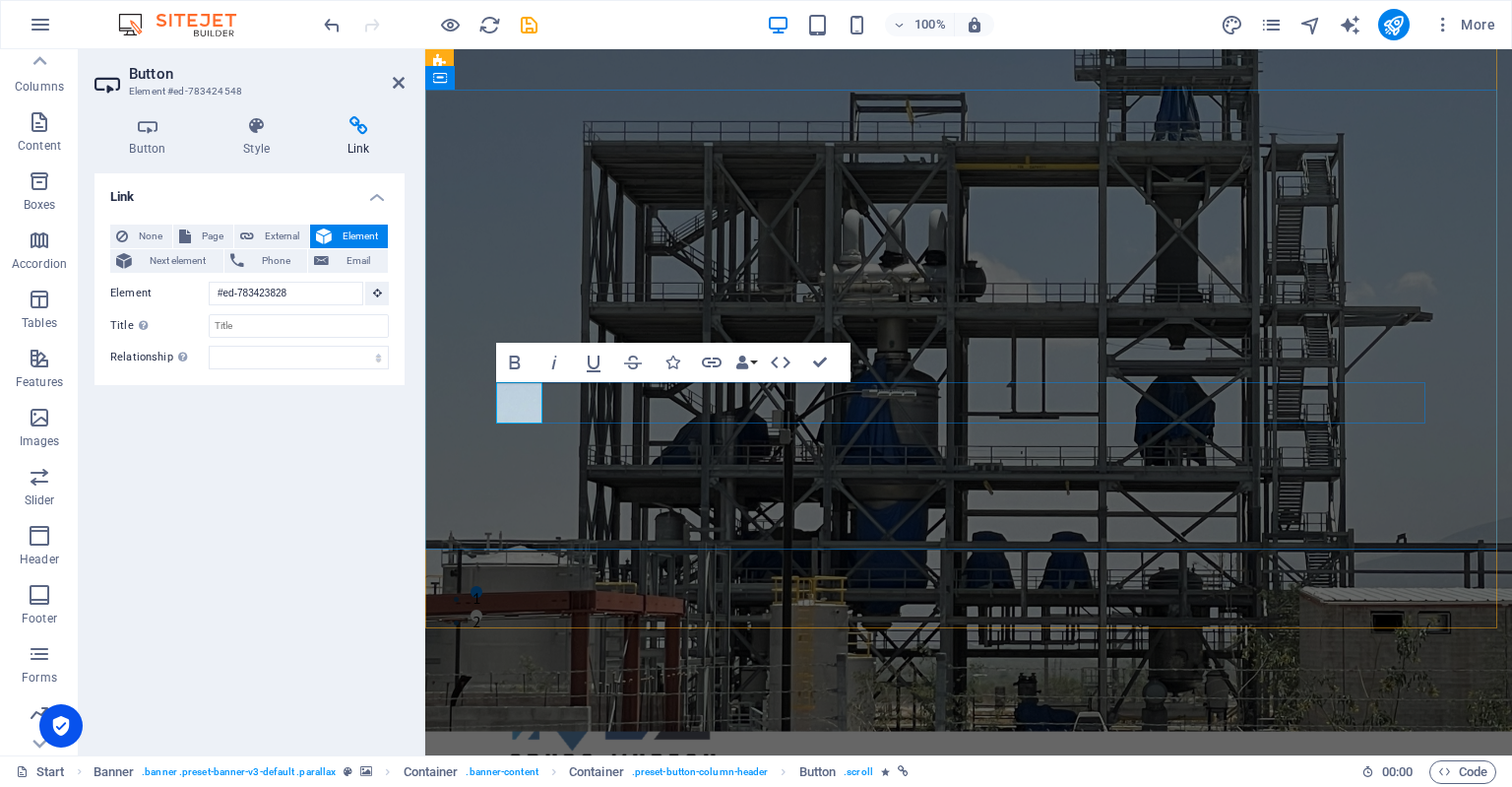 type 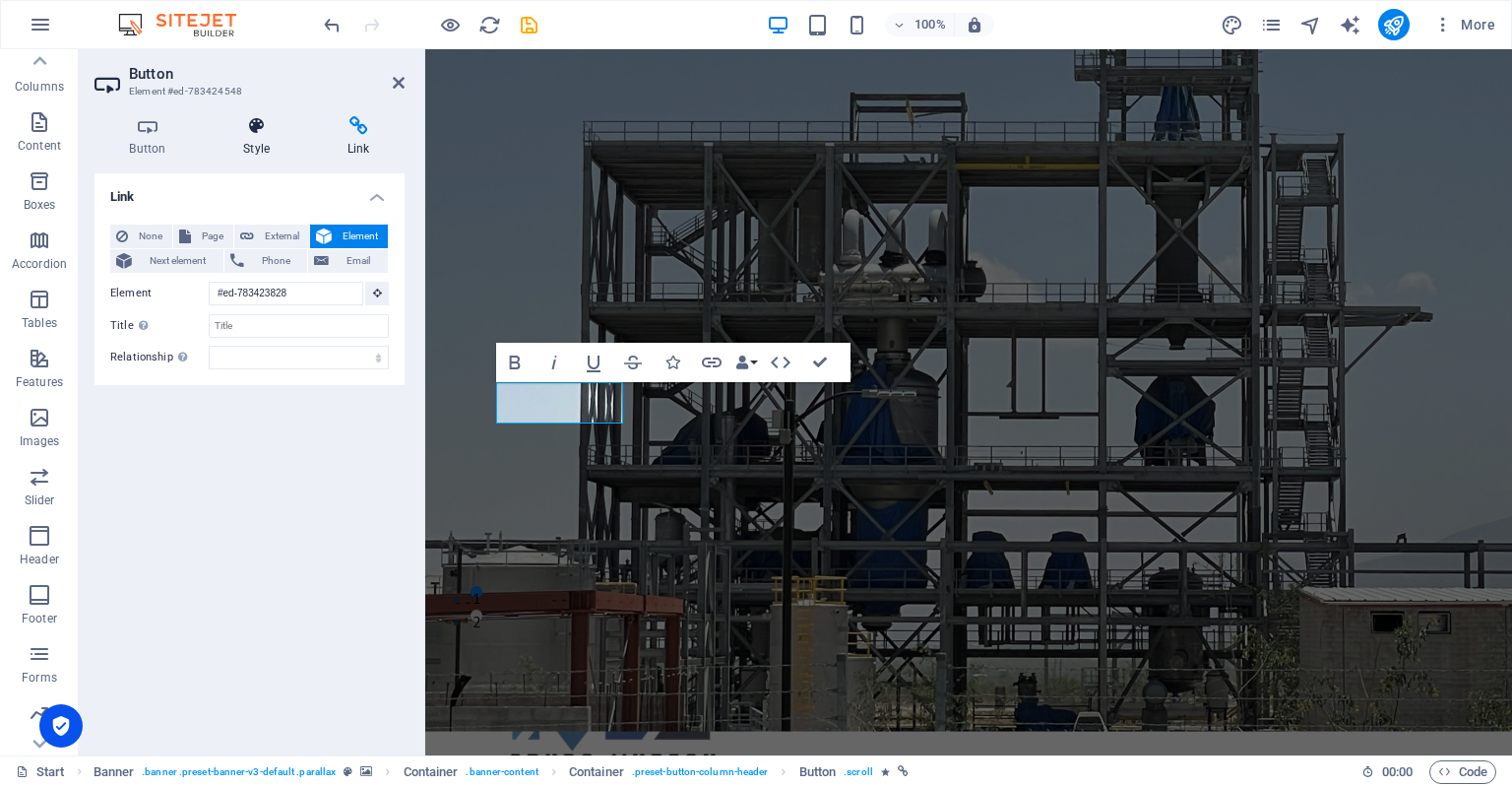 click at bounding box center [257, 126] 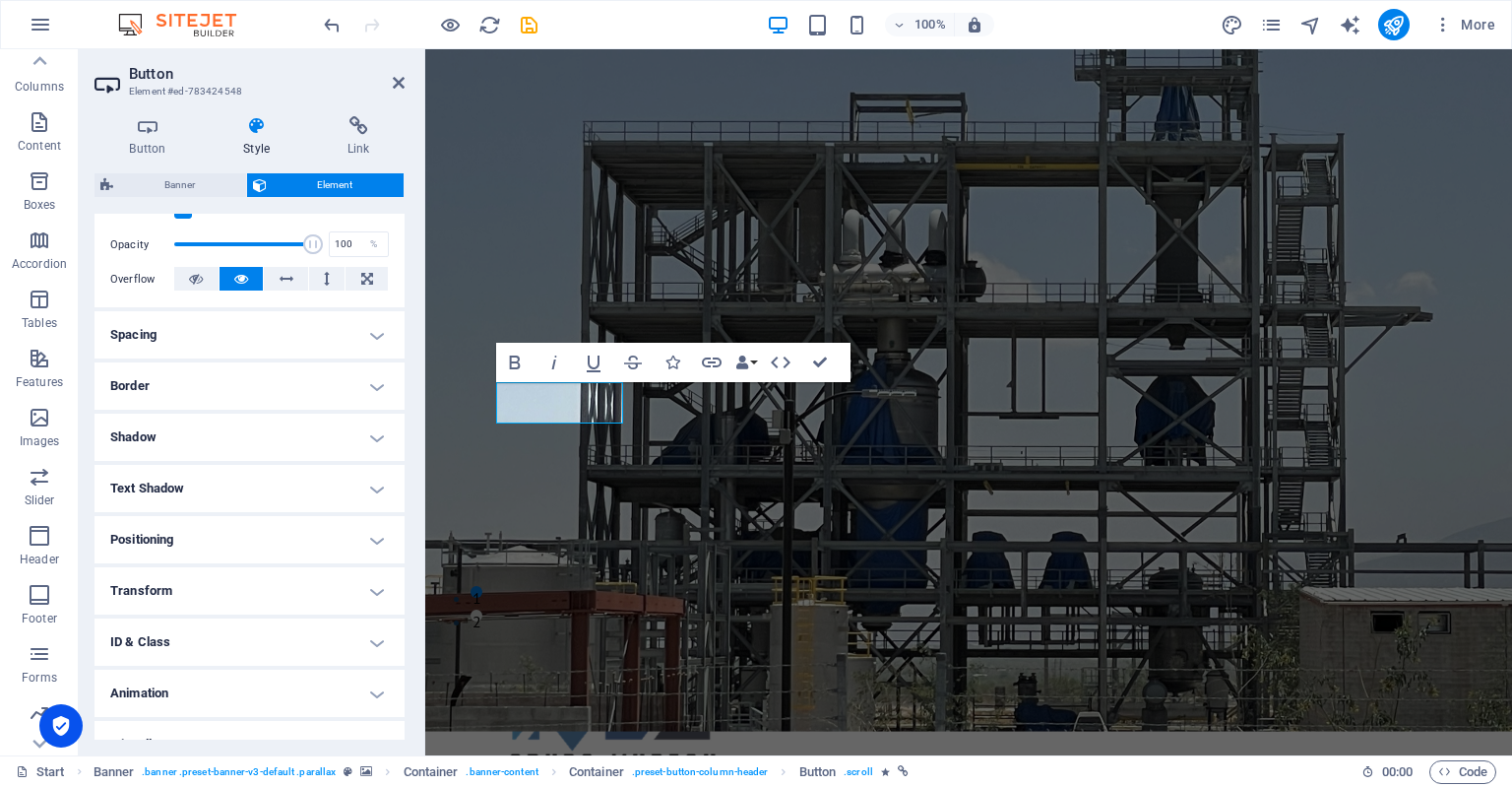 scroll, scrollTop: 305, scrollLeft: 0, axis: vertical 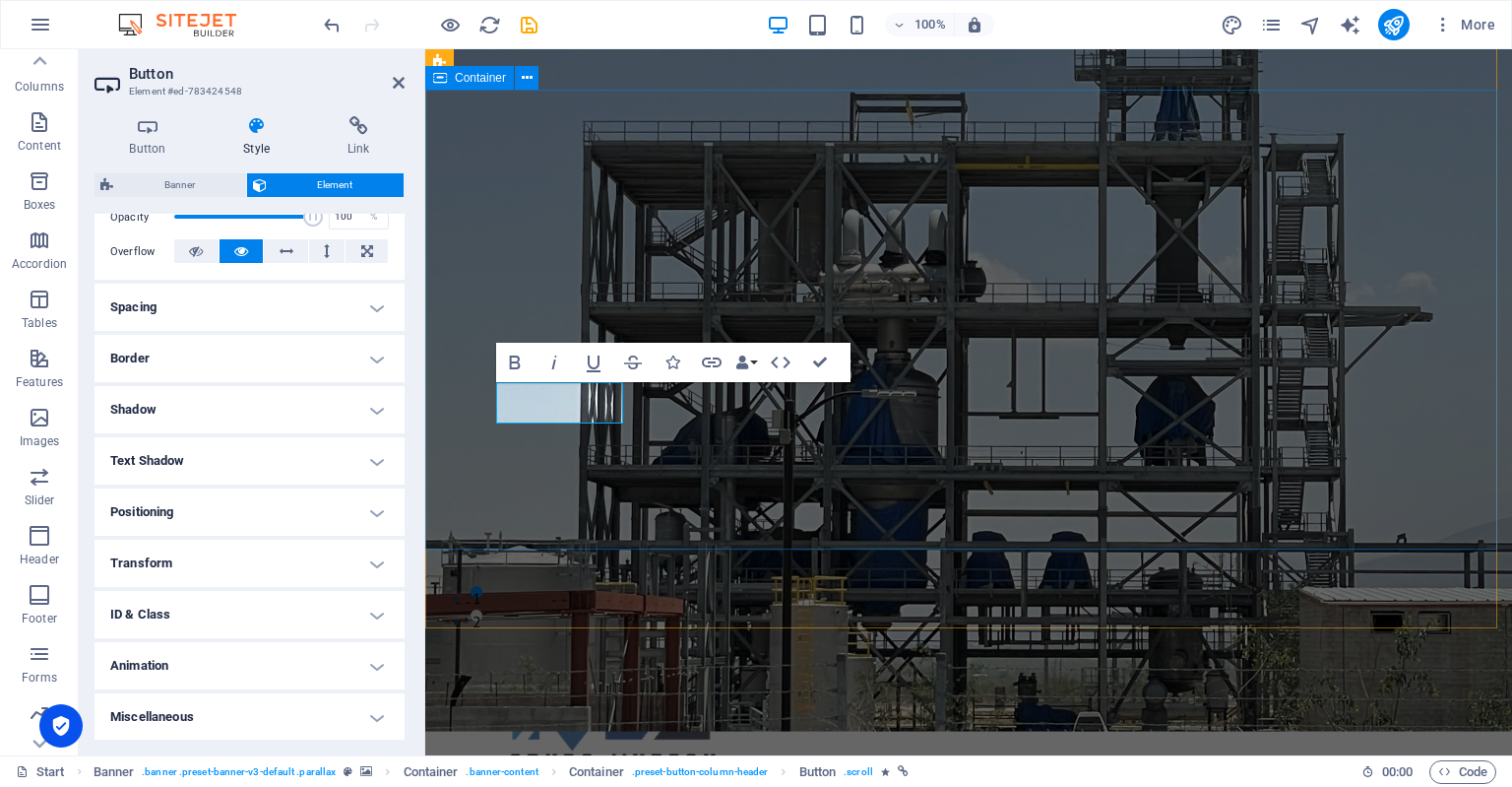 click on "SOLUCION COMPLETA PARA LA INDUSTRIA  servicios   Inventario" at bounding box center (969, 1105) 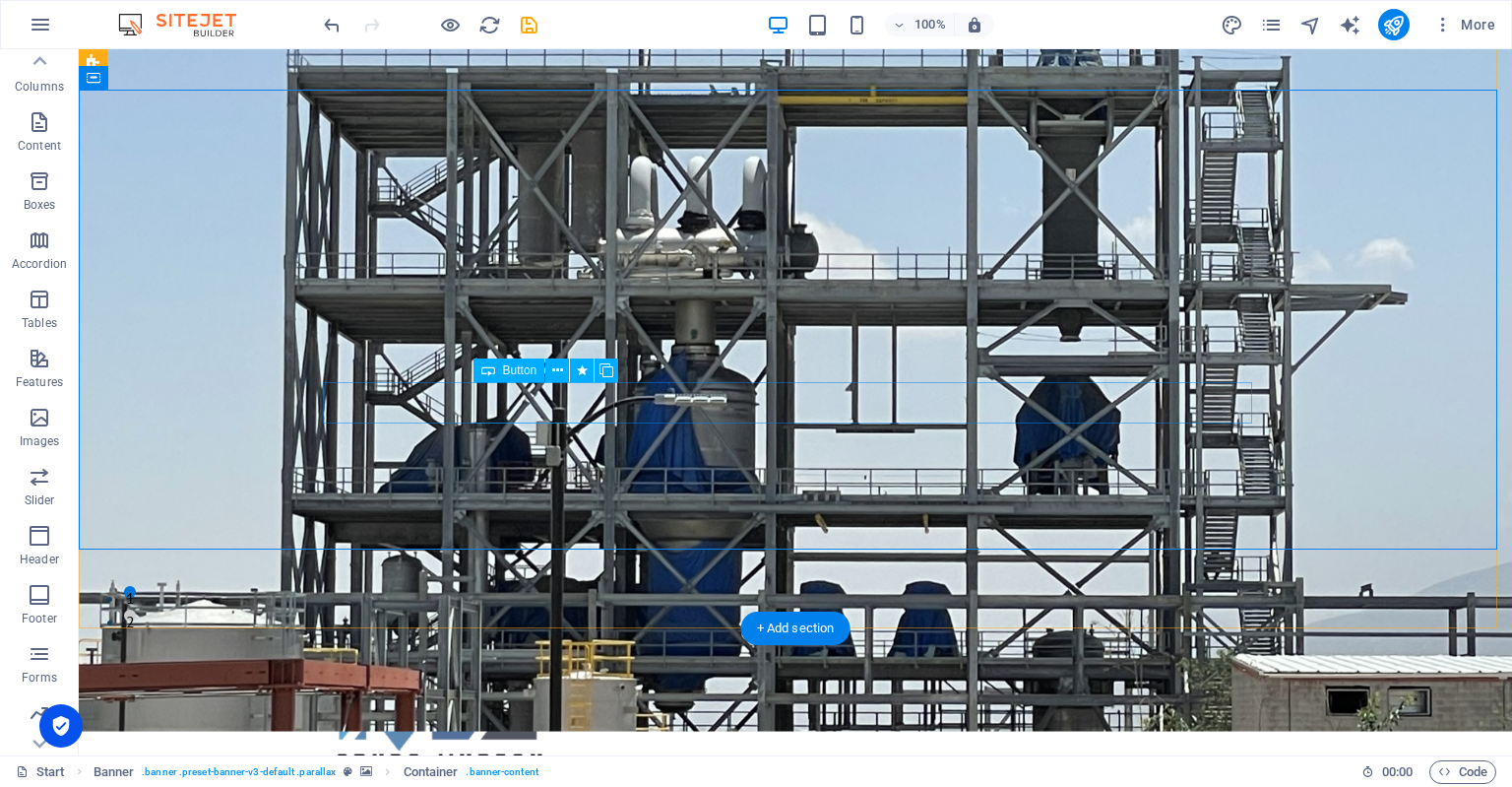 click on "Inventario" at bounding box center [795, 1215] 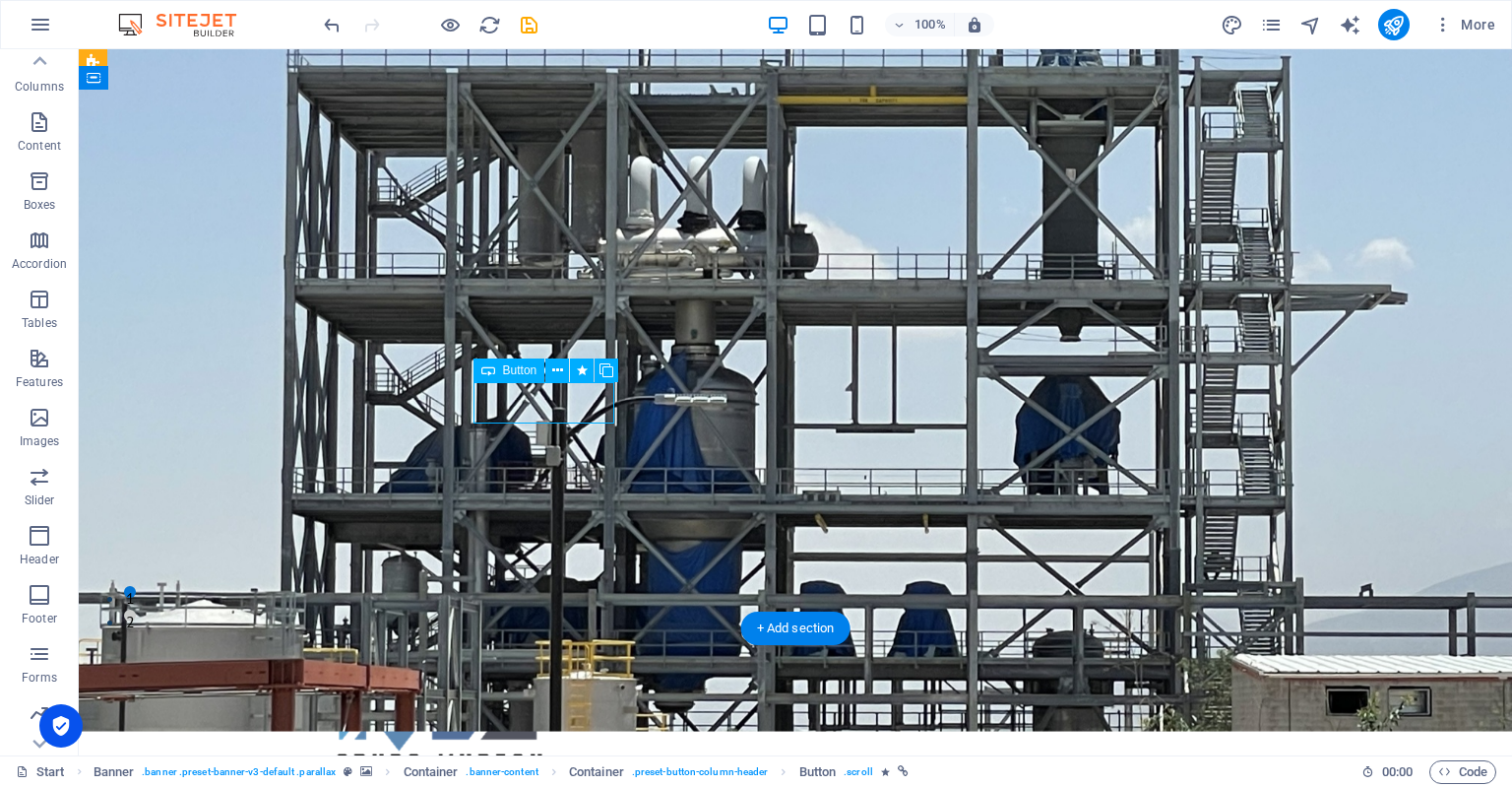 click on "Inventario" at bounding box center (795, 1215) 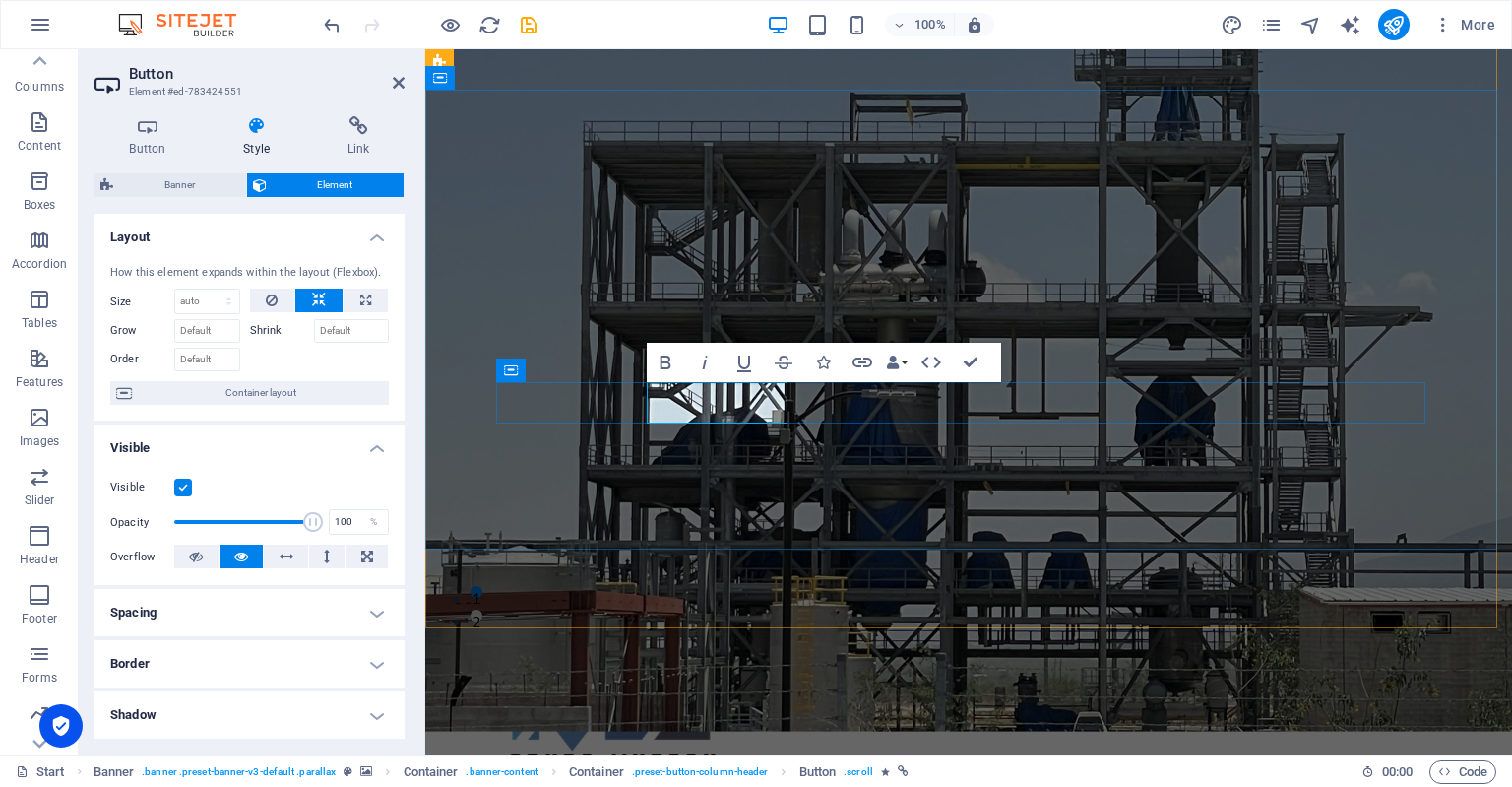 click at bounding box center [521, 1215] 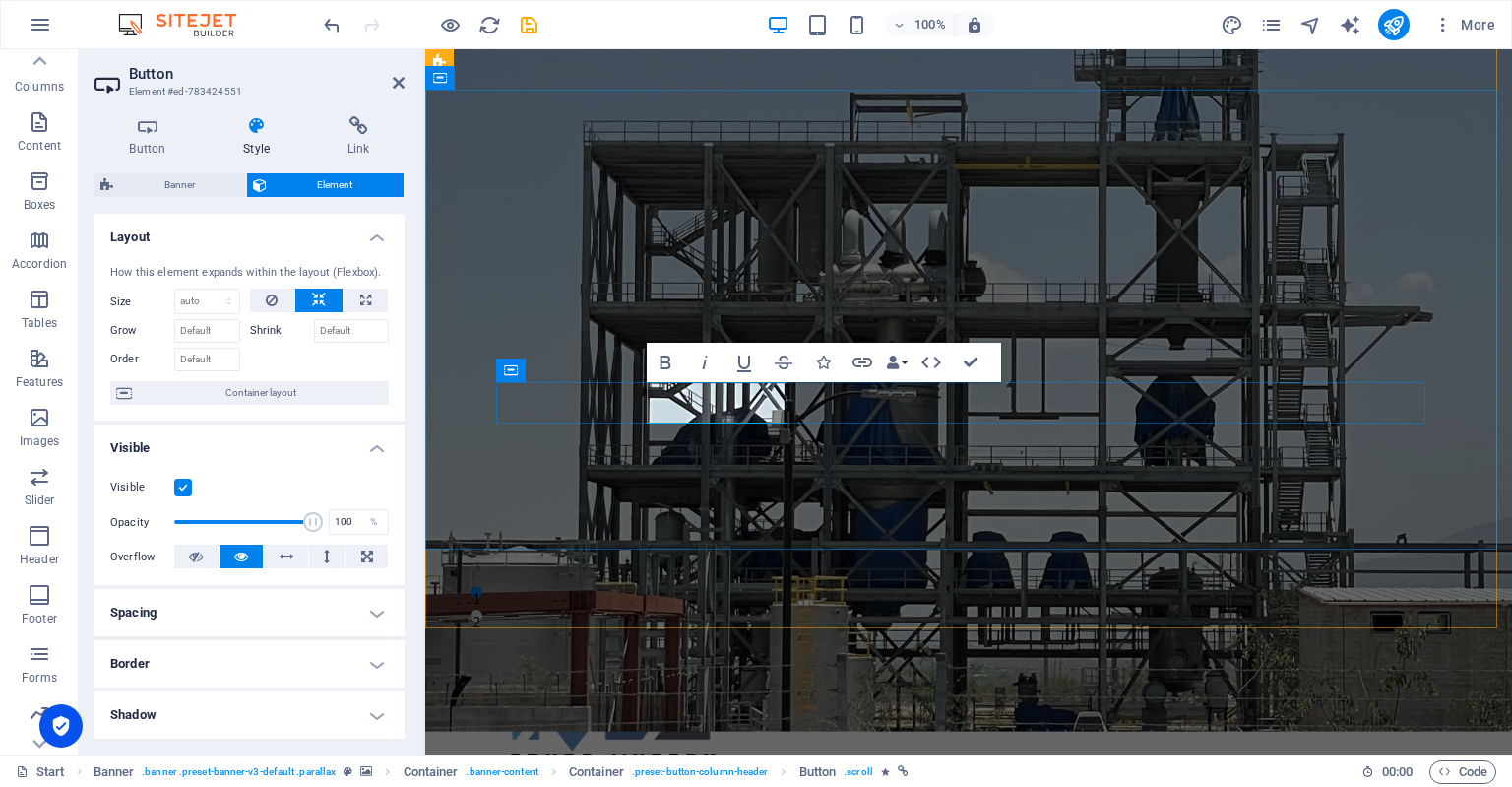 click at bounding box center [521, 1215] 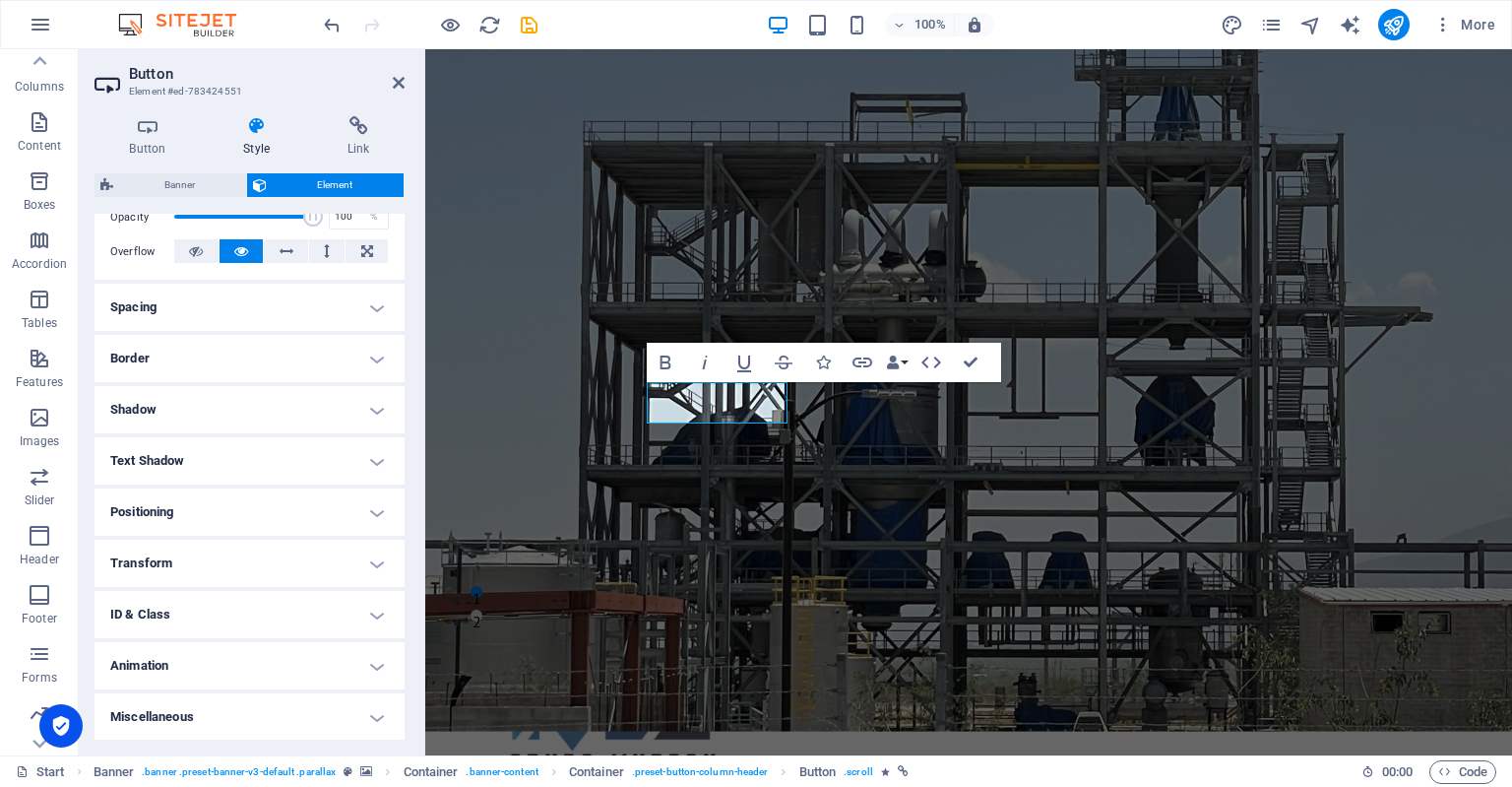 scroll, scrollTop: 0, scrollLeft: 0, axis: both 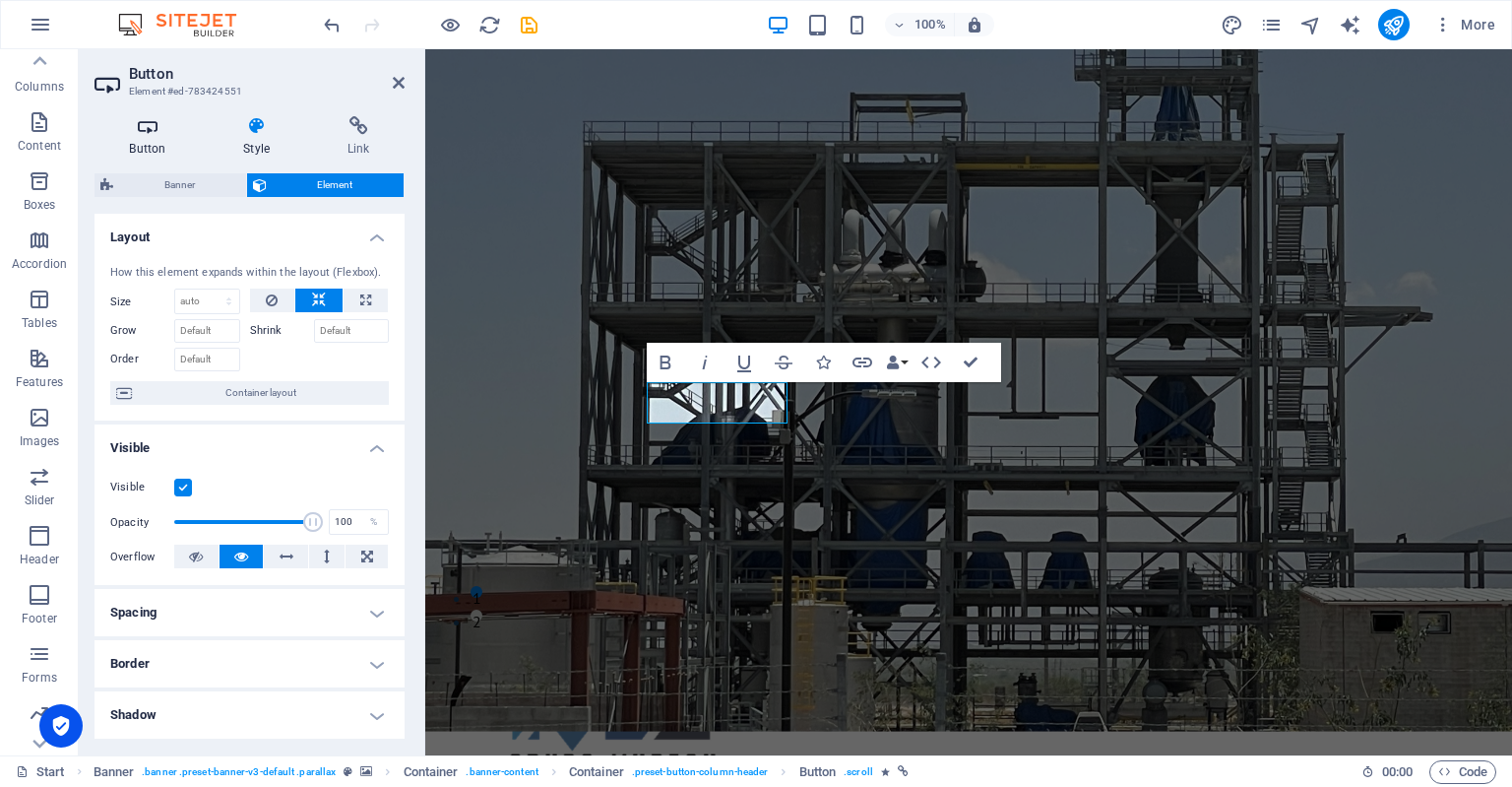 click on "Button" at bounding box center [152, 137] 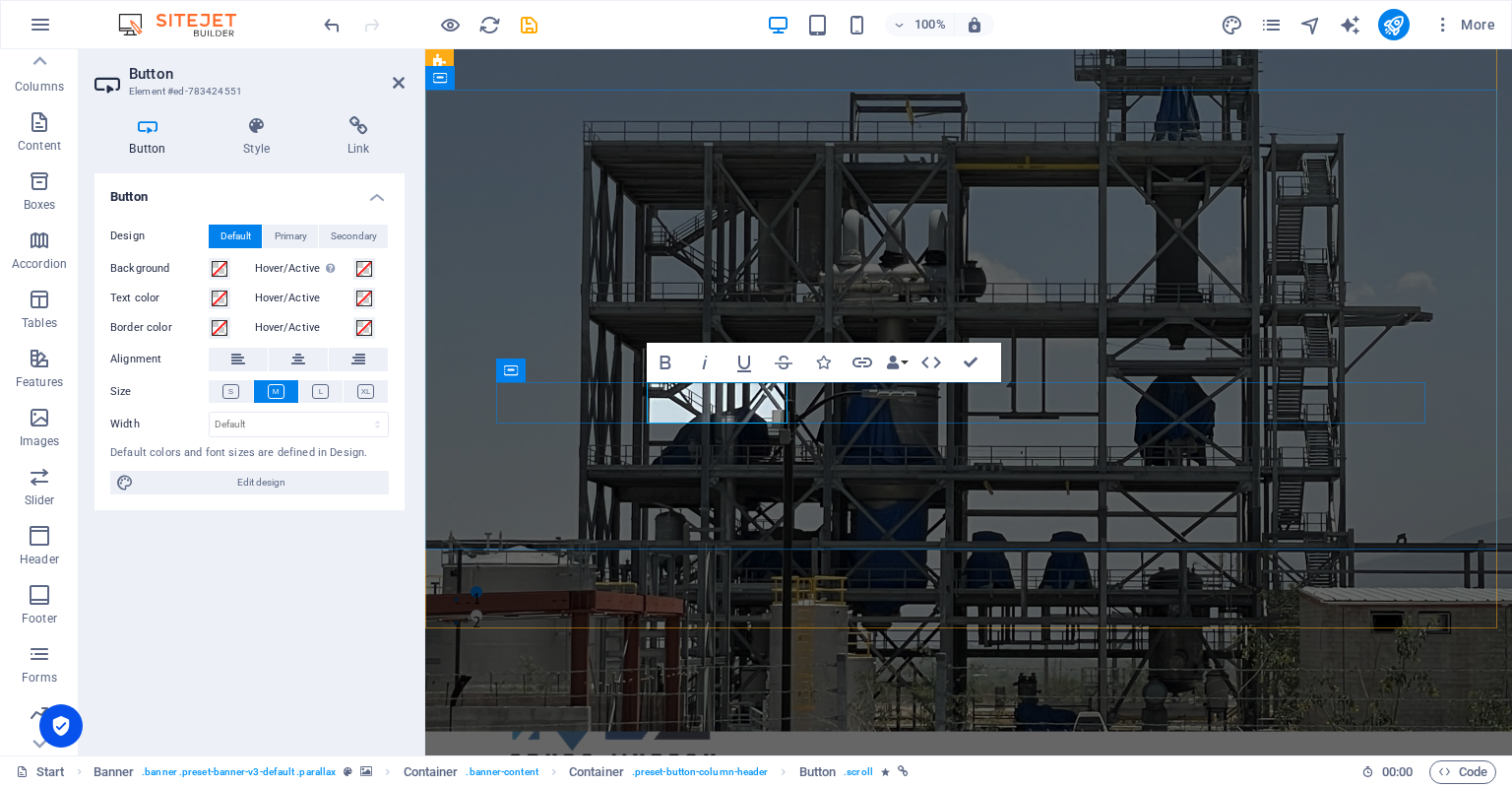 click on "Inventario" at bounding box center (562, 1215) 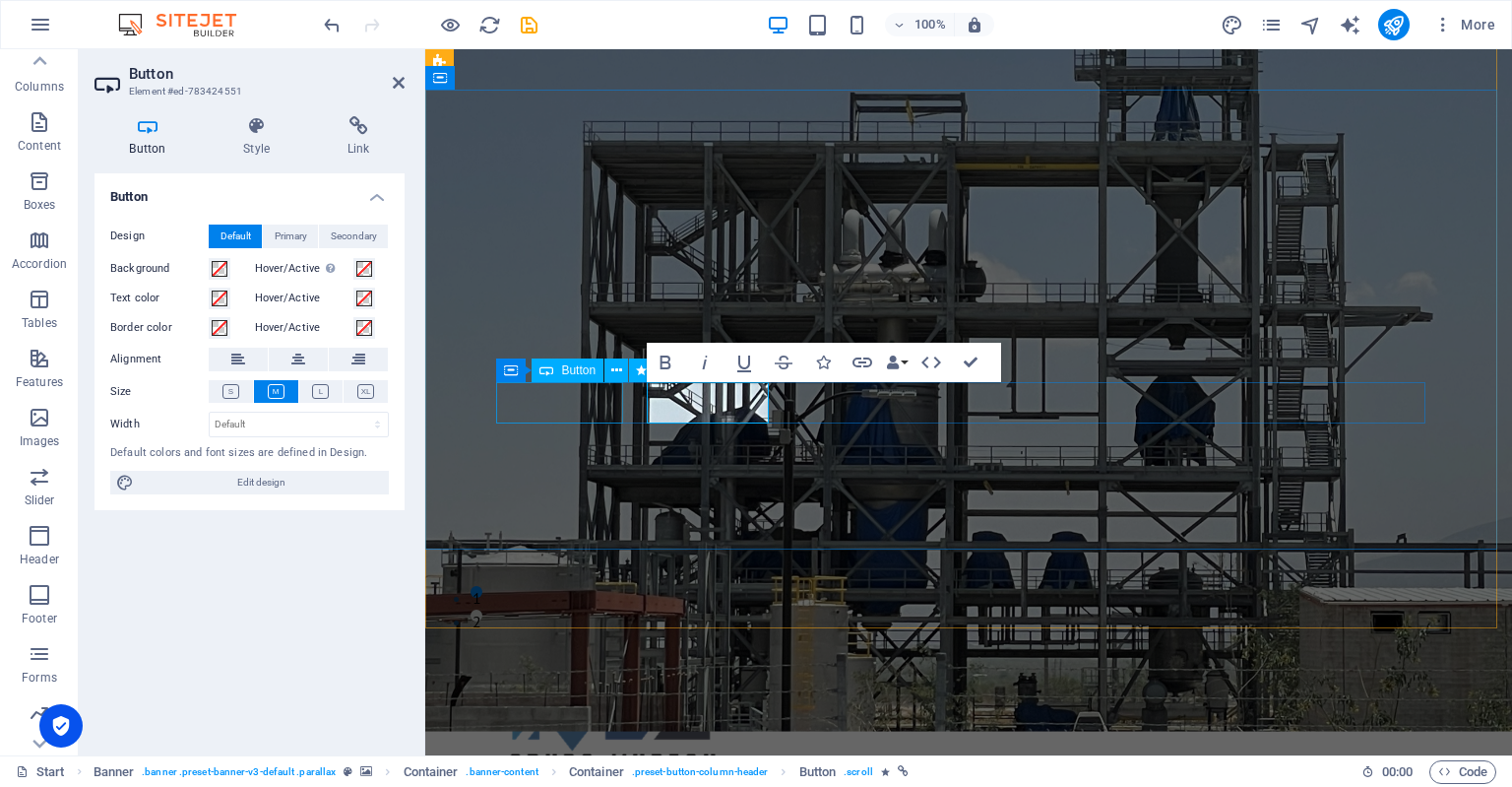 click on "servicios" at bounding box center [969, 1162] 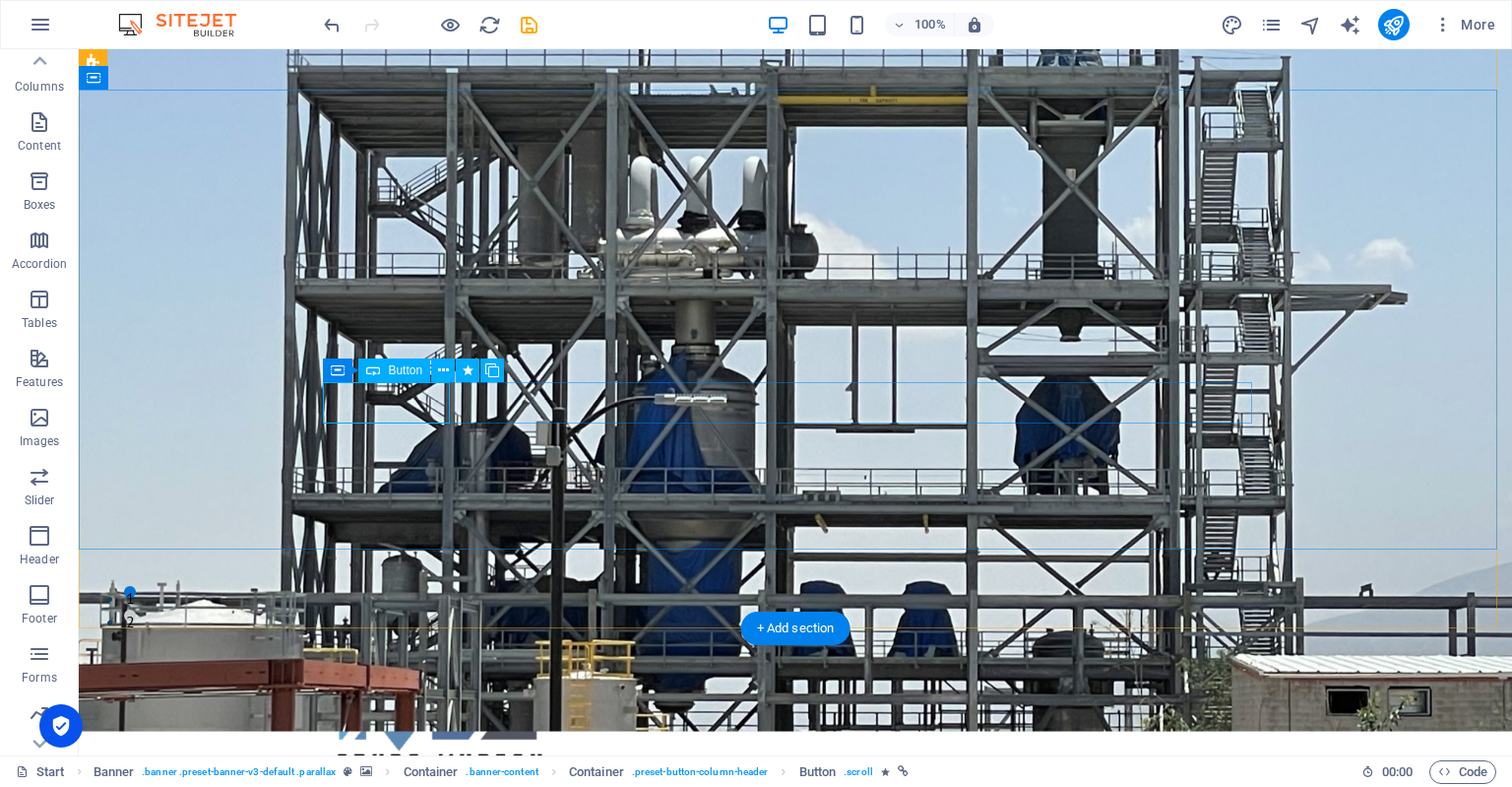 click on "servicios" at bounding box center [795, 1162] 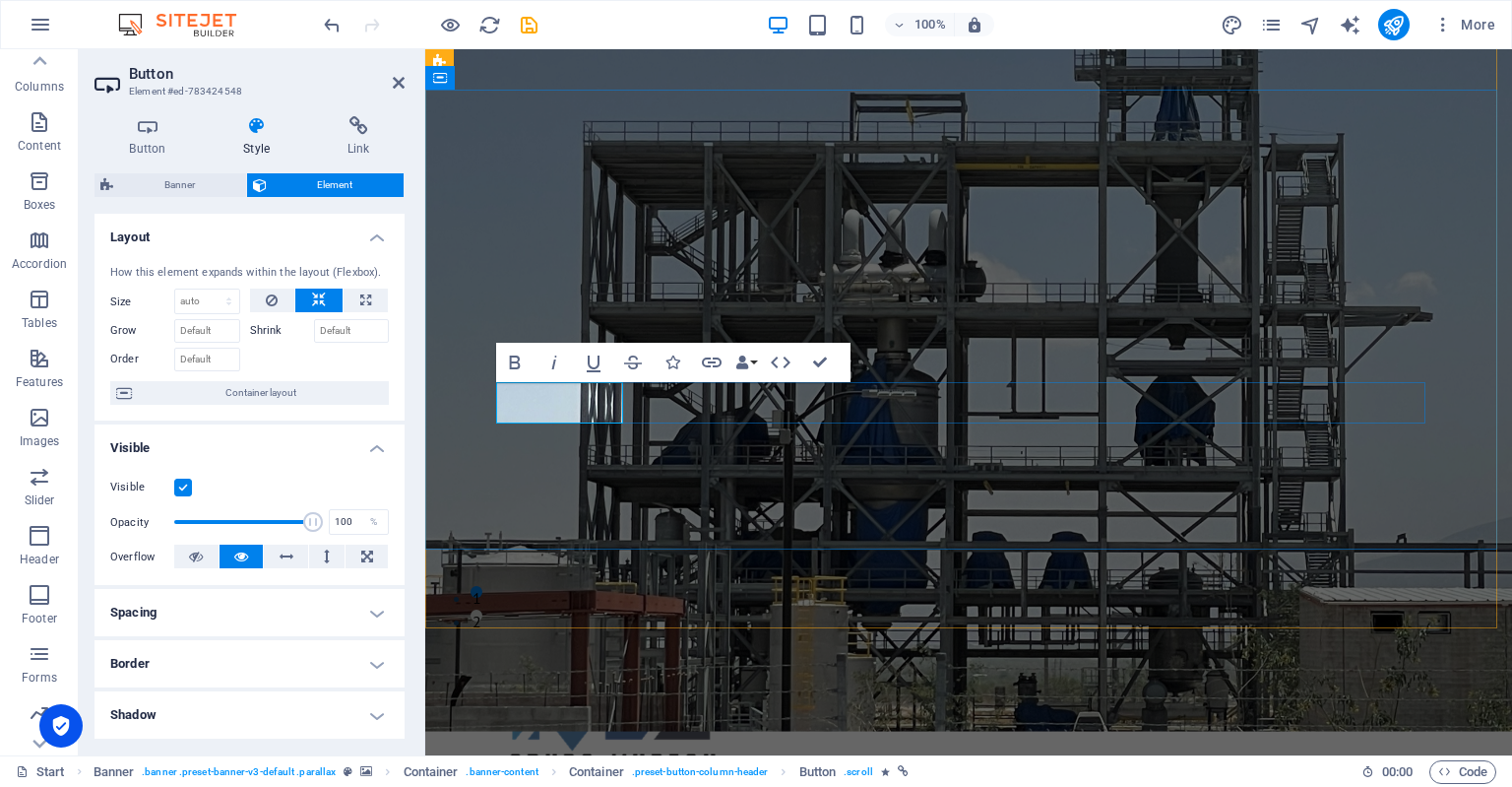 click on "servicios" at bounding box center (556, 1162) 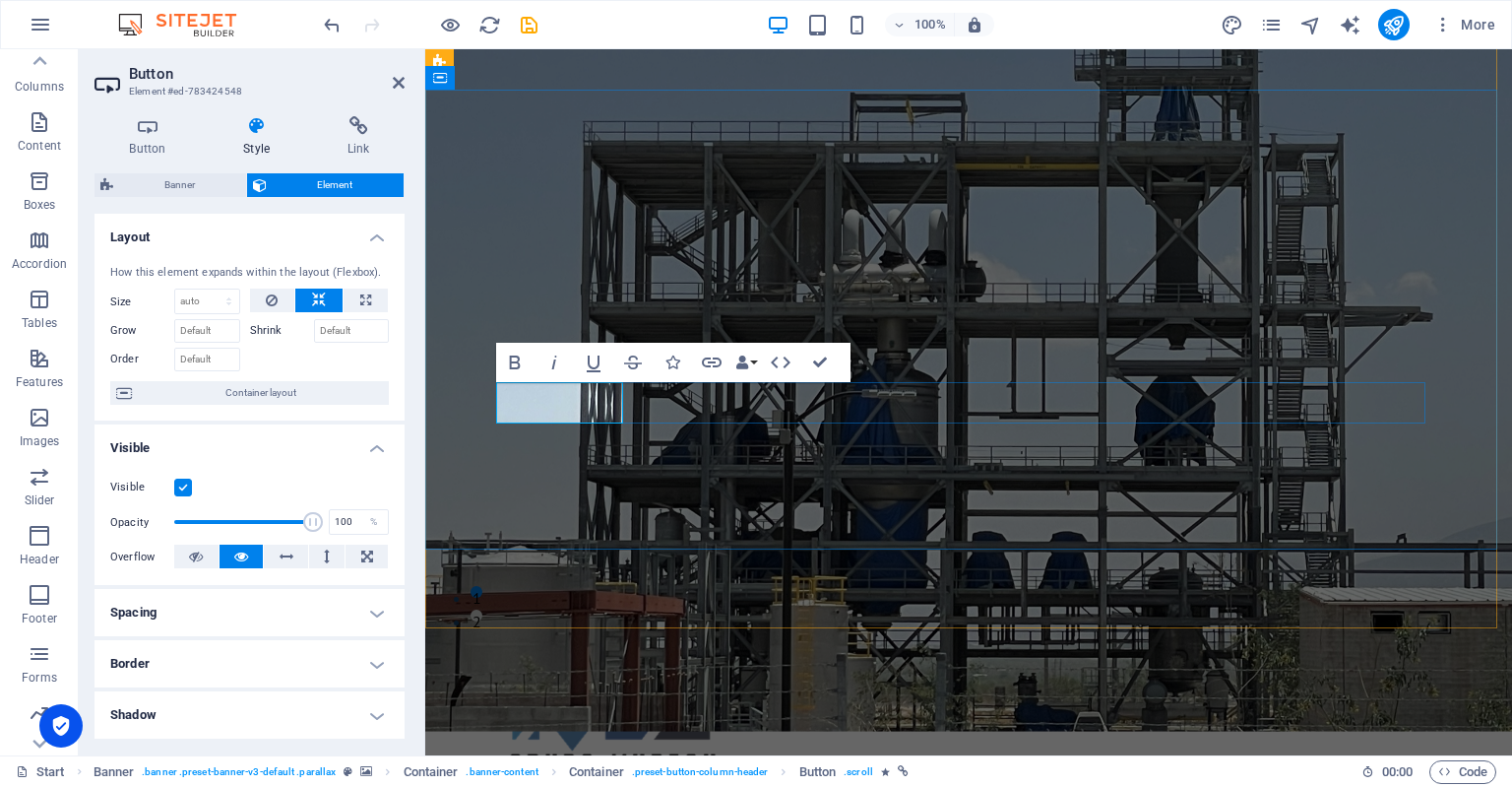 click on "servicios" at bounding box center (556, 1162) 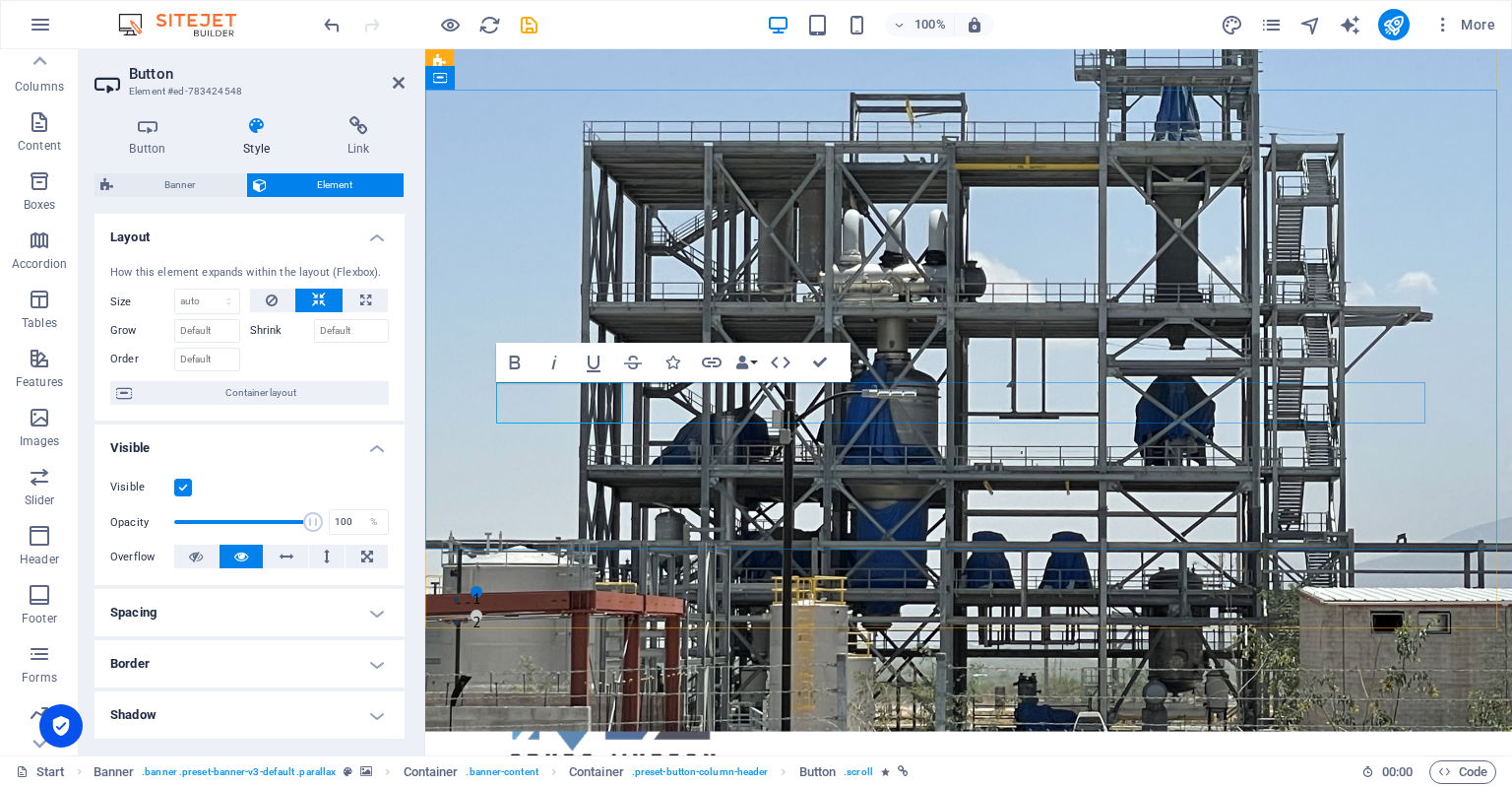 type 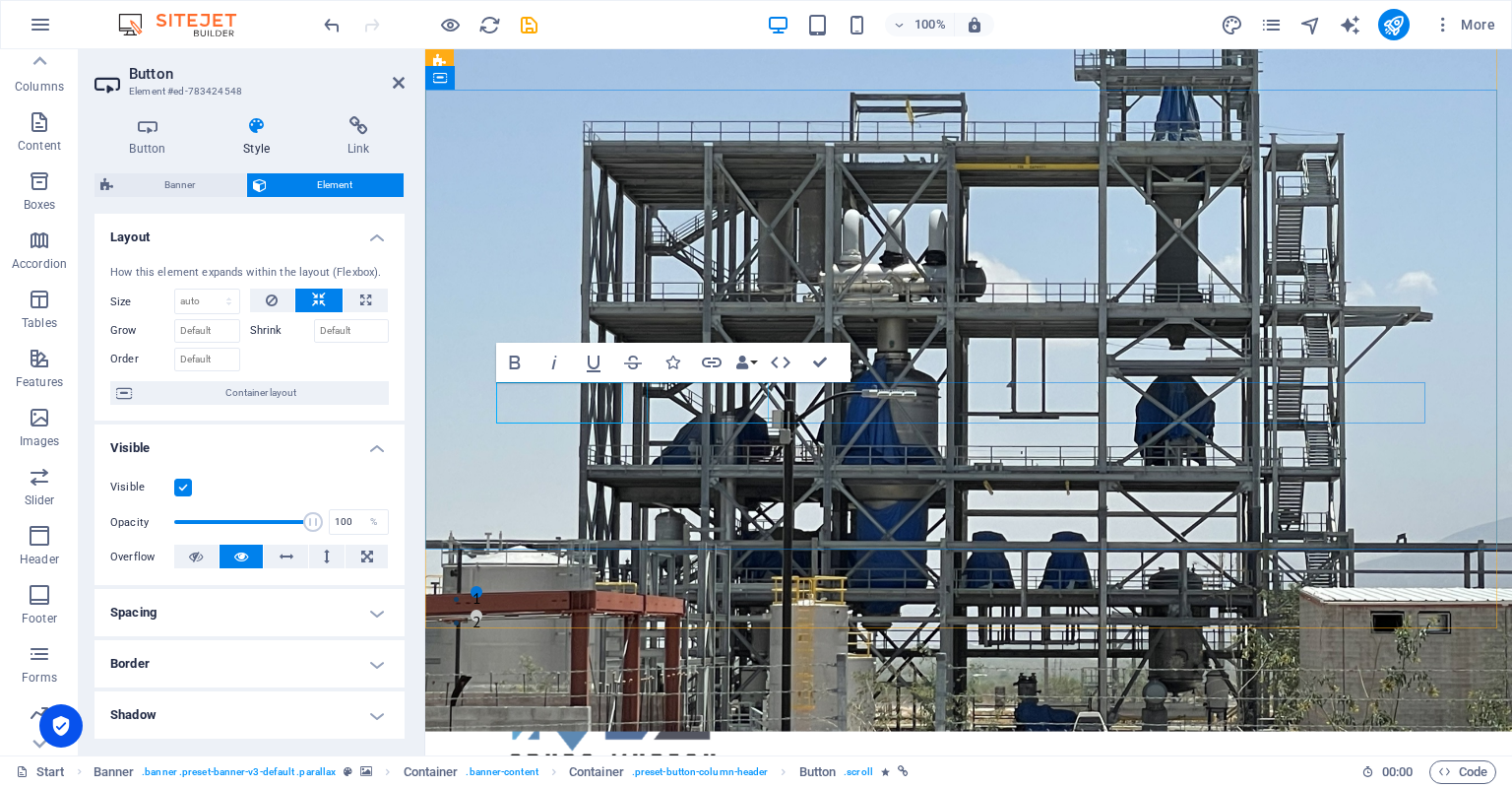 click on "Inventario" at bounding box center [969, 1215] 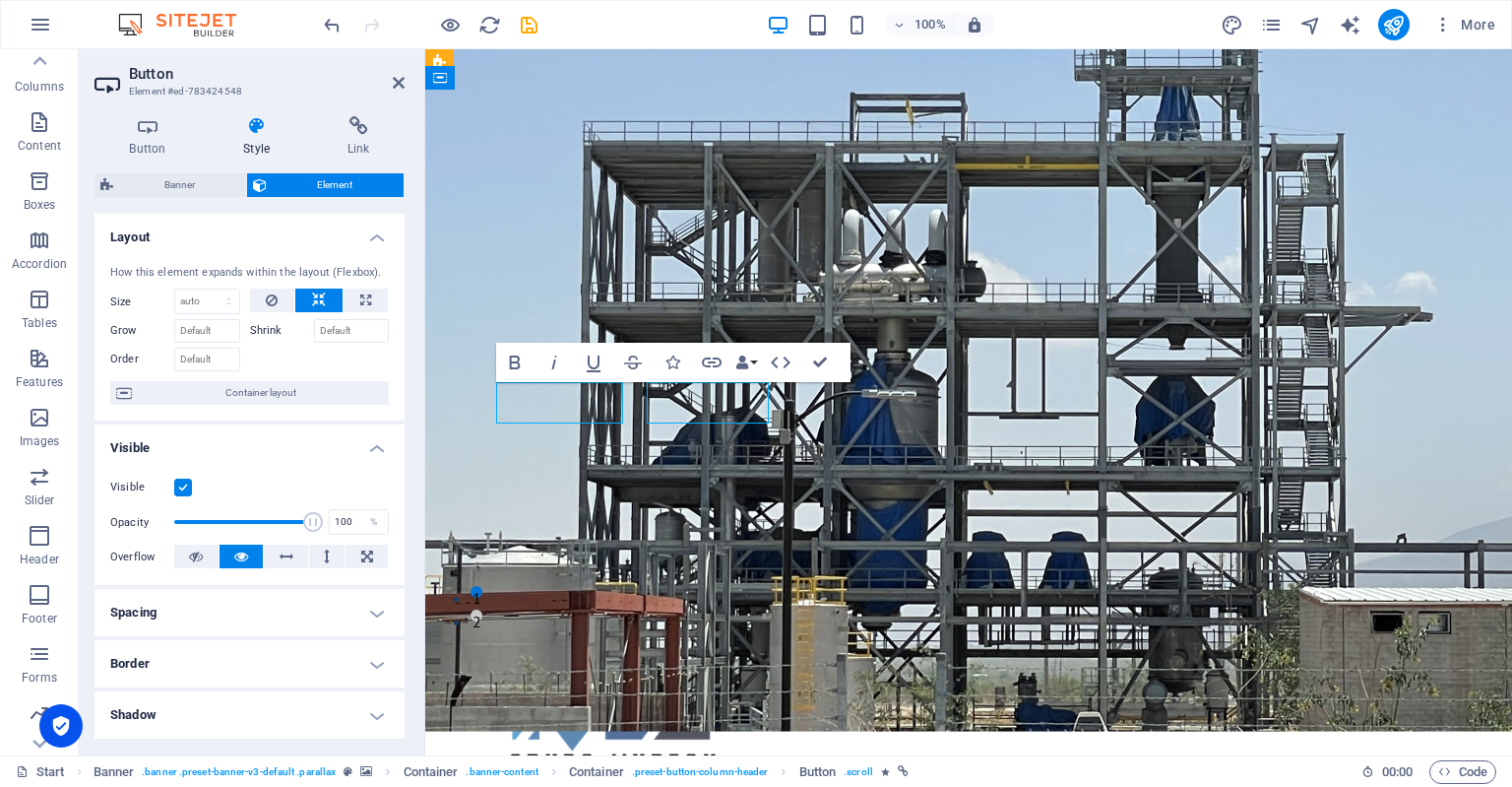 click on "Inventario" at bounding box center (969, 1215) 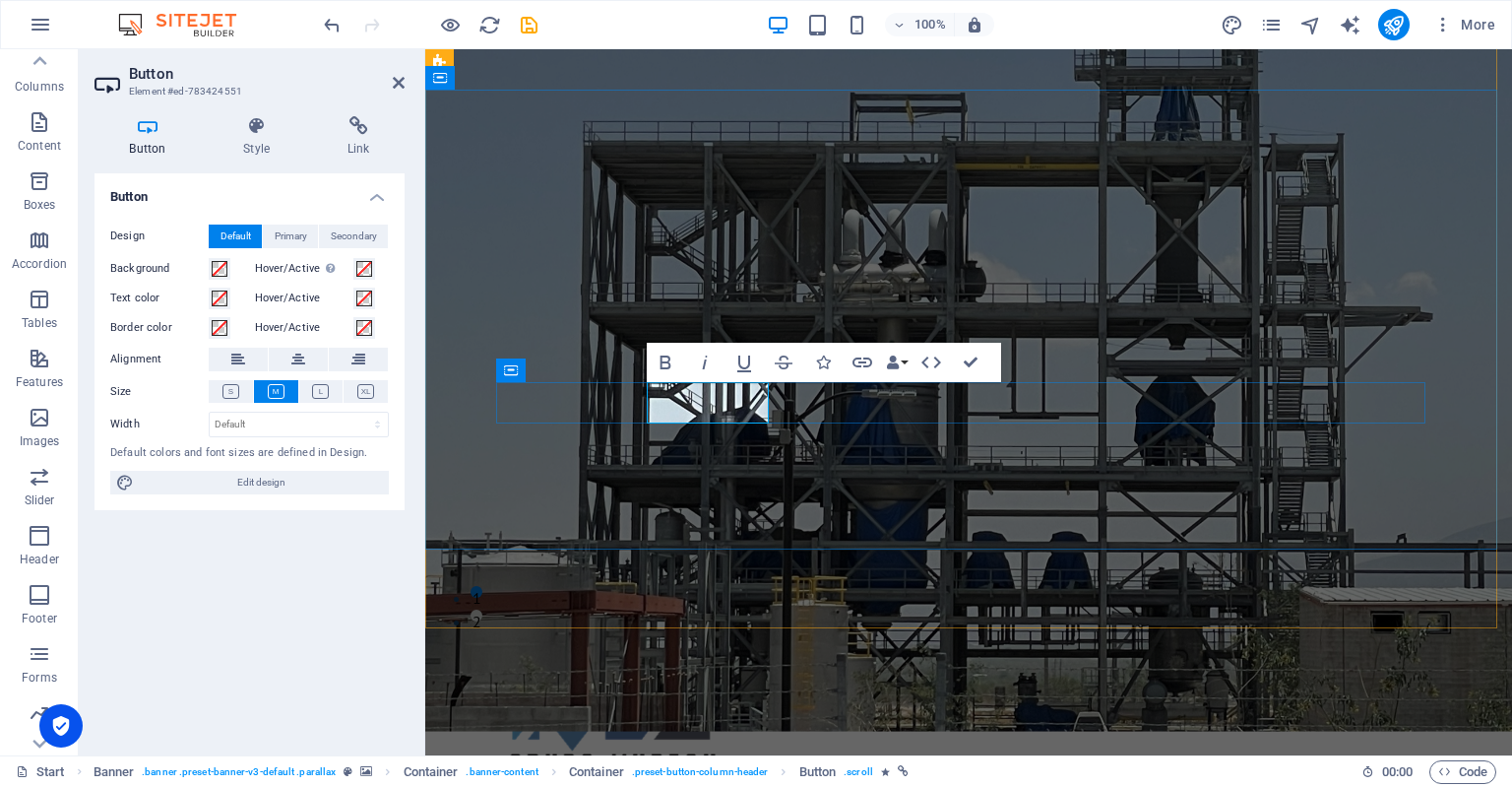 click on "Inventario" at bounding box center (562, 1215) 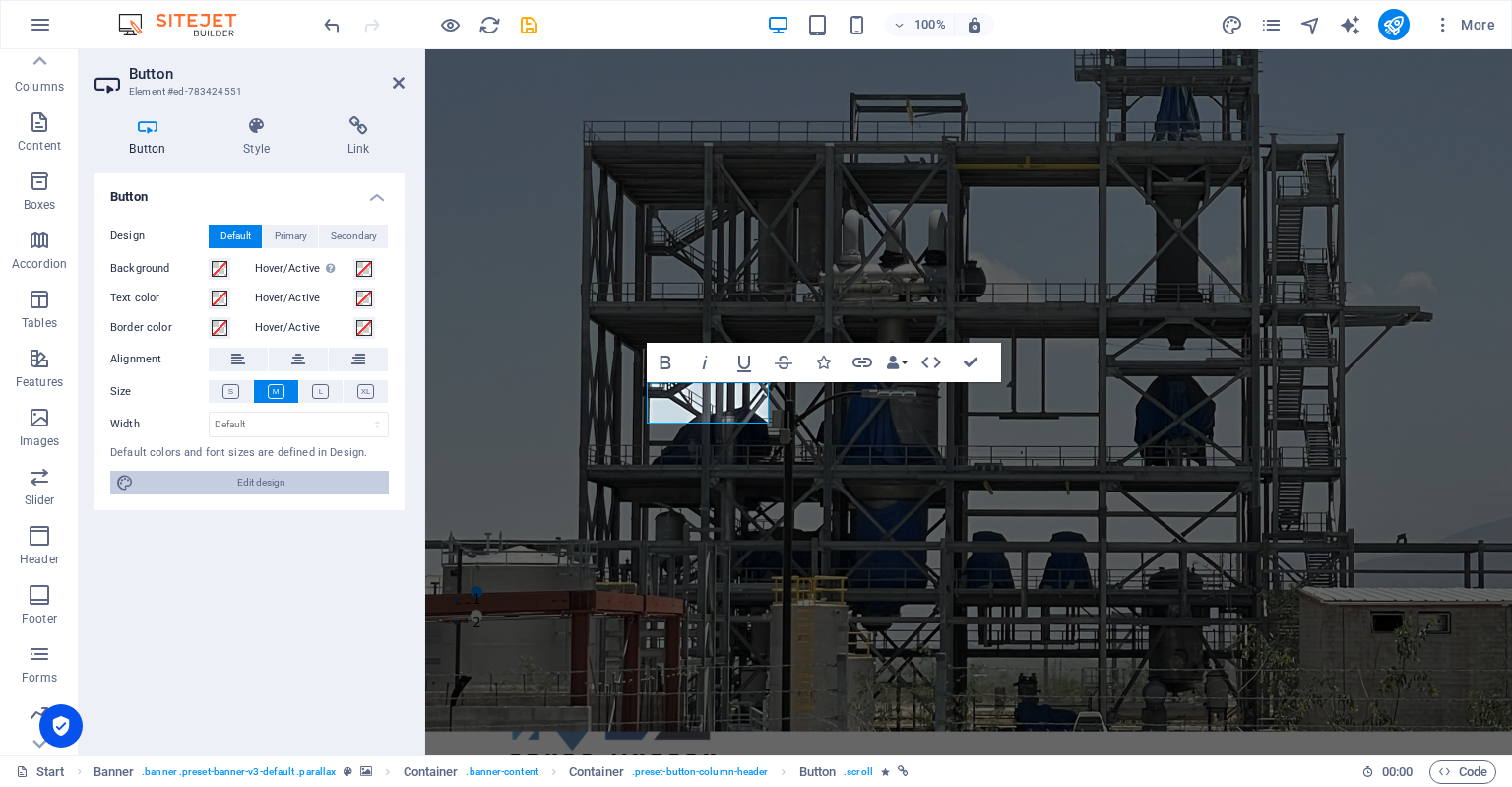 click on "Edit design" at bounding box center (261, 483) 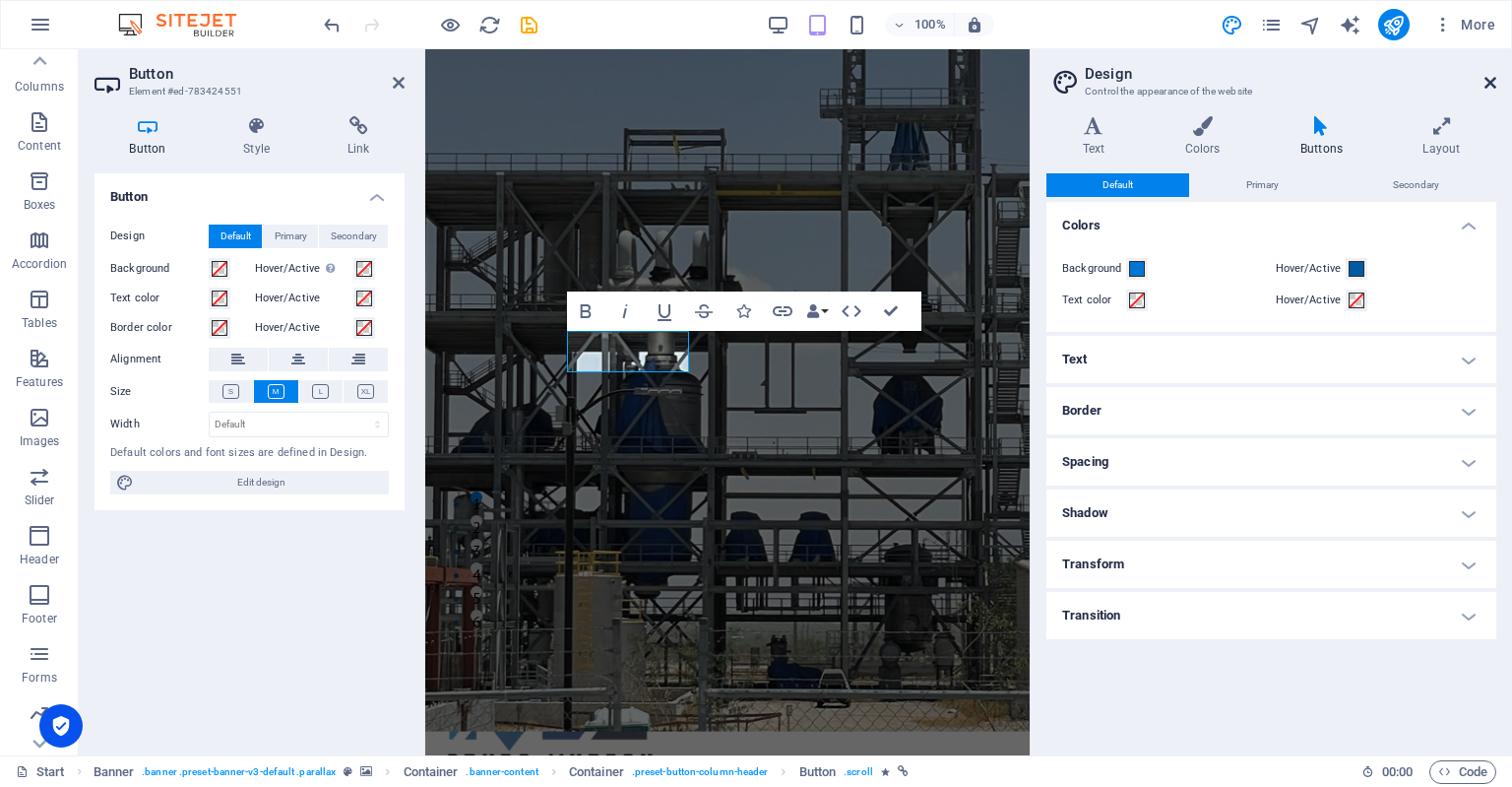 click at bounding box center [1490, 83] 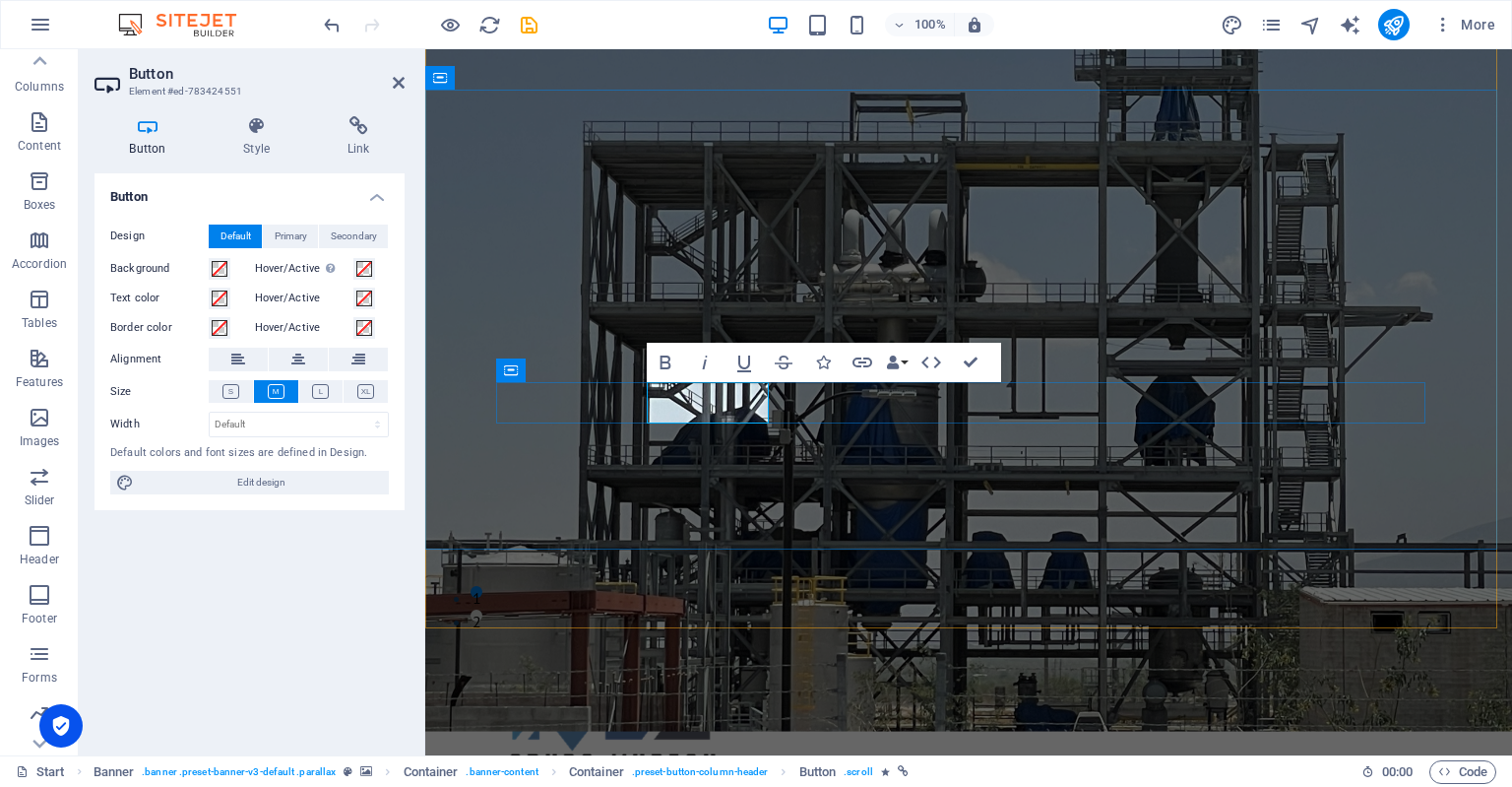 click on "Inventario" at bounding box center (562, 1215) 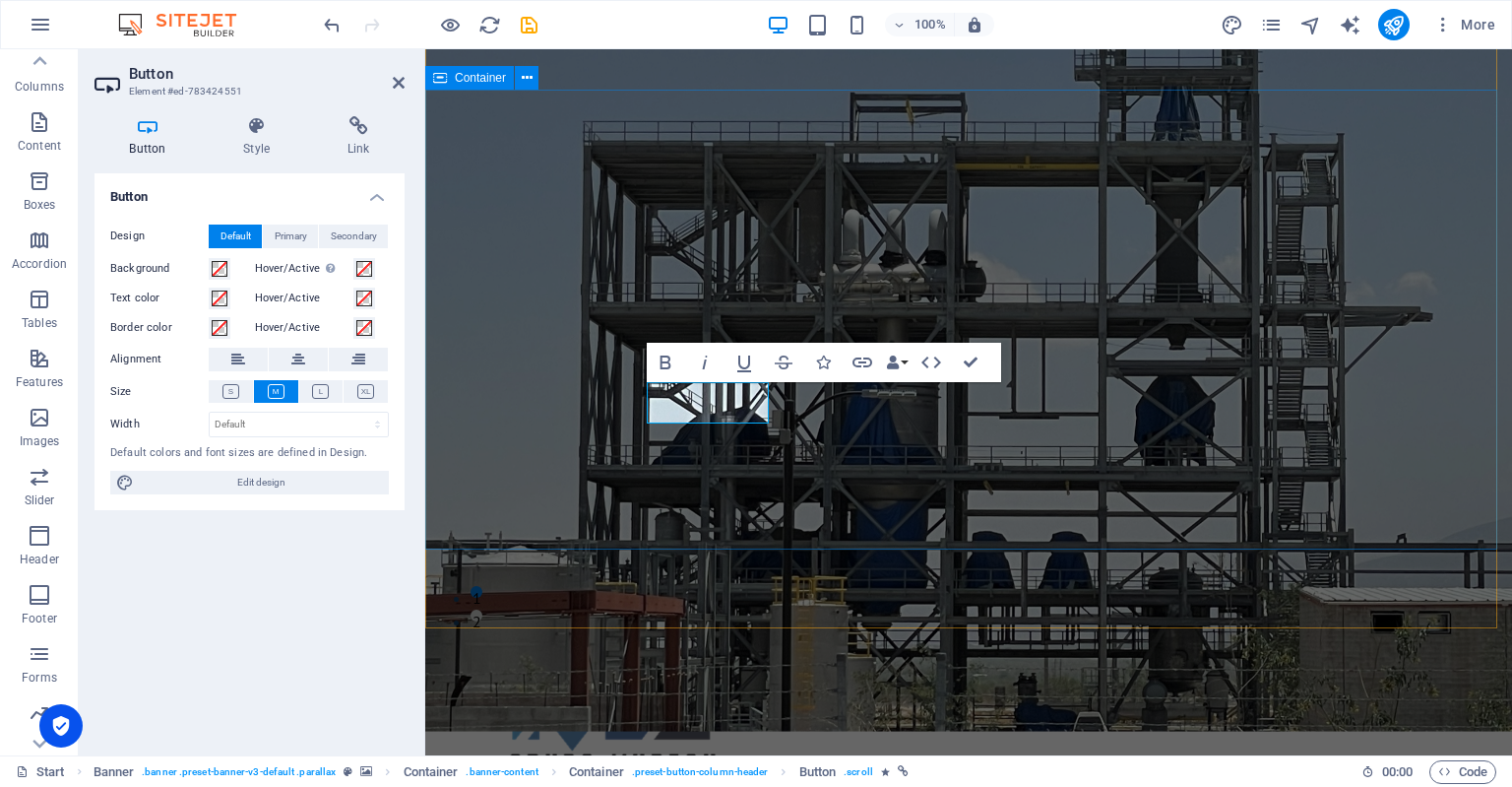 click on "SOLUCION COMPLETA PARA LA INDUSTRIA  servicios  Inventario" at bounding box center [969, 1105] 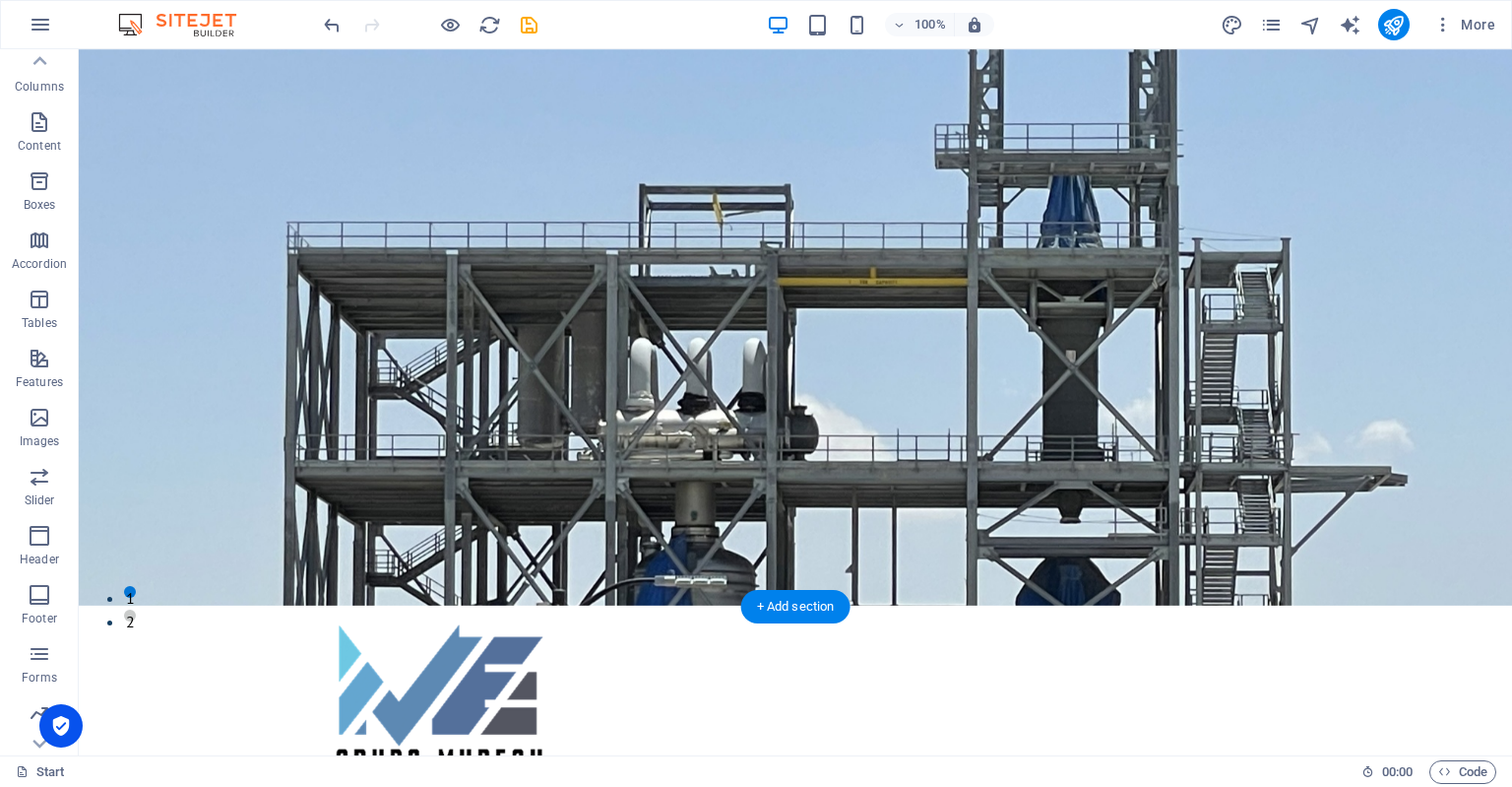 scroll, scrollTop: 0, scrollLeft: 0, axis: both 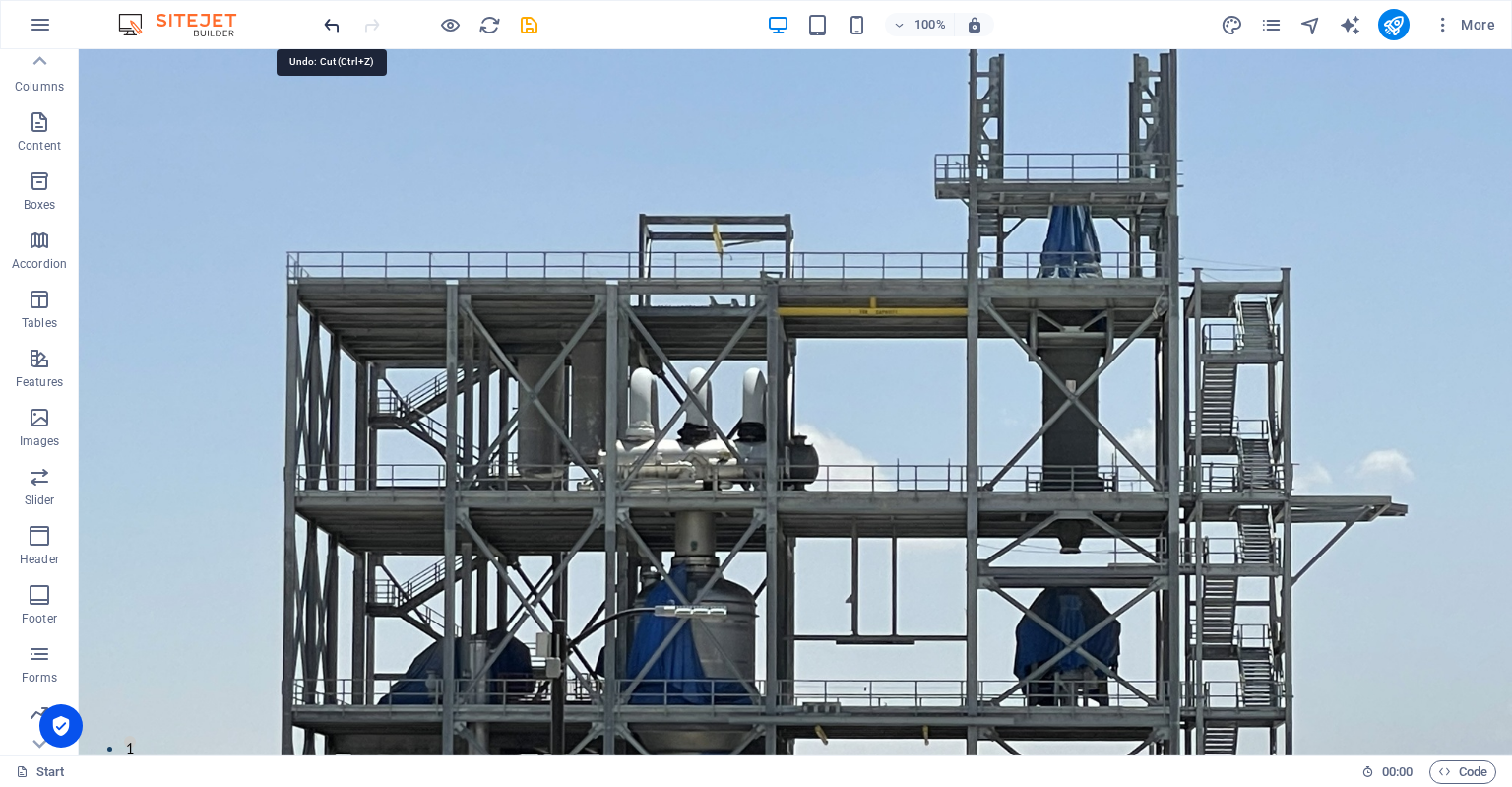 click at bounding box center (332, 25) 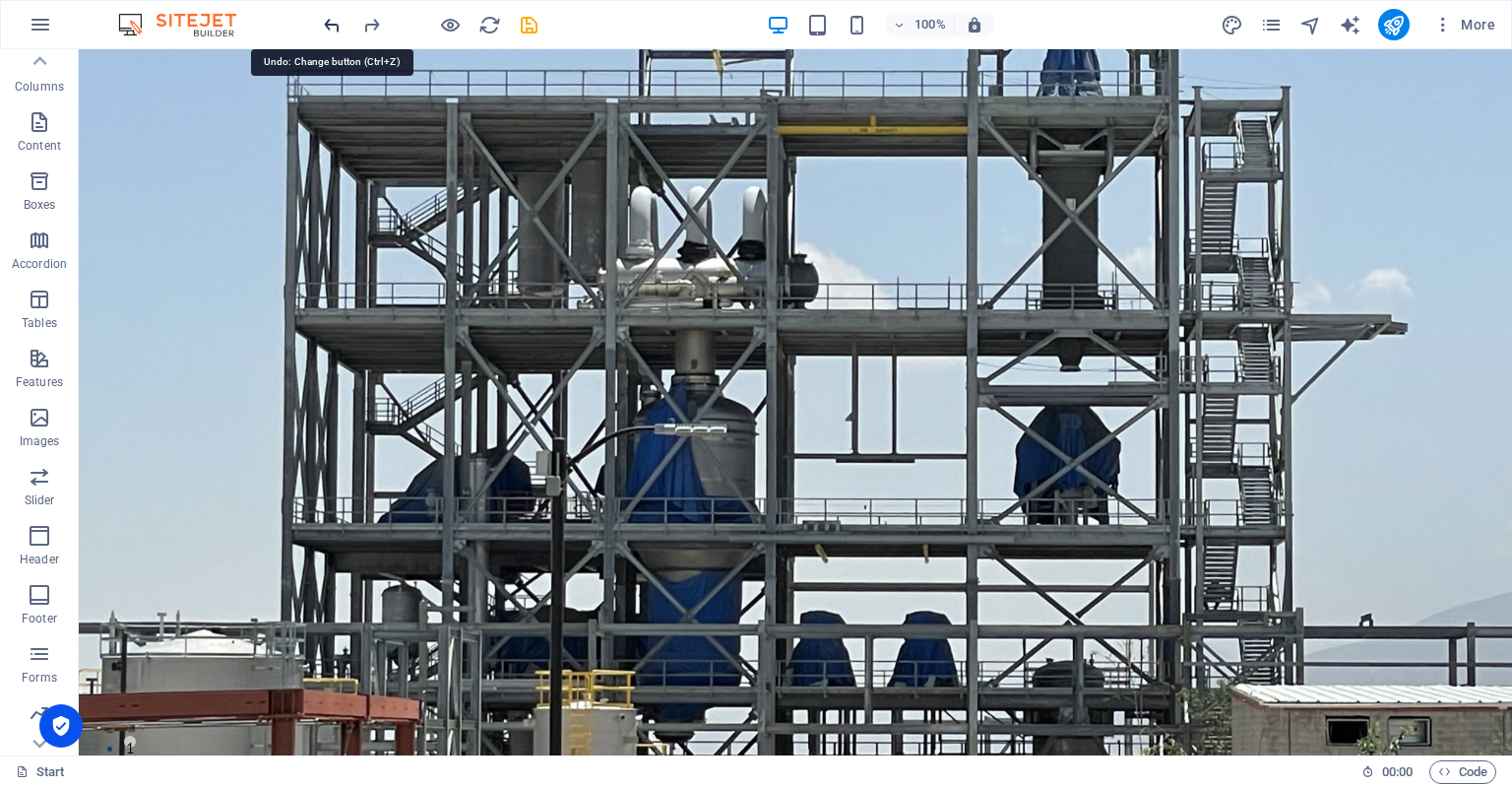 click at bounding box center (332, 25) 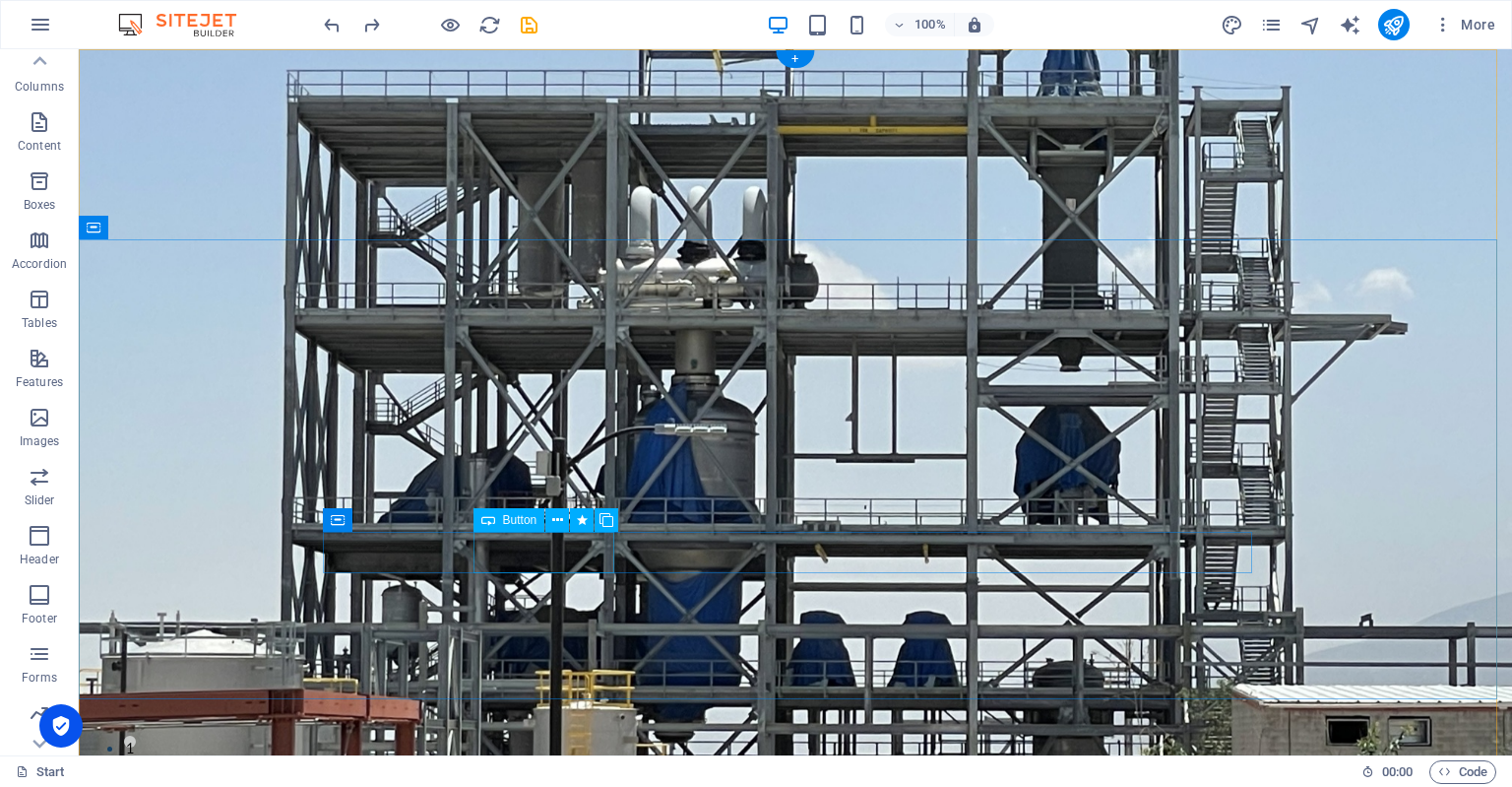 click on "Inventario" at bounding box center [795, 1365] 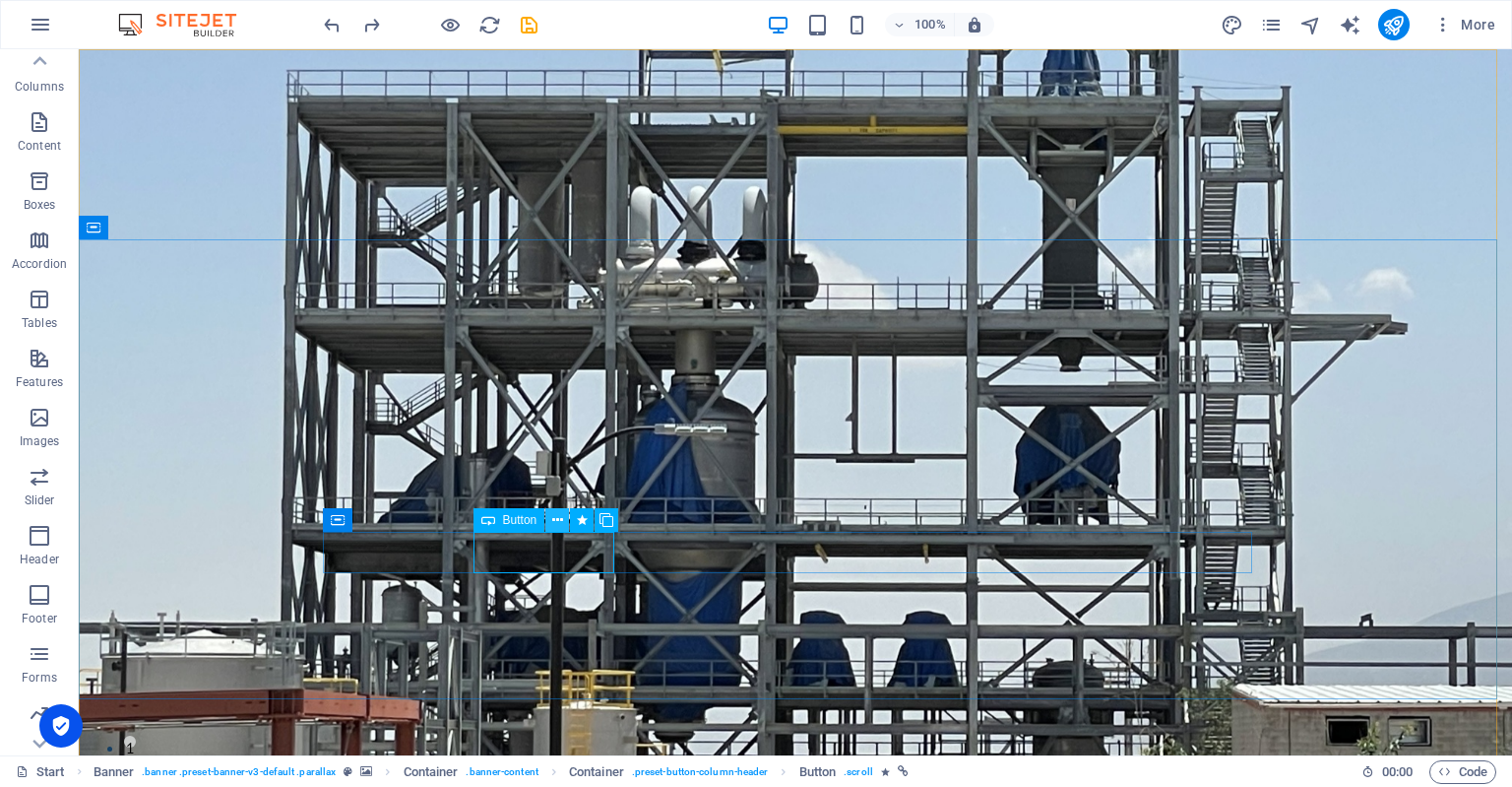 click at bounding box center [557, 520] 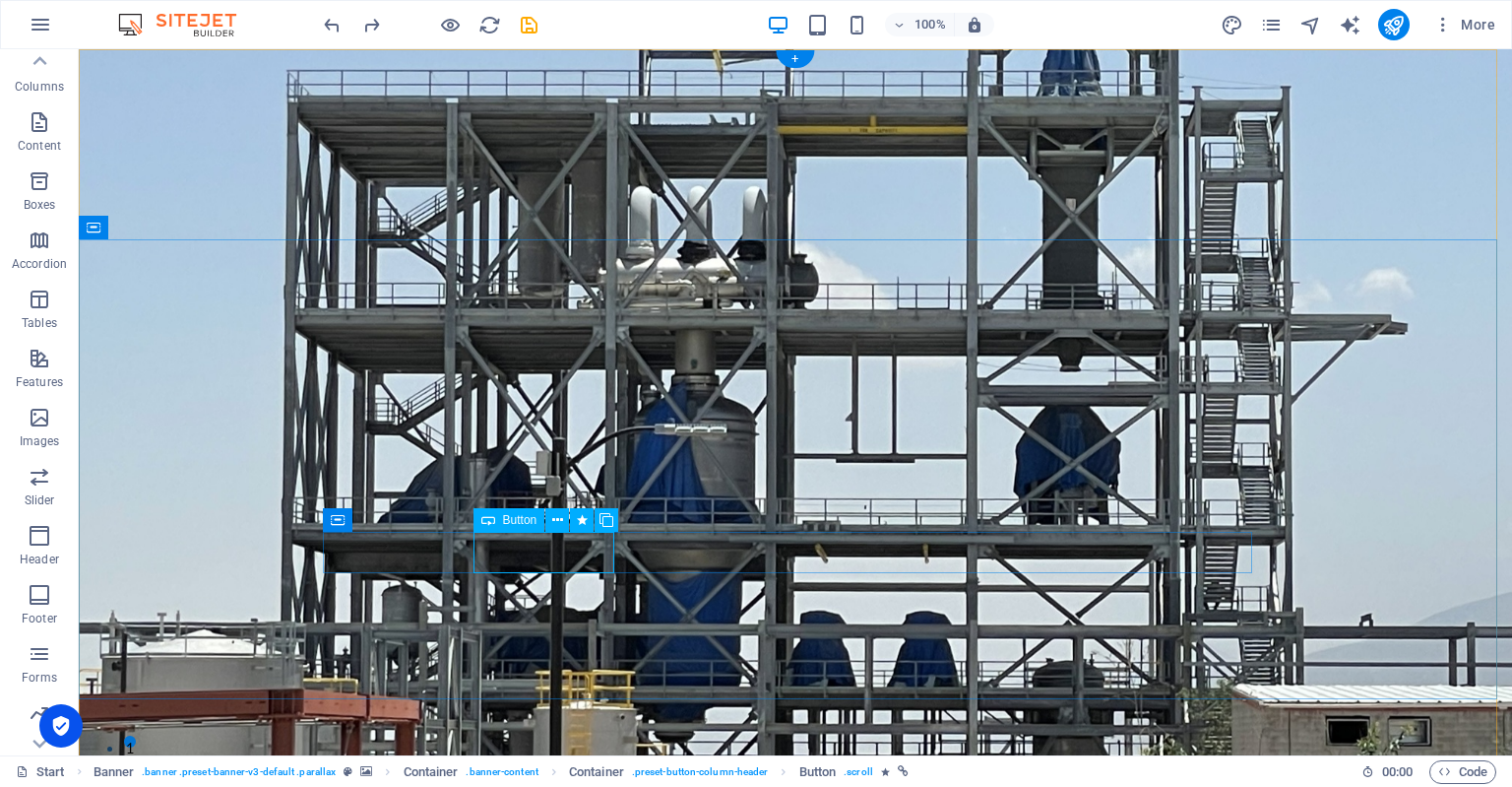 click on "Inventario" at bounding box center [795, 1365] 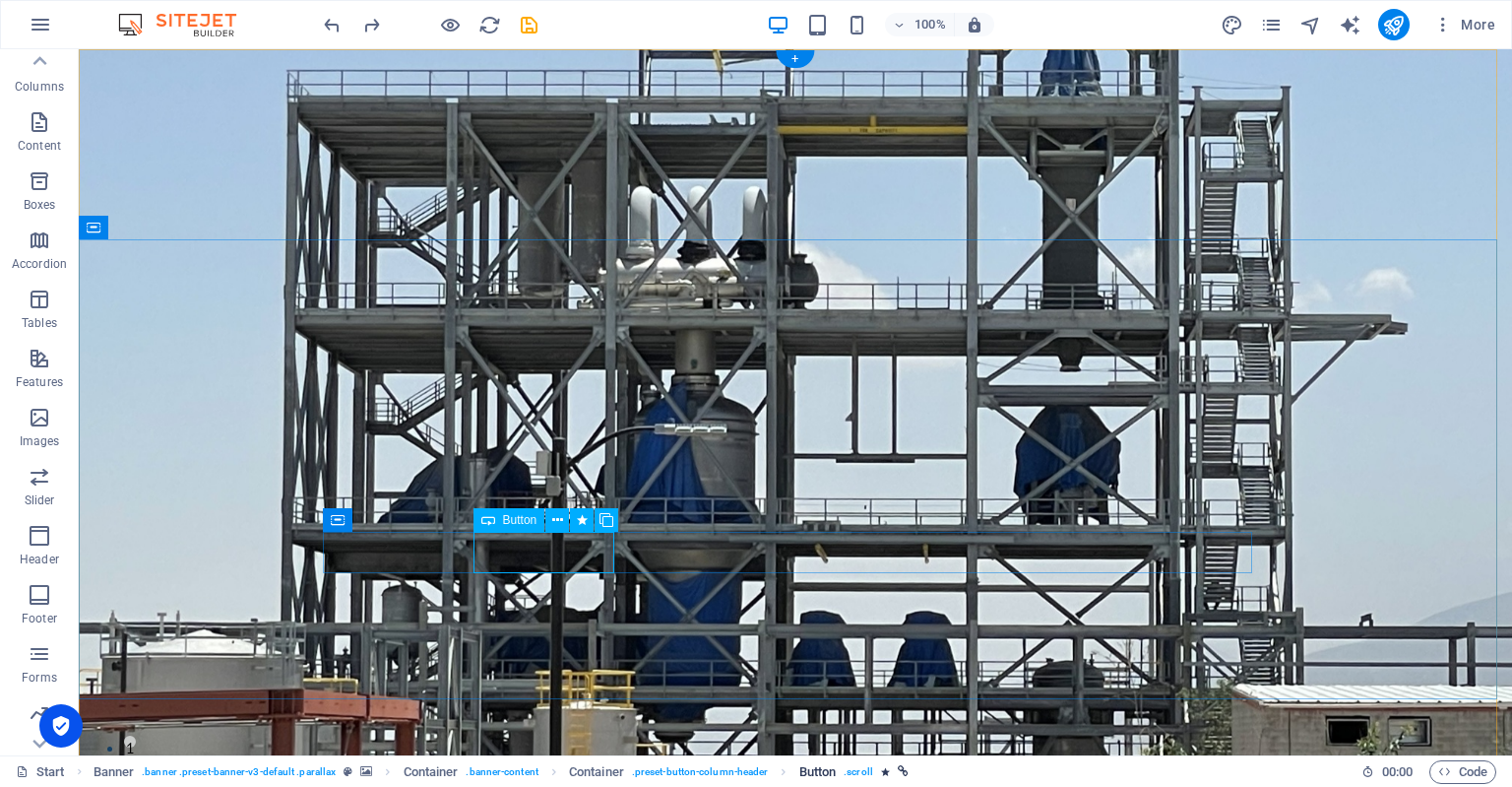 click on ". scroll" at bounding box center (858, 772) 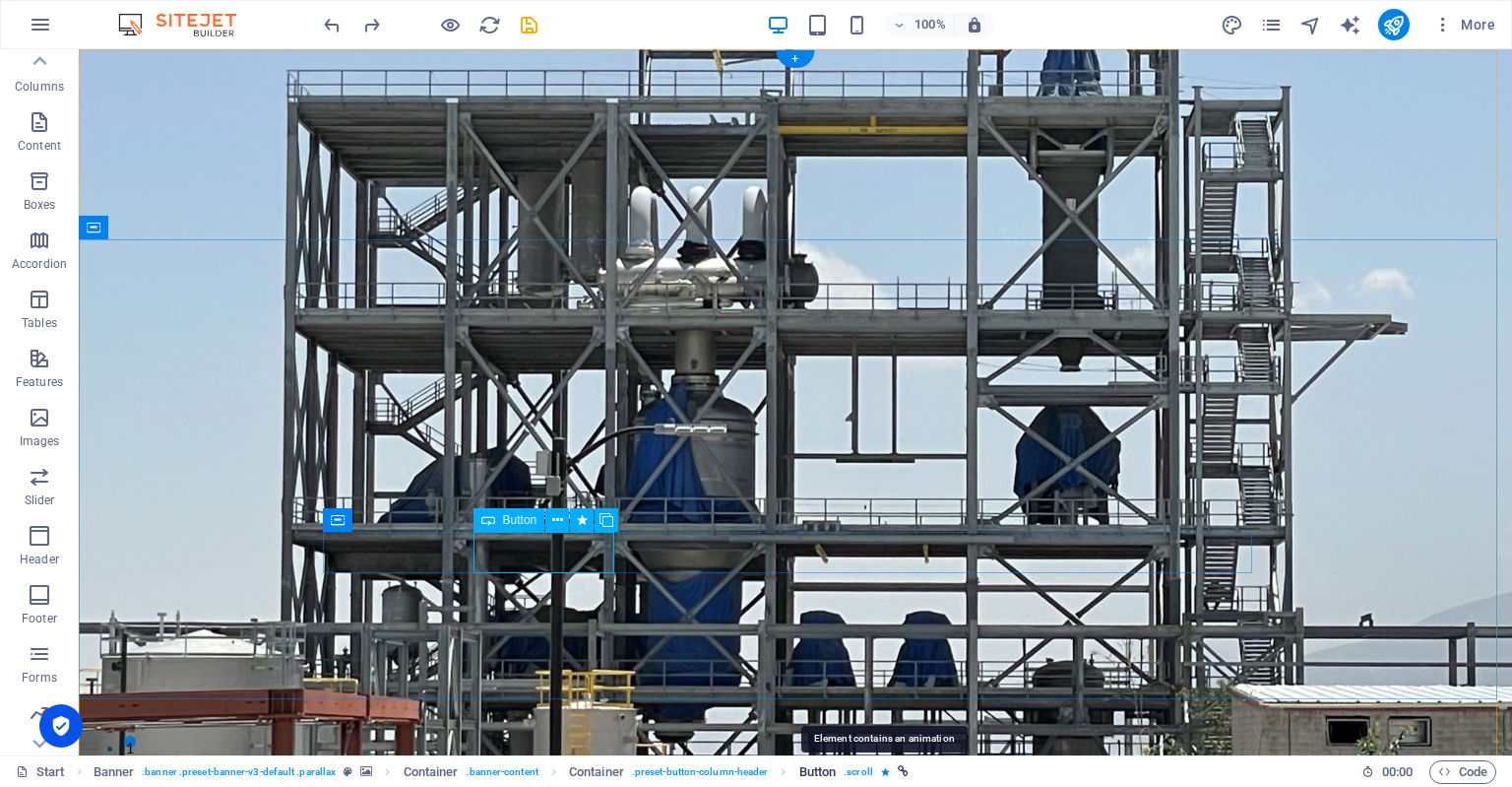 click at bounding box center (885, 771) 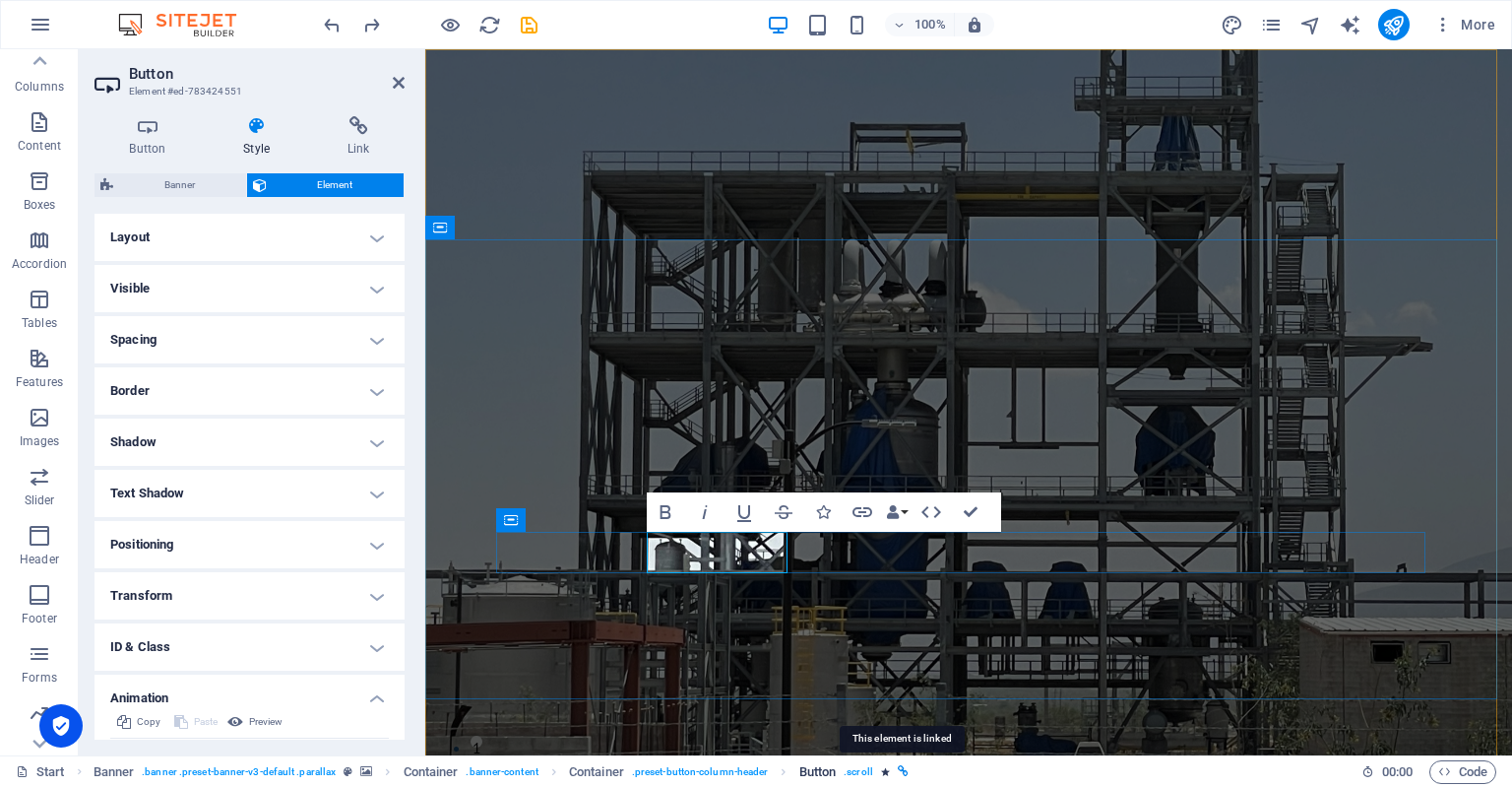 click at bounding box center (903, 771) 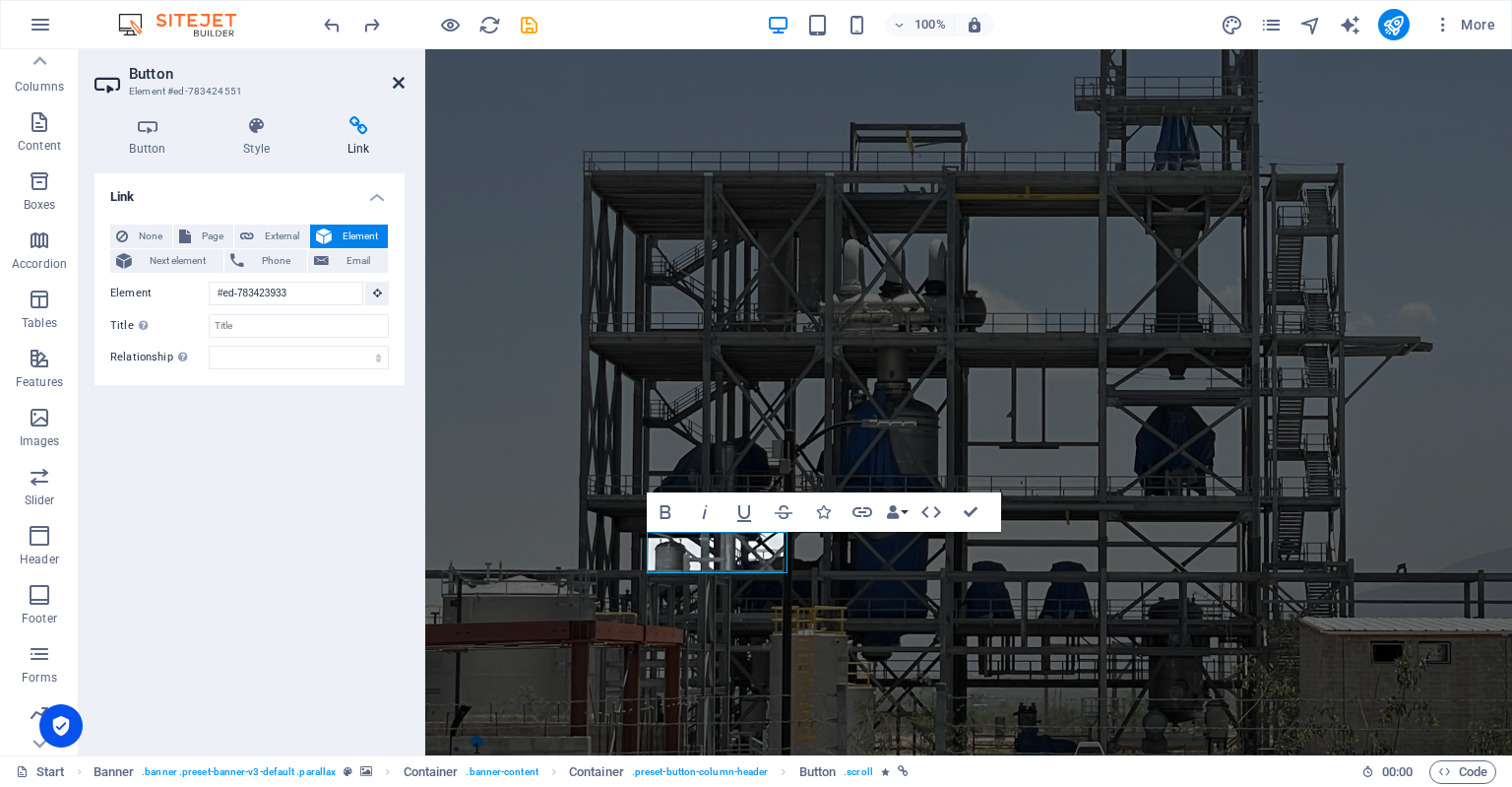 click at bounding box center (399, 83) 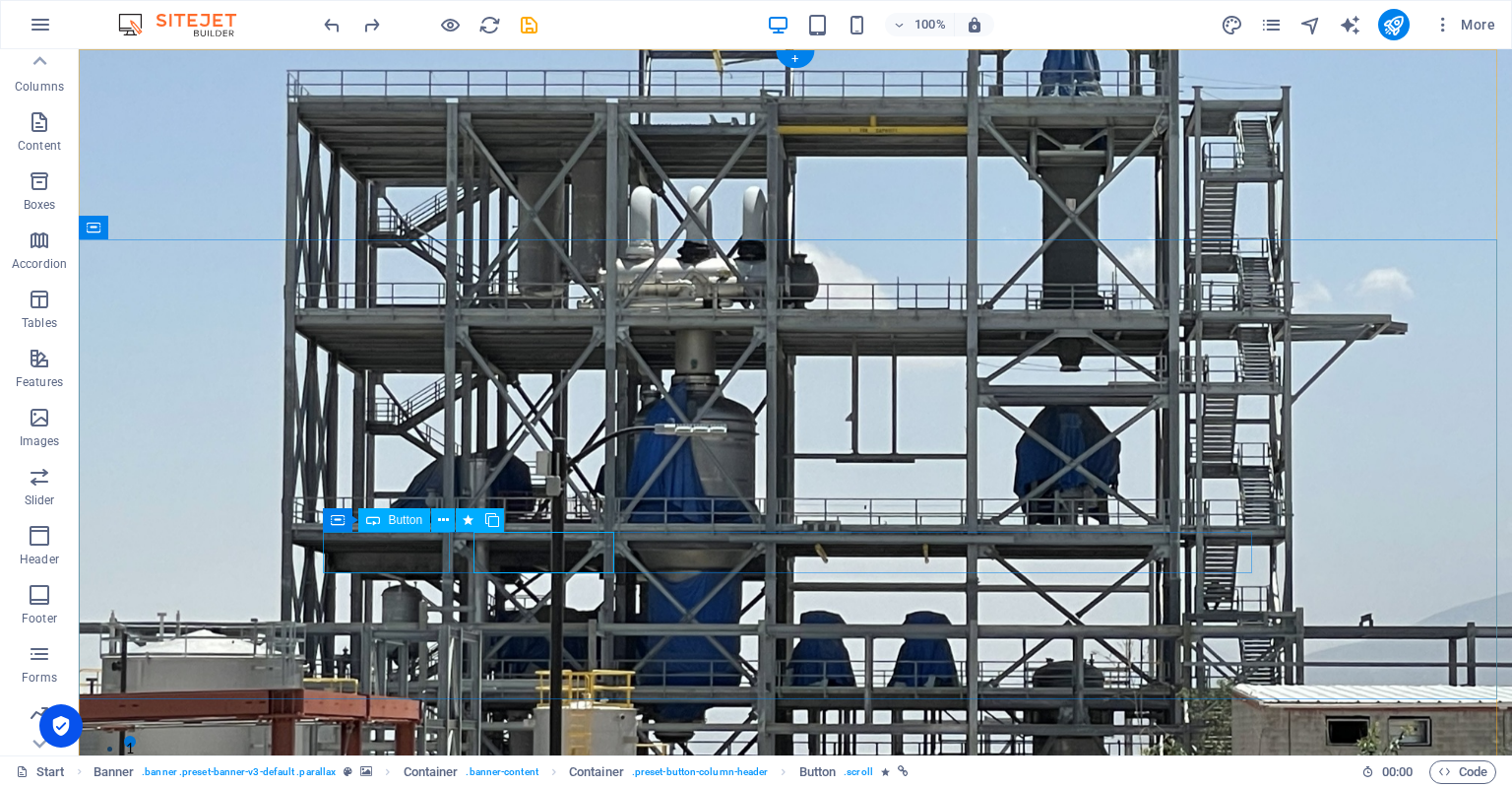 click on "servicios" at bounding box center [795, 1312] 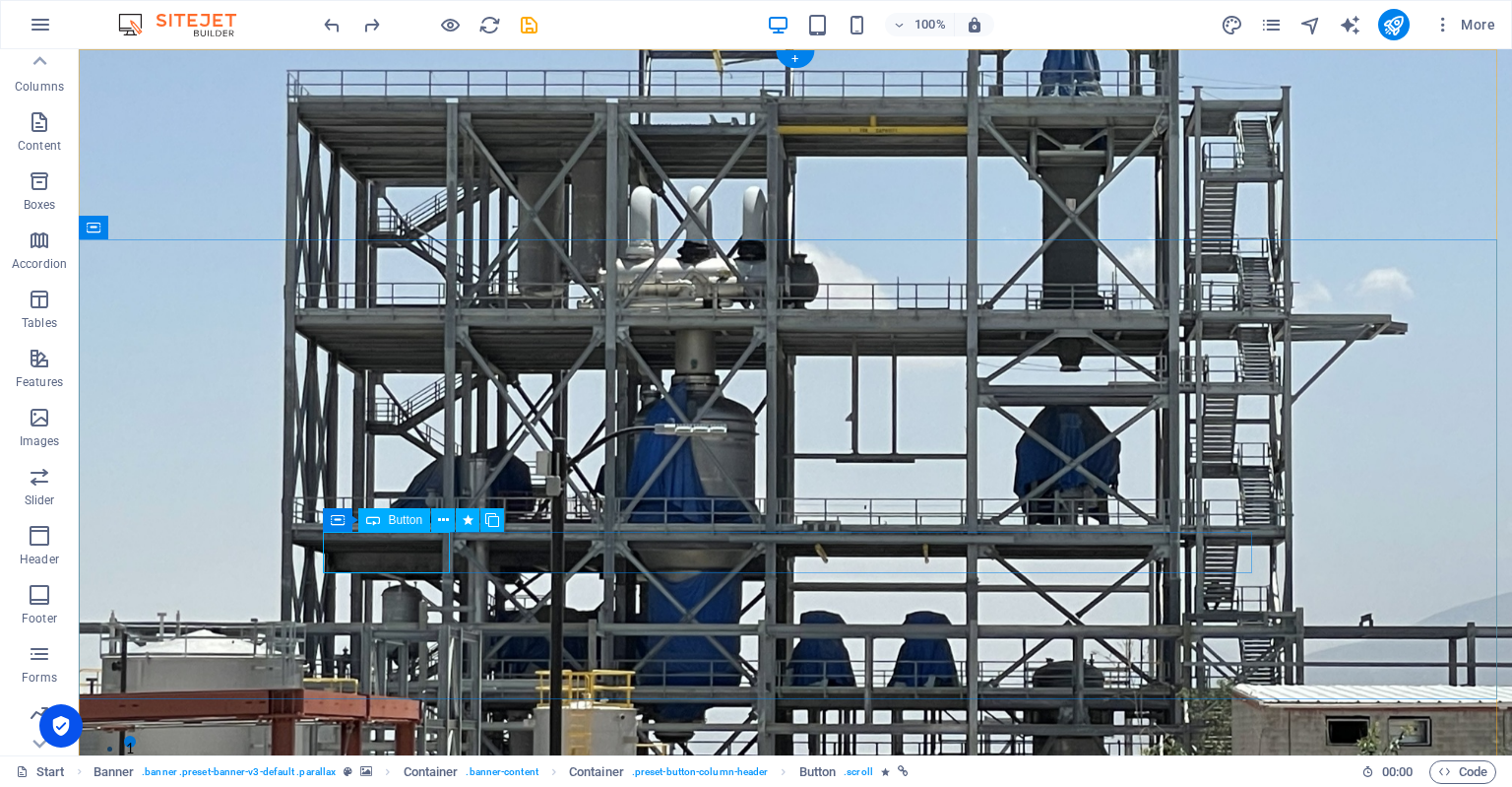 click on "servicios" at bounding box center (795, 1312) 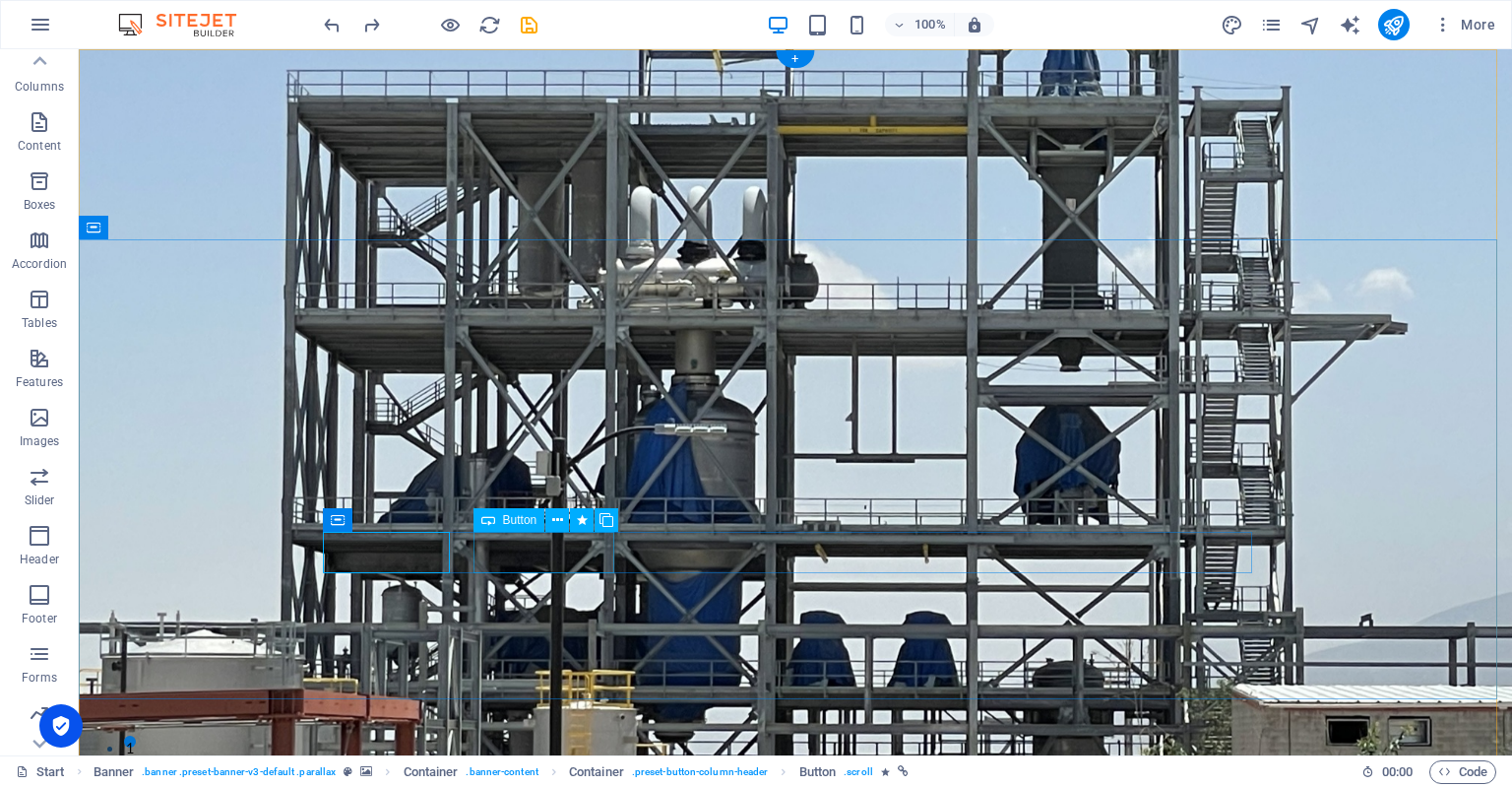click on "Inventario" at bounding box center [795, 1365] 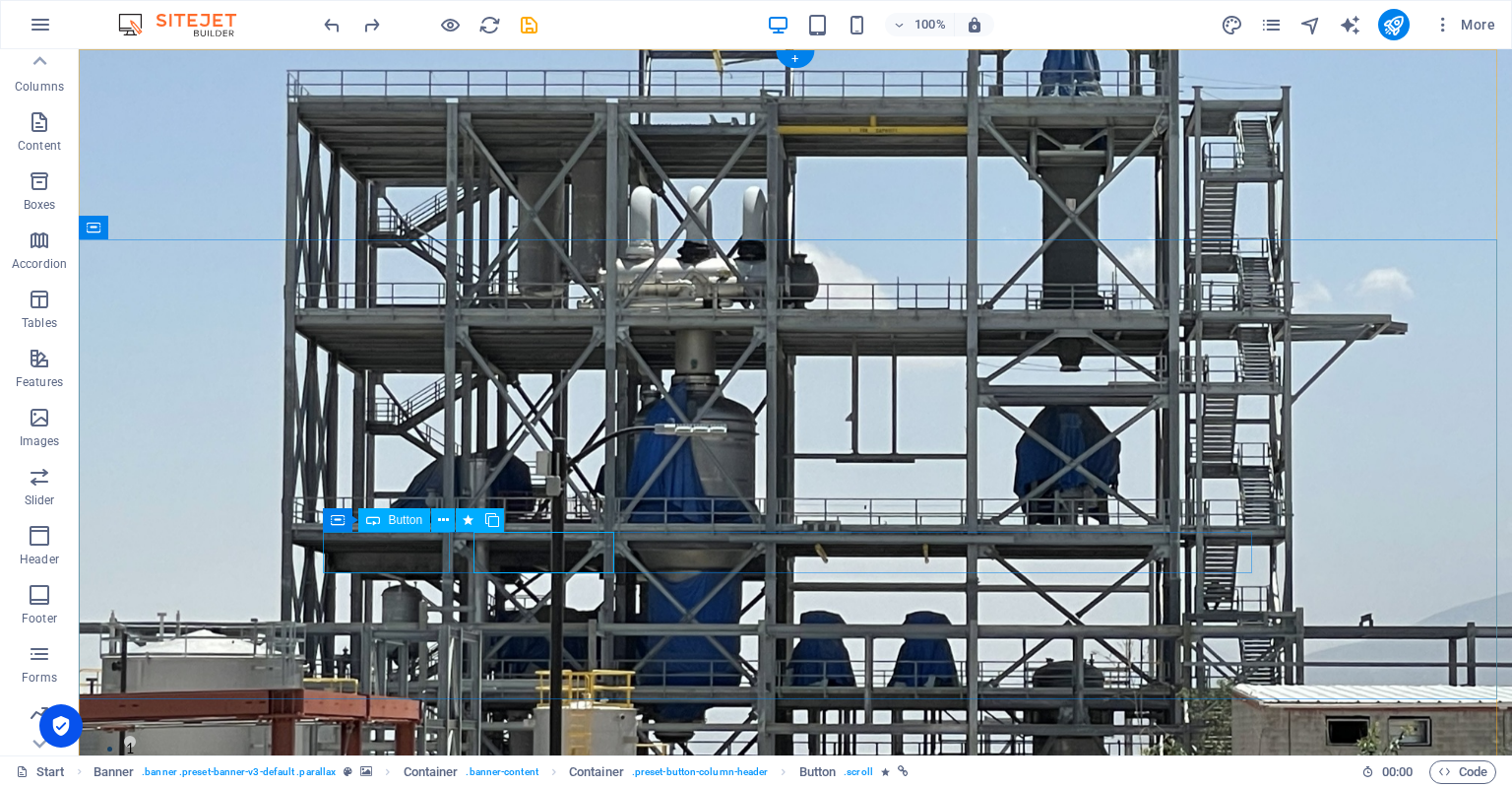 click on "servicios" at bounding box center (795, 1312) 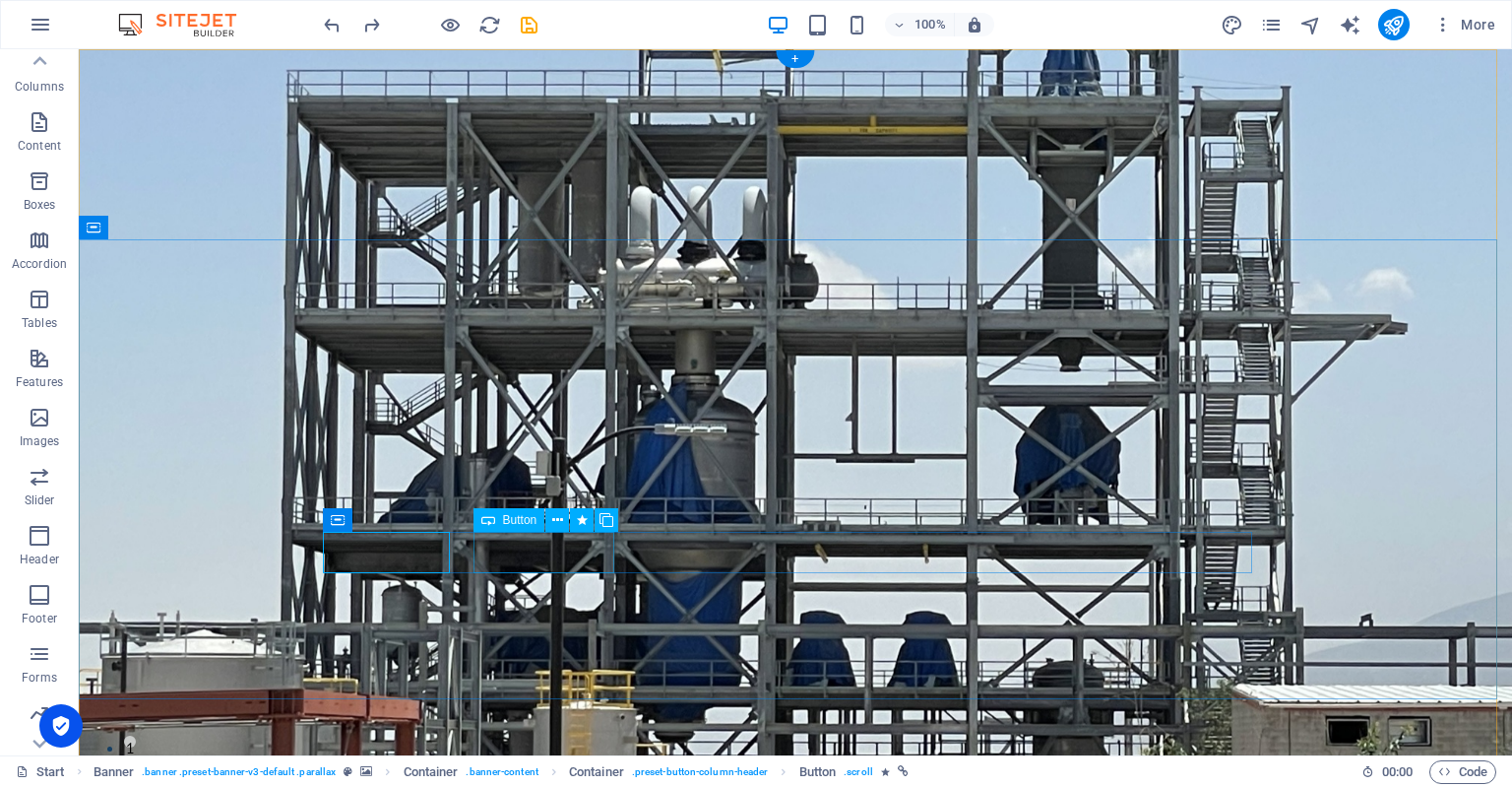 click on "Inventario" at bounding box center (795, 1365) 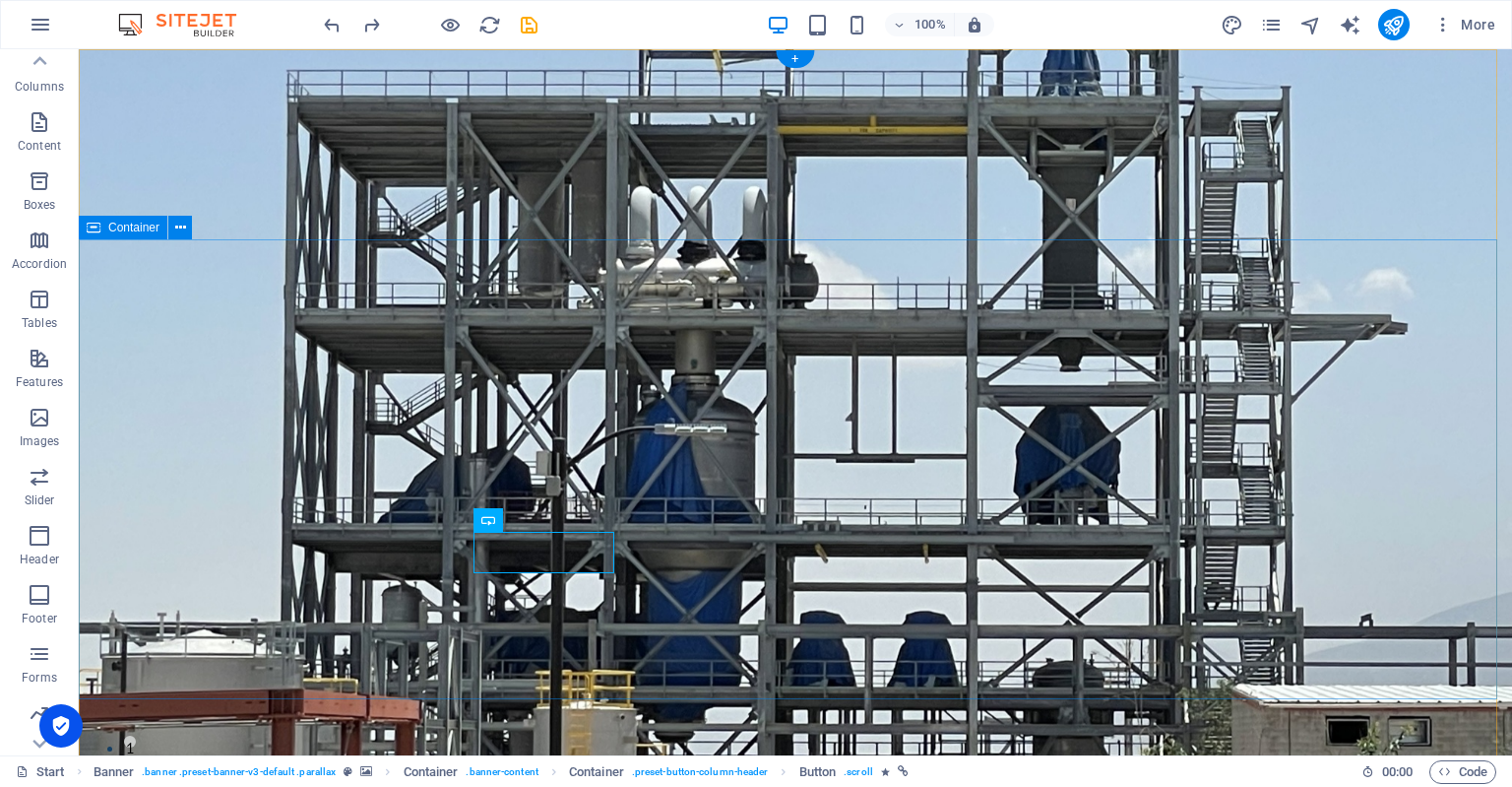 click on "SOLUCION COMPLETA PARA LA INDUSTRIA  servicios   Inventario" at bounding box center [795, 1255] 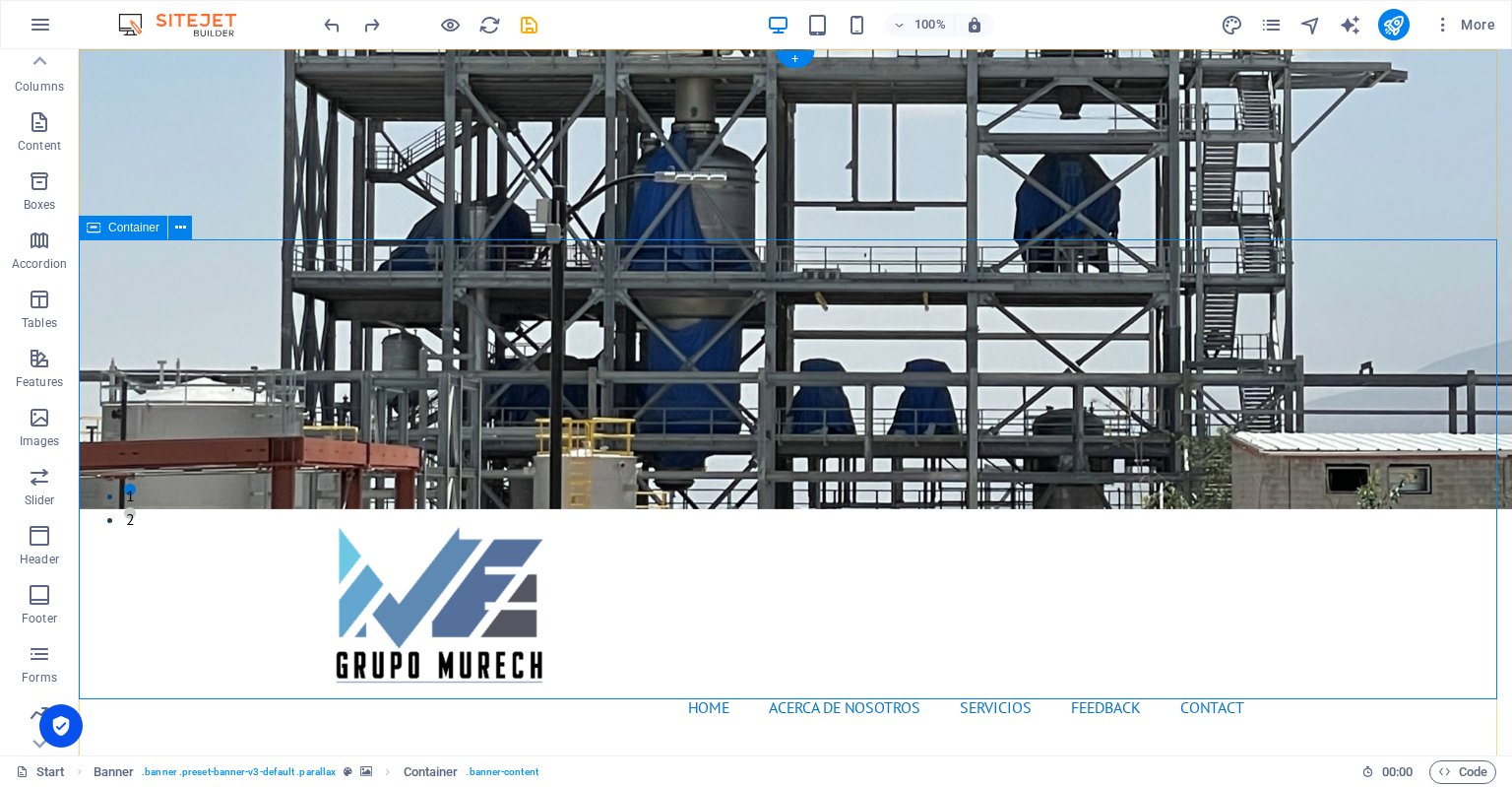 scroll, scrollTop: 0, scrollLeft: 0, axis: both 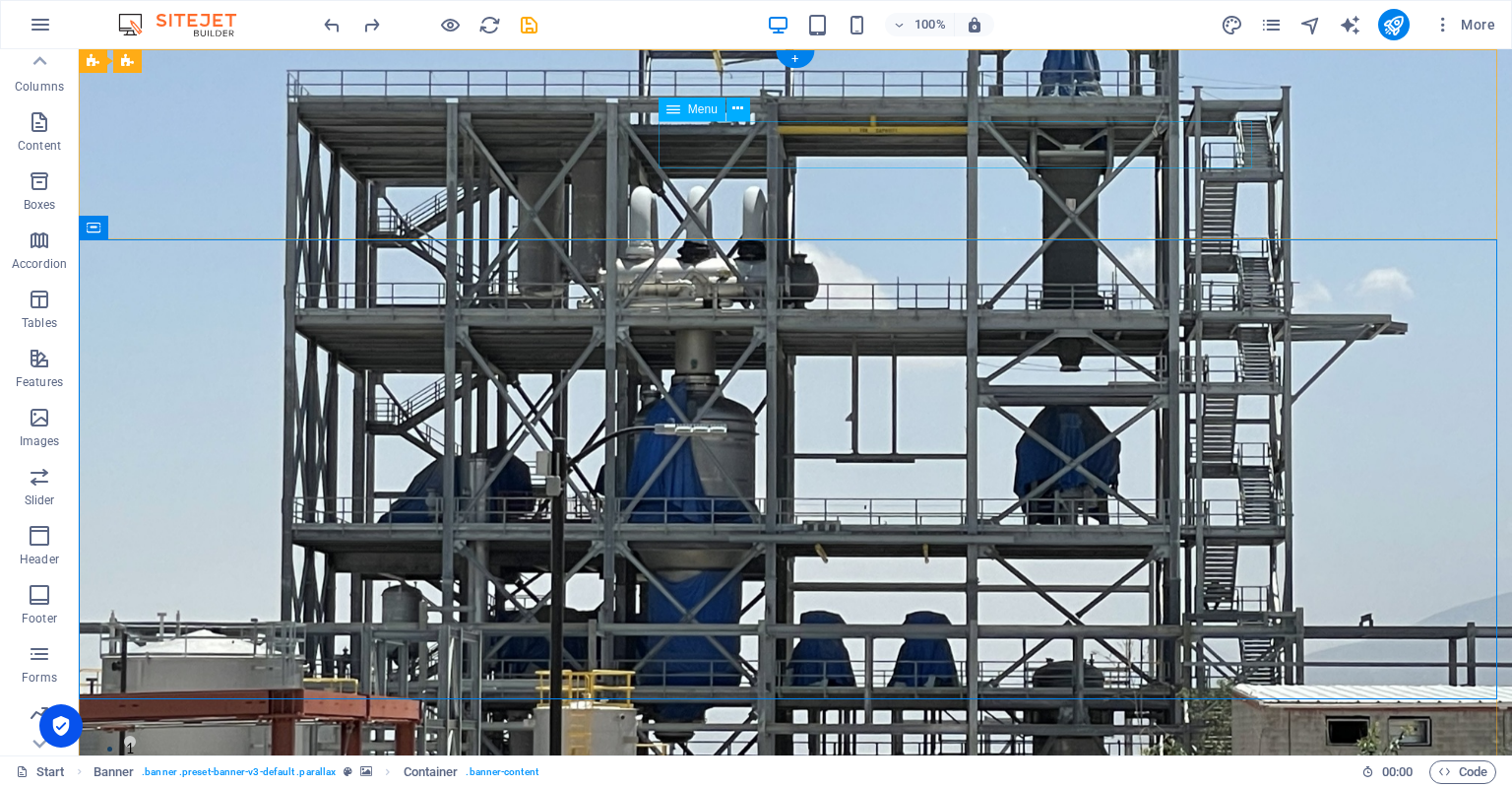 click on "Home Acerca de Nosotros Servicios Feedback Contact" at bounding box center [795, 959] 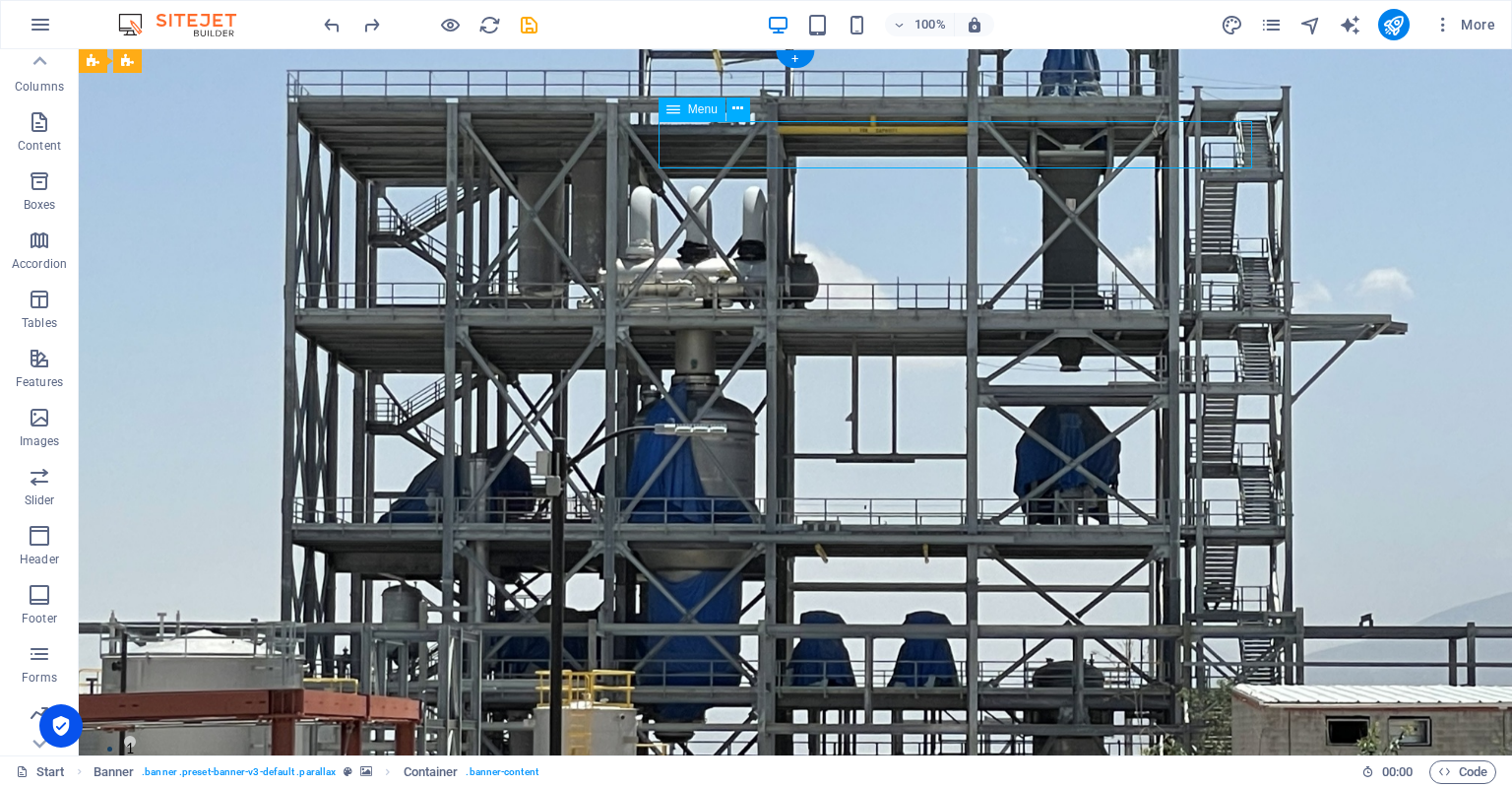 click on "Home Acerca de Nosotros Servicios Feedback Contact" at bounding box center (795, 959) 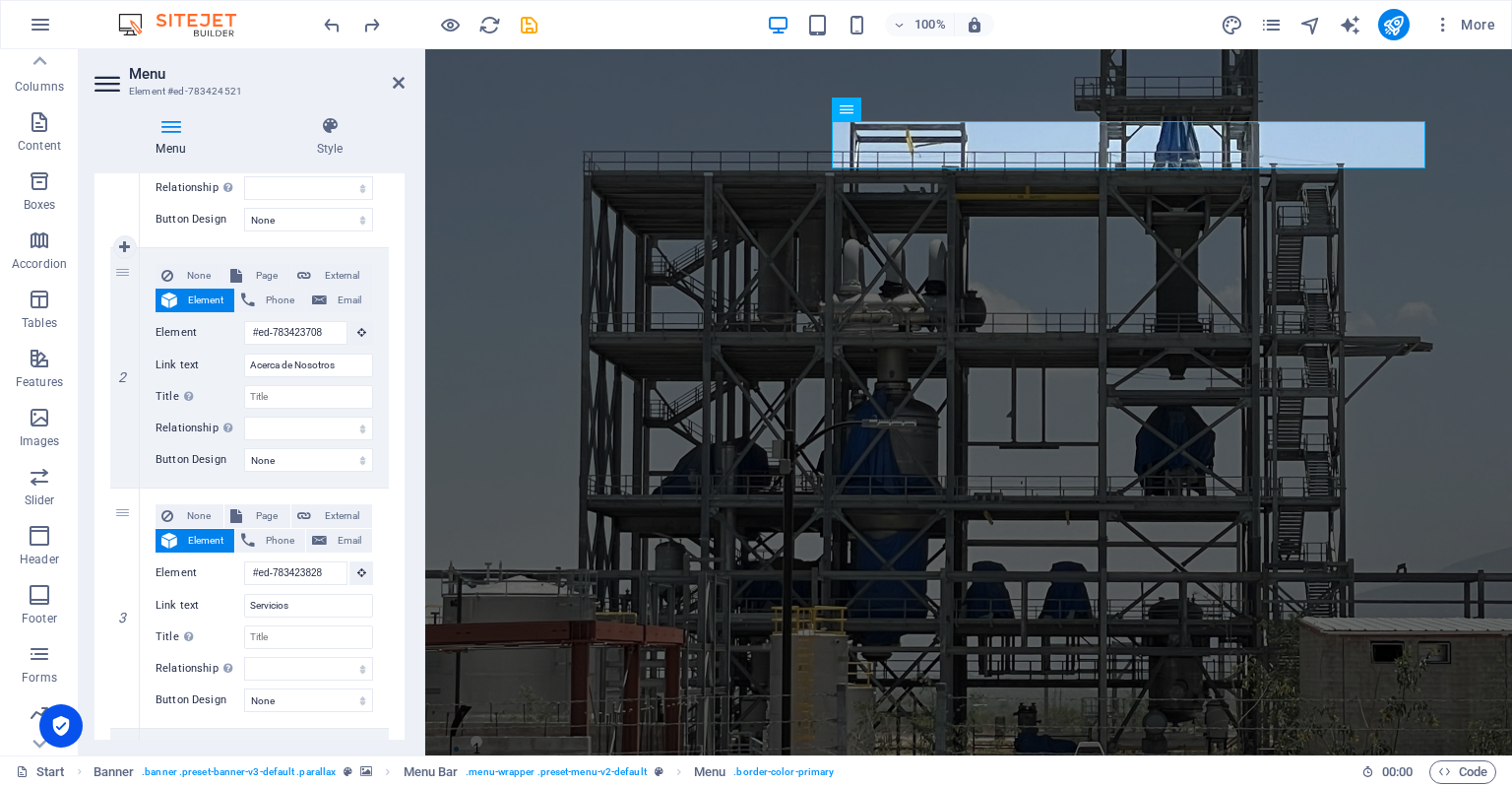 scroll, scrollTop: 500, scrollLeft: 0, axis: vertical 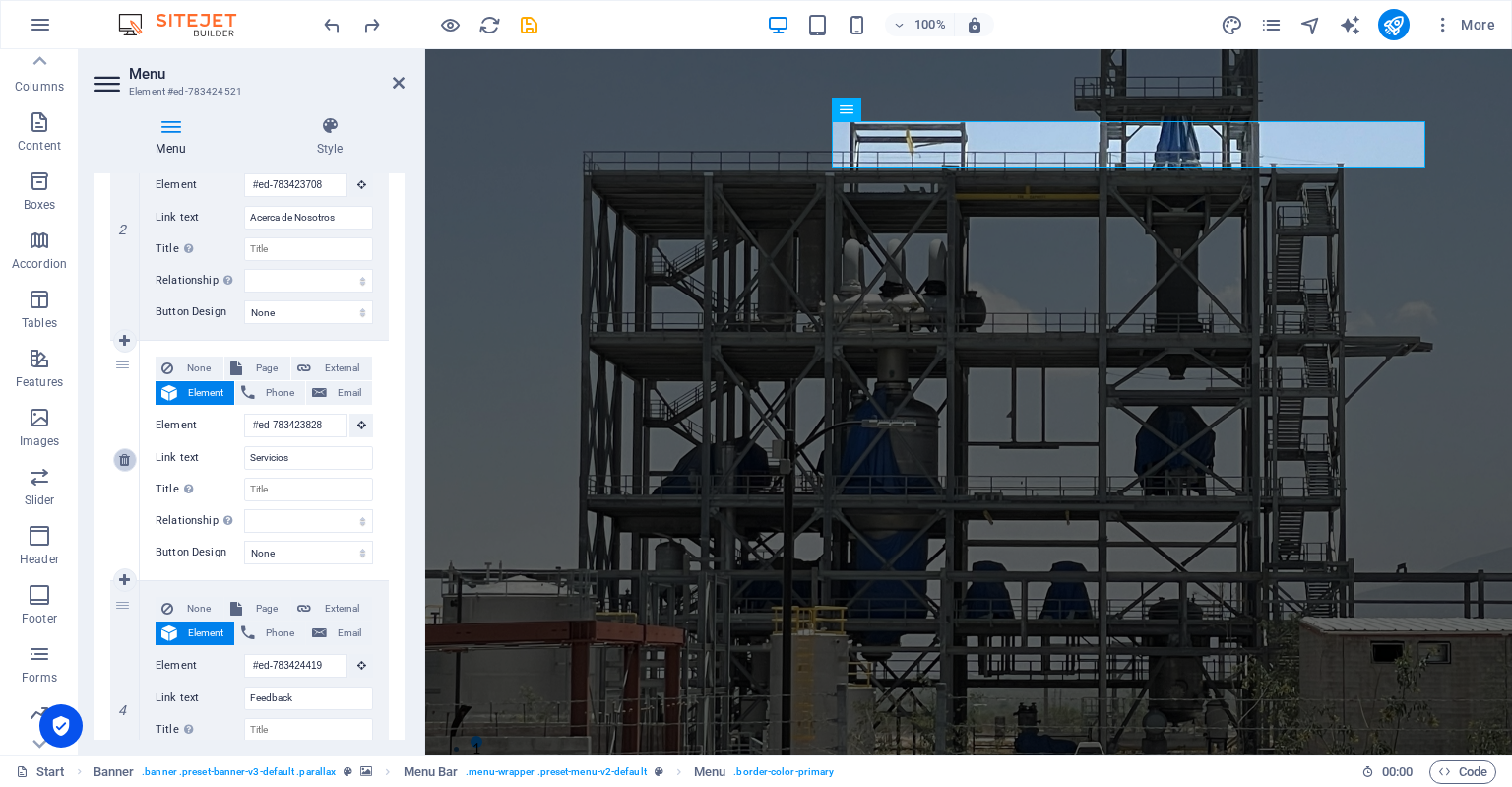 click at bounding box center (124, 460) 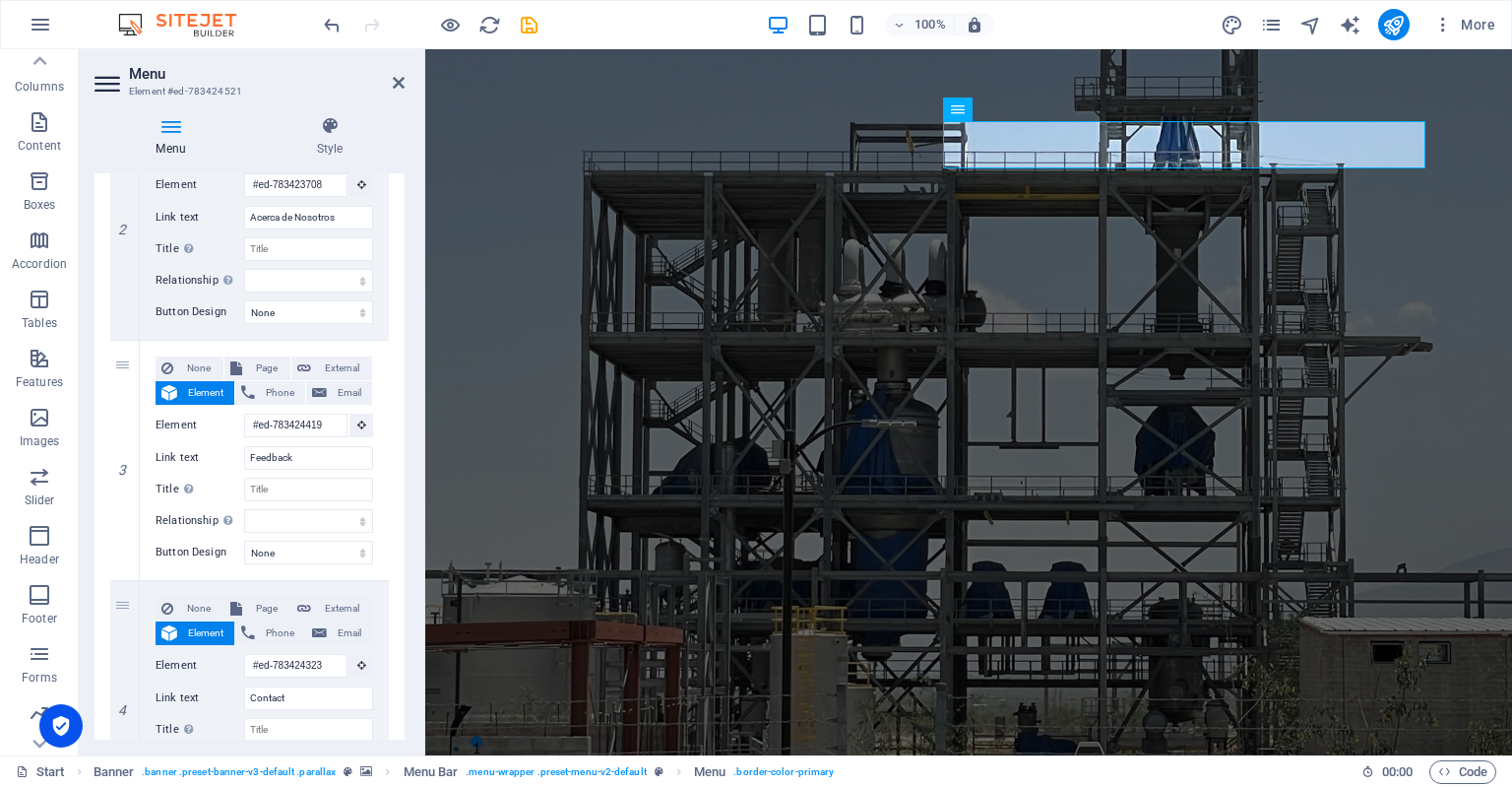 click on "Menu" at bounding box center (267, 74) 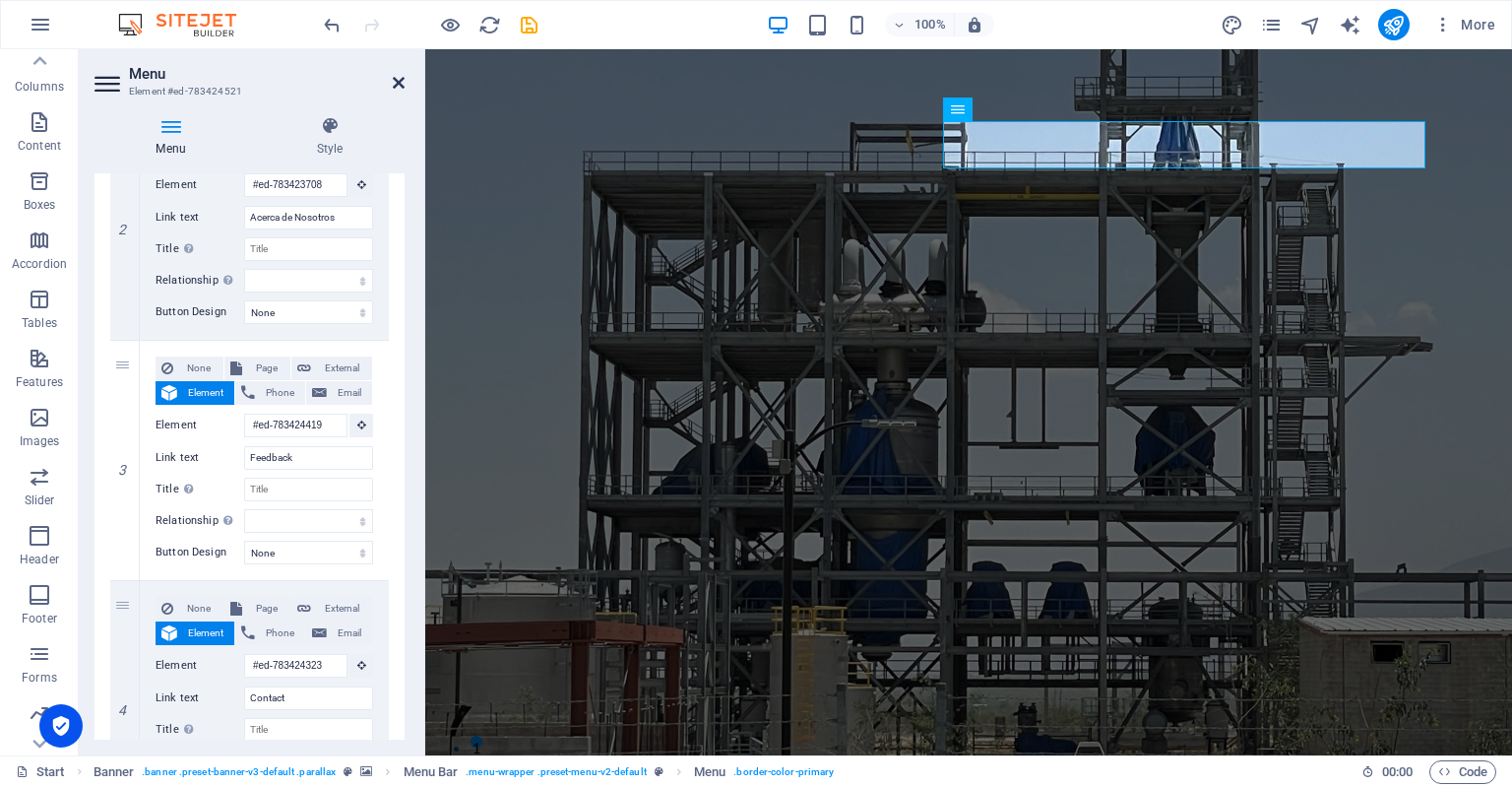 click at bounding box center [399, 83] 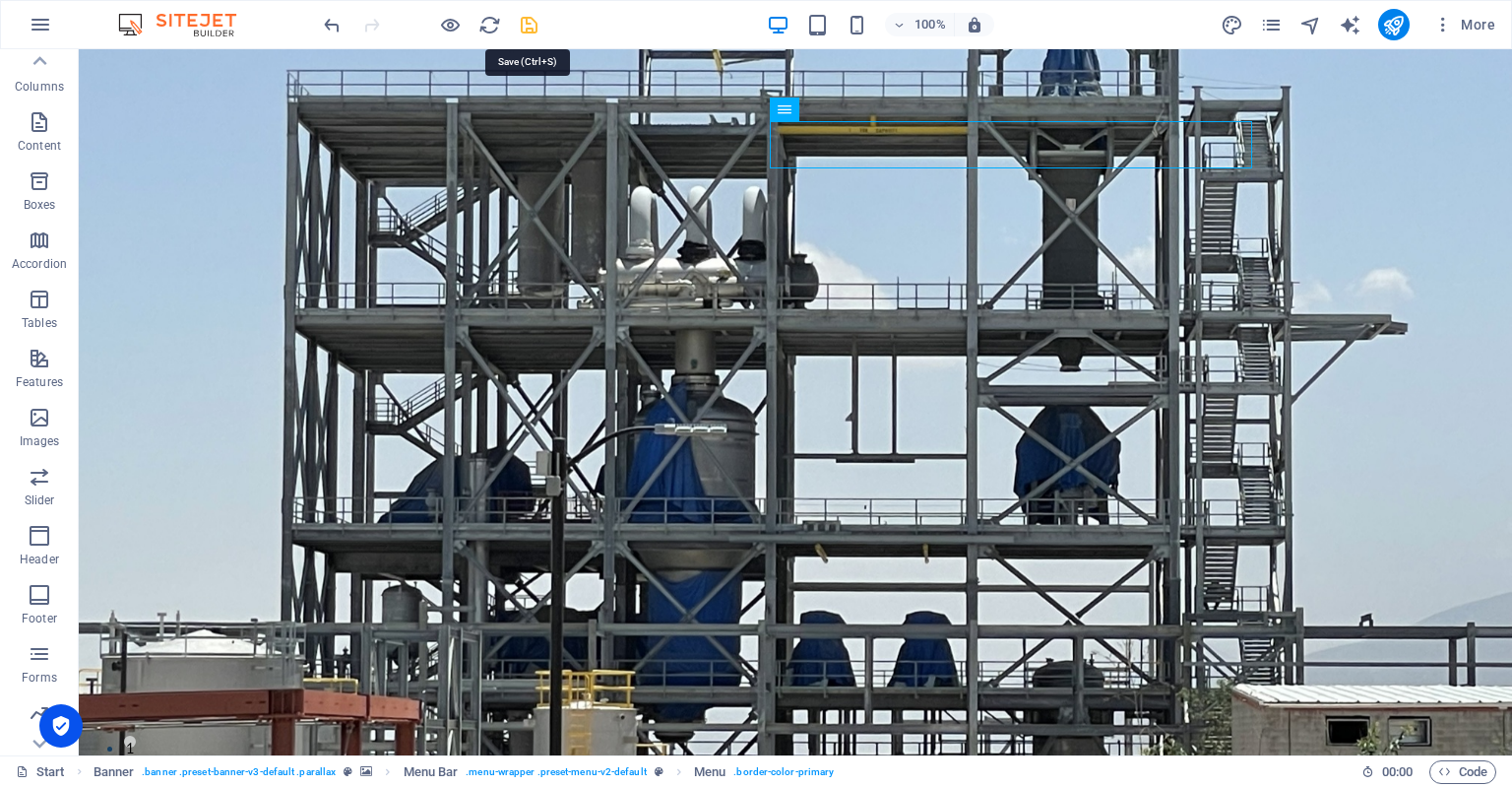 click at bounding box center (529, 25) 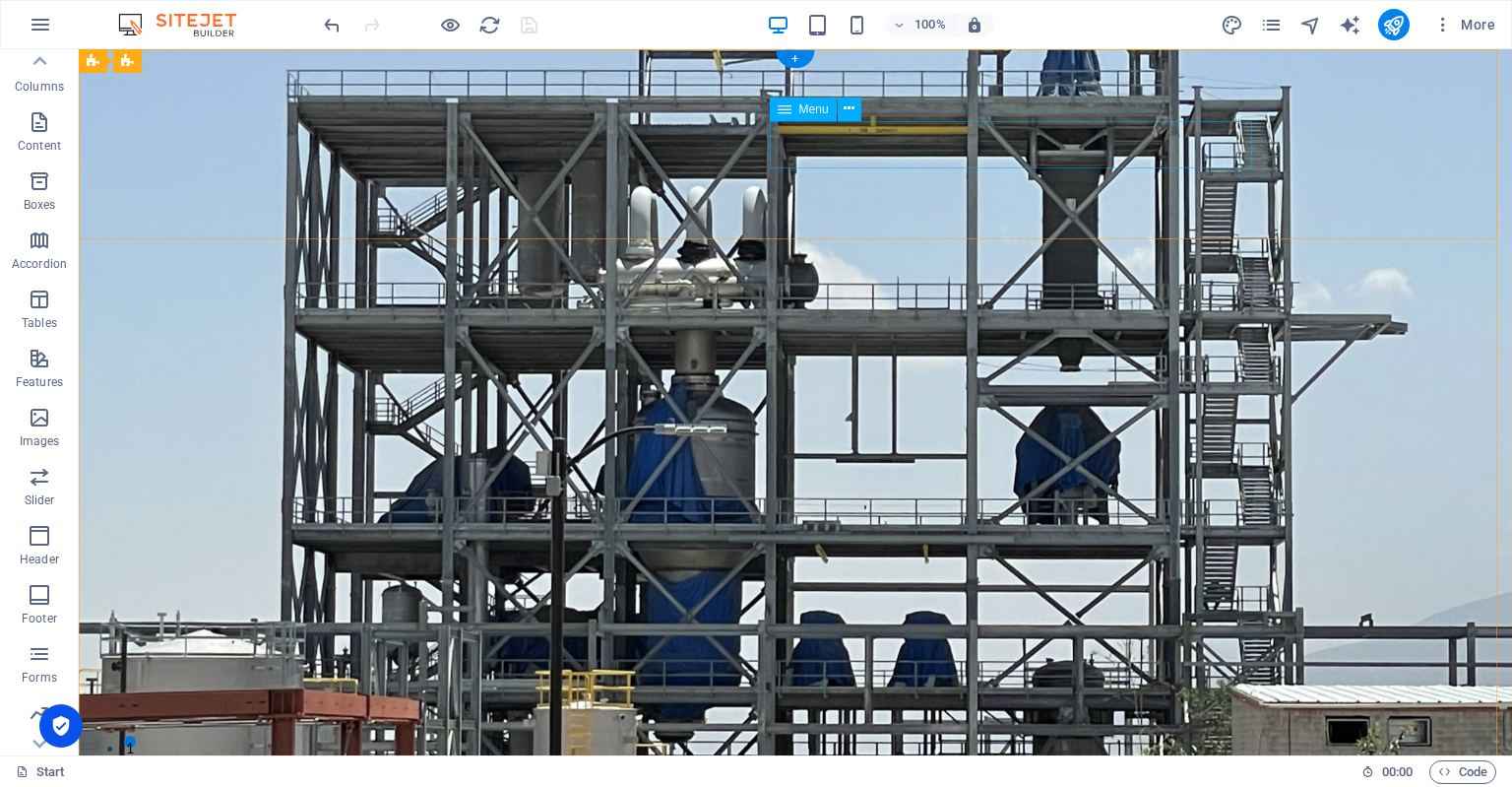 click on "Home Acerca de Nosotros Feedback Contact" at bounding box center [795, 959] 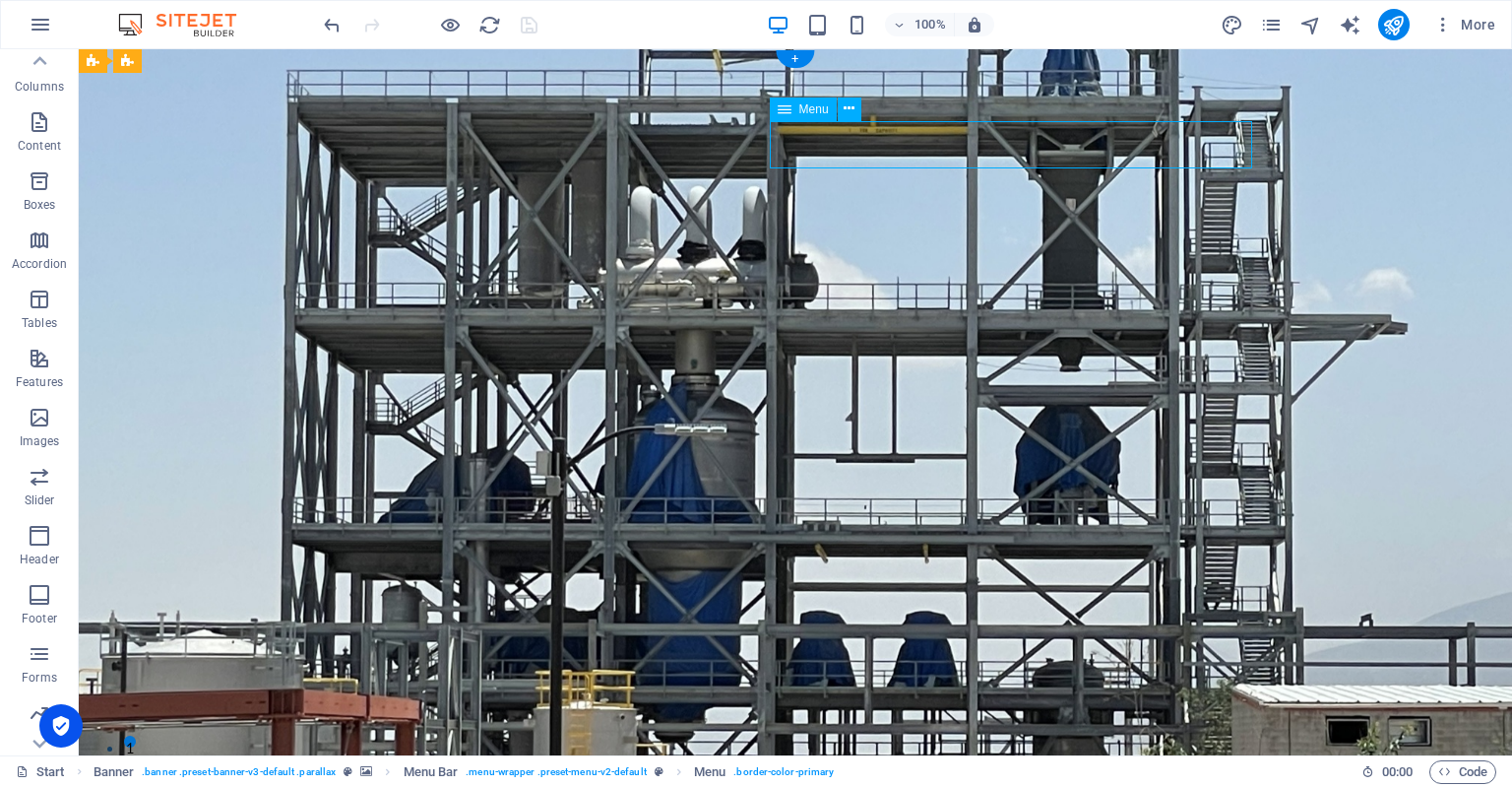 click on "Home Acerca de Nosotros Feedback Contact" at bounding box center (795, 959) 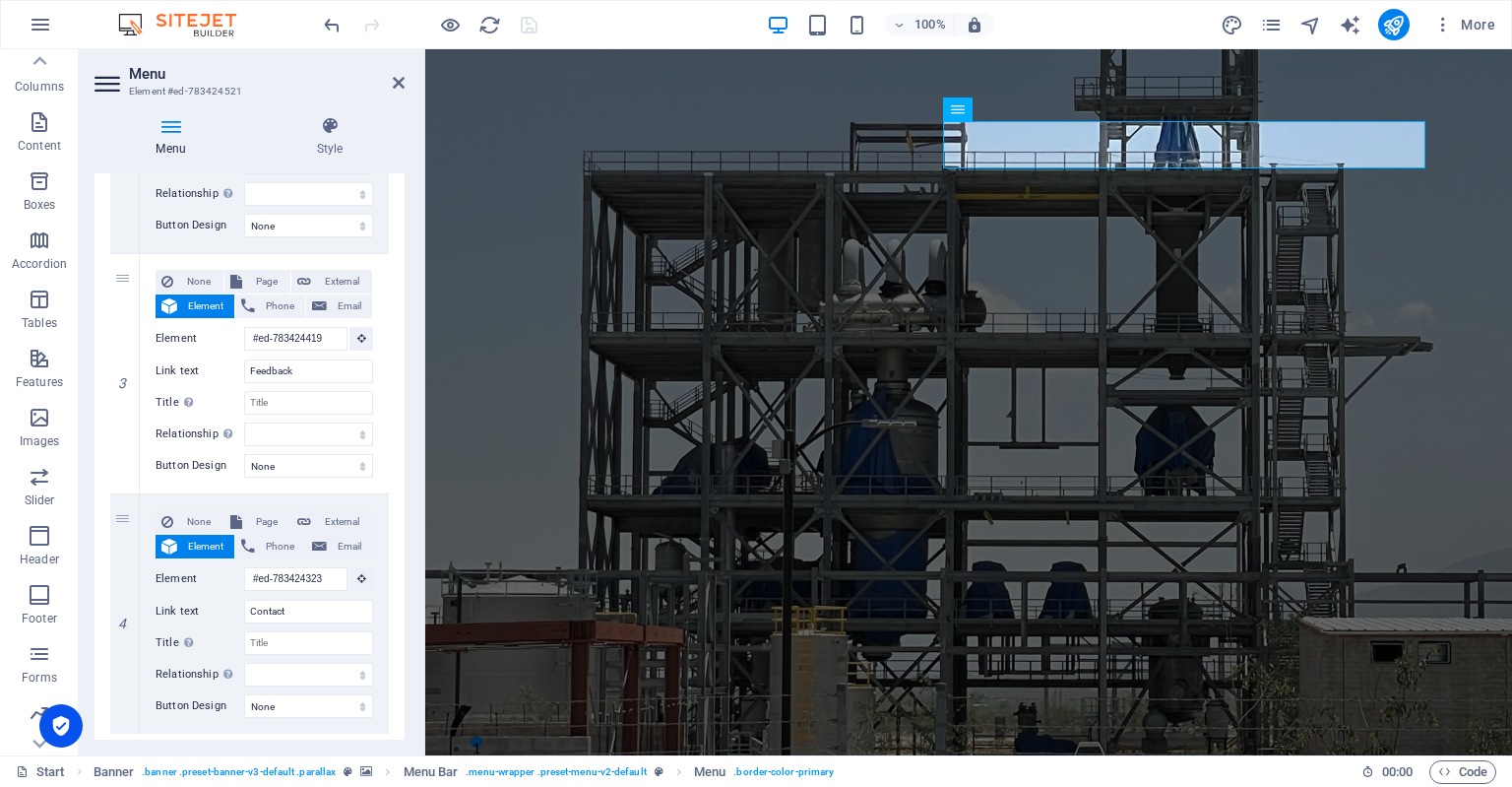 scroll, scrollTop: 634, scrollLeft: 0, axis: vertical 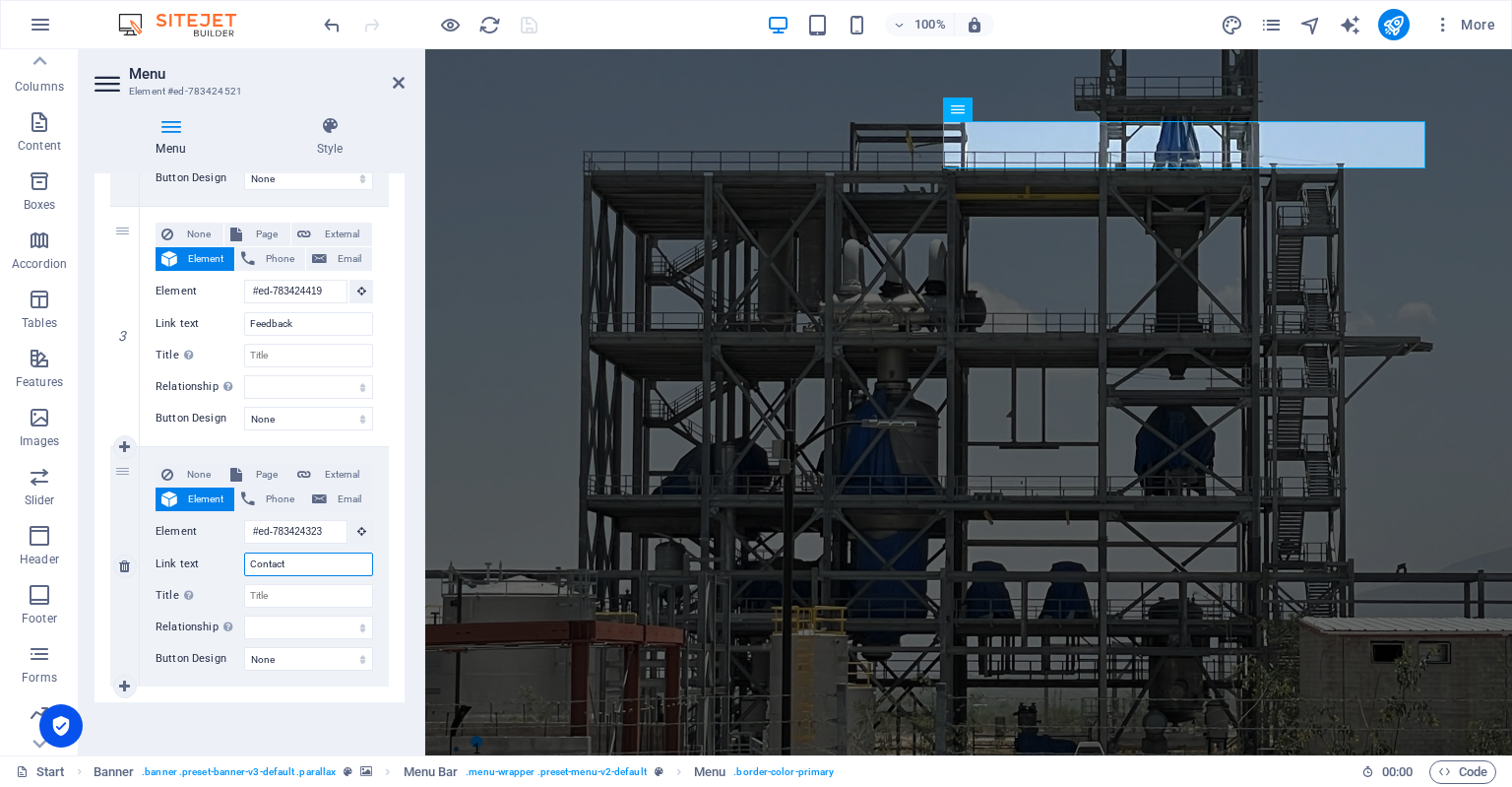 click on "Contact" at bounding box center [308, 564] 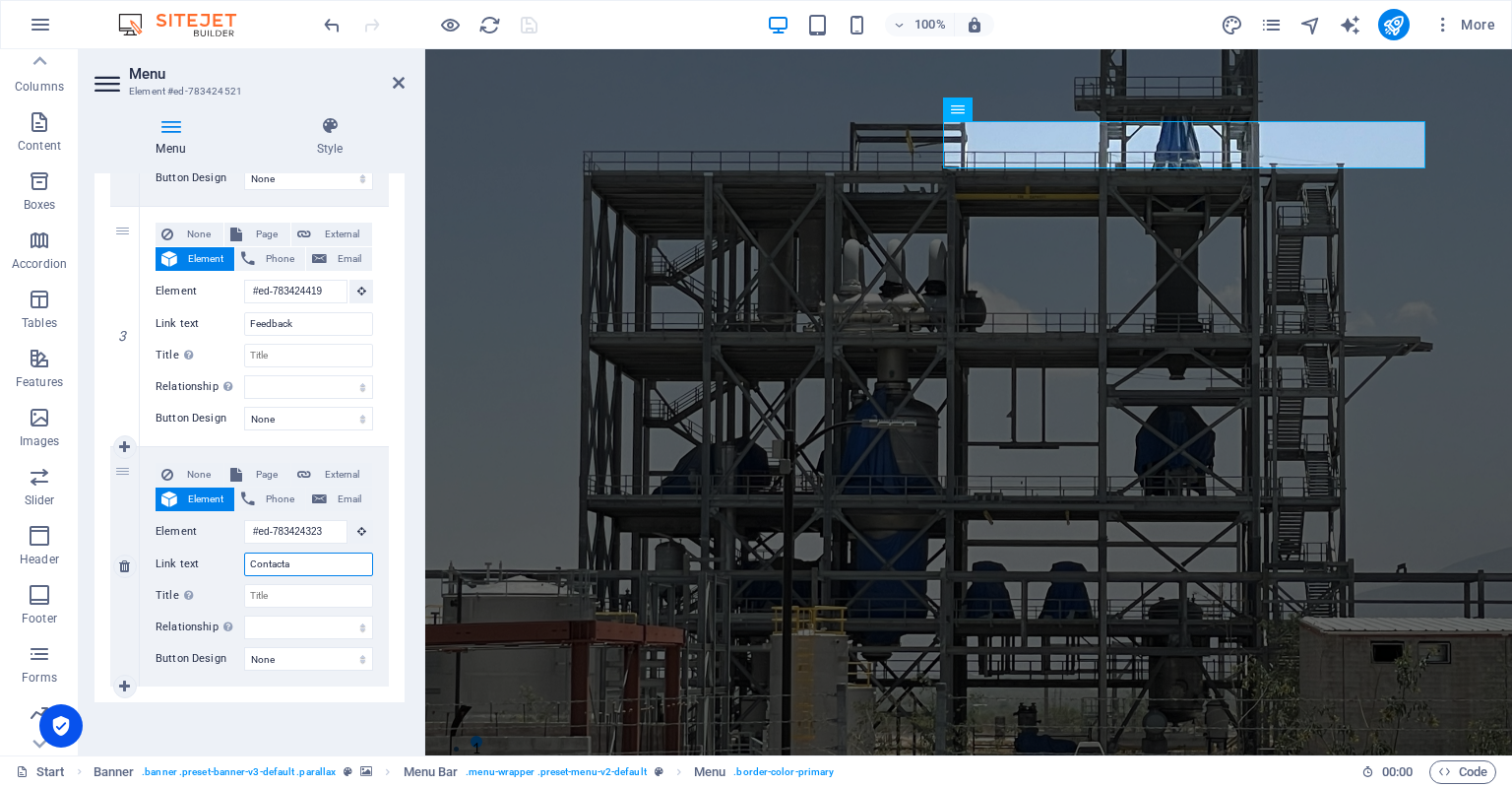 select 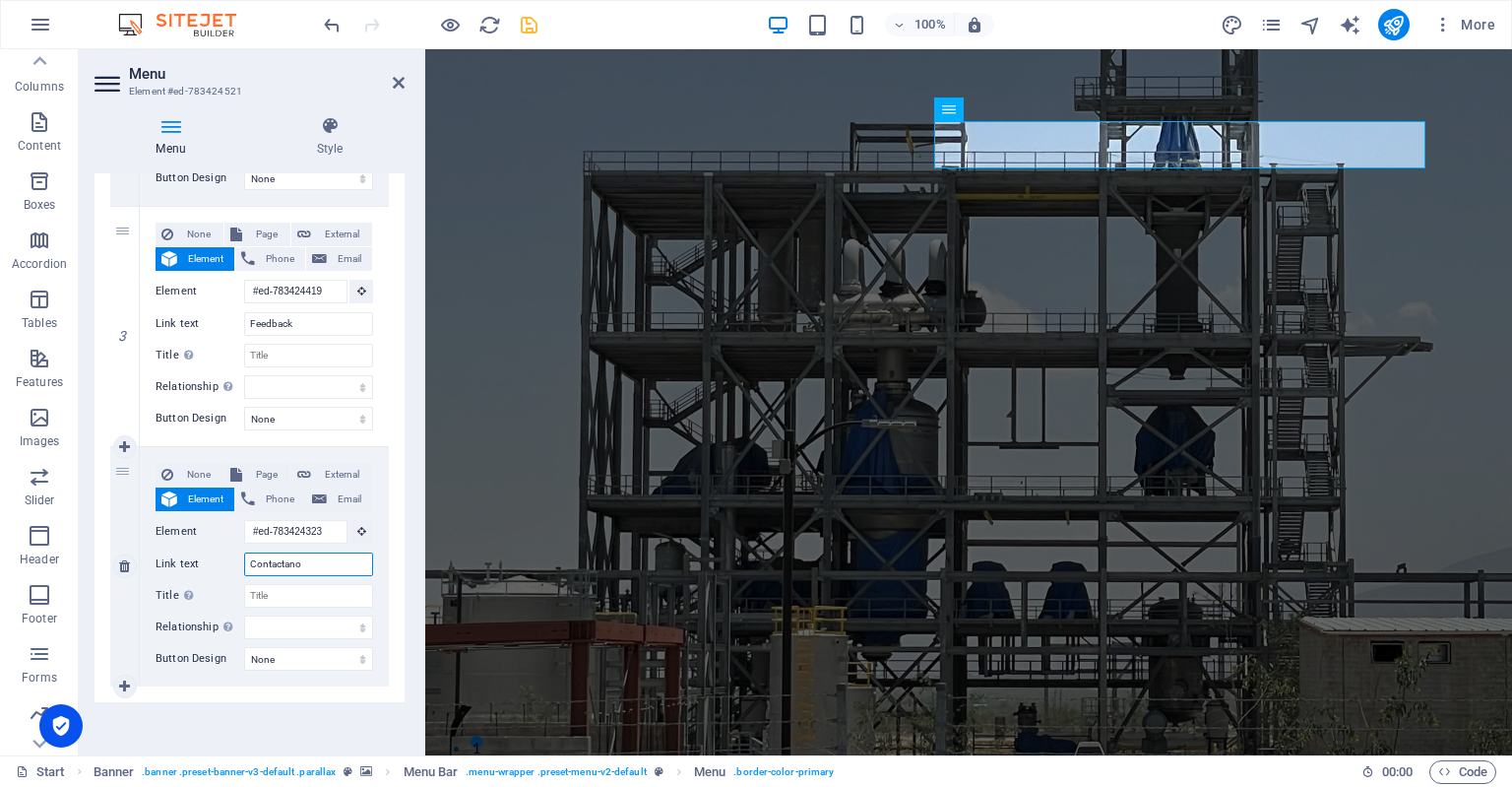 type on "Contactanos" 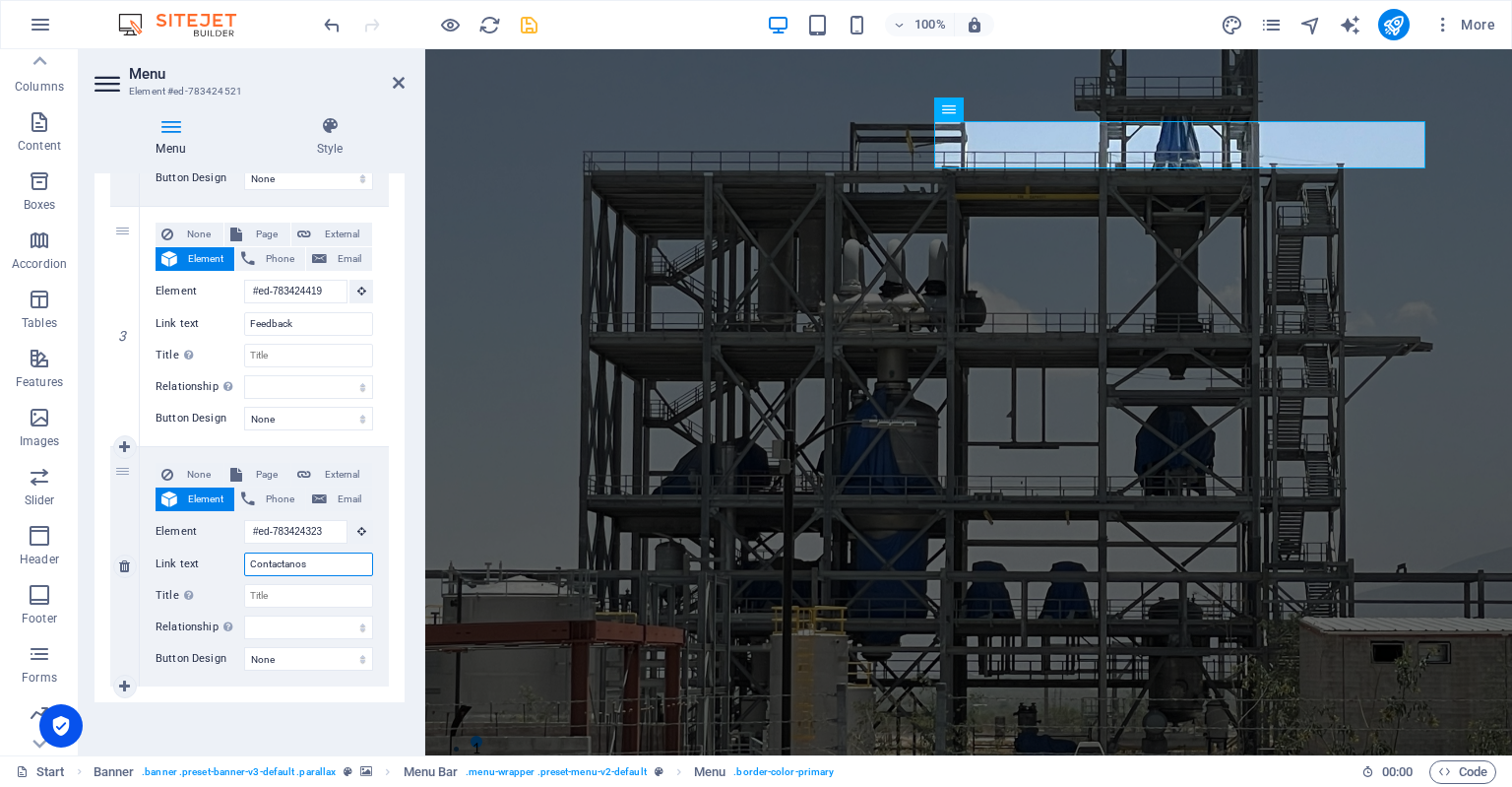 select 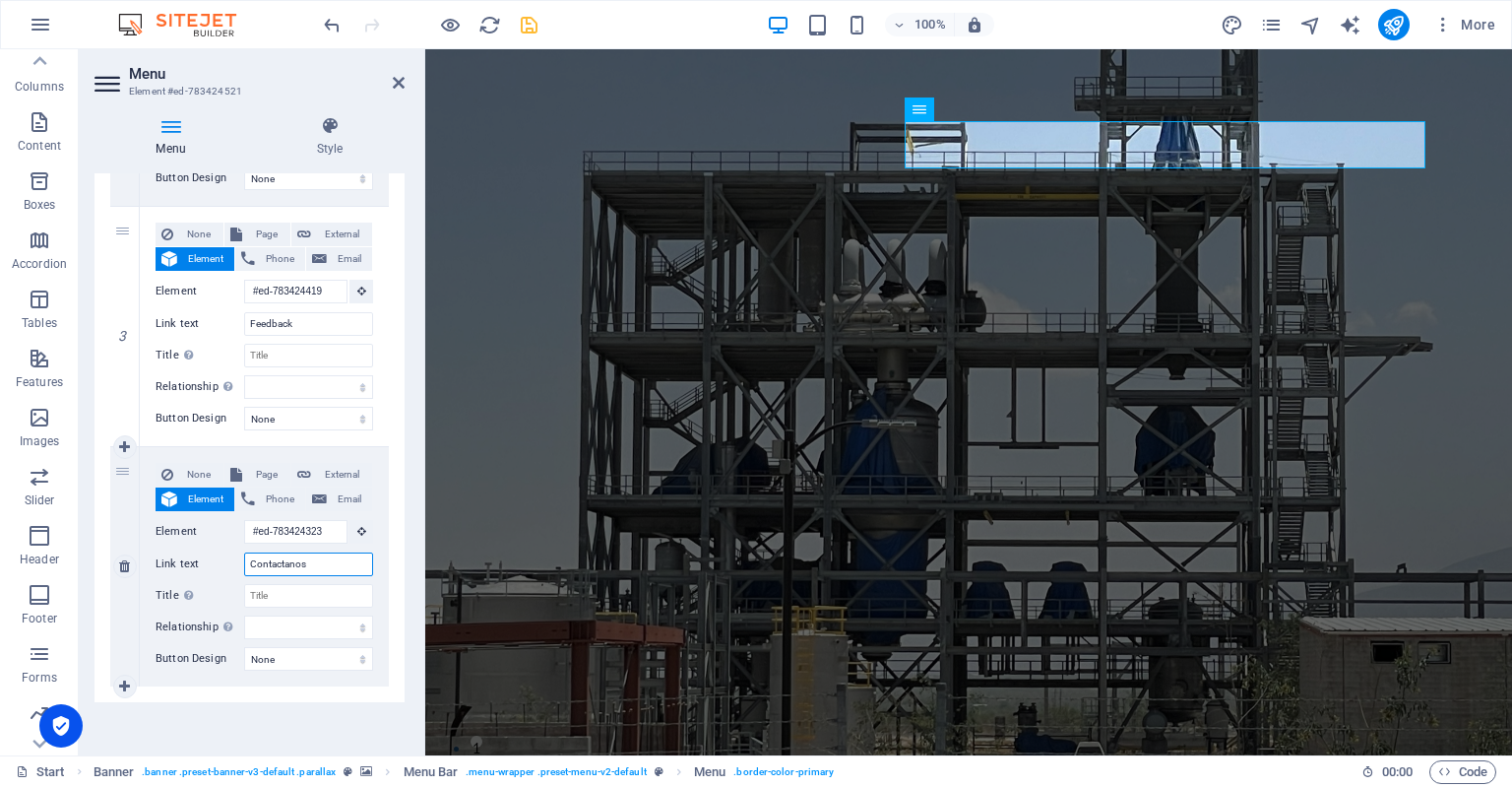 click on "Contactanos" at bounding box center [308, 564] 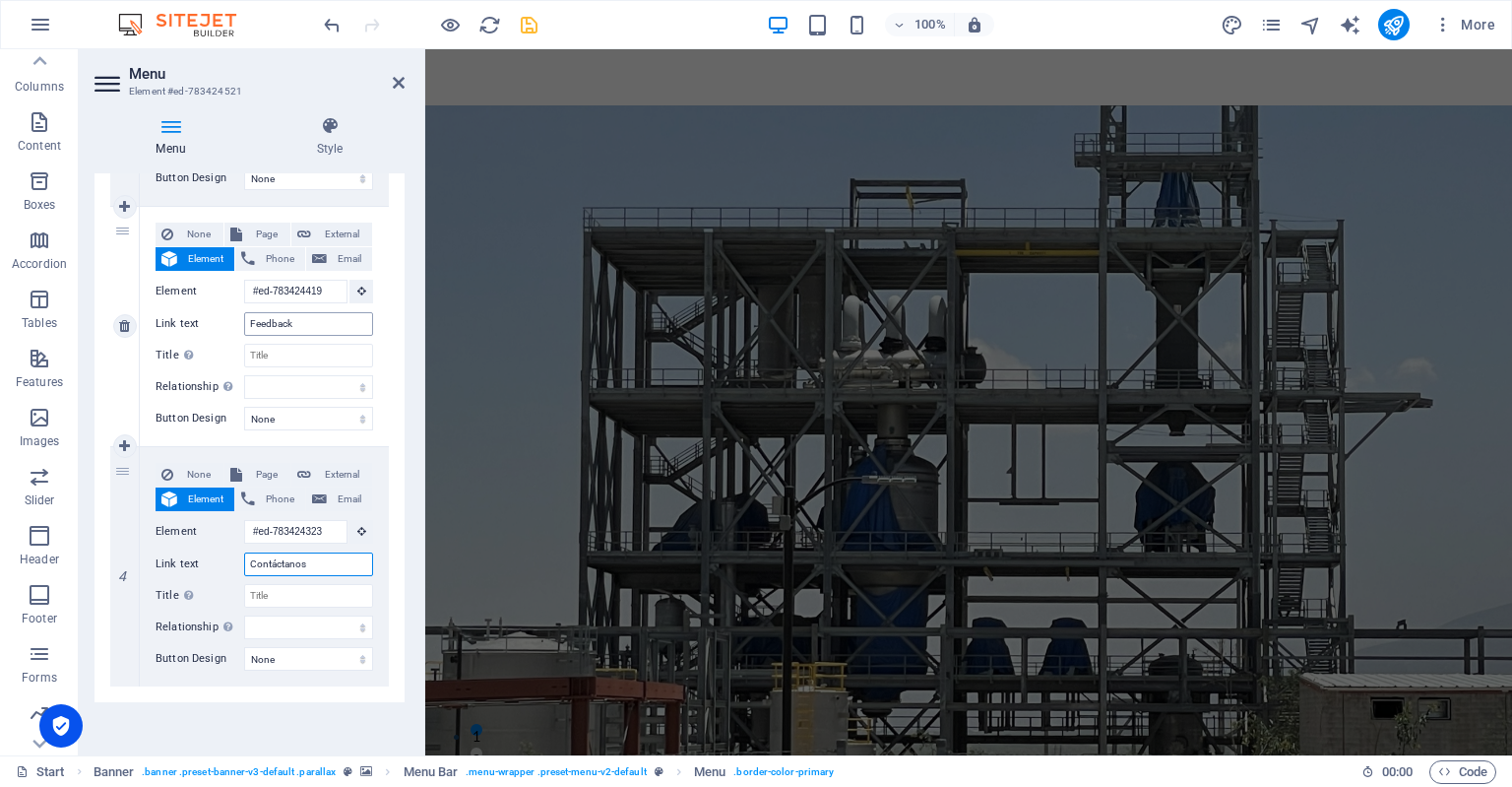 scroll, scrollTop: 0, scrollLeft: 0, axis: both 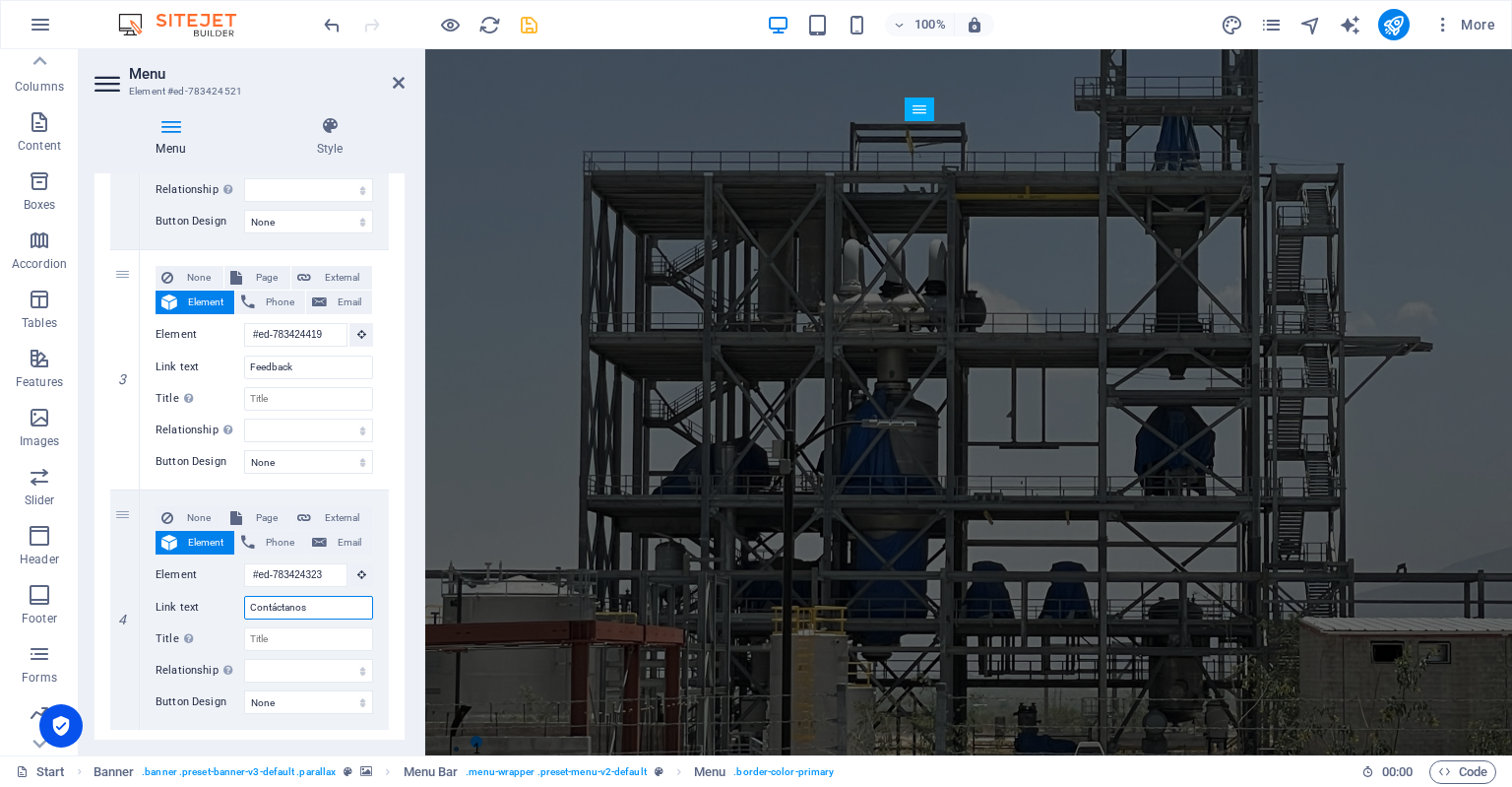 type on "Contáctanos" 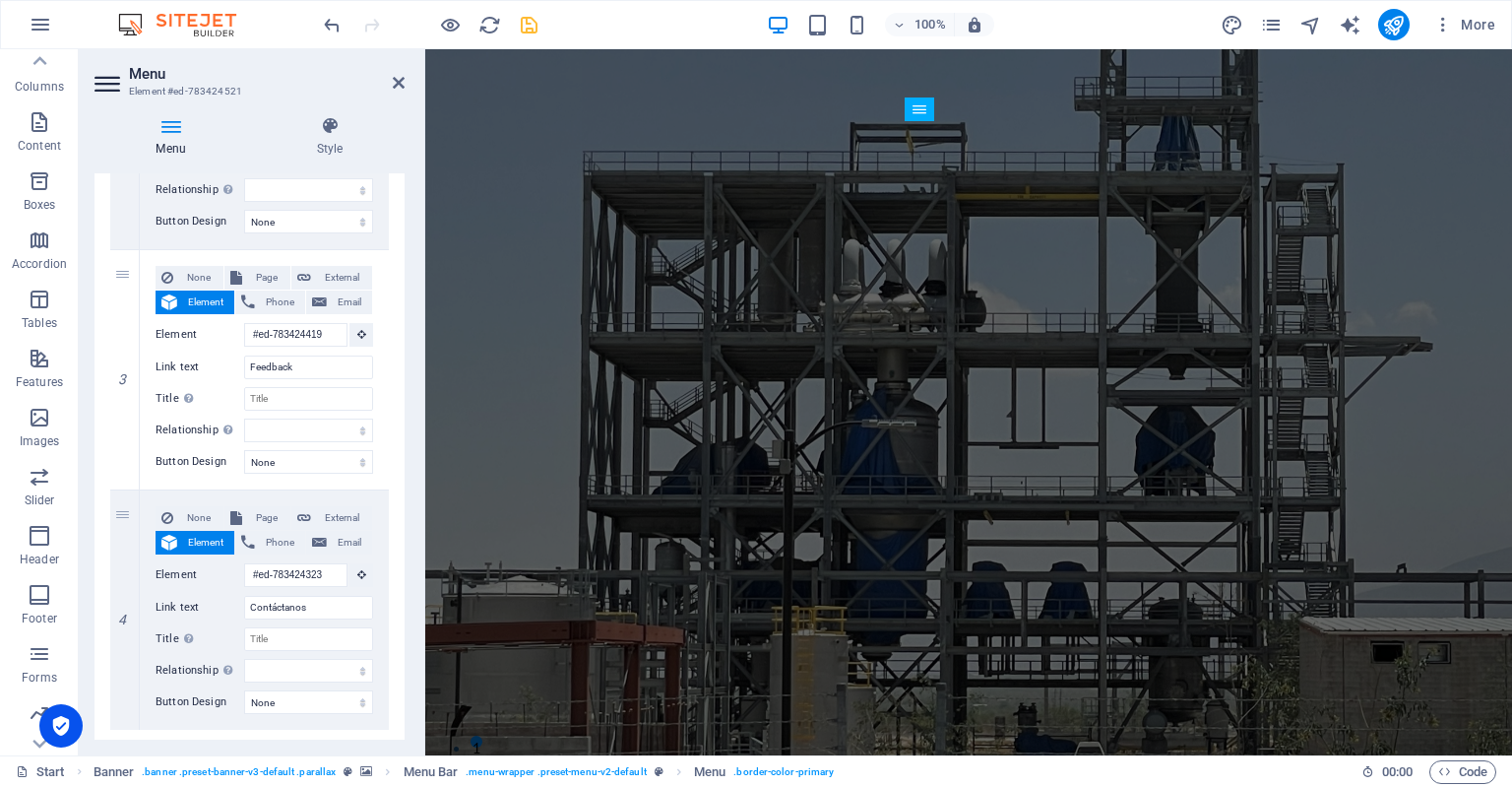 select 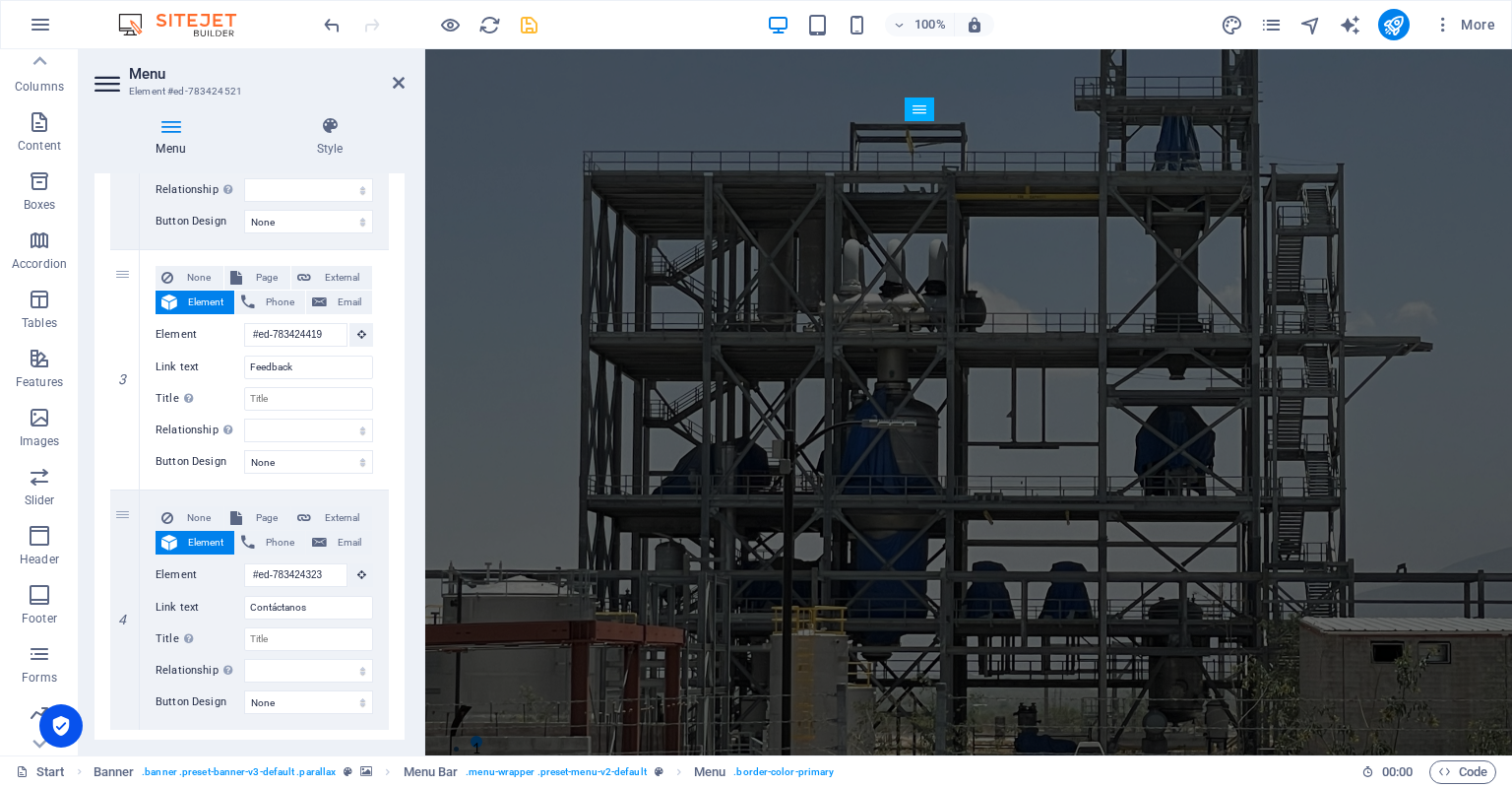 select 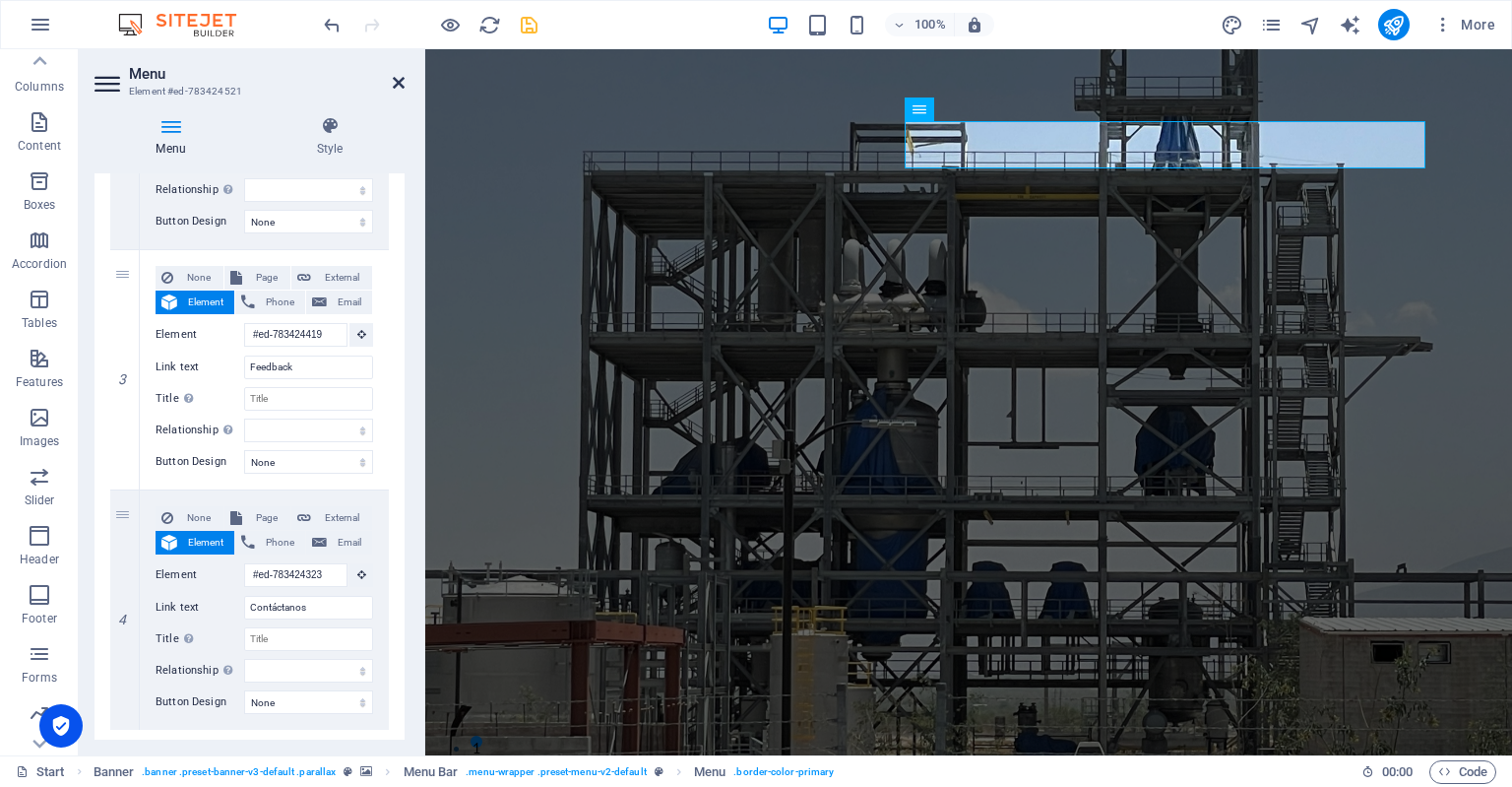 click at bounding box center [399, 83] 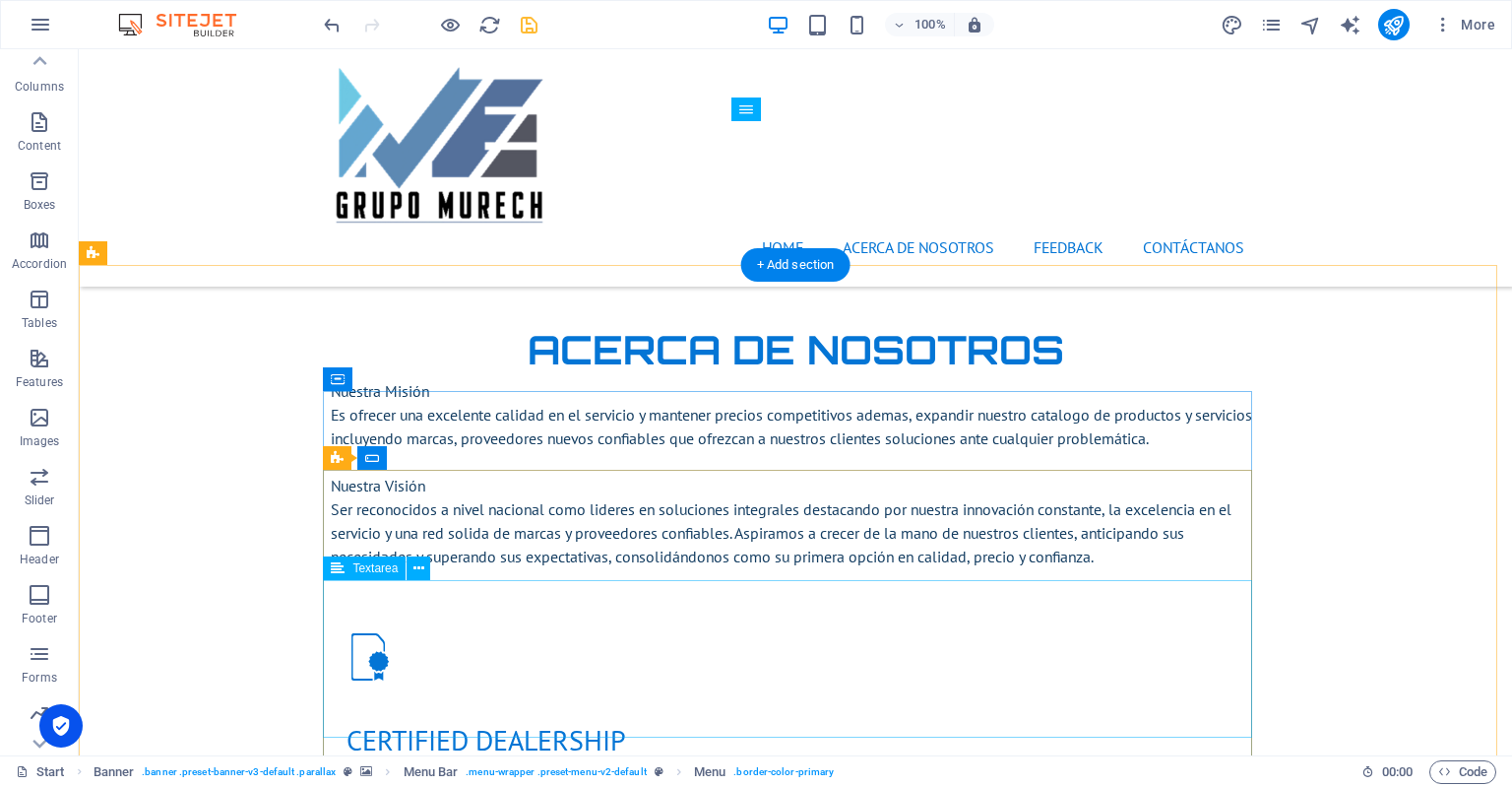 scroll, scrollTop: 1284, scrollLeft: 0, axis: vertical 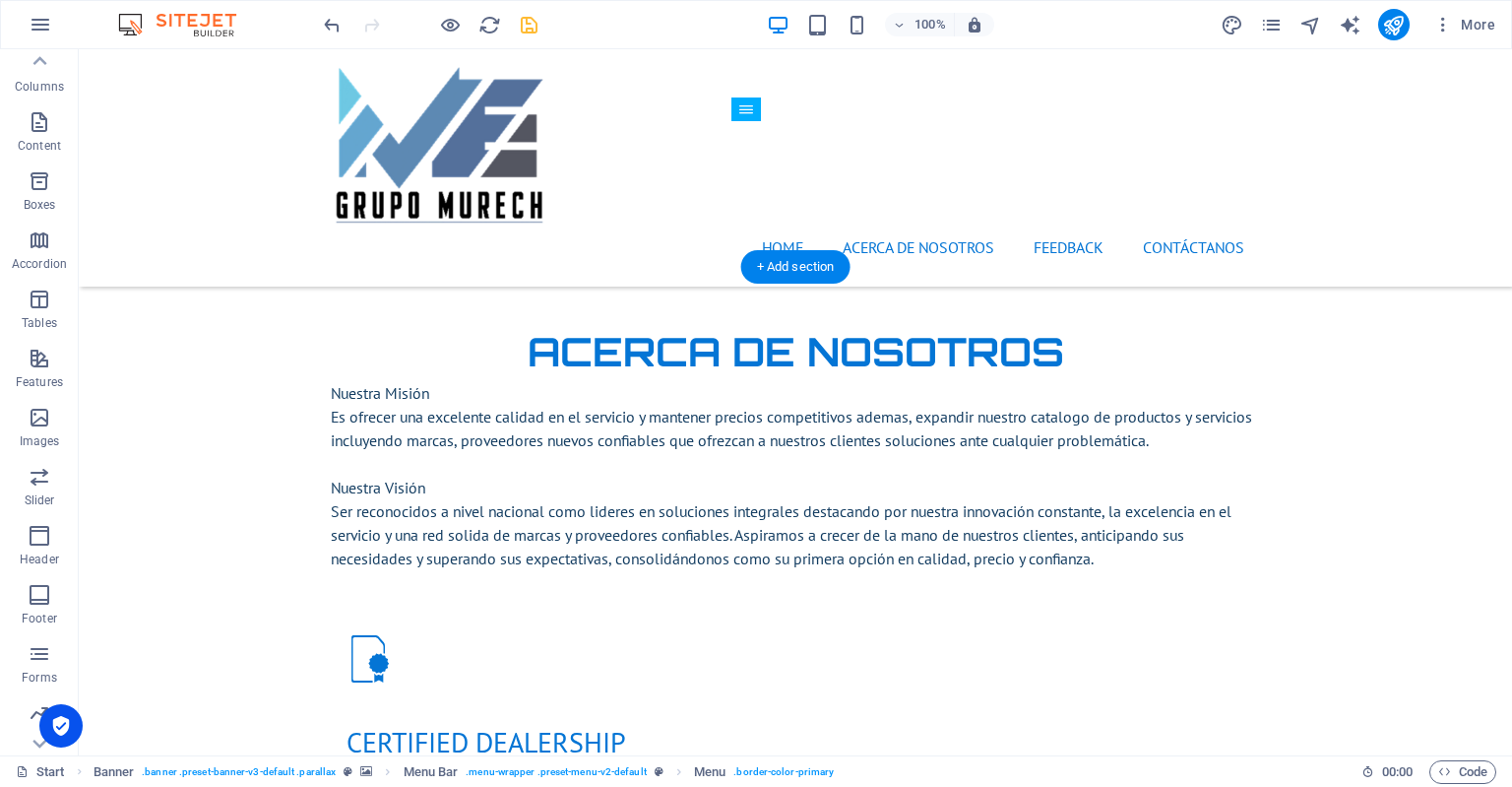 click at bounding box center [795, 1886] 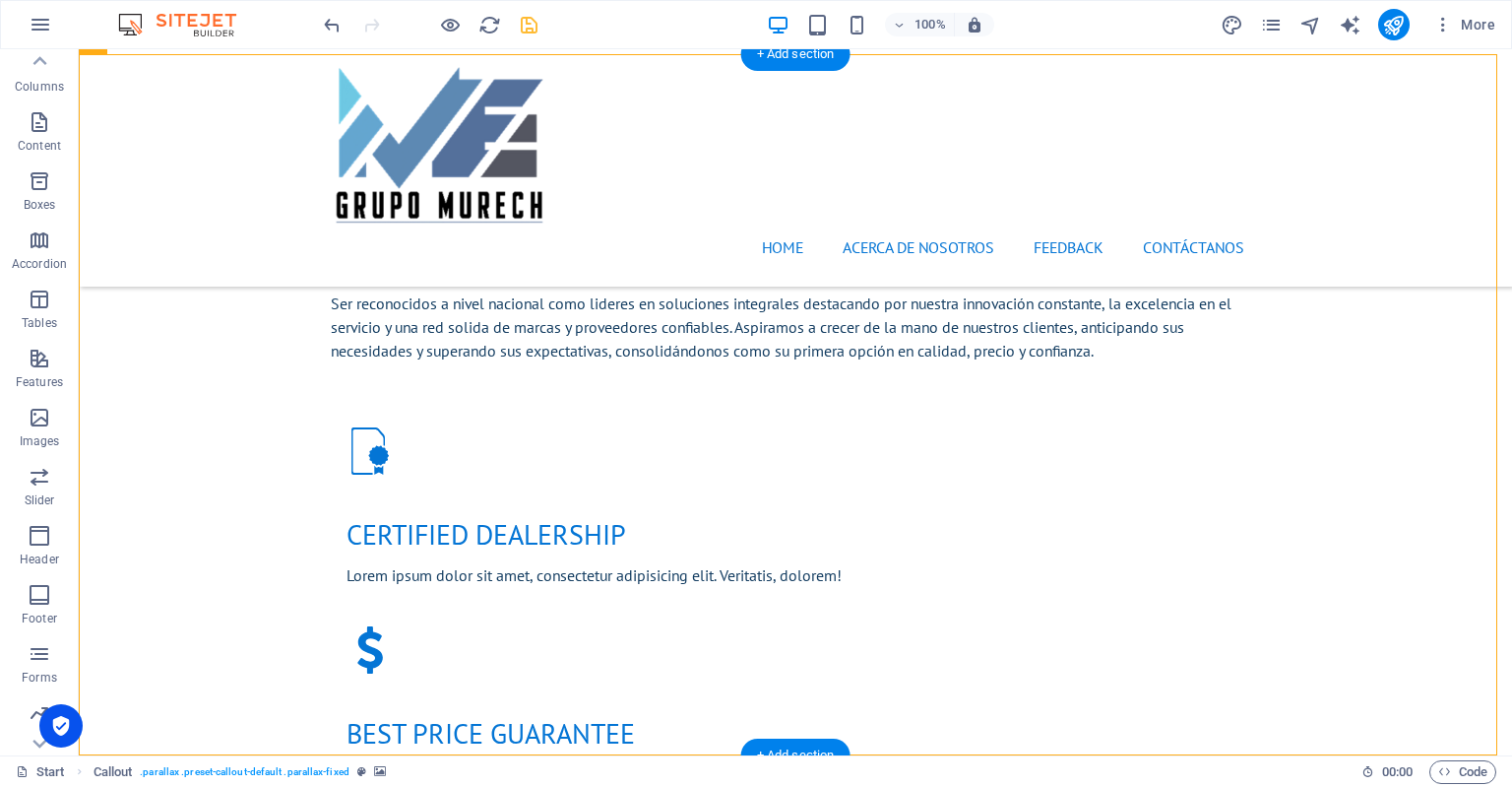 scroll, scrollTop: 1500, scrollLeft: 0, axis: vertical 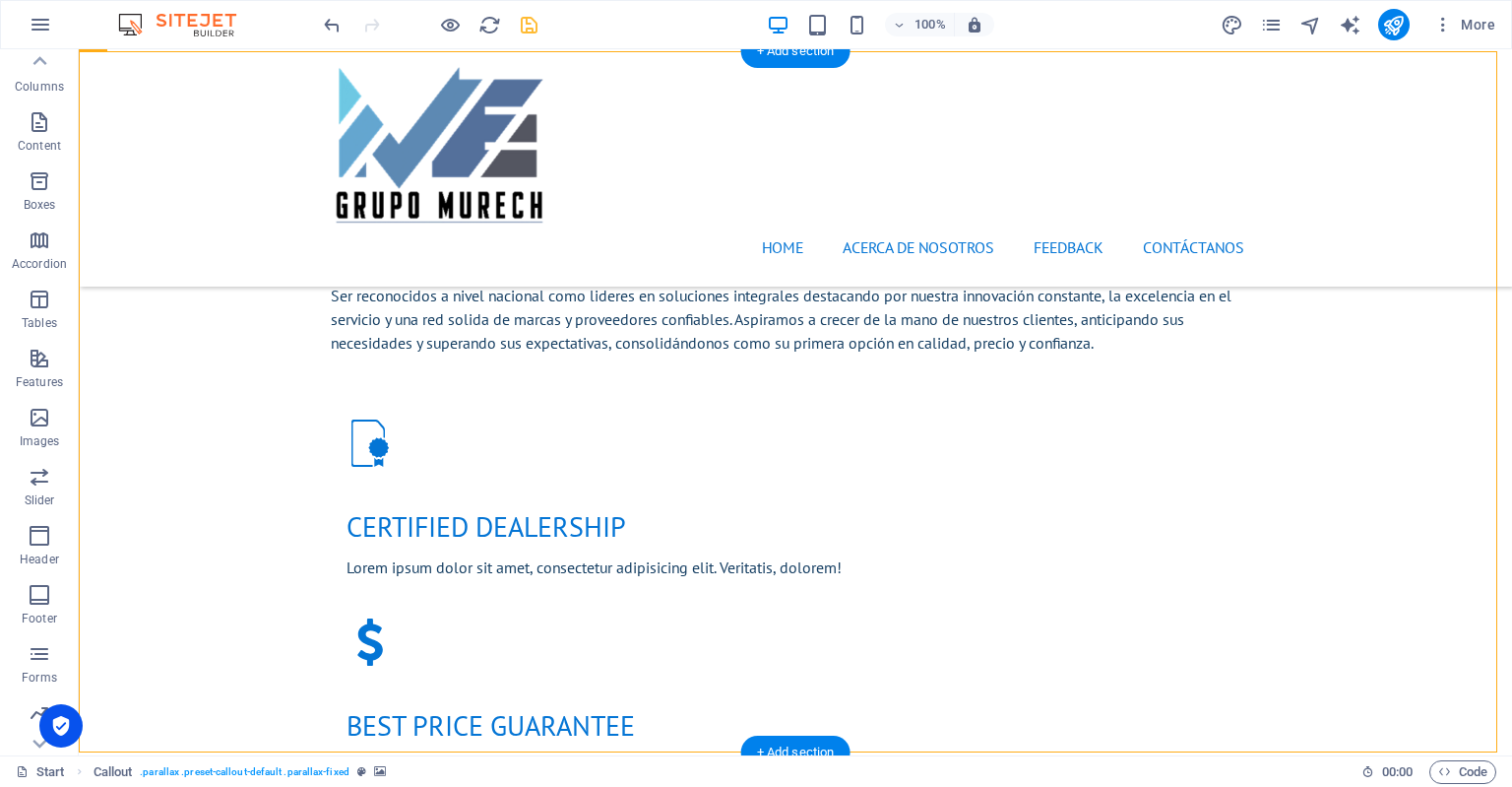 click at bounding box center (795, 1671) 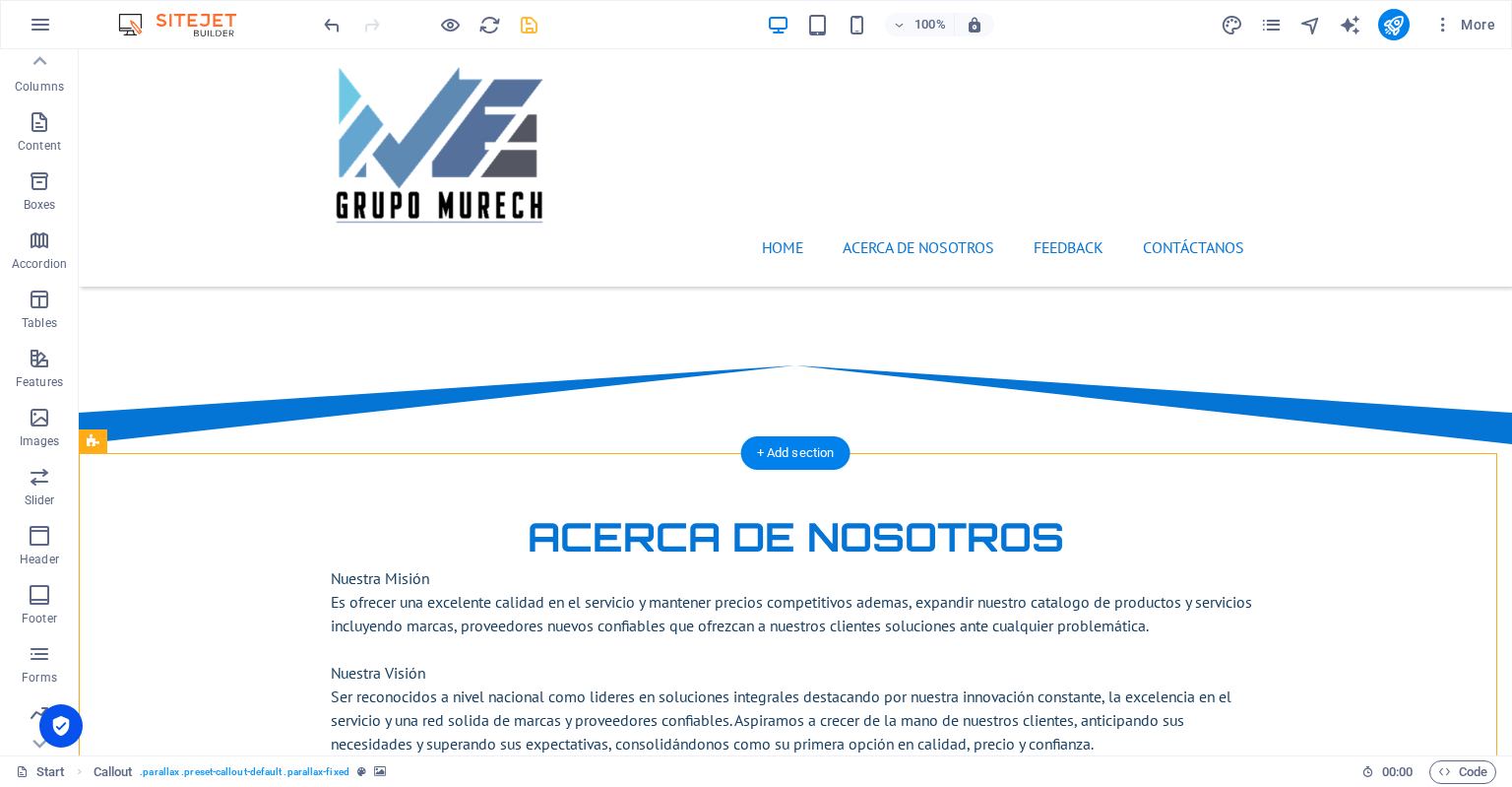 scroll, scrollTop: 1099, scrollLeft: 0, axis: vertical 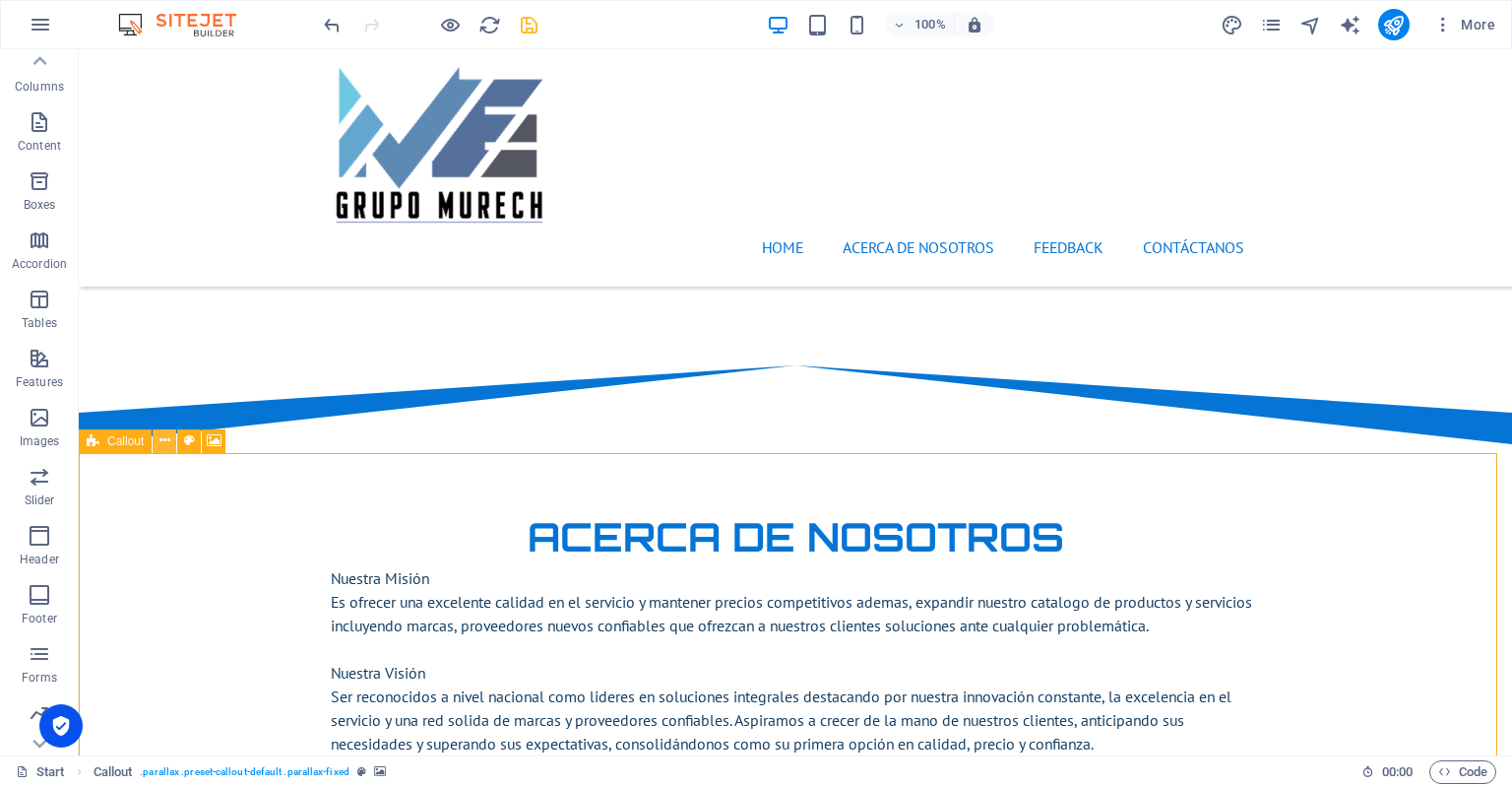 click at bounding box center [164, 440] 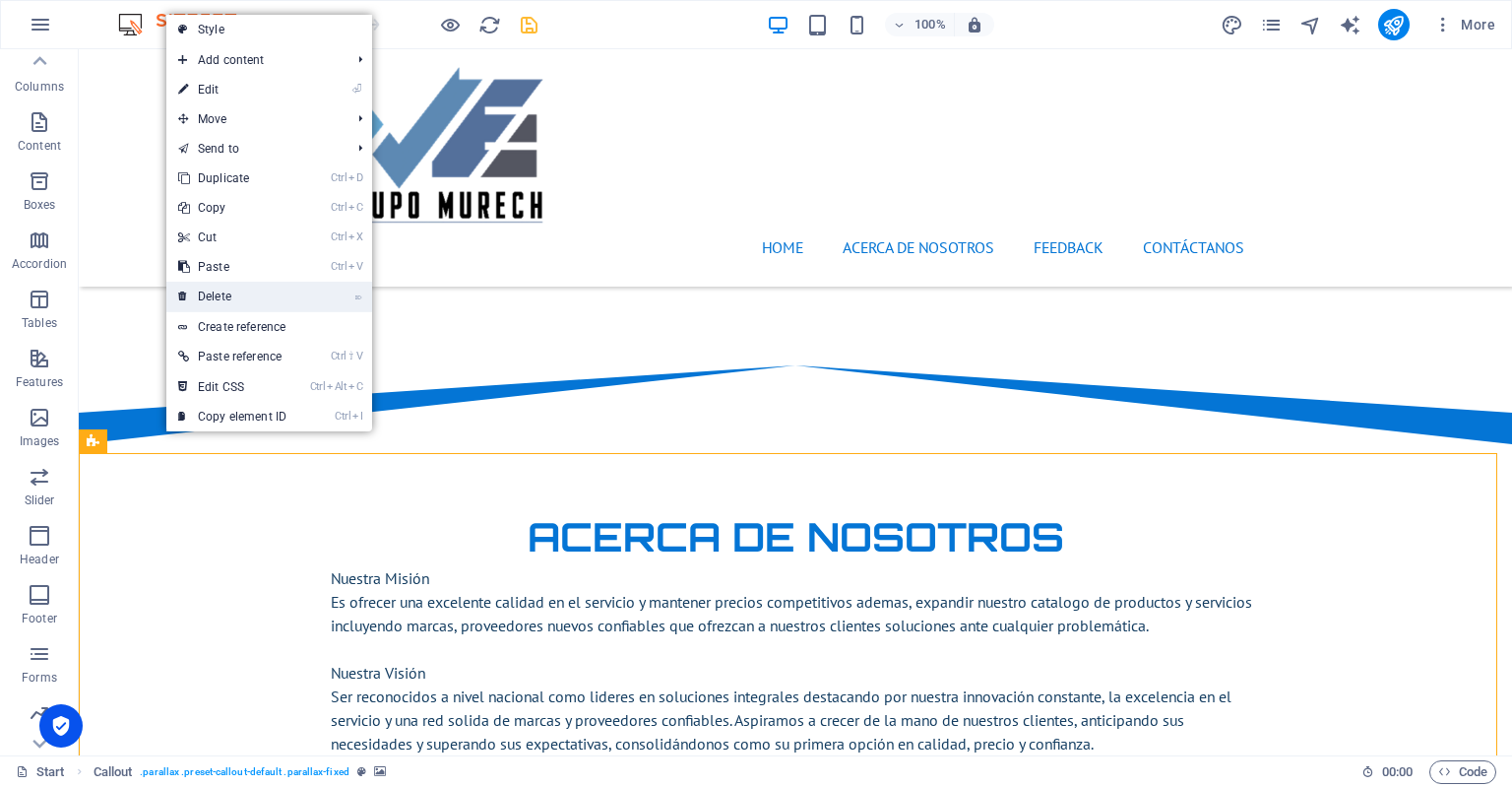 click on "⌦  Delete" at bounding box center [232, 296] 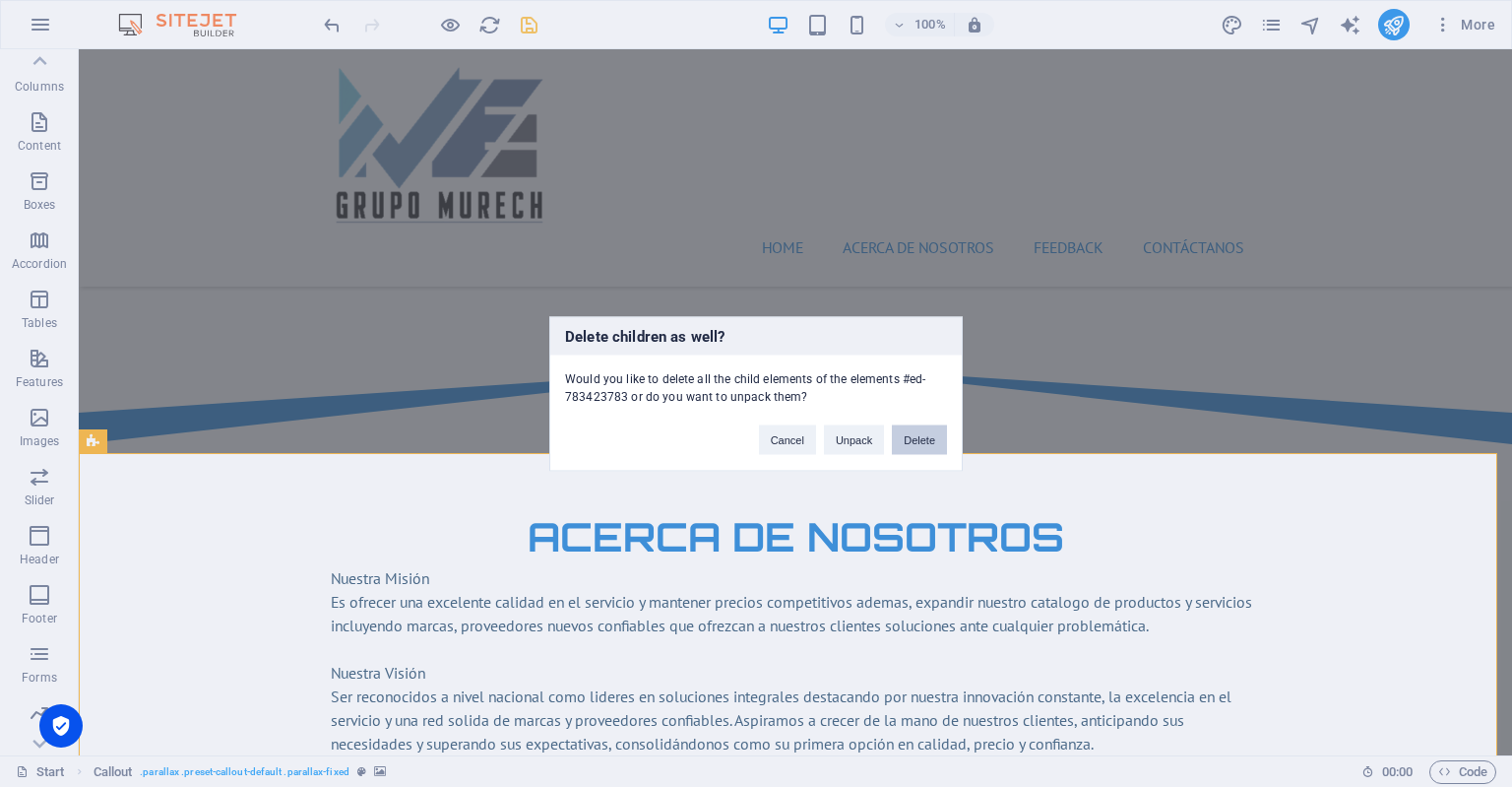 click on "Delete" at bounding box center (919, 439) 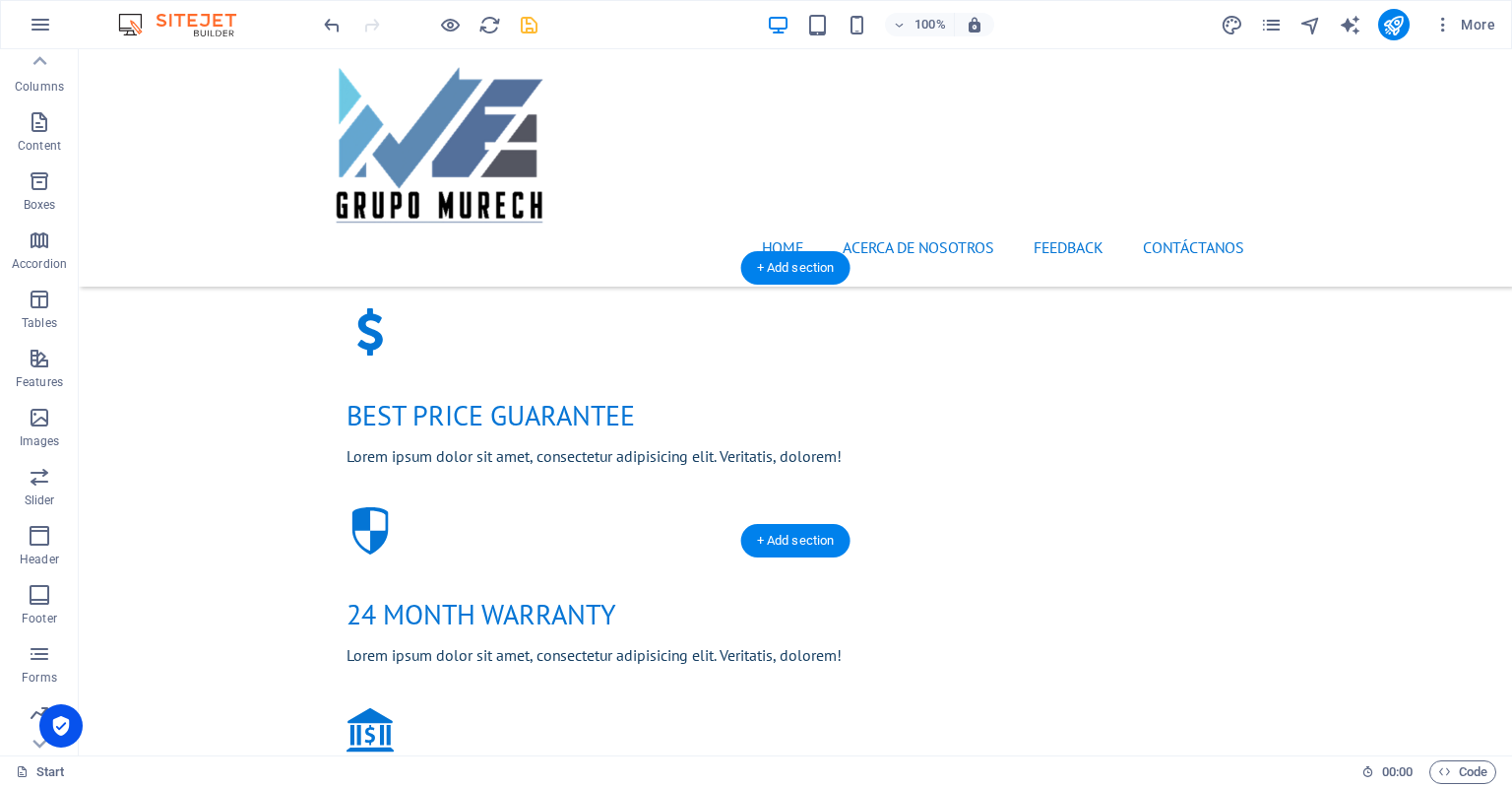 scroll, scrollTop: 1990, scrollLeft: 0, axis: vertical 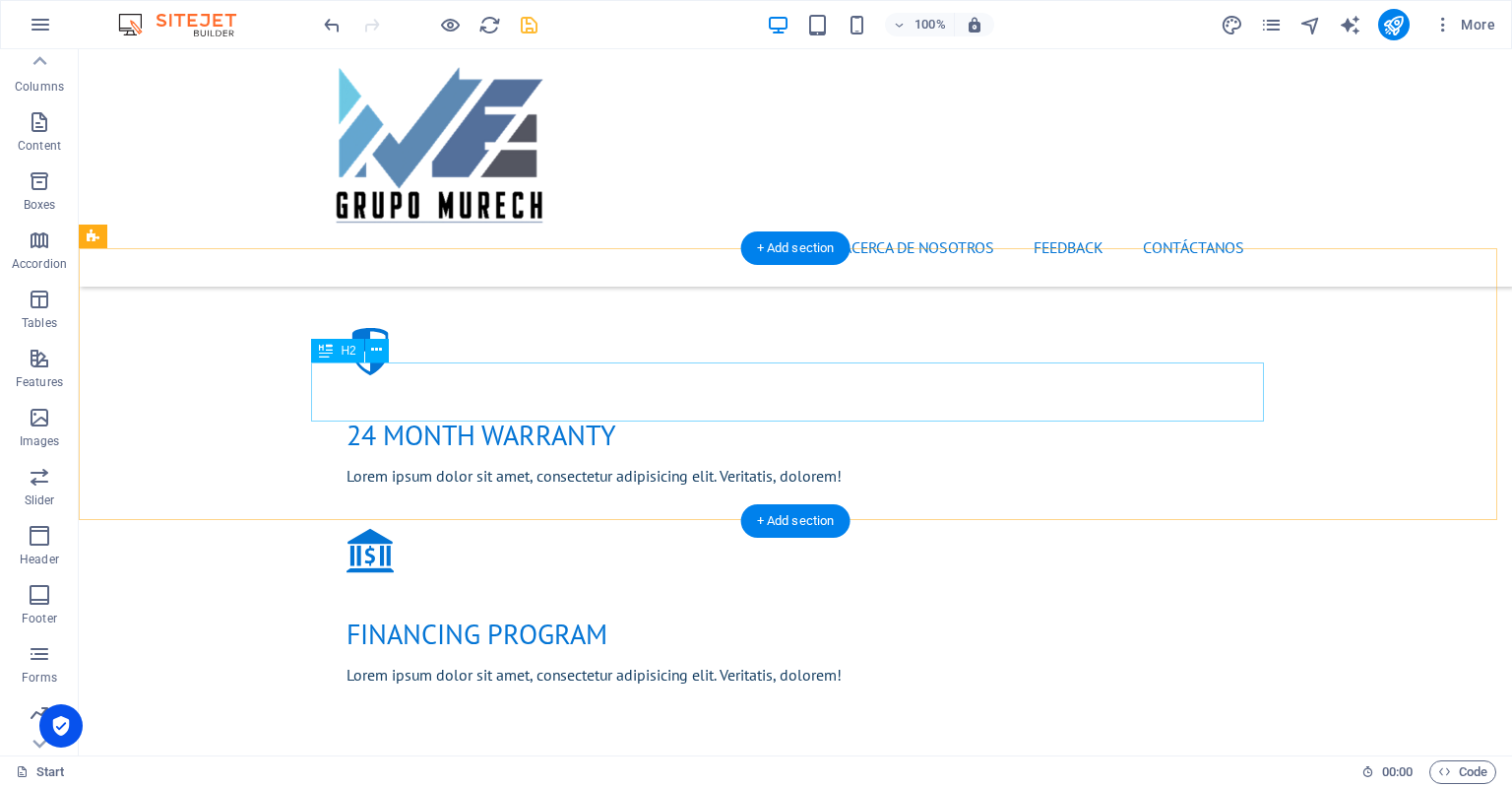 click on "Inventory" at bounding box center [559, 2672] 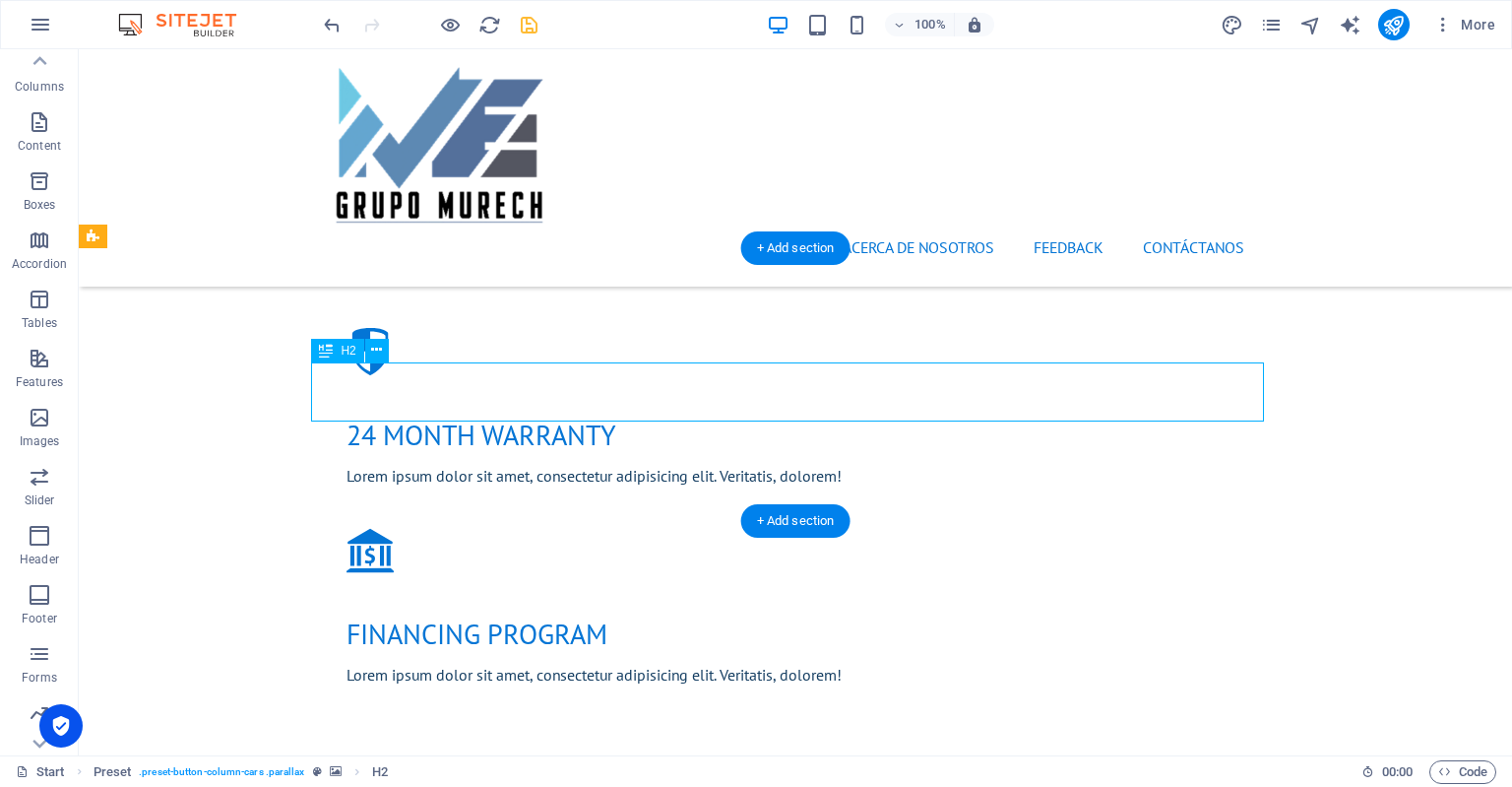 click on "Inventory" at bounding box center [559, 2672] 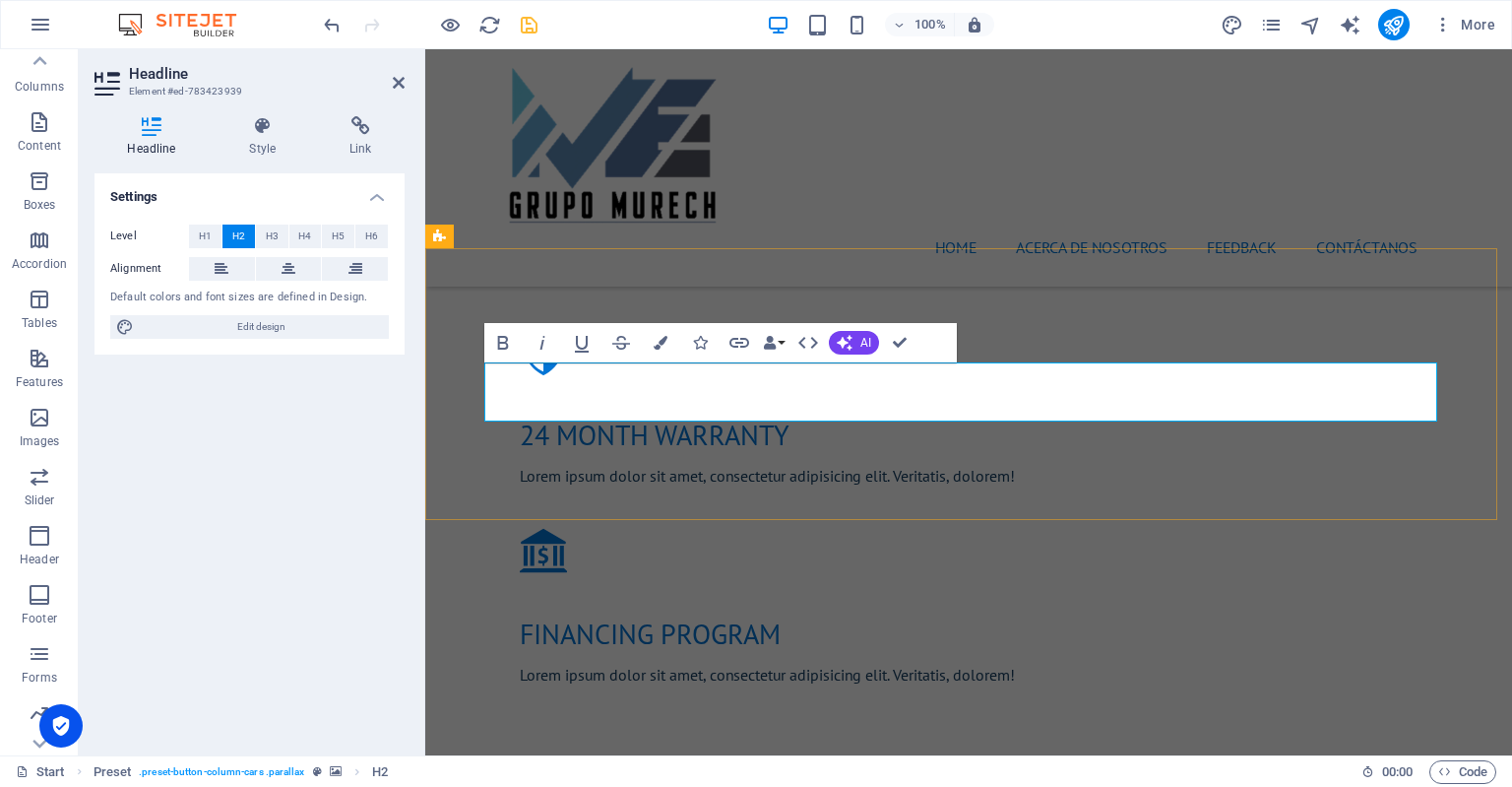 type 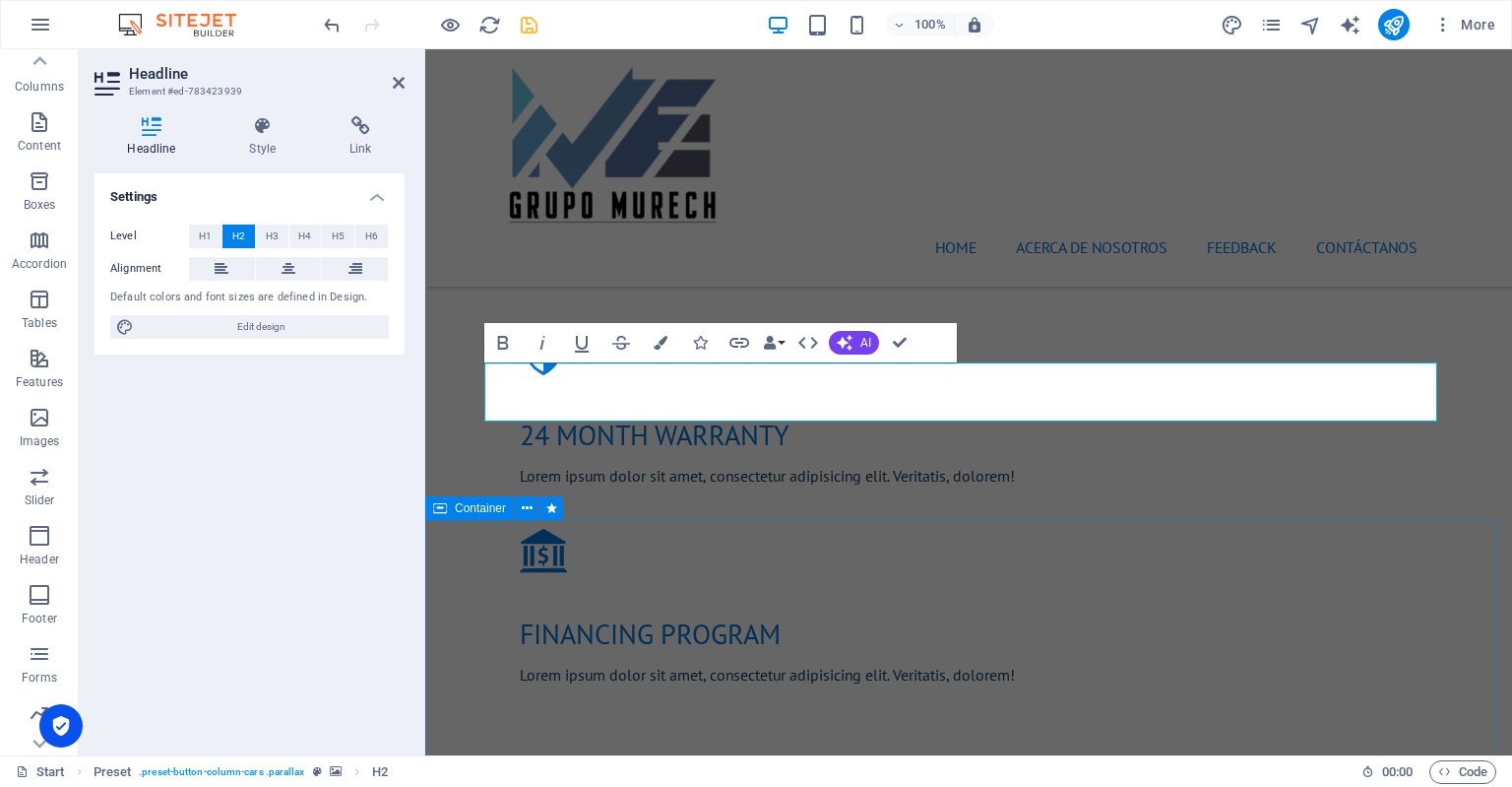 click on "New Cars BMW 535I Individual $ 49.999 Automatic  Transmission  | Vivid Blue More Details Land rover Range $ 49.999 Automatic  Transmission  | Pearl white More Details Aston martin  DB9 $ 49.999 Automatic  Transmission  | Coupe More Details Mercedes AMG $ 49.999 Automatic  Transmission  | Coupe More Details Audi RS7 $ 49.999 Automatic  Transmission  | Coupe More Details Jeep Compass $ 49.999 Automatic  Transmission  | Coupe More Details" at bounding box center [969, 5300] 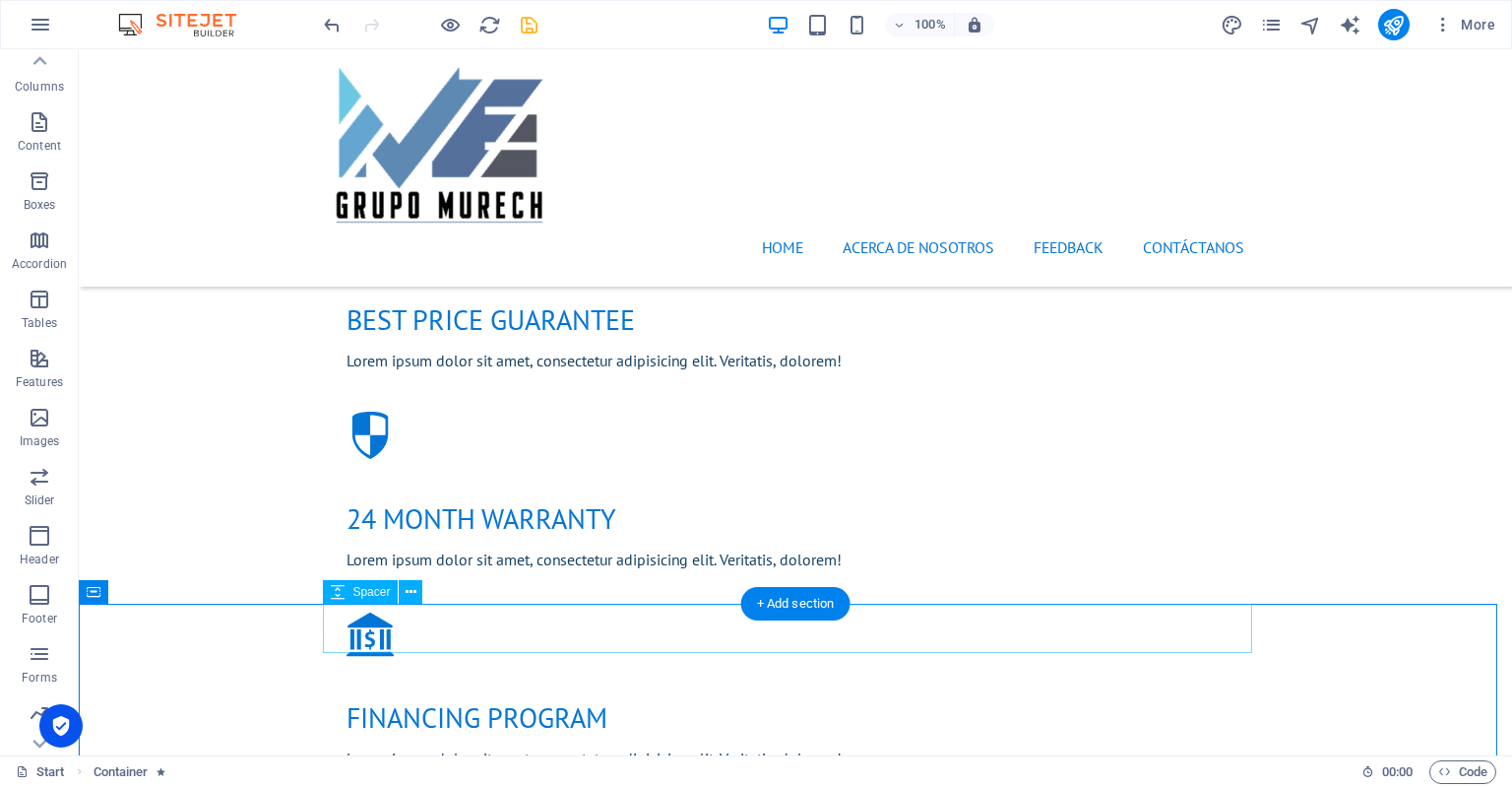 scroll, scrollTop: 1905, scrollLeft: 0, axis: vertical 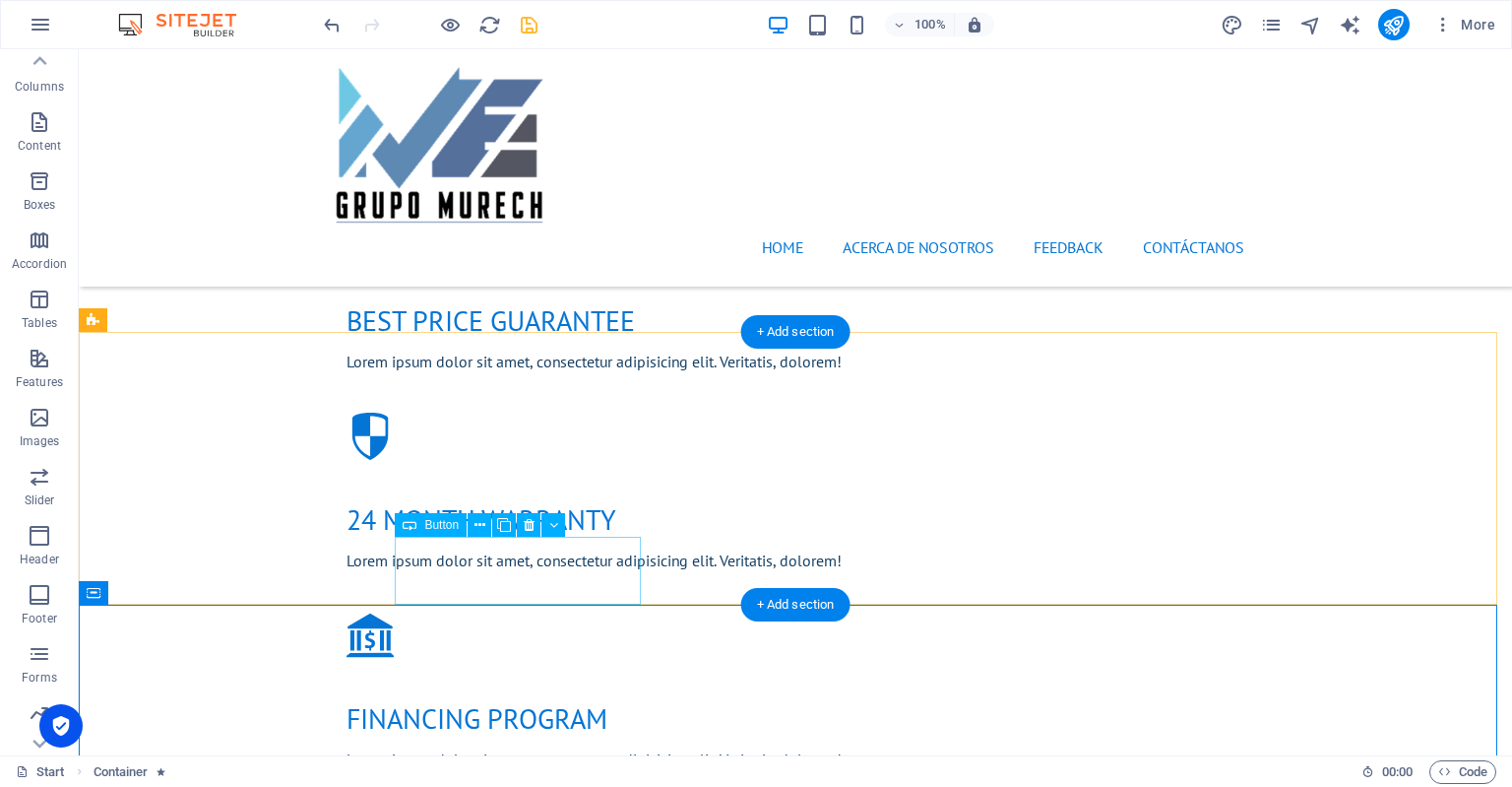 click on "New Cars" at bounding box center (559, 2852) 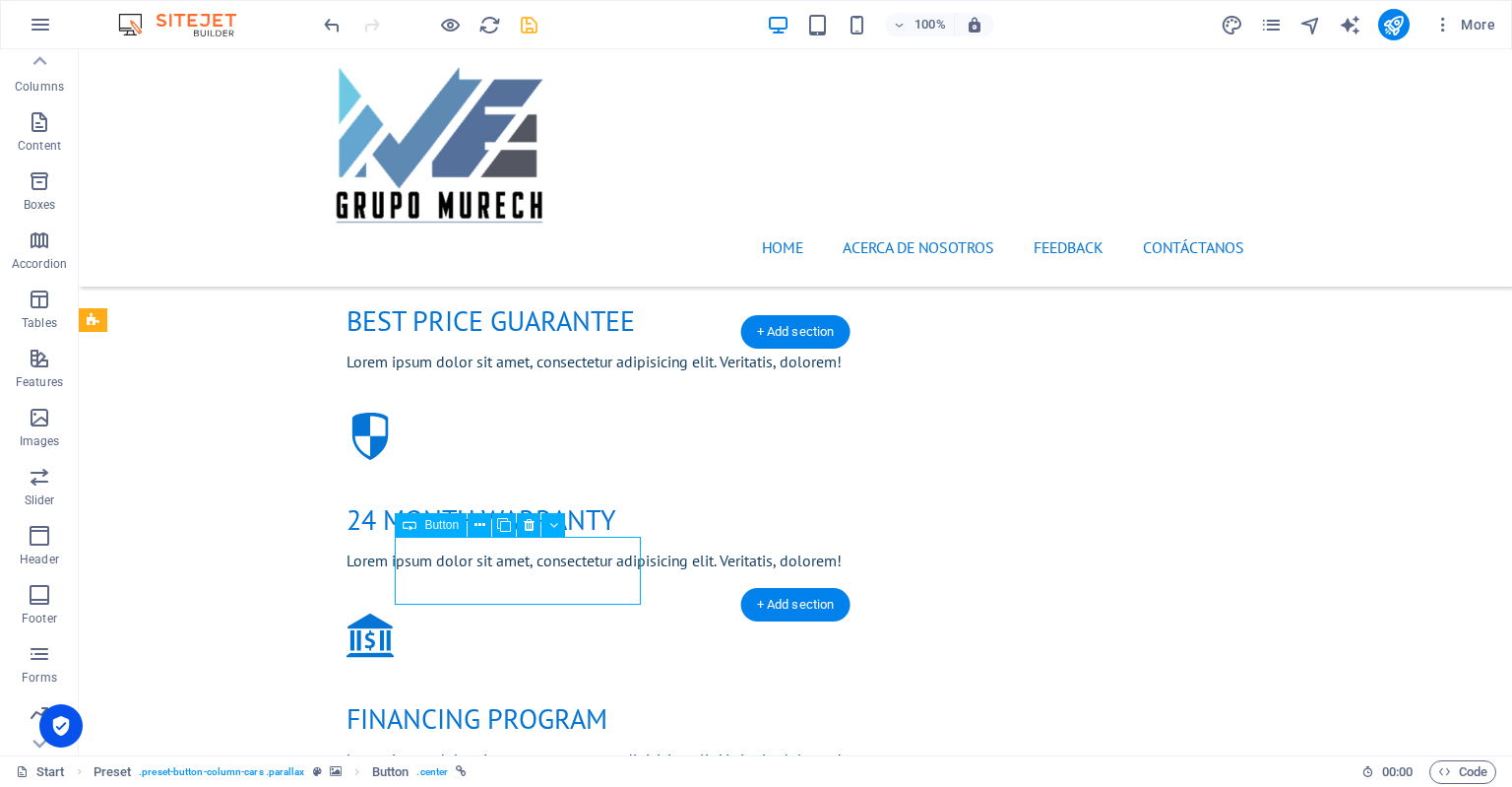 click on "New Cars" at bounding box center [559, 2852] 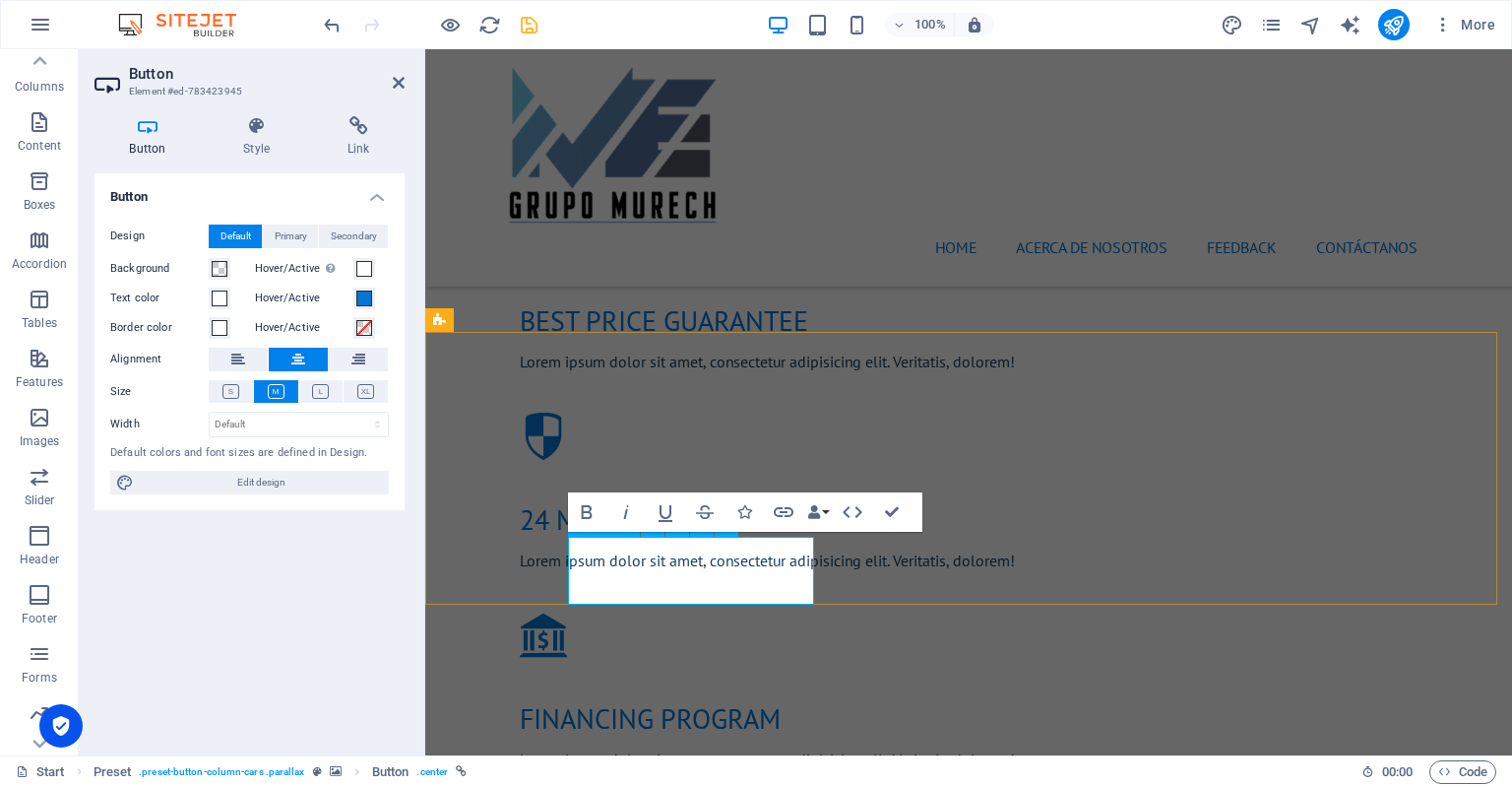click on "New Cars" at bounding box center [906, 2852] 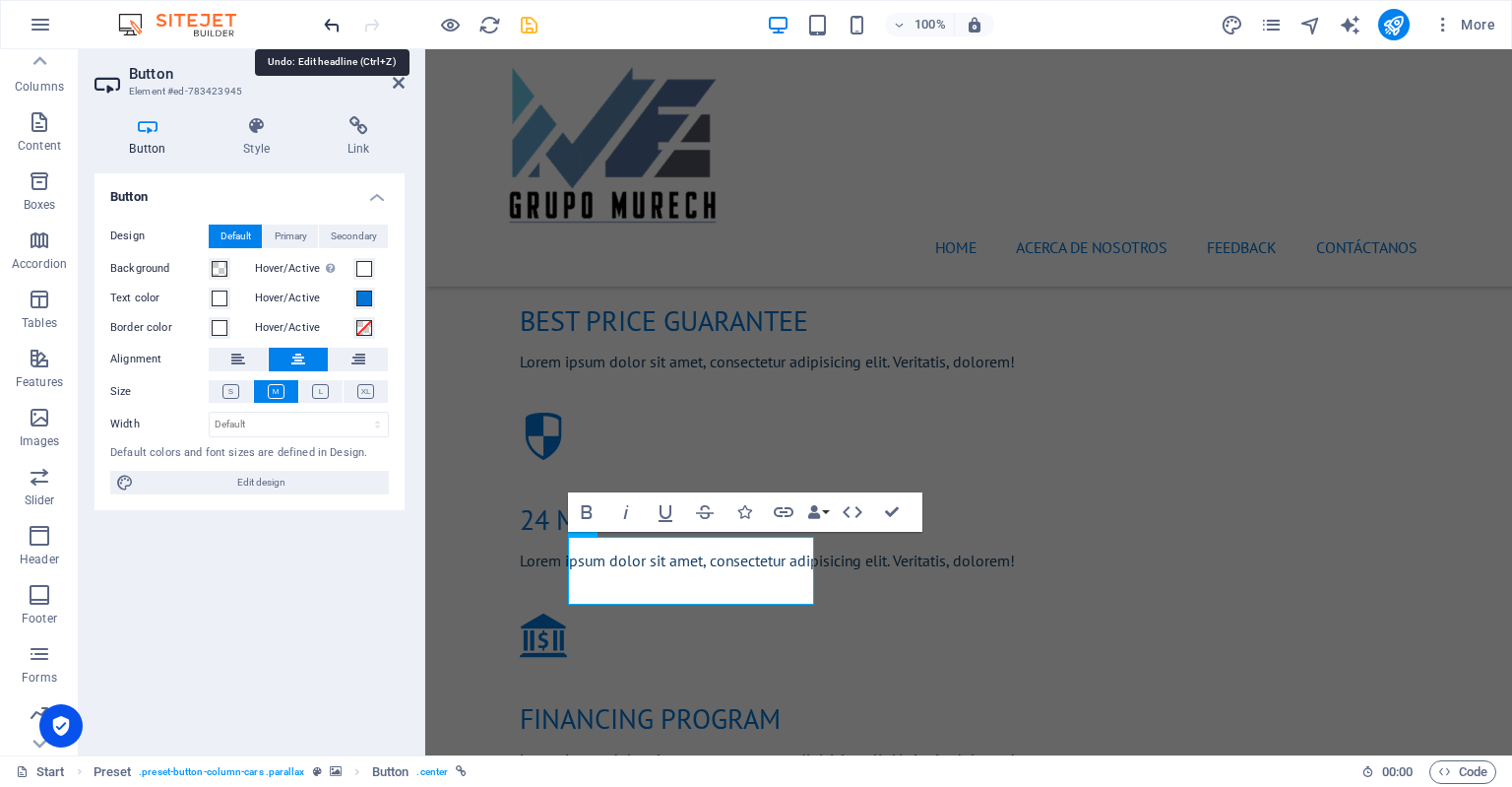 click at bounding box center (332, 25) 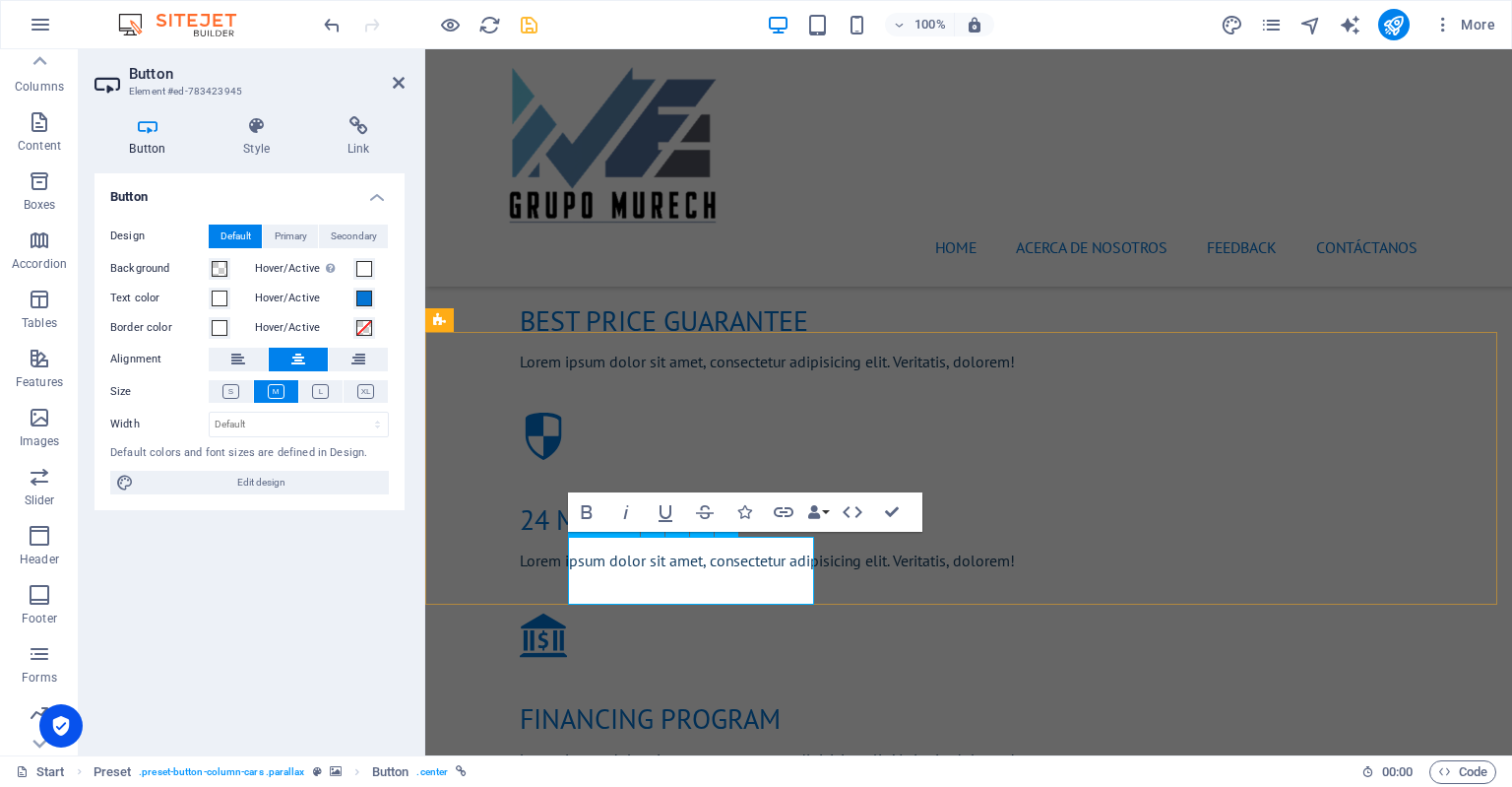 type 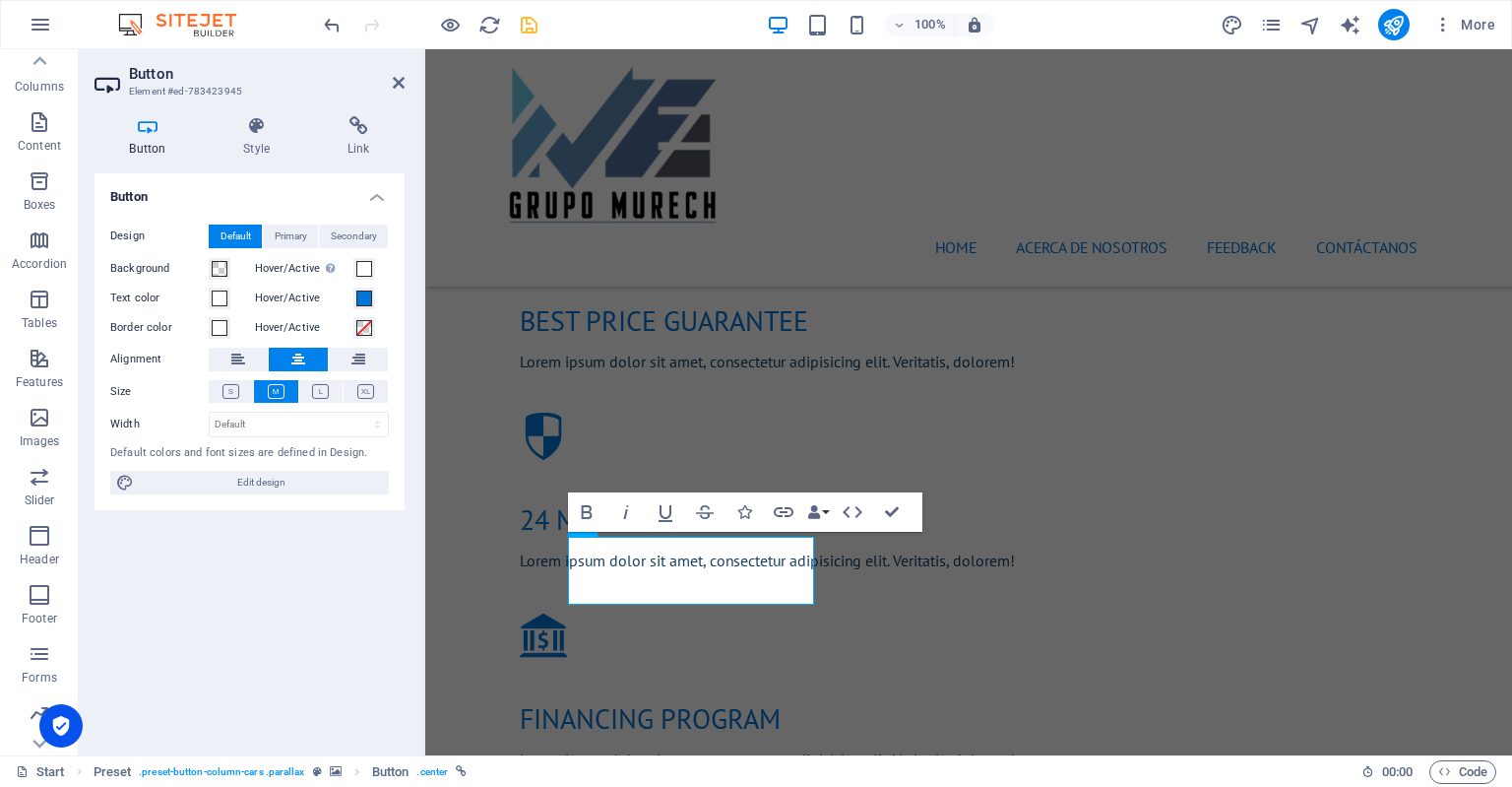 click at bounding box center (969, 2389) 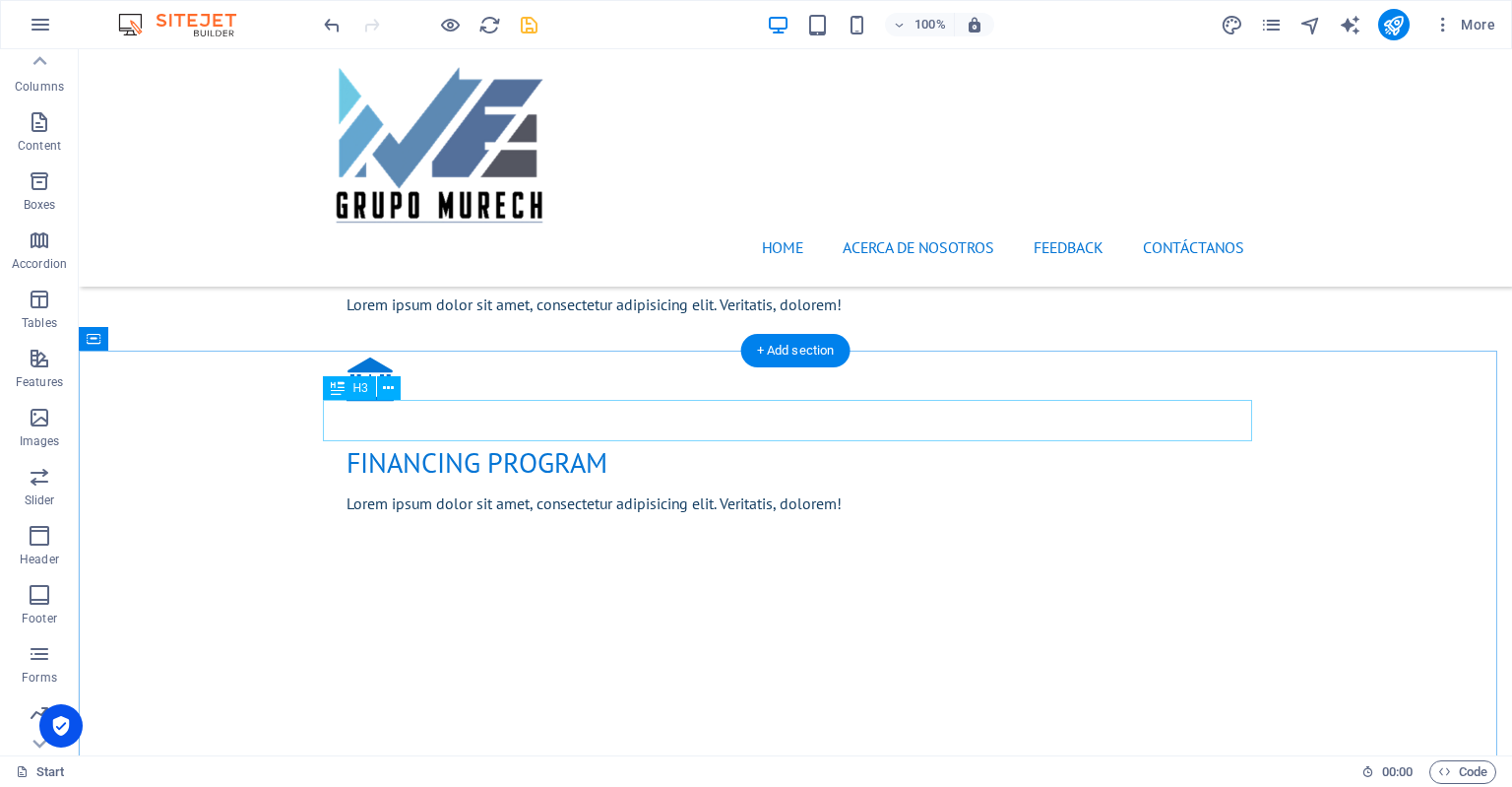 scroll, scrollTop: 2155, scrollLeft: 0, axis: vertical 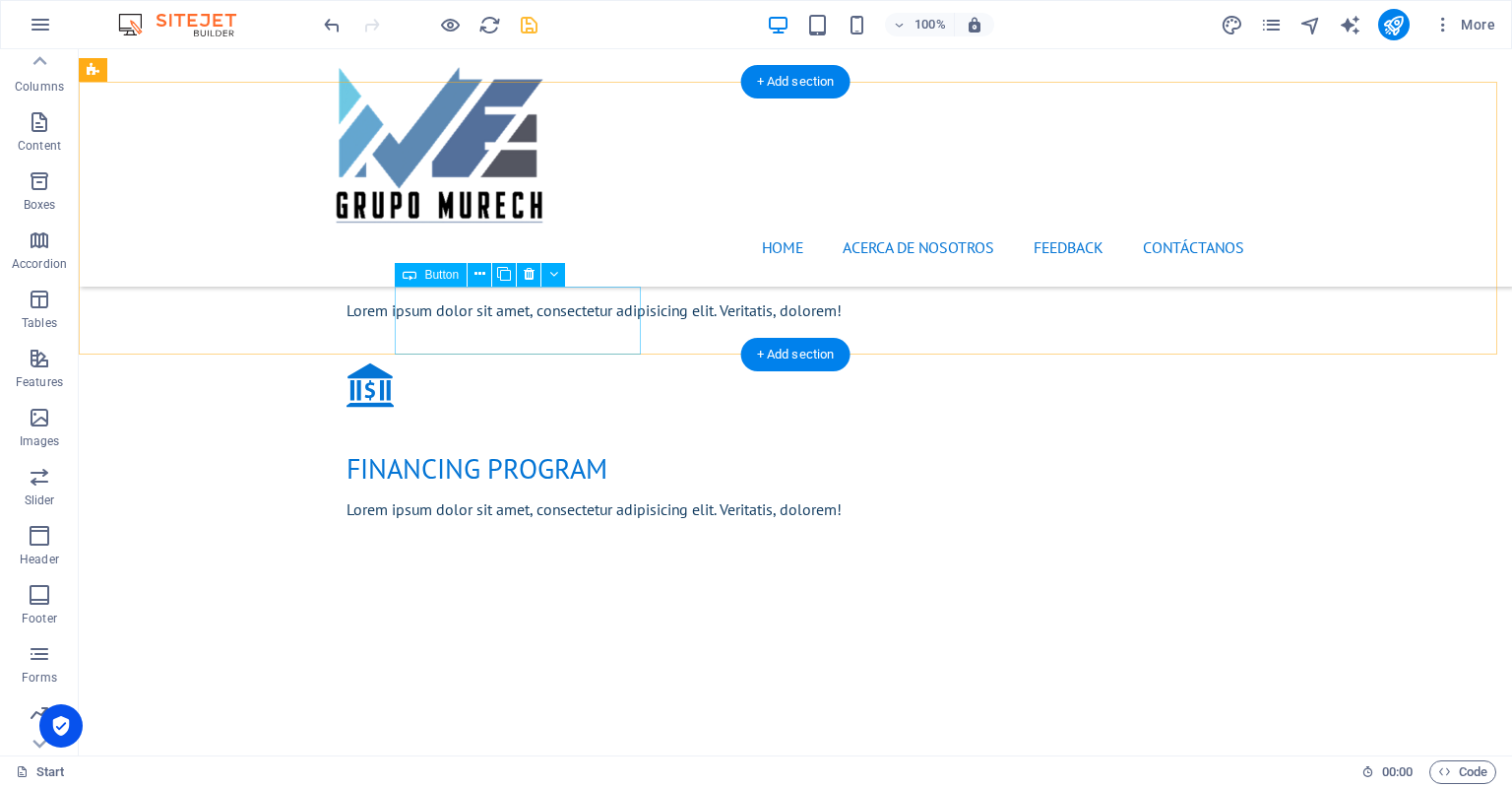 click on "New Cars" at bounding box center [559, 2601] 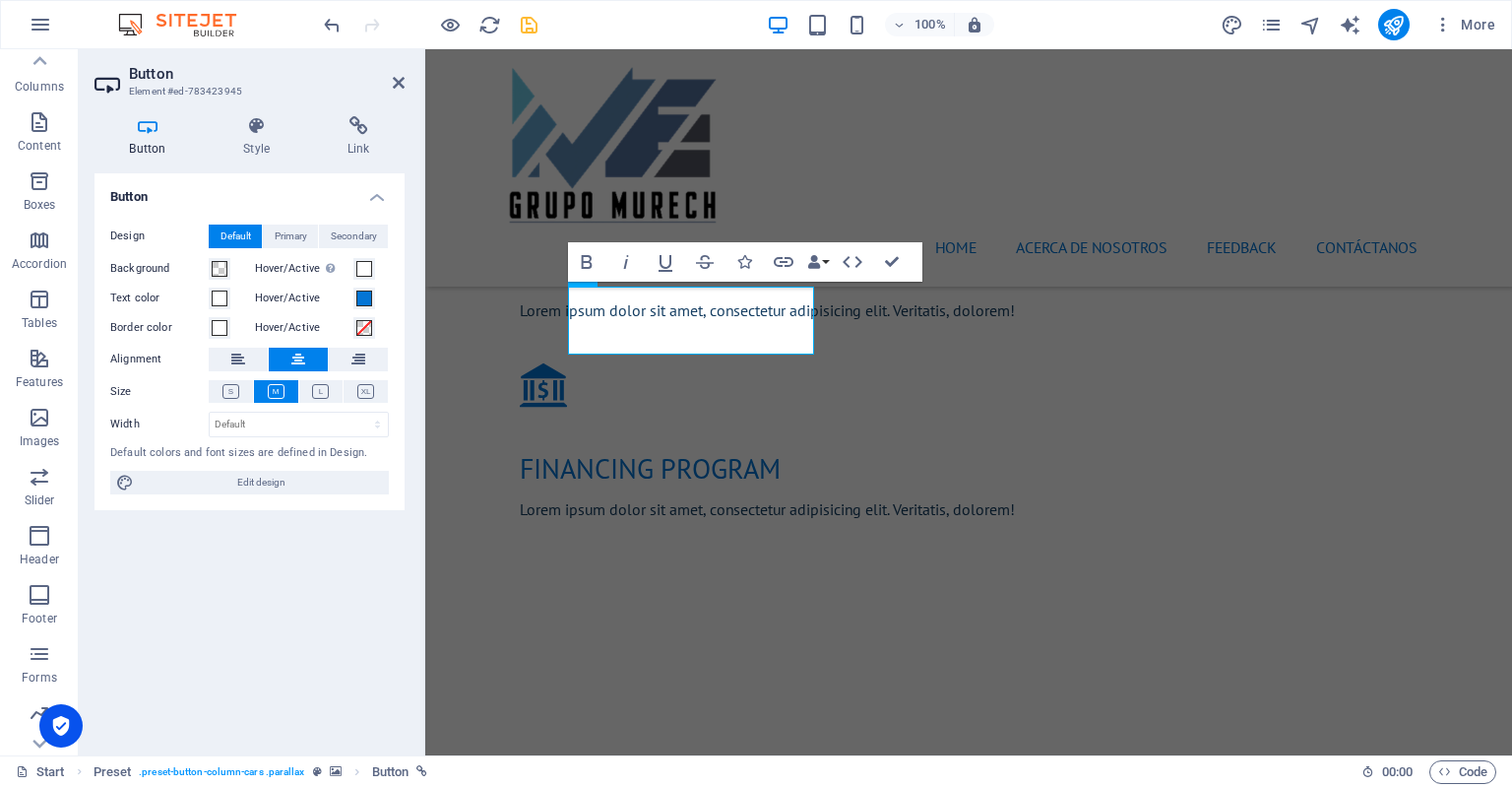 type 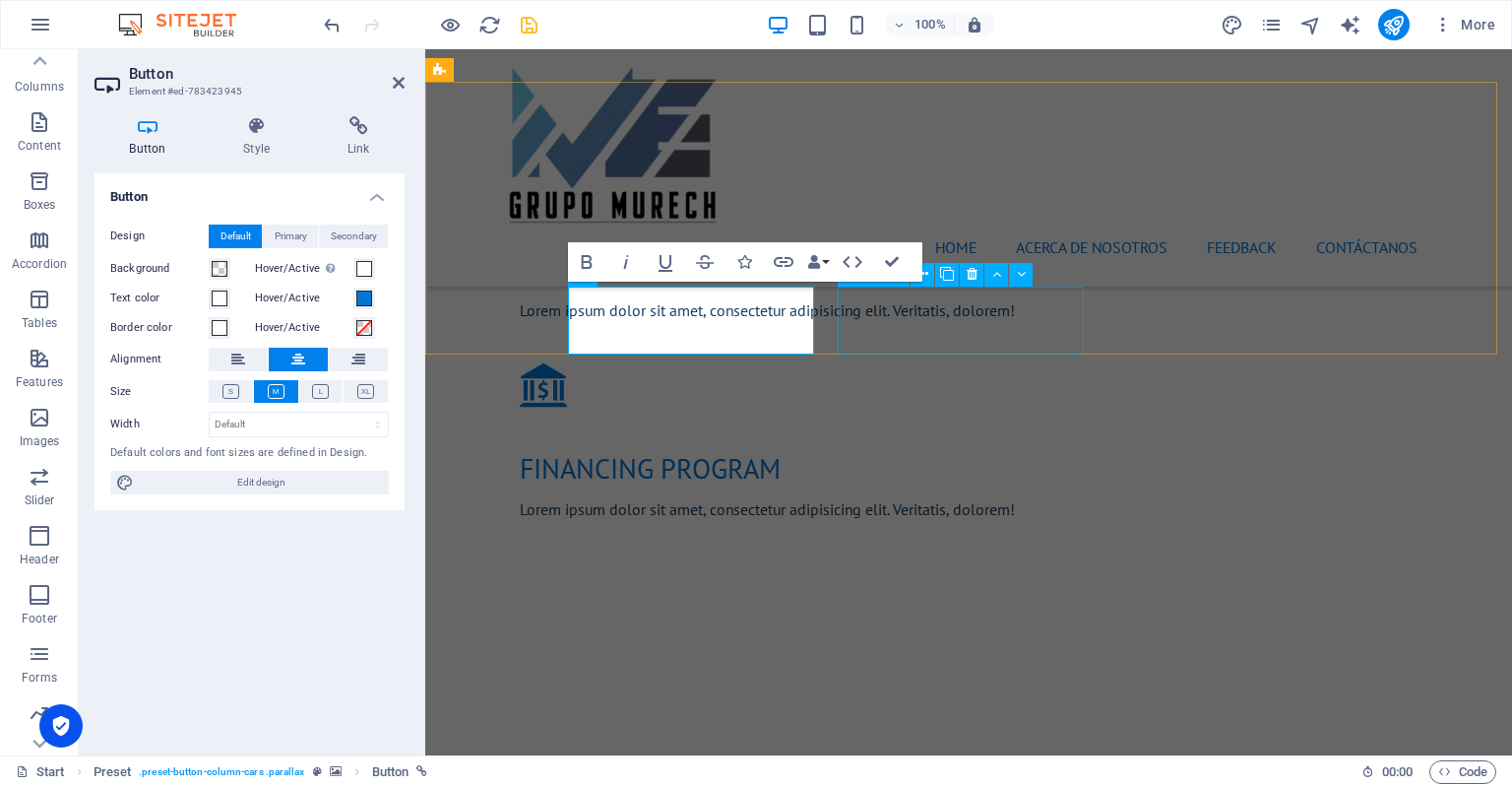 click on "2nd  Hand cars" at bounding box center [906, 2681] 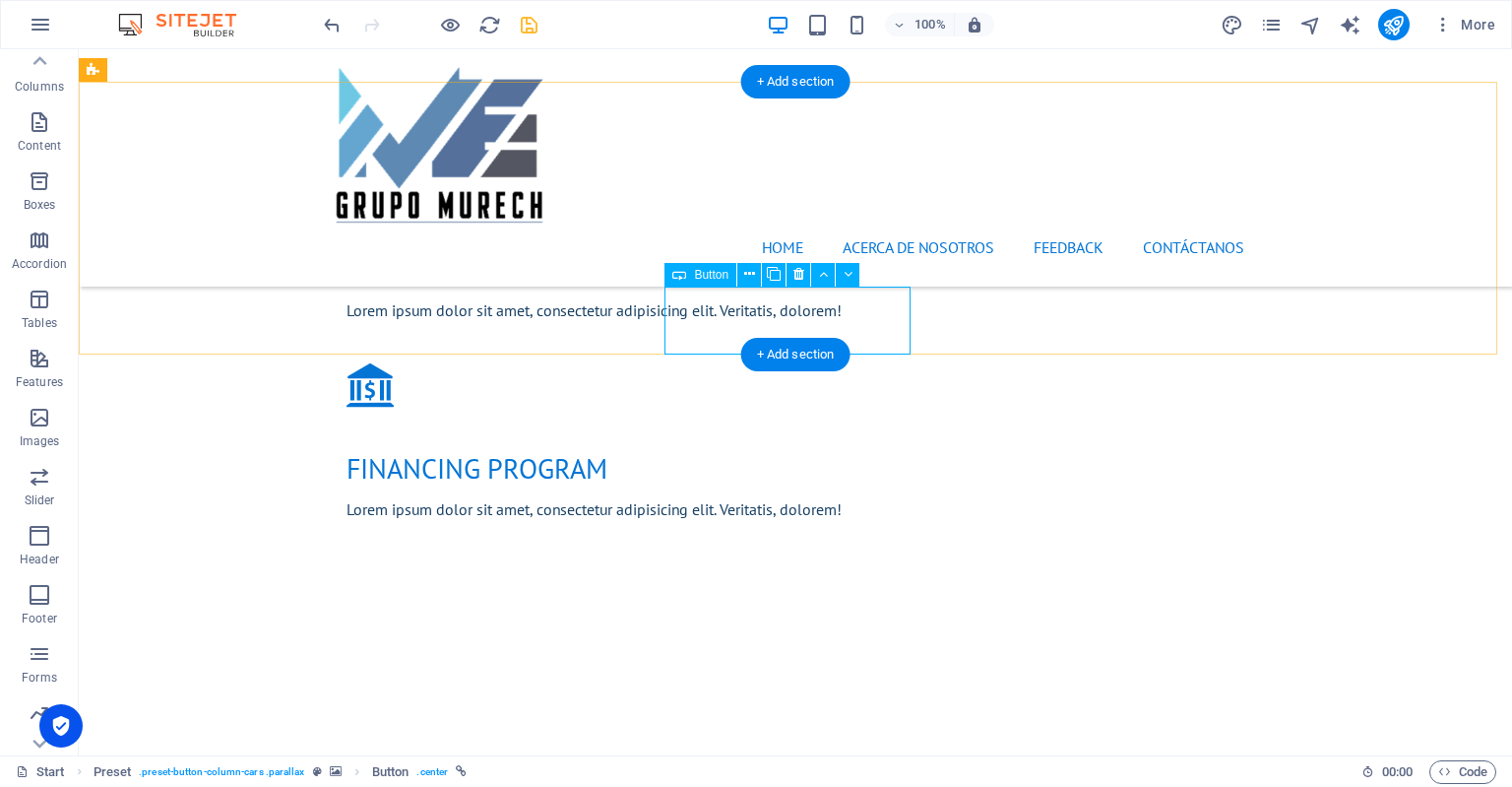 click on "2nd  Hand cars" at bounding box center (559, 2681) 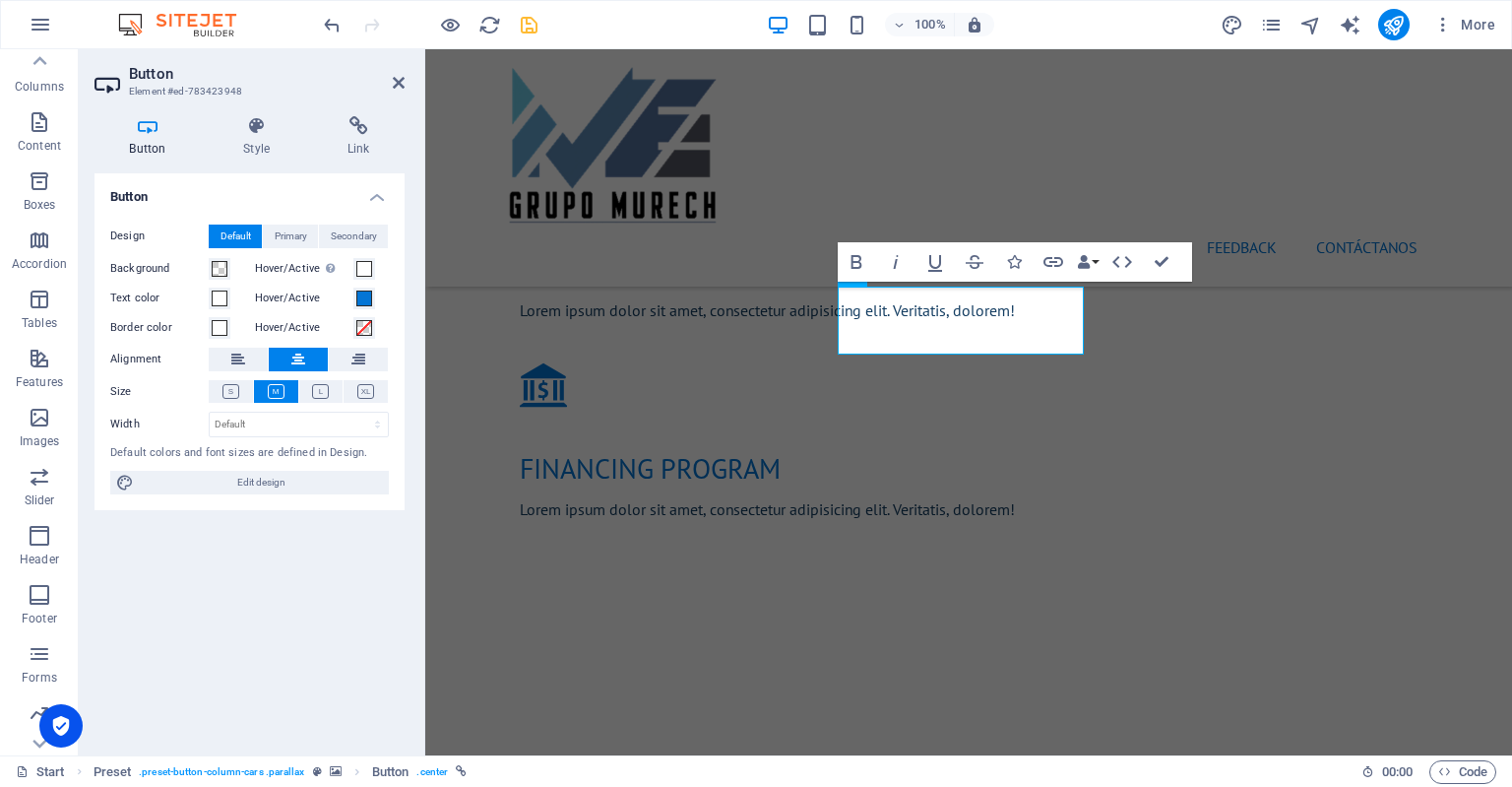 type 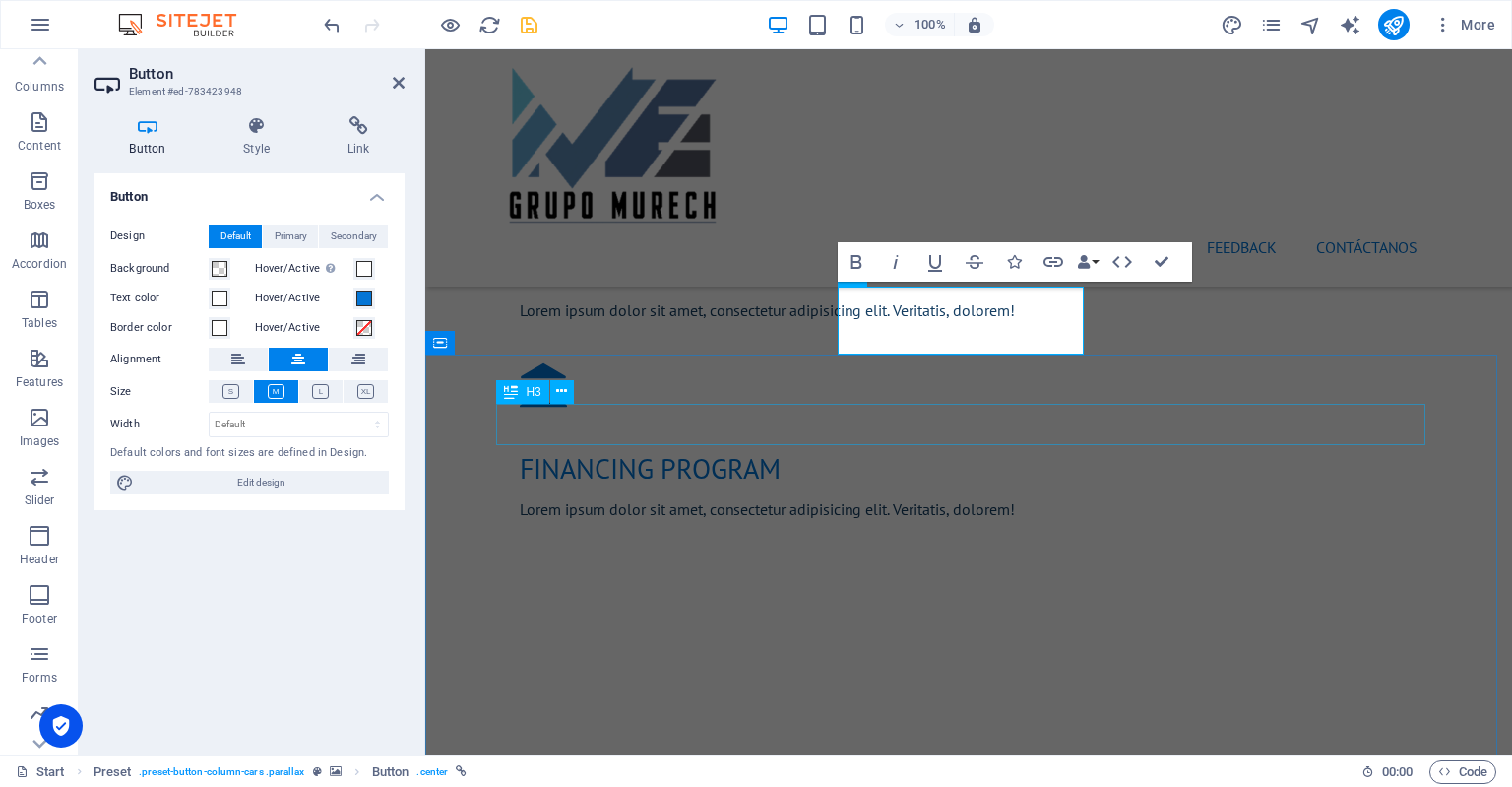 click on "New Cars" at bounding box center (969, 2864) 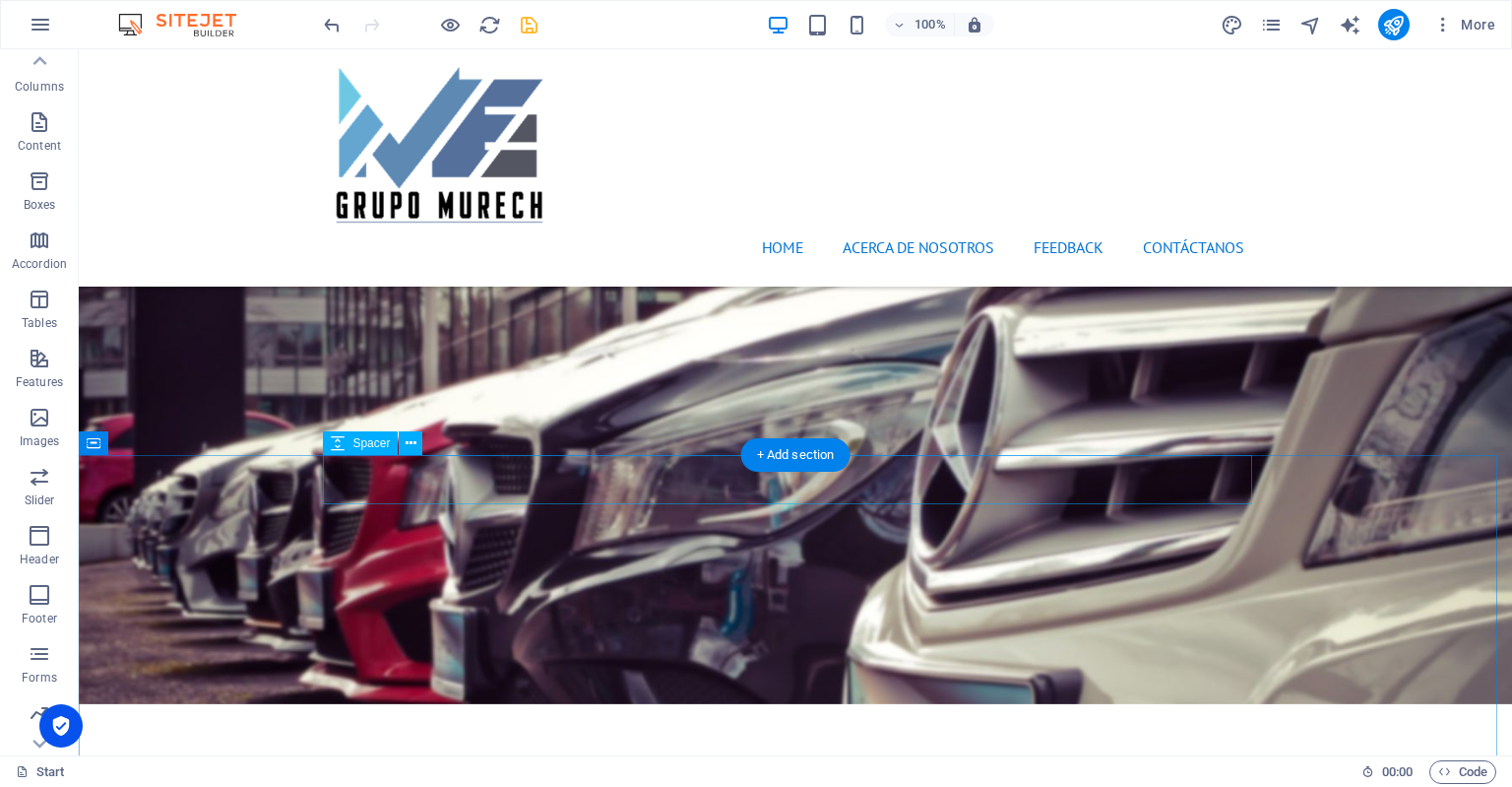 scroll, scrollTop: 3942, scrollLeft: 0, axis: vertical 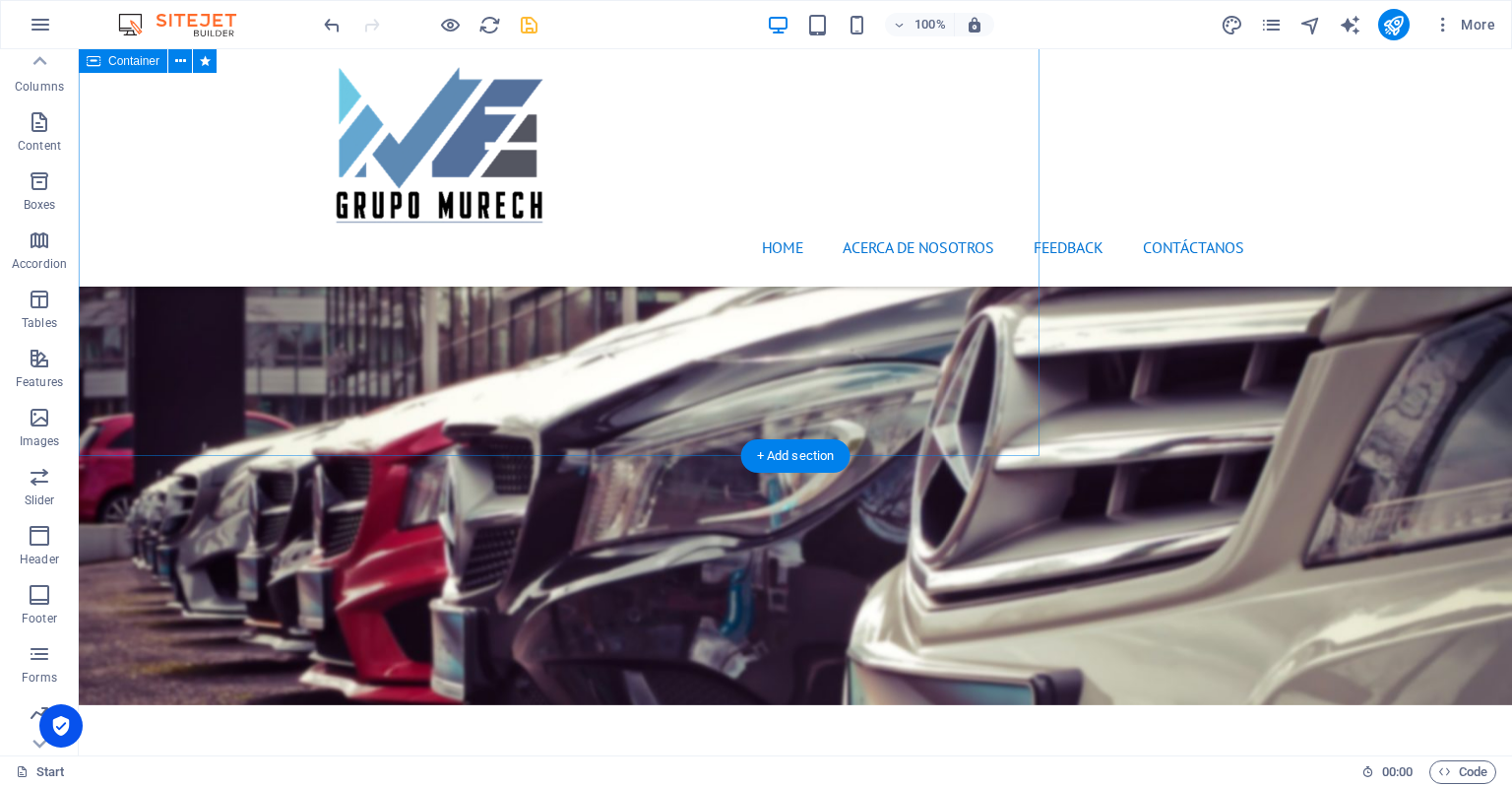 click on "BMW 535I INDIVIDUAL Mileage 12,550 miles Engine I-4 cyl Transmission Automatic 9-Speed Fuel Gasoline Drive Train FWD Interior Vivid Blue Price $ 49.999   Description Lorem ipsum dolor sit amet, consectetur adipisicing elit. Maiores ipsum repellat minus nihil. Labore, delectus, nam dignissimos ea repudiandae minima voluptatum magni pariatur possimus quia accusamus harum facilis corporis animi nisi. Enim, pariatur, impedit quia repellat harum ipsam laboriosam voluptas dicta illum nisi obcaecati reprehenderit quis placeat recusandae tenetur aperiam. Options 4-Cyl 2.4 Liter ABS (4-Wheel) AM/FM Stereo Air Bags (Side): Front & Rear Air Bags: Dual Front Air Bags: F&R Head Curtain Air Bags: Knee Air Conditioning Automatic 9-Spd Auxiliary Audio Input Bi-Xenon Headlamps Bluetooth Wireless Camera: Backup/Rear View Certified Pre-Owned Cruise Control Daytime Running Lights FWD Fog Lamps Hill Start Assist Control Mirrors: Heated Mirrors: Power Power Door Locks Power Steering Power Windows Premium Sound Privacy Glass" at bounding box center [559, 6443] 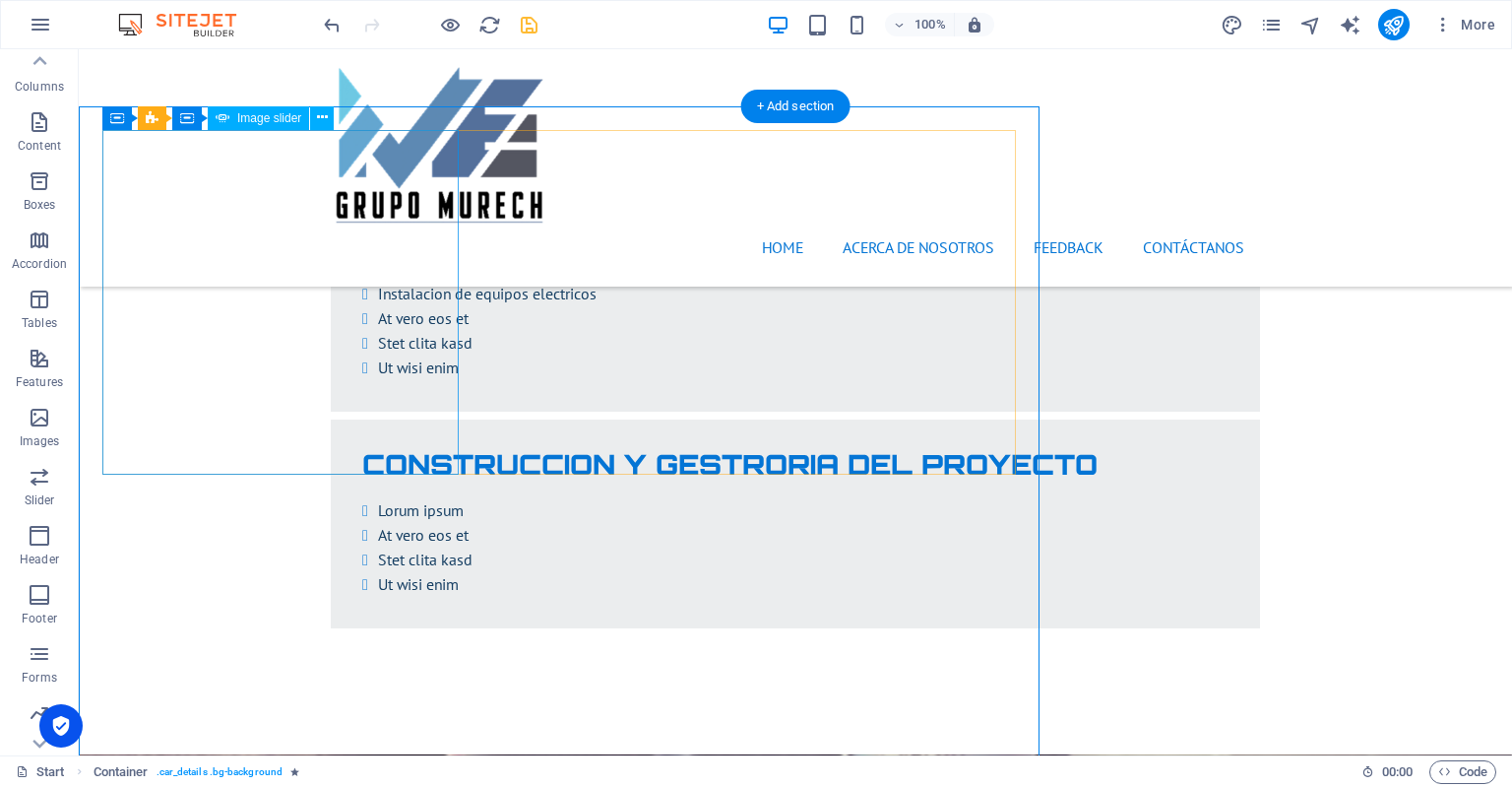 scroll, scrollTop: 3107, scrollLeft: 0, axis: vertical 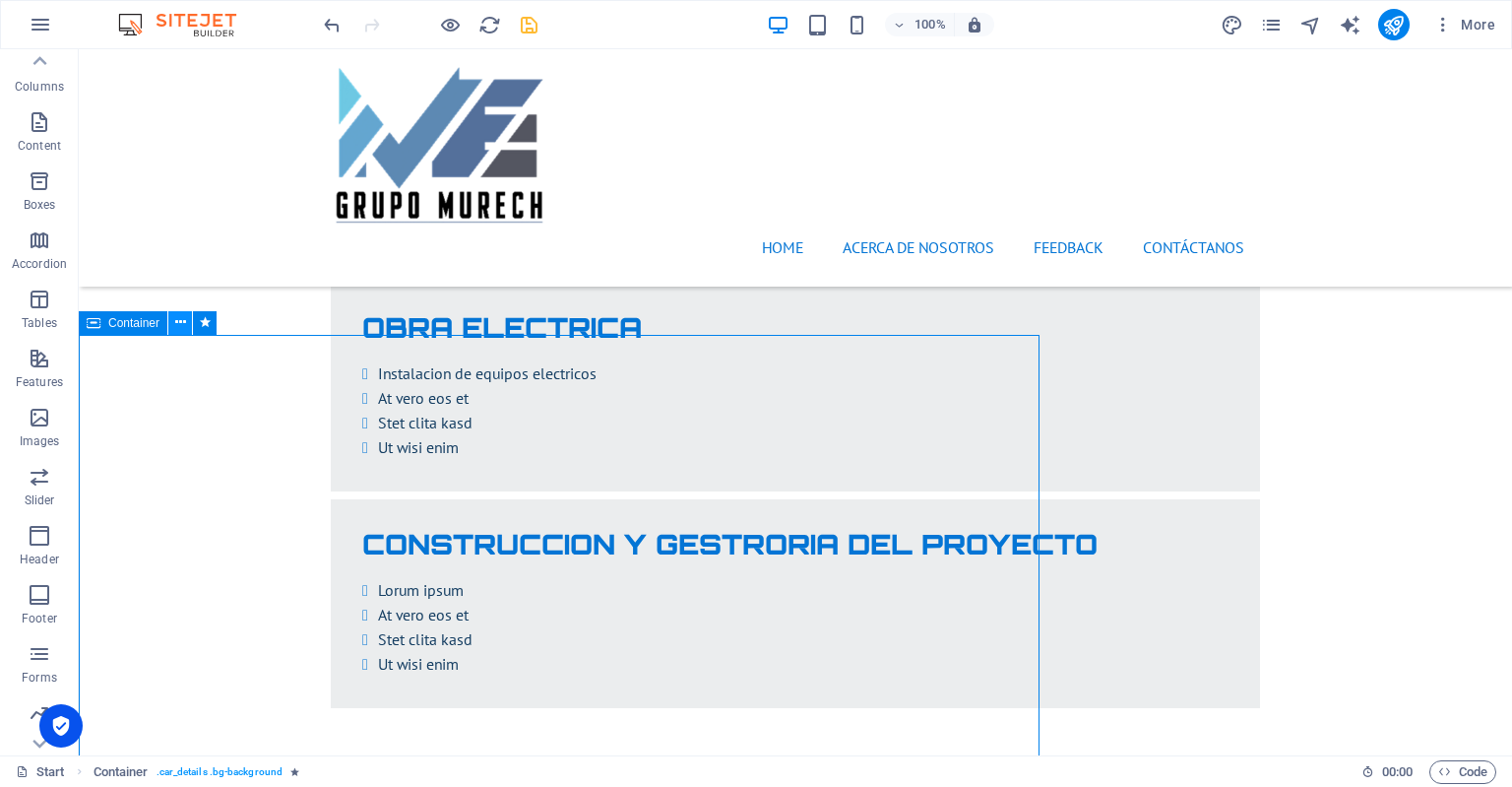 click at bounding box center [180, 323] 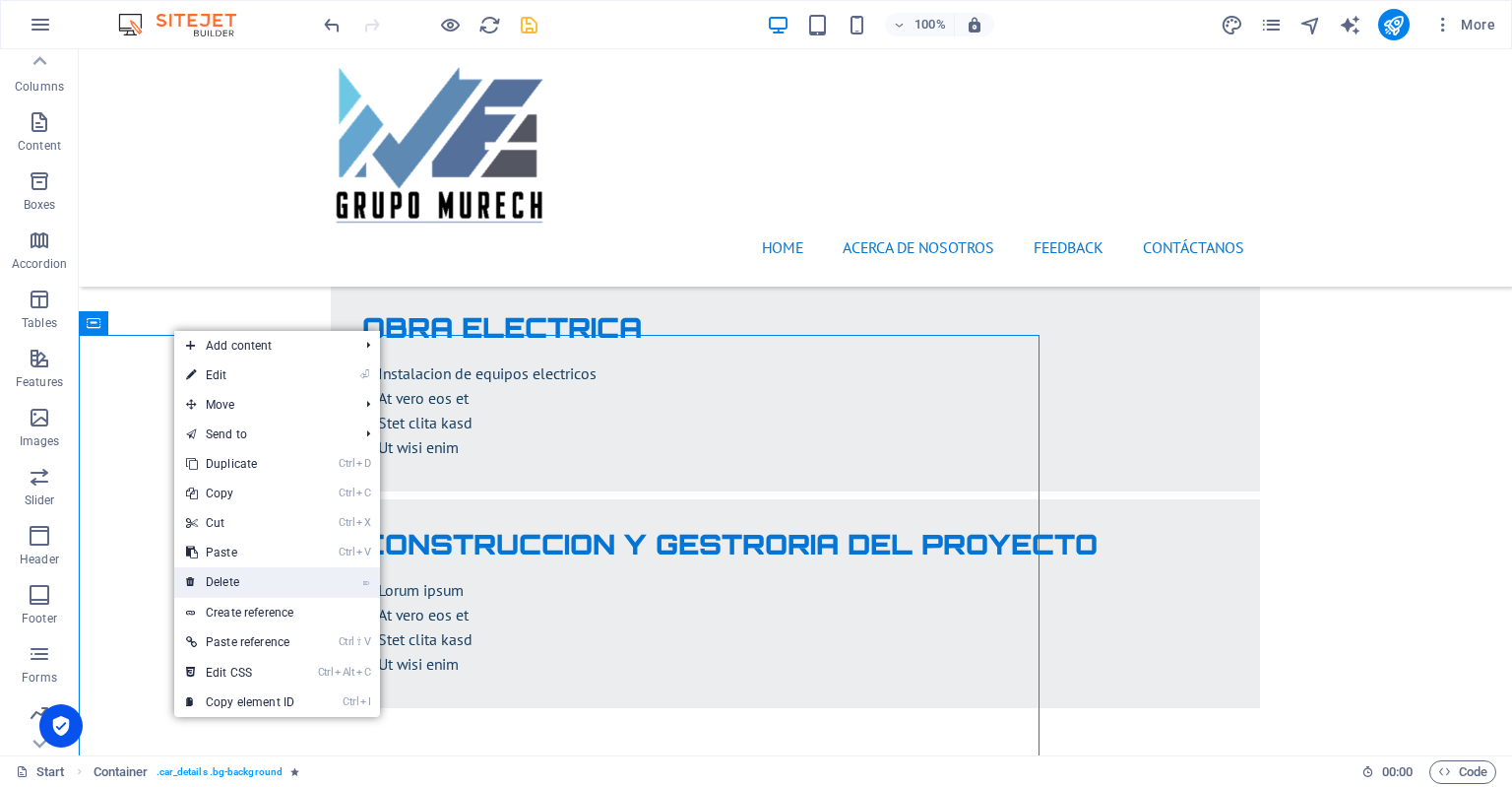 click on "⌦  Delete" at bounding box center (240, 582) 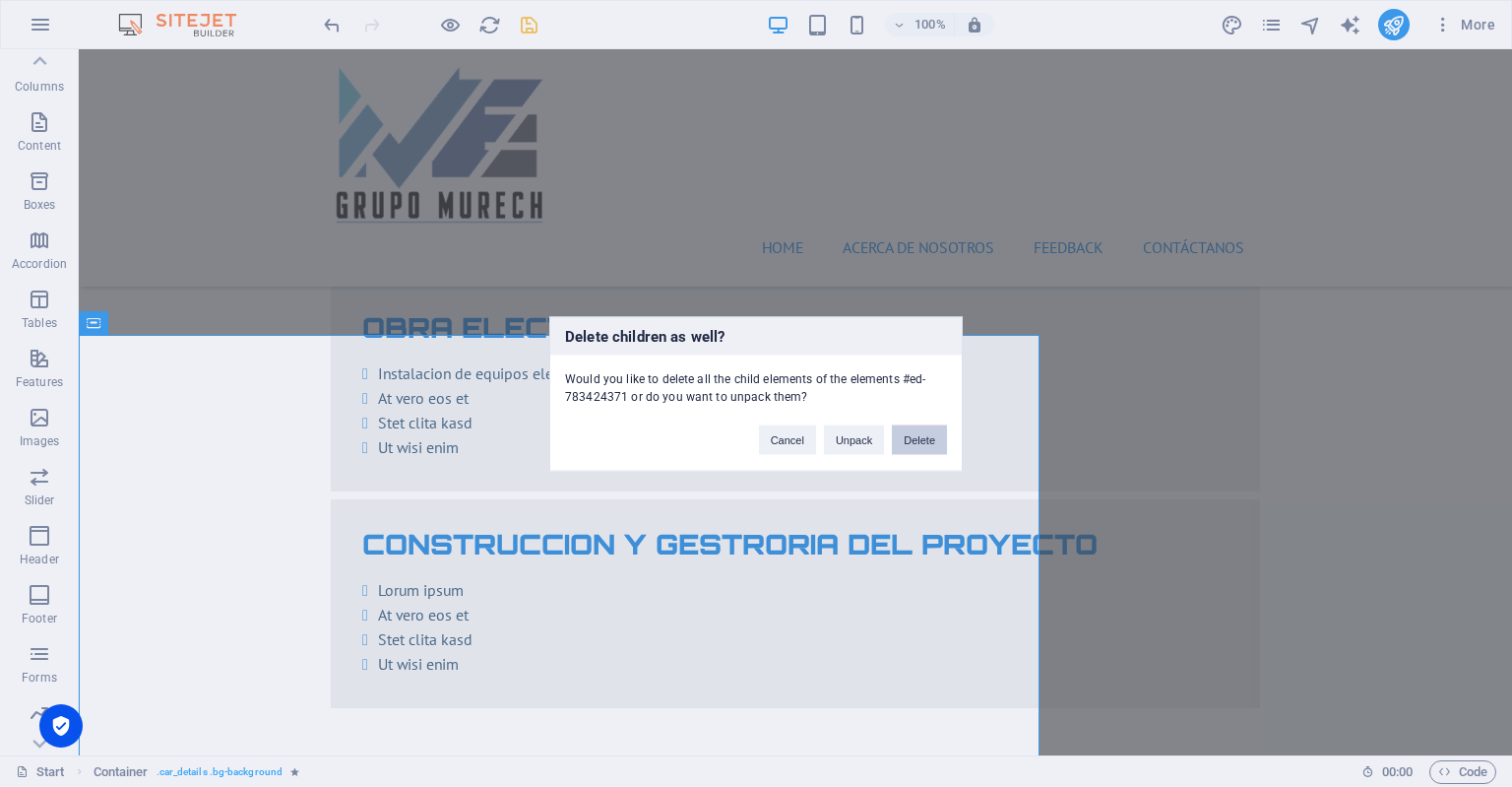 drag, startPoint x: 910, startPoint y: 440, endPoint x: 829, endPoint y: 392, distance: 94.154129 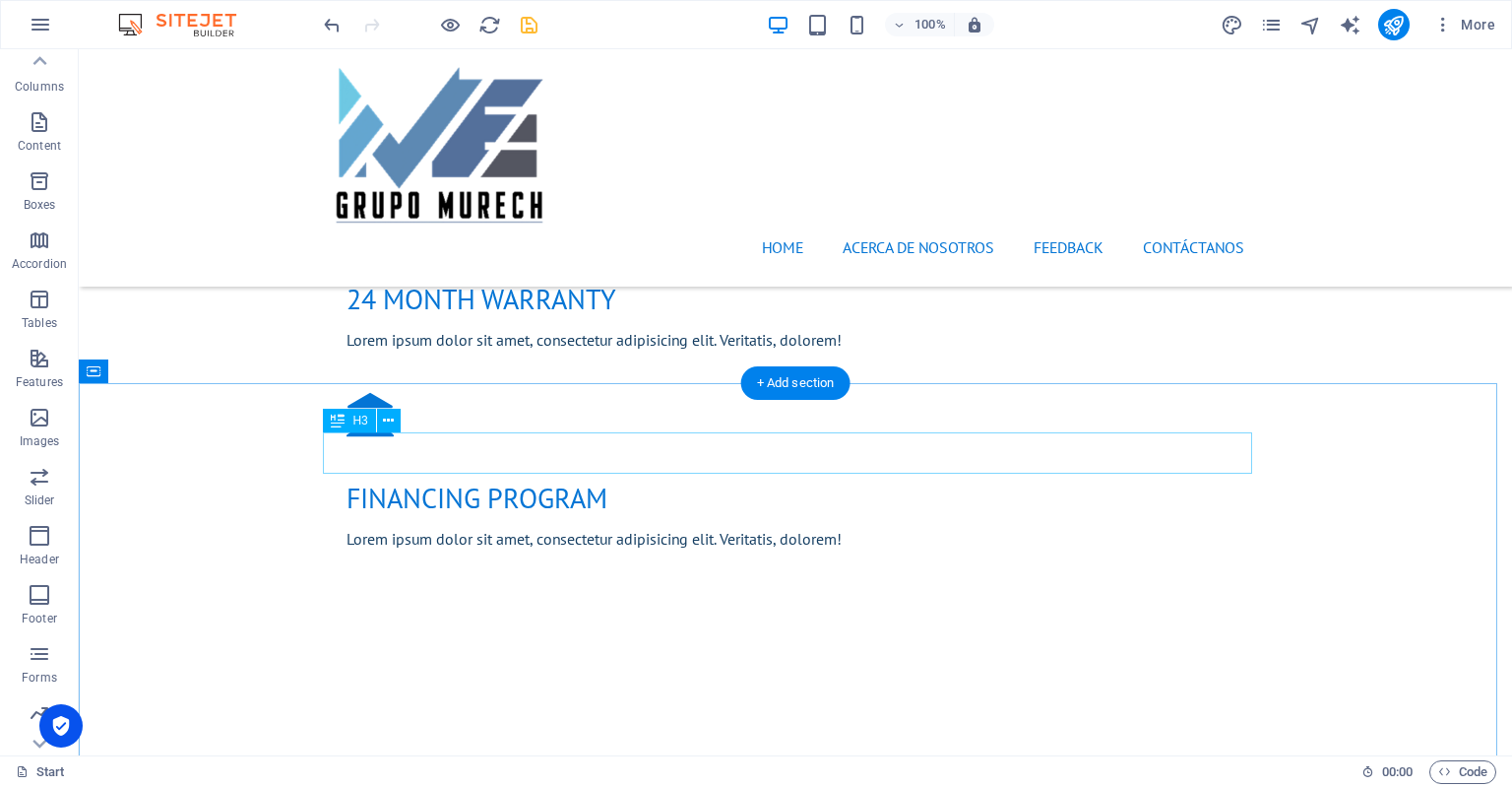 scroll, scrollTop: 2127, scrollLeft: 0, axis: vertical 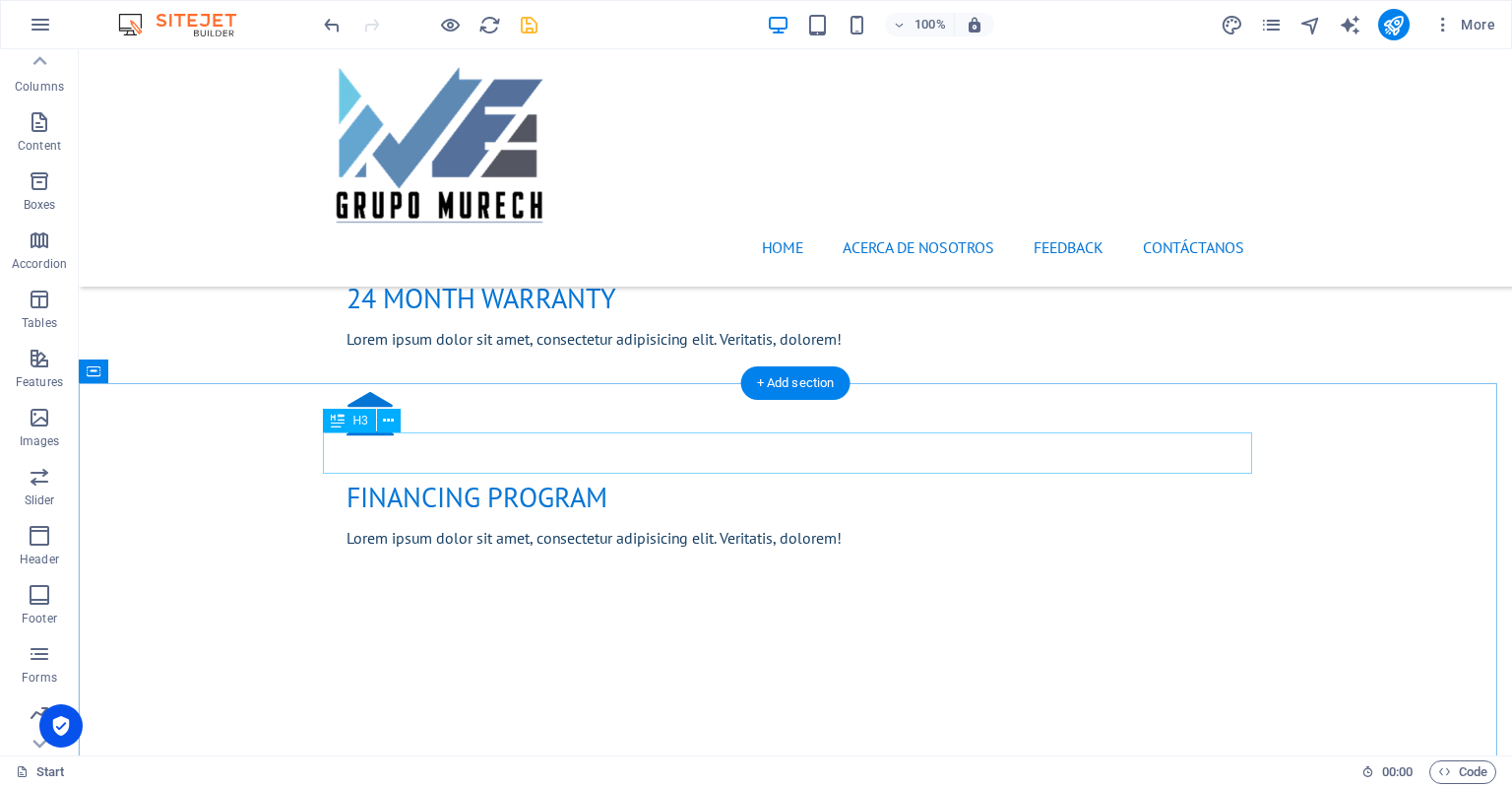 click on "New Cars" at bounding box center (795, 2893) 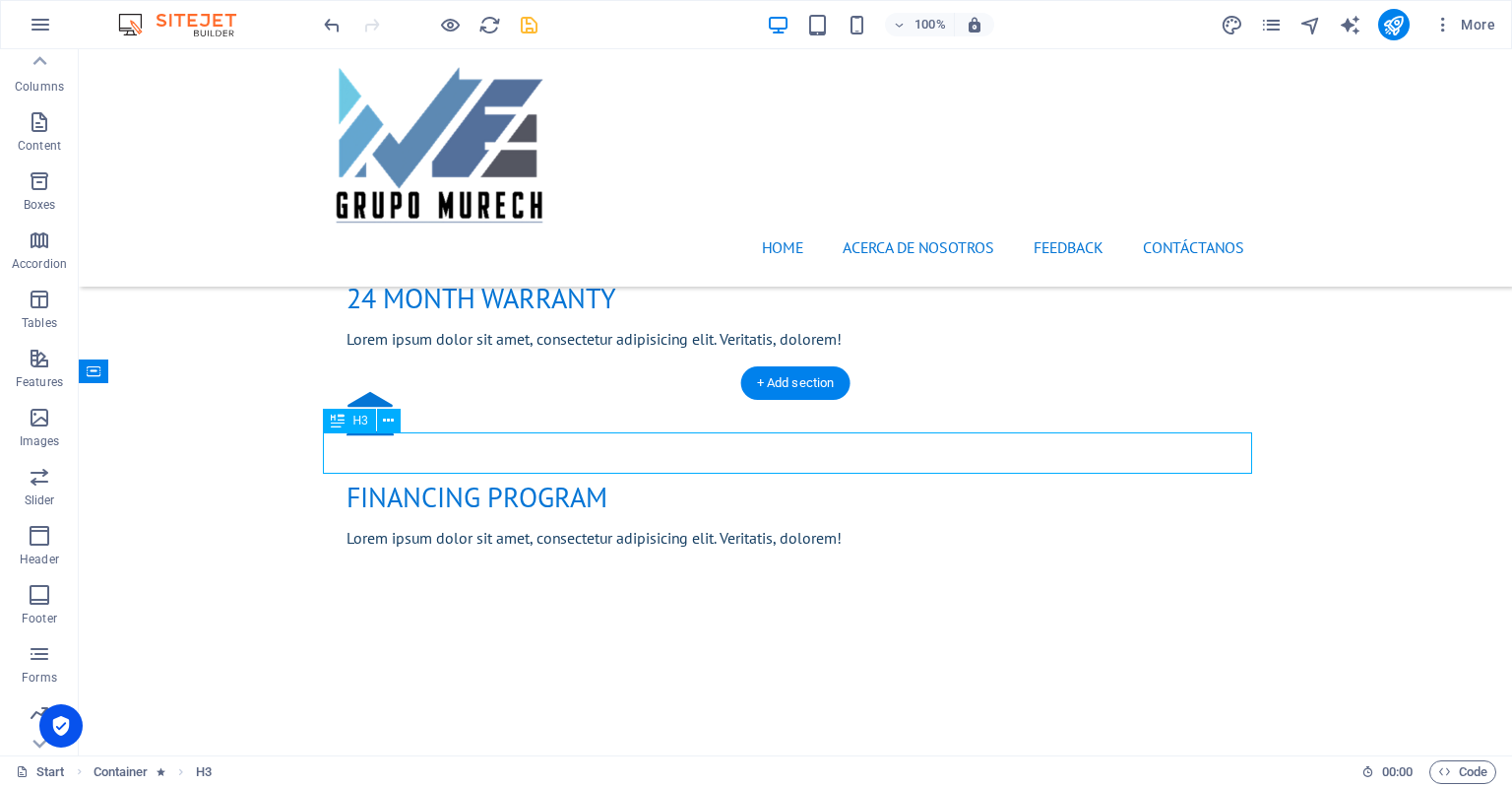 click on "New Cars" at bounding box center [795, 2893] 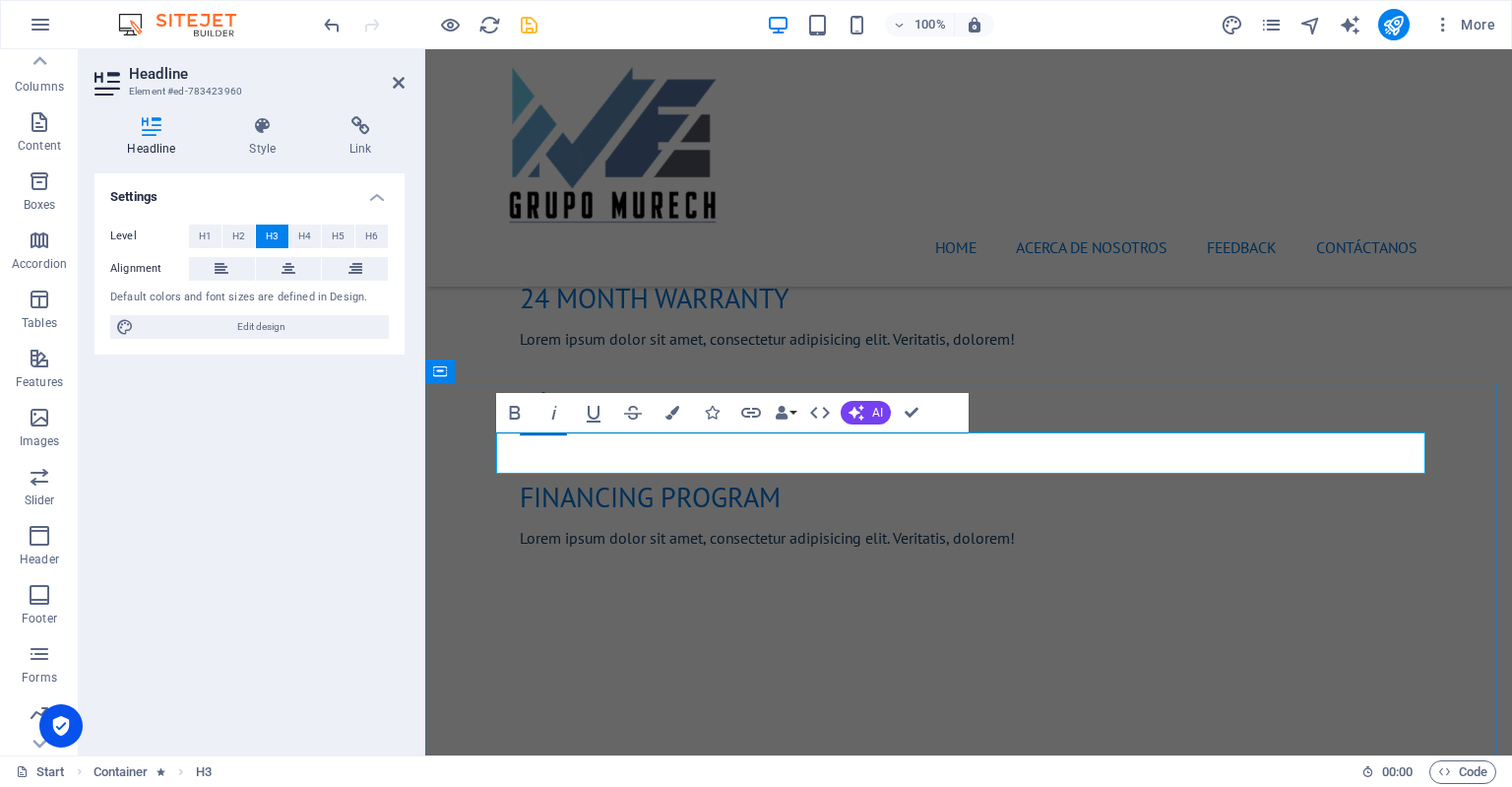 type 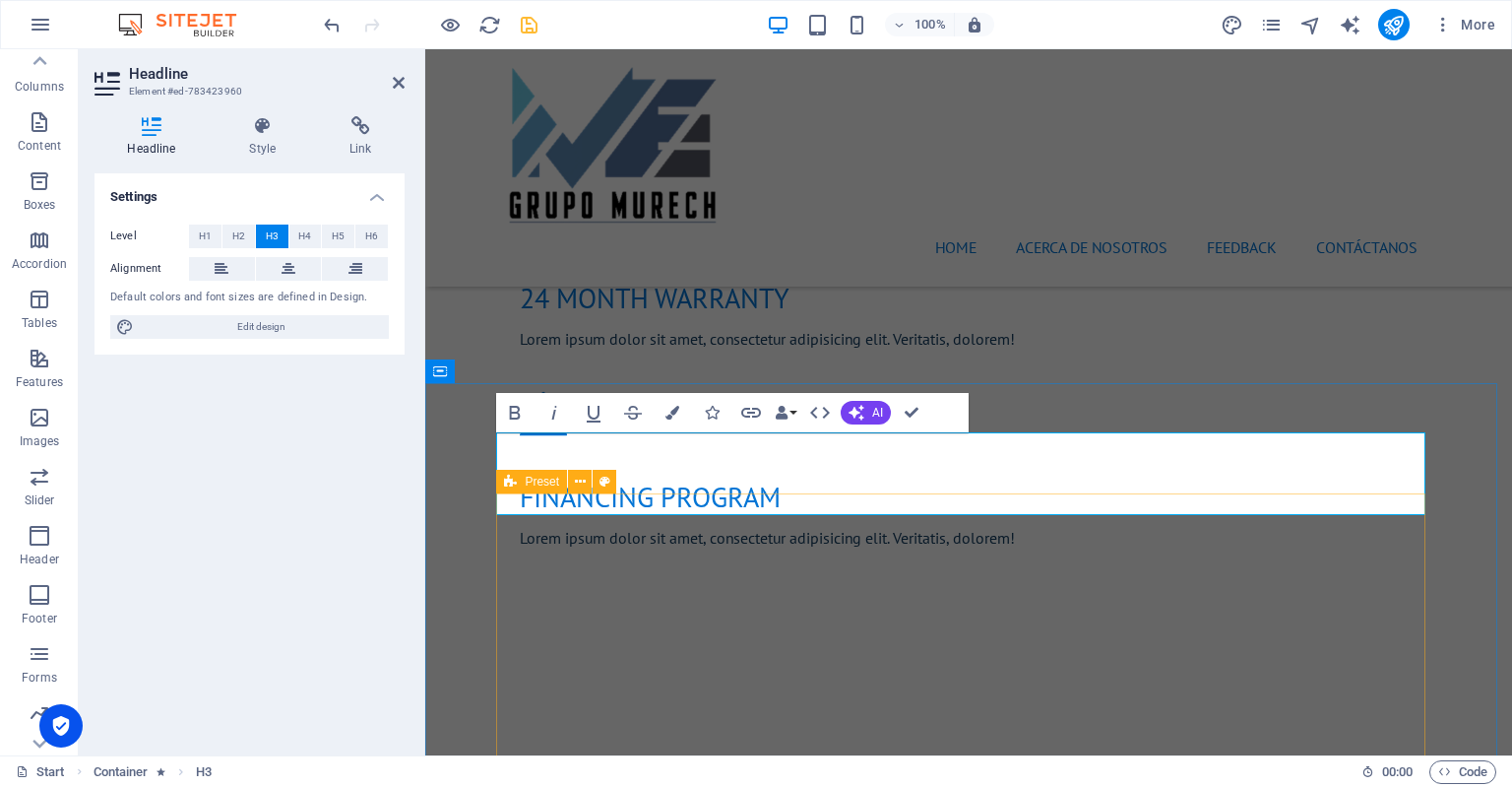 click on "BMW 535I Individual $ 49.999 Automatic  Transmission  | Vivid Blue More Details Land rover Range $ 49.999 Automatic  Transmission  | Pearl white More Details Aston martin  DB9 $ 49.999 Automatic  Transmission  | Coupe More Details Mercedes AMG $ 49.999 Automatic  Transmission  | Coupe More Details Audi RS7 $ 49.999 Automatic  Transmission  | Coupe More Details Jeep Compass $ 49.999 Automatic  Transmission  | Coupe More Details" at bounding box center [969, 5218] 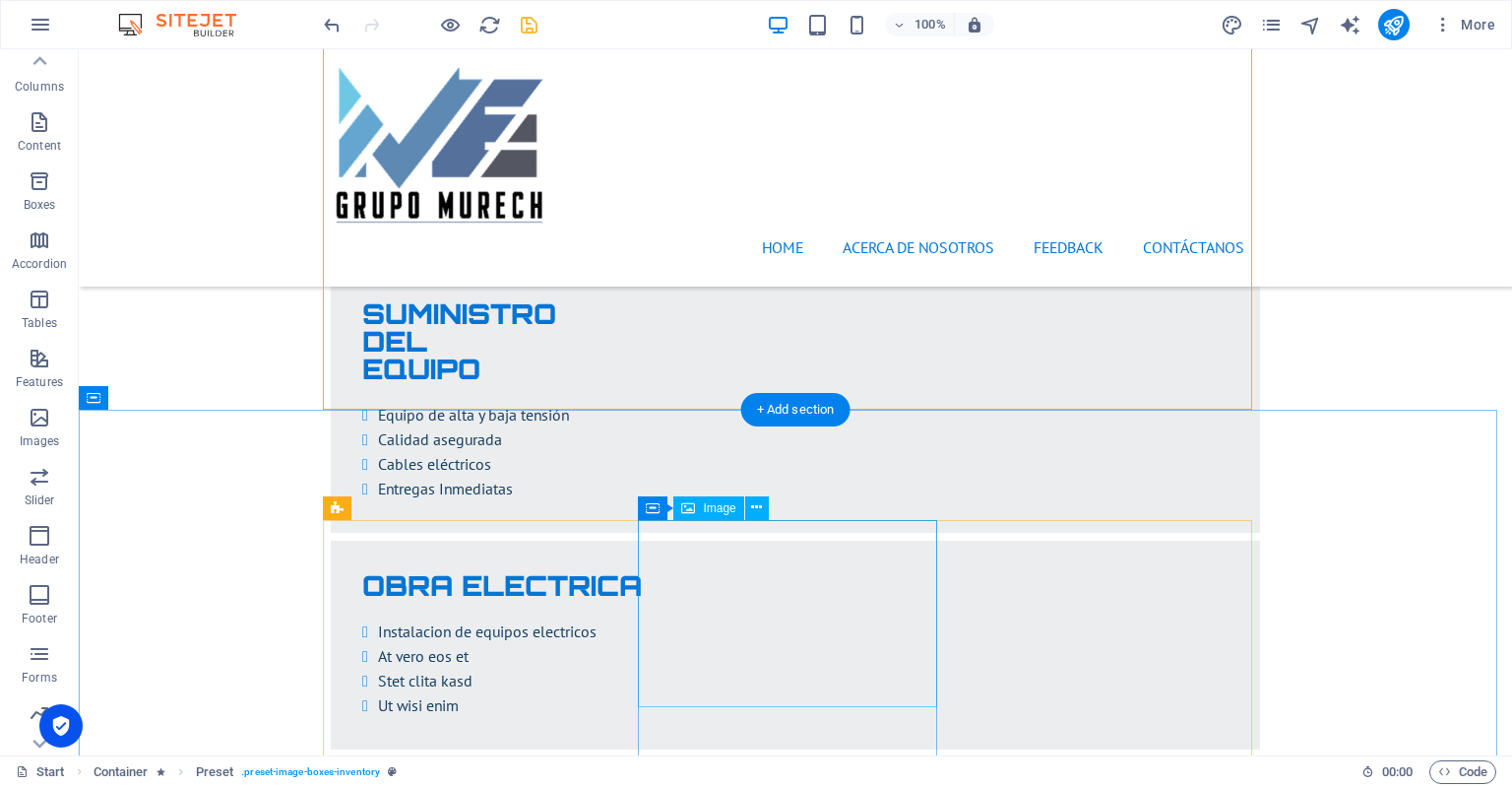 scroll, scrollTop: 3033, scrollLeft: 0, axis: vertical 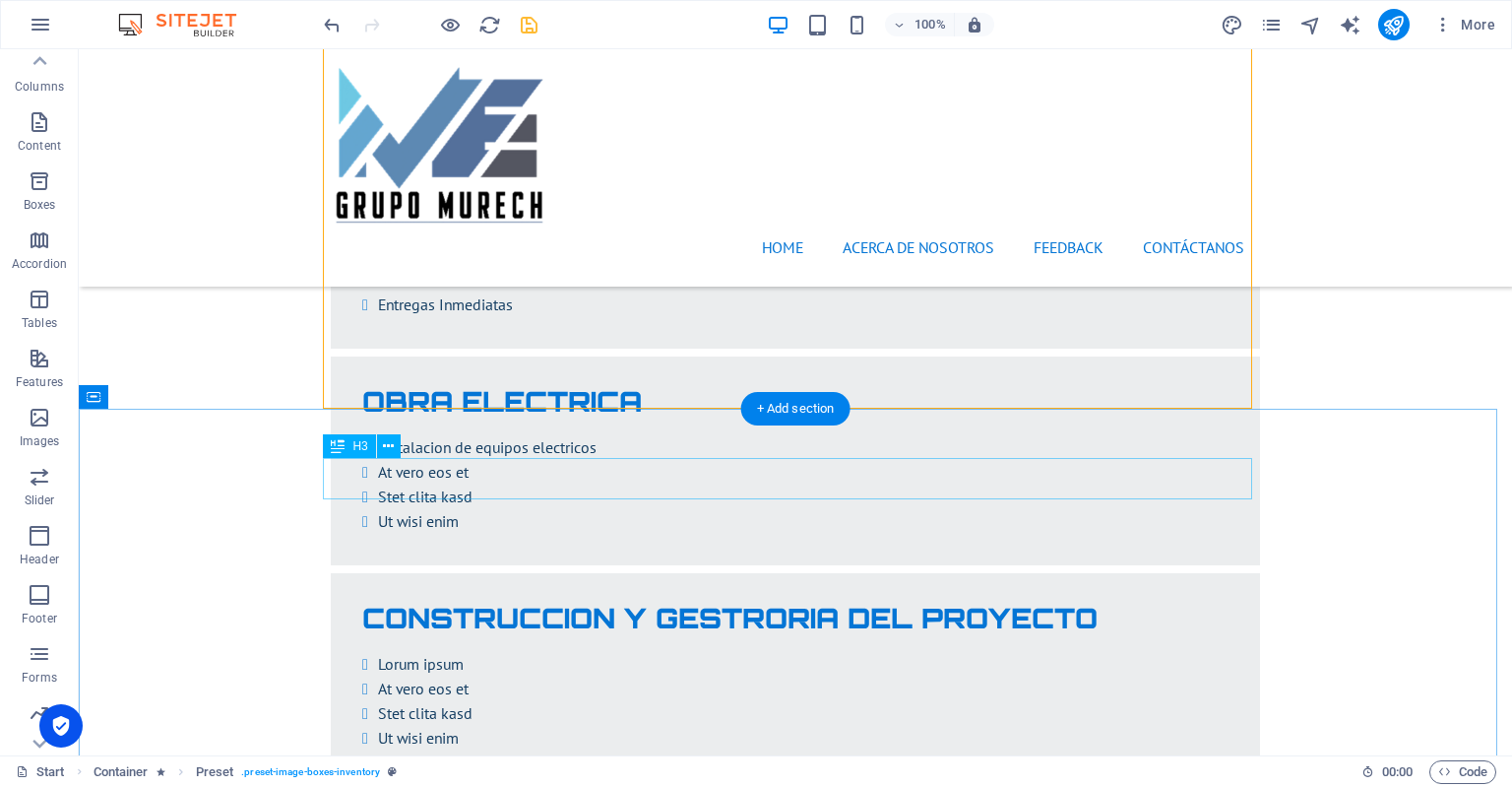 click on "2nd Hand Cars" at bounding box center (795, 6667) 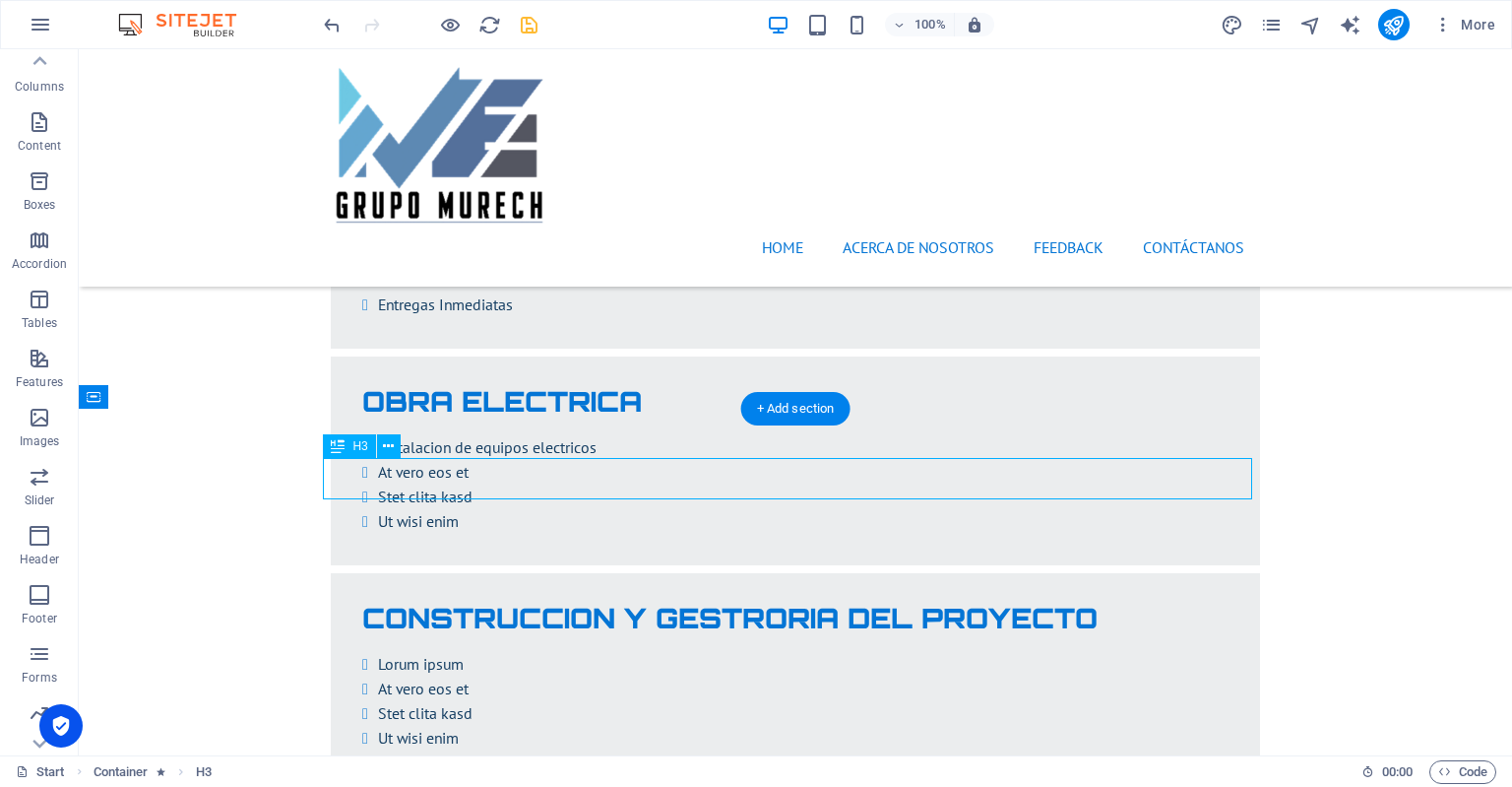 click on "2nd Hand Cars" at bounding box center (795, 6667) 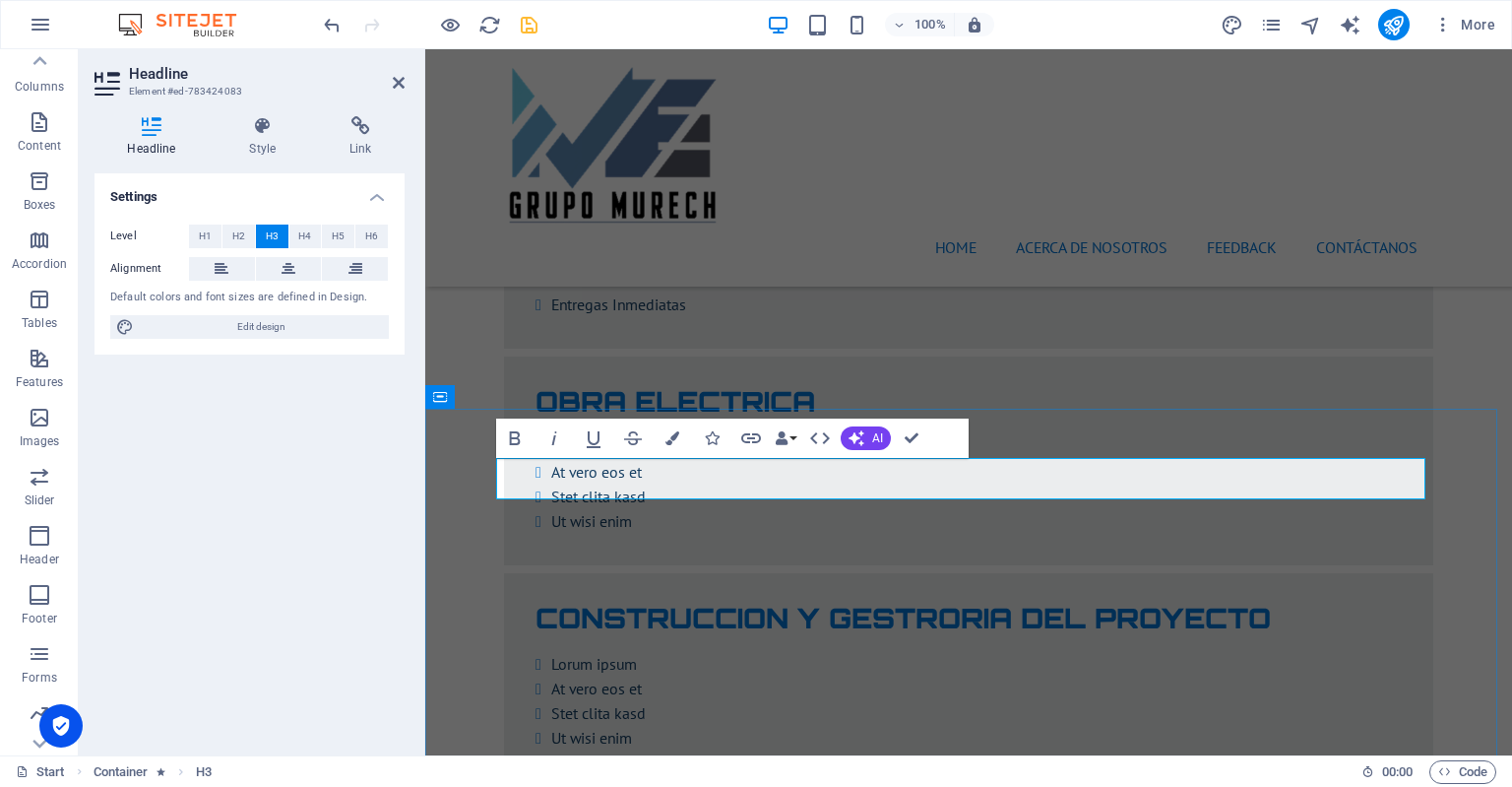 type 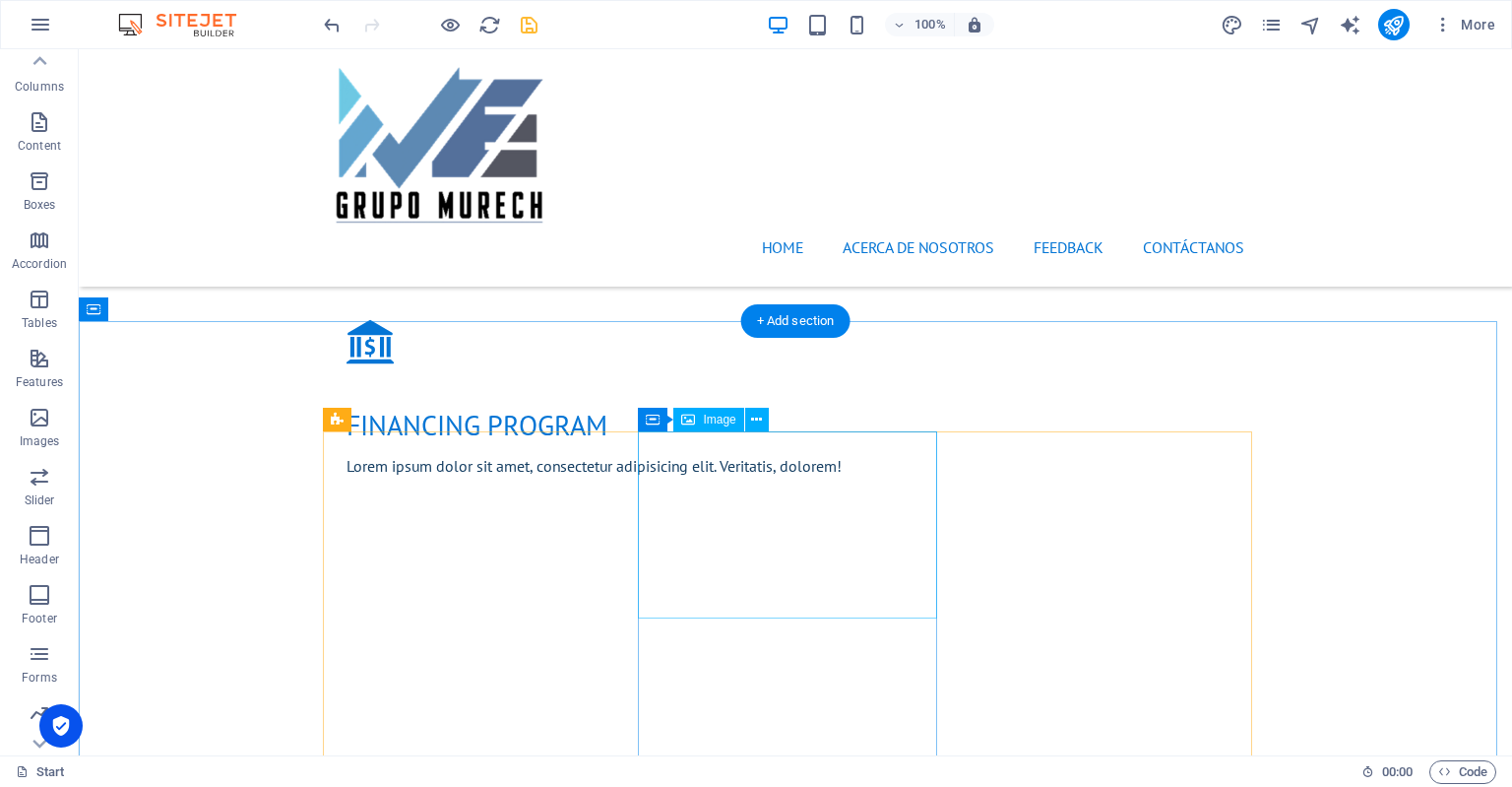 scroll, scrollTop: 2179, scrollLeft: 0, axis: vertical 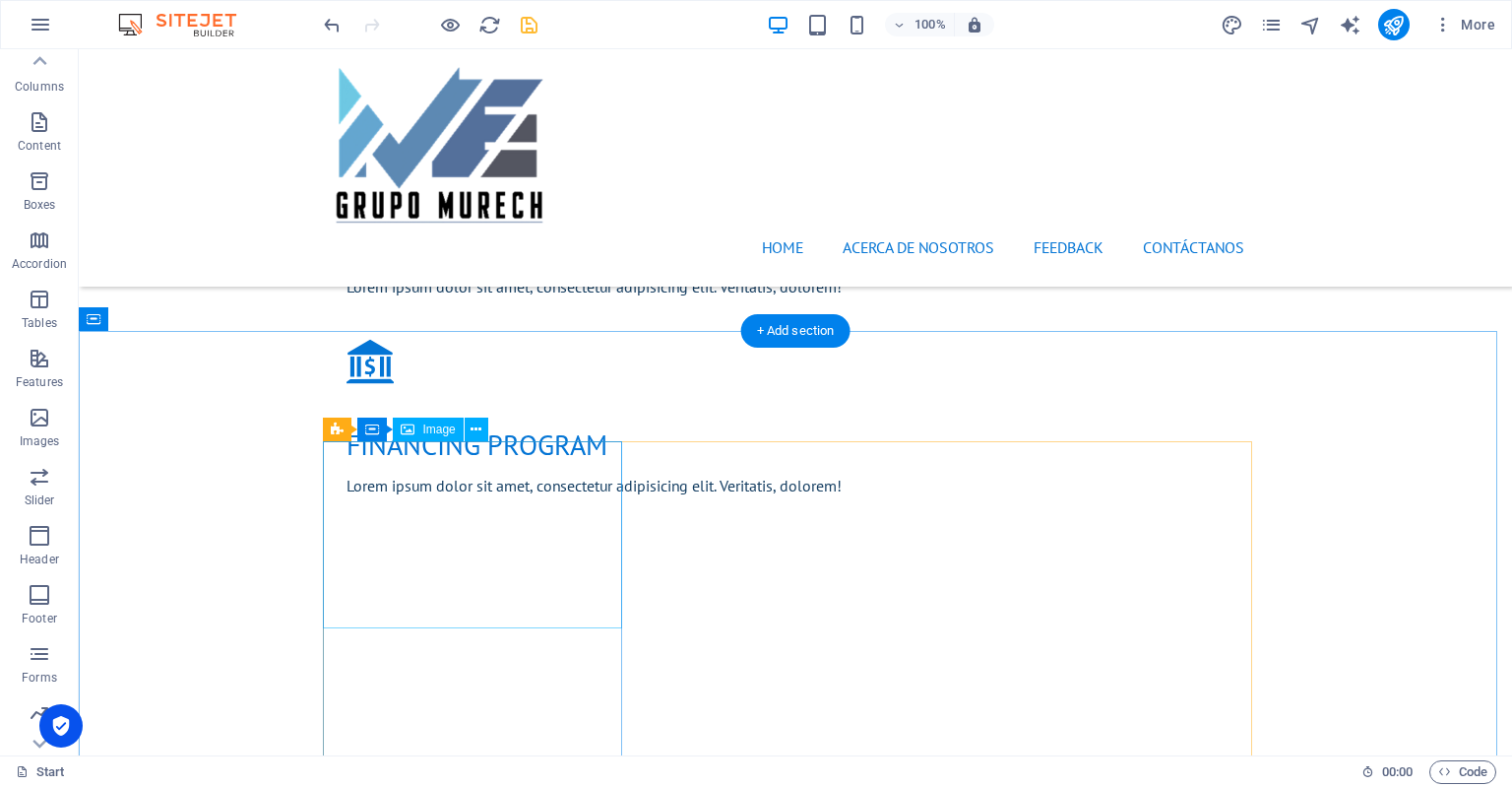 click at bounding box center (795, 3172) 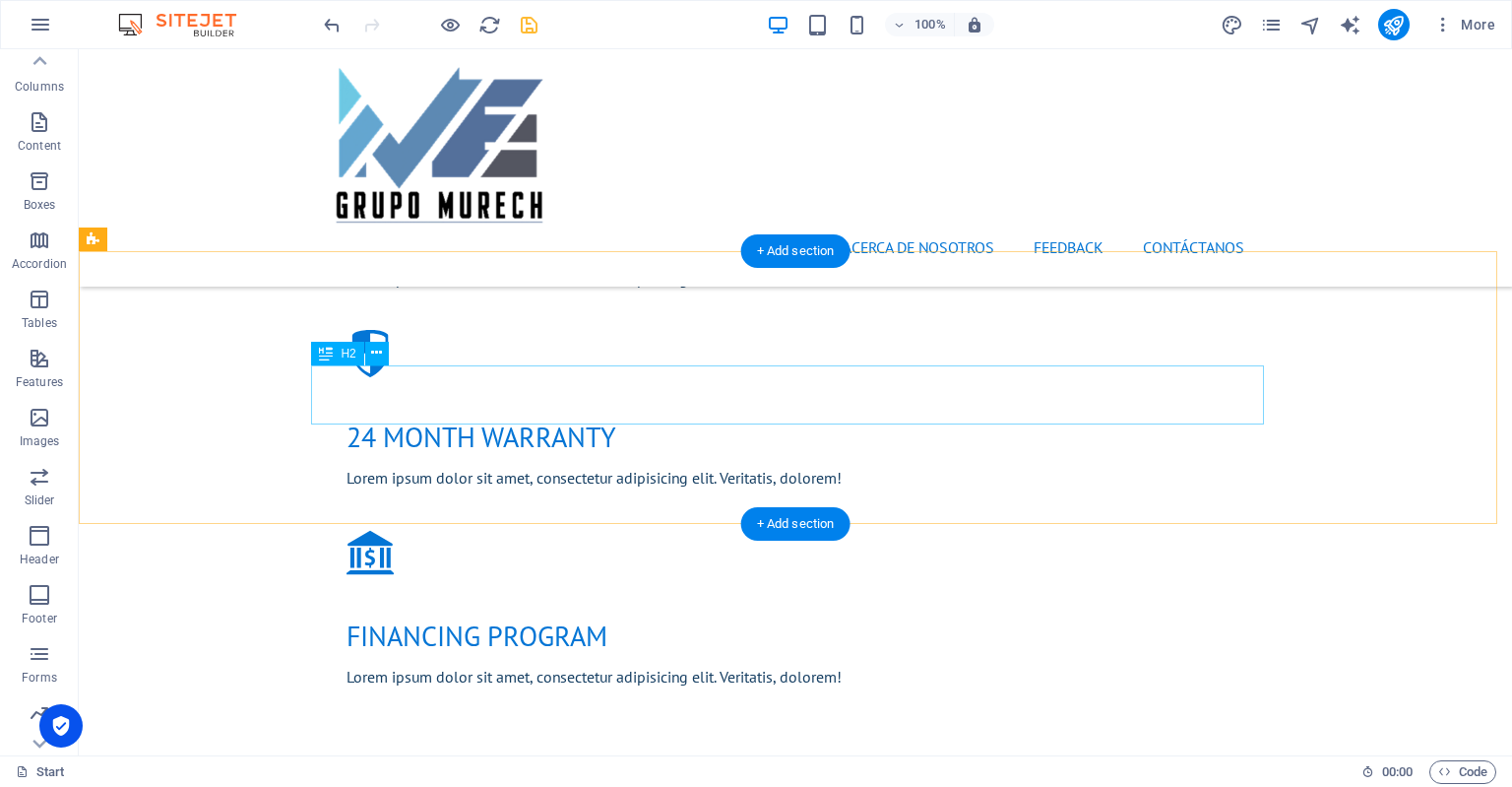 scroll, scrollTop: 1986, scrollLeft: 0, axis: vertical 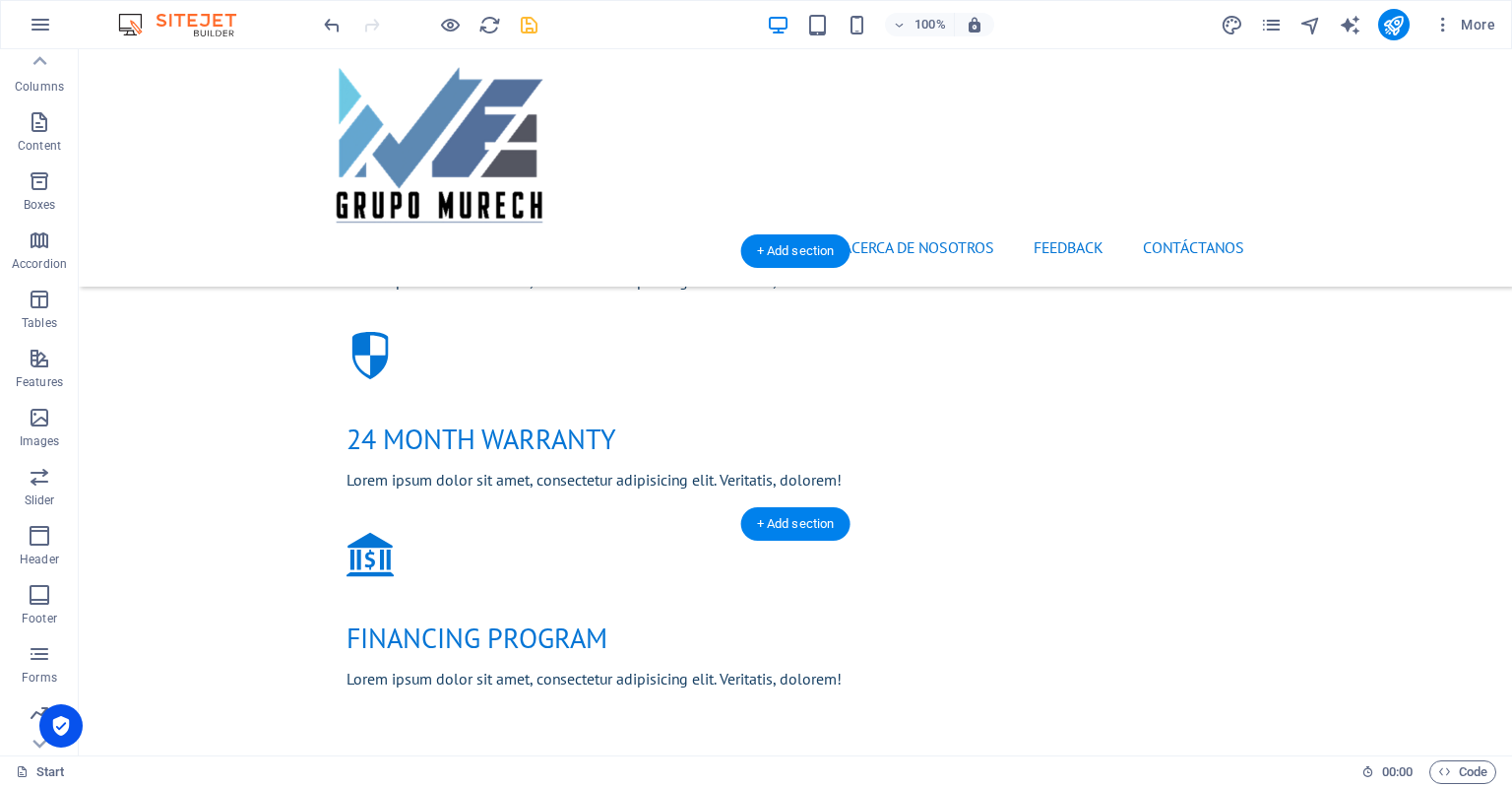 click at bounding box center [795, 2308] 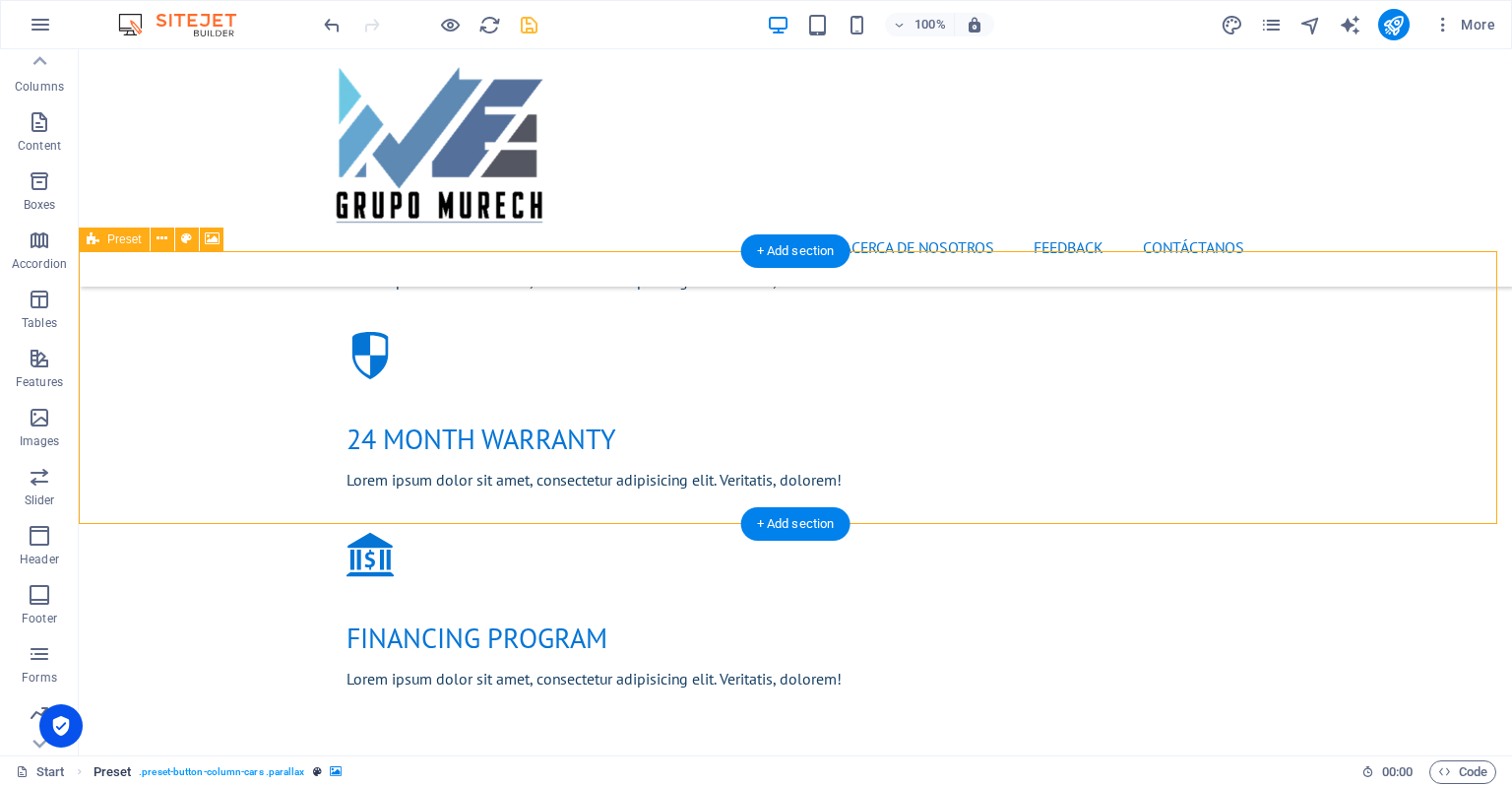 click at bounding box center [336, 771] 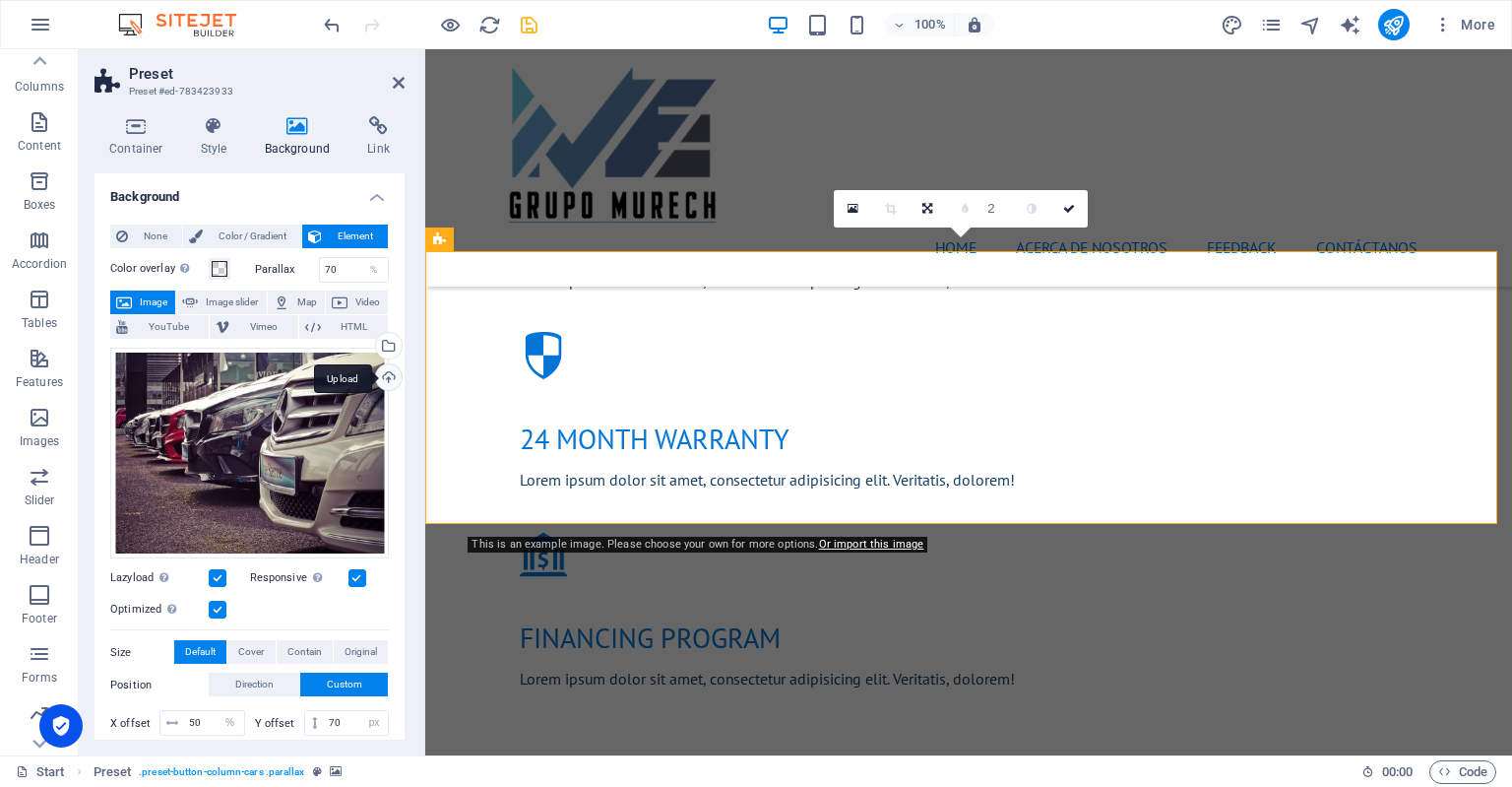 click on "Upload" at bounding box center (387, 379) 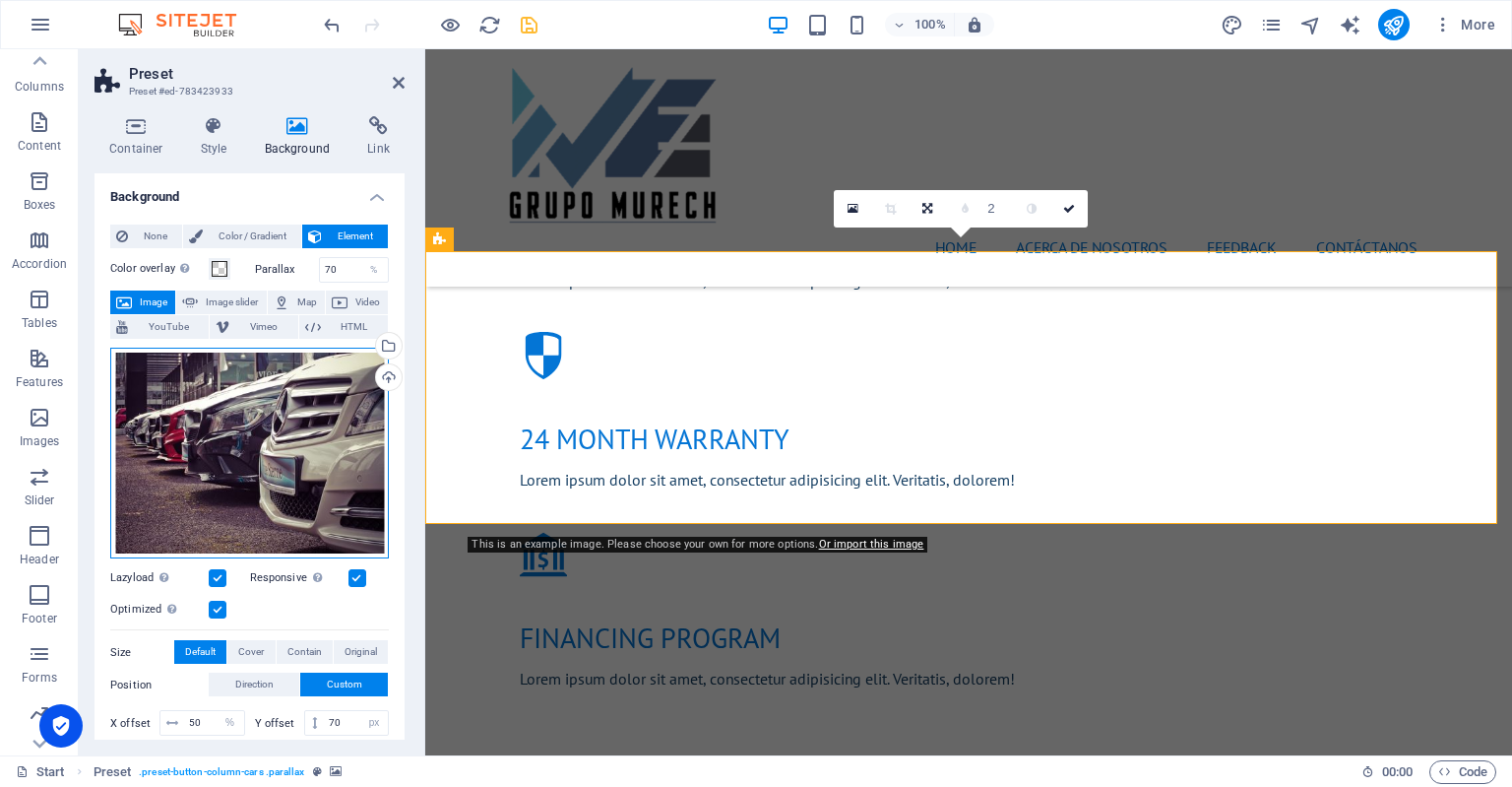 click on "Drag files here, click to choose files or select files from Files or our free stock photos & videos" at bounding box center (249, 453) 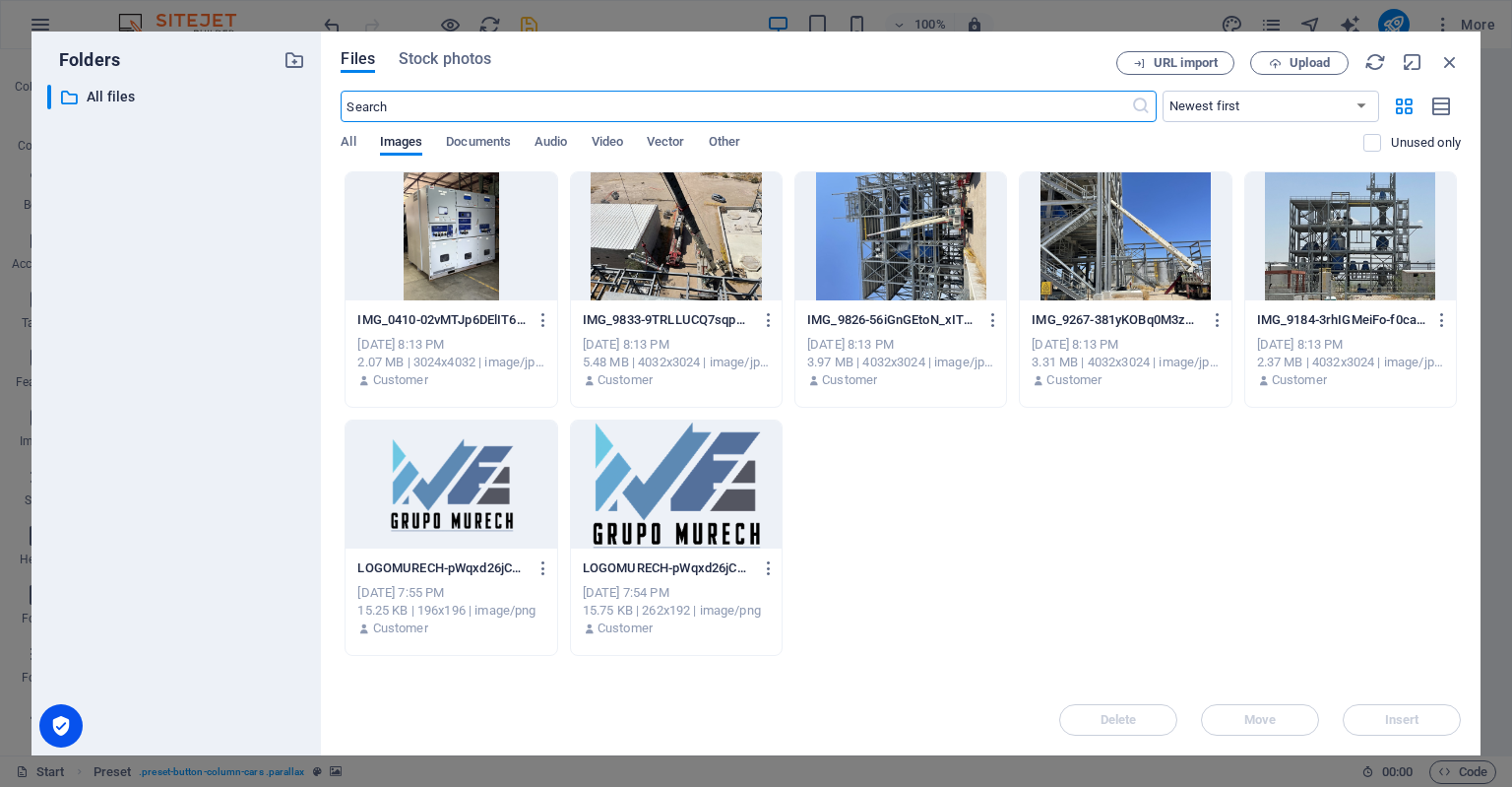 scroll, scrollTop: 2172, scrollLeft: 0, axis: vertical 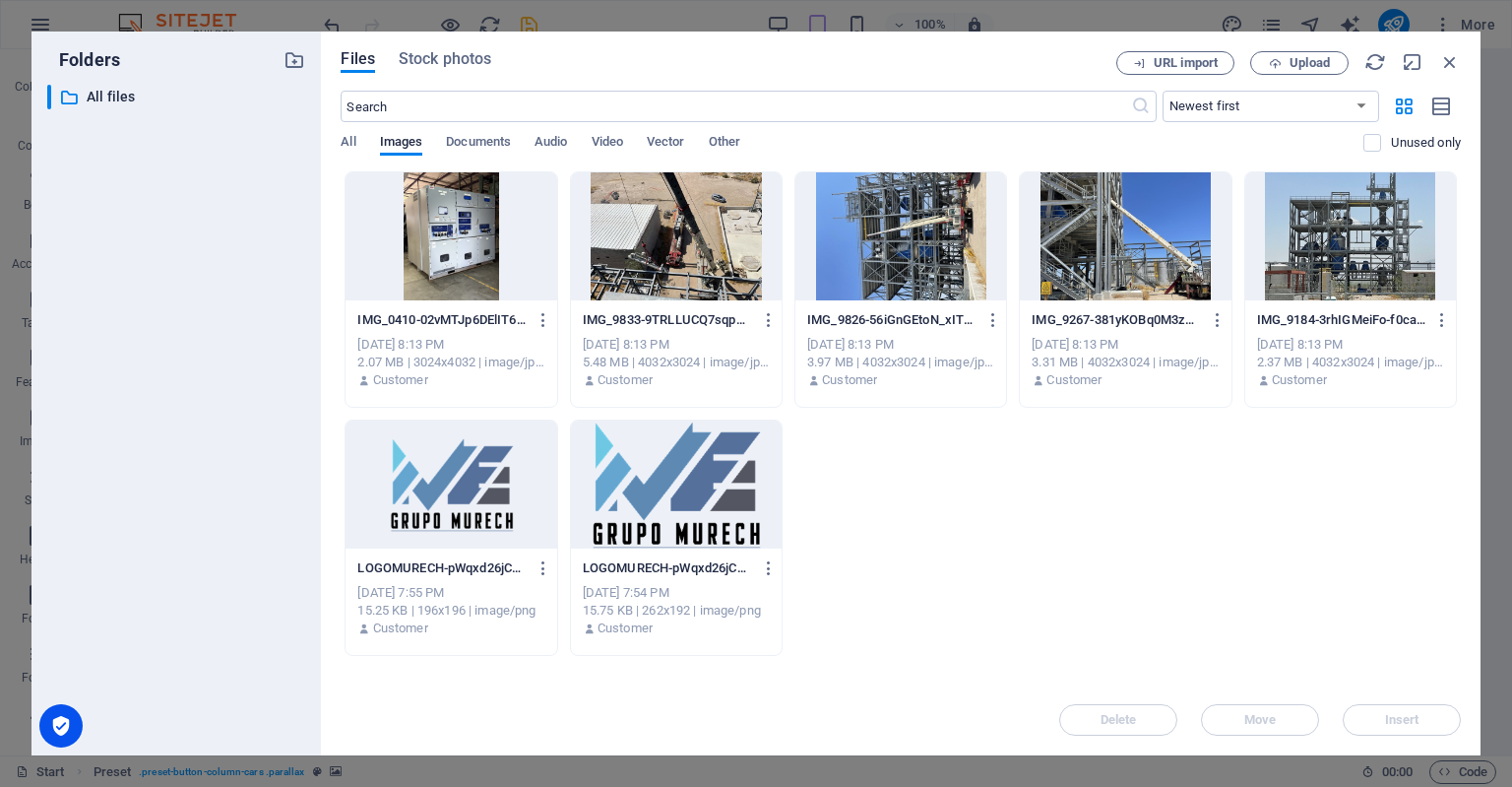 click at bounding box center [451, 236] 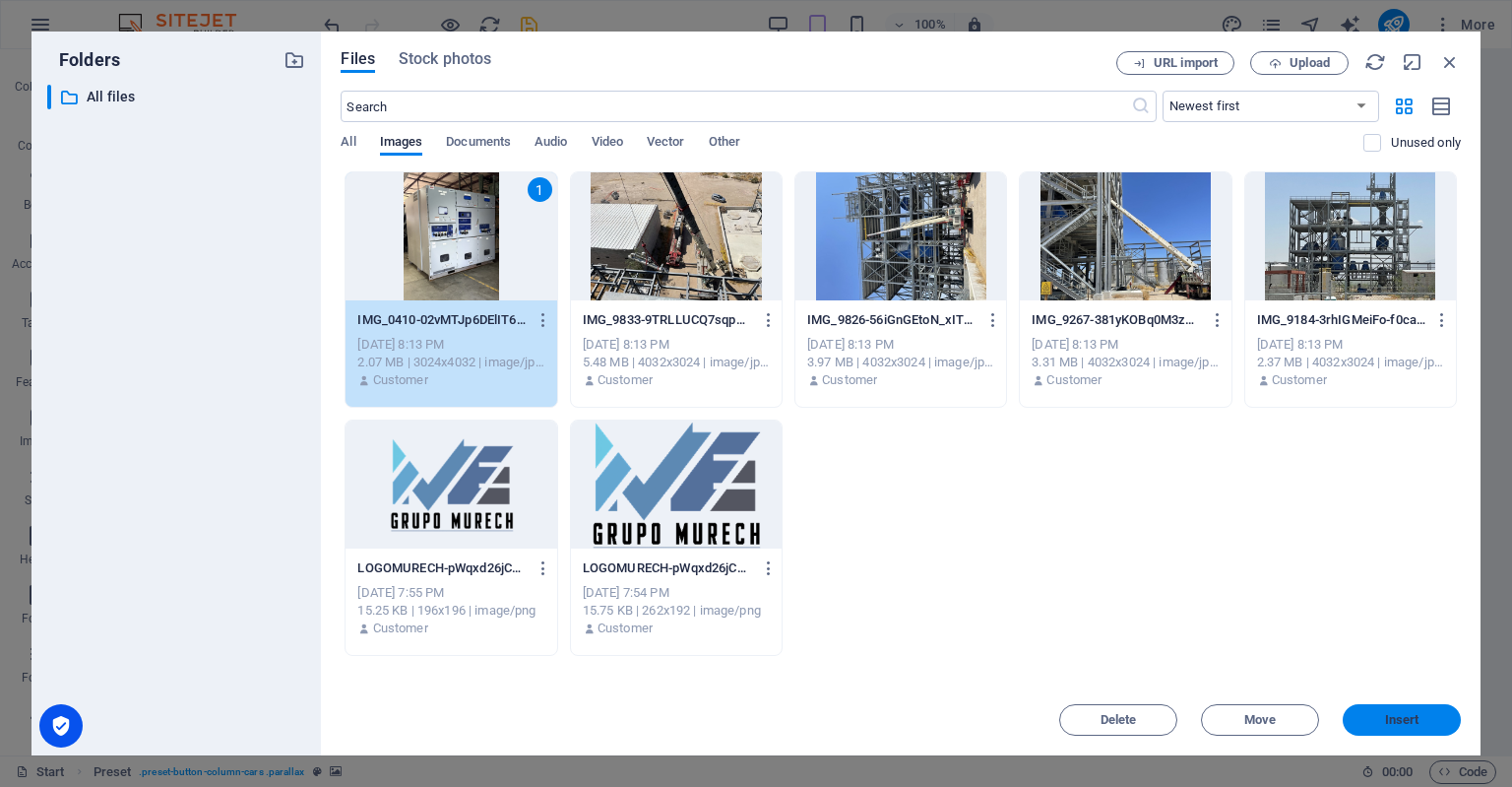 click on "Insert" at bounding box center (1402, 720) 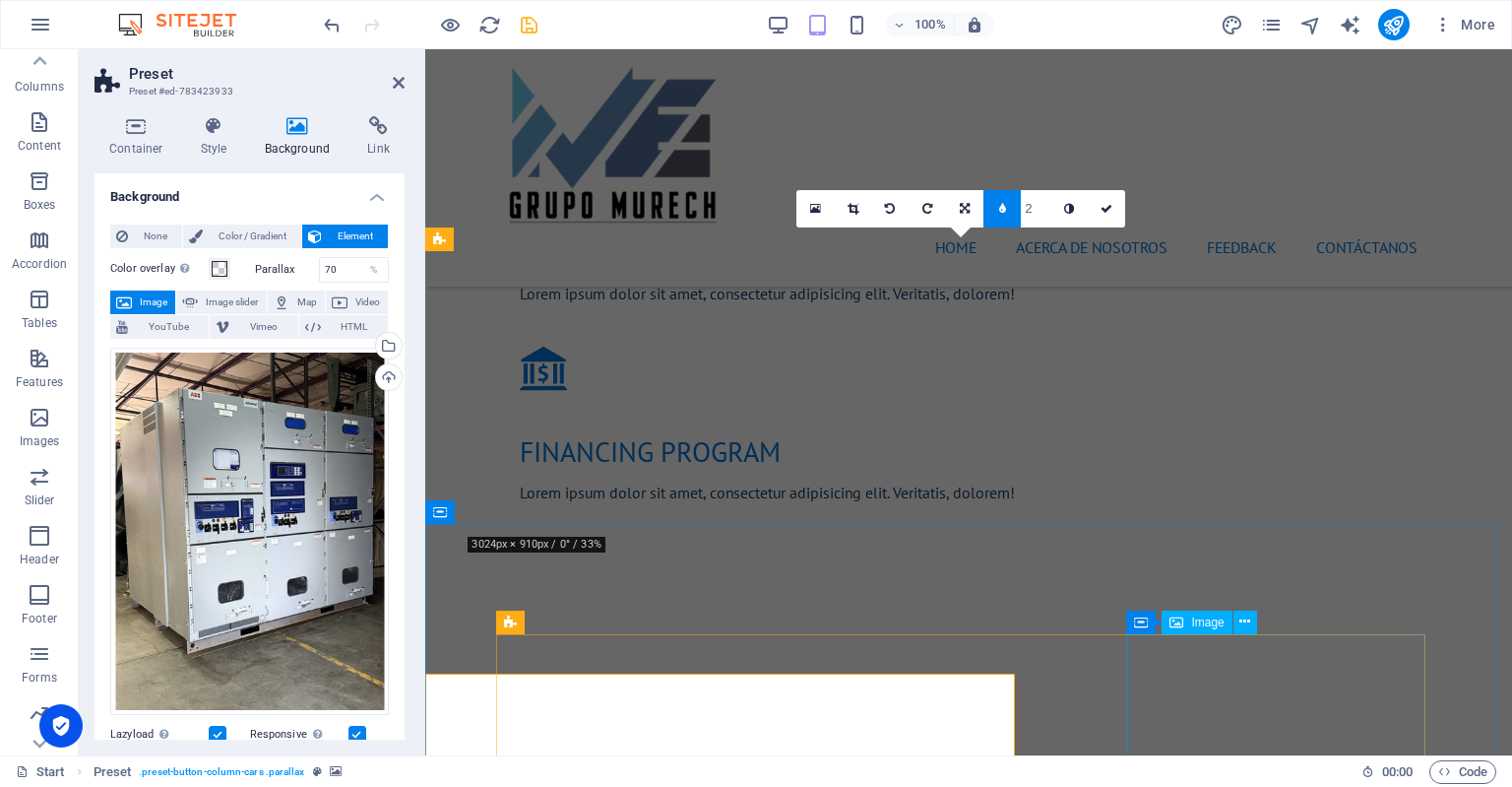 scroll, scrollTop: 1986, scrollLeft: 0, axis: vertical 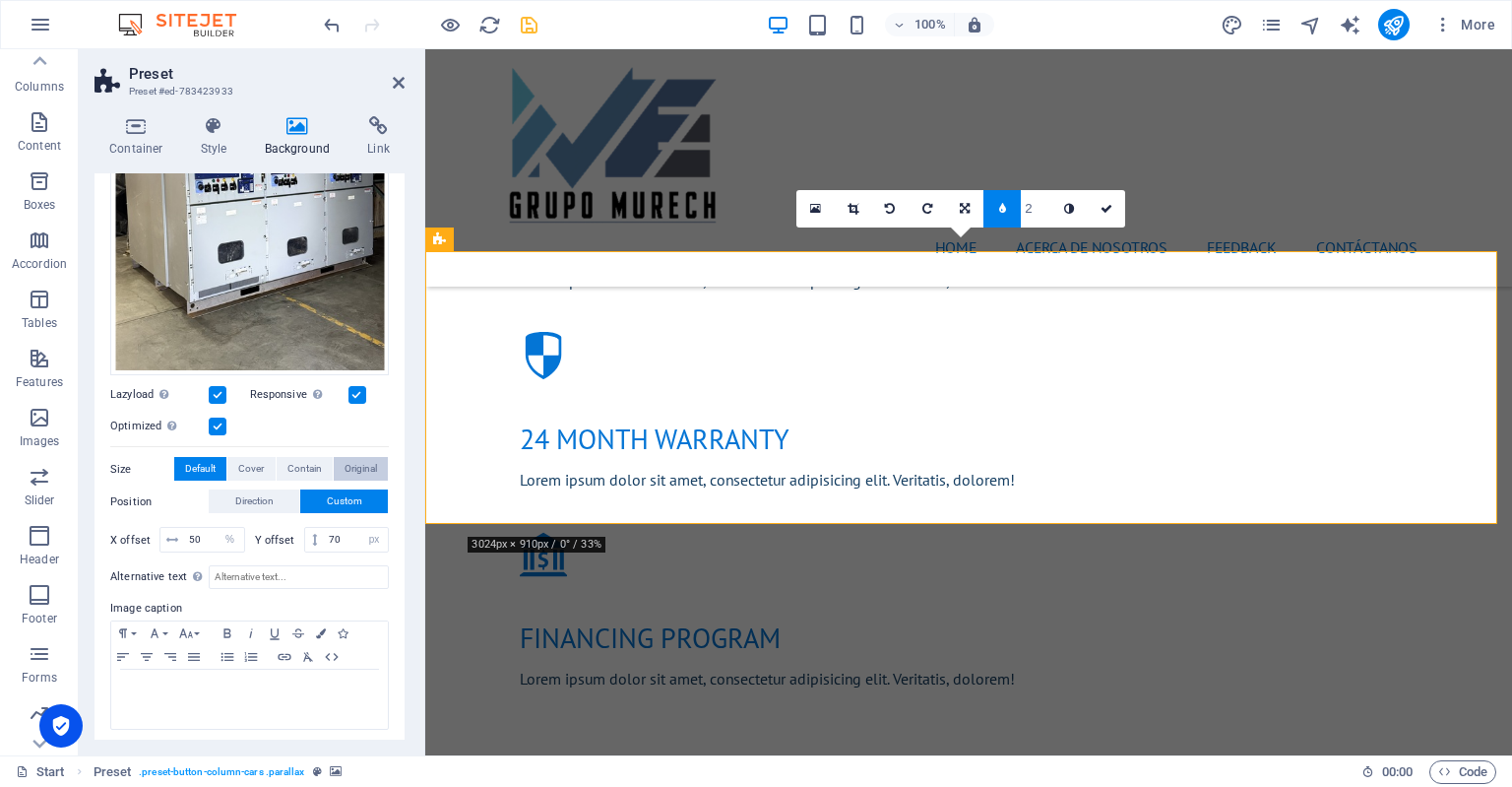 click on "Original" at bounding box center (360, 469) 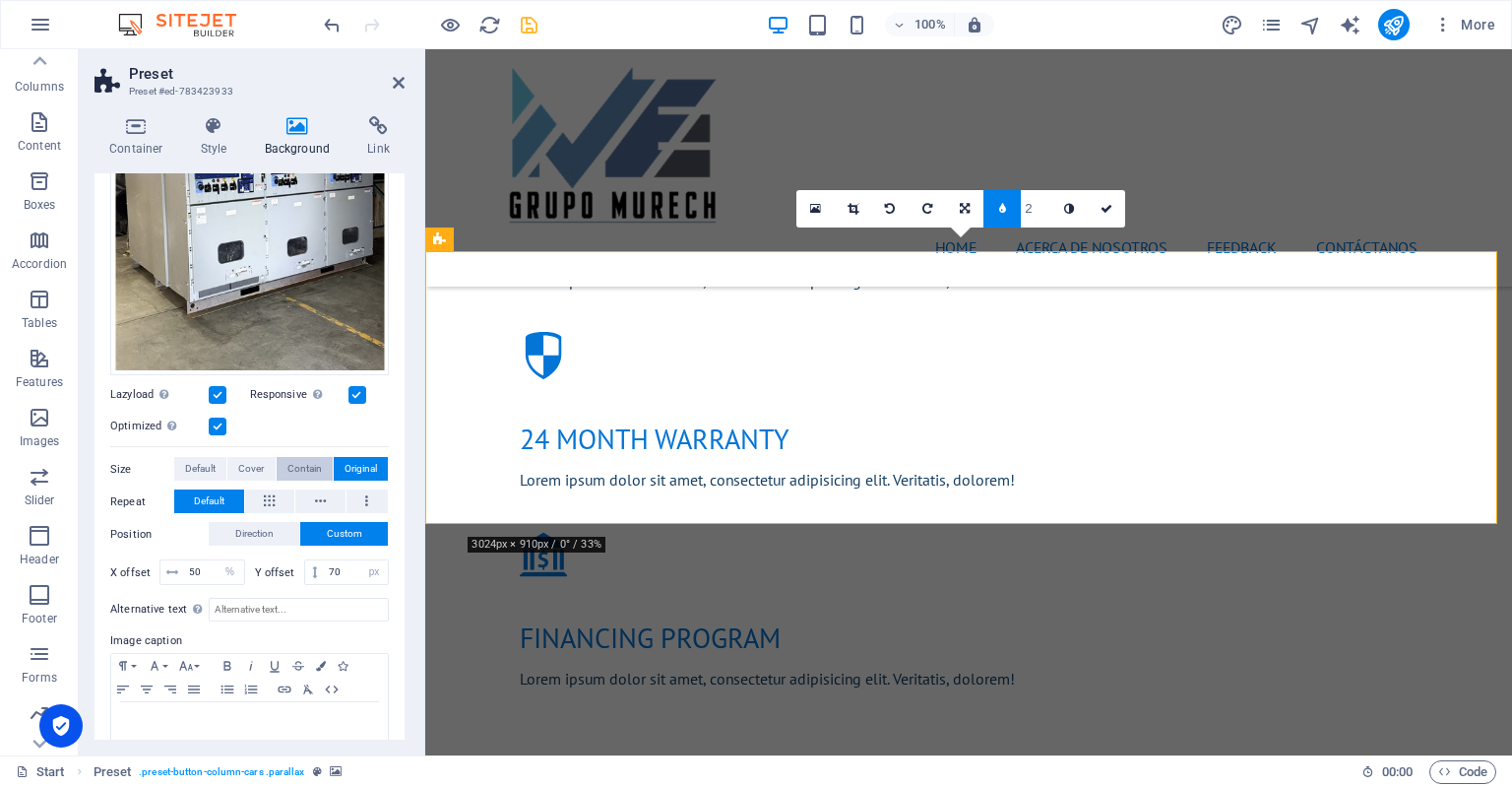 click on "Contain" at bounding box center (304, 469) 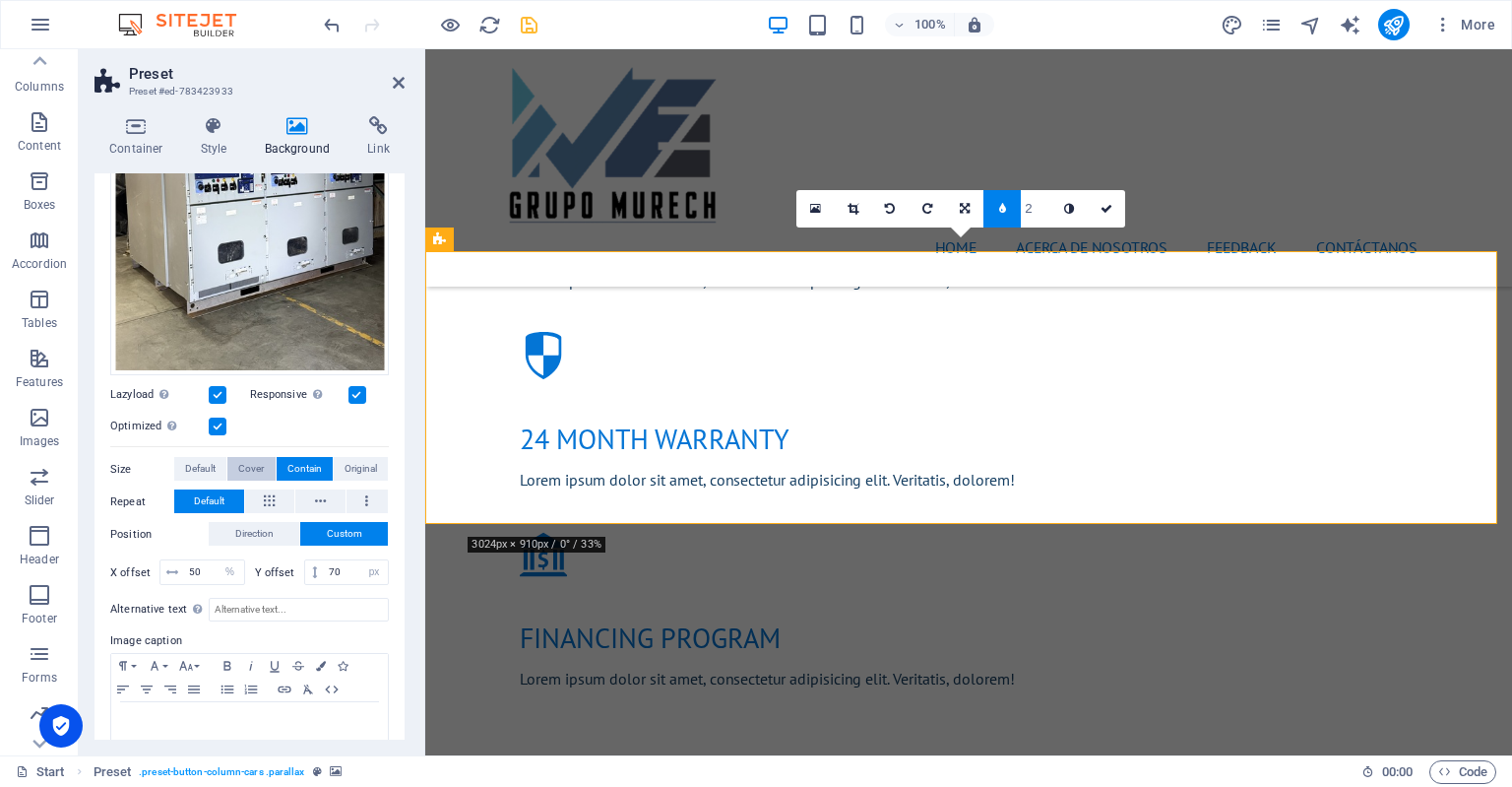 click on "Cover" at bounding box center (251, 469) 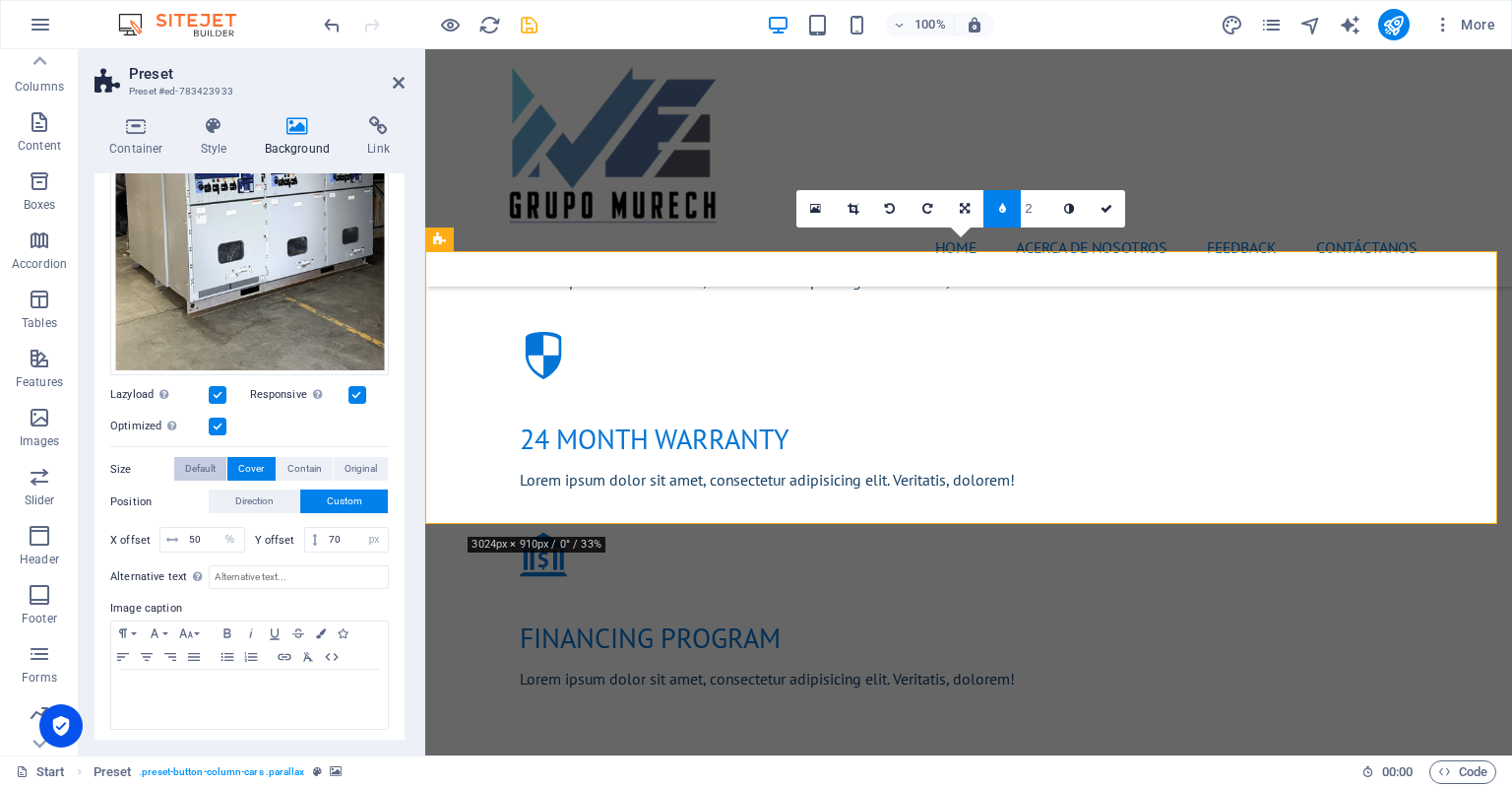 click on "Default" at bounding box center (200, 469) 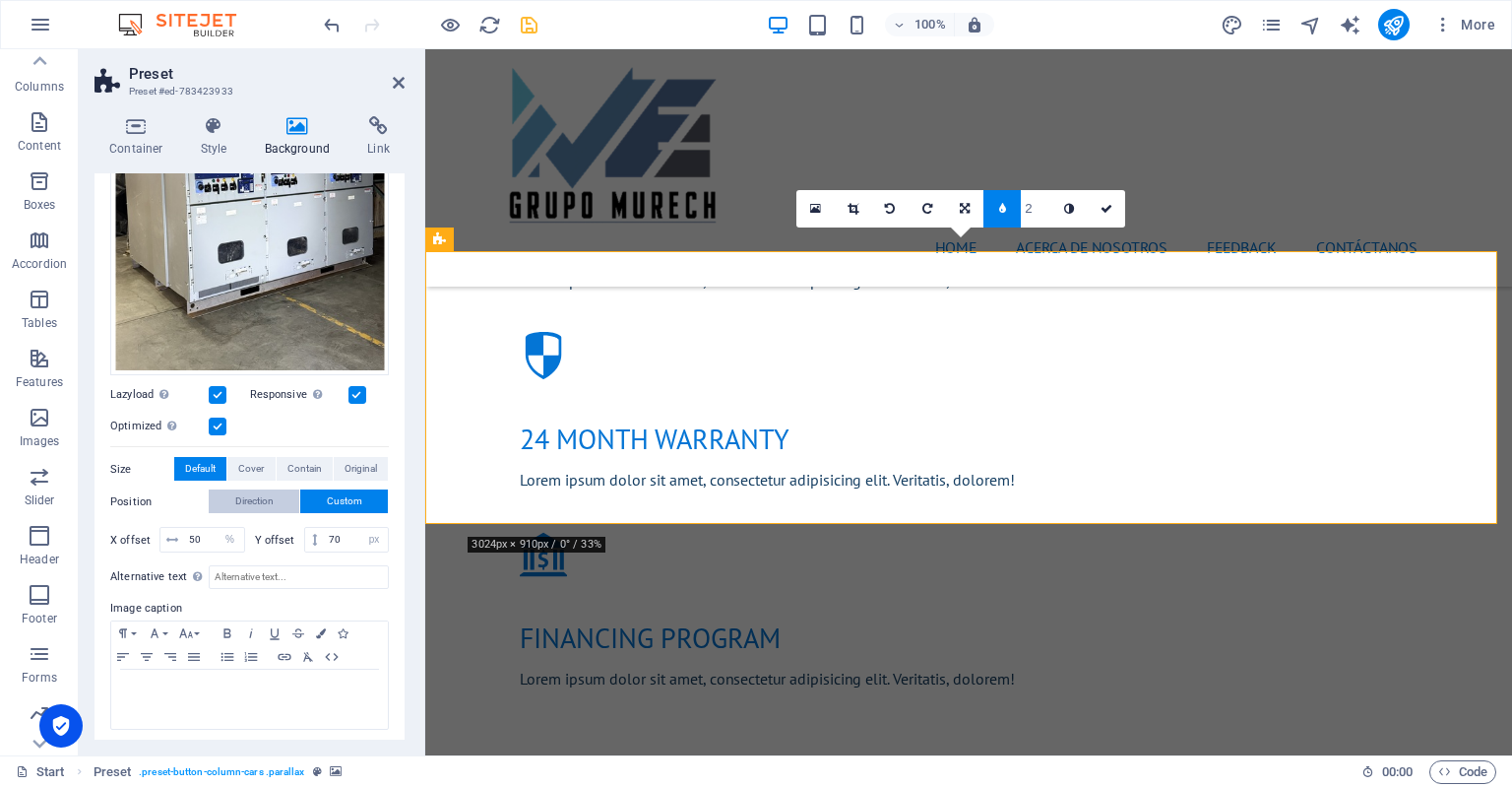 click on "Direction" at bounding box center (254, 501) 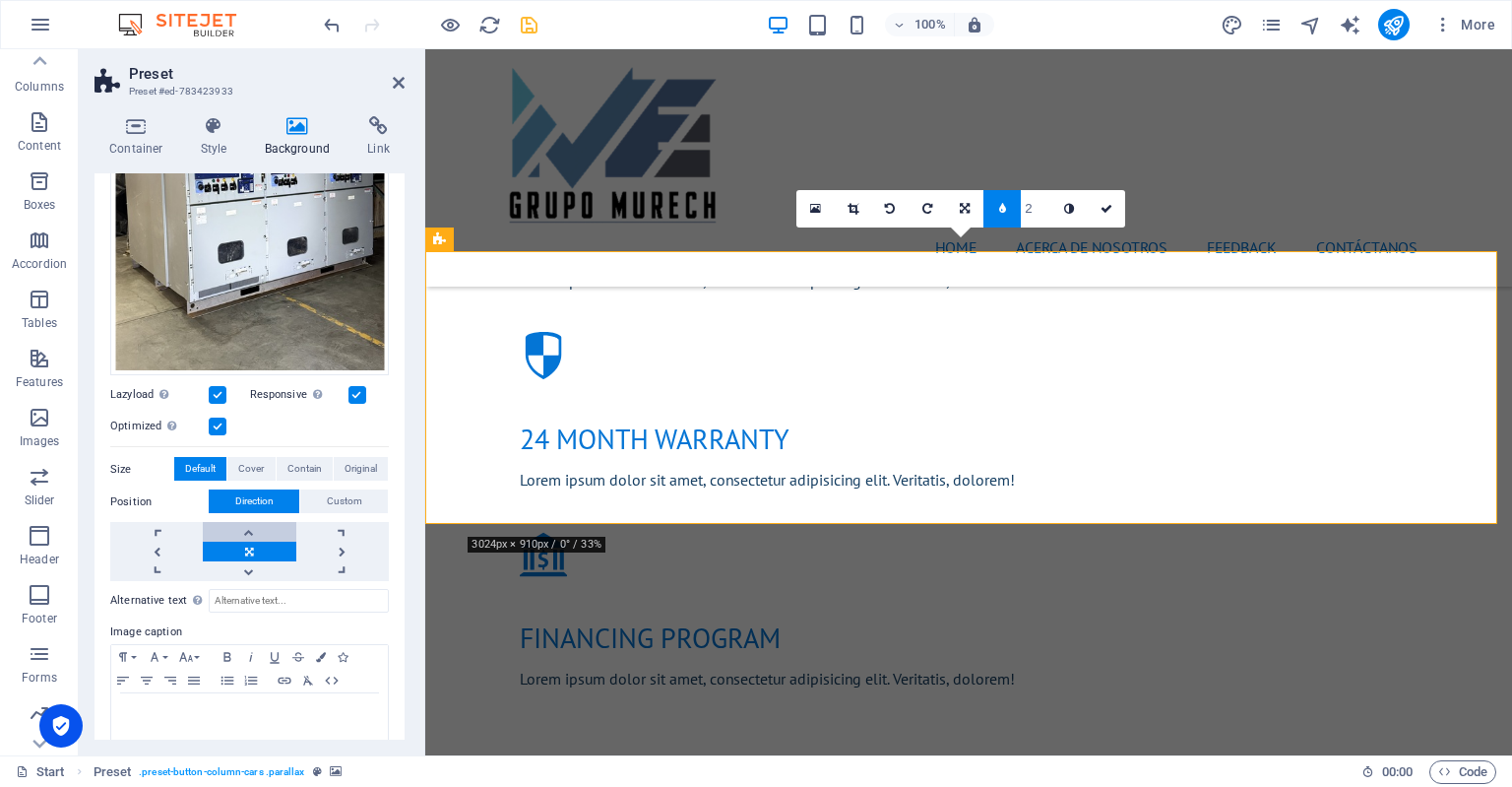 click at bounding box center (249, 532) 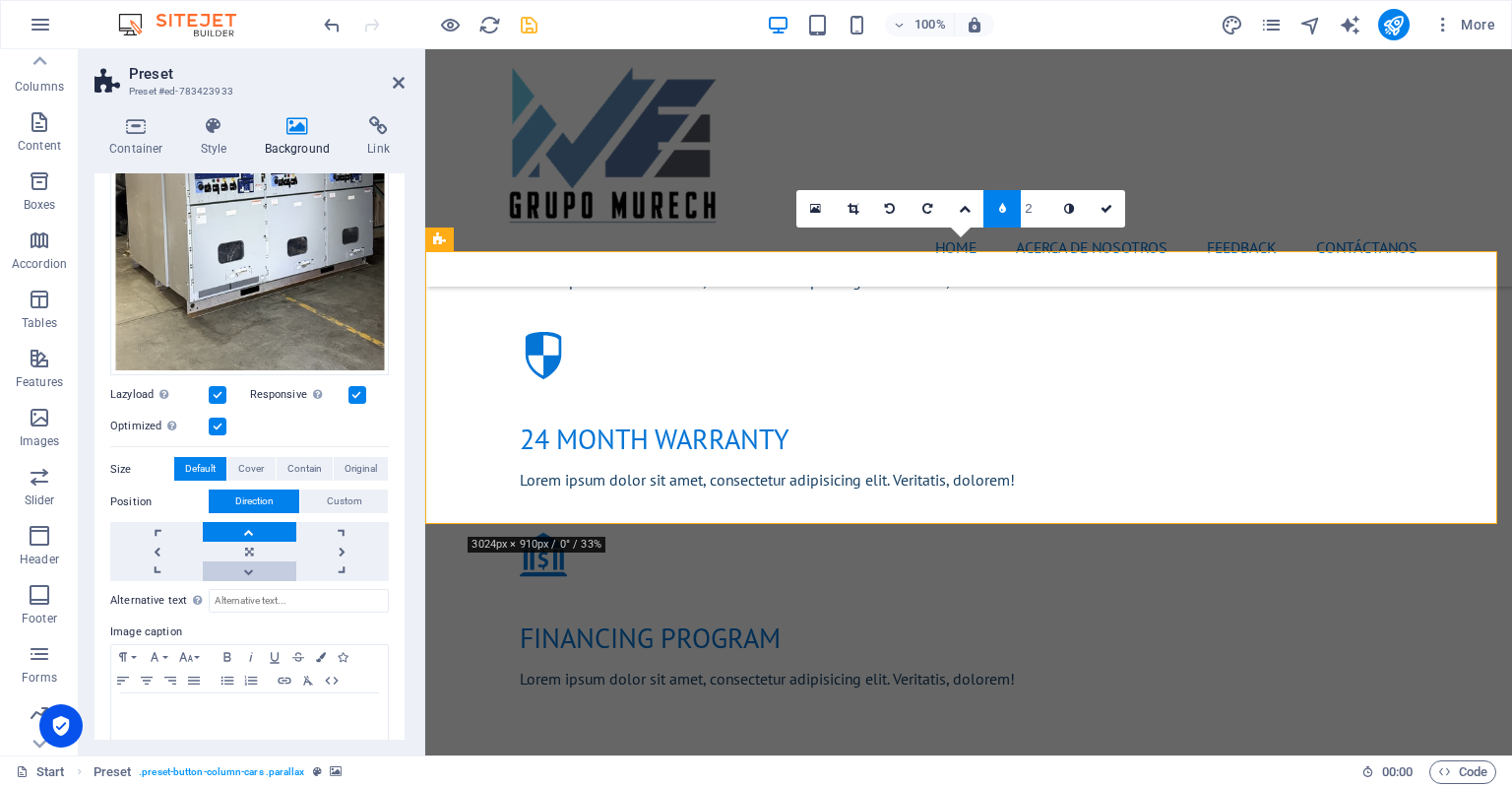 click at bounding box center [249, 571] 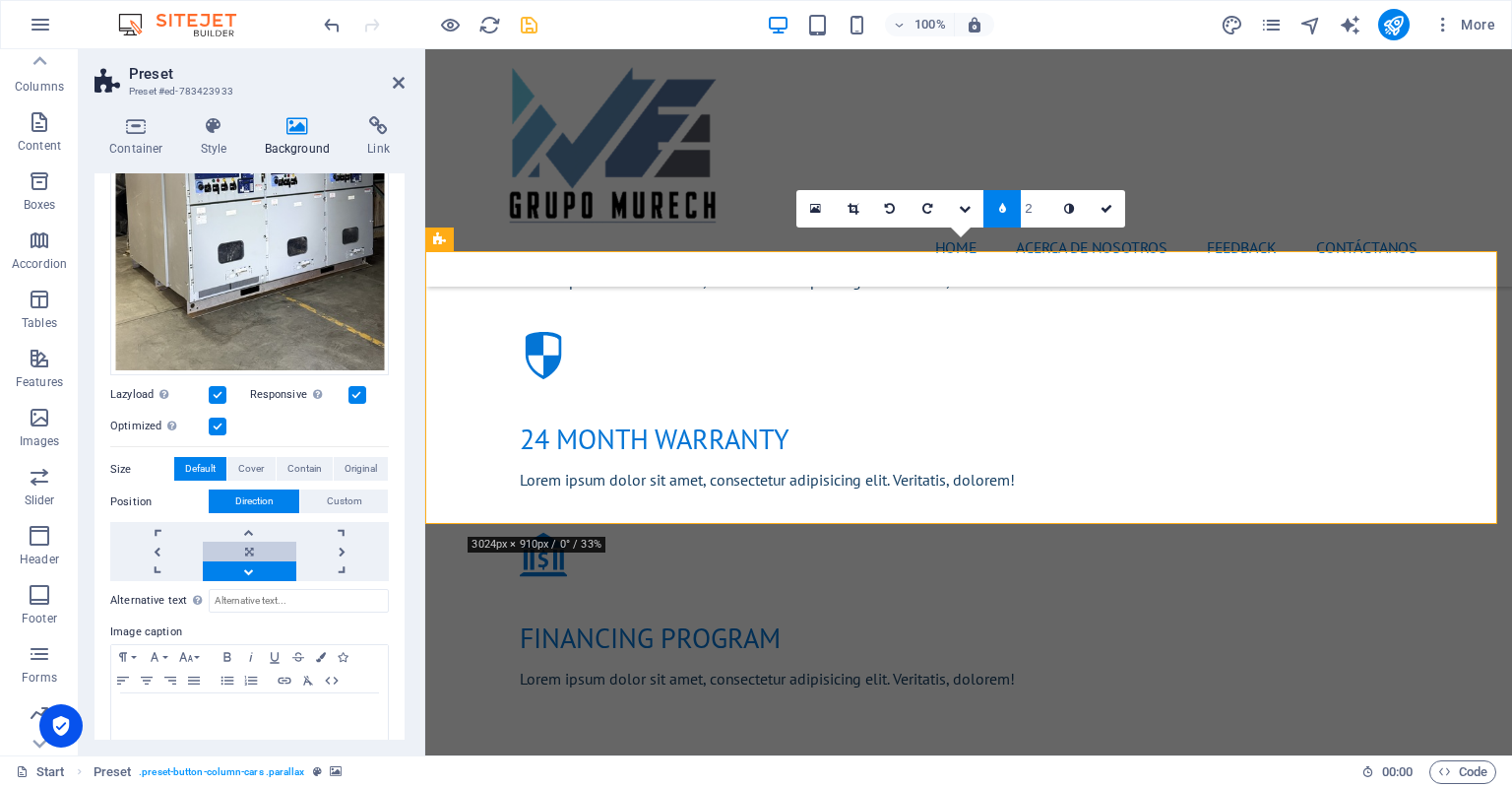 click at bounding box center (249, 552) 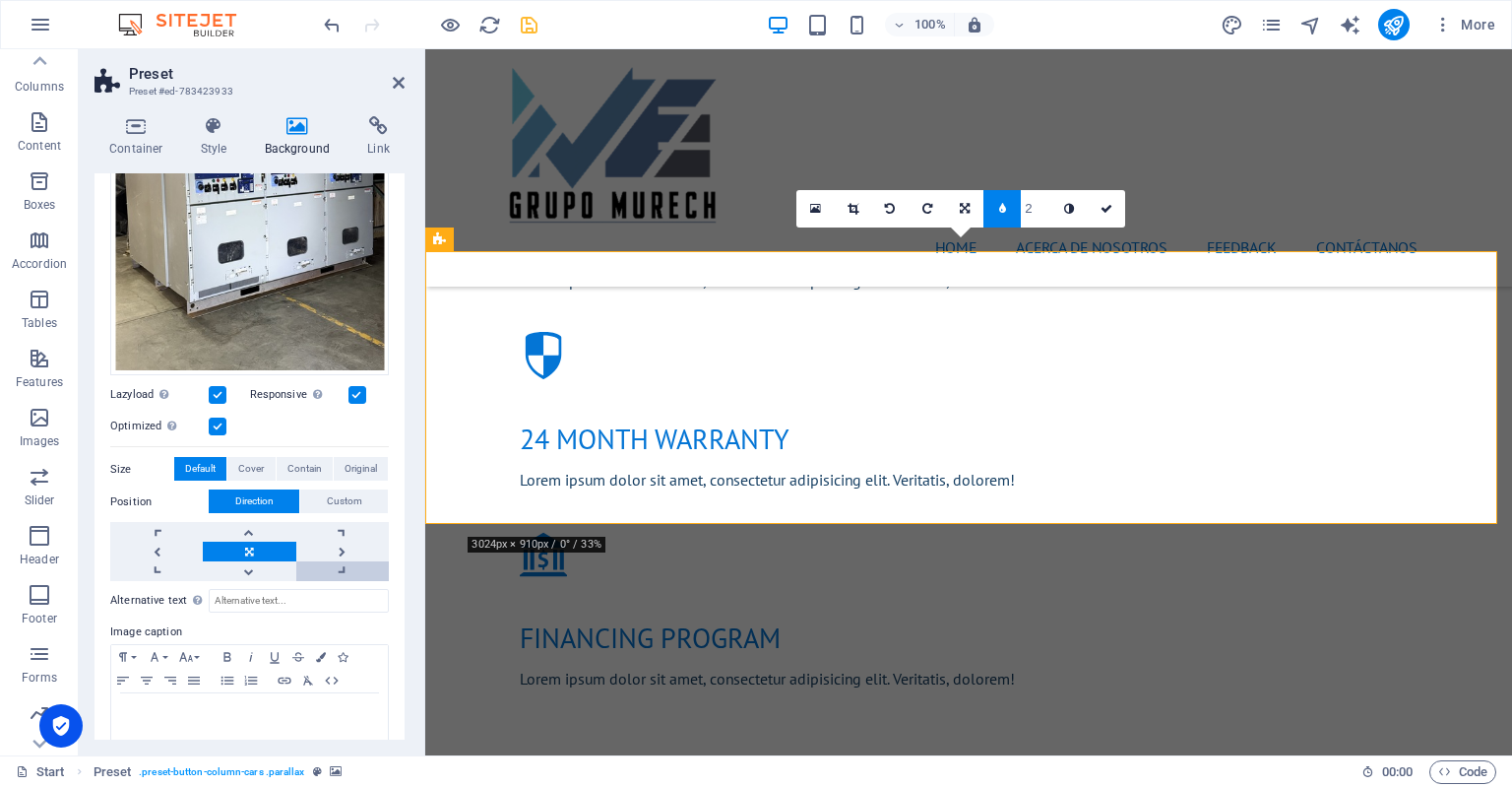 click at bounding box center (343, 571) 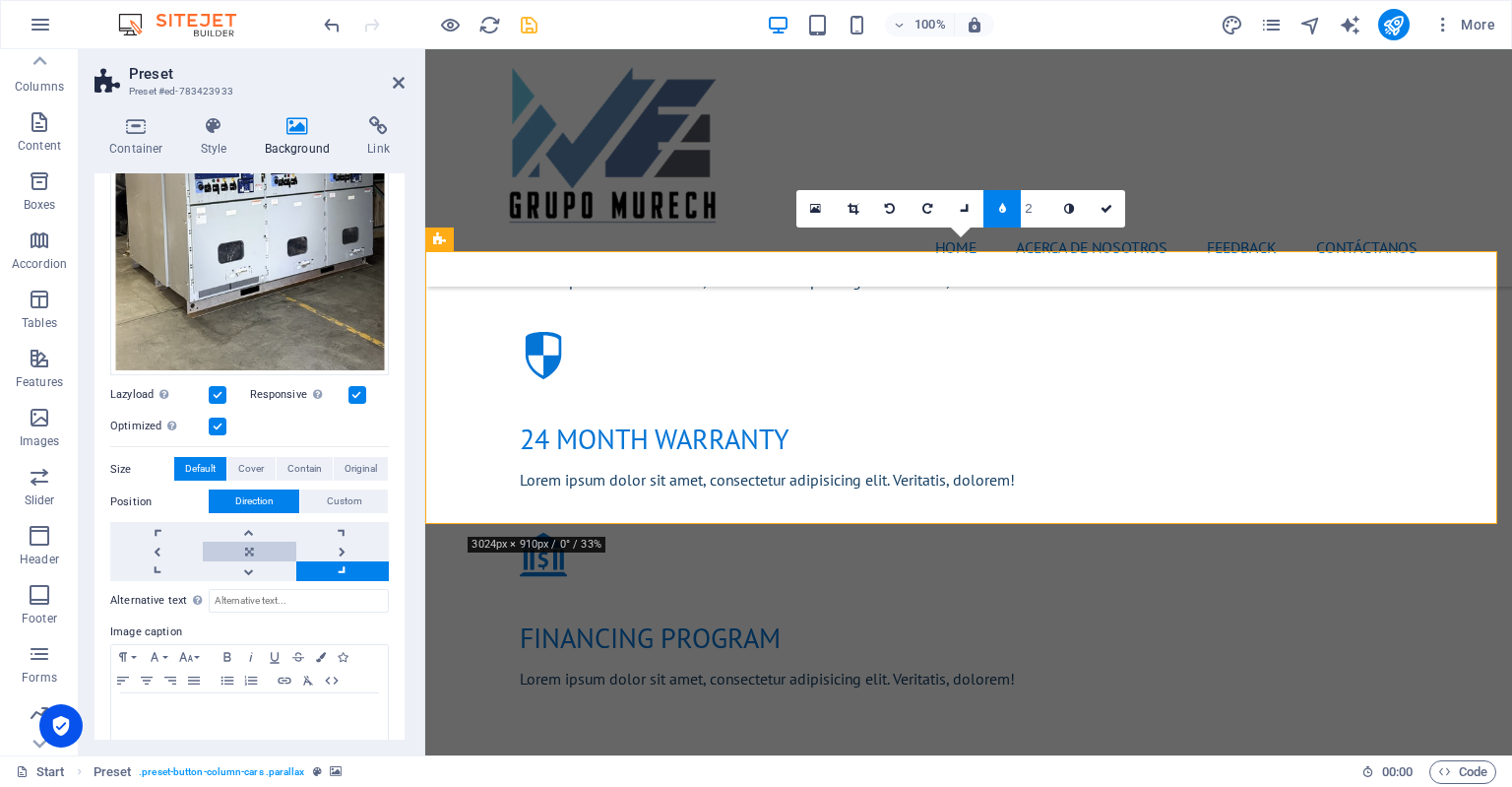 click at bounding box center (249, 552) 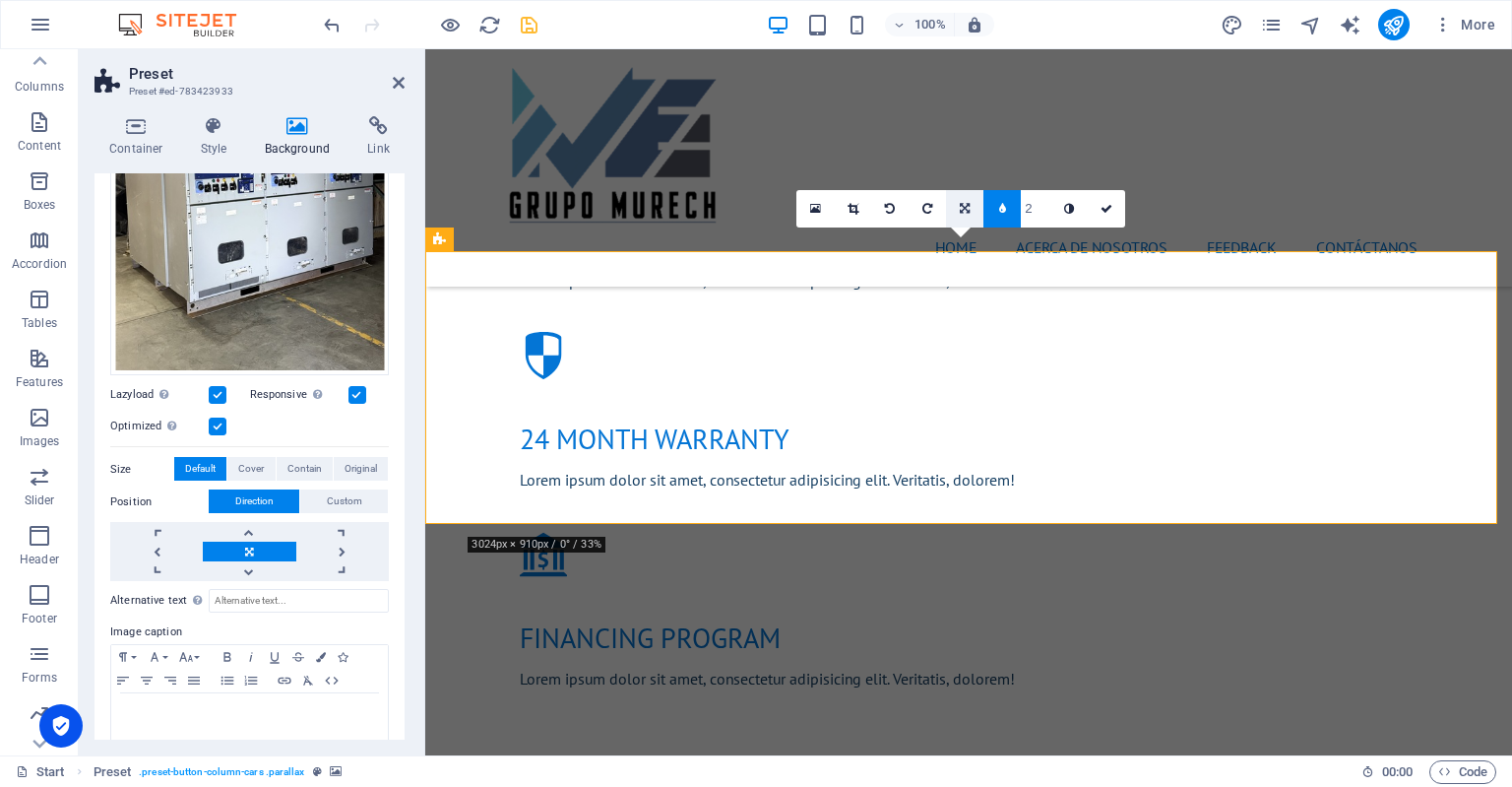 click at bounding box center (965, 209) 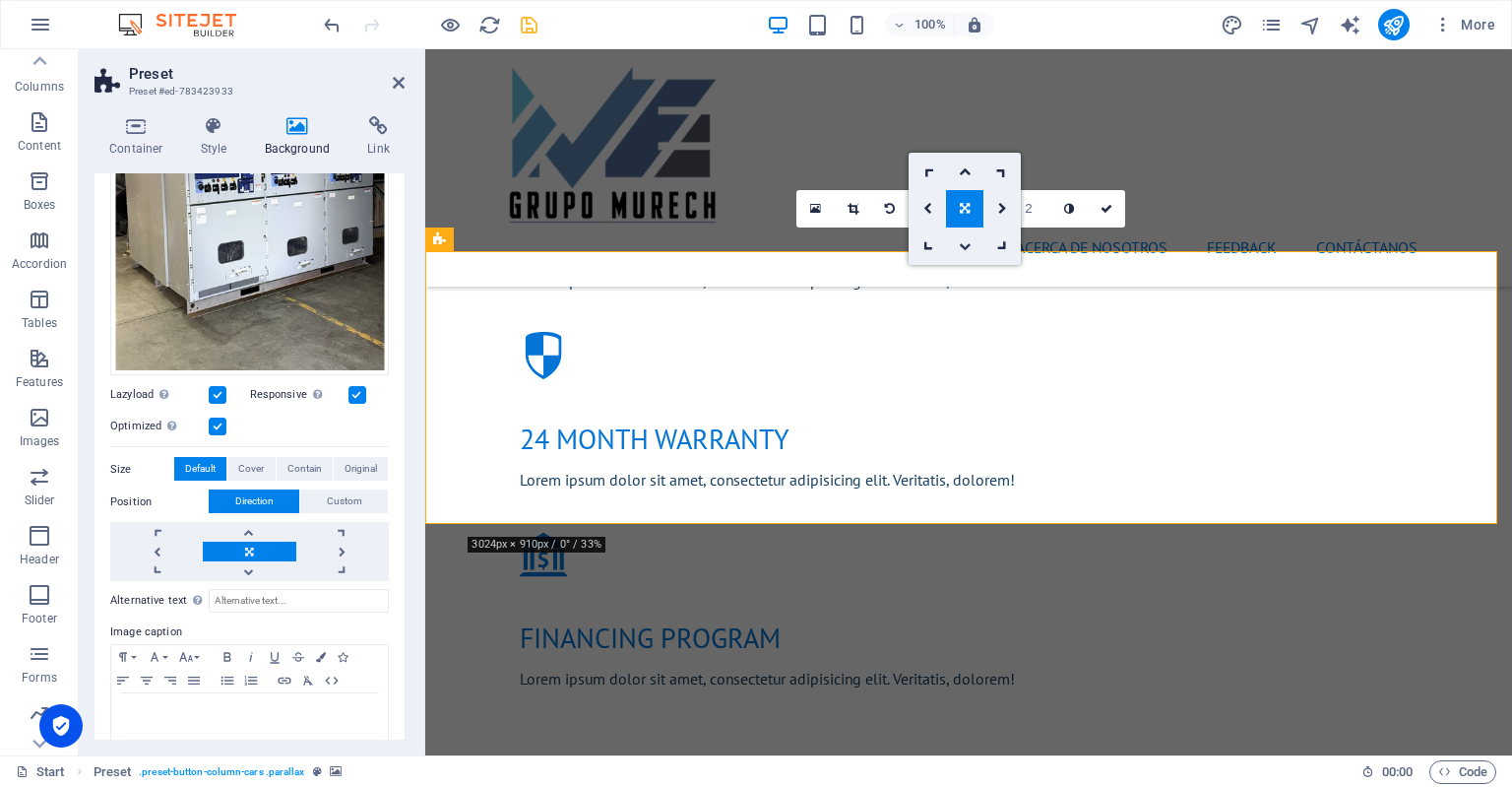 click at bounding box center [965, 246] 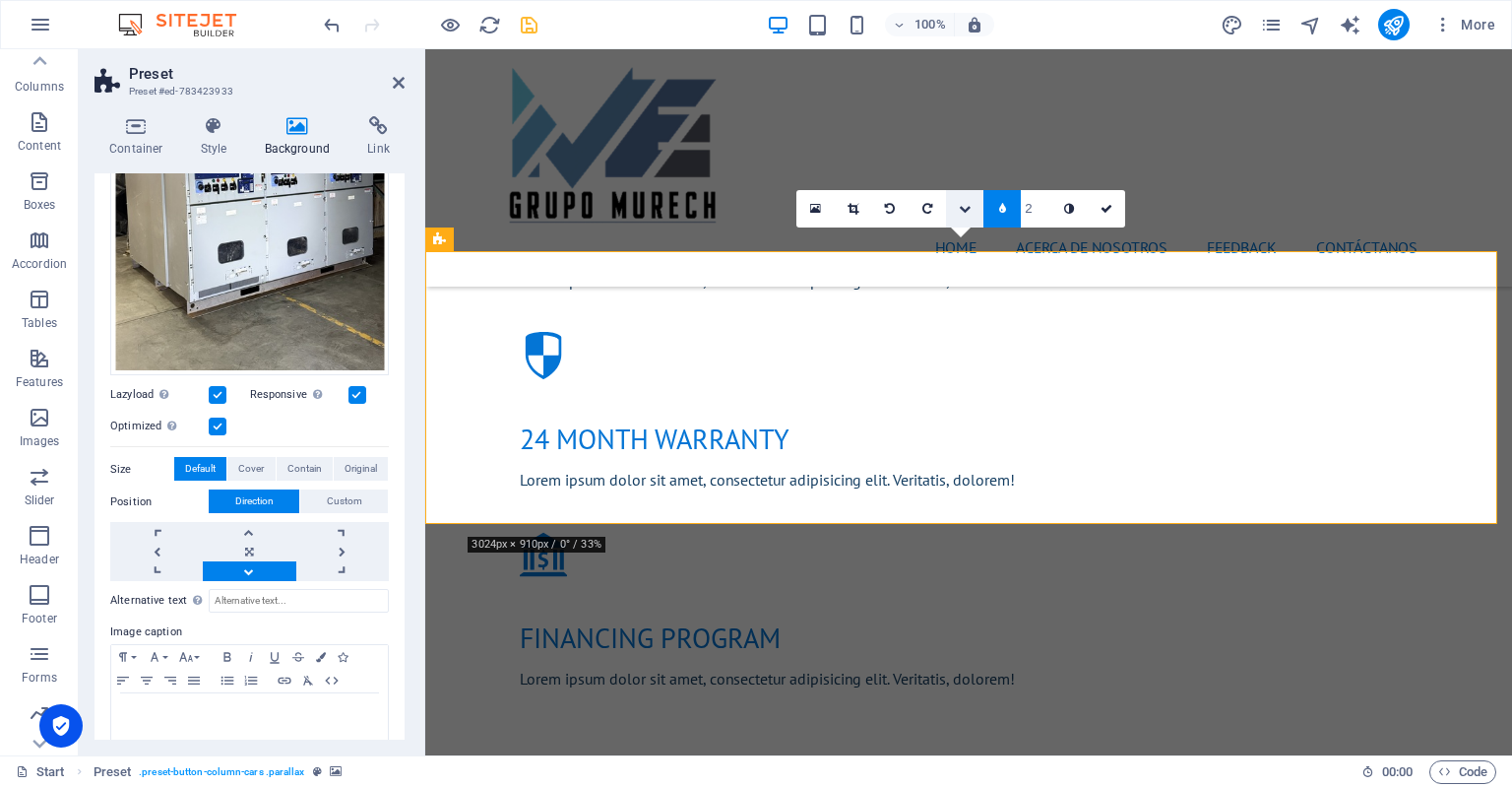 click at bounding box center (965, 209) 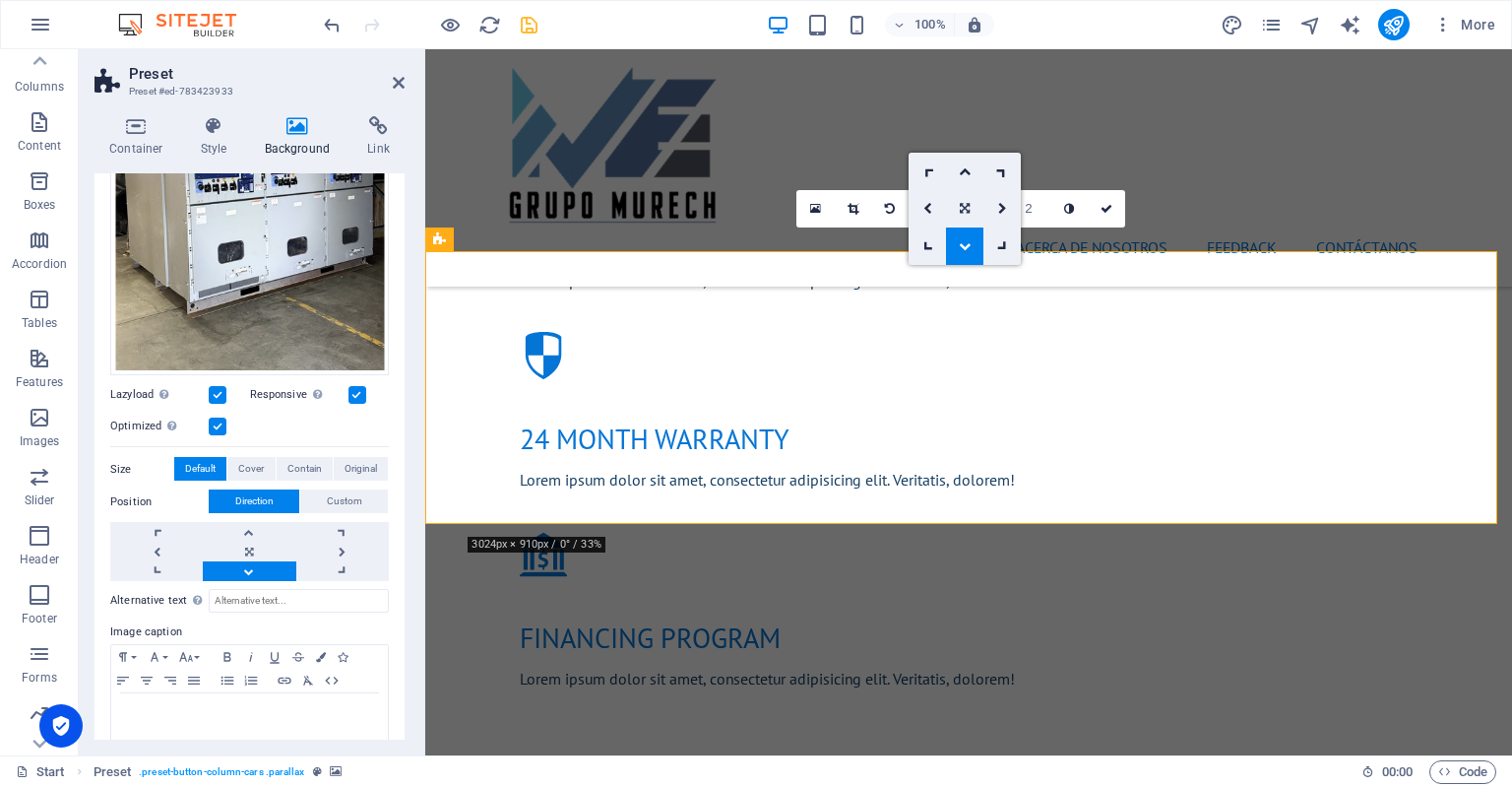 click at bounding box center [965, 209] 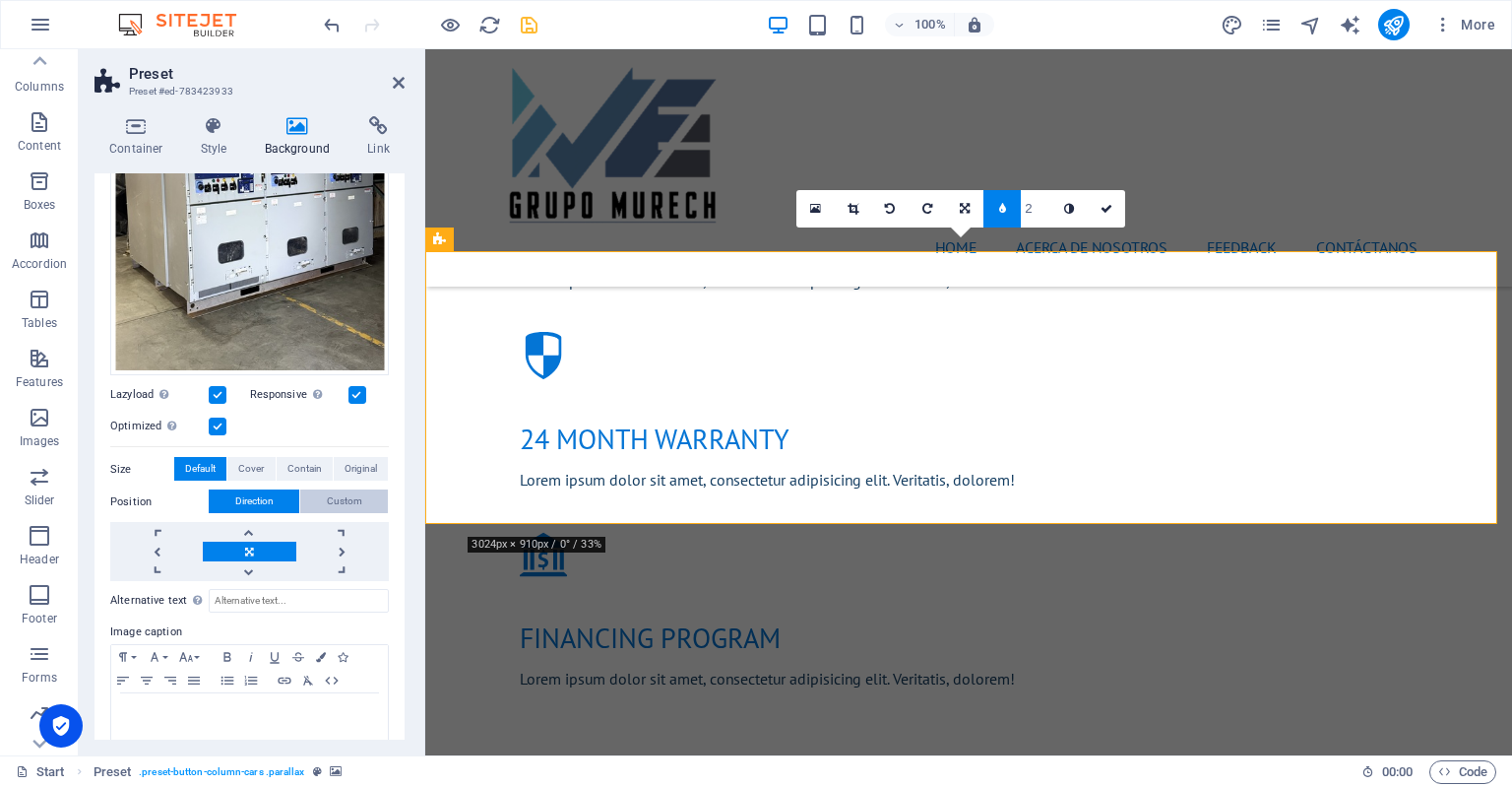 click on "Custom" at bounding box center (345, 501) 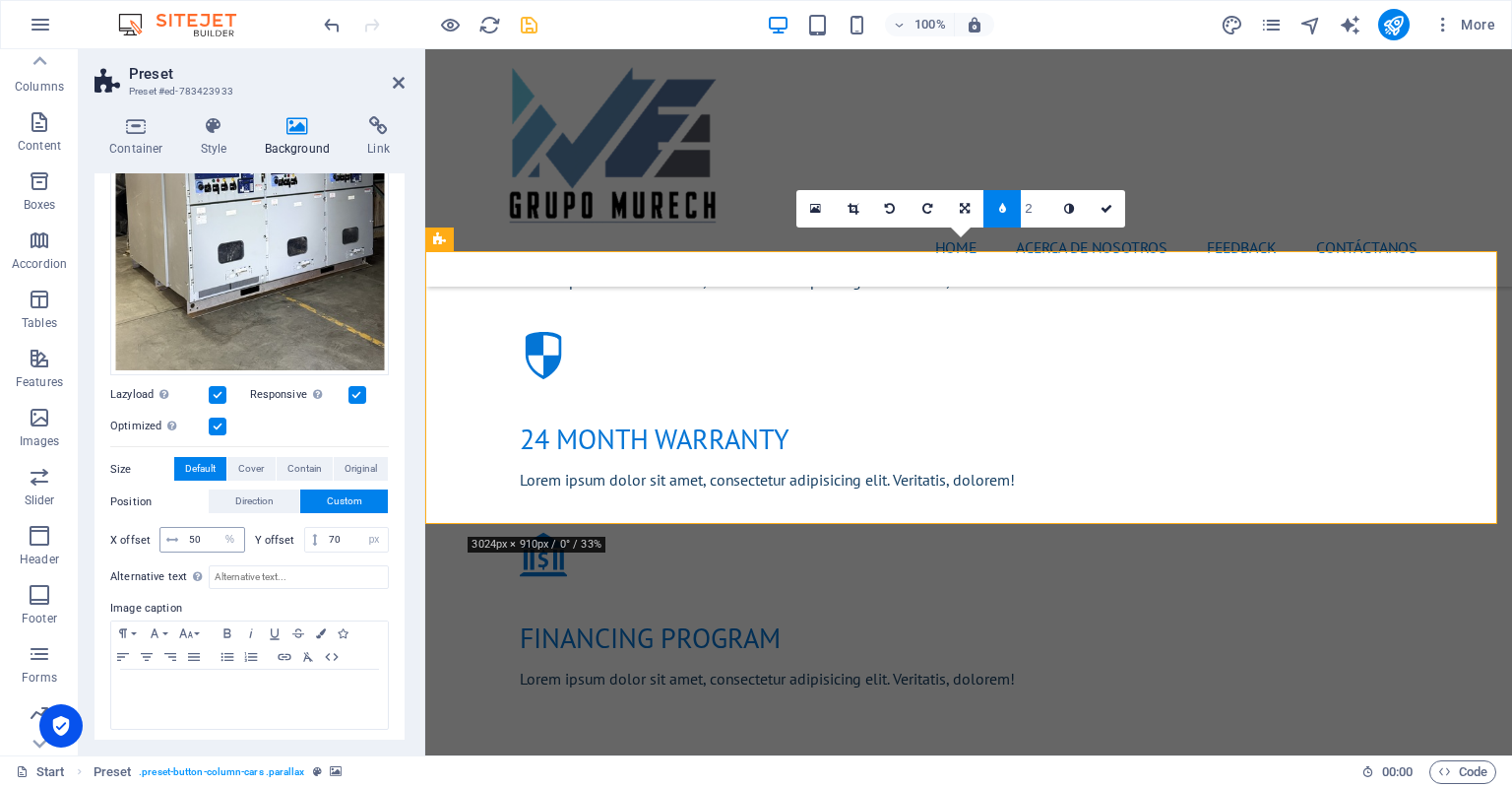 click at bounding box center [172, 540] 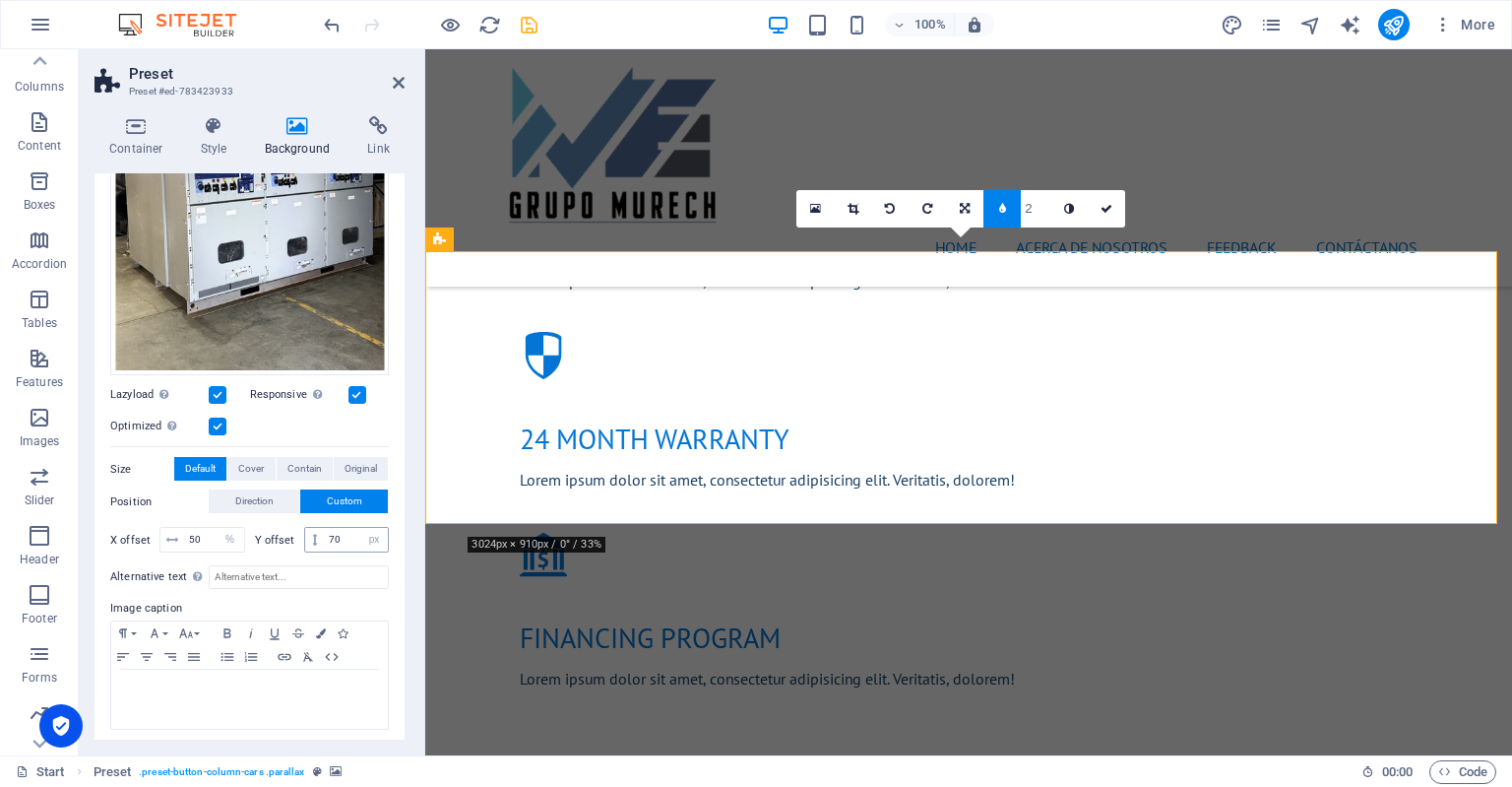 click at bounding box center (314, 540) 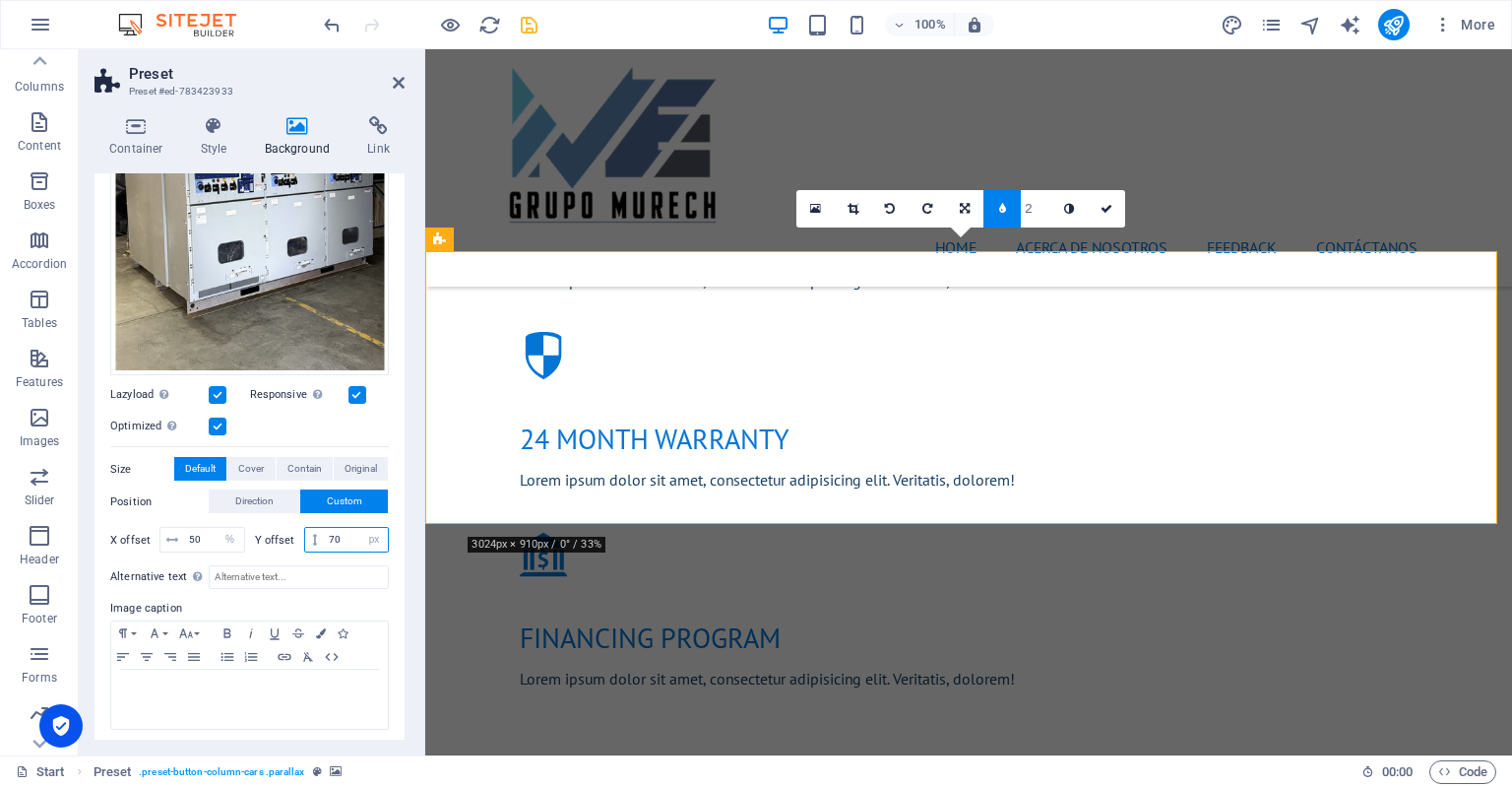 click on "70" at bounding box center (355, 540) 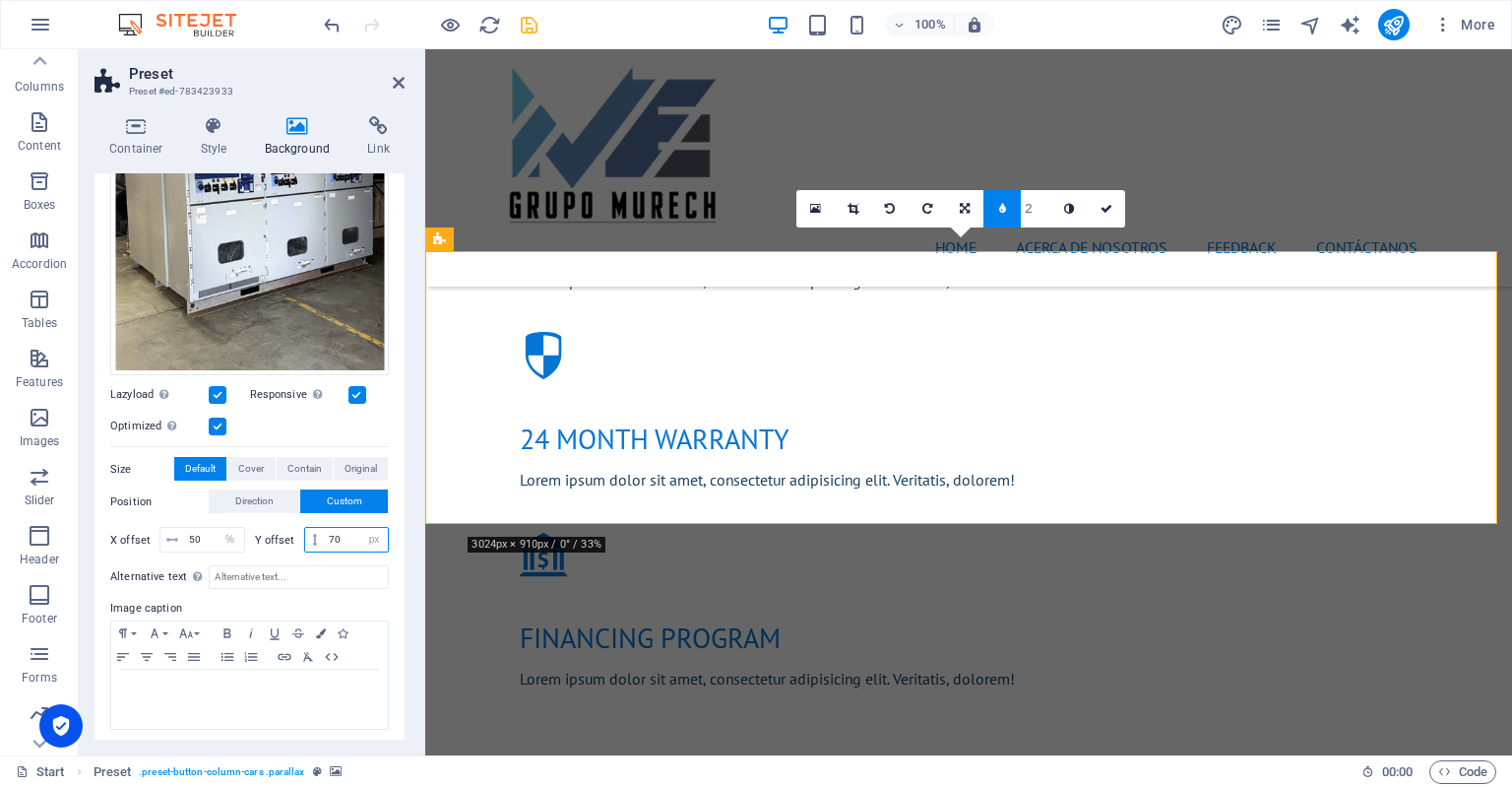 type on "7" 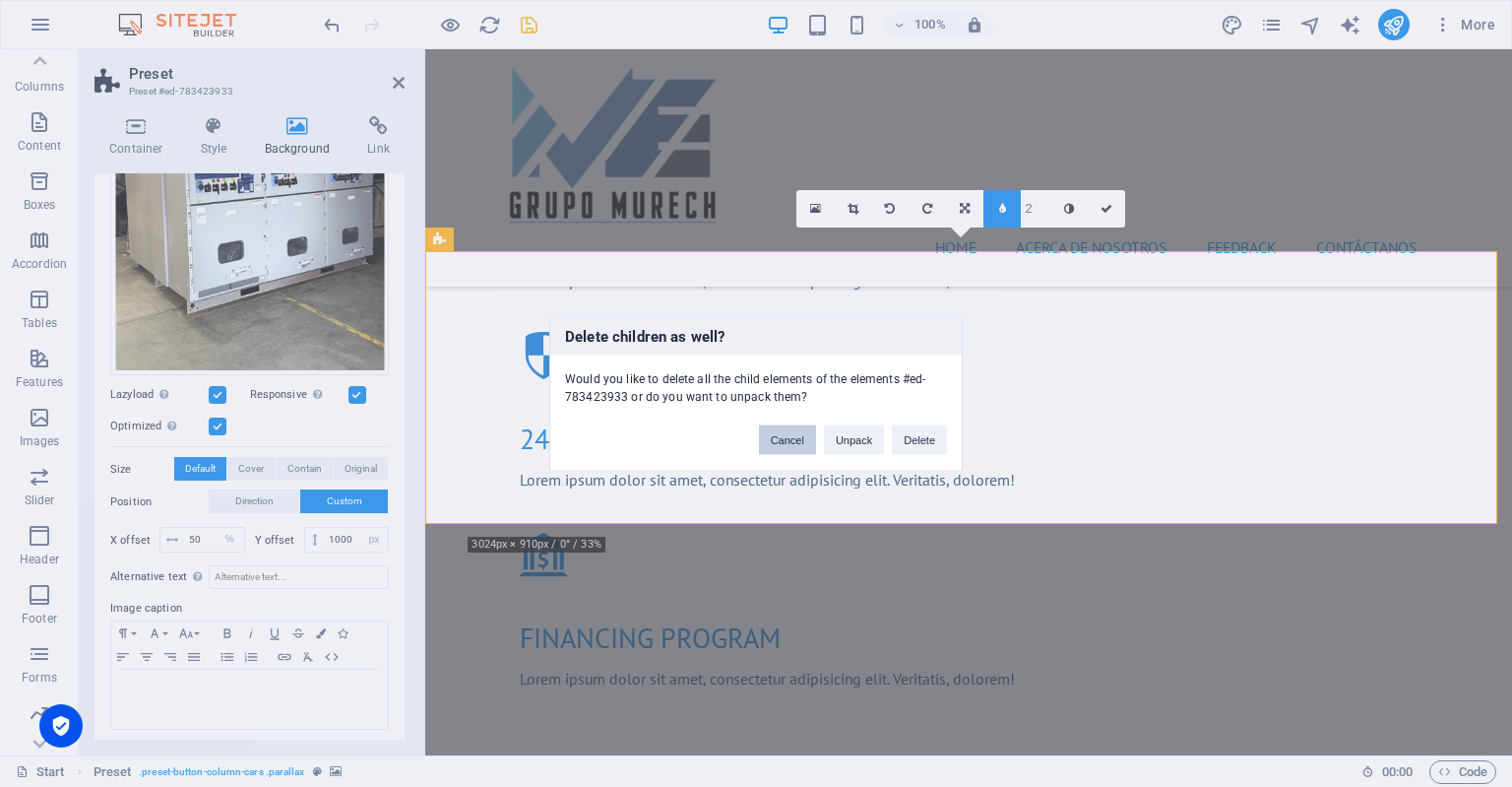 click on "Cancel" at bounding box center [788, 439] 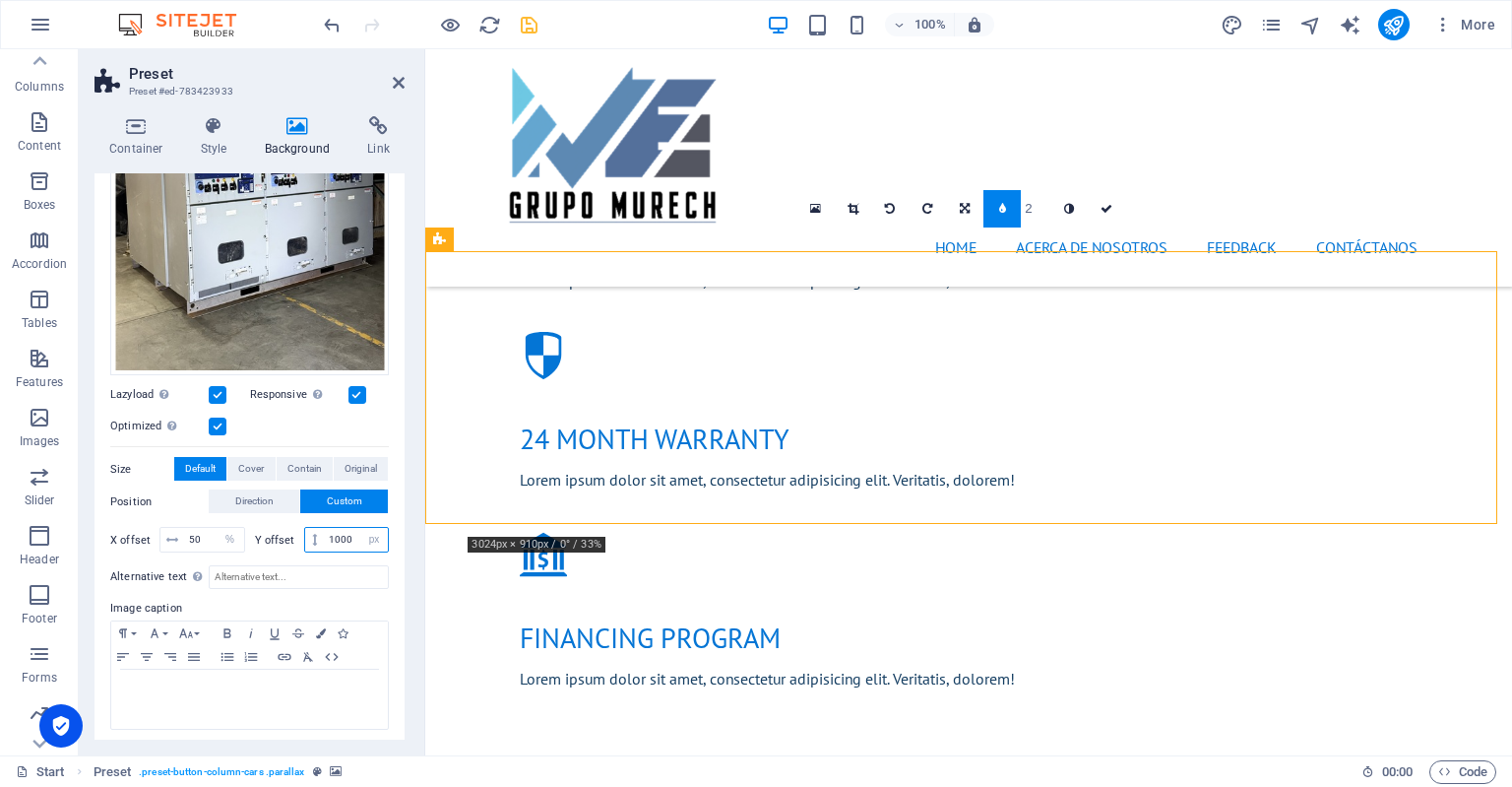 click on "1000" at bounding box center [355, 540] 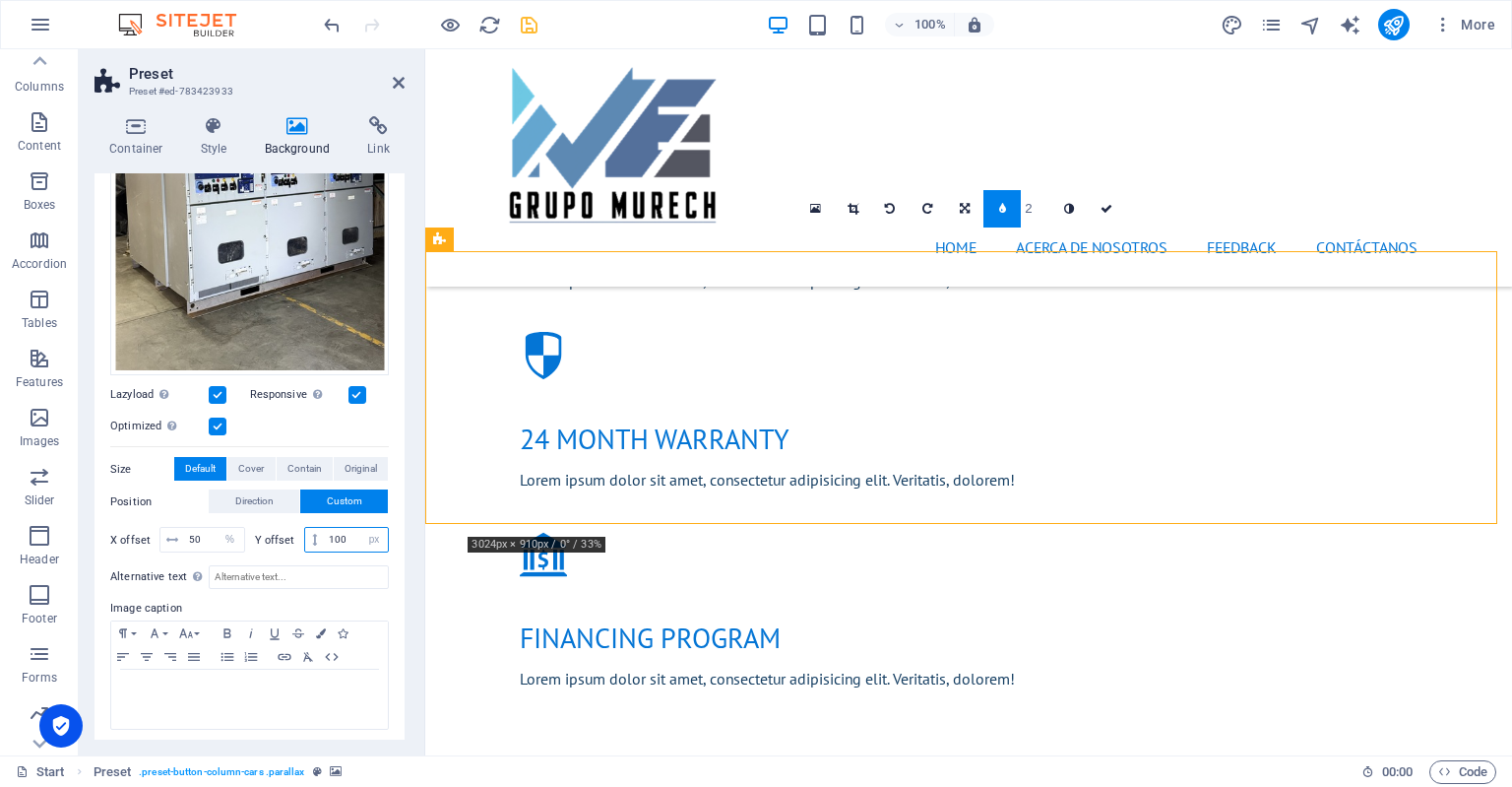click on "100" at bounding box center [355, 540] 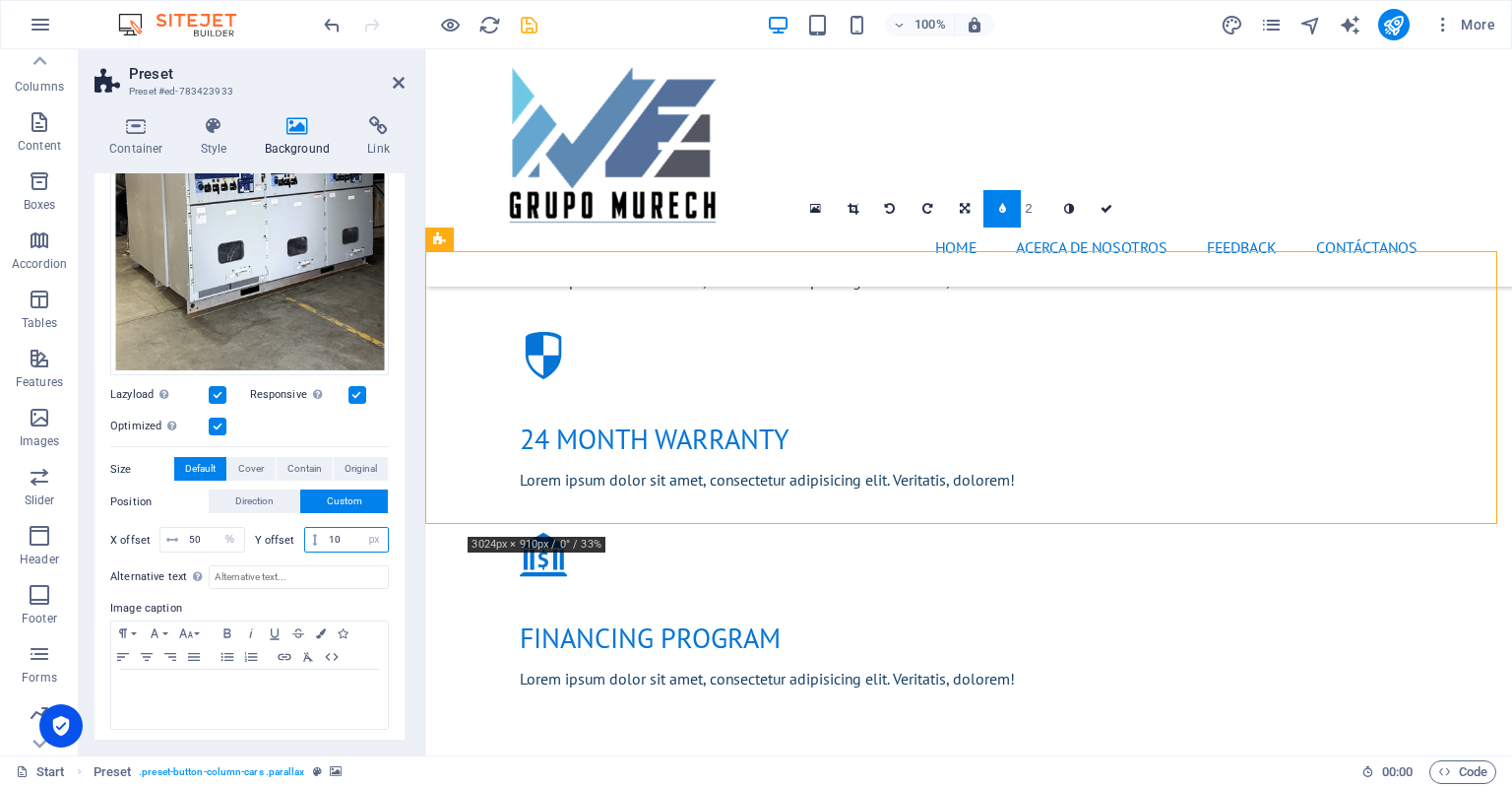 type on "1" 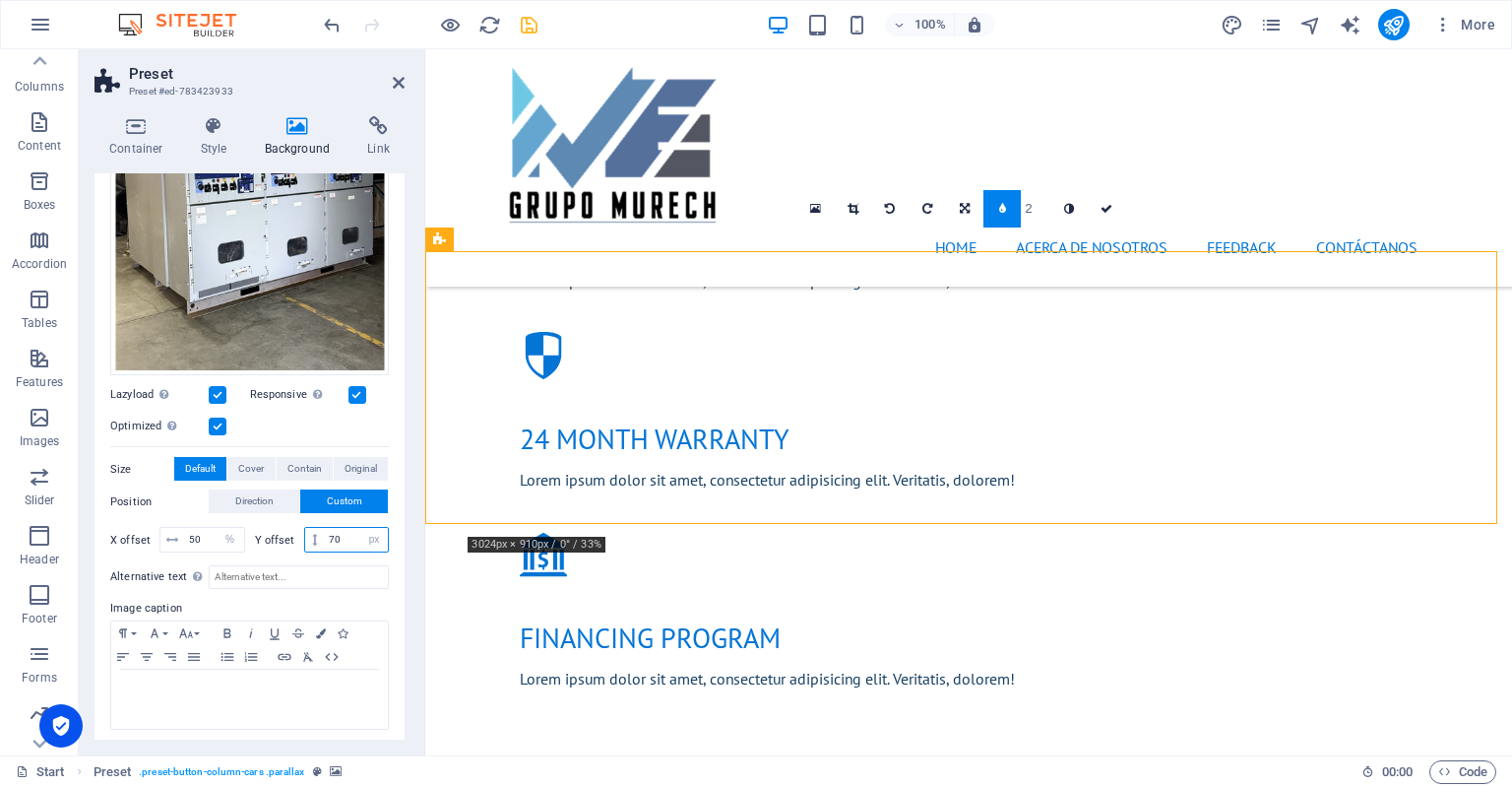 type on "70" 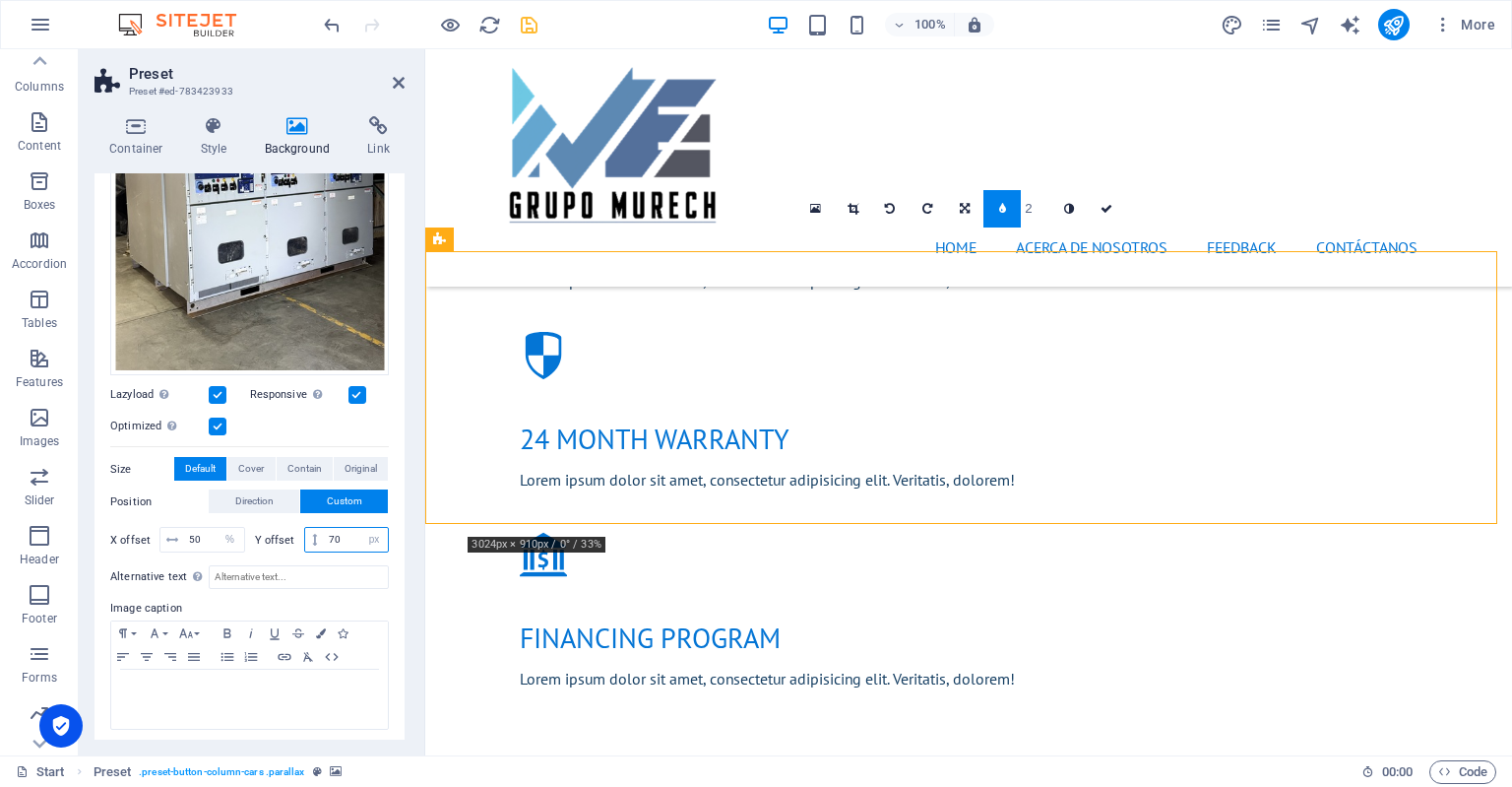 click on "70" at bounding box center (355, 540) 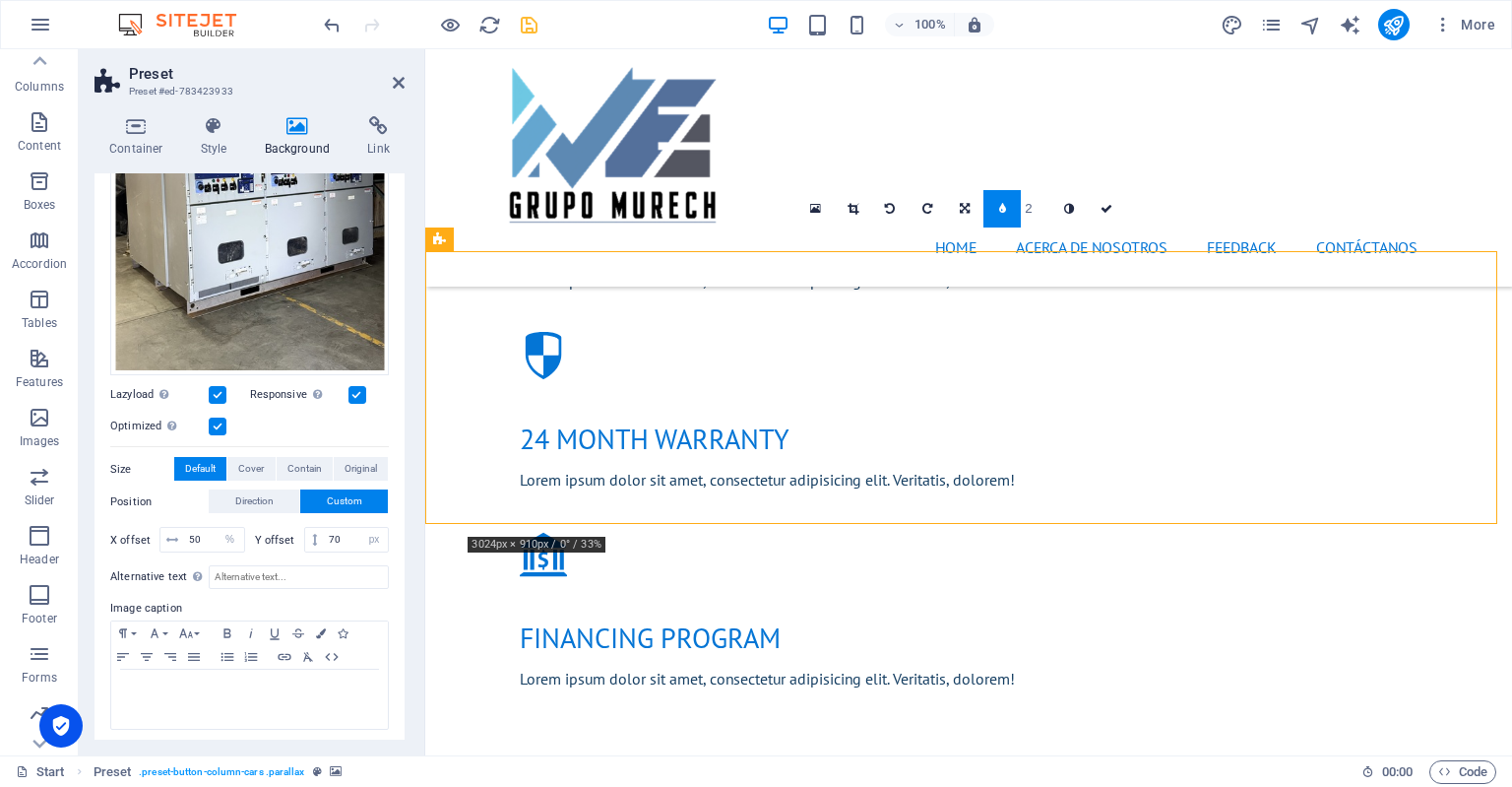 click on "Container Style Background Link Size Height Default px rem % vh vw Min. height None px rem % vh vw Width Default px rem % em vh vw Min. width None px rem % vh vw Content width Default Custom width Width Default px rem % em vh vw Min. width None px rem % vh vw Default padding Custom spacing Default content width and padding can be changed under Design. Edit design Layout (Flexbox) Alignment Determines the flex direction. Default Main axis Determine how elements should behave along the main axis inside this container (justify content). Default Side axis Control the vertical direction of the element inside of the container (align items). Default Wrap Default On Off Fill Controls the distances and direction of elements on the y-axis across several lines (align content). Default Accessibility ARIA helps assistive technologies (like screen readers) to understand the role, state, and behavior of web elements Role The ARIA role defines the purpose of an element.  None Alert Article Banner Comment Fan" at bounding box center [249, 427] 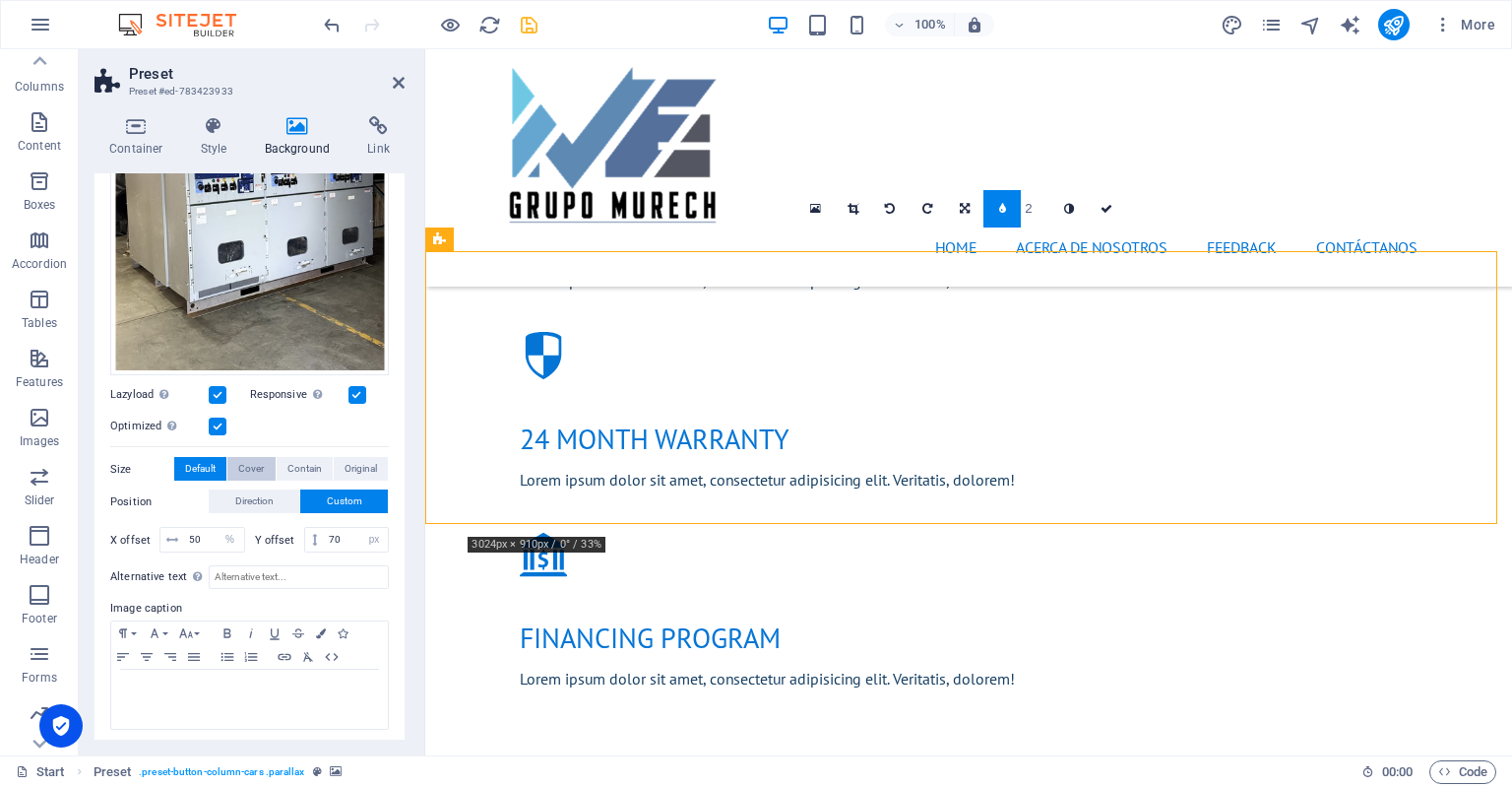 click on "Cover" at bounding box center (251, 469) 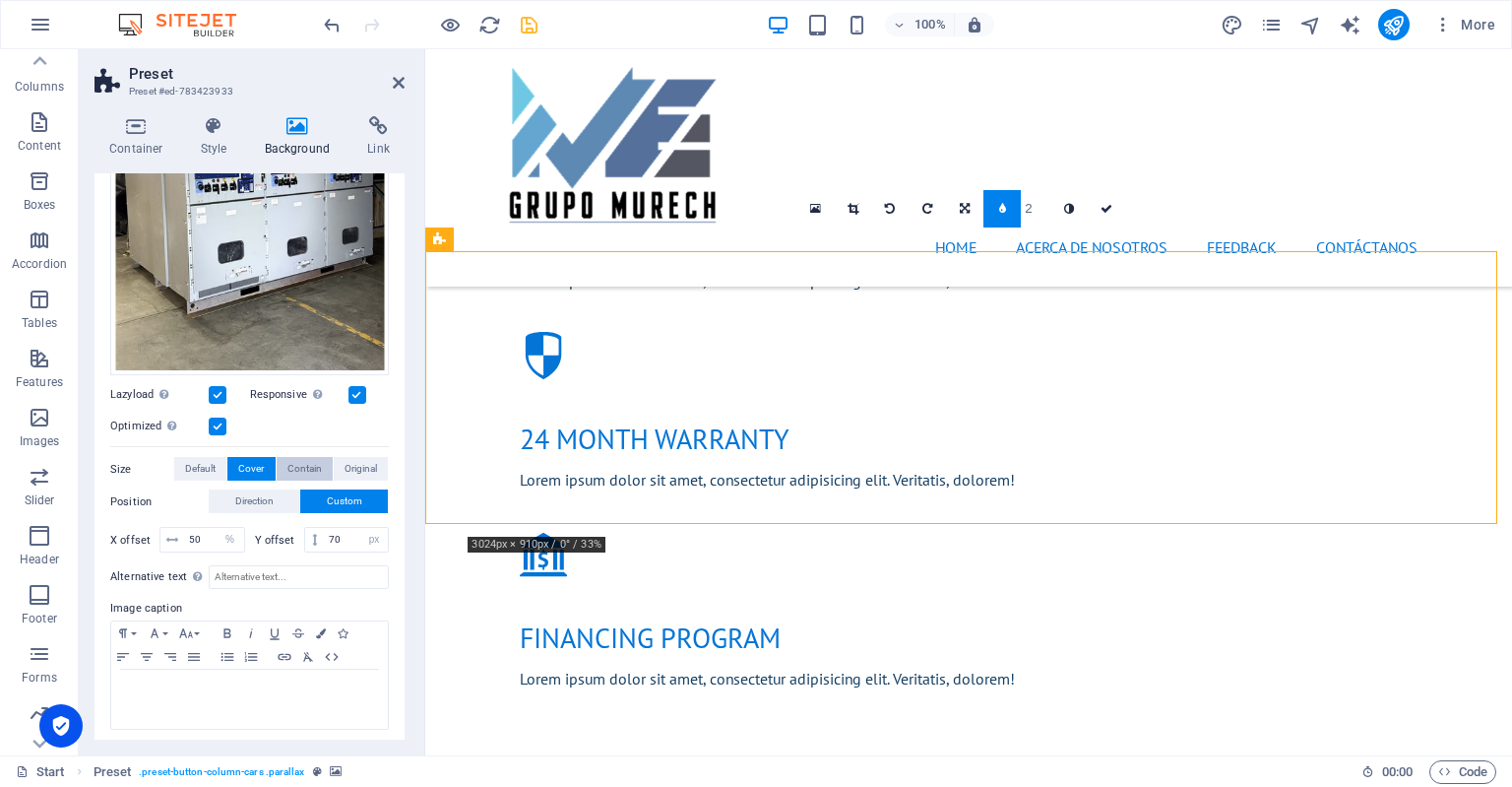 click on "Contain" at bounding box center [304, 469] 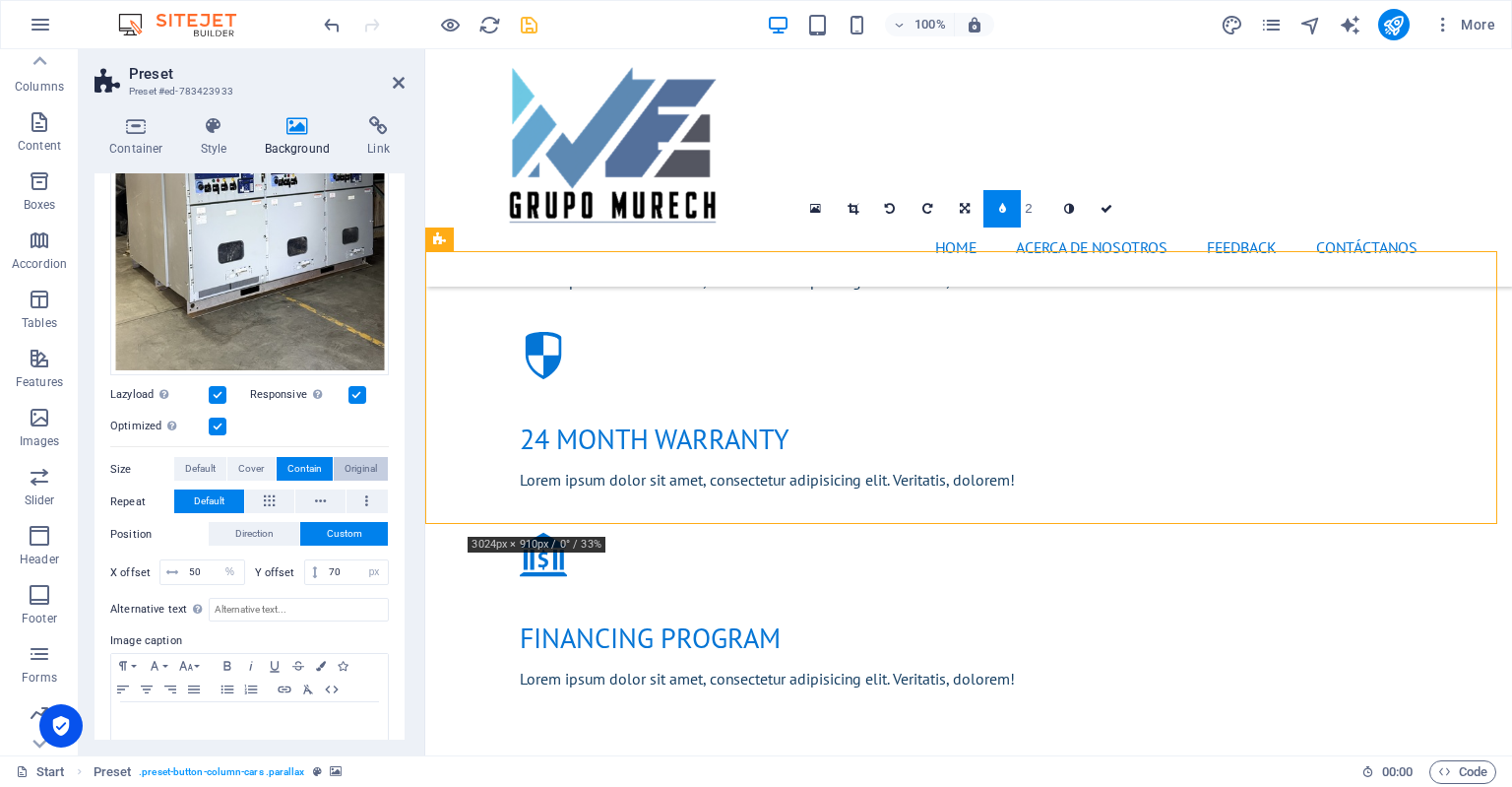 click on "Original" at bounding box center [360, 469] 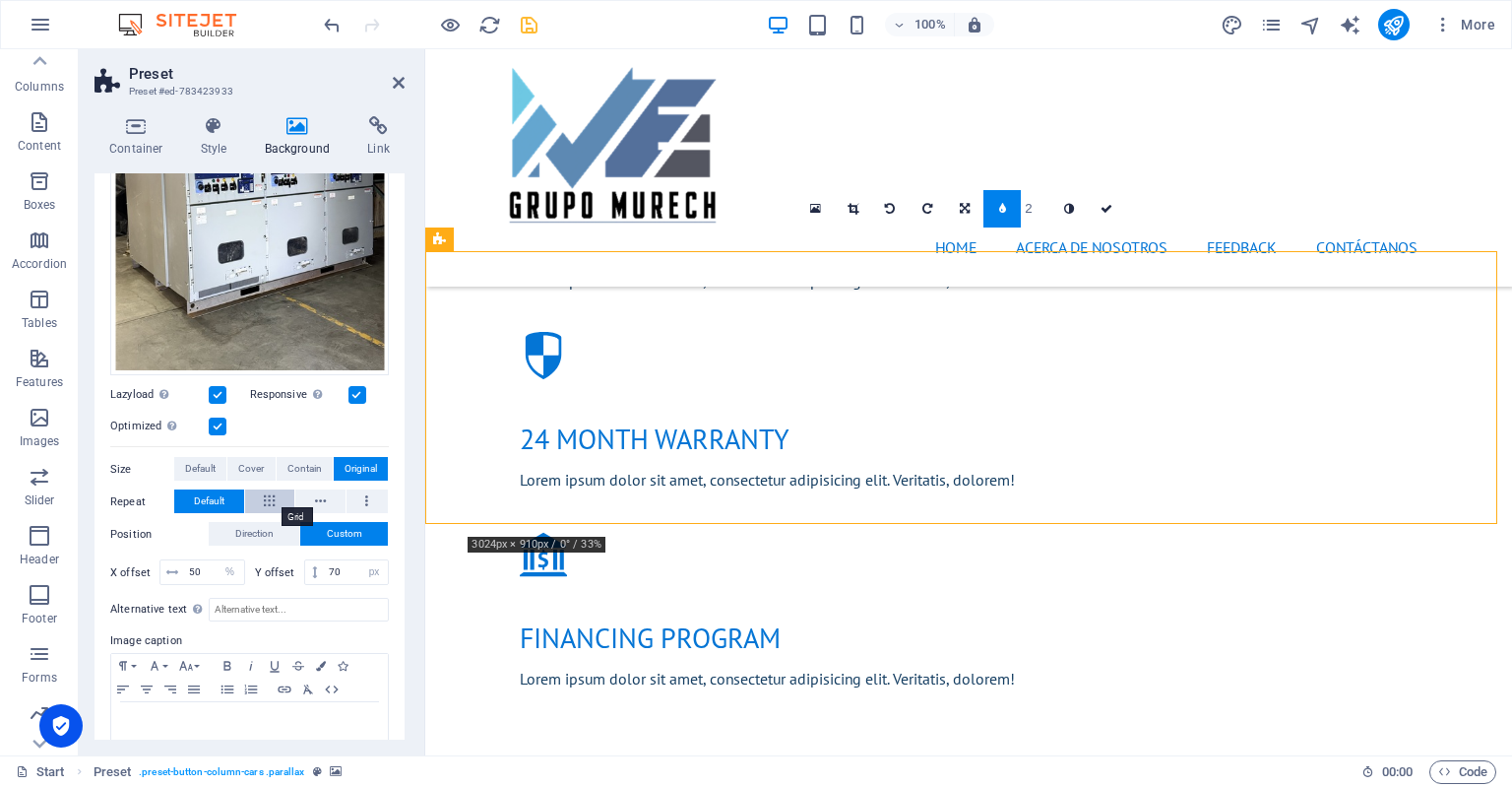click at bounding box center [270, 501] 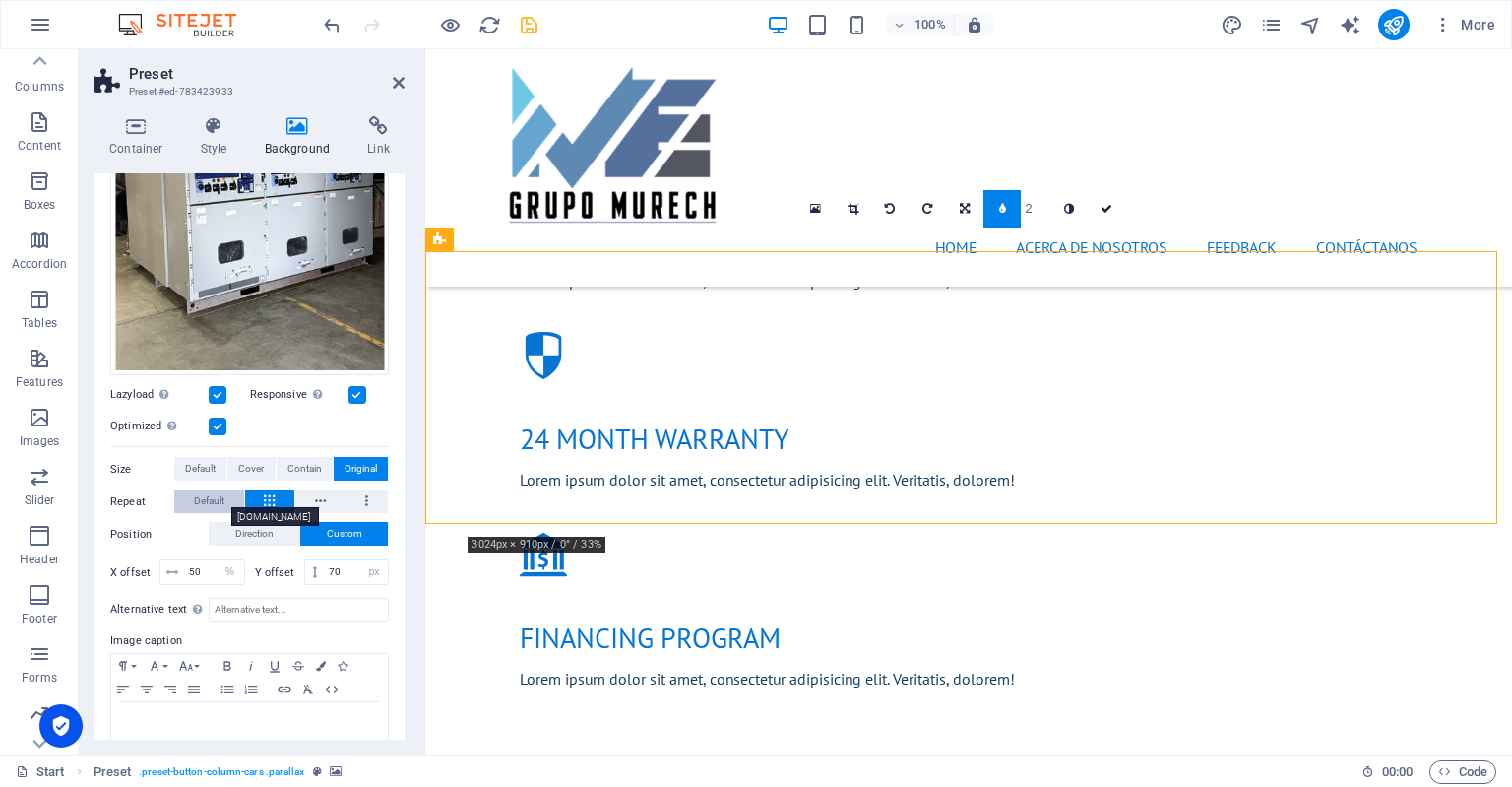 click on "Default" at bounding box center (209, 501) 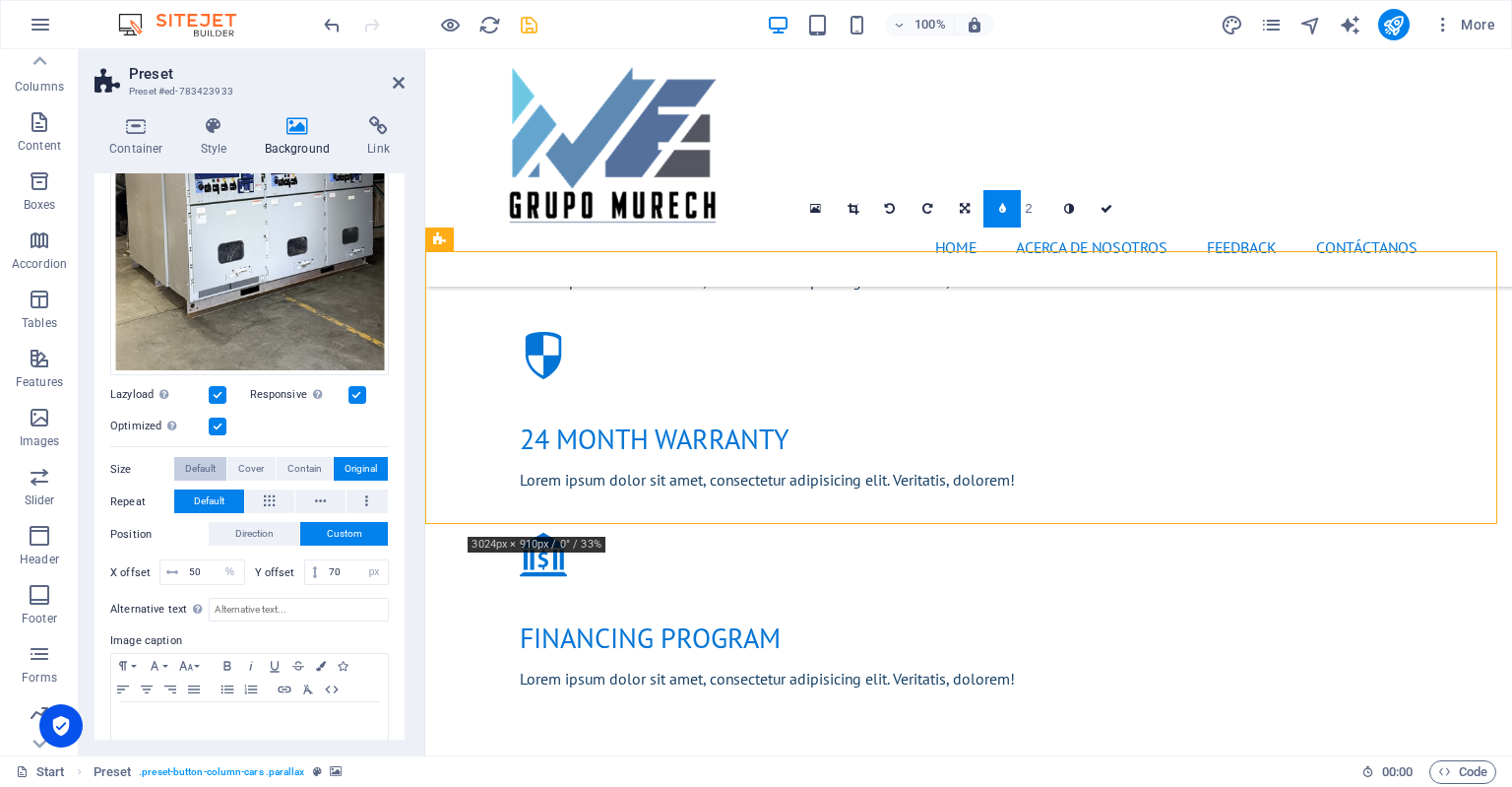 click on "Default" at bounding box center [200, 469] 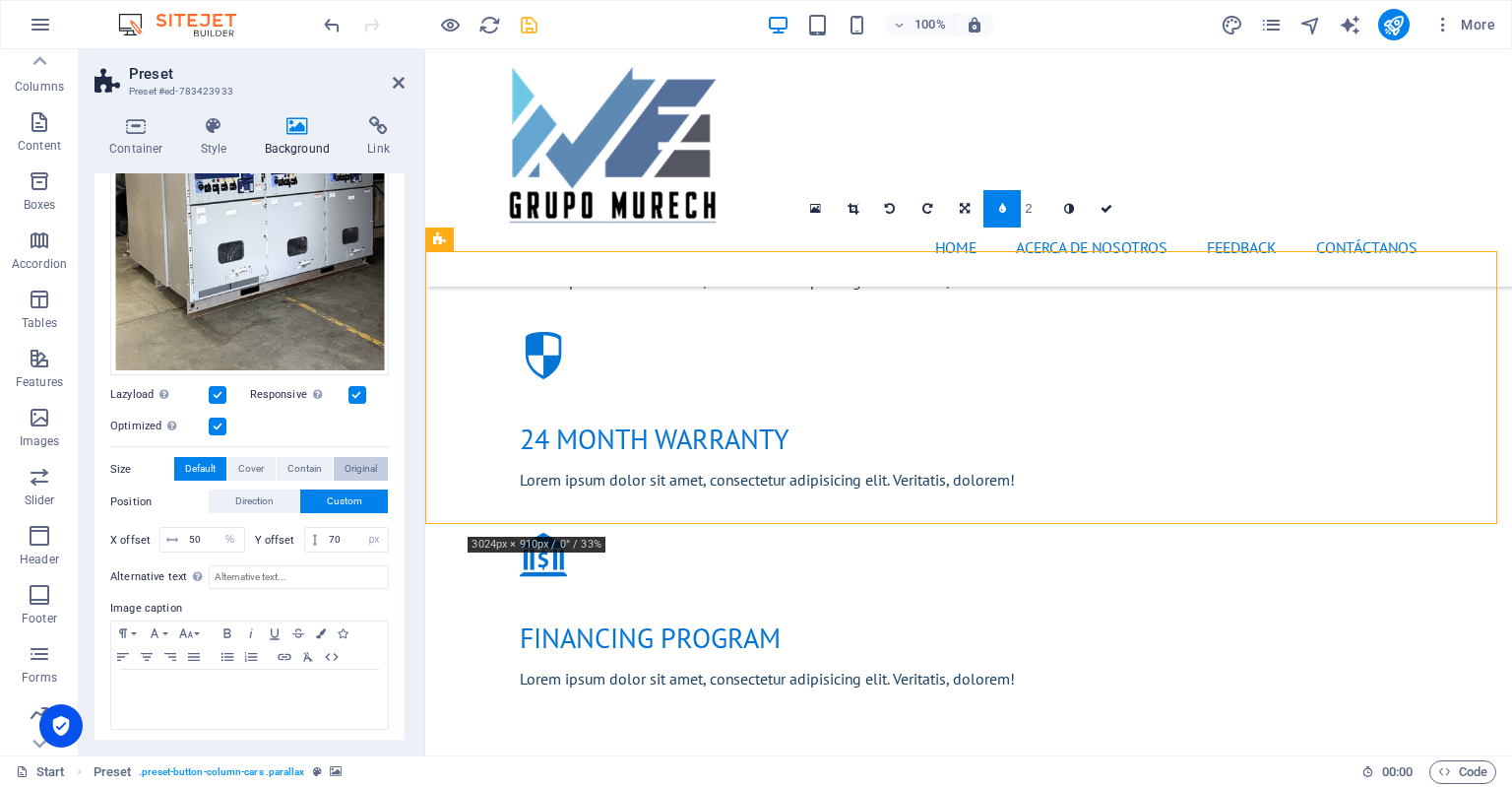 click on "Original" at bounding box center (360, 469) 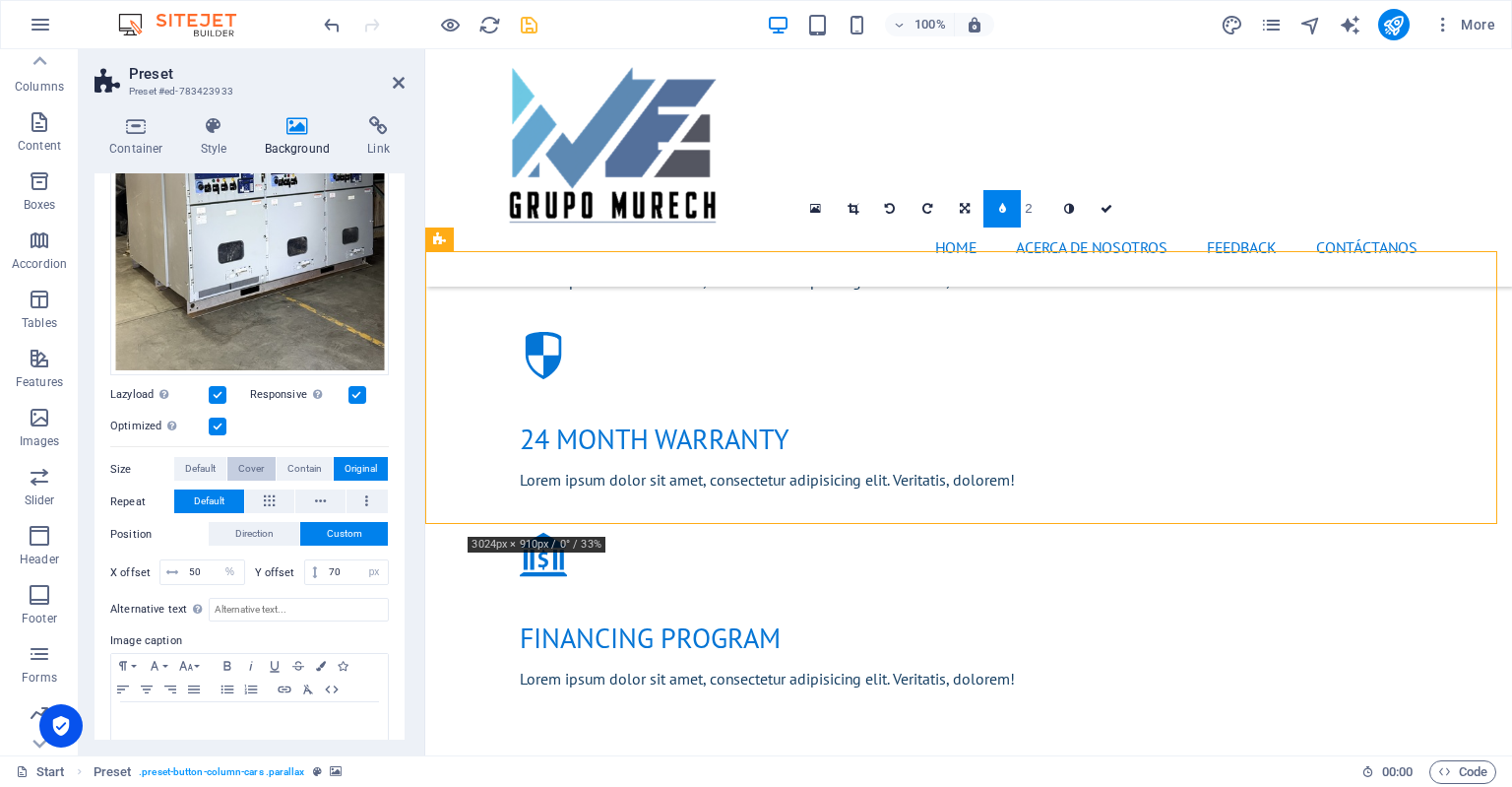 click on "Cover" at bounding box center [251, 469] 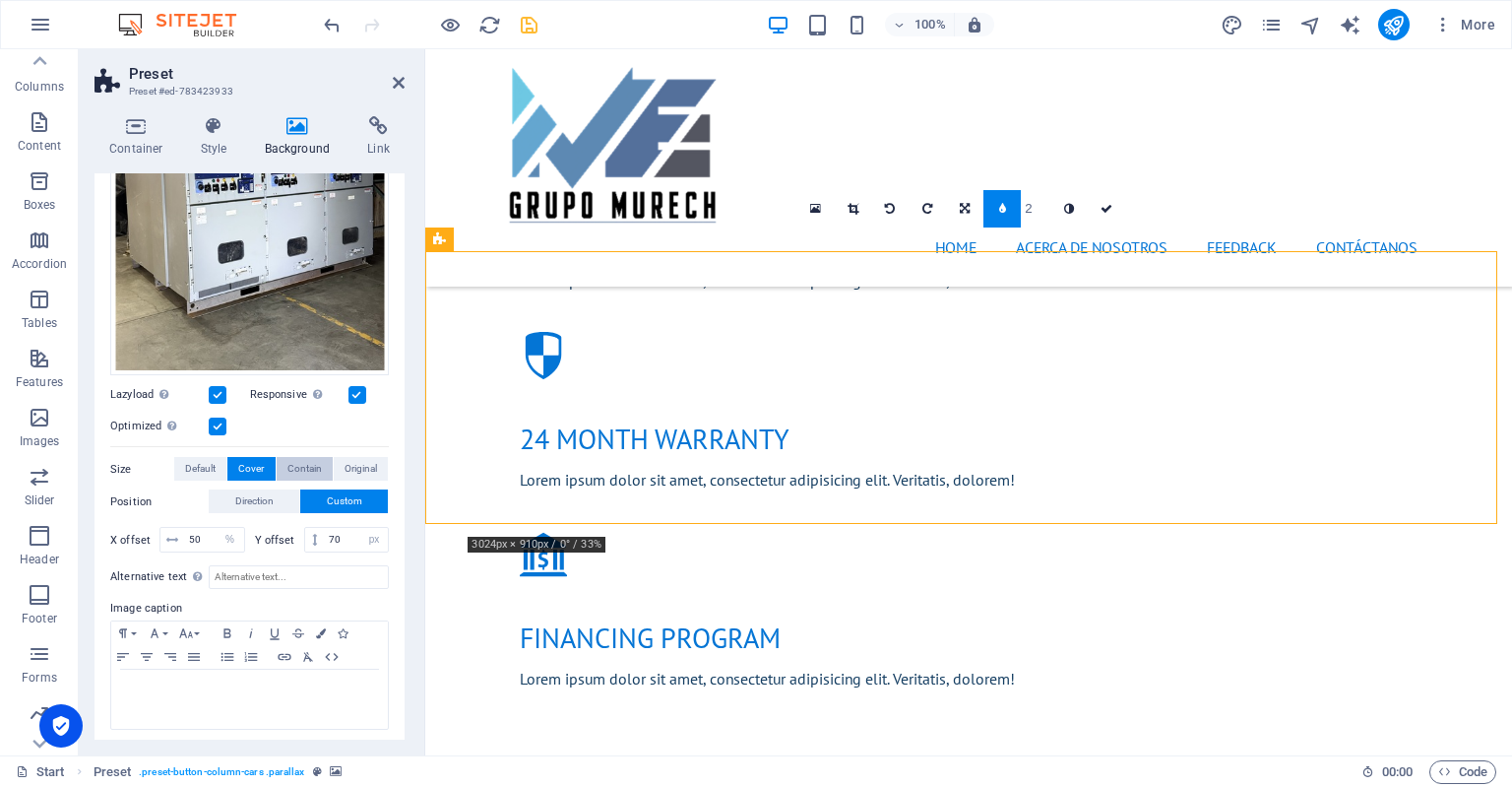 click on "Contain" at bounding box center (304, 469) 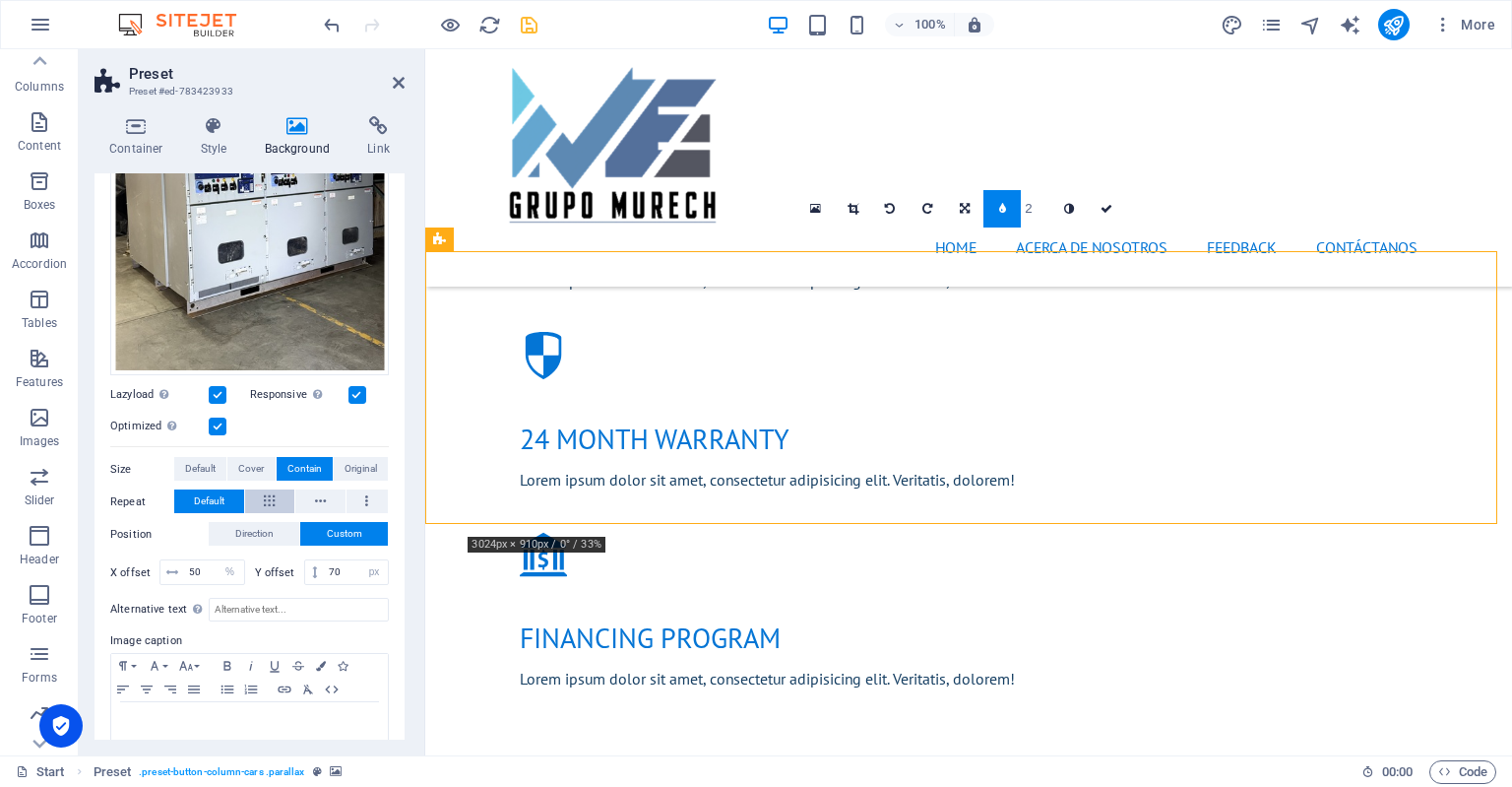 click at bounding box center (269, 501) 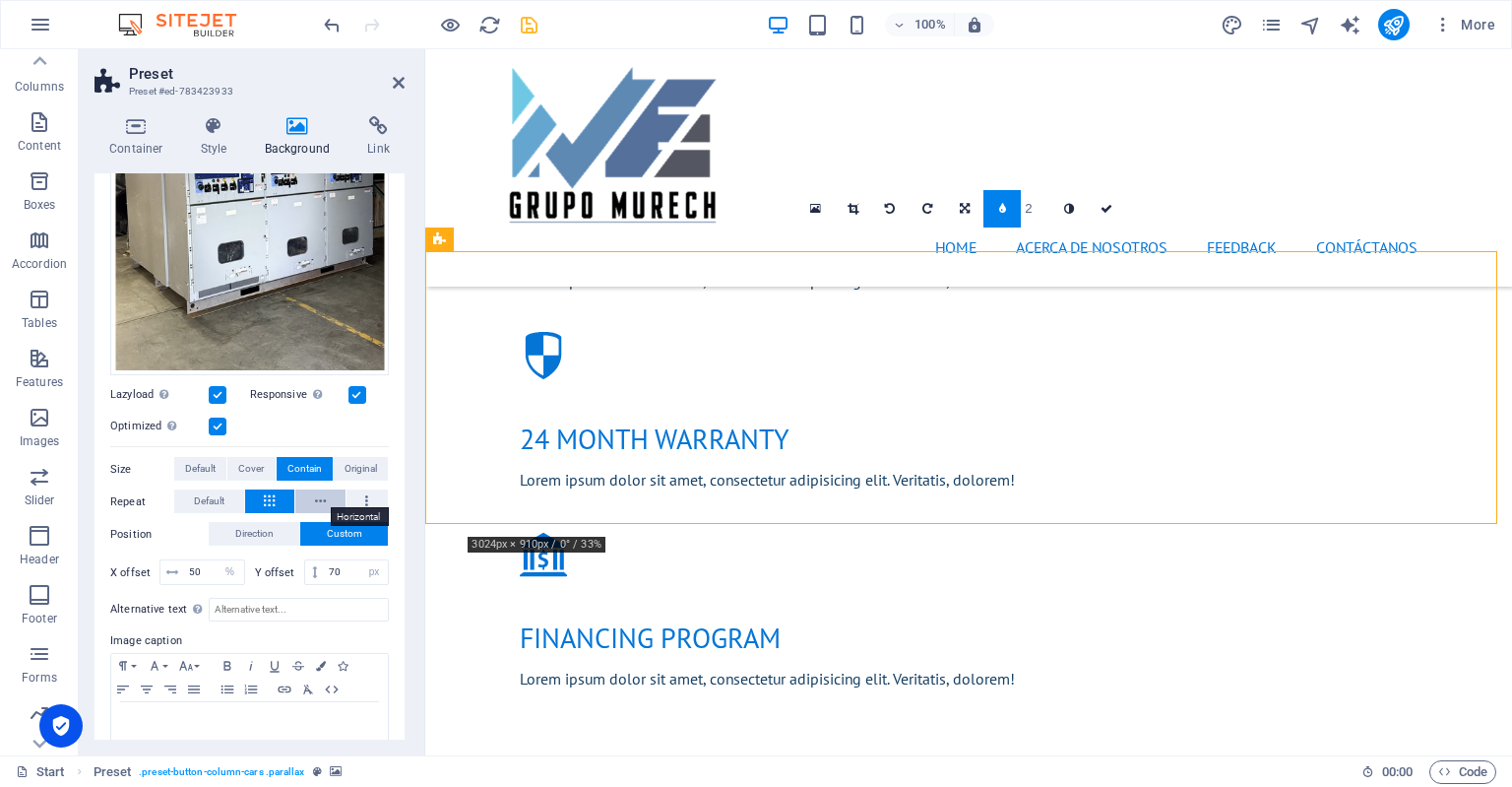 click at bounding box center [320, 501] 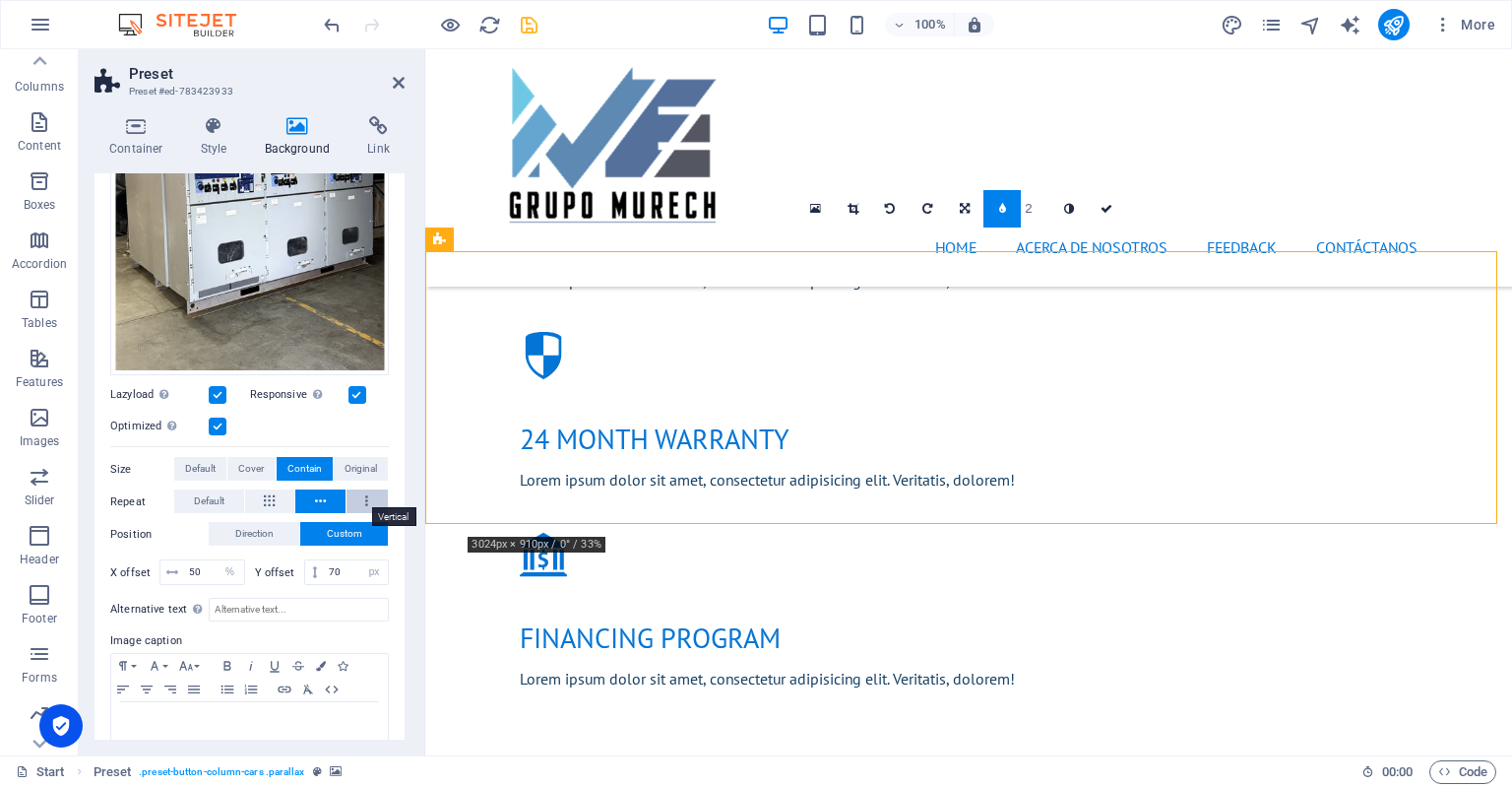 click at bounding box center [367, 501] 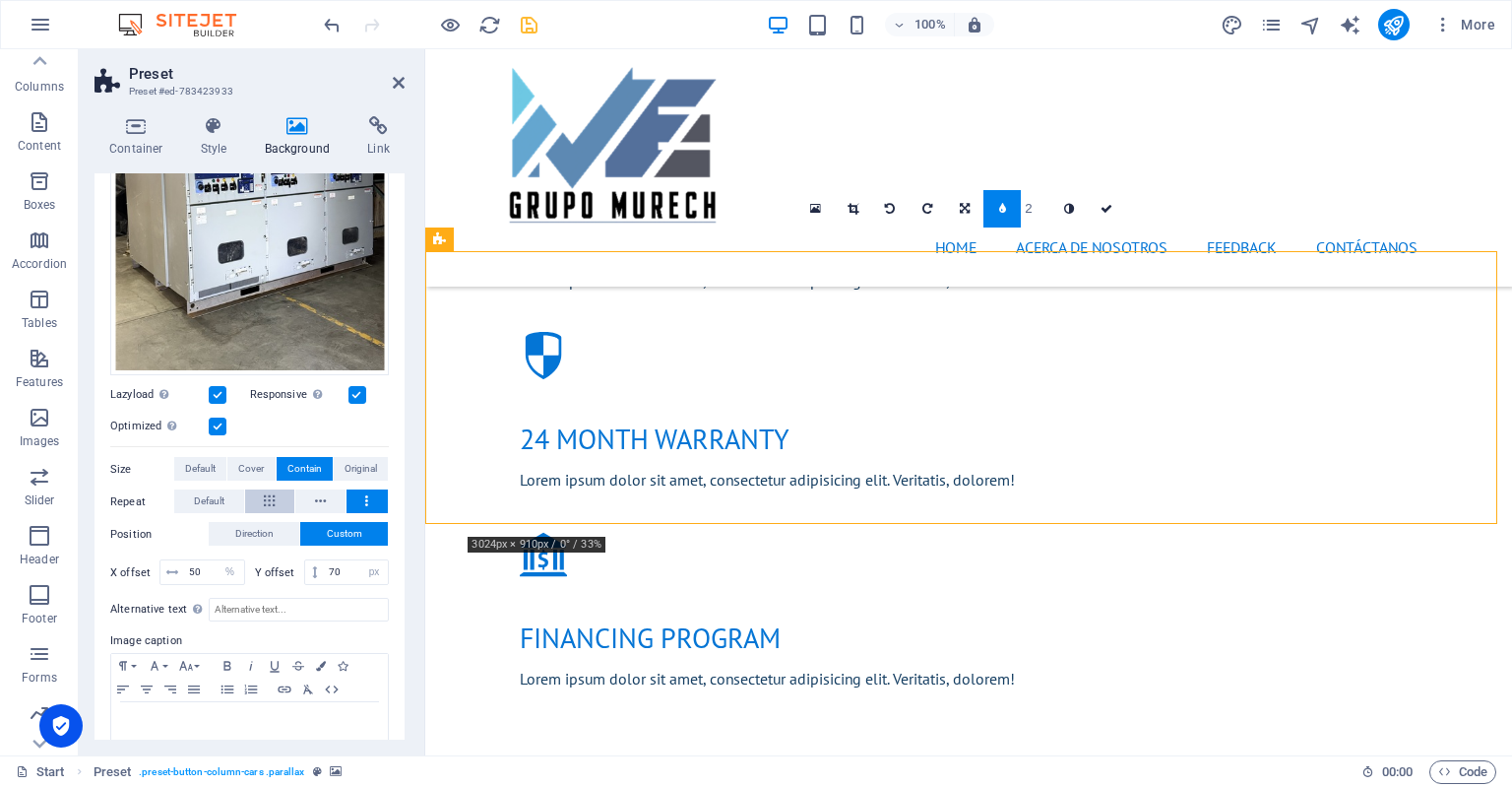 click at bounding box center (270, 501) 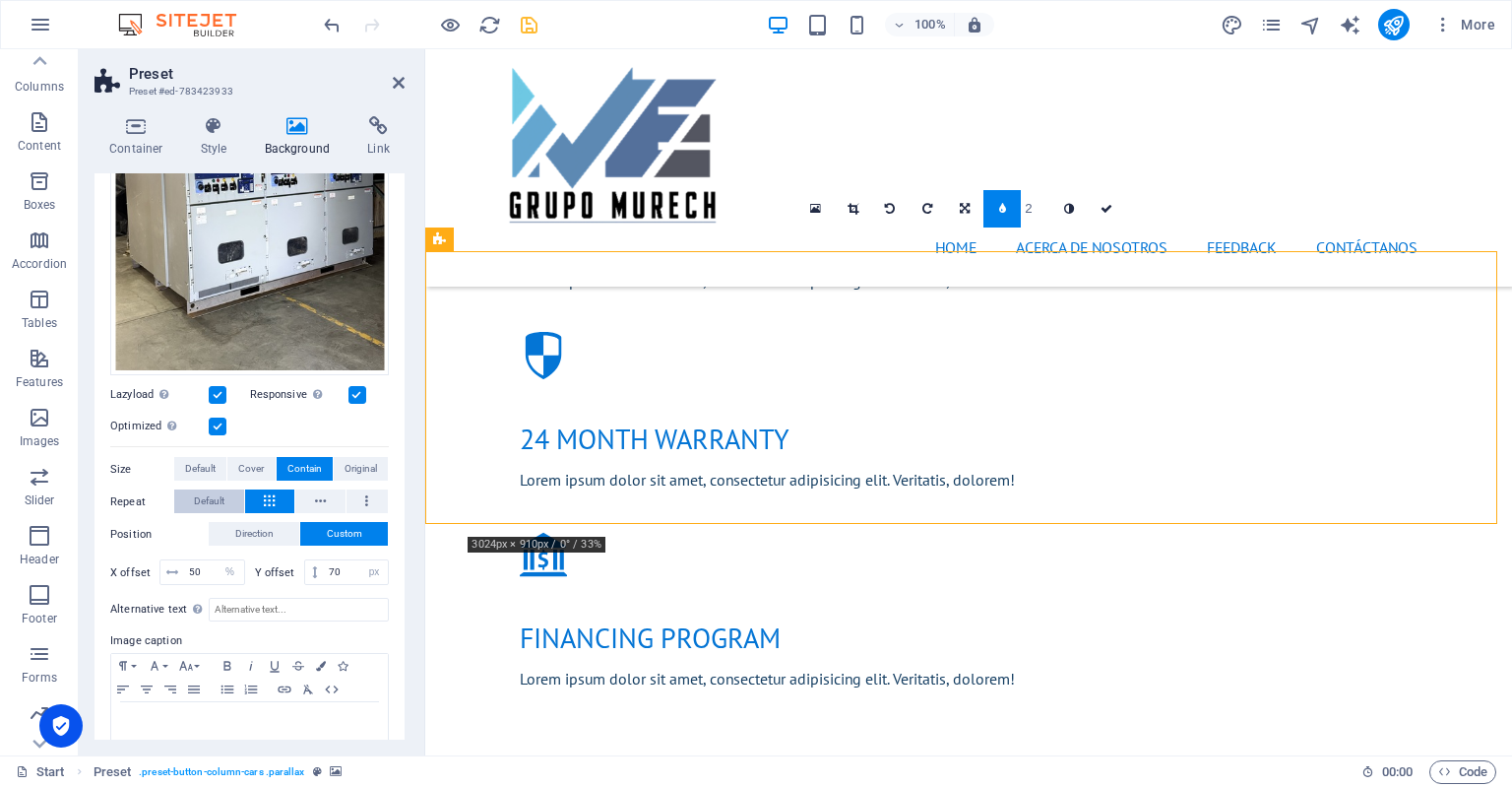 click on "Default" at bounding box center (209, 501) 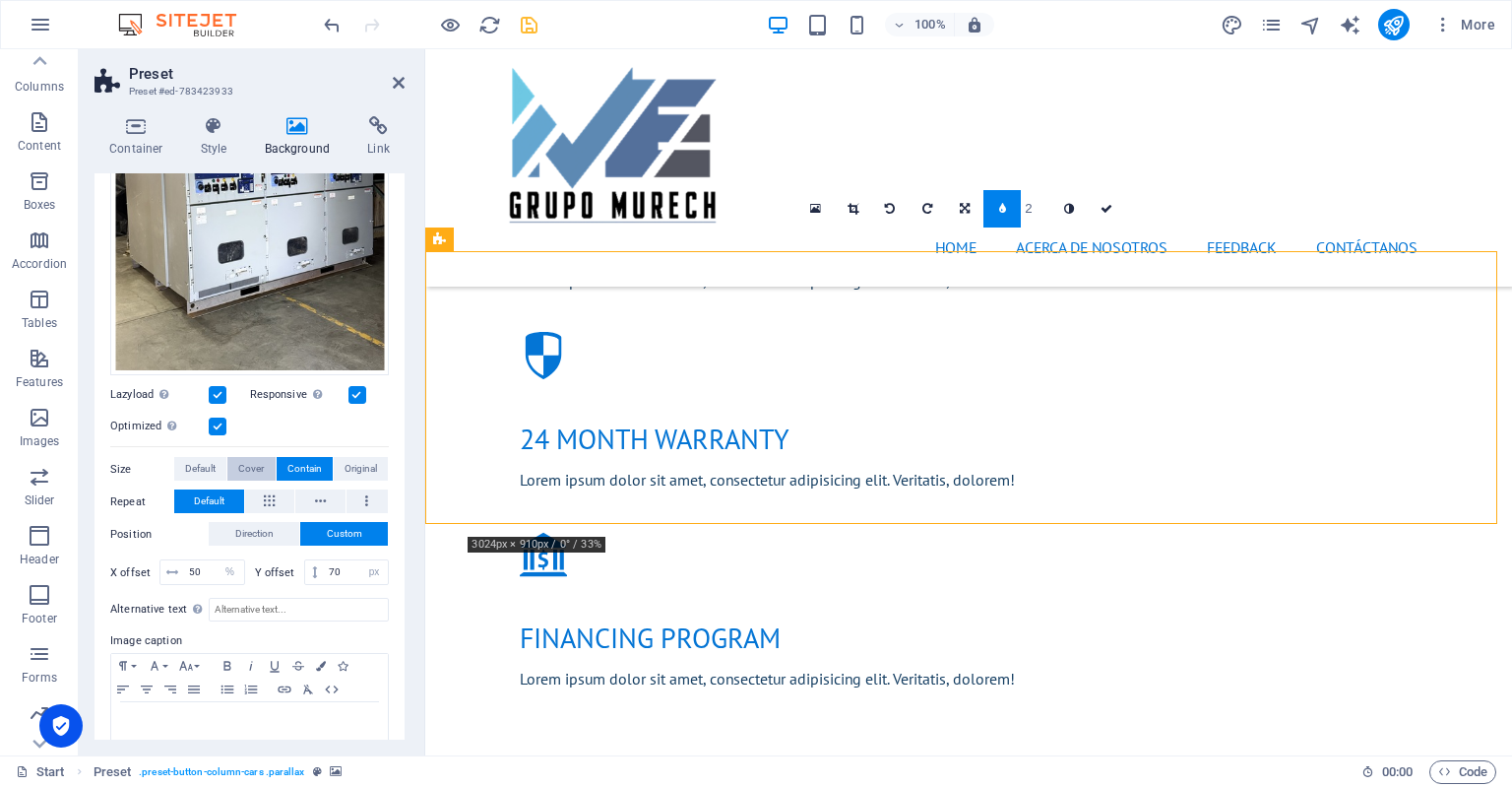 click on "Cover" at bounding box center (251, 469) 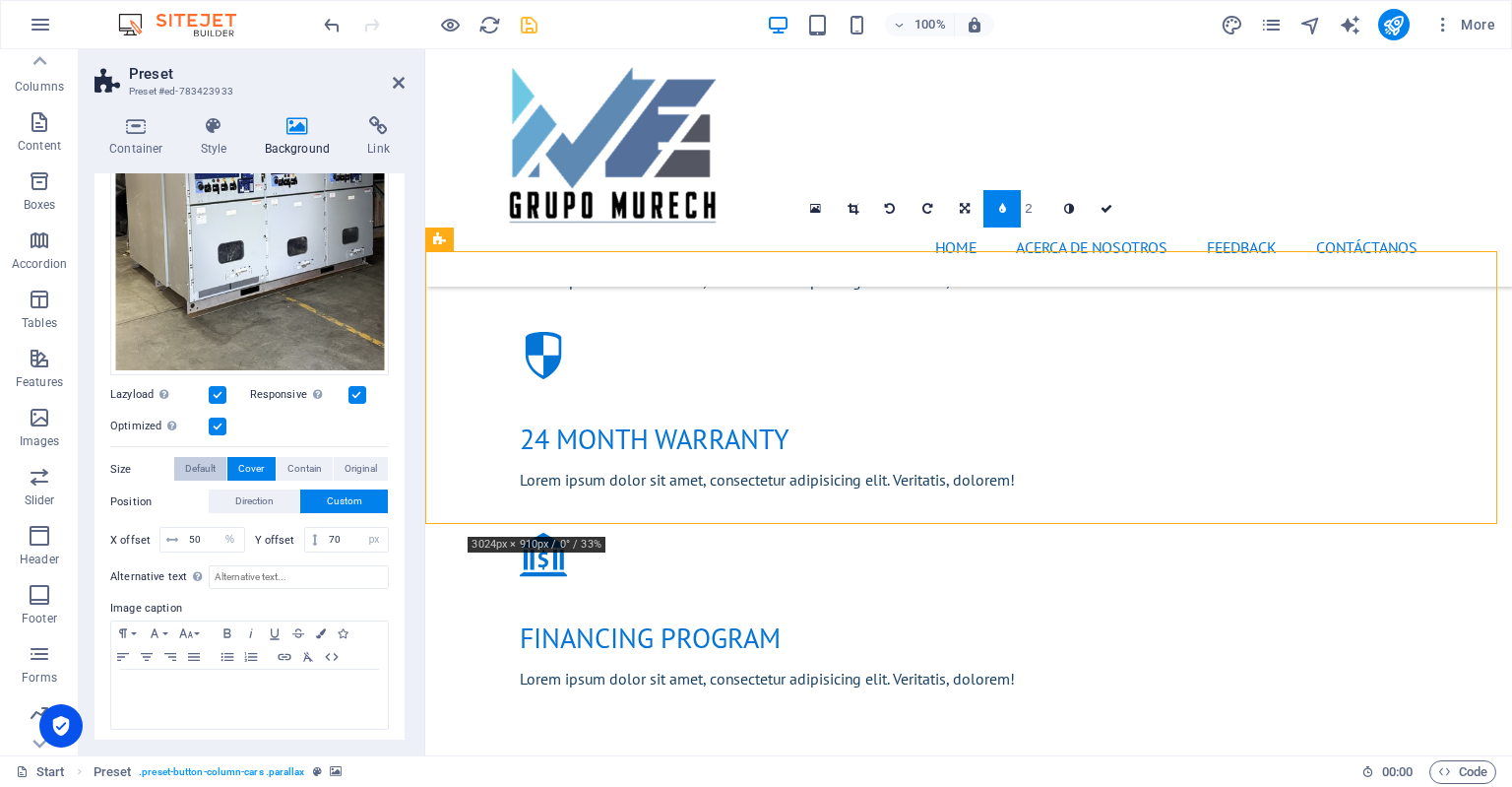click on "Default" at bounding box center (200, 469) 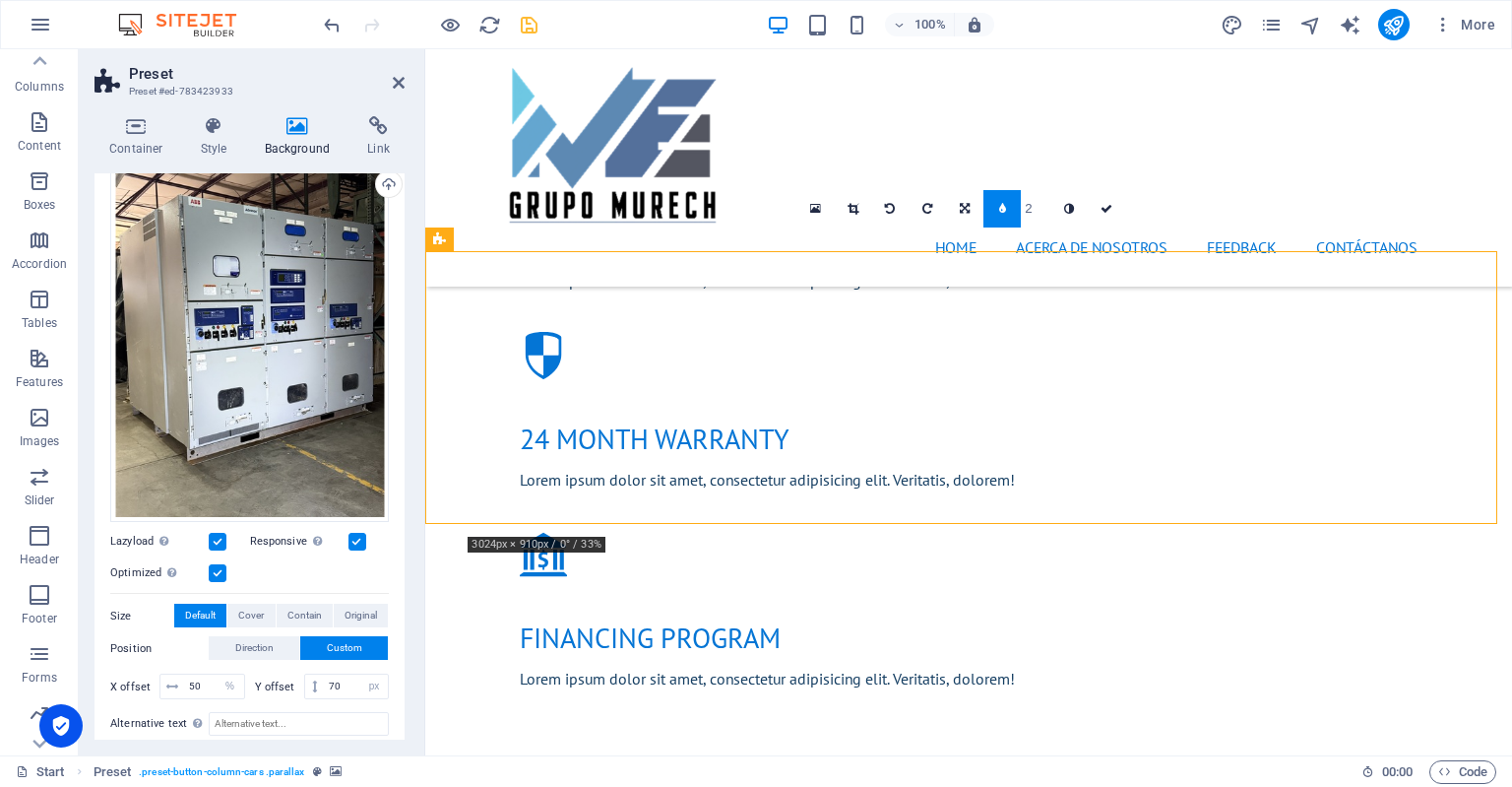 scroll, scrollTop: 191, scrollLeft: 0, axis: vertical 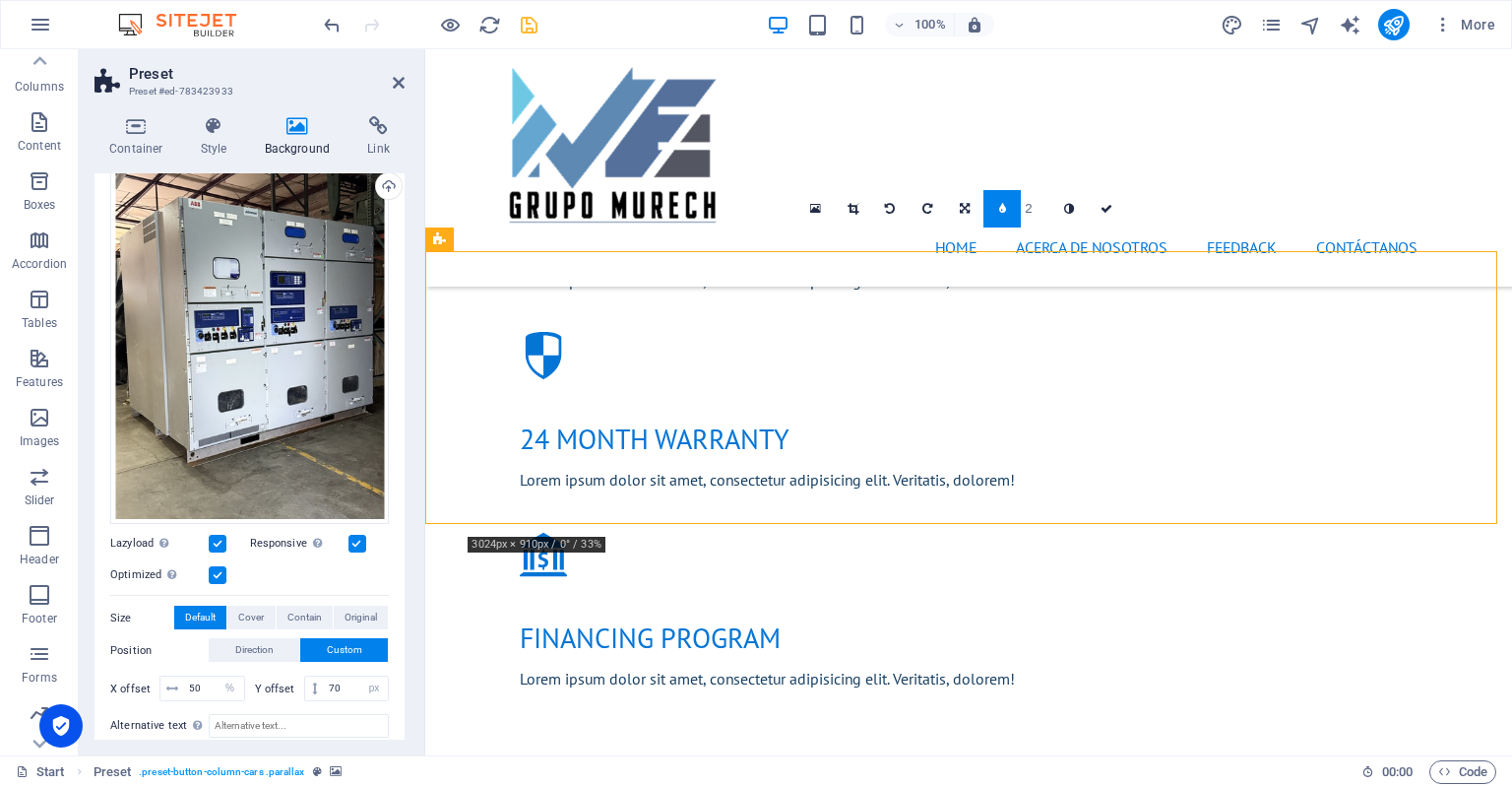 click at bounding box center (218, 544) 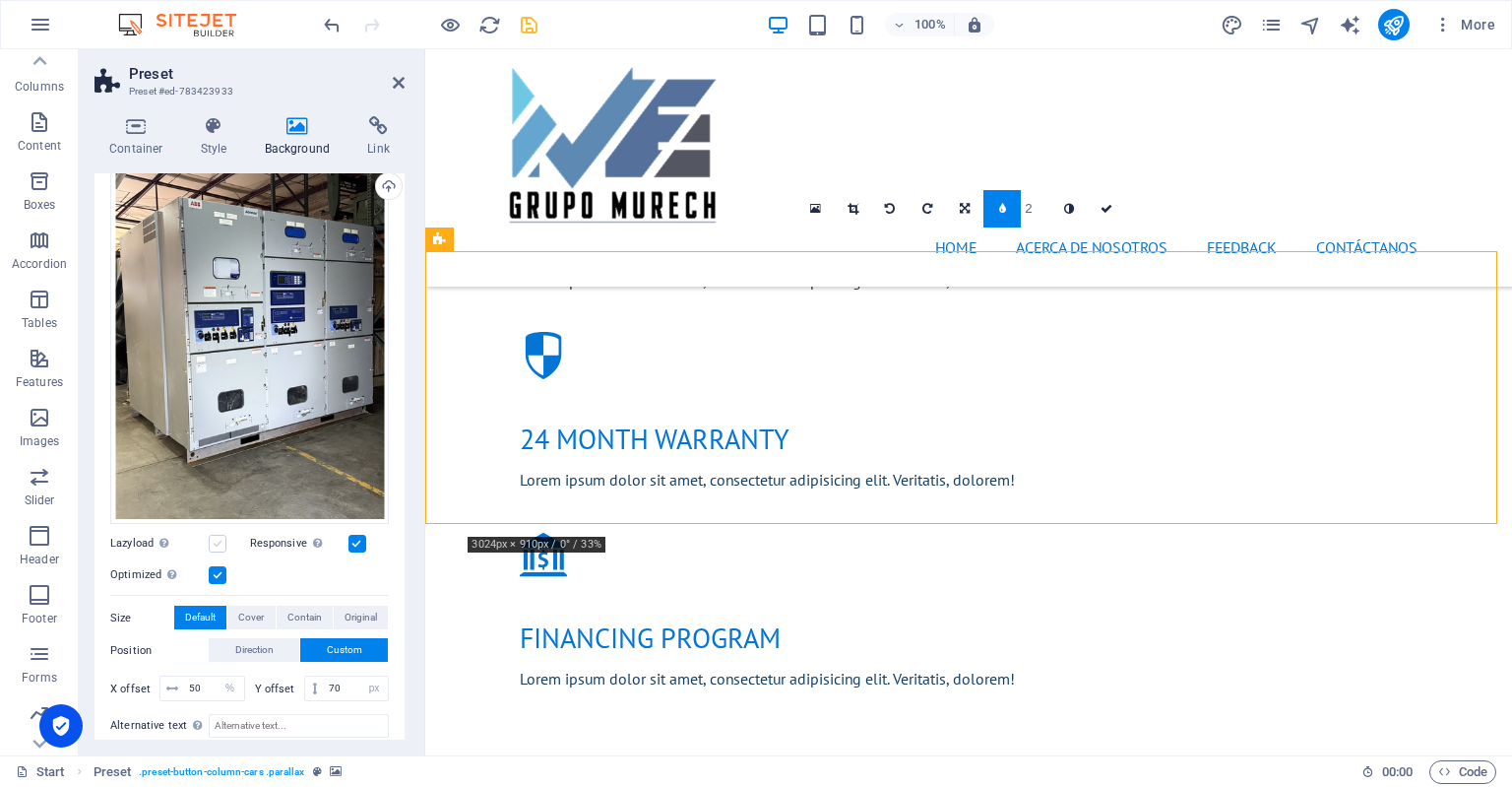 click at bounding box center (218, 544) 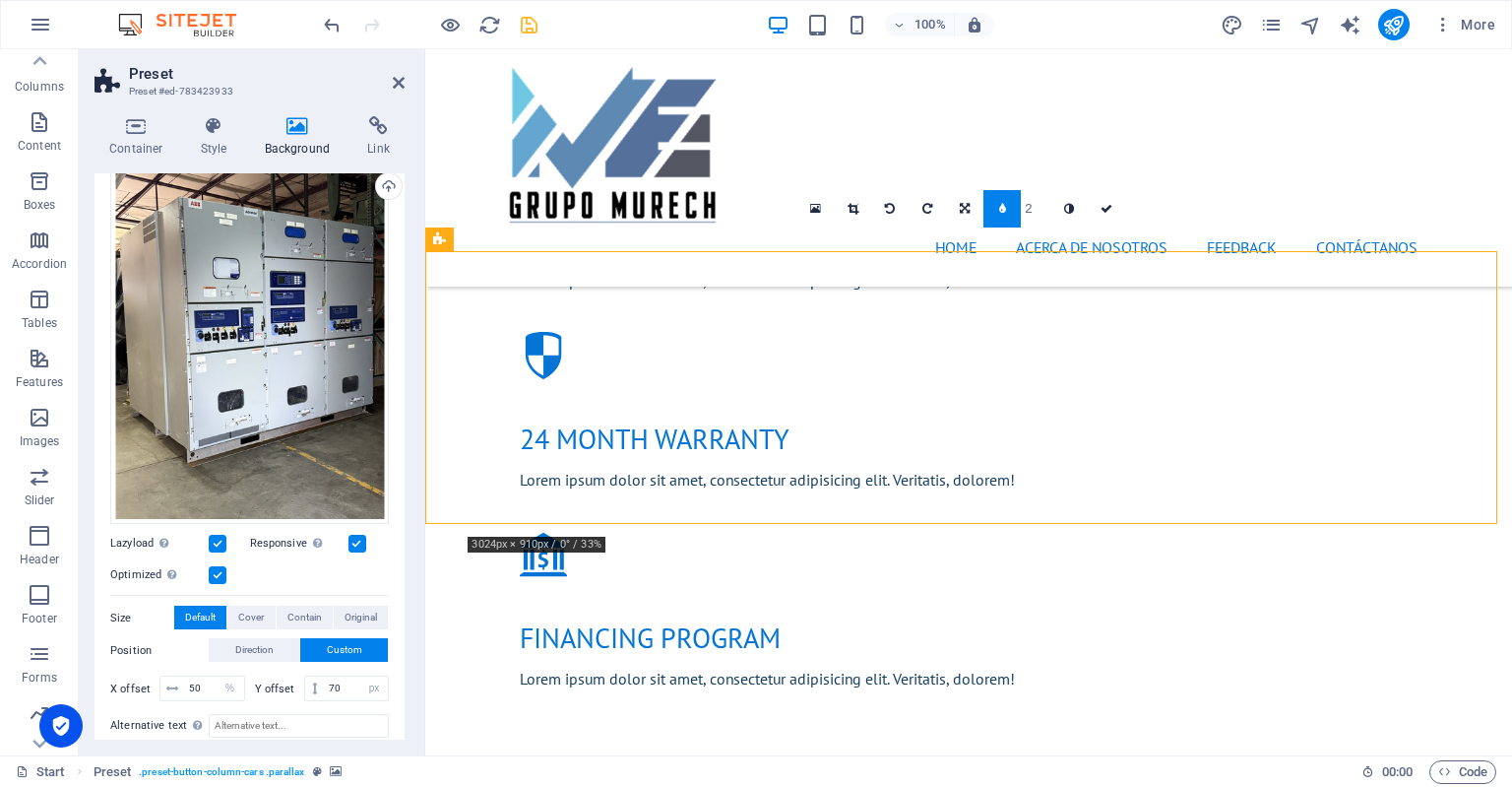 click at bounding box center [218, 575] 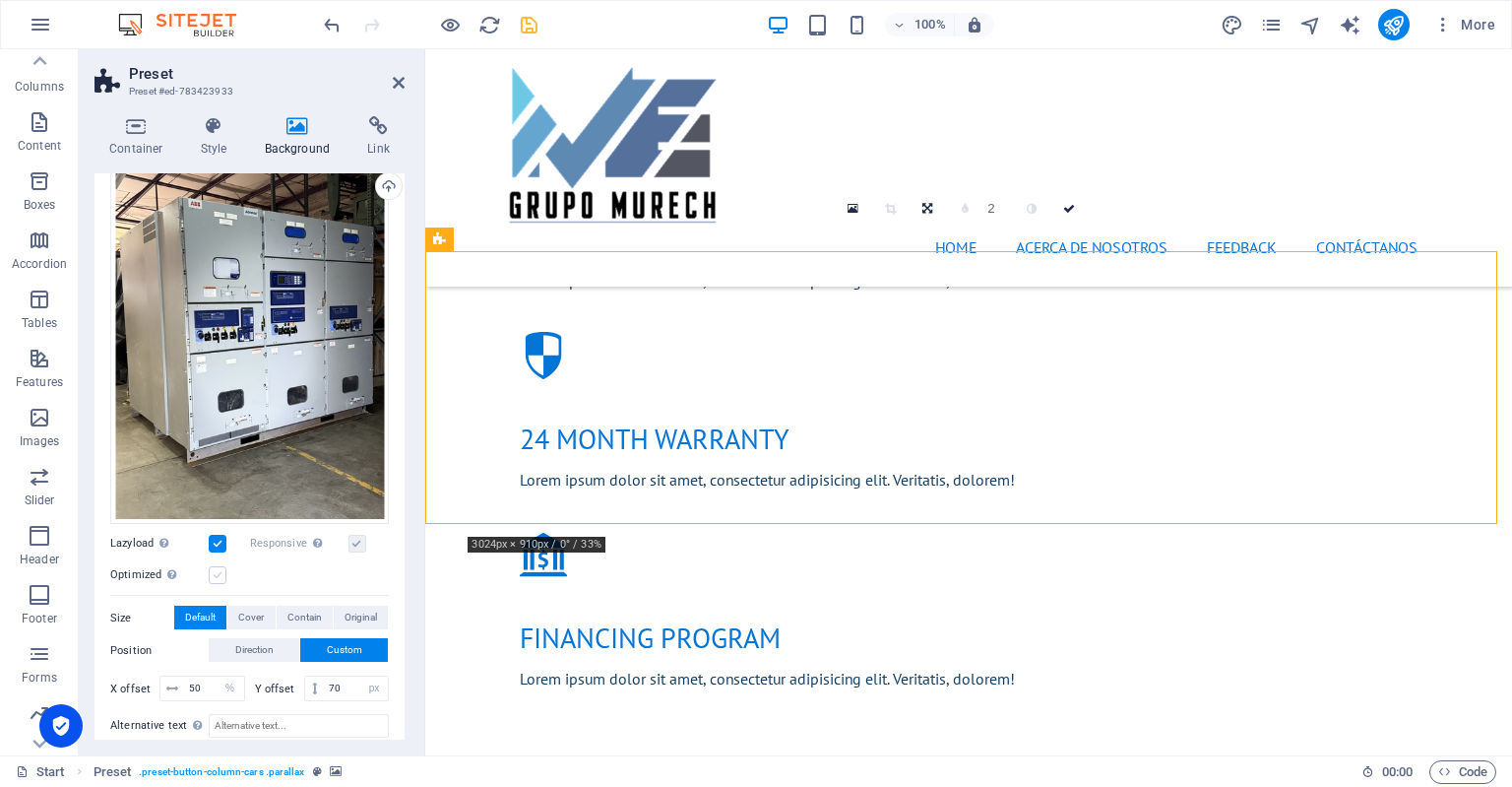 click at bounding box center (218, 575) 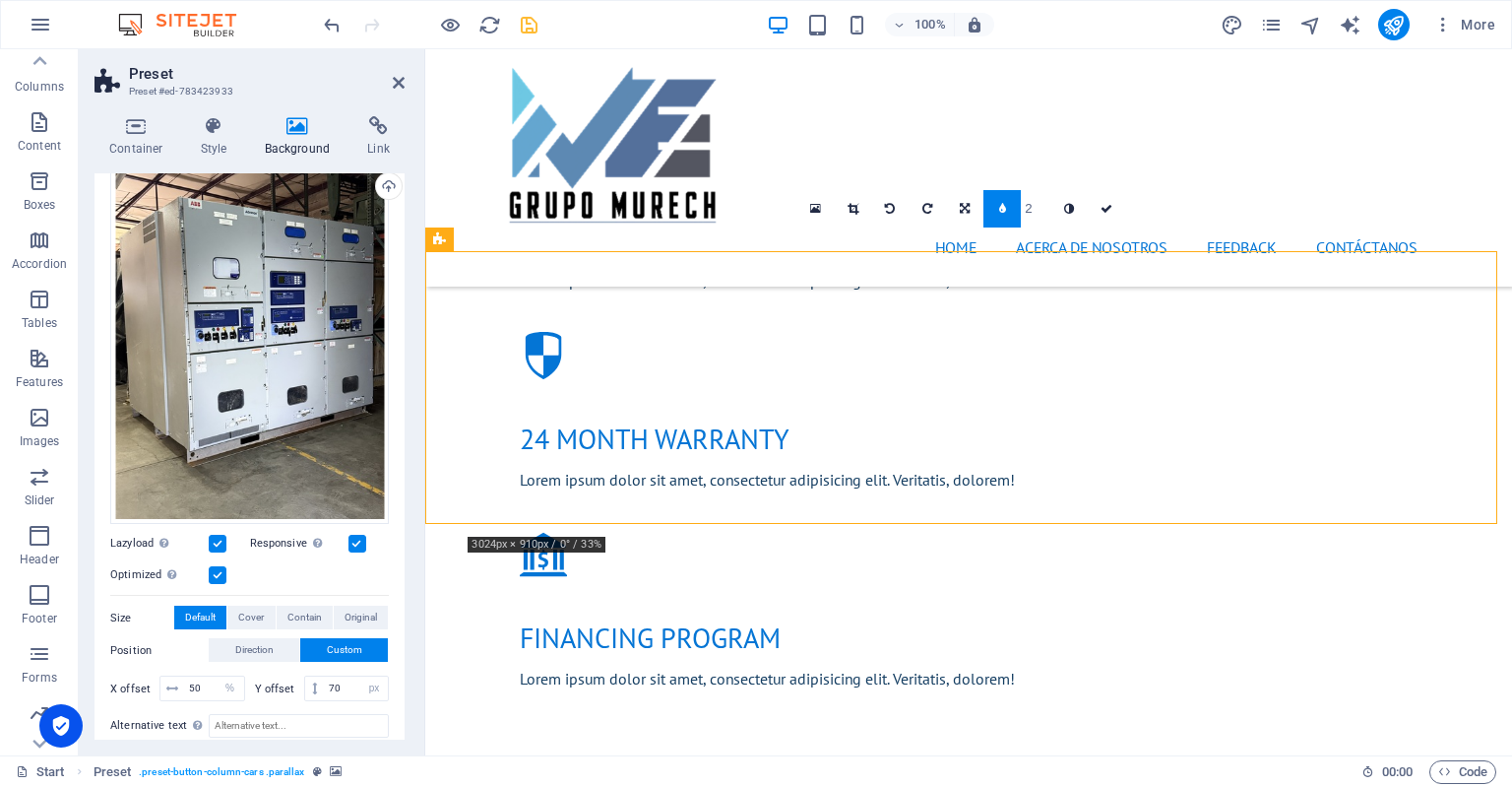 click at bounding box center (218, 575) 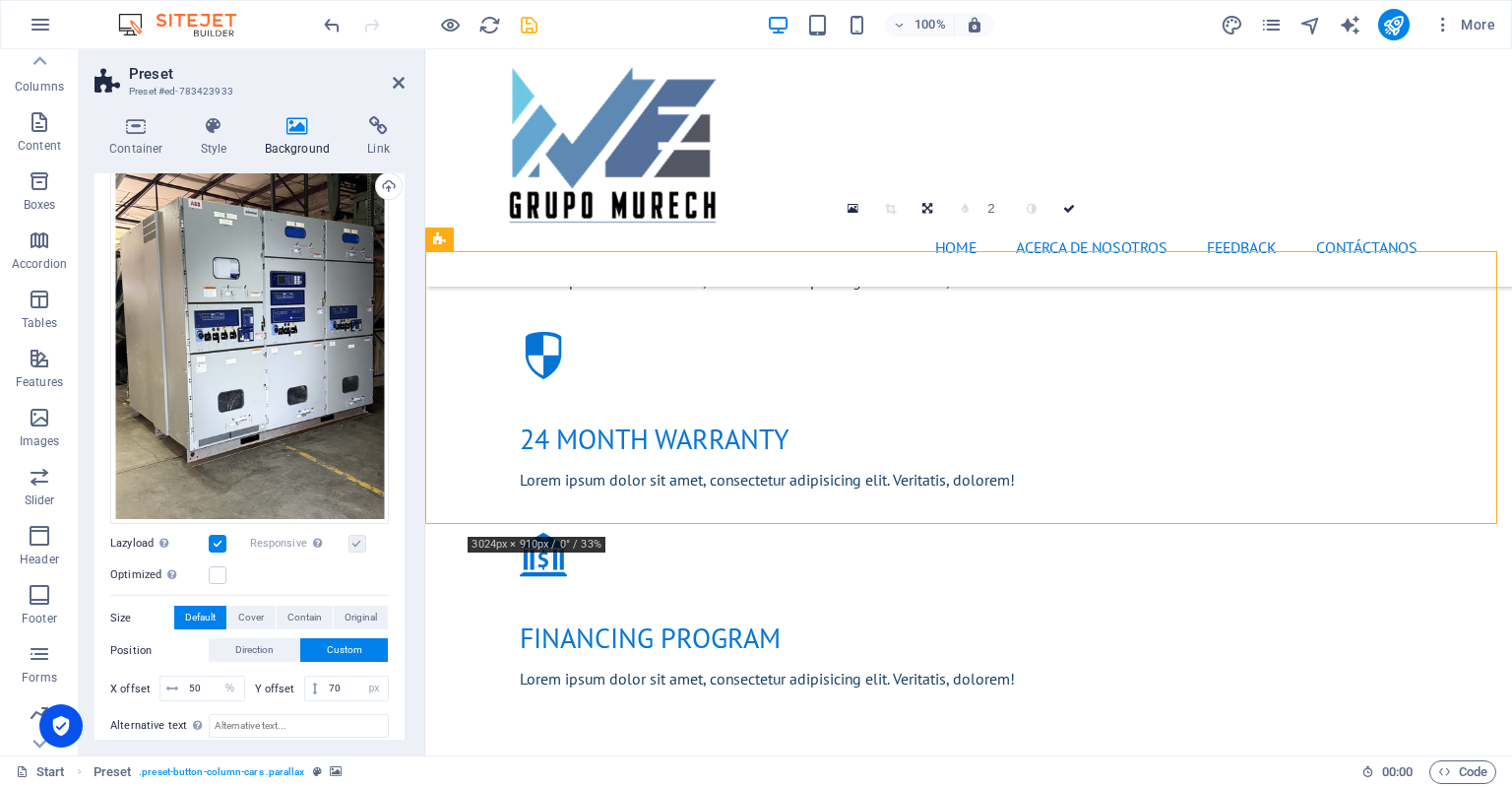 click at bounding box center (357, 544) 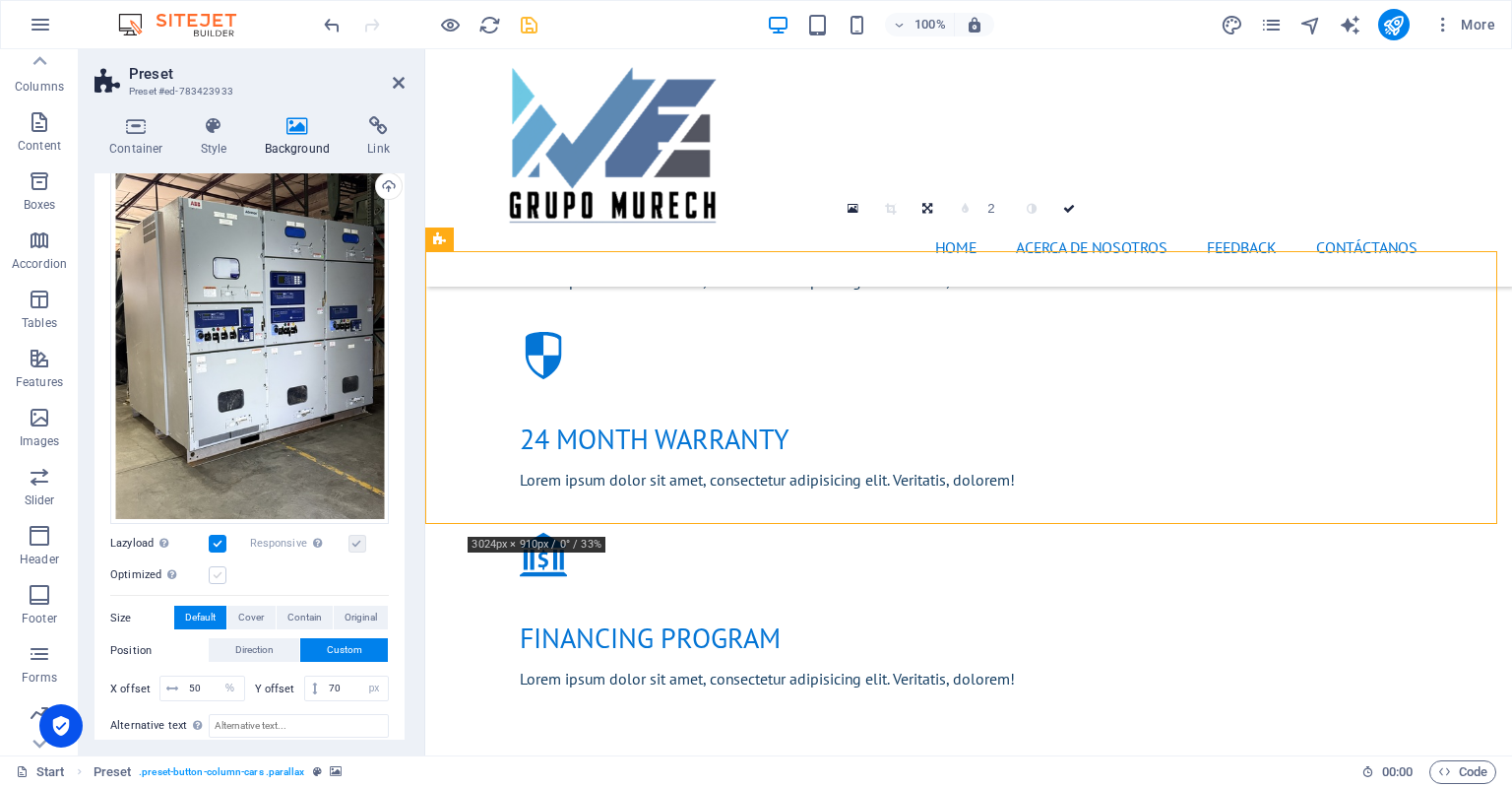click at bounding box center [218, 575] 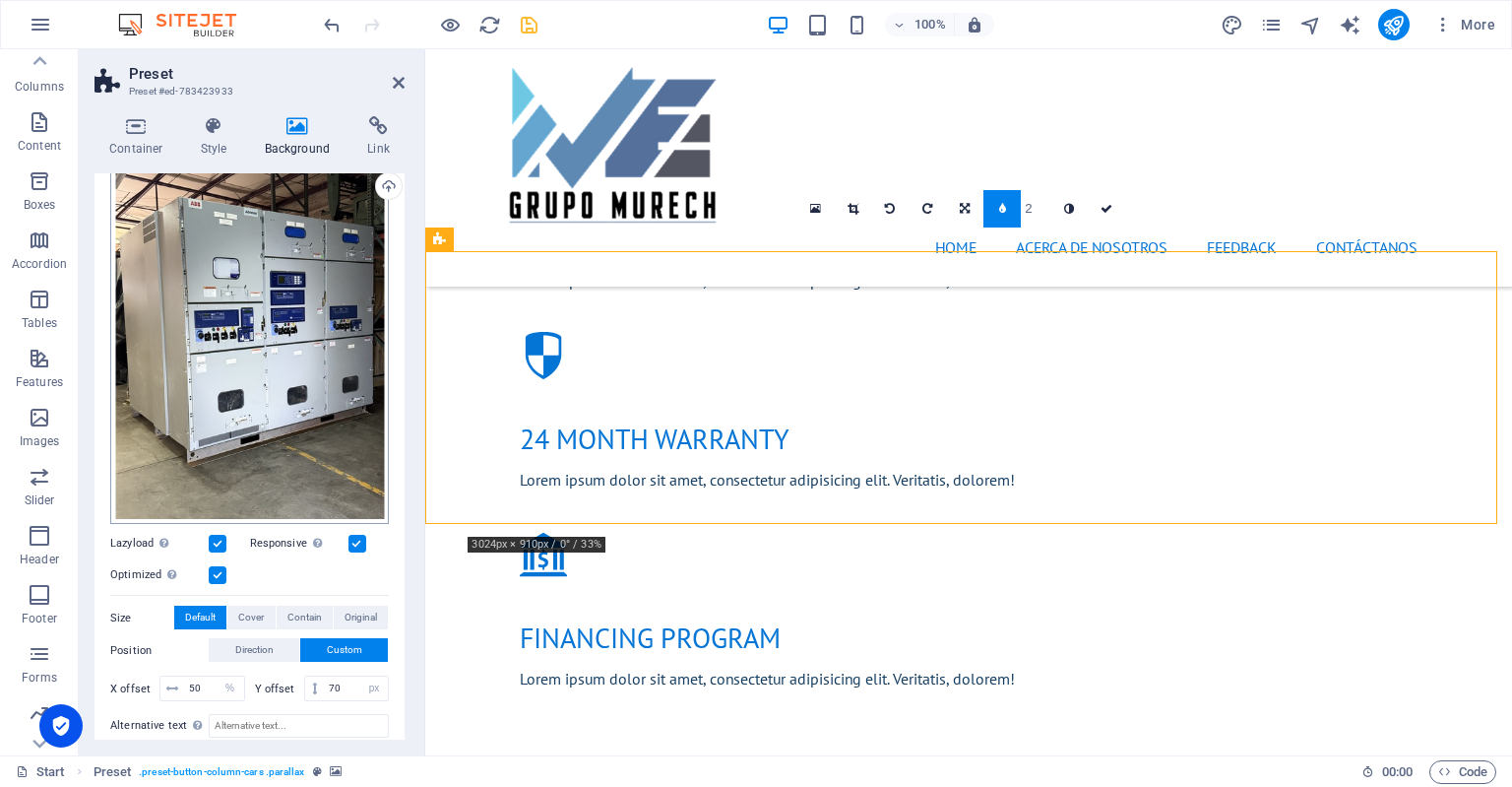 scroll, scrollTop: 28, scrollLeft: 0, axis: vertical 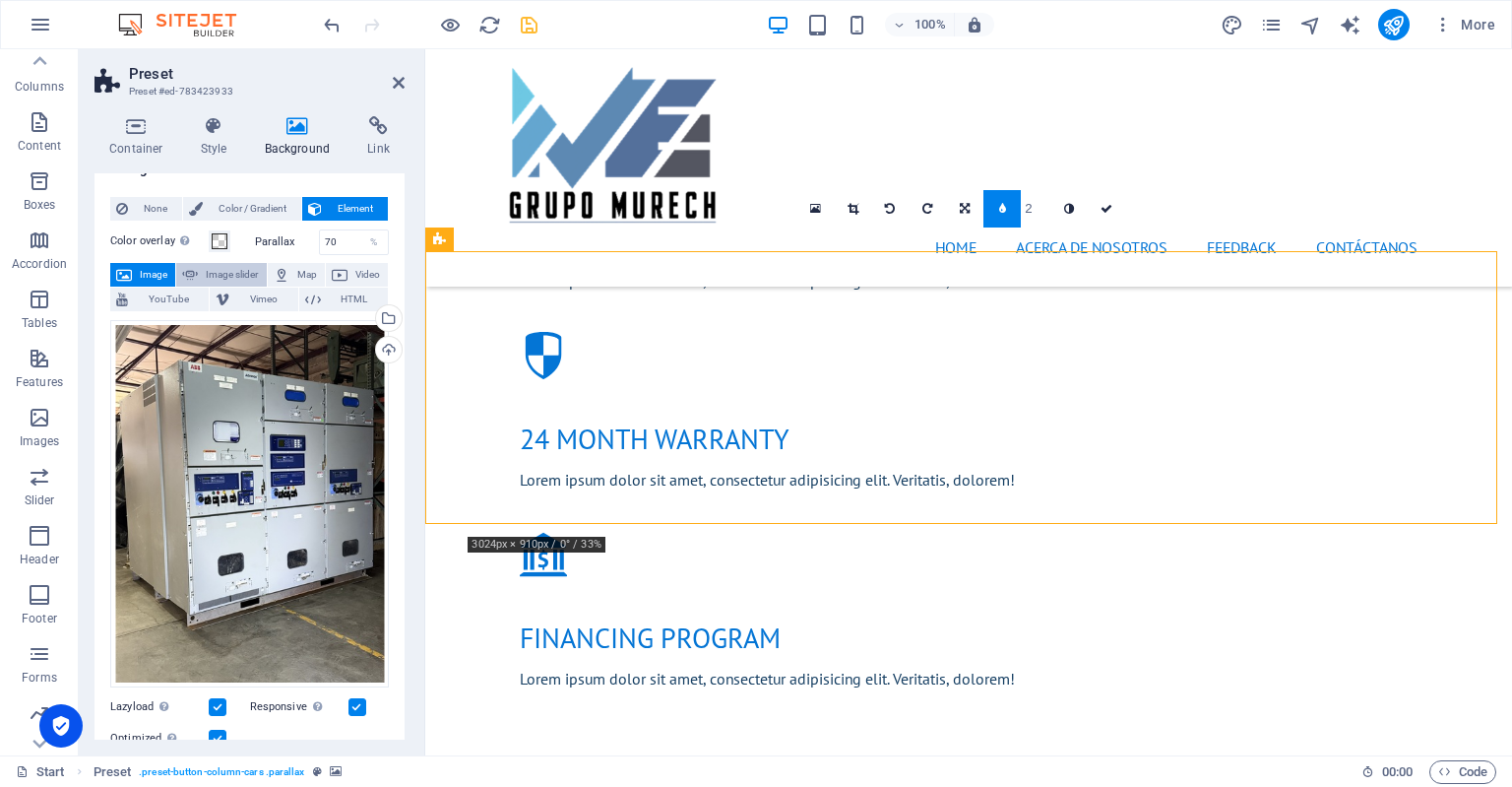 click on "Image slider" at bounding box center (231, 275) 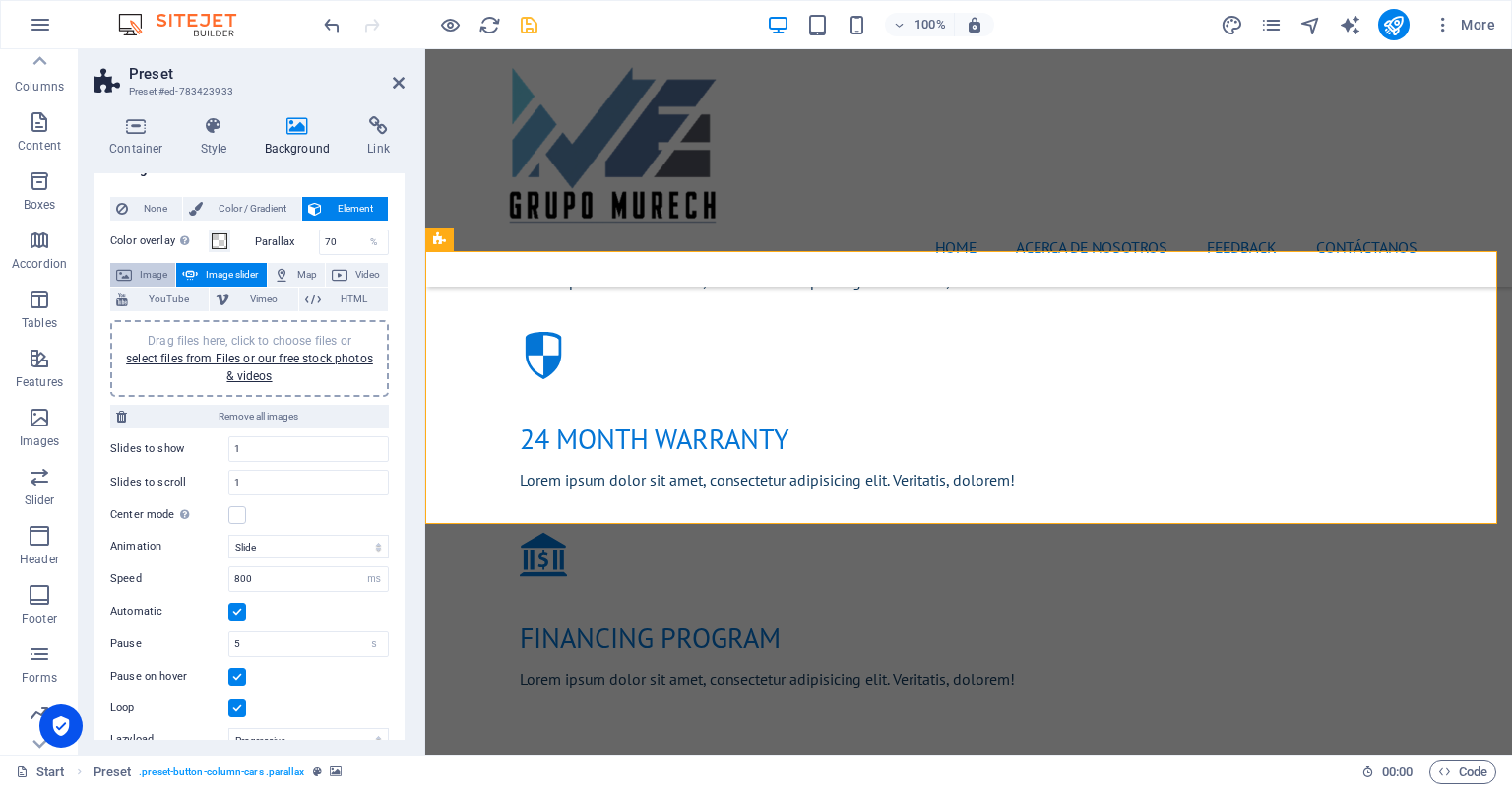 click on "Image" at bounding box center (154, 275) 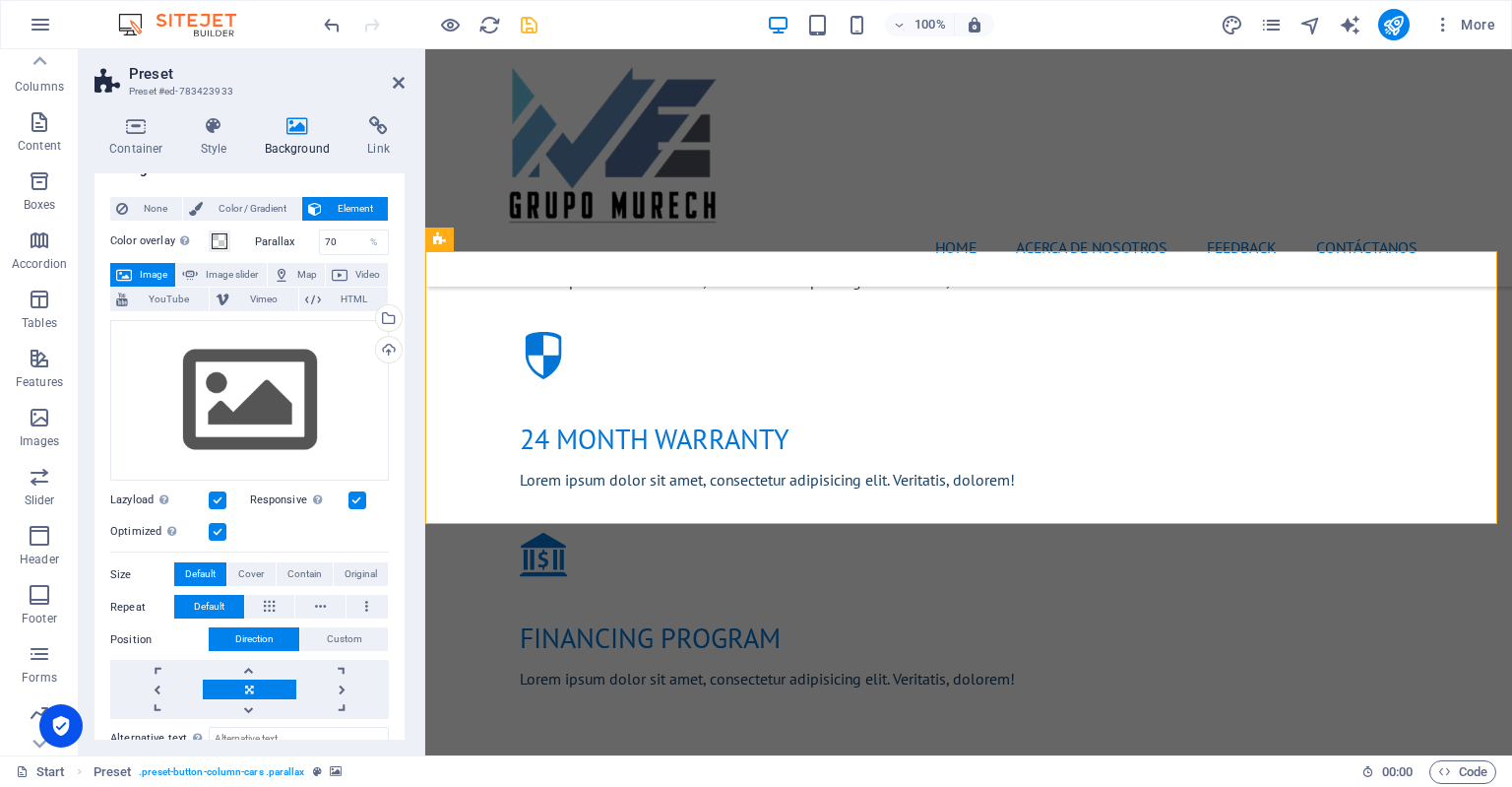 scroll, scrollTop: 0, scrollLeft: 0, axis: both 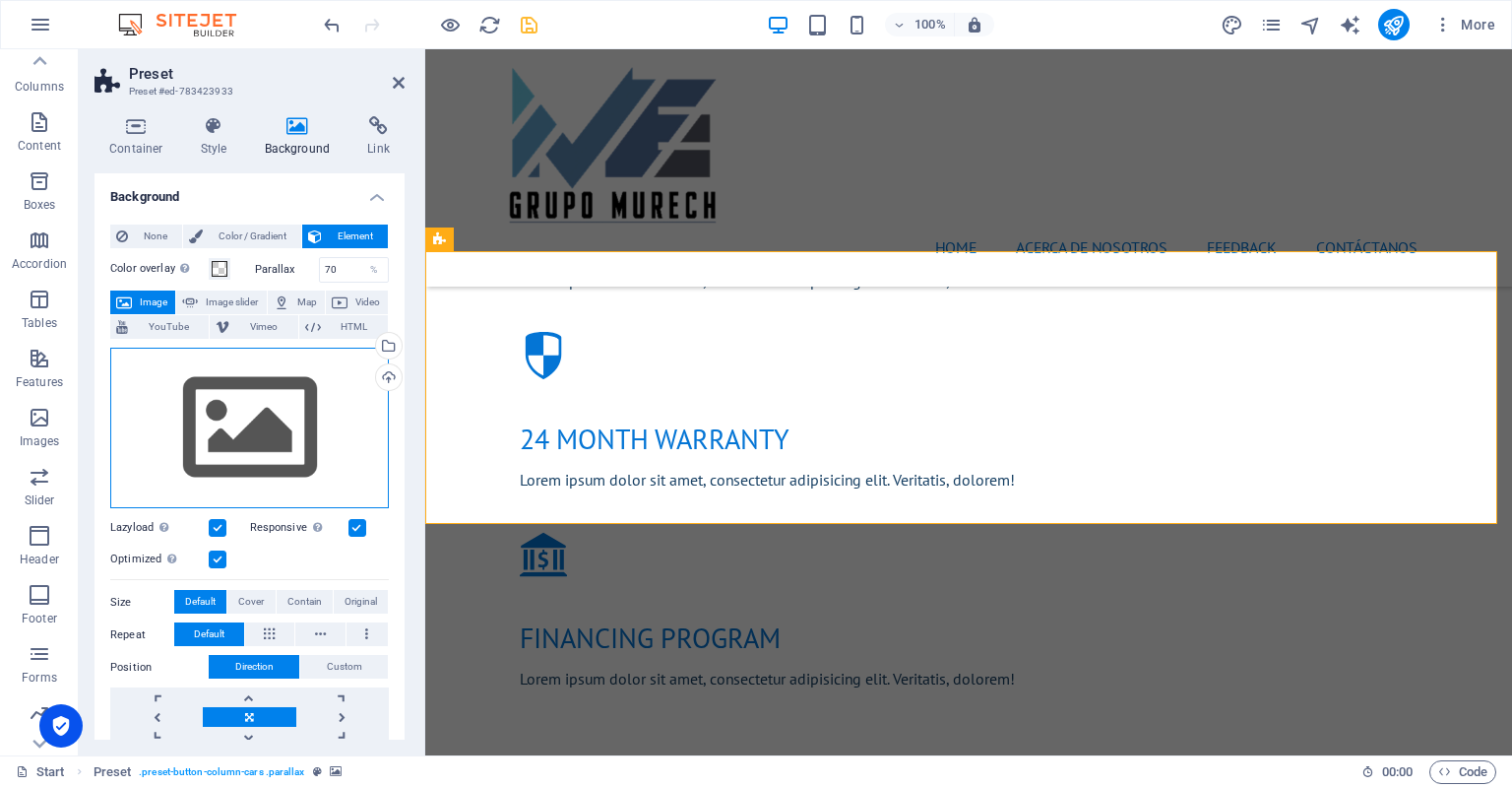 click on "Drag files here, click to choose files or select files from Files or our free stock photos & videos" at bounding box center [249, 428] 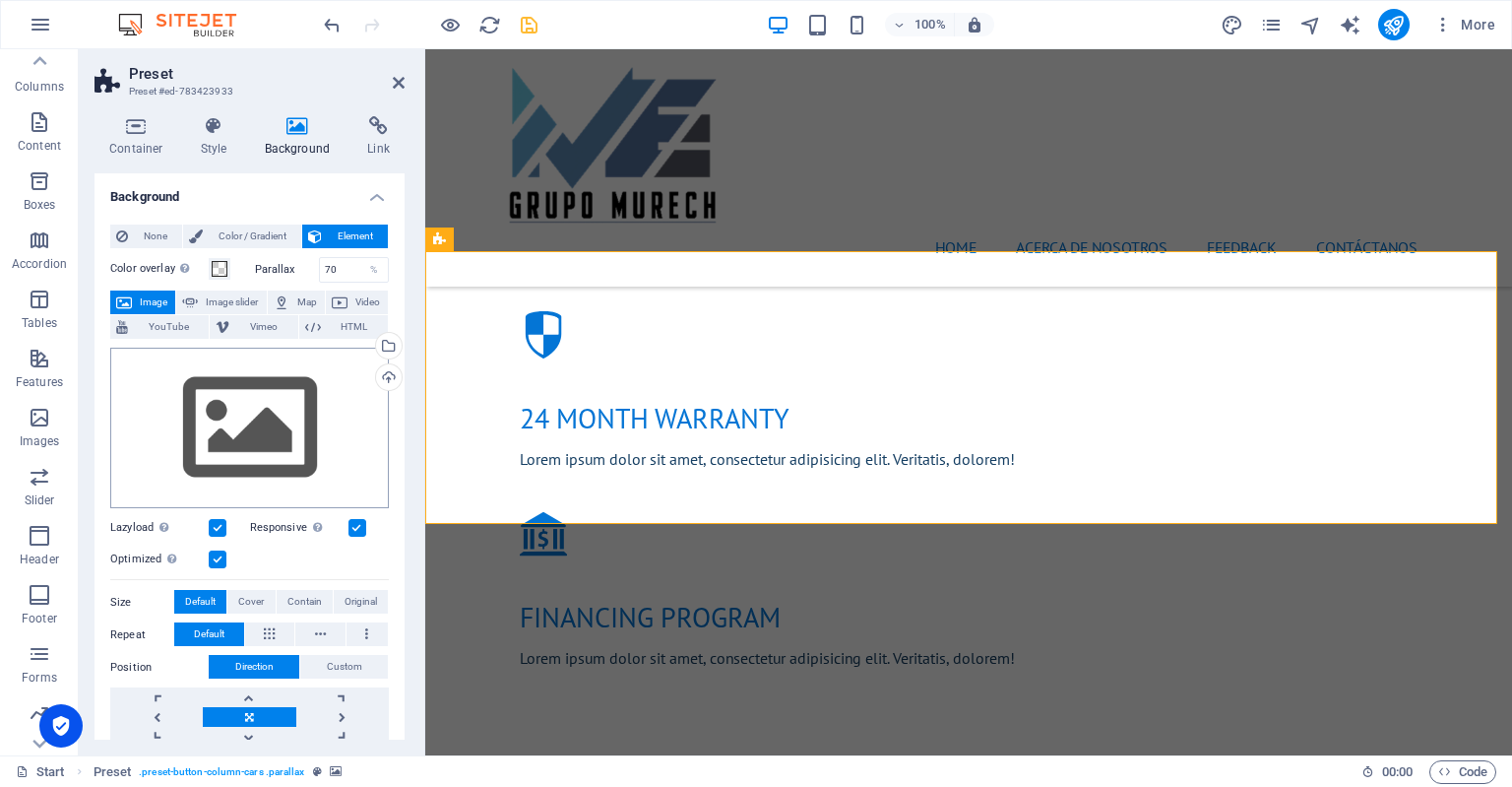 scroll, scrollTop: 2172, scrollLeft: 0, axis: vertical 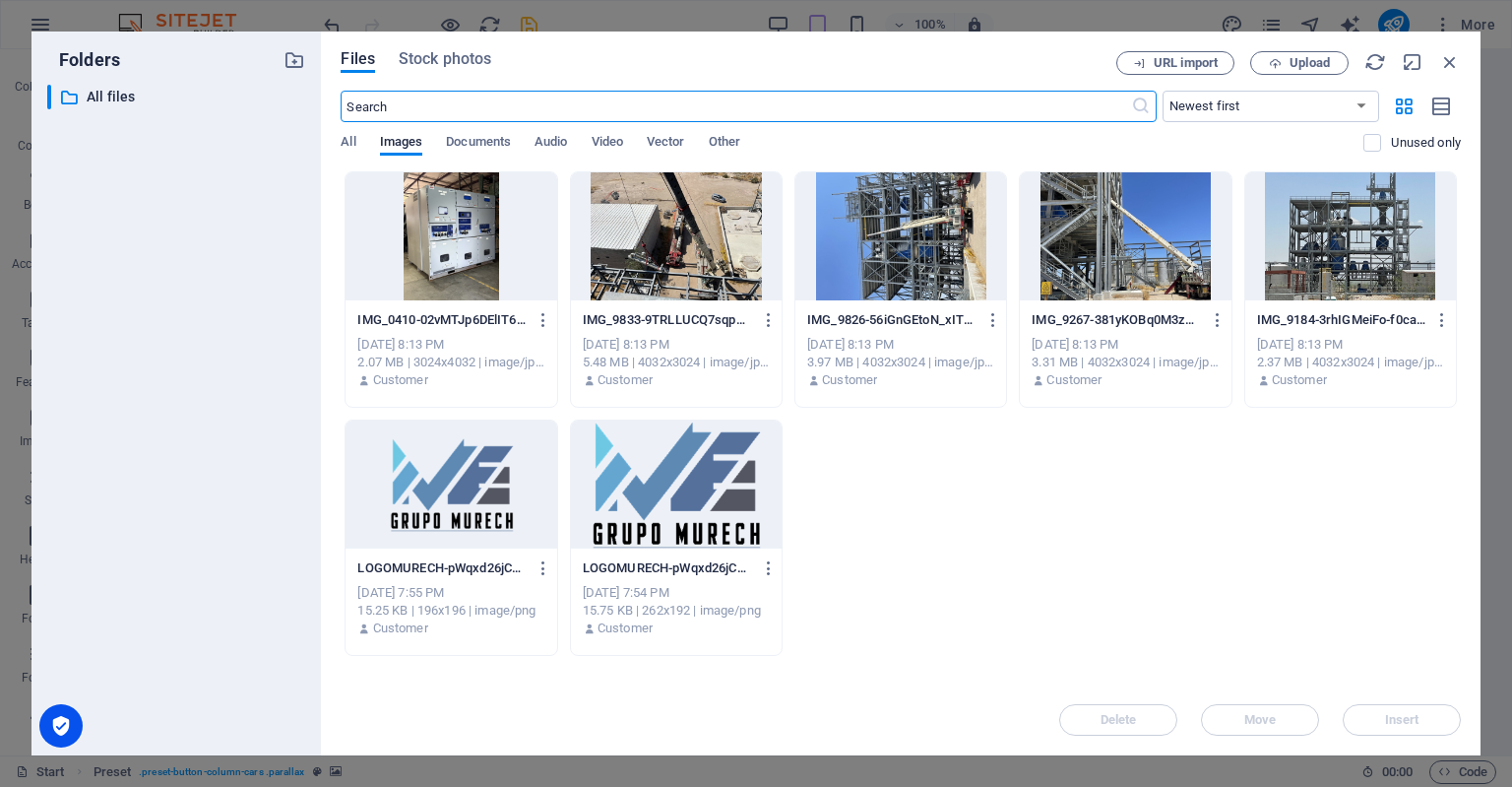 click at bounding box center (451, 236) 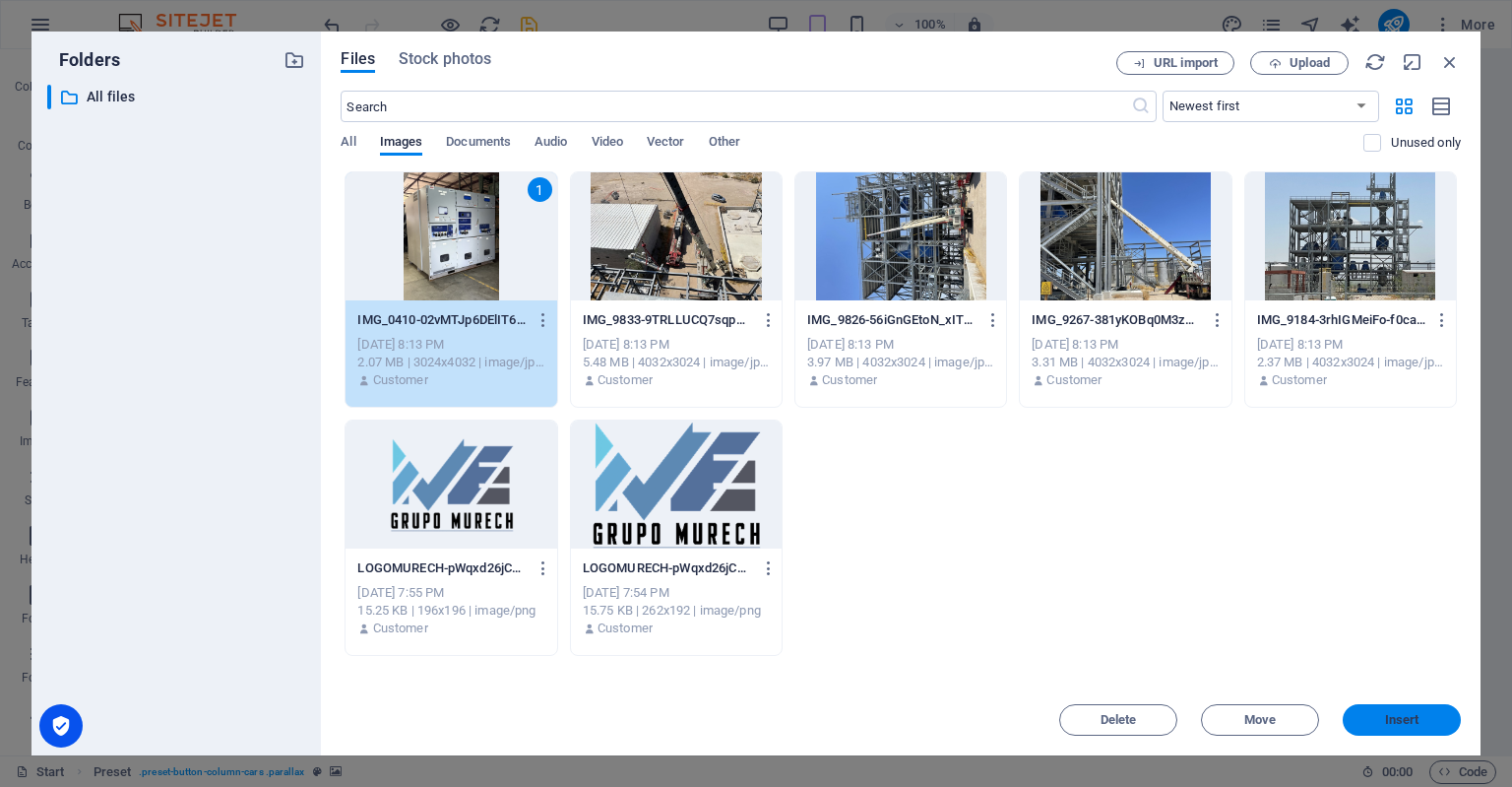 click on "Insert" at bounding box center [1402, 720] 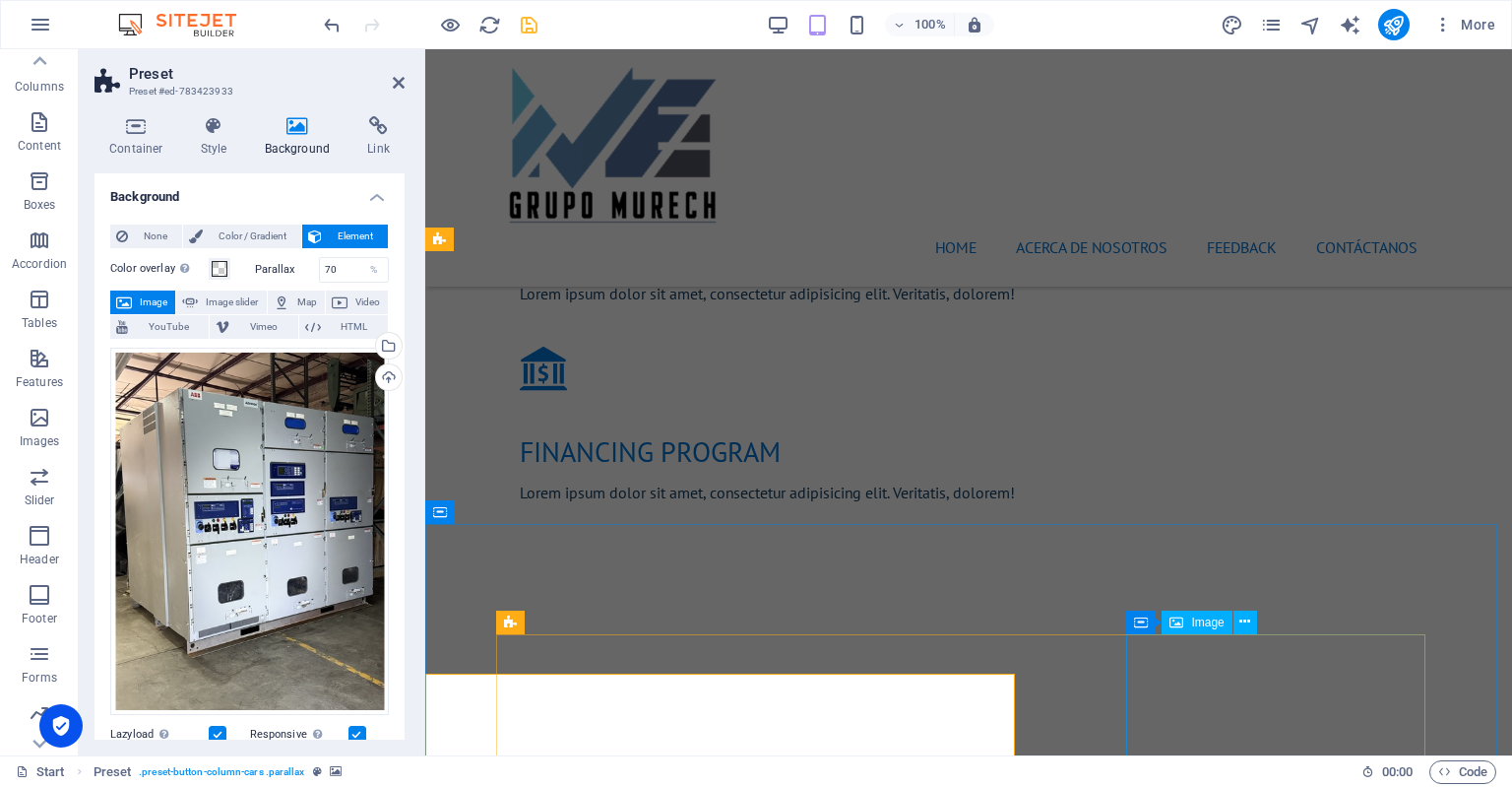 scroll, scrollTop: 1986, scrollLeft: 0, axis: vertical 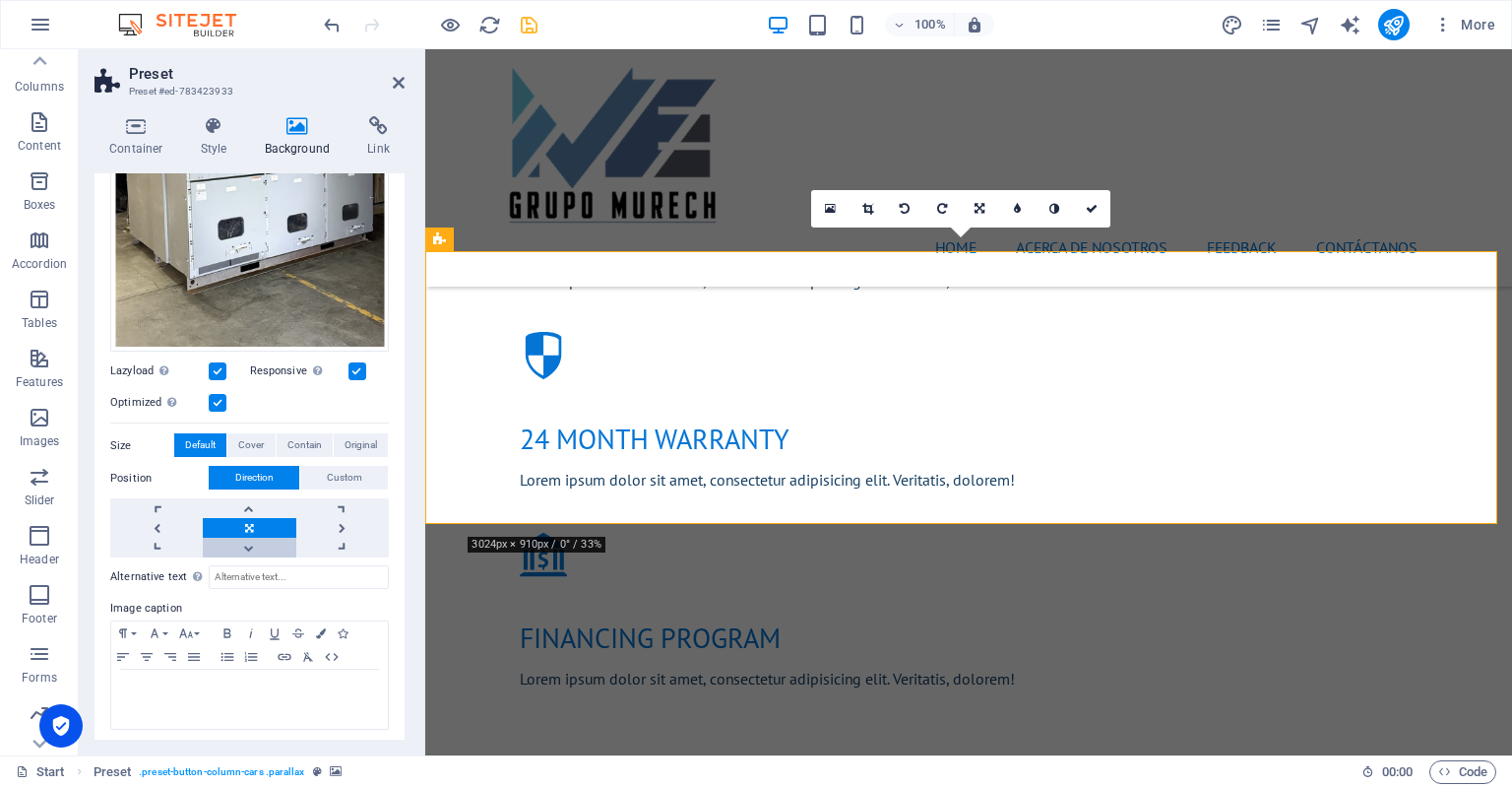 click at bounding box center [249, 548] 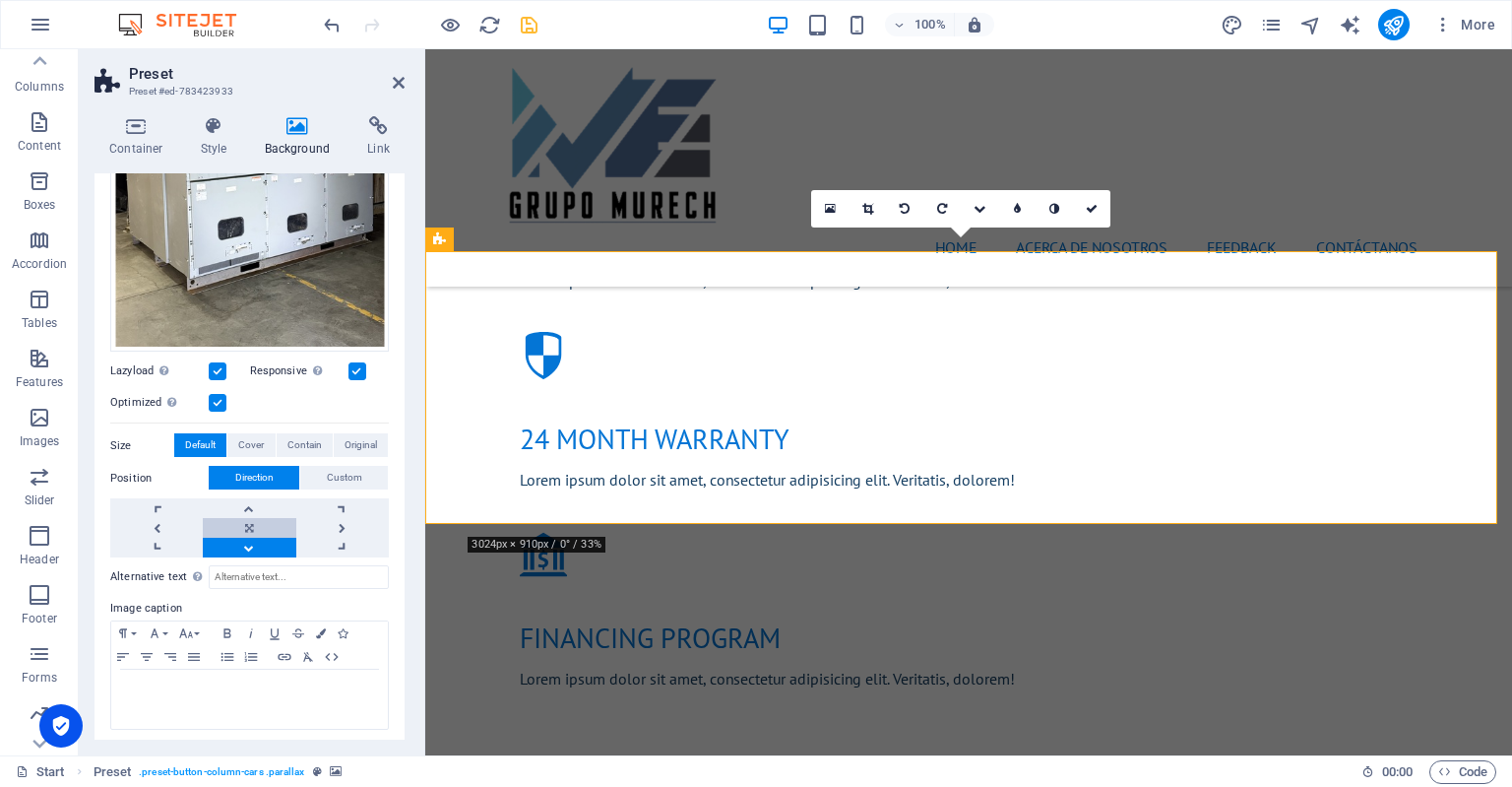 click at bounding box center (249, 528) 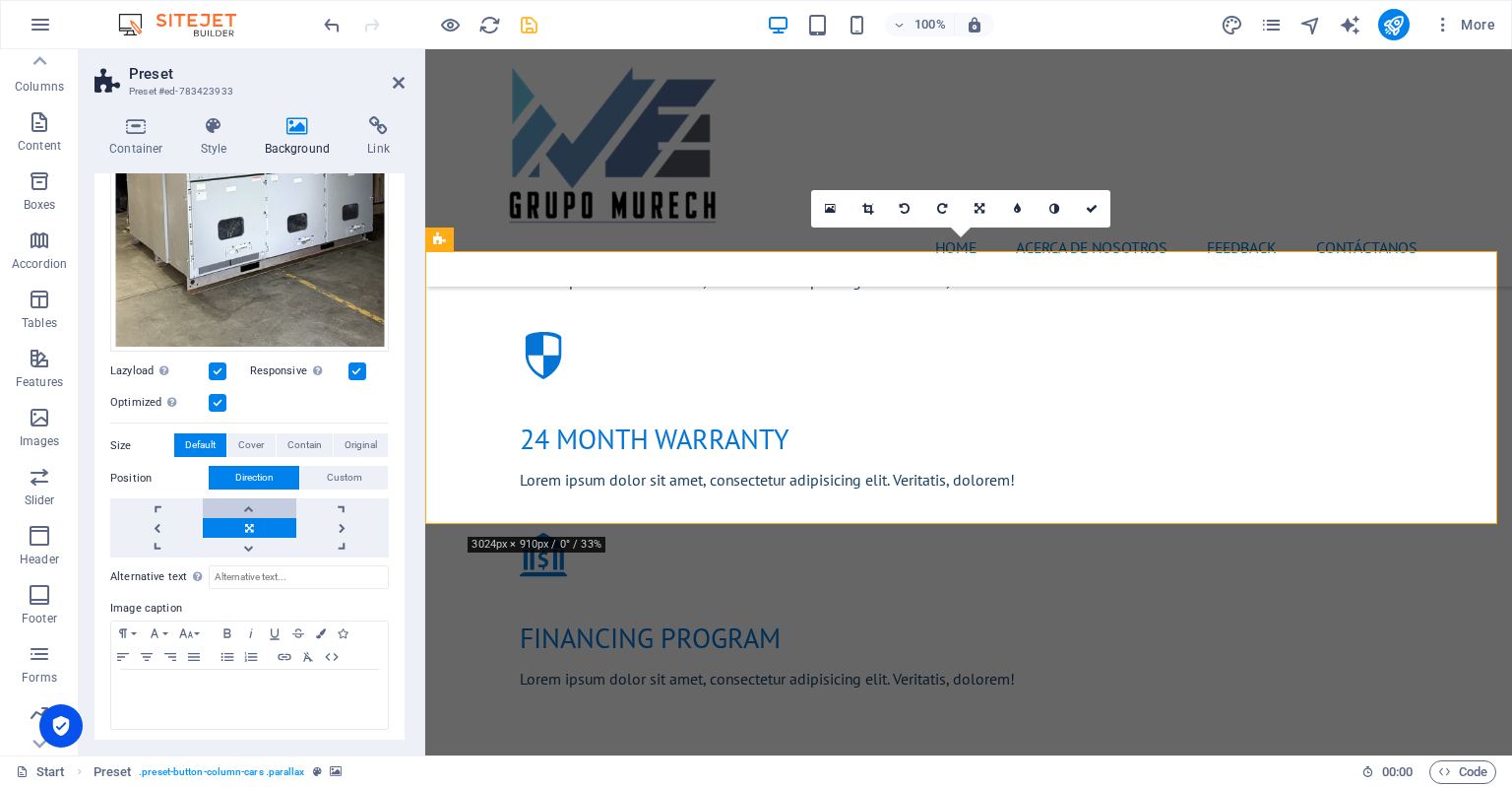 click at bounding box center (249, 508) 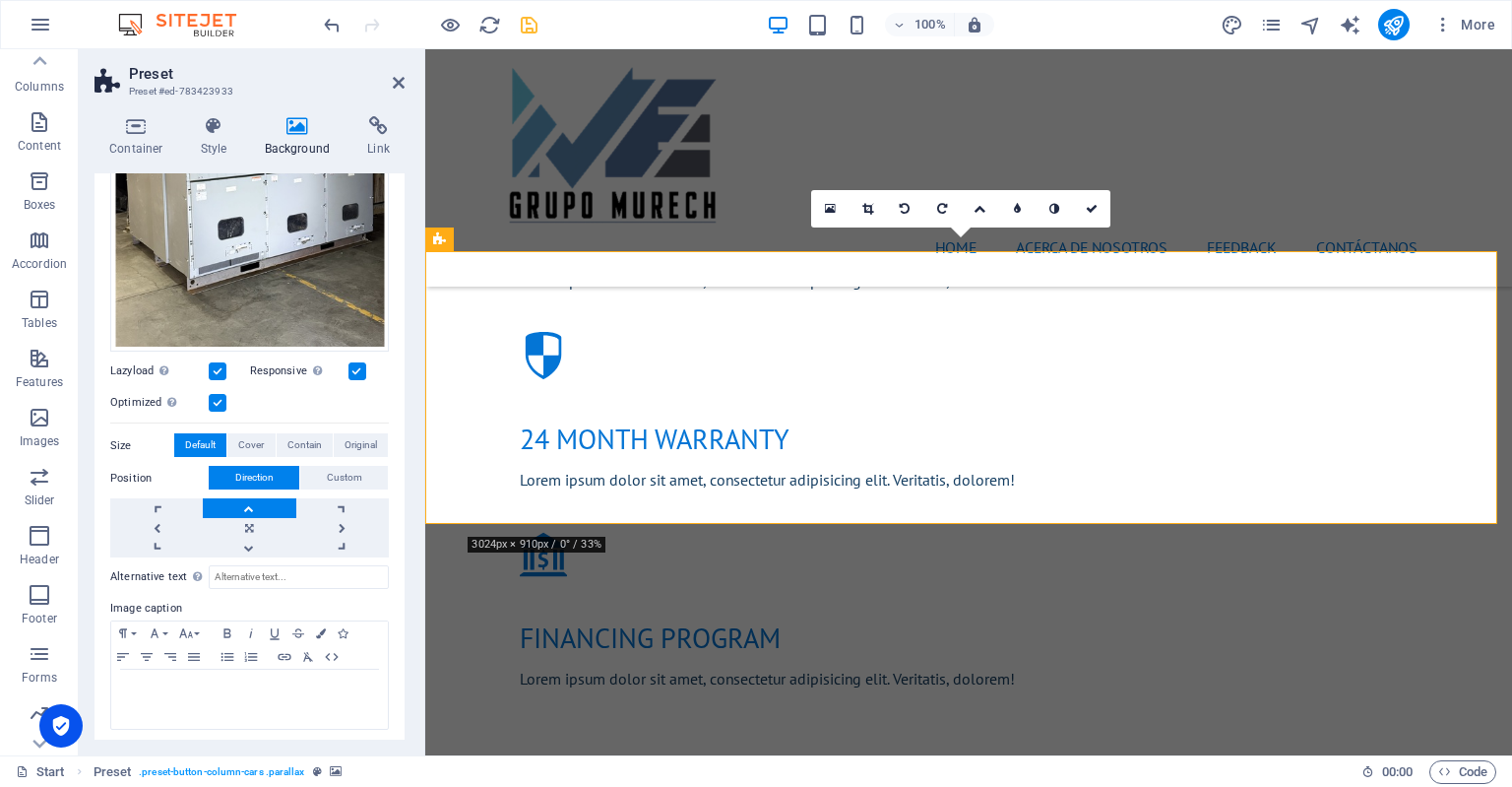 click at bounding box center (249, 508) 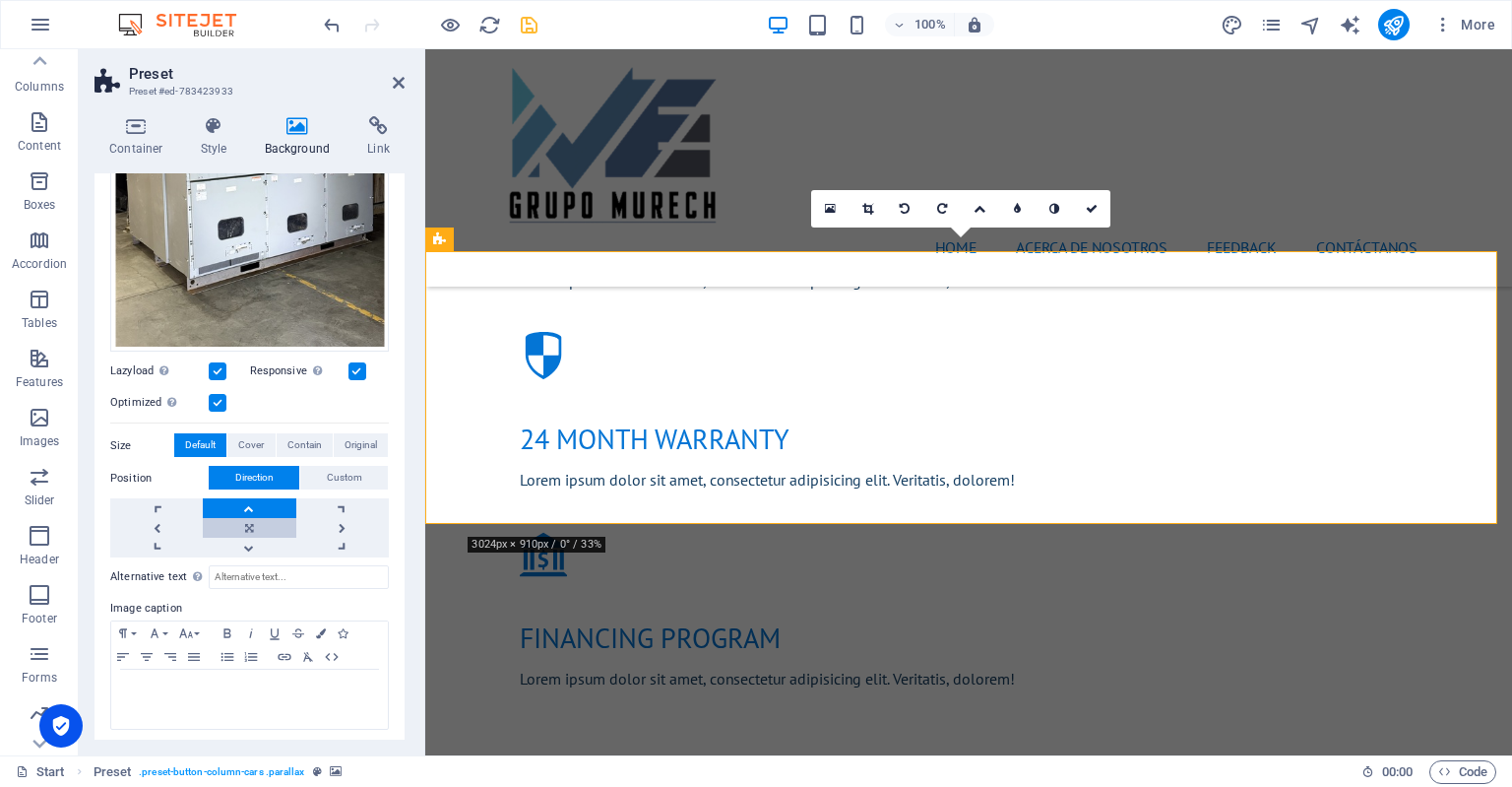click at bounding box center [249, 528] 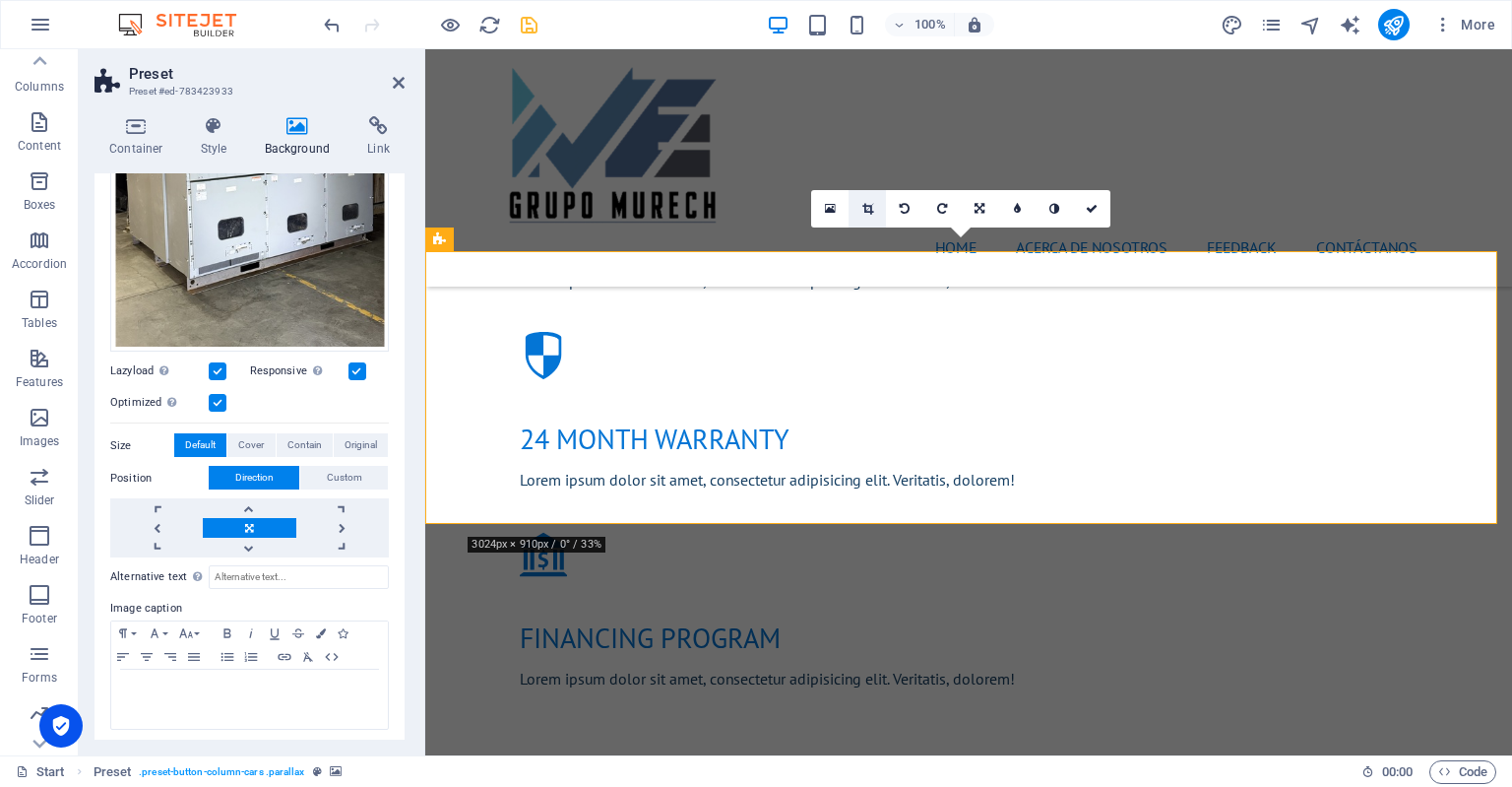 click at bounding box center (867, 209) 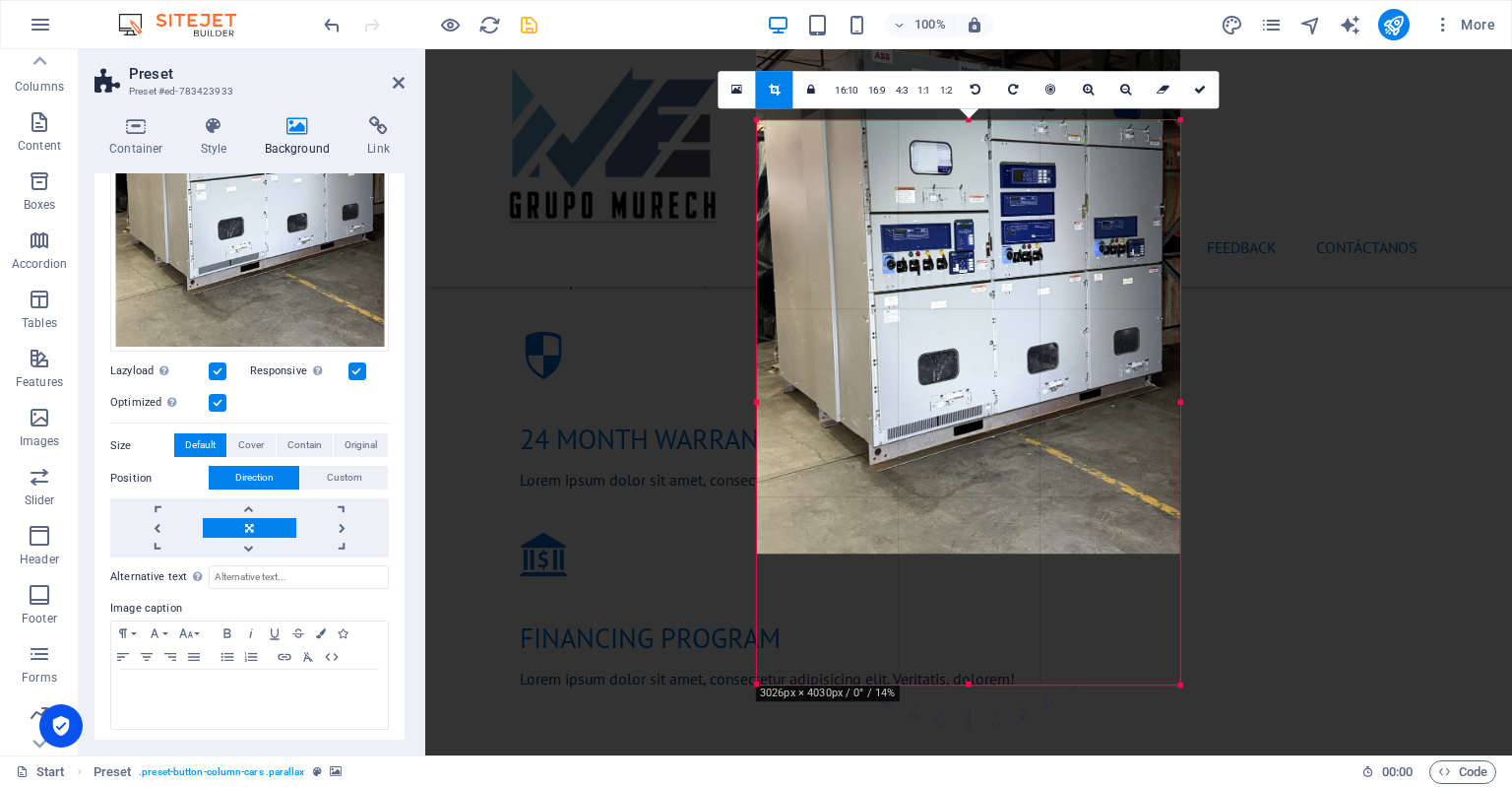 drag, startPoint x: 876, startPoint y: 314, endPoint x: 882, endPoint y: 182, distance: 132.13629 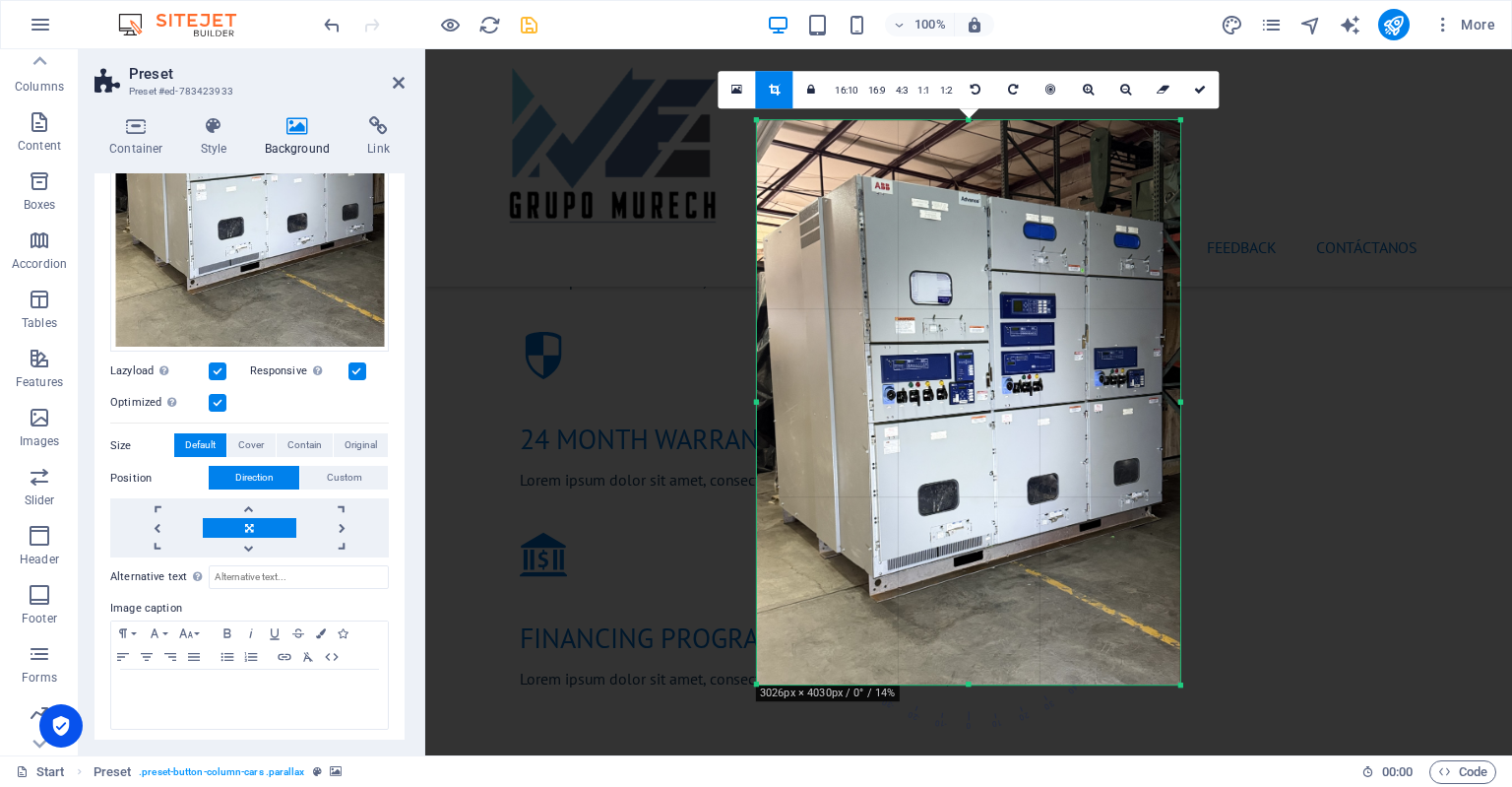 drag, startPoint x: 968, startPoint y: 689, endPoint x: 968, endPoint y: 679, distance: 10 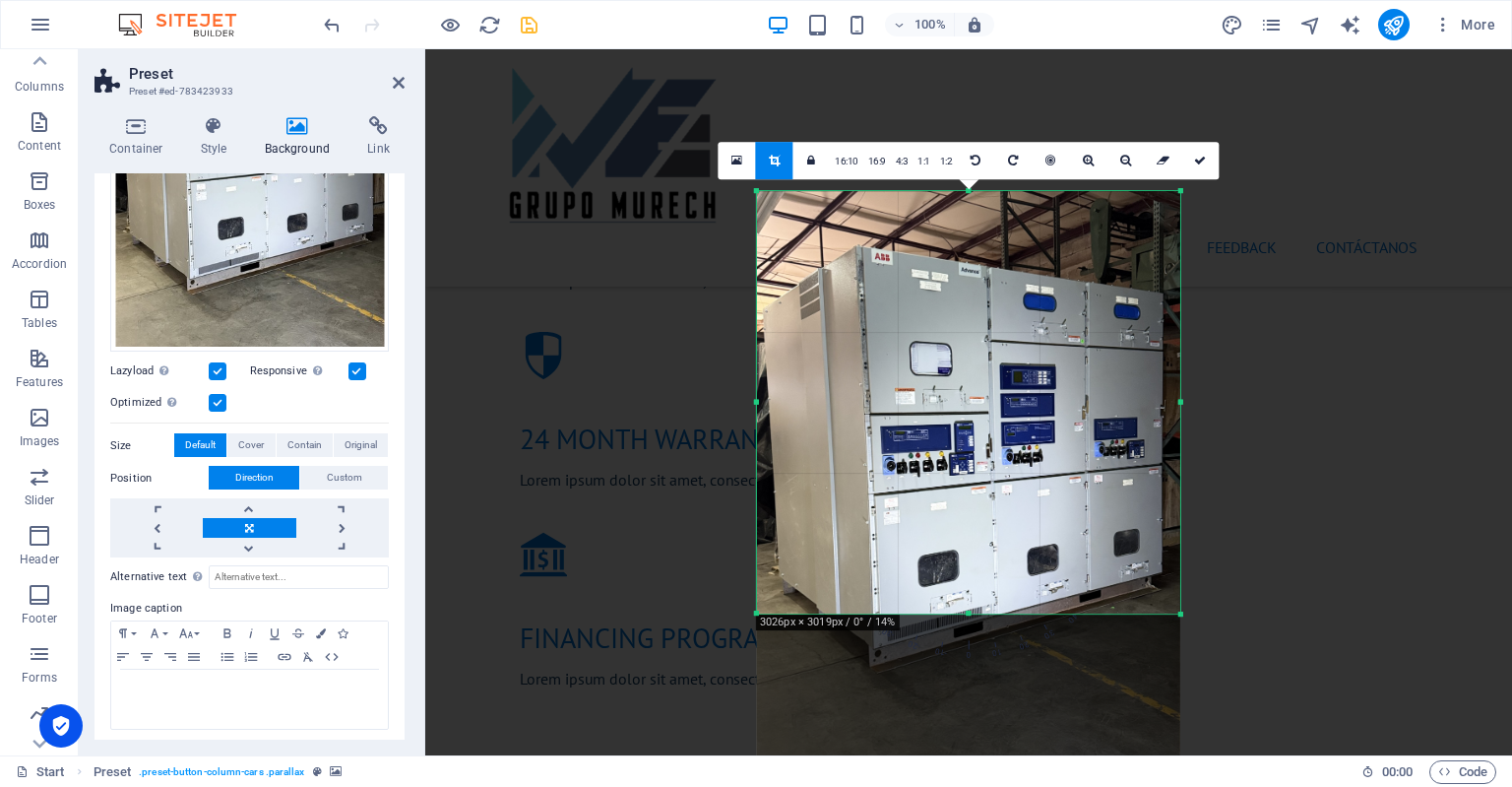 drag, startPoint x: 979, startPoint y: 682, endPoint x: 988, endPoint y: 542, distance: 140.28899 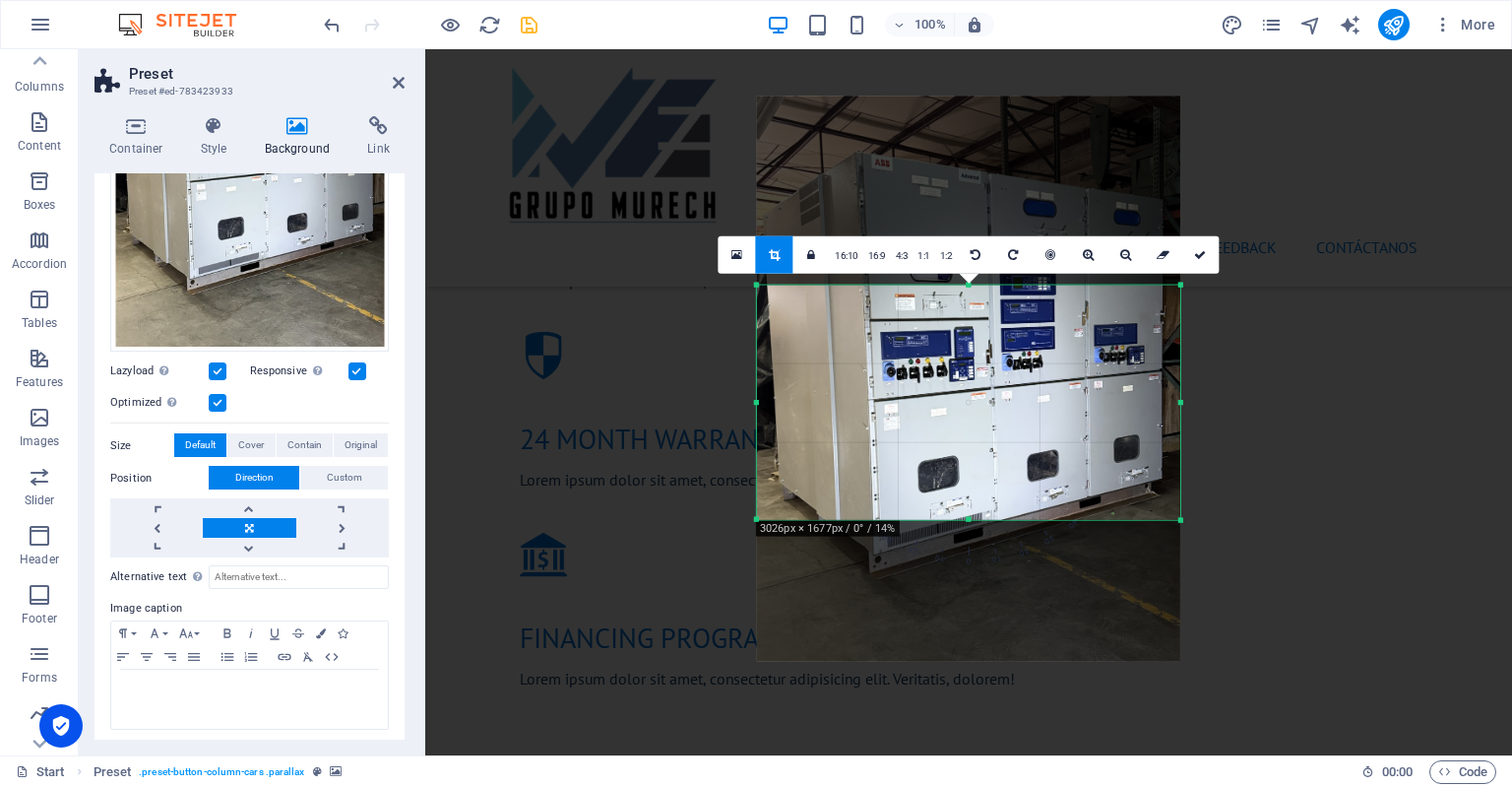 drag, startPoint x: 973, startPoint y: 190, endPoint x: 982, endPoint y: 378, distance: 188.2153 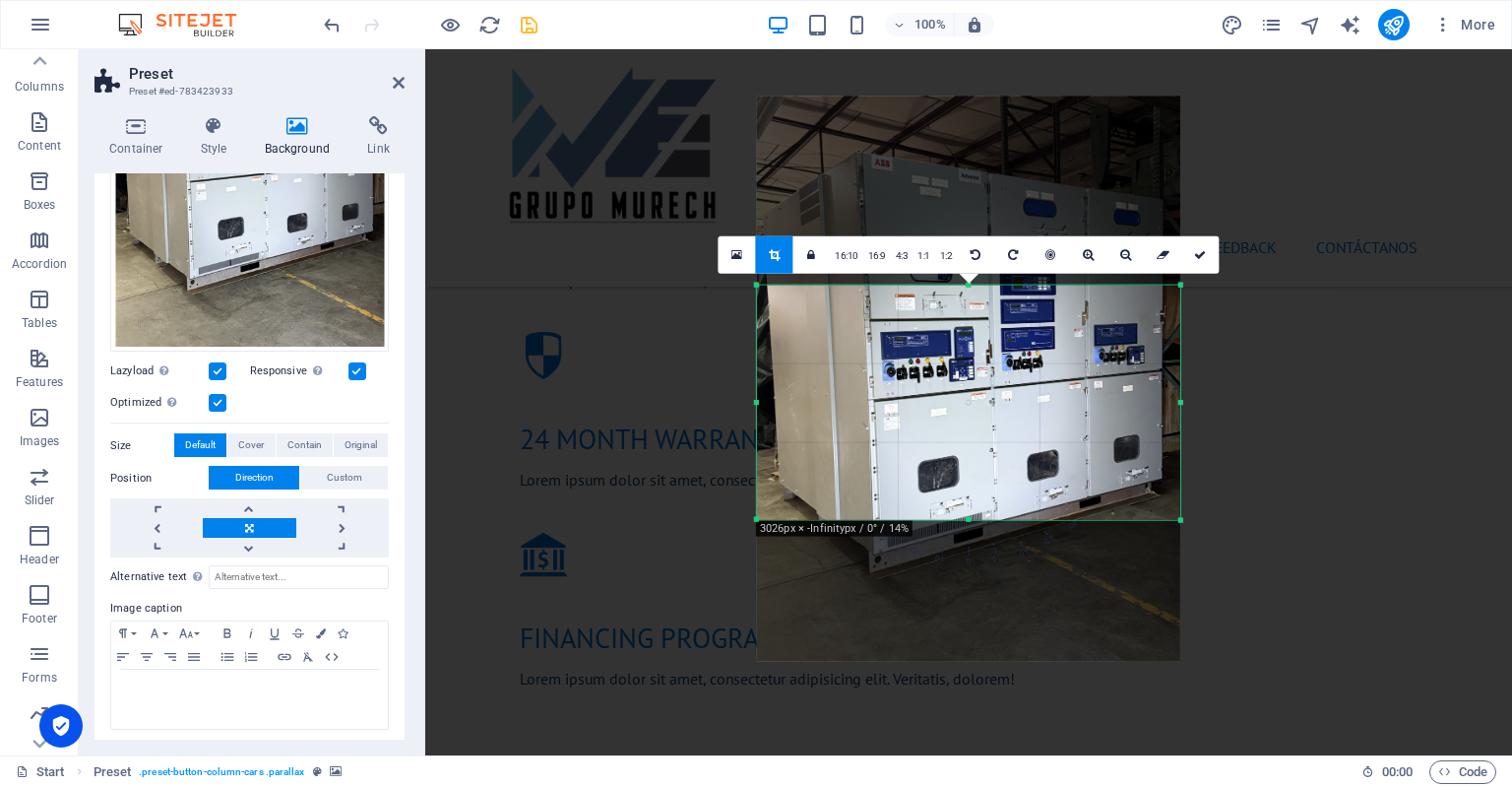 click at bounding box center (969, 1144) 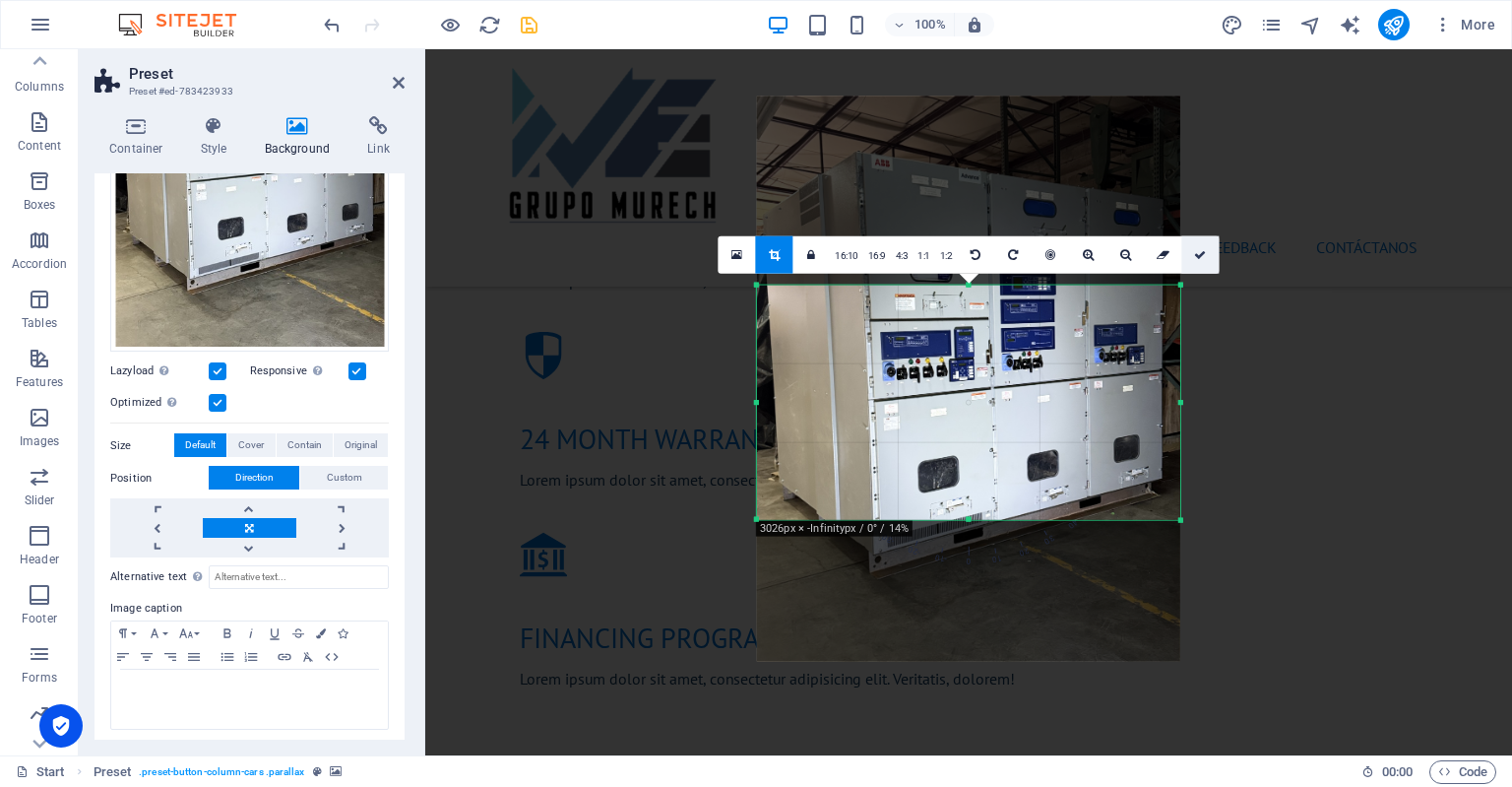 drag, startPoint x: 1198, startPoint y: 258, endPoint x: 775, endPoint y: 209, distance: 425.8286 